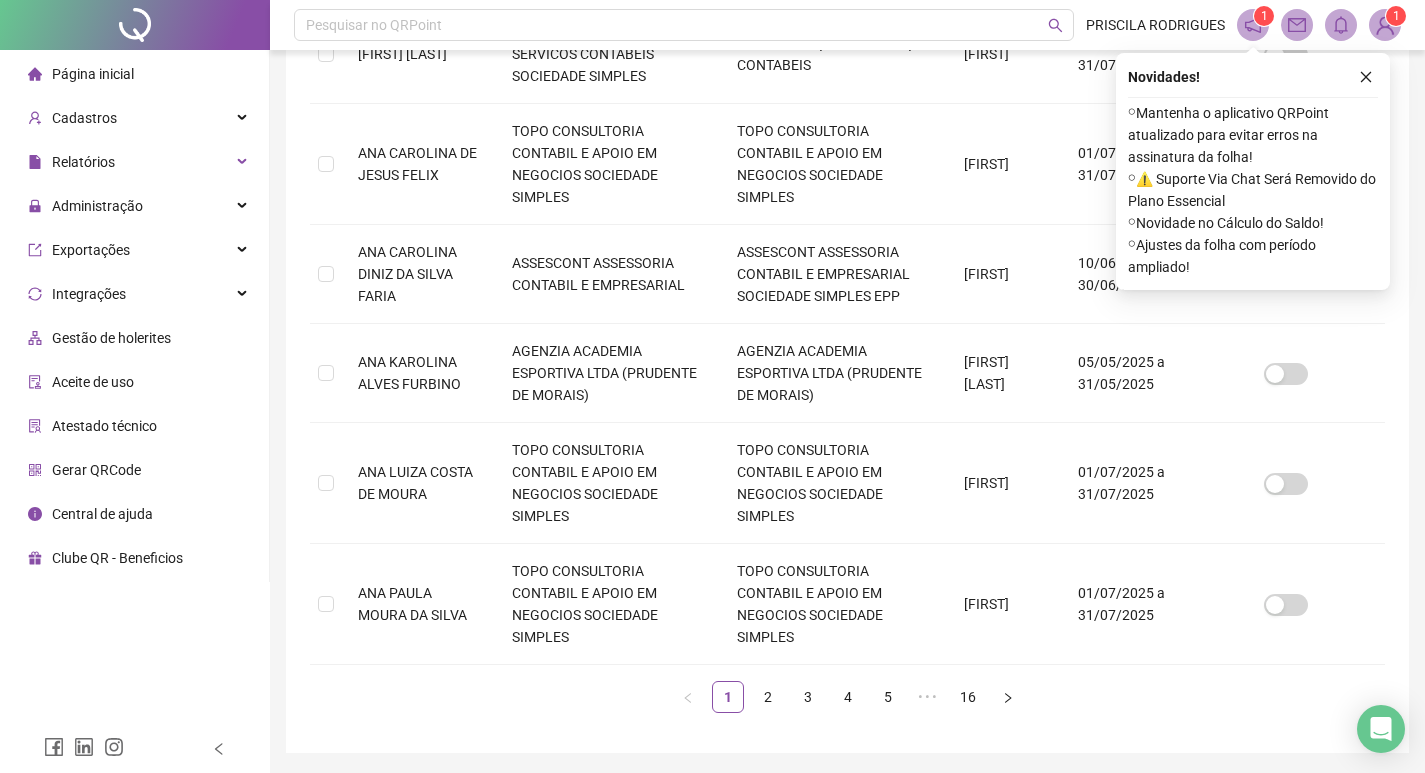 scroll, scrollTop: 23, scrollLeft: 0, axis: vertical 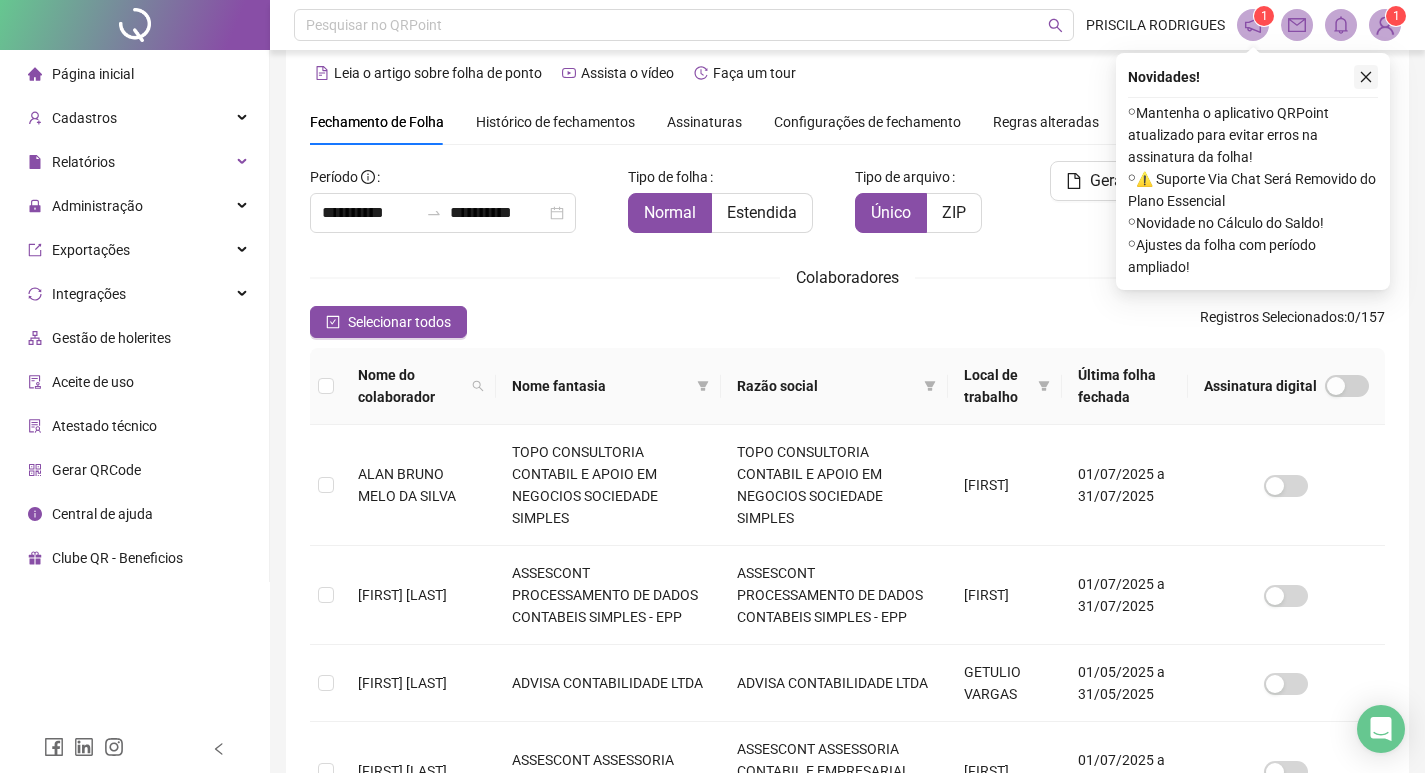 click 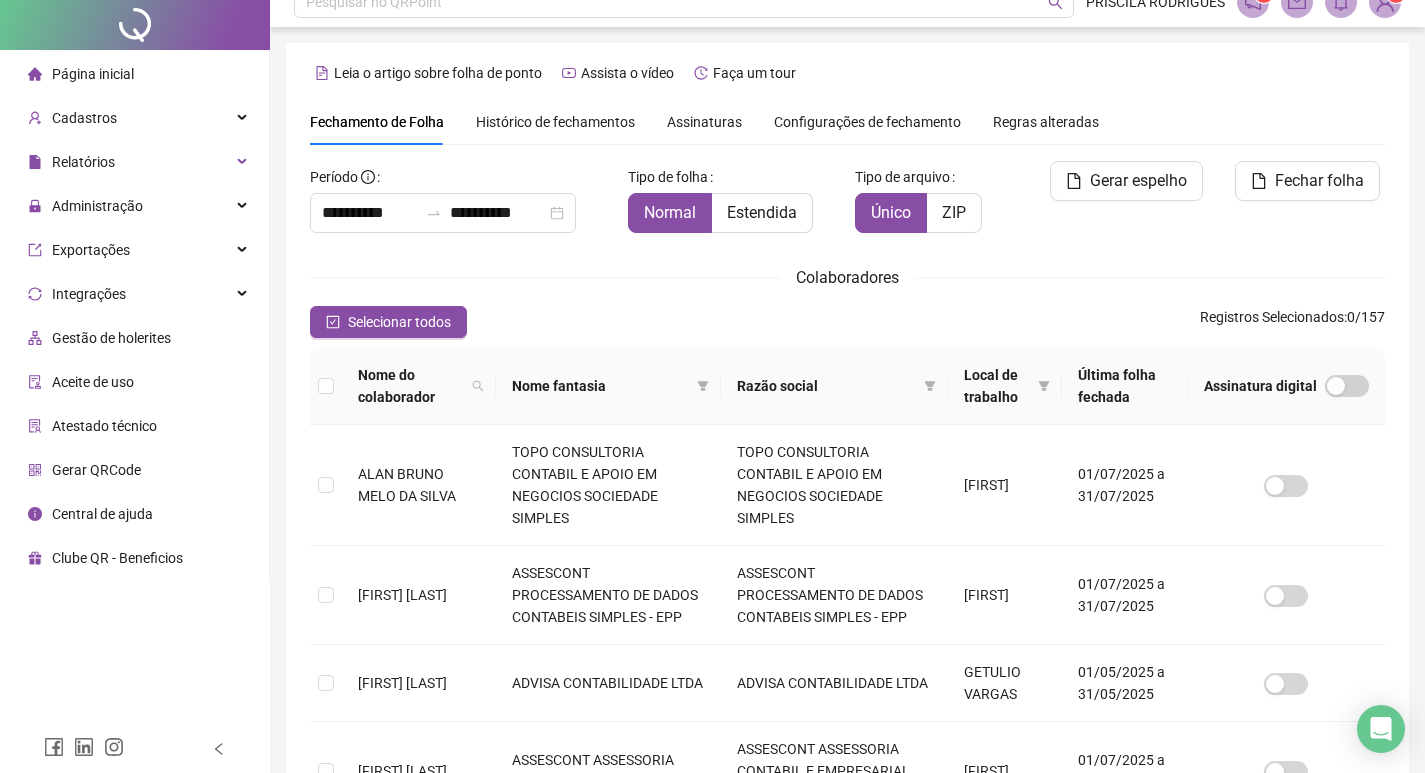 scroll, scrollTop: 0, scrollLeft: 0, axis: both 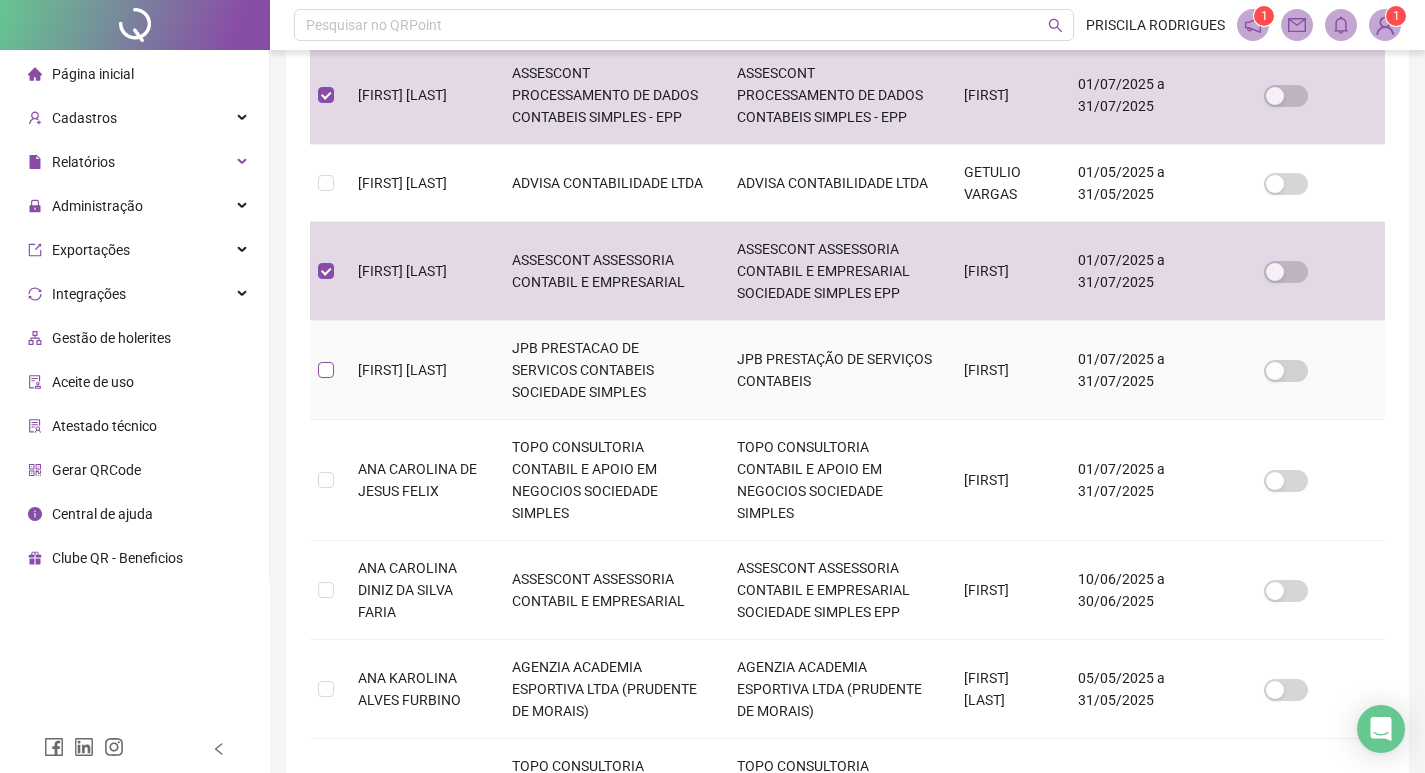 click at bounding box center [326, 370] 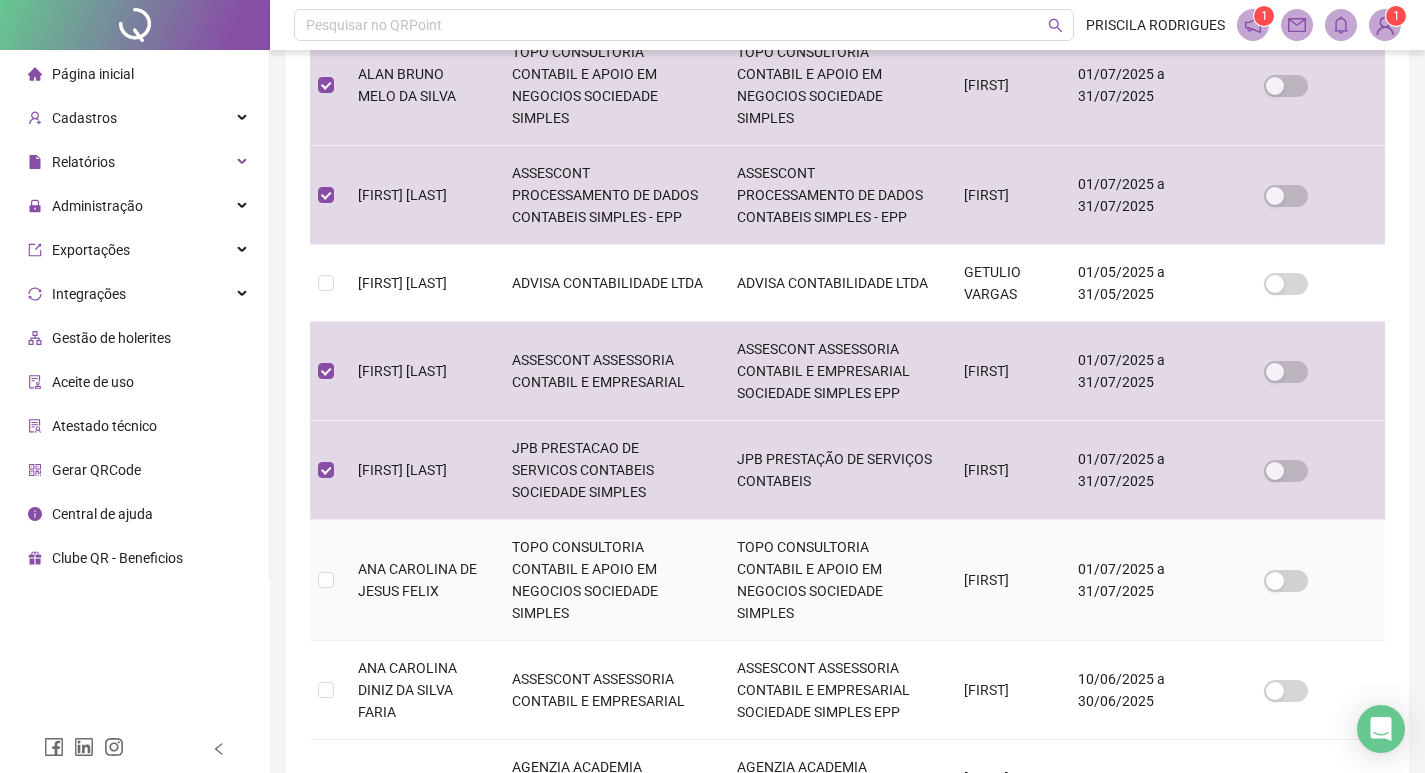 scroll, scrollTop: 723, scrollLeft: 0, axis: vertical 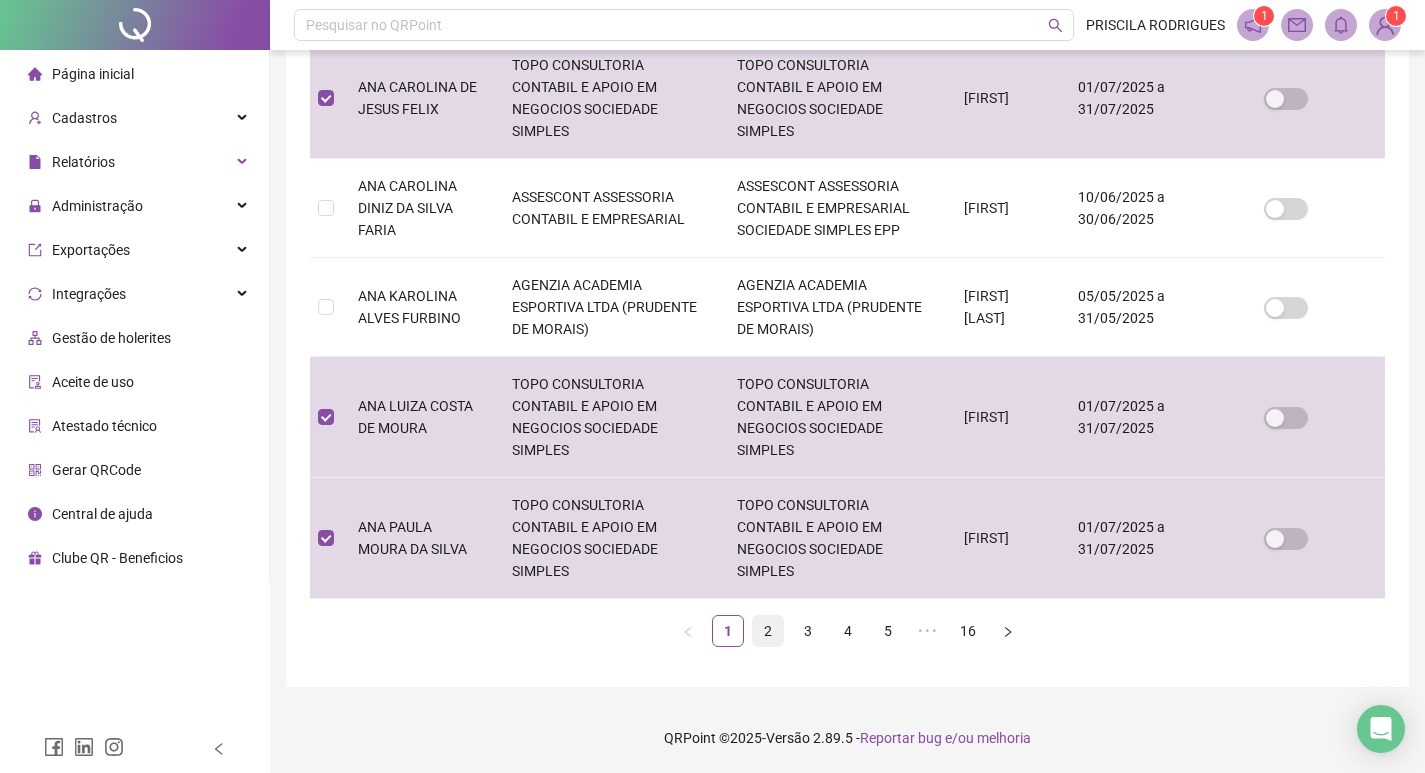 click on "2" at bounding box center (768, 631) 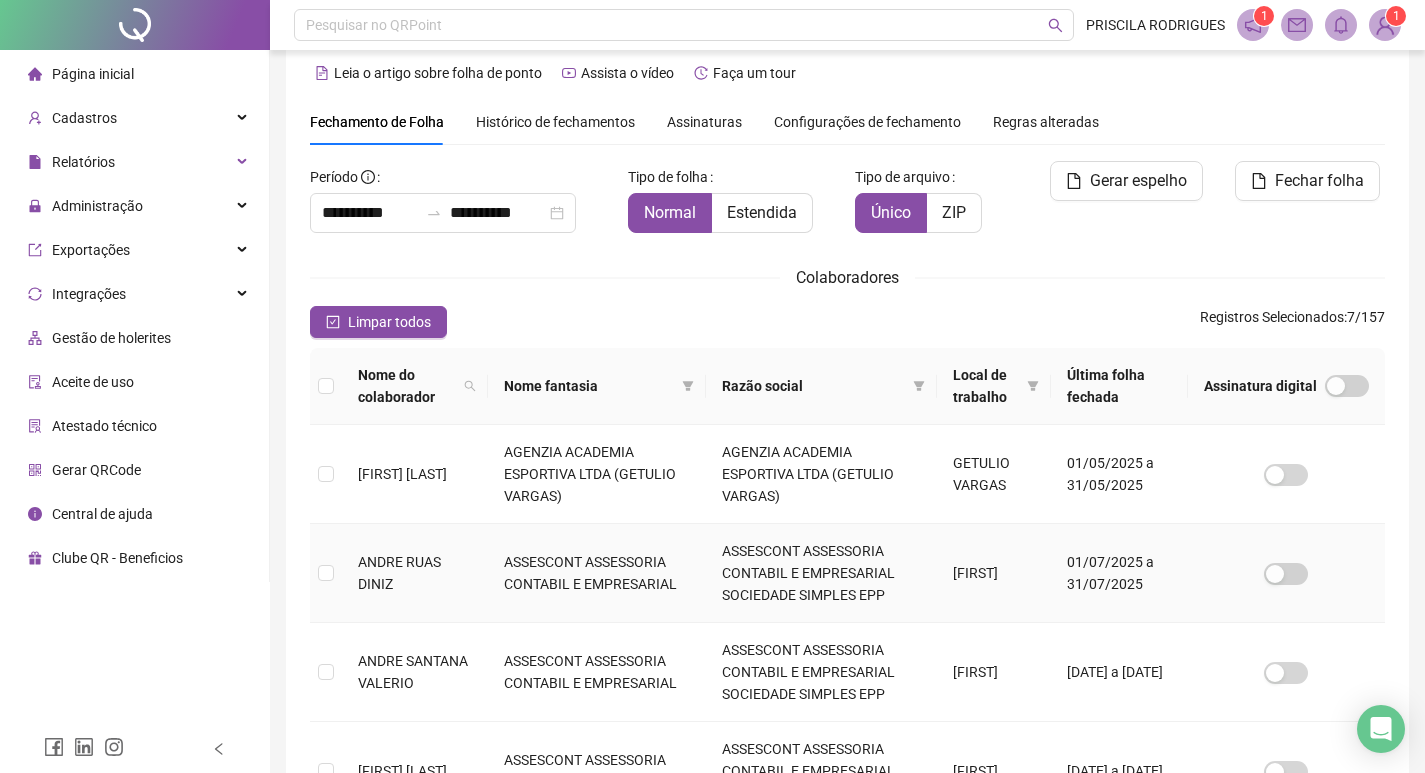 scroll, scrollTop: 323, scrollLeft: 0, axis: vertical 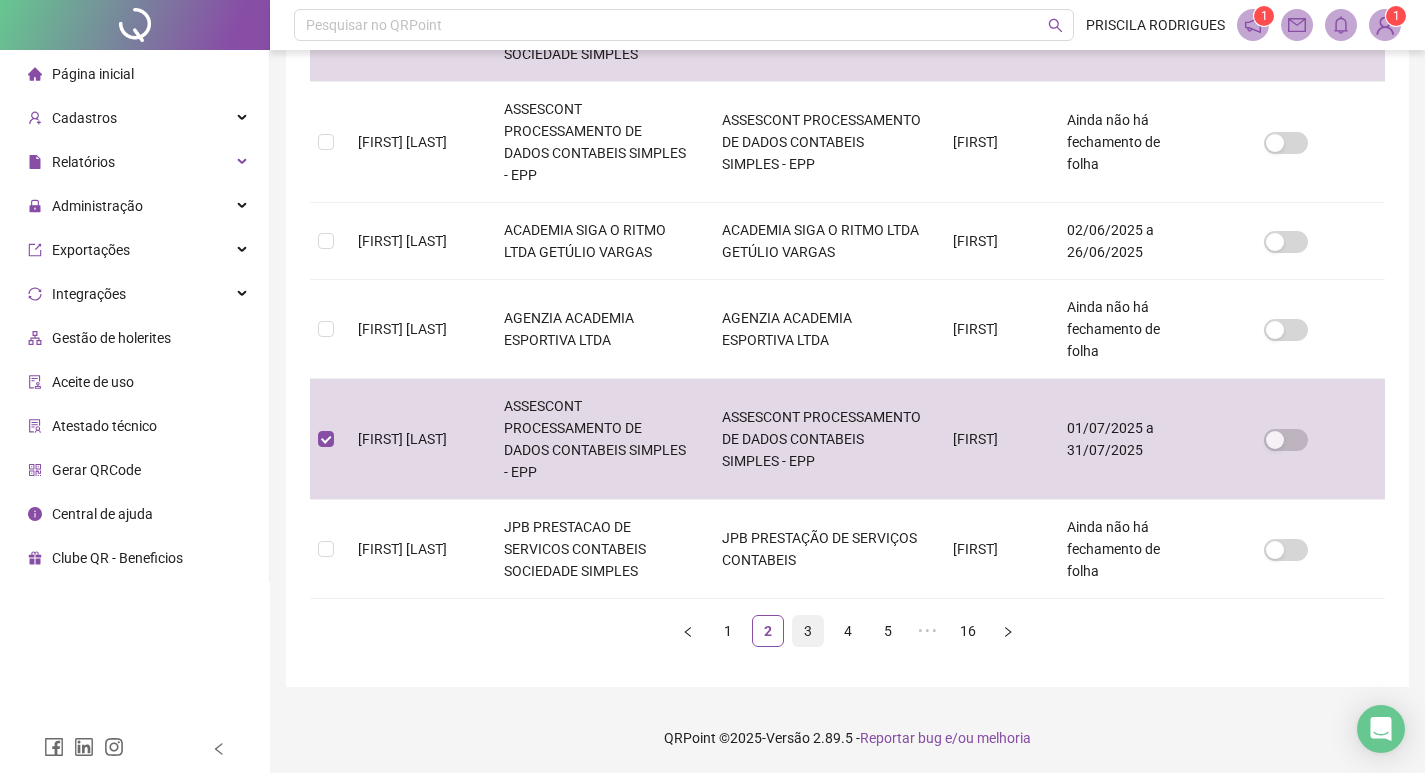 click on "3" at bounding box center [808, 631] 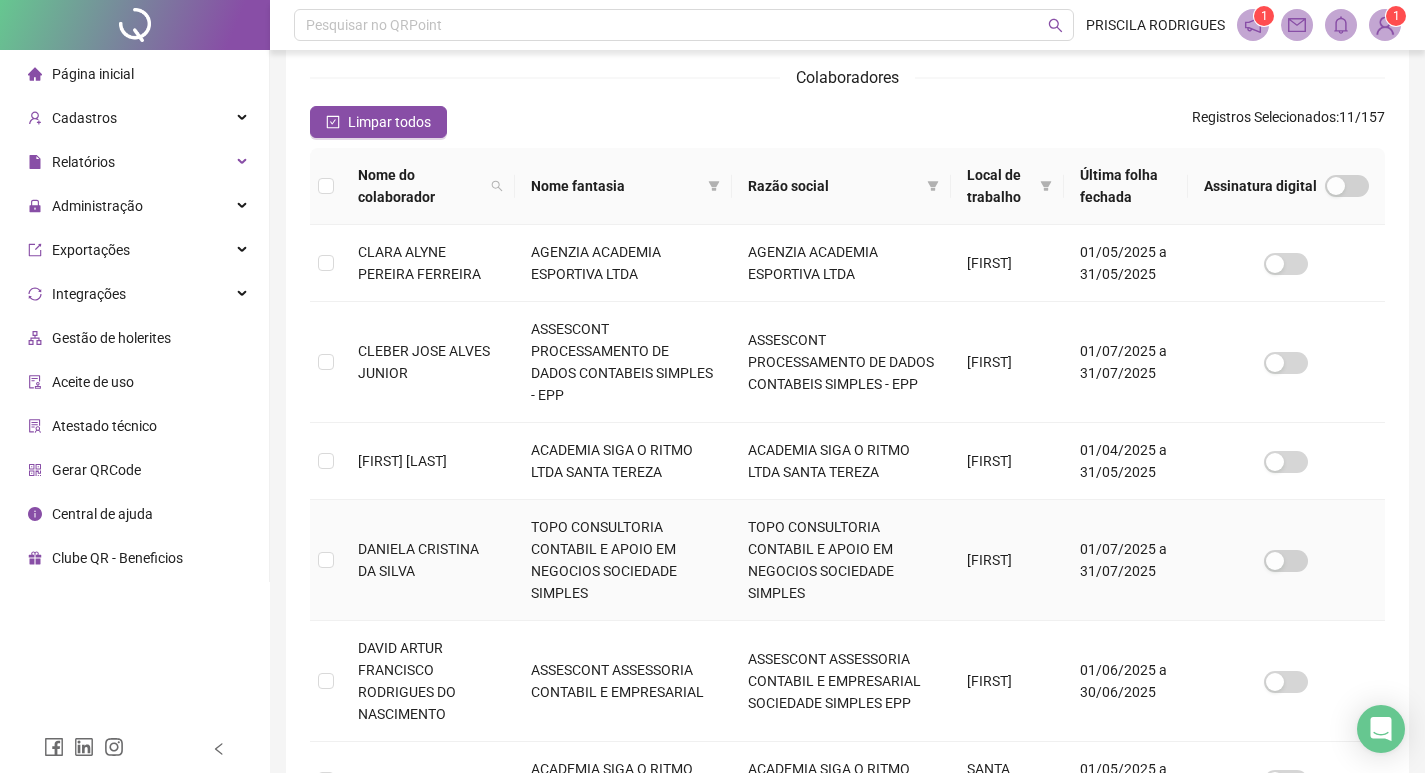scroll, scrollTop: 323, scrollLeft: 0, axis: vertical 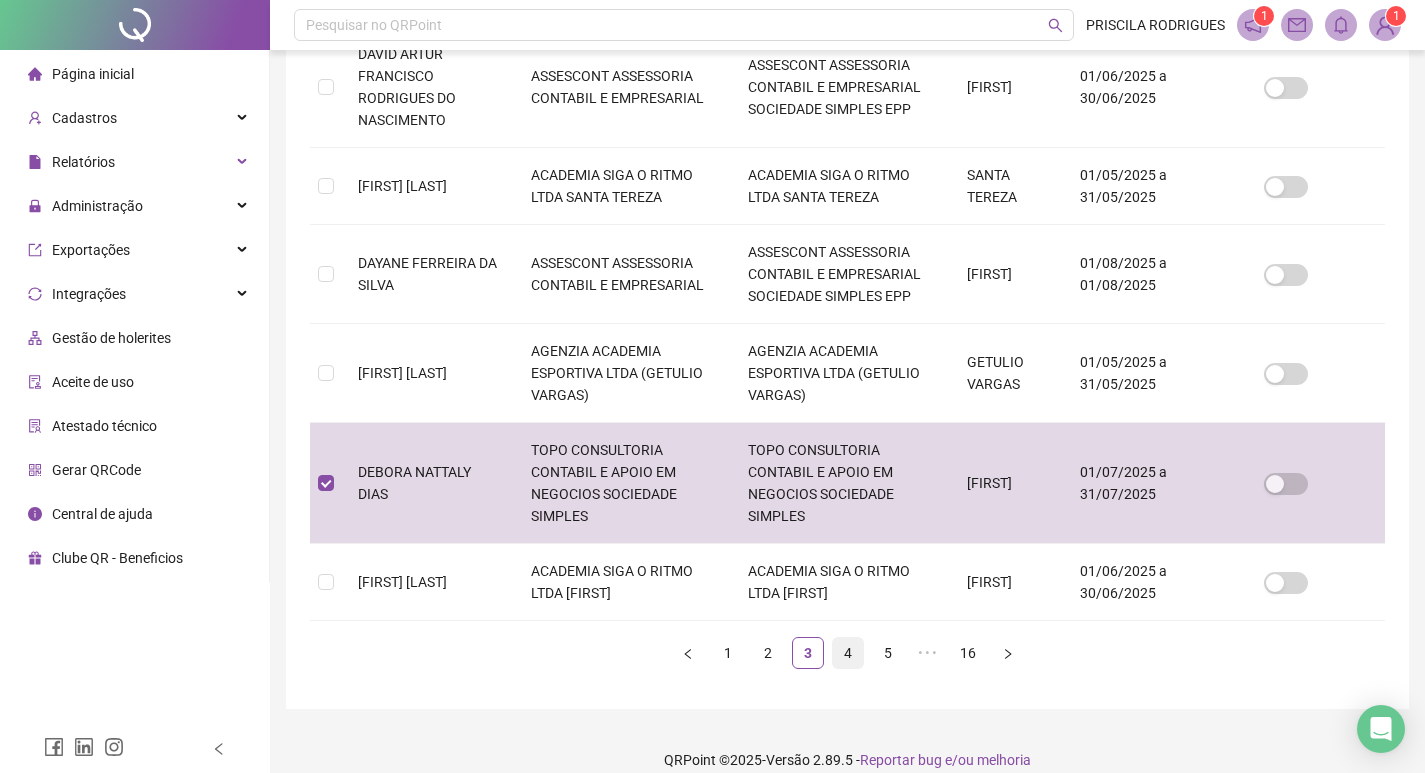click on "4" at bounding box center (848, 653) 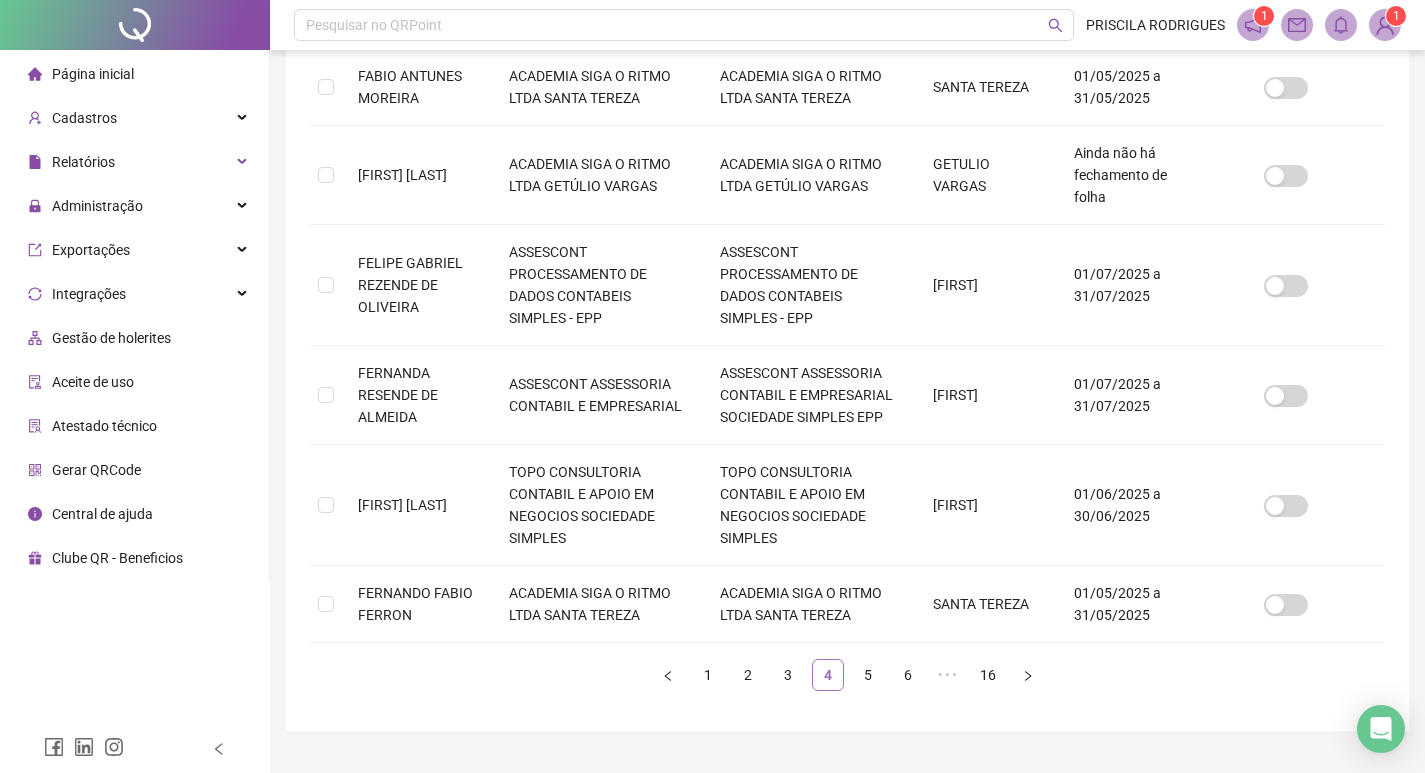 scroll, scrollTop: 23, scrollLeft: 0, axis: vertical 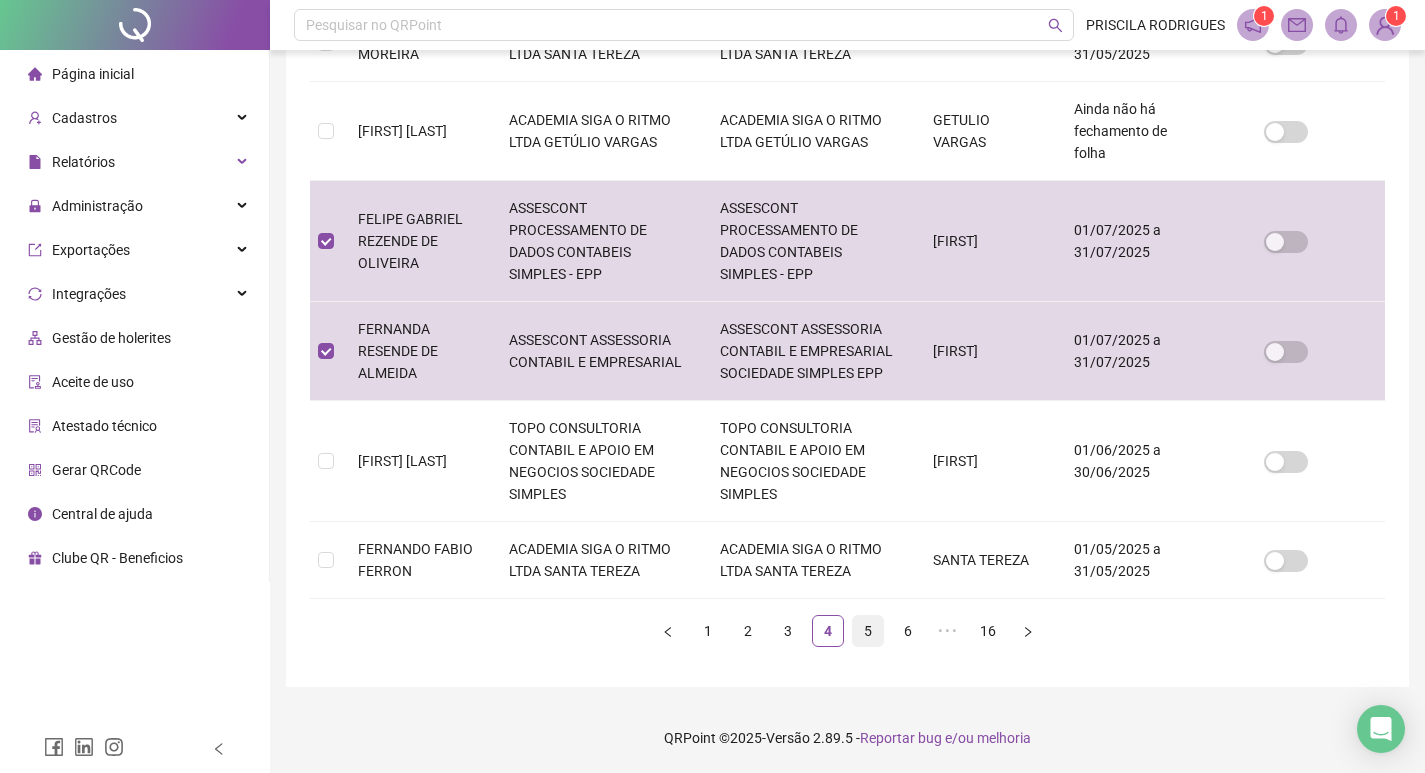 click on "5" at bounding box center (868, 631) 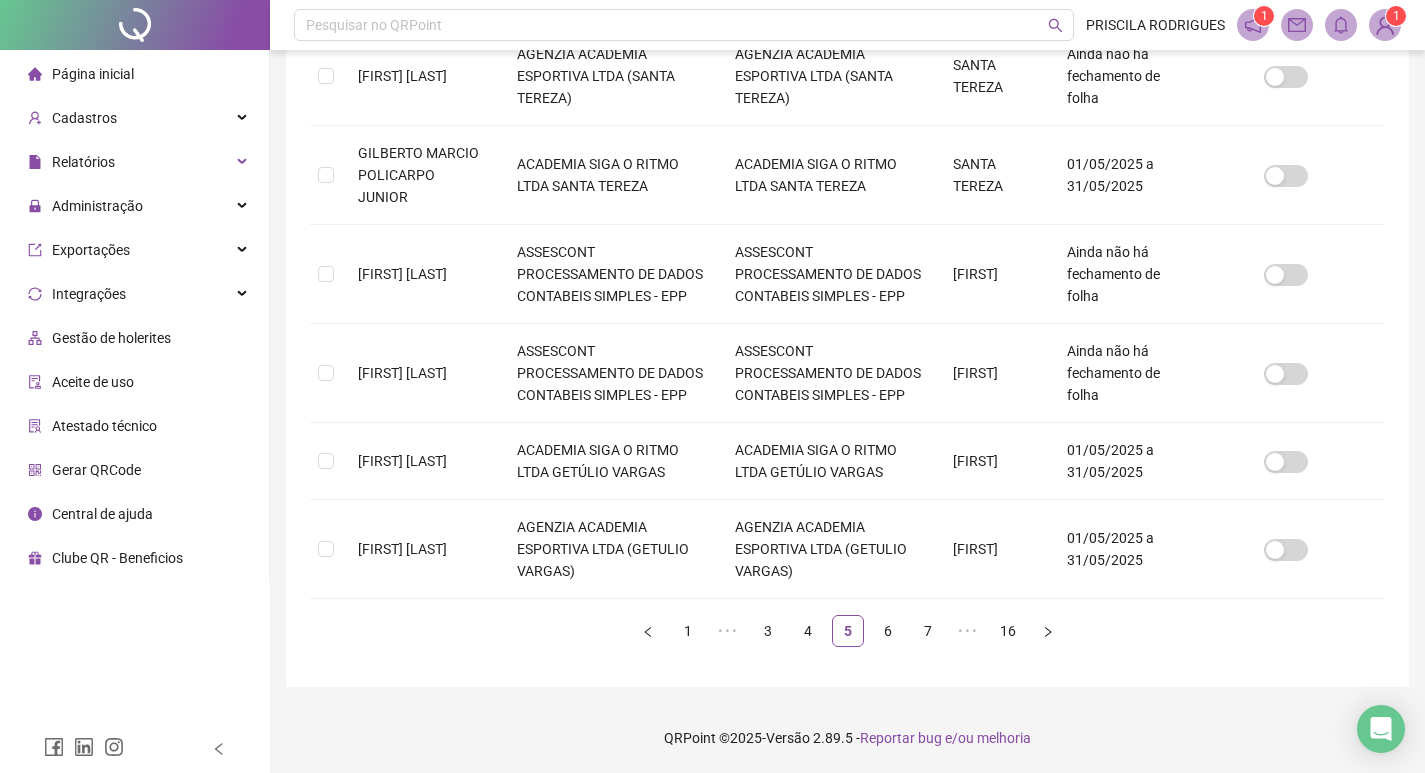 scroll, scrollTop: 23, scrollLeft: 0, axis: vertical 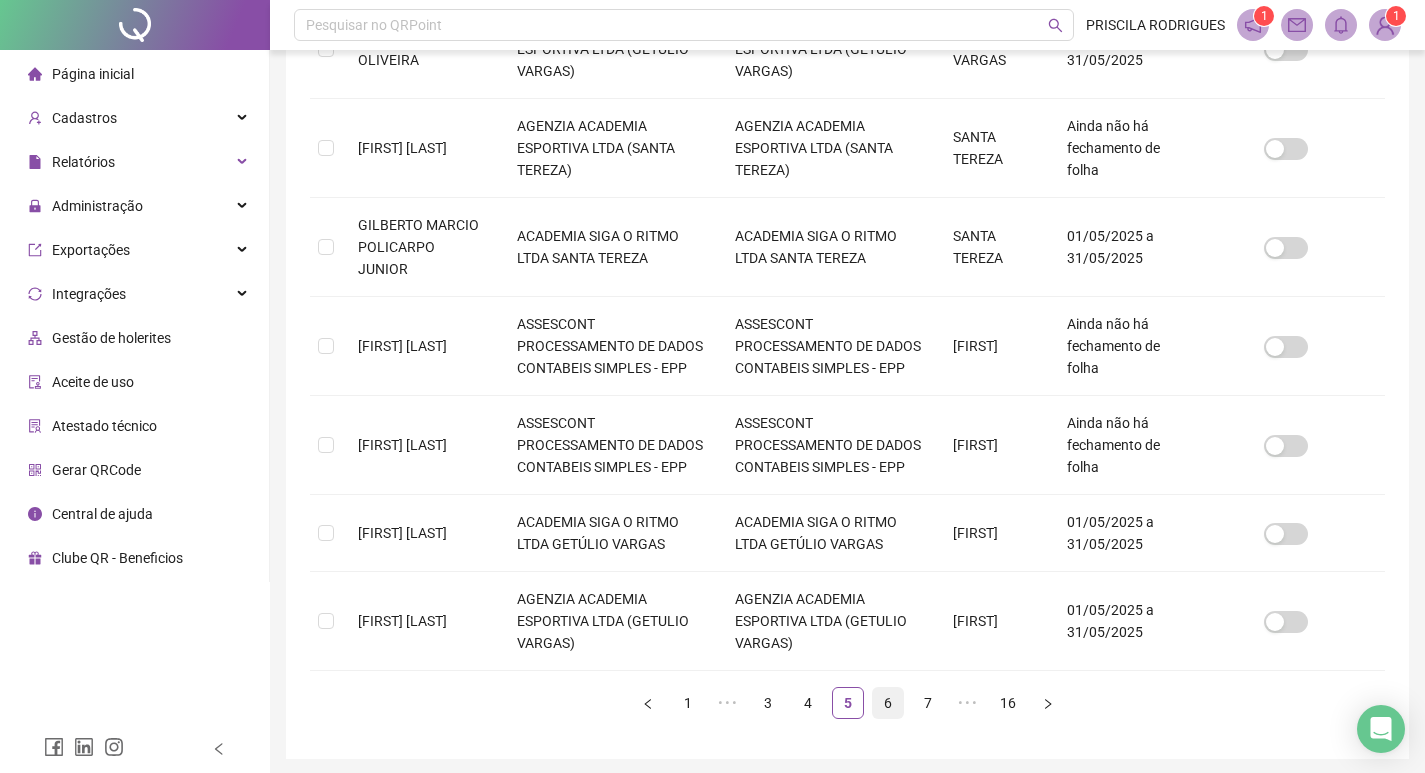 click on "6" at bounding box center (888, 703) 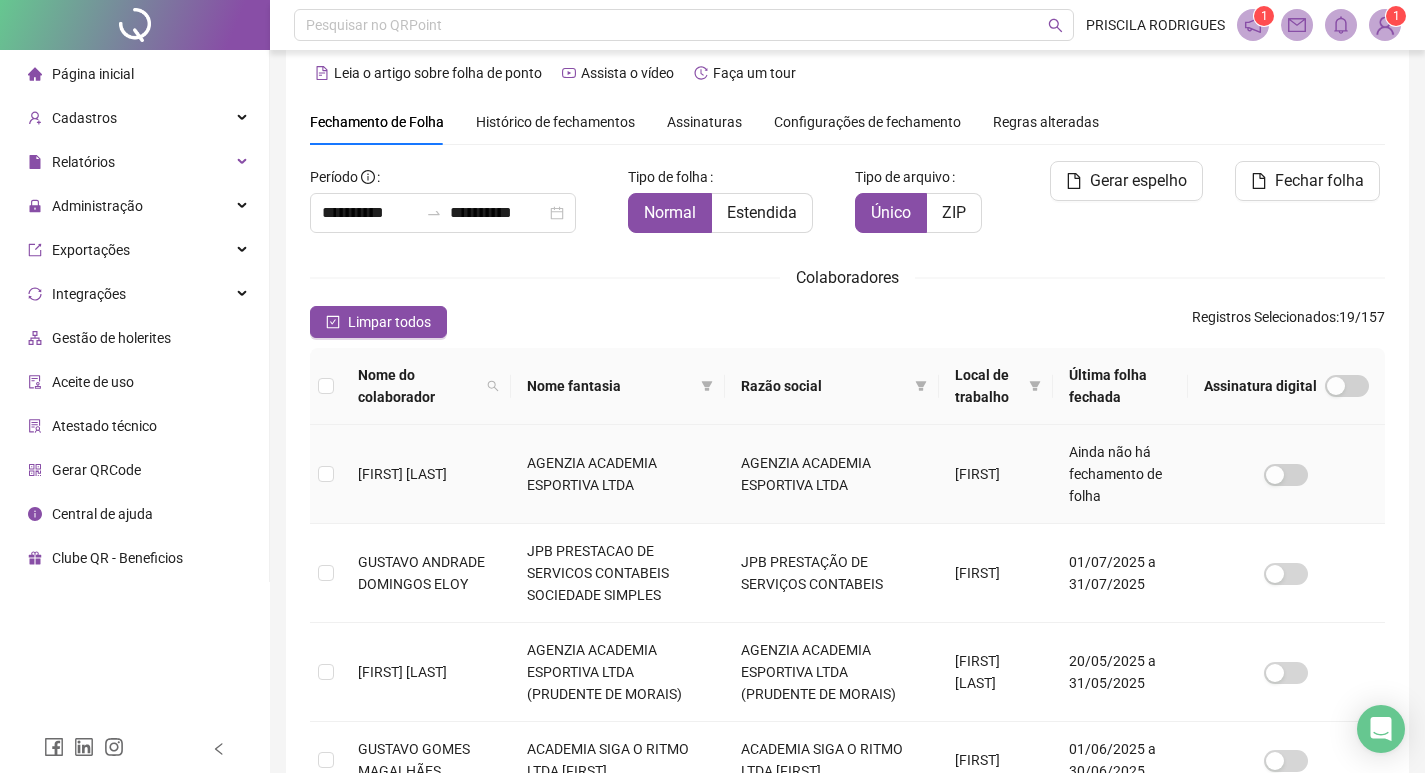 scroll, scrollTop: 123, scrollLeft: 0, axis: vertical 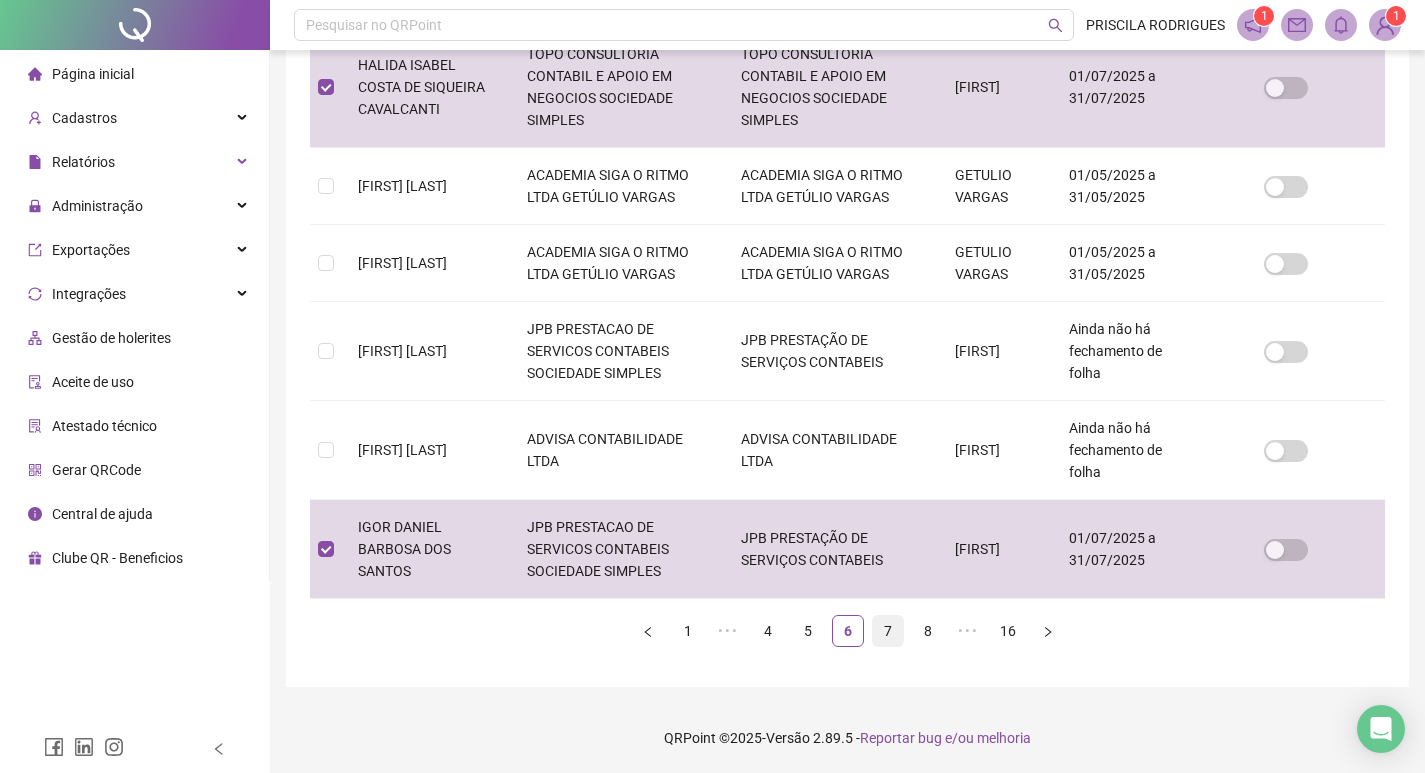 click on "7" at bounding box center (888, 631) 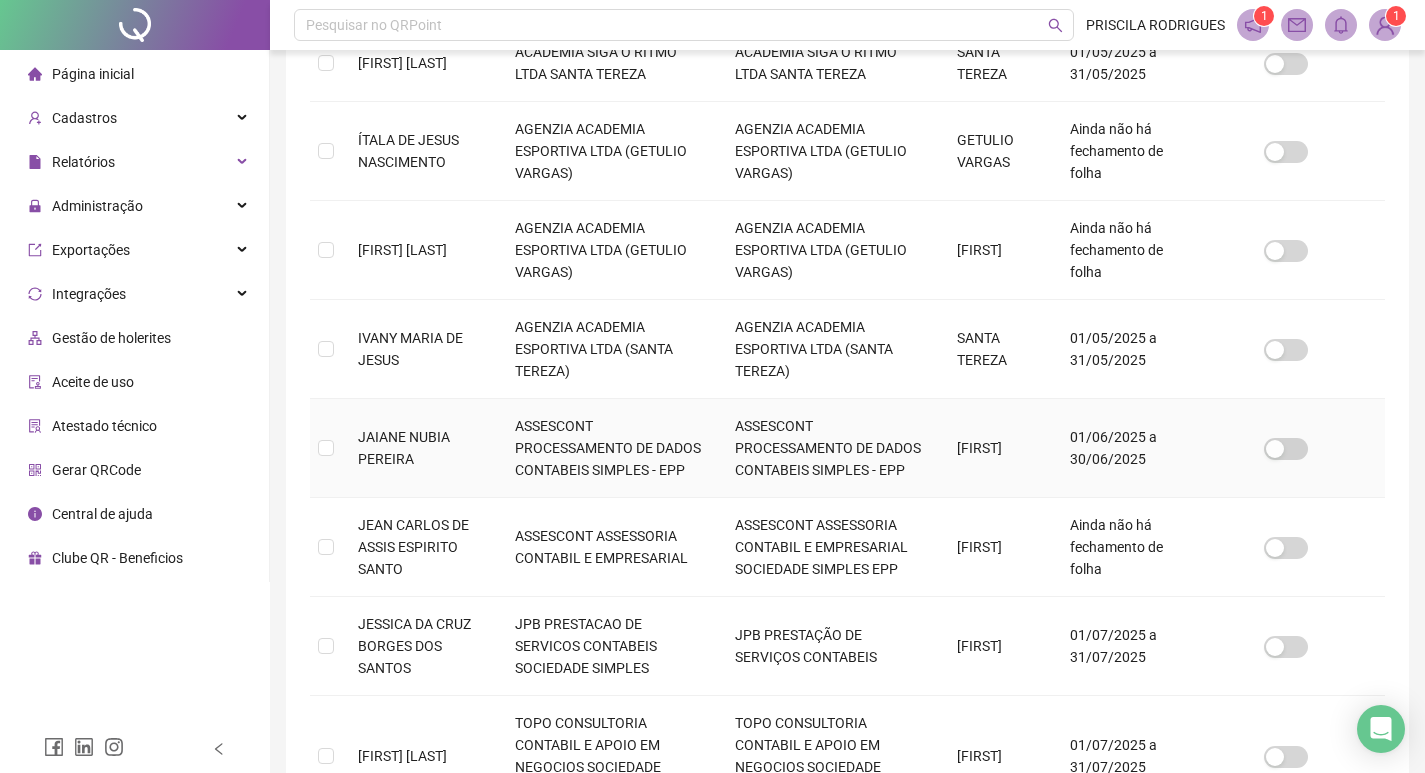 scroll, scrollTop: 623, scrollLeft: 0, axis: vertical 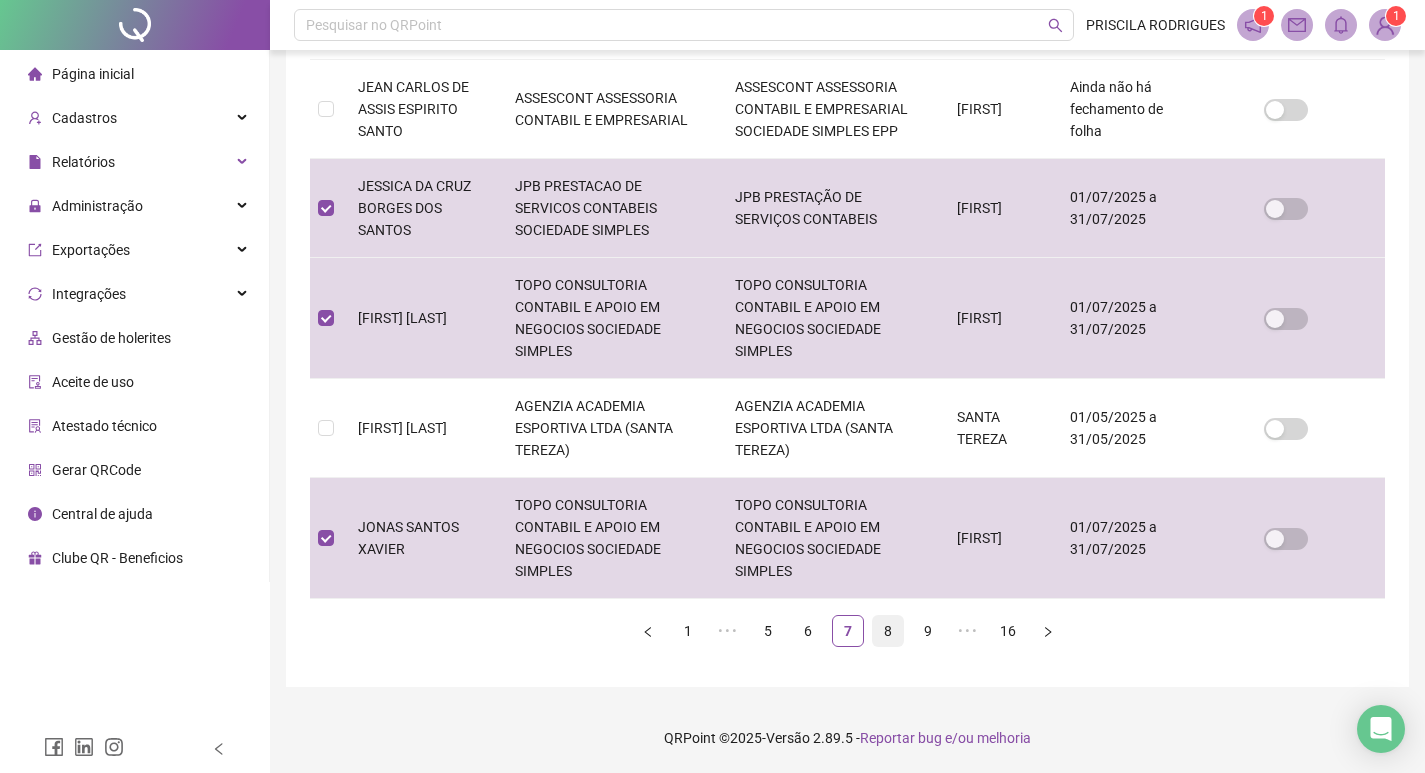 click on "8" at bounding box center [888, 631] 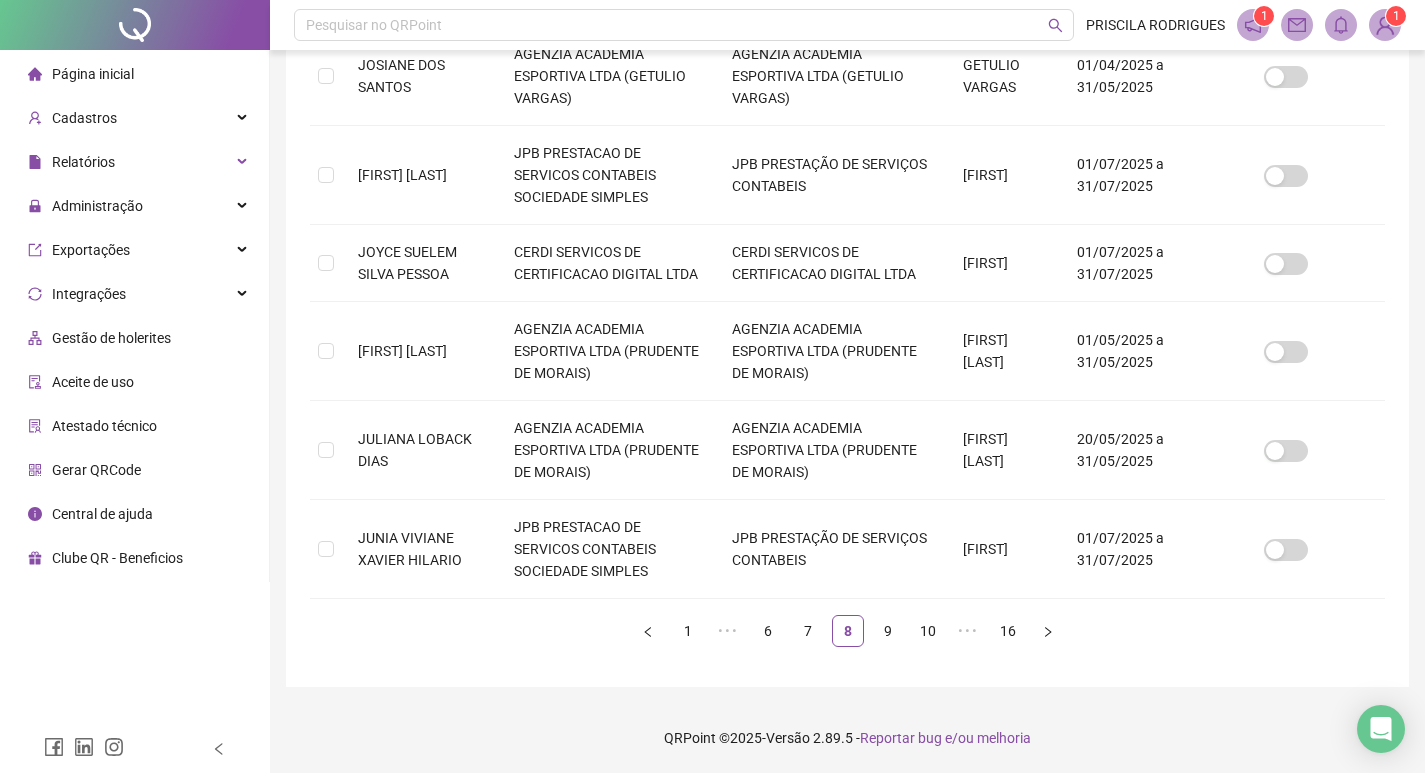scroll, scrollTop: 23, scrollLeft: 0, axis: vertical 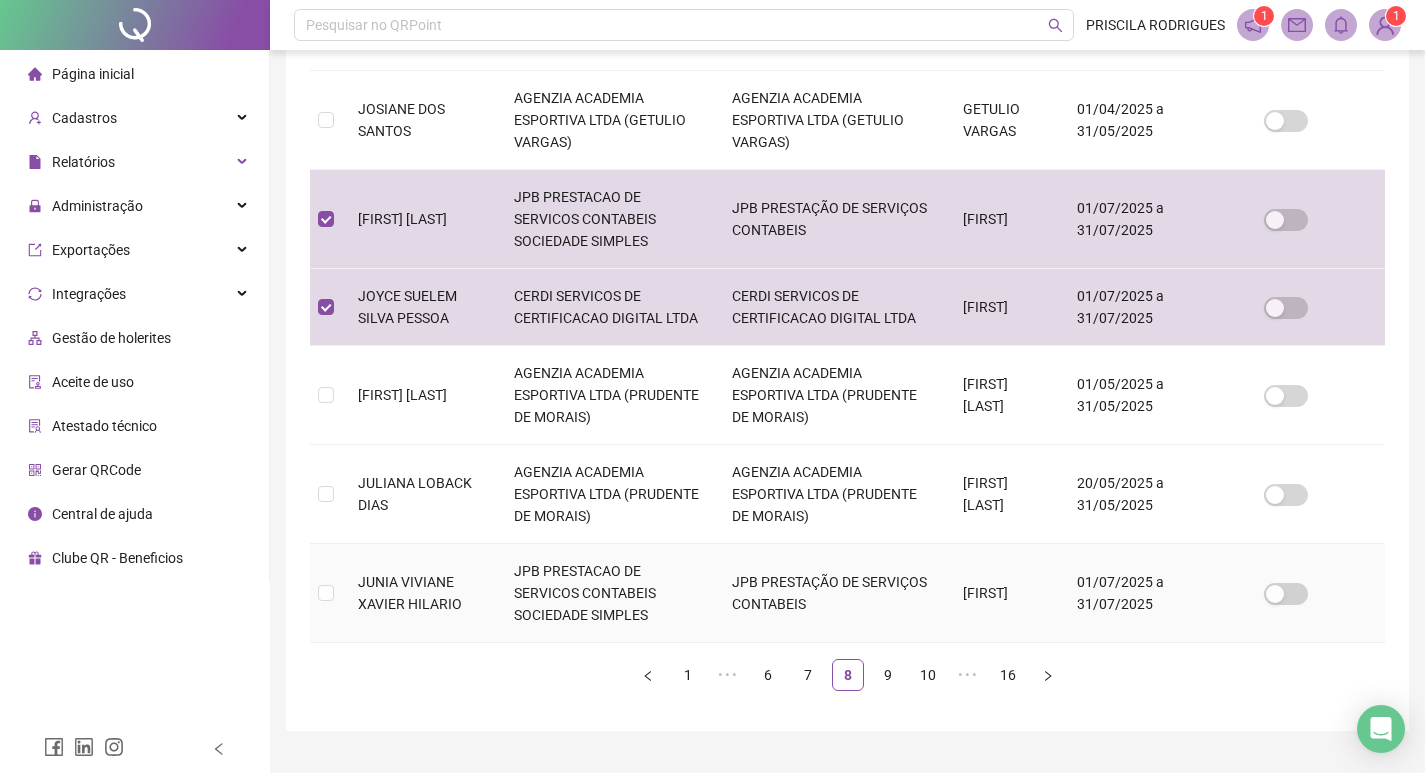 click at bounding box center (326, 593) 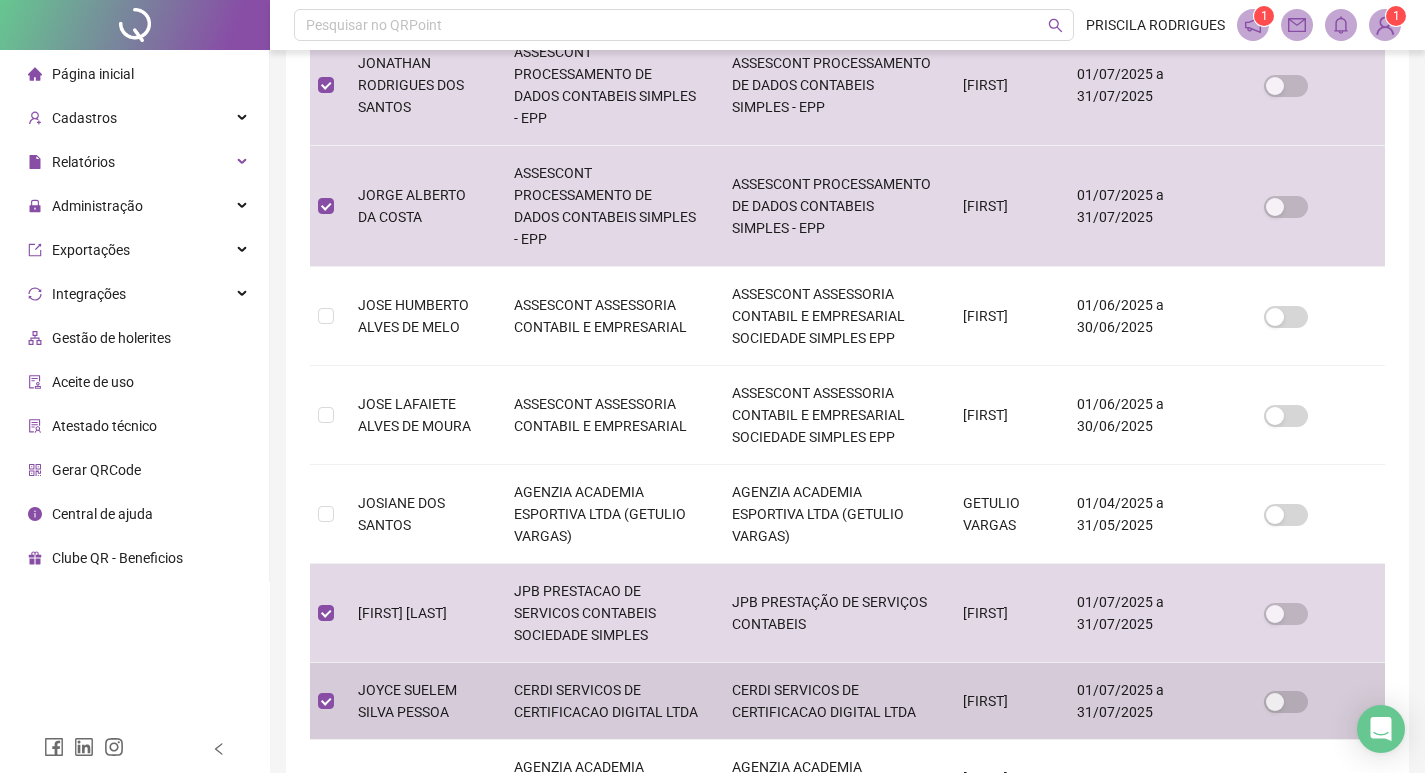 scroll, scrollTop: 817, scrollLeft: 0, axis: vertical 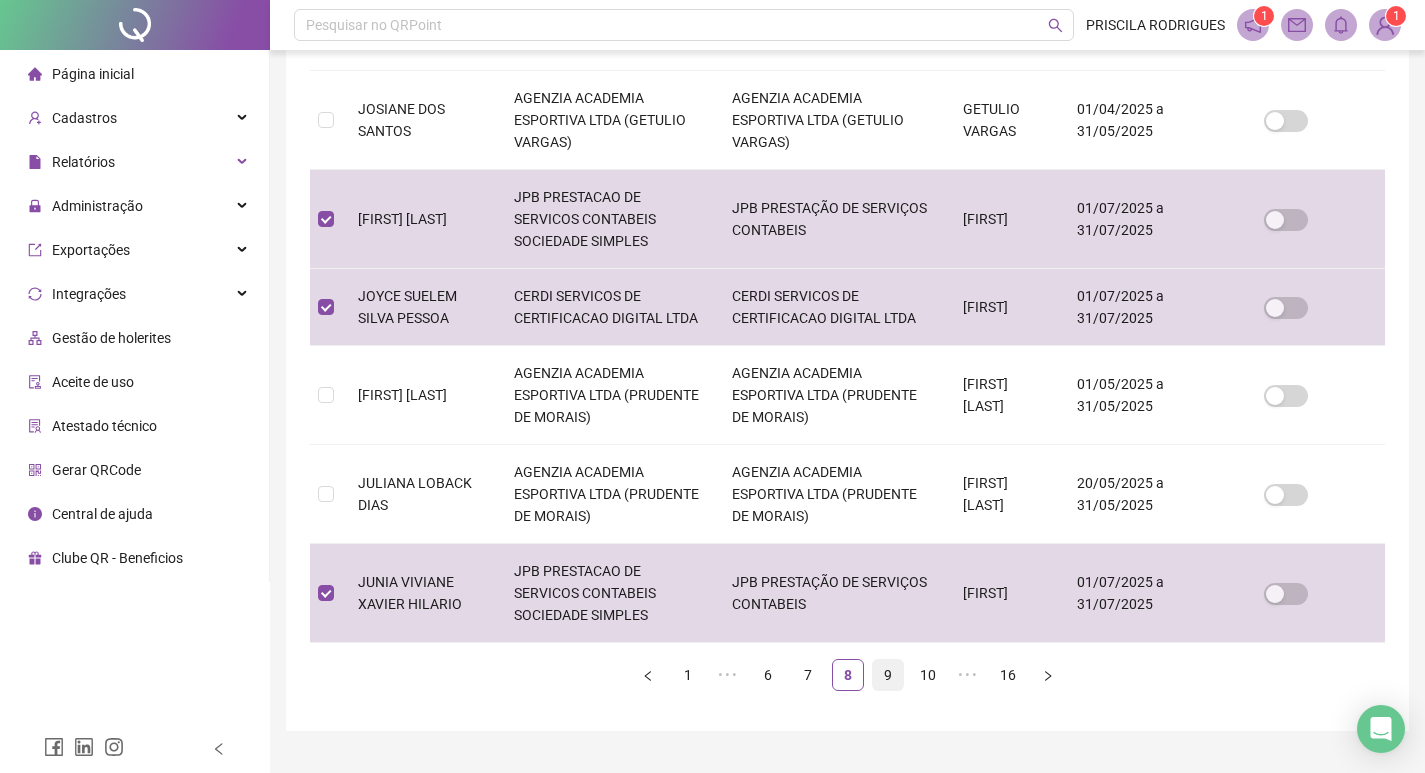 click on "9" at bounding box center [888, 675] 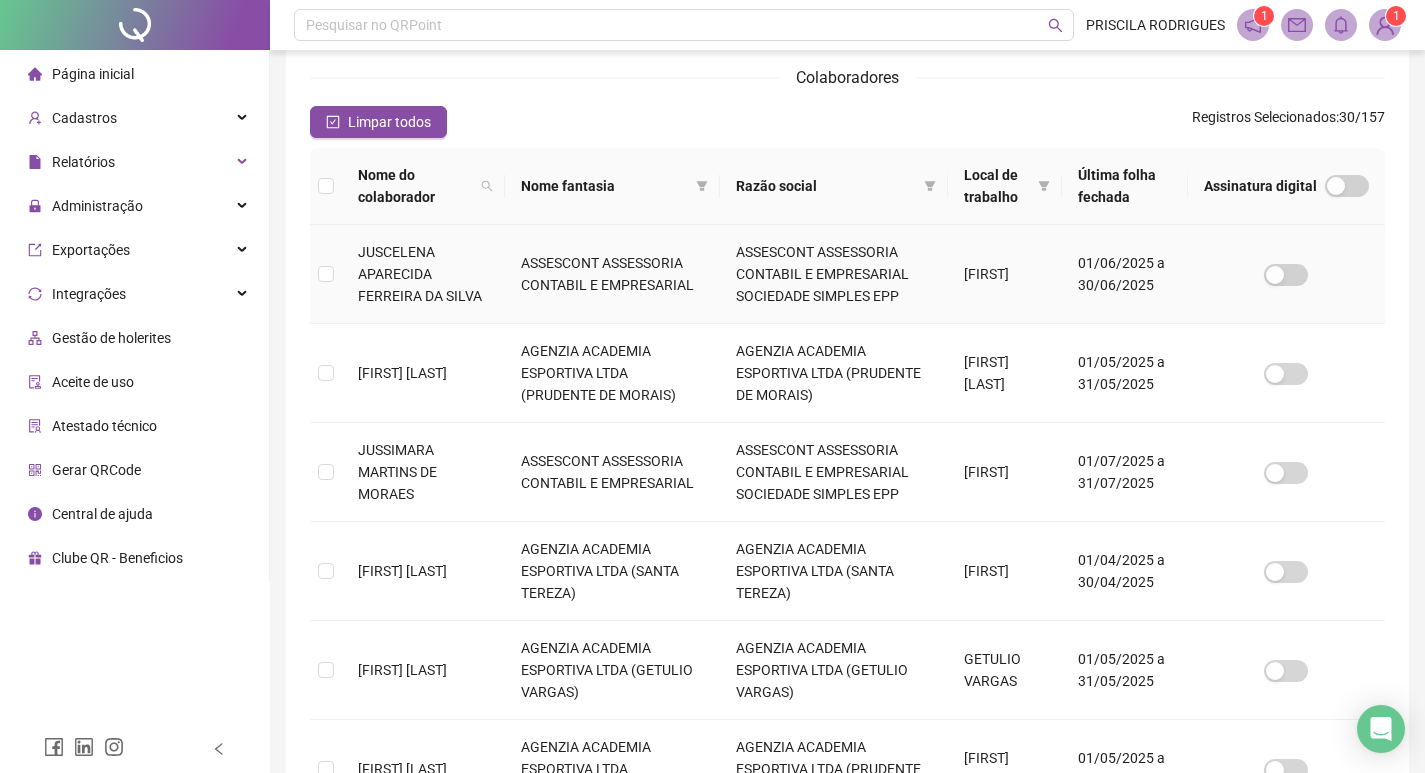 scroll, scrollTop: 323, scrollLeft: 0, axis: vertical 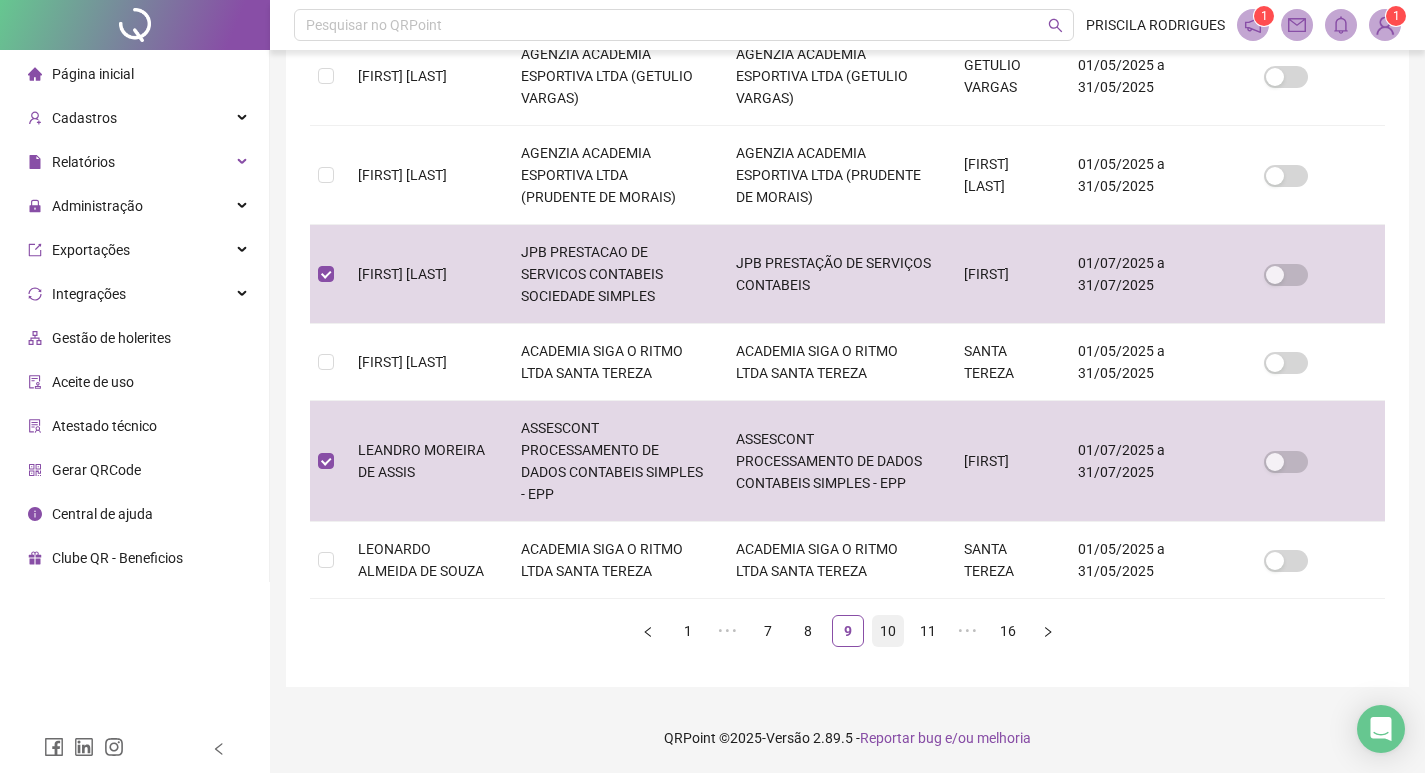 click on "10" at bounding box center (888, 631) 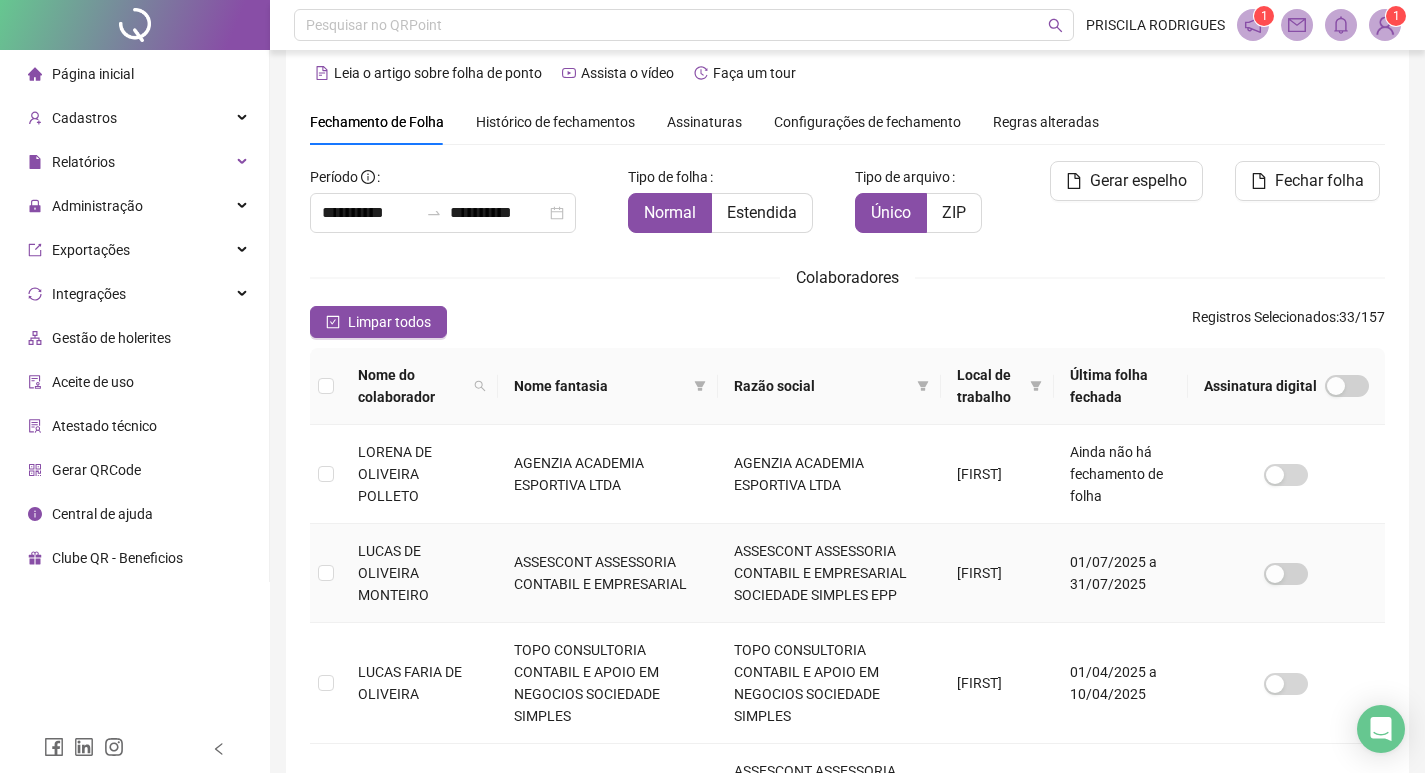 click at bounding box center [326, 573] 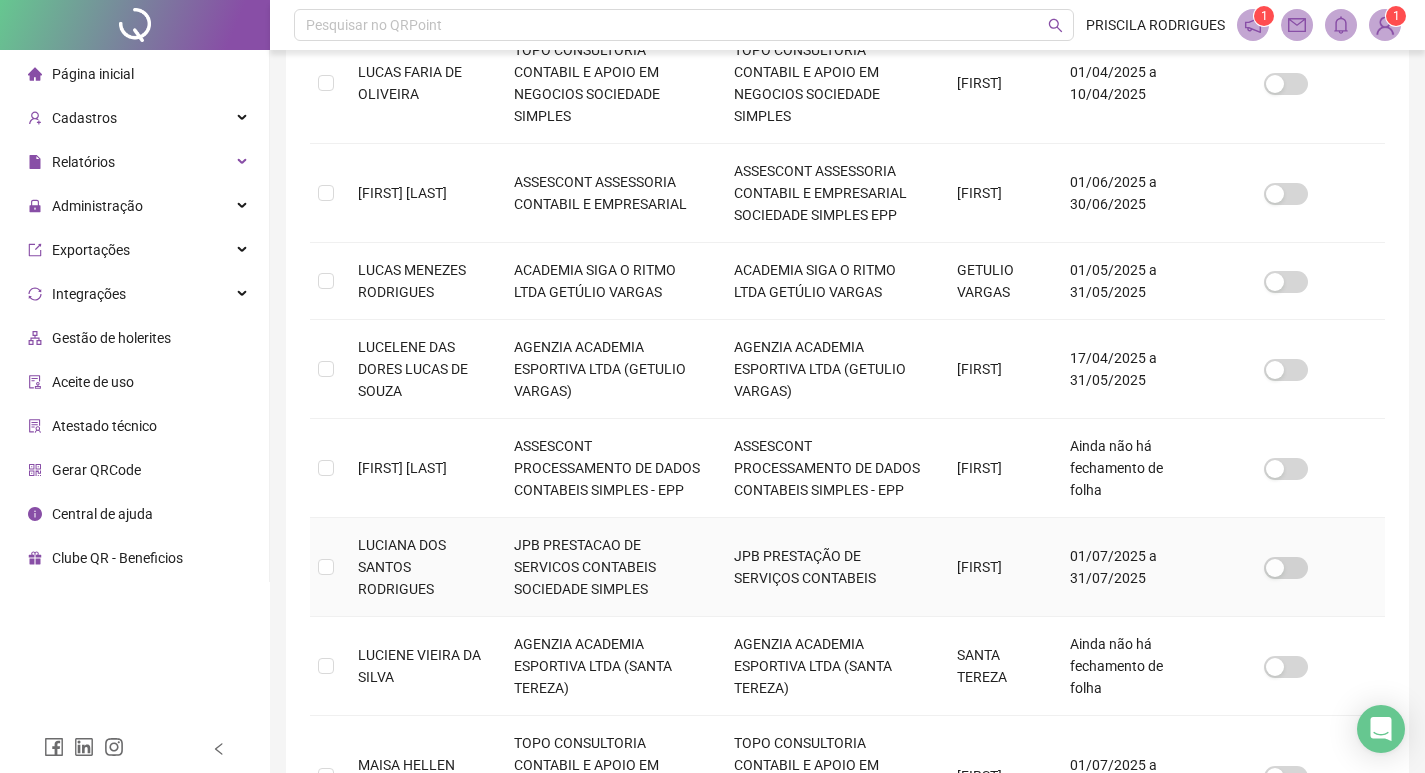 scroll, scrollTop: 523, scrollLeft: 0, axis: vertical 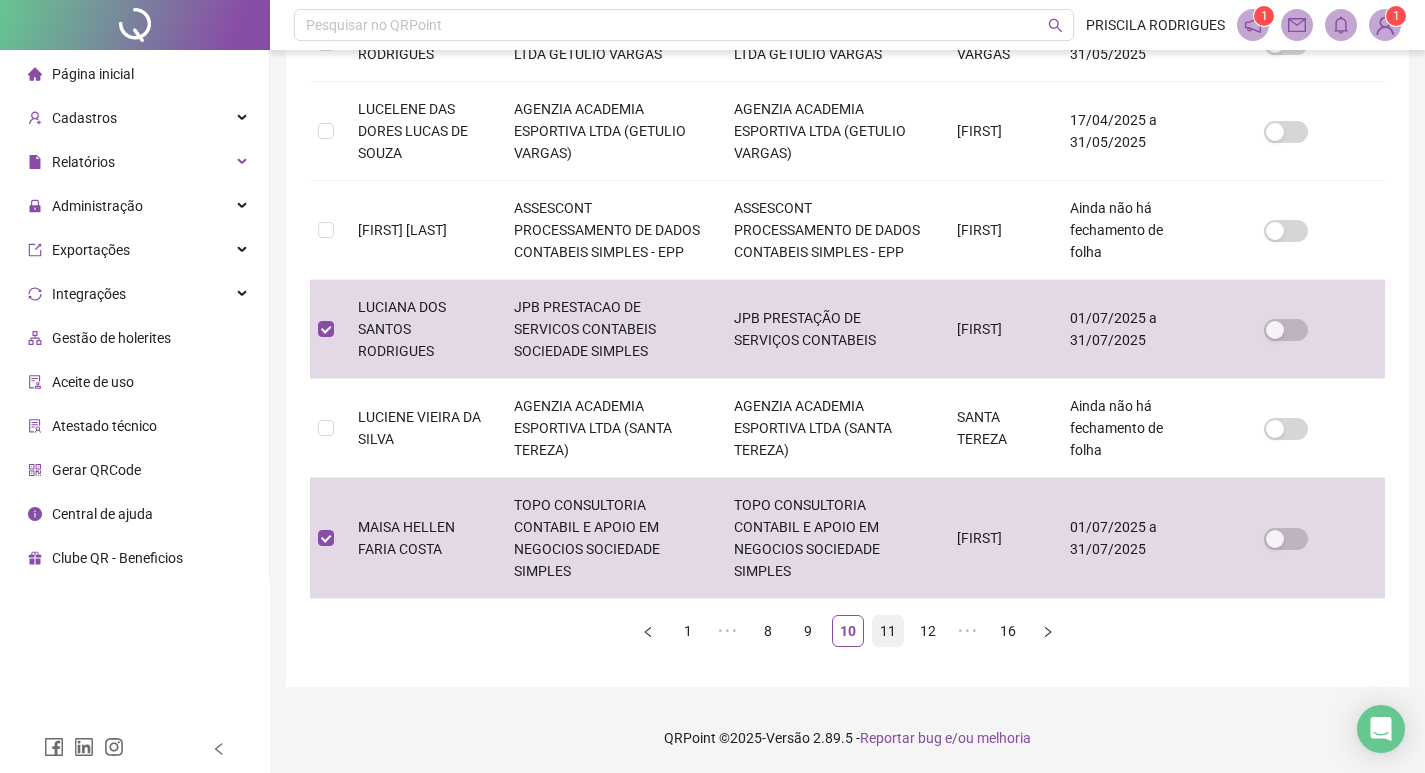 click on "11" at bounding box center [888, 631] 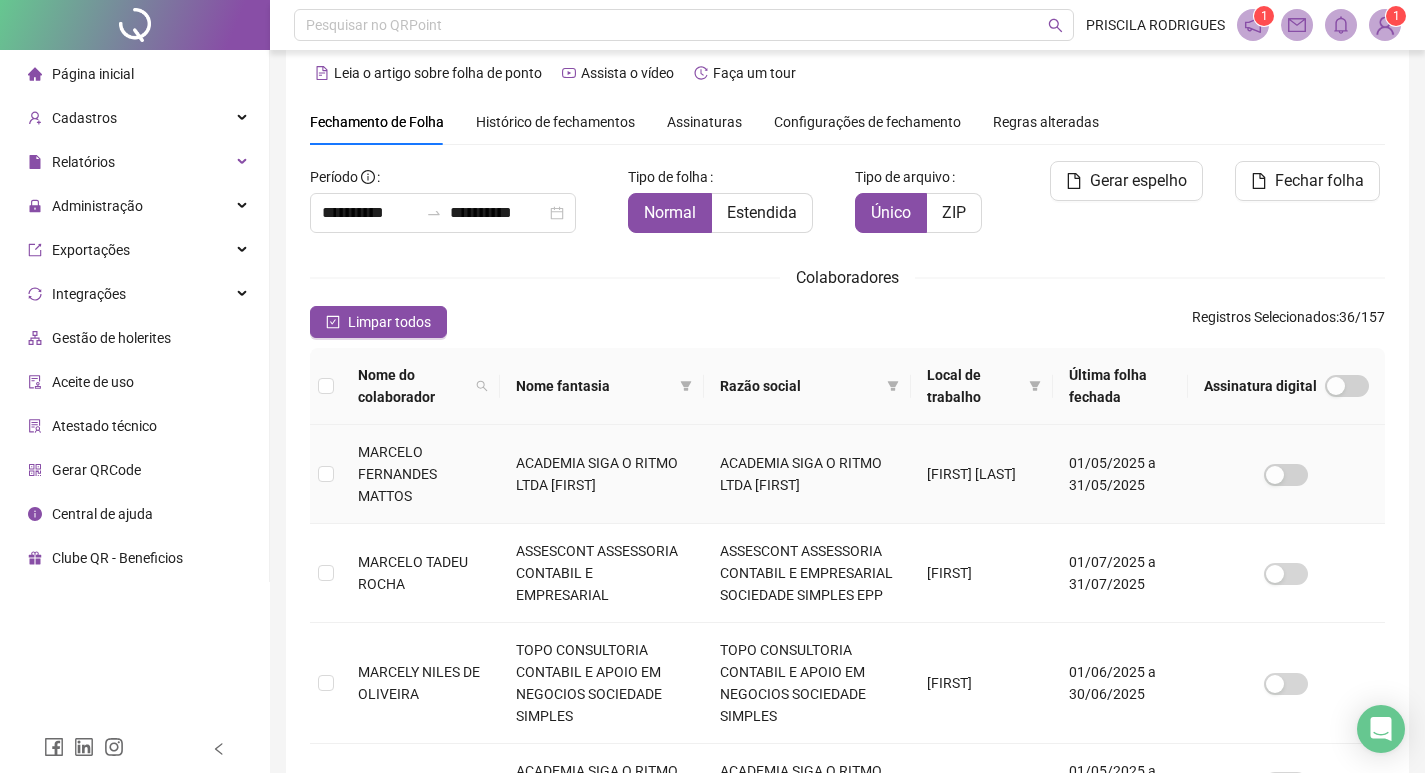 scroll, scrollTop: 223, scrollLeft: 0, axis: vertical 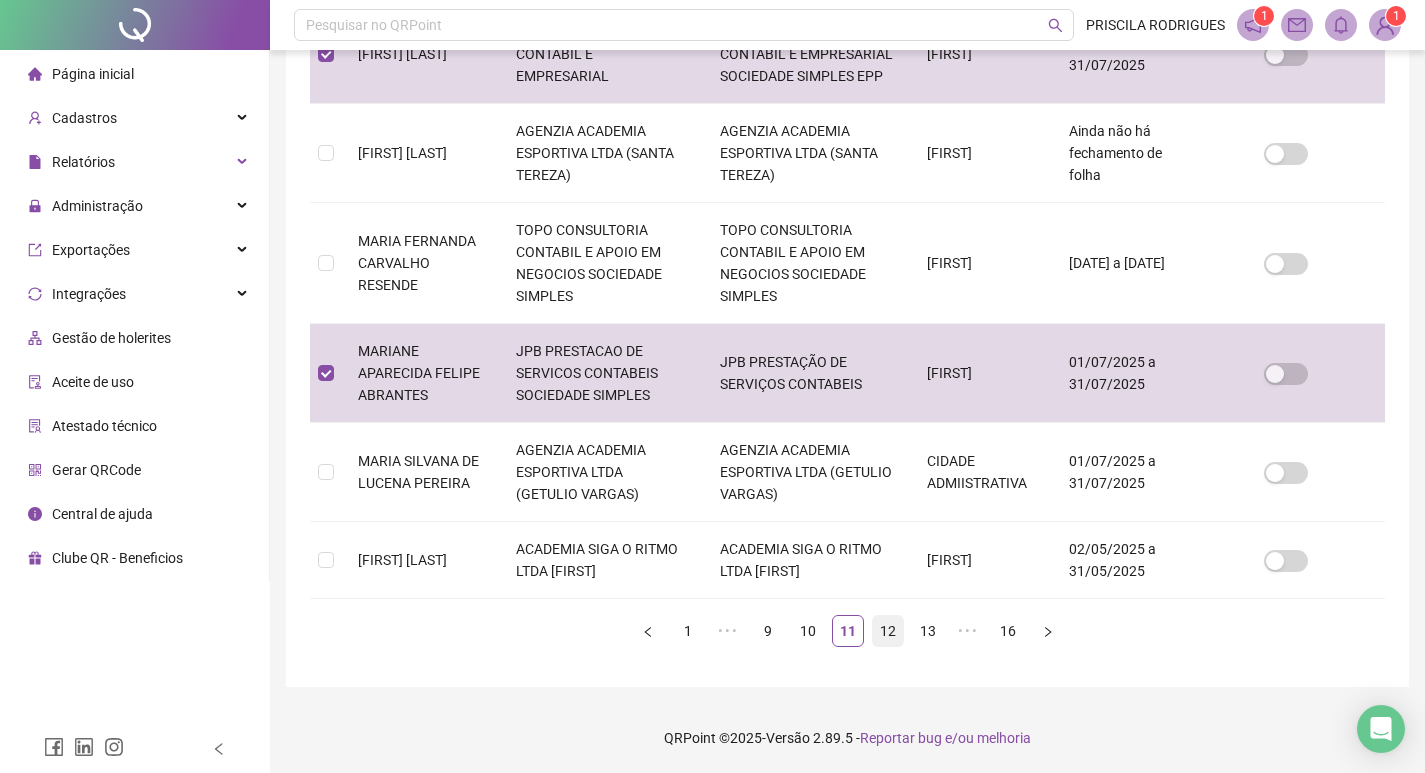 click on "12" at bounding box center (888, 631) 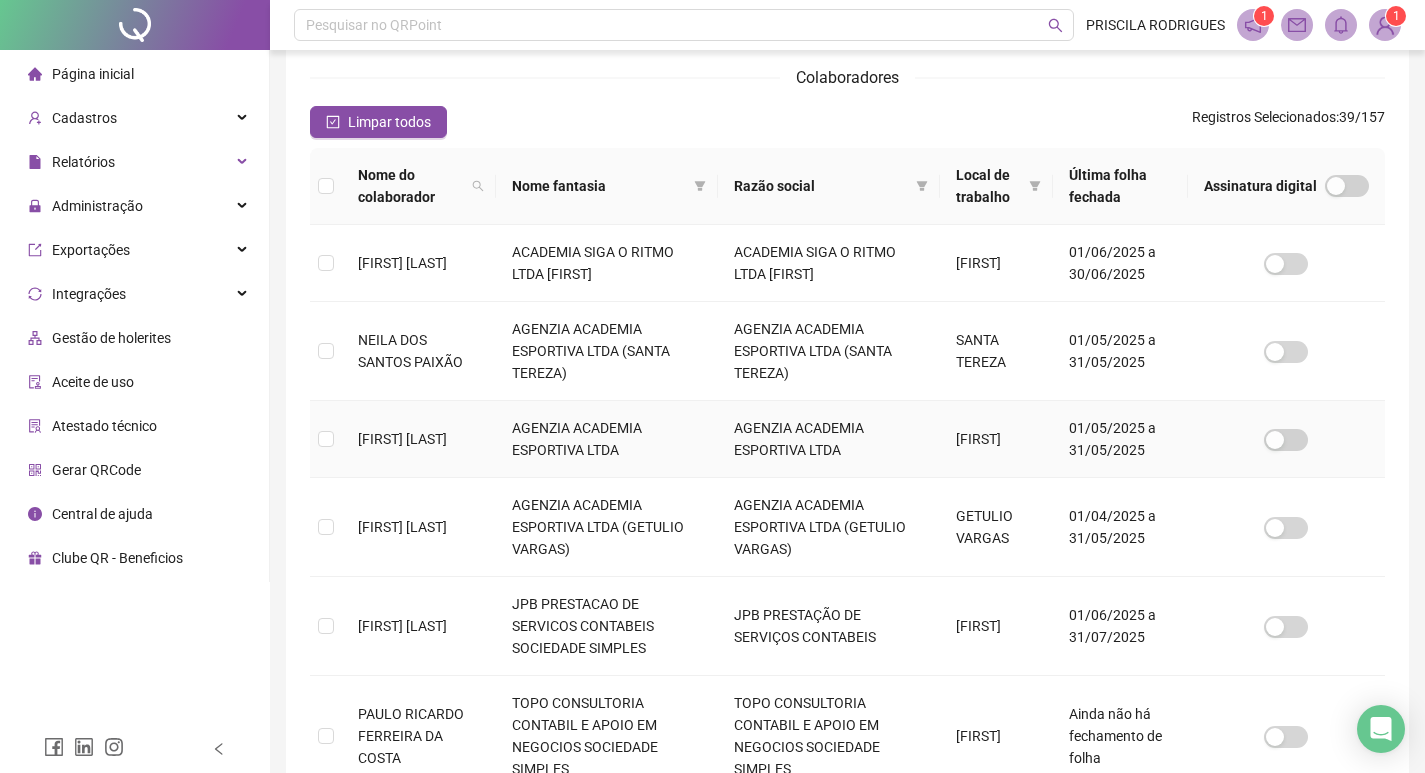 scroll, scrollTop: 423, scrollLeft: 0, axis: vertical 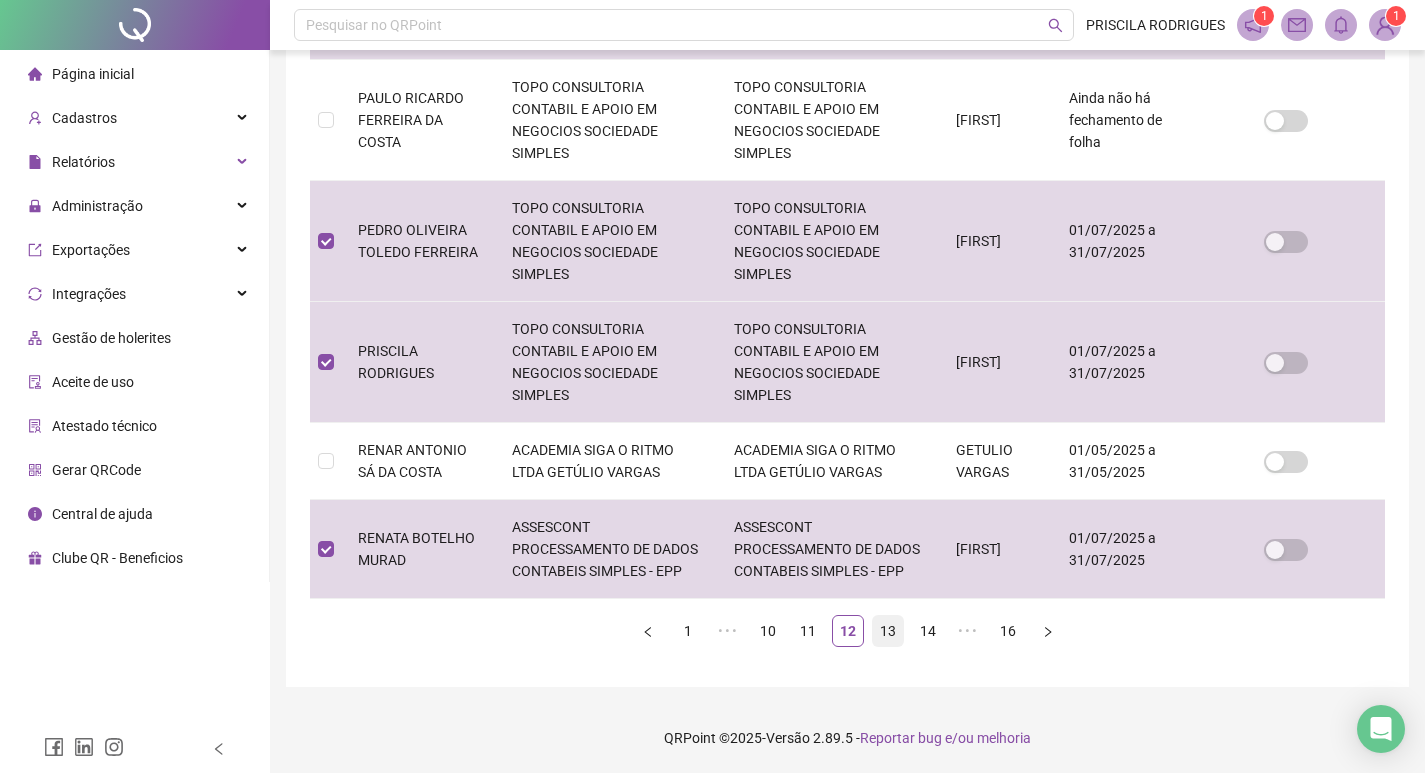 click on "13" at bounding box center (888, 631) 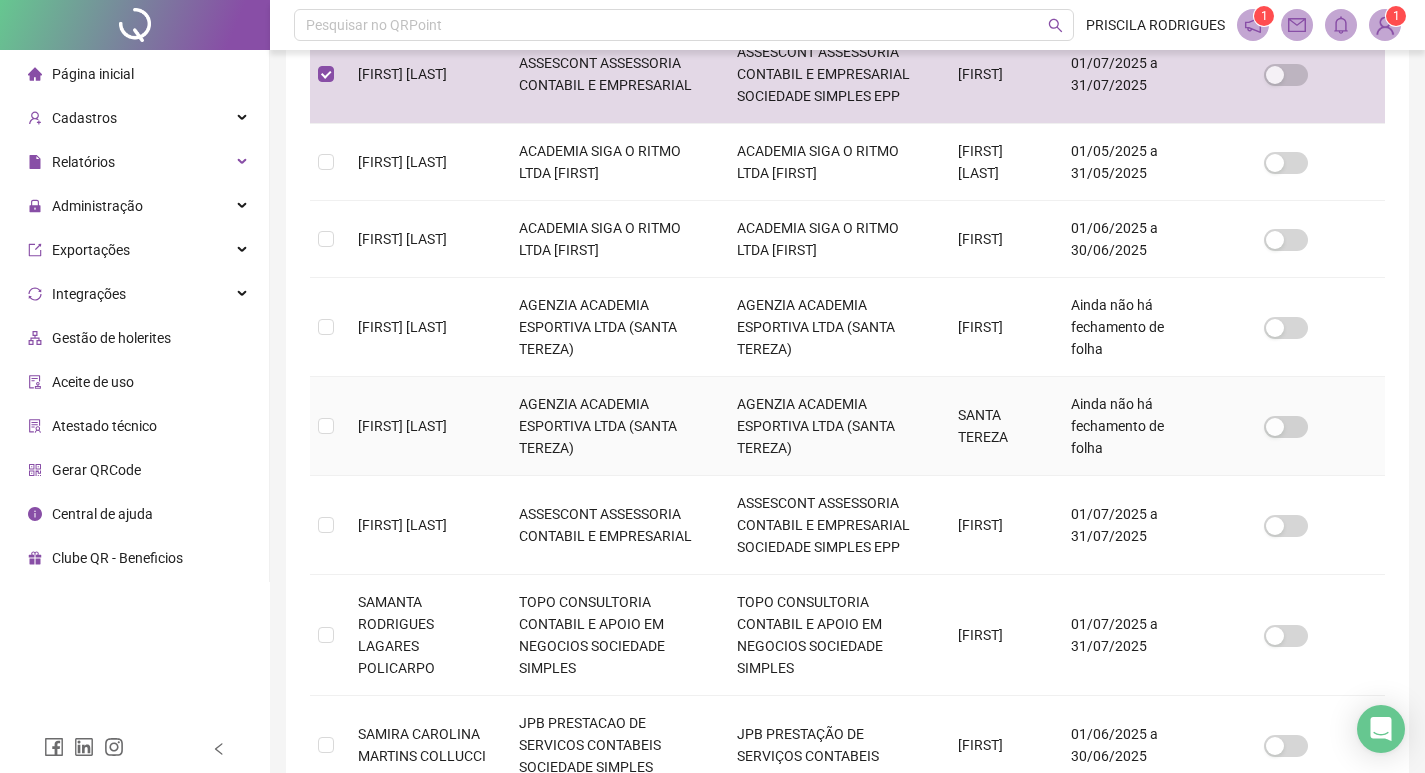 scroll, scrollTop: 523, scrollLeft: 0, axis: vertical 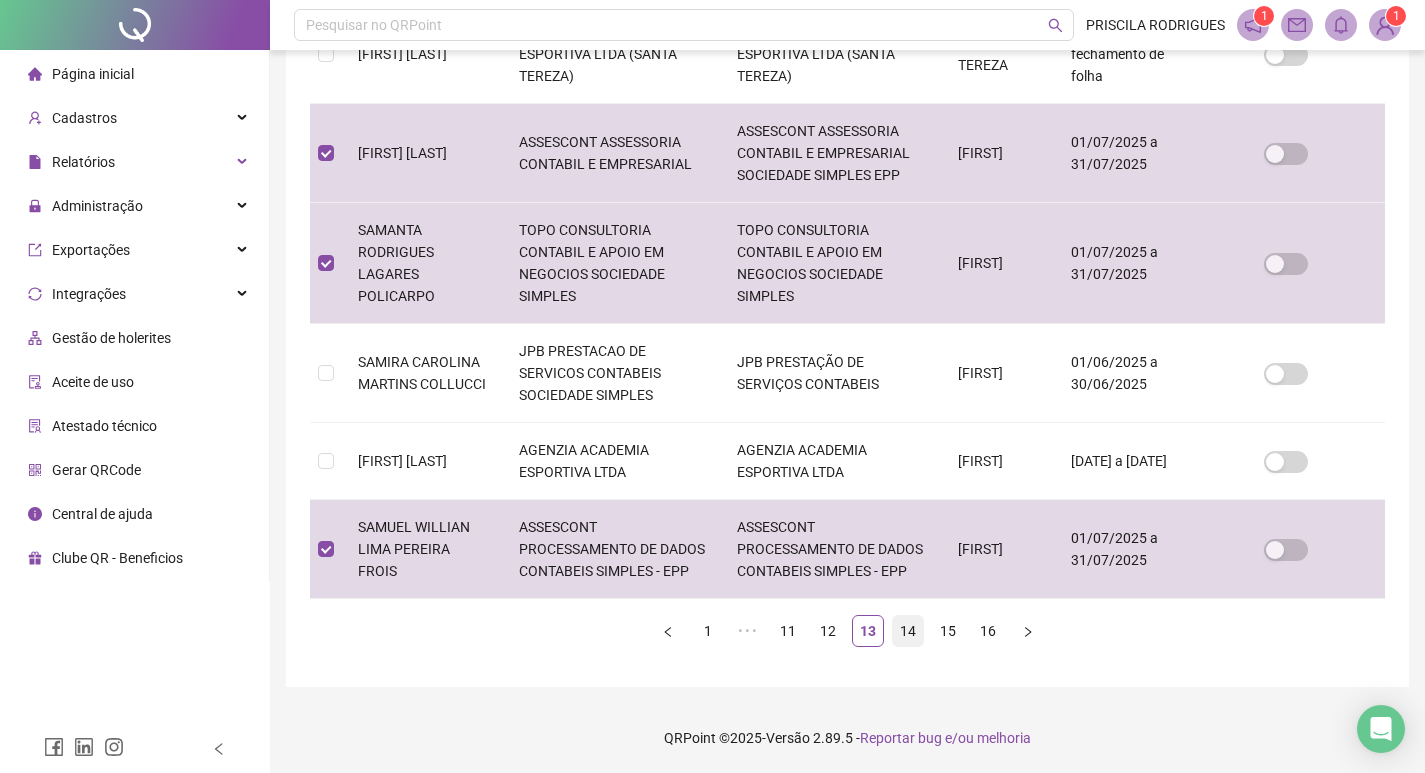 click on "14" at bounding box center [908, 631] 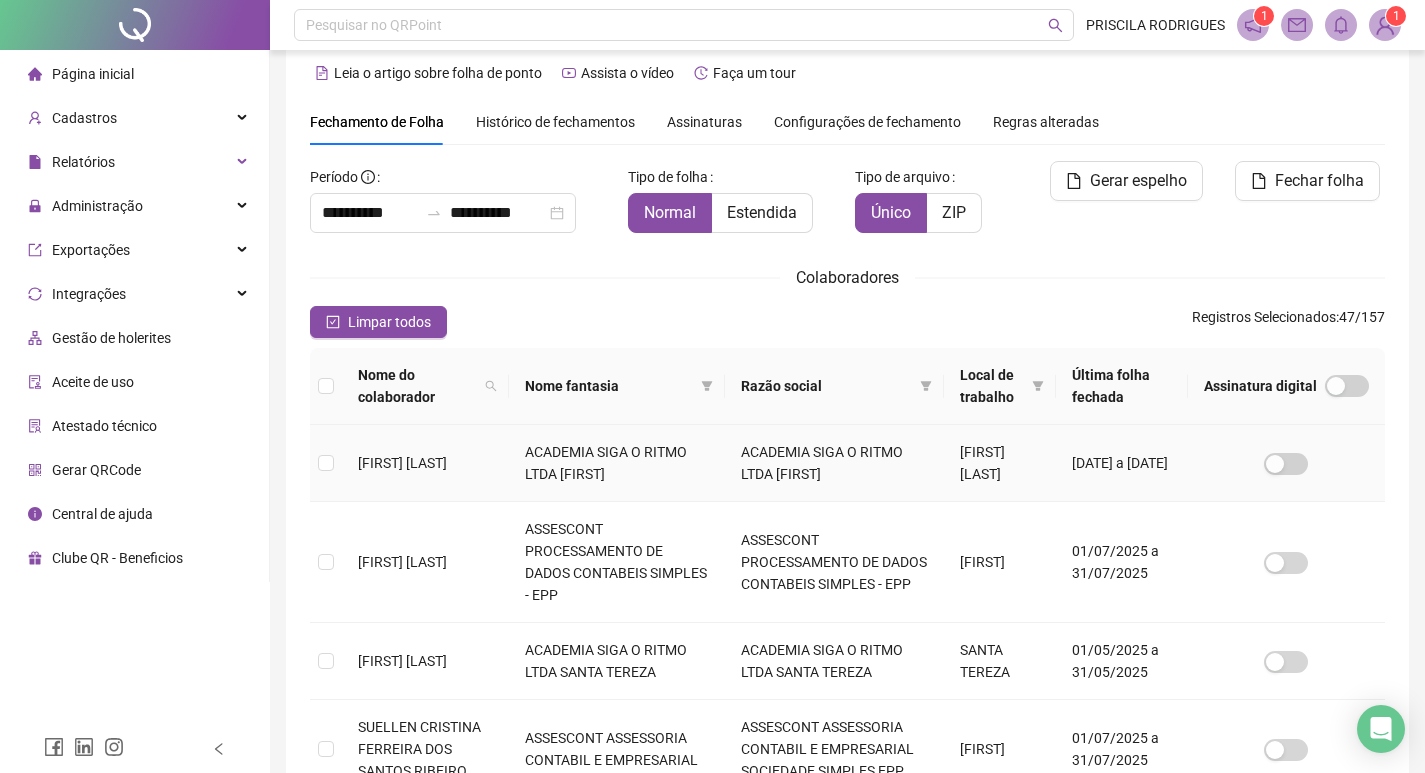 scroll, scrollTop: 323, scrollLeft: 0, axis: vertical 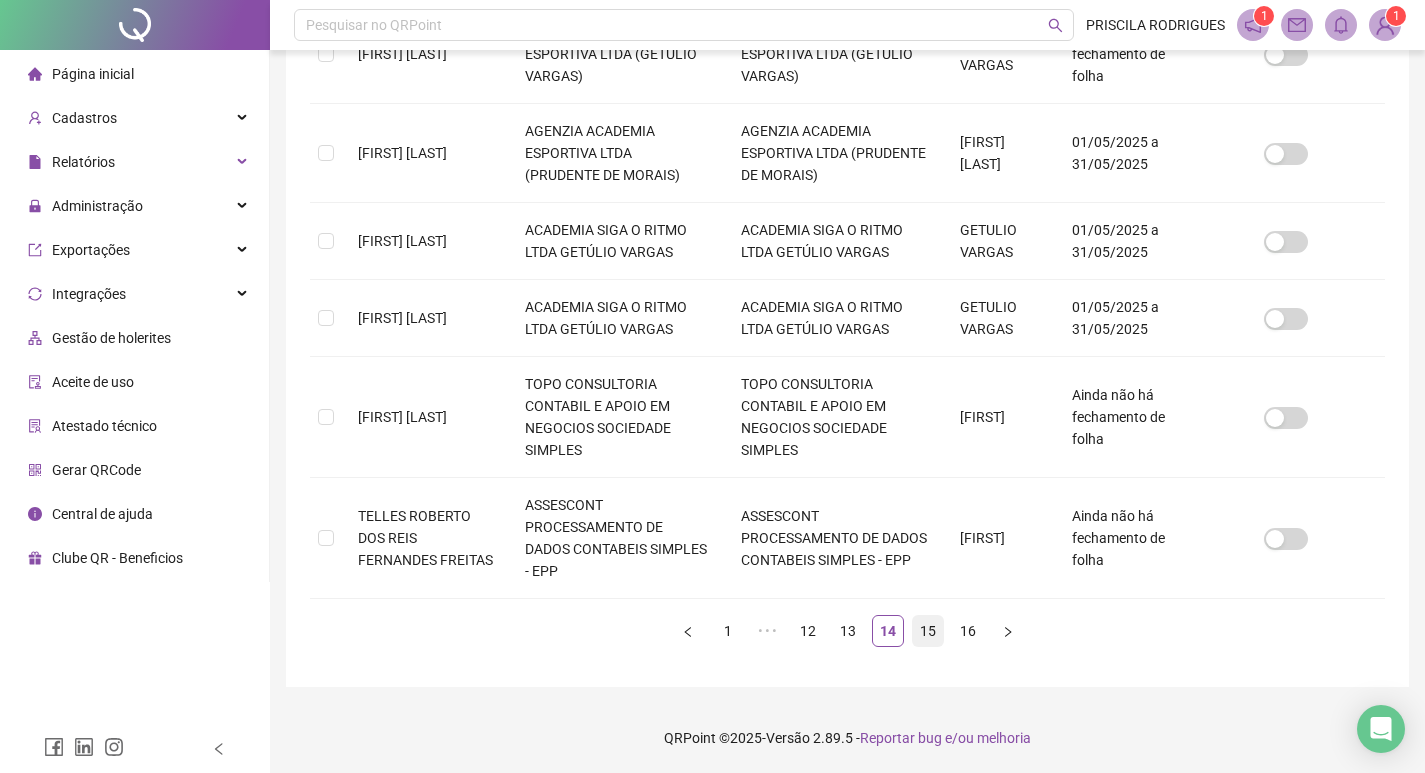 click on "15" at bounding box center [928, 631] 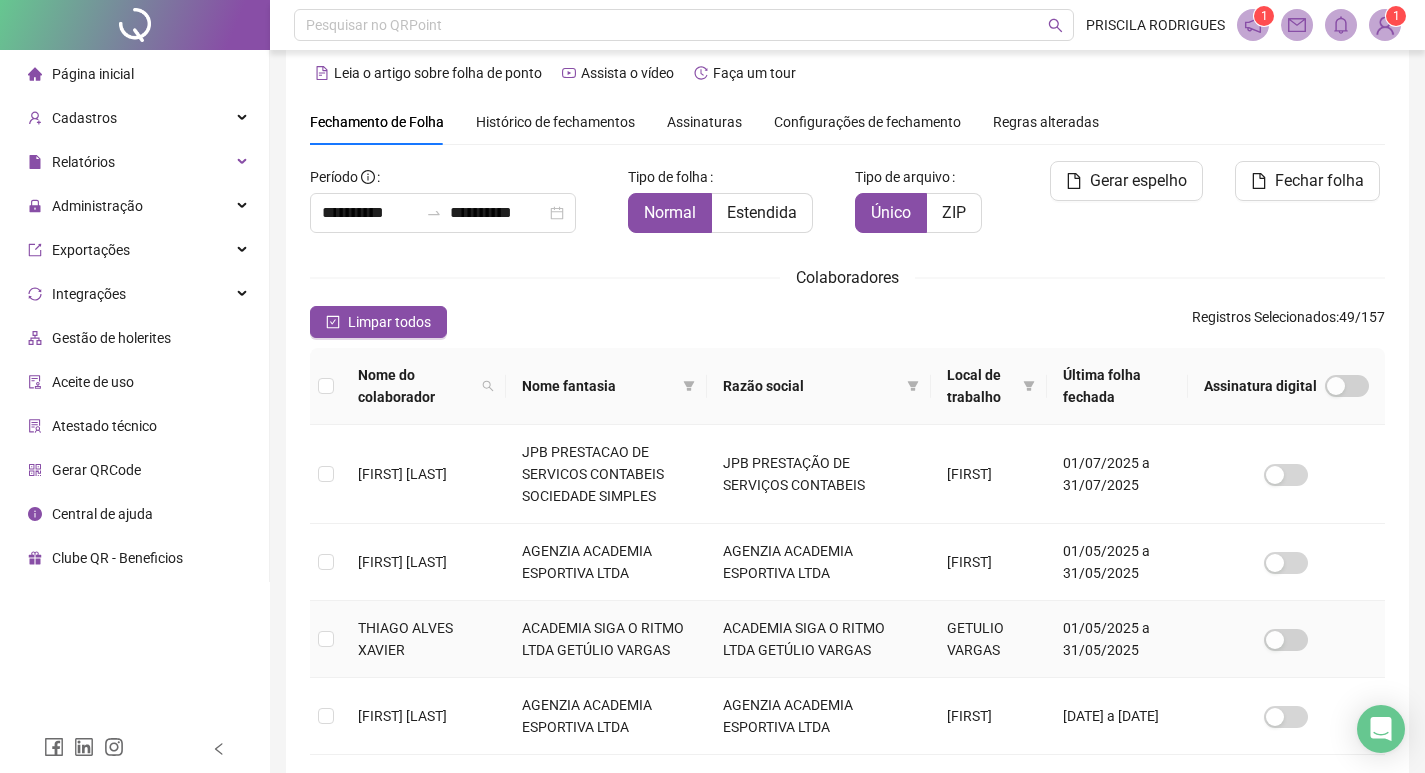 scroll, scrollTop: 223, scrollLeft: 0, axis: vertical 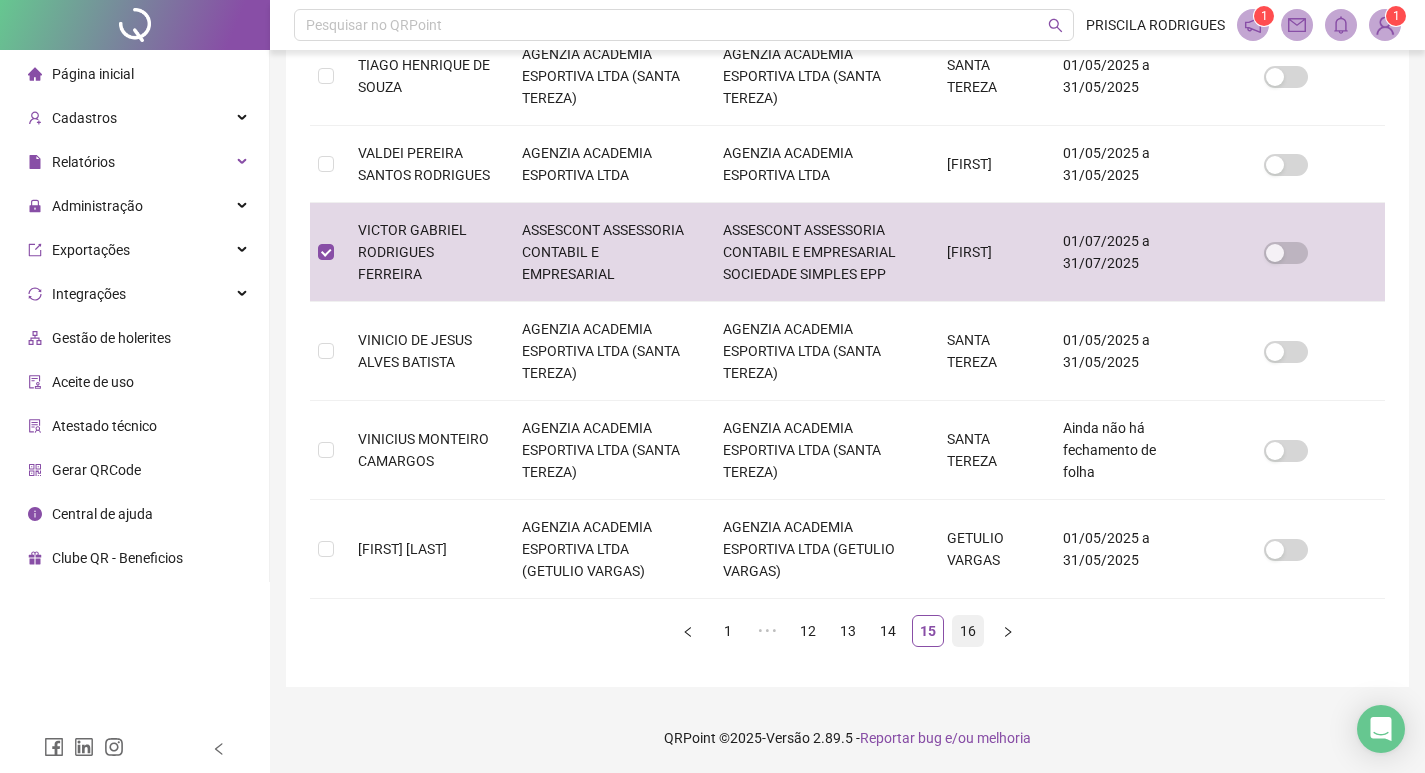 click on "16" at bounding box center (968, 631) 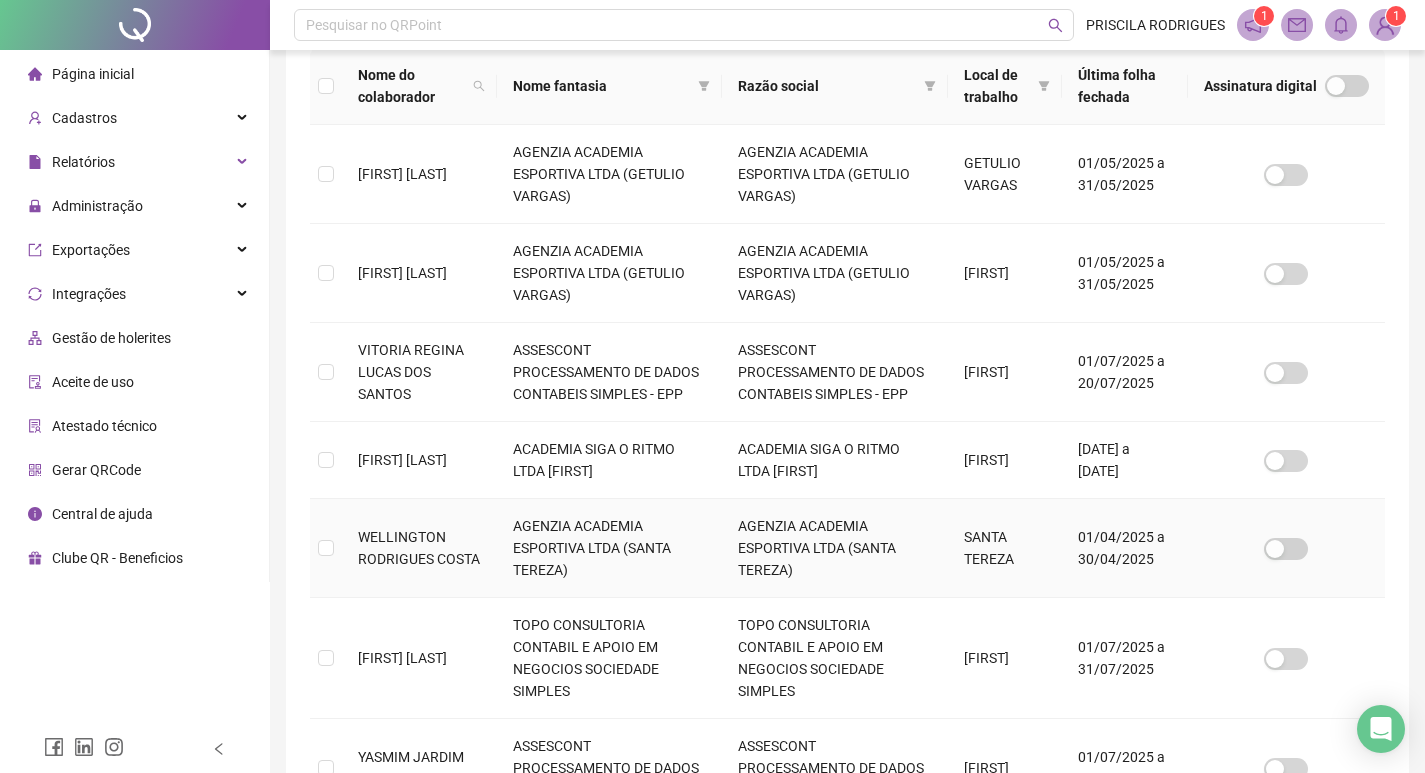scroll, scrollTop: 523, scrollLeft: 0, axis: vertical 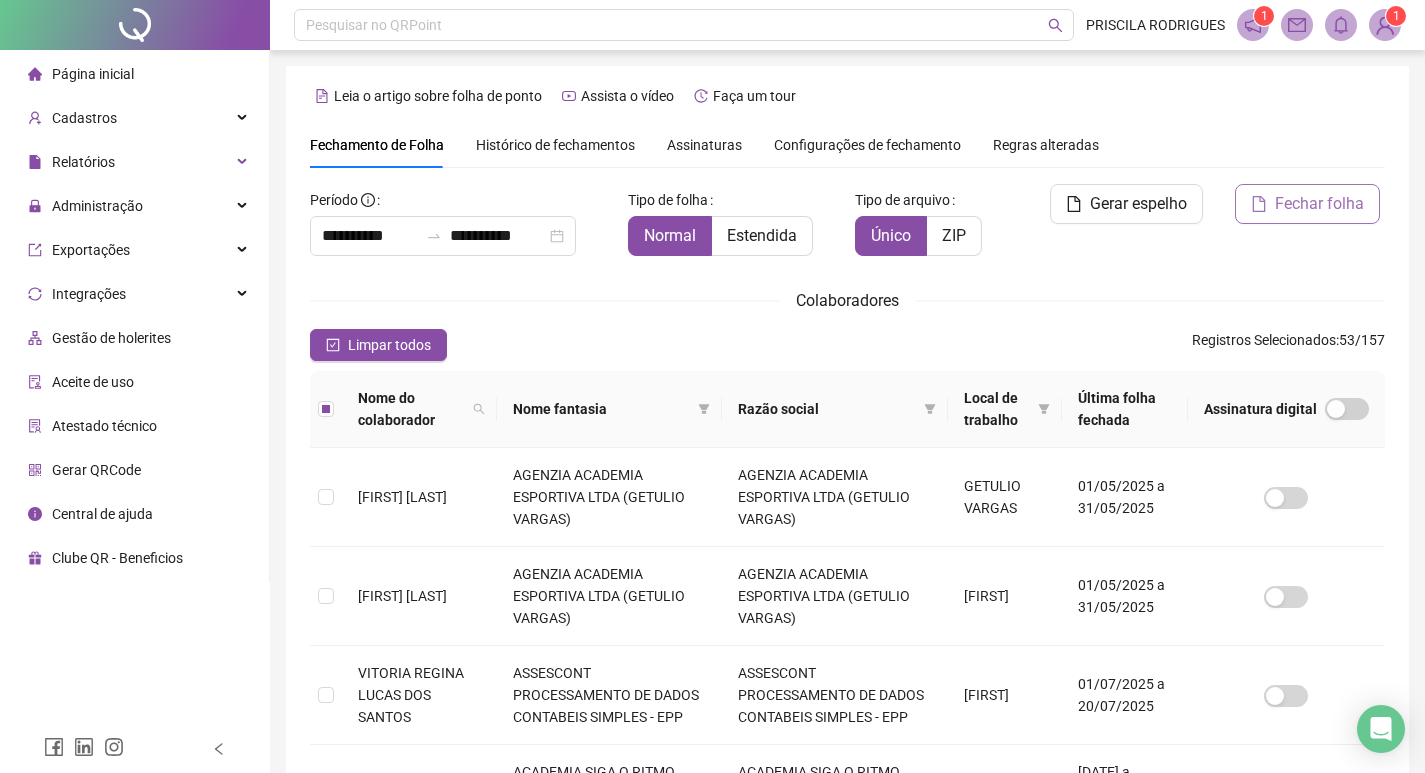 click on "Fechar folha" at bounding box center [1319, 204] 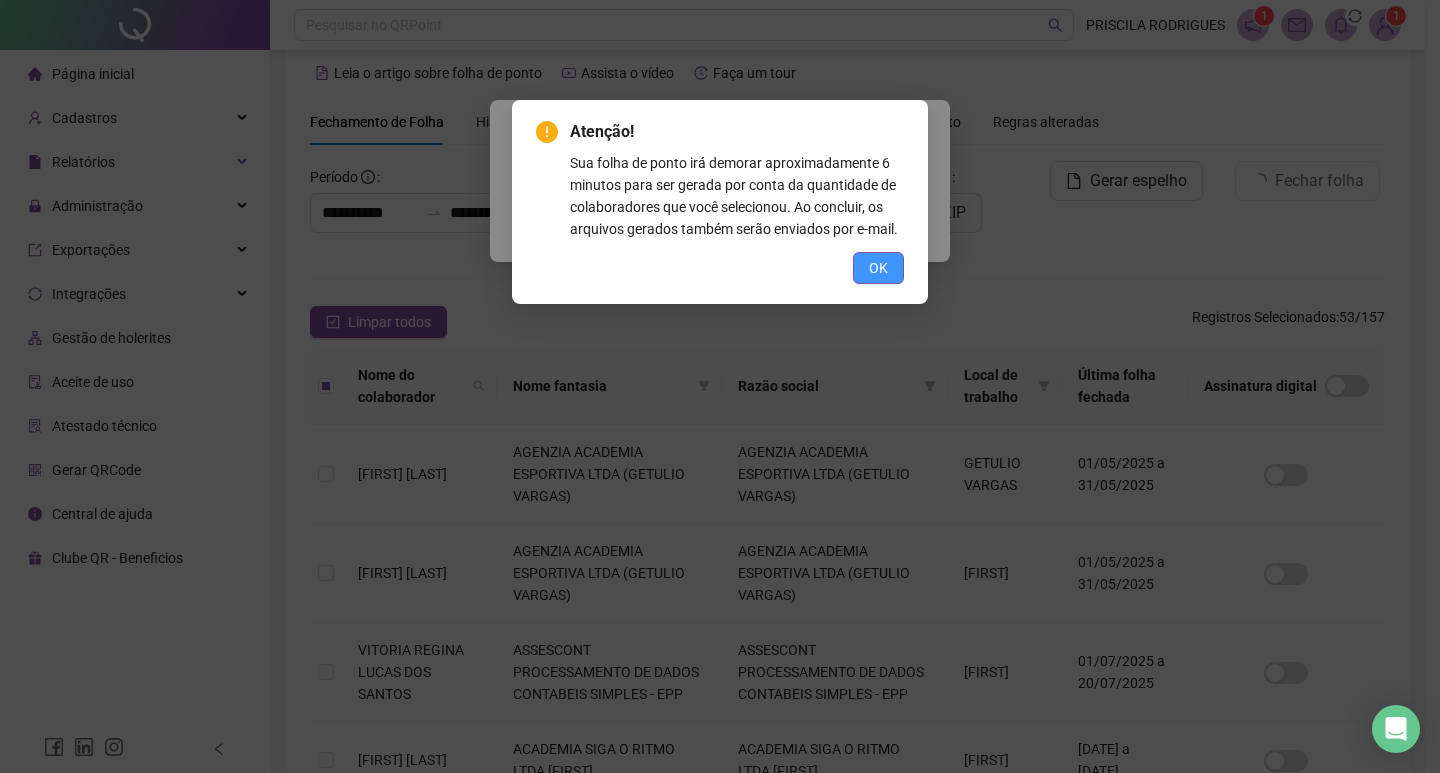 click on "OK" at bounding box center (878, 268) 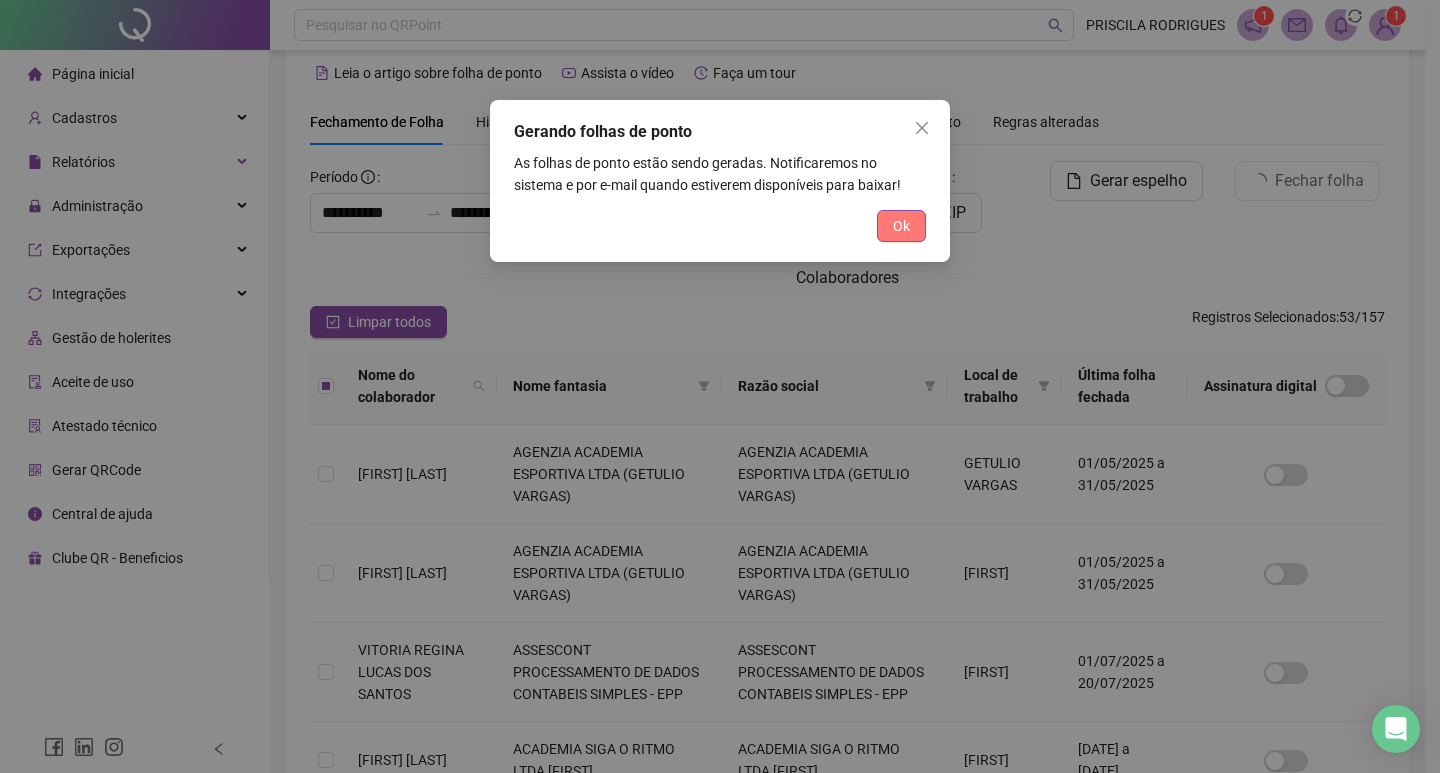 click on "Ok" at bounding box center [901, 226] 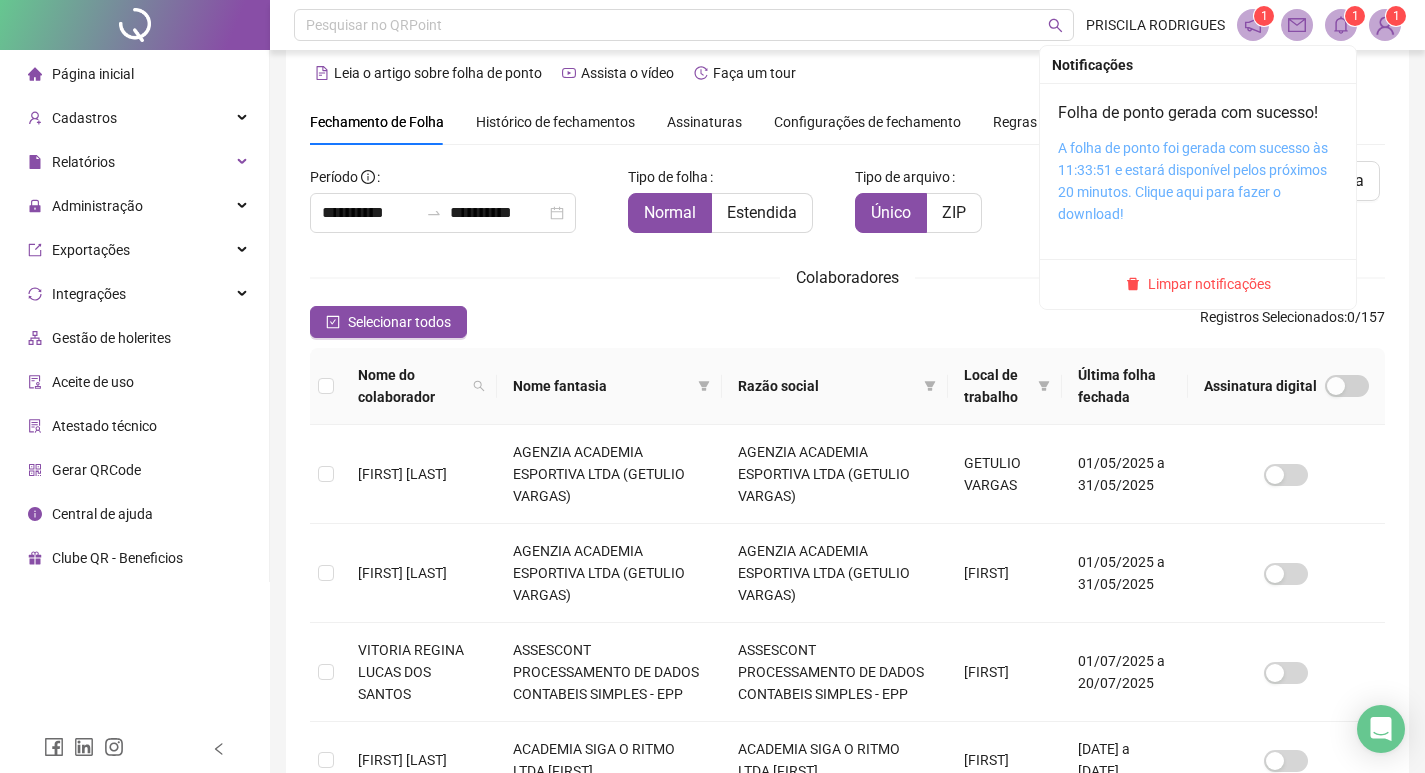 click on "A folha de ponto foi gerada com sucesso às 11:33:51 e estará disponível pelos próximos 20 minutos.
Clique aqui para fazer o download!" at bounding box center (1193, 181) 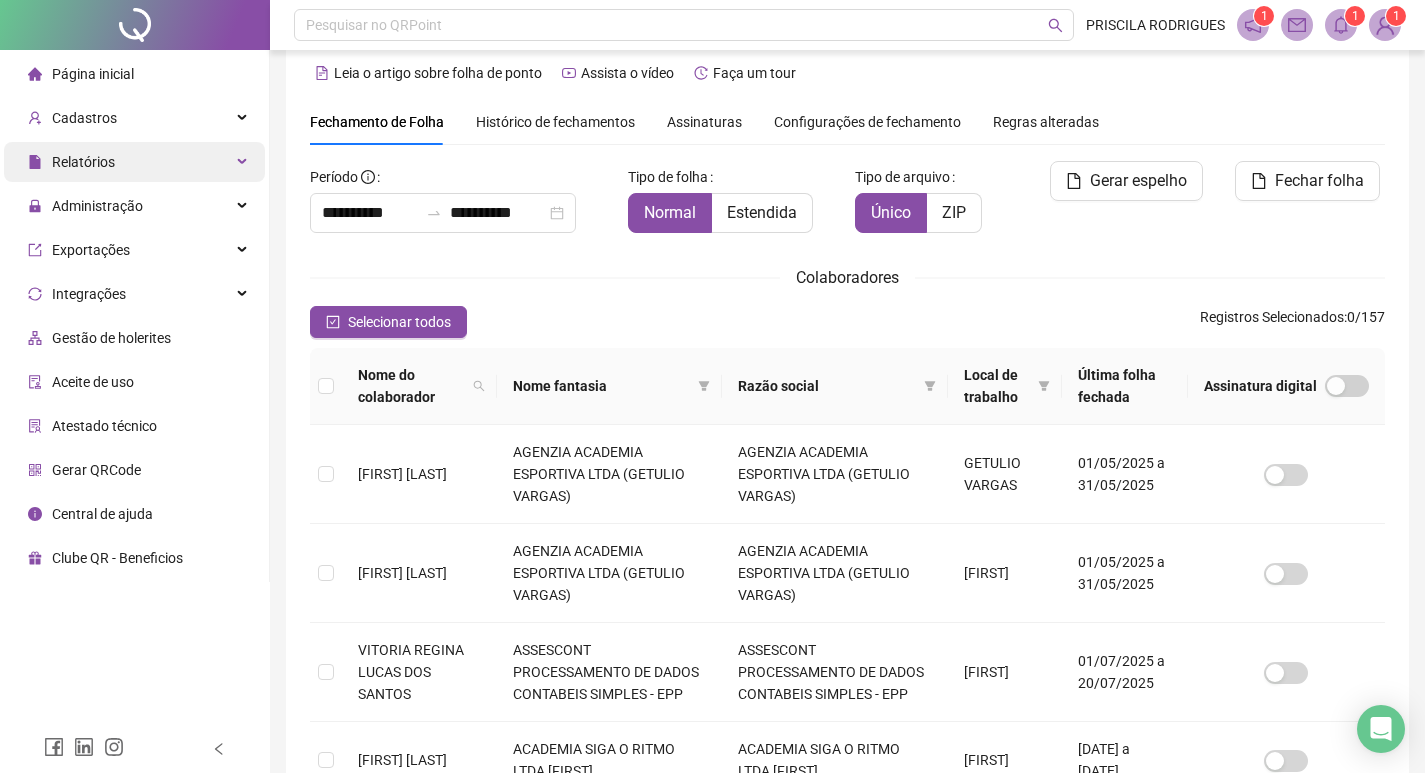 scroll, scrollTop: 0, scrollLeft: 0, axis: both 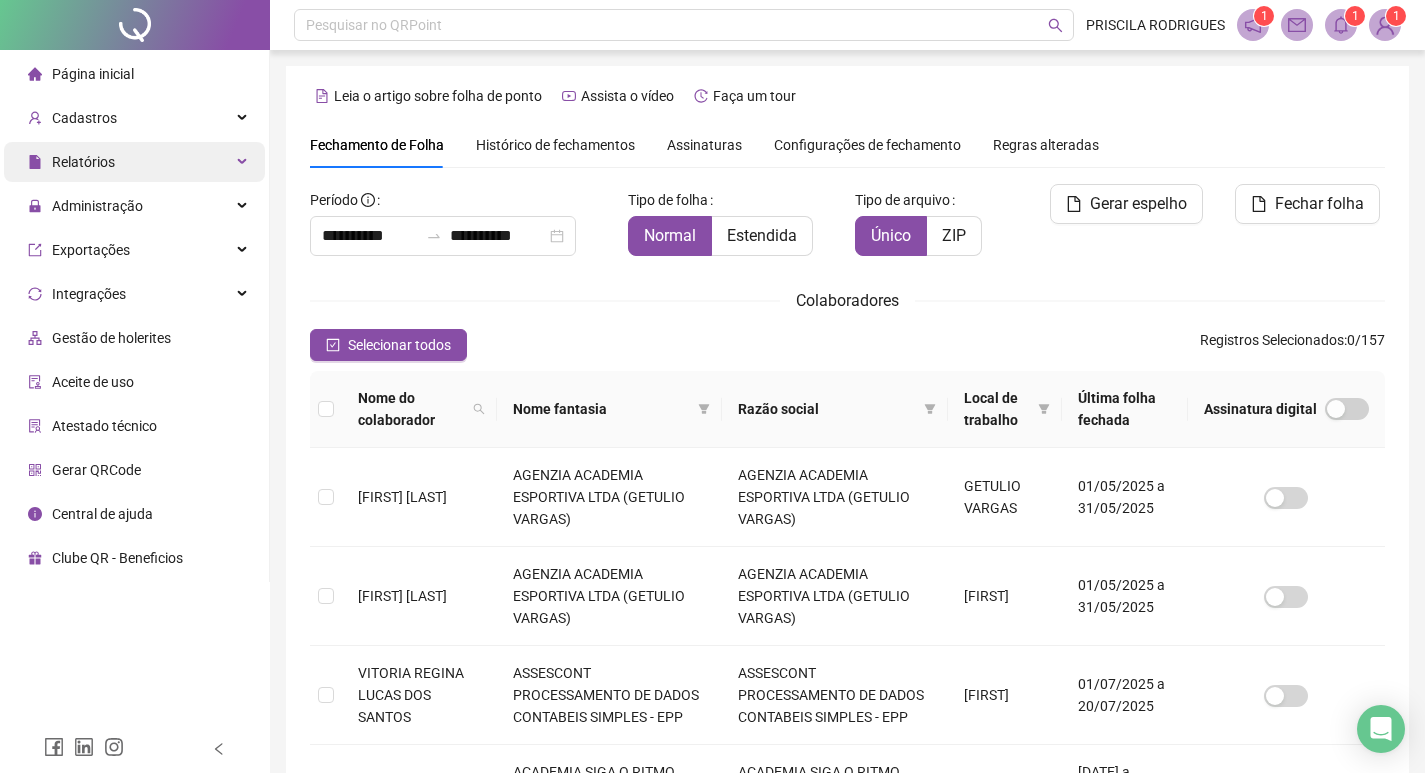 click on "Relatórios" at bounding box center [134, 162] 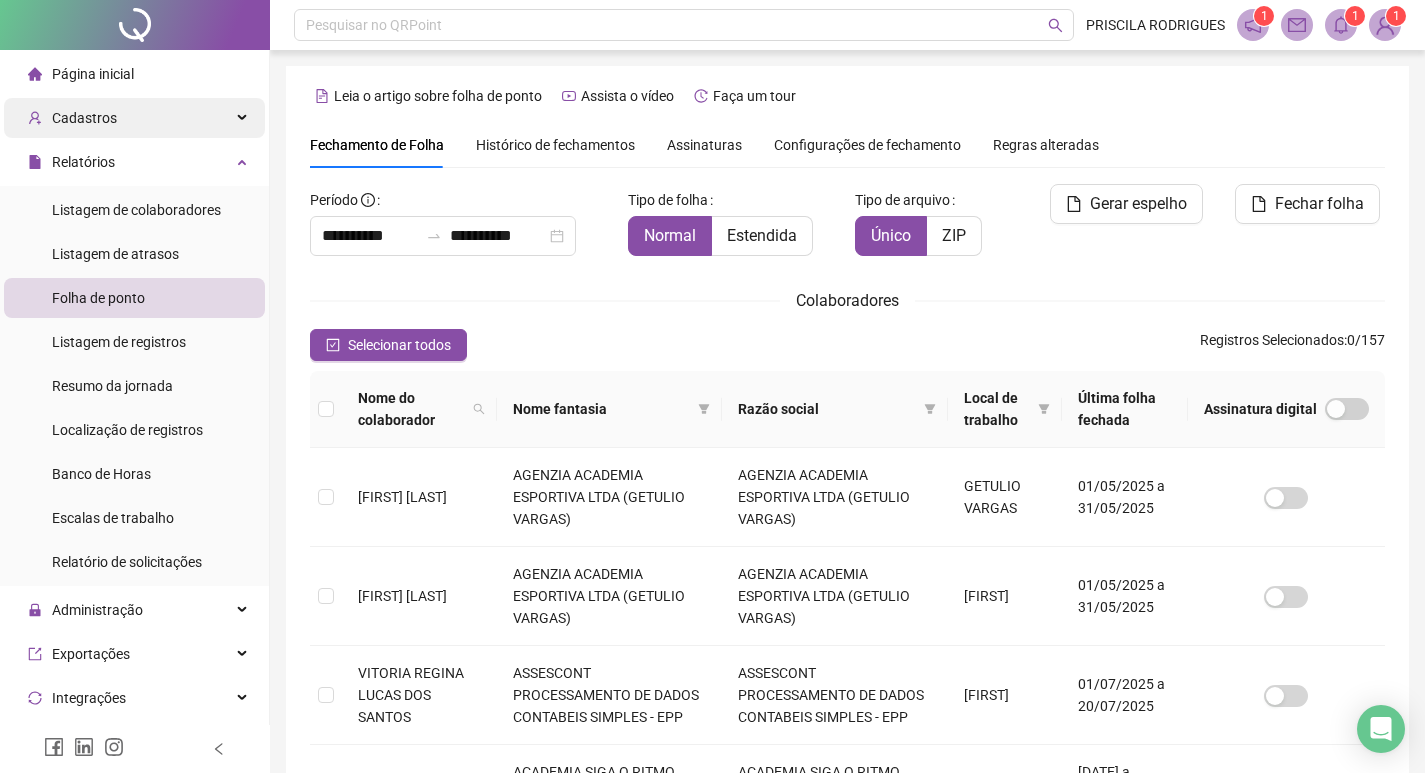 click on "Cadastros" at bounding box center [134, 118] 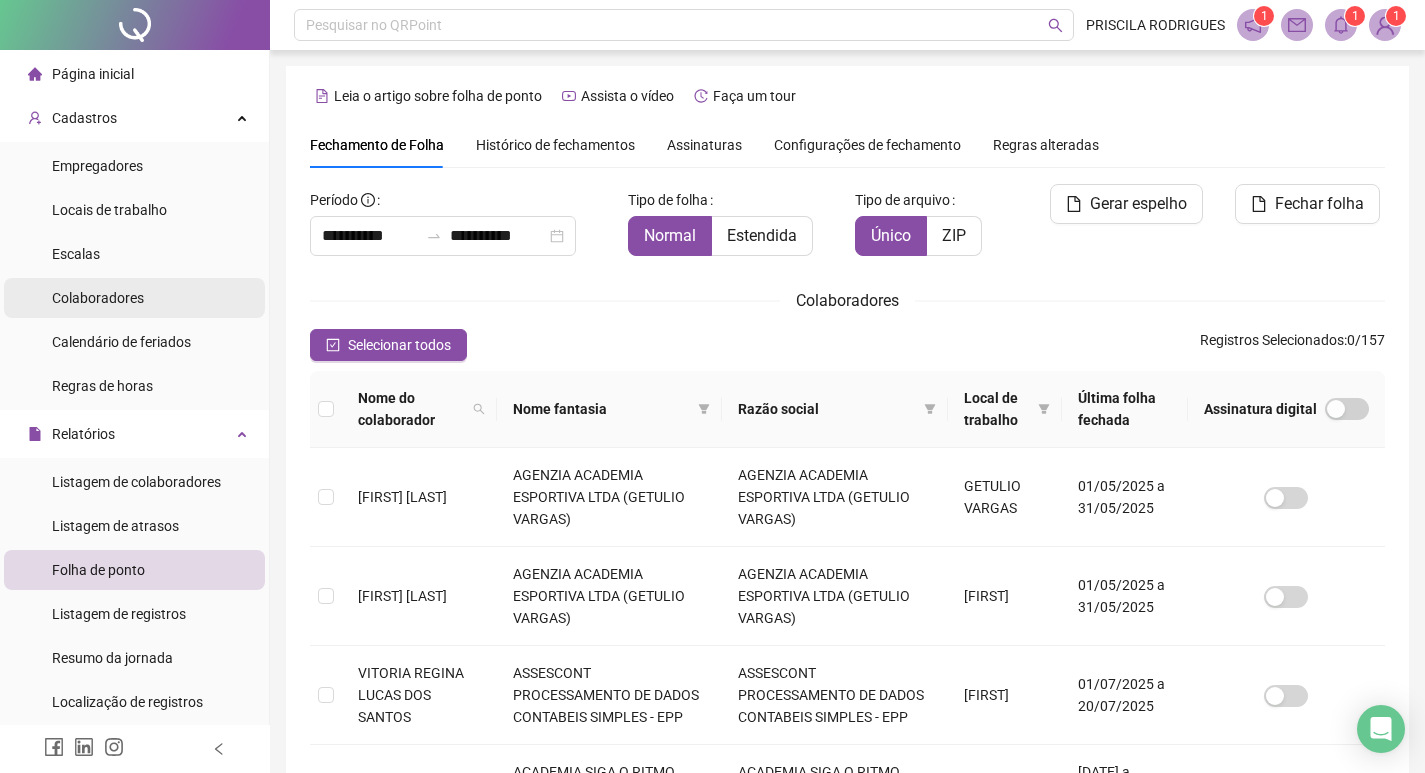 click on "Colaboradores" at bounding box center [134, 298] 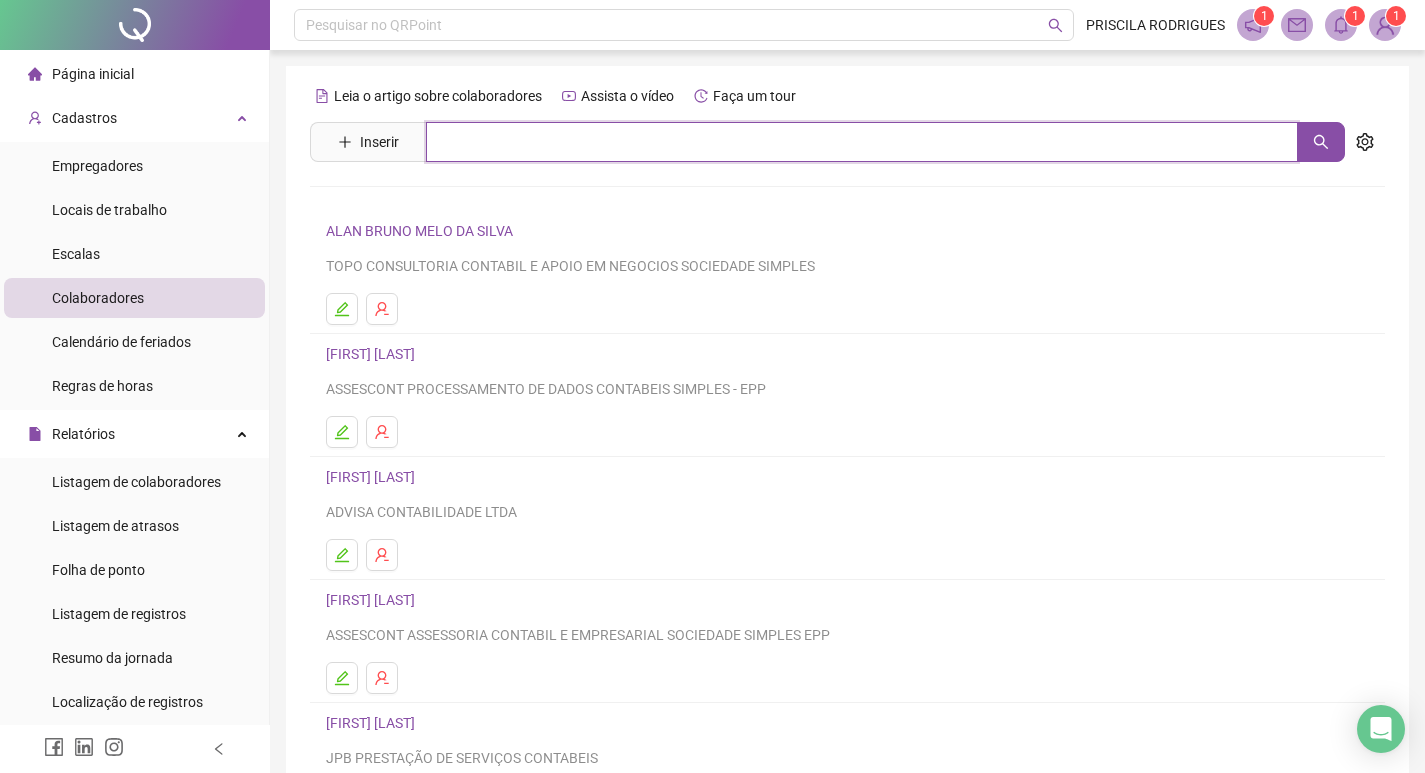 click at bounding box center (862, 142) 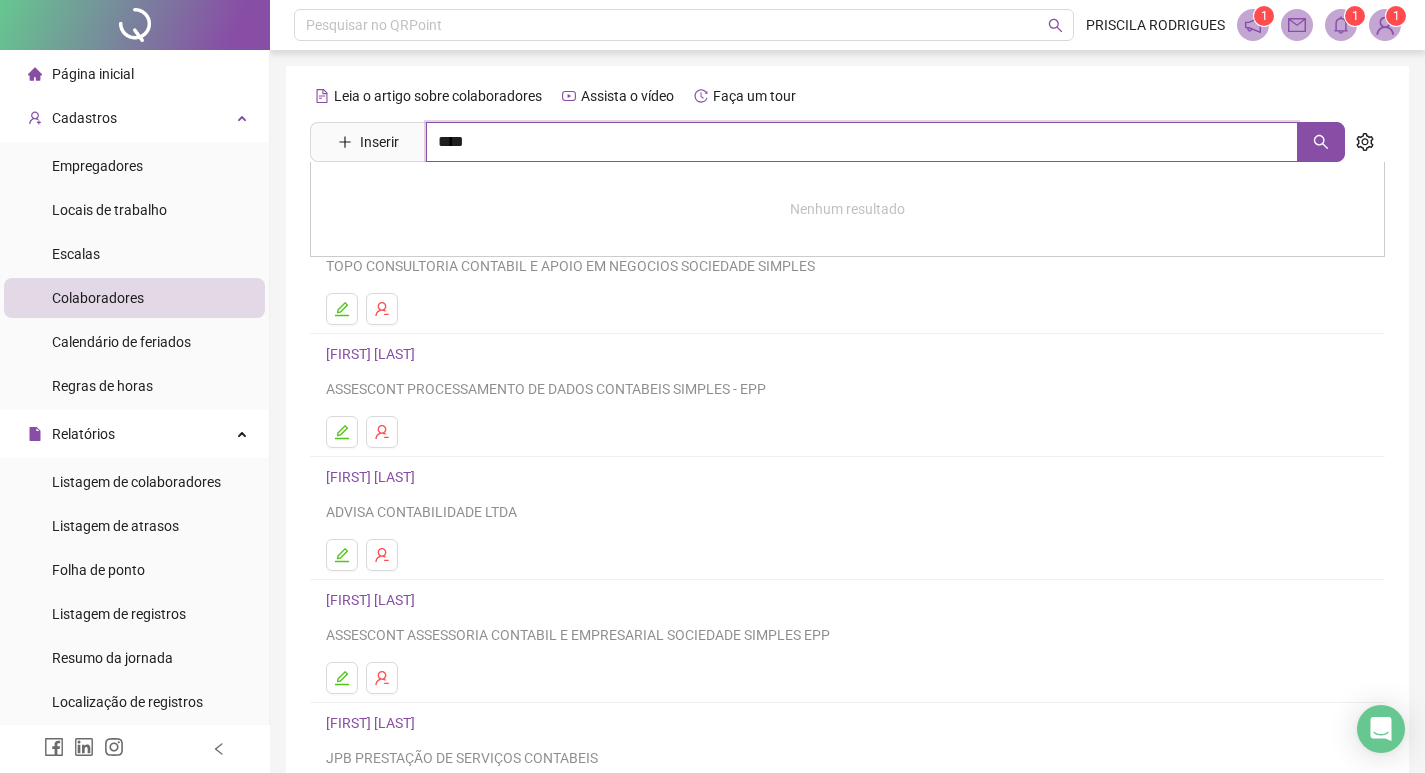 type on "****" 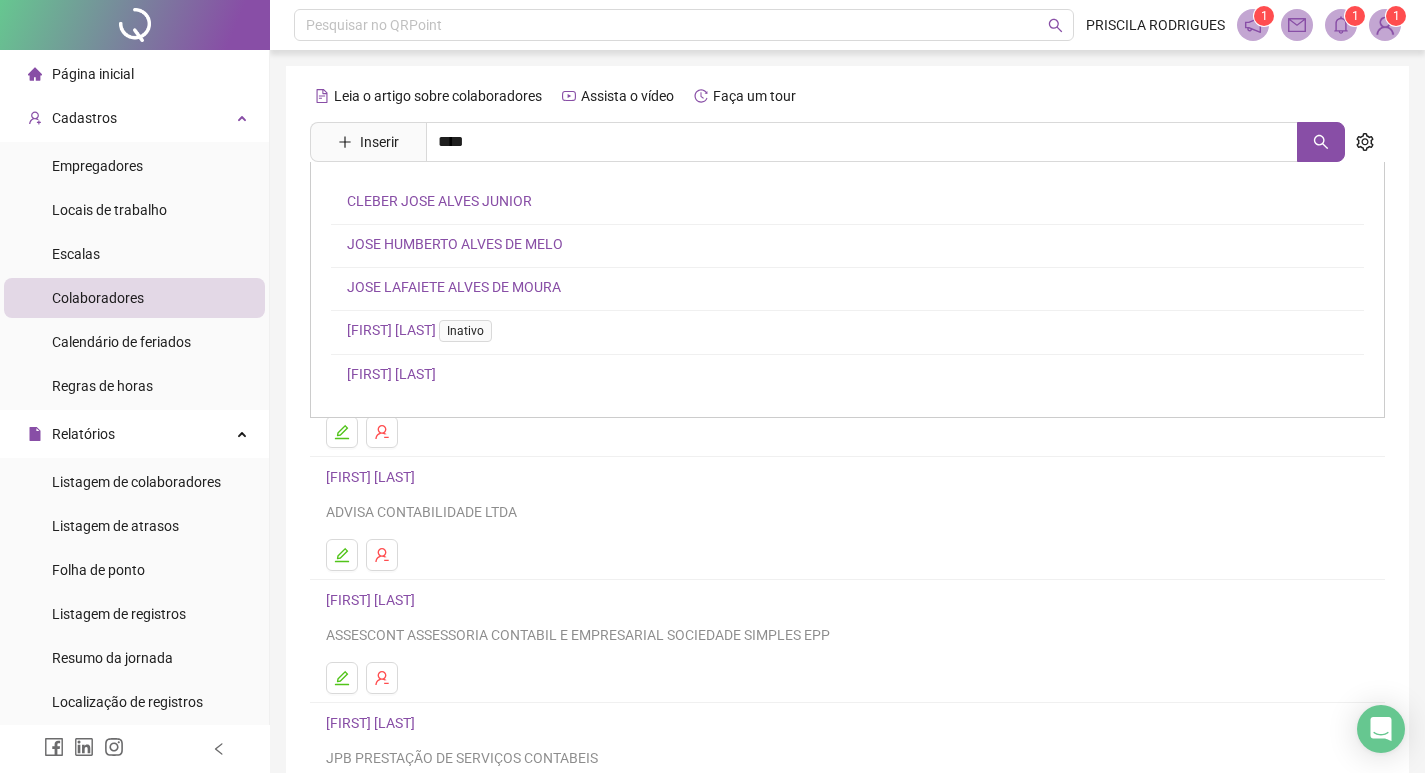 click on "JOSE LAFAIETE ALVES DE MOURA" at bounding box center [454, 287] 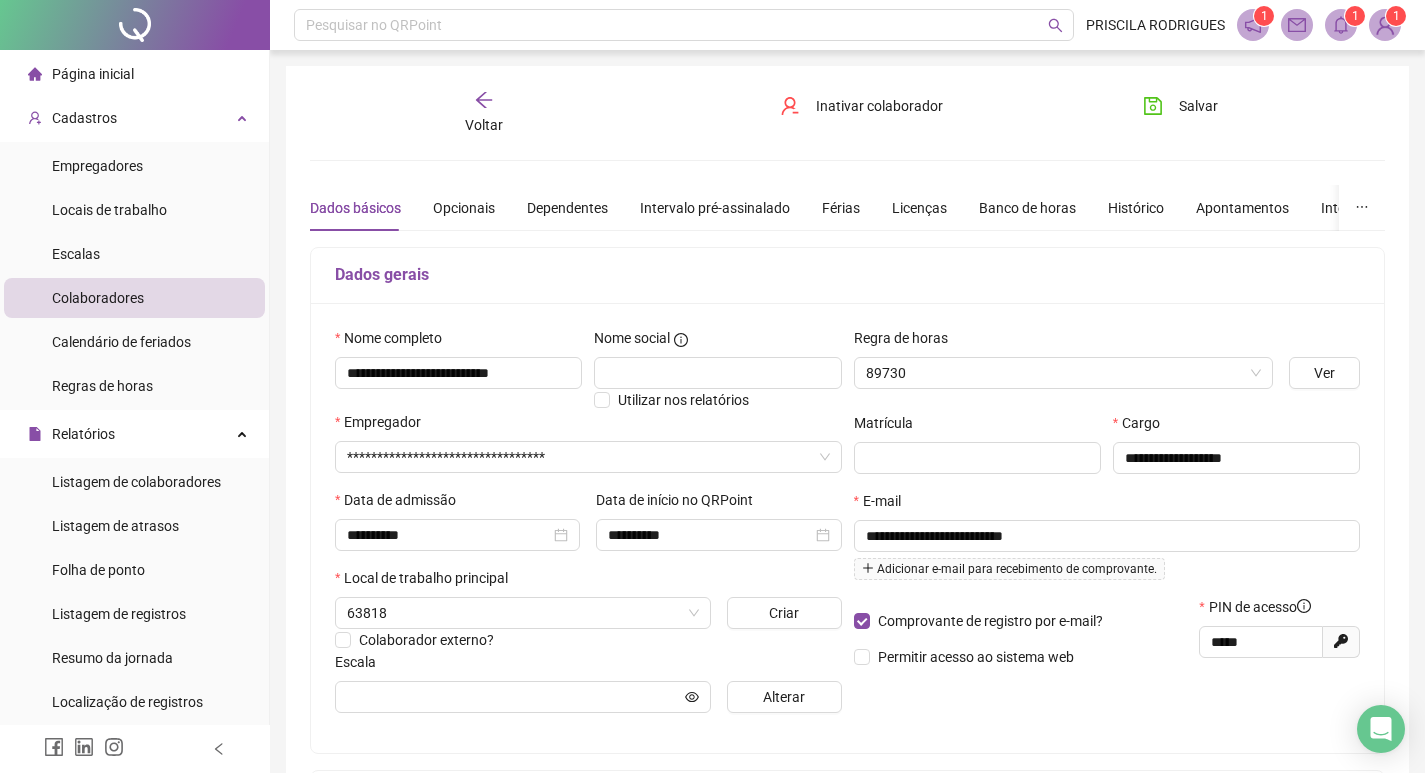 type on "**********" 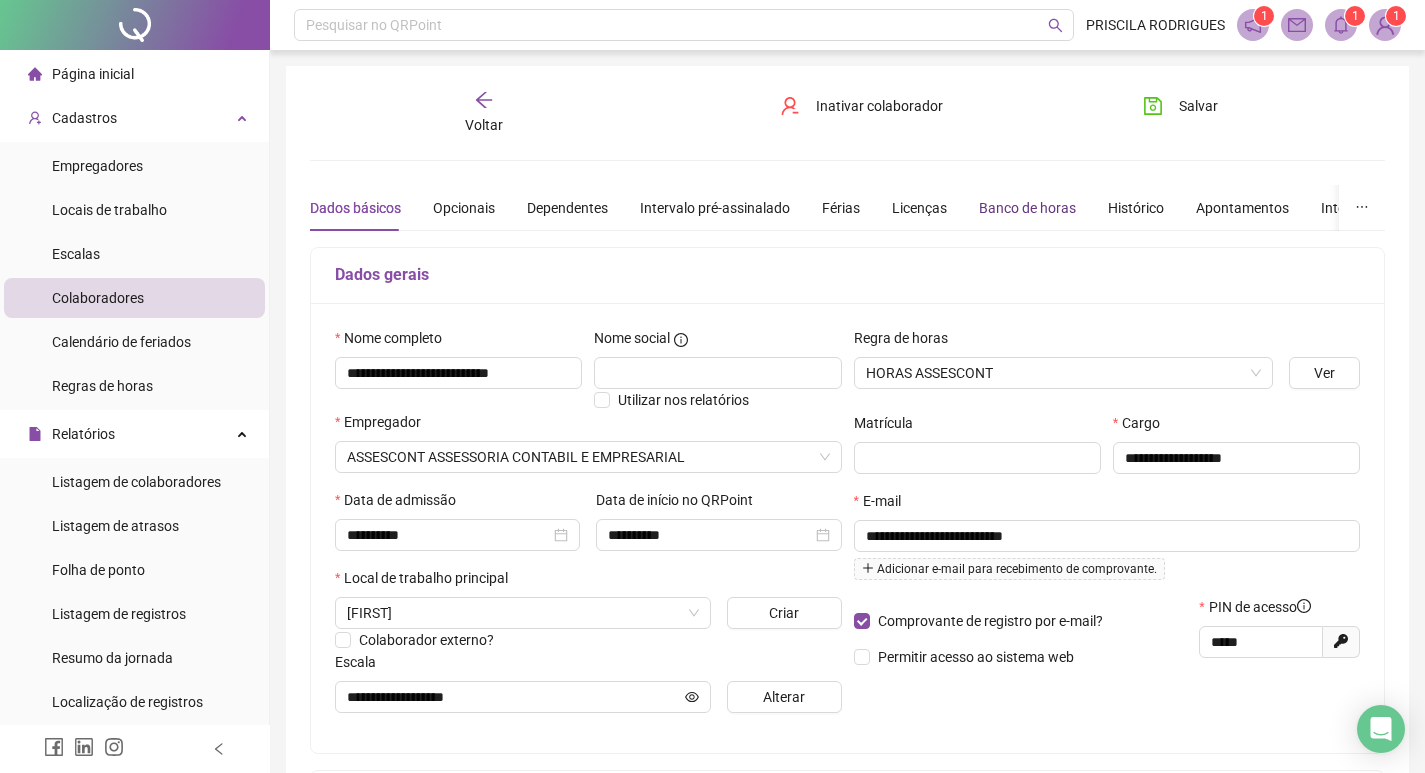 click on "Banco de horas" at bounding box center (1027, 208) 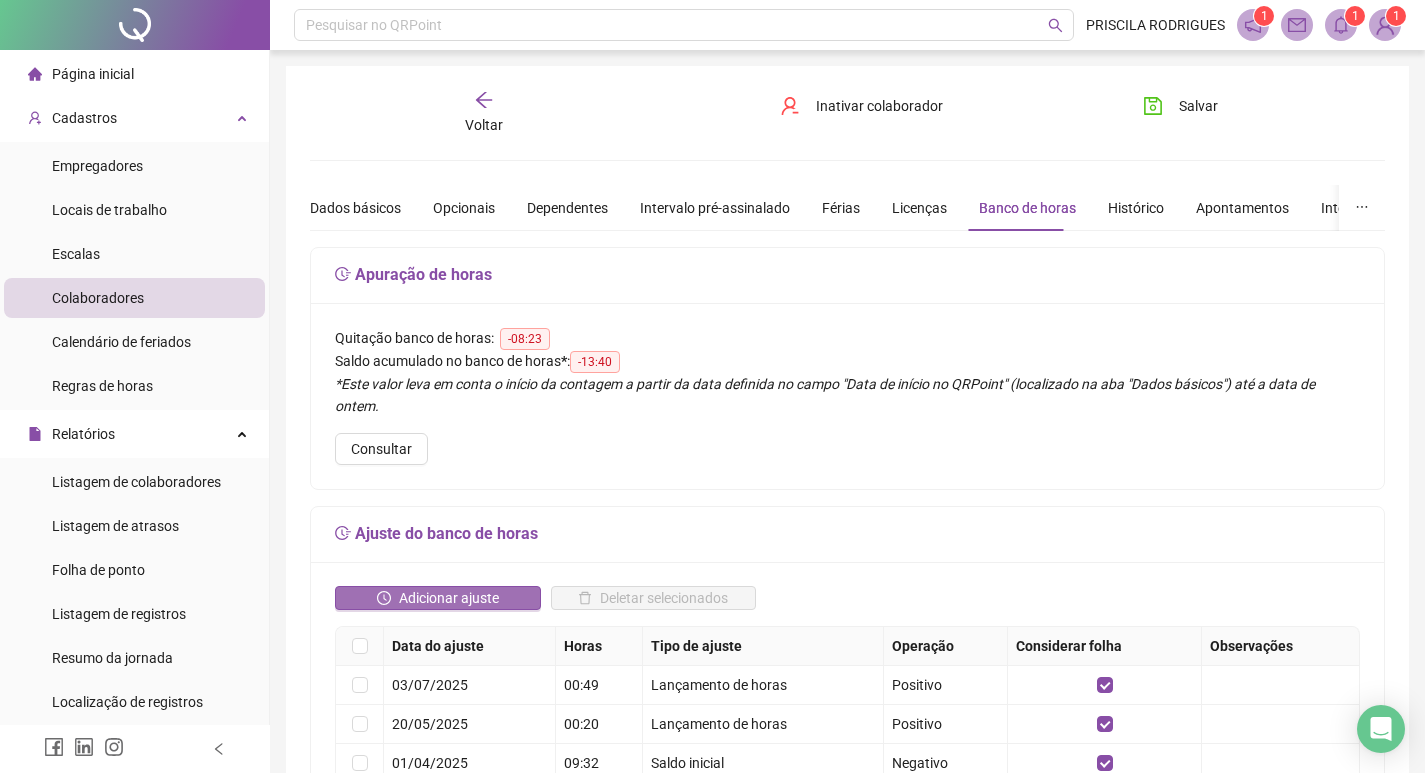 click on "Adicionar ajuste" at bounding box center (449, 598) 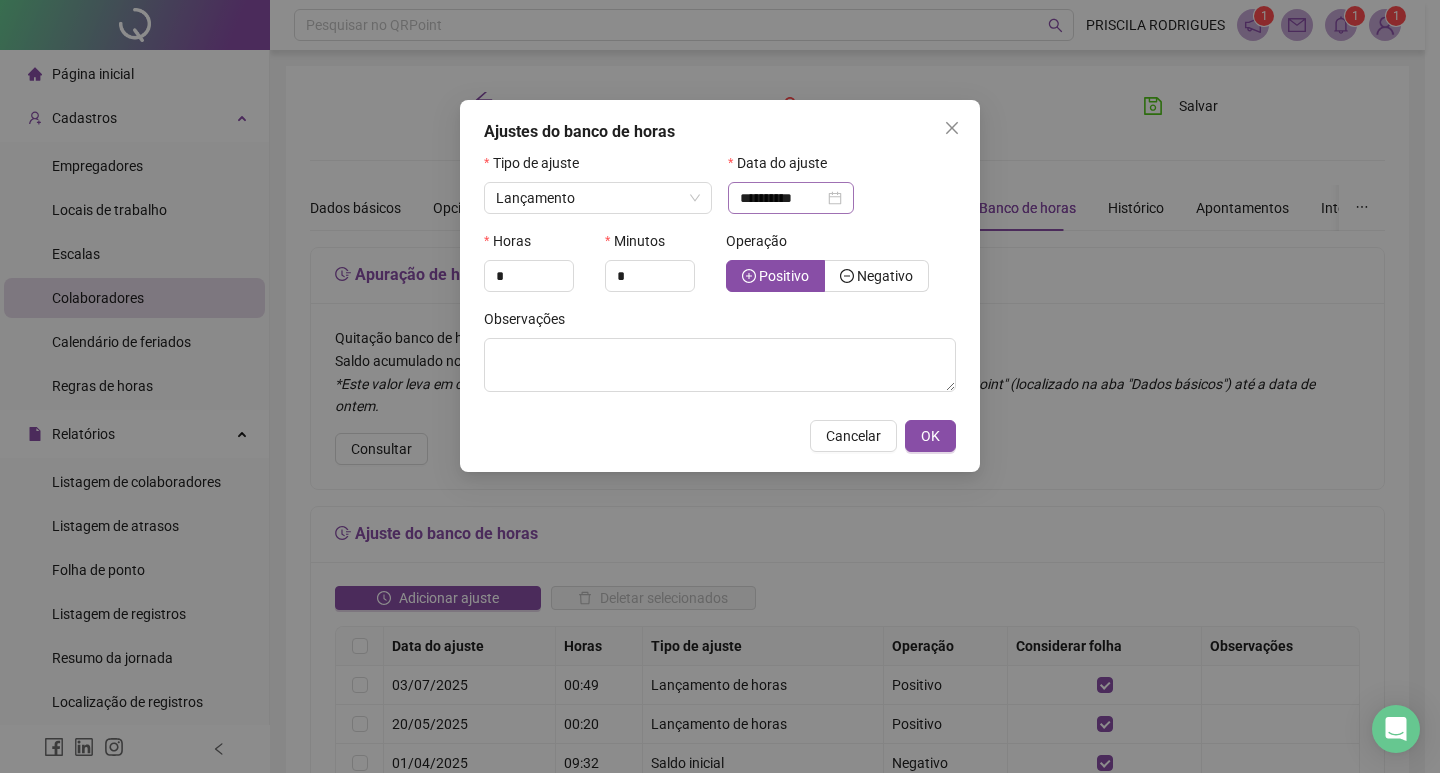 click on "**********" at bounding box center [791, 198] 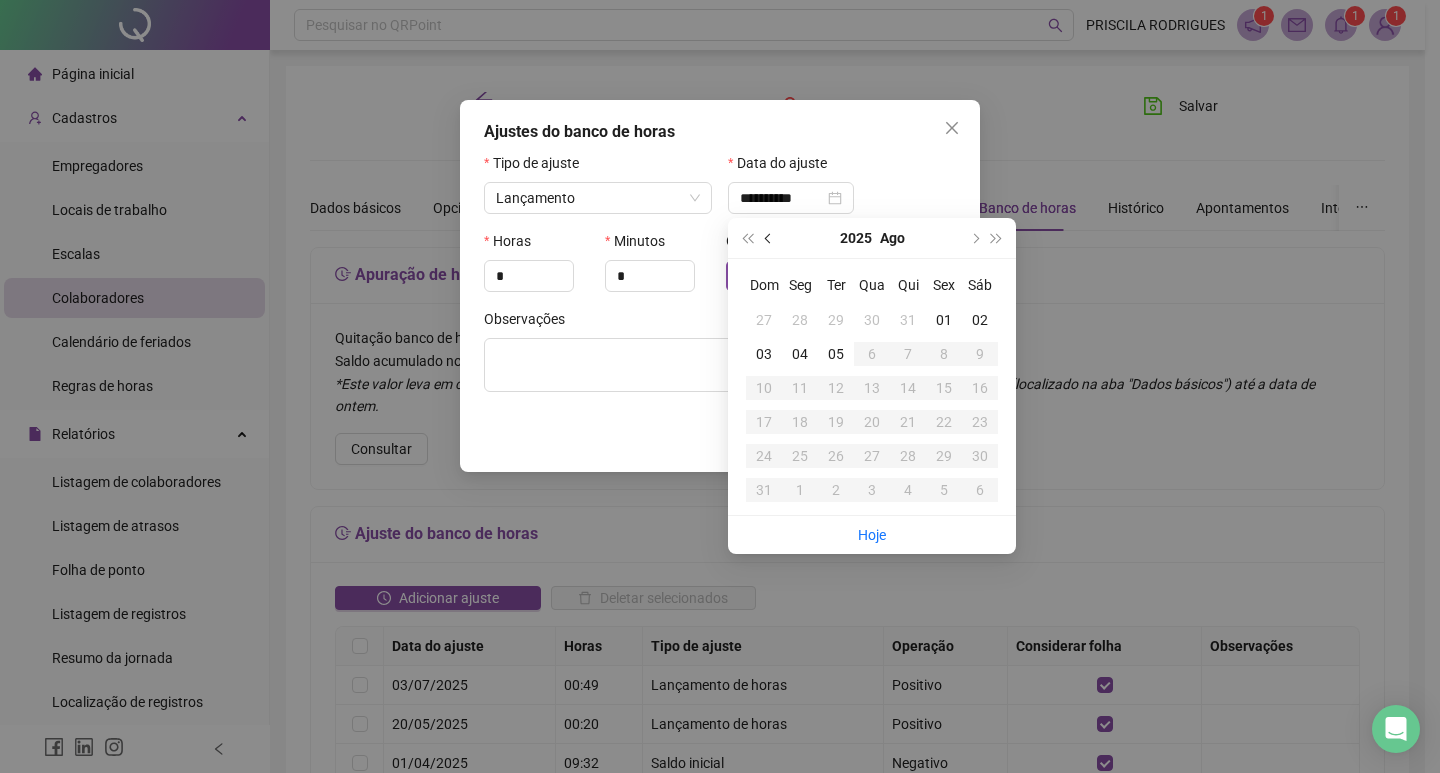 click at bounding box center [769, 238] 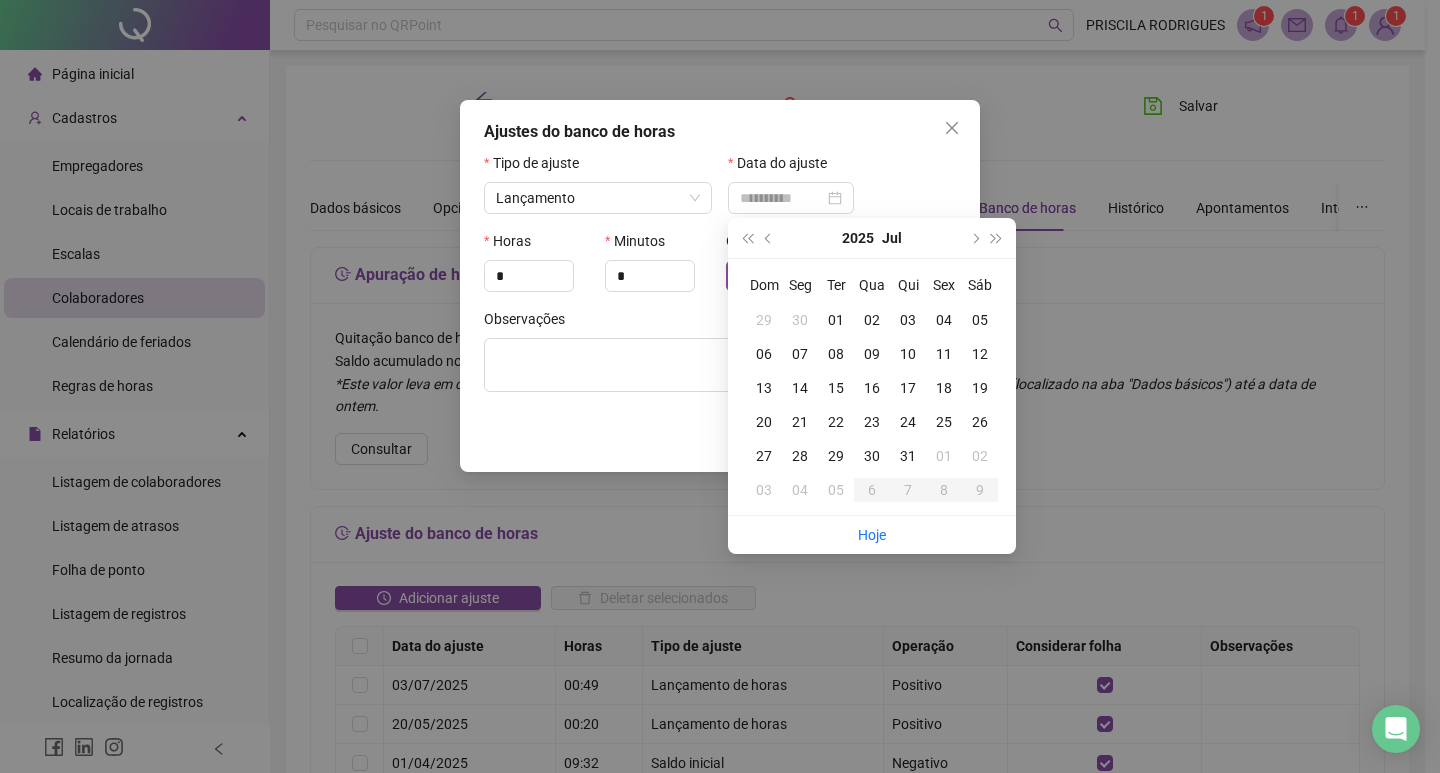 type on "**********" 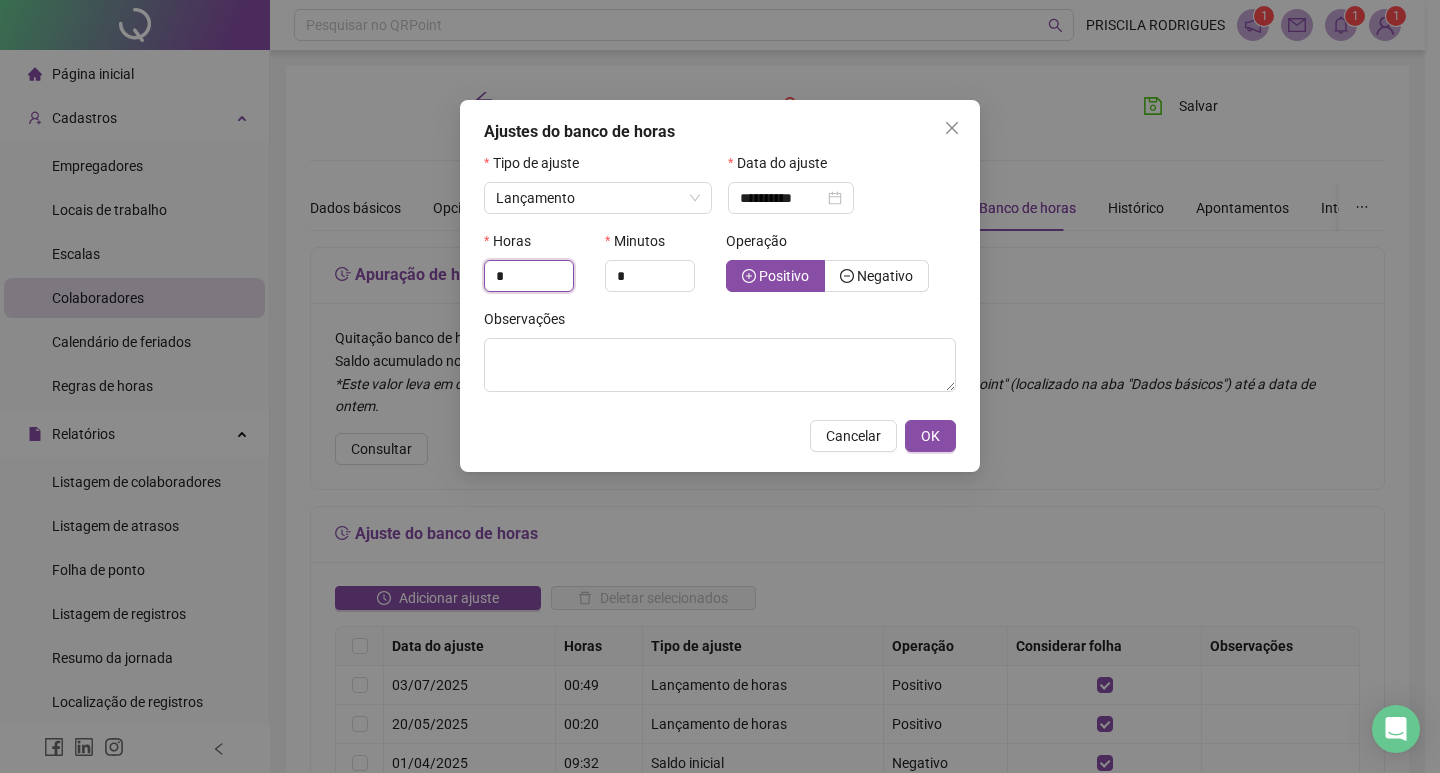 drag, startPoint x: 524, startPoint y: 276, endPoint x: 468, endPoint y: 274, distance: 56.0357 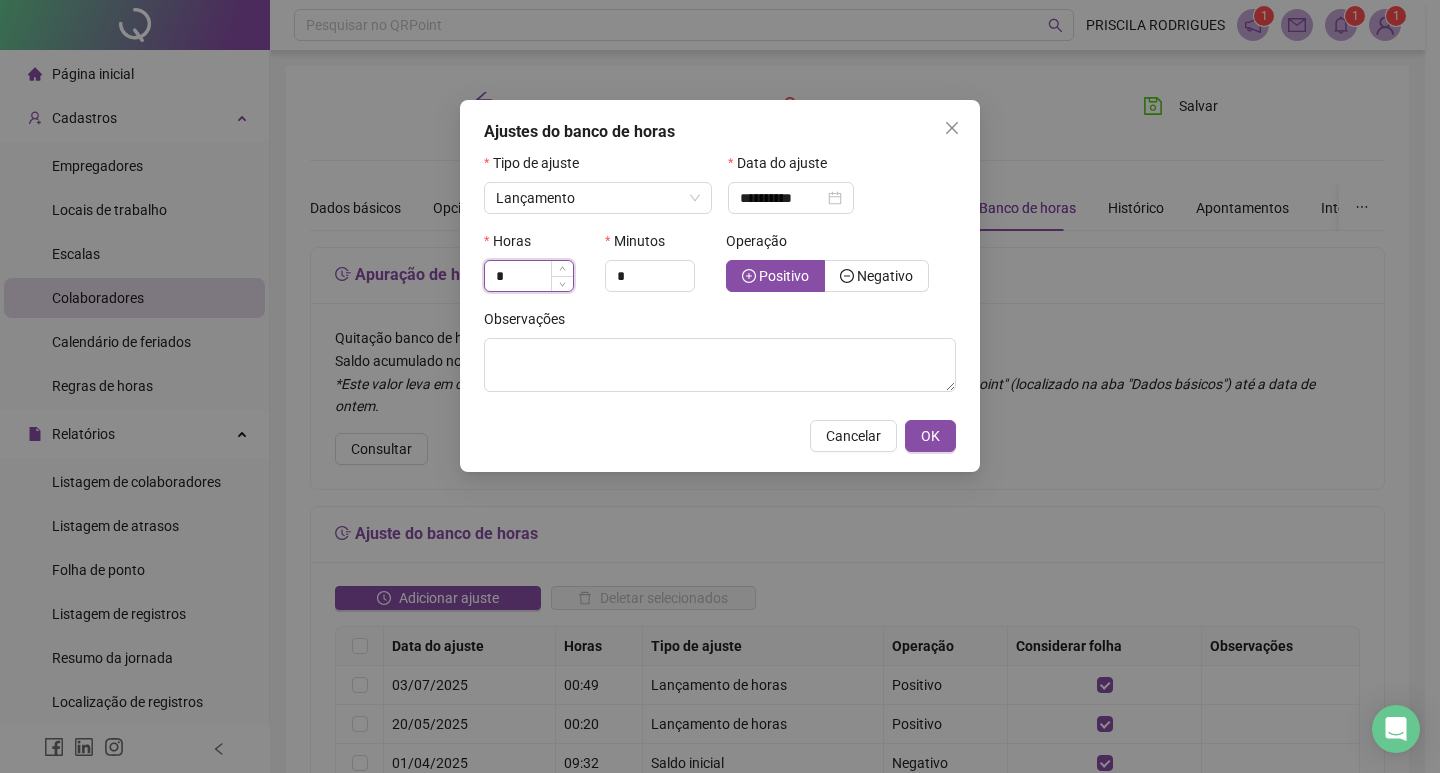 type on "*" 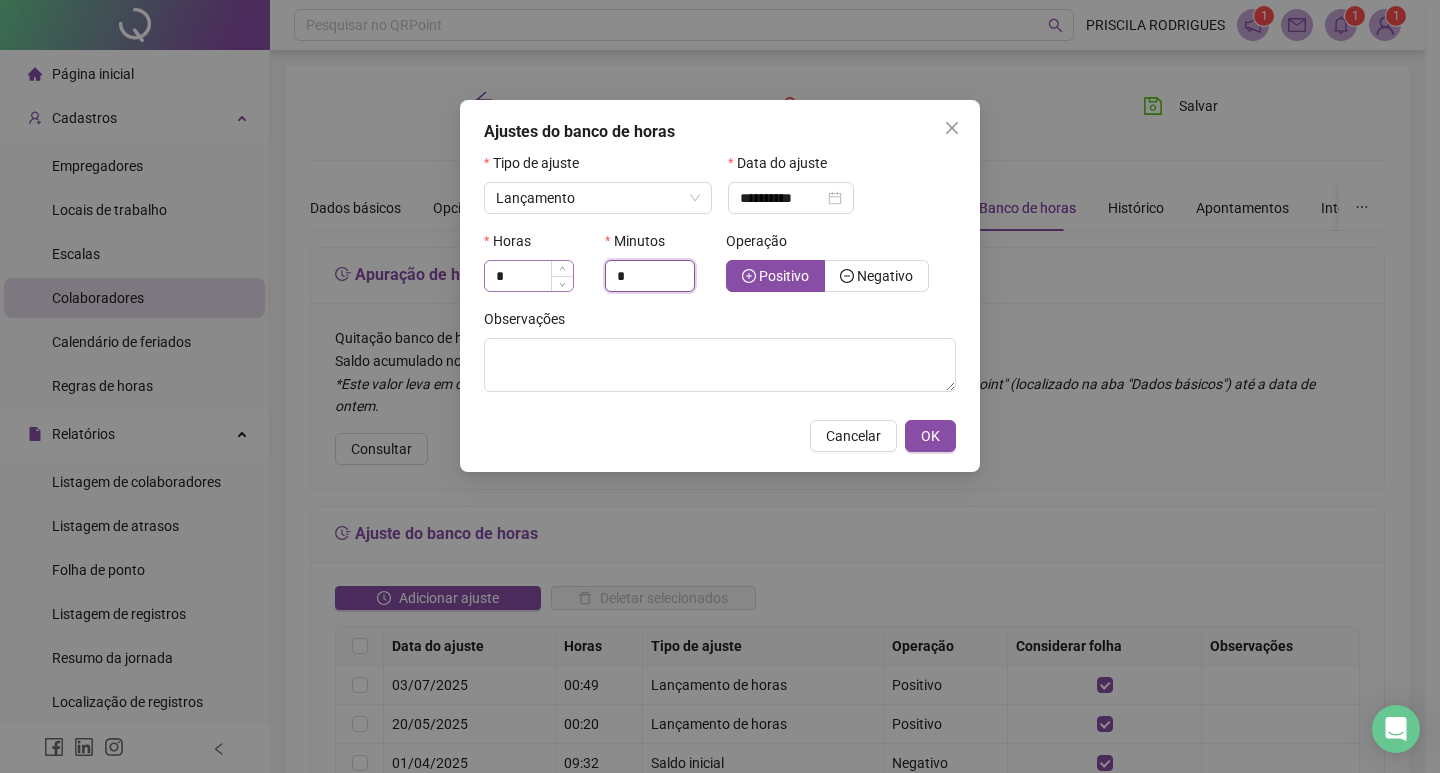 click on "Horas * Minutos * Operação   Positivo   Negativo" at bounding box center (720, 269) 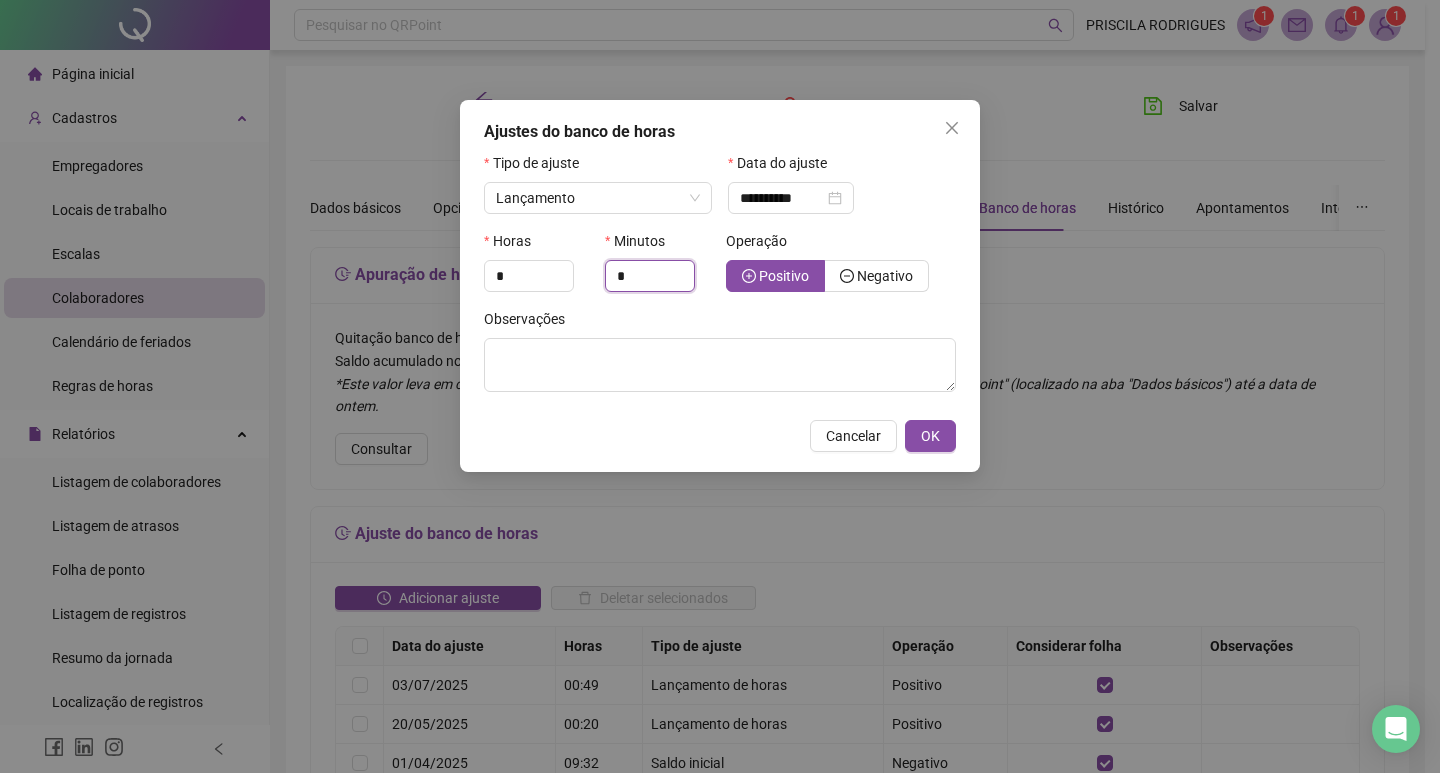 drag, startPoint x: 640, startPoint y: 270, endPoint x: 584, endPoint y: 266, distance: 56.142673 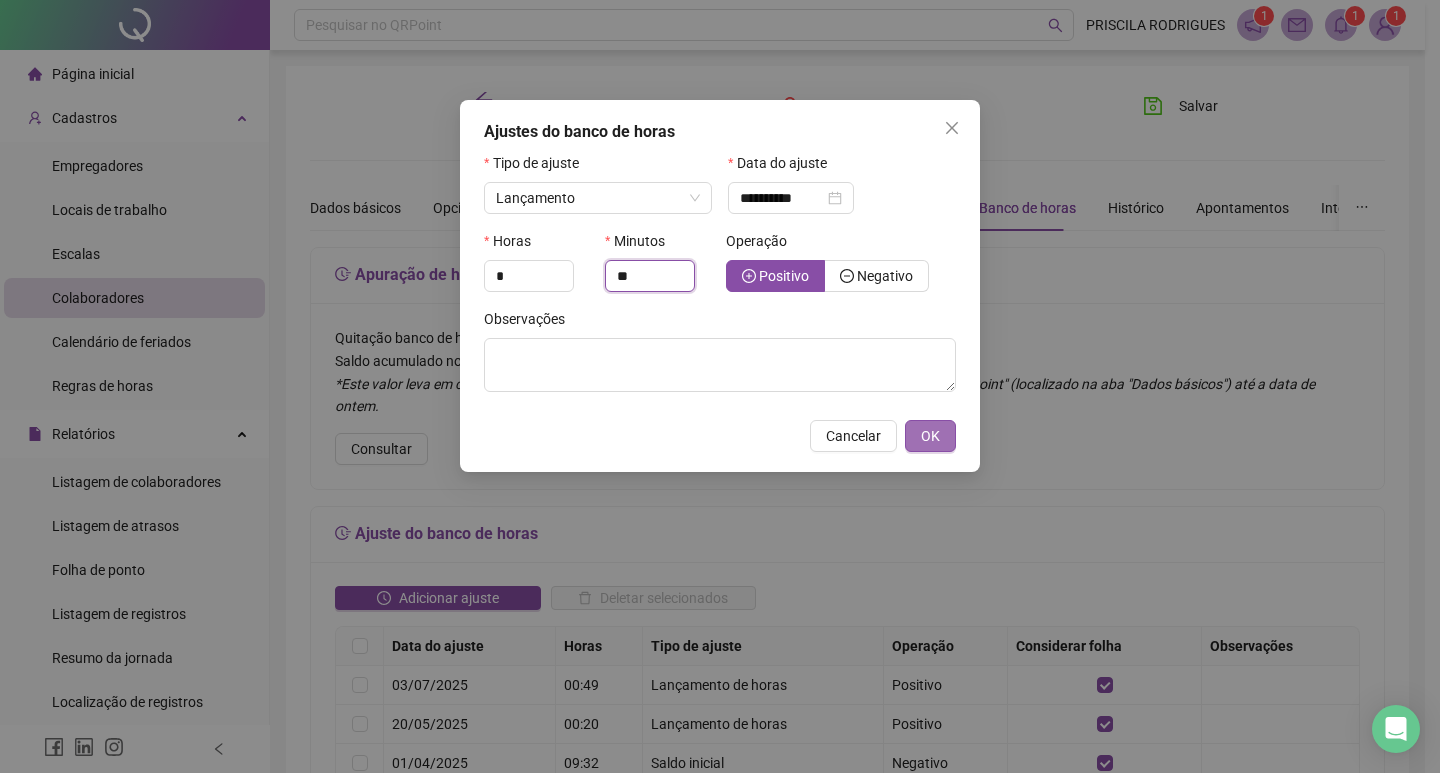 type on "**" 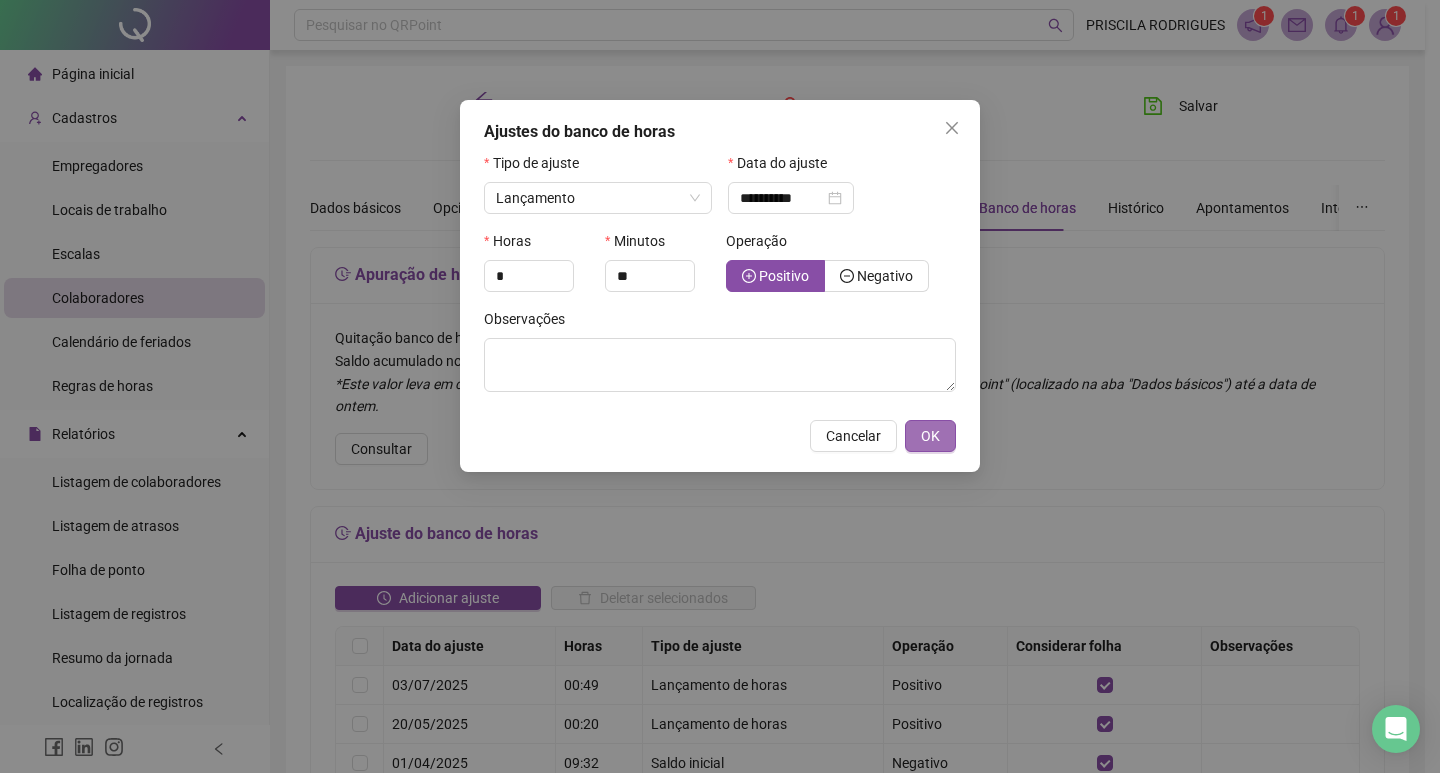 click on "OK" at bounding box center [930, 436] 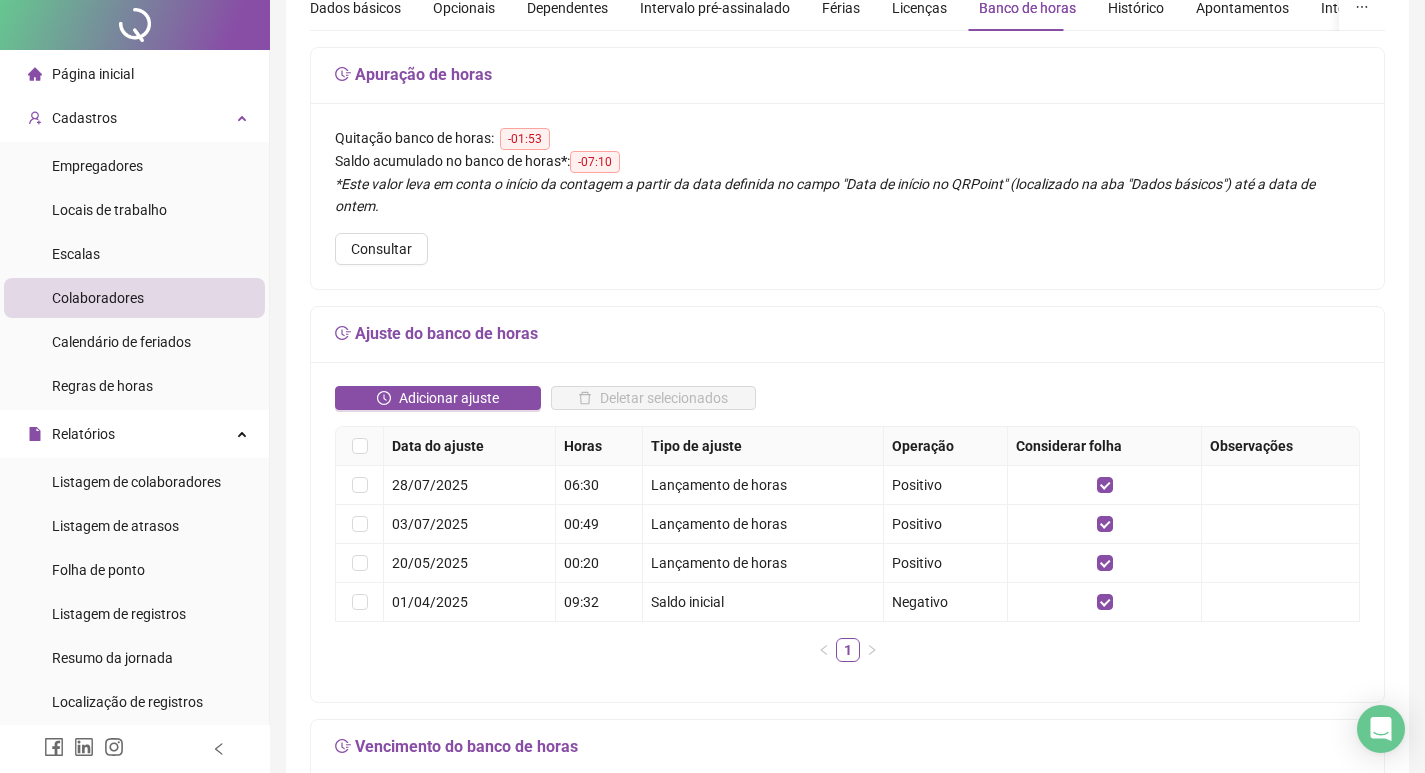 scroll, scrollTop: 0, scrollLeft: 0, axis: both 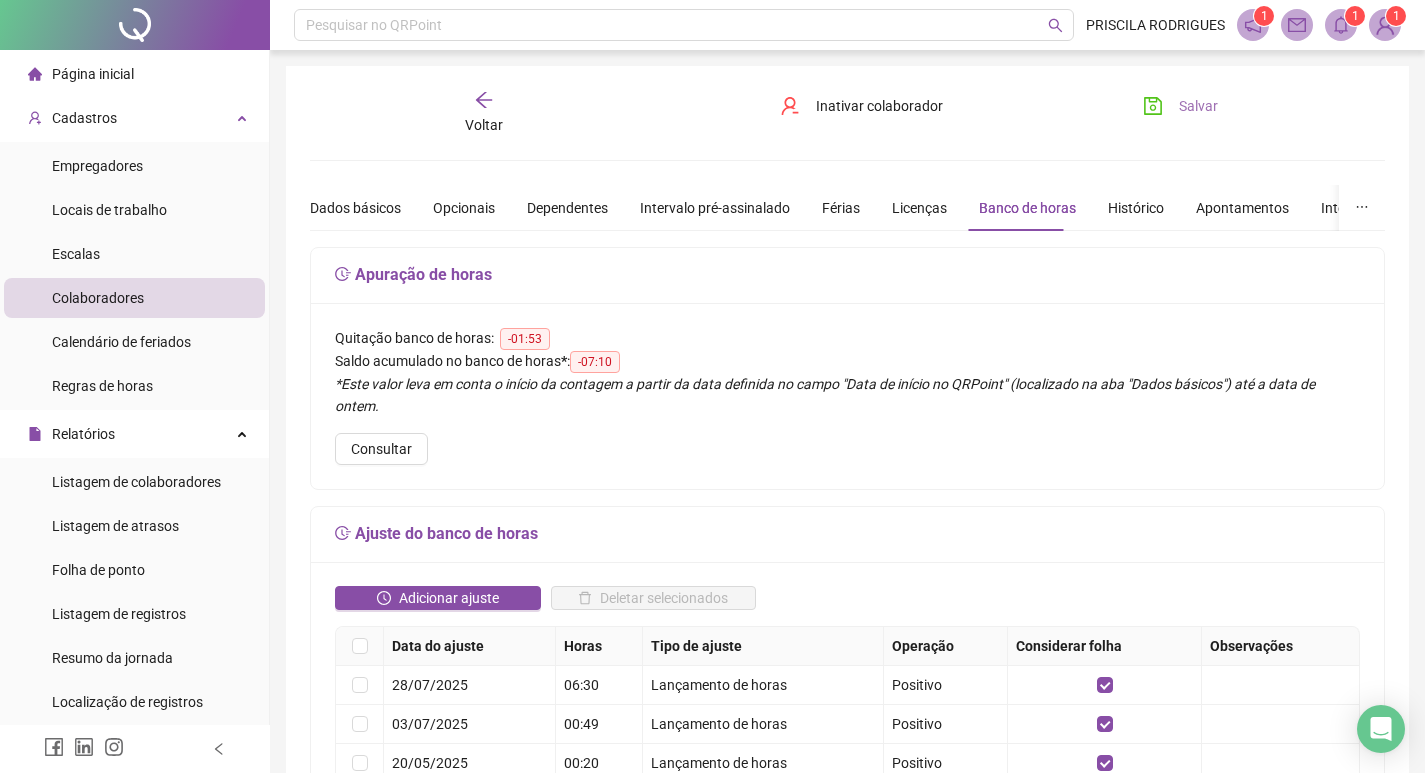 click on "Salvar" at bounding box center [1198, 106] 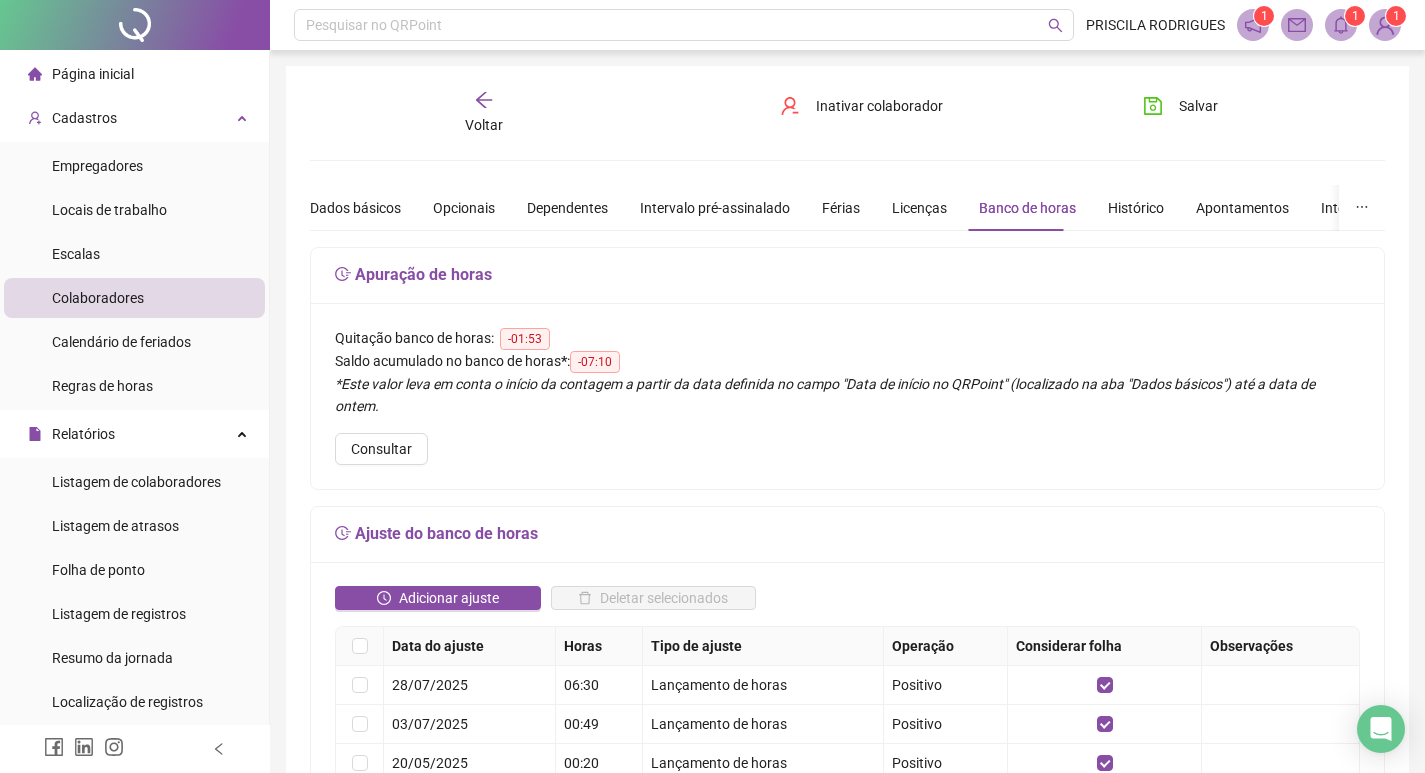 scroll, scrollTop: 300, scrollLeft: 0, axis: vertical 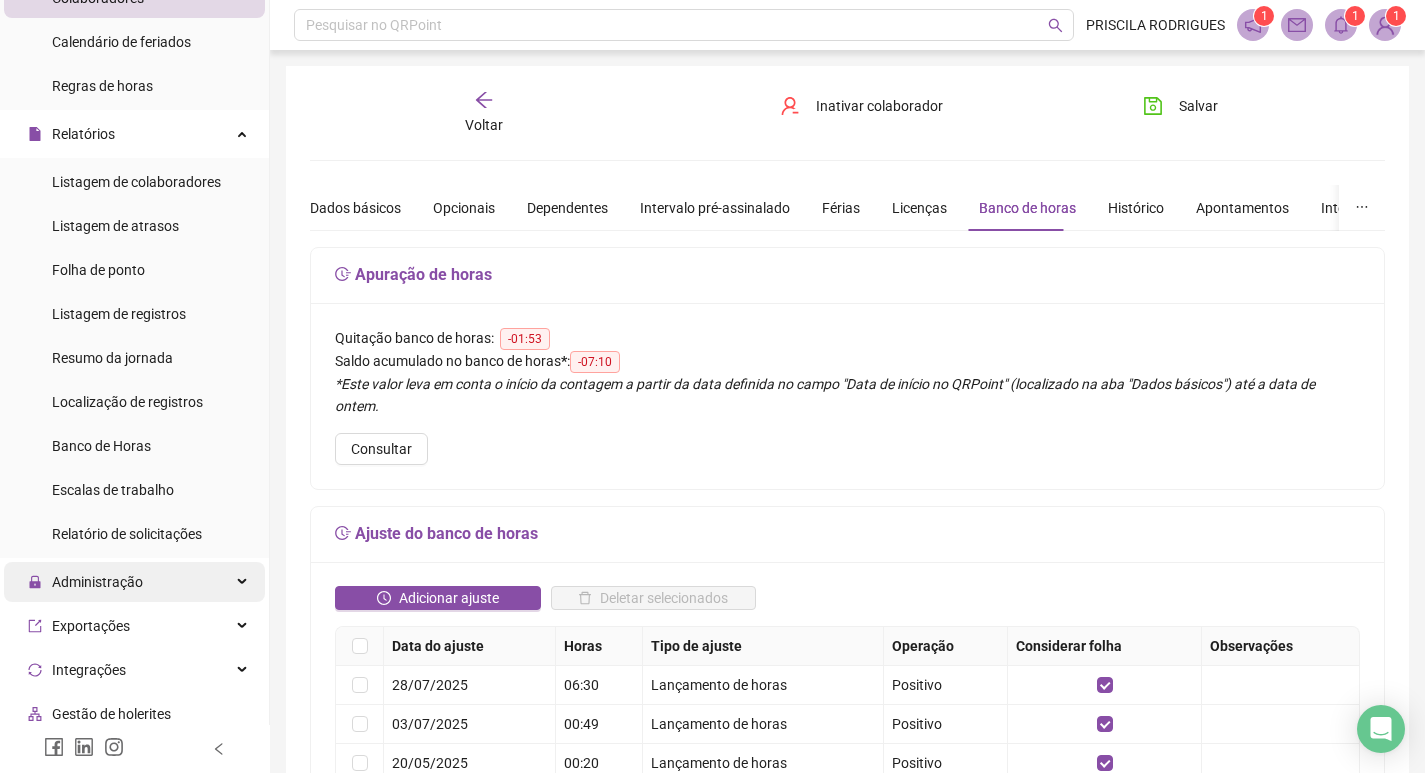 click on "Administração" at bounding box center [97, 582] 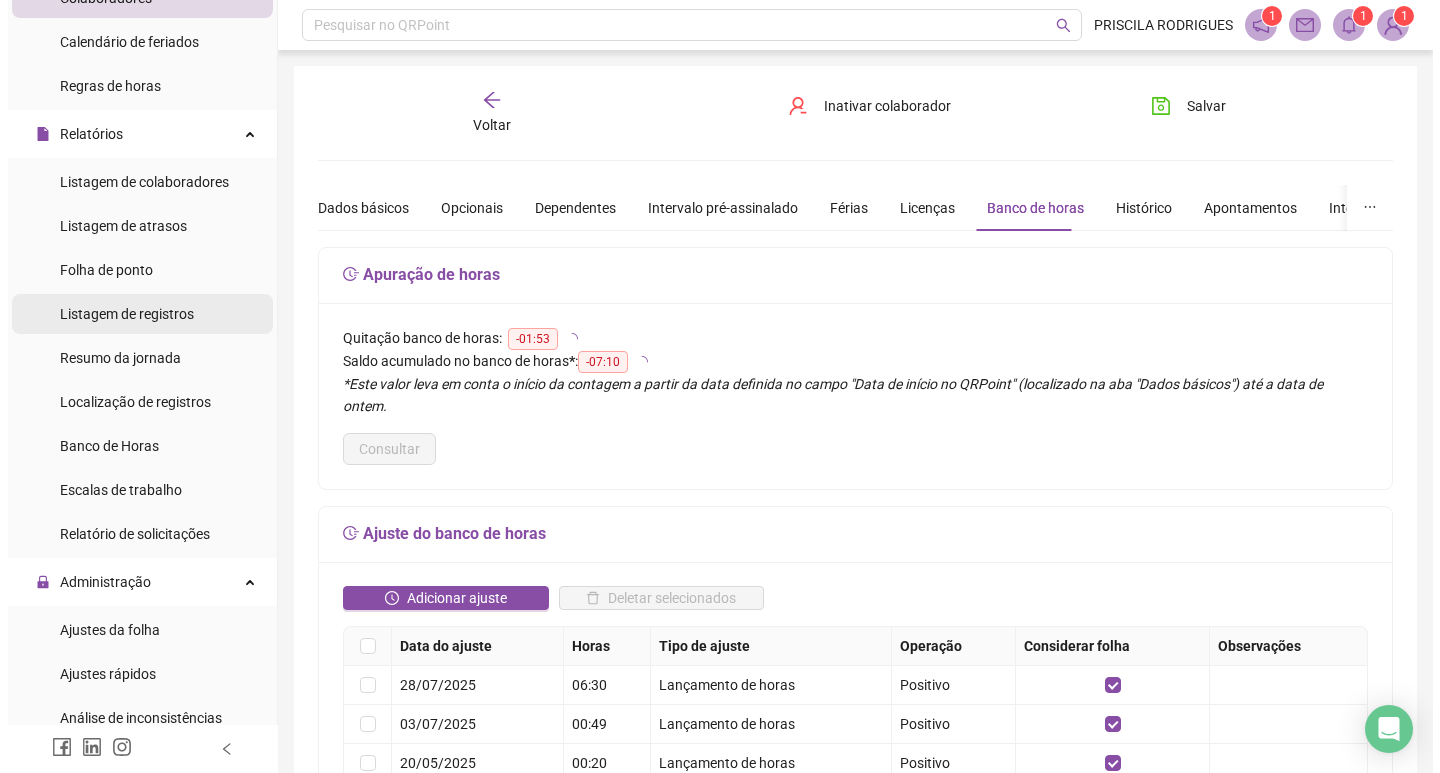 scroll, scrollTop: 100, scrollLeft: 0, axis: vertical 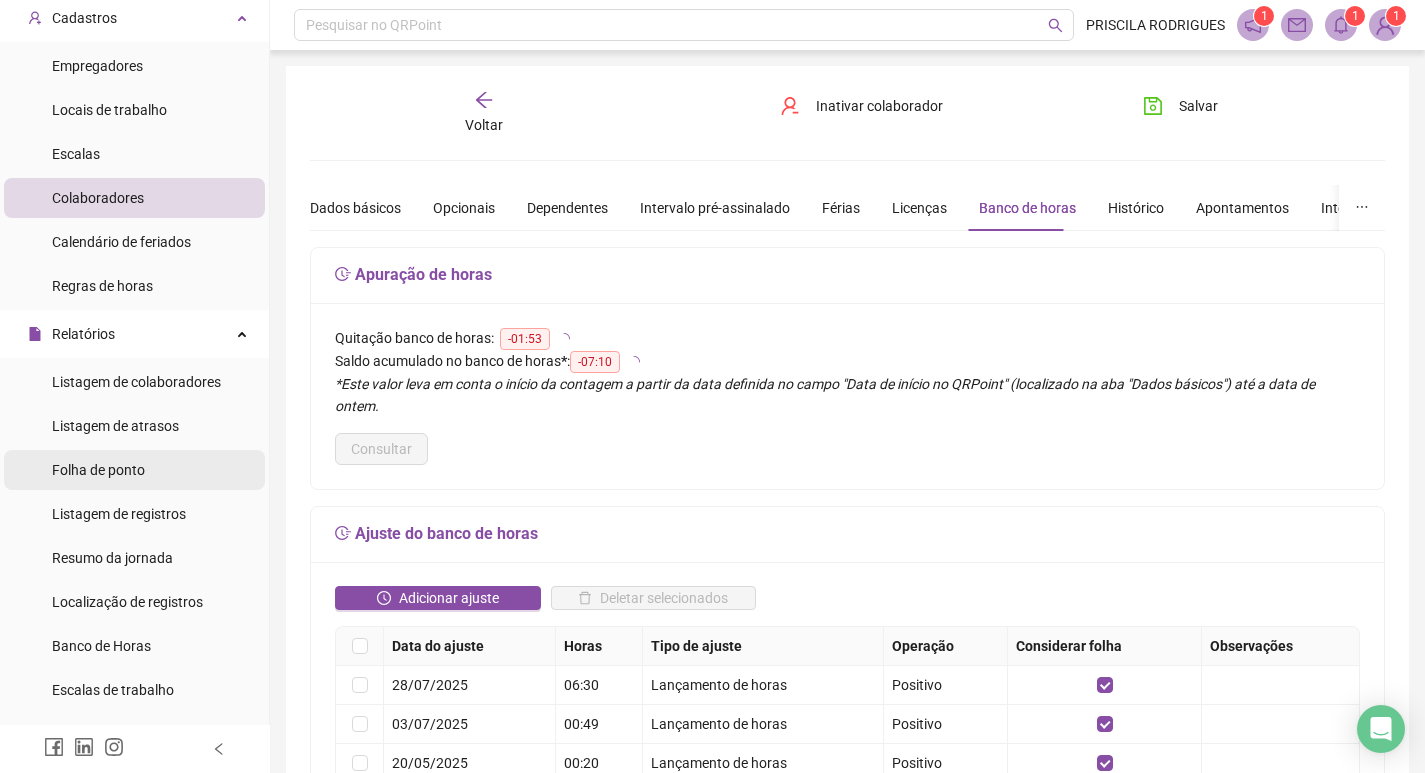 click on "Folha de ponto" at bounding box center (98, 470) 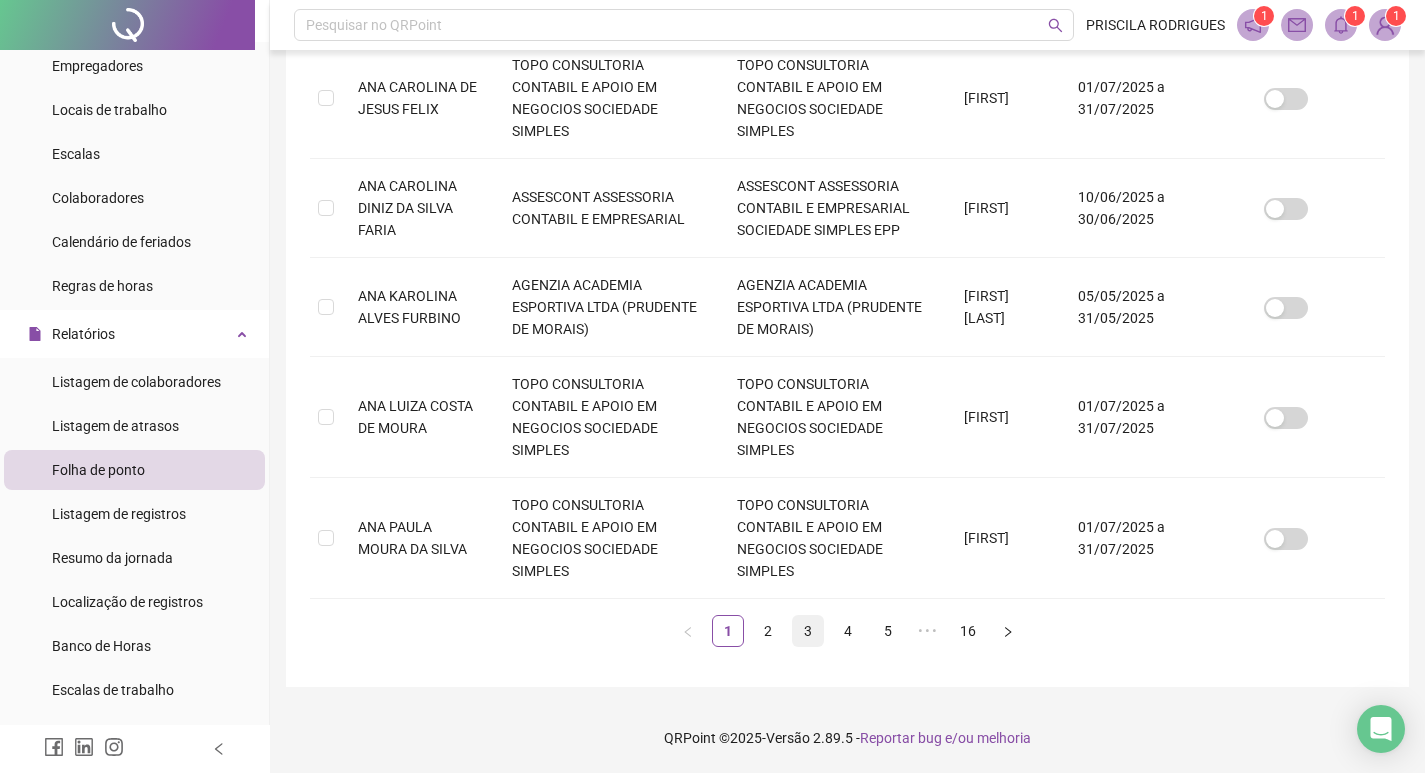 click on "3" at bounding box center (808, 631) 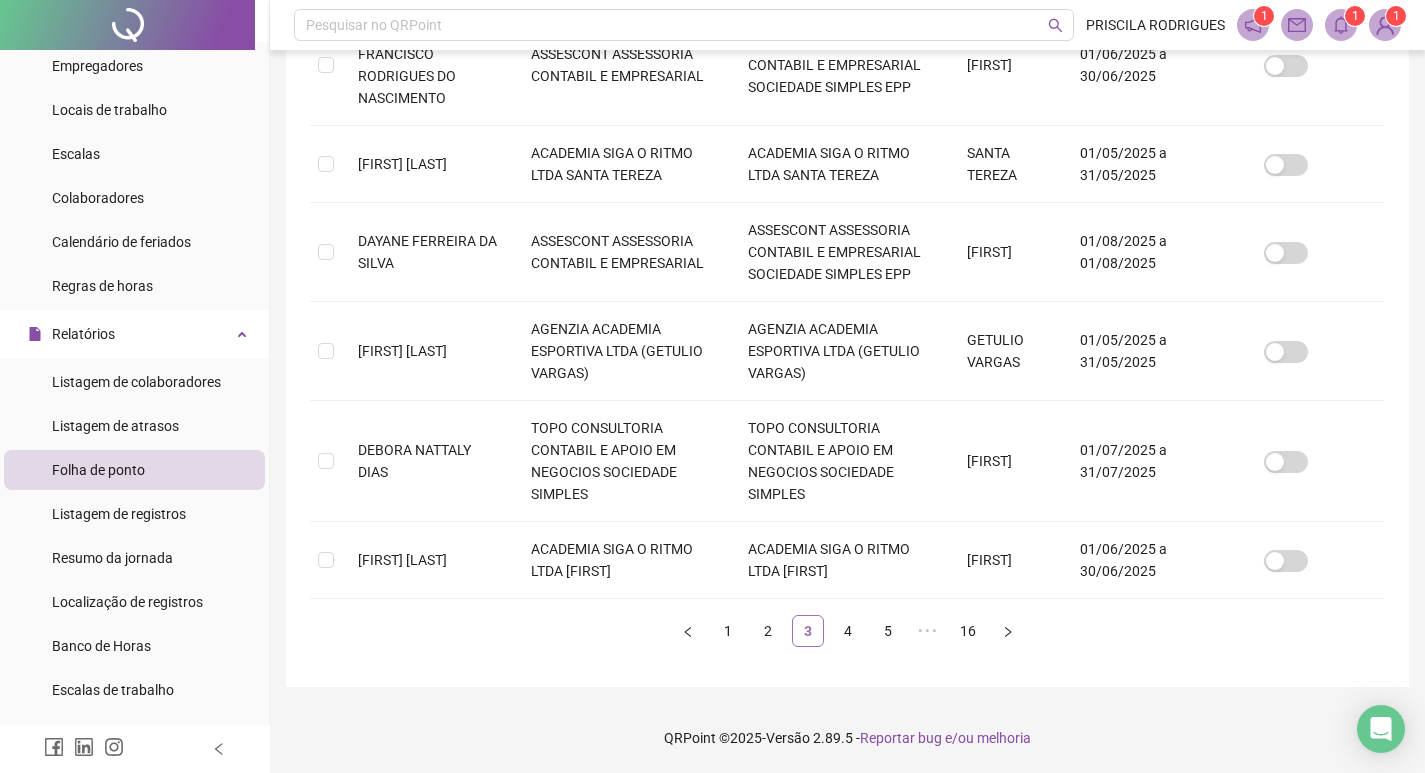 scroll, scrollTop: 23, scrollLeft: 0, axis: vertical 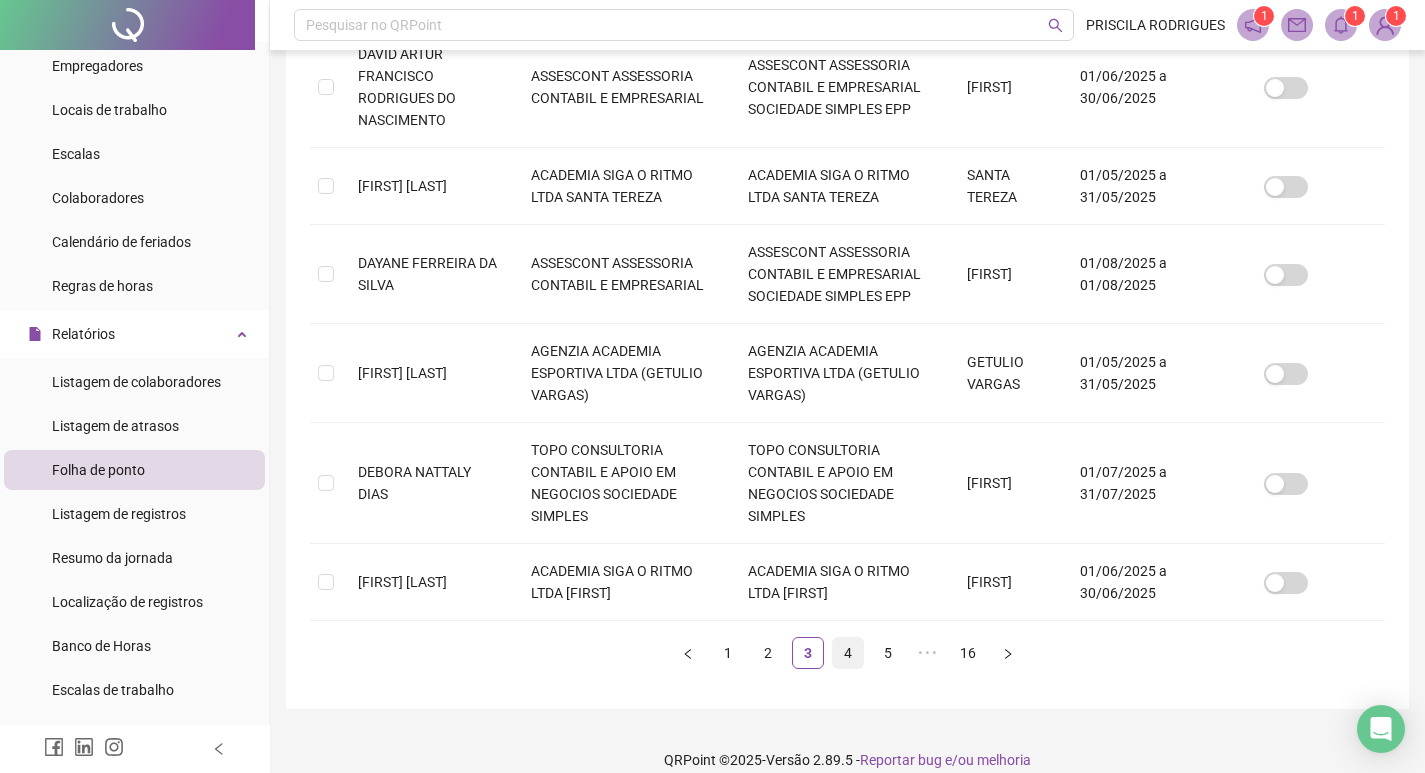 click on "4" at bounding box center [848, 653] 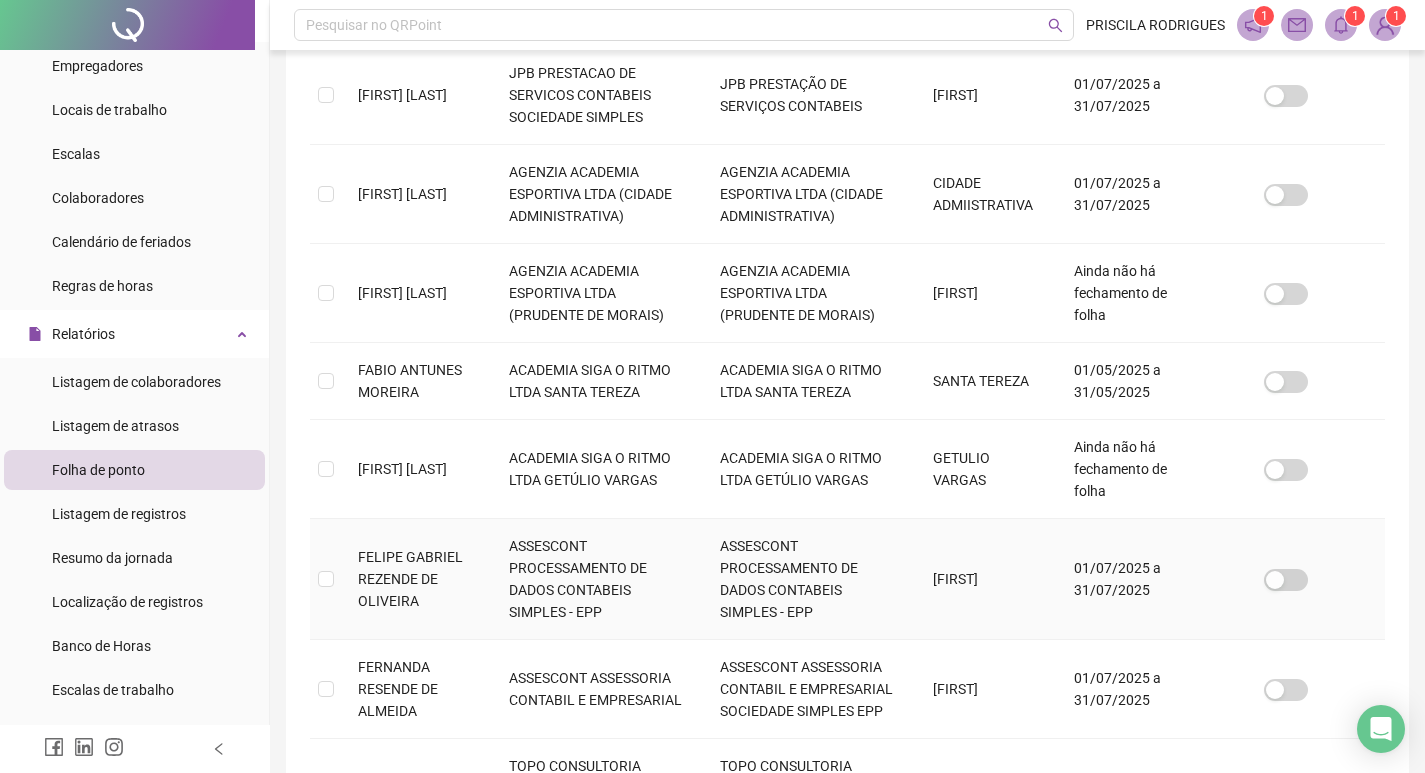 scroll, scrollTop: 861, scrollLeft: 0, axis: vertical 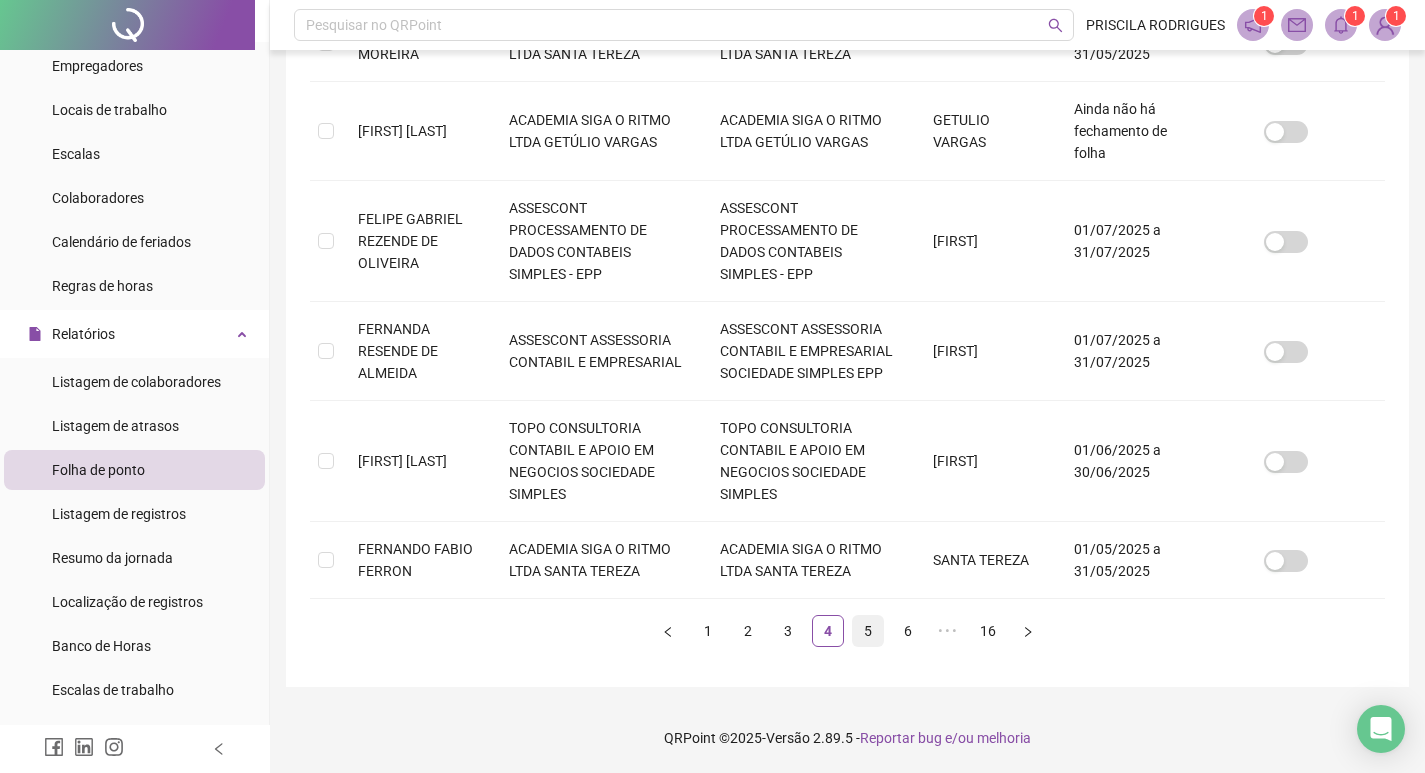 click on "5" at bounding box center [868, 631] 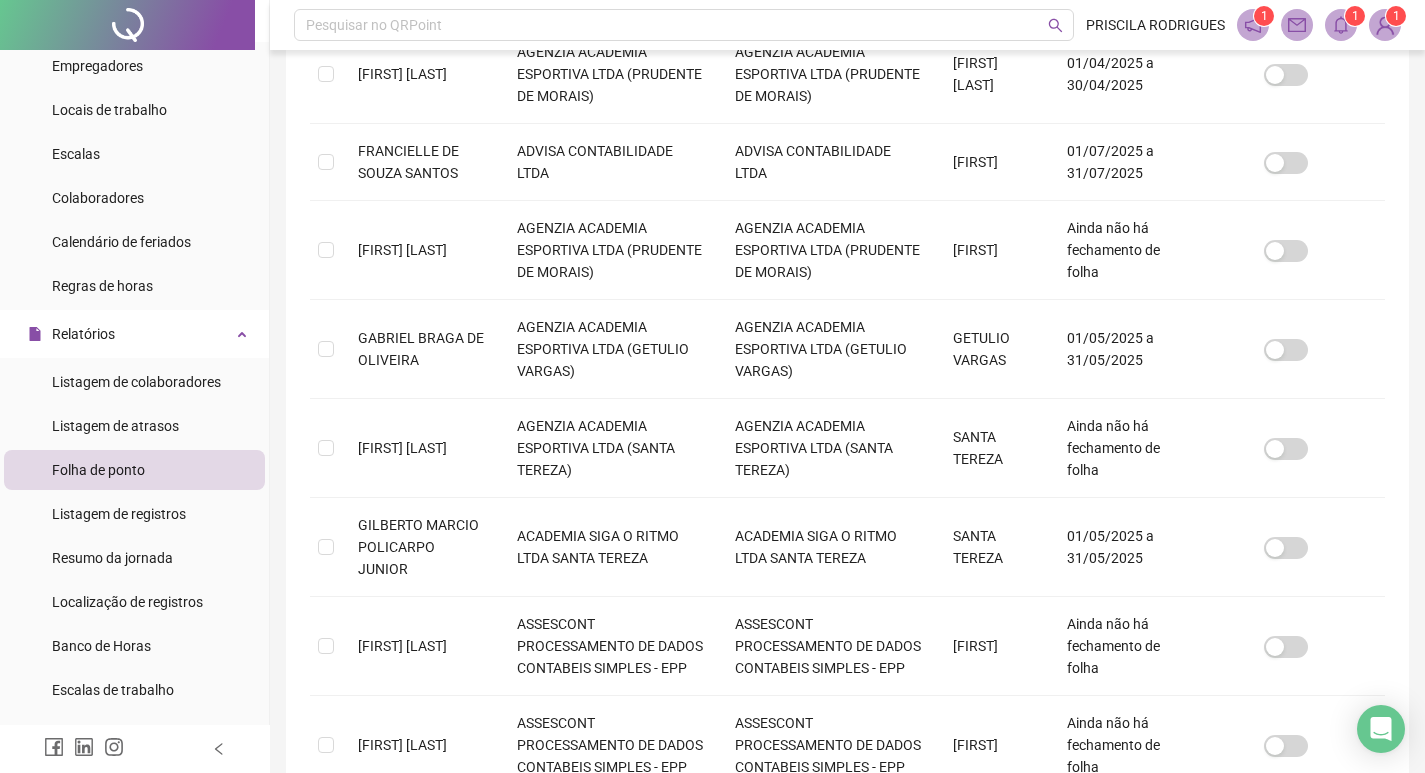scroll, scrollTop: 773, scrollLeft: 0, axis: vertical 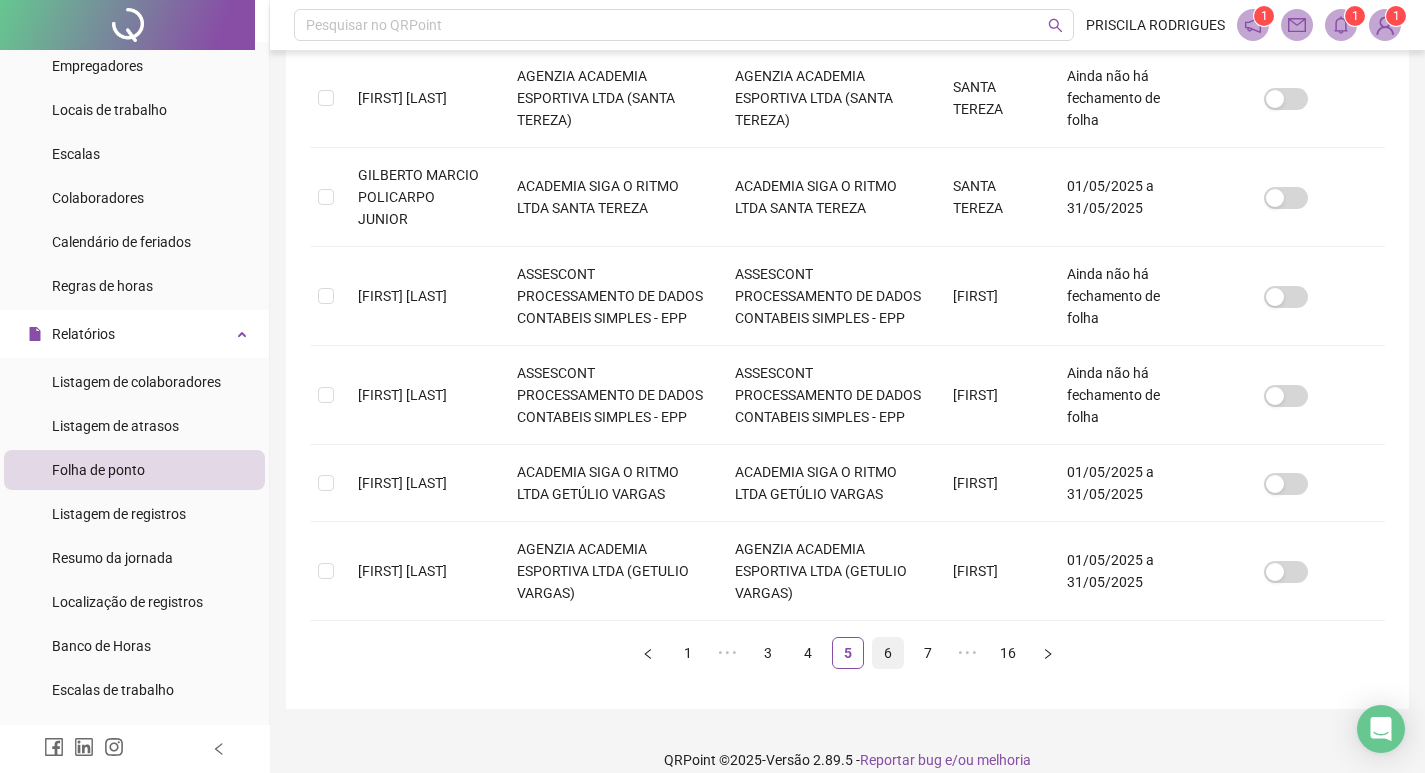 click on "6" at bounding box center (888, 653) 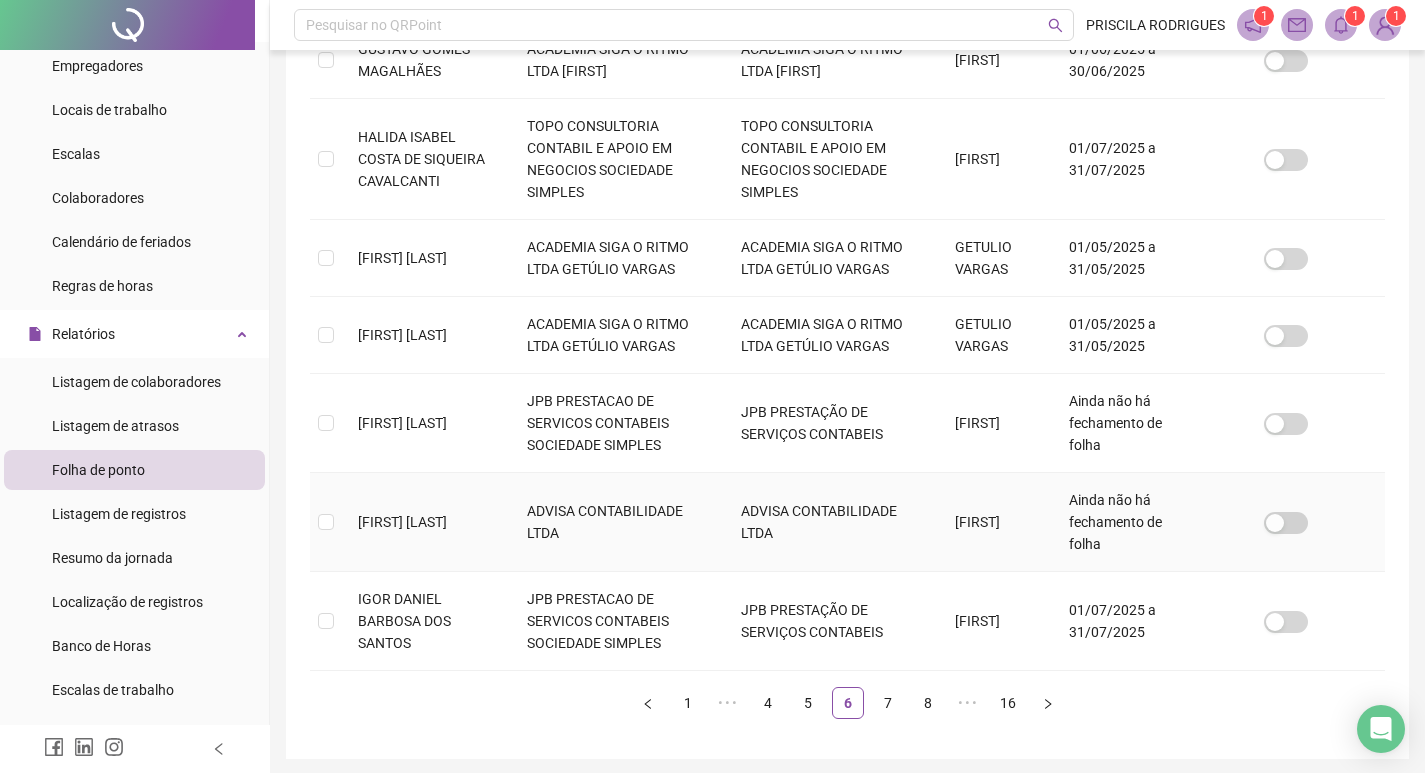 scroll, scrollTop: 795, scrollLeft: 0, axis: vertical 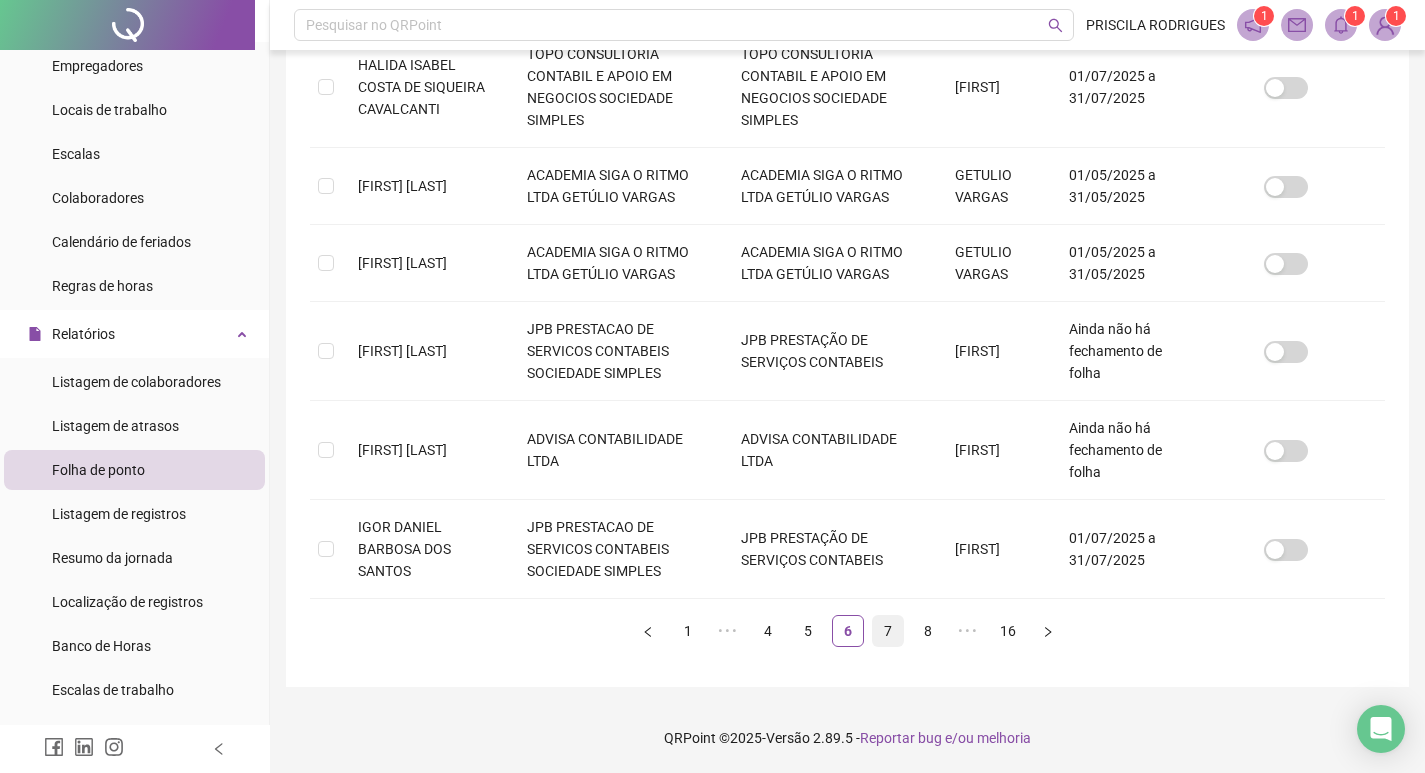 click on "7" at bounding box center [888, 631] 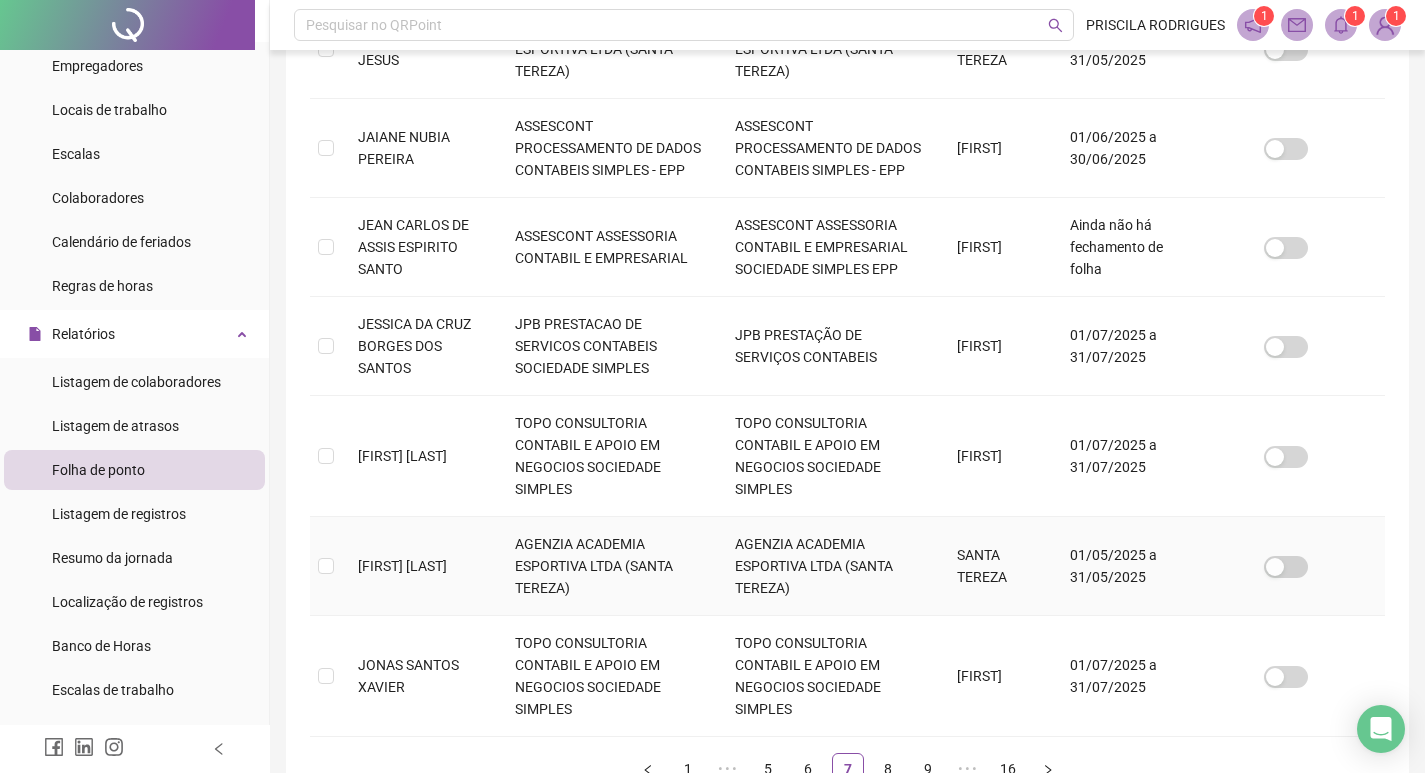 scroll, scrollTop: 861, scrollLeft: 0, axis: vertical 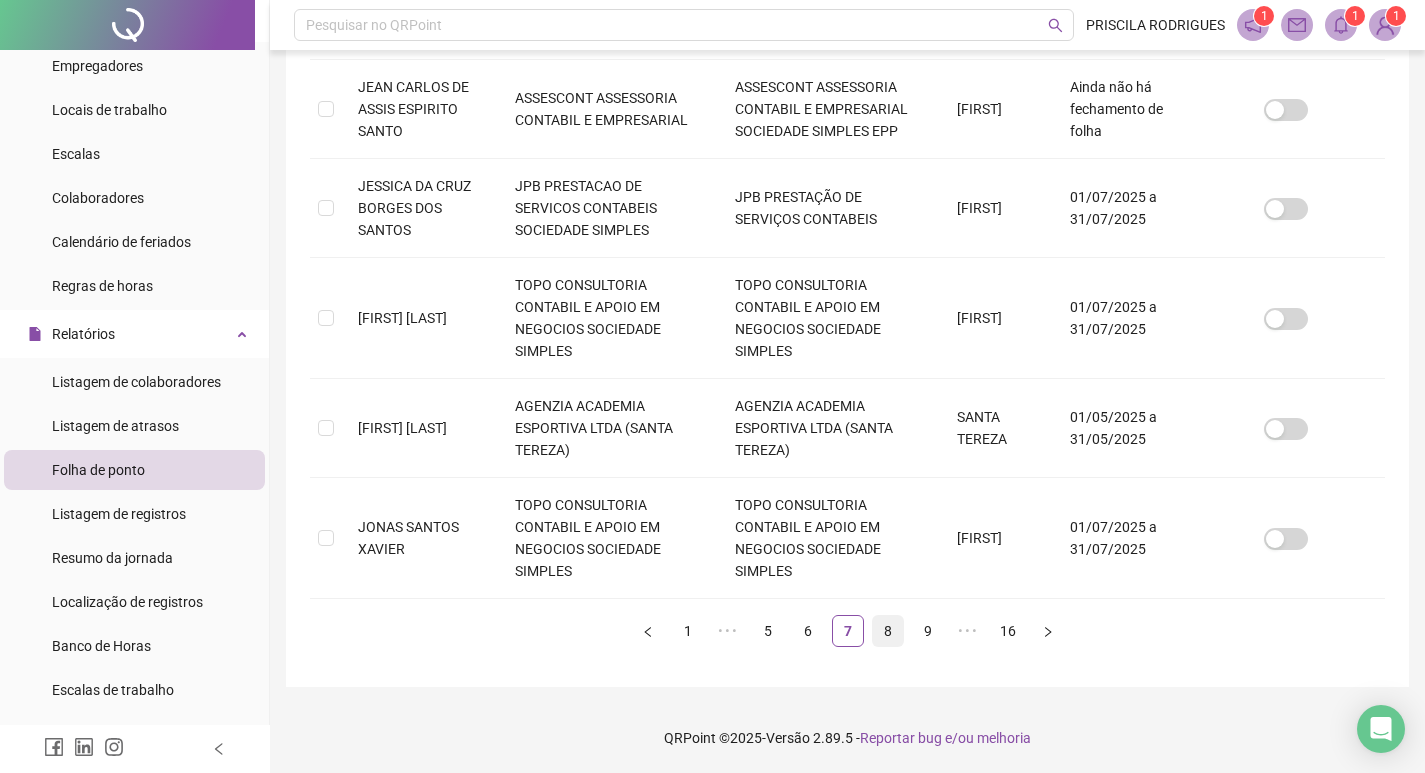 click on "8" at bounding box center (888, 631) 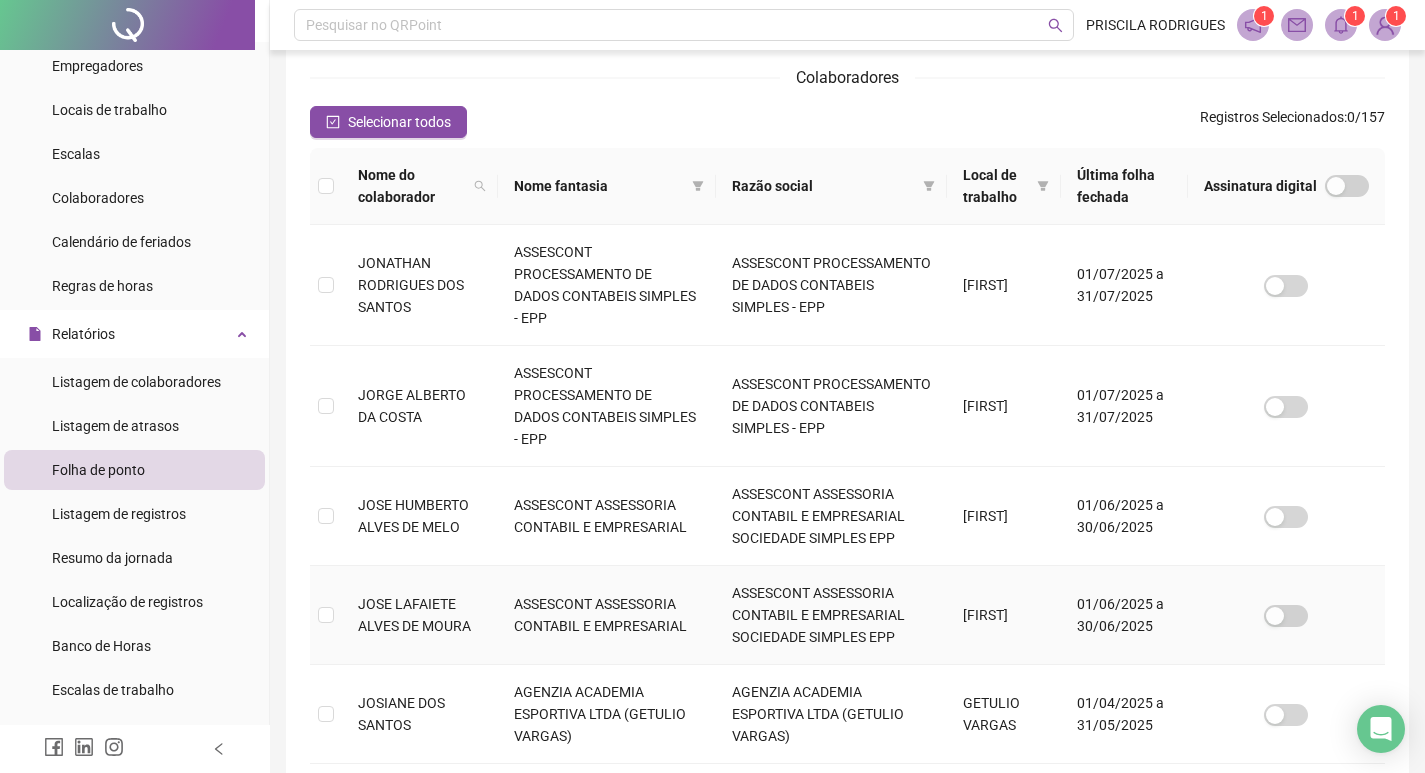 scroll, scrollTop: 423, scrollLeft: 0, axis: vertical 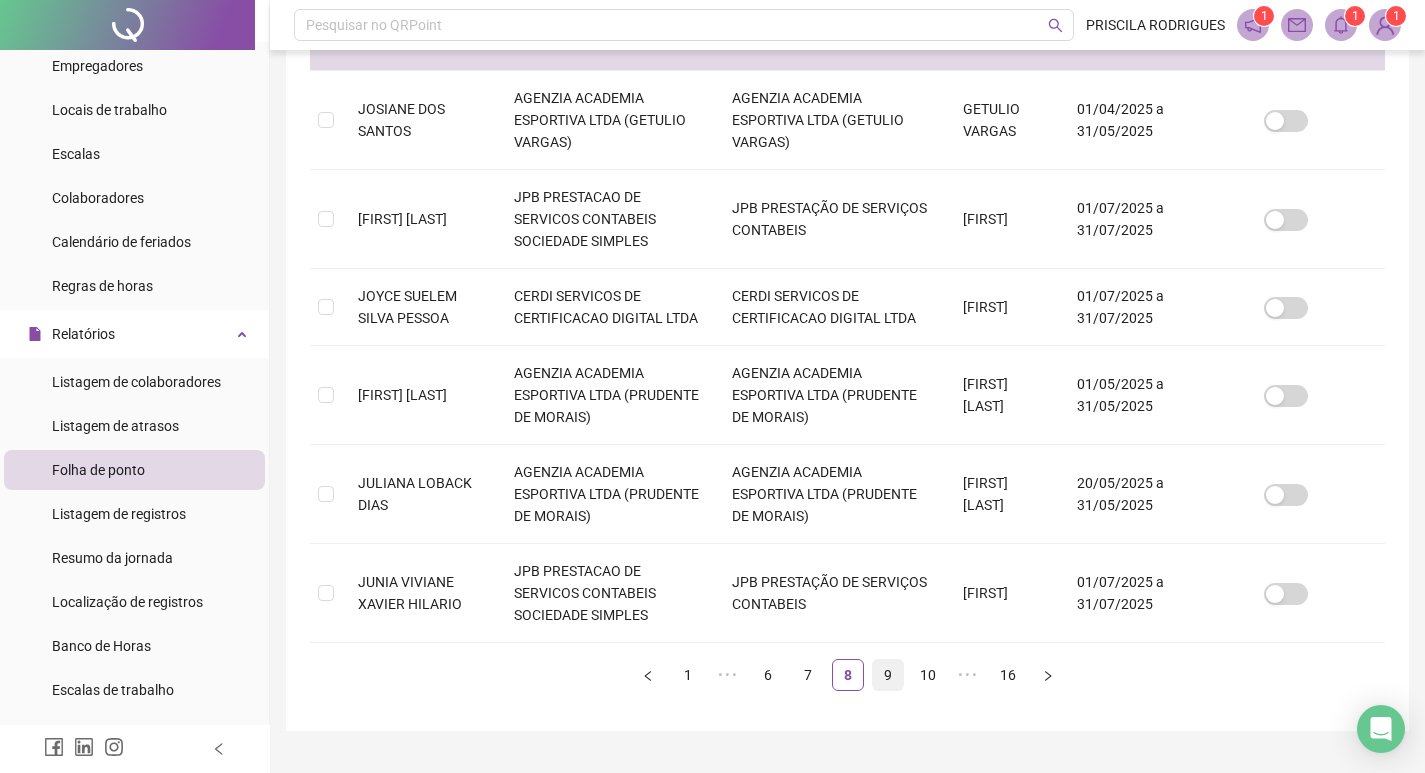 click on "9" at bounding box center [888, 675] 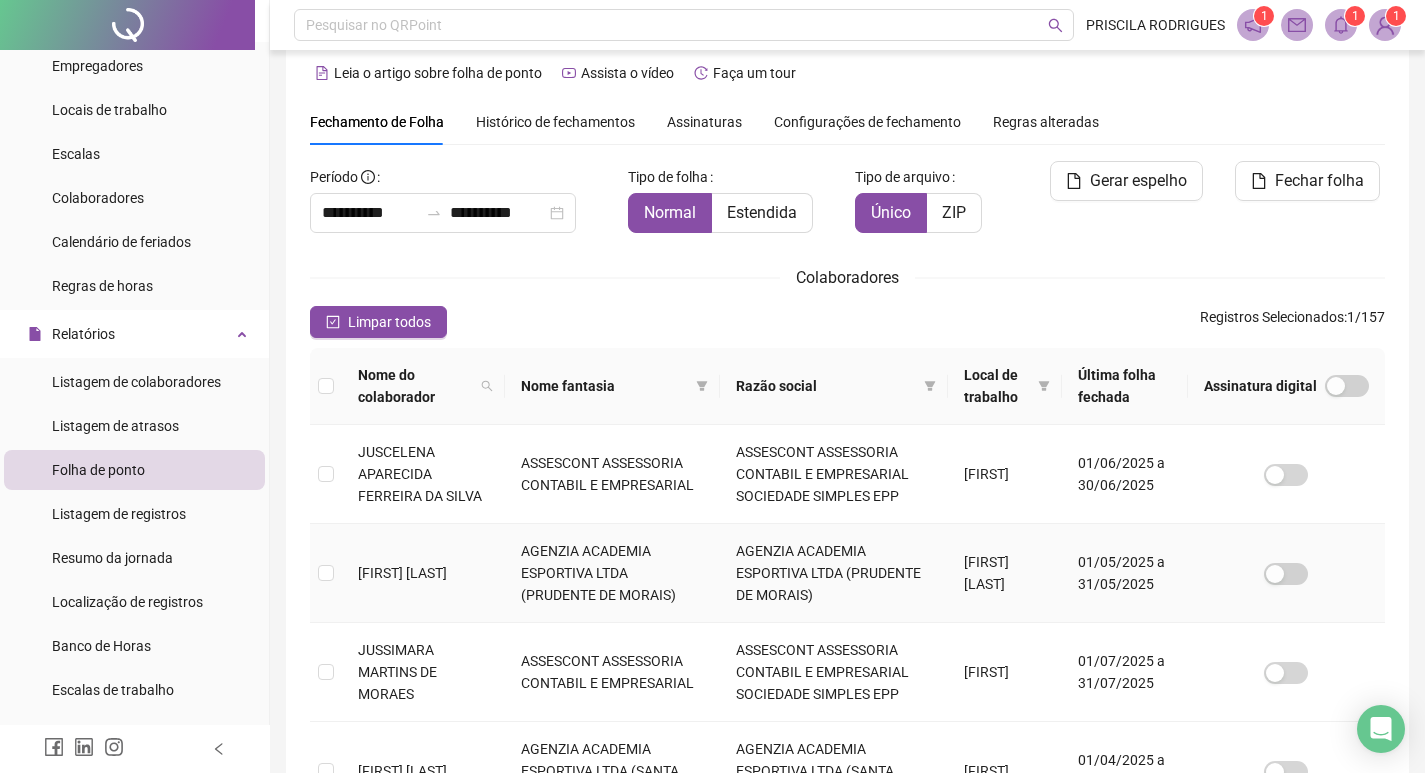 scroll, scrollTop: 223, scrollLeft: 0, axis: vertical 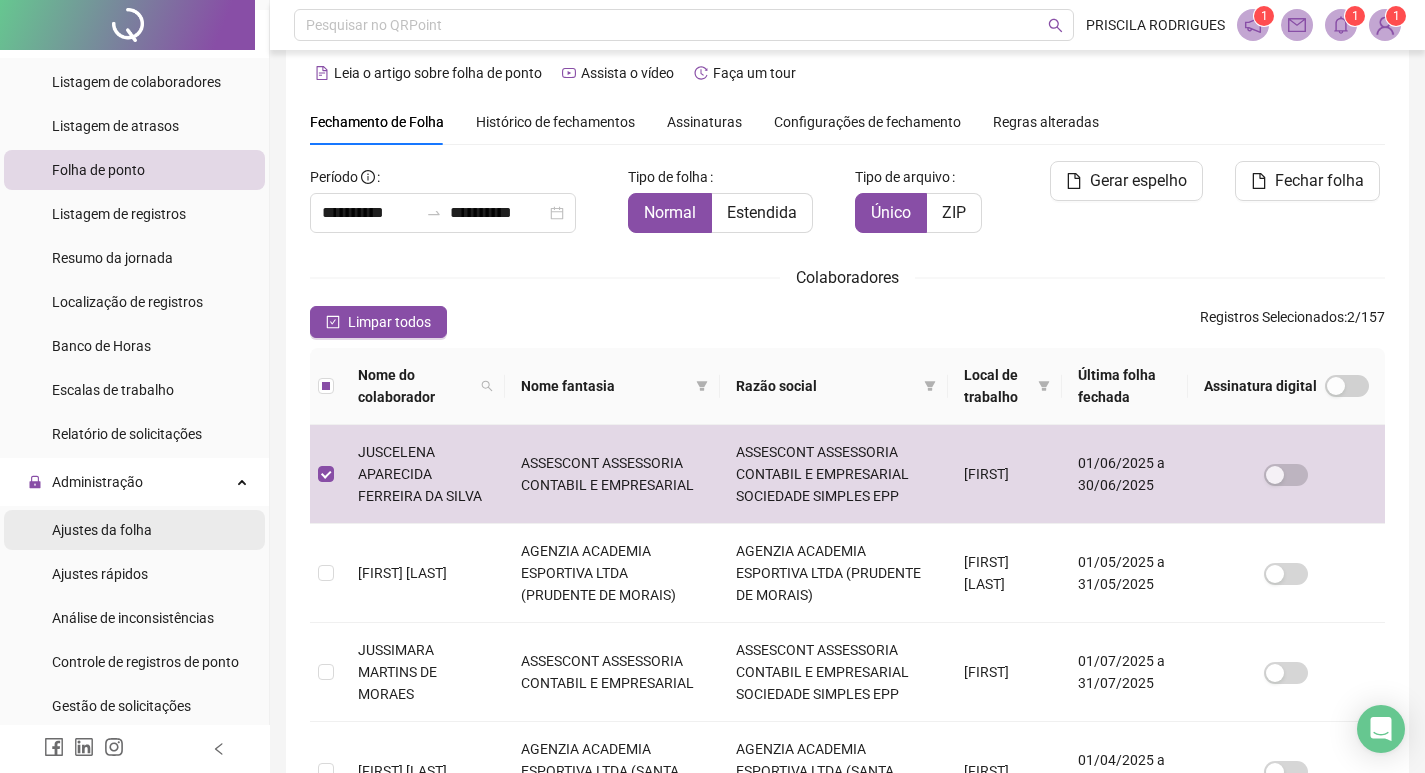 click on "Ajustes da folha" at bounding box center (102, 530) 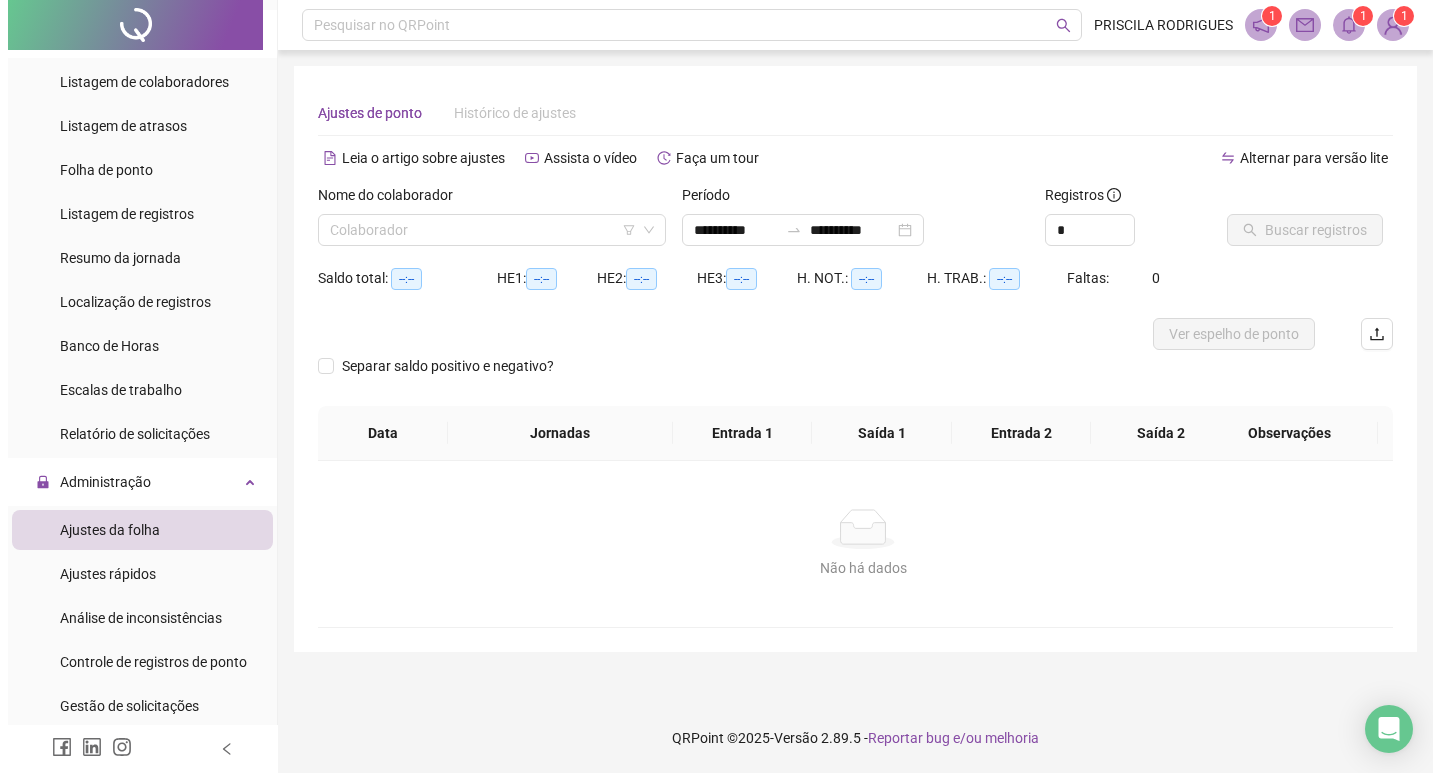 scroll, scrollTop: 0, scrollLeft: 0, axis: both 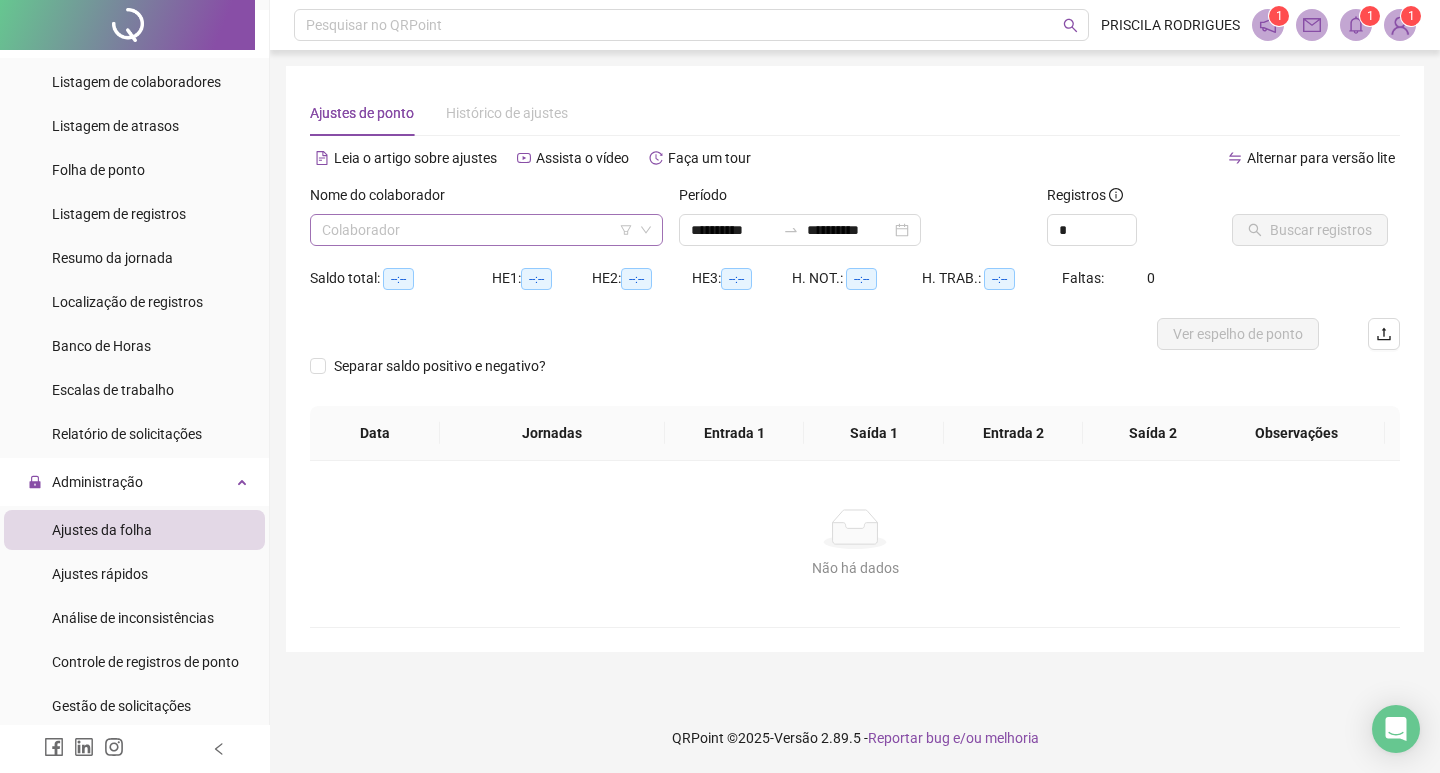 click at bounding box center (477, 230) 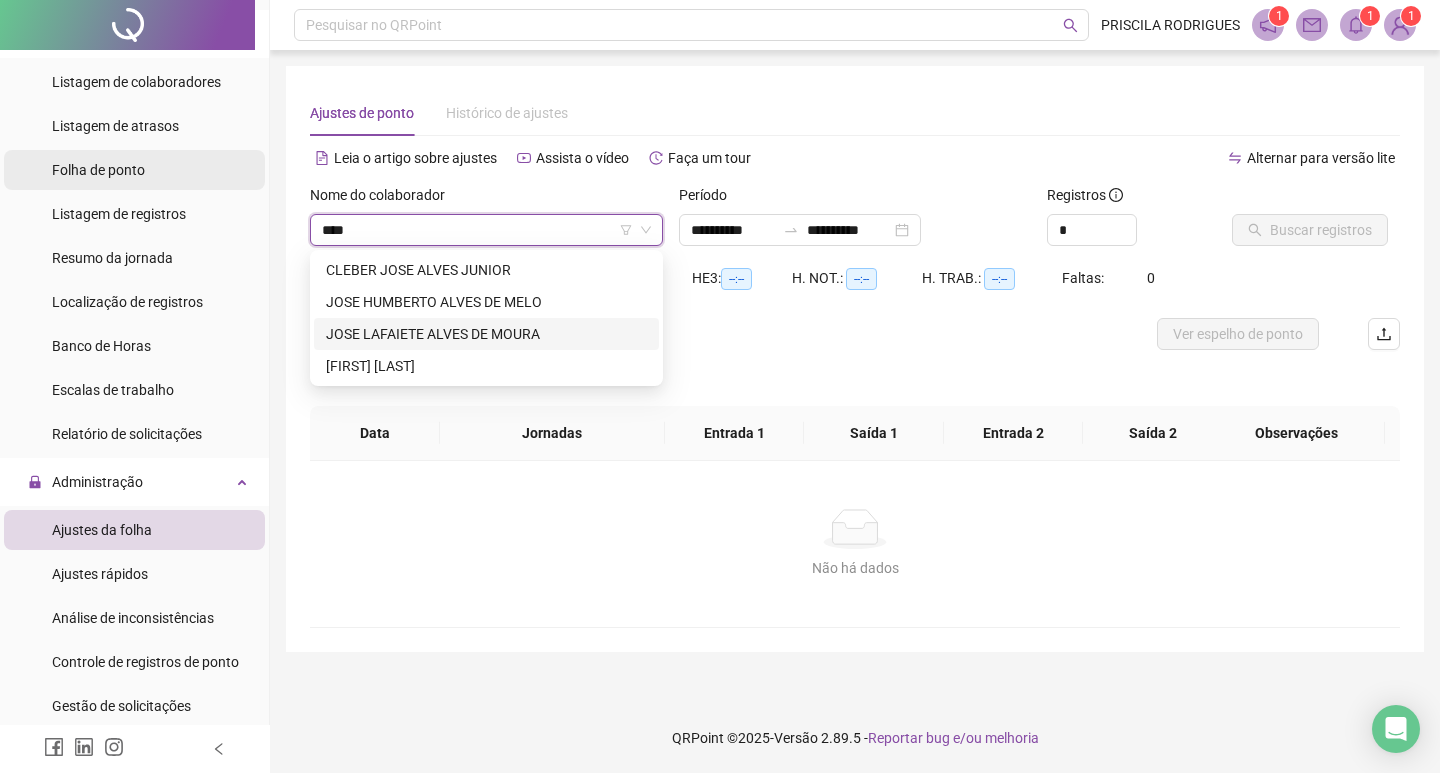 type on "****" 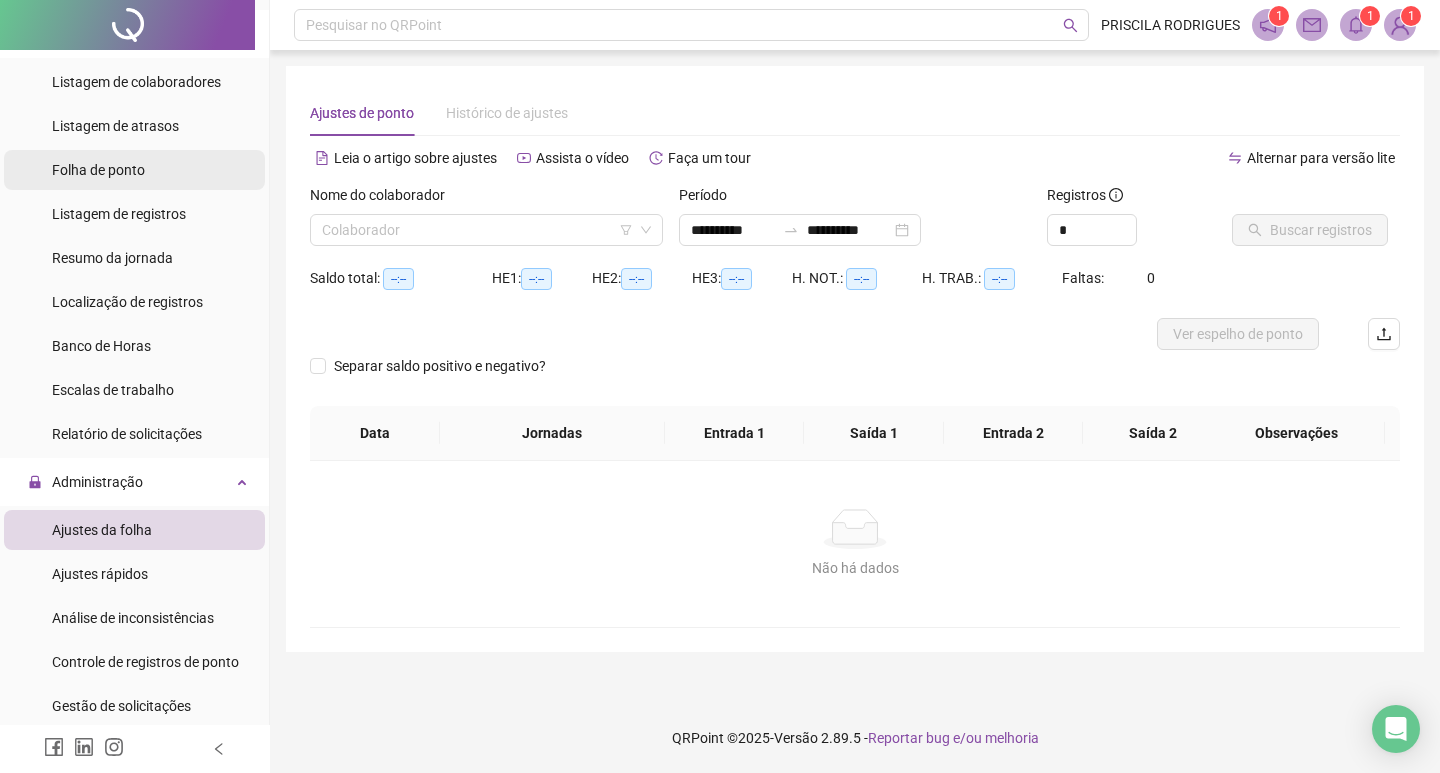 click on "Folha de ponto" at bounding box center (98, 170) 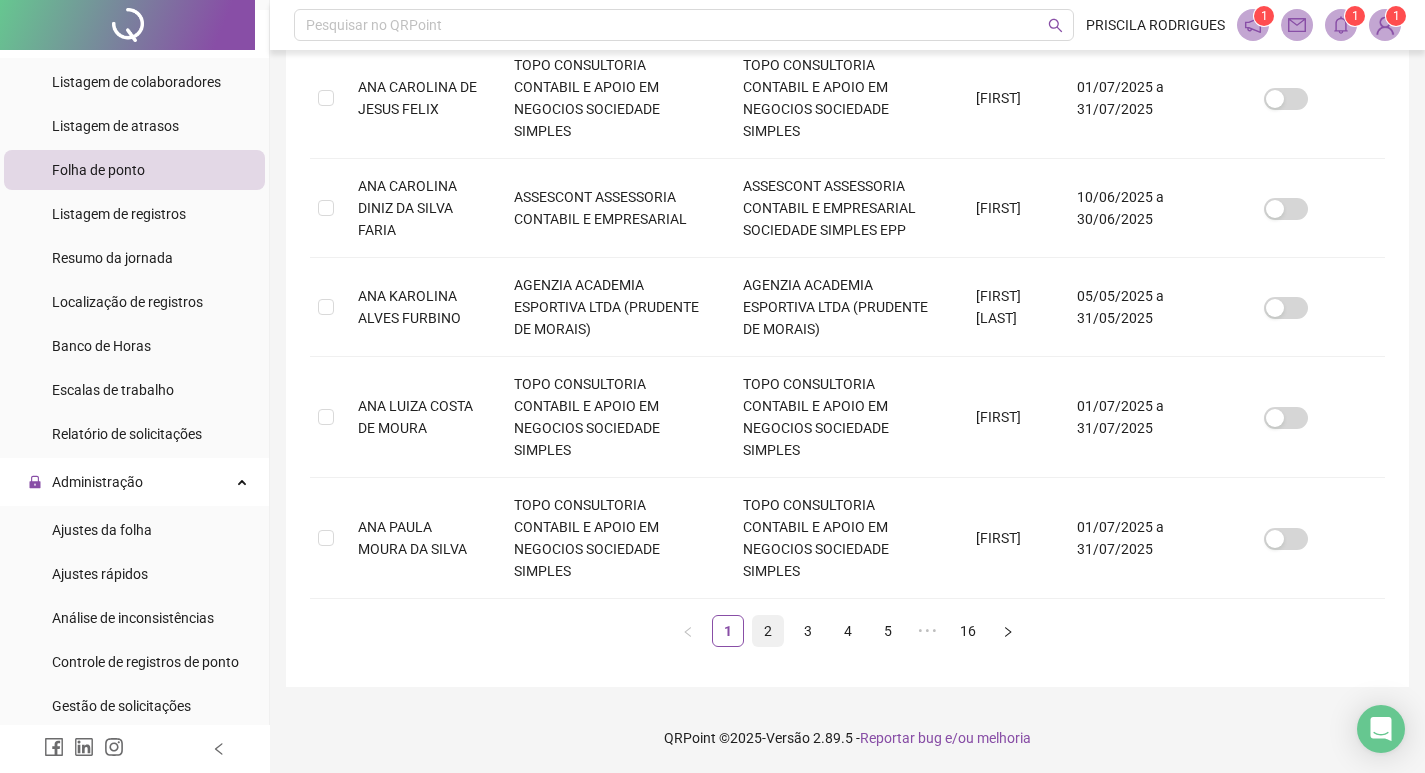click on "2" at bounding box center (768, 631) 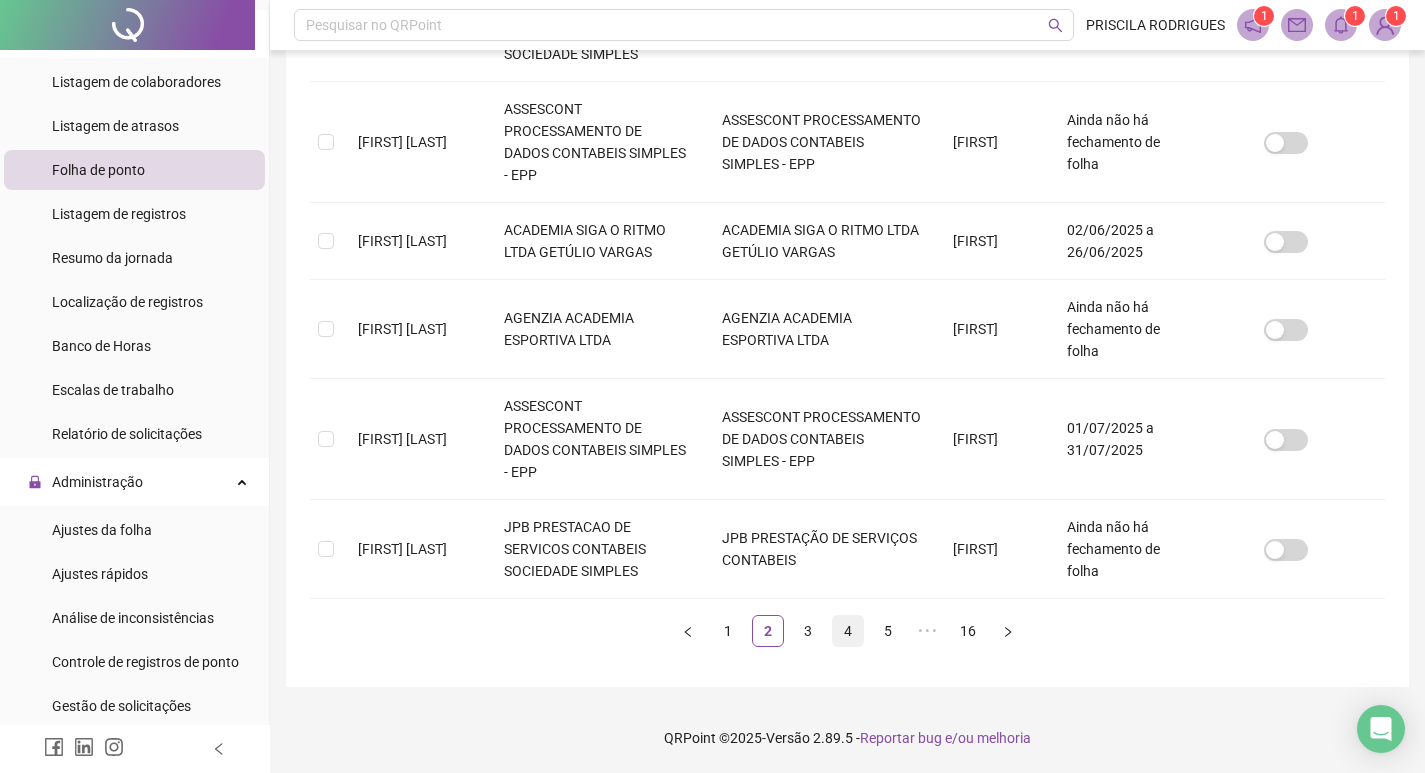 click on "4" at bounding box center [848, 631] 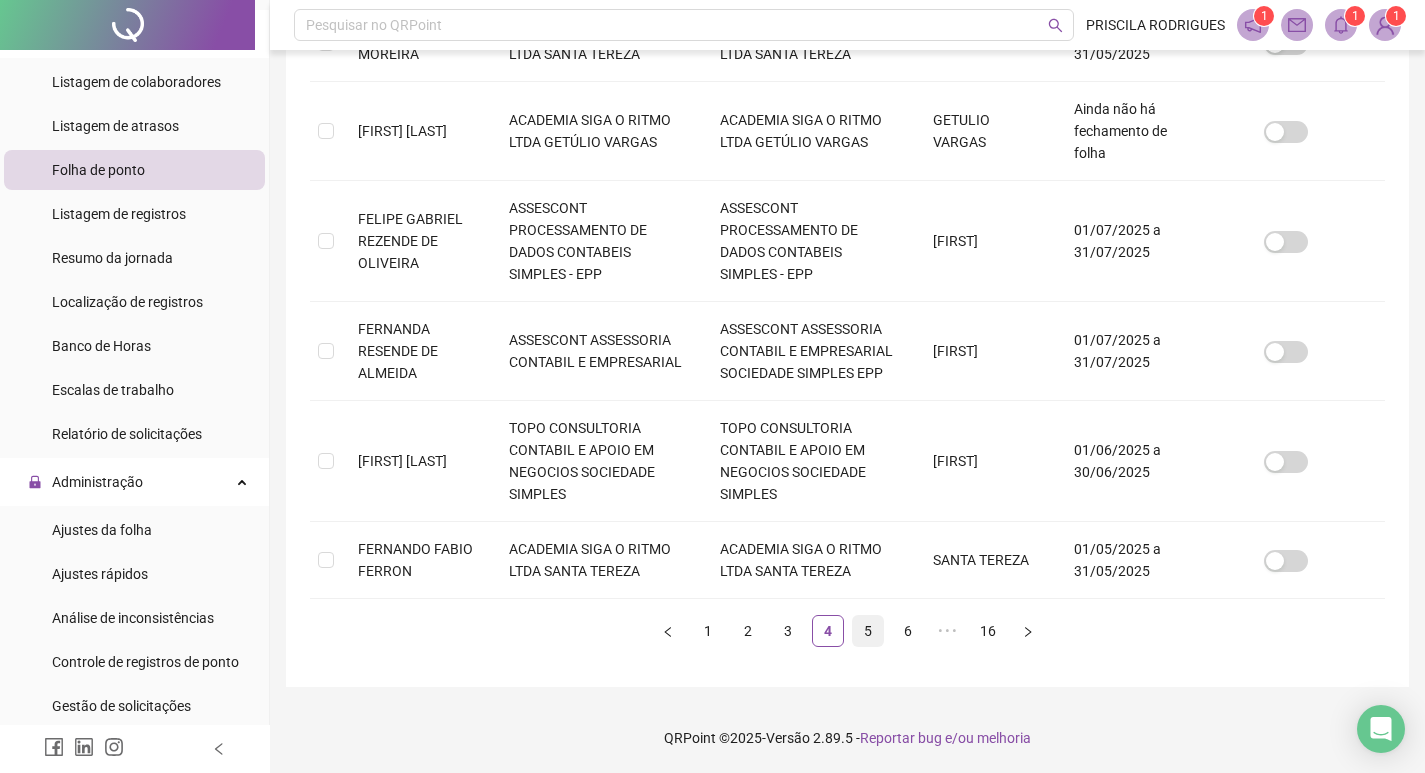 click on "5" at bounding box center [868, 631] 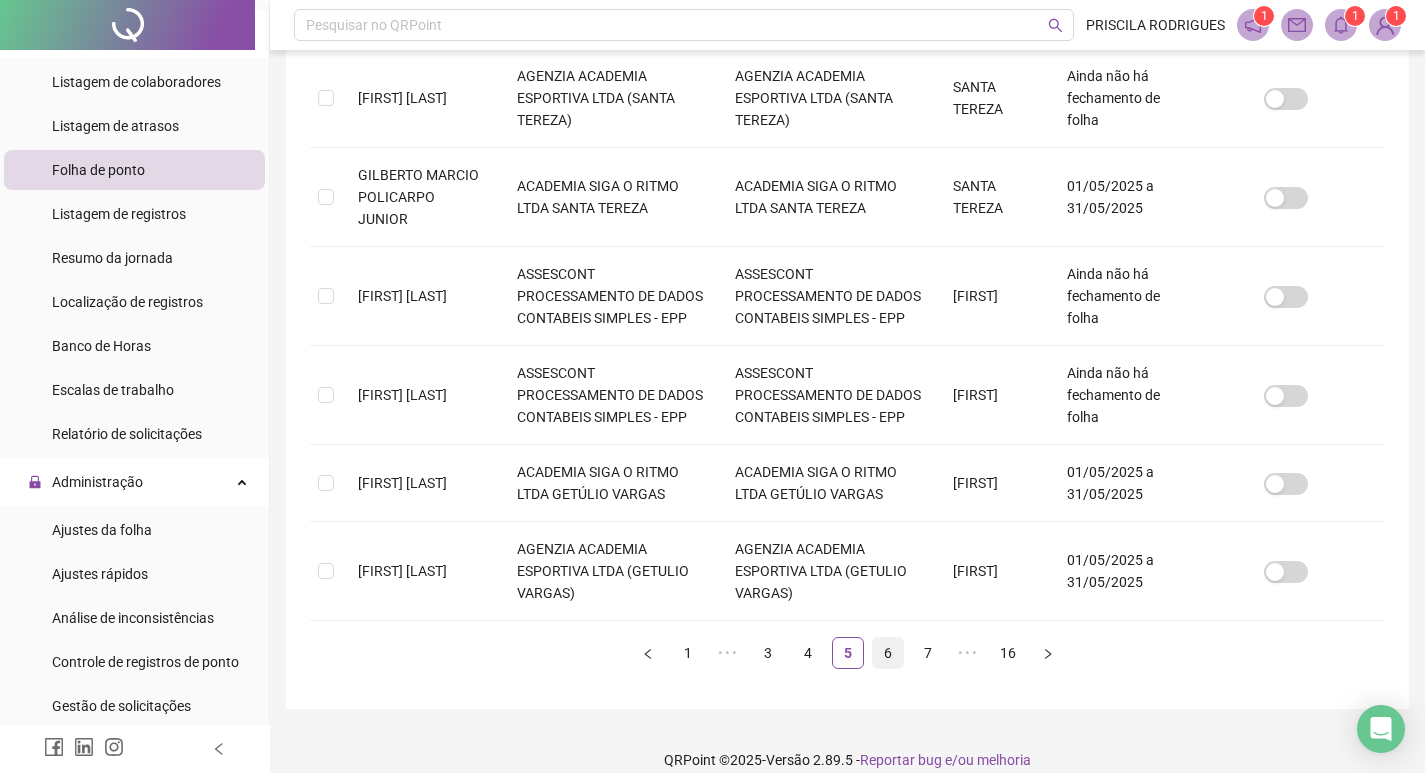 click on "6" at bounding box center (888, 653) 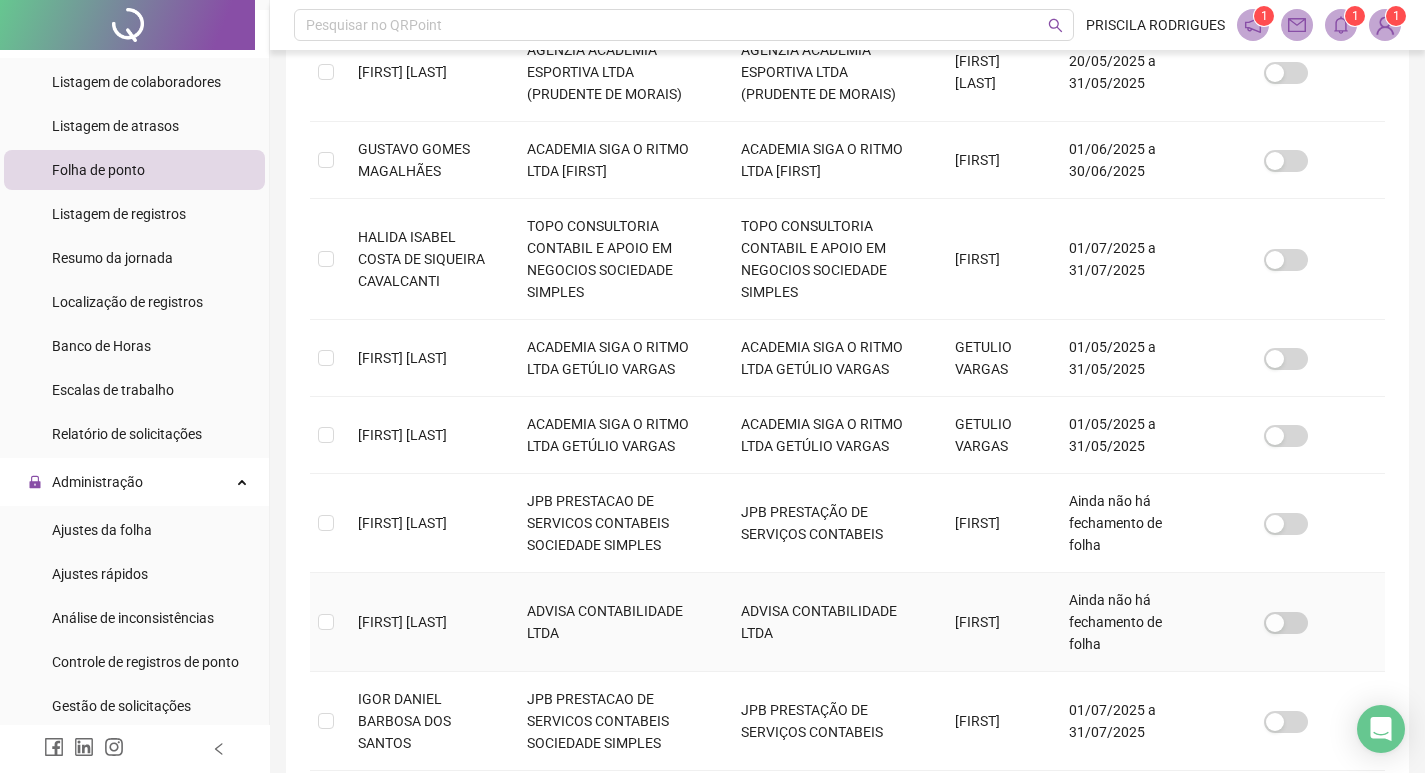scroll, scrollTop: 795, scrollLeft: 0, axis: vertical 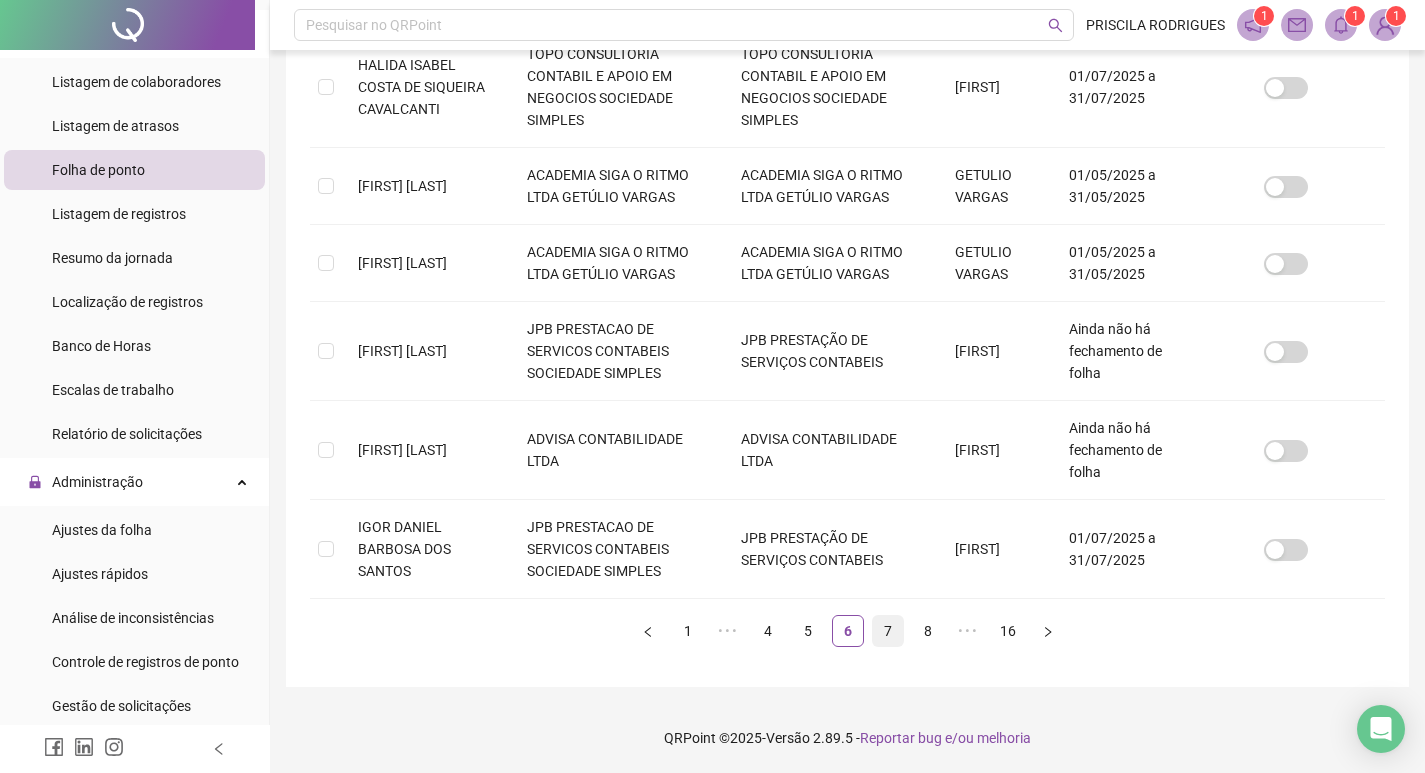 click on "7" at bounding box center [888, 631] 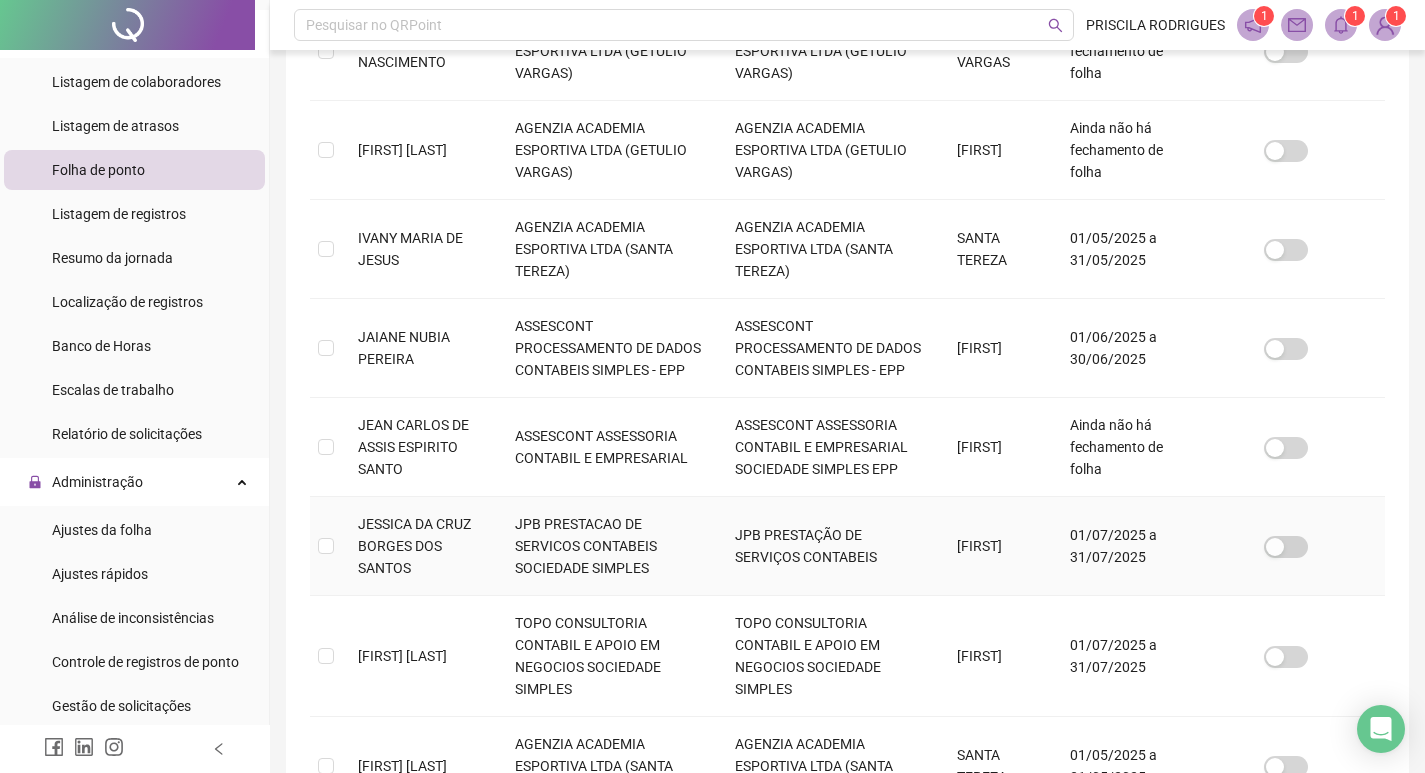 scroll, scrollTop: 861, scrollLeft: 0, axis: vertical 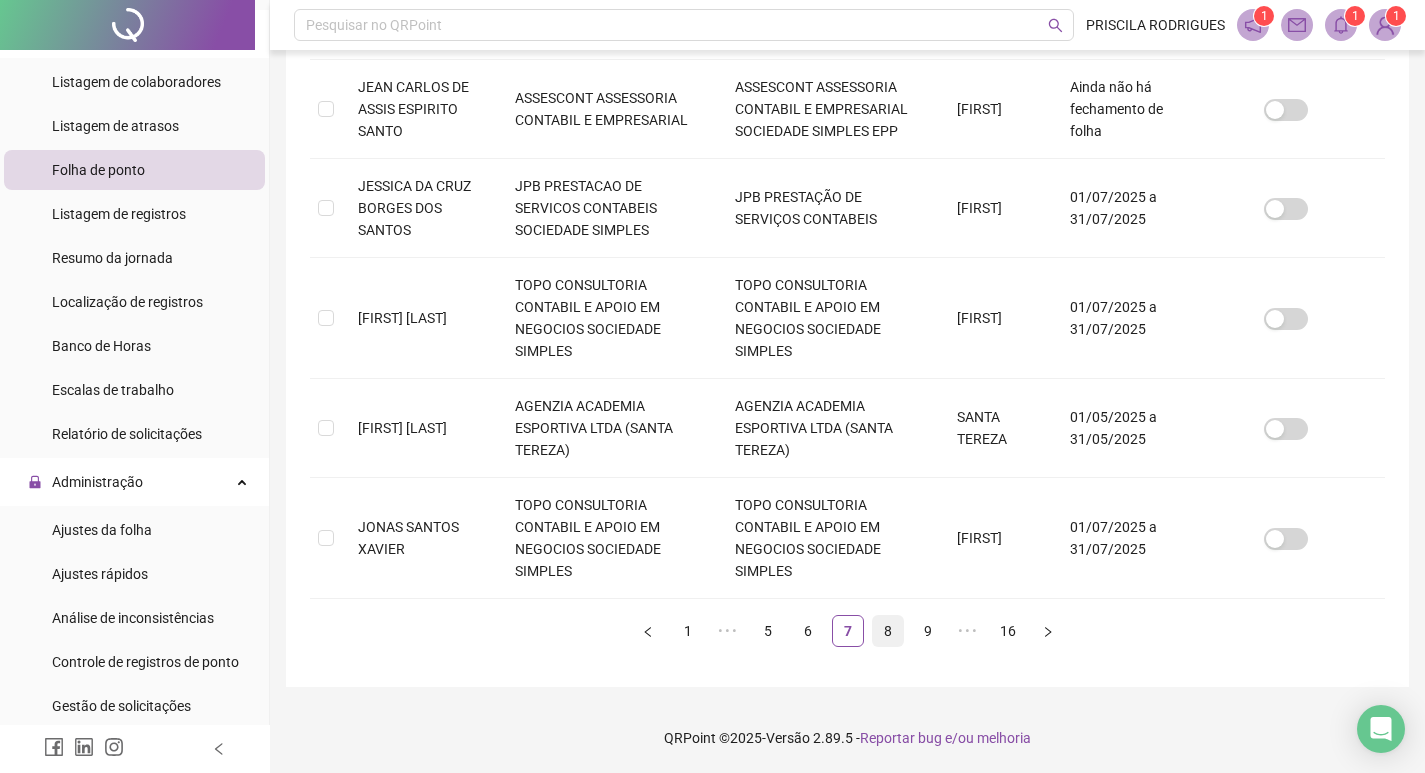 click on "8" at bounding box center (888, 631) 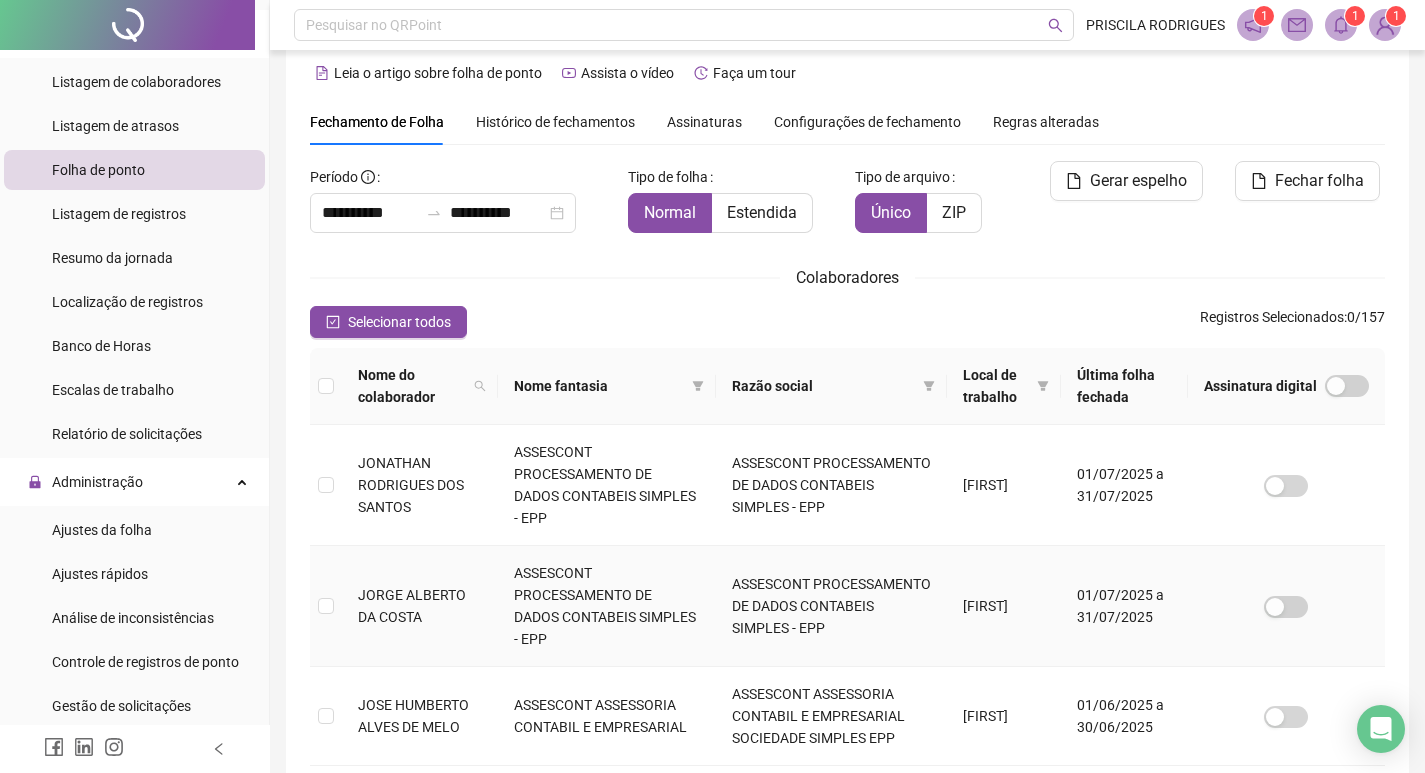 scroll, scrollTop: 323, scrollLeft: 0, axis: vertical 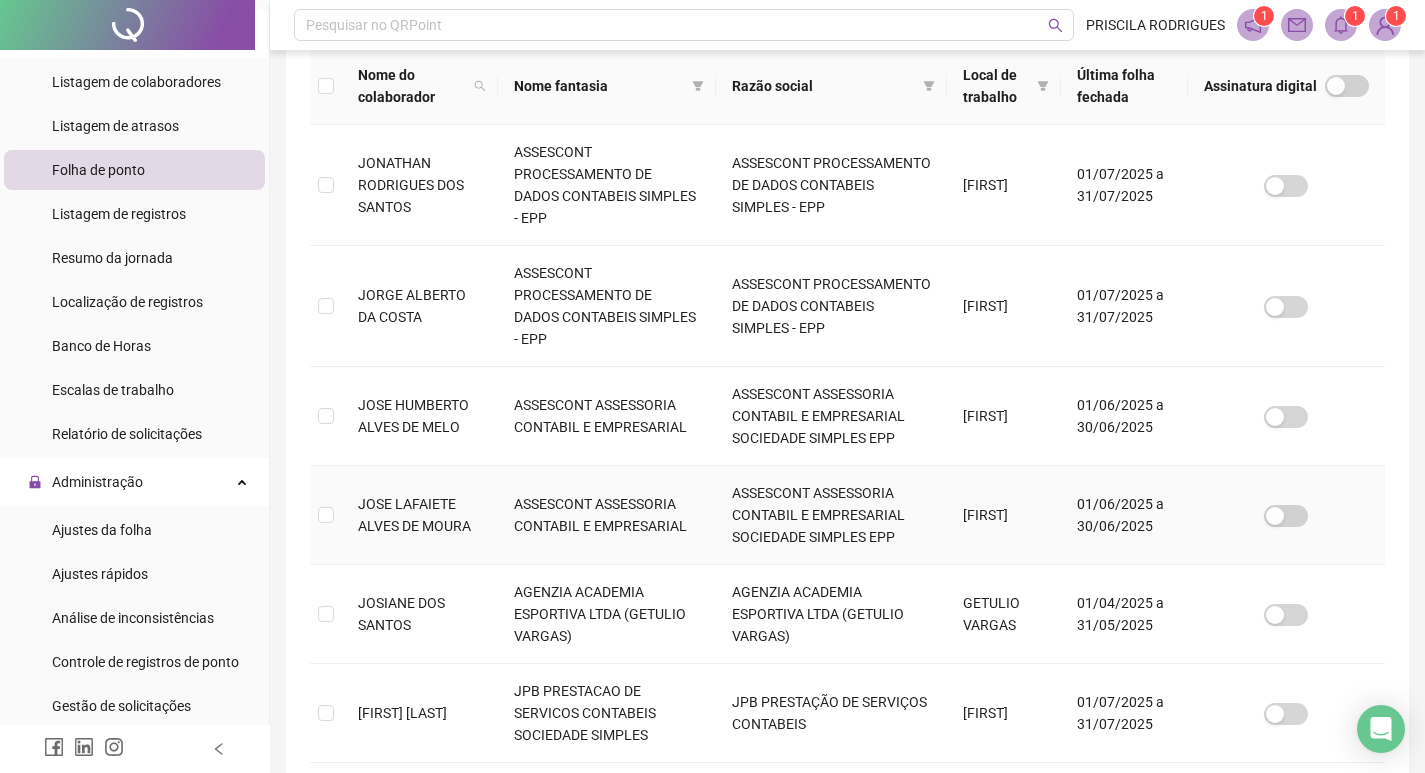click at bounding box center (326, 515) 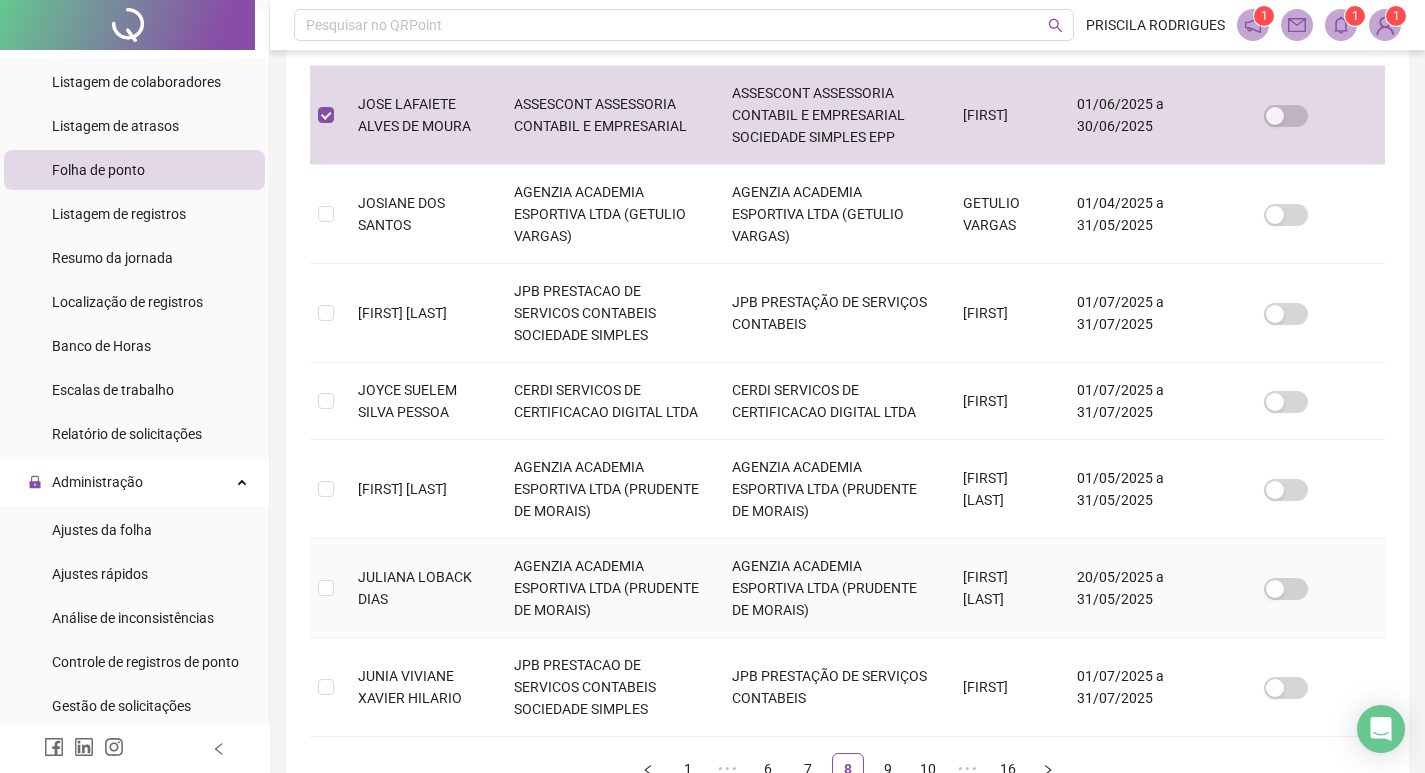 scroll, scrollTop: 817, scrollLeft: 0, axis: vertical 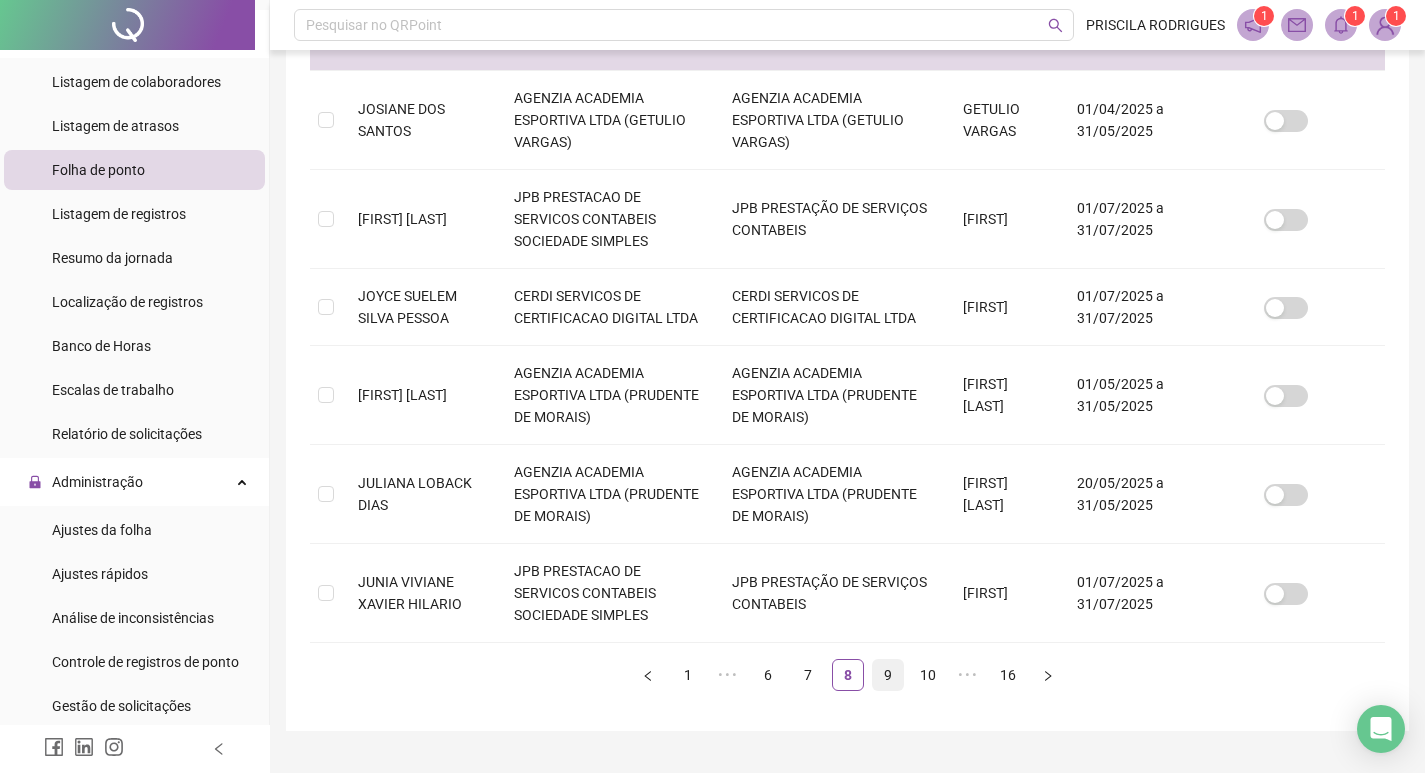 click on "9" at bounding box center (888, 675) 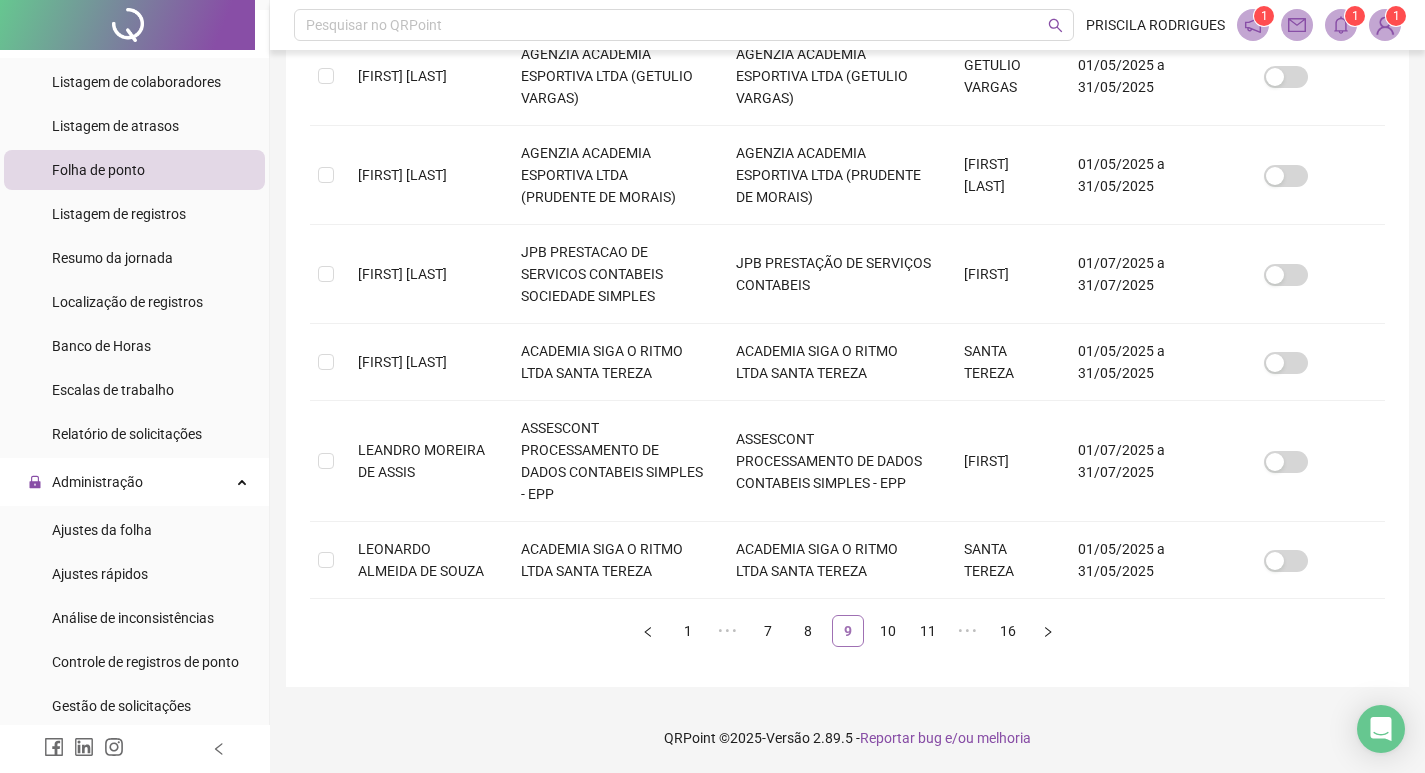 scroll, scrollTop: 23, scrollLeft: 0, axis: vertical 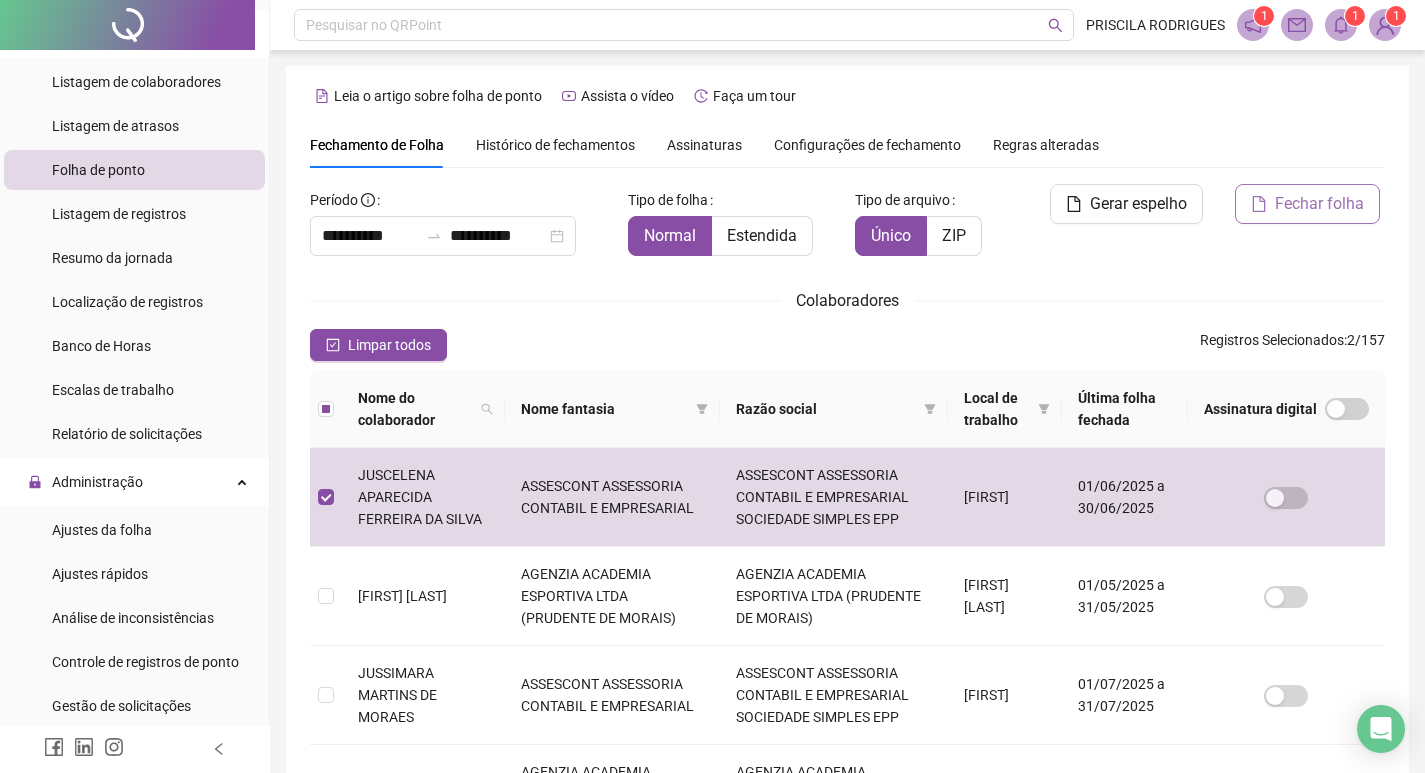 click on "Fechar folha" at bounding box center (1319, 204) 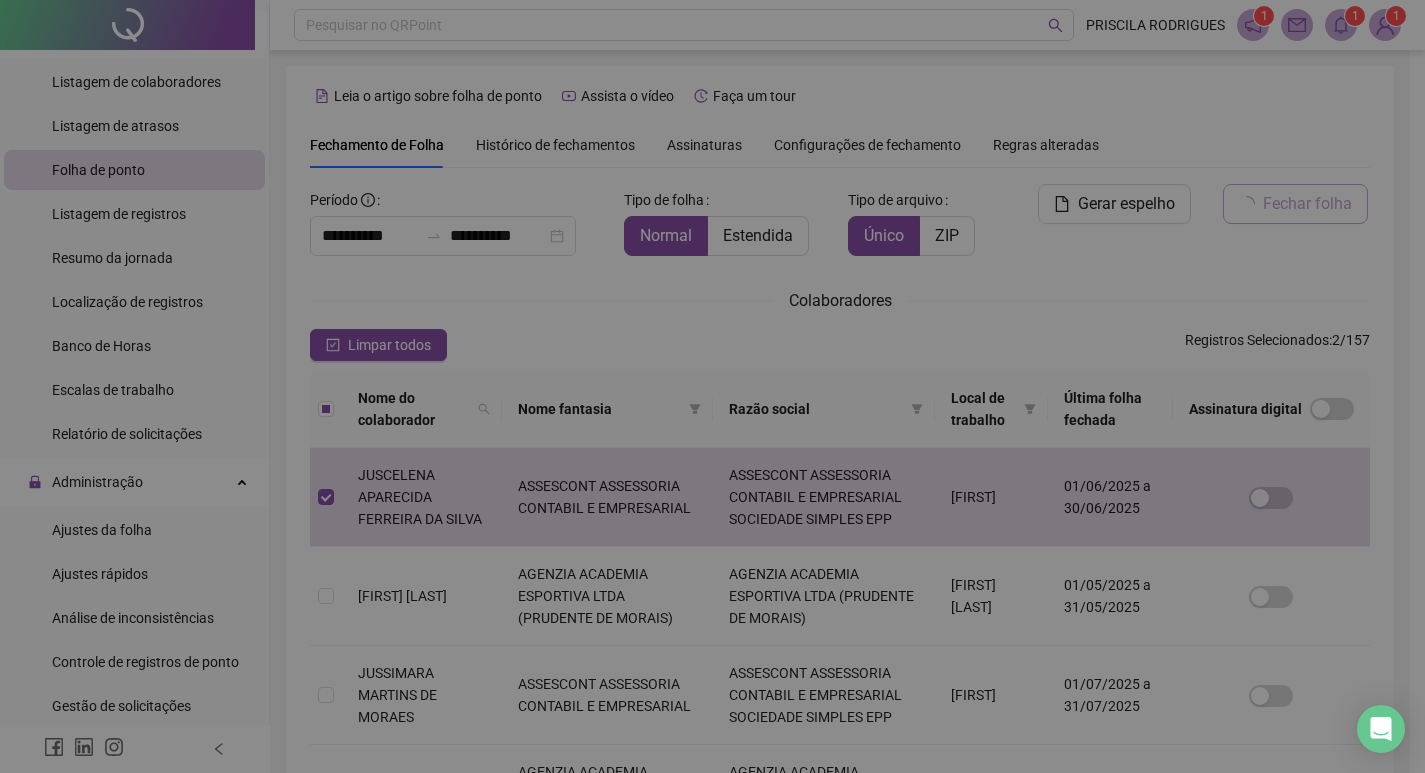 scroll, scrollTop: 23, scrollLeft: 0, axis: vertical 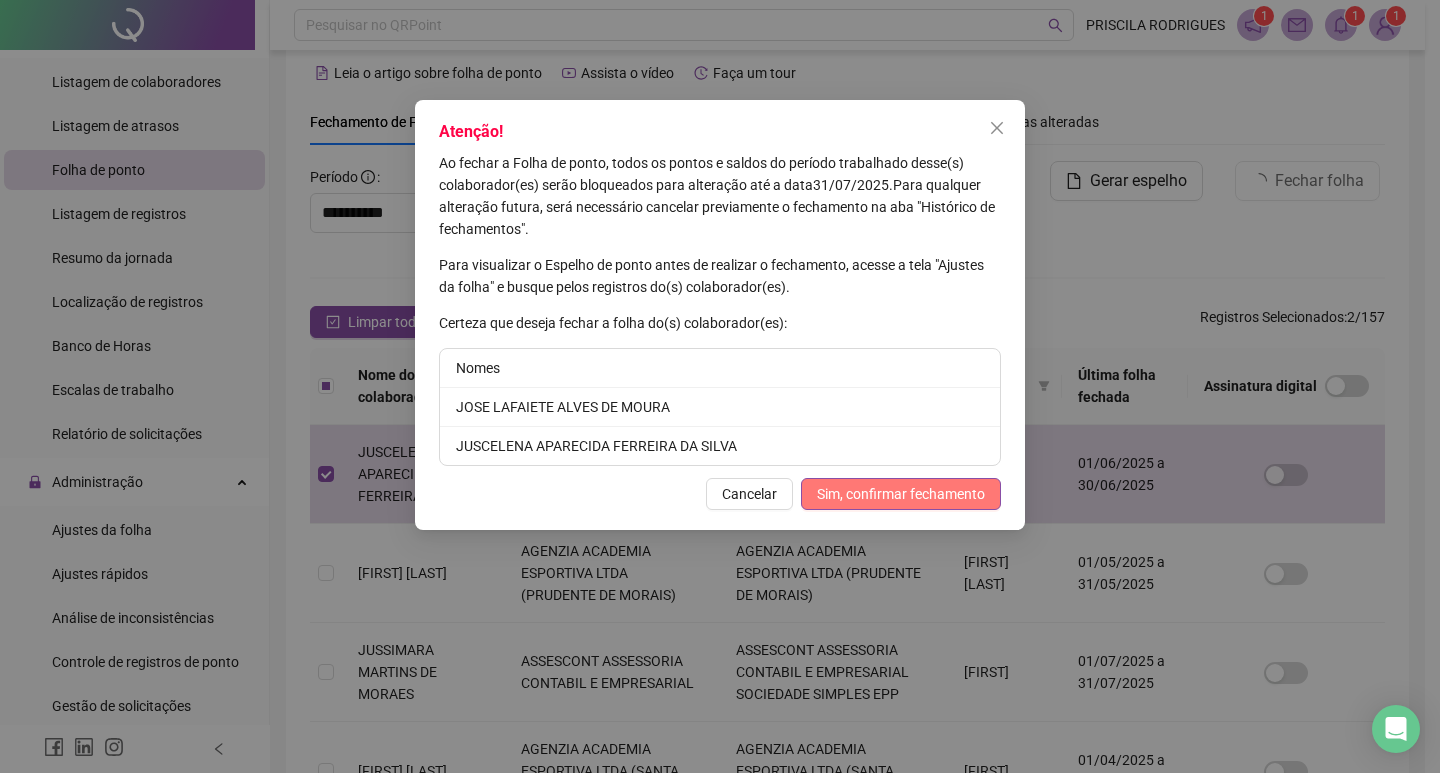 click on "Sim, confirmar fechamento" at bounding box center (901, 494) 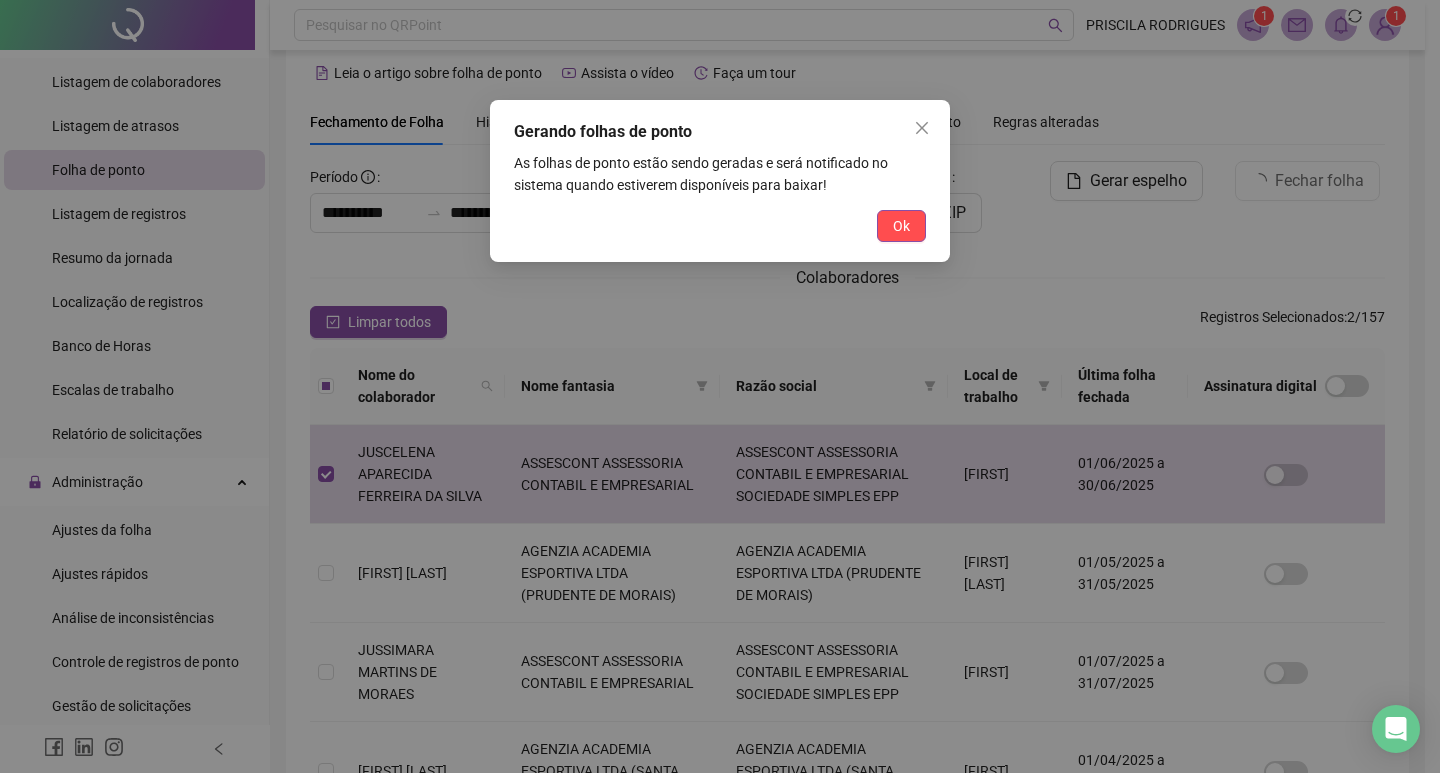 click on "Ok" at bounding box center (901, 226) 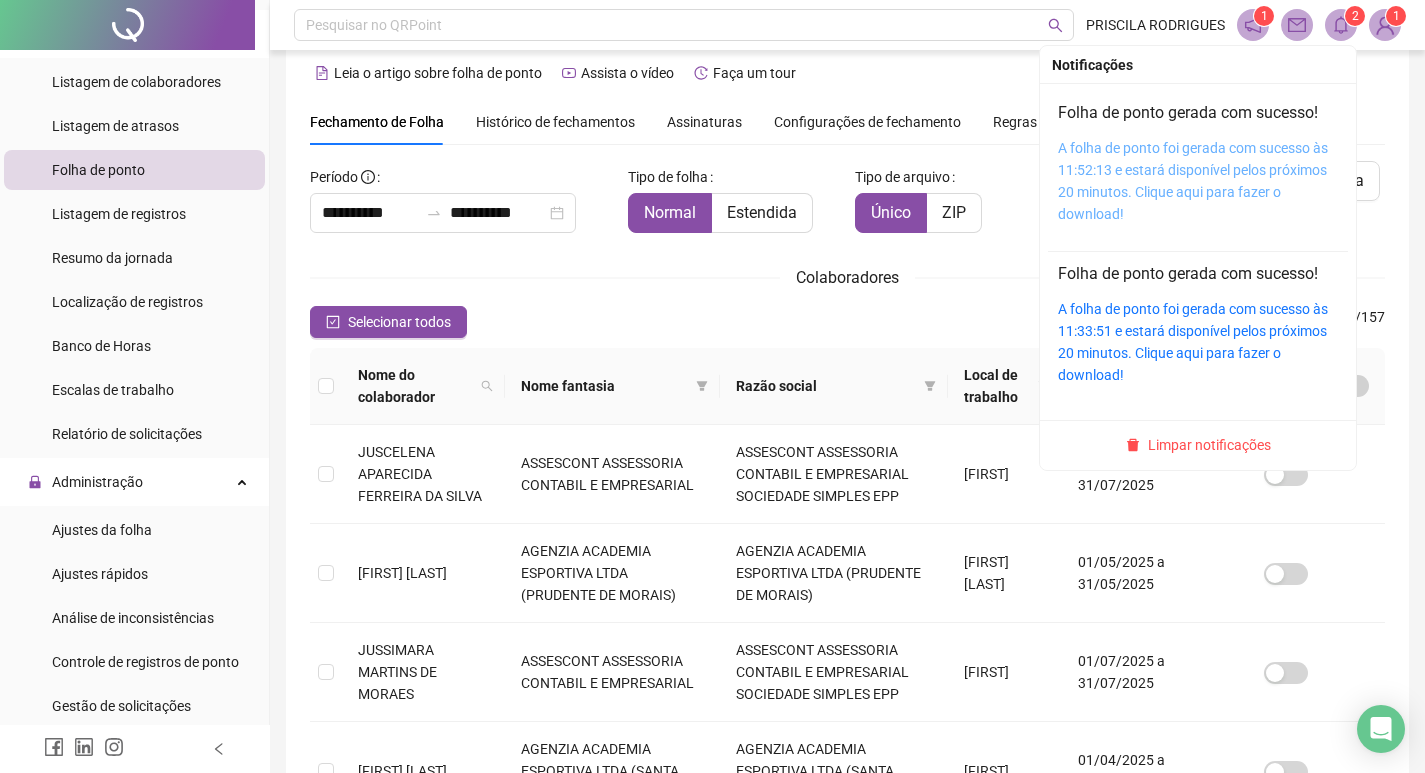 click on "A folha de ponto foi gerada com sucesso às 11:52:13 e estará disponível pelos próximos 20 minutos.
Clique aqui para fazer o download!" at bounding box center (1193, 181) 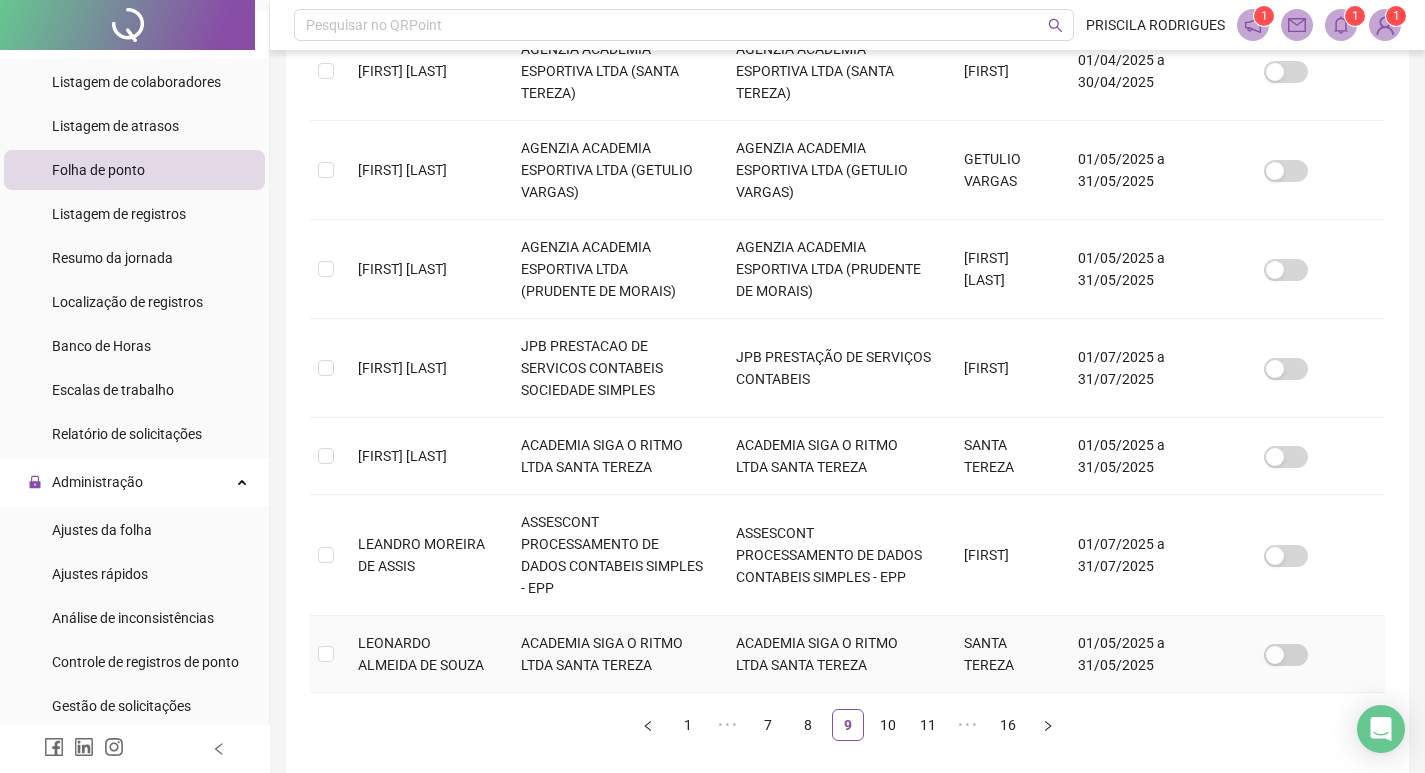 scroll, scrollTop: 817, scrollLeft: 0, axis: vertical 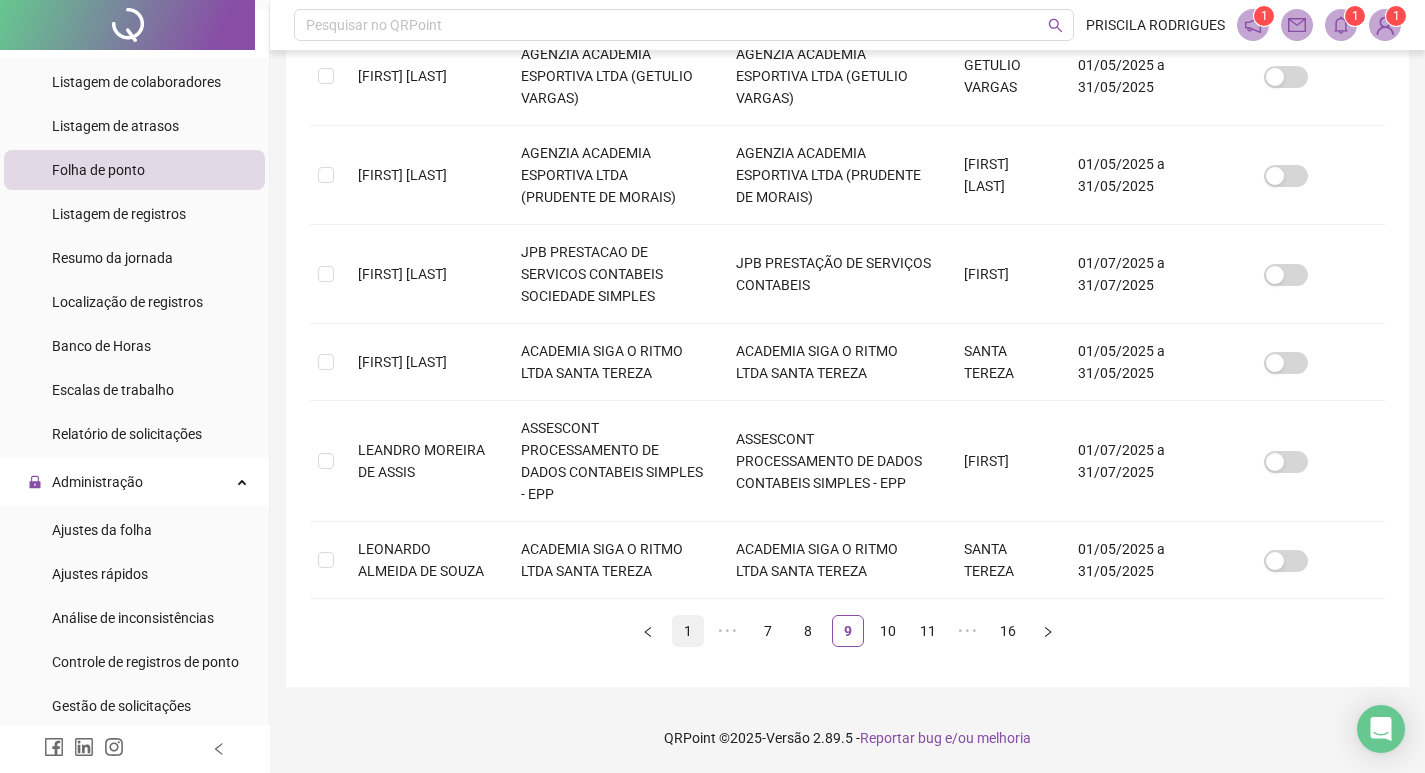 click on "1" at bounding box center [688, 631] 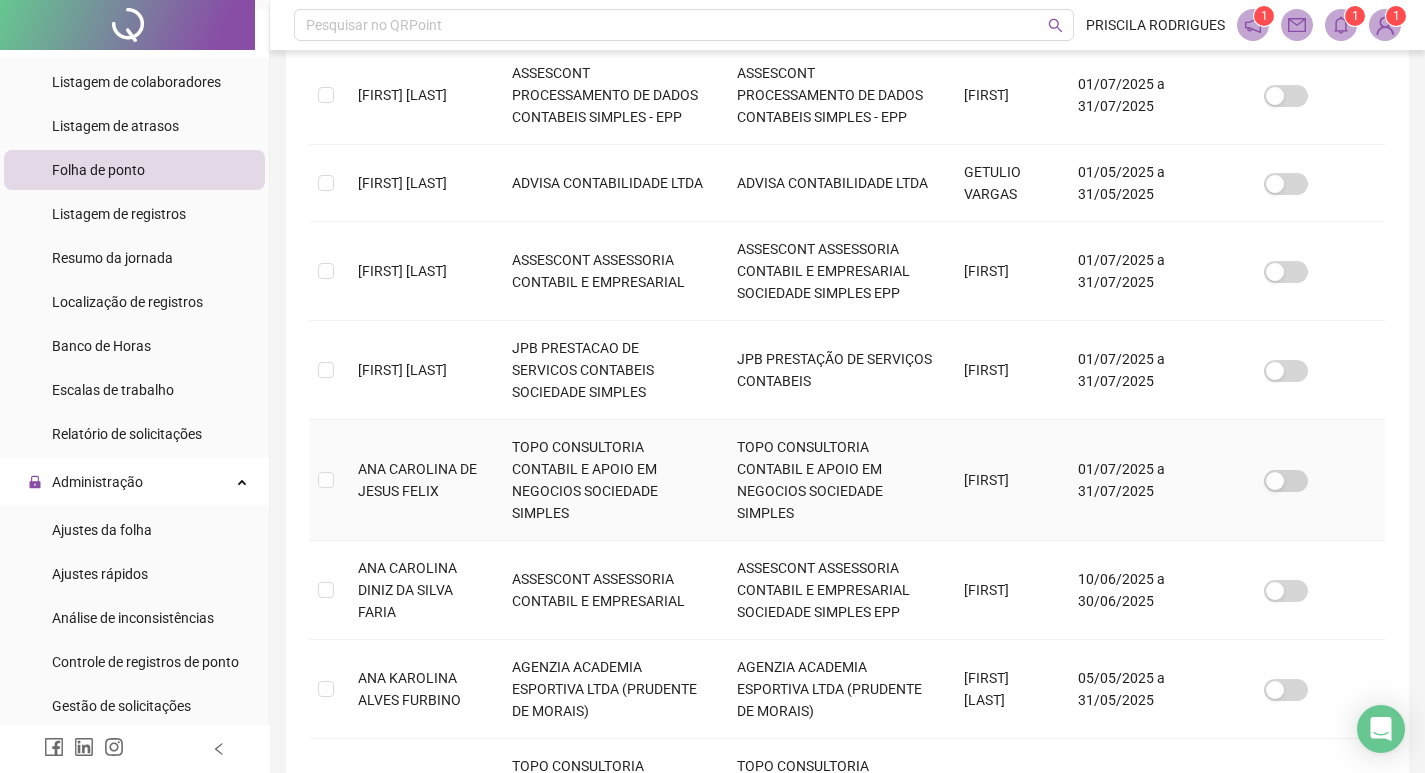 scroll, scrollTop: 623, scrollLeft: 0, axis: vertical 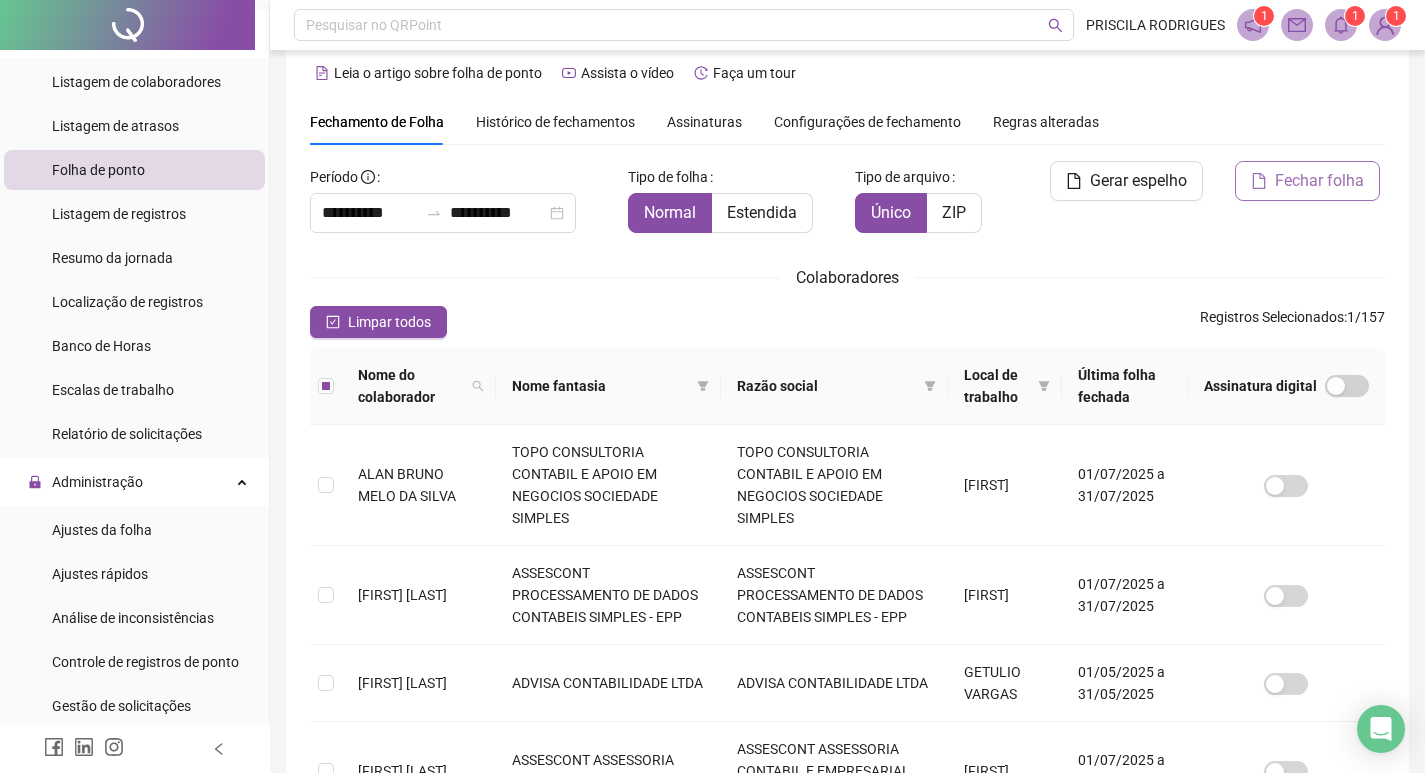 click on "Fechar folha" at bounding box center [1319, 181] 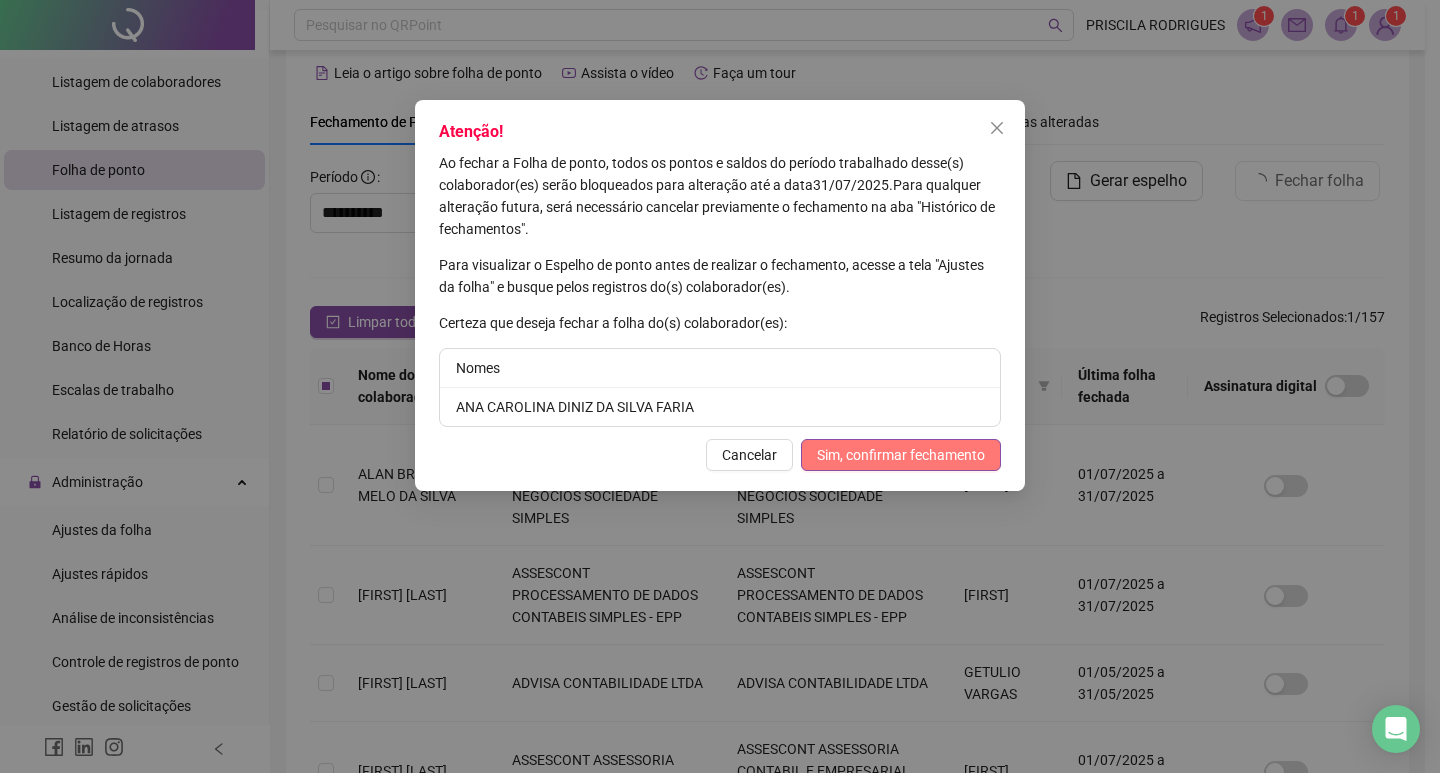 click on "Sim, confirmar fechamento" at bounding box center (901, 455) 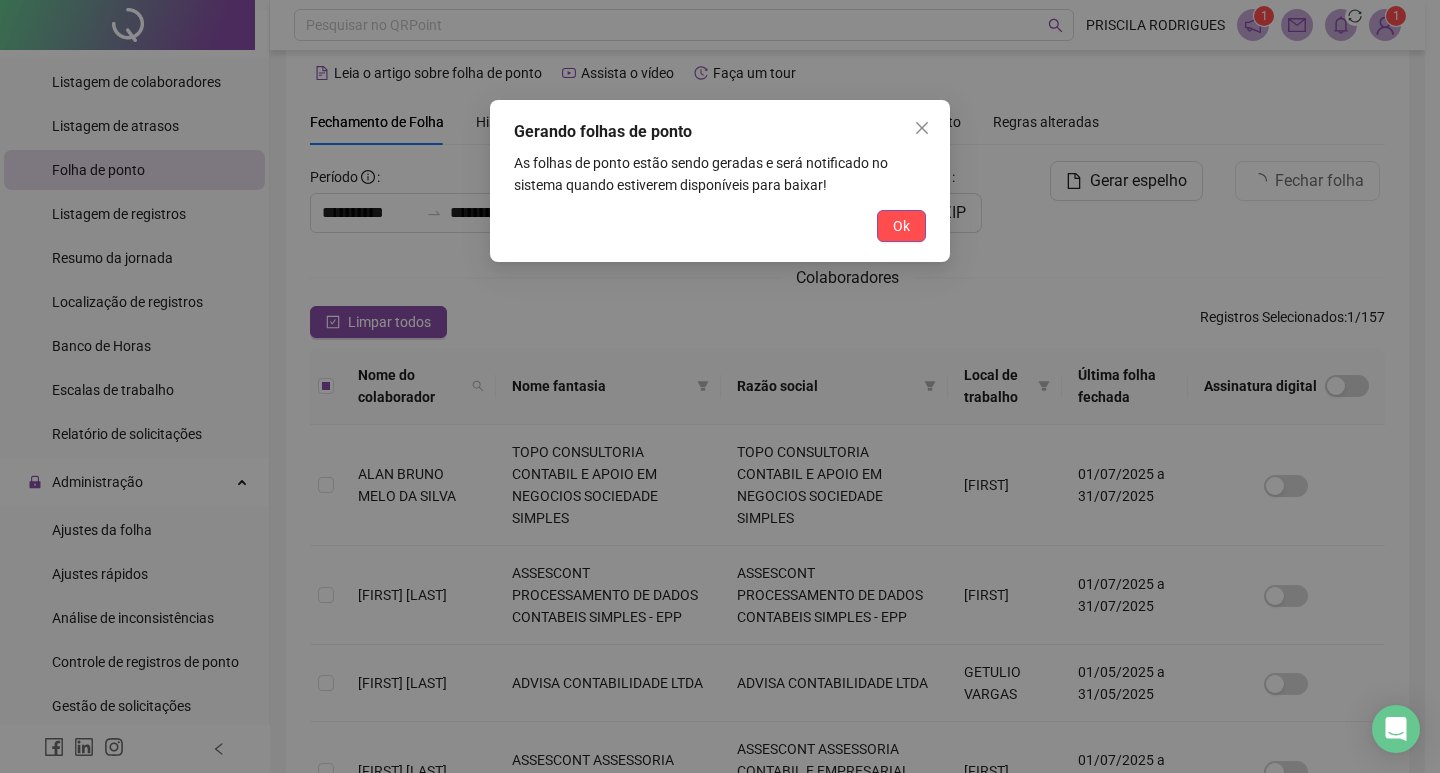 click on "Ok" at bounding box center [901, 226] 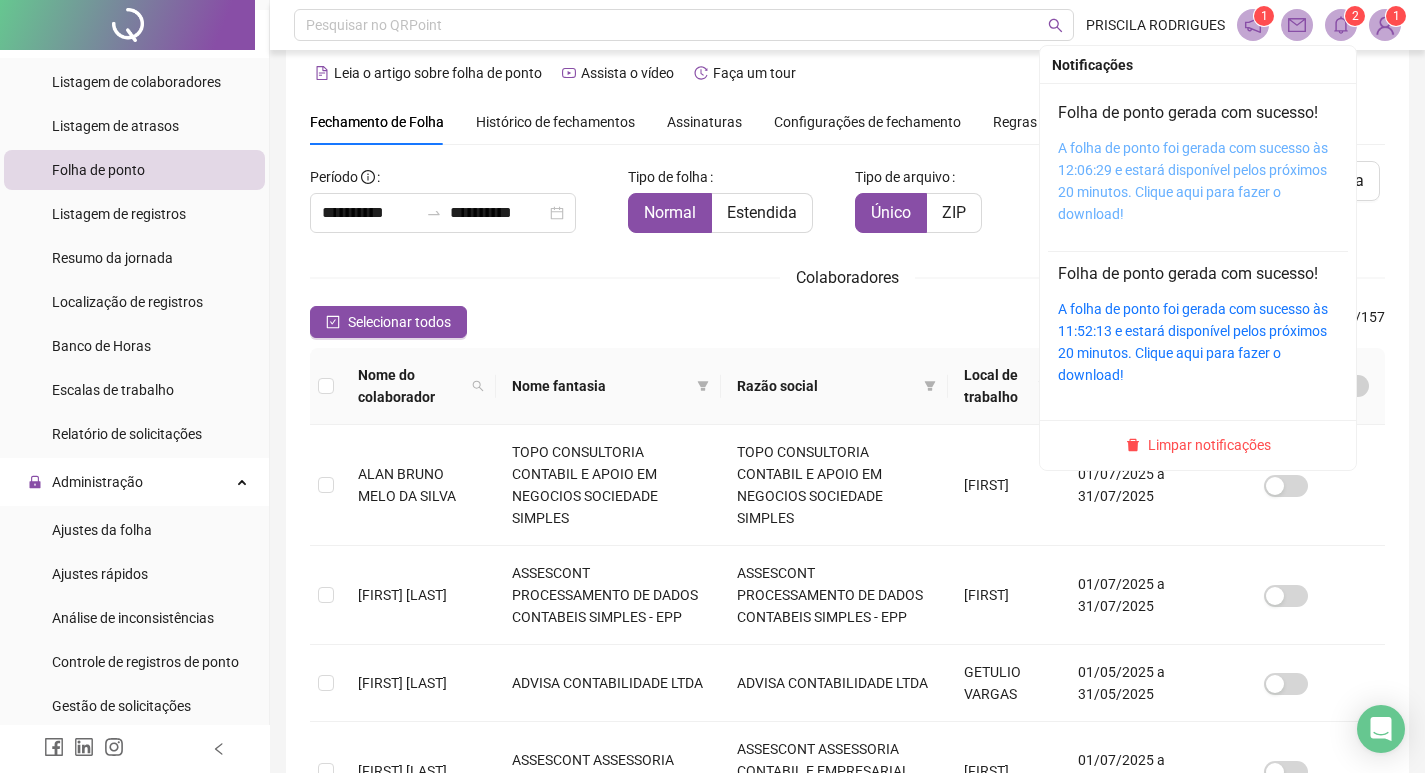 click on "A folha de ponto foi gerada com sucesso às 12:06:29 e estará disponível pelos próximos 20 minutos.
Clique aqui para fazer o download!" at bounding box center [1193, 181] 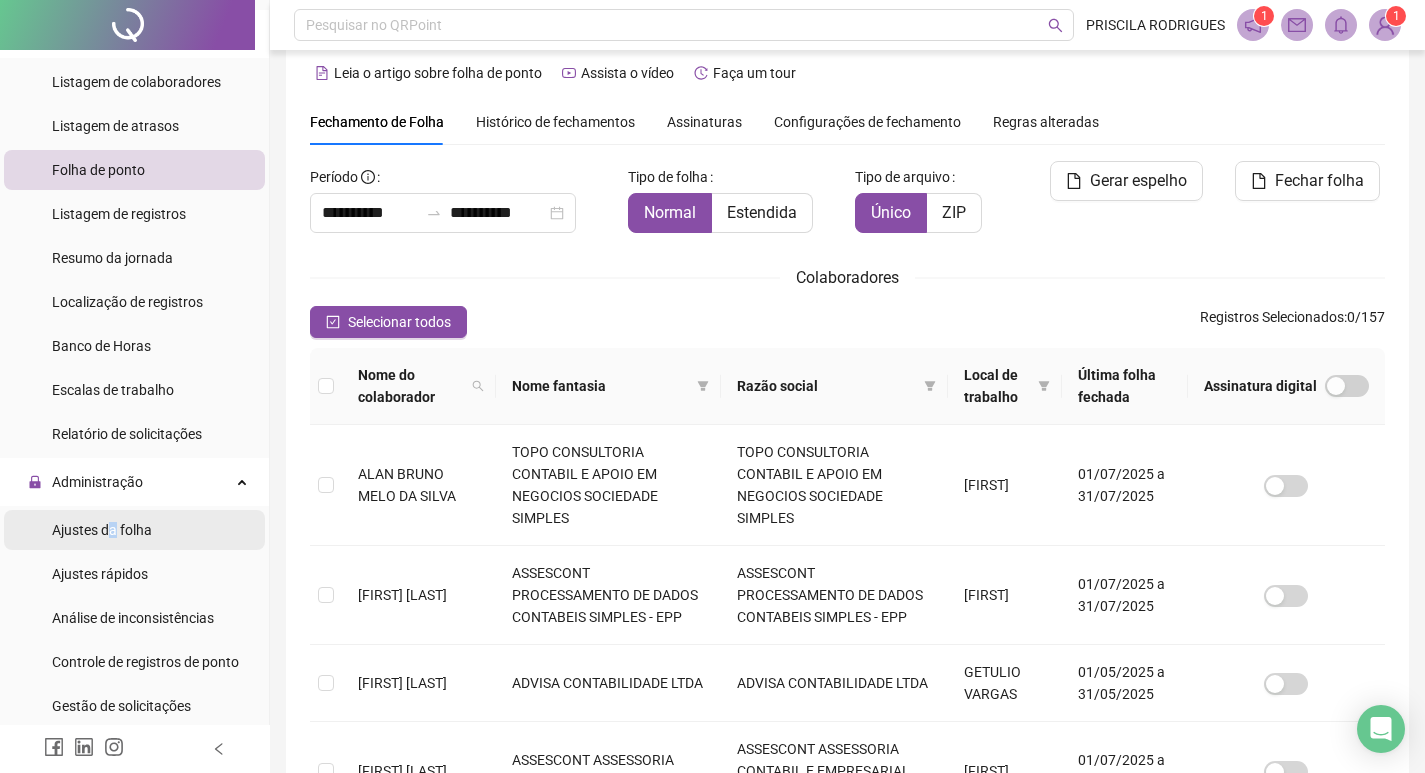 click on "Ajustes da folha" at bounding box center (102, 530) 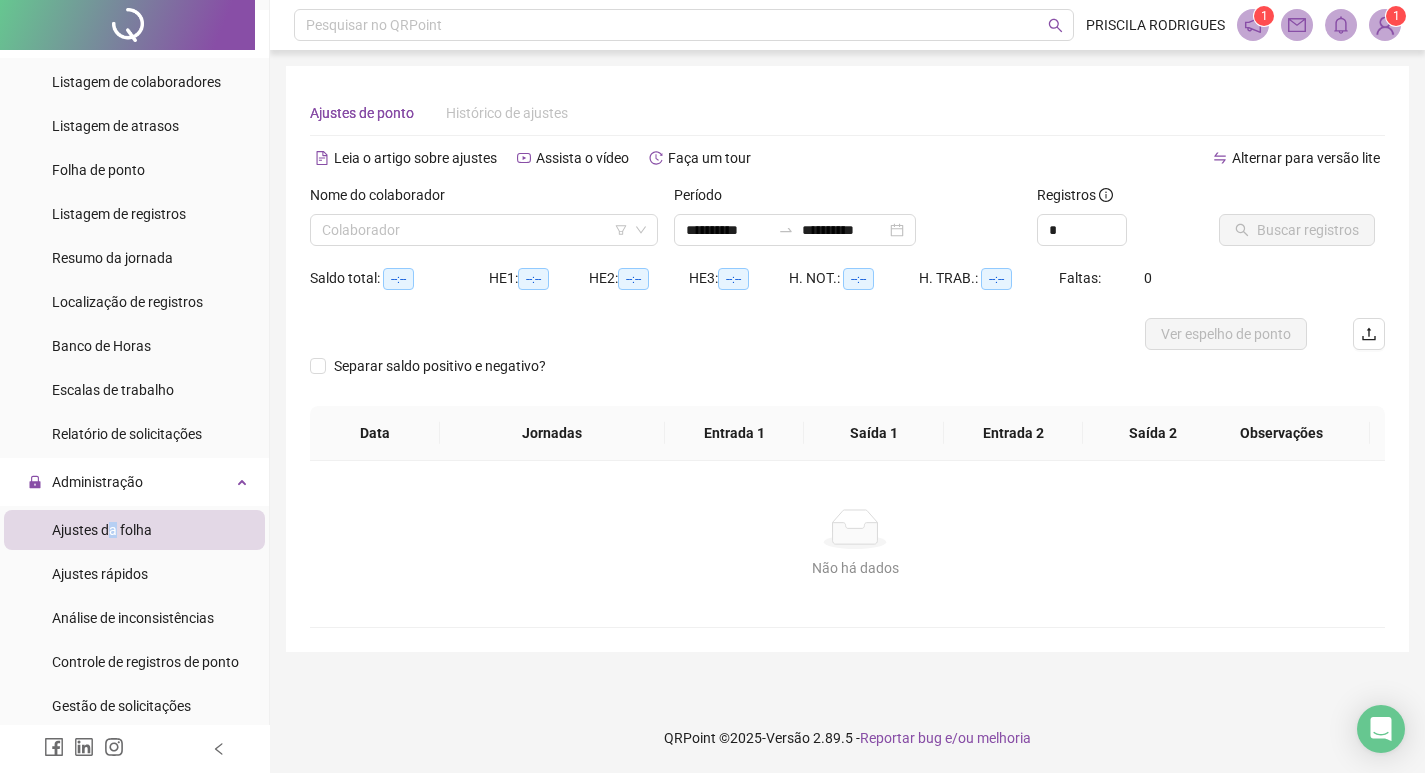 scroll, scrollTop: 0, scrollLeft: 0, axis: both 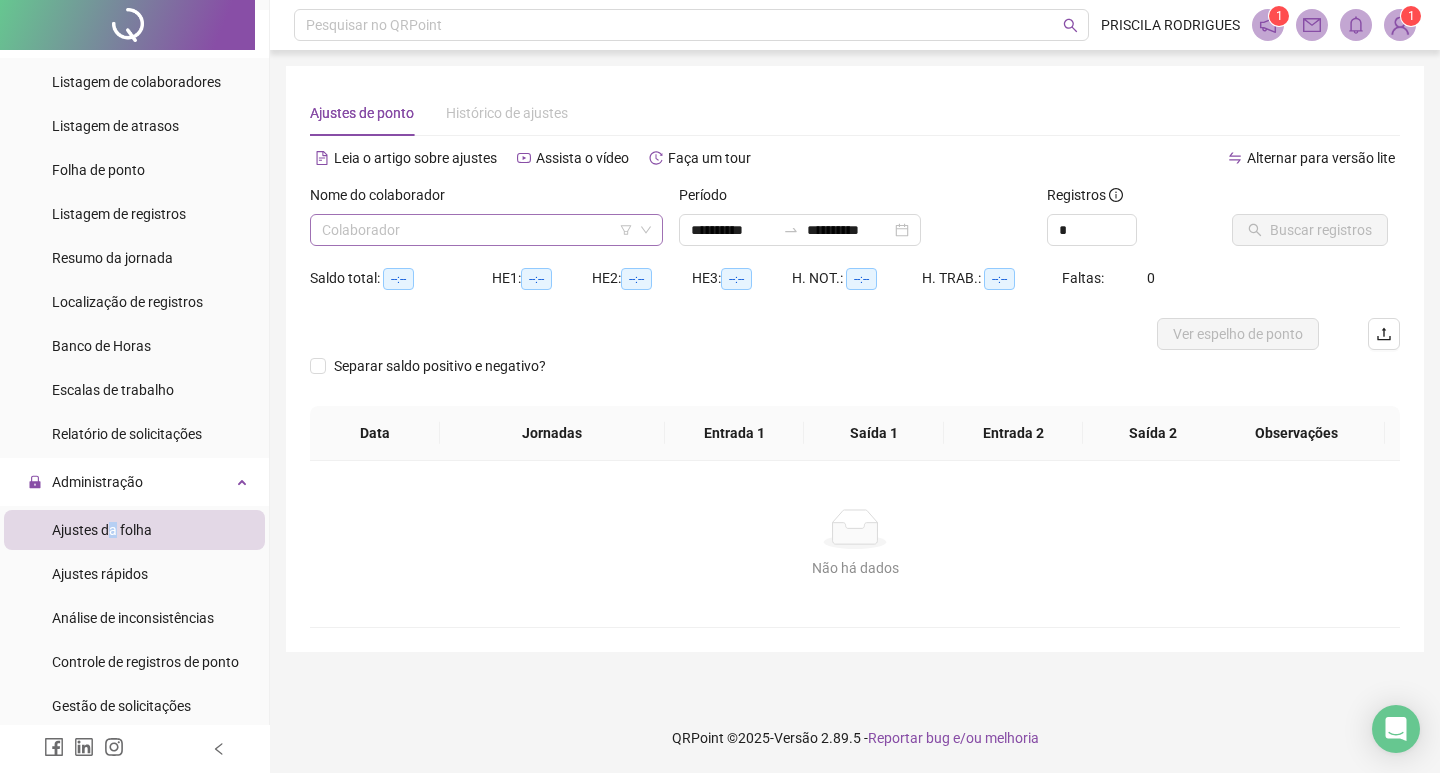 click at bounding box center [477, 230] 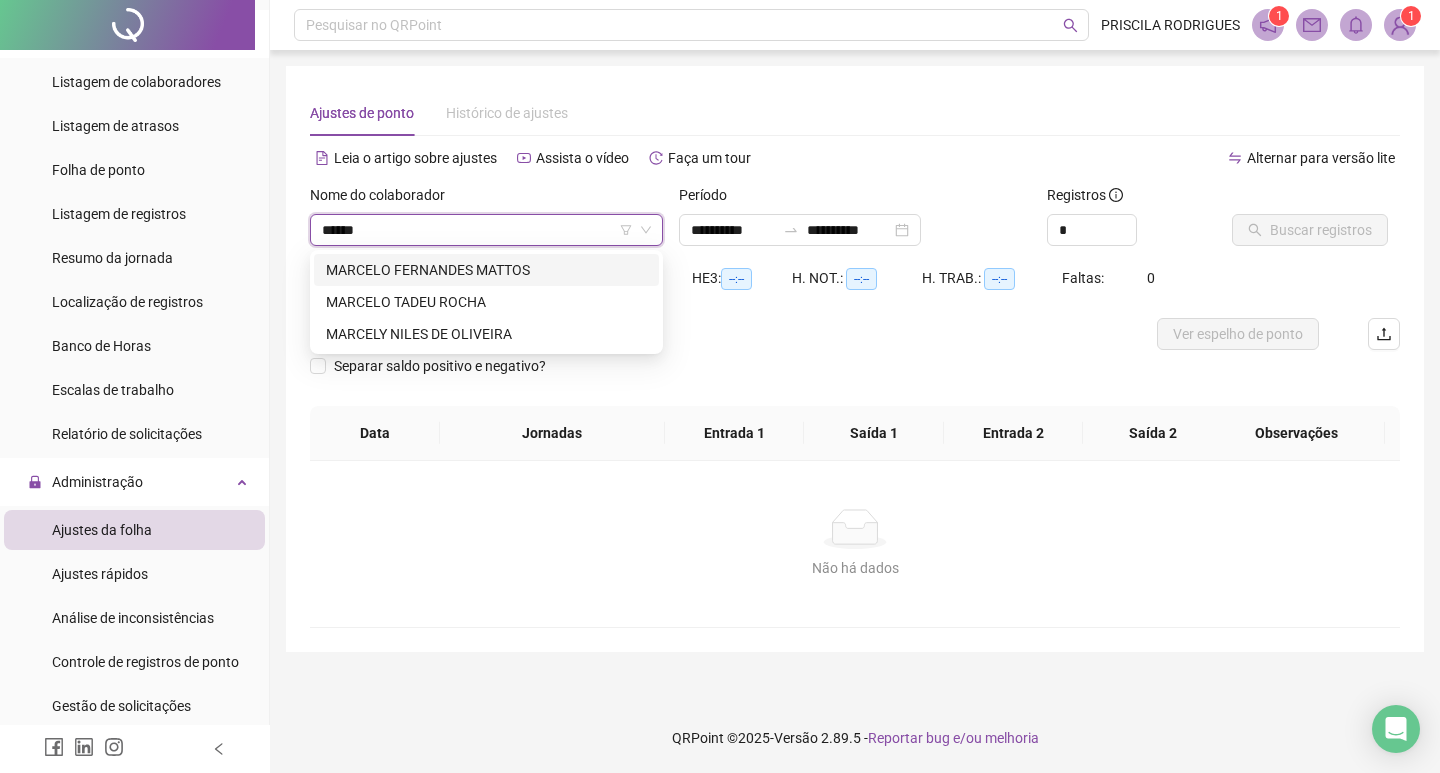 type on "*******" 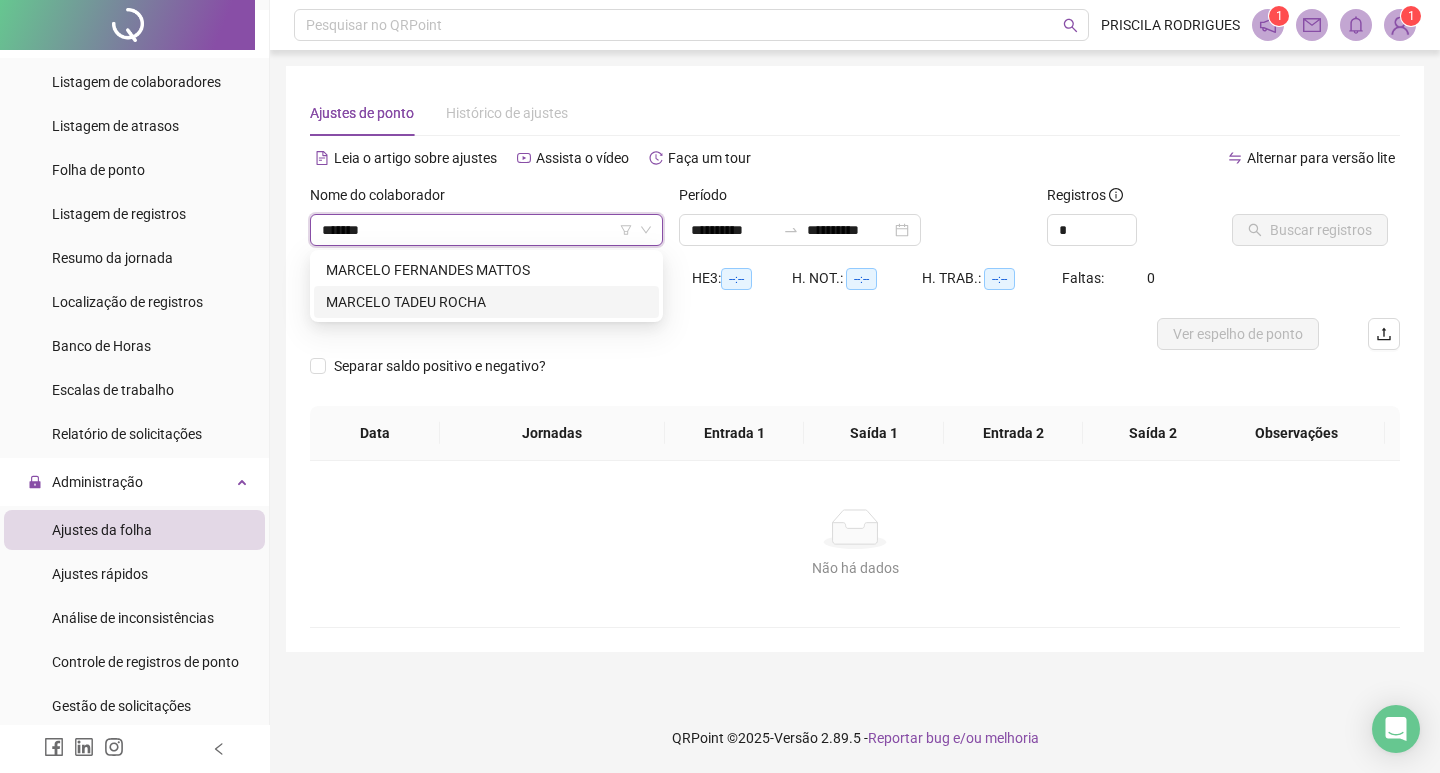 click on "MARCELO TADEU ROCHA" at bounding box center [486, 302] 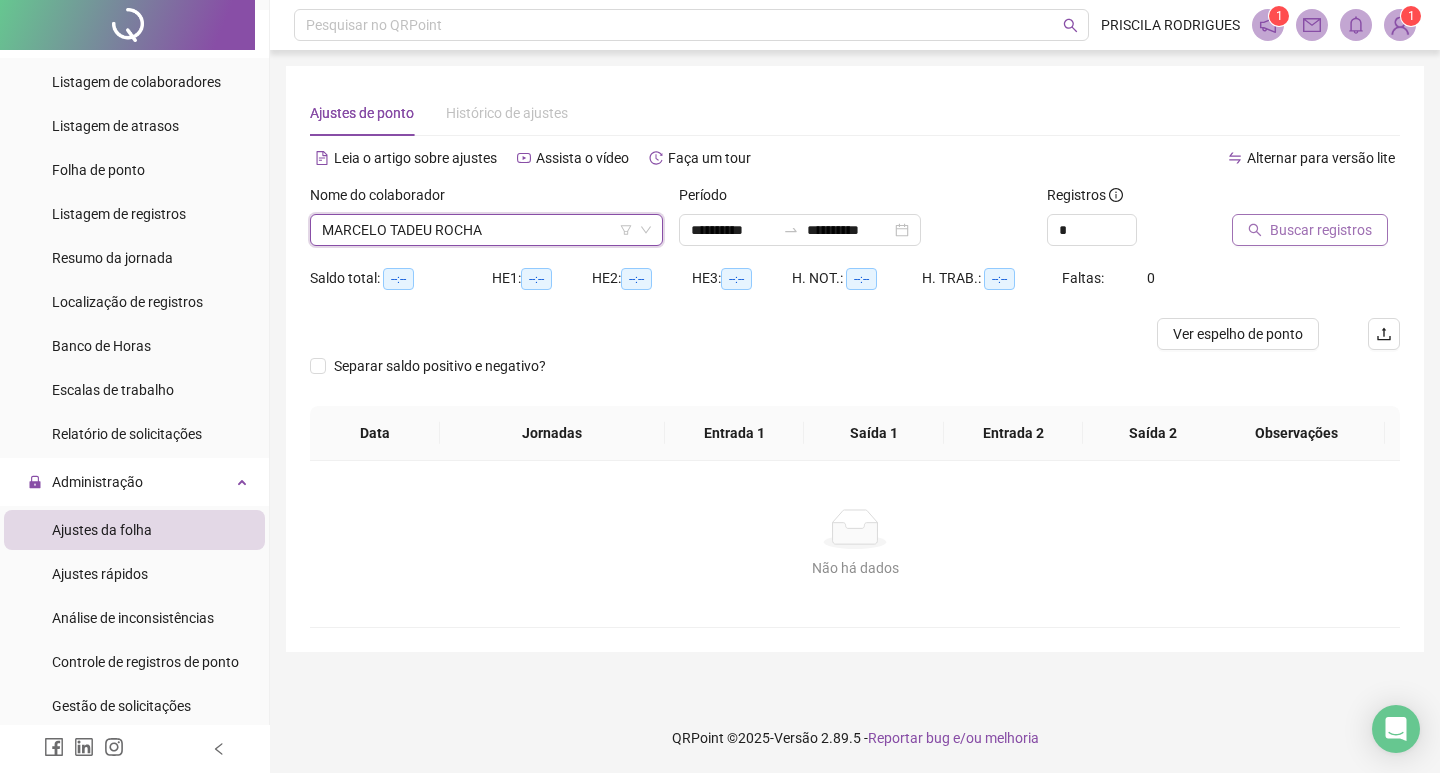 click on "Buscar registros" at bounding box center [1321, 230] 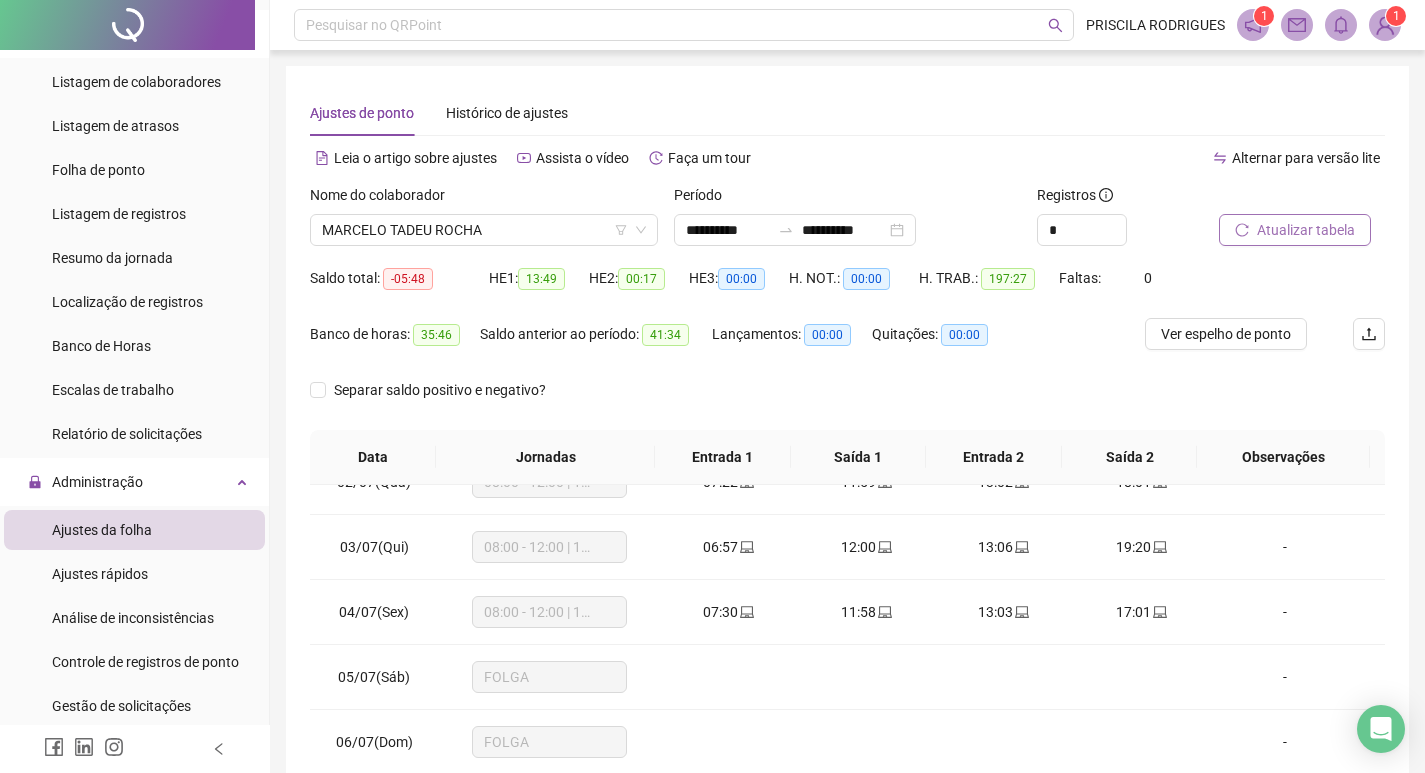 scroll, scrollTop: 0, scrollLeft: 0, axis: both 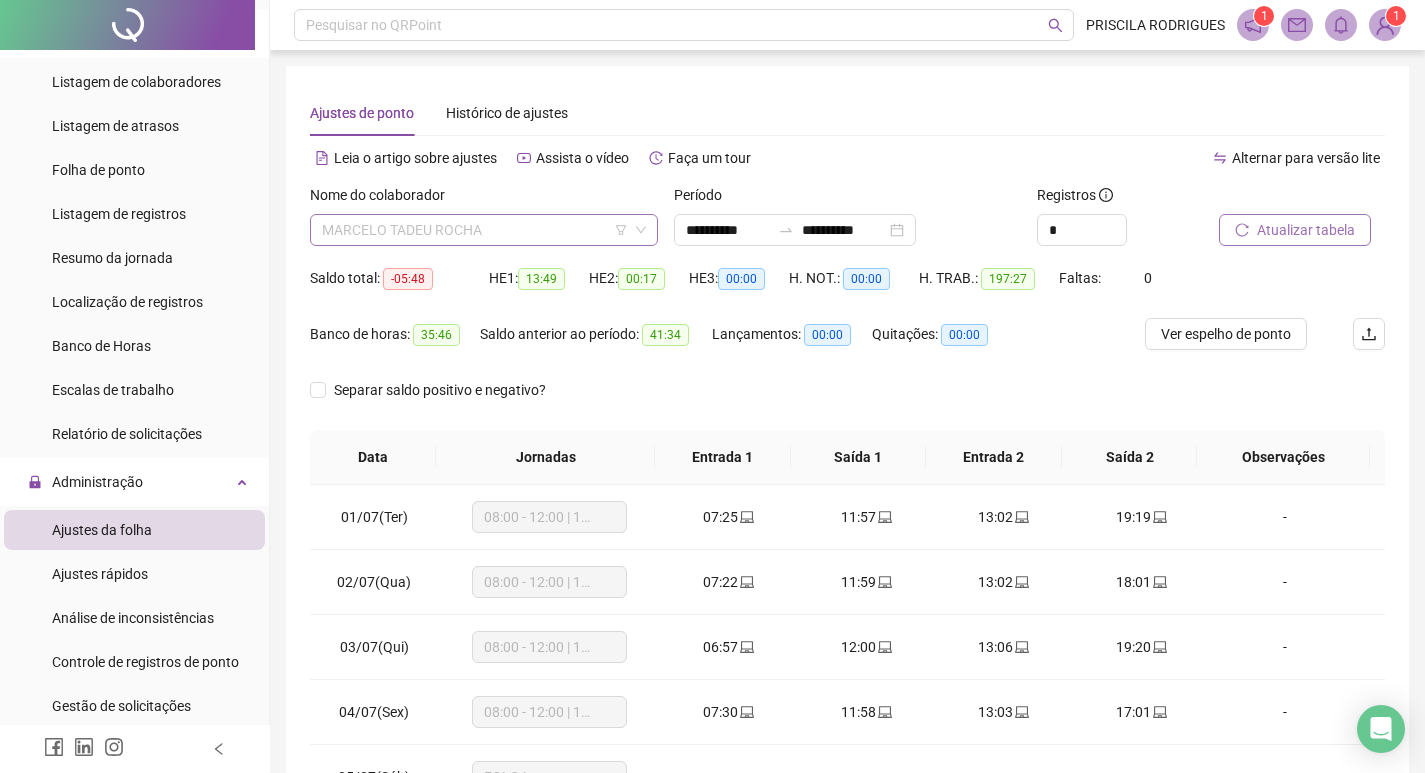 click on "MARCELO TADEU ROCHA" at bounding box center (484, 230) 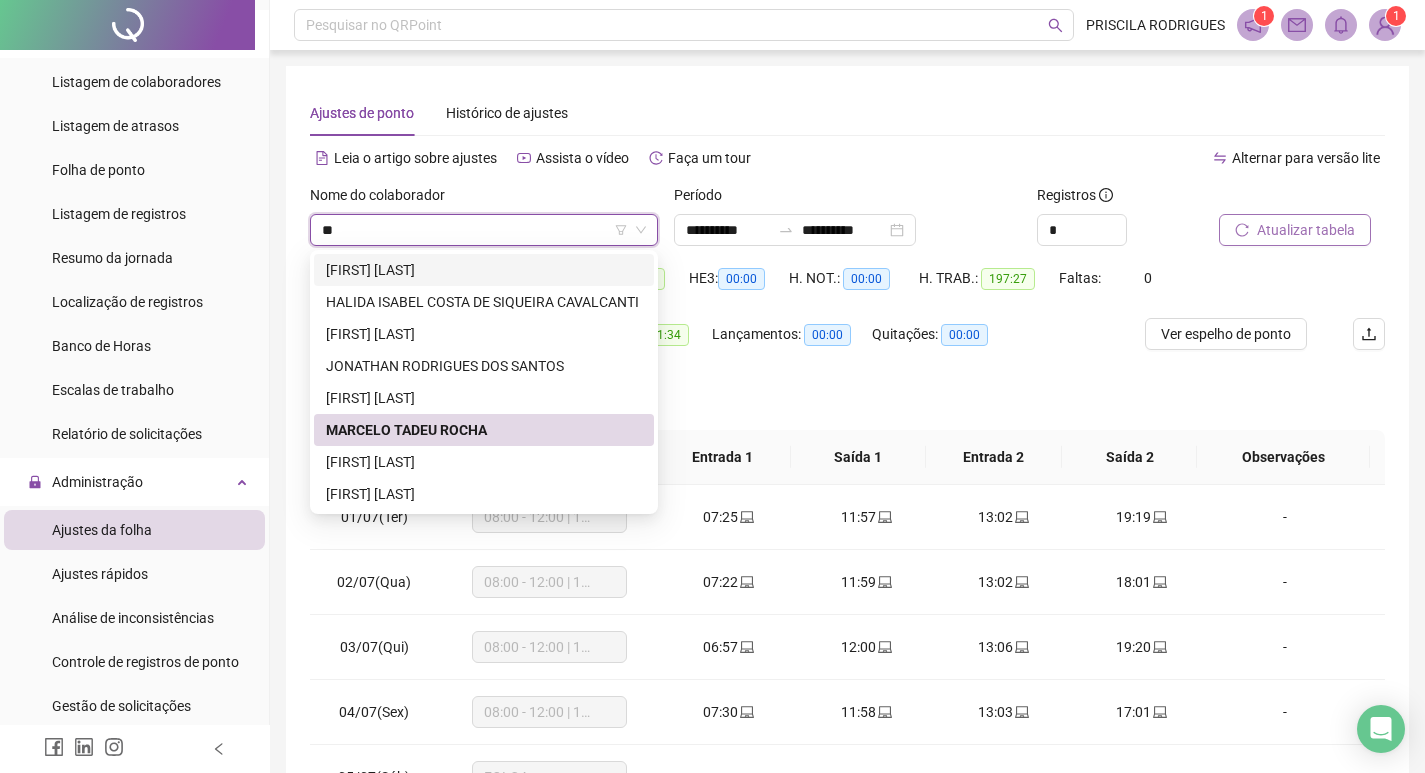 scroll, scrollTop: 0, scrollLeft: 0, axis: both 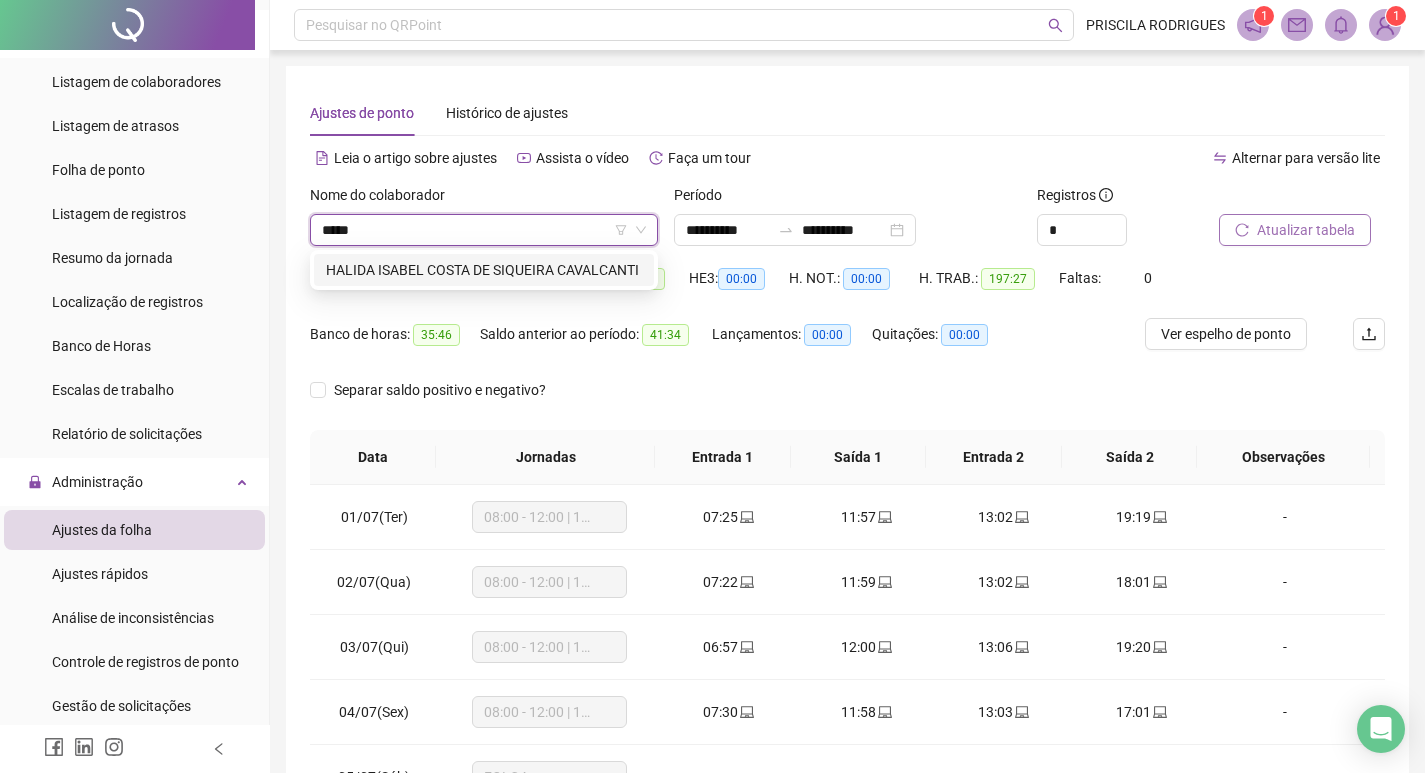 type on "******" 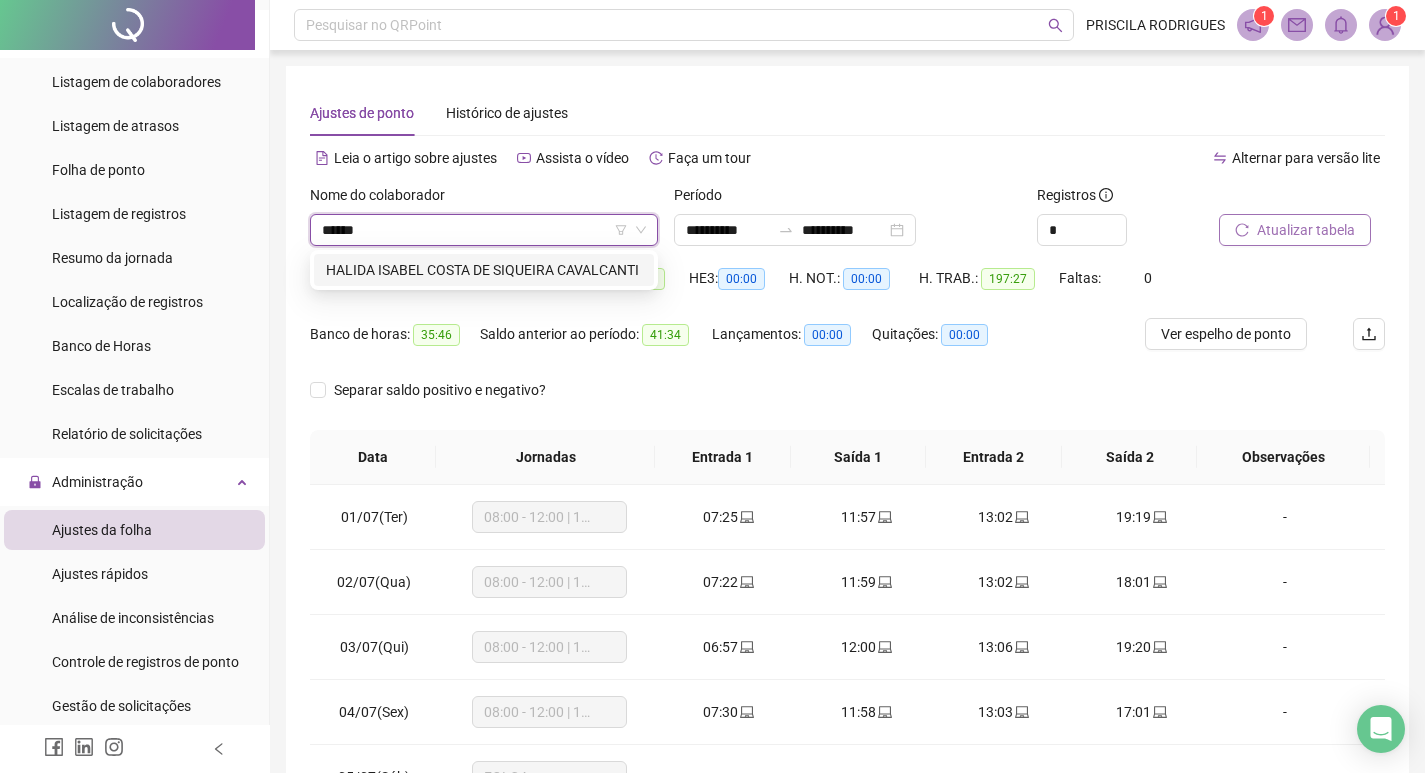 drag, startPoint x: 497, startPoint y: 273, endPoint x: 1203, endPoint y: 259, distance: 706.1388 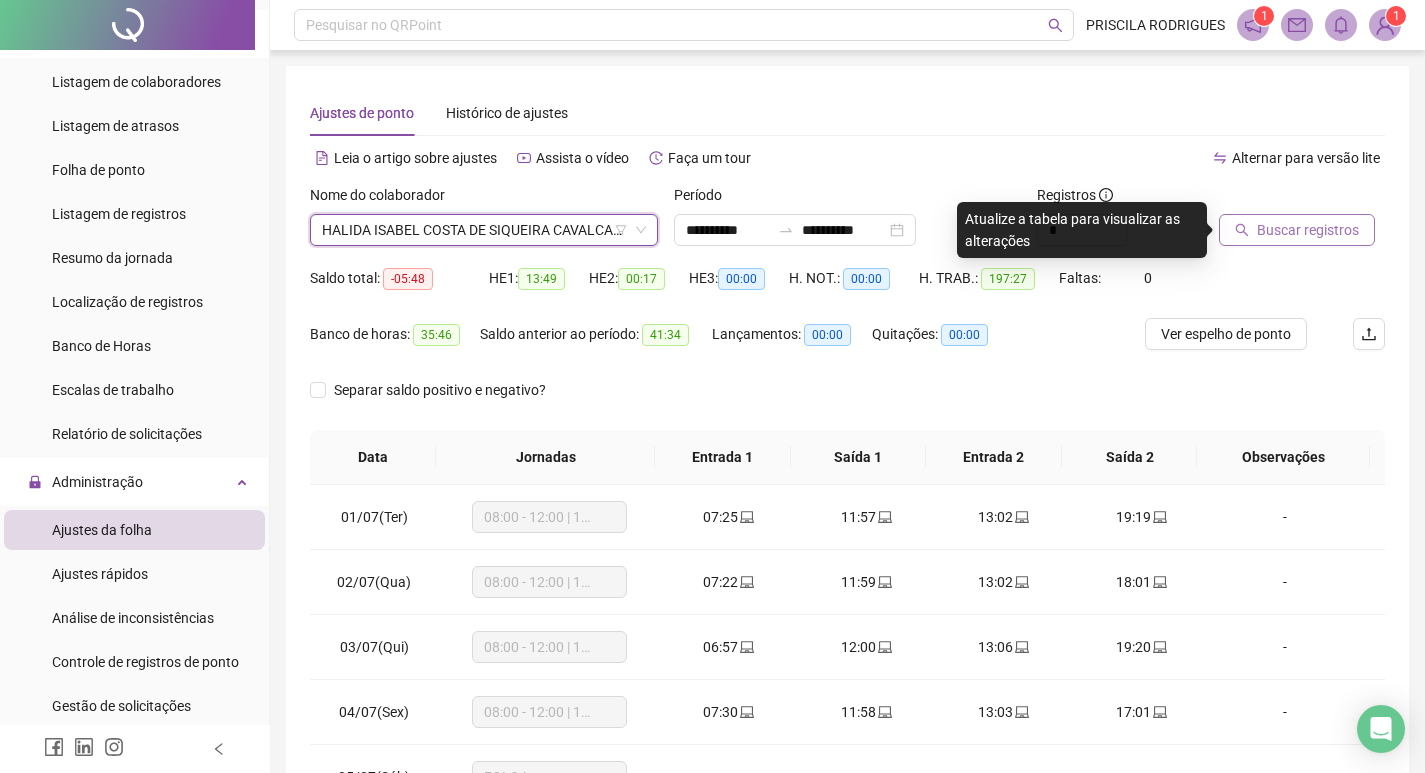 click on "Buscar registros" at bounding box center (1308, 230) 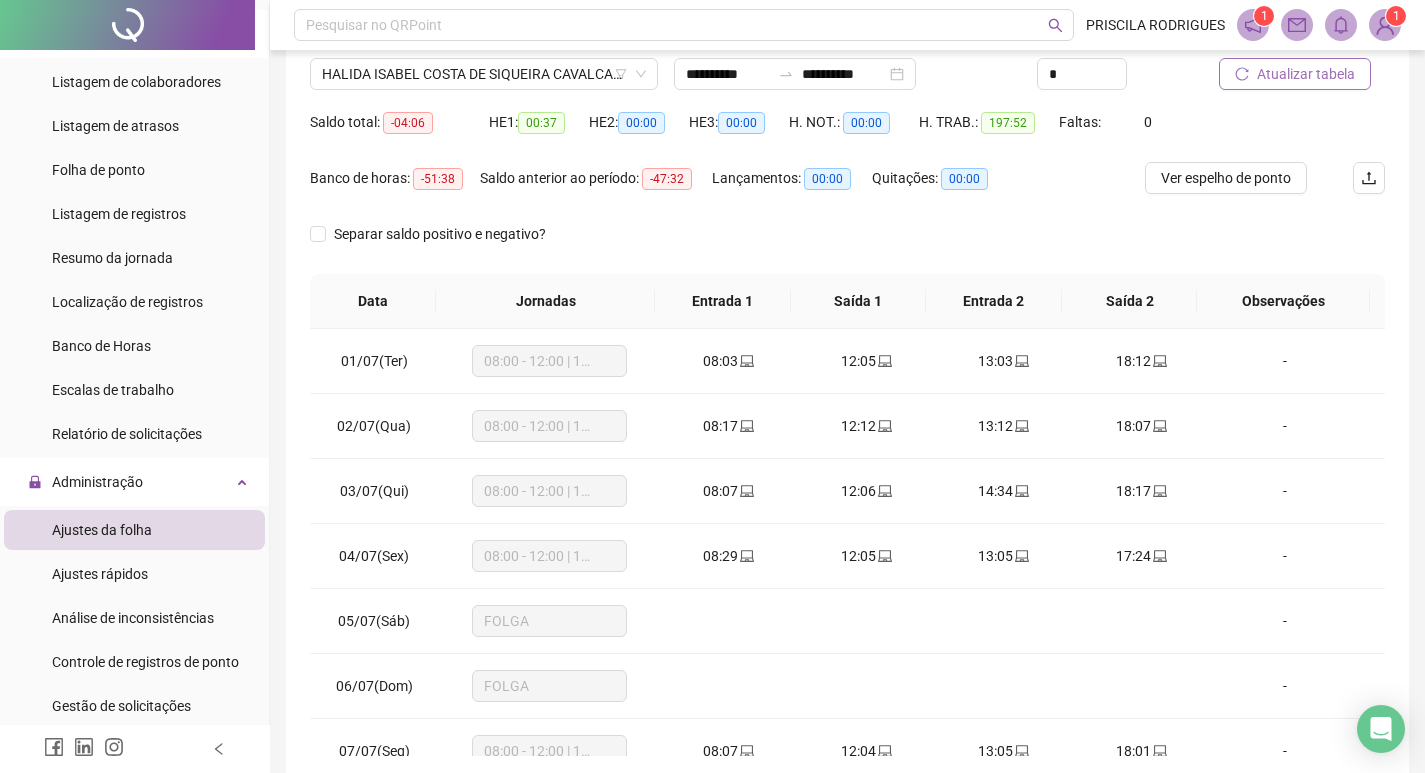 scroll, scrollTop: 249, scrollLeft: 0, axis: vertical 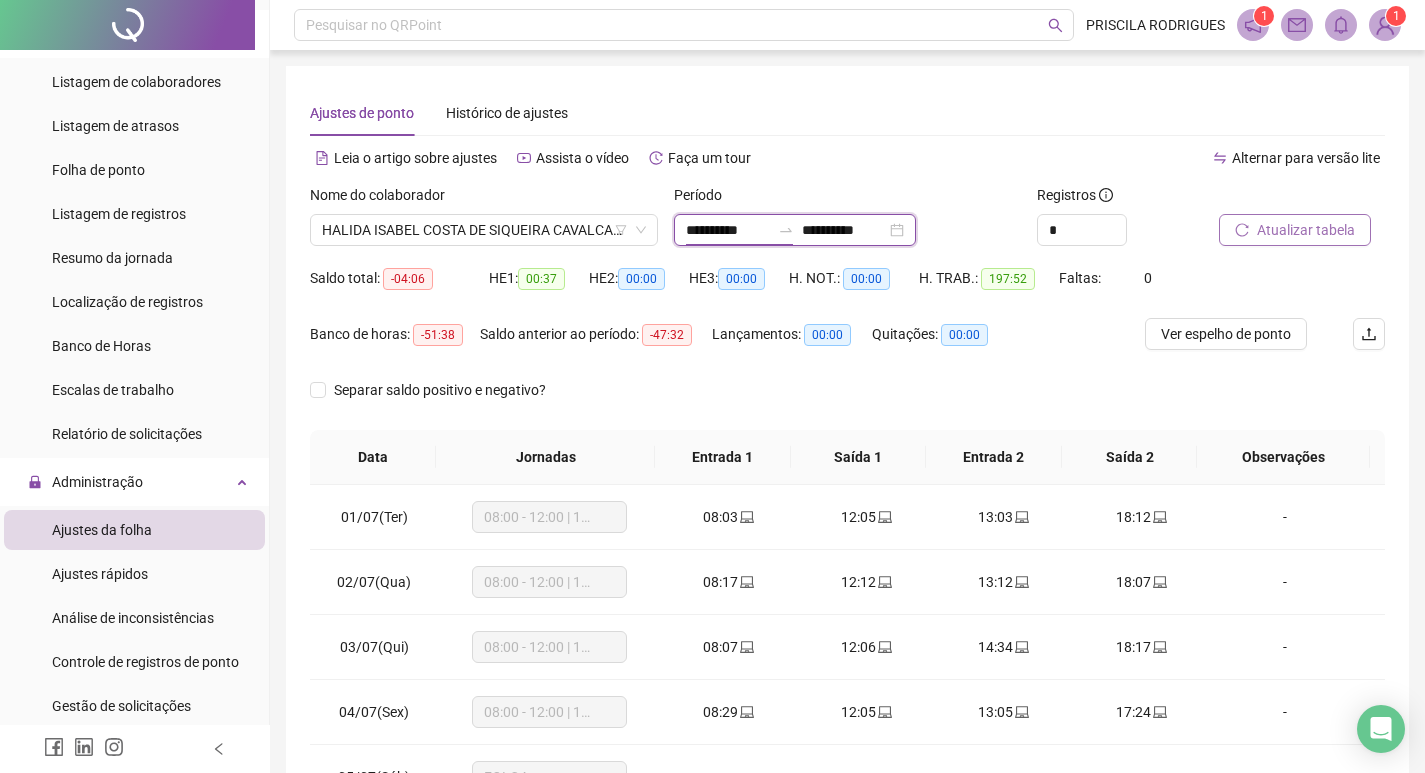 click on "**********" at bounding box center [728, 230] 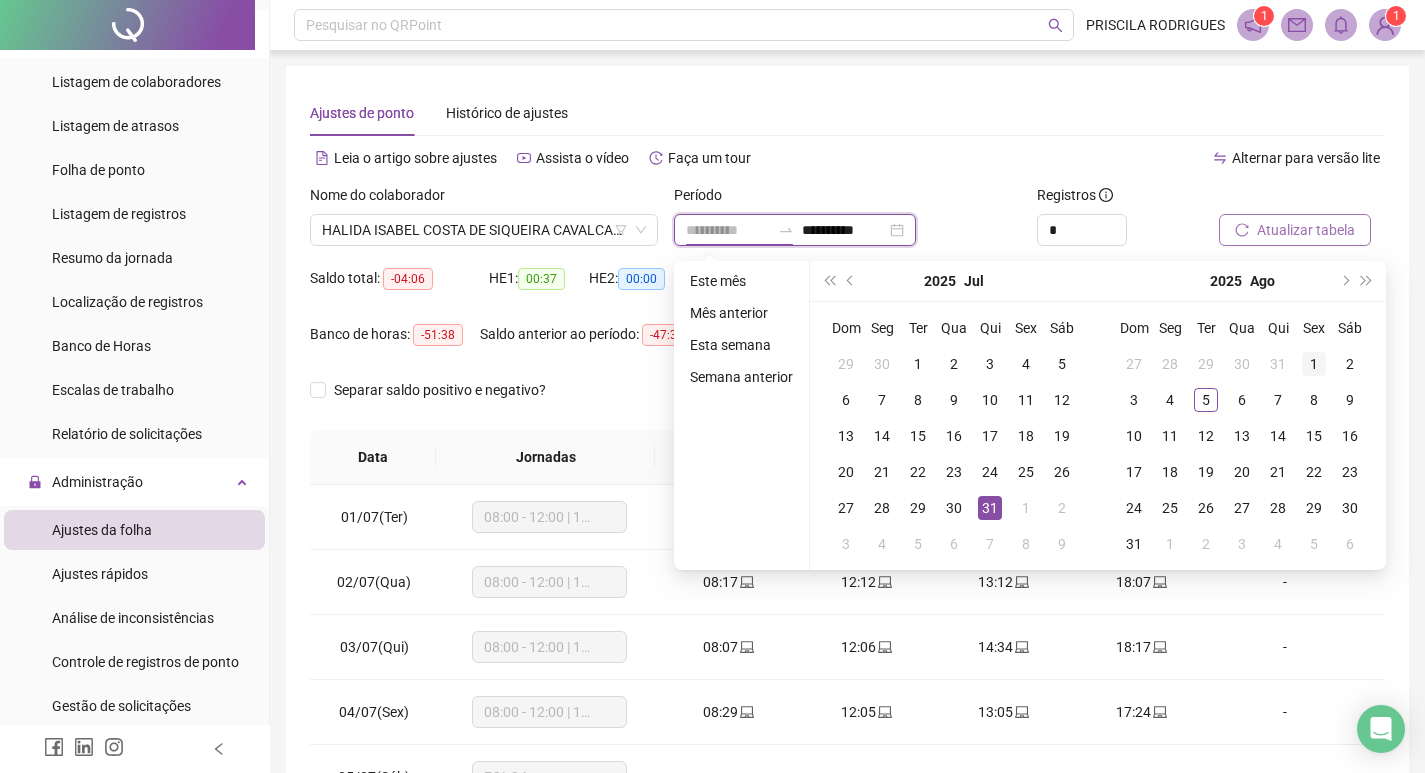type on "**********" 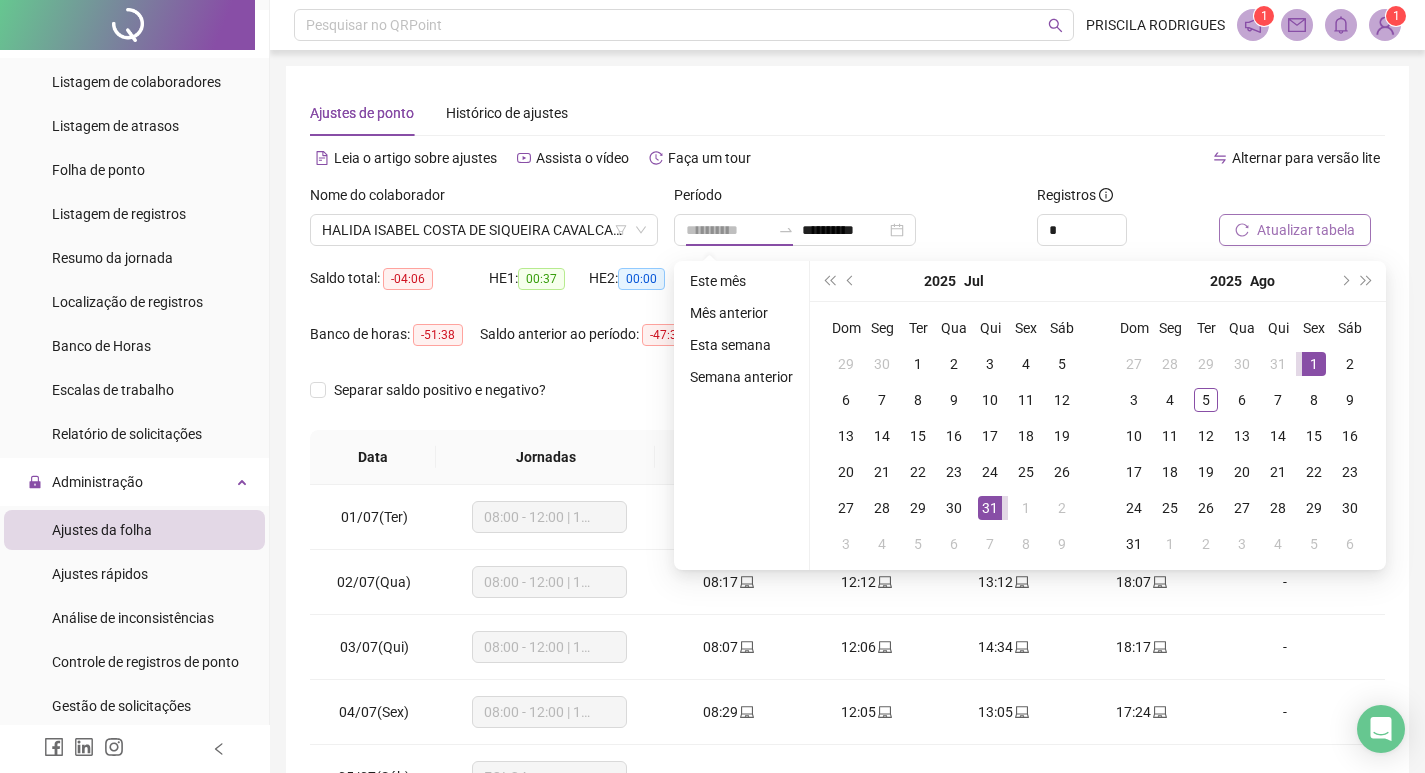 click on "1" at bounding box center [1314, 364] 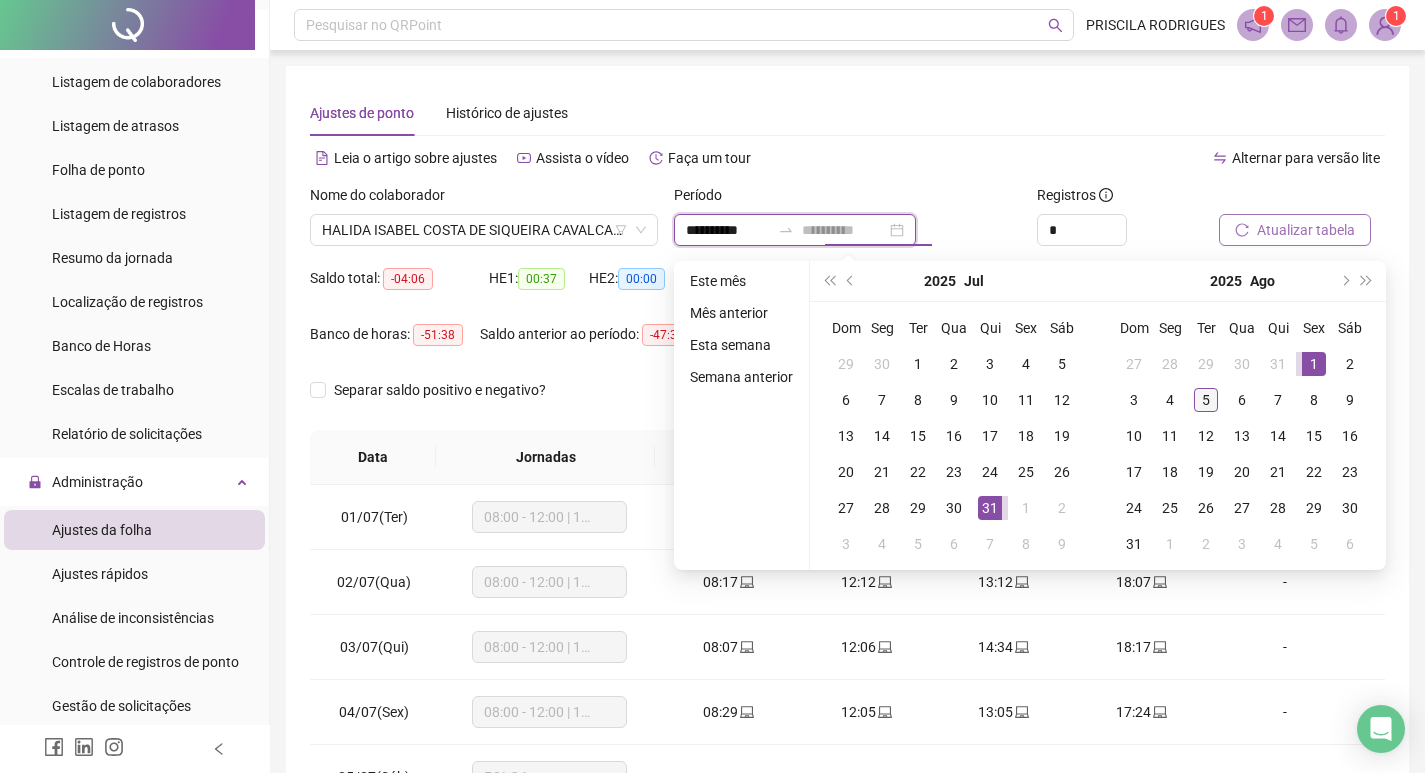 type on "**********" 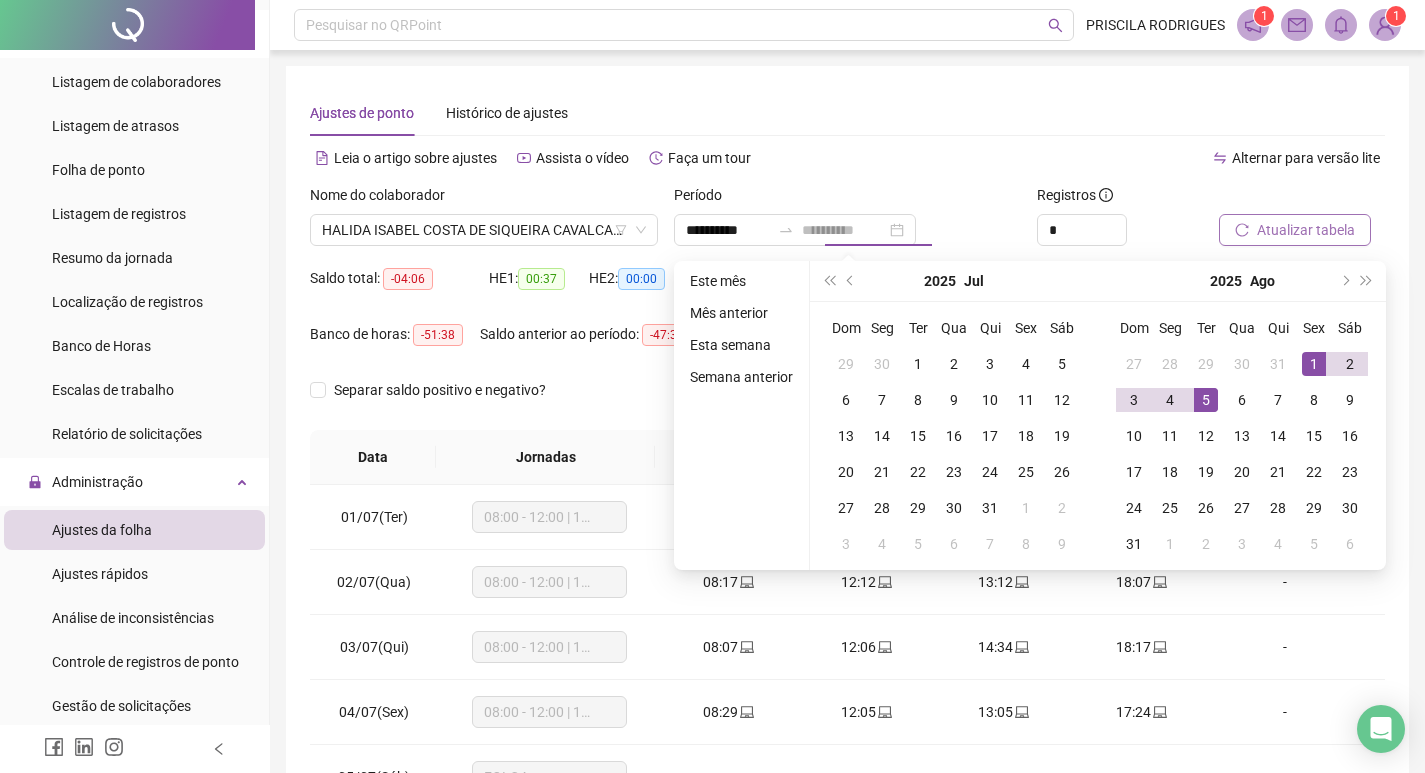click on "5" at bounding box center [1206, 400] 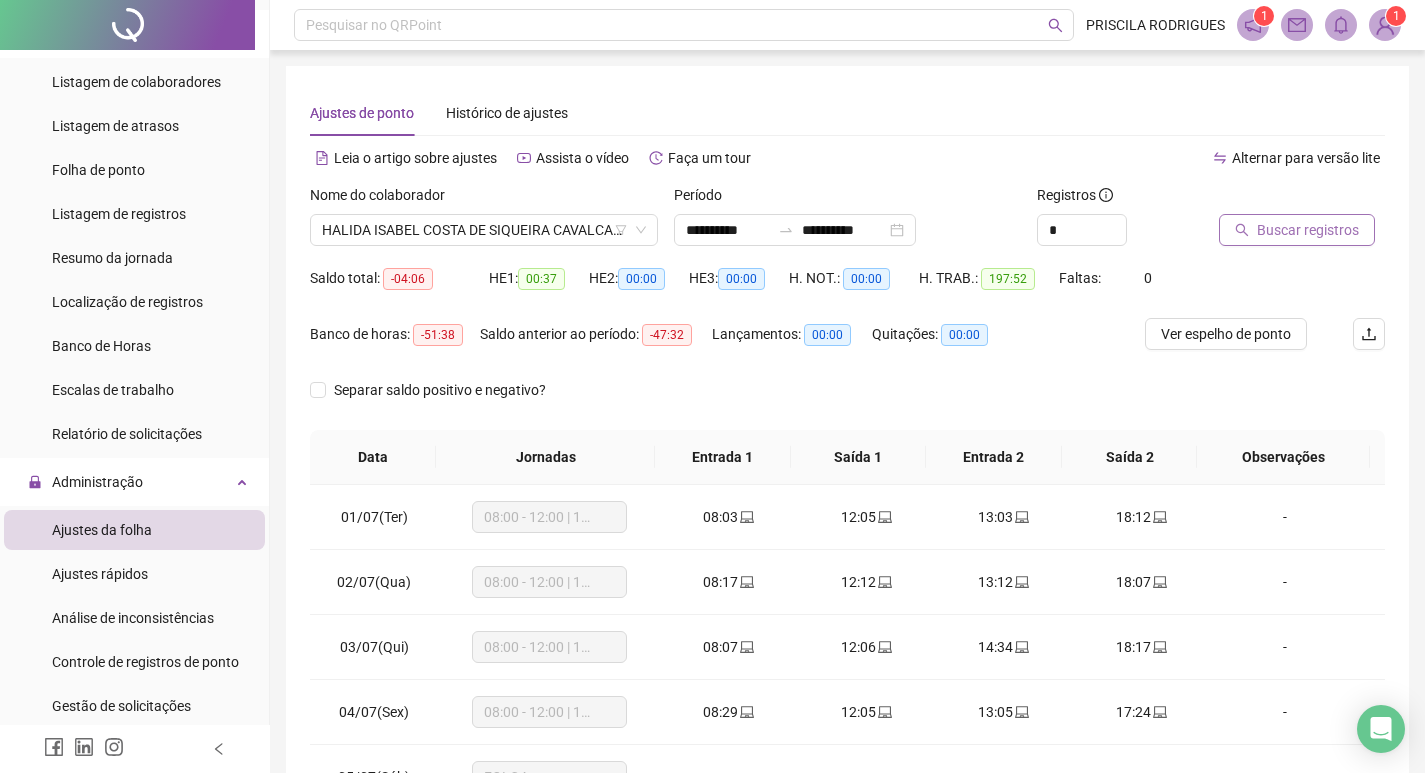 click on "Buscar registros" at bounding box center (1308, 230) 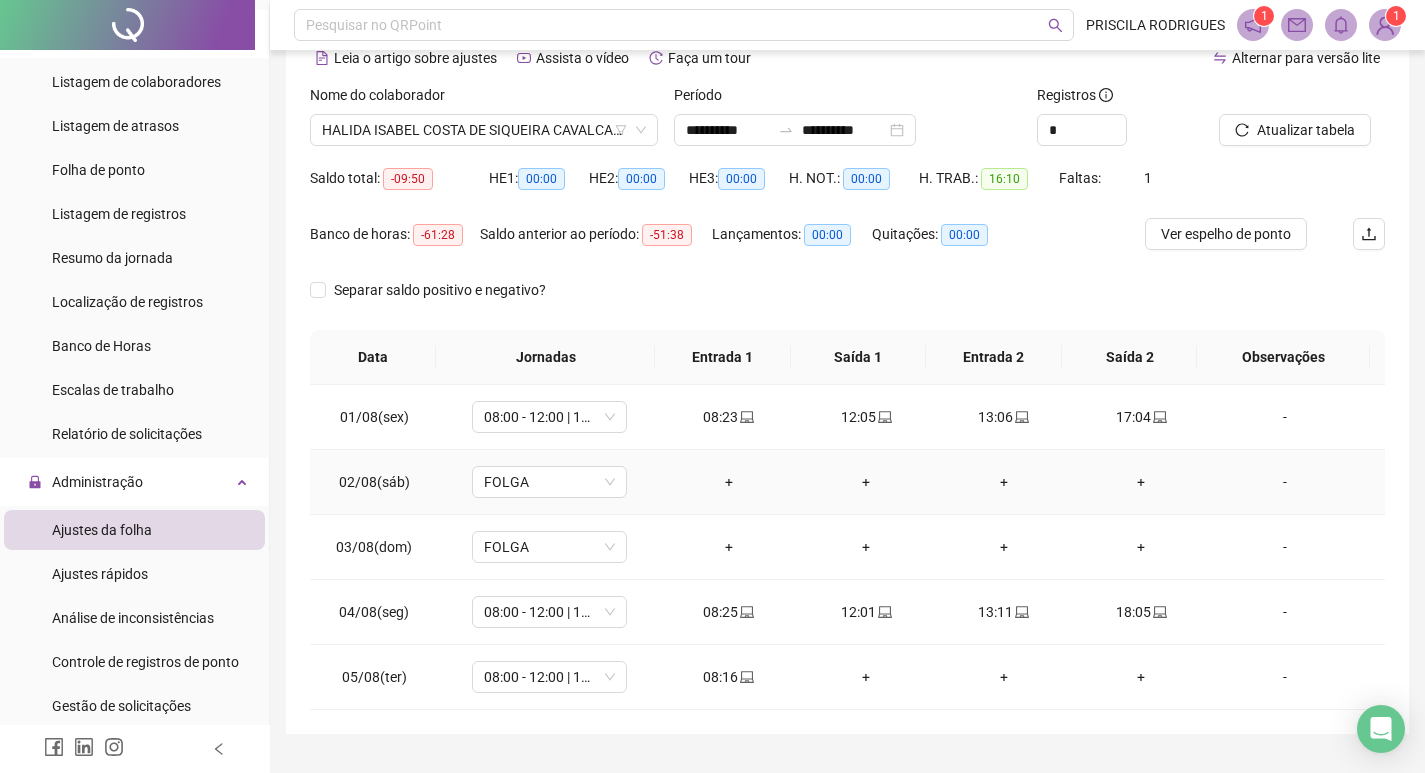 scroll, scrollTop: 147, scrollLeft: 0, axis: vertical 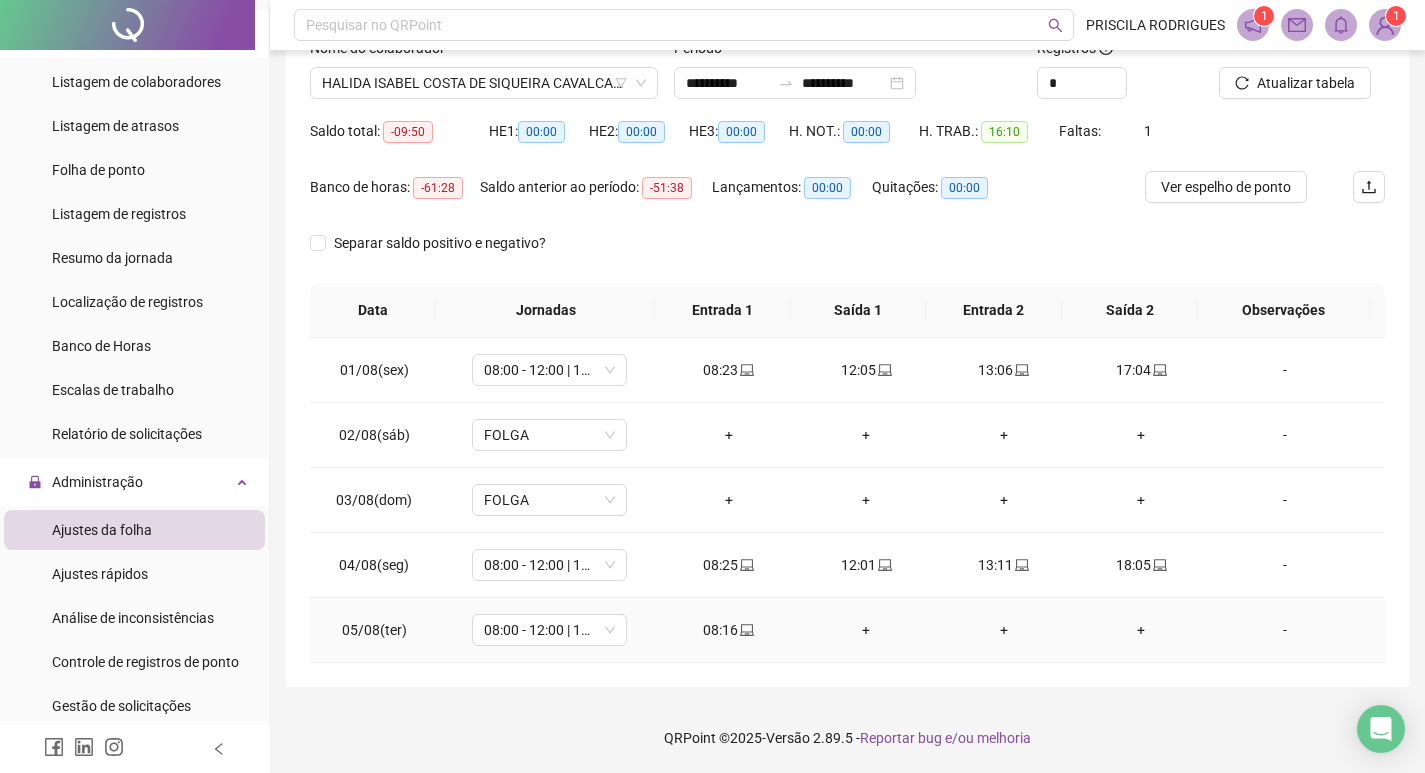 click on "+" at bounding box center (866, 630) 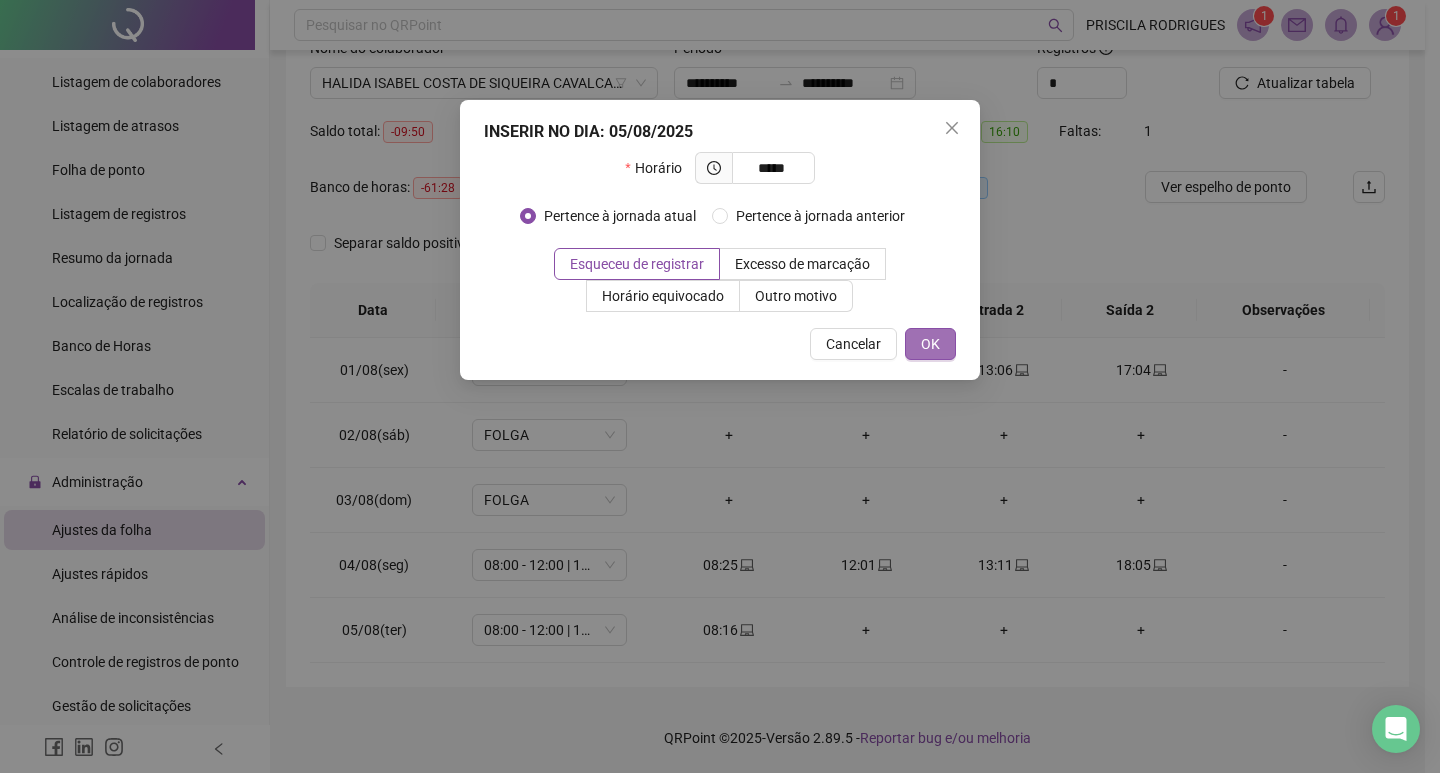 type on "*****" 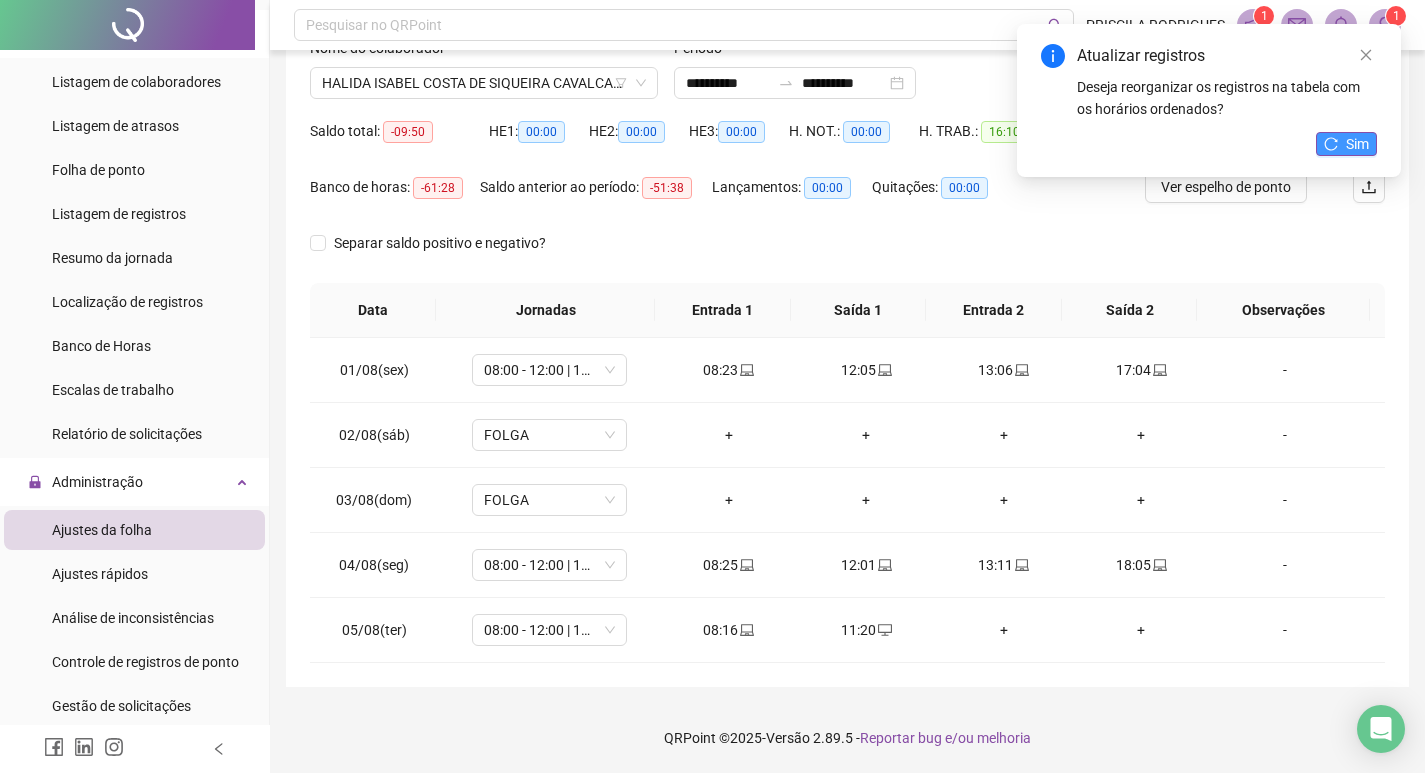 click on "Sim" at bounding box center [1357, 144] 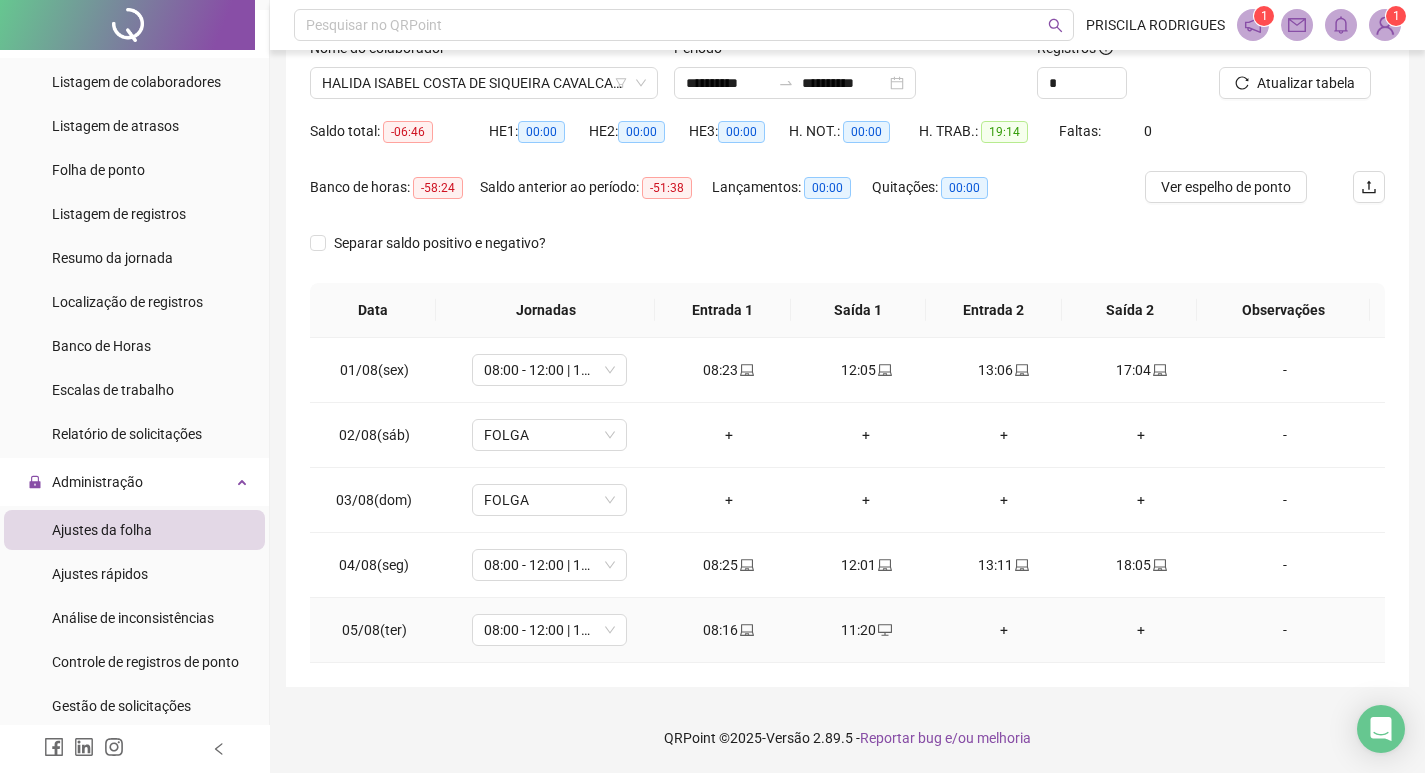 click on "+" at bounding box center [1004, 630] 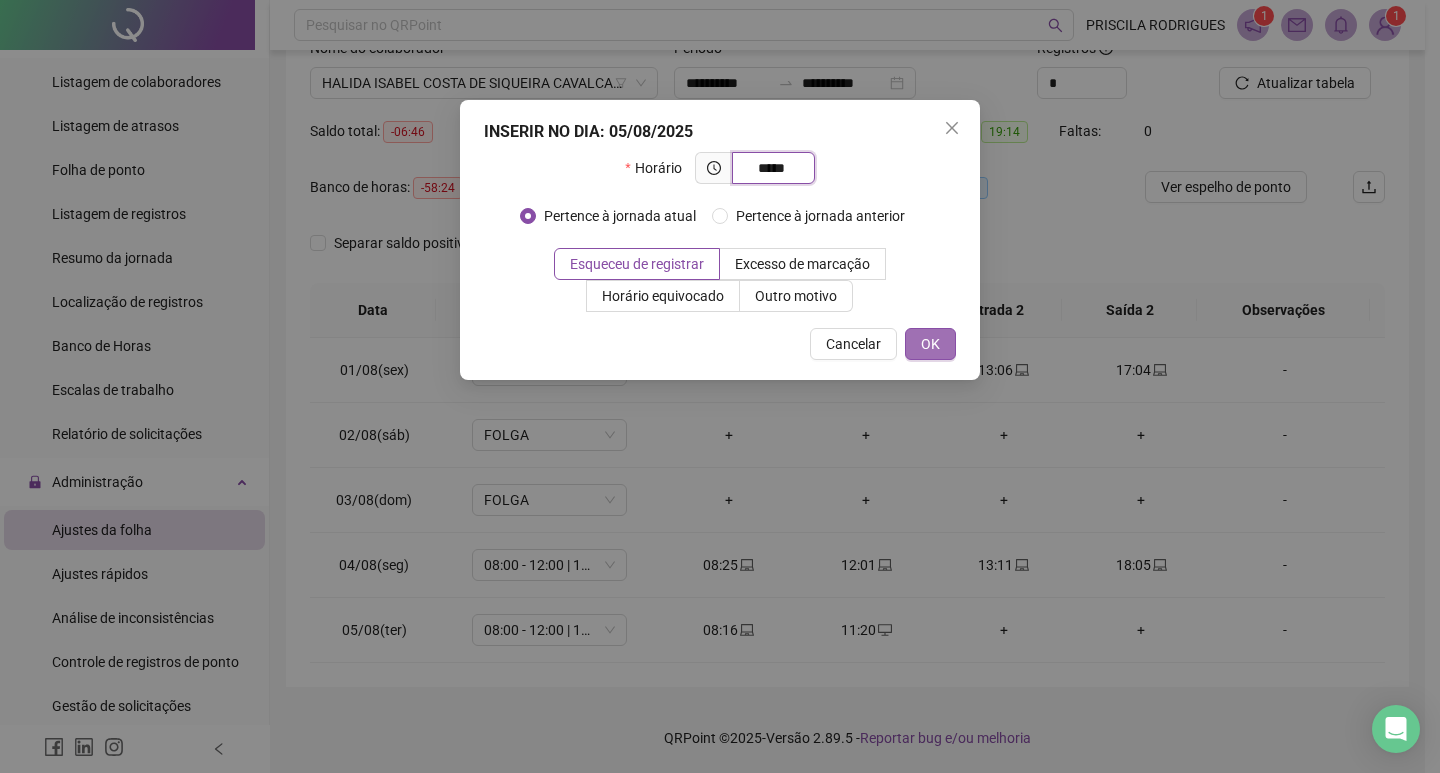 type on "*****" 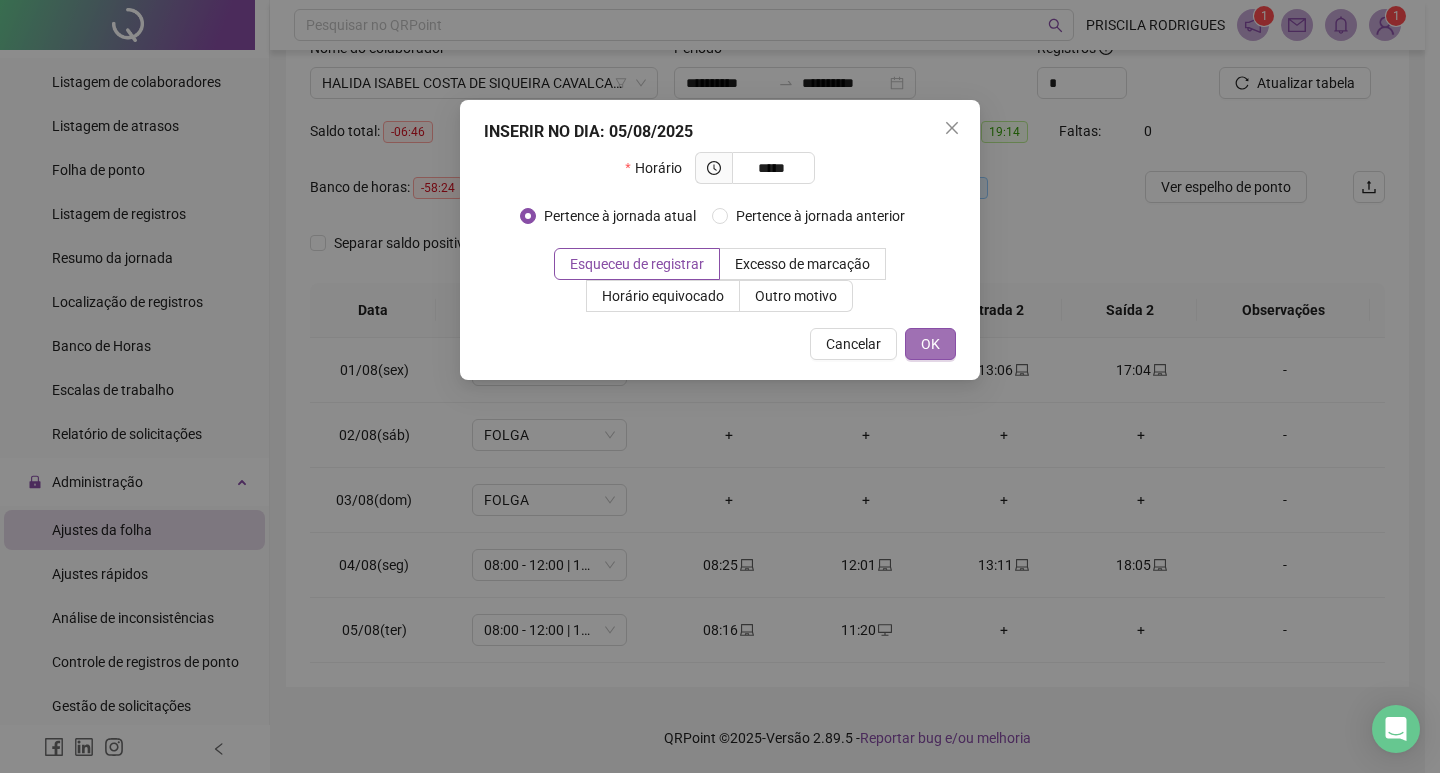 click on "OK" at bounding box center (930, 344) 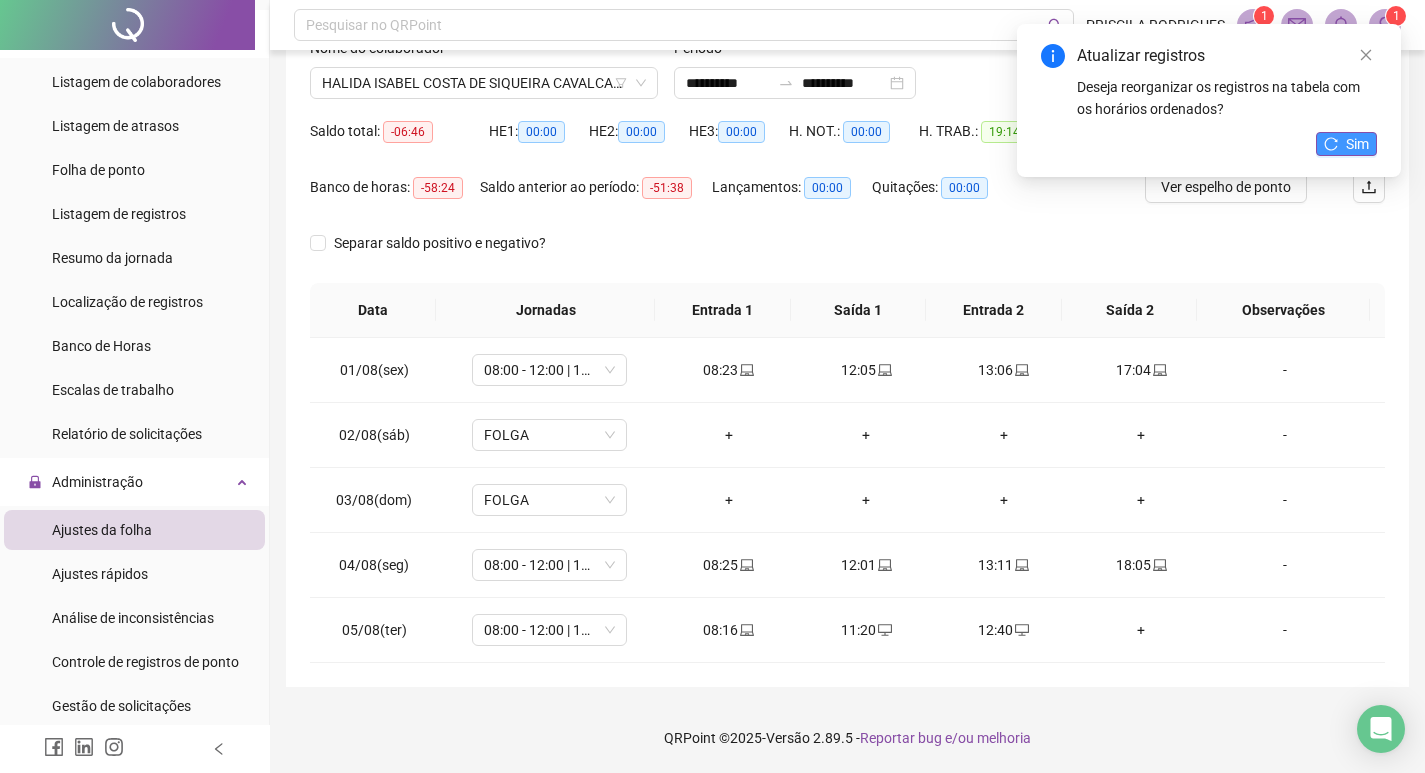 drag, startPoint x: 1340, startPoint y: 142, endPoint x: 1360, endPoint y: 136, distance: 20.880613 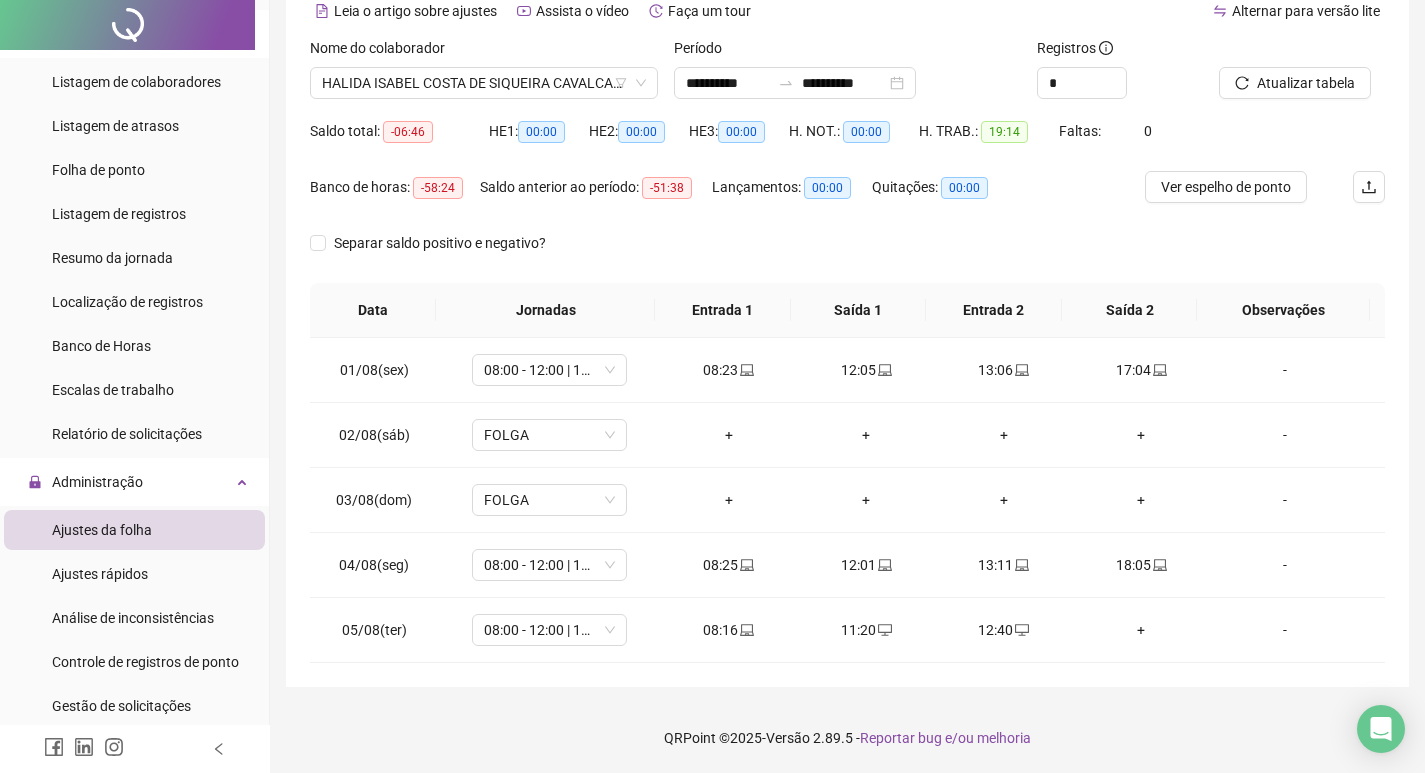 scroll, scrollTop: 0, scrollLeft: 0, axis: both 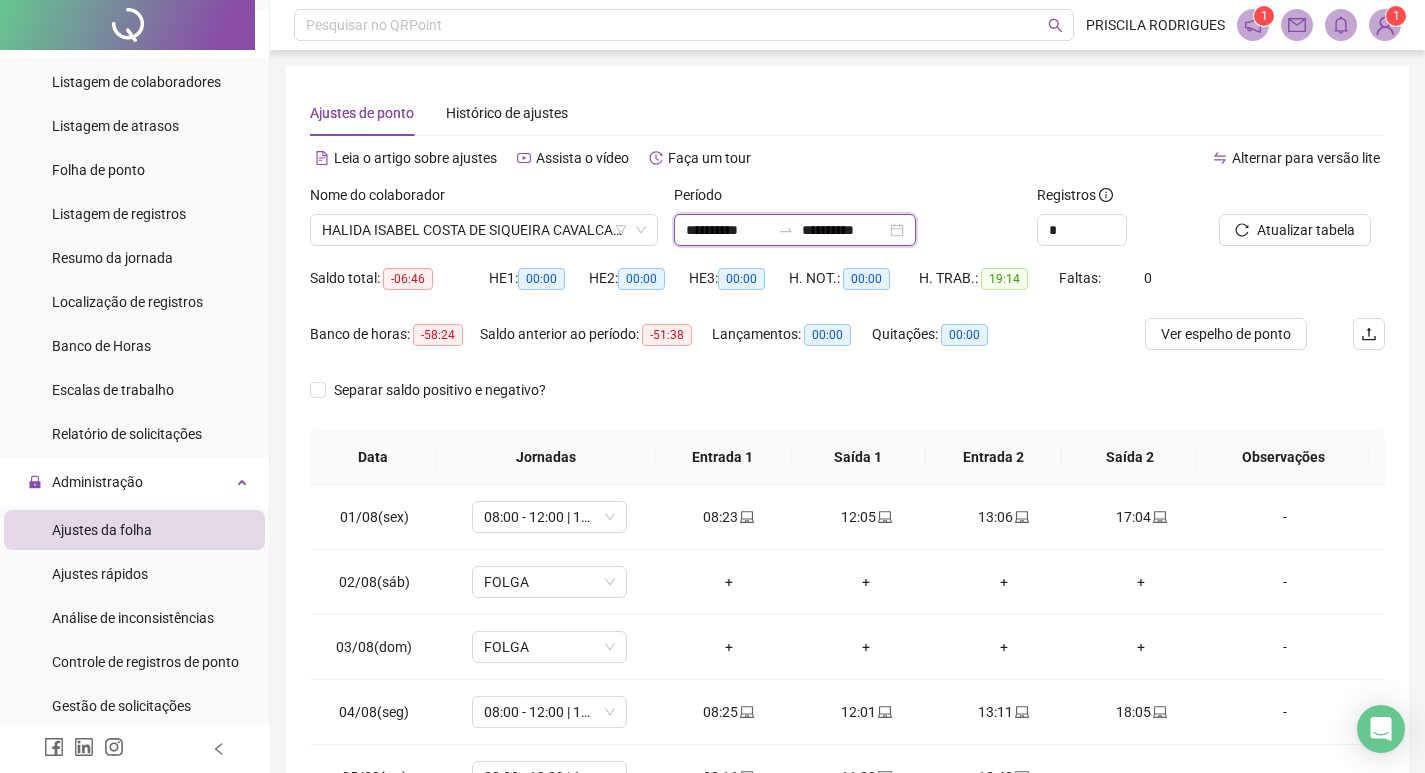 click on "**********" at bounding box center [728, 230] 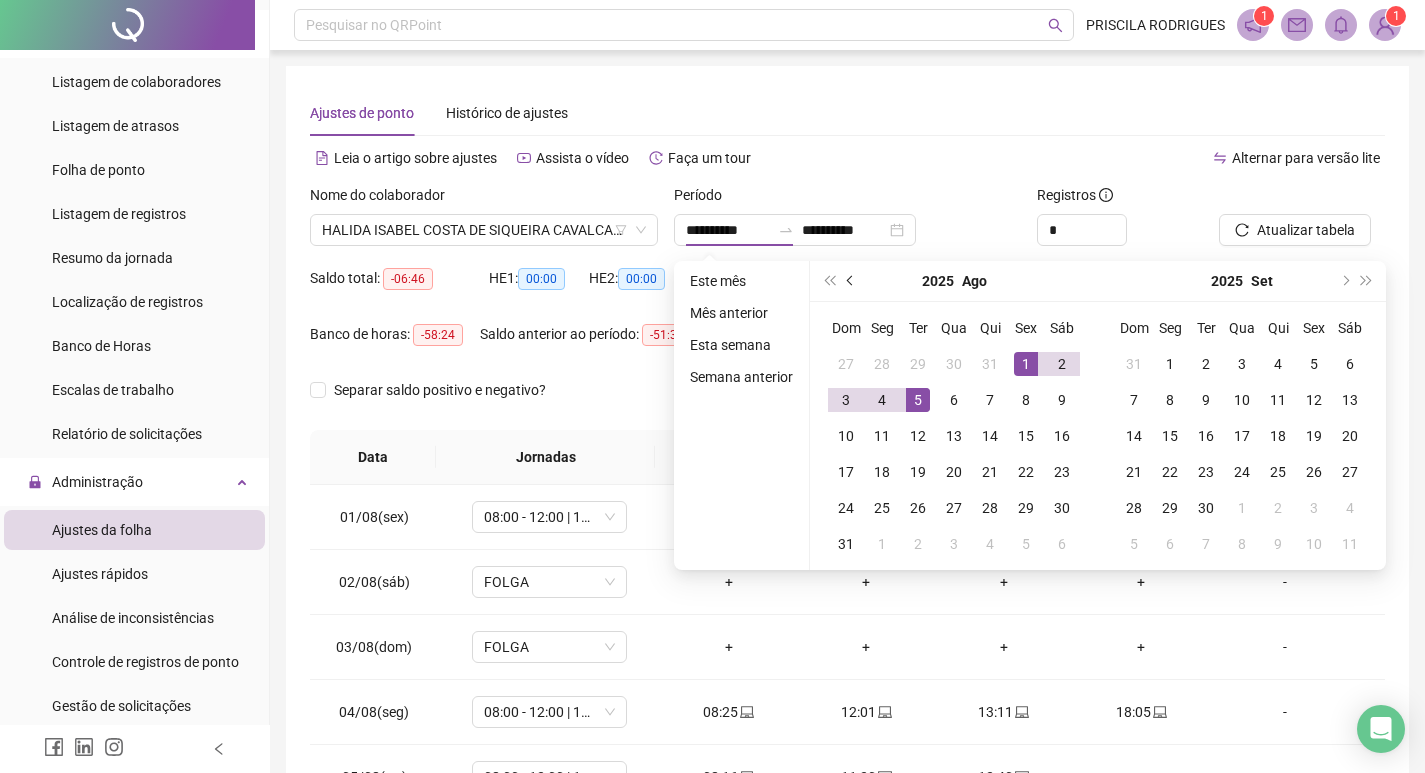 click at bounding box center (852, 281) 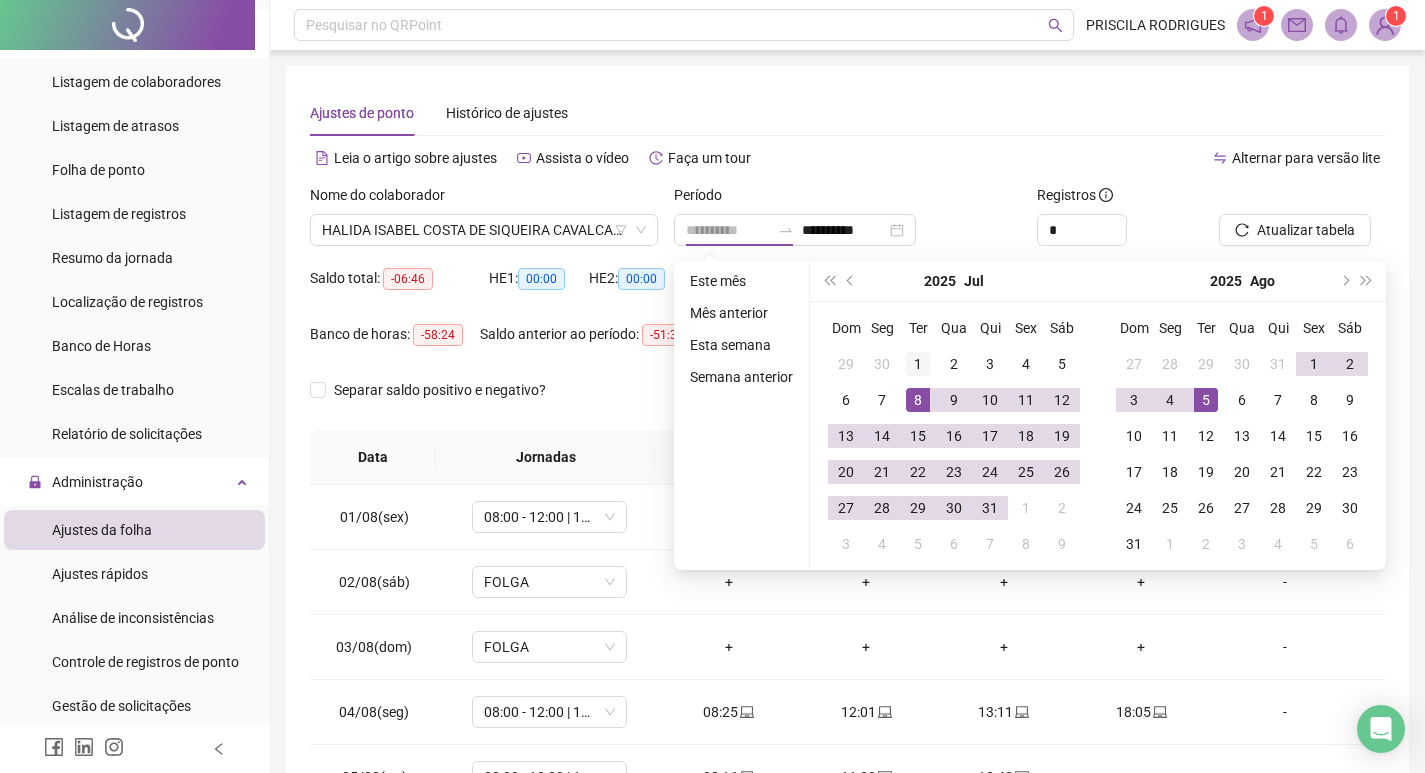 type on "**********" 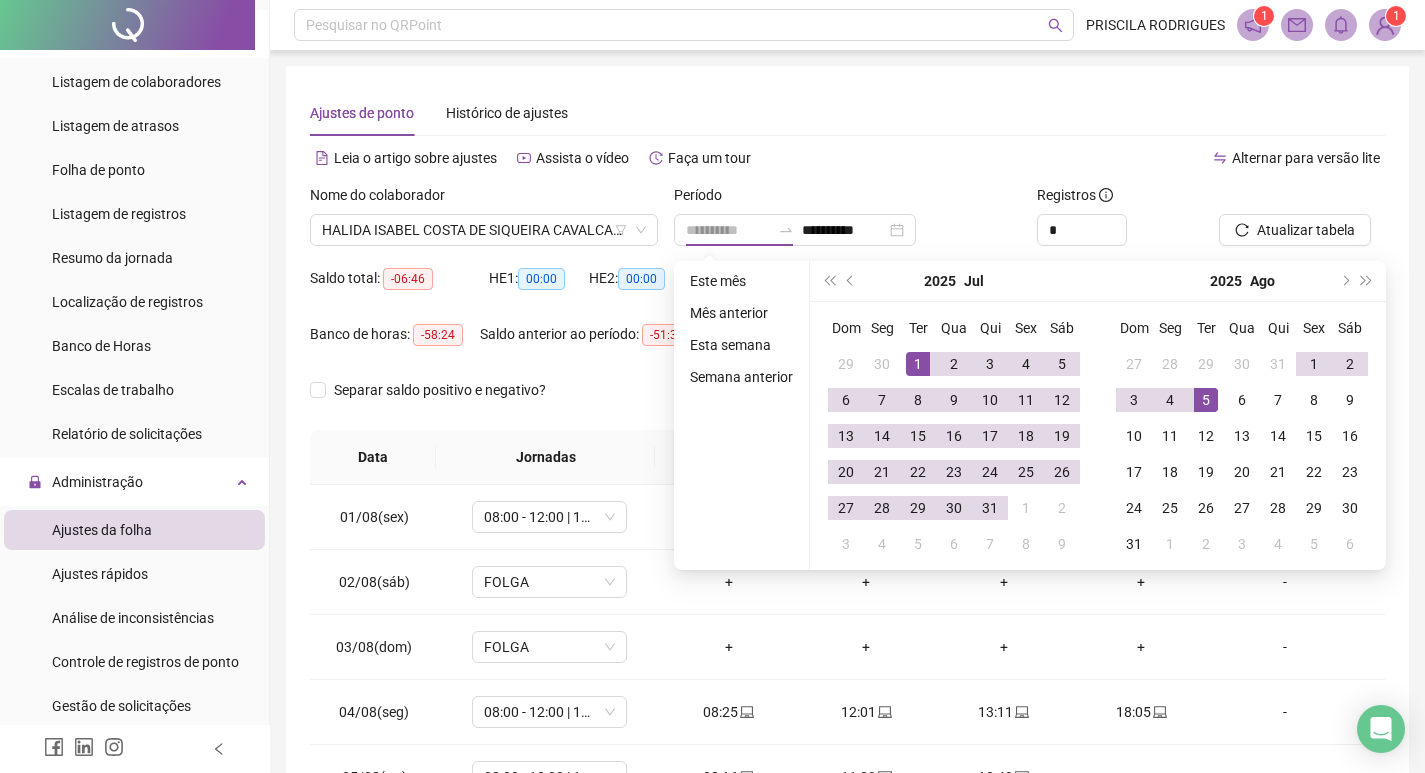 click on "1" at bounding box center [918, 364] 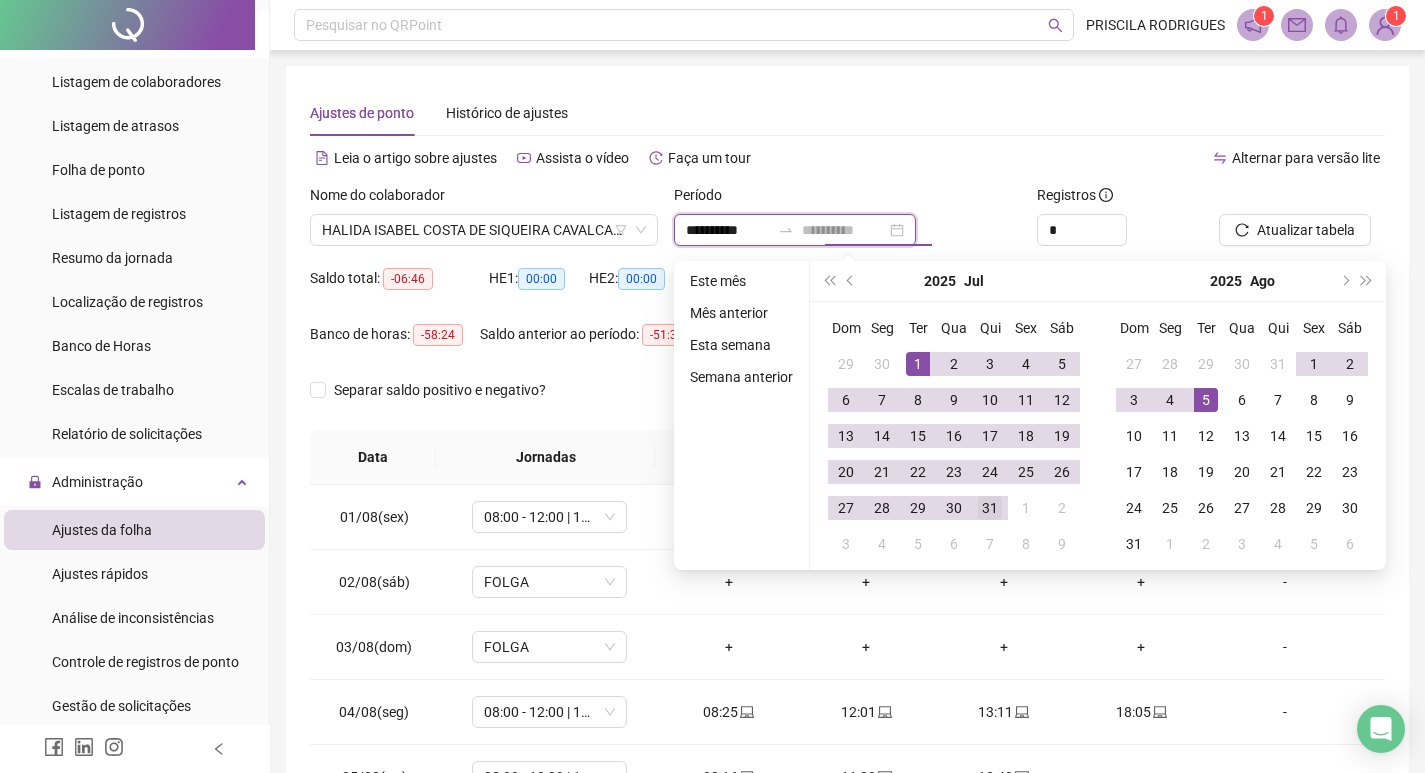 type on "**********" 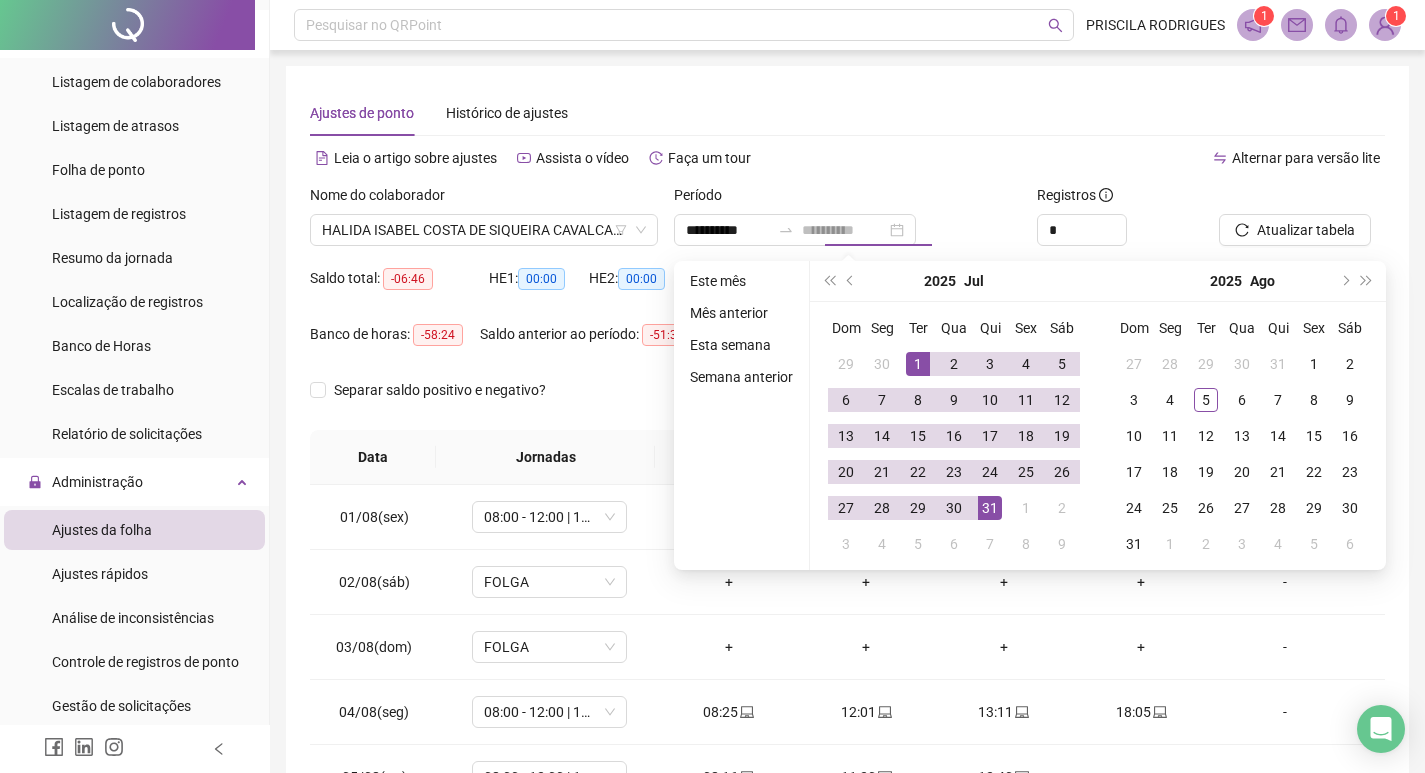 click on "31" at bounding box center [990, 508] 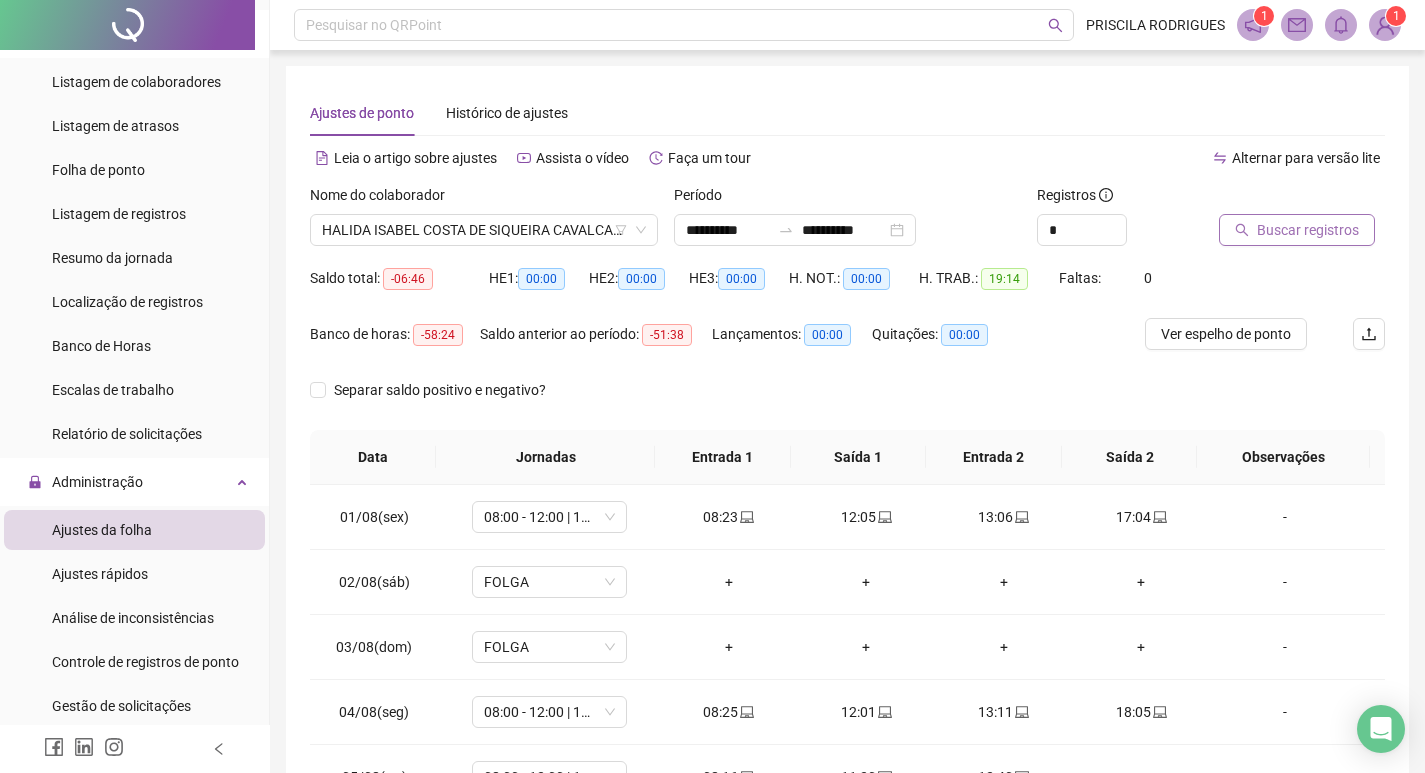 click on "Buscar registros" at bounding box center (1308, 230) 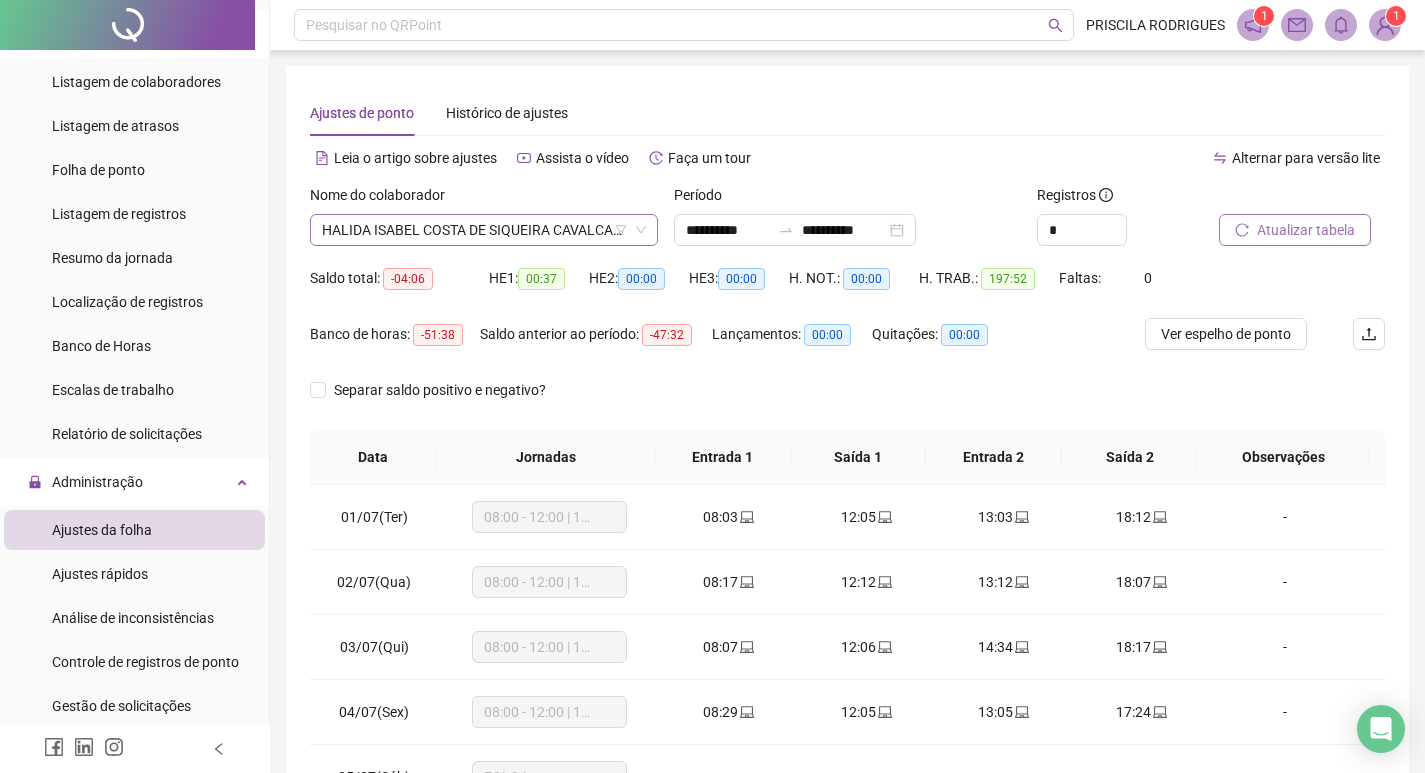 click on "HALIDA ISABEL COSTA DE SIQUEIRA CAVALCANTI" at bounding box center (484, 230) 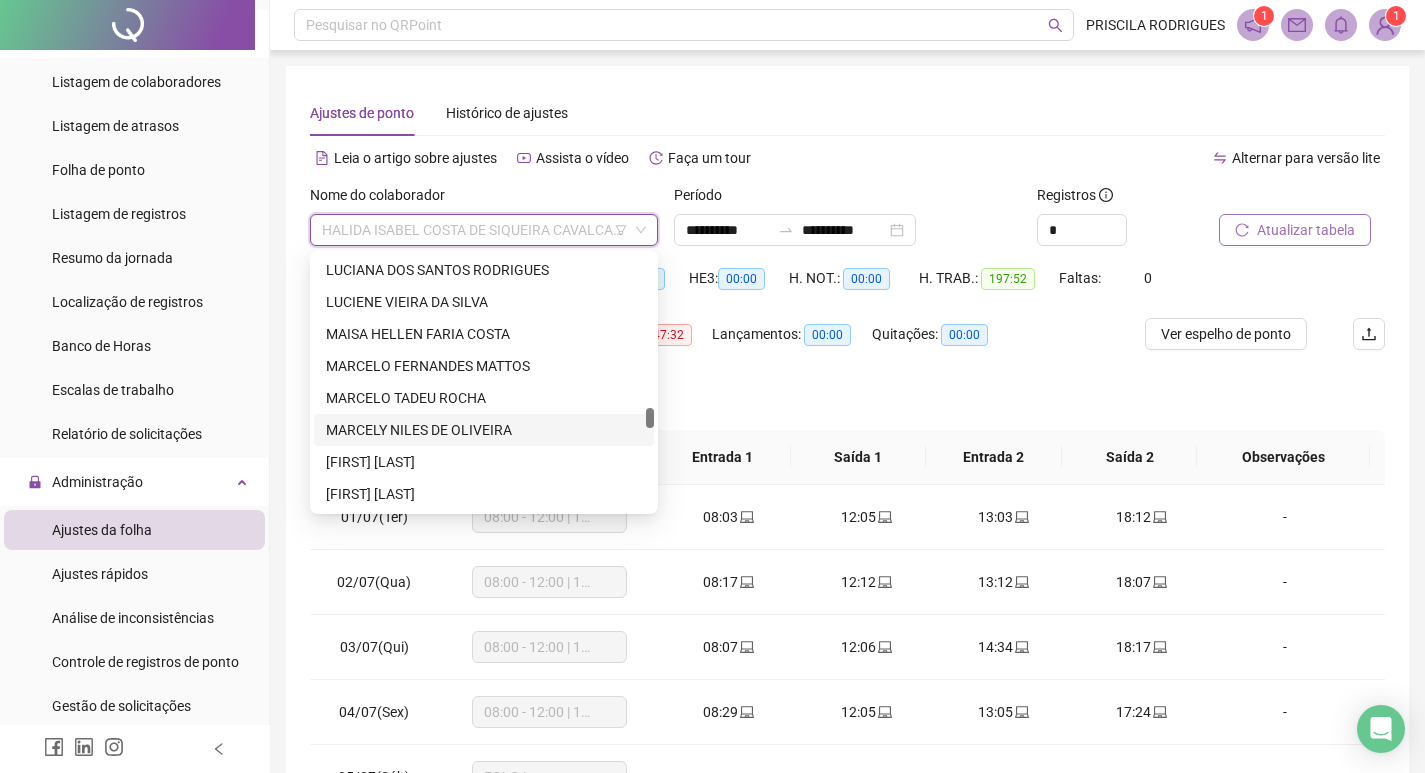 scroll, scrollTop: 3204, scrollLeft: 0, axis: vertical 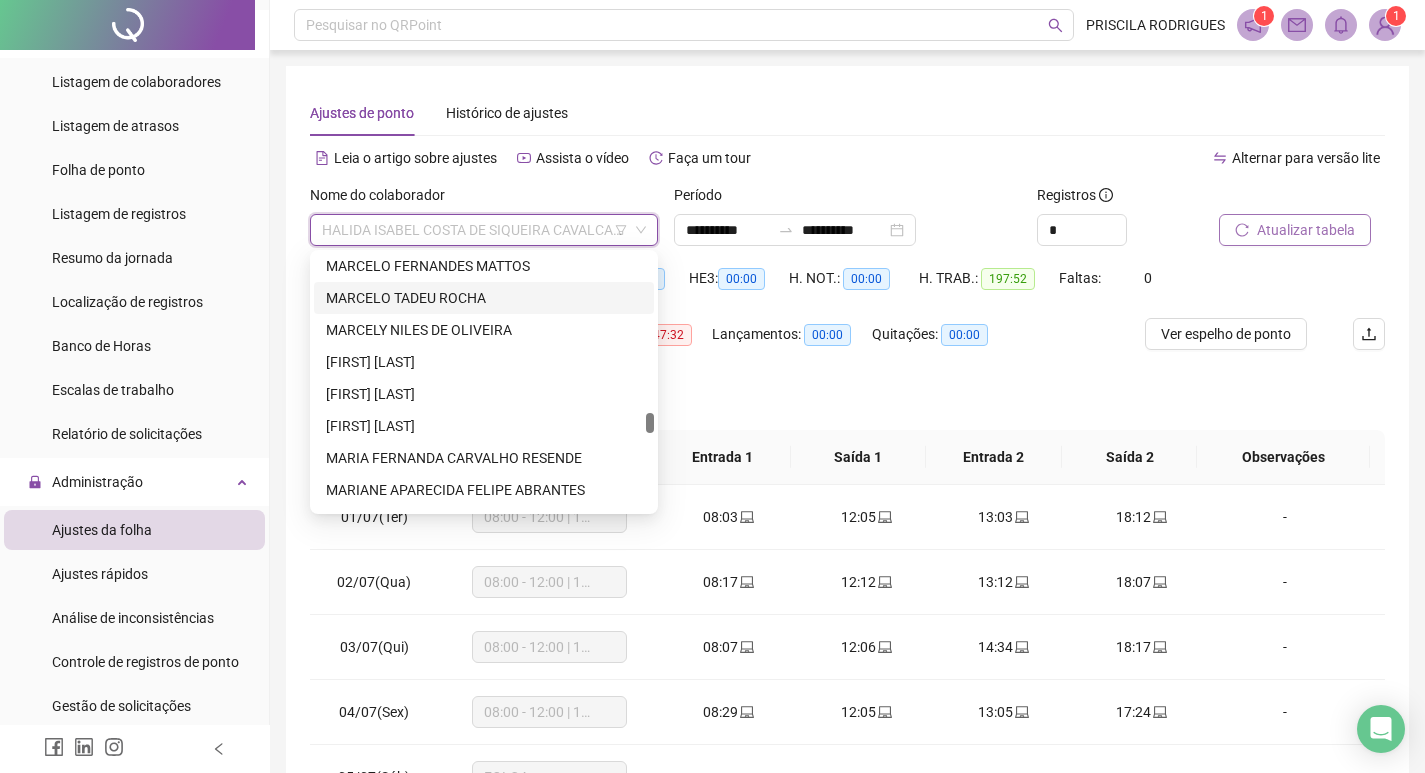 click on "MARCELO TADEU ROCHA" at bounding box center [484, 298] 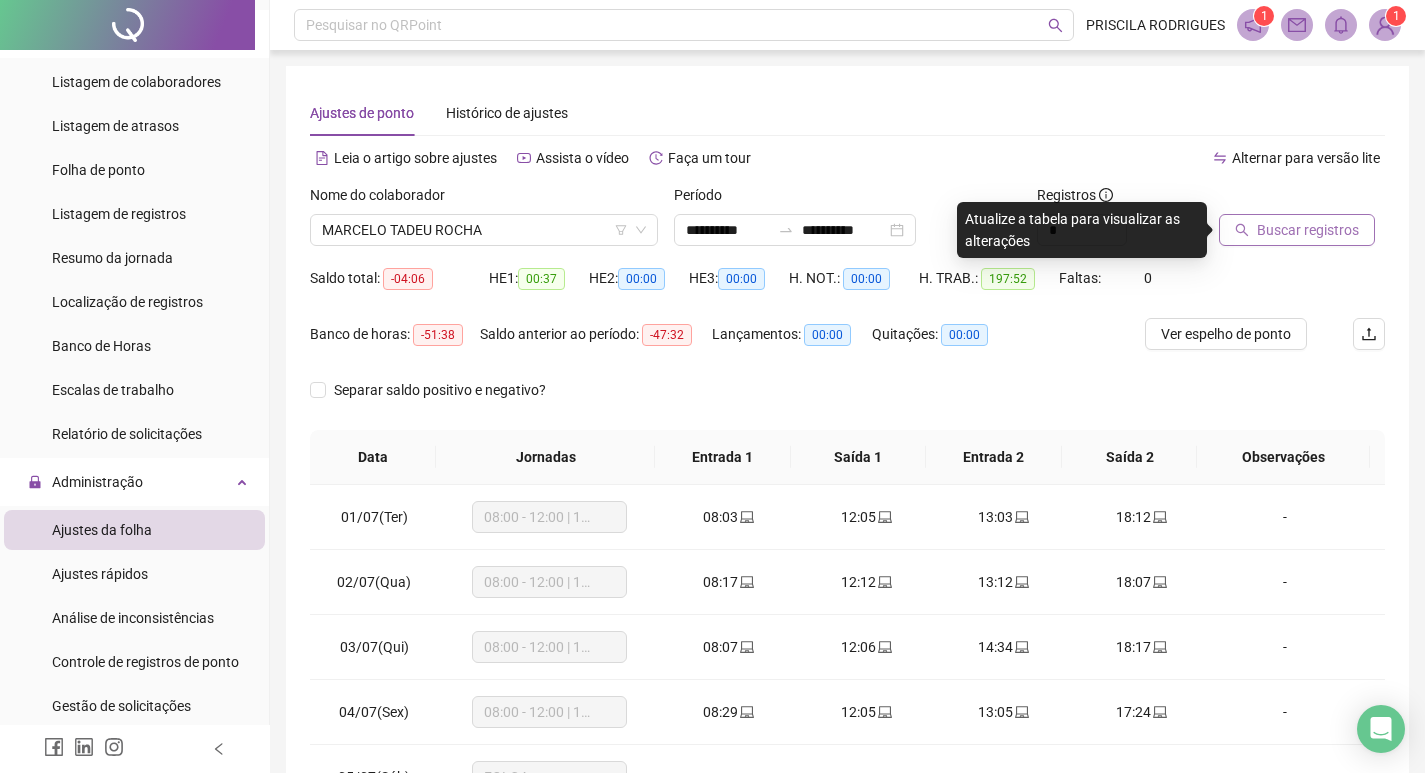 click on "Buscar registros" at bounding box center [1308, 230] 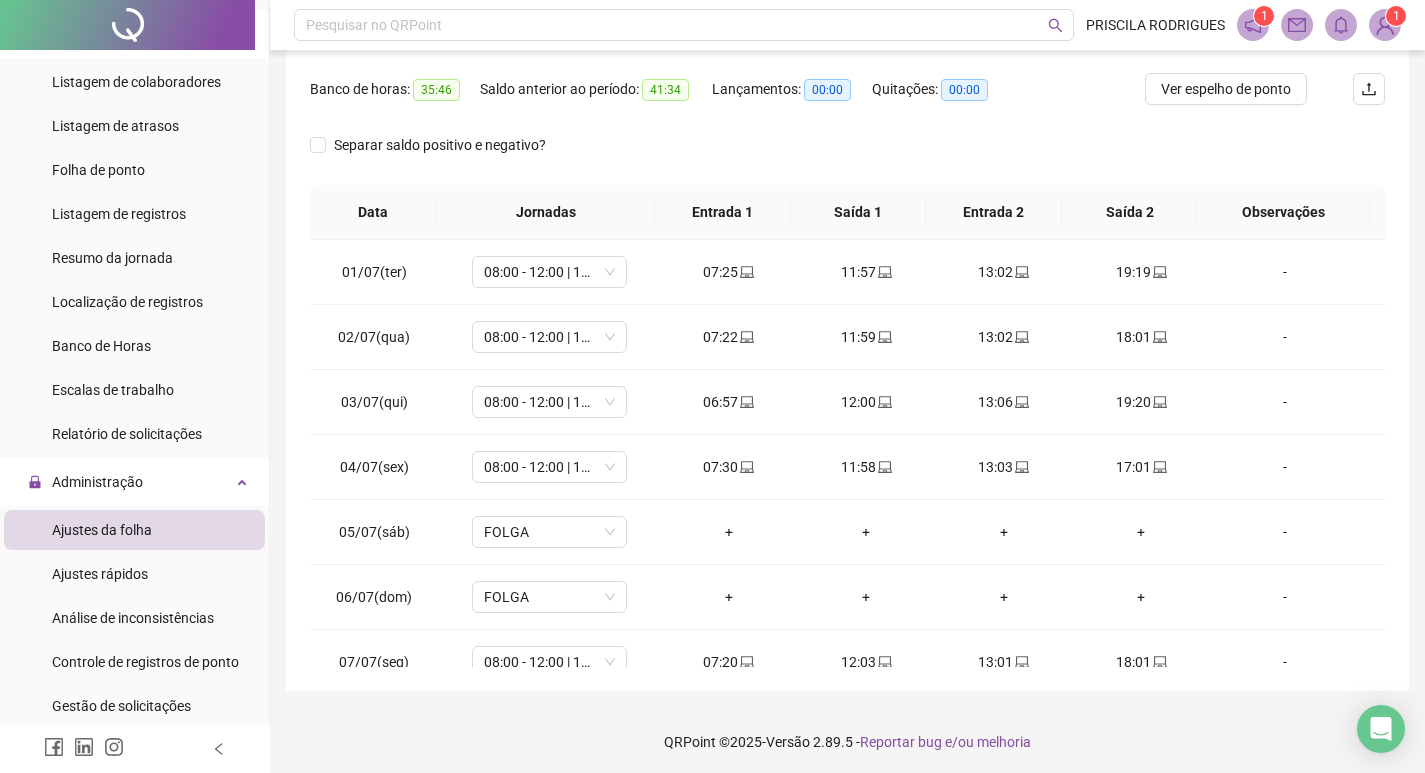 scroll, scrollTop: 249, scrollLeft: 0, axis: vertical 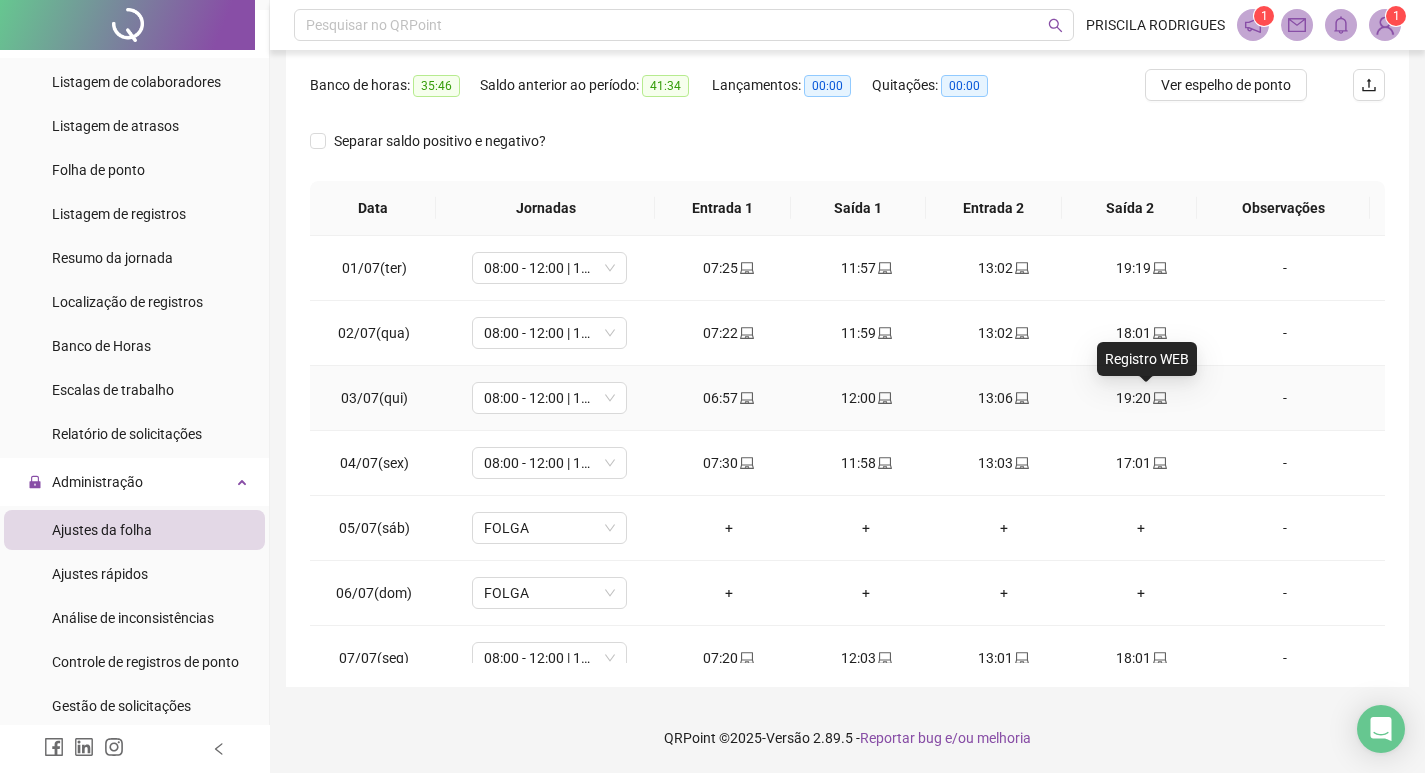 click at bounding box center [1159, 398] 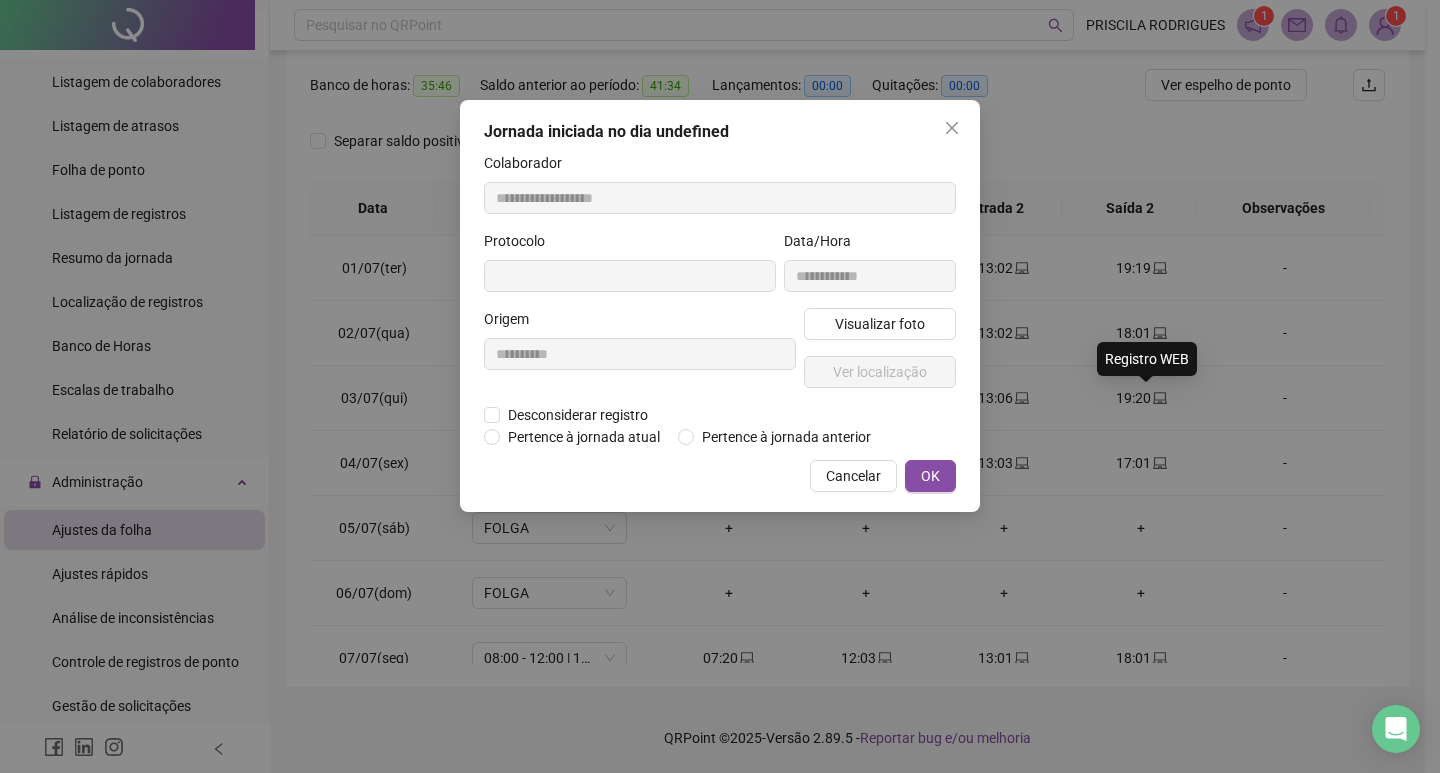 type on "**********" 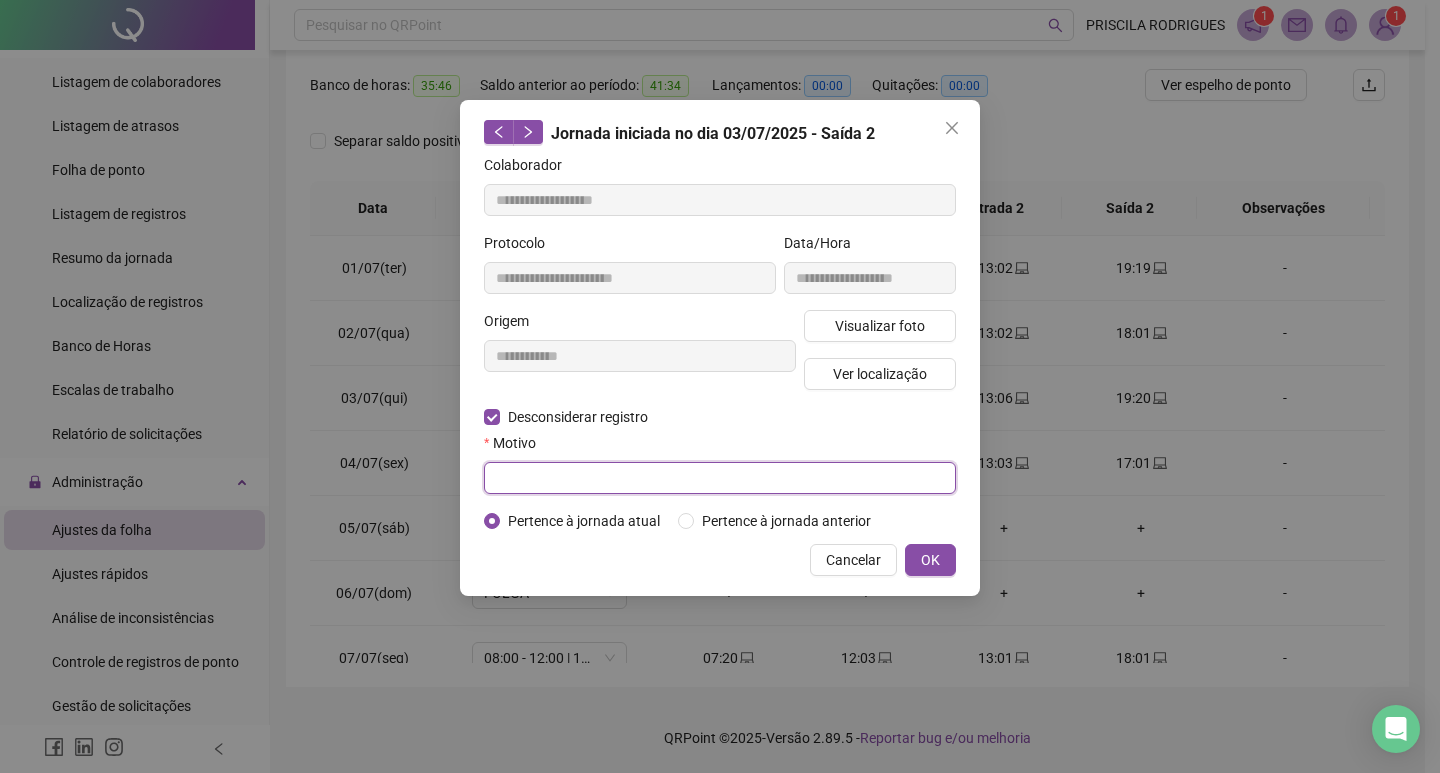 click at bounding box center [720, 478] 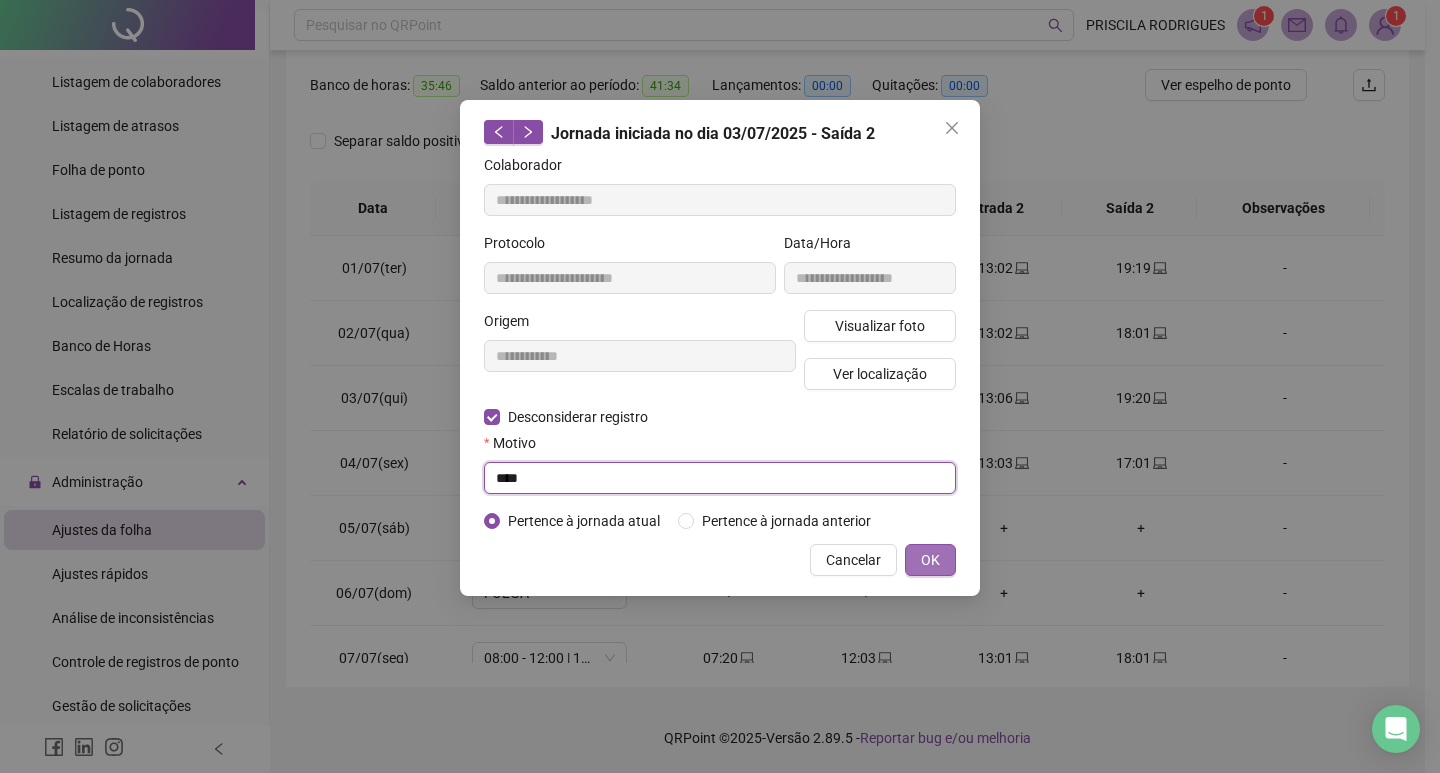 type on "****" 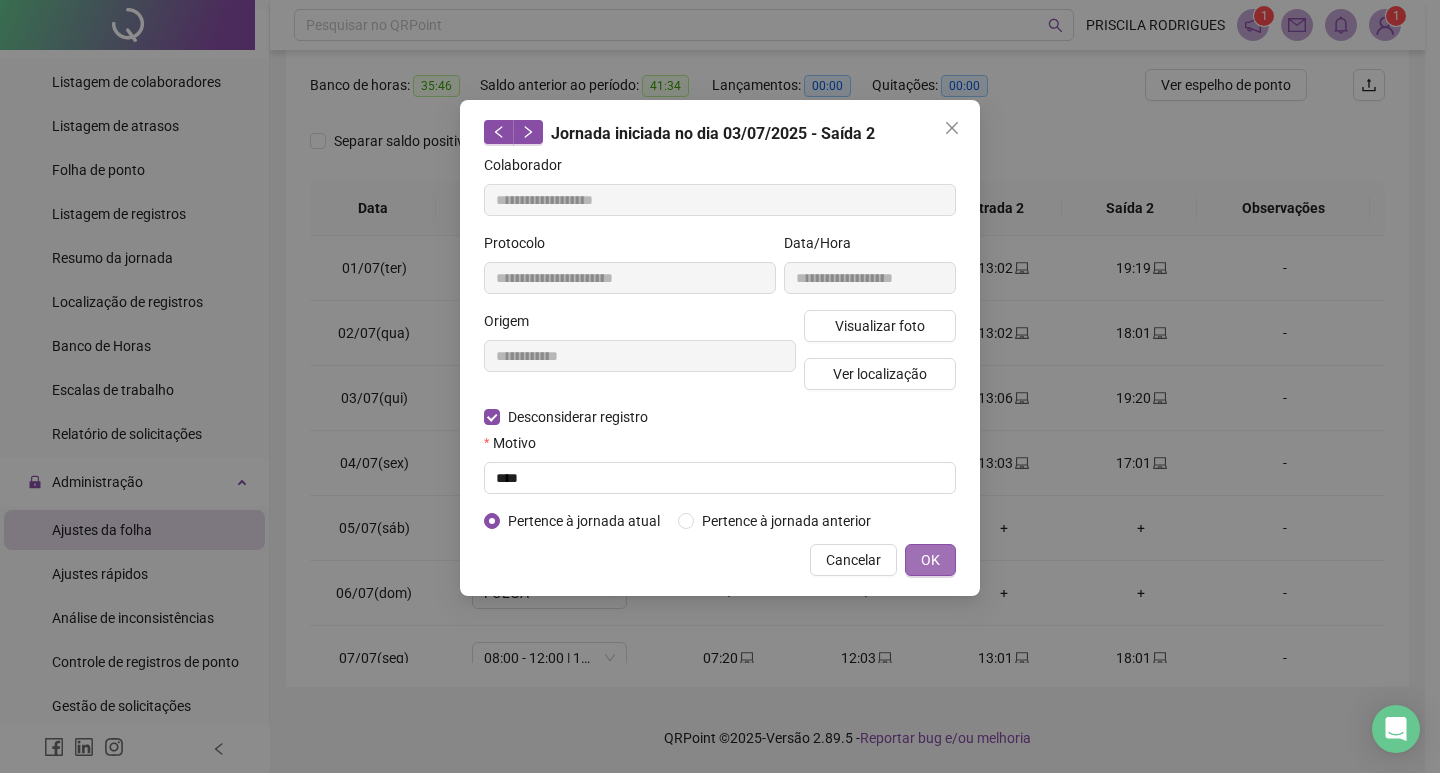 click on "OK" at bounding box center [930, 560] 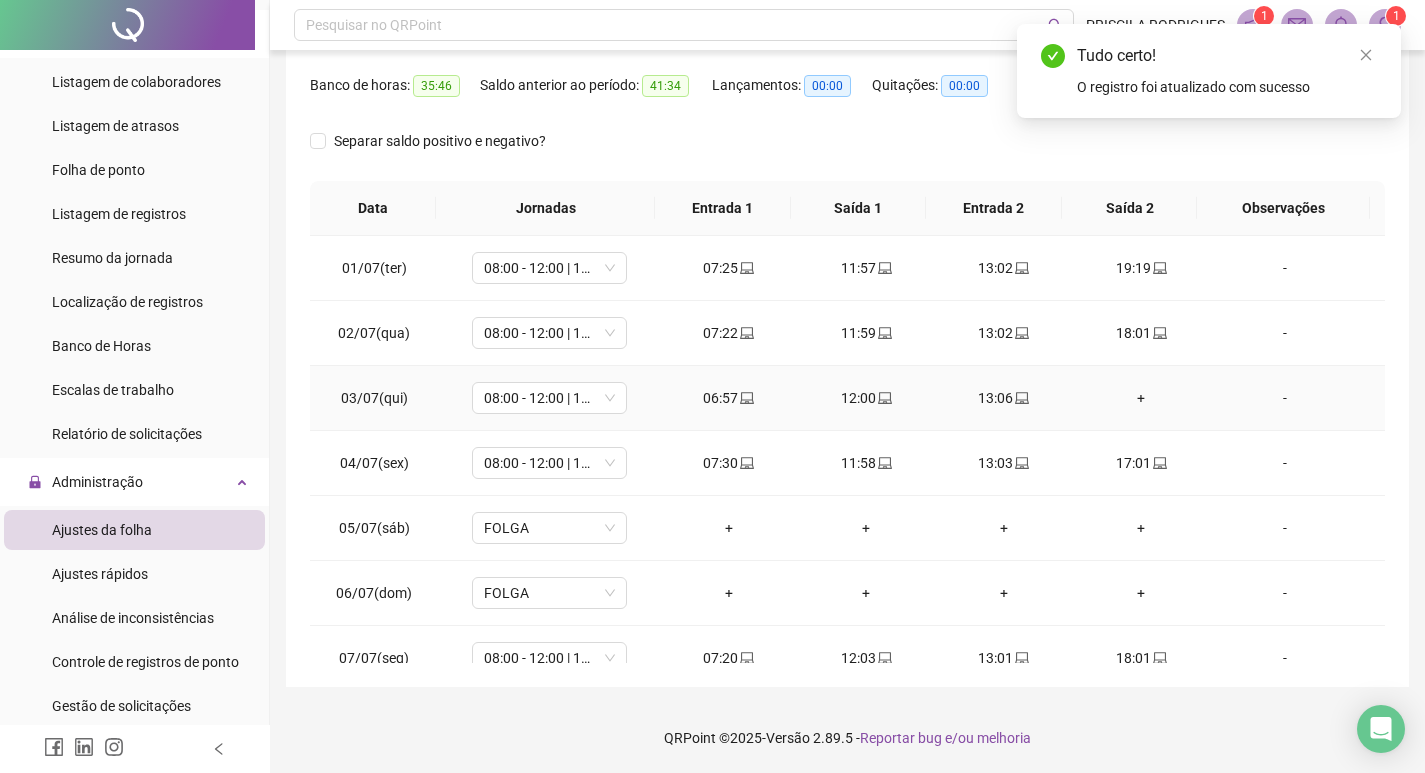 click on "+" at bounding box center [1142, 398] 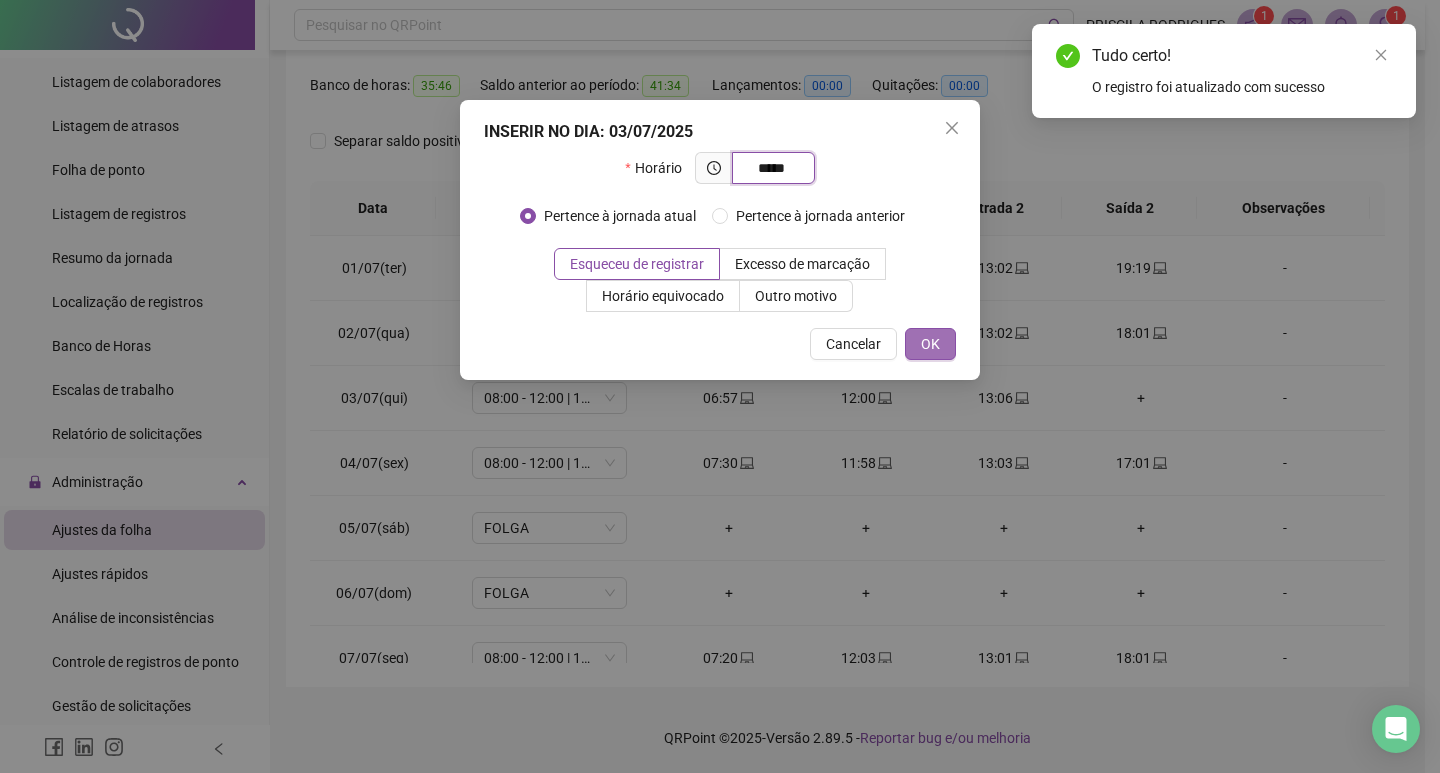 type on "*****" 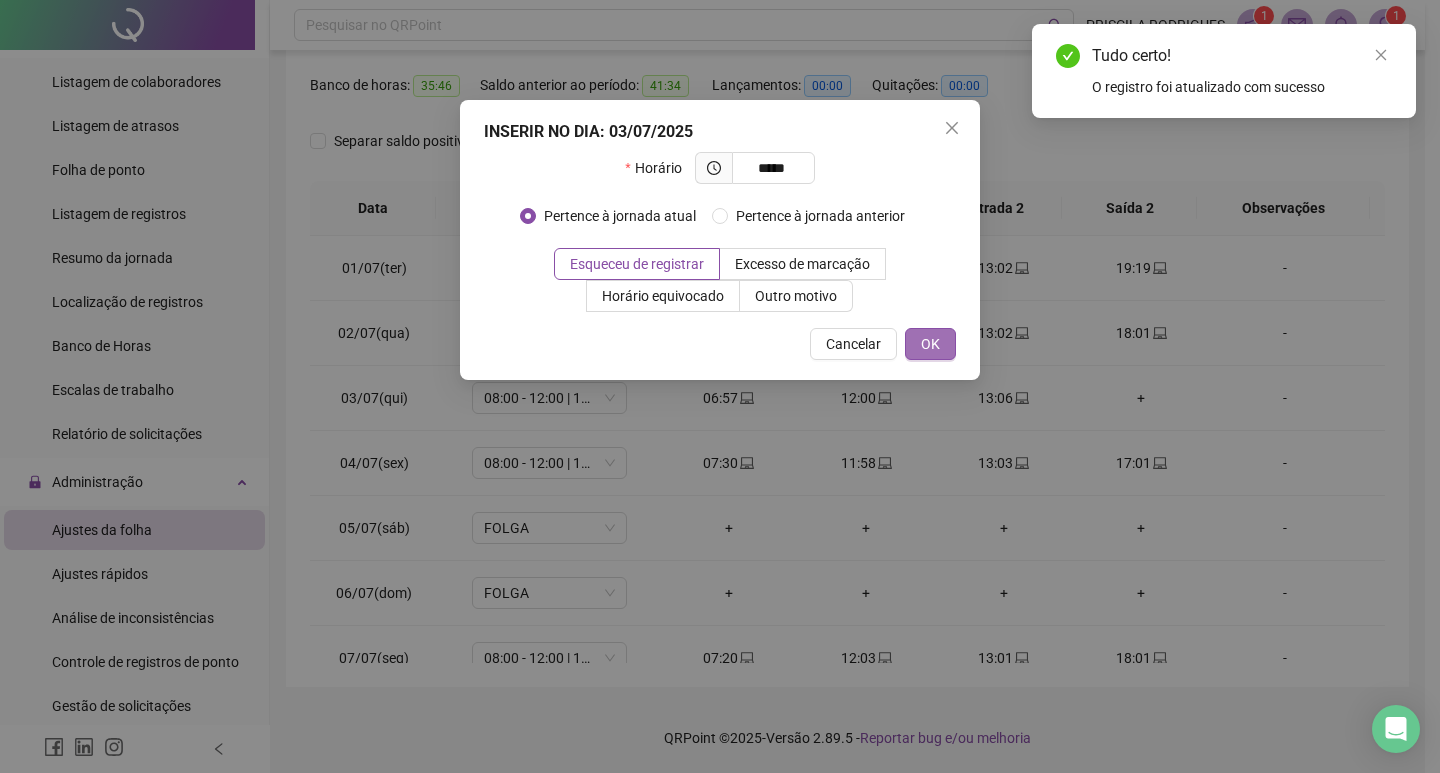 click on "OK" at bounding box center [930, 344] 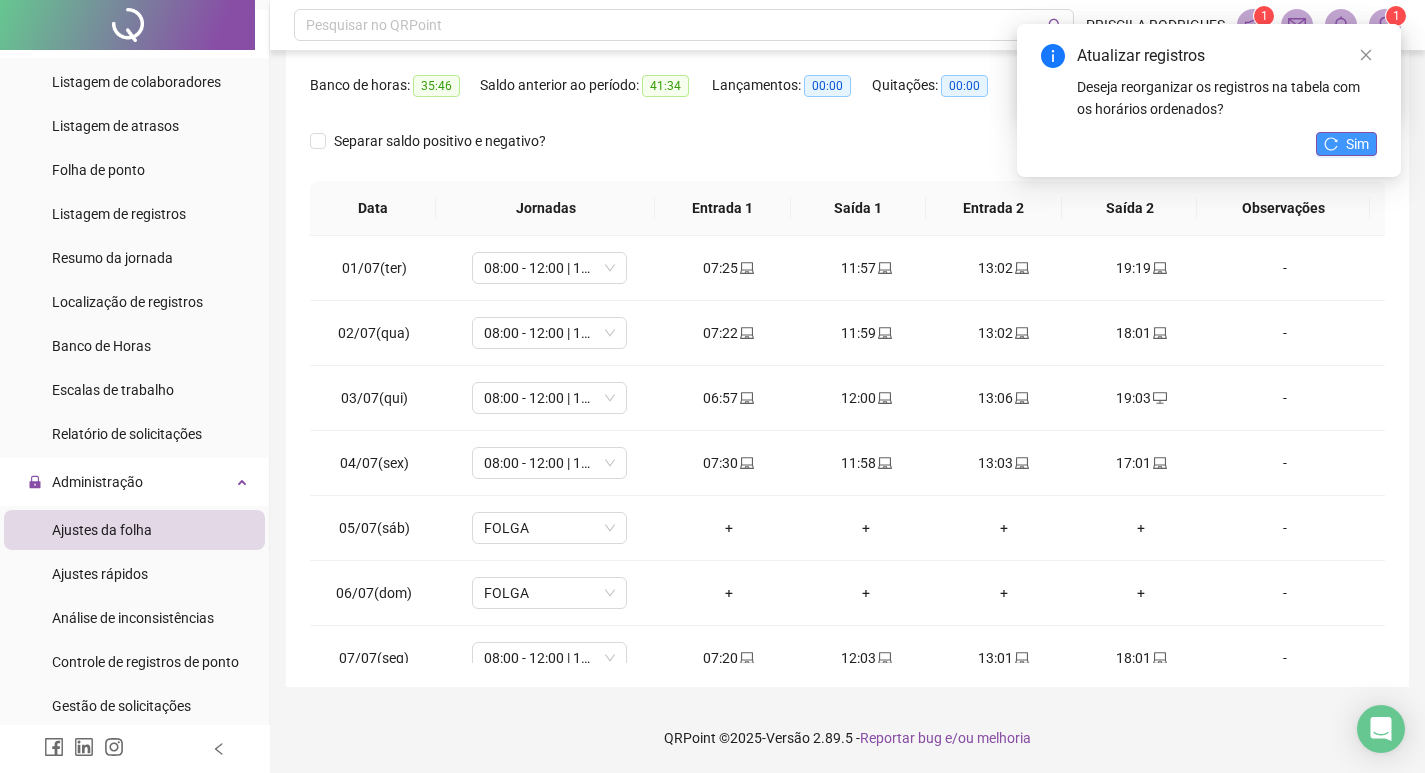 click on "Sim" at bounding box center [1357, 144] 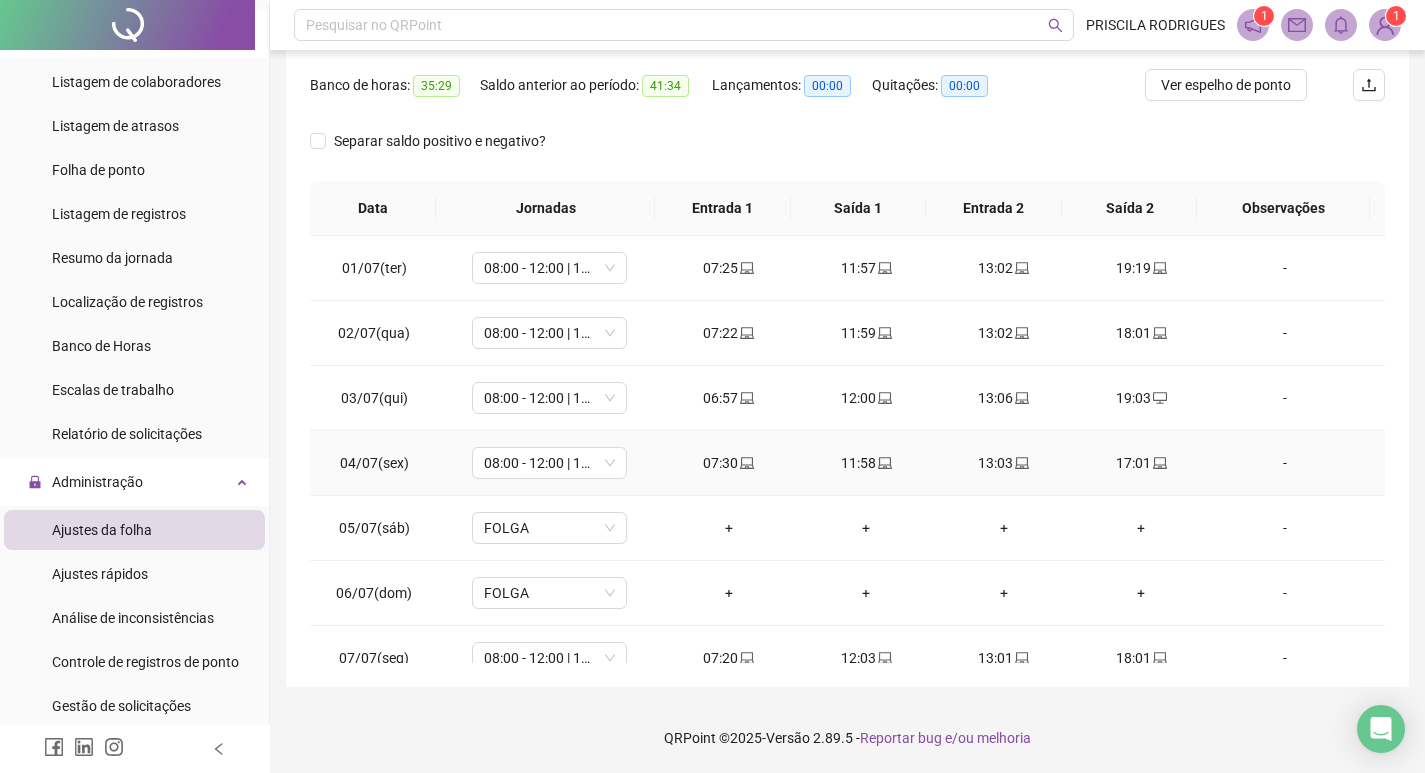 scroll, scrollTop: 0, scrollLeft: 0, axis: both 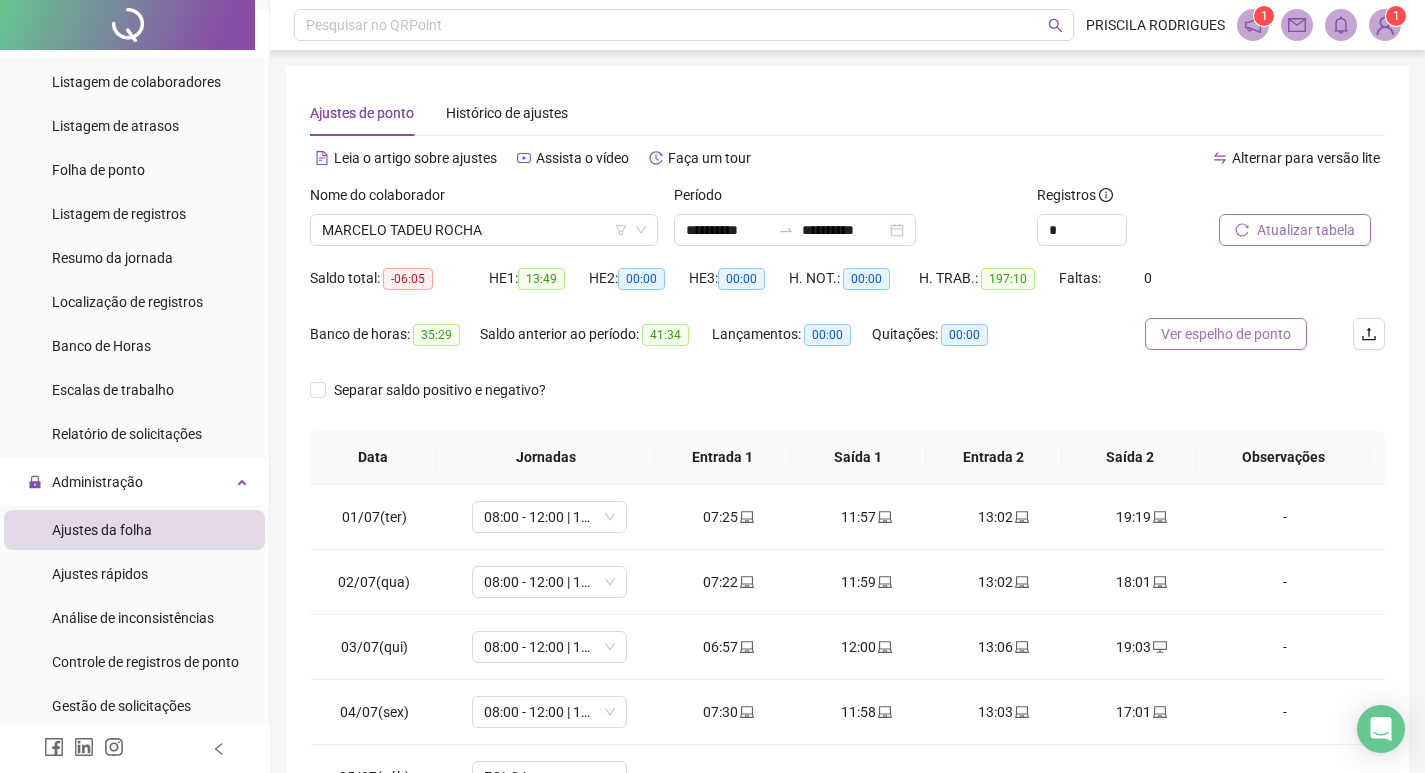 click on "Ver espelho de ponto" at bounding box center (1226, 334) 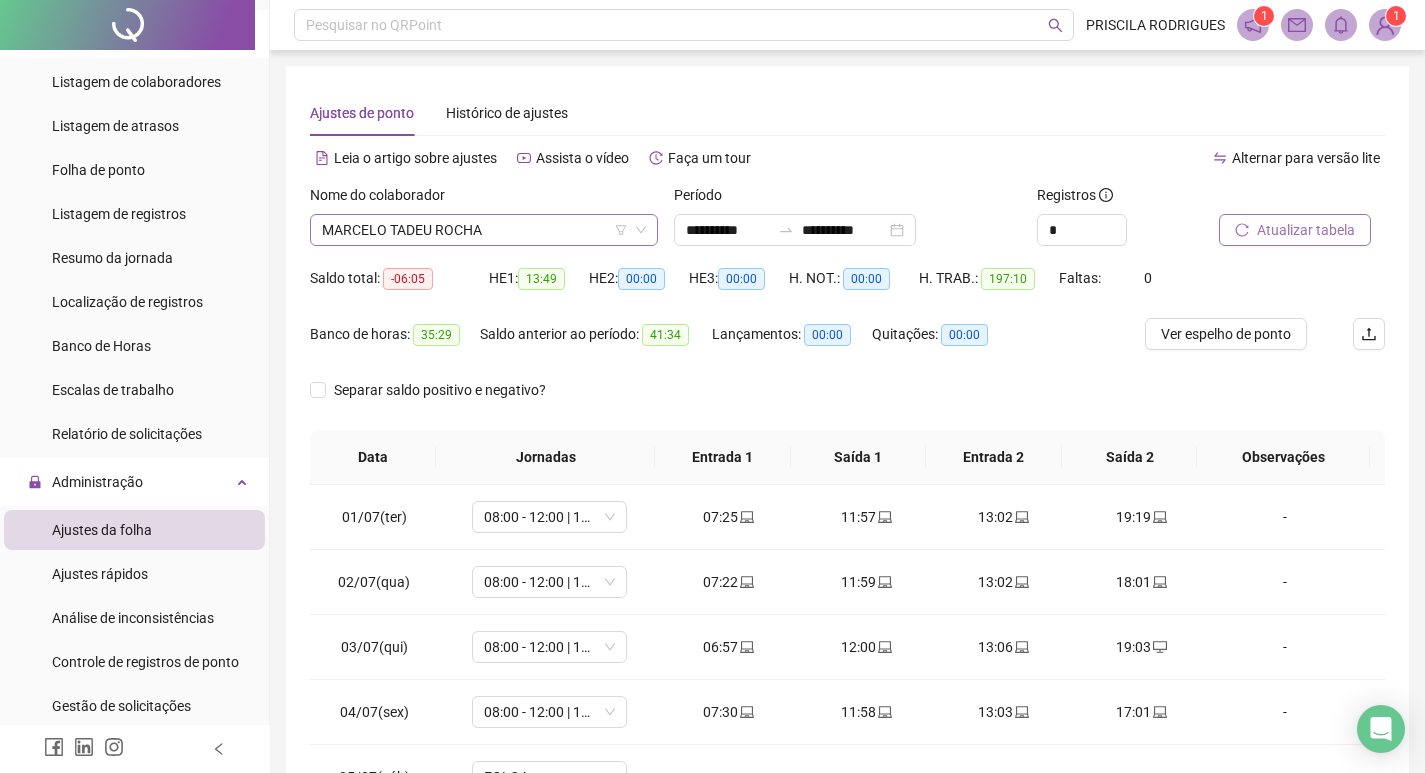 click on "MARCELO TADEU ROCHA" at bounding box center [484, 230] 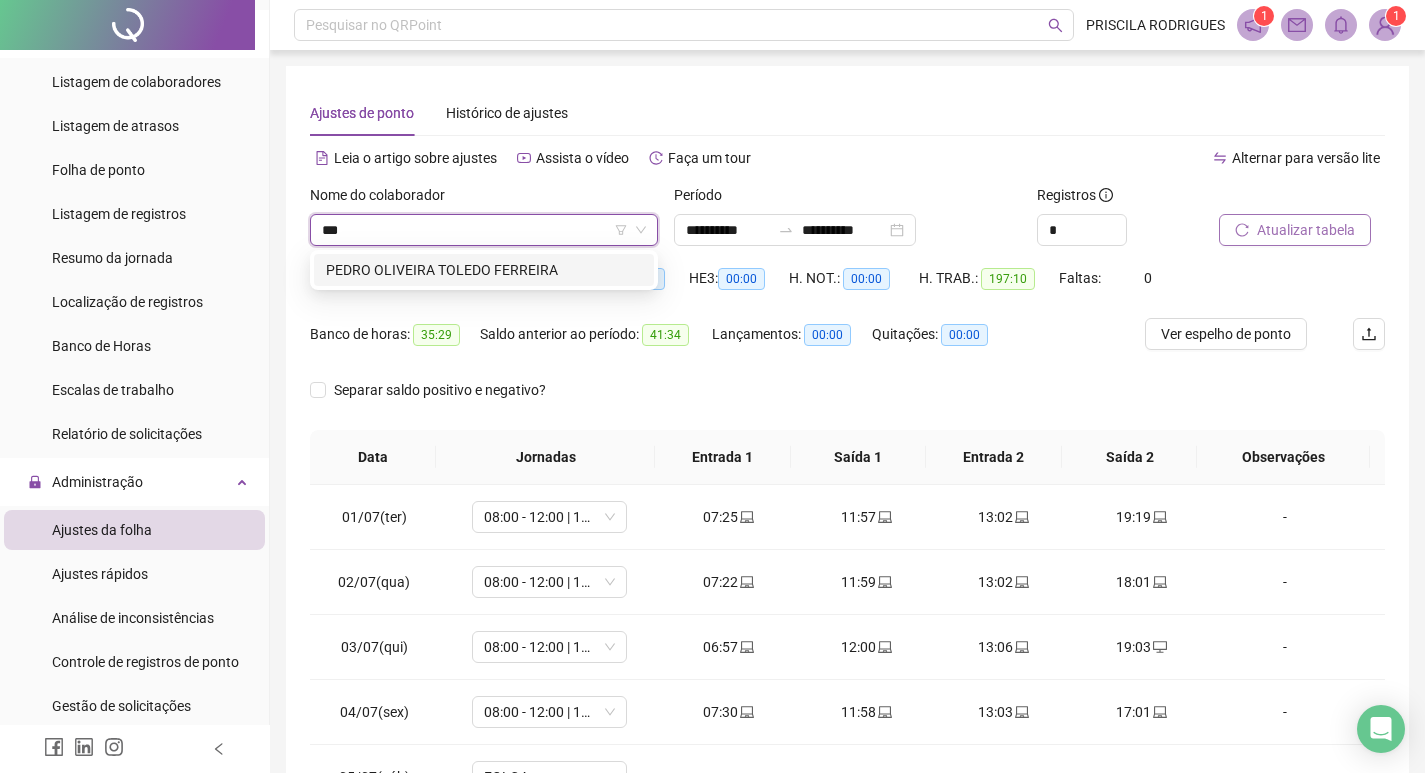 scroll, scrollTop: 0, scrollLeft: 0, axis: both 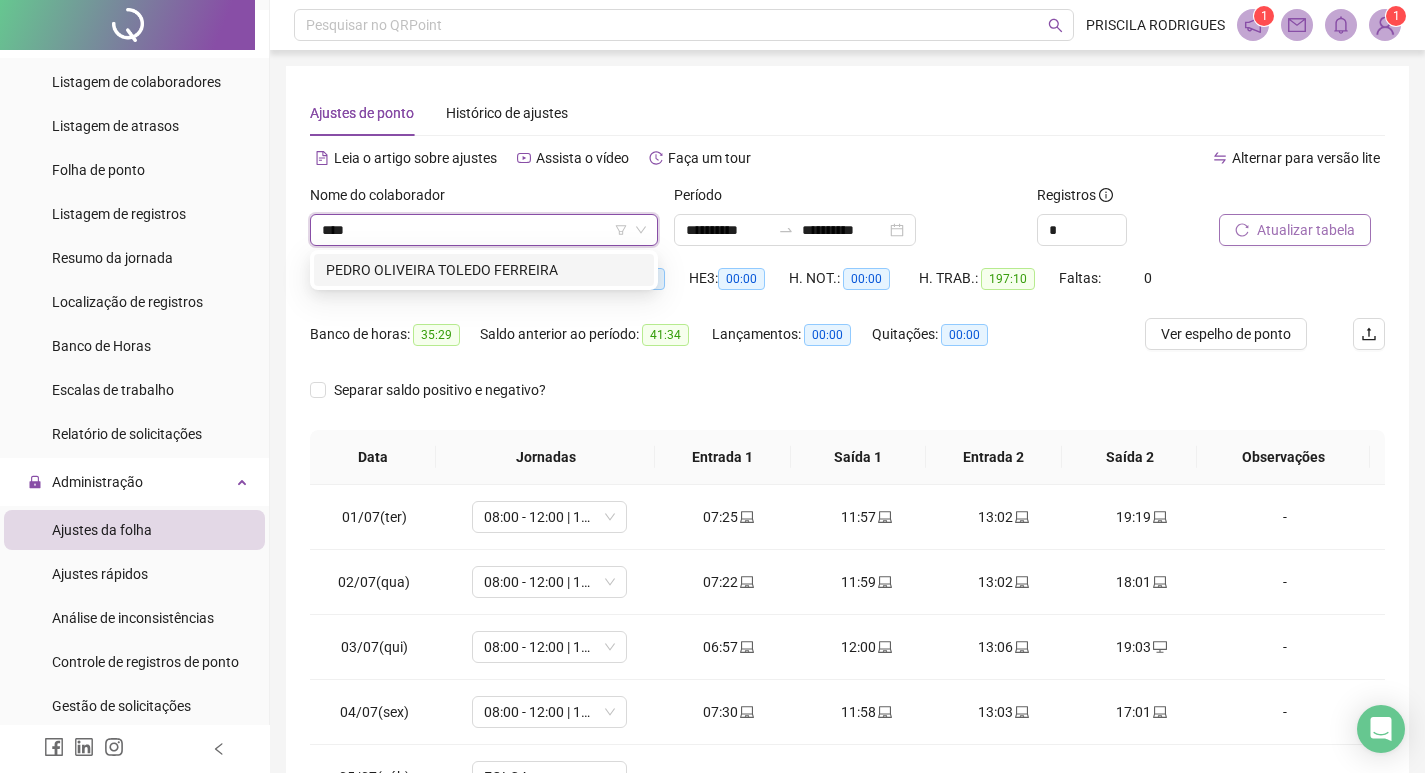 type on "*****" 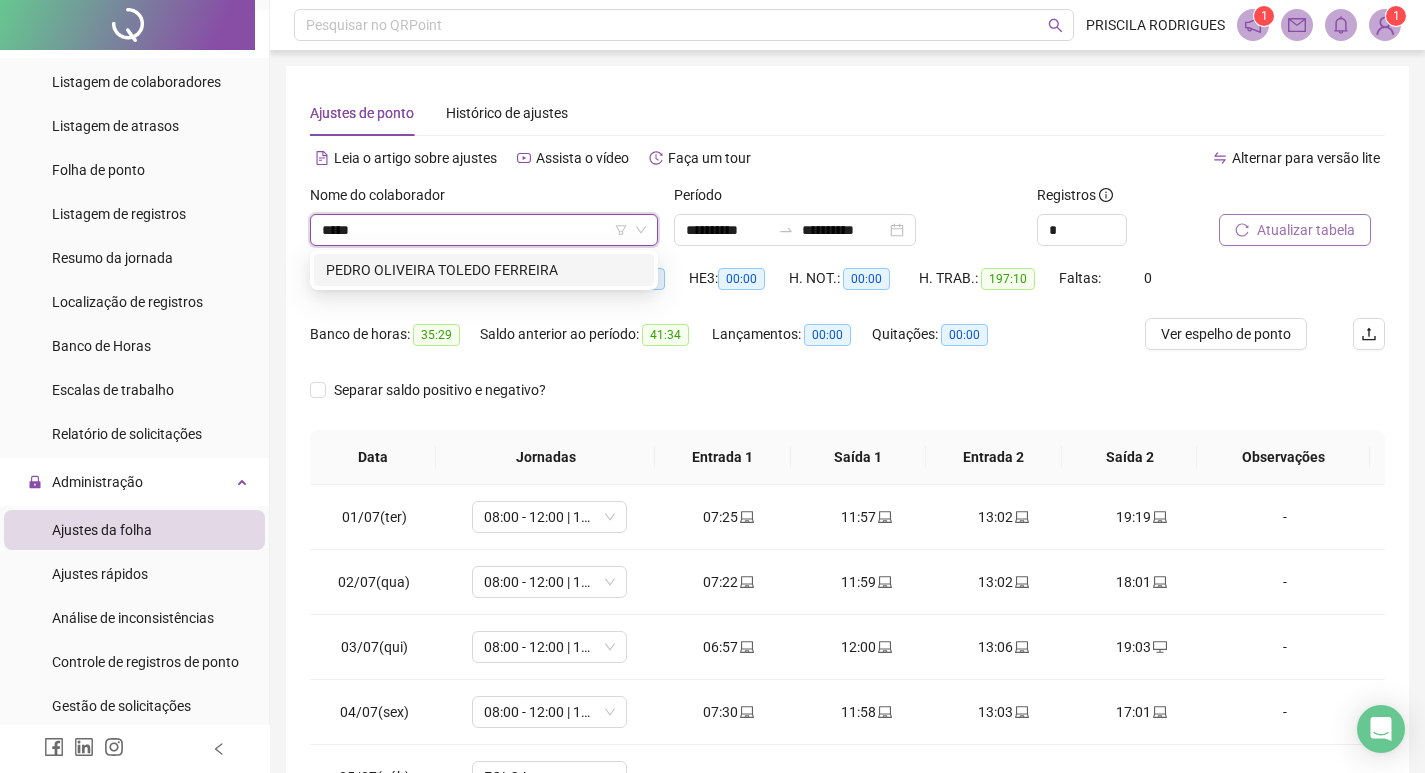 click on "PEDRO OLIVEIRA TOLEDO FERREIRA" at bounding box center [484, 270] 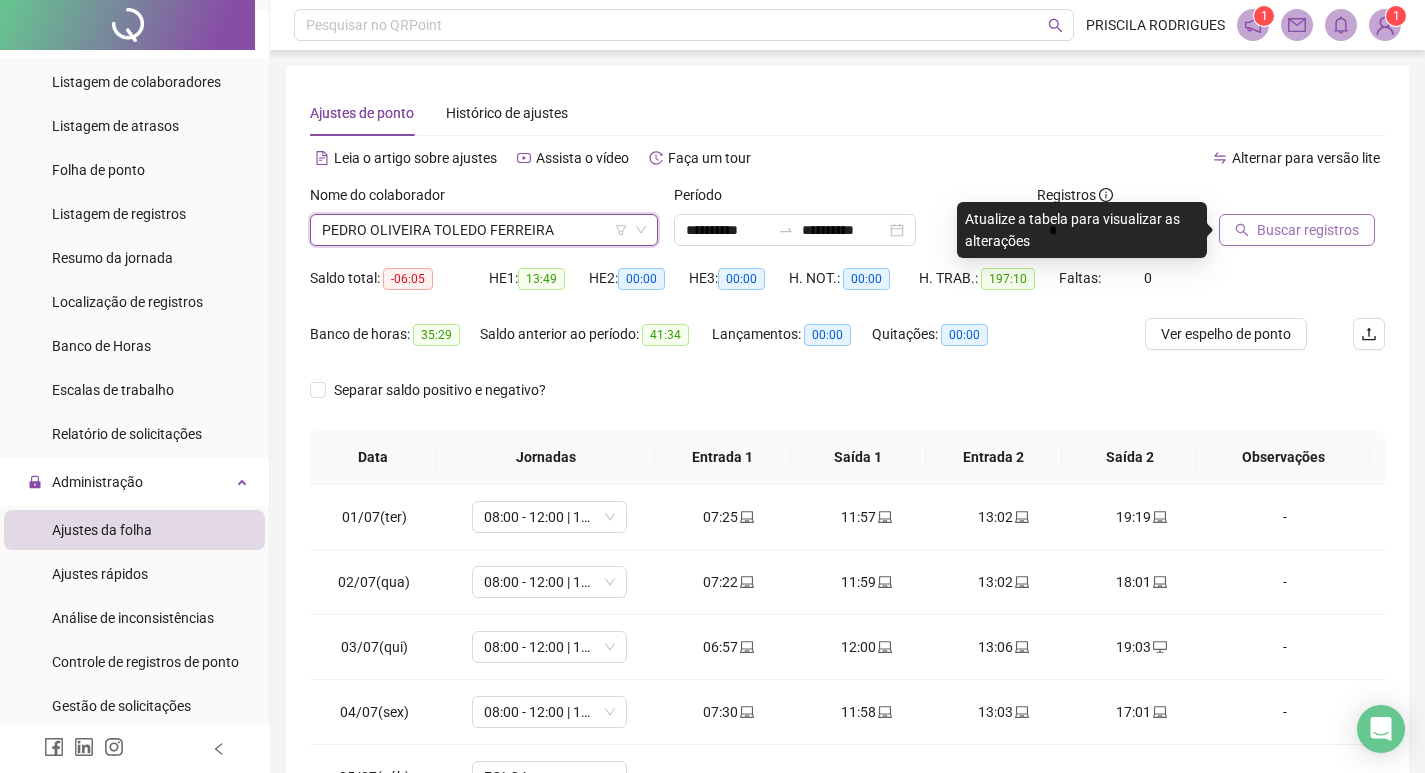 click on "Buscar registros" at bounding box center (1308, 230) 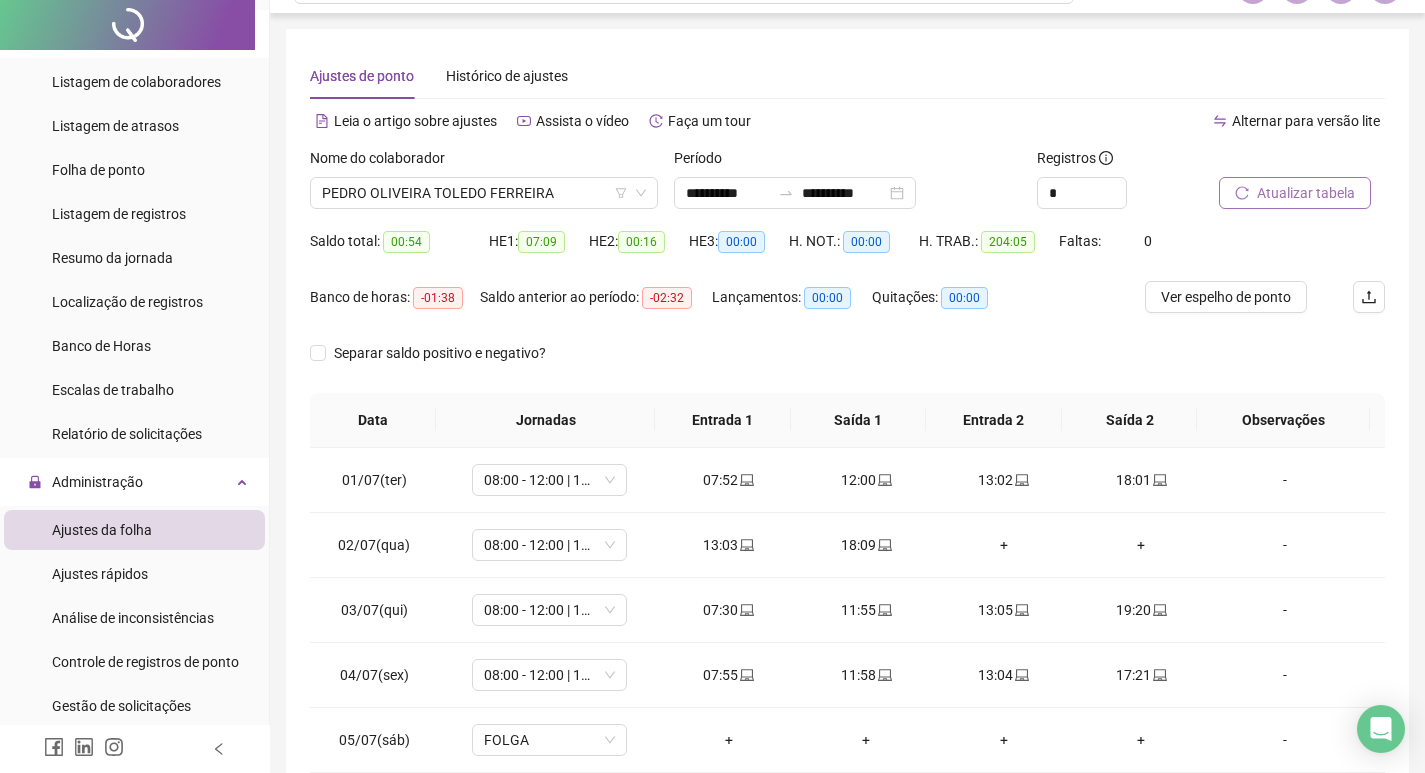 scroll, scrollTop: 249, scrollLeft: 0, axis: vertical 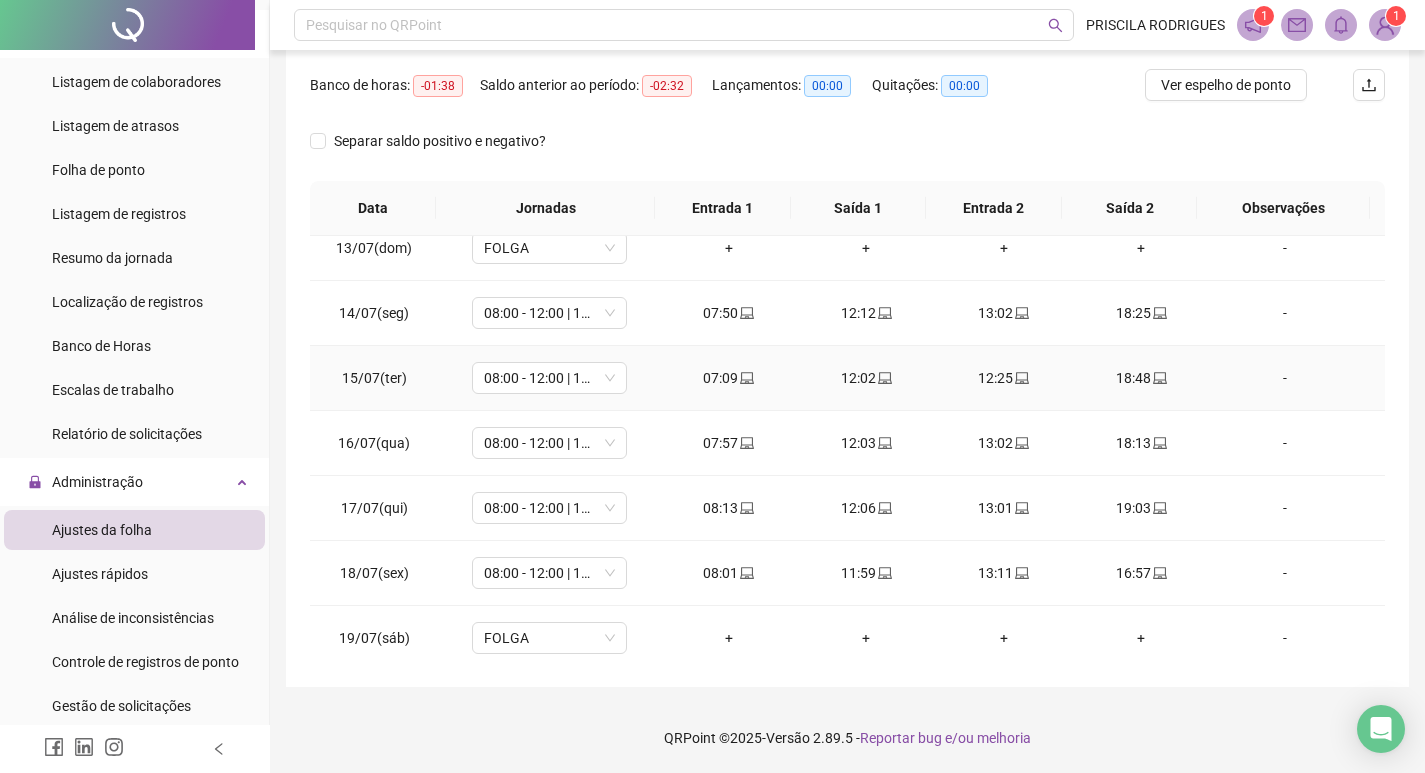click 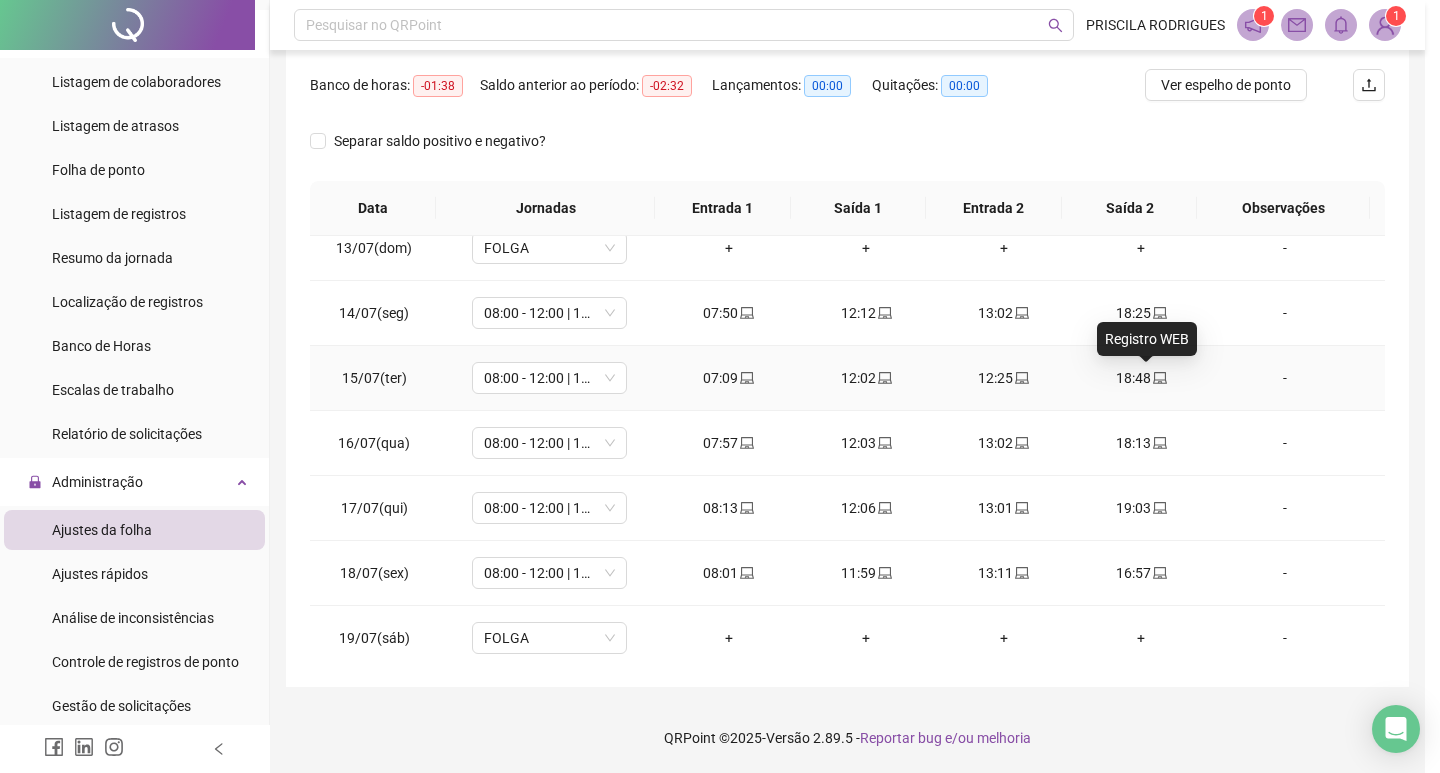 type on "**********" 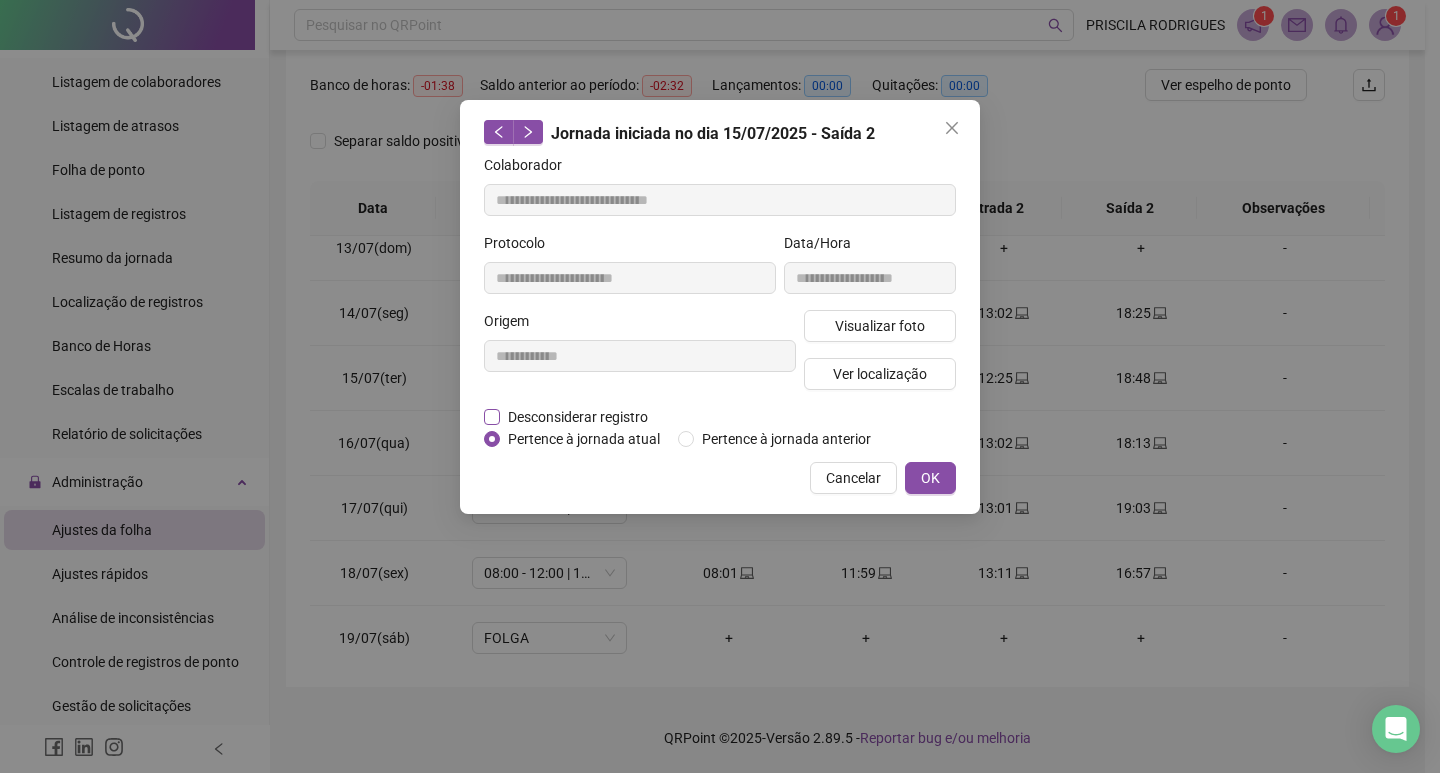 click on "Desconsiderar registro" at bounding box center (578, 417) 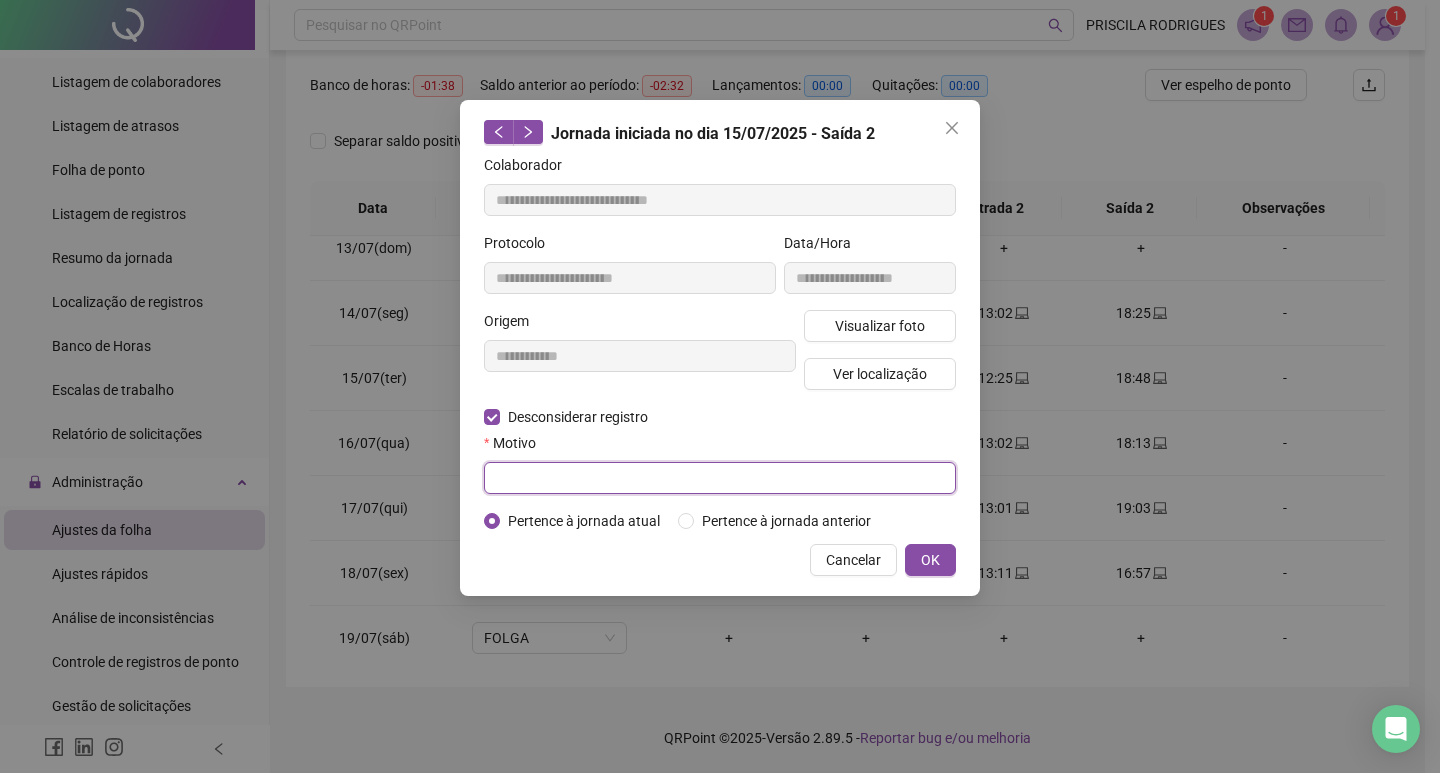 click at bounding box center [720, 478] 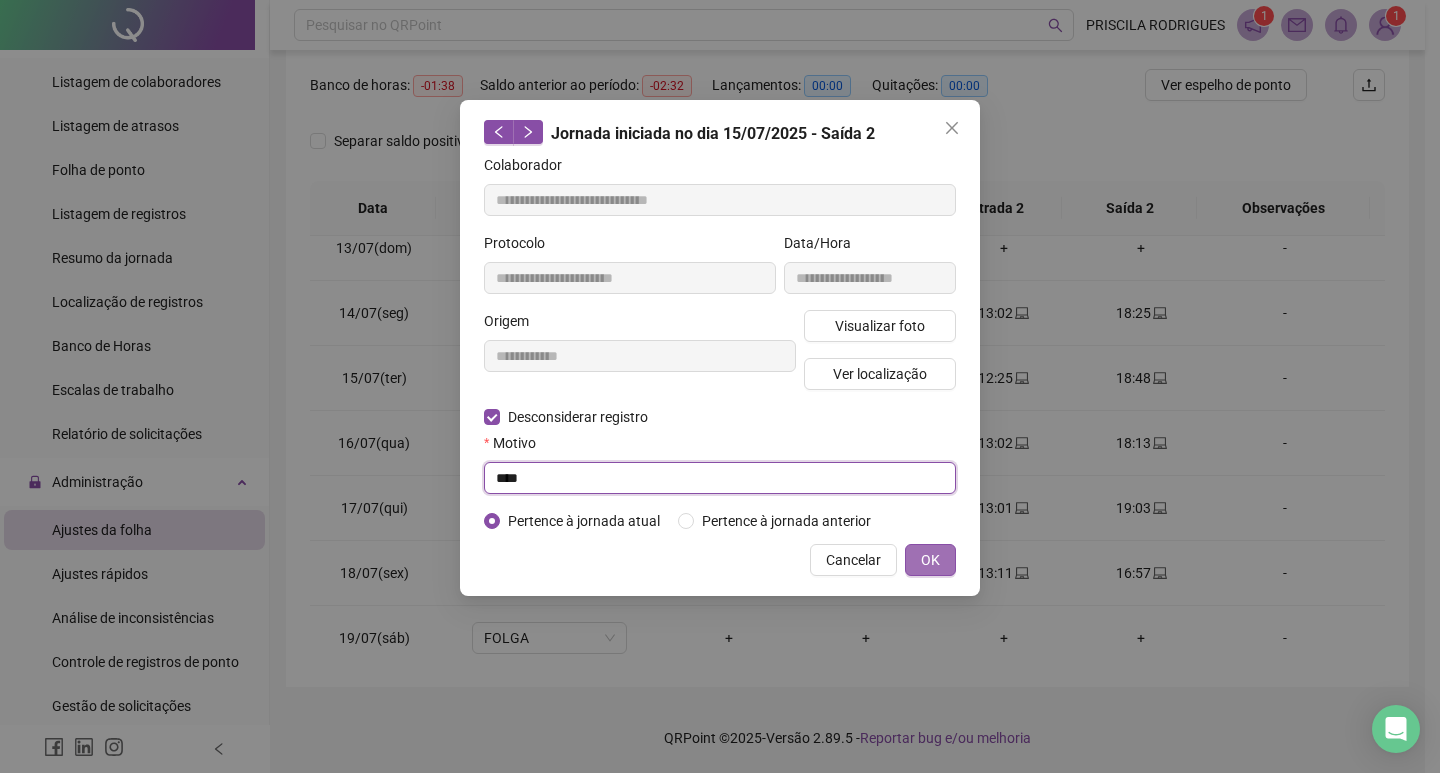 type on "****" 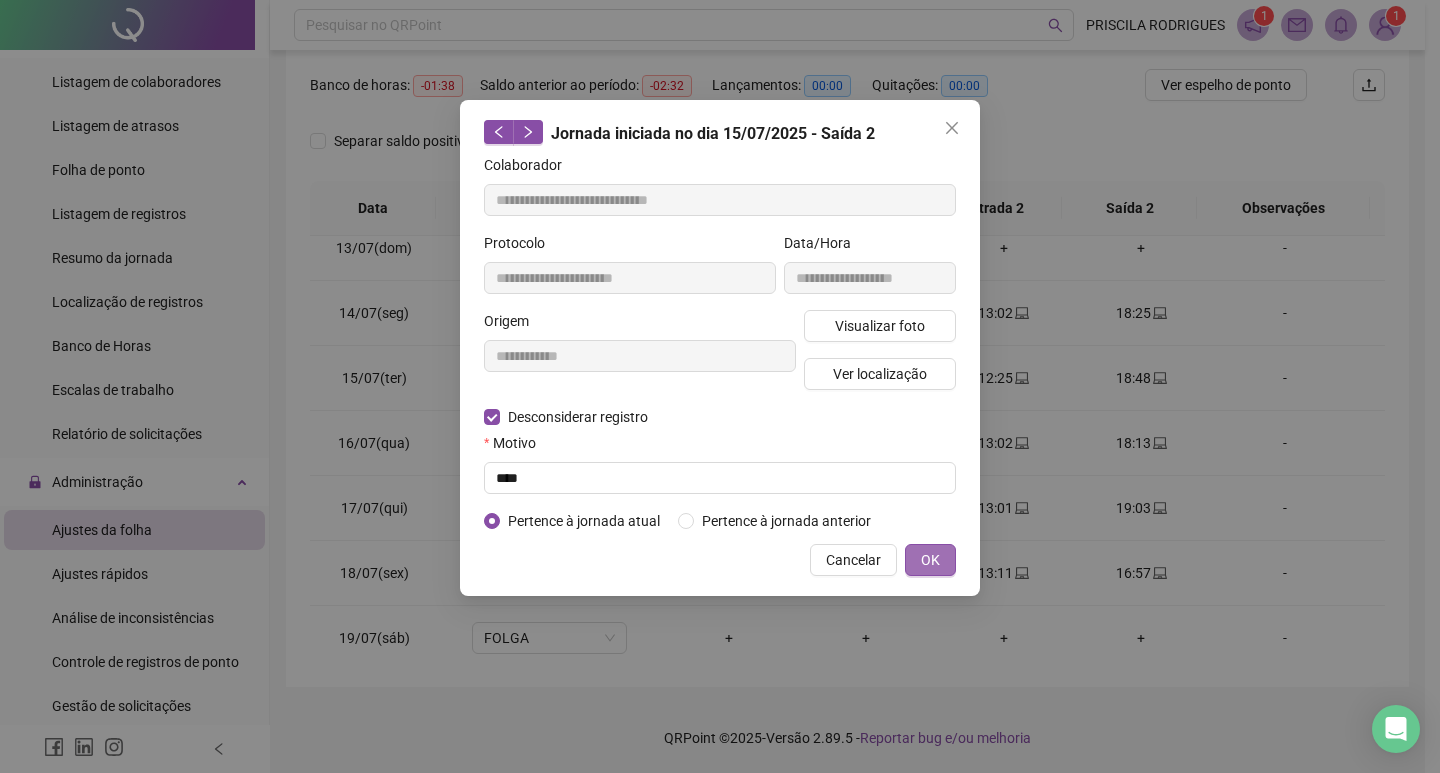 click on "OK" at bounding box center [930, 560] 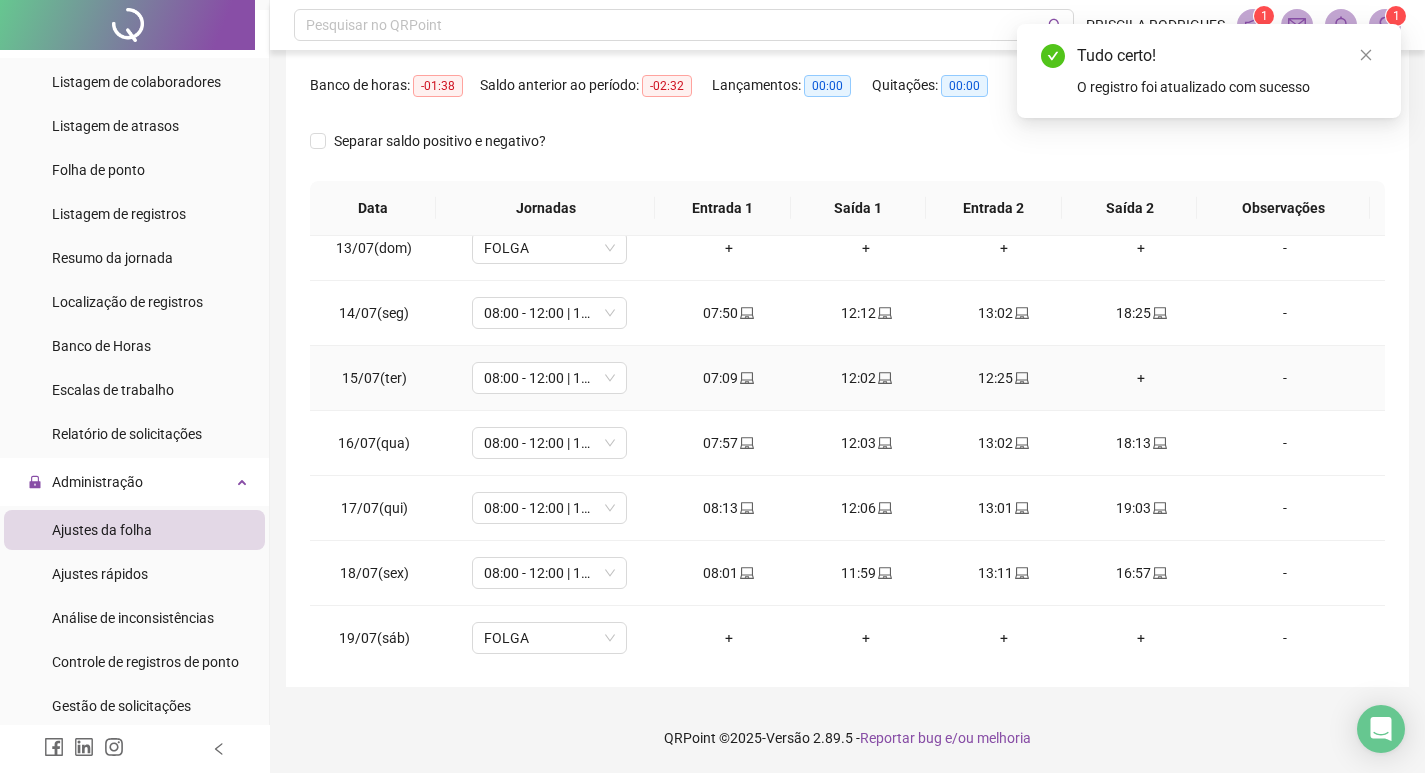 drag, startPoint x: 1132, startPoint y: 373, endPoint x: 1130, endPoint y: 386, distance: 13.152946 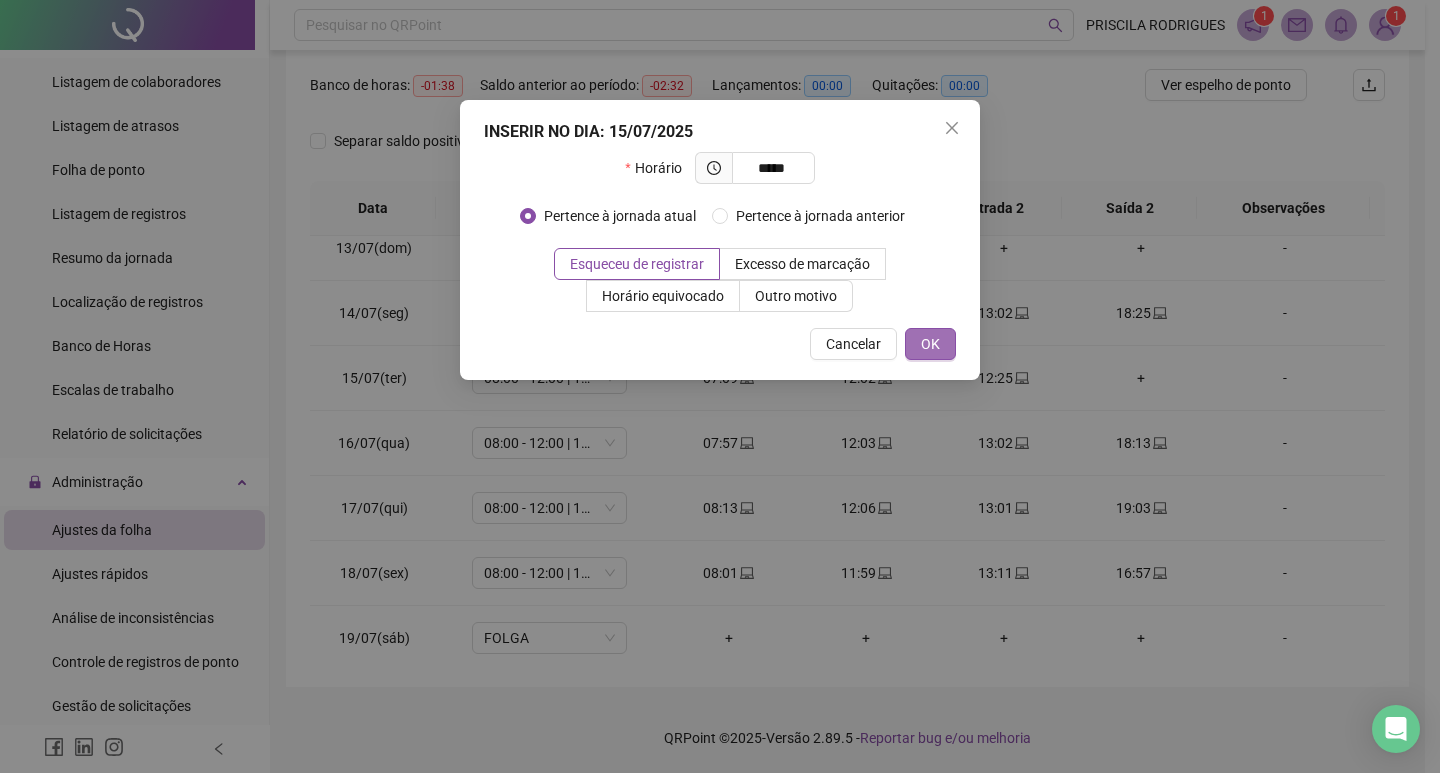 type on "*****" 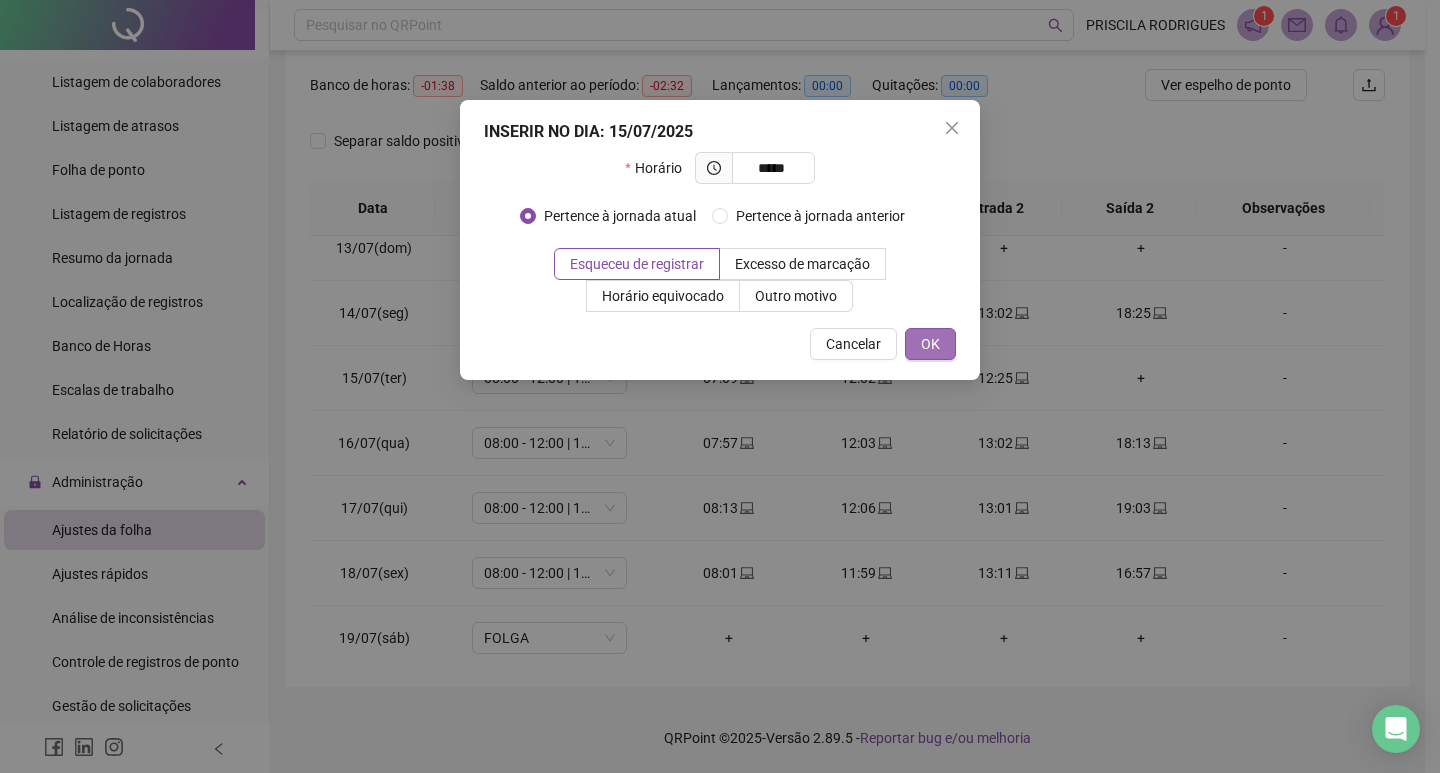 click on "OK" at bounding box center [930, 344] 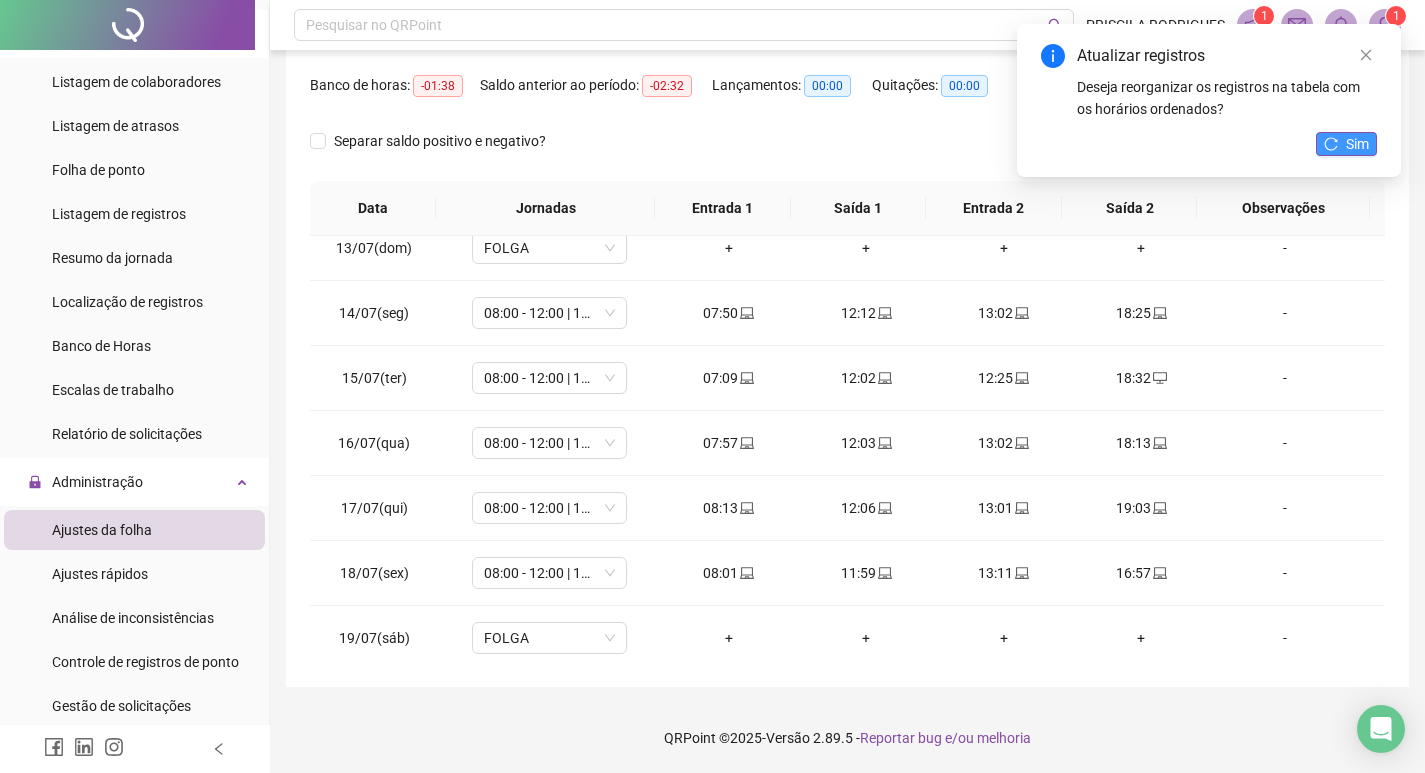 click on "Sim" at bounding box center [1346, 144] 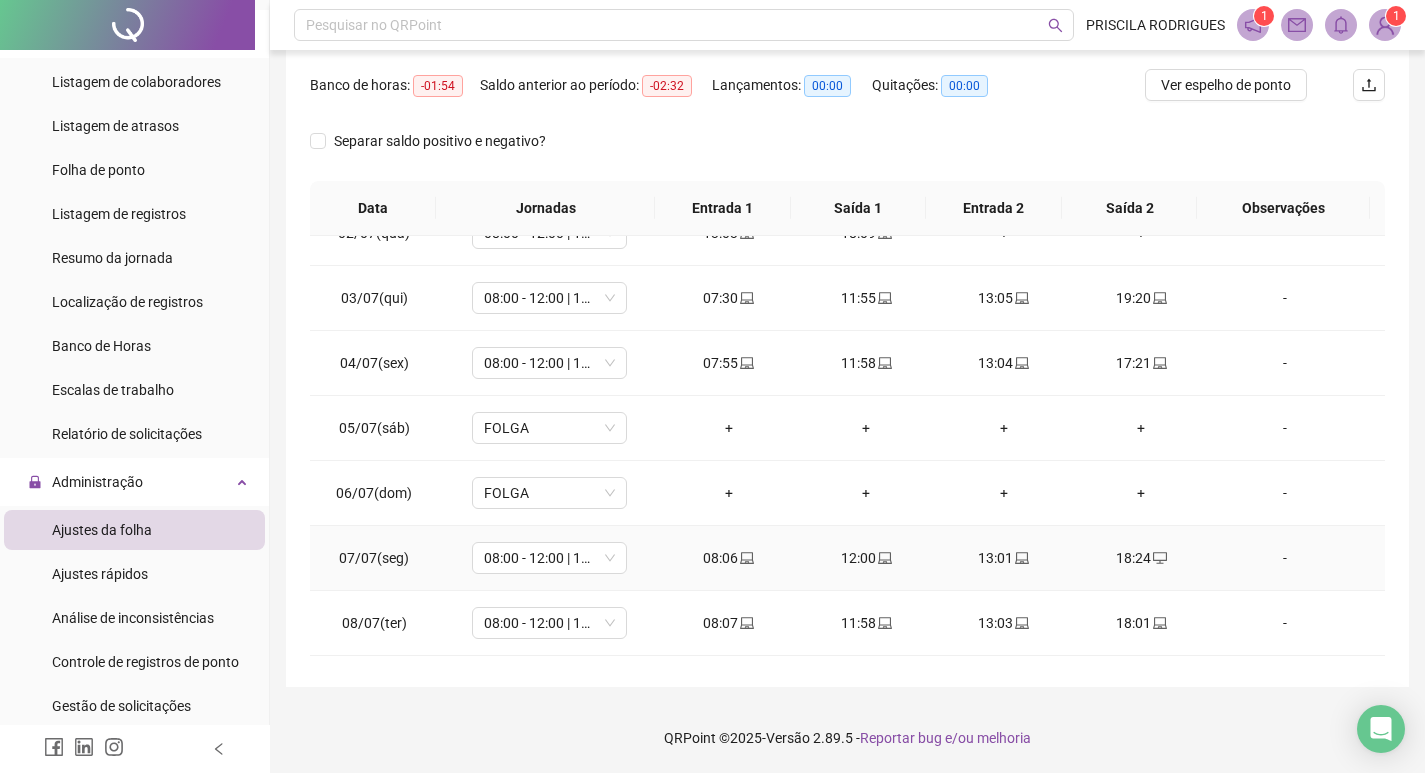 scroll, scrollTop: 0, scrollLeft: 0, axis: both 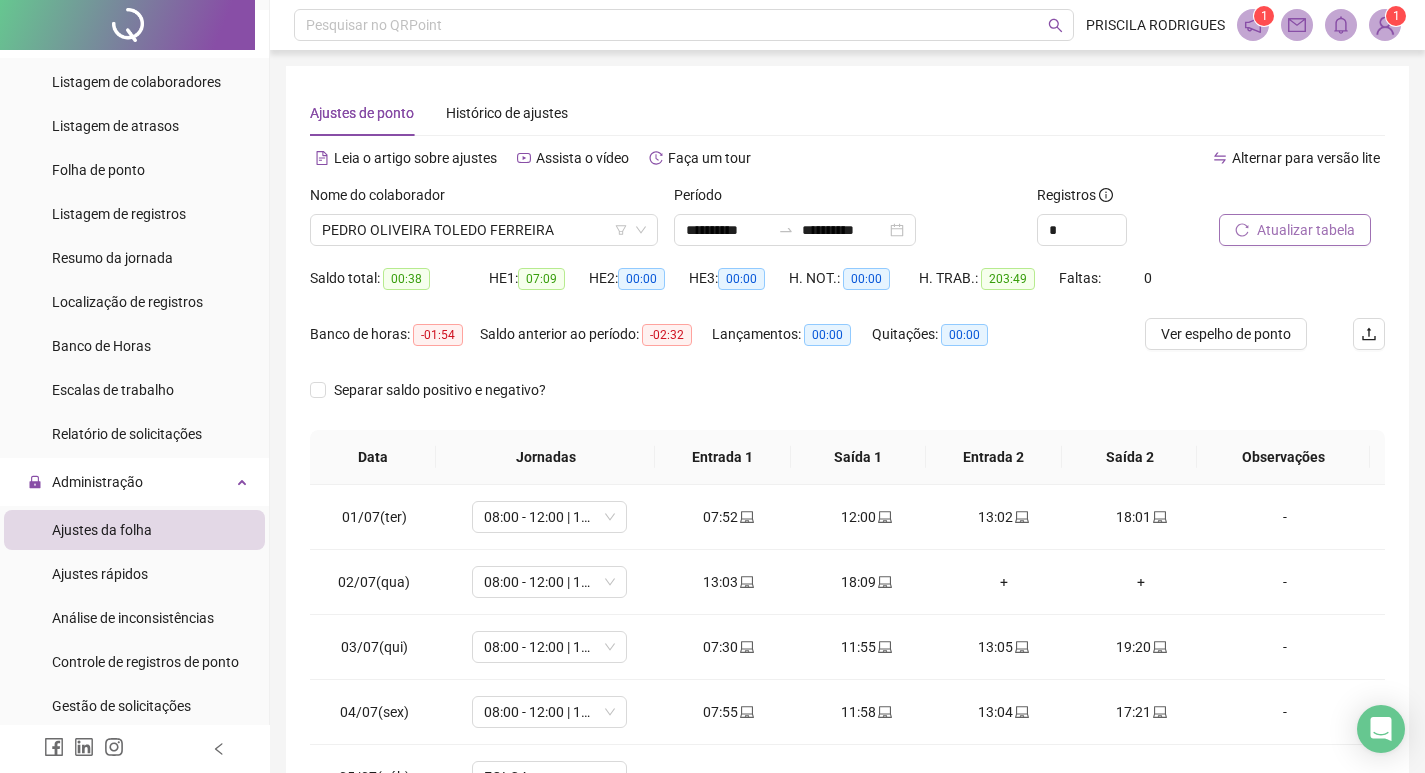 click on "Atualizar tabela" at bounding box center (1295, 230) 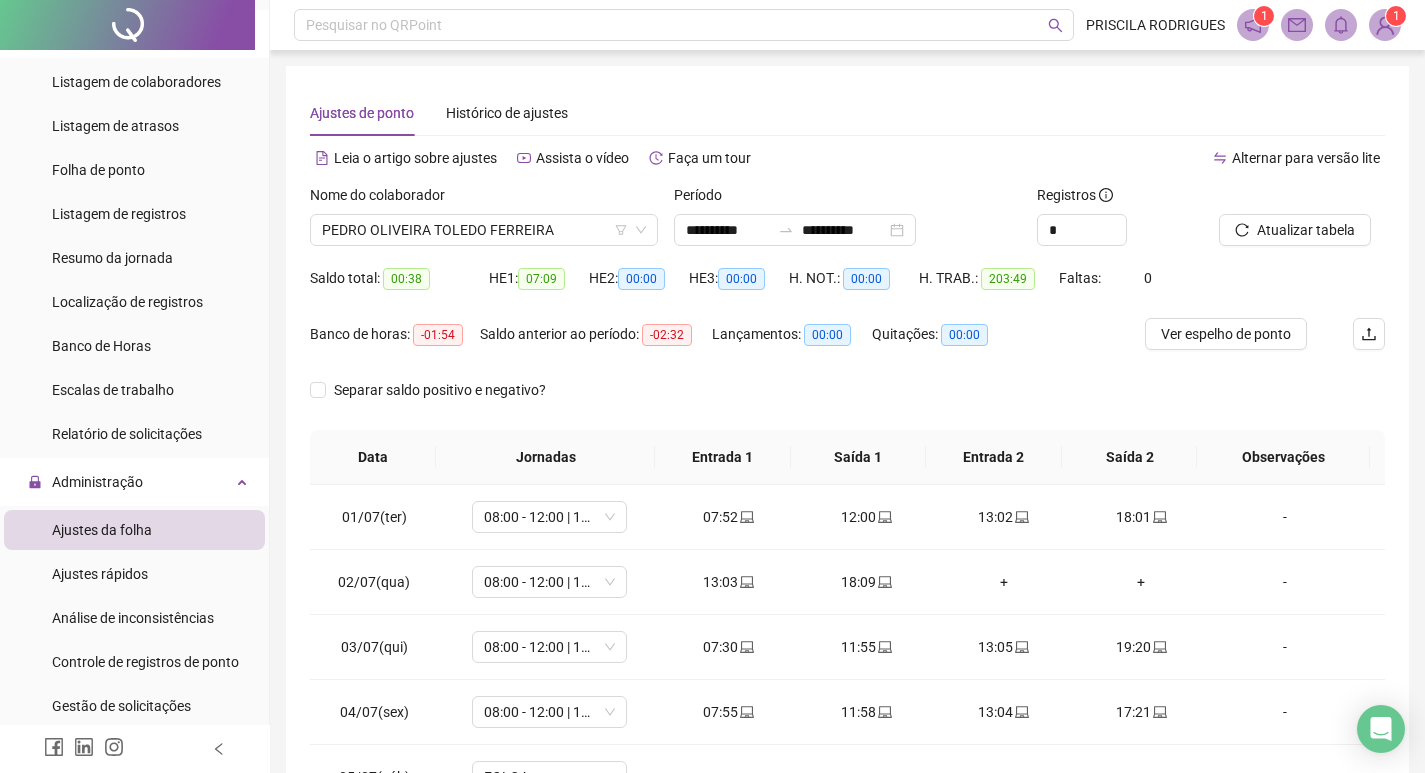 click on "Ver espelho de ponto" at bounding box center (1226, 334) 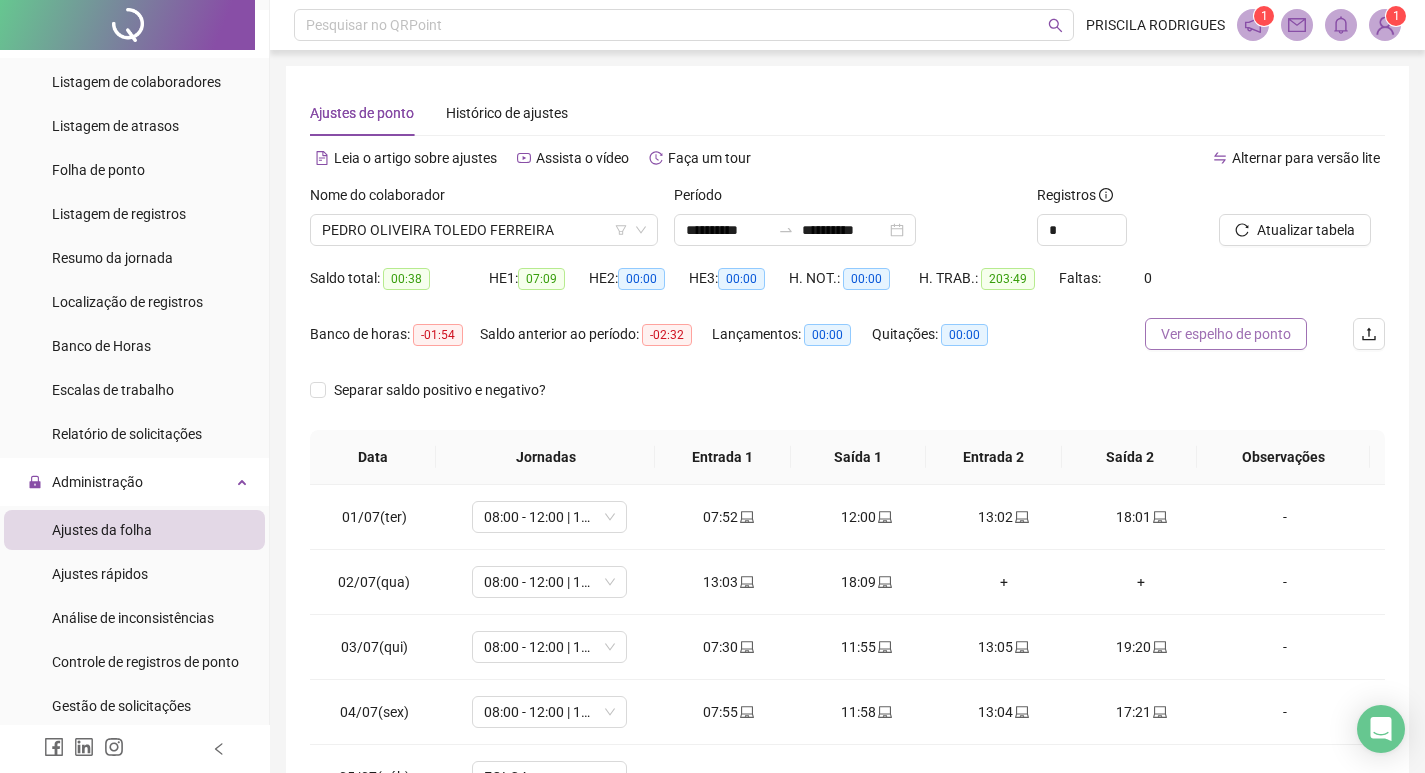 click on "Ver espelho de ponto" at bounding box center (1226, 334) 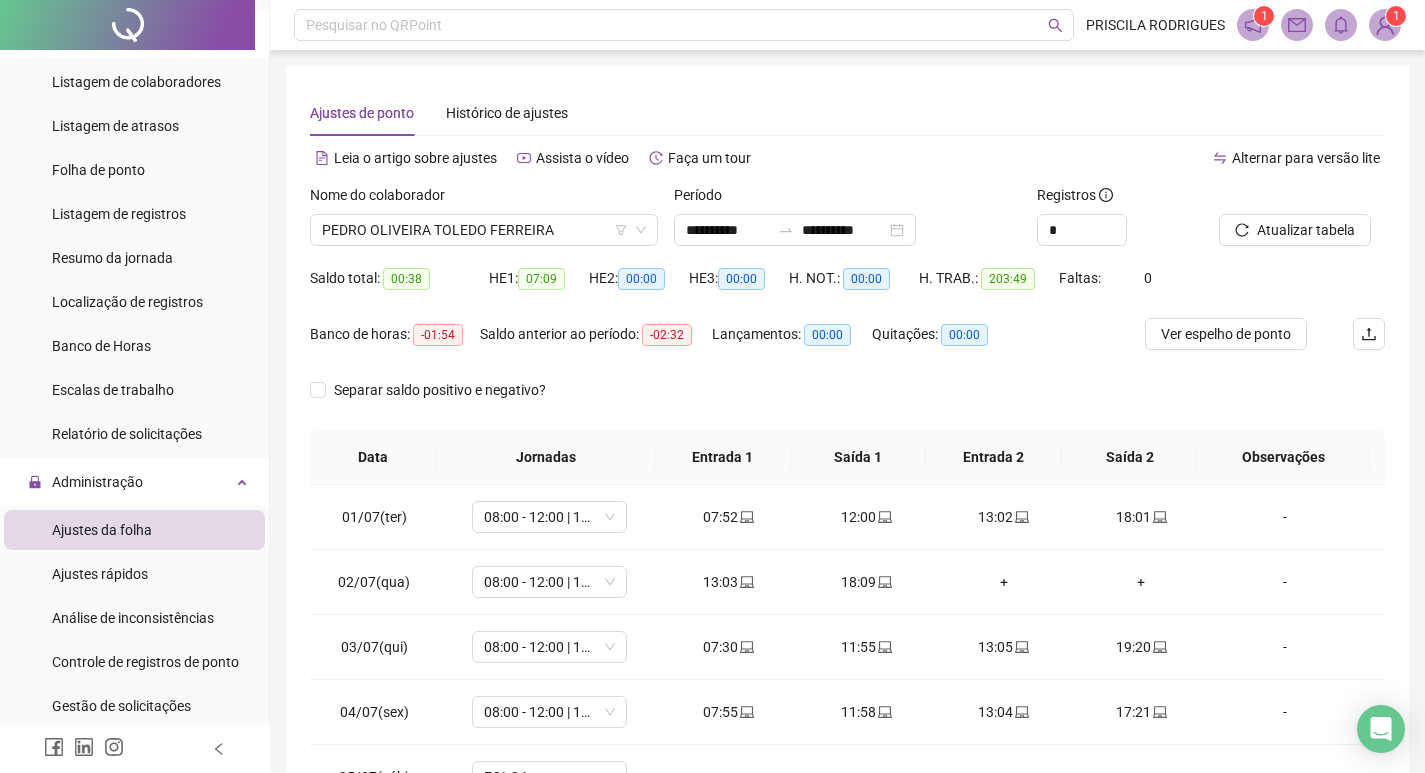 scroll, scrollTop: 100, scrollLeft: 0, axis: vertical 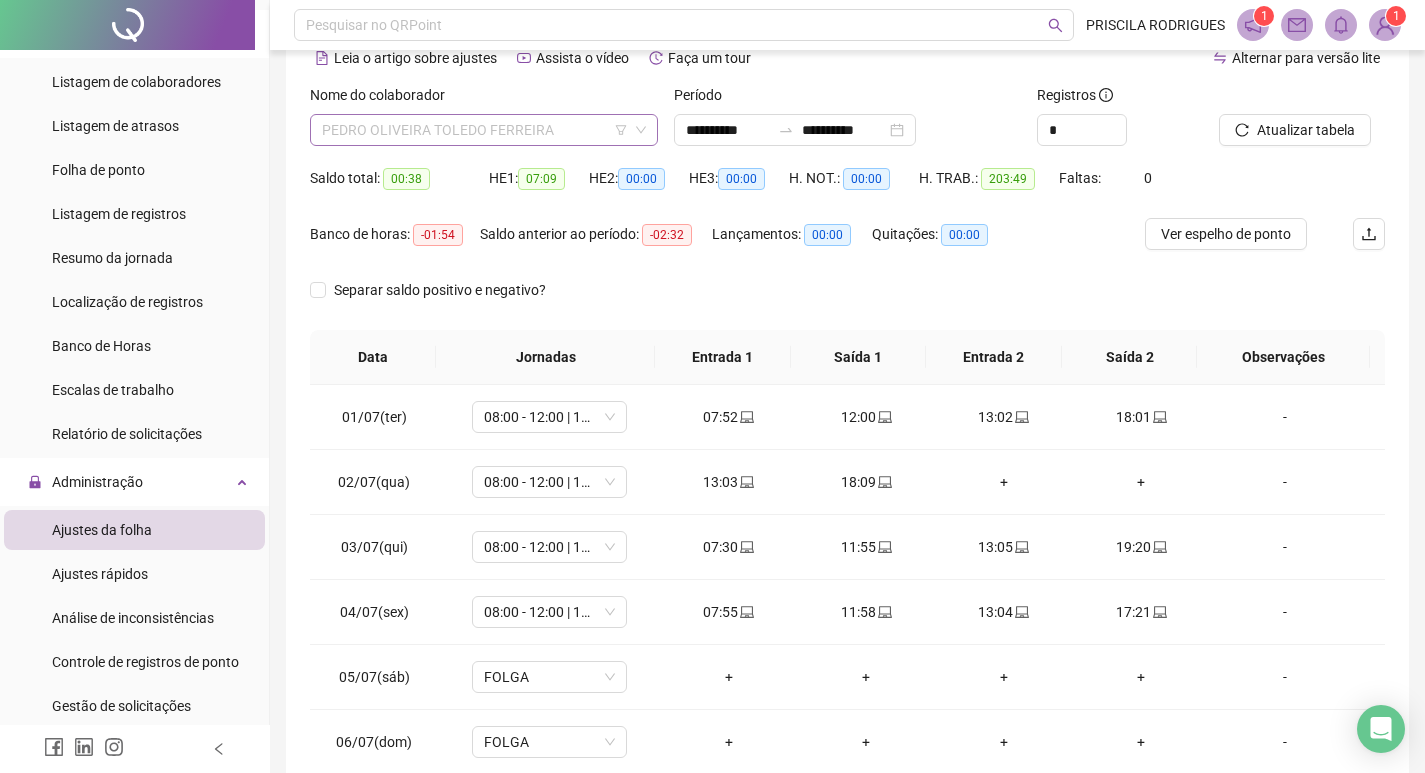 click on "PEDRO OLIVEIRA TOLEDO FERREIRA" at bounding box center (484, 130) 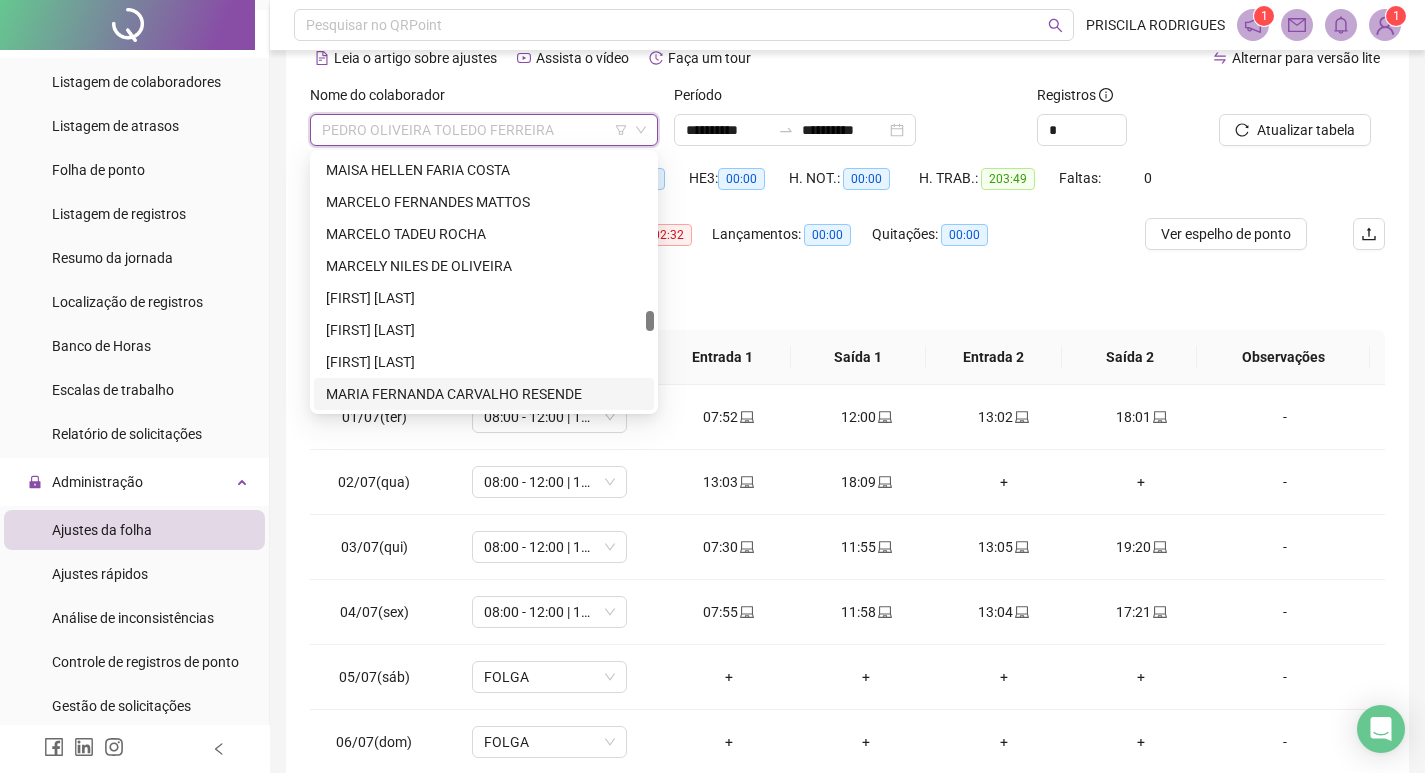scroll, scrollTop: 3268, scrollLeft: 0, axis: vertical 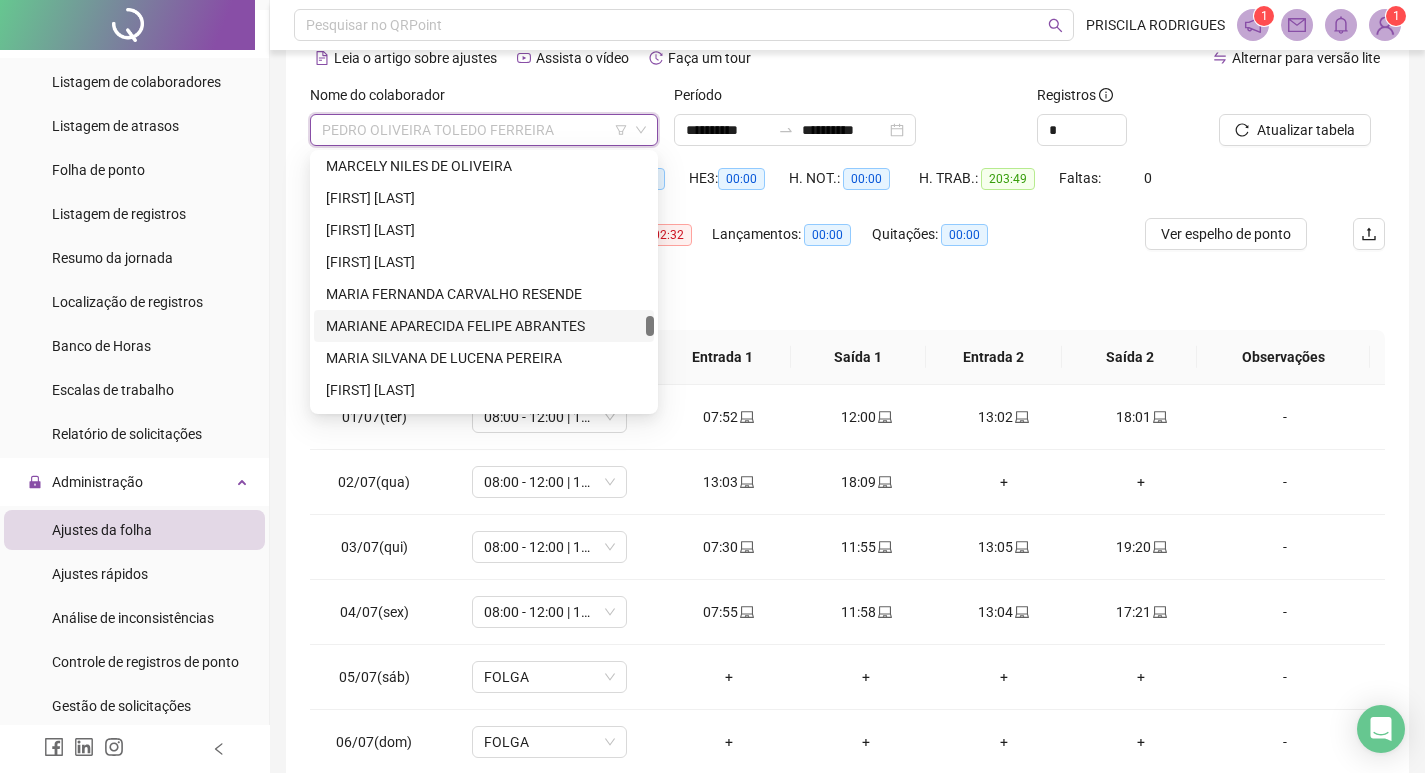 click on "MARIANE APARECIDA FELIPE ABRANTES" at bounding box center (484, 326) 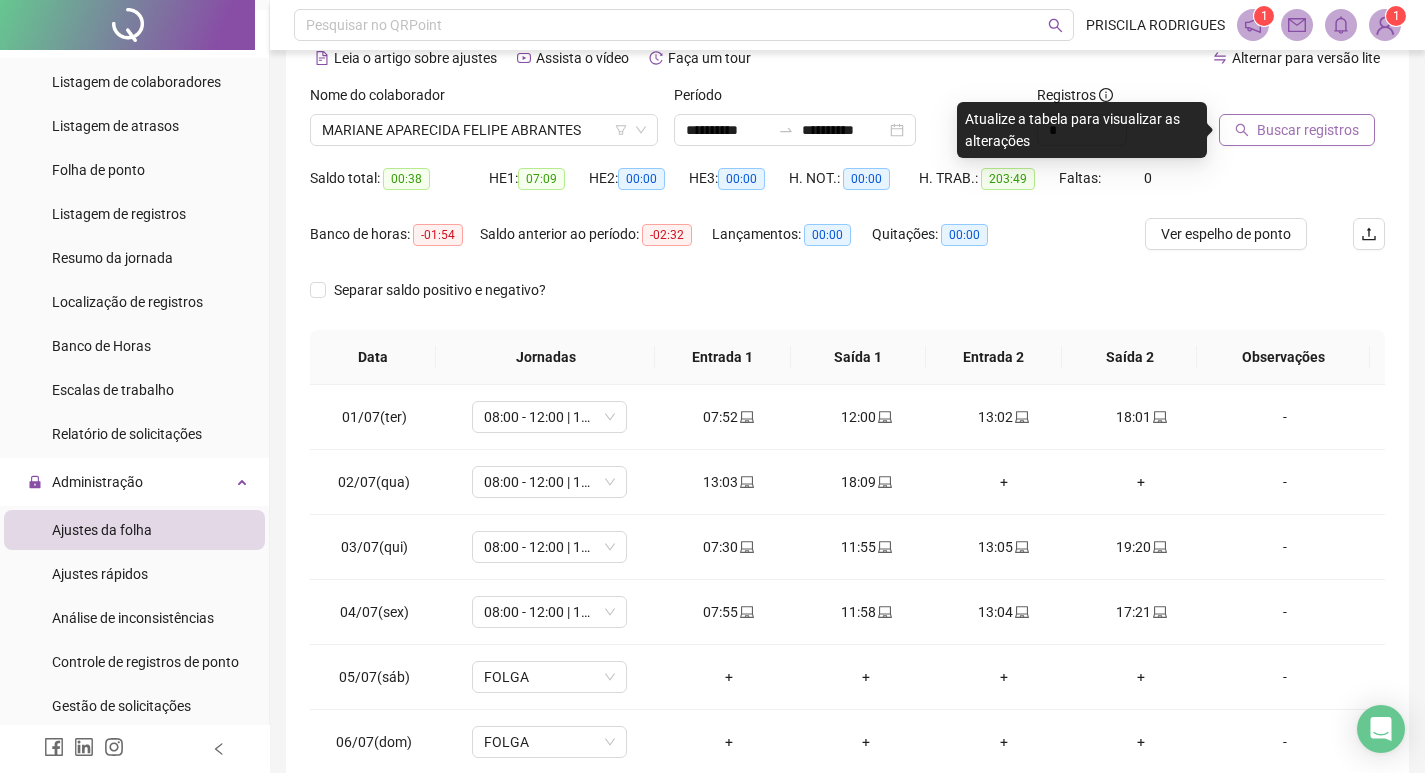 click on "Buscar registros" at bounding box center [1308, 130] 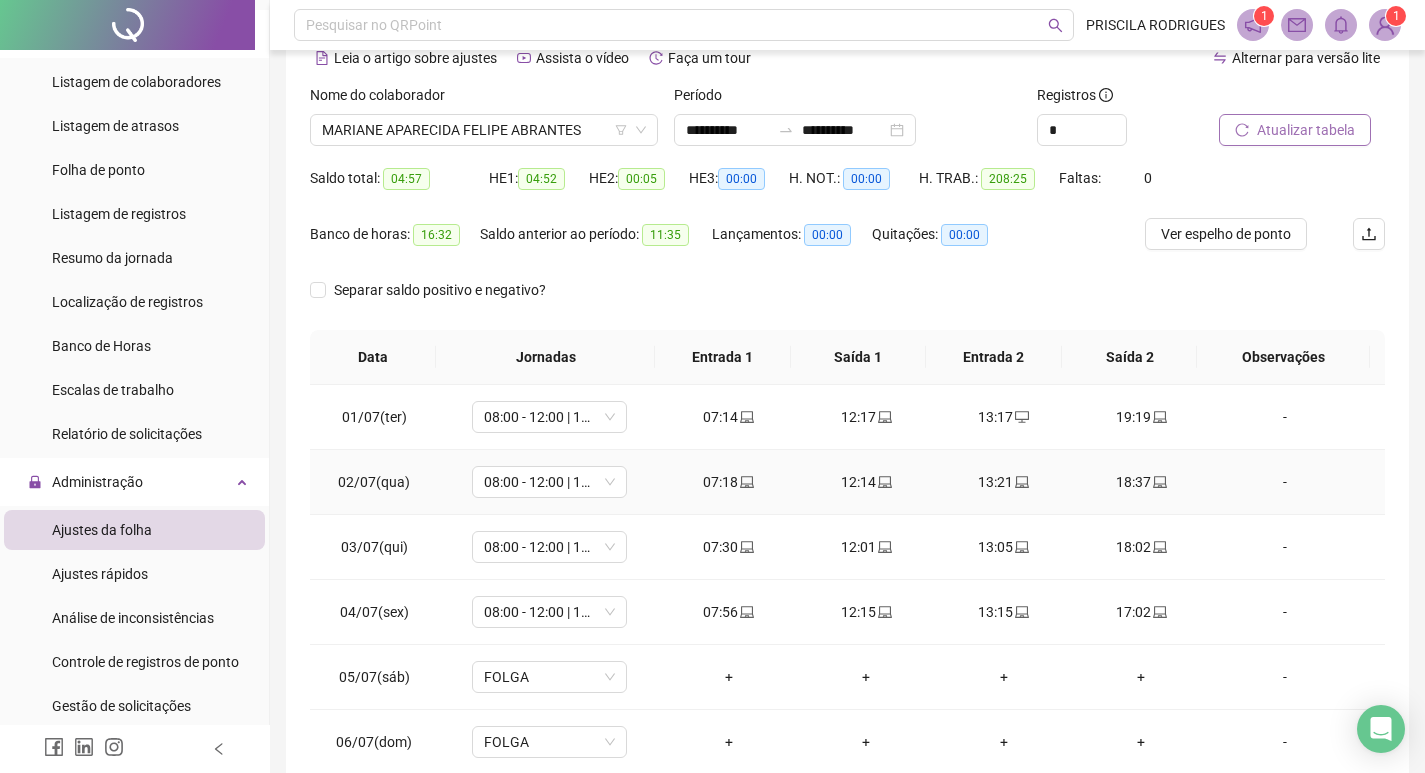 scroll, scrollTop: 0, scrollLeft: 0, axis: both 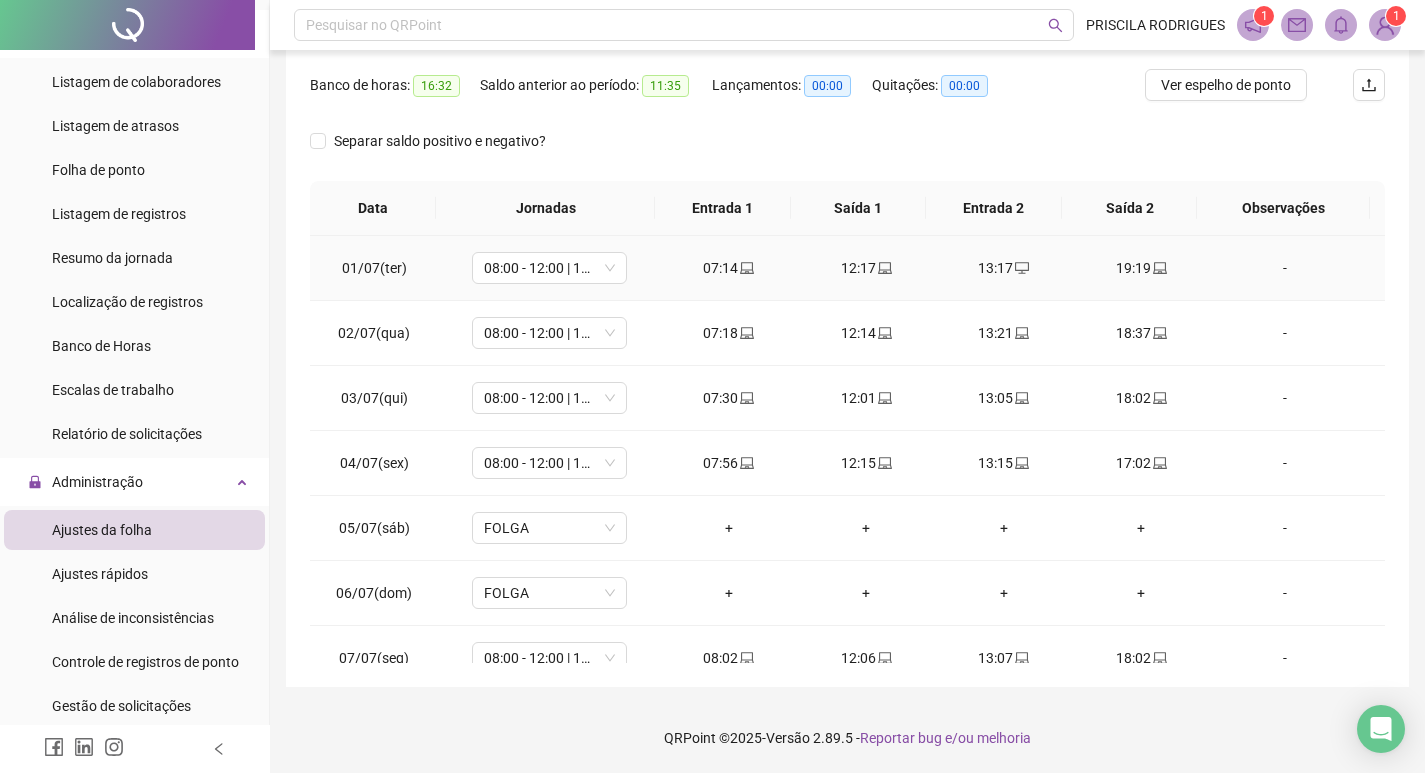 click on "19:19" at bounding box center [1142, 268] 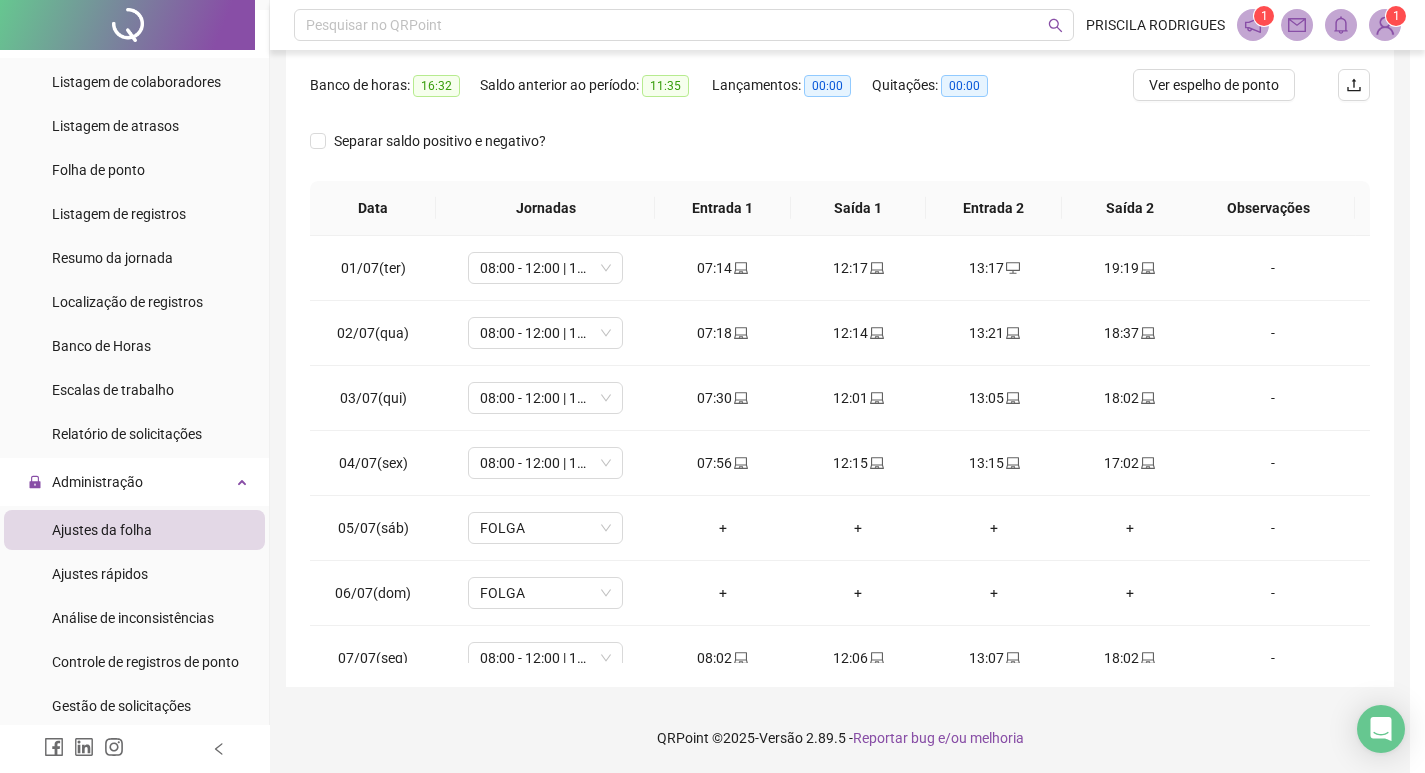 type on "**********" 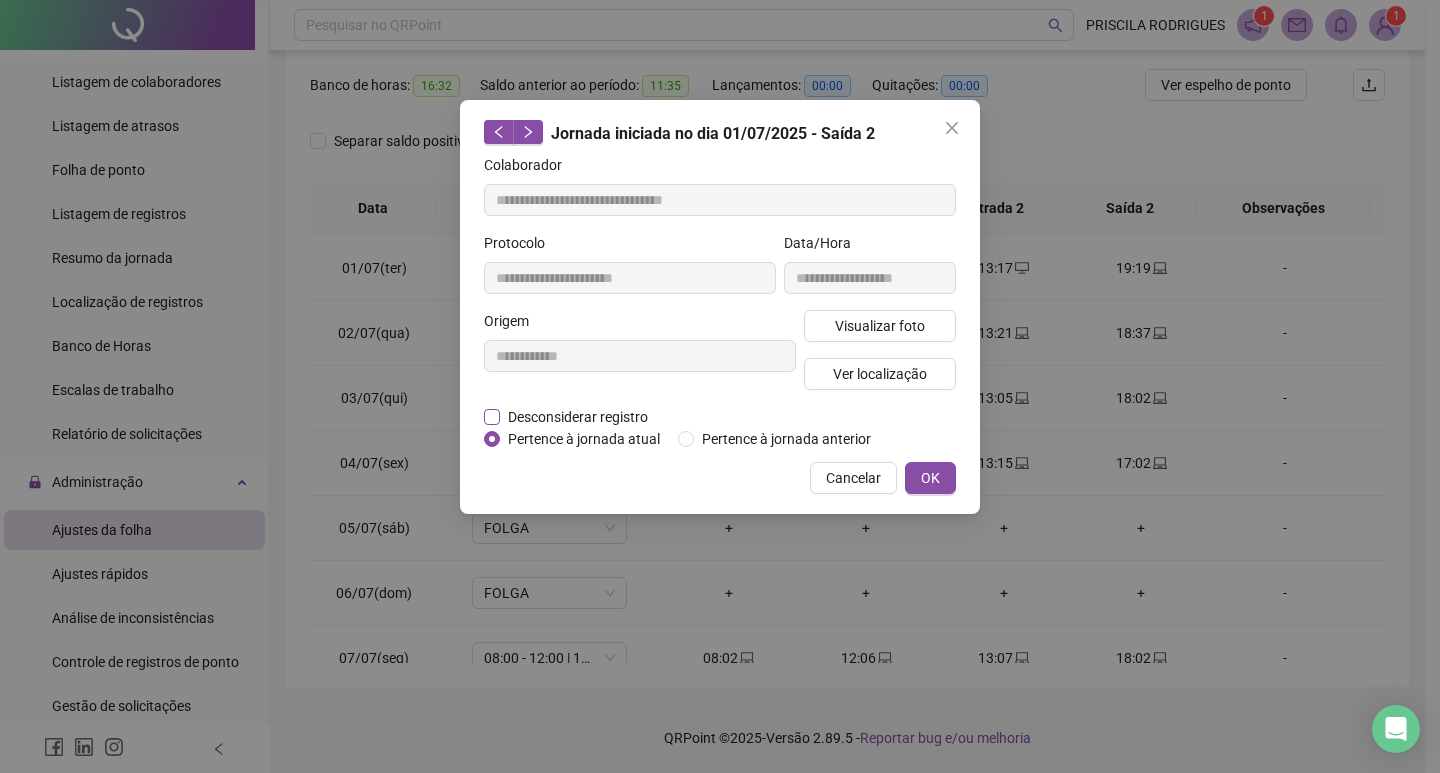click on "Desconsiderar registro" at bounding box center (578, 417) 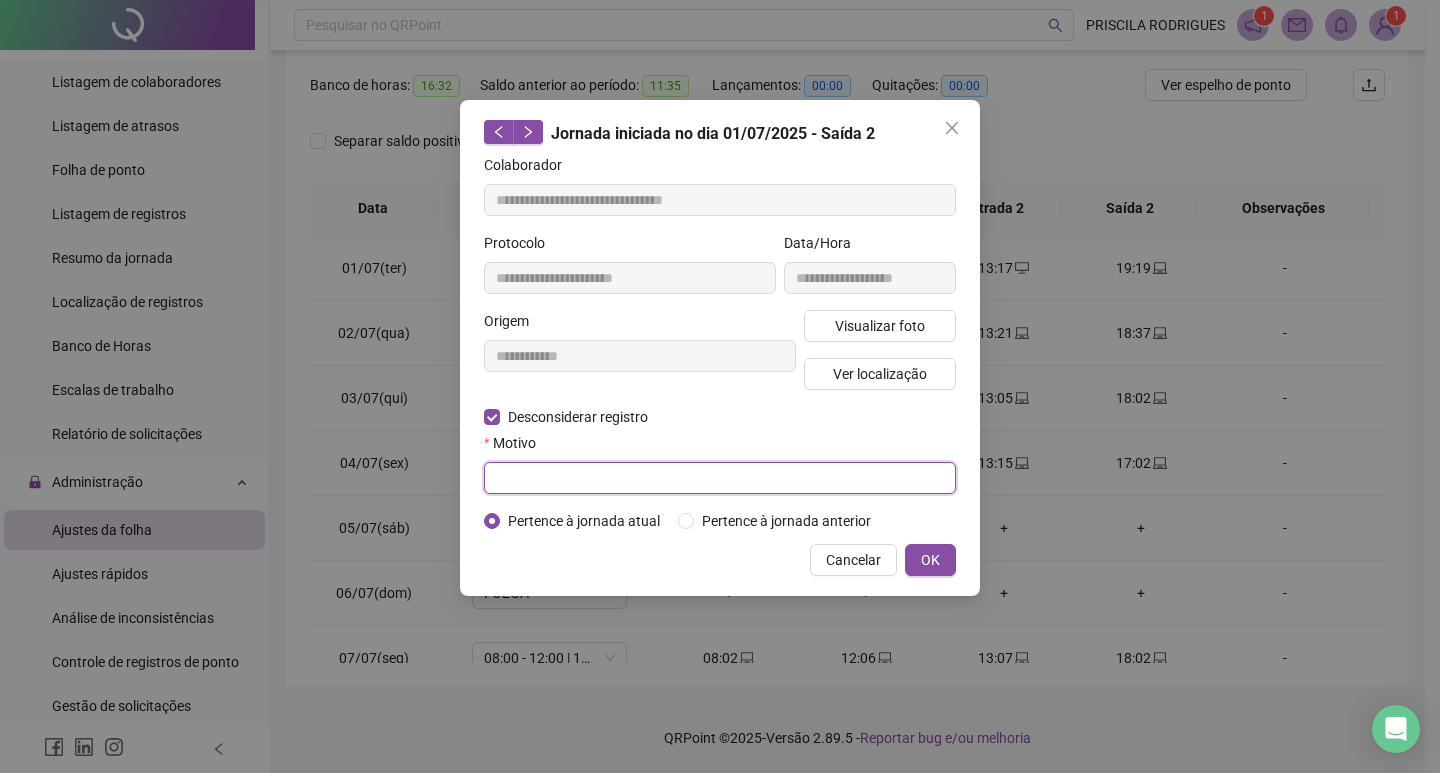 click at bounding box center [720, 478] 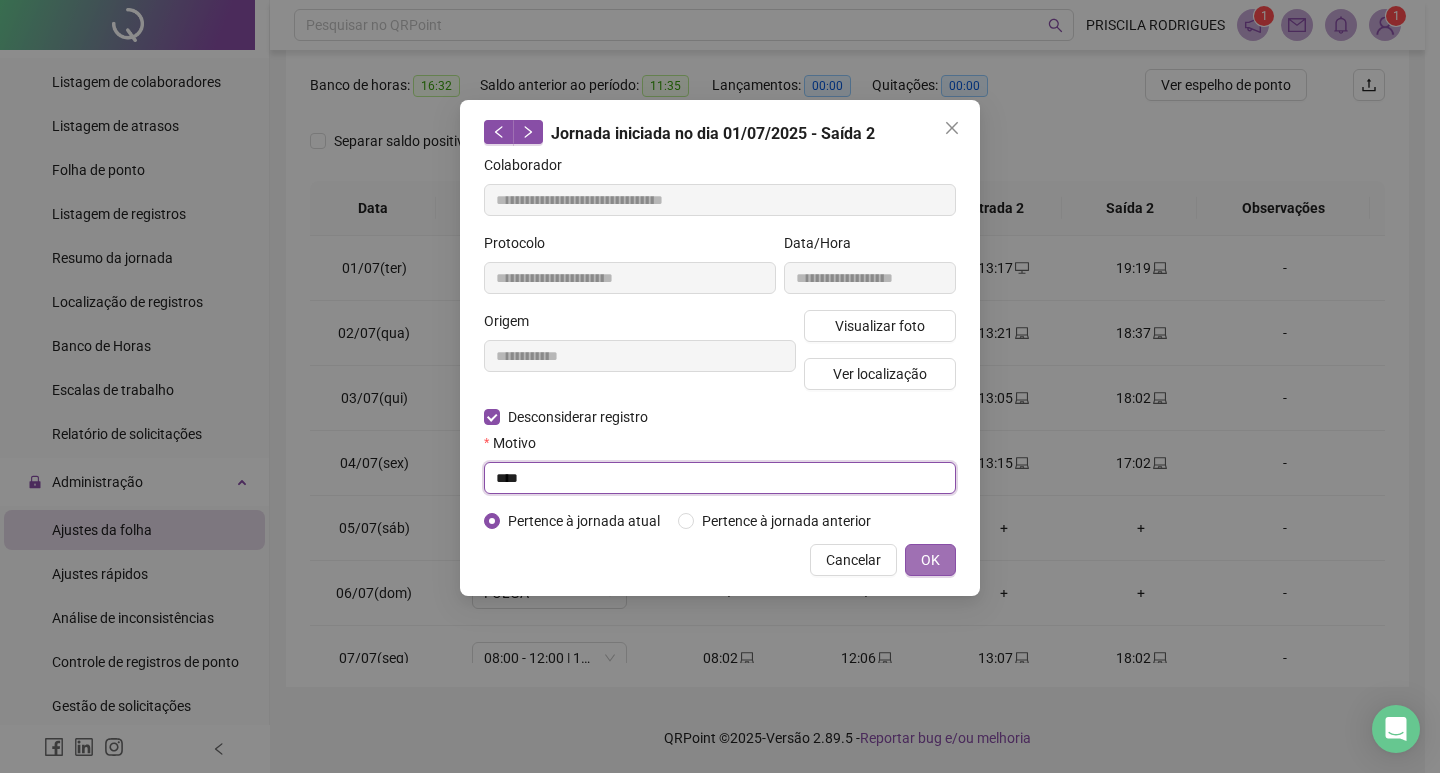 type on "****" 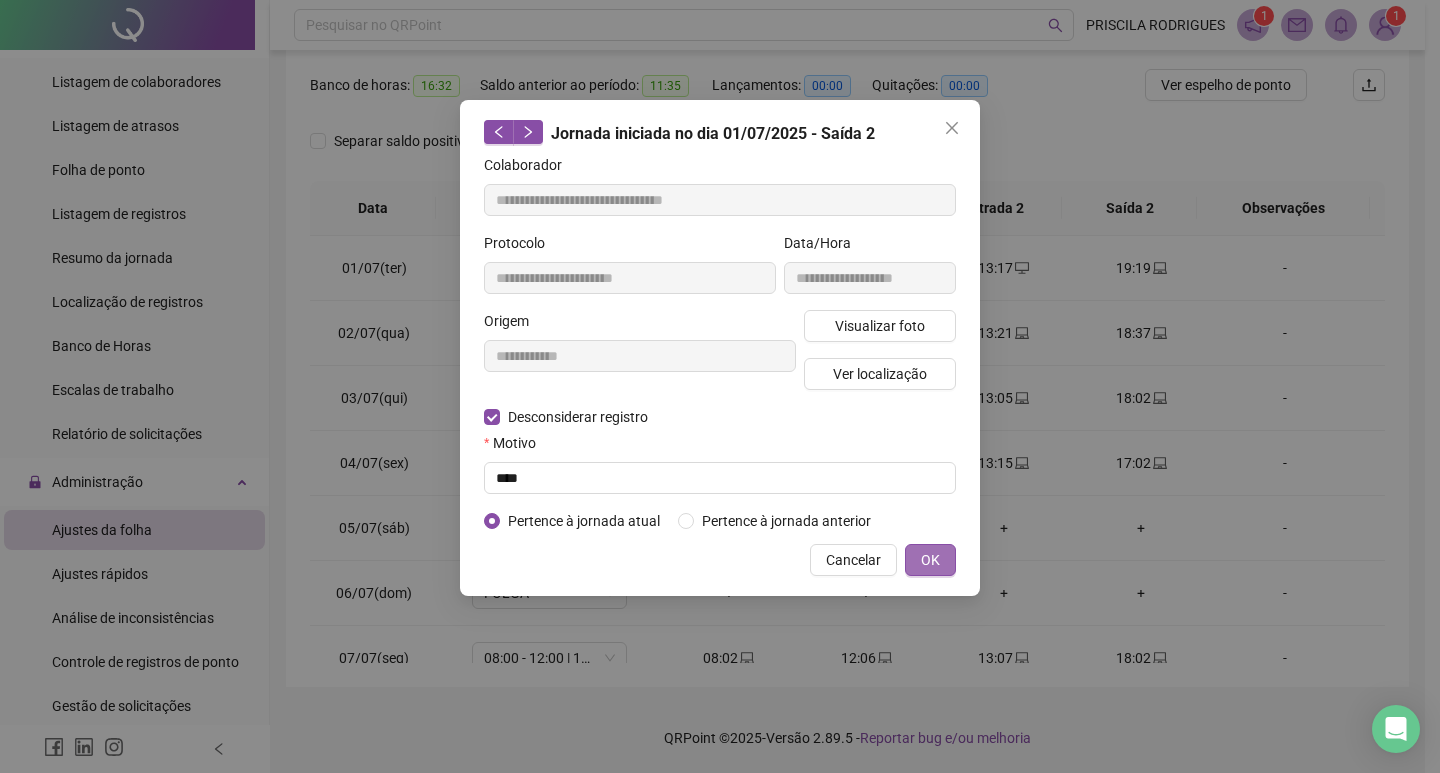click on "OK" at bounding box center [930, 560] 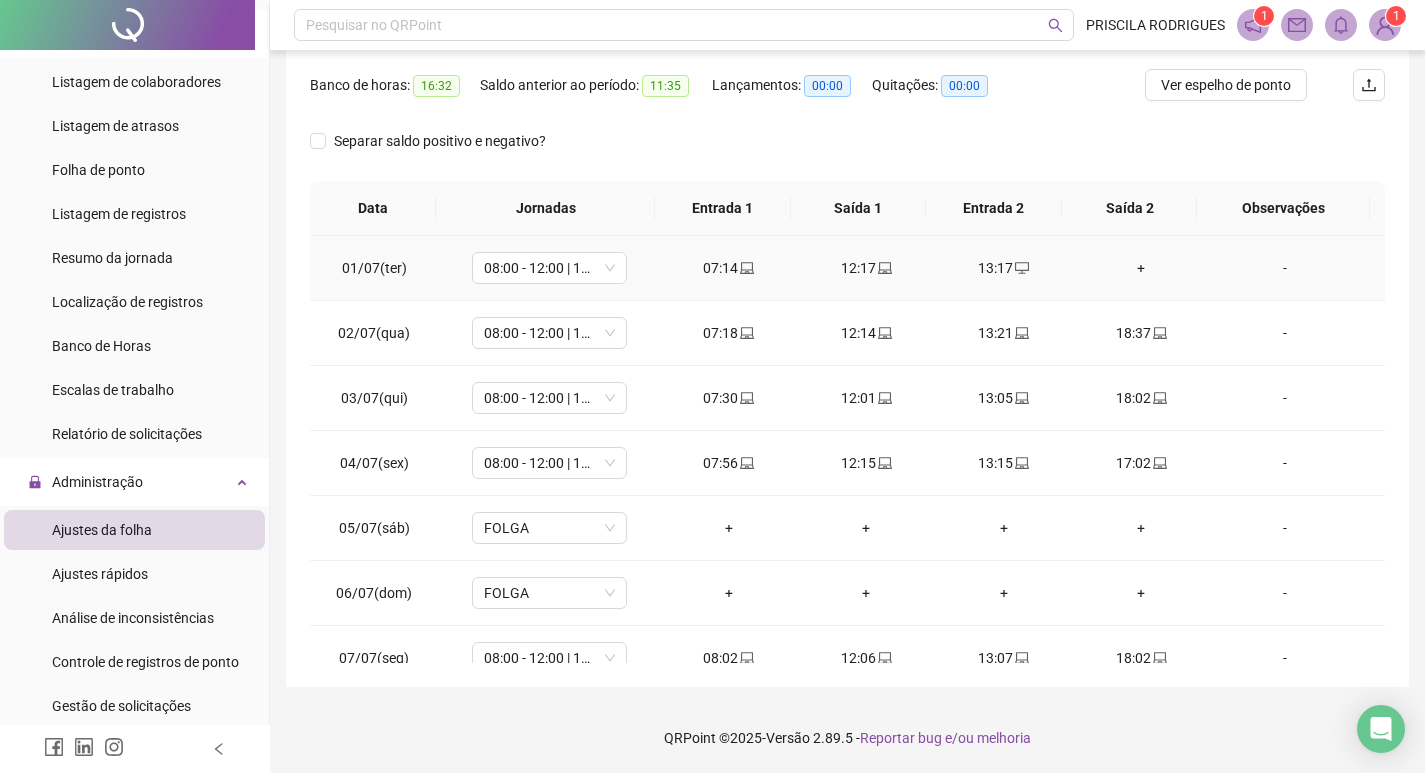 click on "+" at bounding box center (1142, 268) 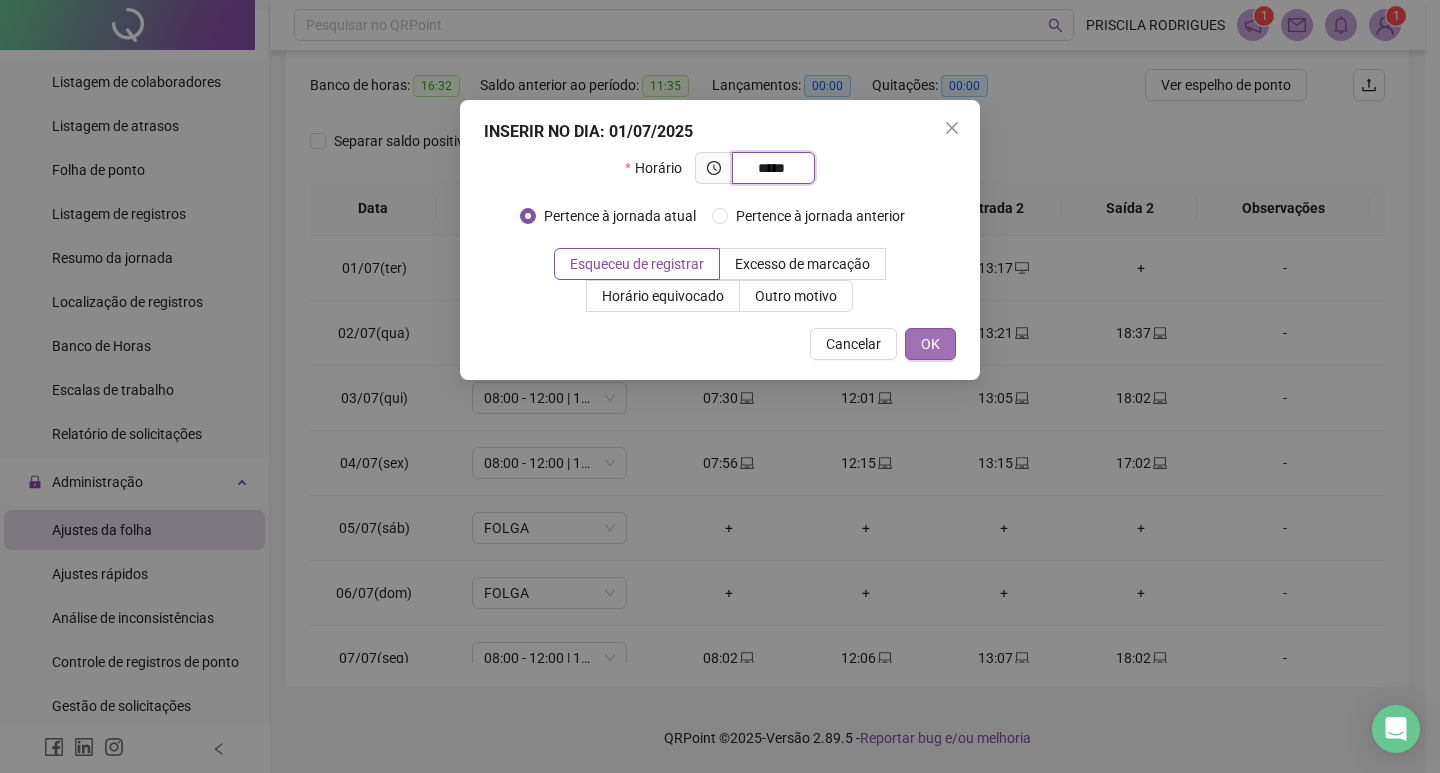 type on "*****" 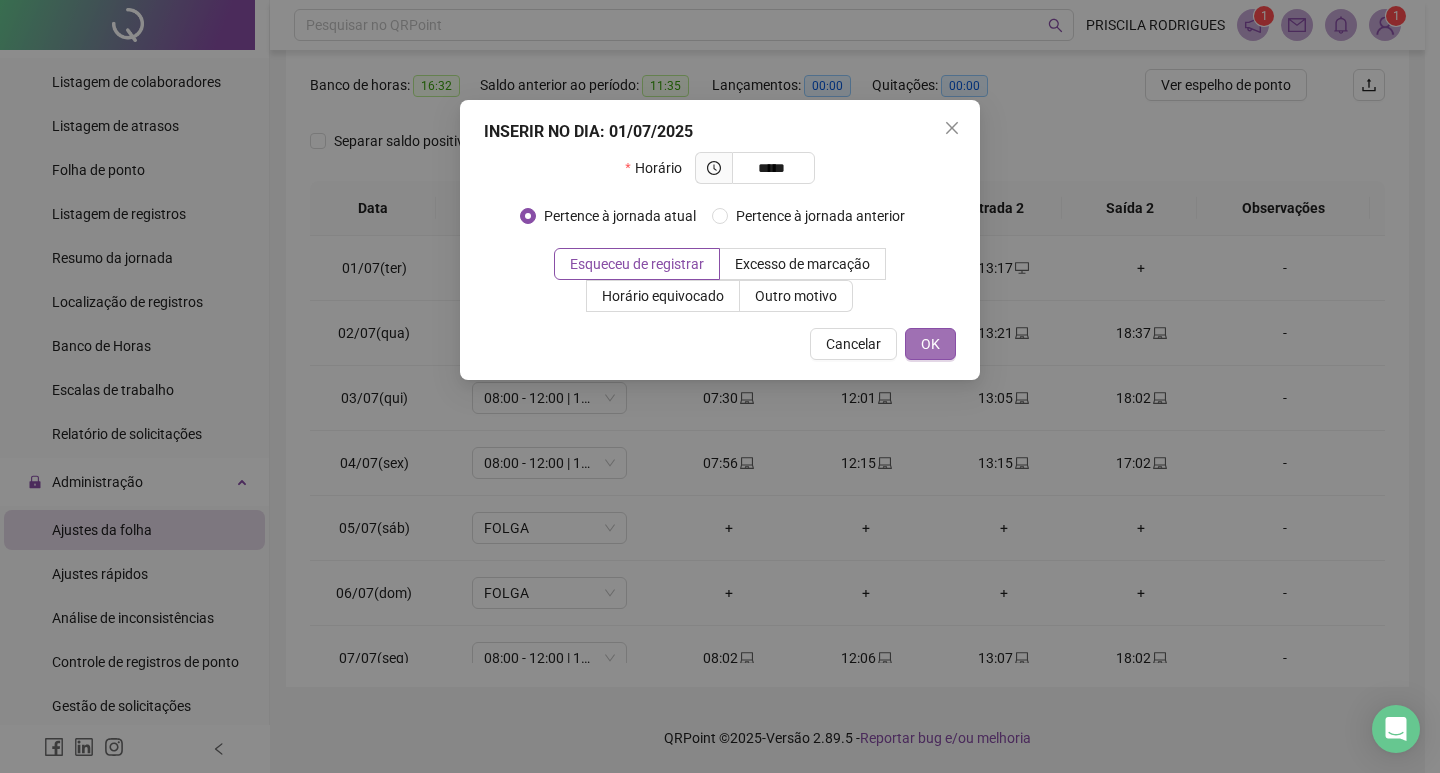 click on "OK" at bounding box center (930, 344) 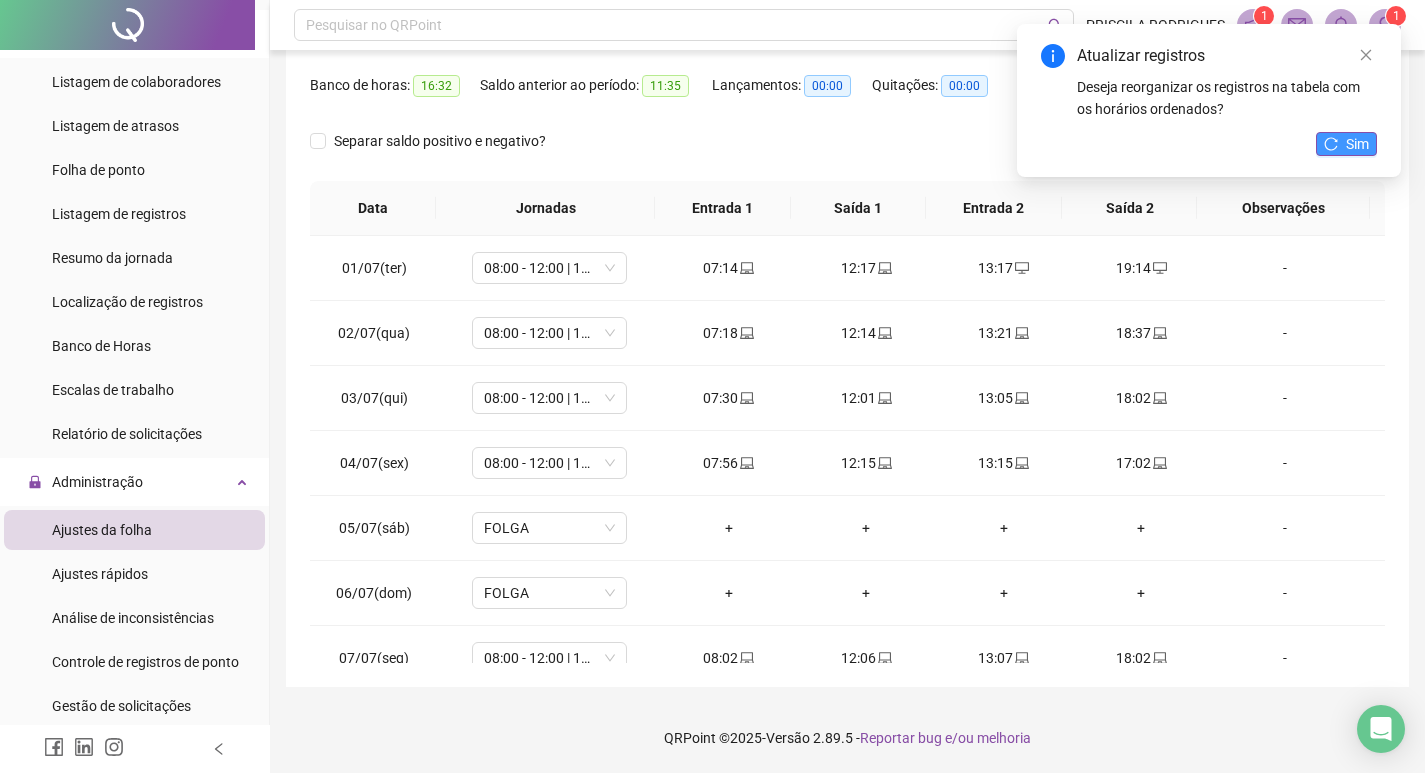 click on "Sim" at bounding box center [1357, 144] 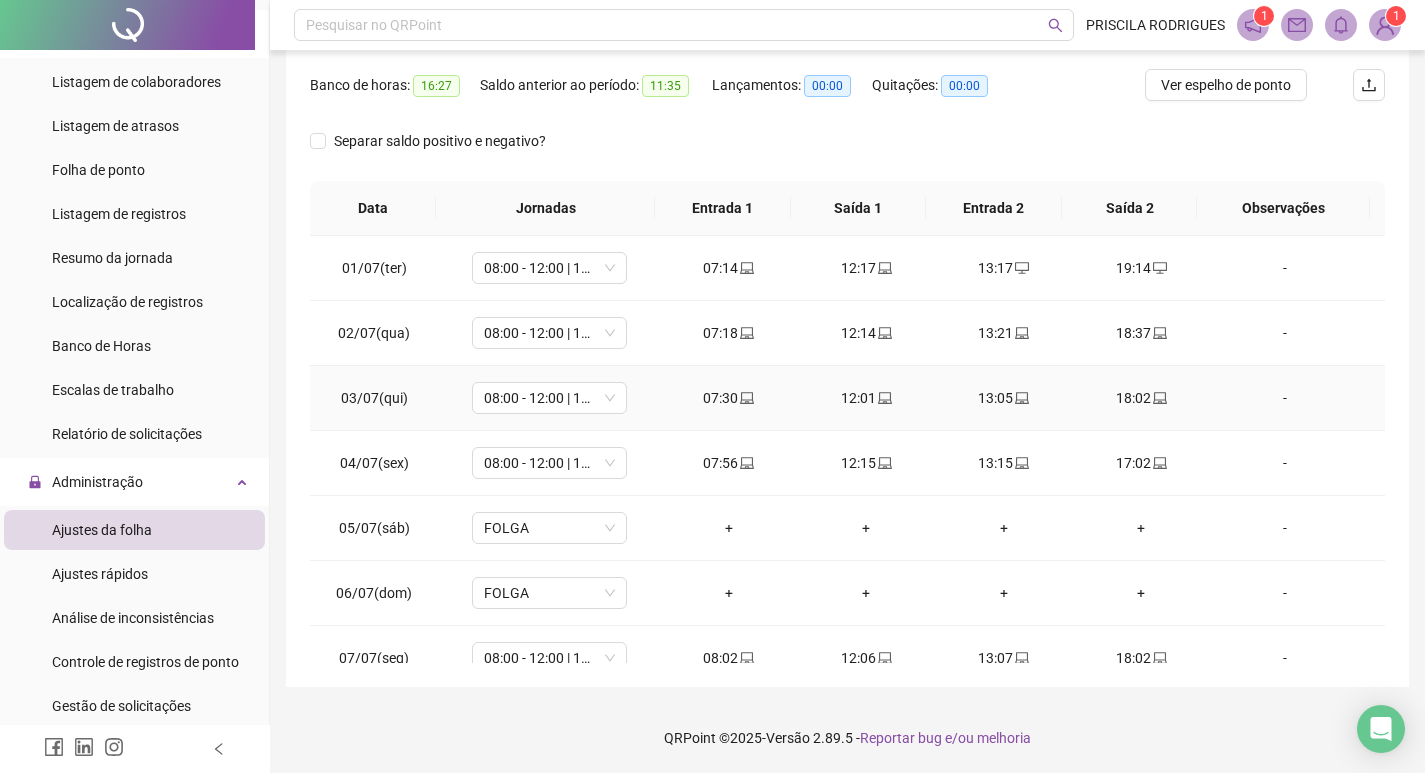 scroll, scrollTop: 0, scrollLeft: 0, axis: both 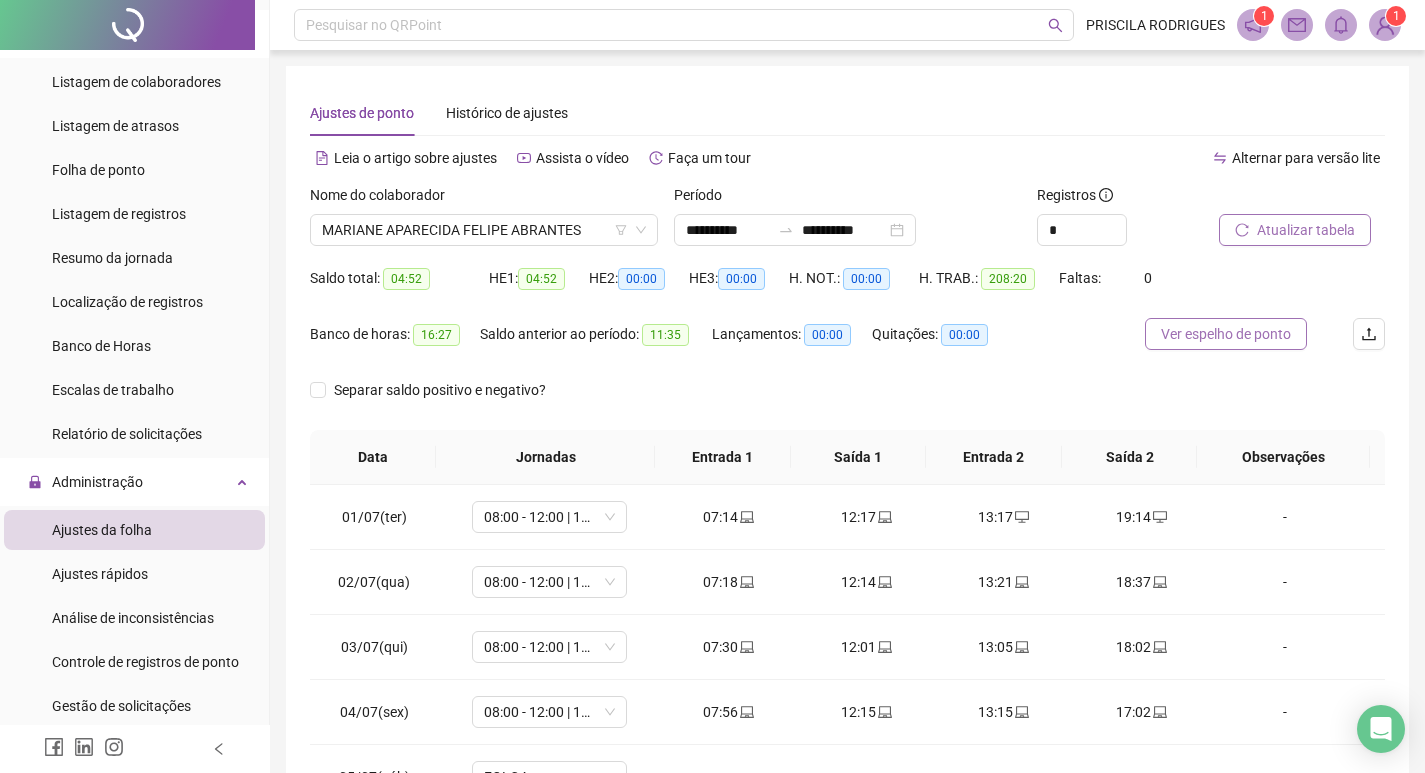 click on "Ver espelho de ponto" at bounding box center (1226, 334) 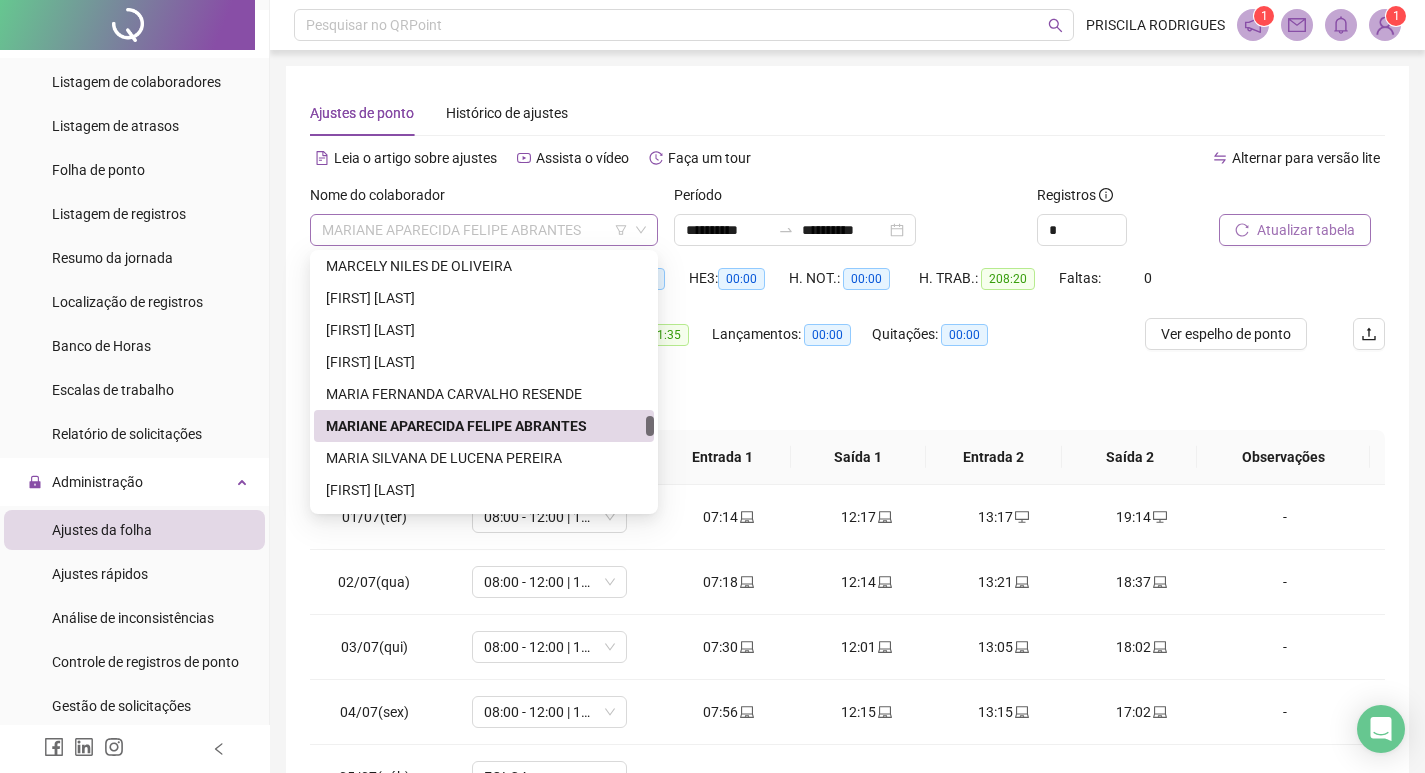 click on "MARIANE APARECIDA FELIPE ABRANTES" at bounding box center [484, 230] 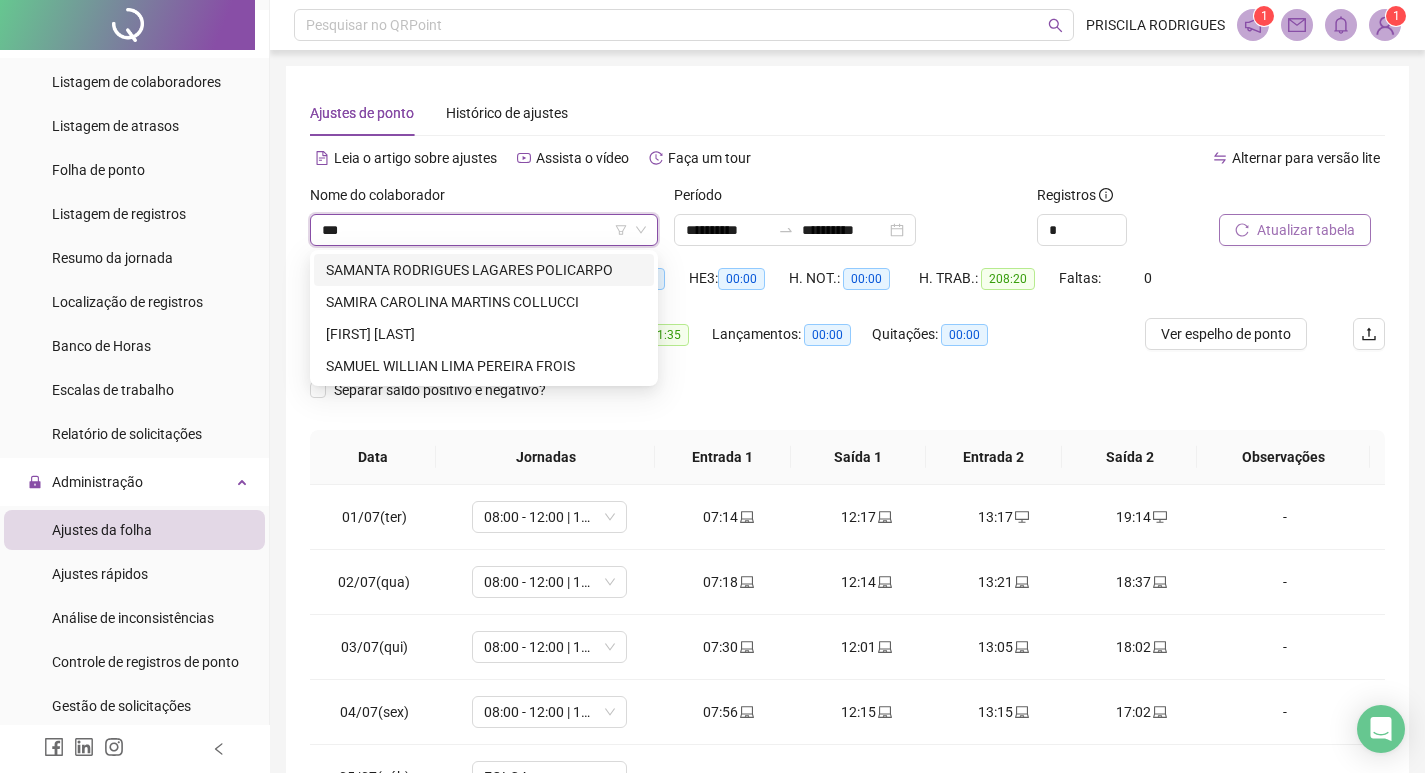 scroll, scrollTop: 0, scrollLeft: 0, axis: both 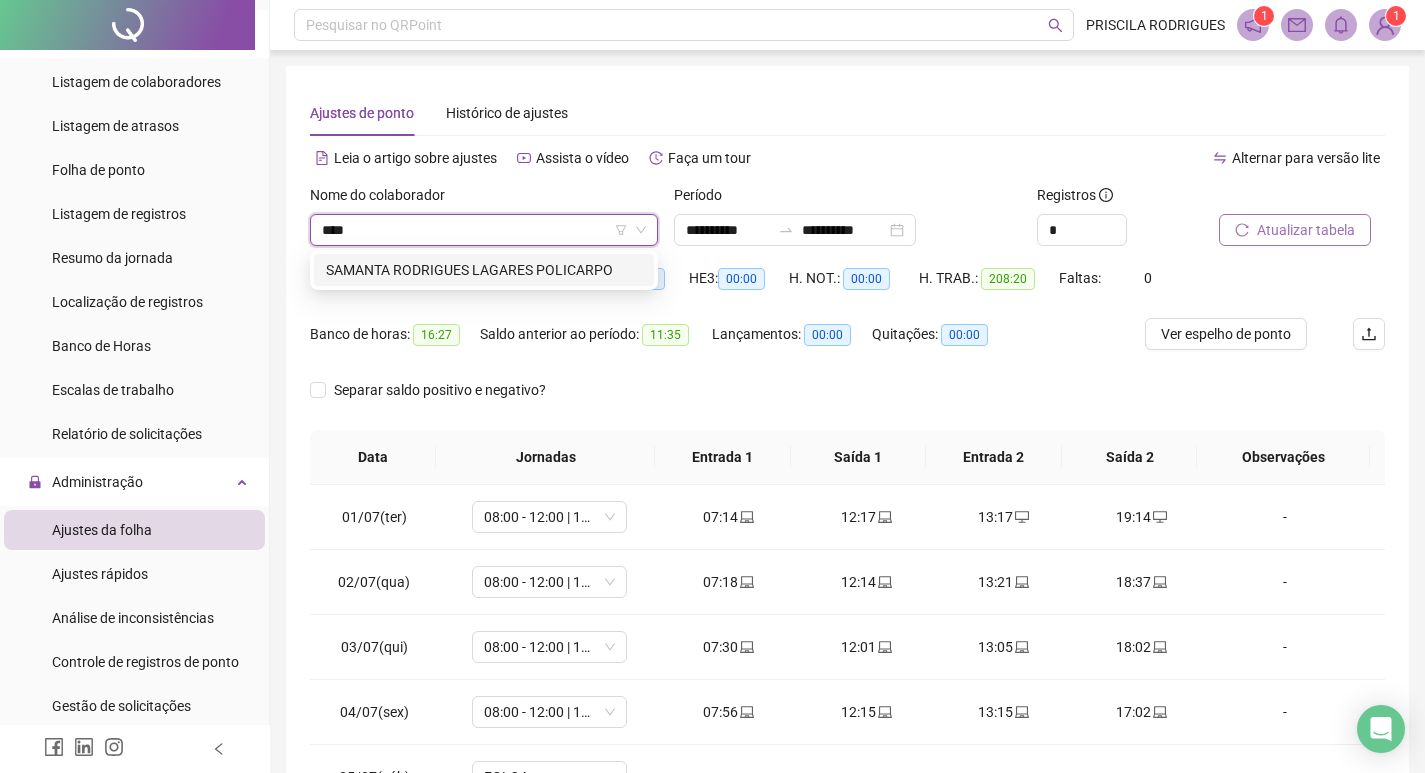 click on "SAMANTA RODRIGUES LAGARES POLICARPO" at bounding box center (484, 270) 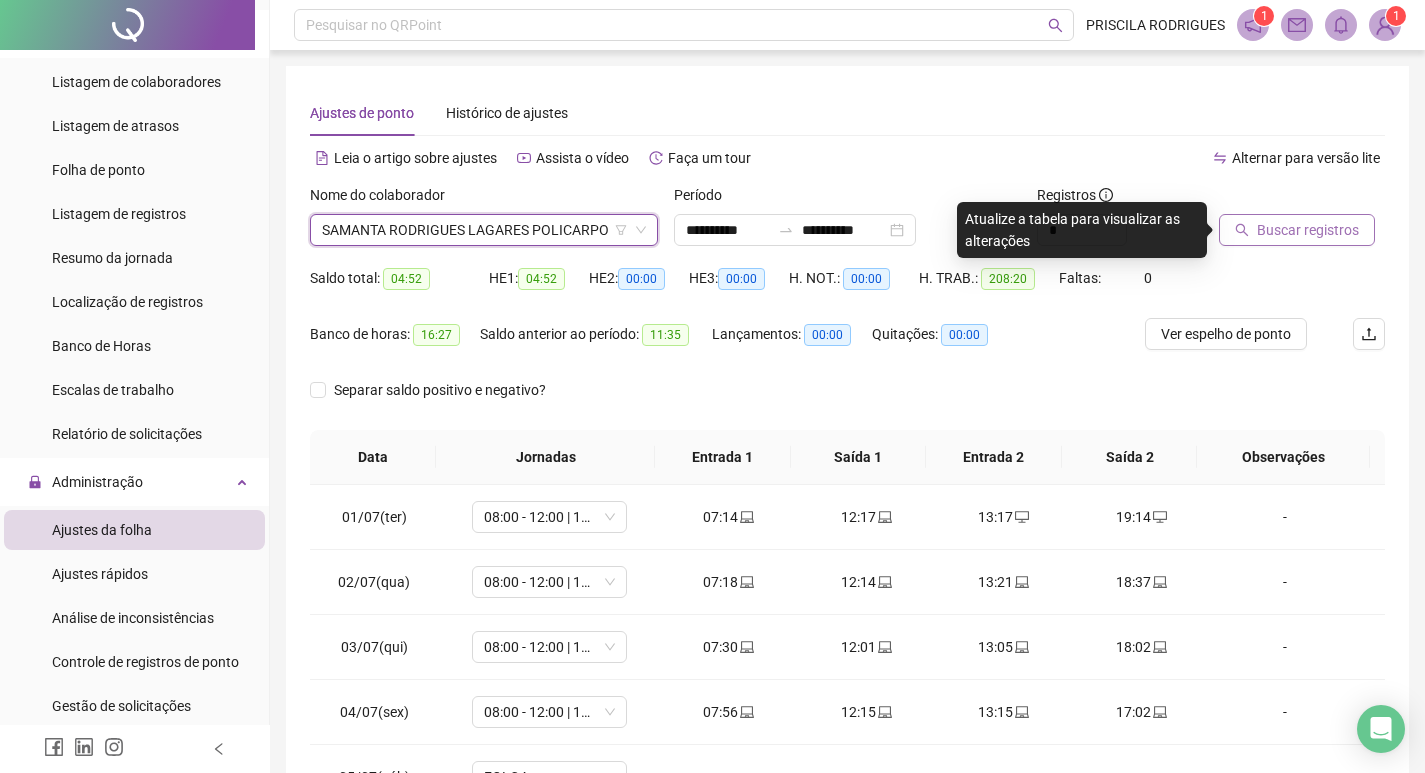 click on "Buscar registros" at bounding box center [1308, 230] 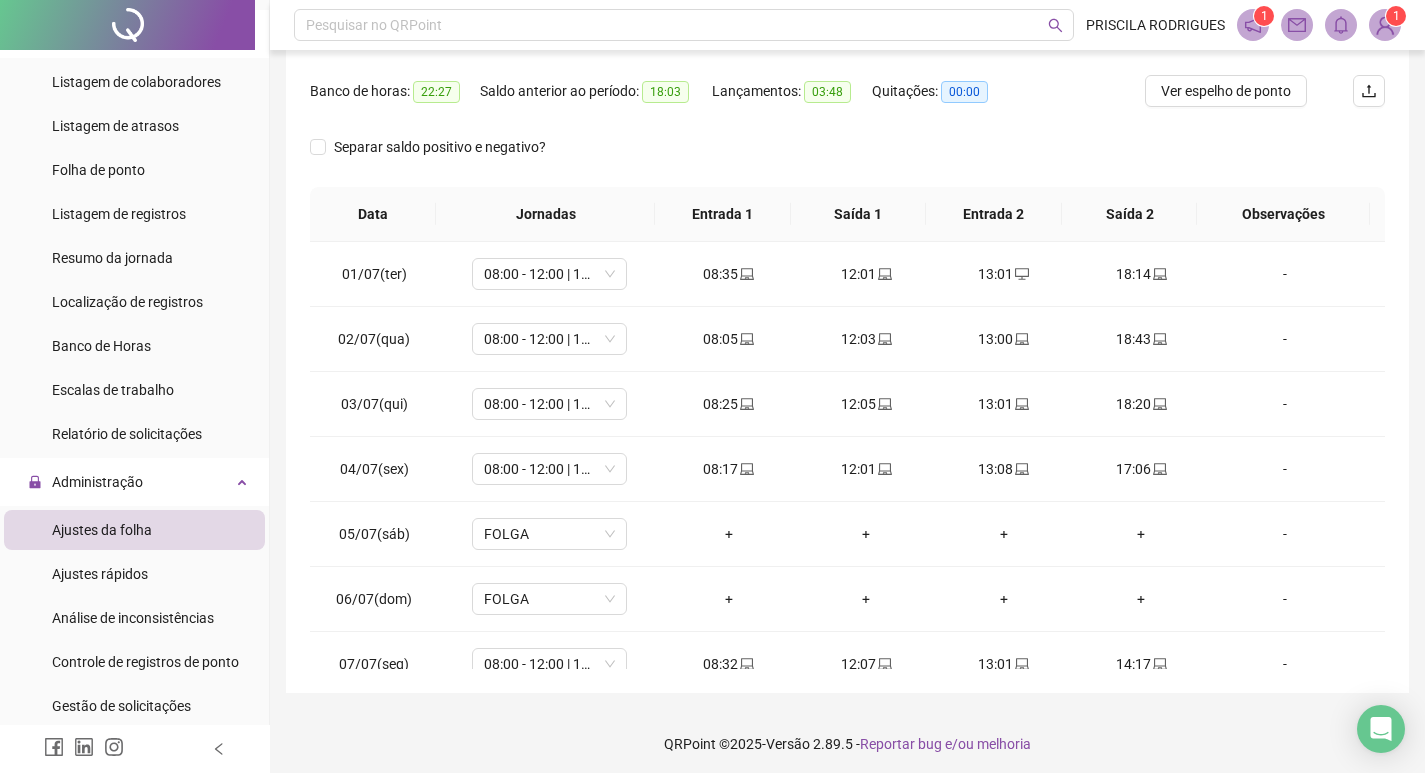 scroll, scrollTop: 249, scrollLeft: 0, axis: vertical 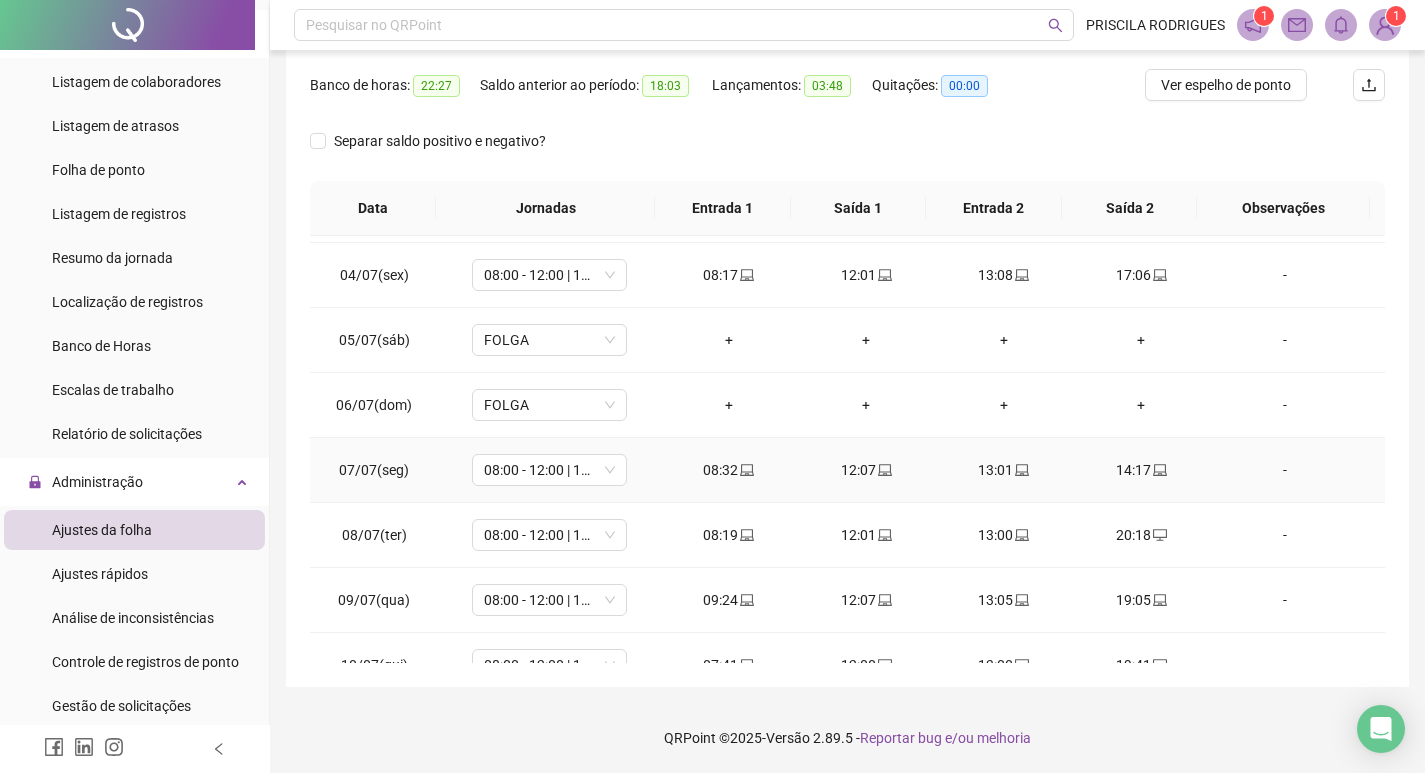 click 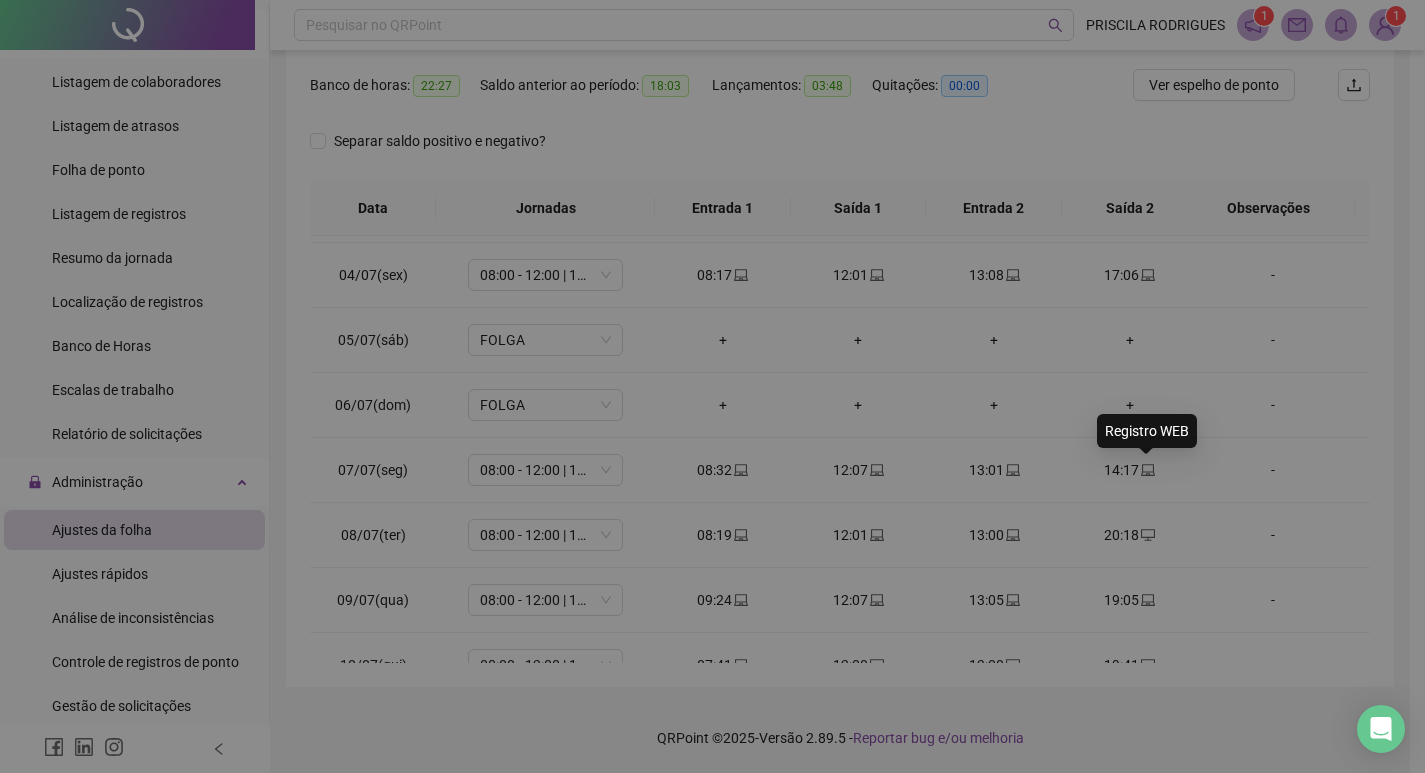 type on "**********" 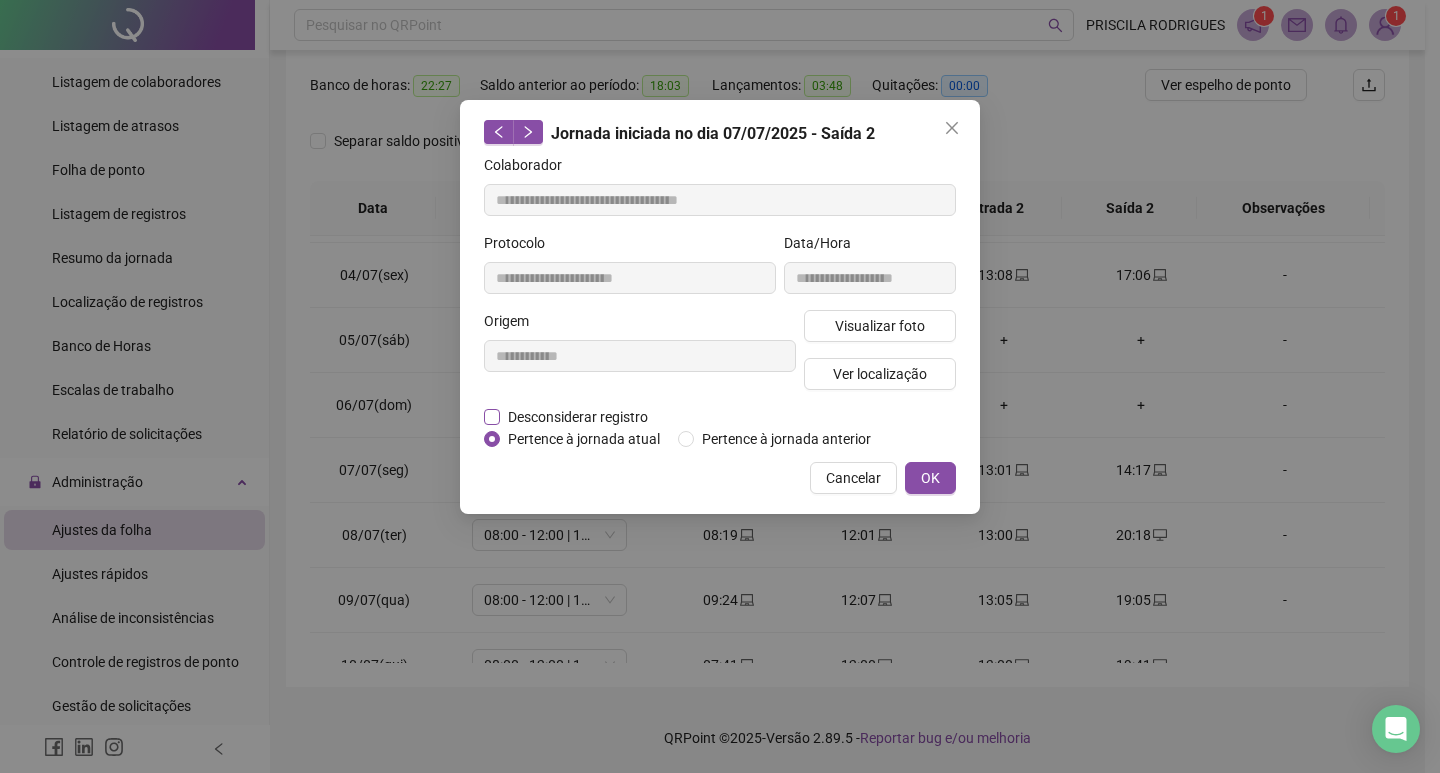 click on "Desconsiderar registro" at bounding box center (578, 417) 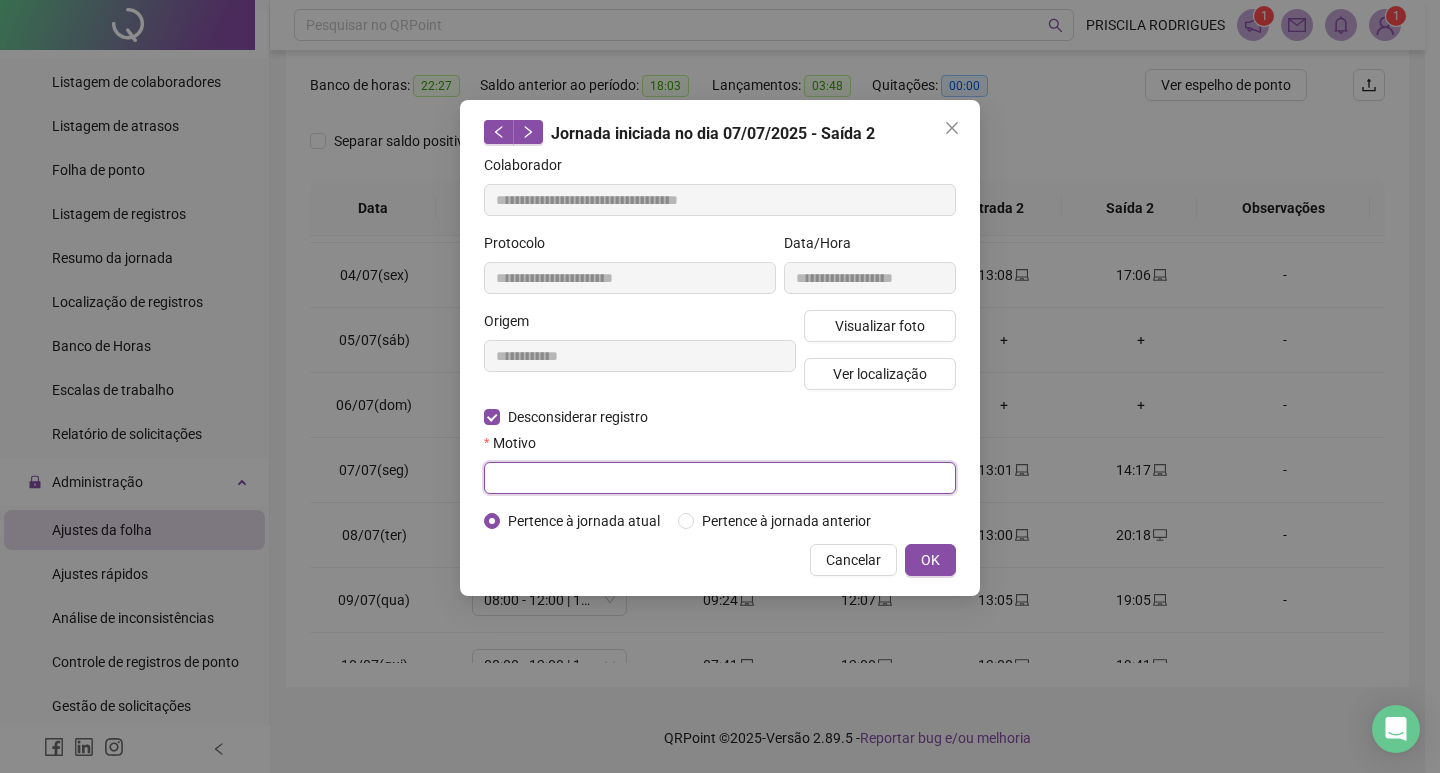 click at bounding box center [720, 478] 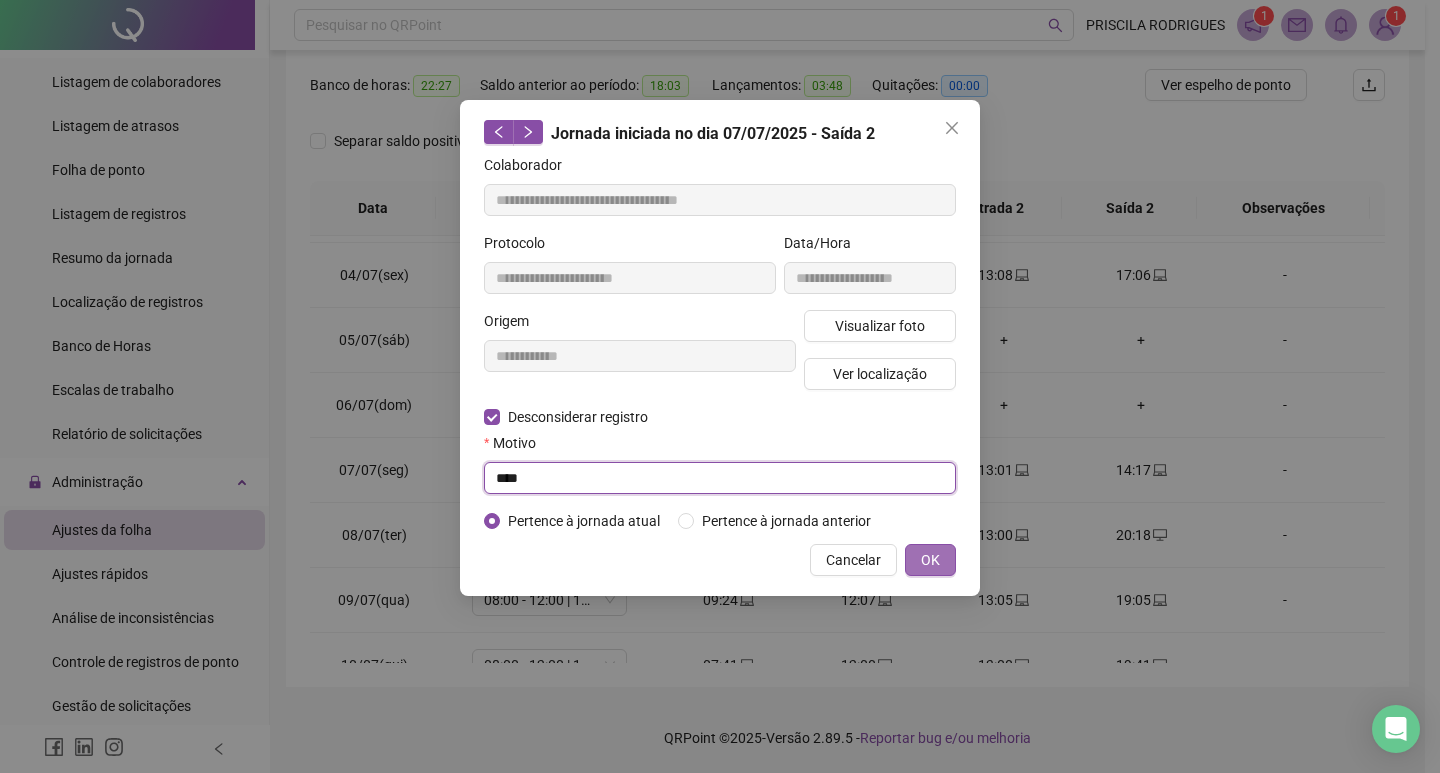 type on "****" 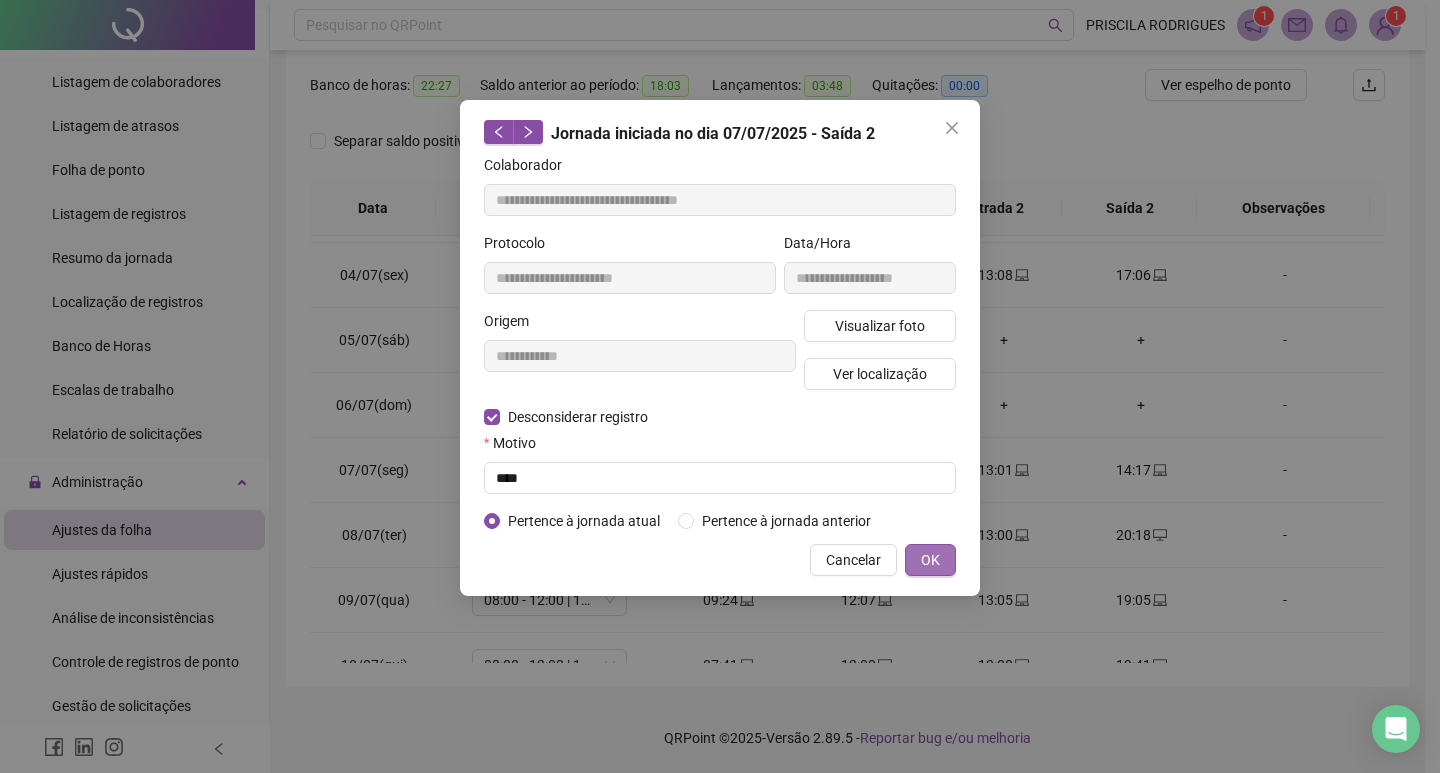 click on "OK" at bounding box center (930, 560) 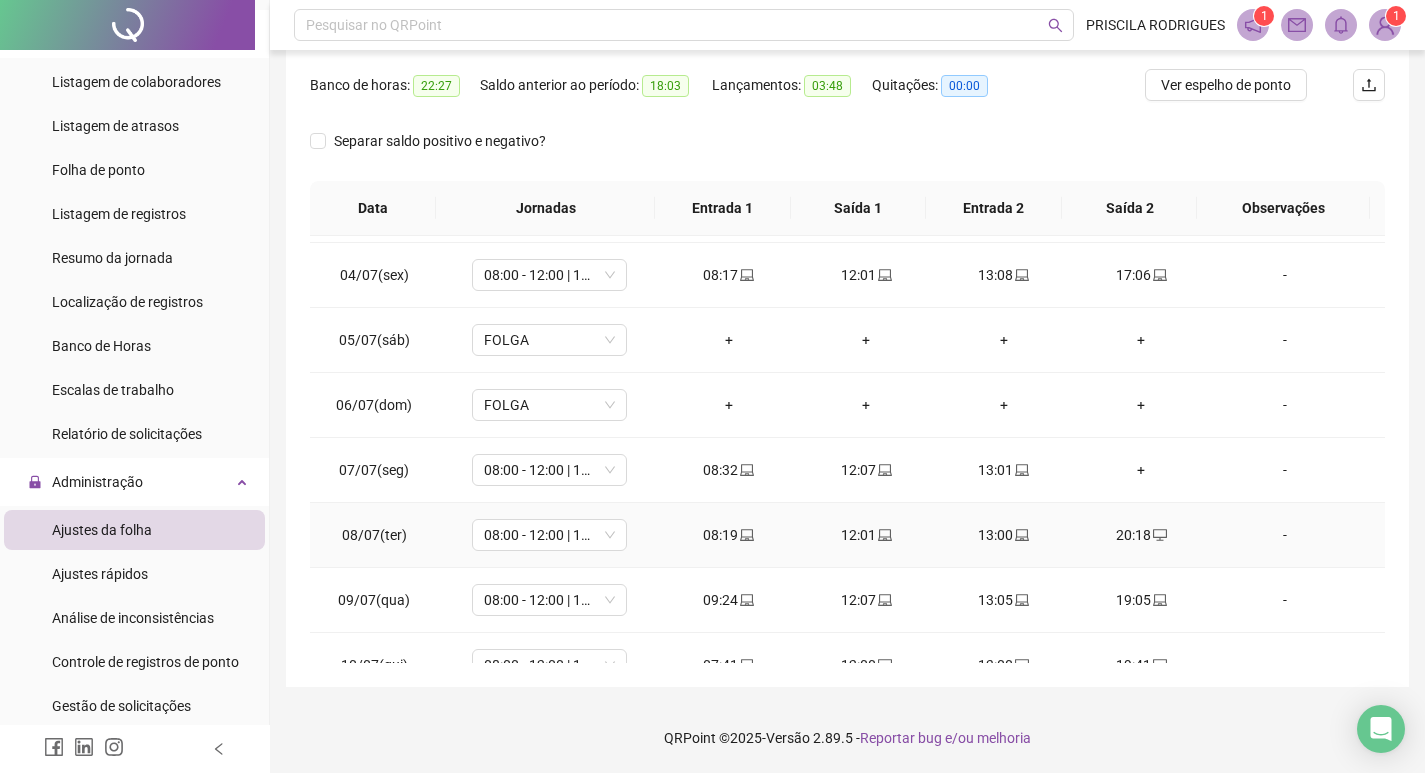 click on "+" at bounding box center [1142, 470] 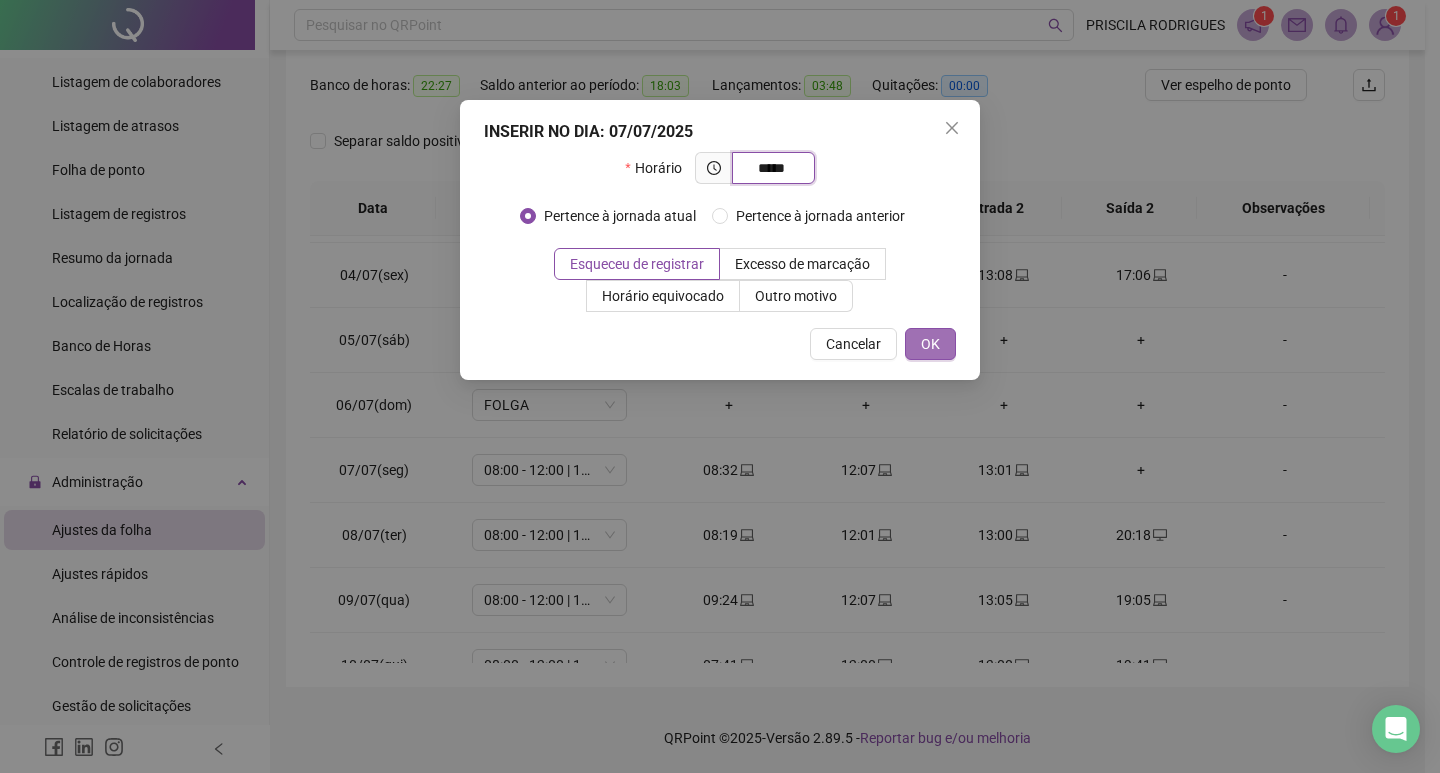 type on "*****" 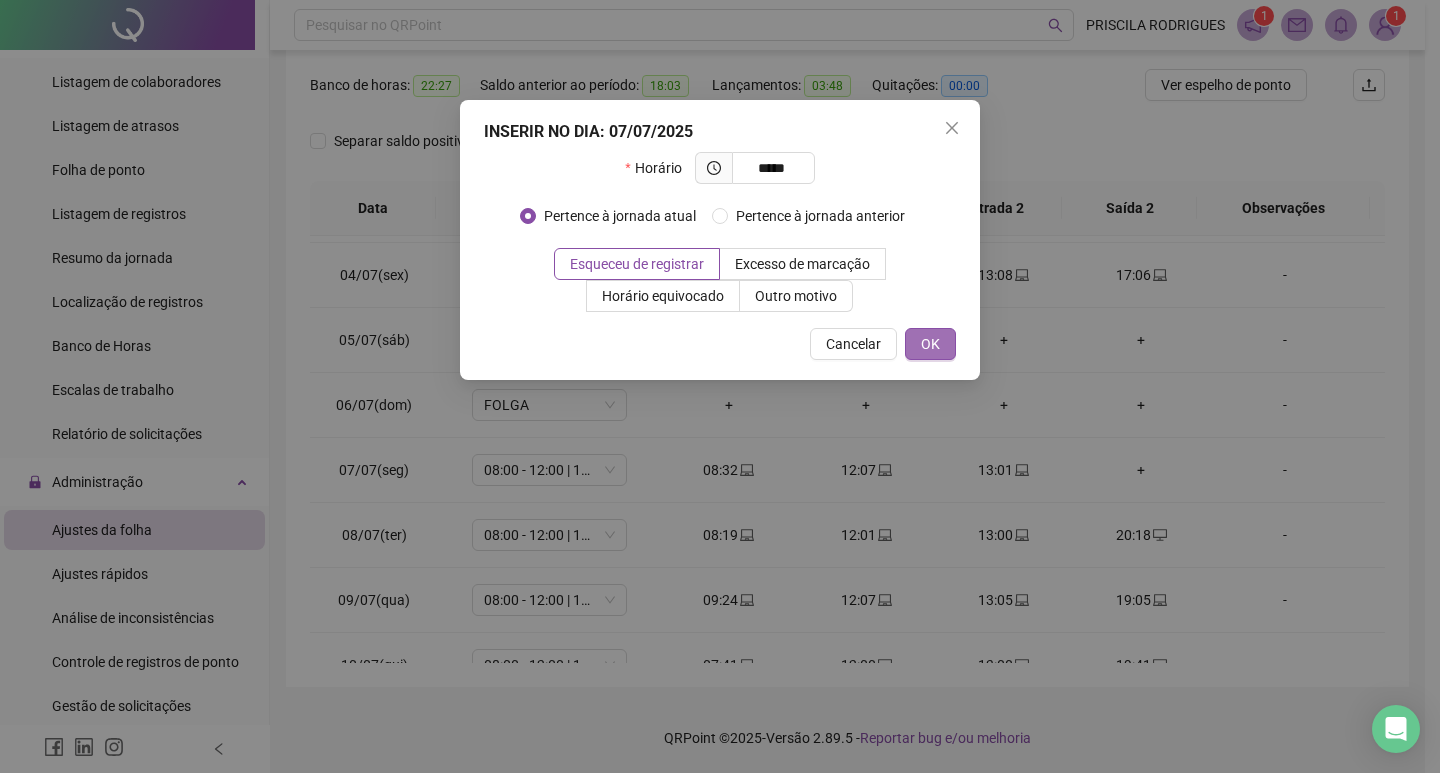 click on "OK" at bounding box center (930, 344) 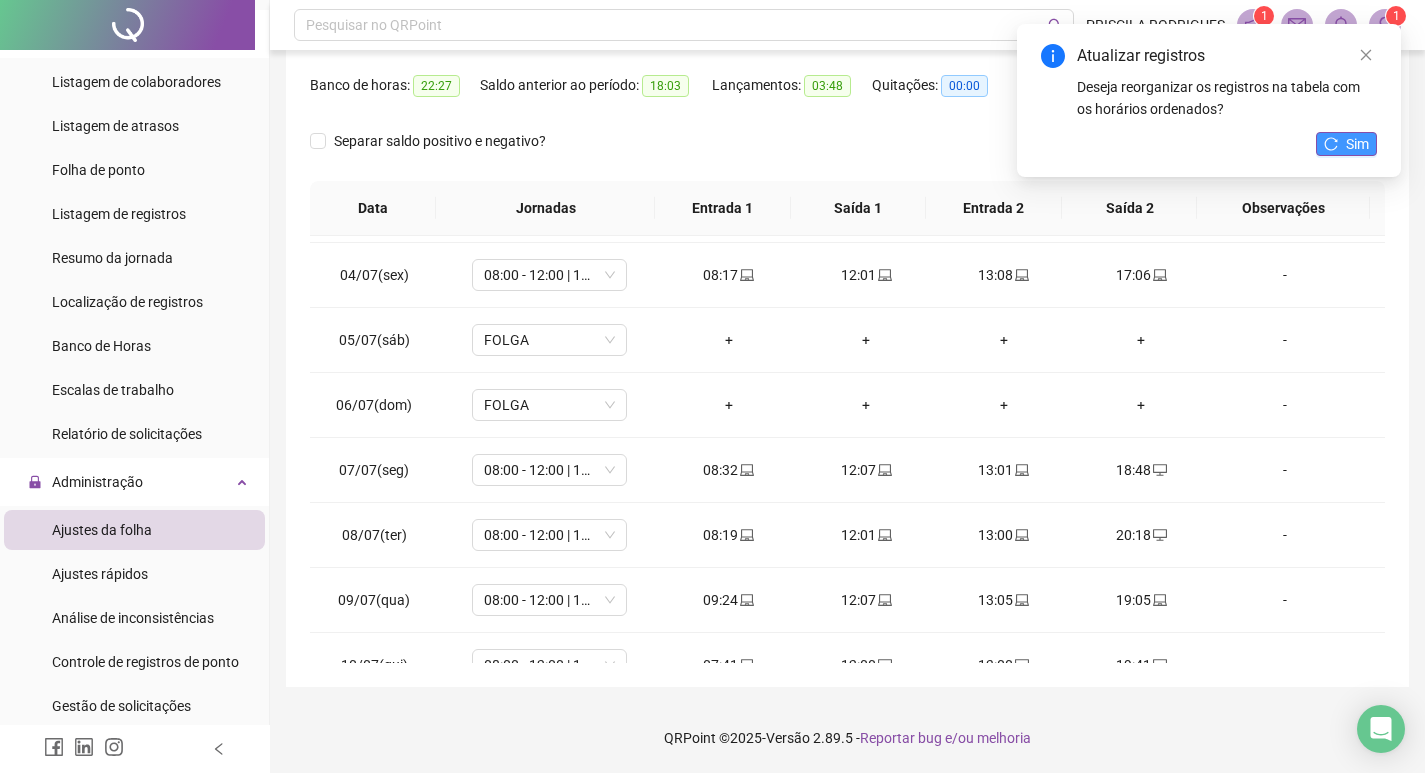 click 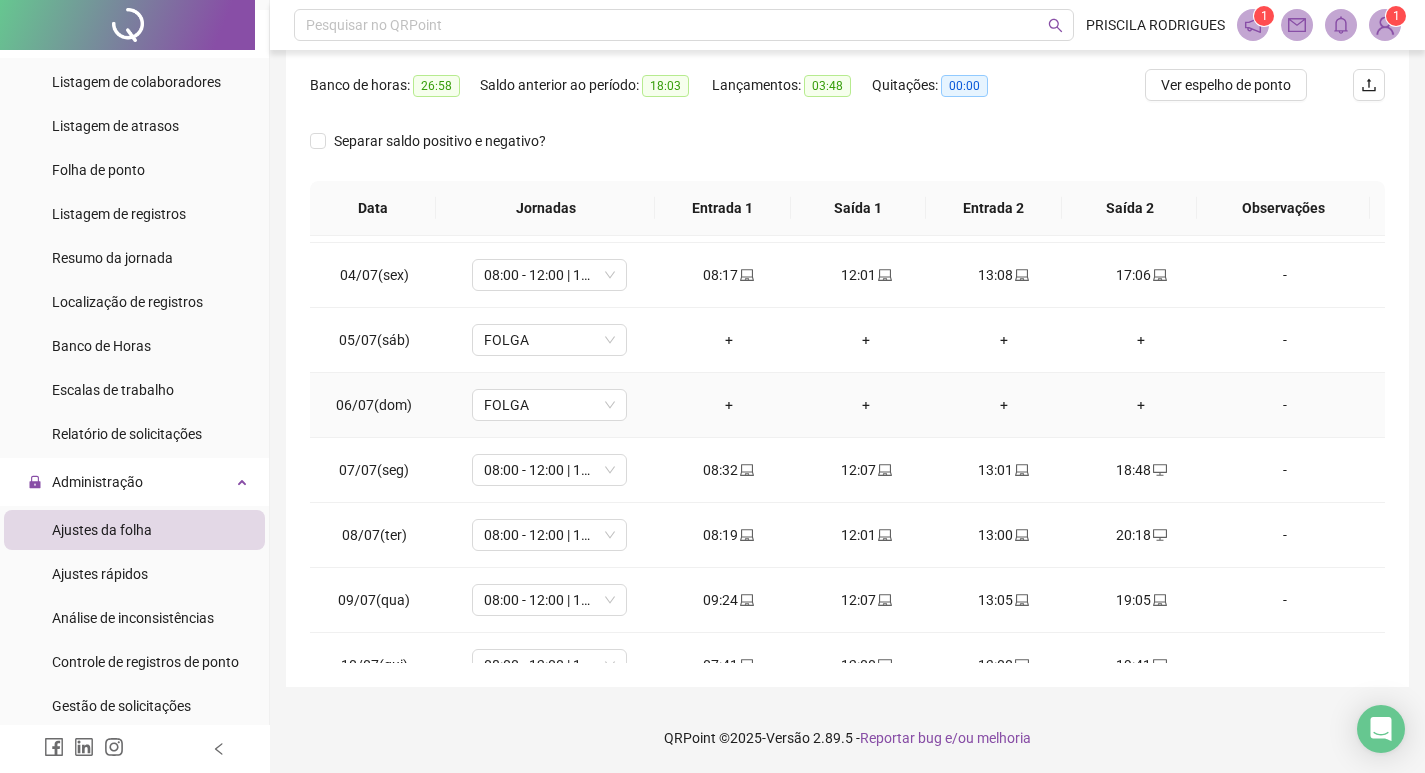 scroll, scrollTop: 0, scrollLeft: 0, axis: both 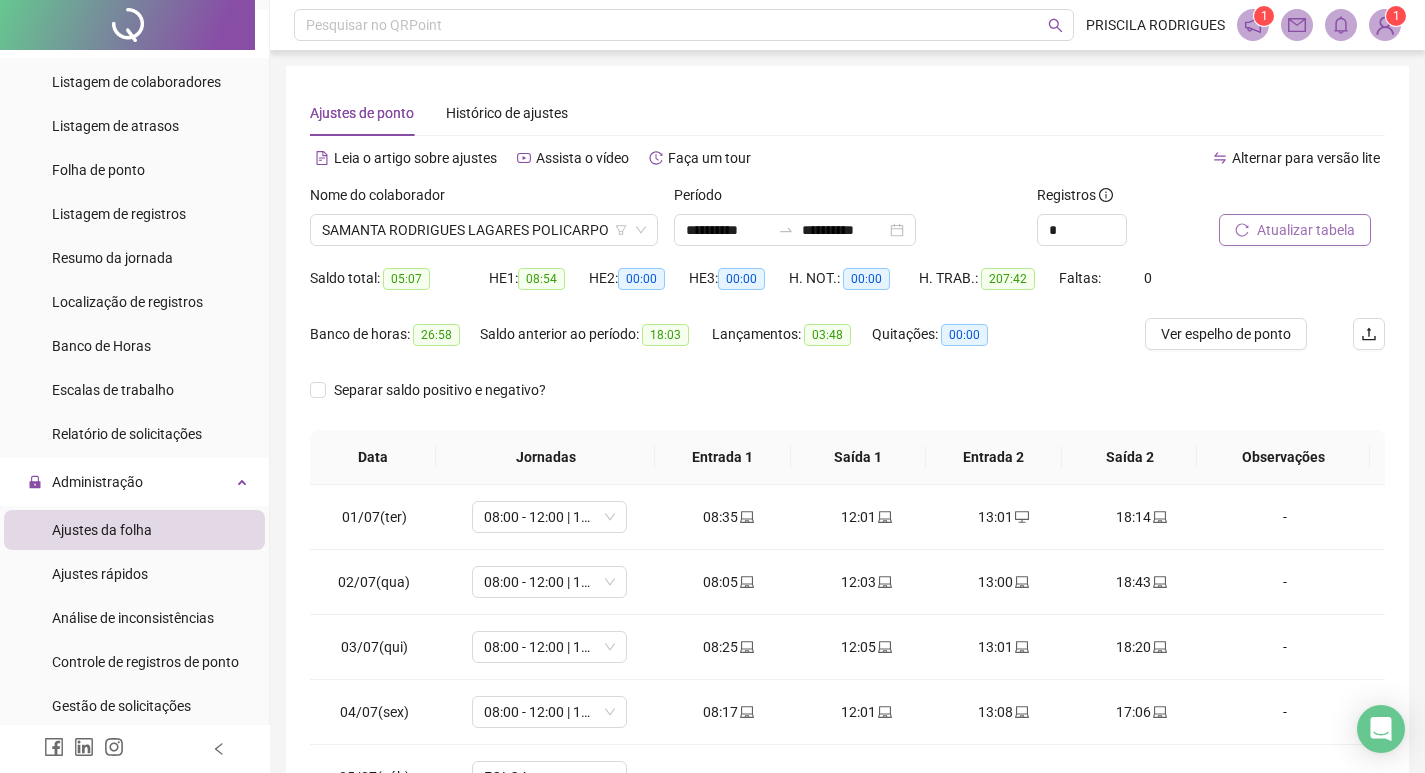 click on "Atualizar tabela" at bounding box center [1306, 230] 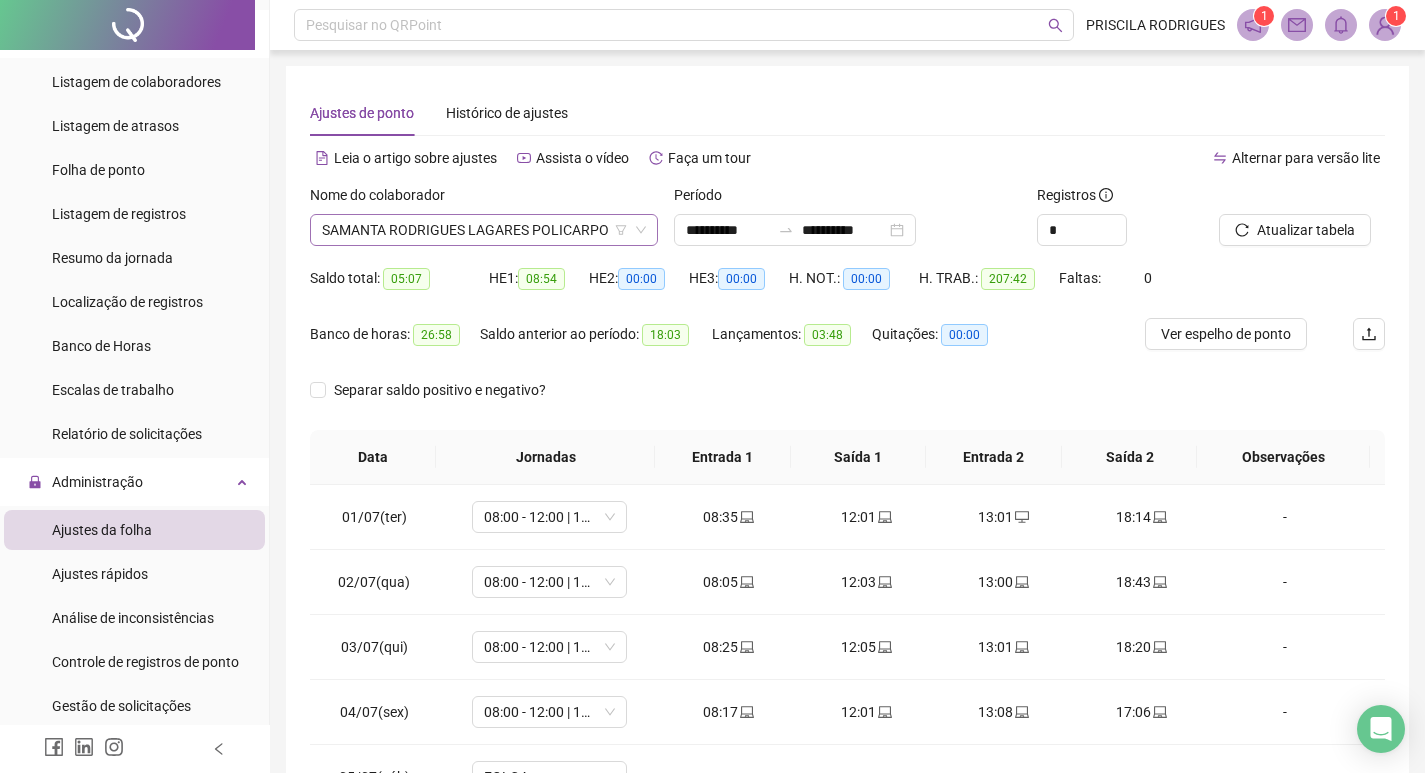 click on "SAMANTA RODRIGUES LAGARES POLICARPO" at bounding box center (484, 230) 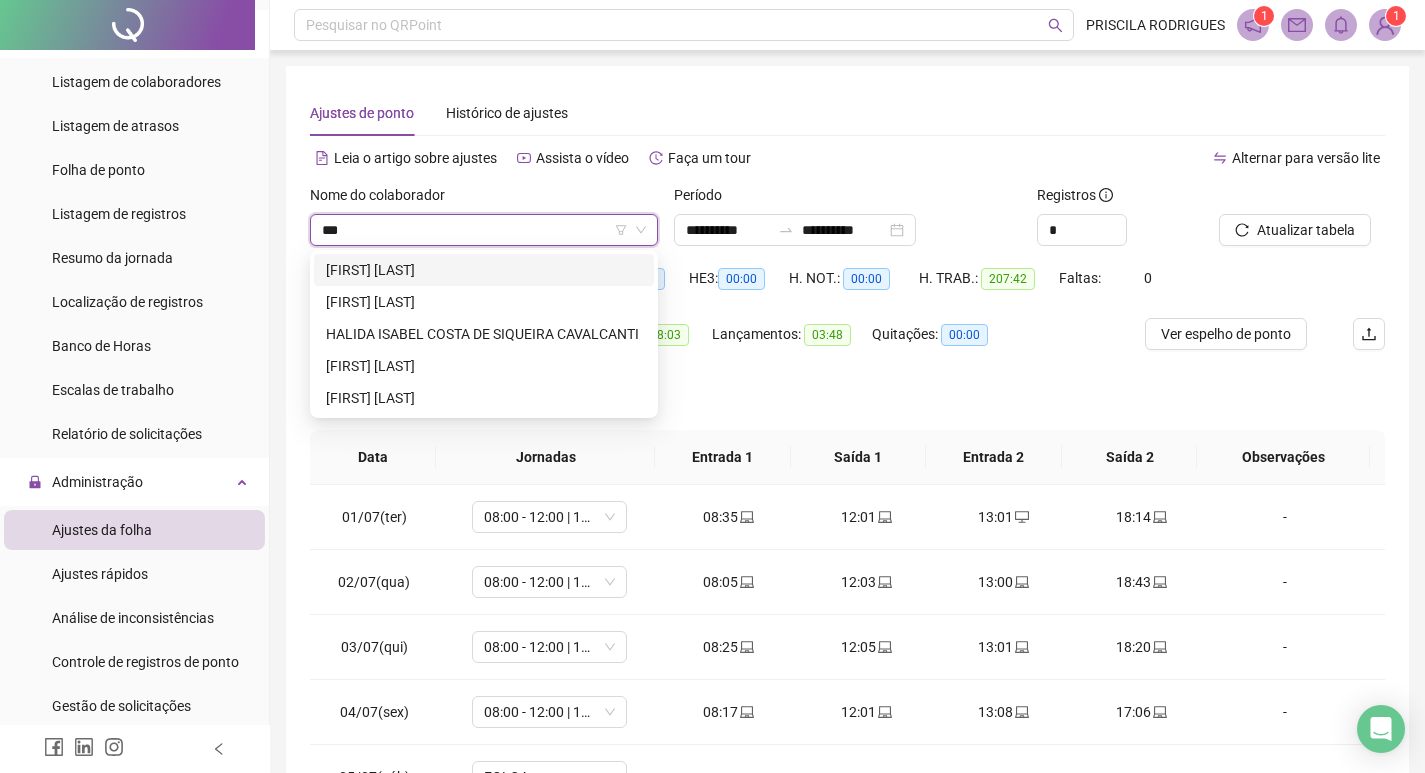scroll, scrollTop: 0, scrollLeft: 0, axis: both 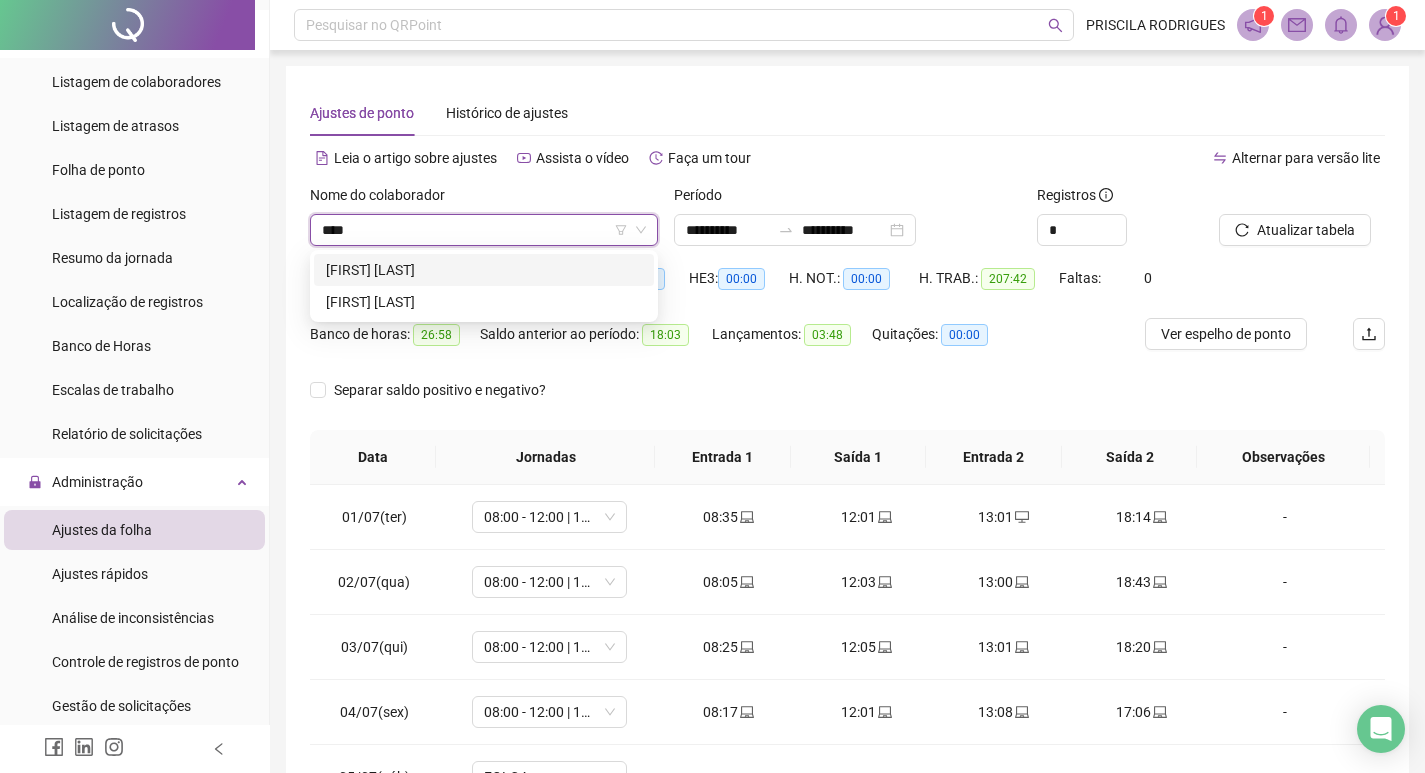 type on "*****" 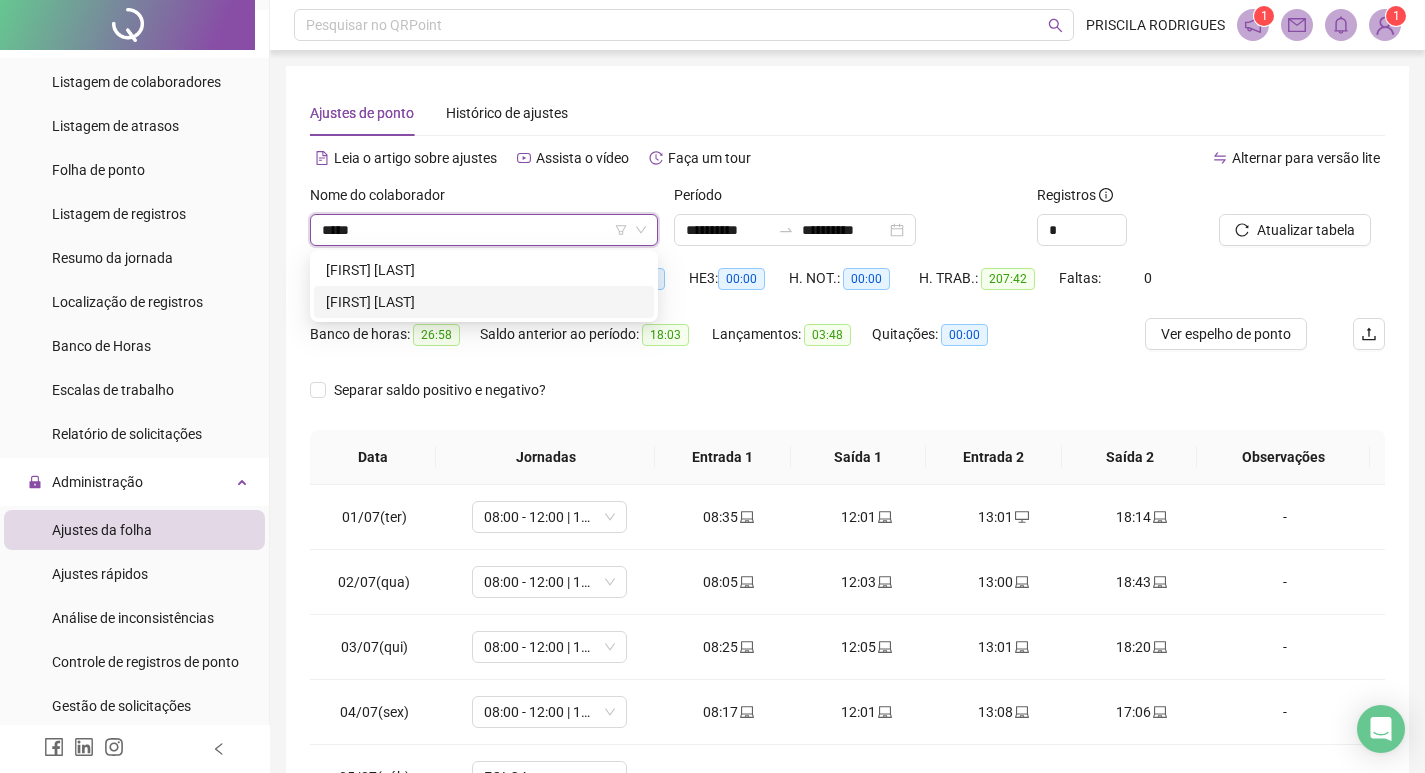 click on "[FIRST] [LAST] [LAST] [LAST]" at bounding box center (484, 302) 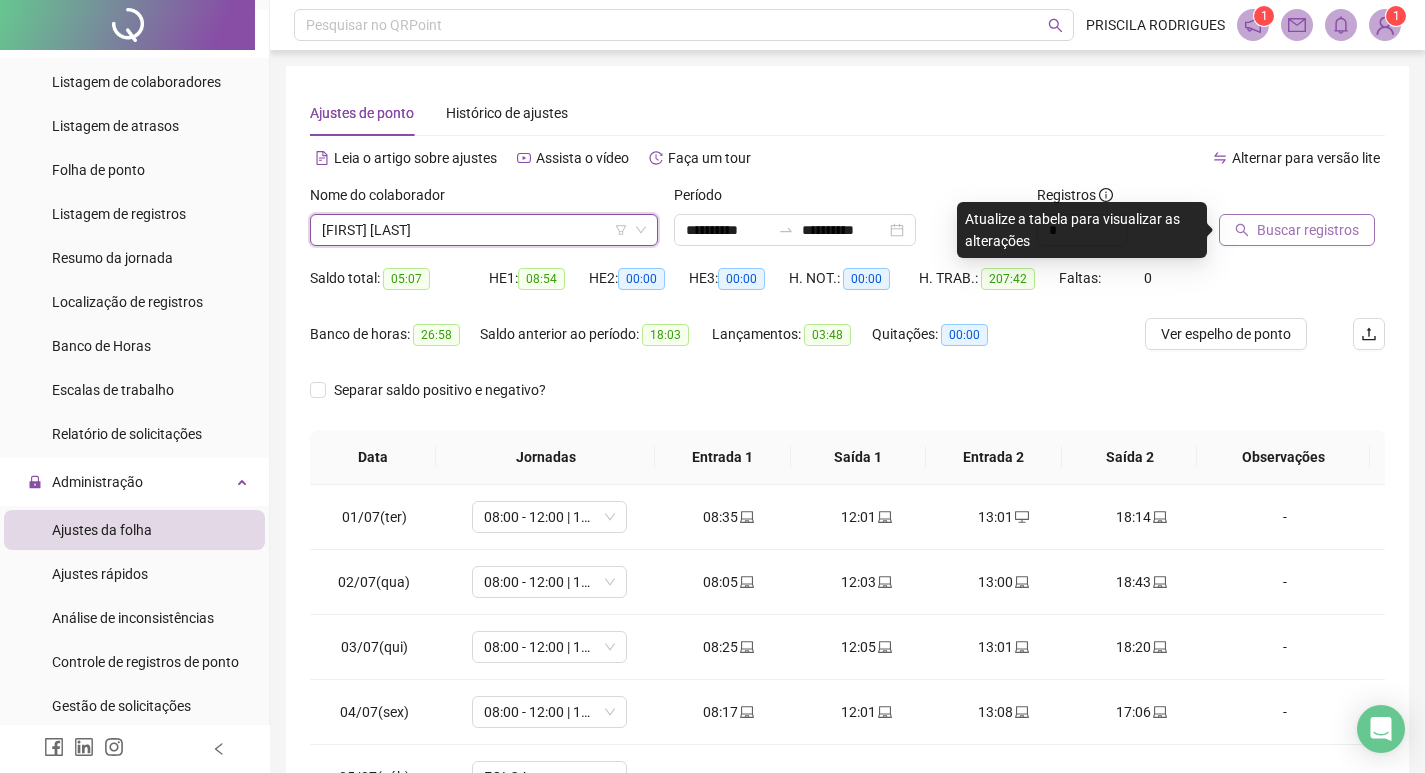 click on "Buscar registros" at bounding box center [1308, 230] 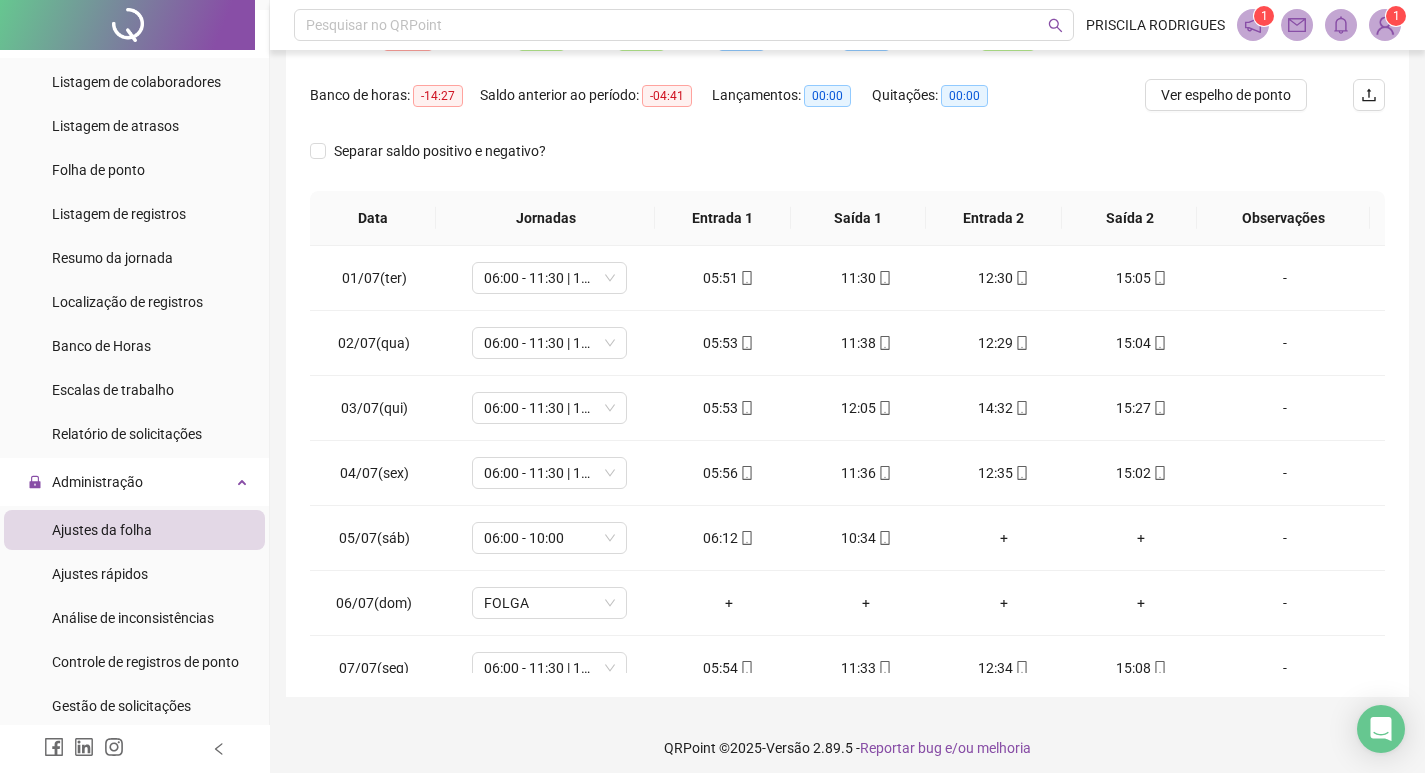scroll, scrollTop: 249, scrollLeft: 0, axis: vertical 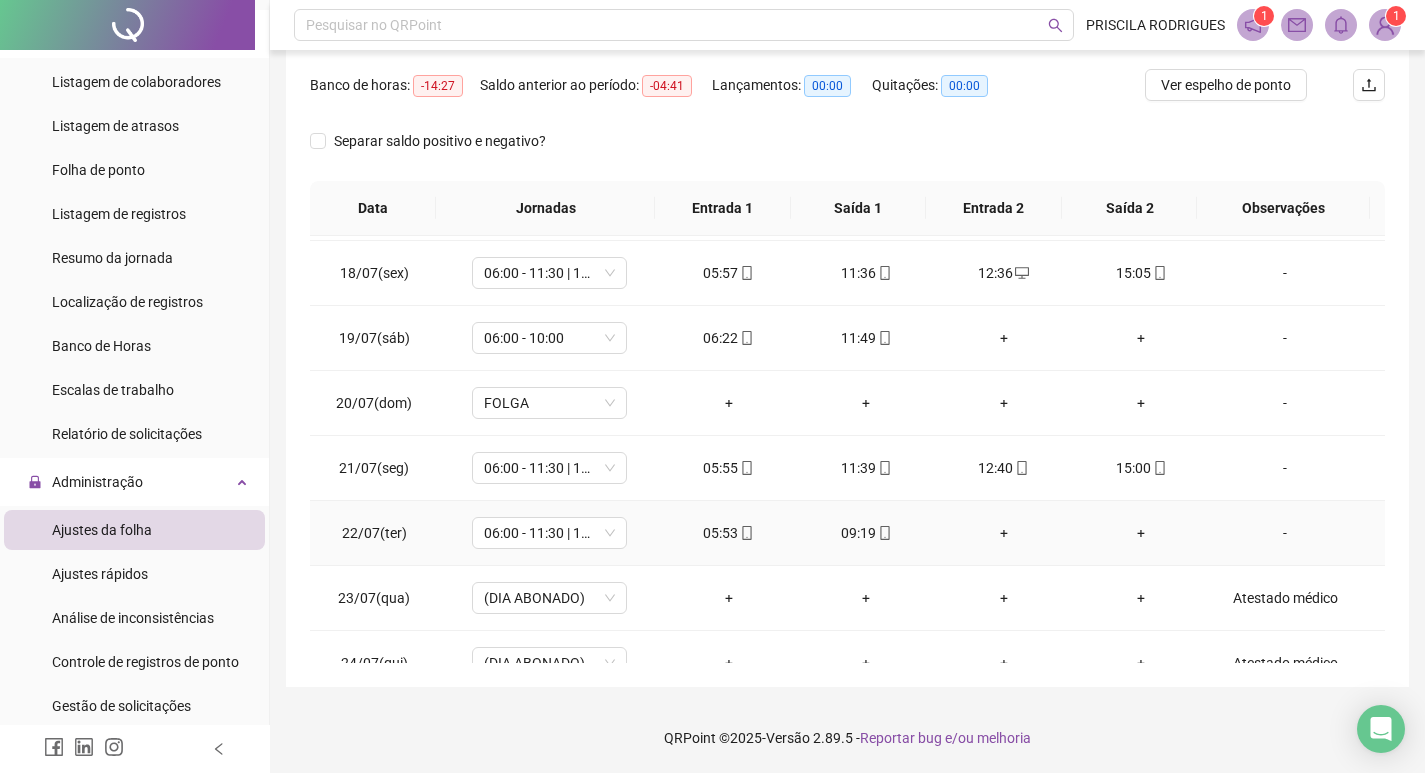 click on "+" at bounding box center [1142, 533] 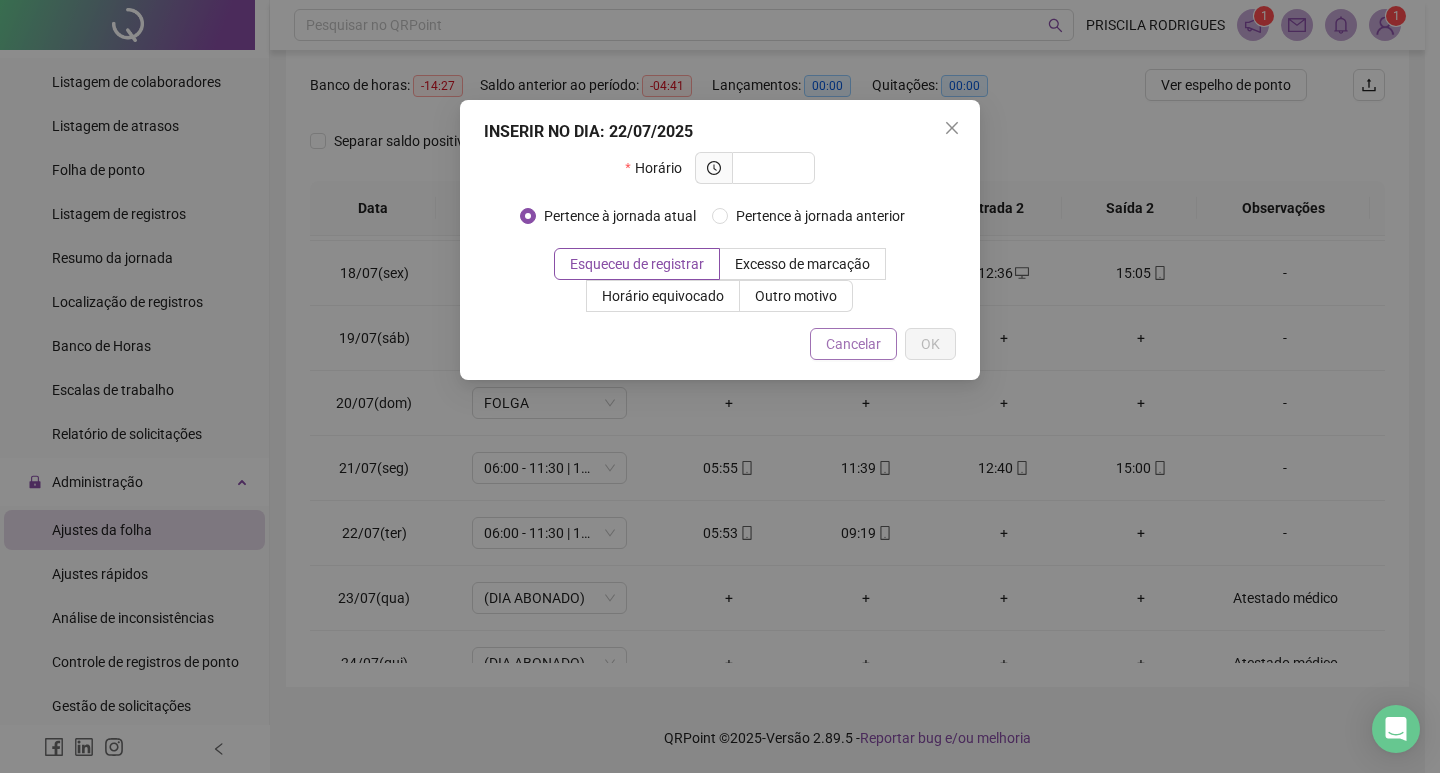 click on "Cancelar" at bounding box center (853, 344) 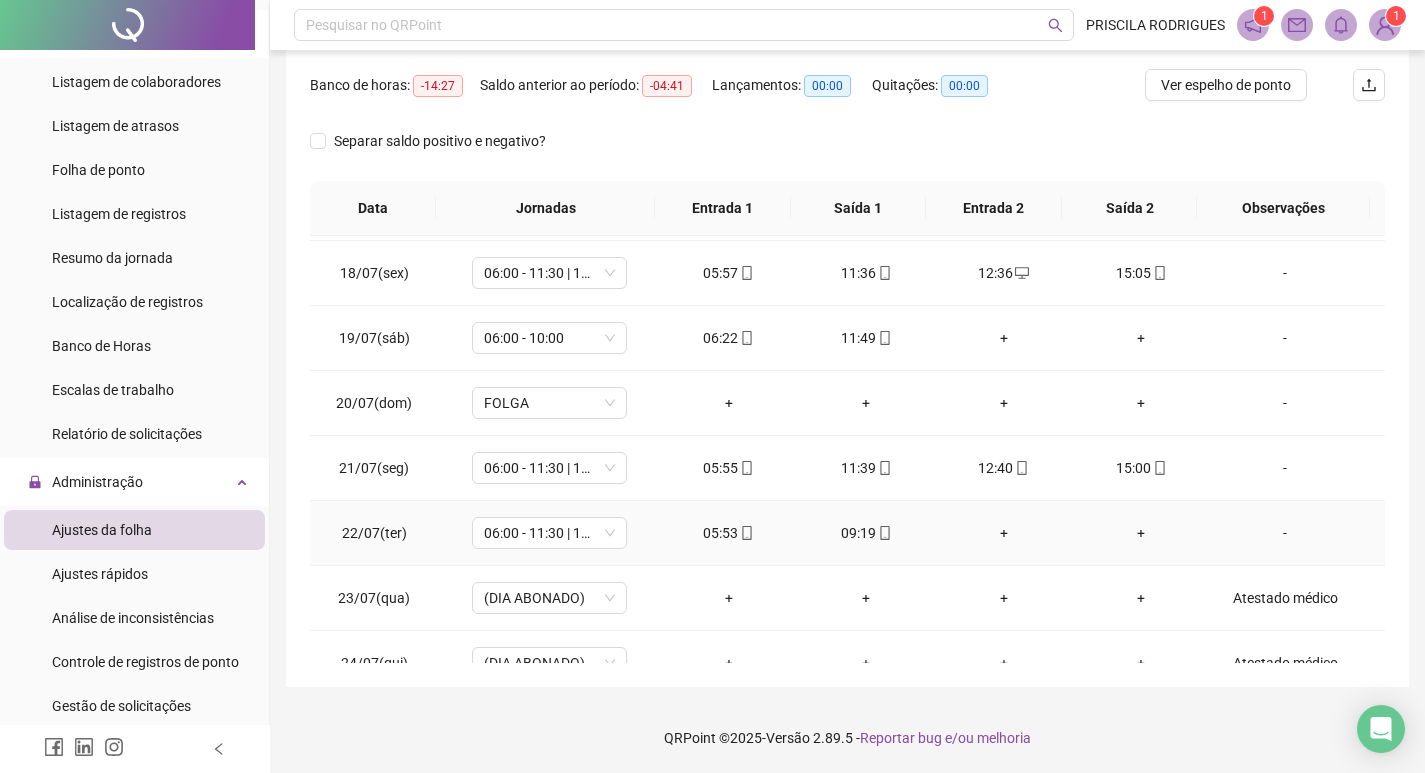 click on "-" at bounding box center [1285, 533] 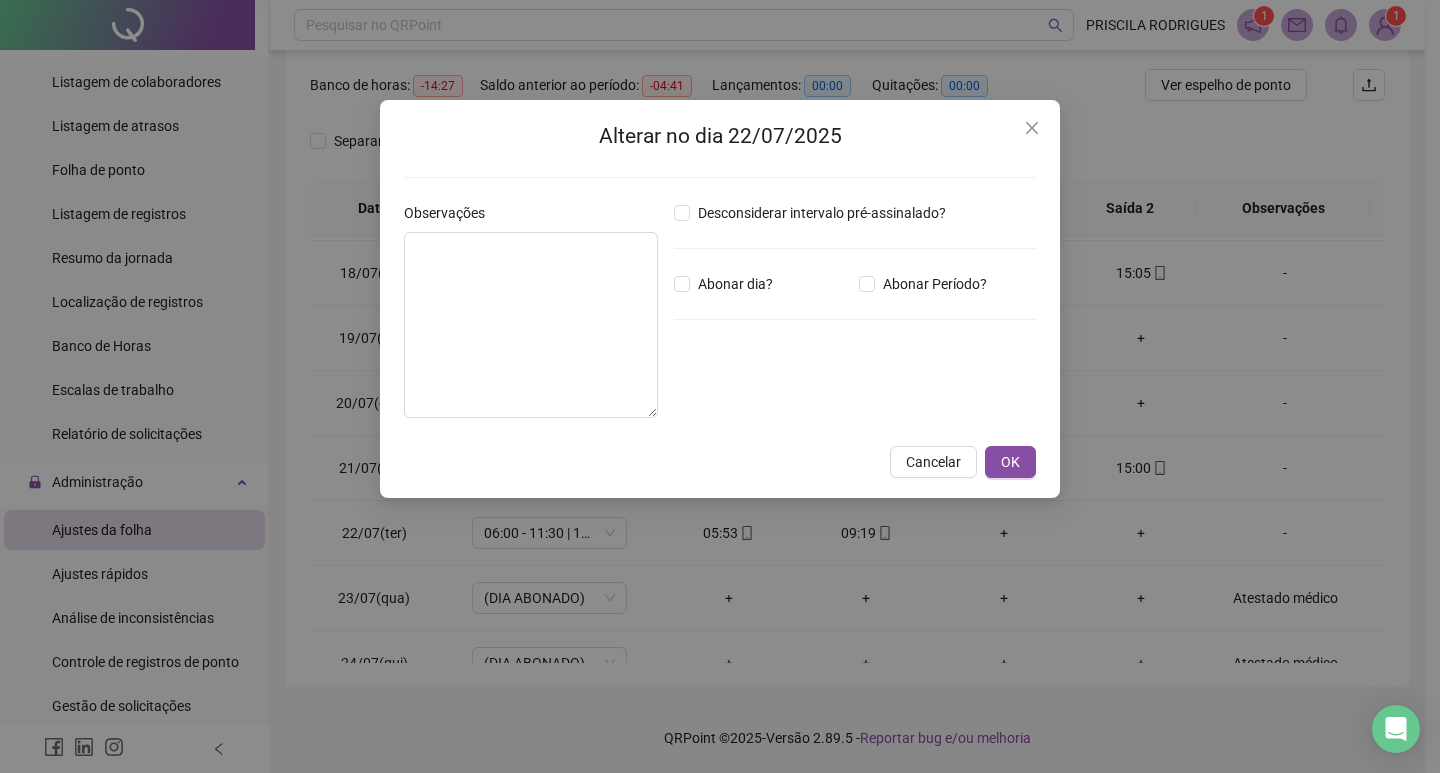 click on "Abonar Período?" at bounding box center [927, 284] 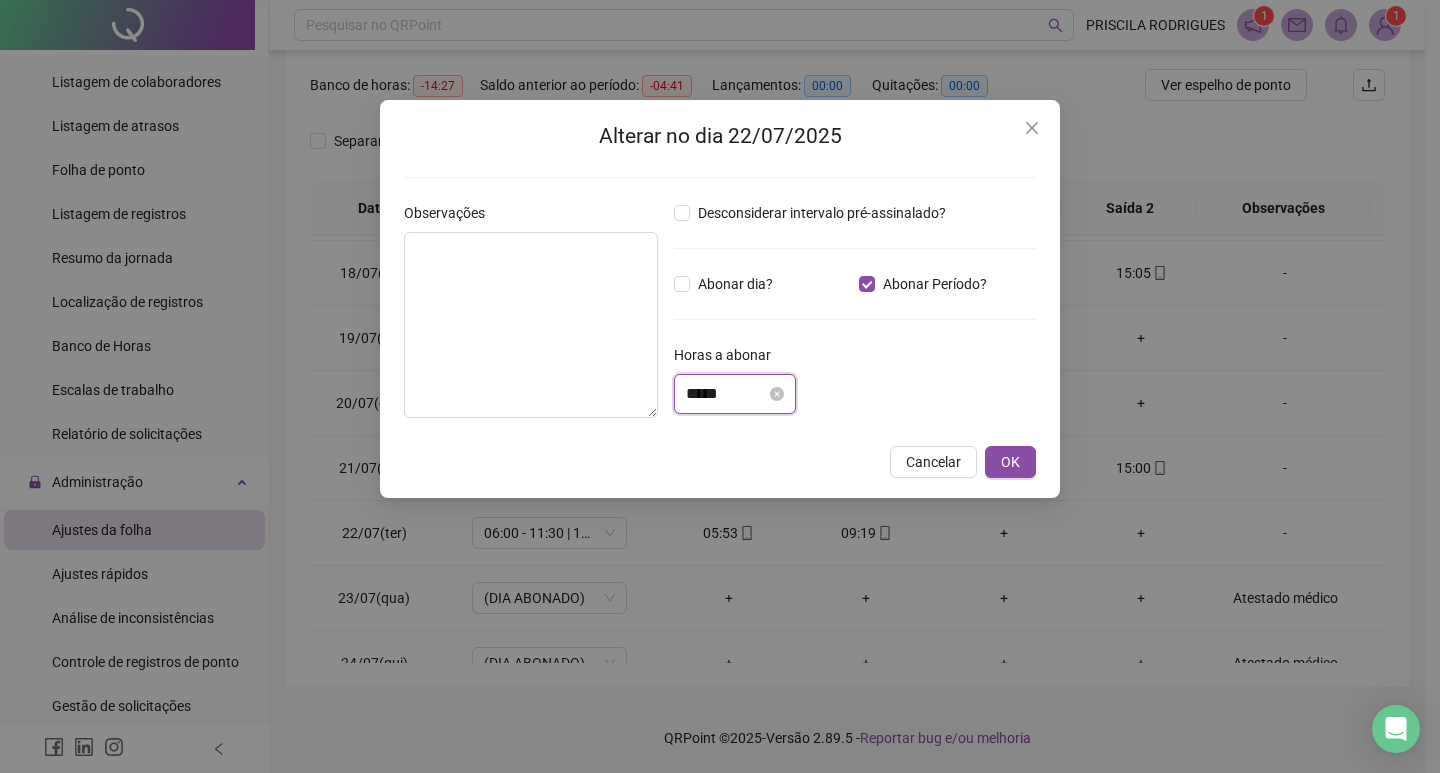 click on "*****" at bounding box center (726, 394) 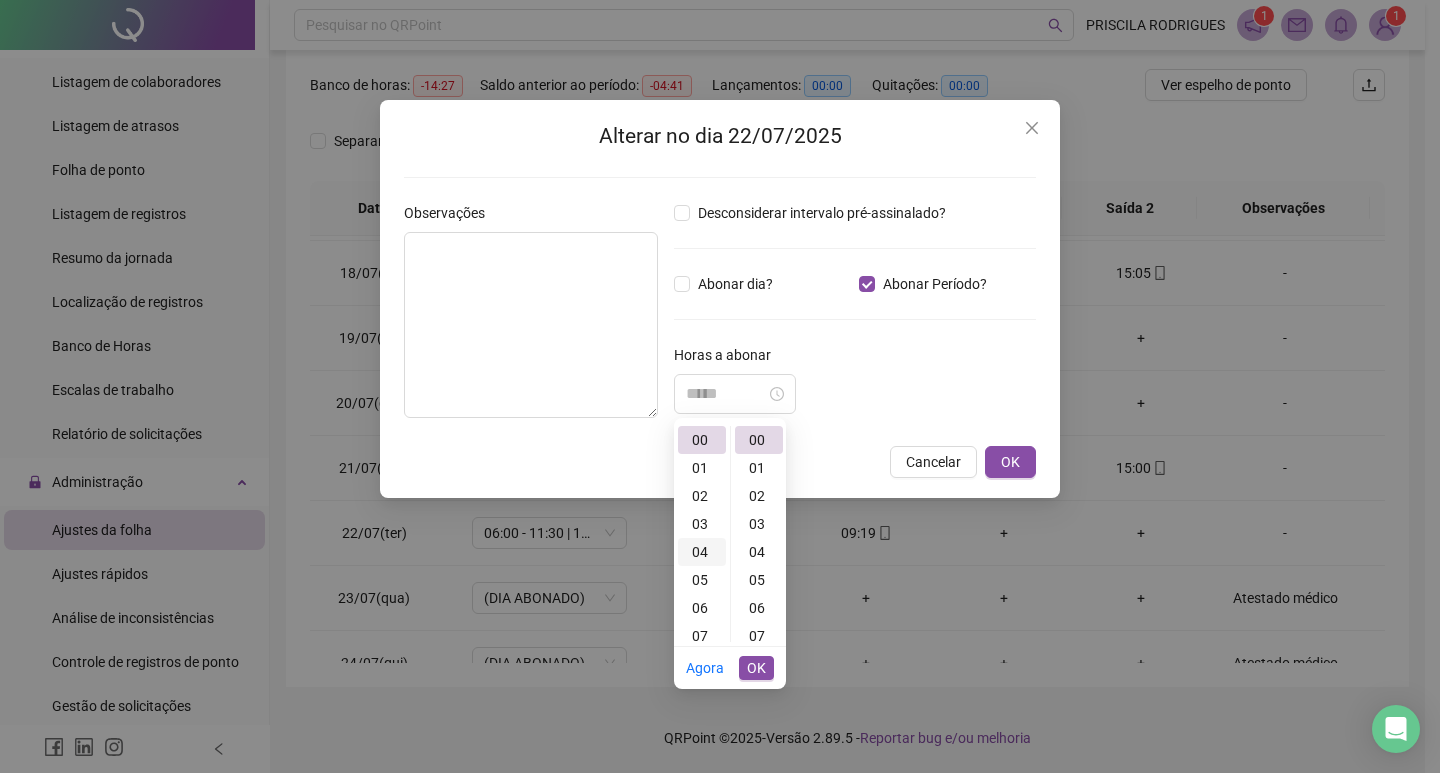 click on "04" at bounding box center (702, 552) 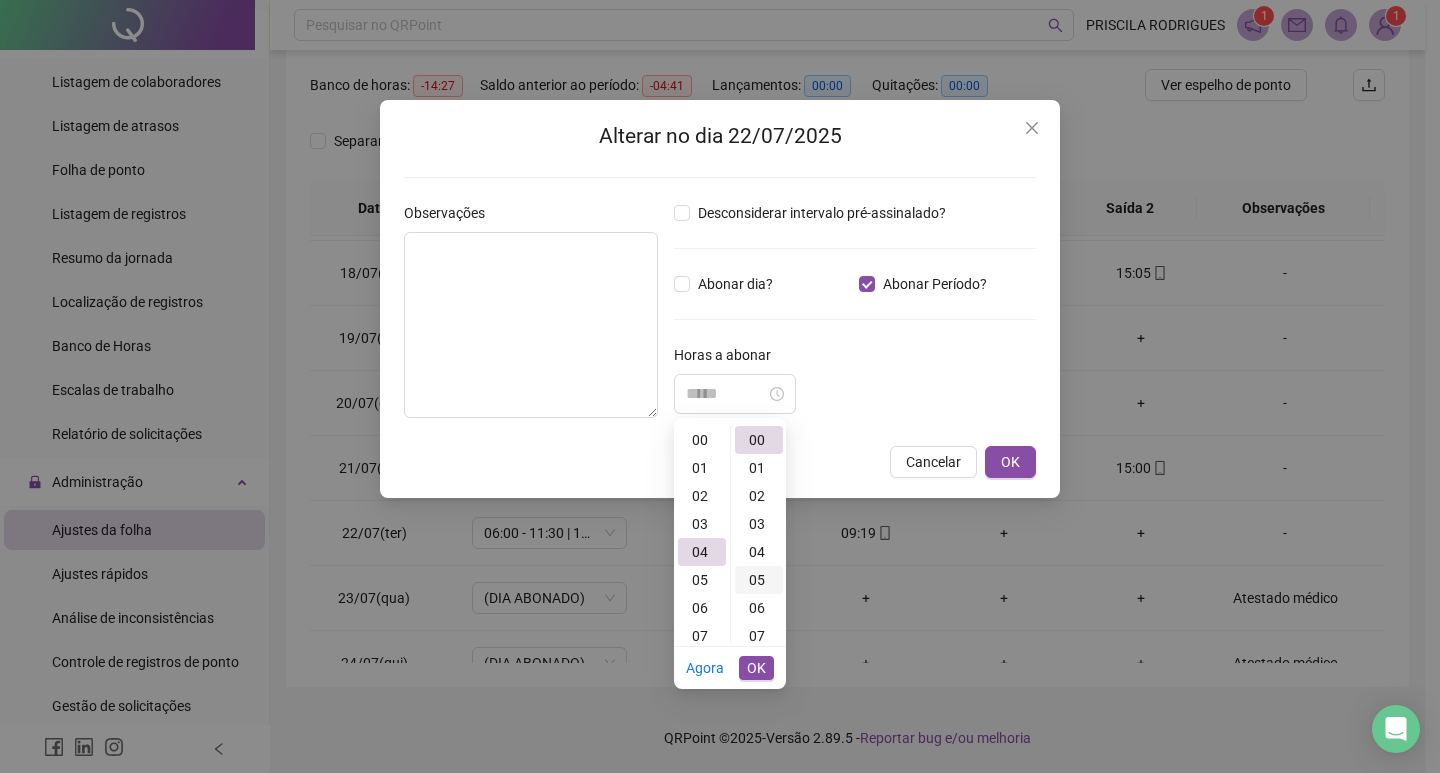 scroll, scrollTop: 112, scrollLeft: 0, axis: vertical 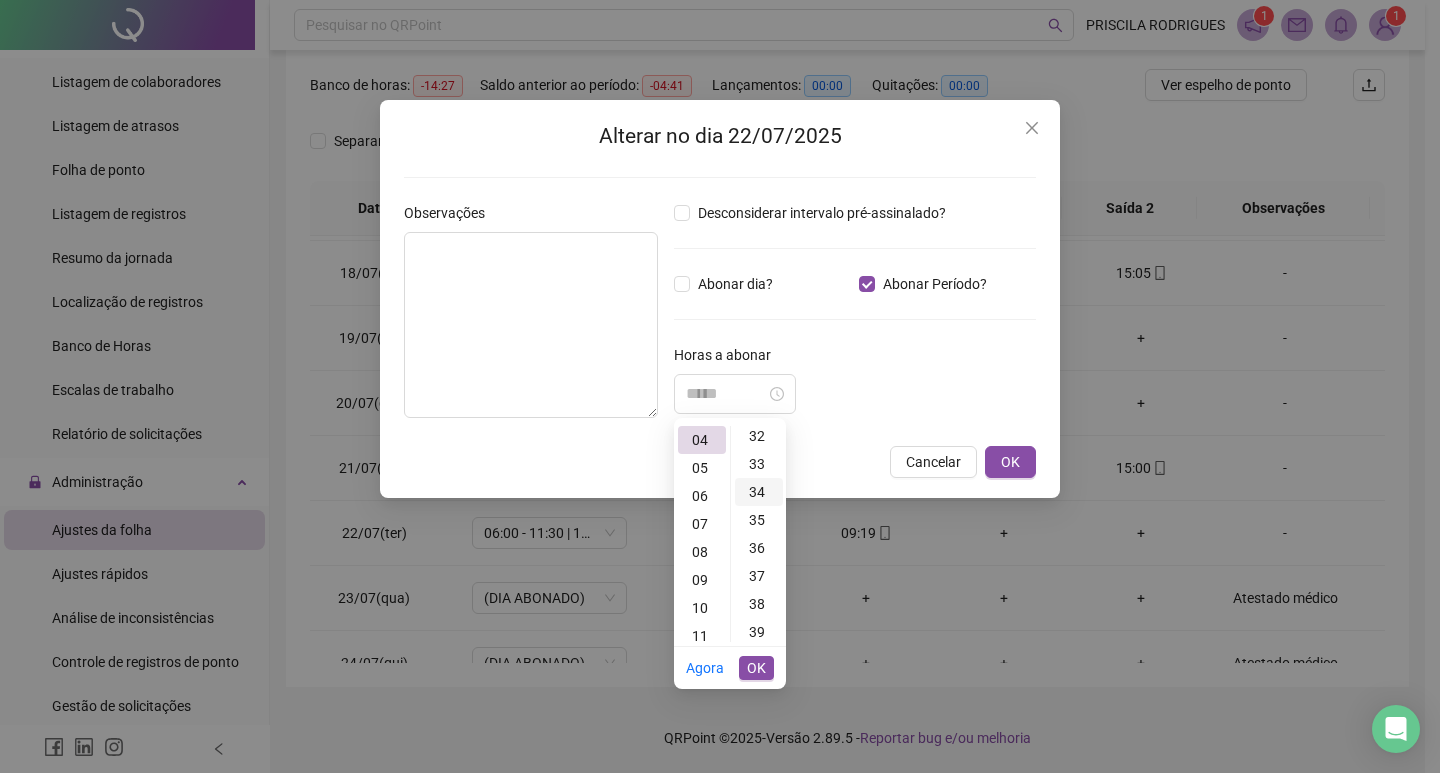 click on "34" at bounding box center (759, 492) 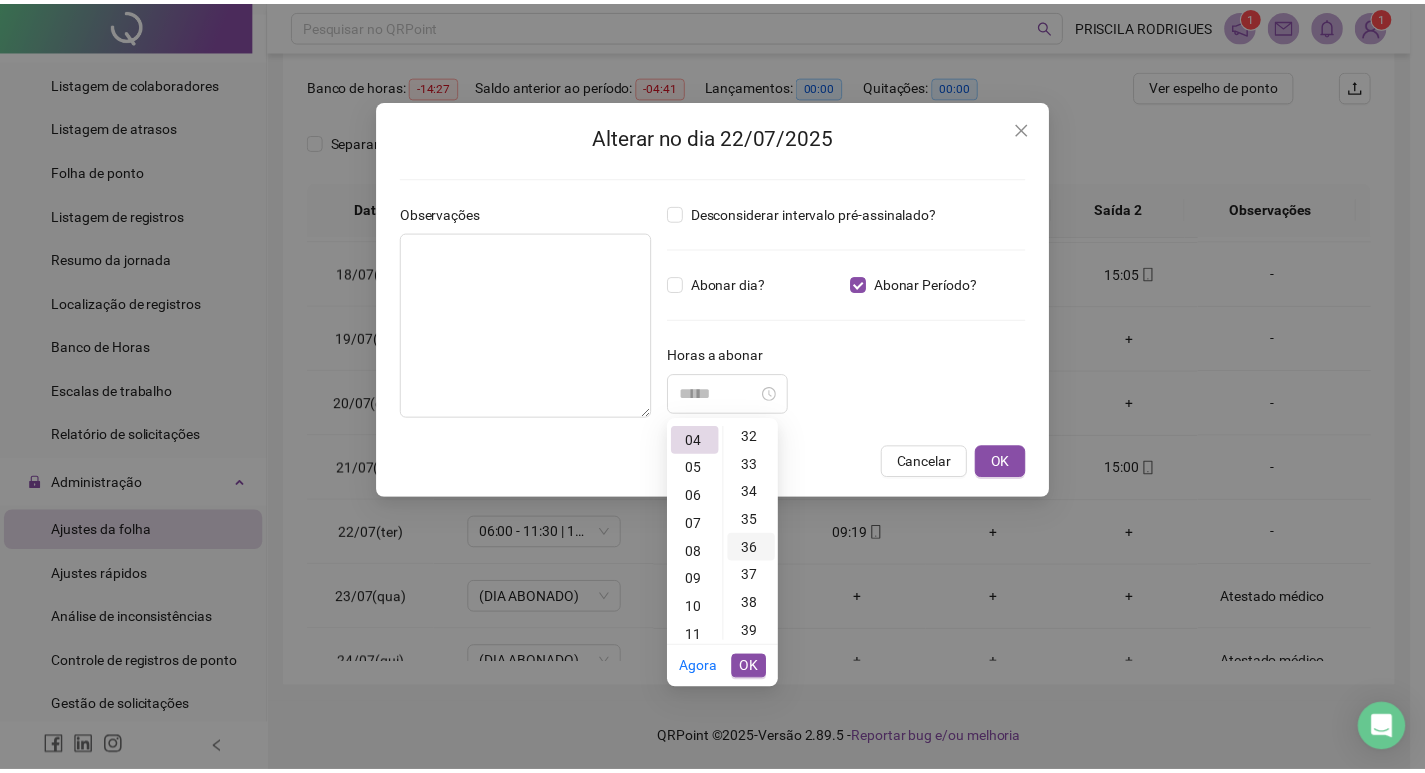 scroll, scrollTop: 952, scrollLeft: 0, axis: vertical 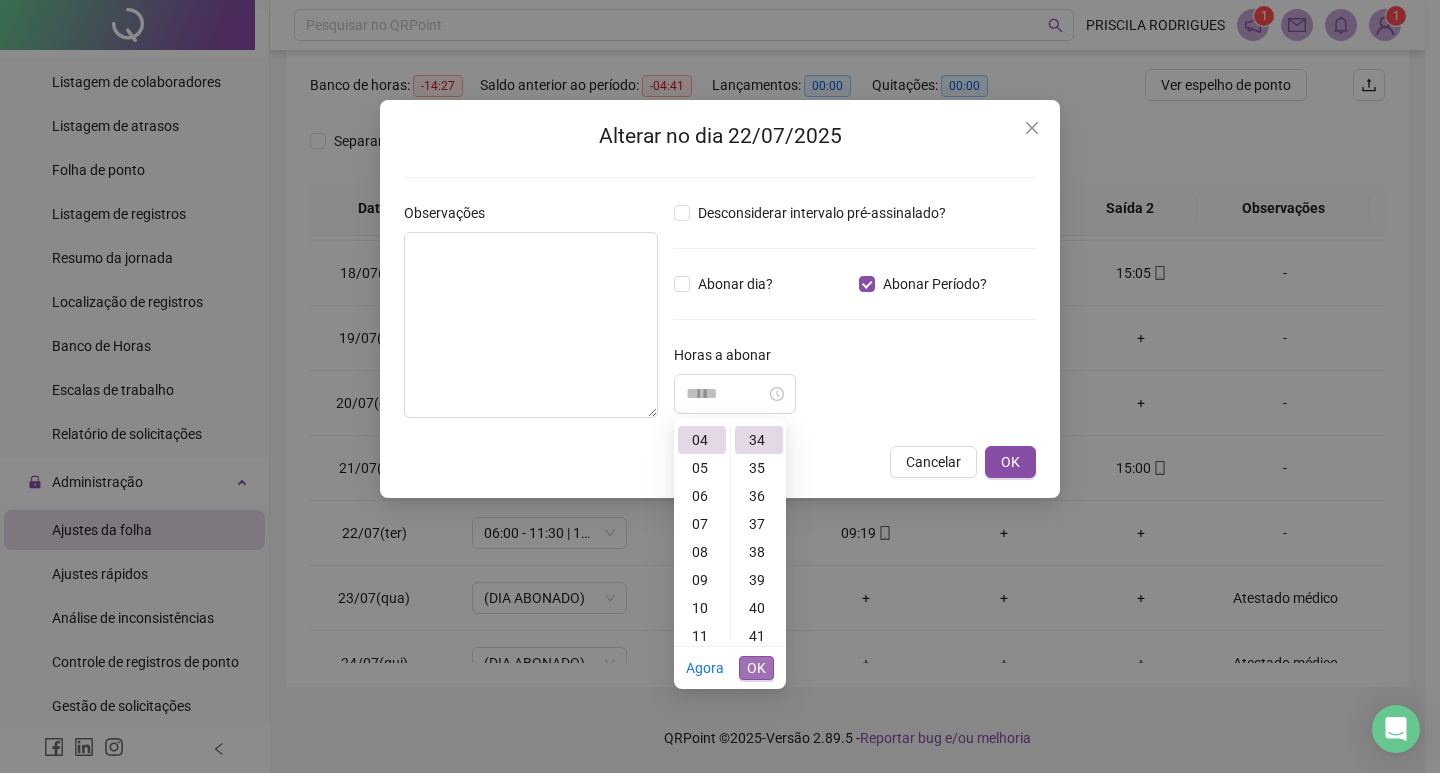 type on "*****" 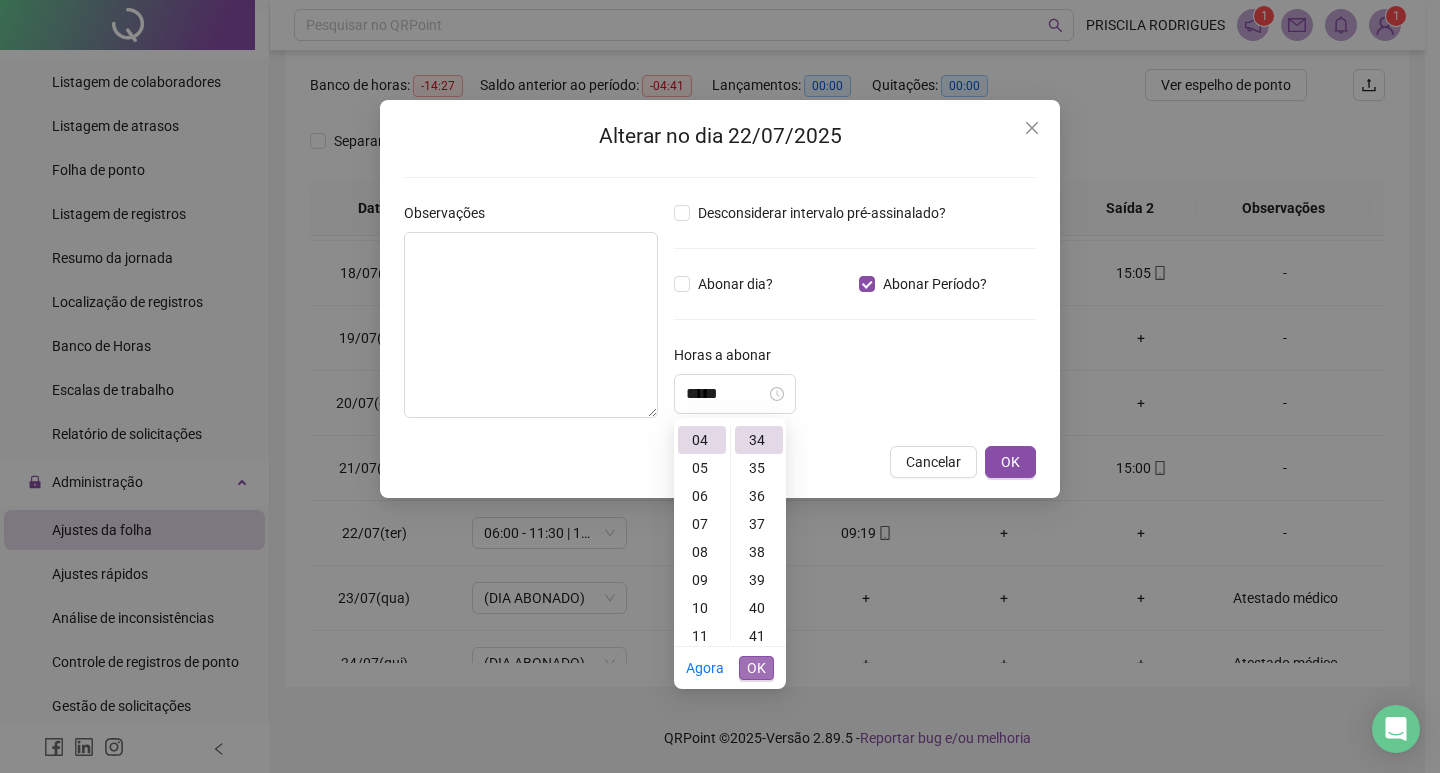 click on "OK" at bounding box center [756, 668] 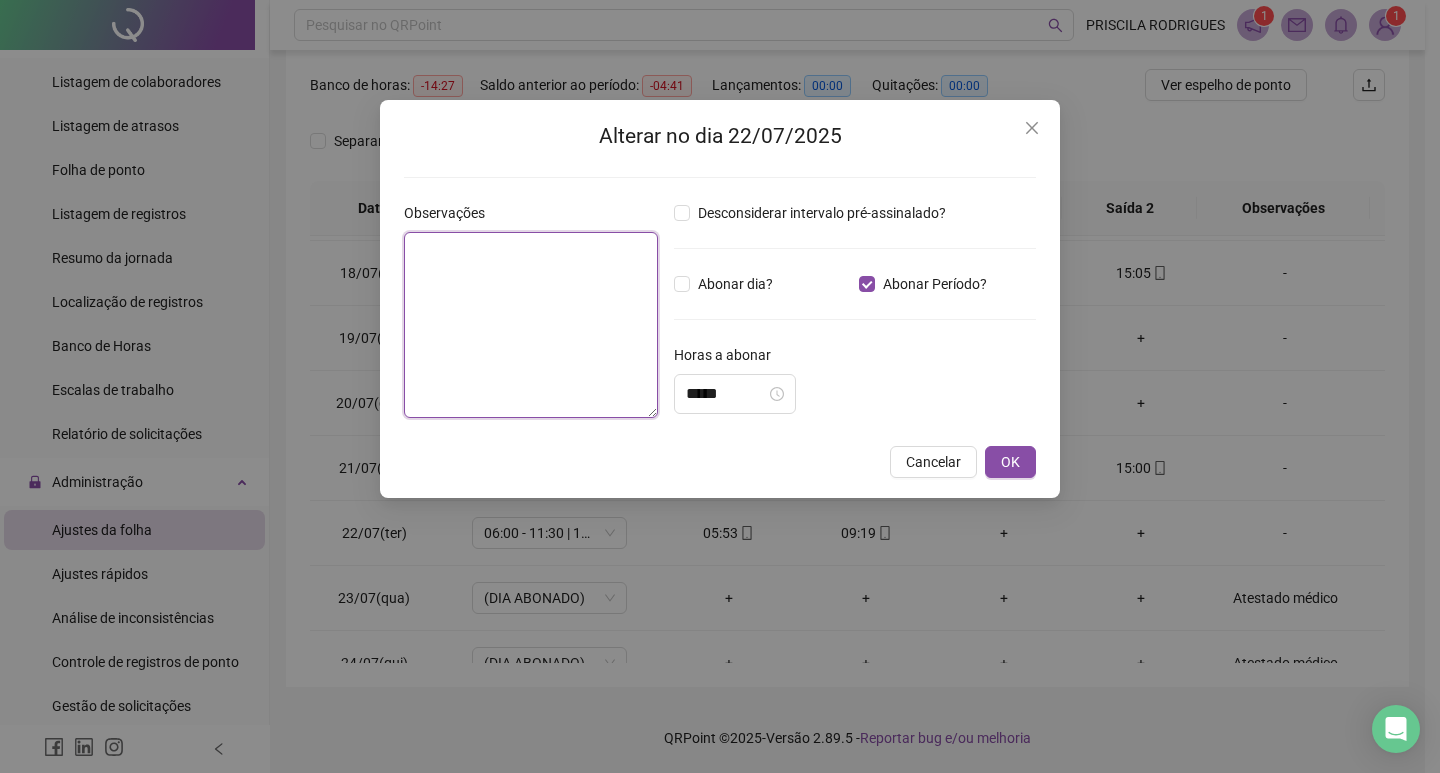 click at bounding box center [531, 325] 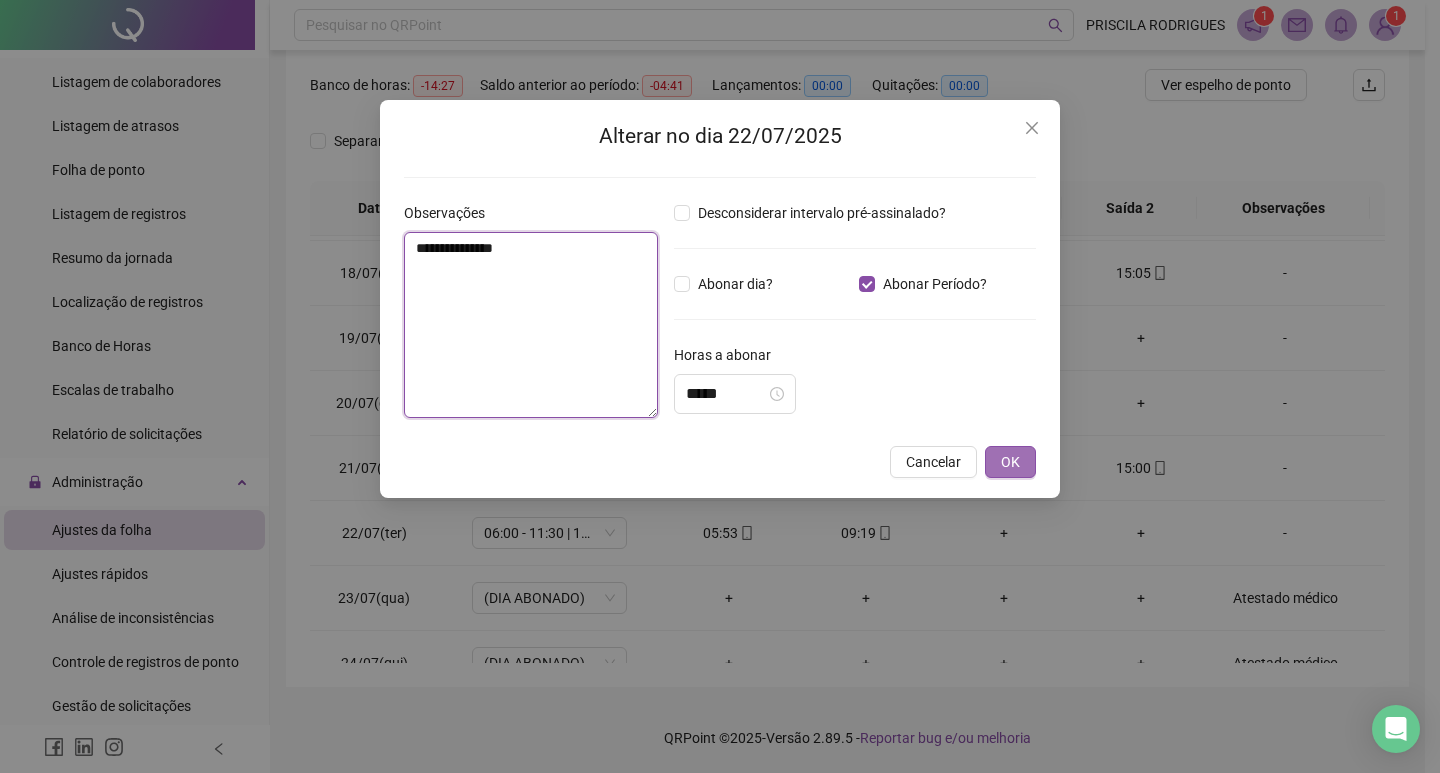 type on "**********" 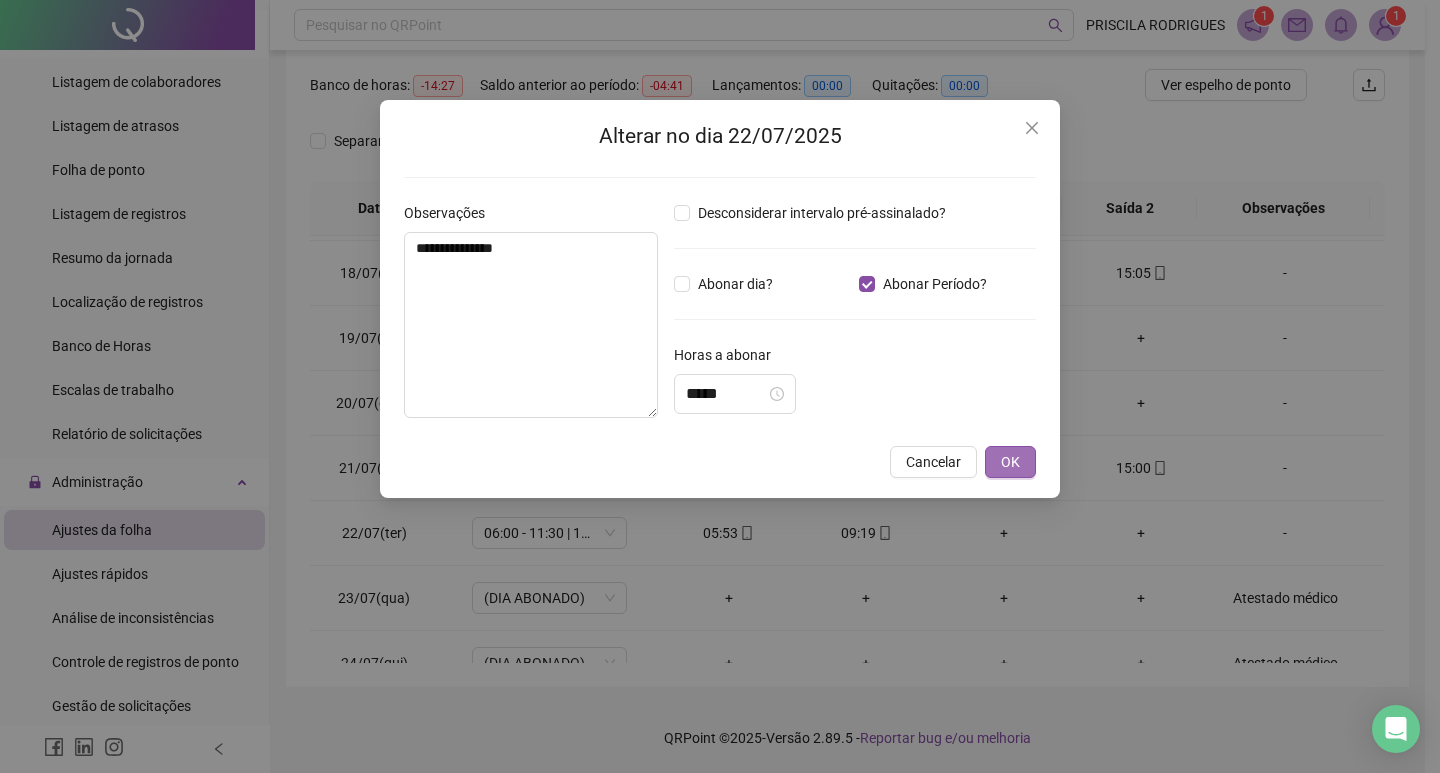click on "OK" at bounding box center (1010, 462) 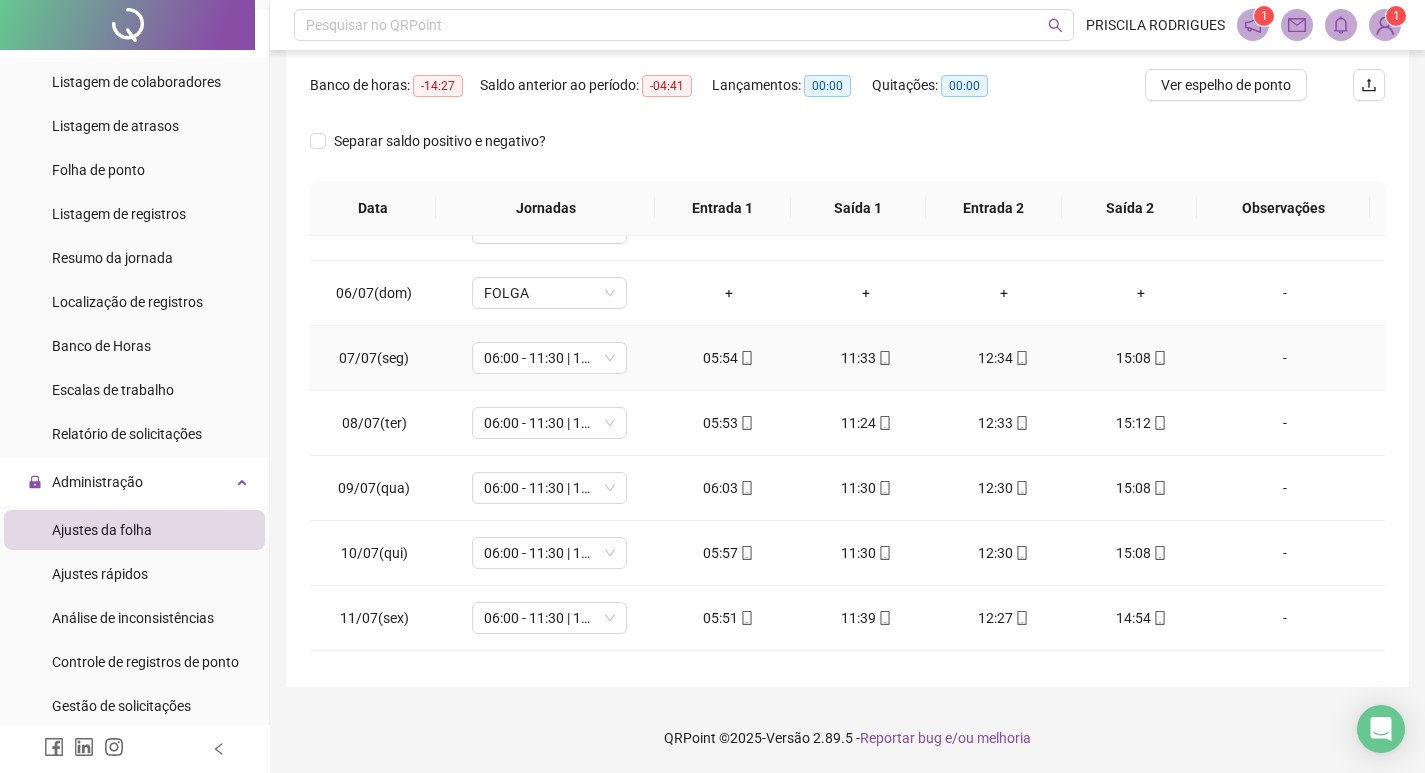 scroll, scrollTop: 0, scrollLeft: 0, axis: both 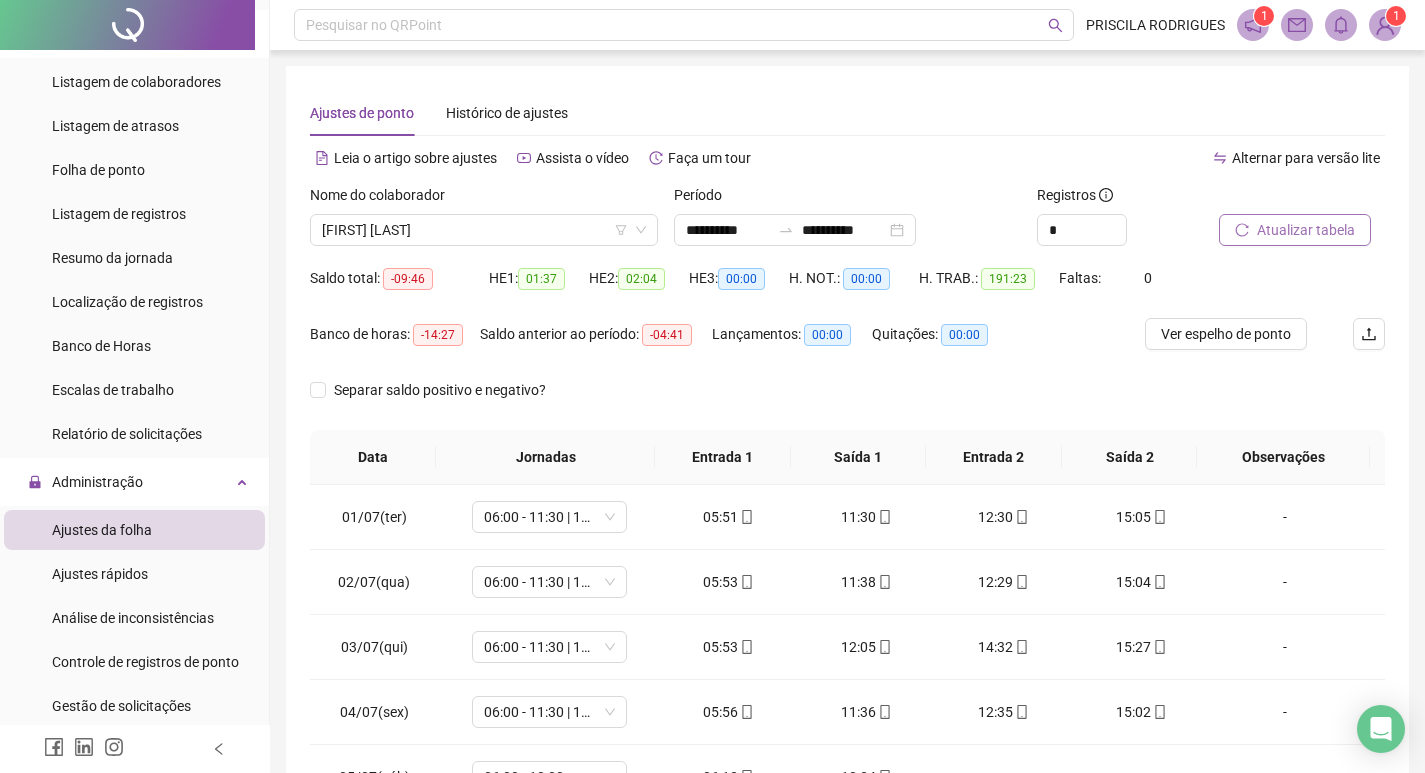 click on "Atualizar tabela" at bounding box center [1306, 230] 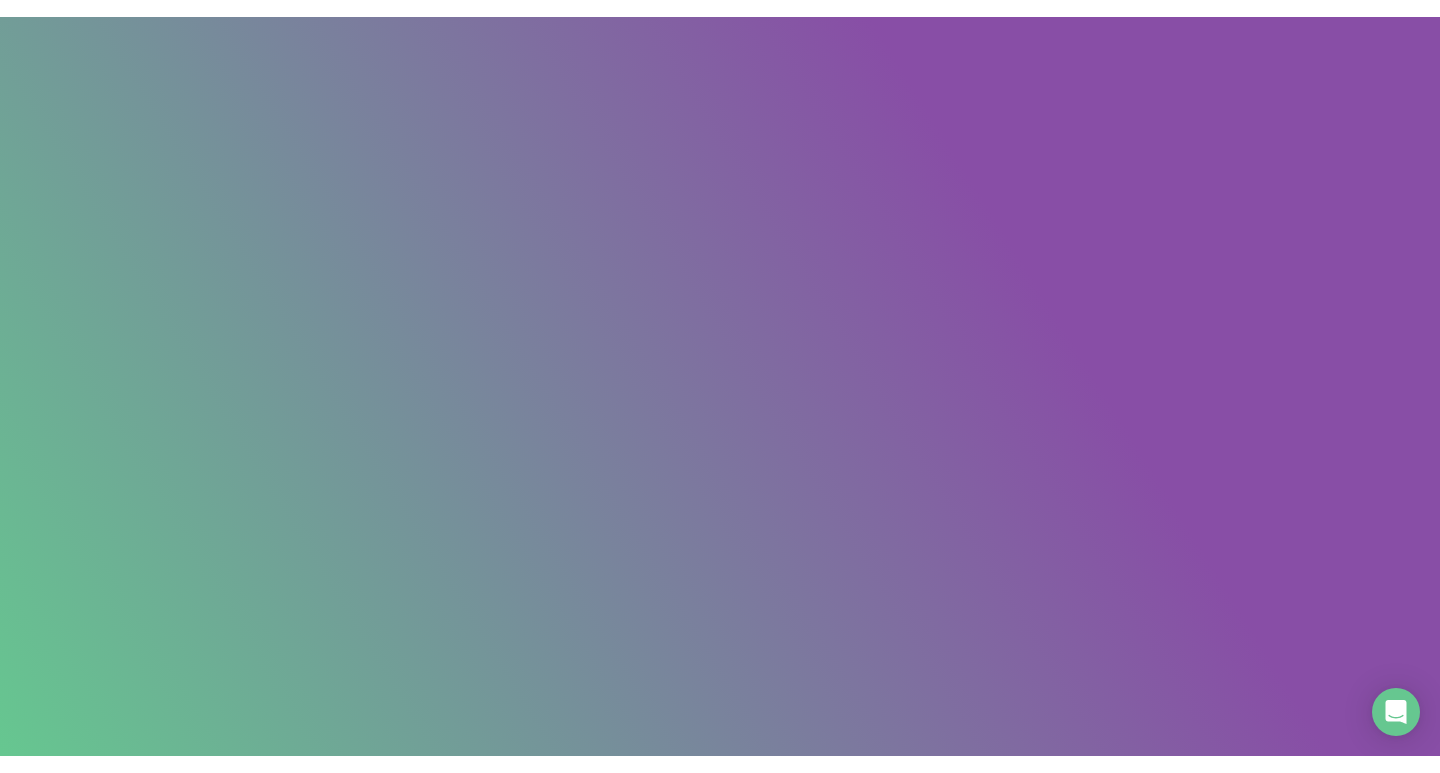 scroll, scrollTop: 0, scrollLeft: 0, axis: both 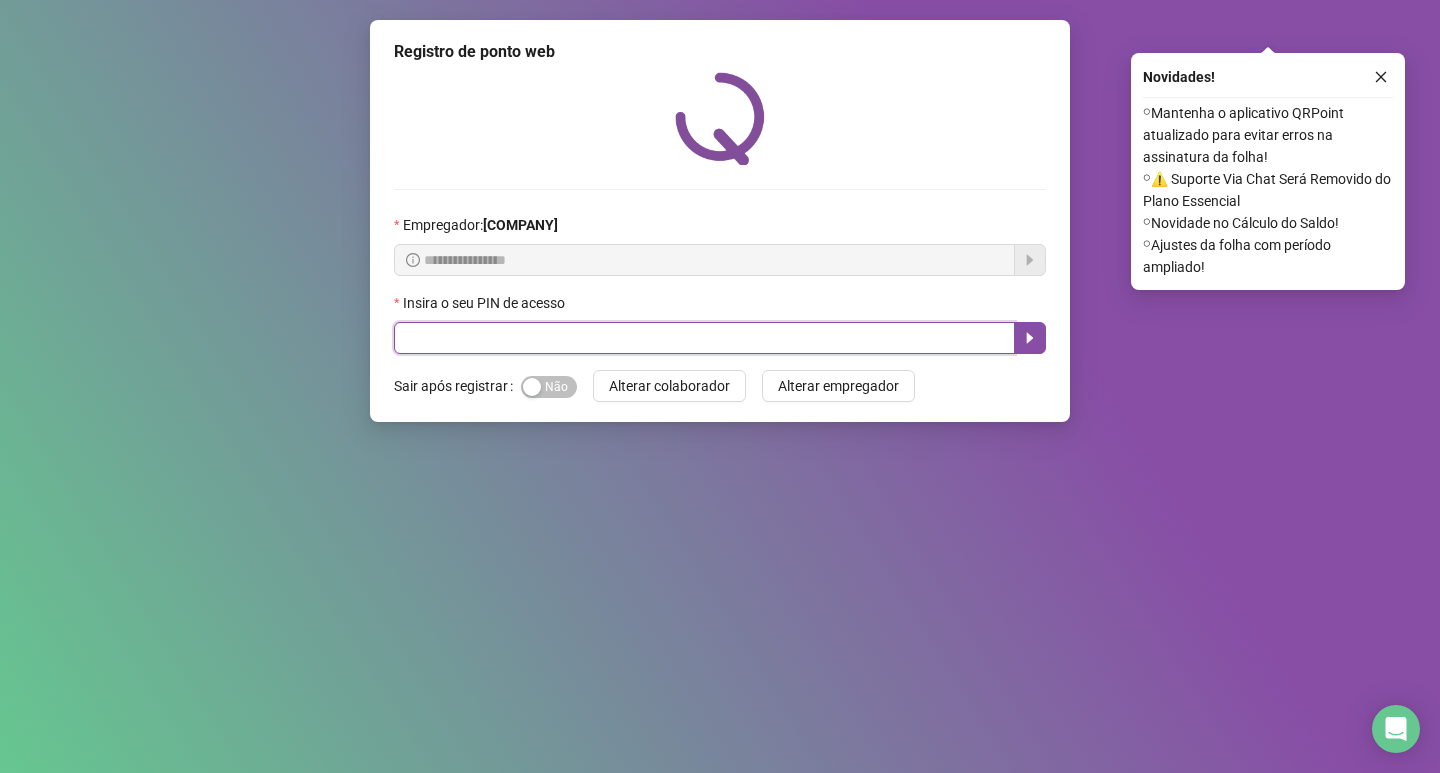 click at bounding box center (704, 338) 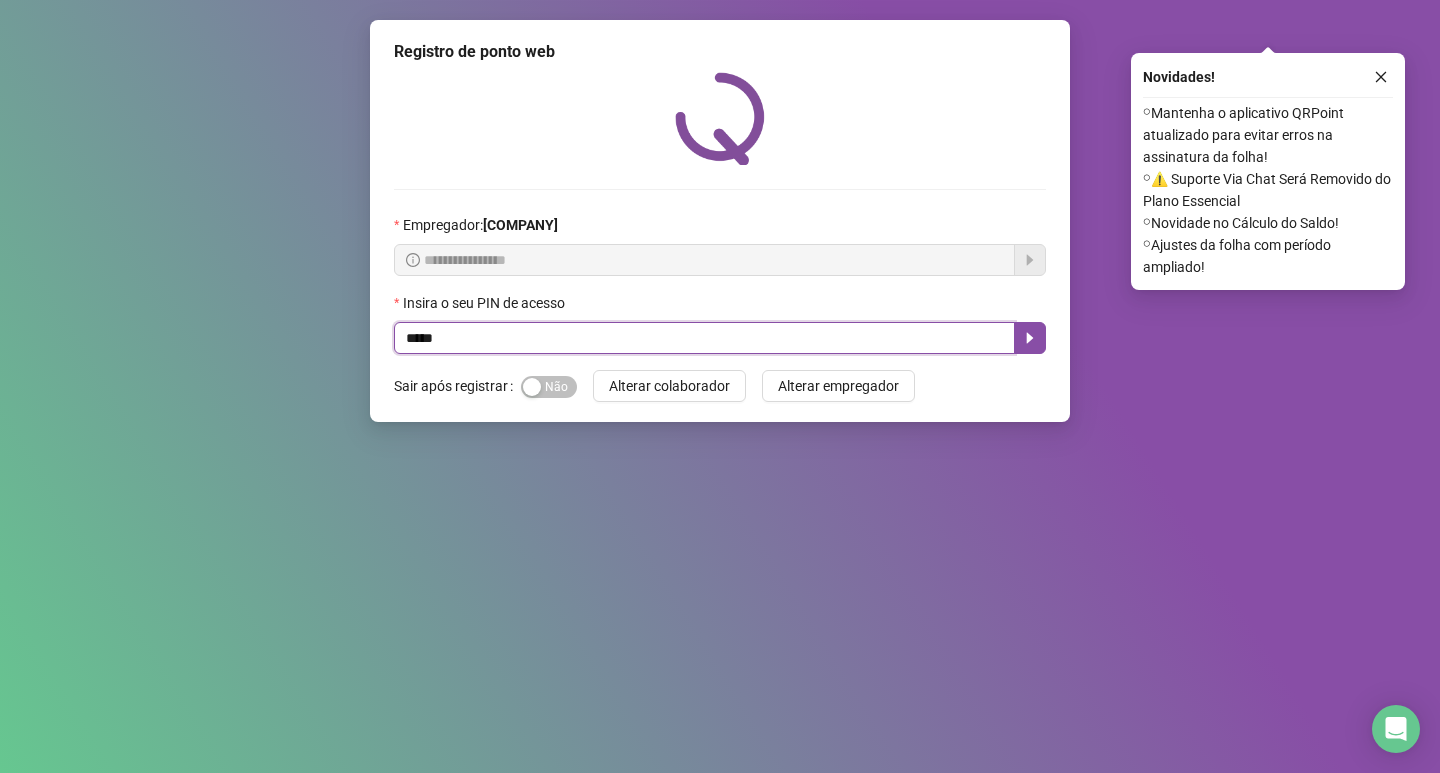 type on "*****" 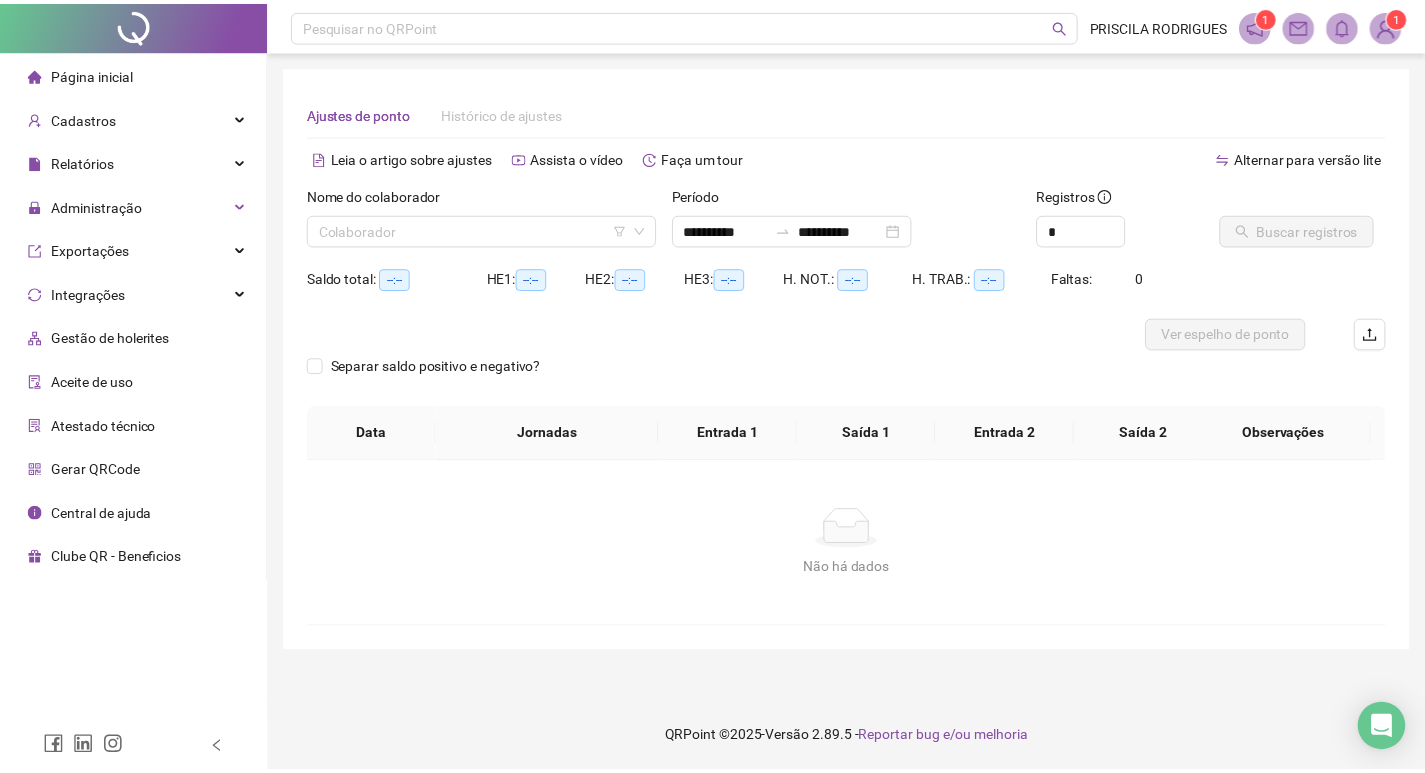 scroll, scrollTop: 0, scrollLeft: 0, axis: both 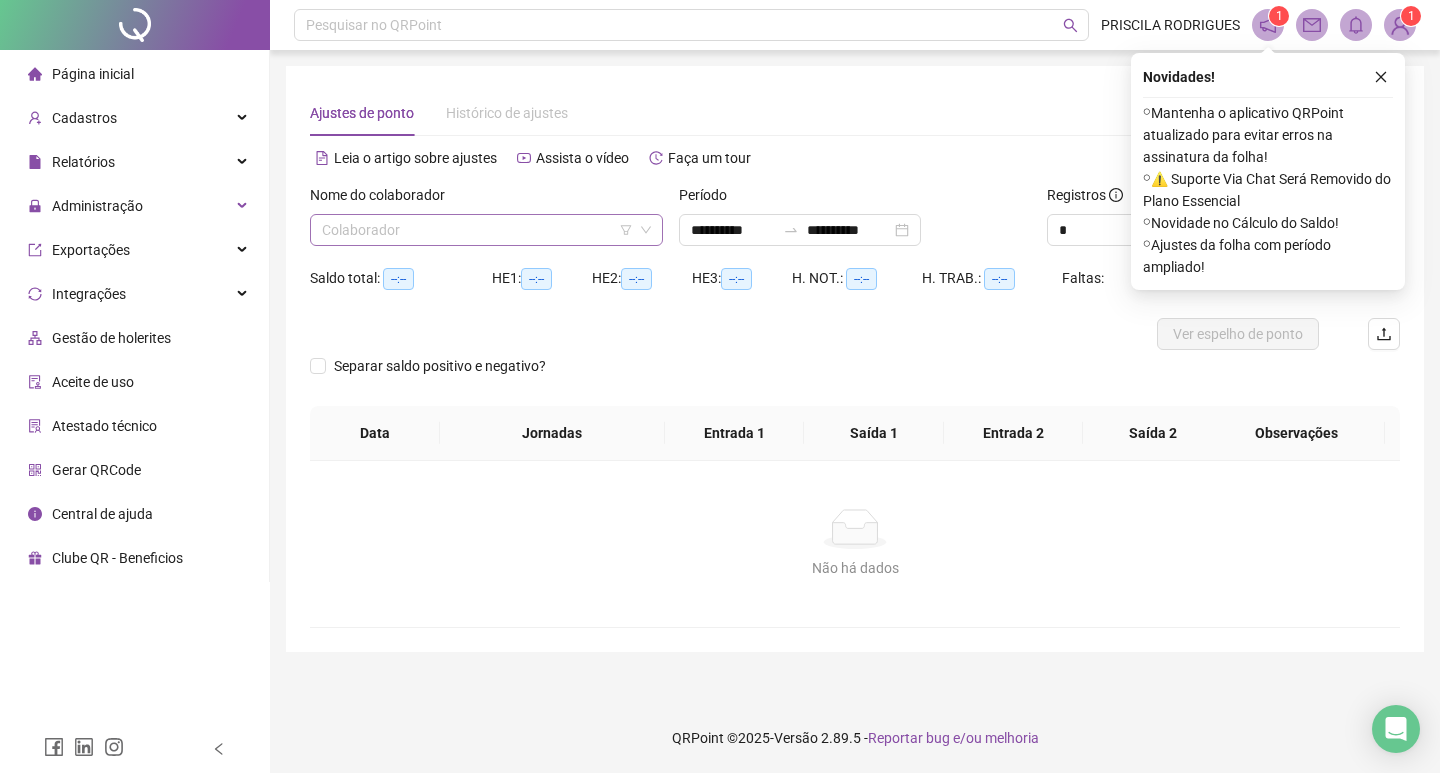 click at bounding box center [477, 230] 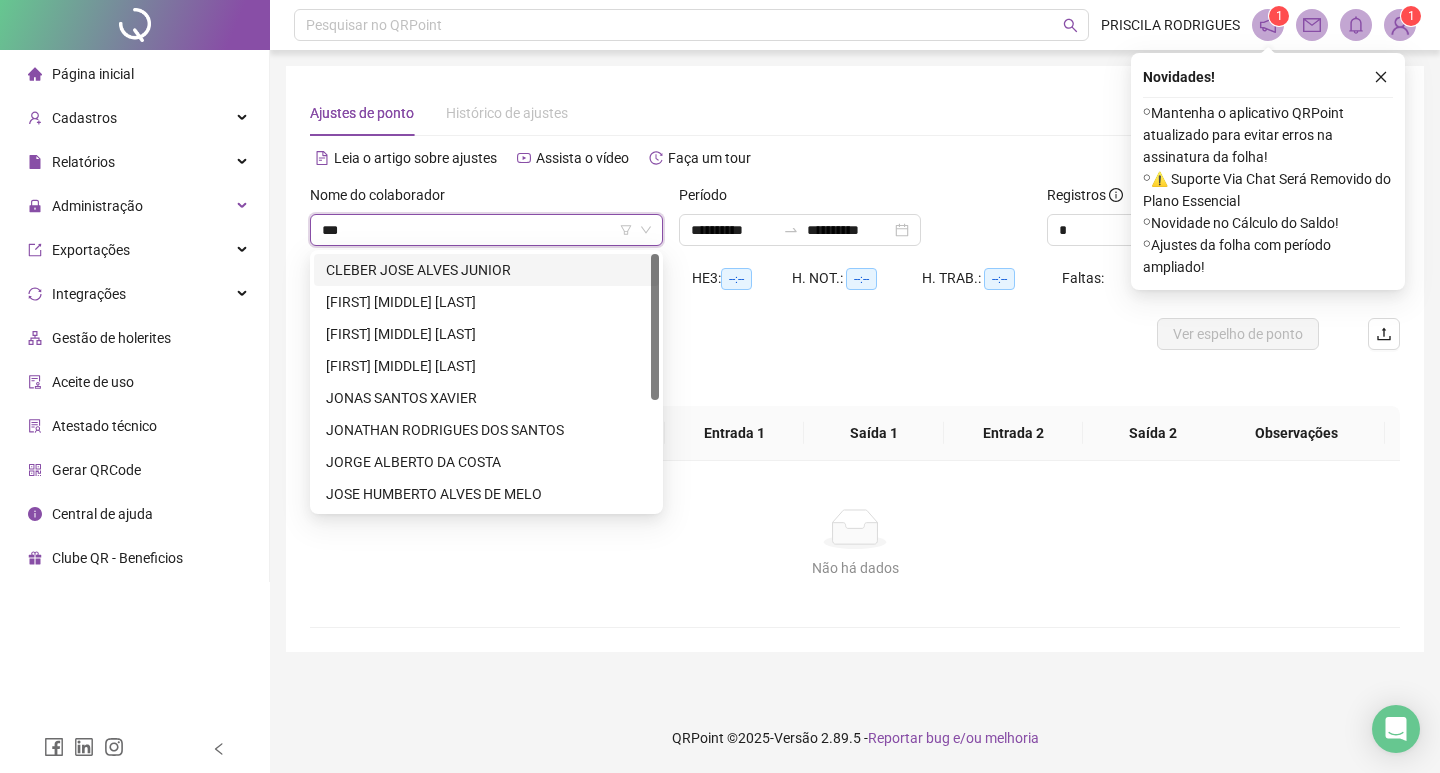 type on "****" 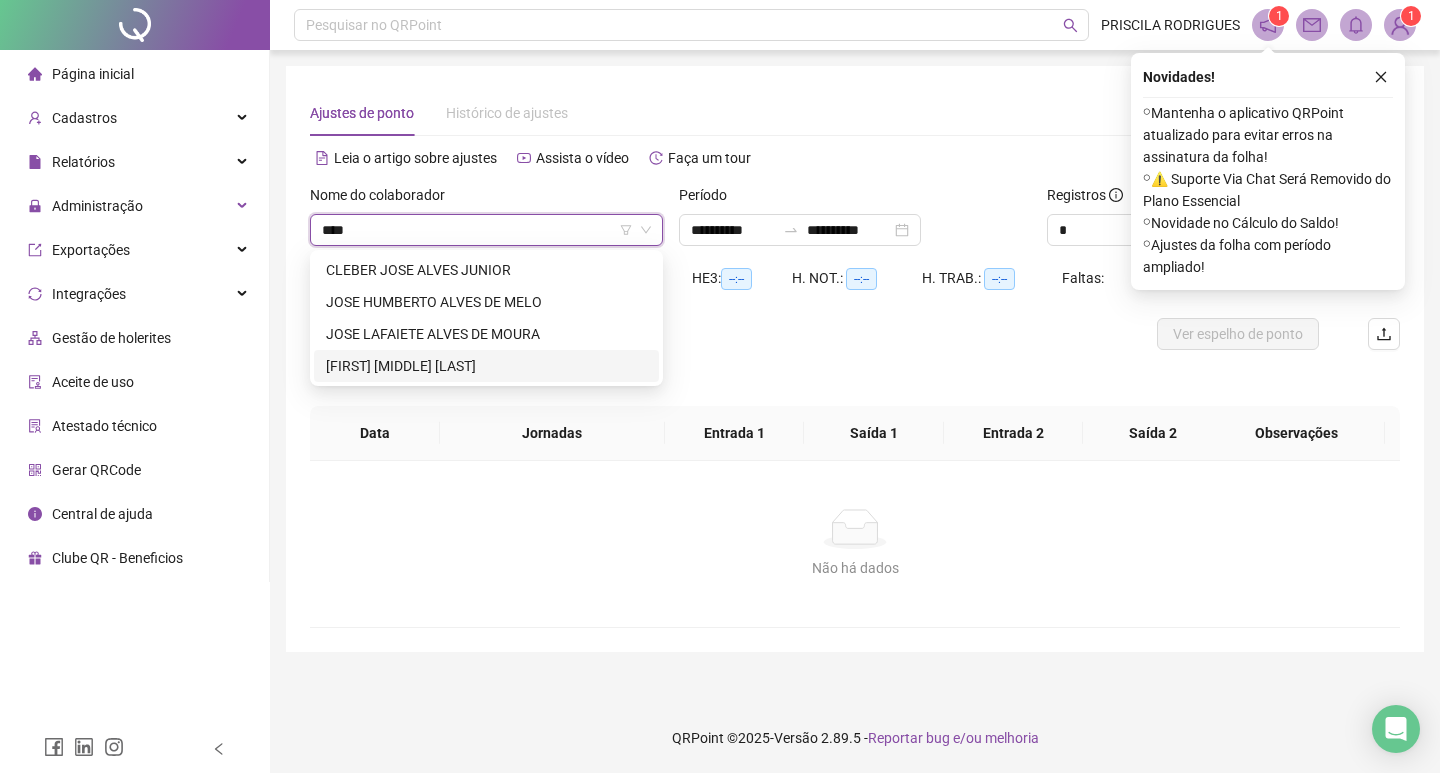 click on "JOSE LAFAIETE ALVES DE MOURA" at bounding box center (486, 334) 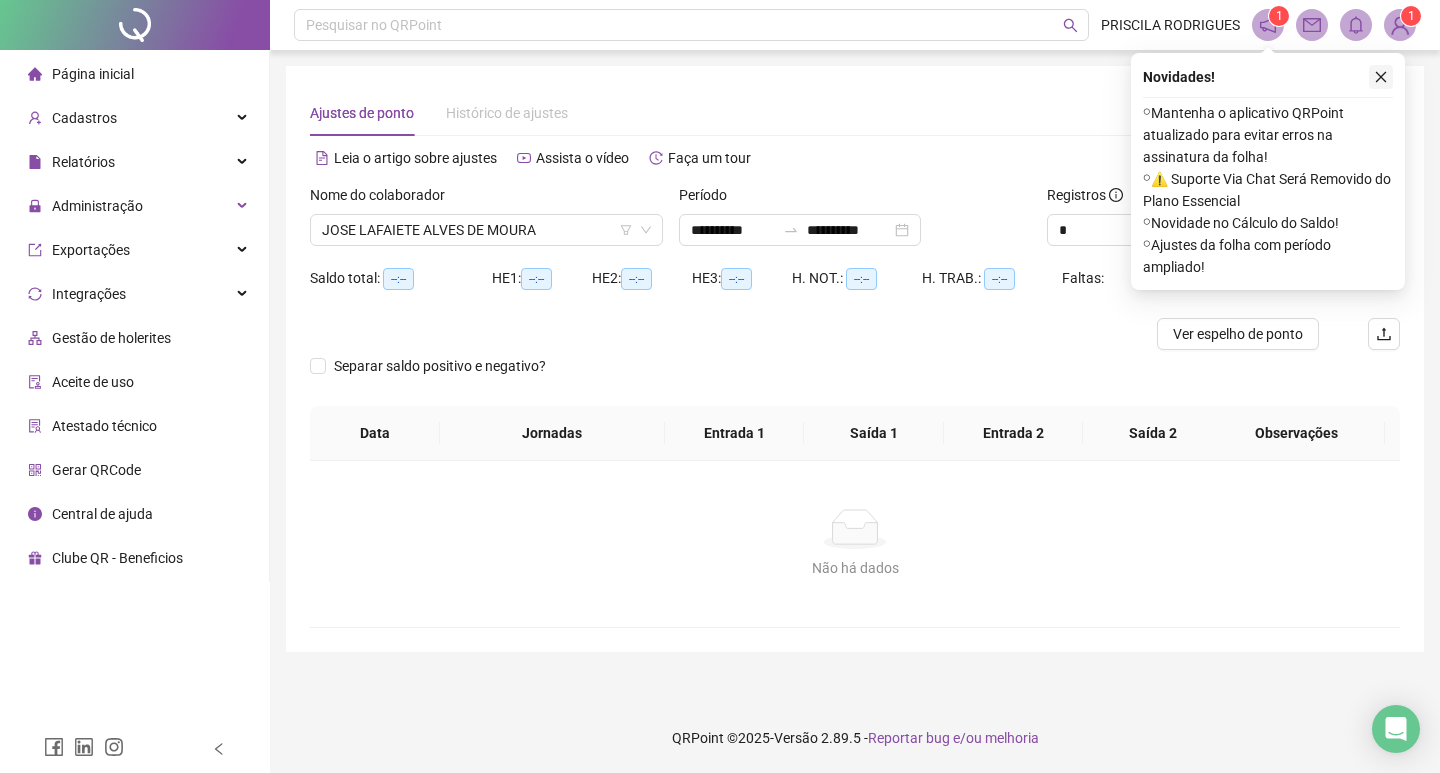 click 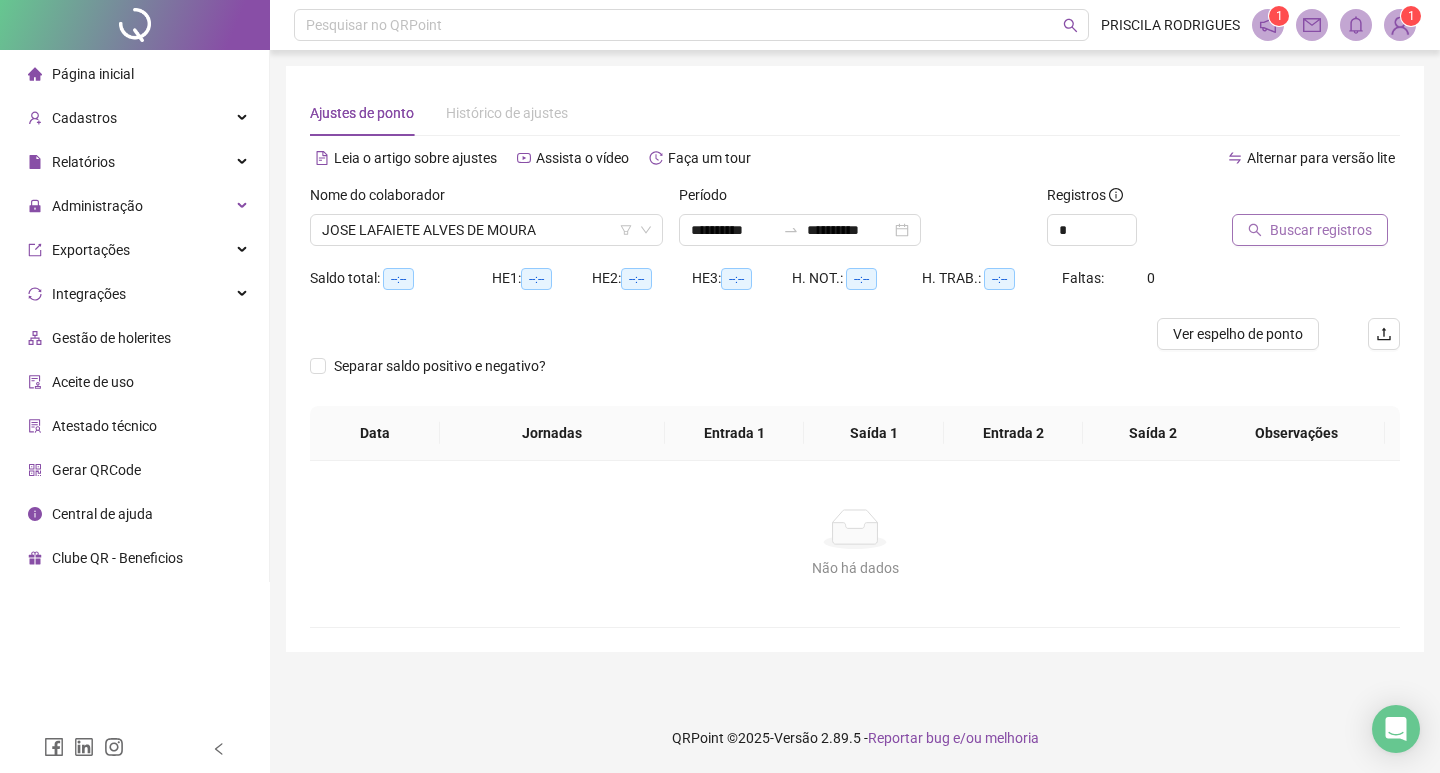 click on "Buscar registros" at bounding box center (1321, 230) 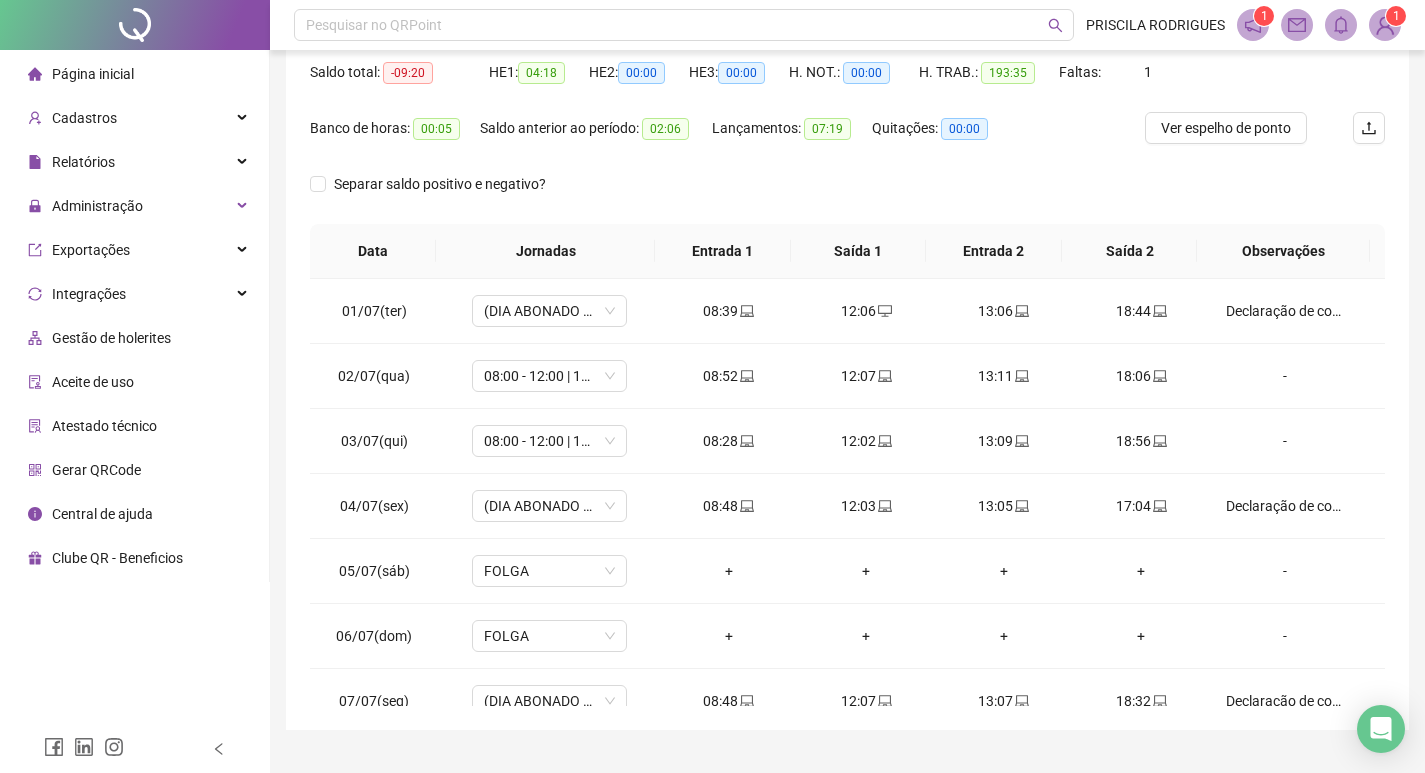 scroll, scrollTop: 249, scrollLeft: 0, axis: vertical 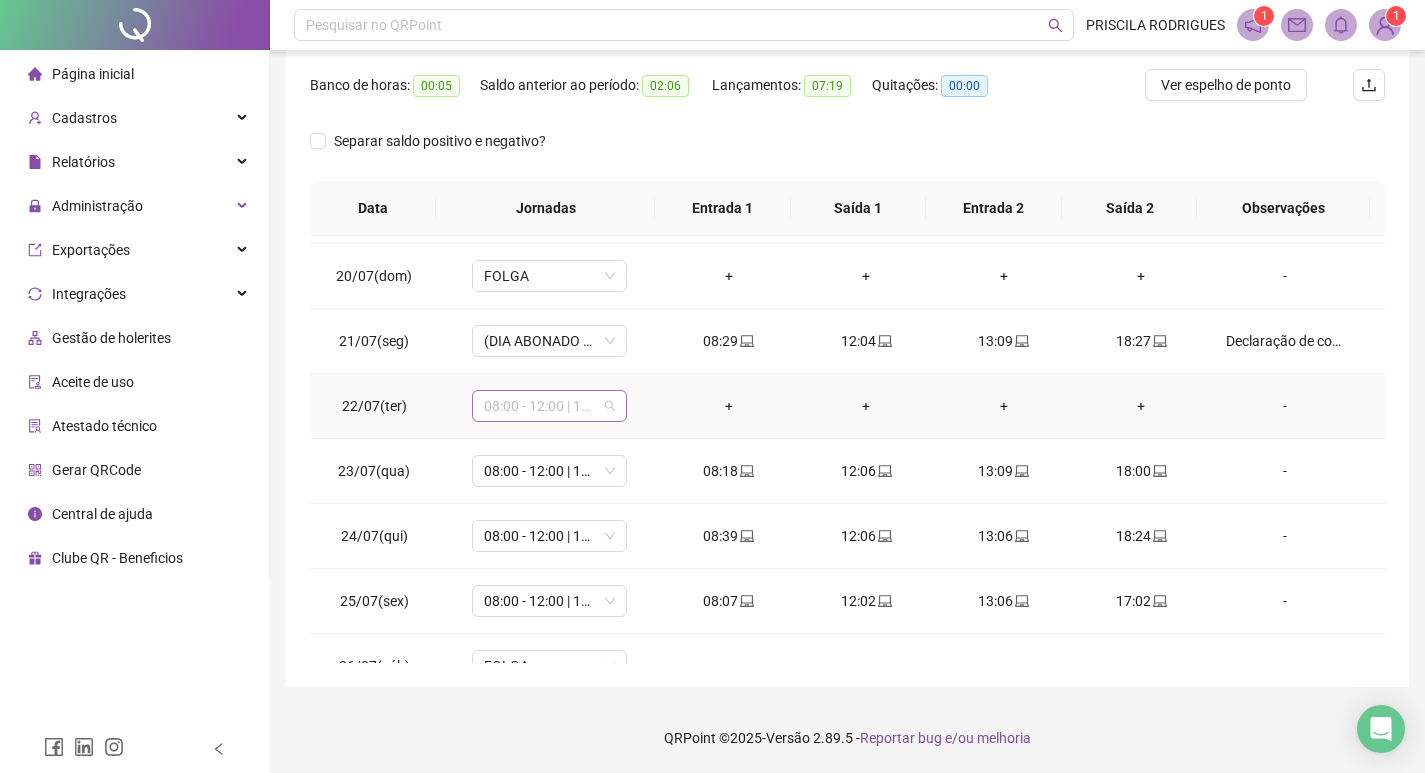 click on "08:00 - 12:00 | 13:00 - 18:00" at bounding box center [549, 406] 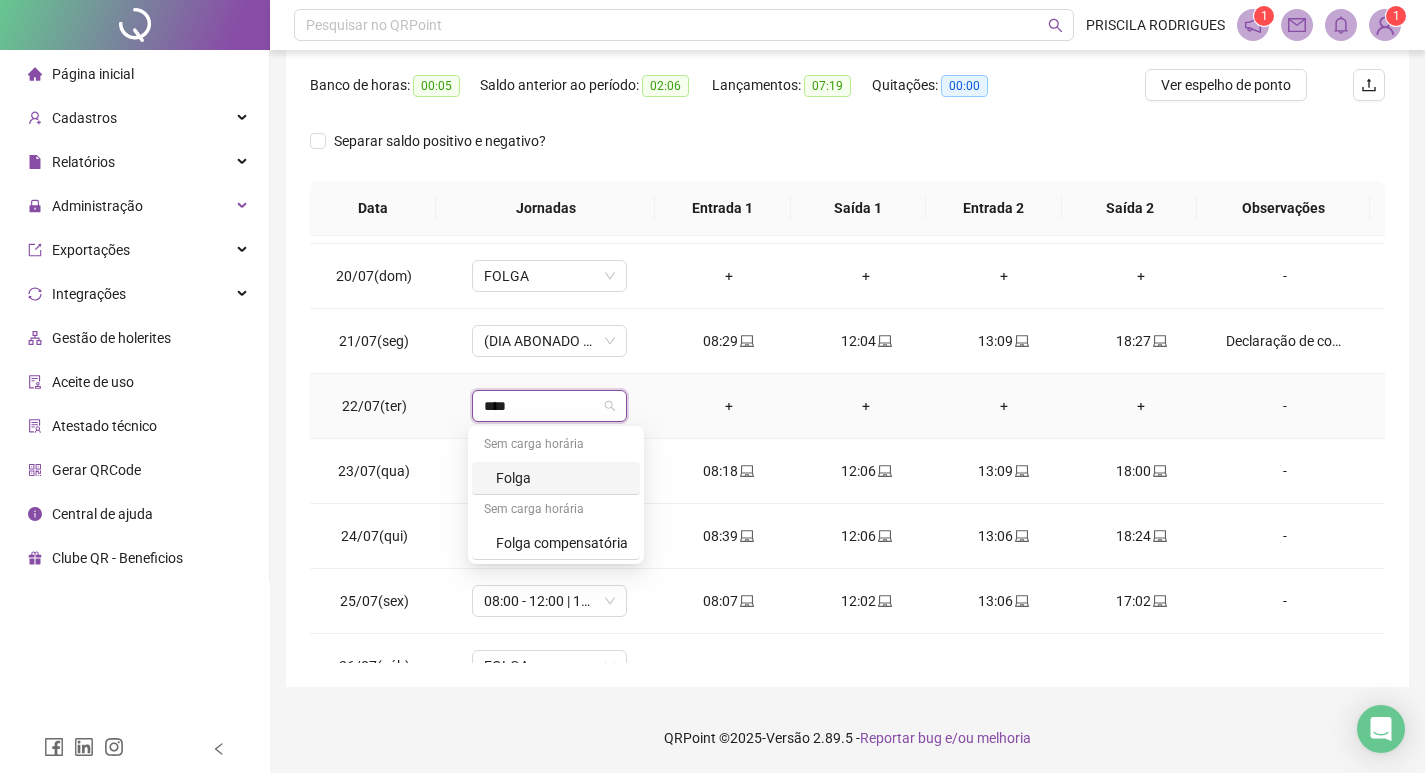 type on "*****" 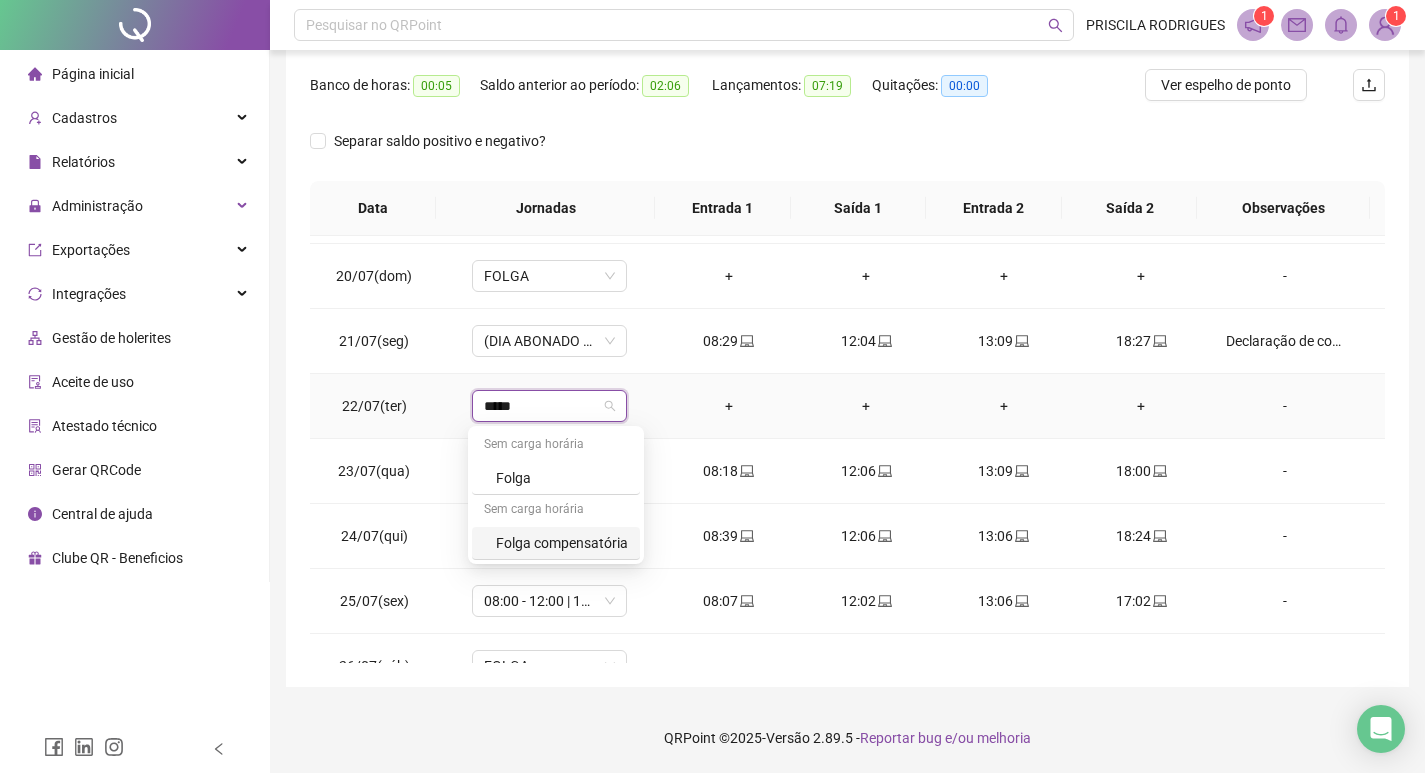 click on "Folga compensatória" at bounding box center (562, 543) 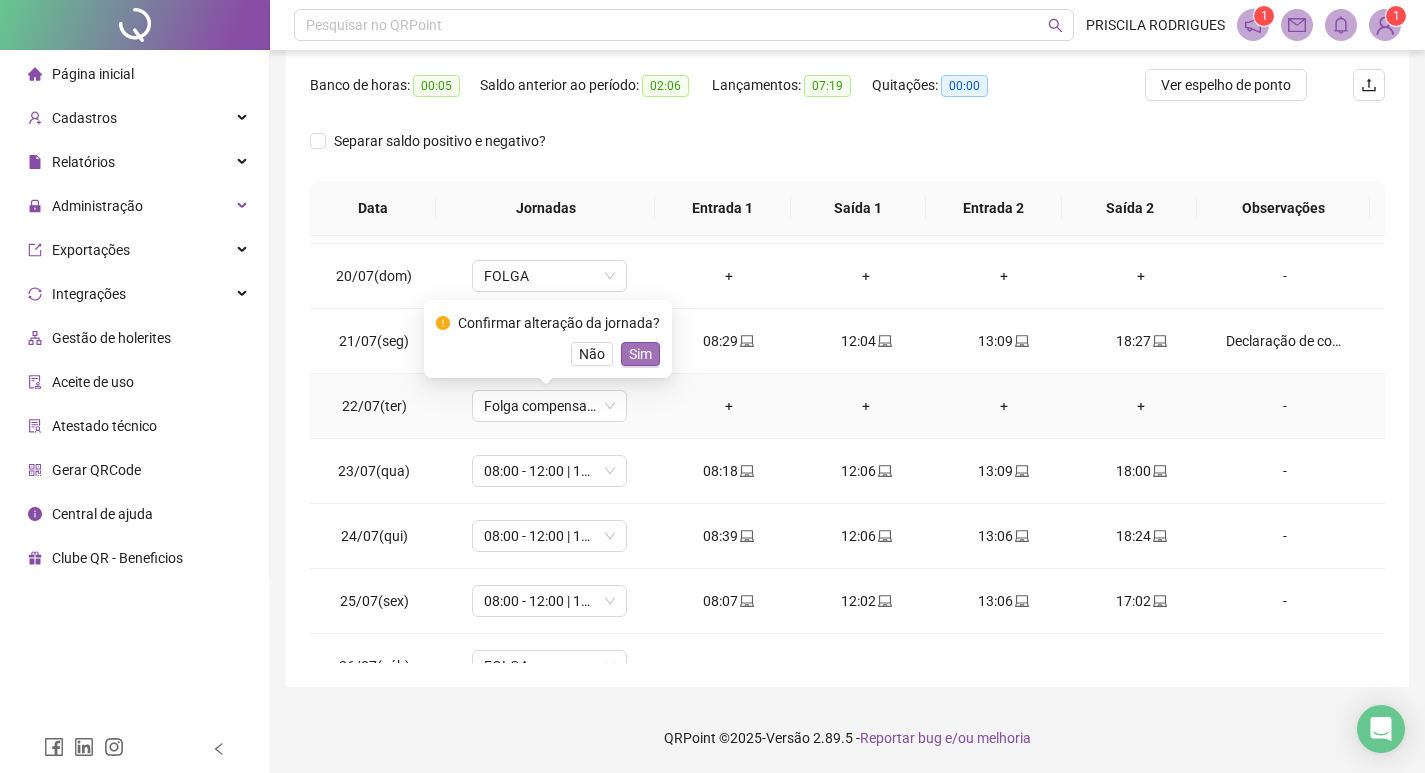 click on "Sim" at bounding box center [640, 354] 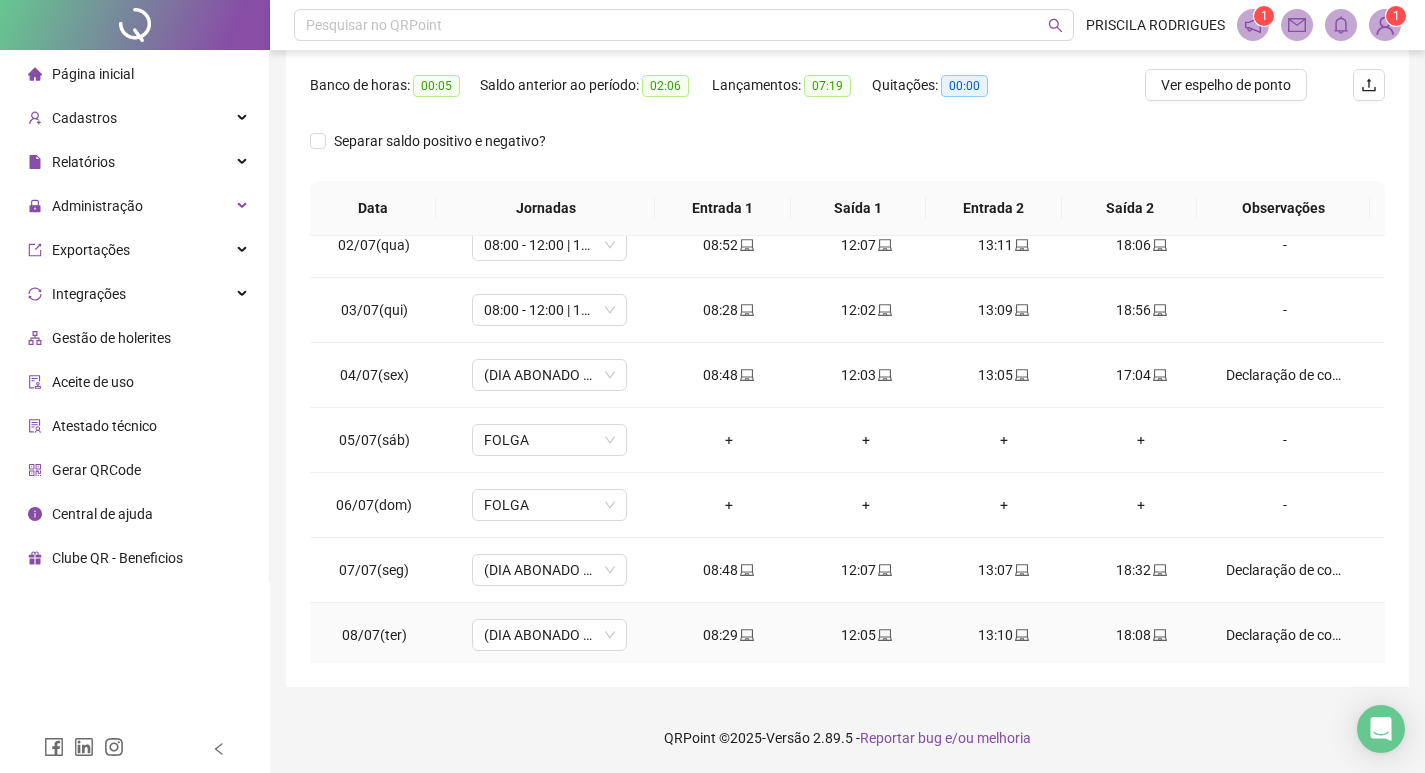 scroll, scrollTop: 0, scrollLeft: 0, axis: both 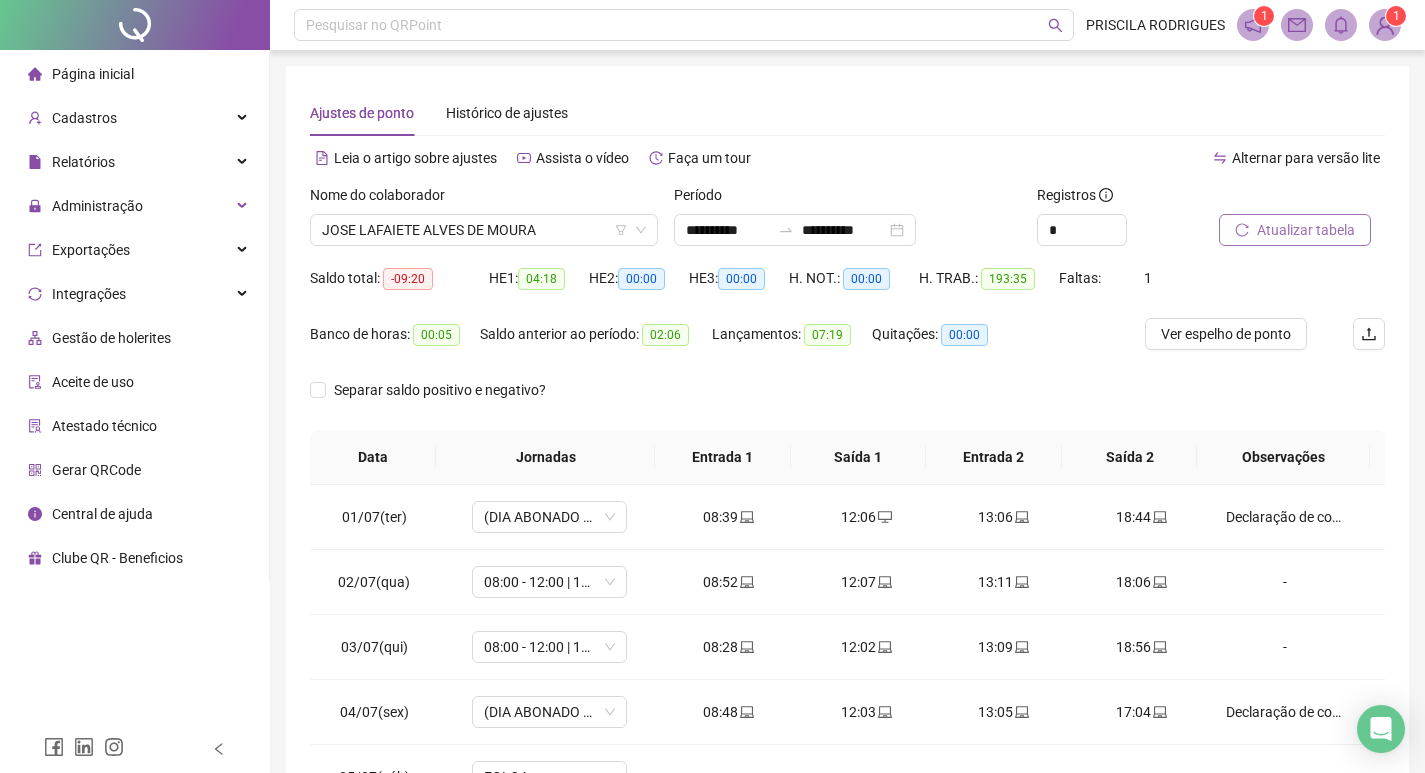 click on "Atualizar tabela" at bounding box center [1306, 230] 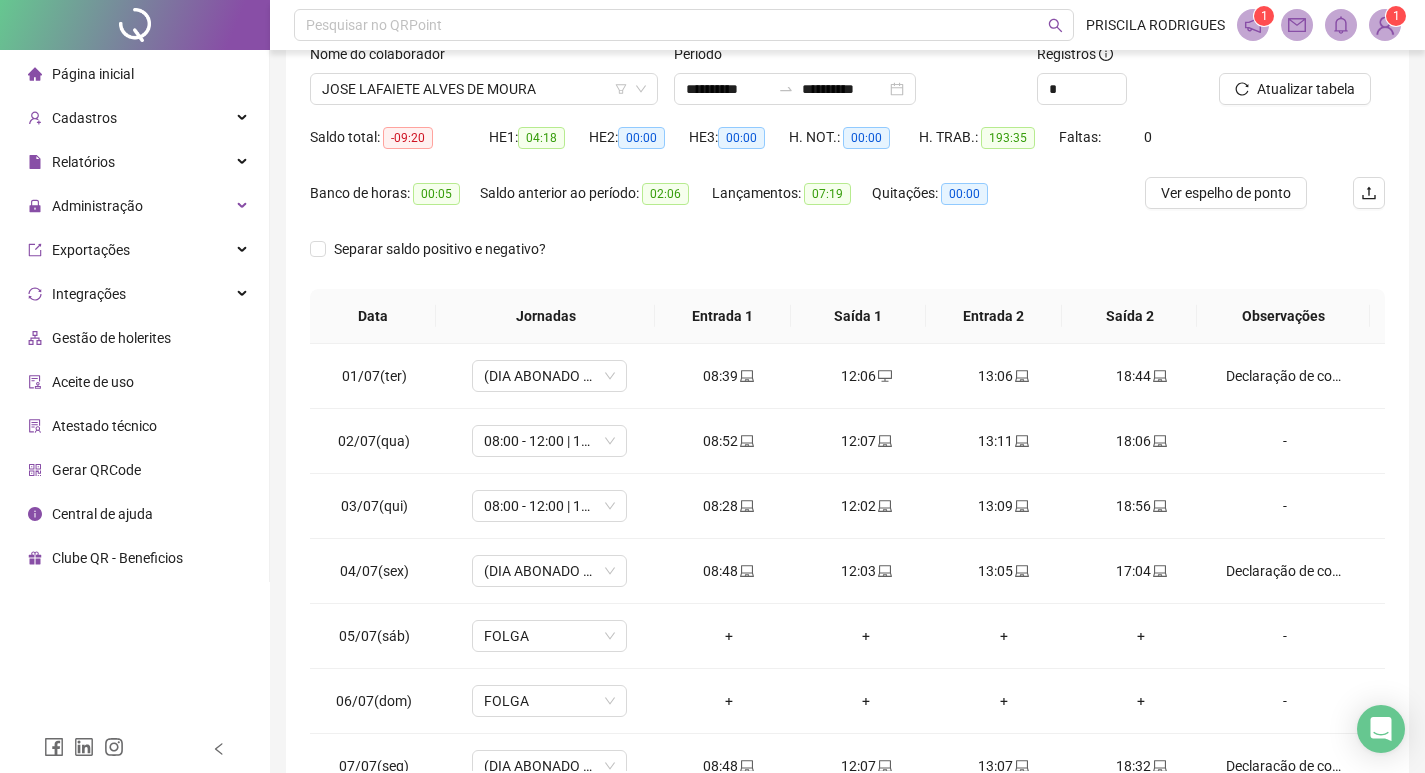 scroll, scrollTop: 249, scrollLeft: 0, axis: vertical 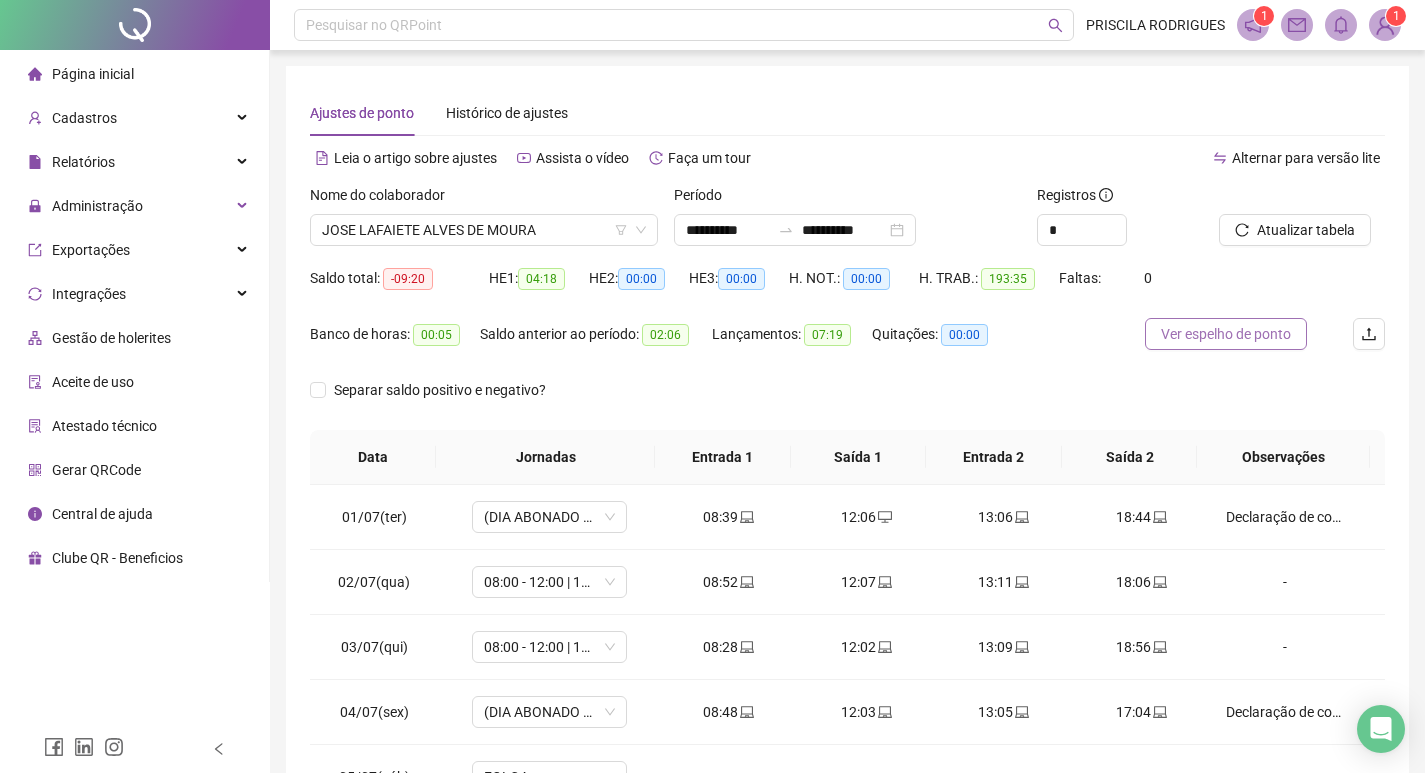 click on "Ver espelho de ponto" at bounding box center [1226, 334] 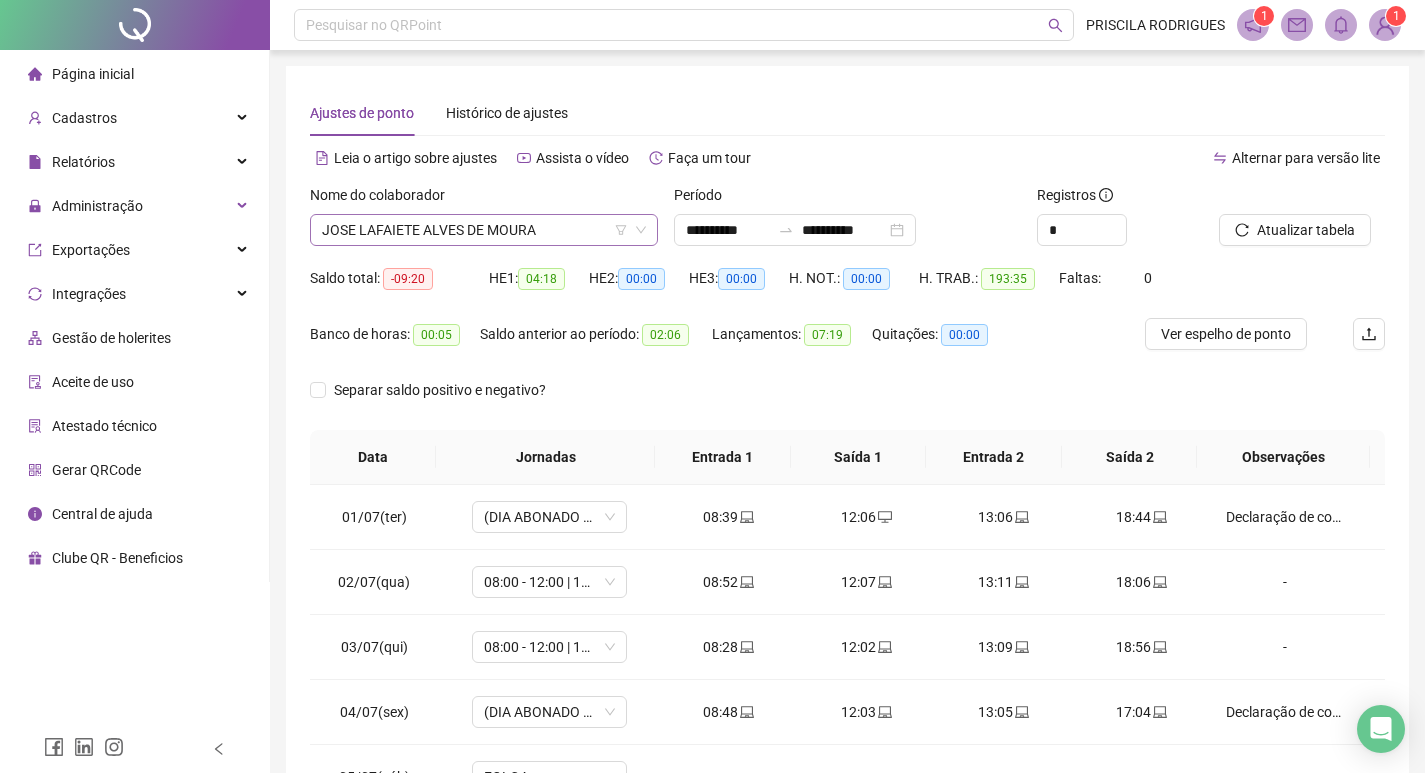 click on "JOSE LAFAIETE ALVES DE MOURA" at bounding box center (484, 230) 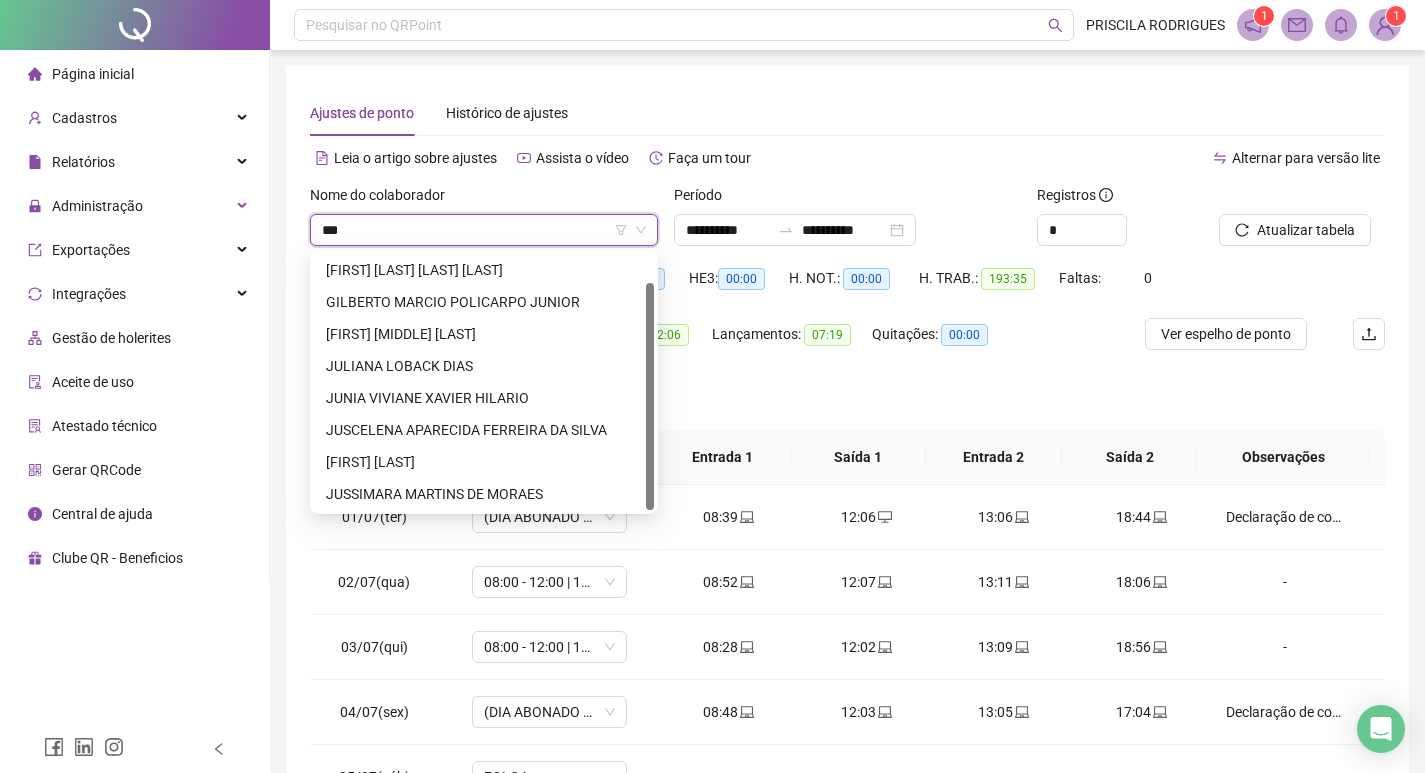 scroll, scrollTop: 0, scrollLeft: 0, axis: both 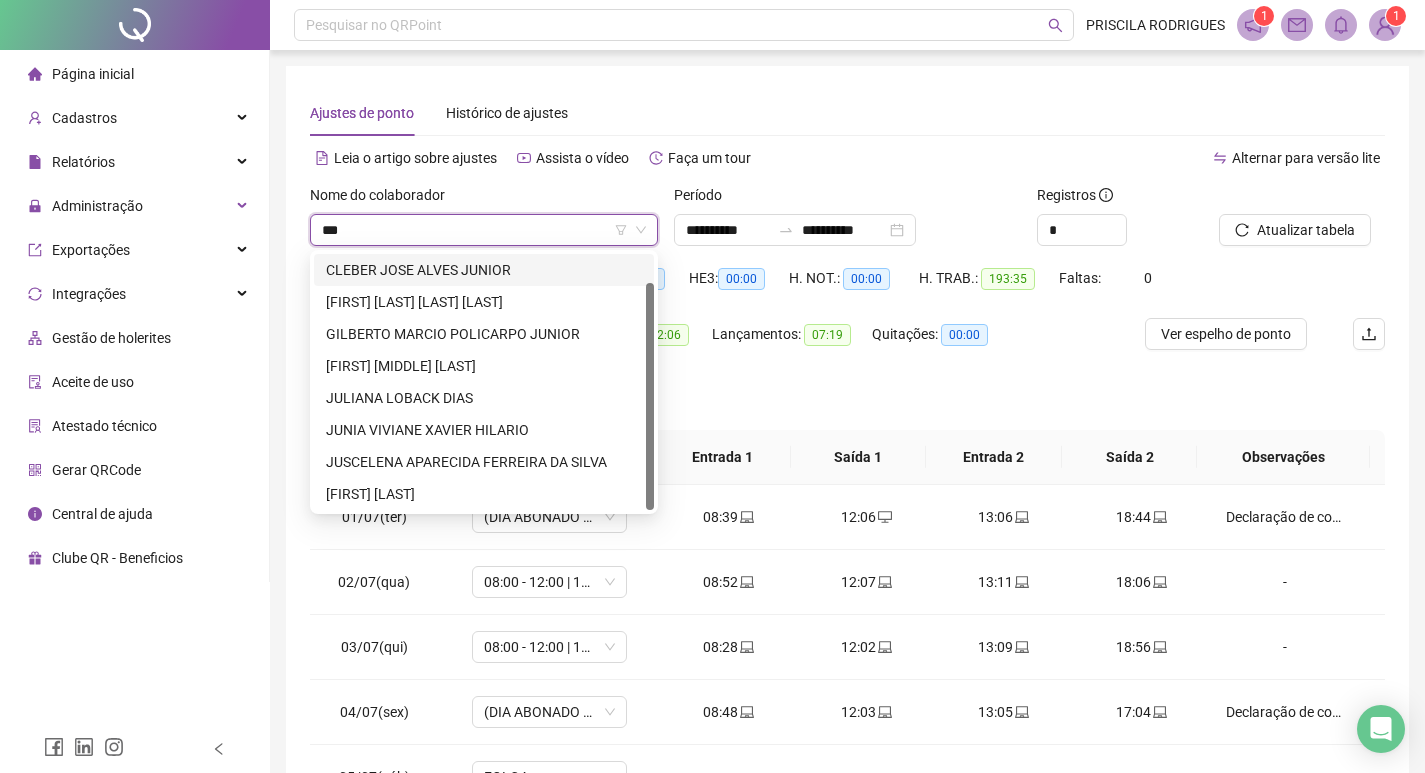 type on "****" 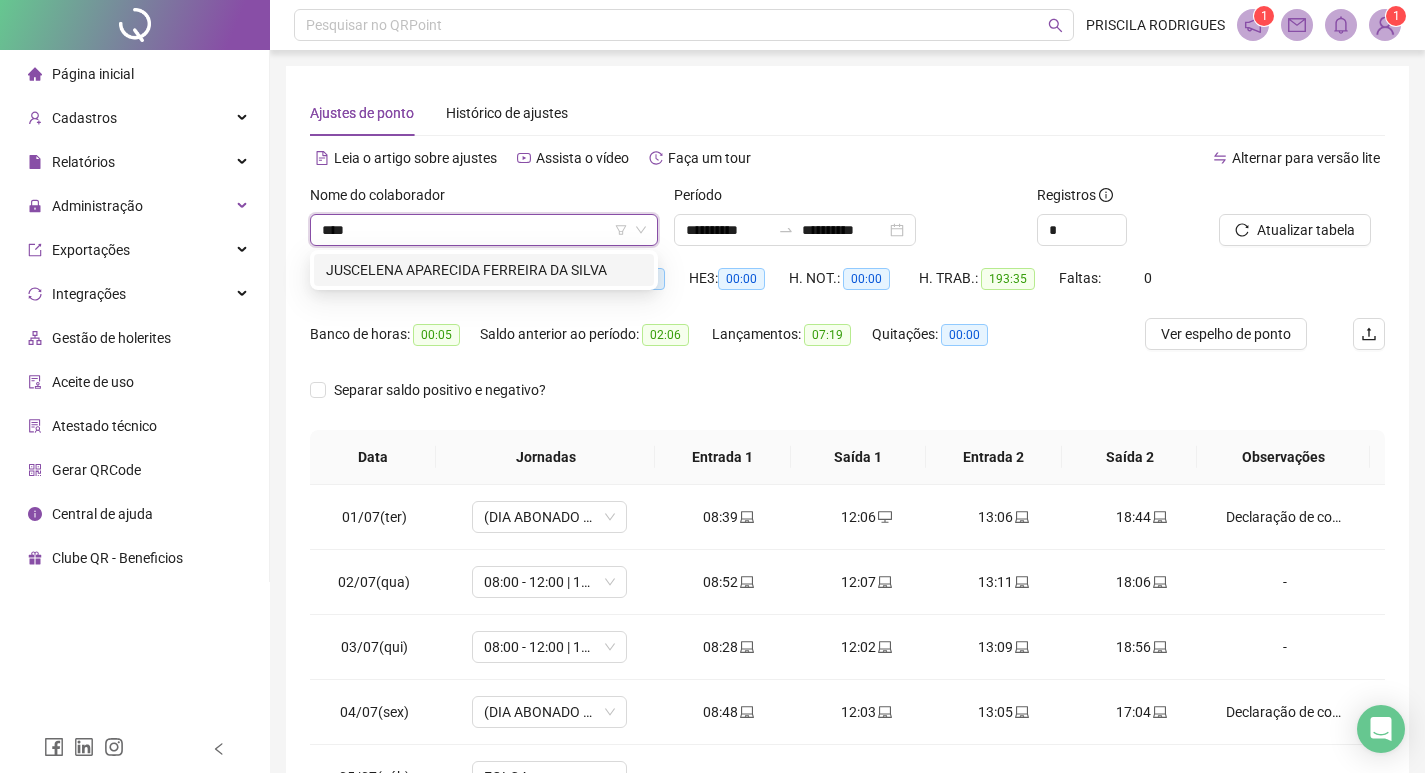click on "JUSCELENA APARECIDA FERREIRA DA SILVA" at bounding box center [484, 270] 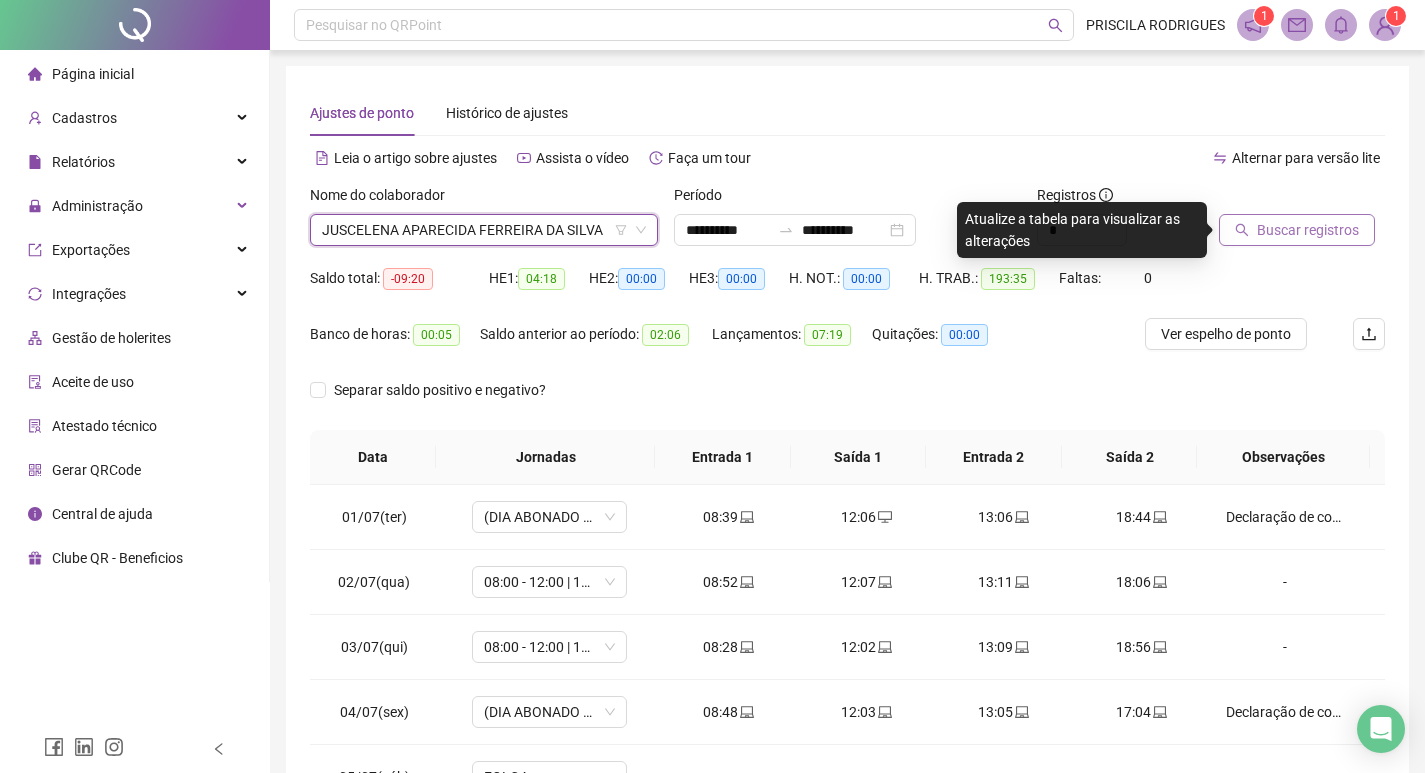 click on "Buscar registros" at bounding box center (1308, 230) 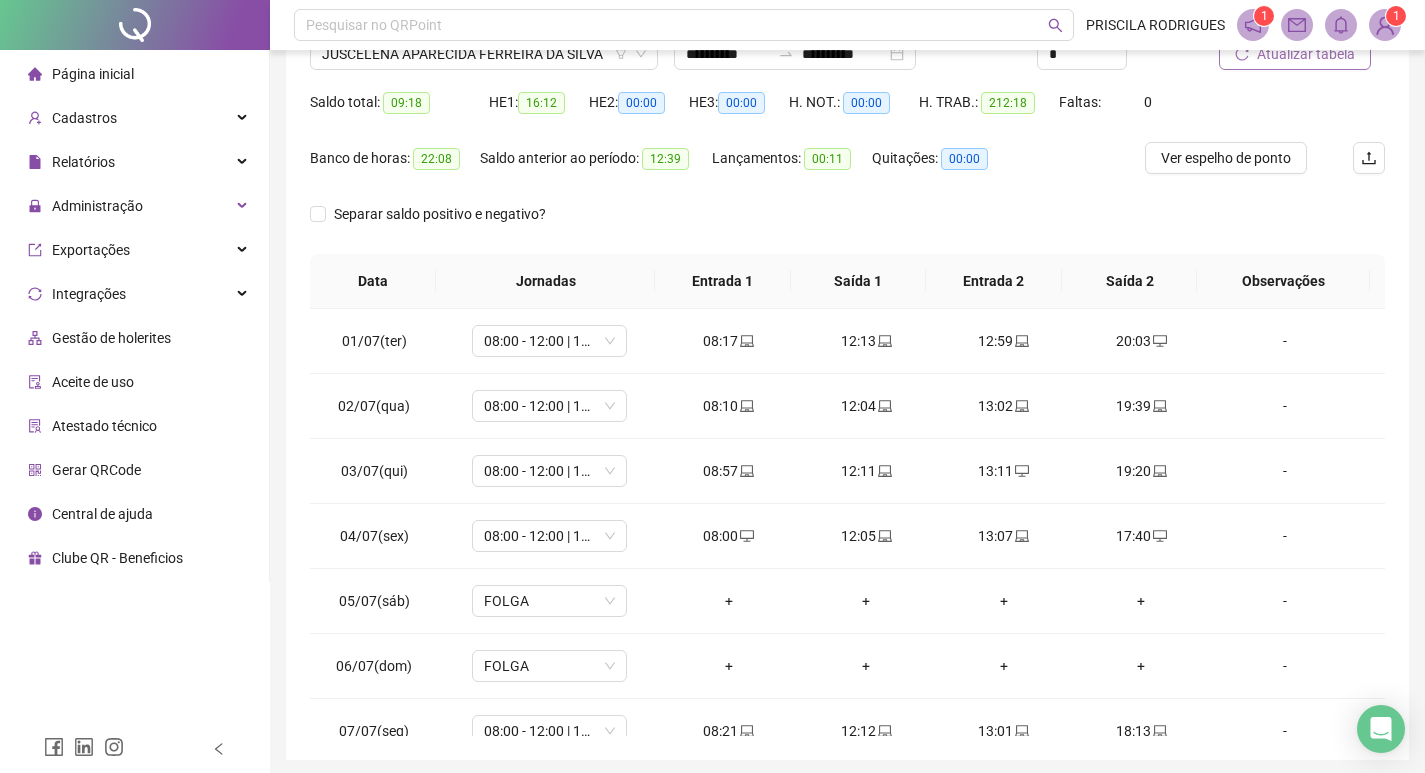 scroll, scrollTop: 249, scrollLeft: 0, axis: vertical 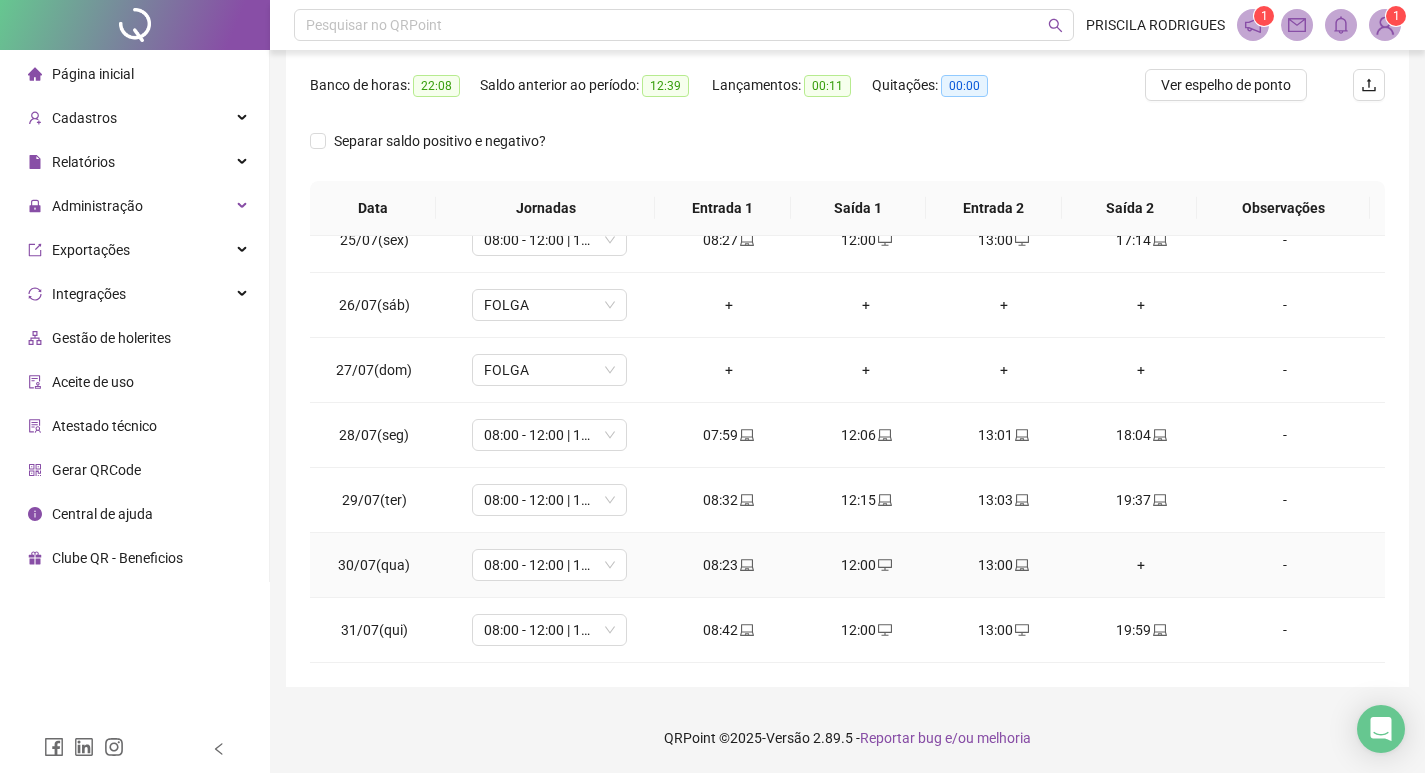 click on "+" at bounding box center (1142, 565) 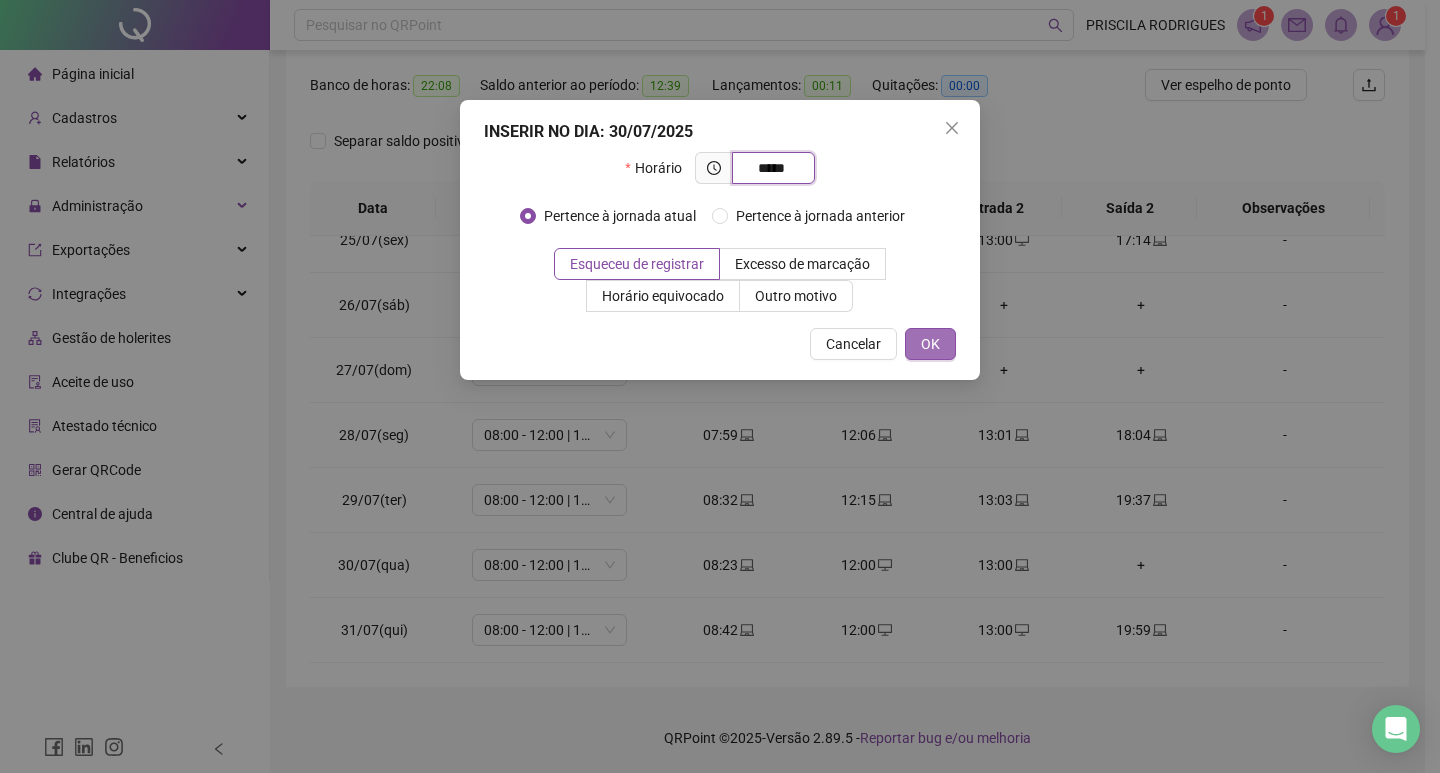 type on "*****" 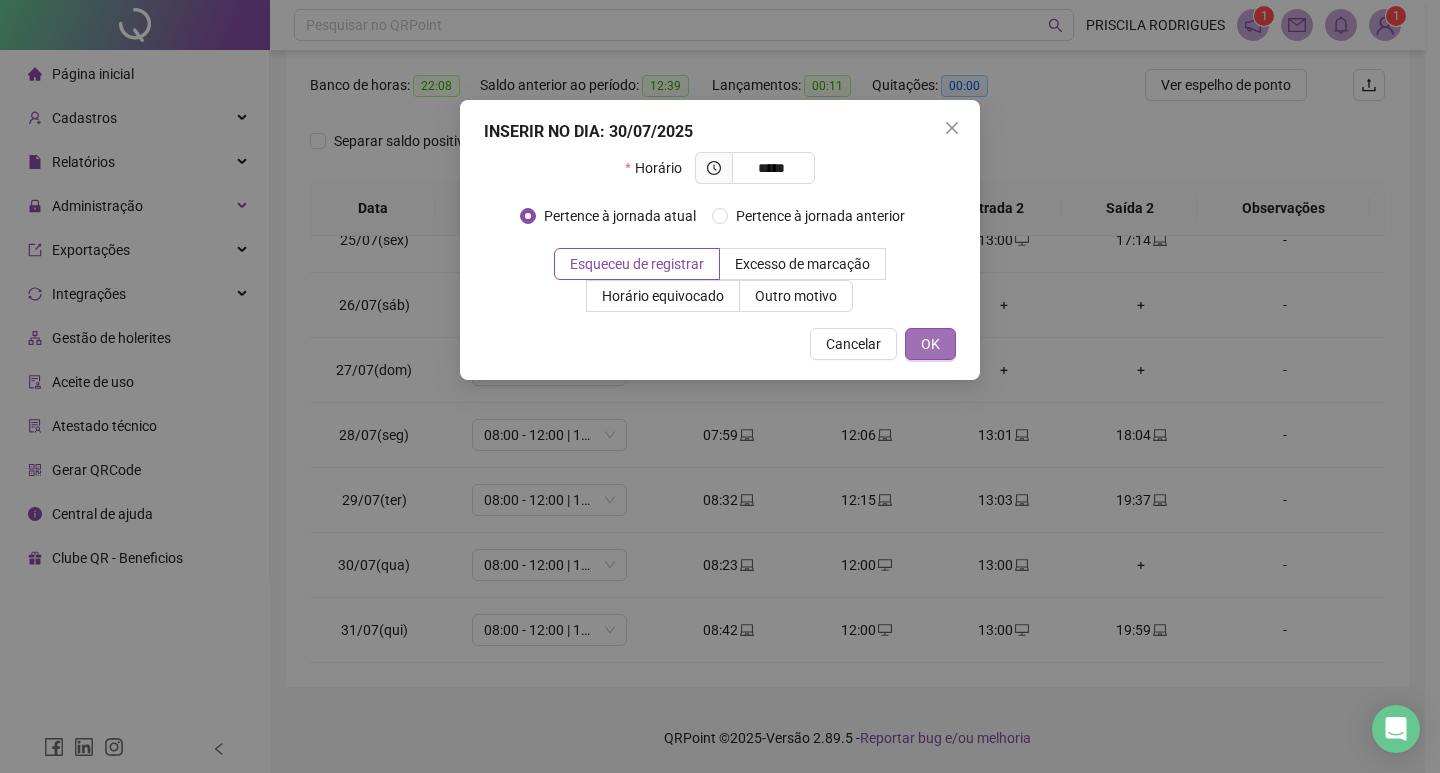 click on "OK" at bounding box center [930, 344] 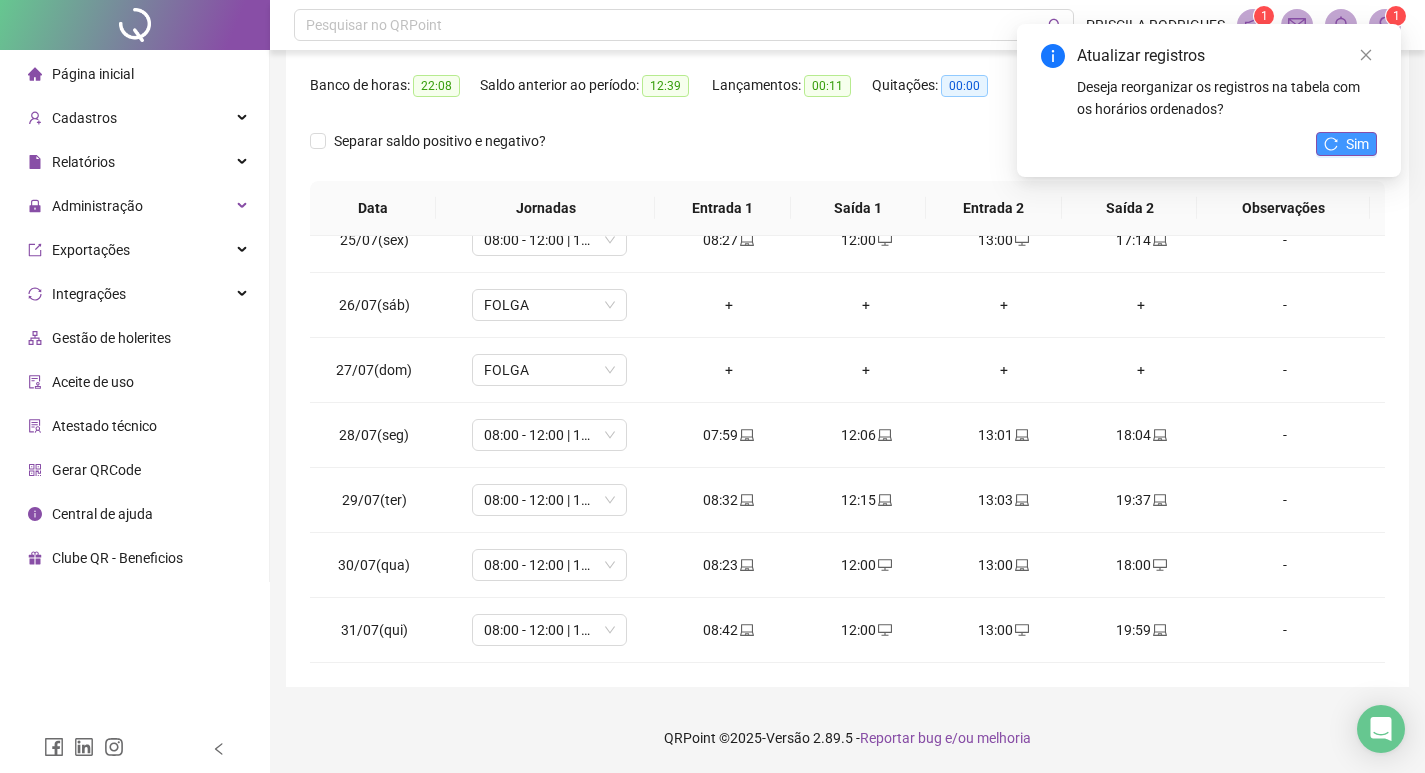 click 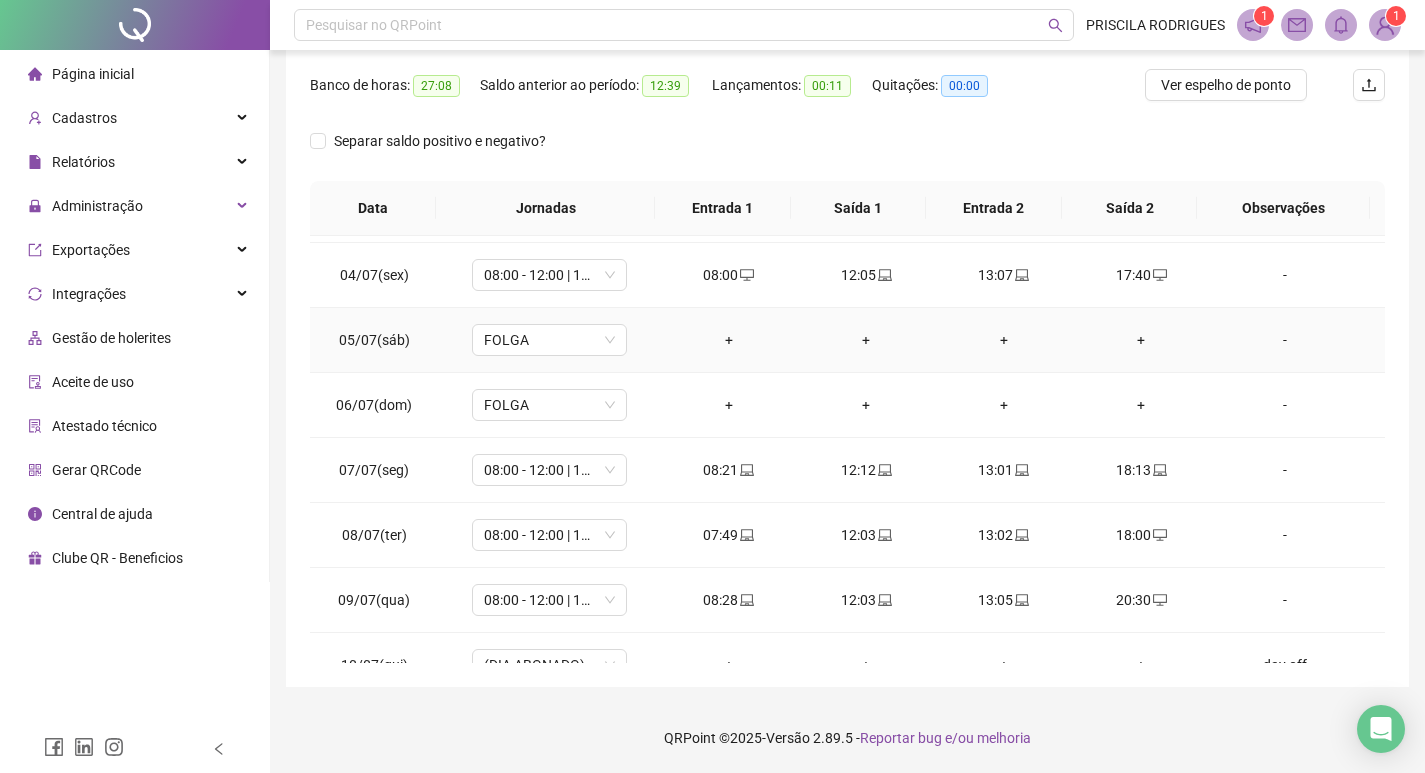 scroll, scrollTop: 0, scrollLeft: 0, axis: both 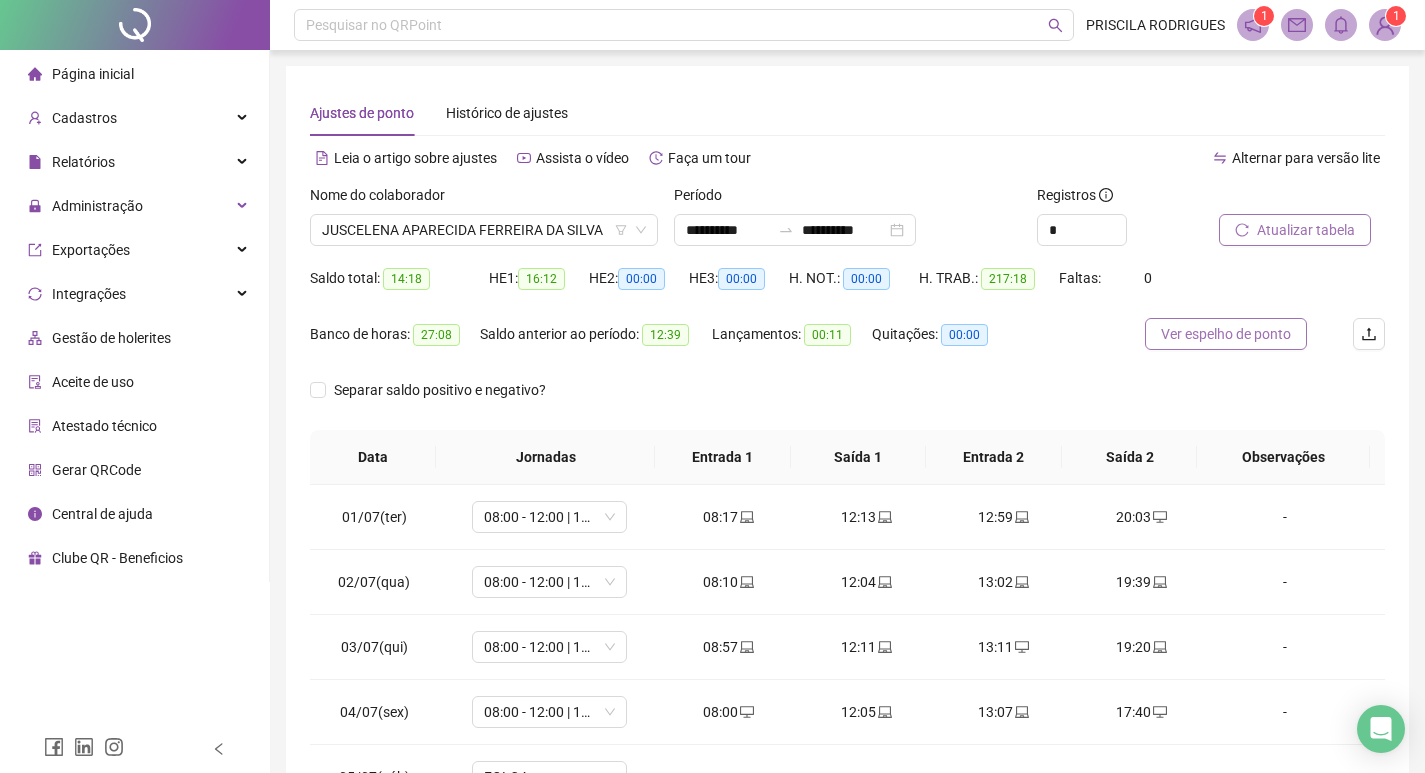 click on "Ver espelho de ponto" at bounding box center [1226, 334] 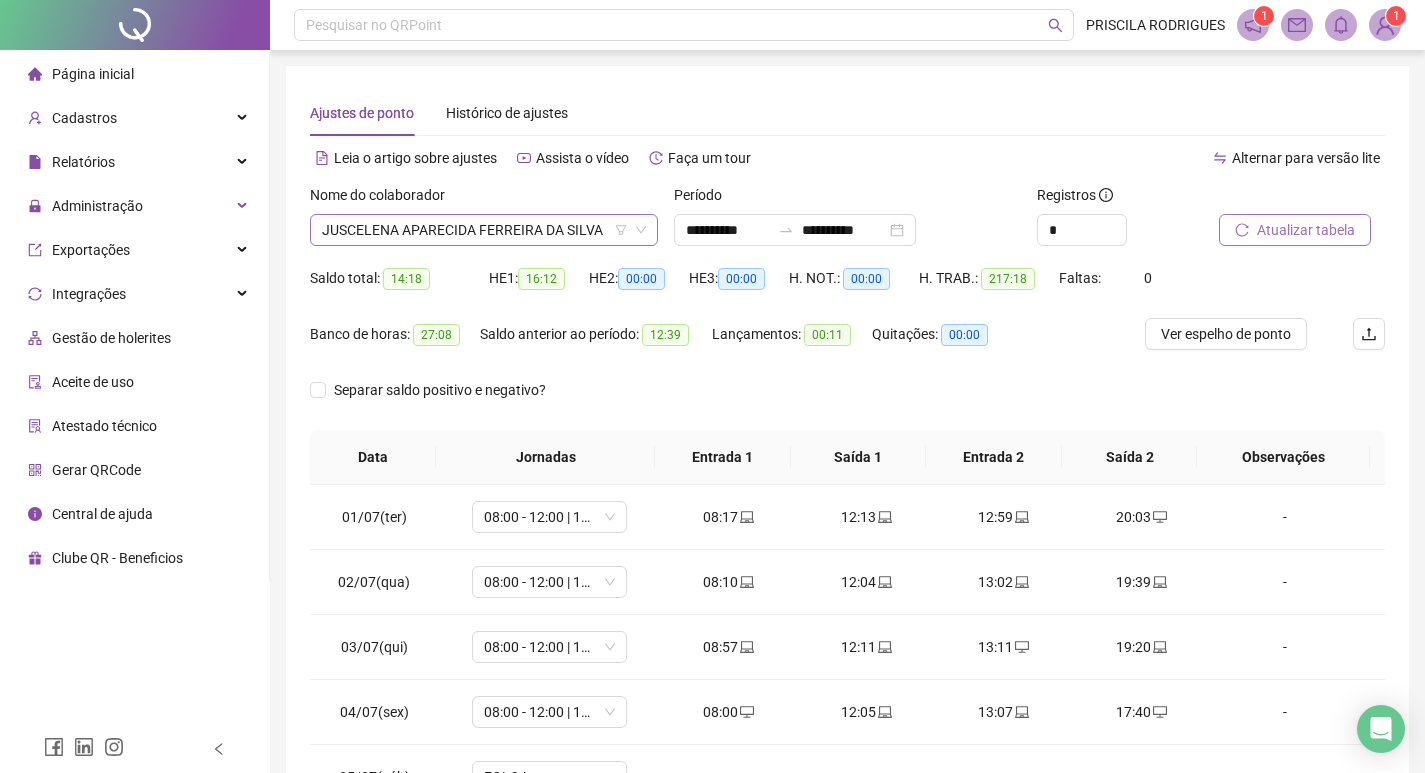 scroll, scrollTop: 2336, scrollLeft: 0, axis: vertical 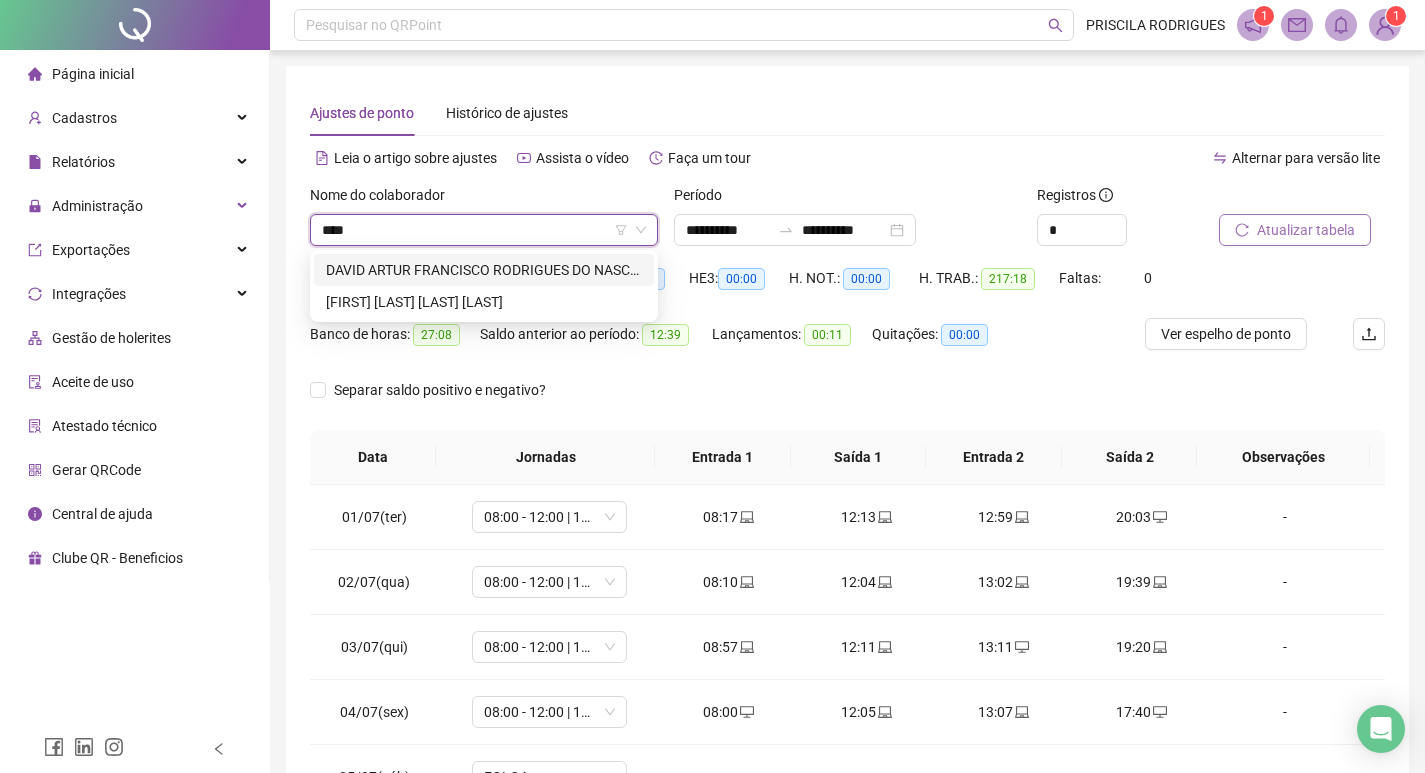 type on "*****" 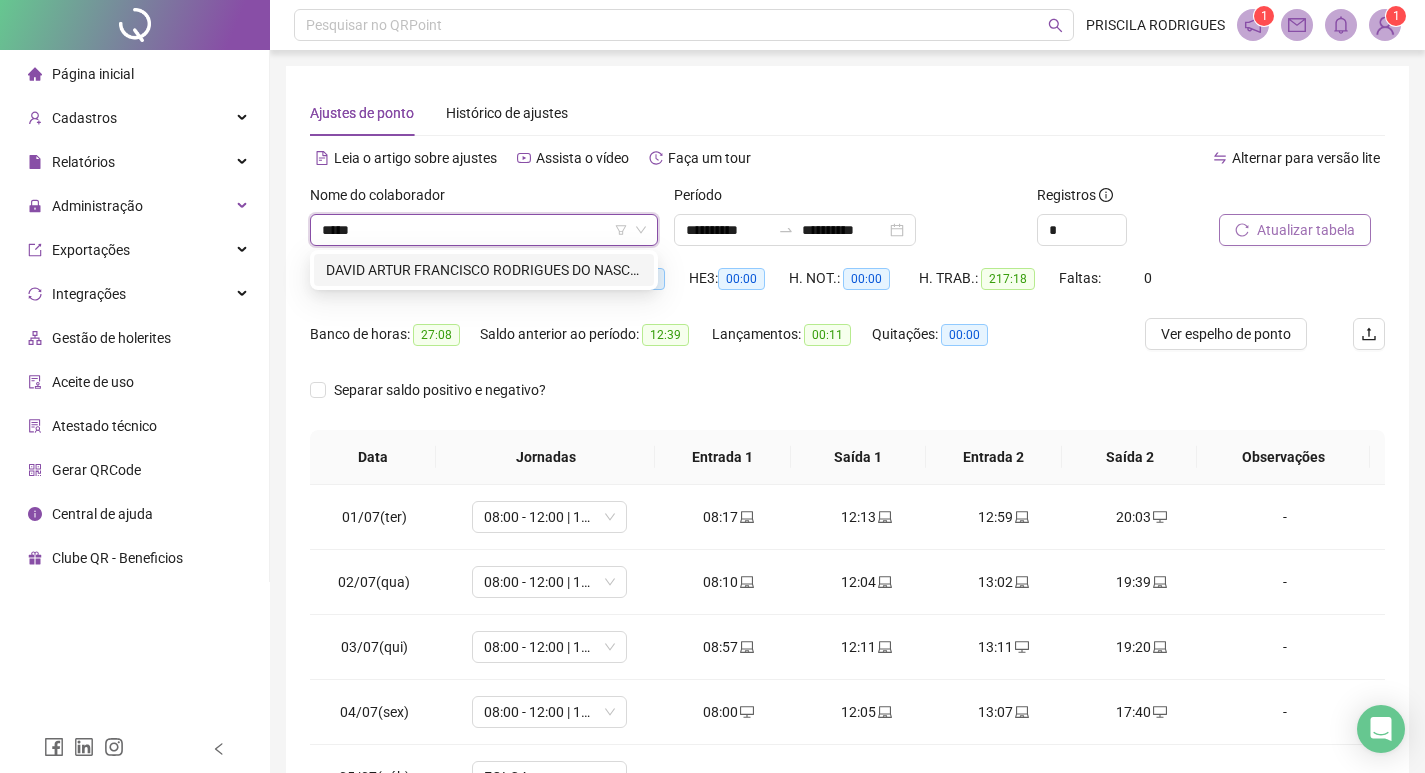 click on "DAVID ARTUR FRANCISCO RODRIGUES DO NASCIMENTO" at bounding box center (484, 270) 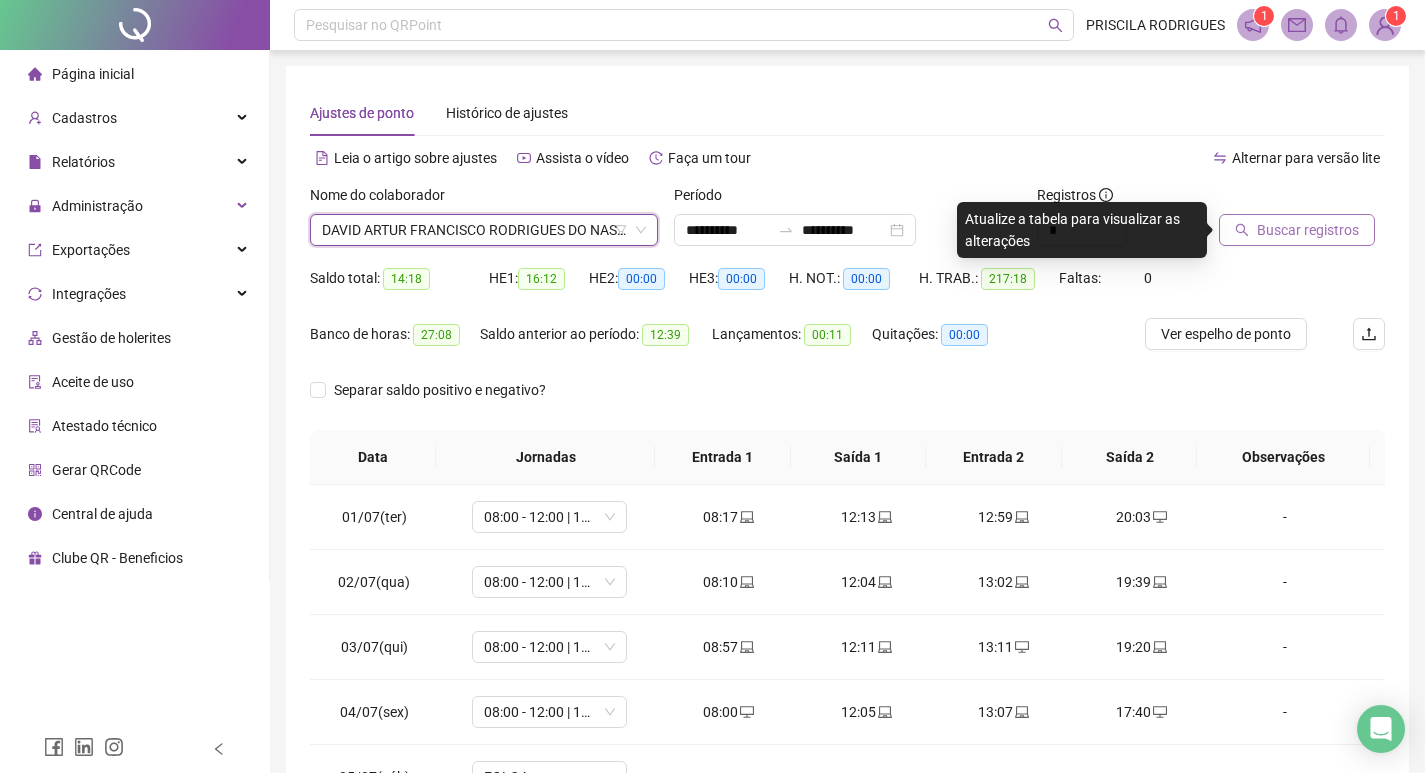 click on "Buscar registros" at bounding box center [1308, 230] 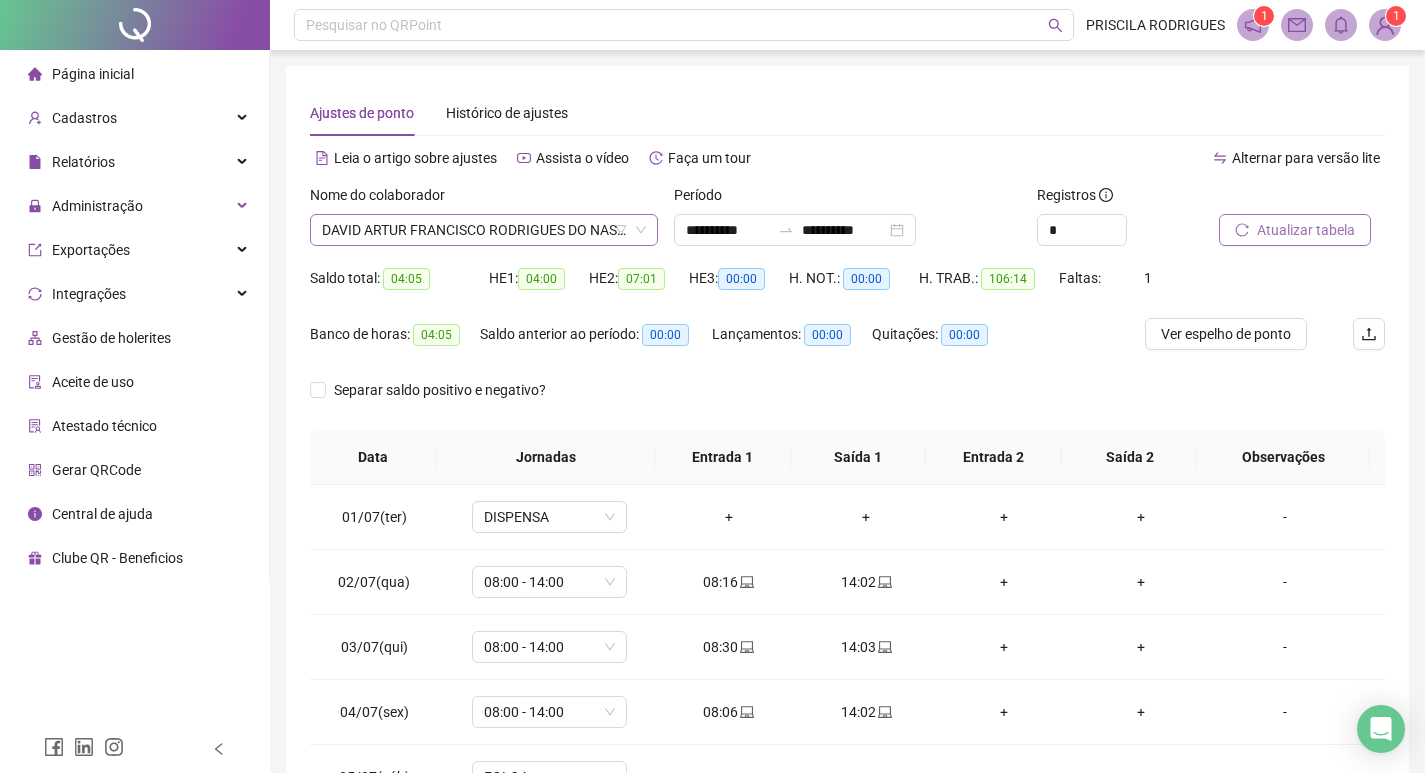 click on "DAVID ARTUR FRANCISCO RODRIGUES DO NASCIMENTO" at bounding box center (484, 230) 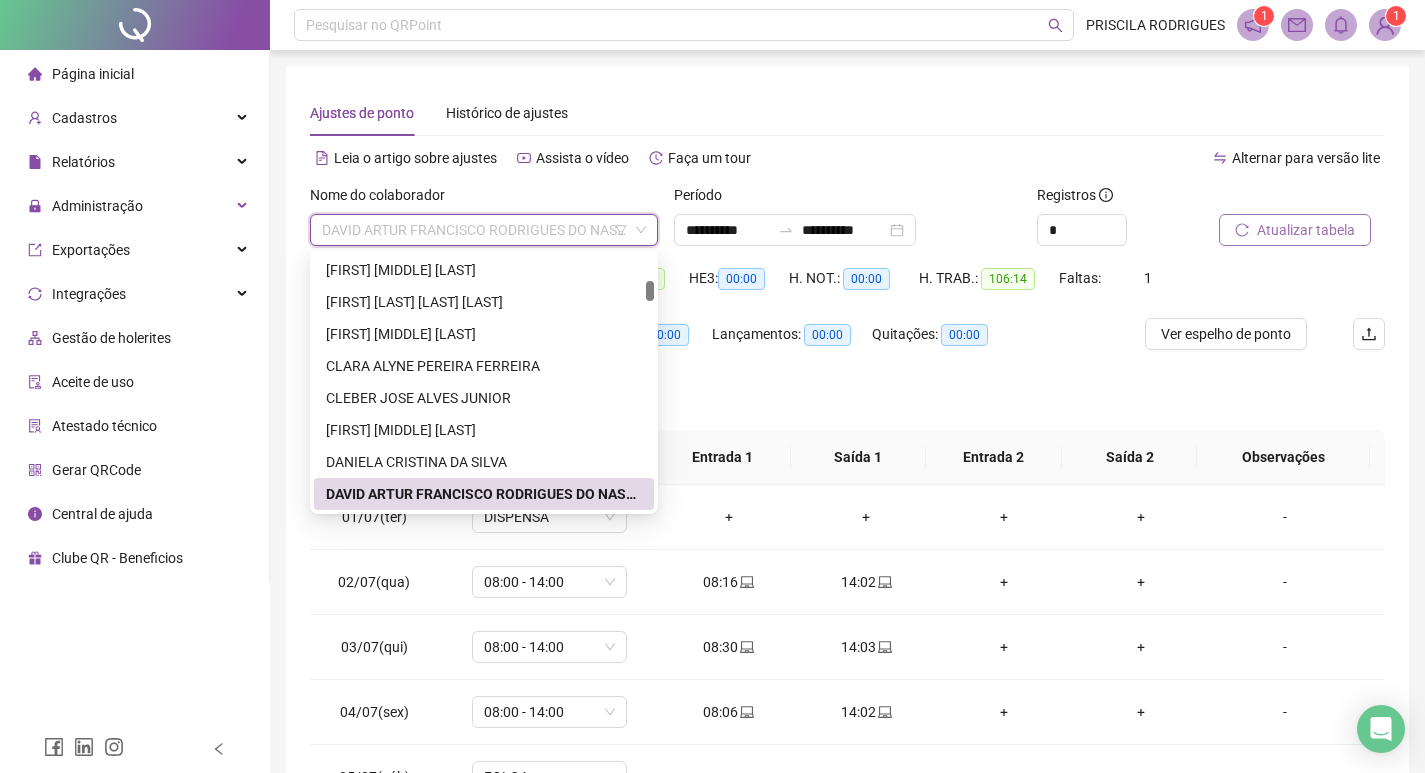 click on "DAVID ARTUR FRANCISCO RODRIGUES DO NASCIMENTO" at bounding box center (484, 494) 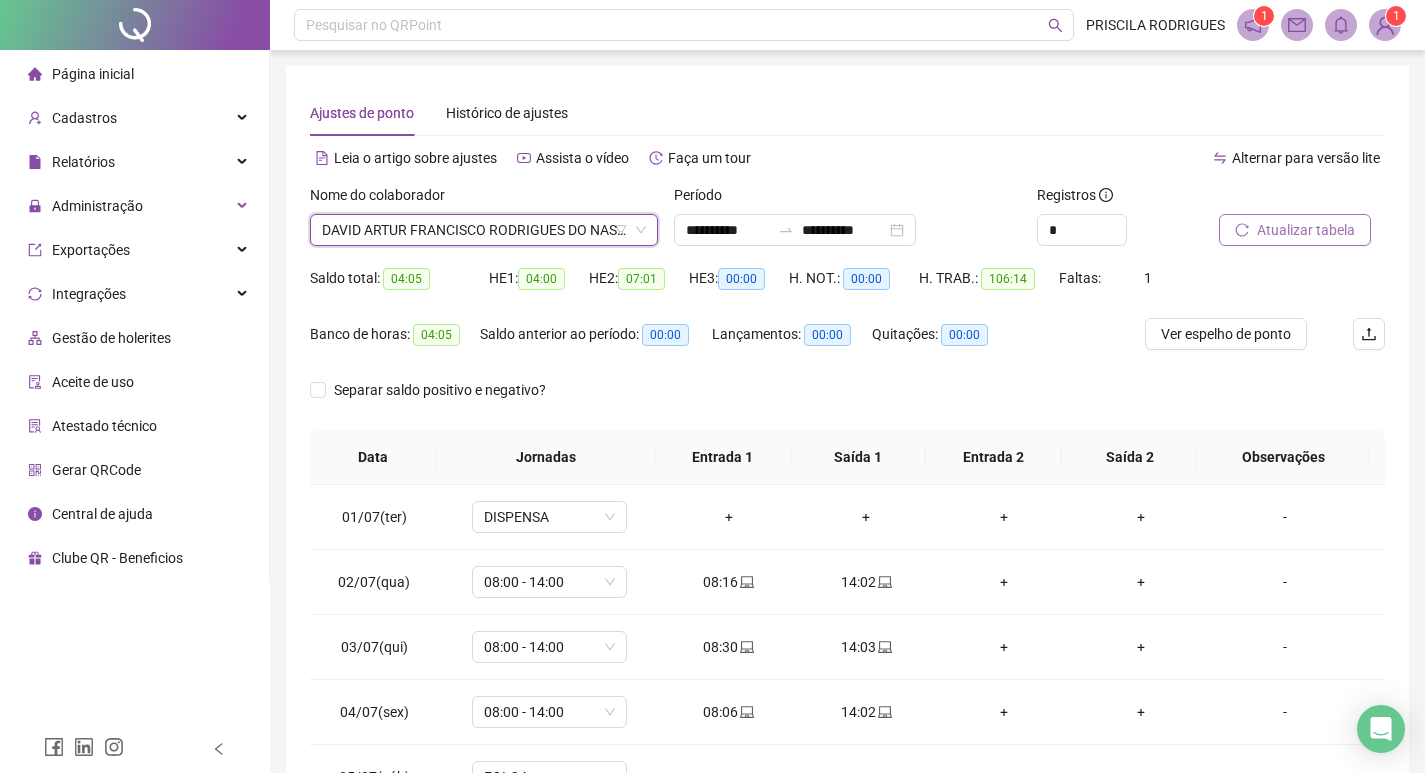 click on "Atualizar tabela" at bounding box center [1306, 230] 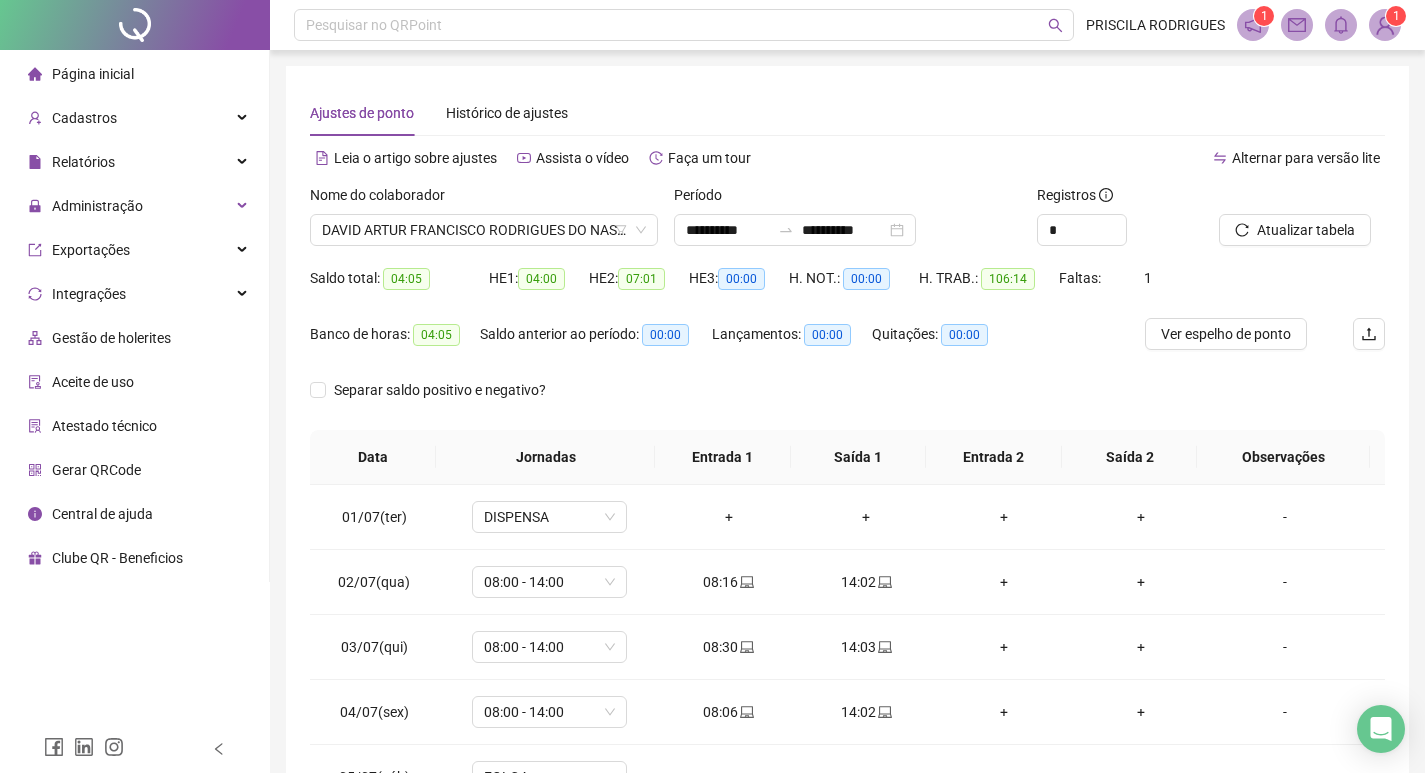 scroll, scrollTop: 200, scrollLeft: 0, axis: vertical 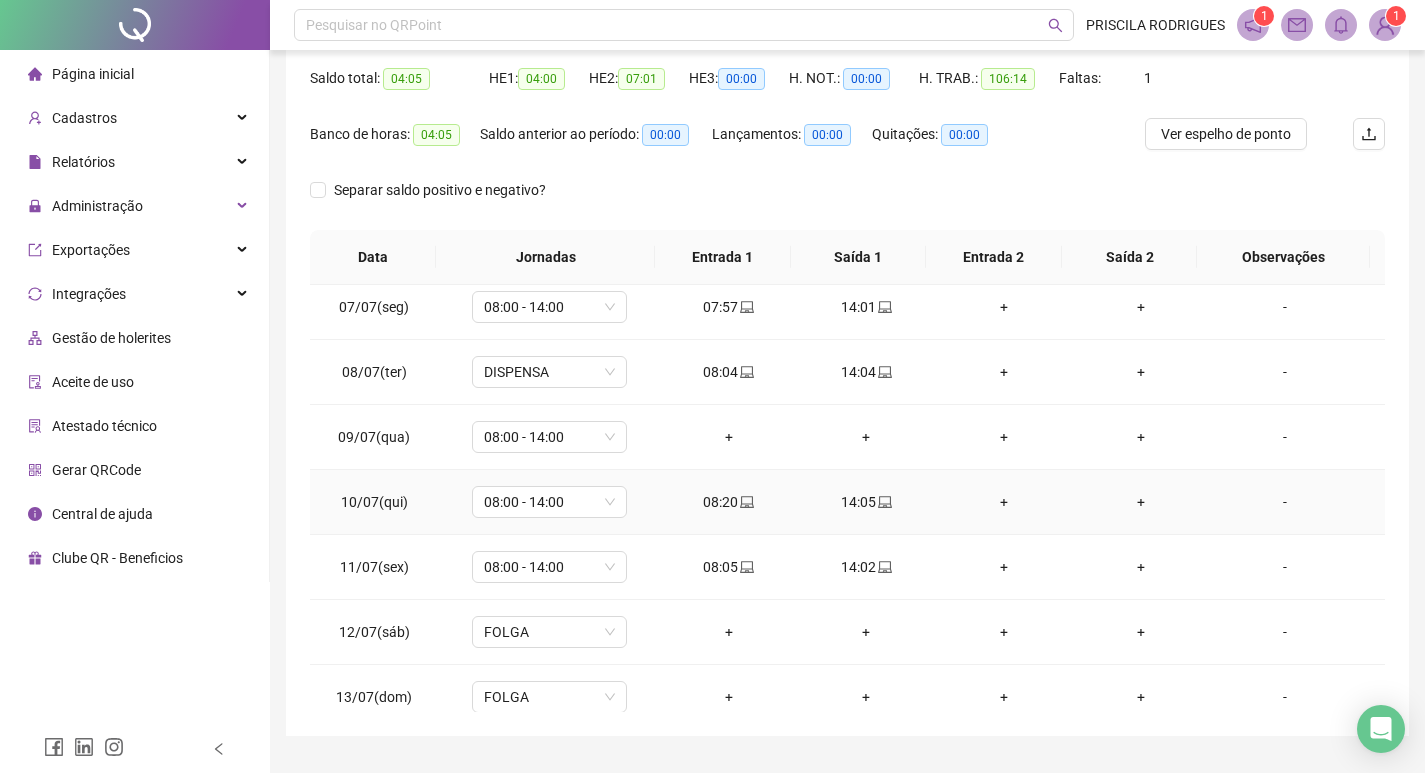 click 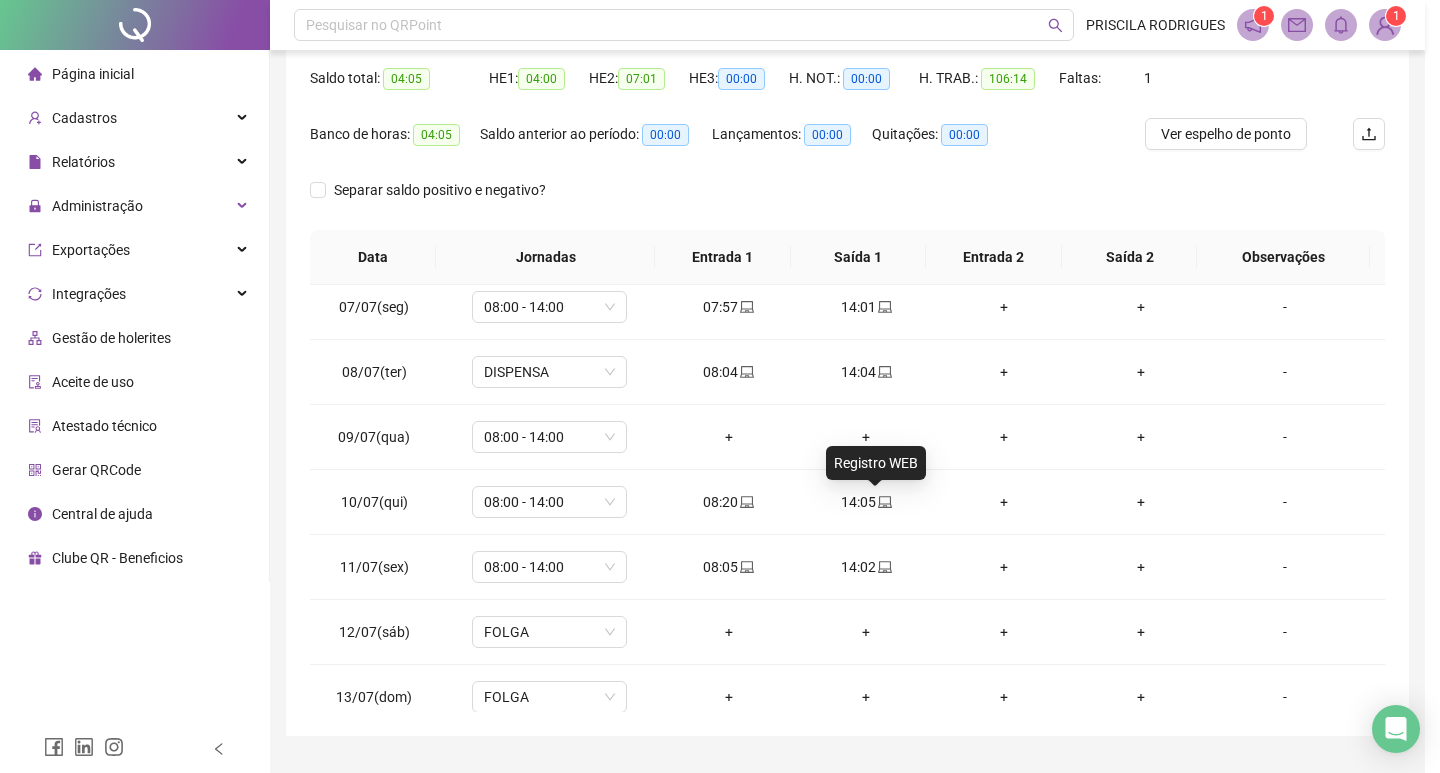 type on "**********" 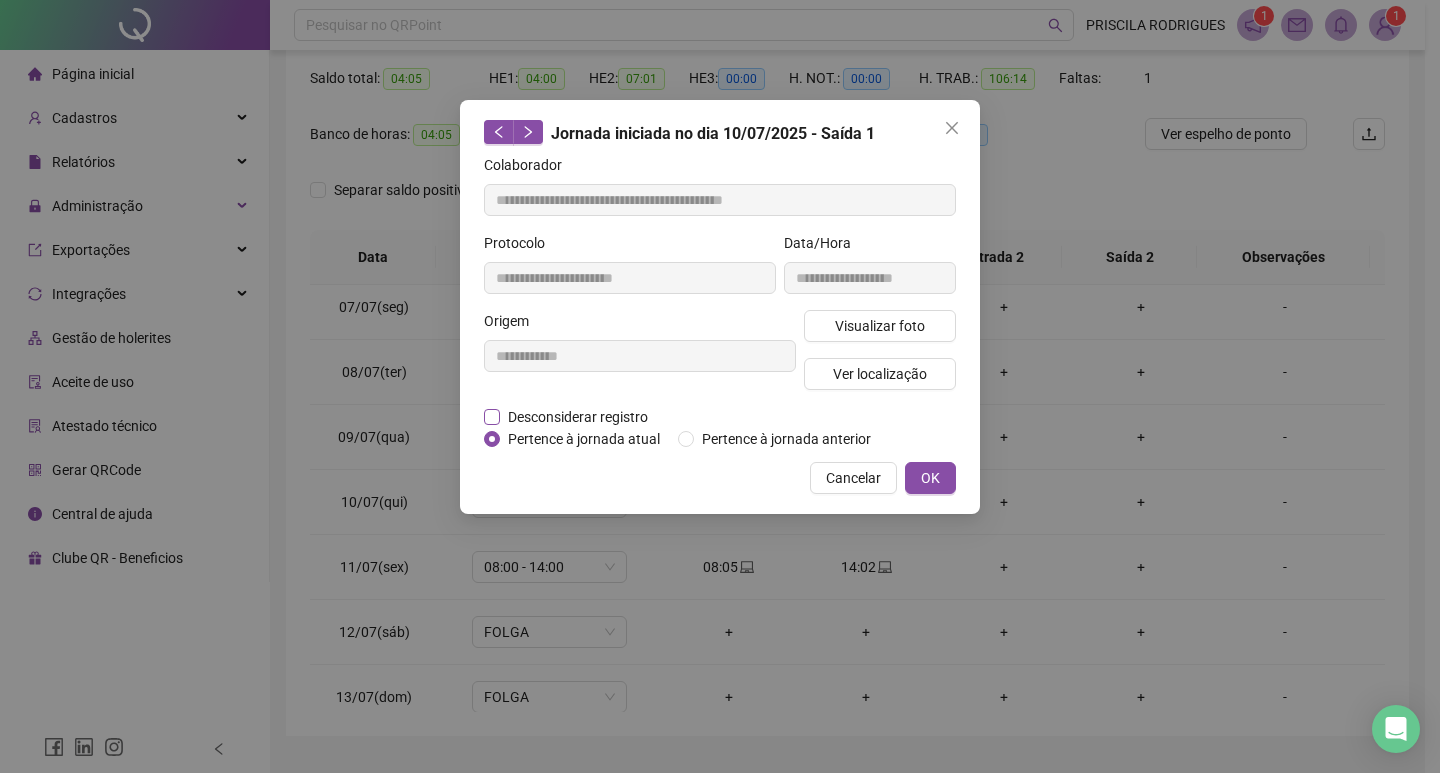 click on "Desconsiderar registro" at bounding box center [578, 417] 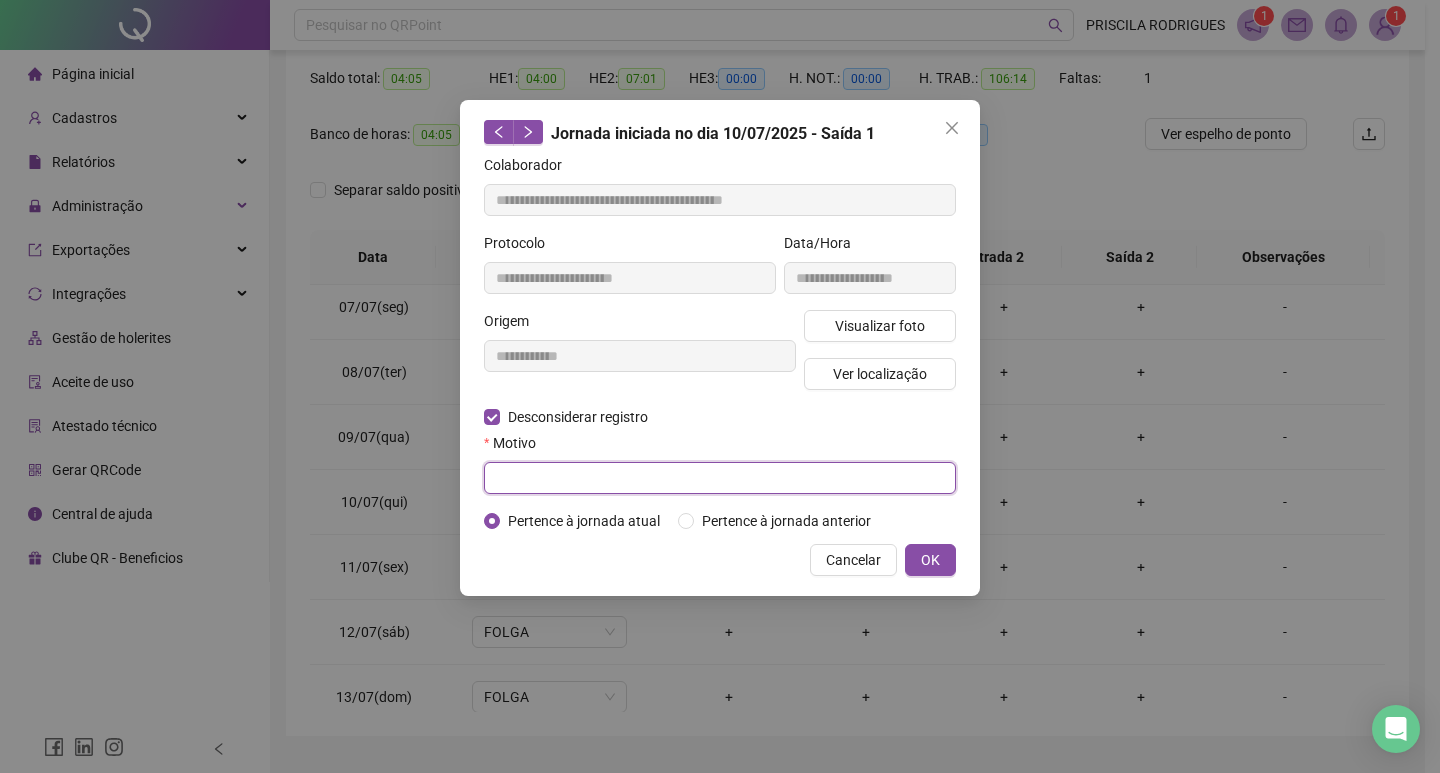 click at bounding box center [720, 478] 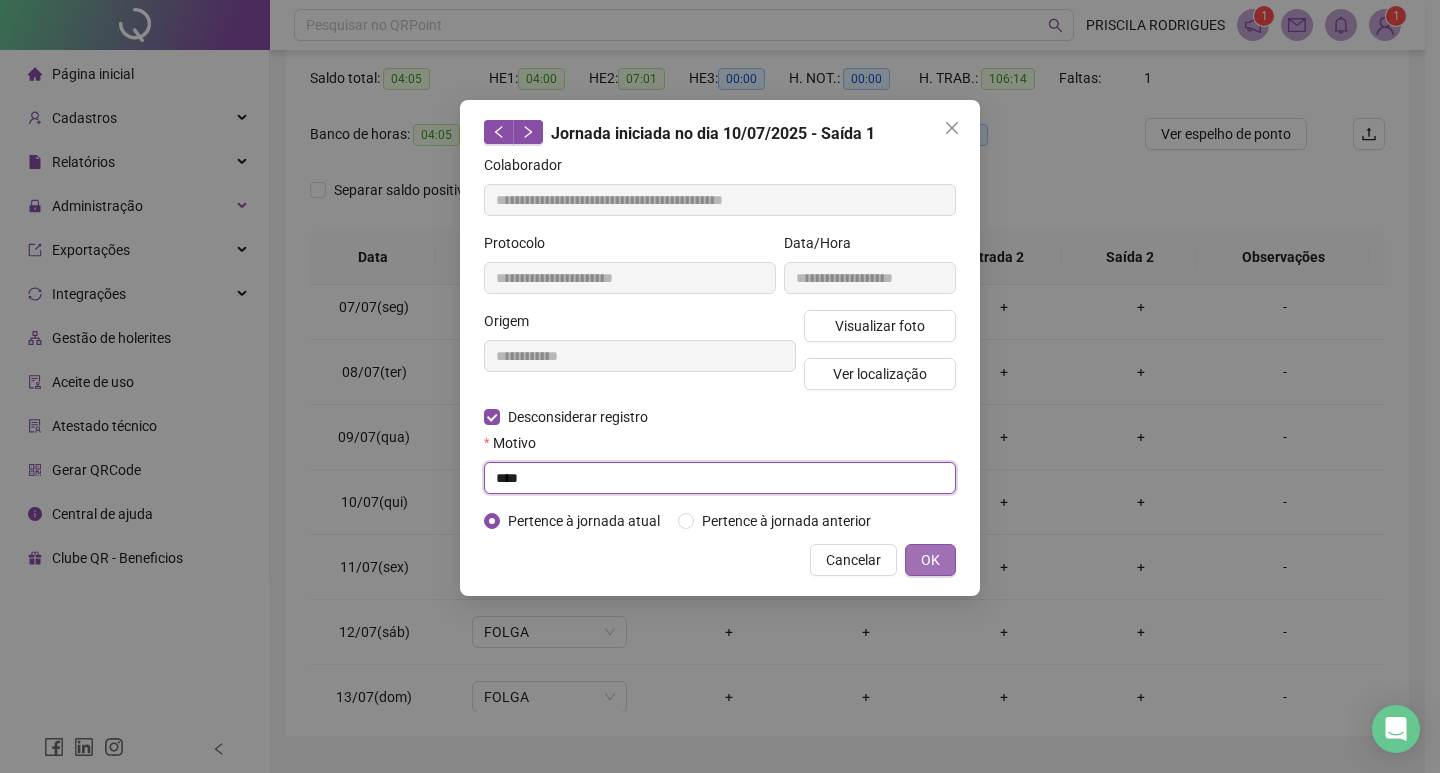 type on "****" 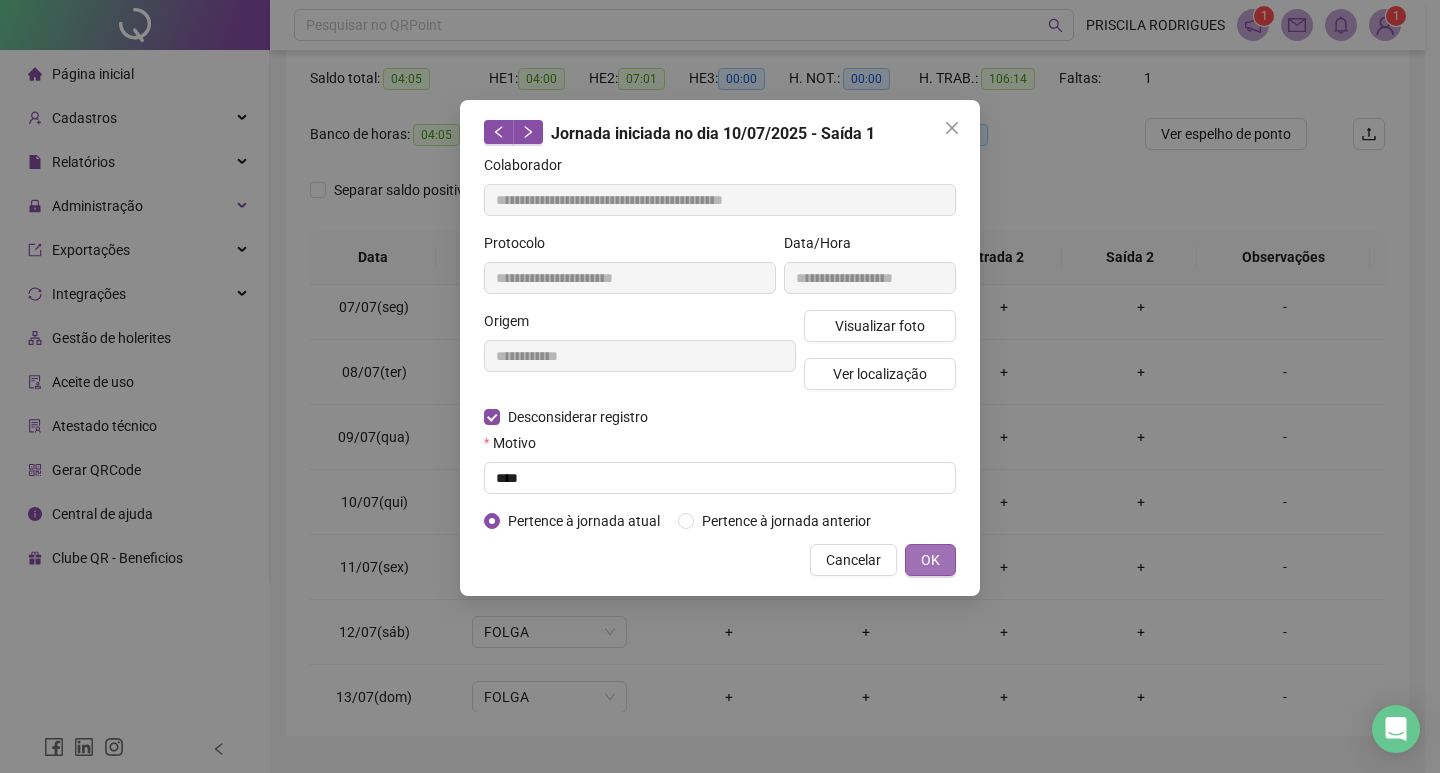 click on "OK" at bounding box center [930, 560] 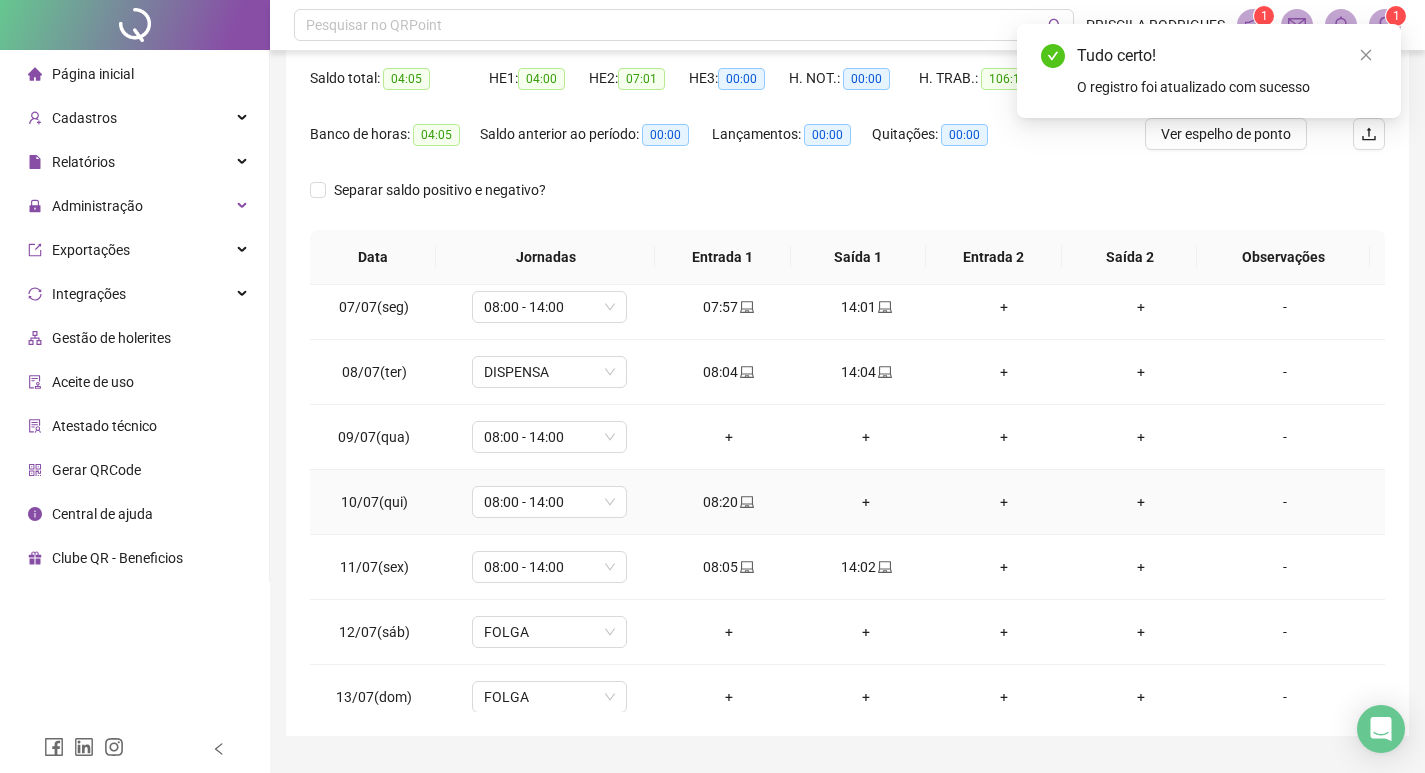 click on "+" at bounding box center (866, 502) 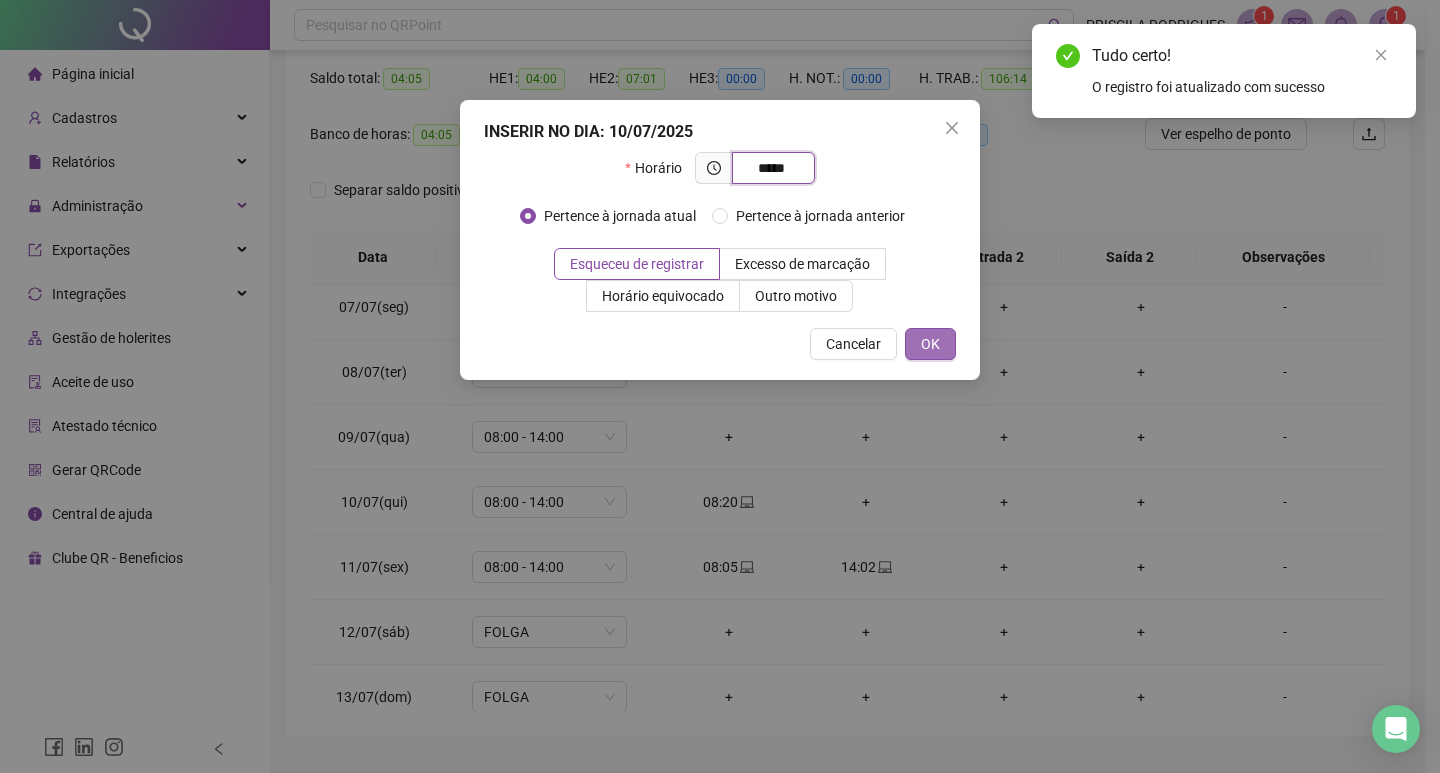 type on "*****" 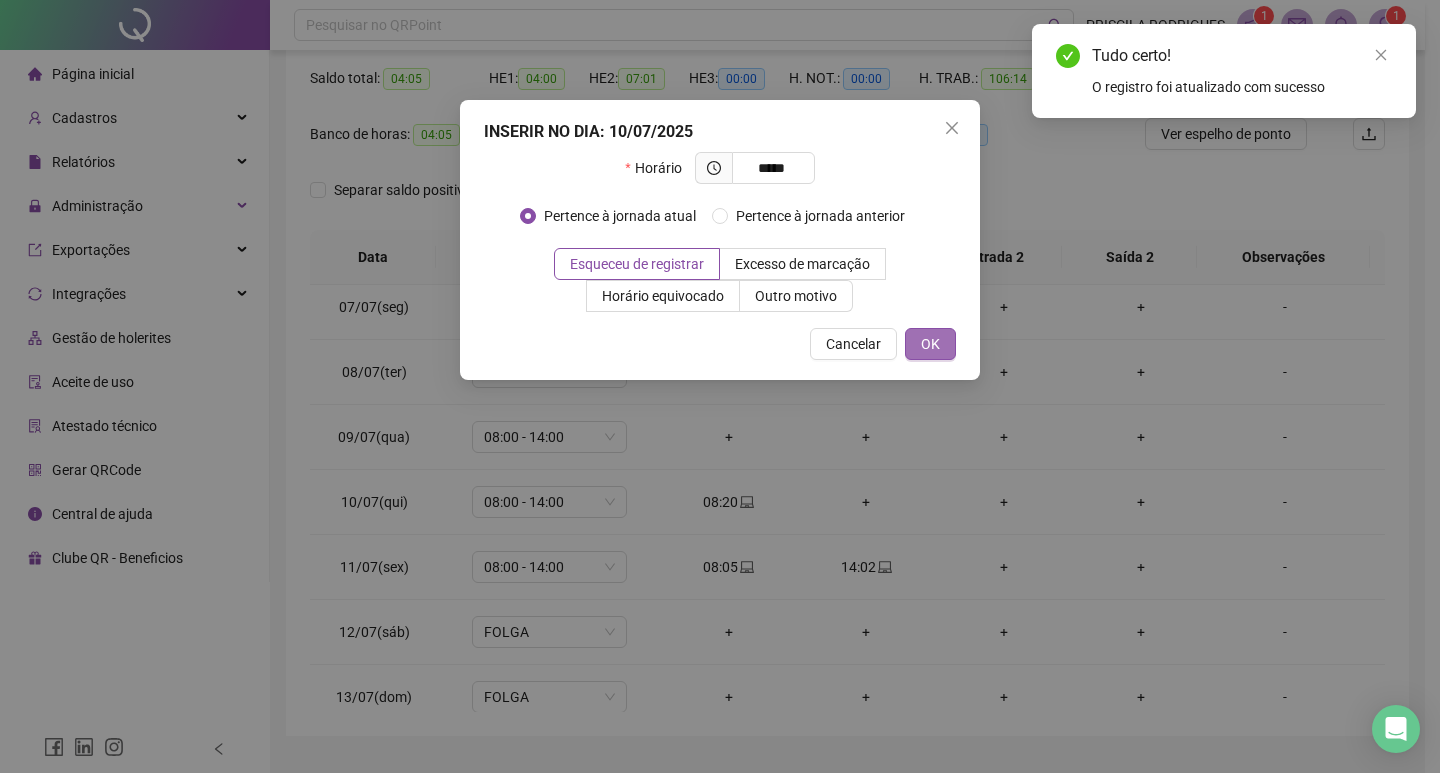 click on "OK" at bounding box center [930, 344] 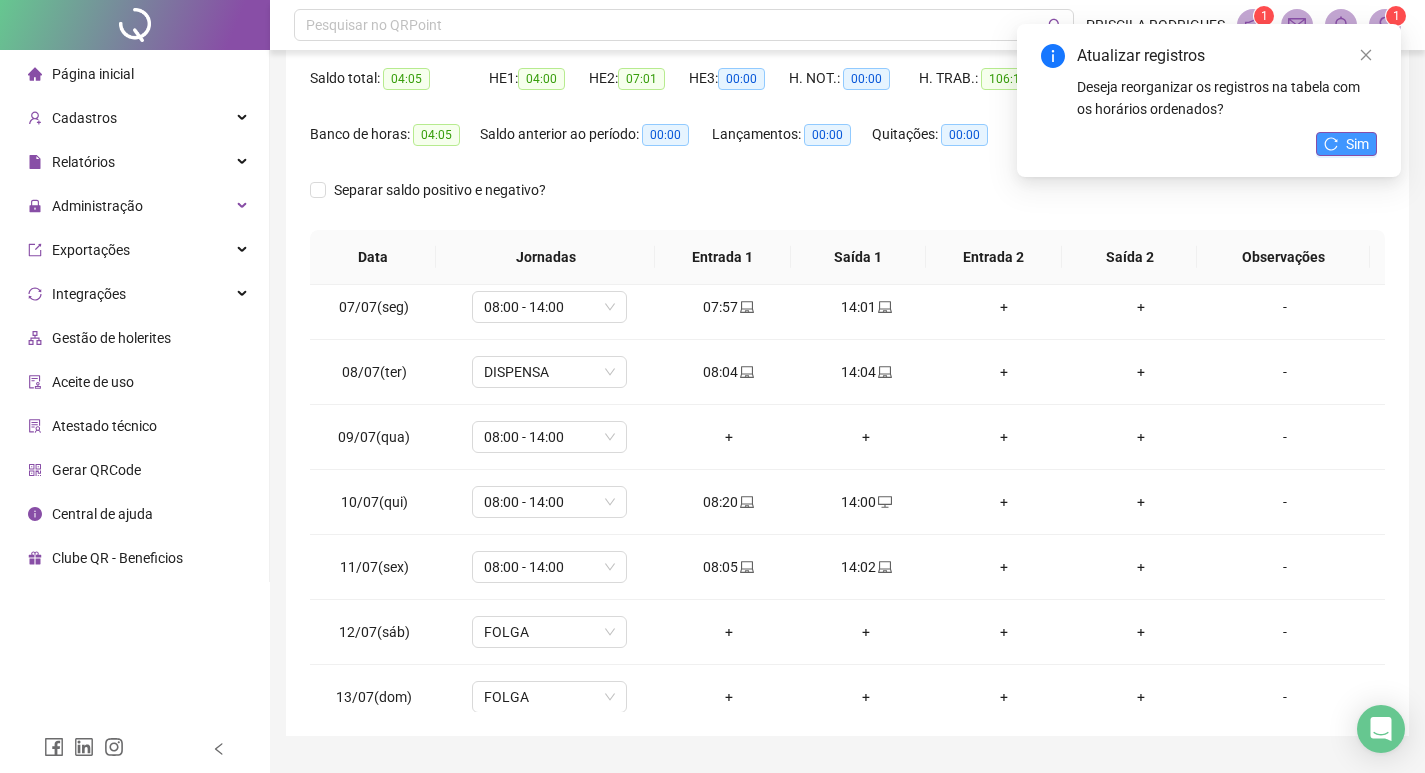click on "Sim" at bounding box center (1346, 144) 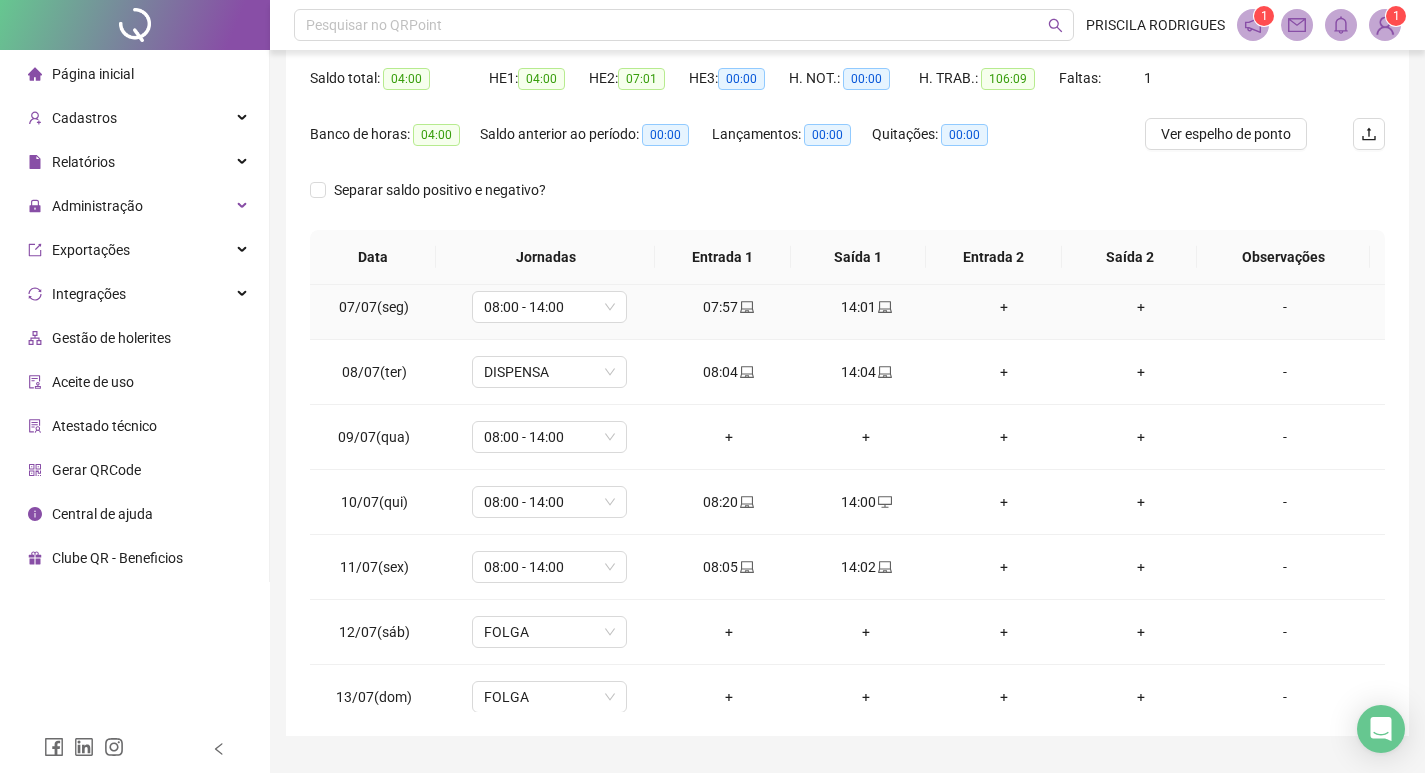 click on "07:57" at bounding box center [729, 307] 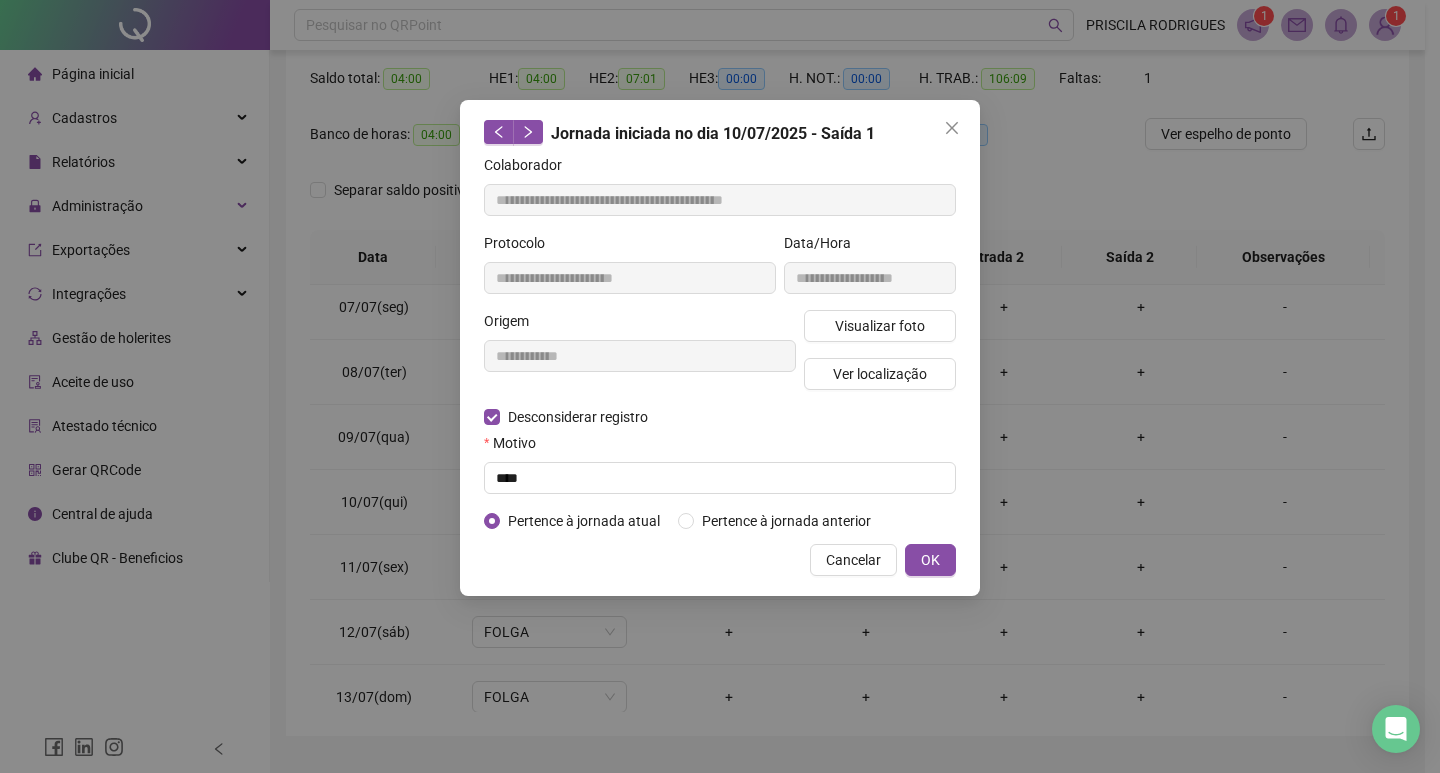 type on "**********" 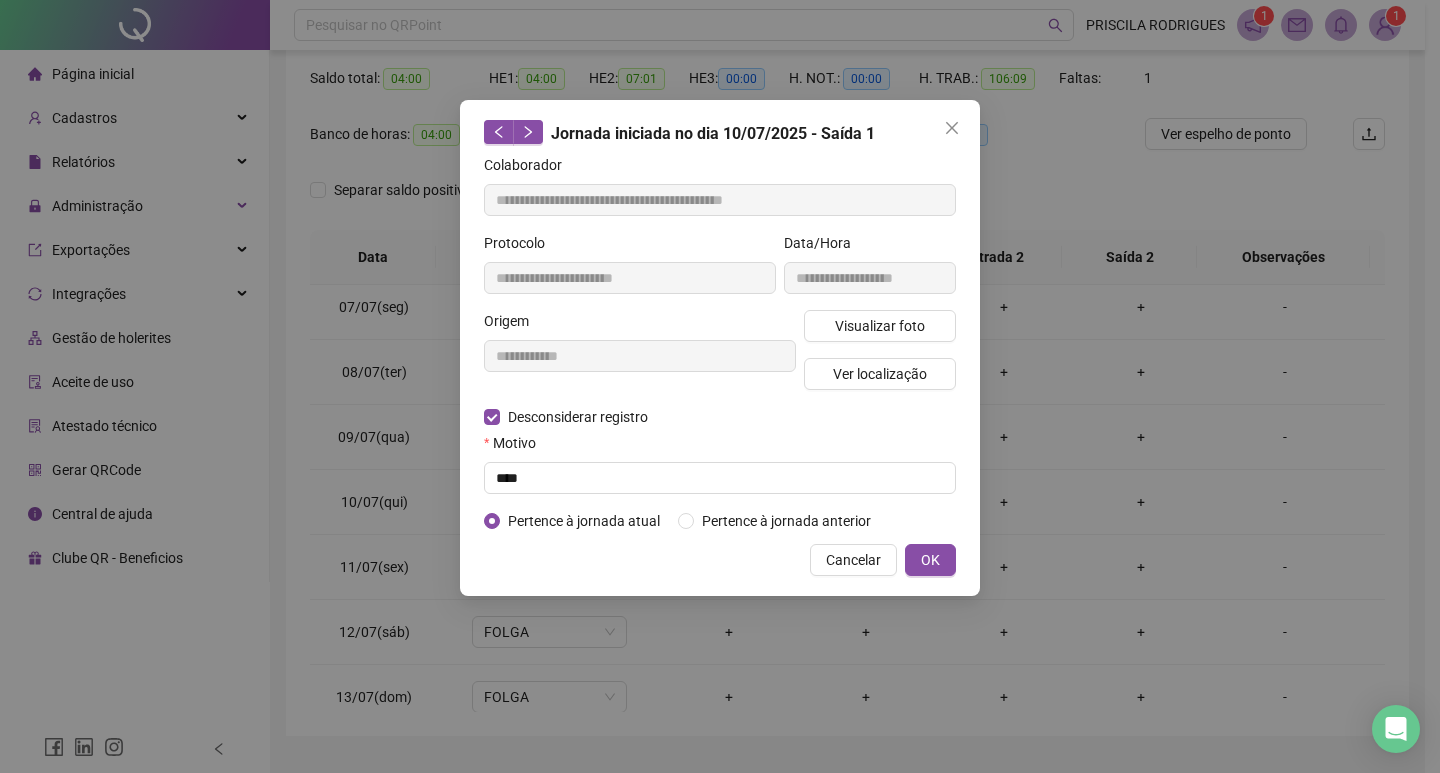 type on "**********" 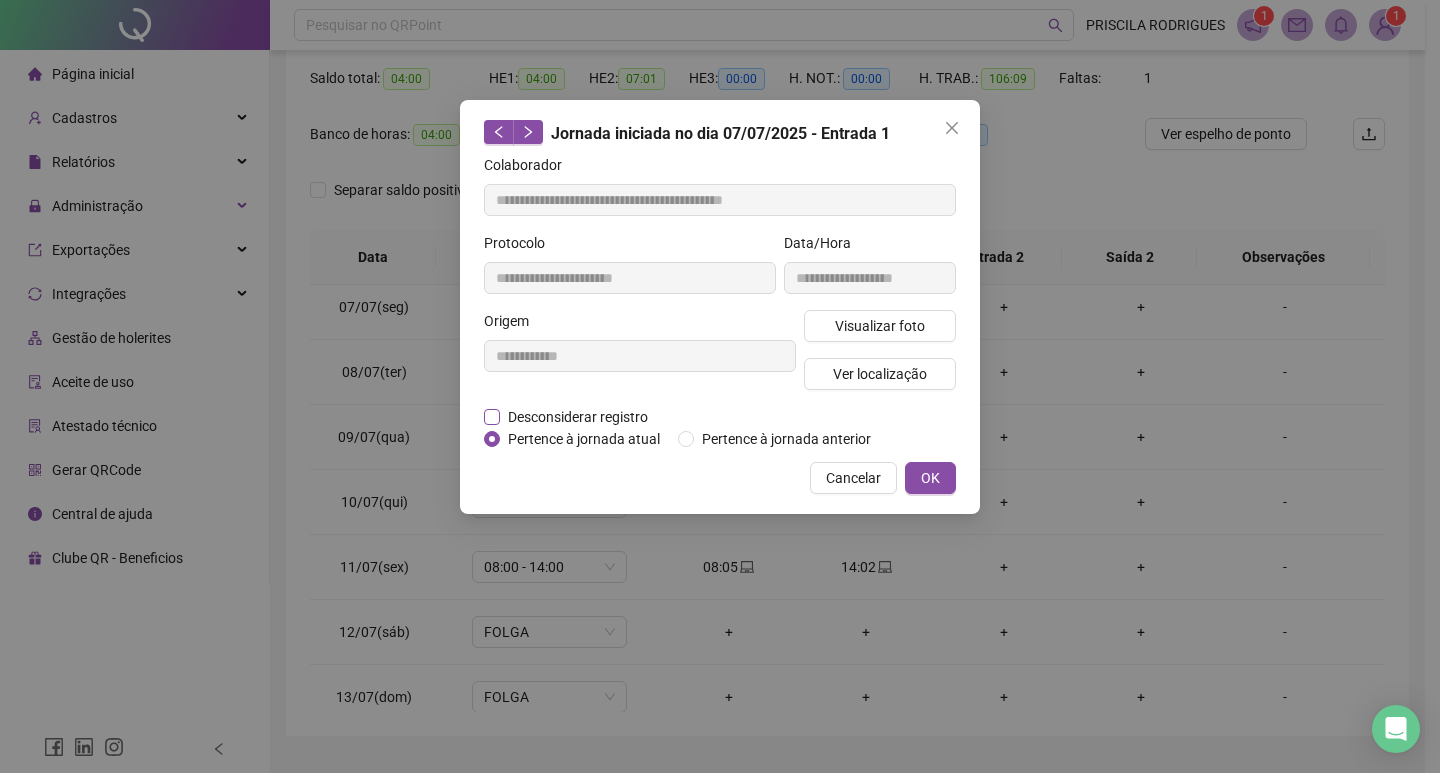 click on "Desconsiderar registro" at bounding box center (578, 417) 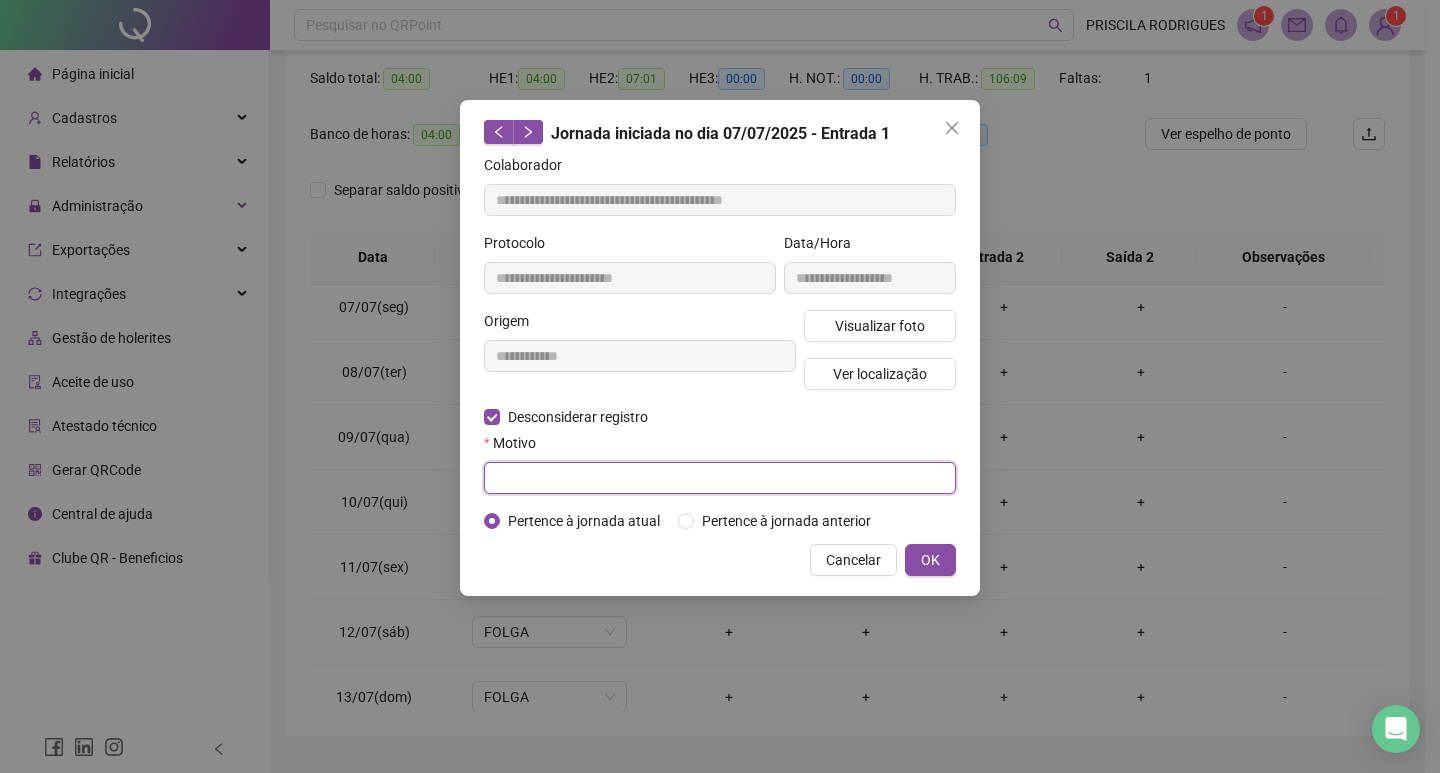 click at bounding box center [720, 478] 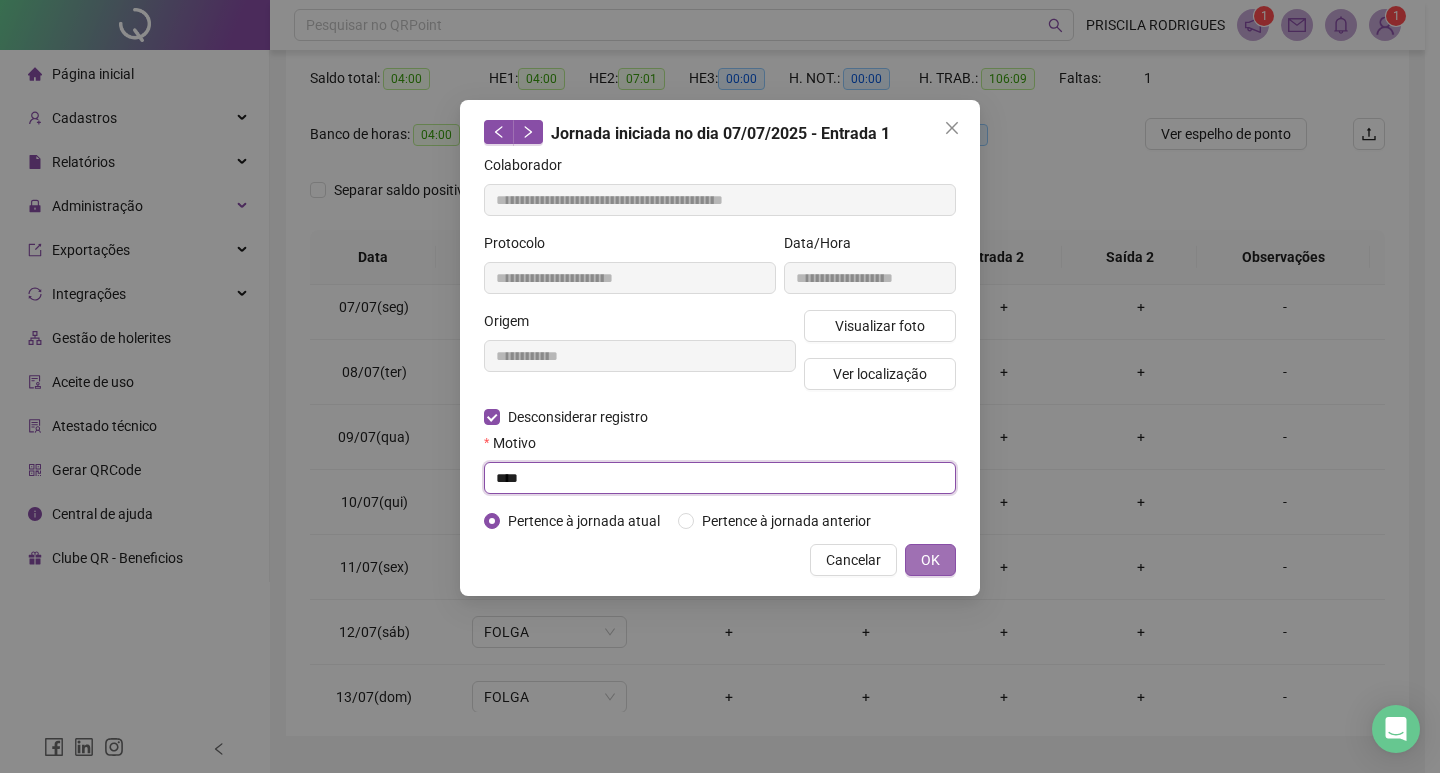 type on "****" 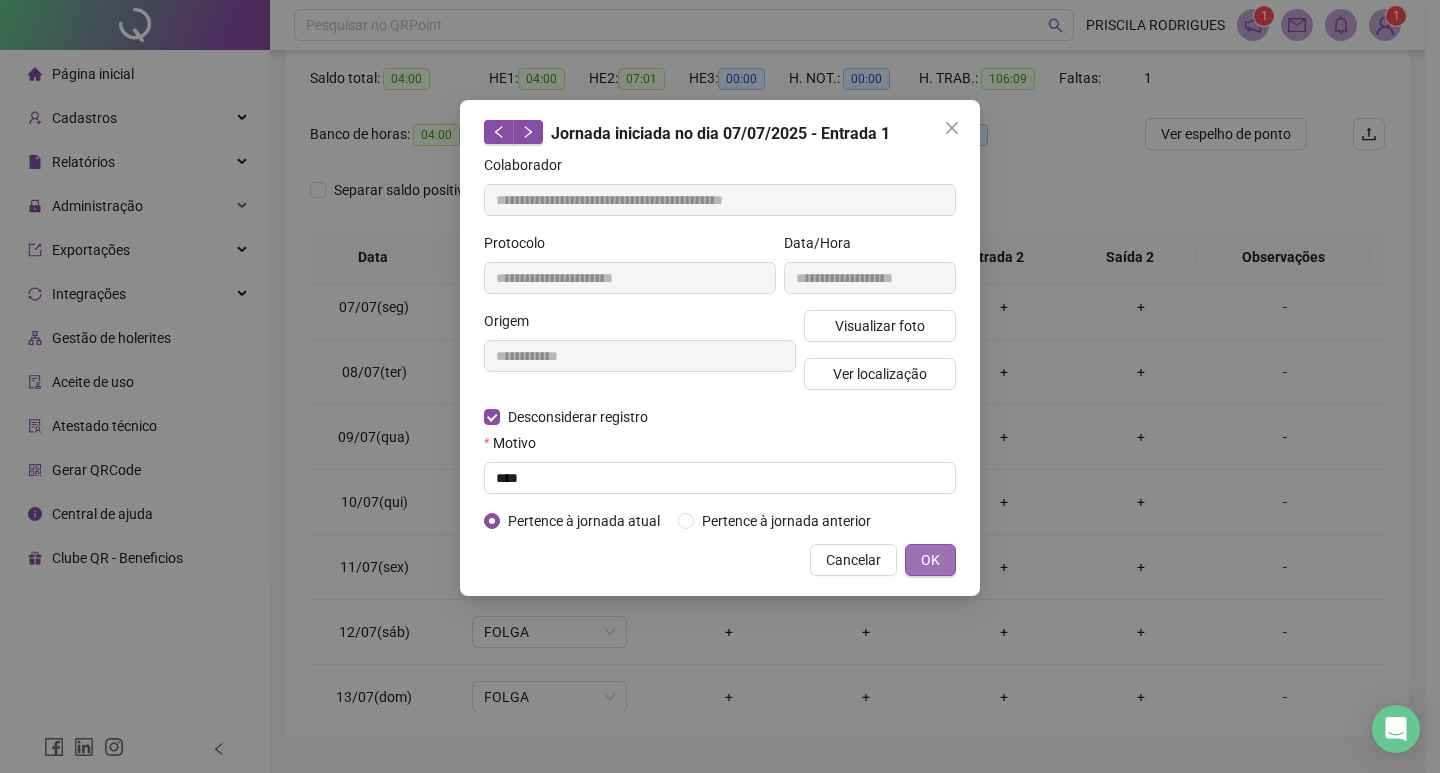 click on "OK" at bounding box center [930, 560] 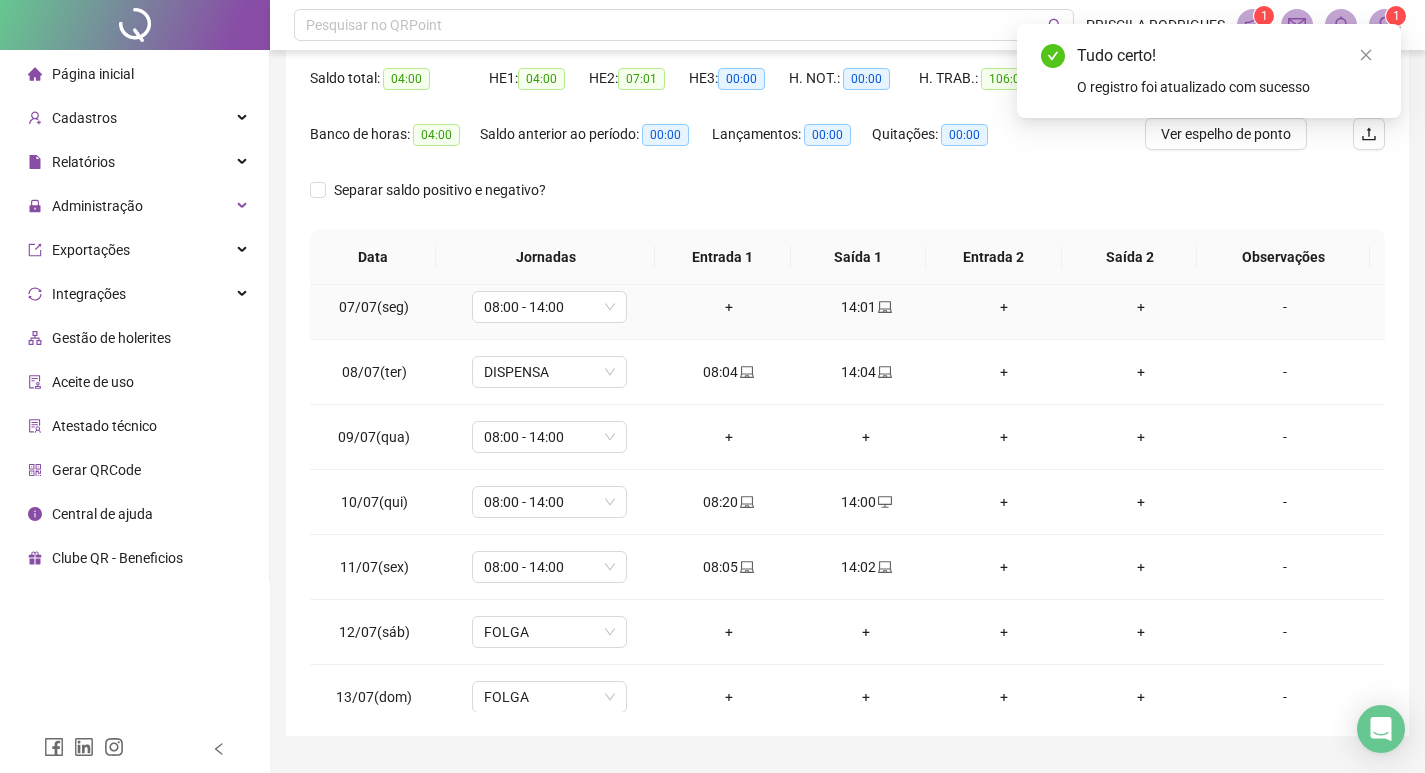 click on "+" at bounding box center [729, 307] 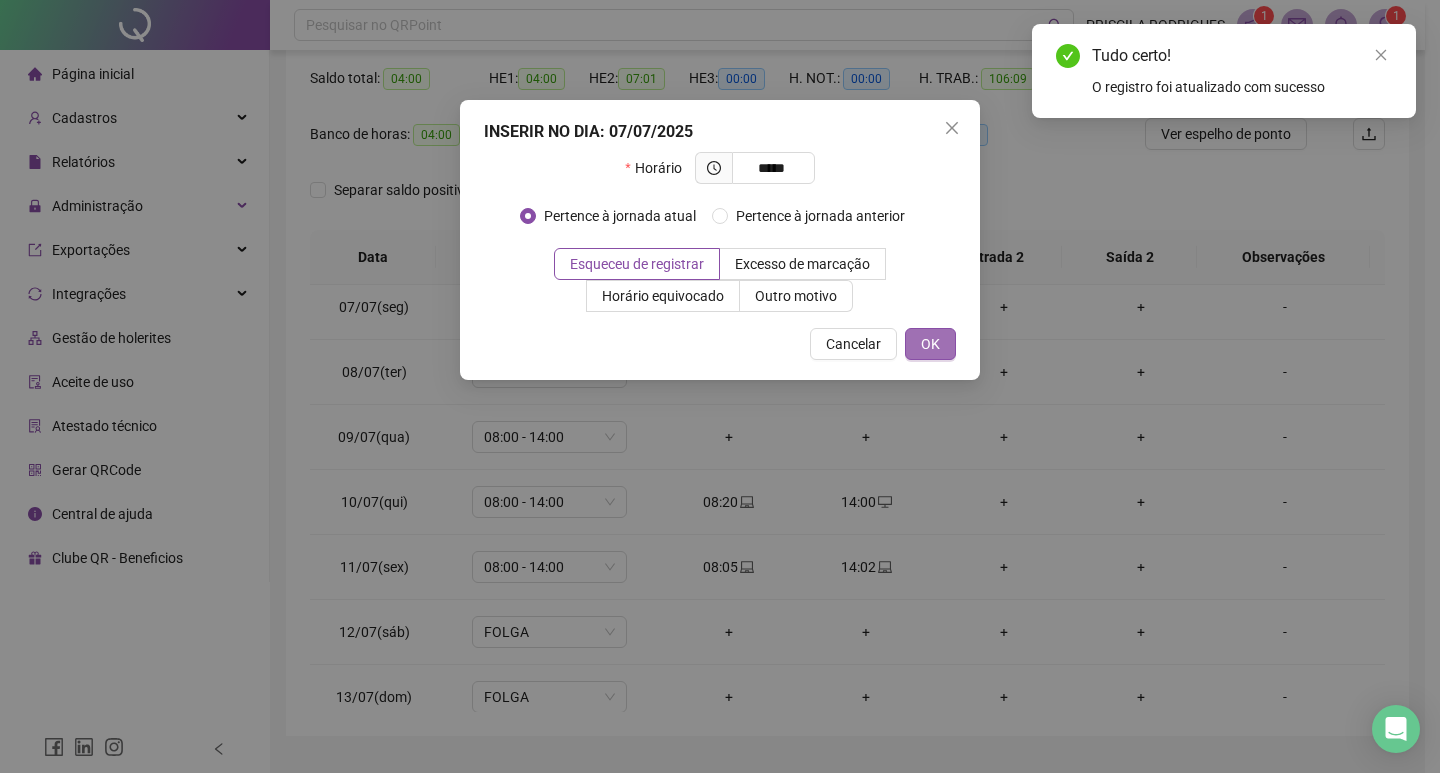 type on "*****" 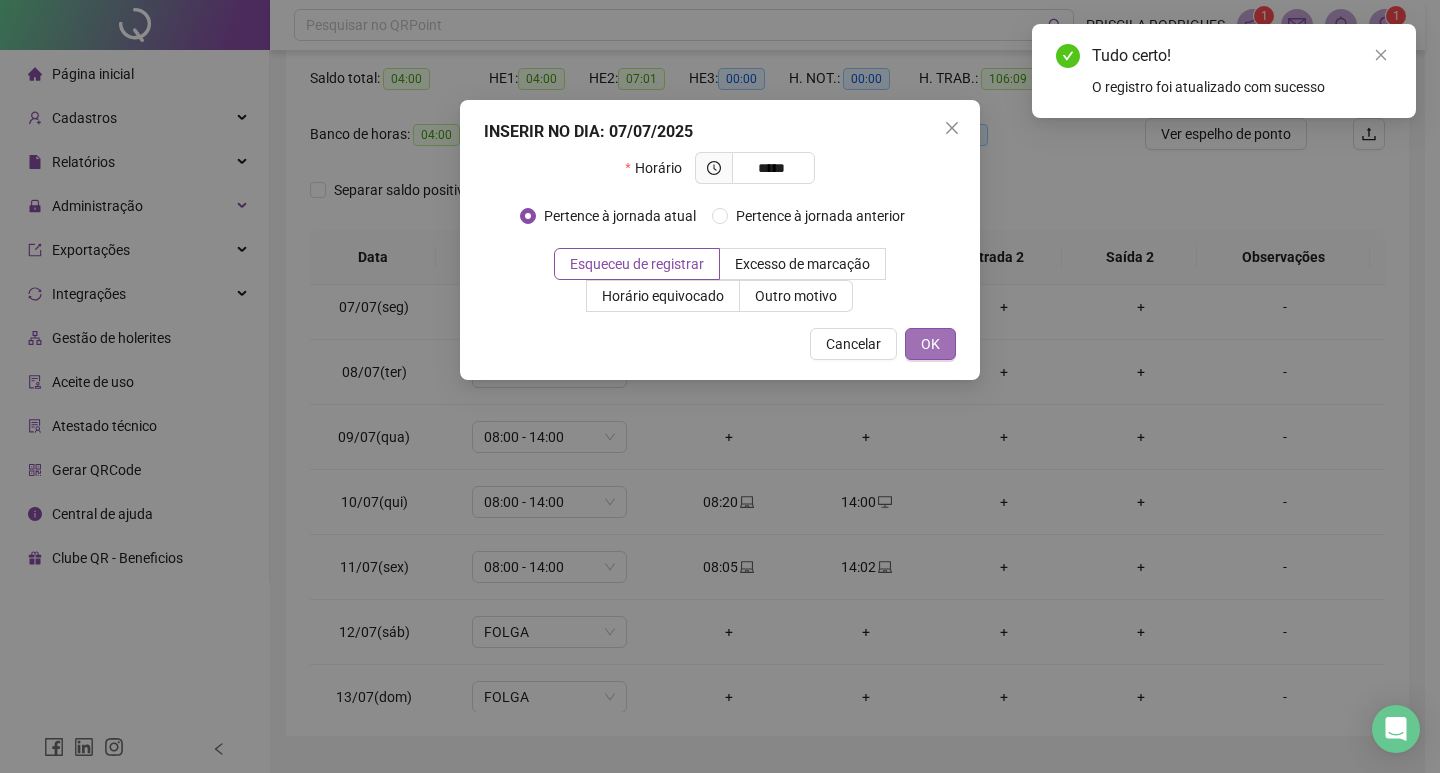 click on "OK" at bounding box center (930, 344) 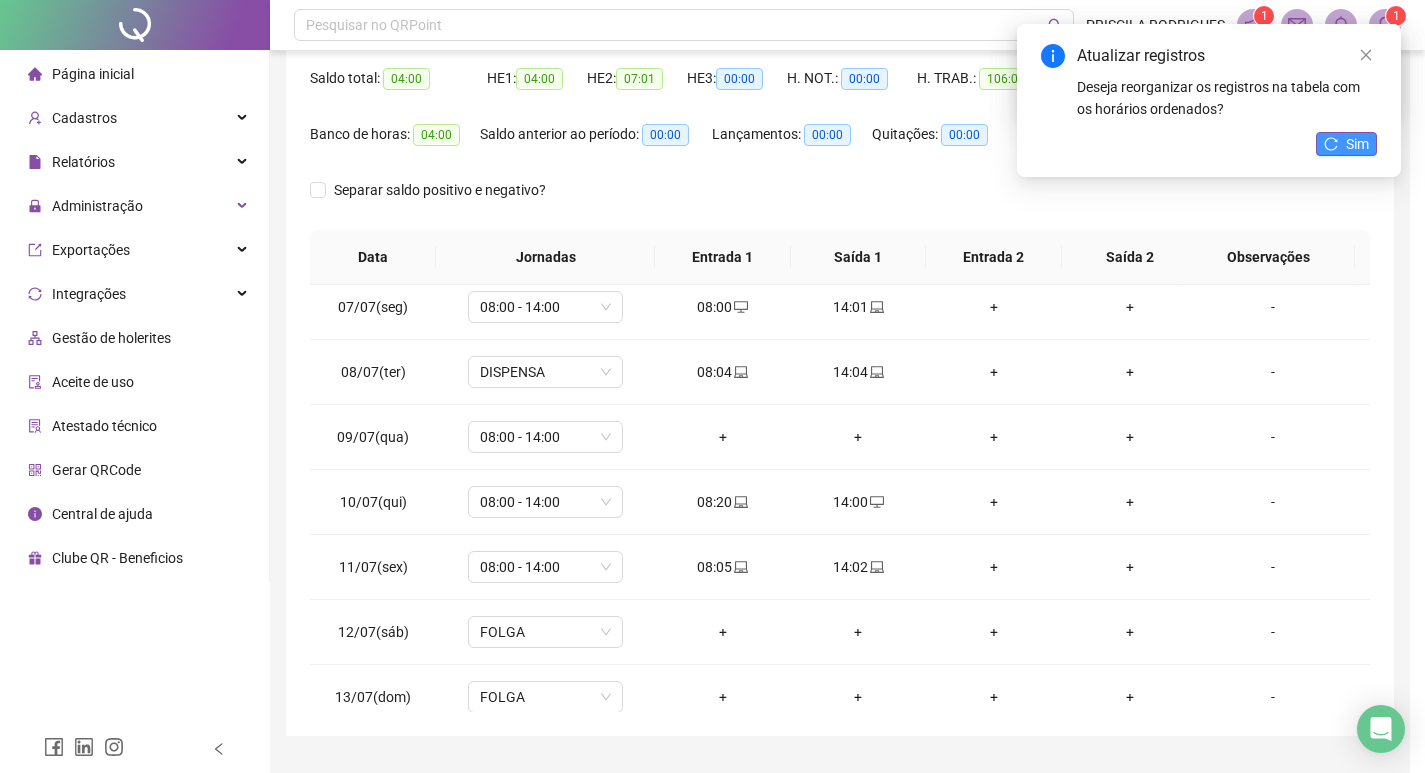 click on "Sim" at bounding box center (1346, 144) 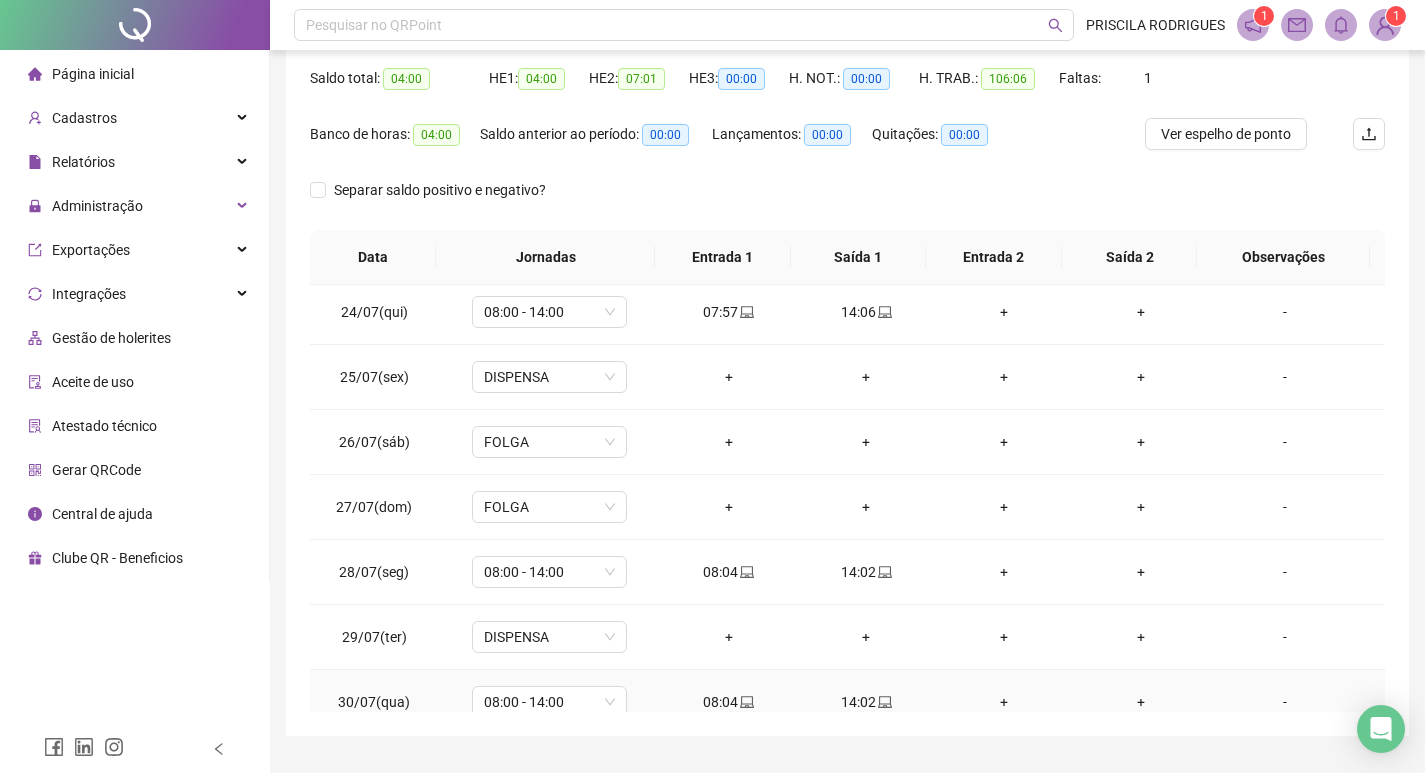 scroll, scrollTop: 1588, scrollLeft: 0, axis: vertical 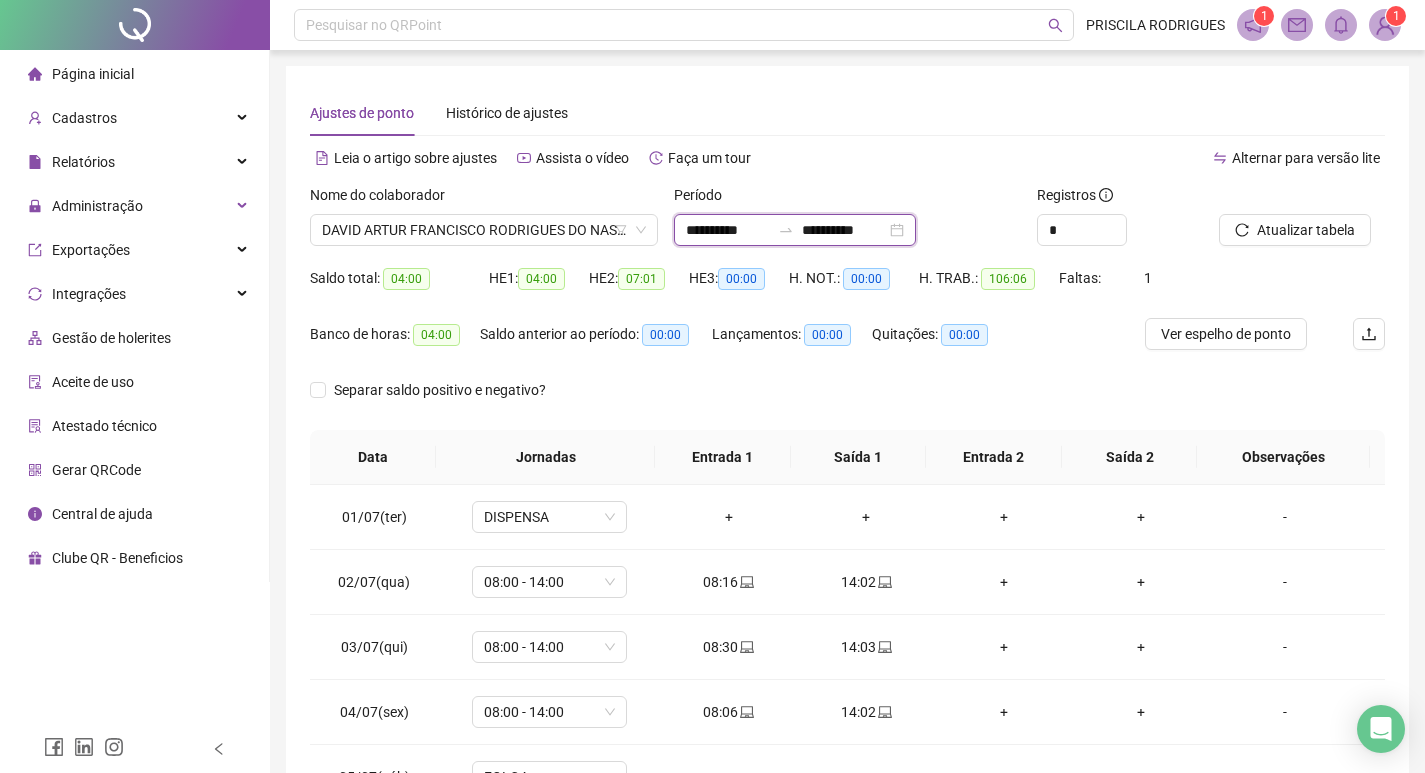click on "**********" at bounding box center (728, 230) 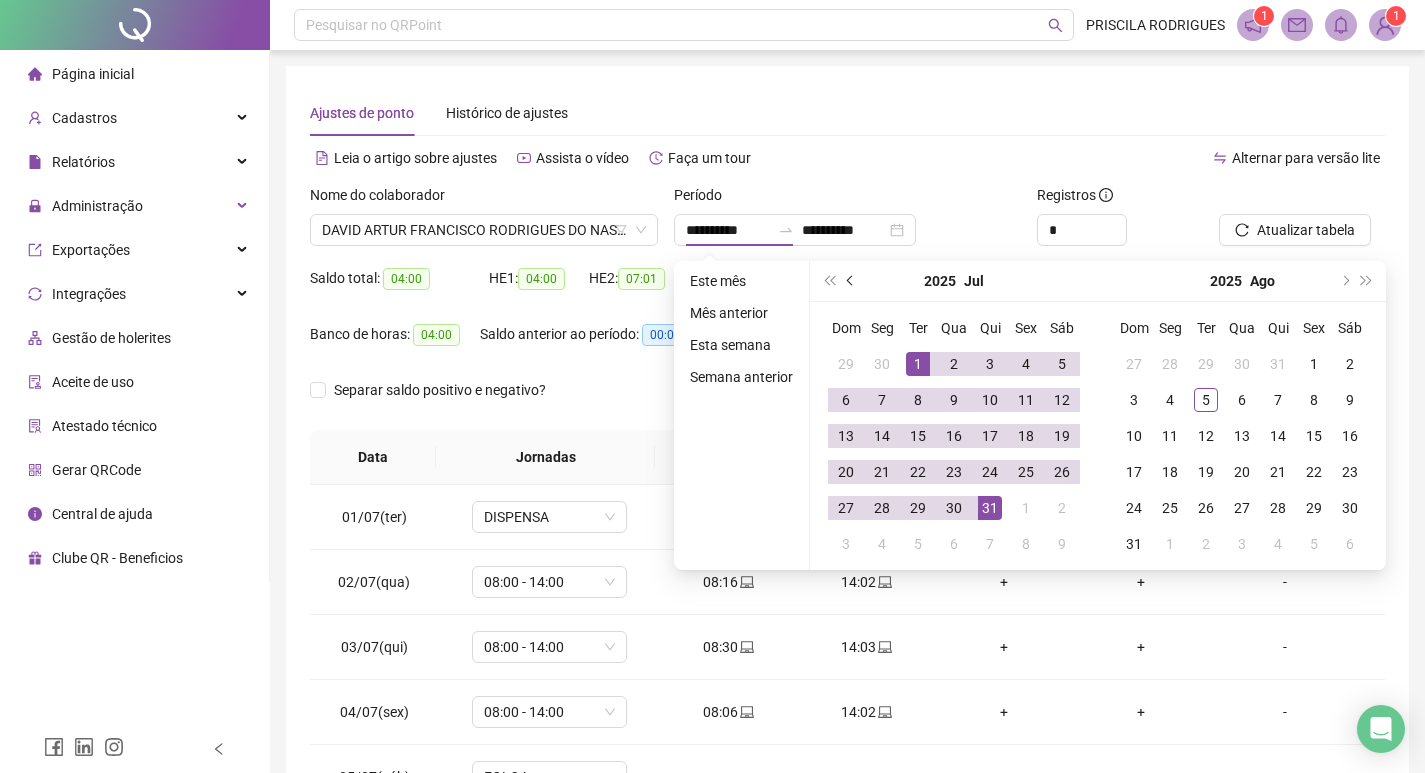 click at bounding box center (851, 281) 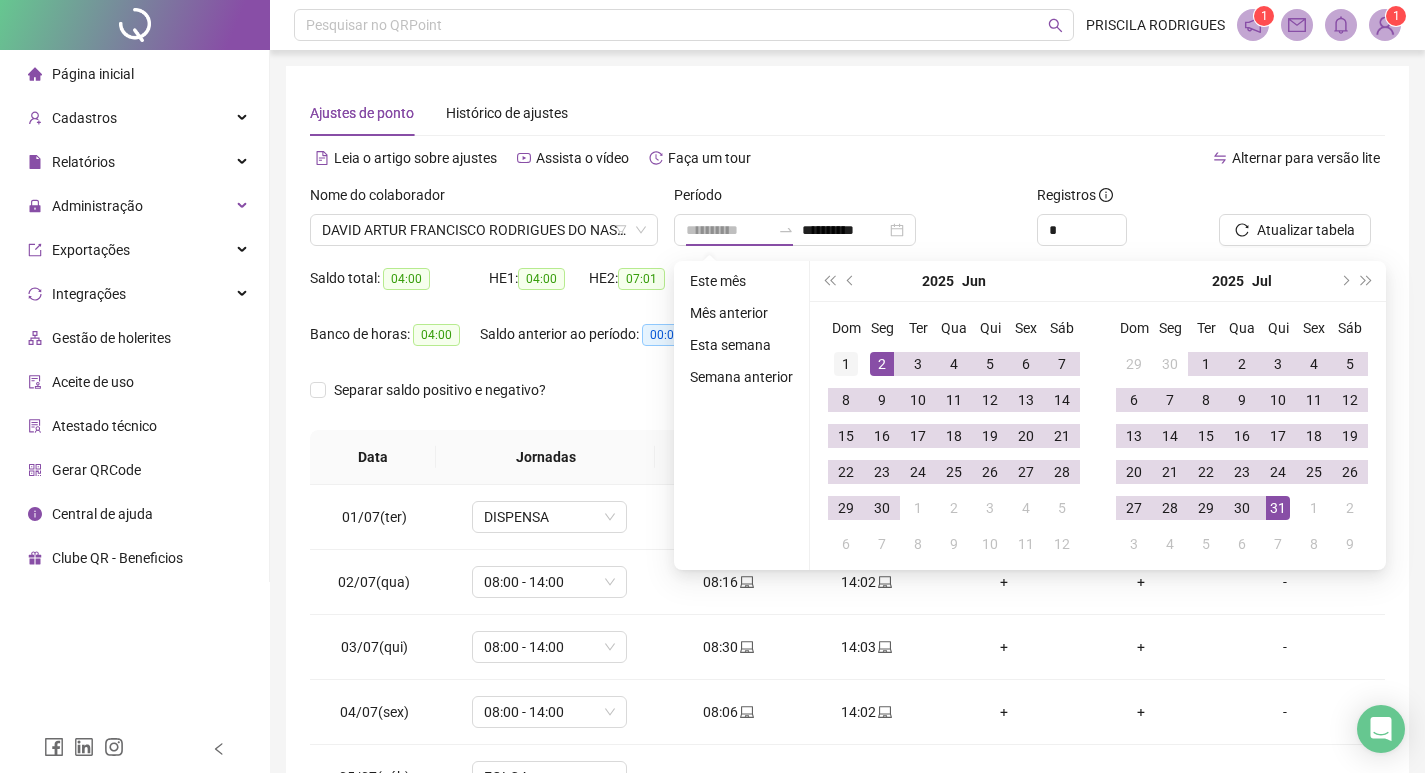 type on "**********" 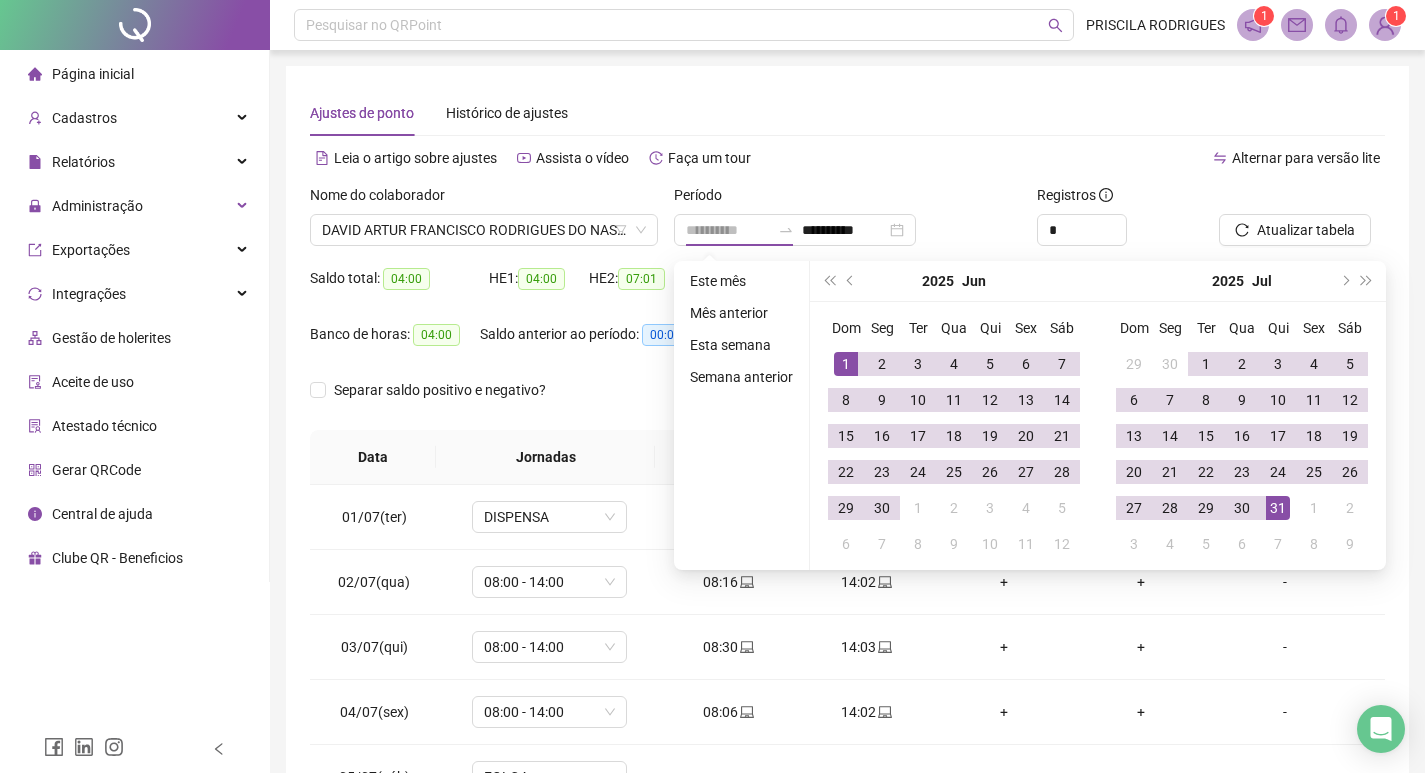 click on "1" at bounding box center (846, 364) 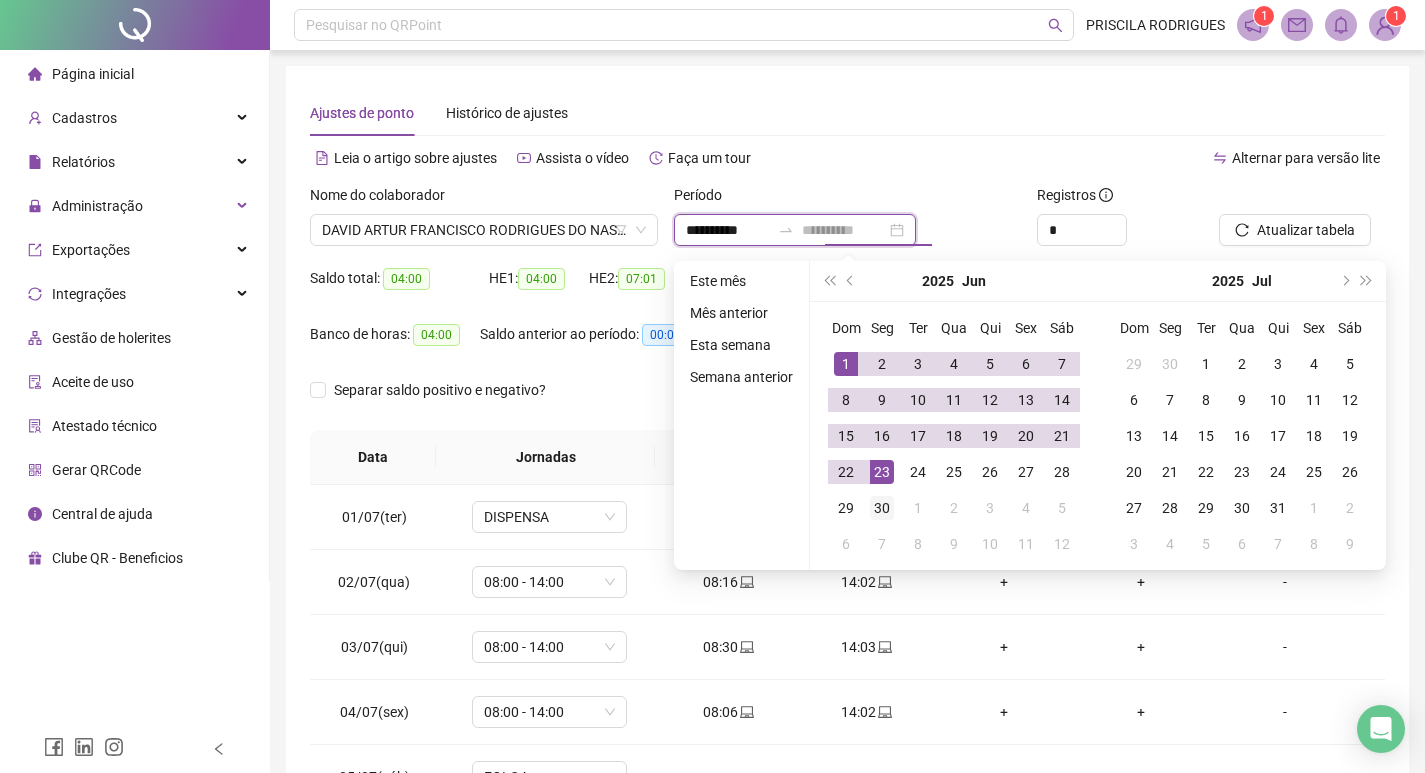 type on "**********" 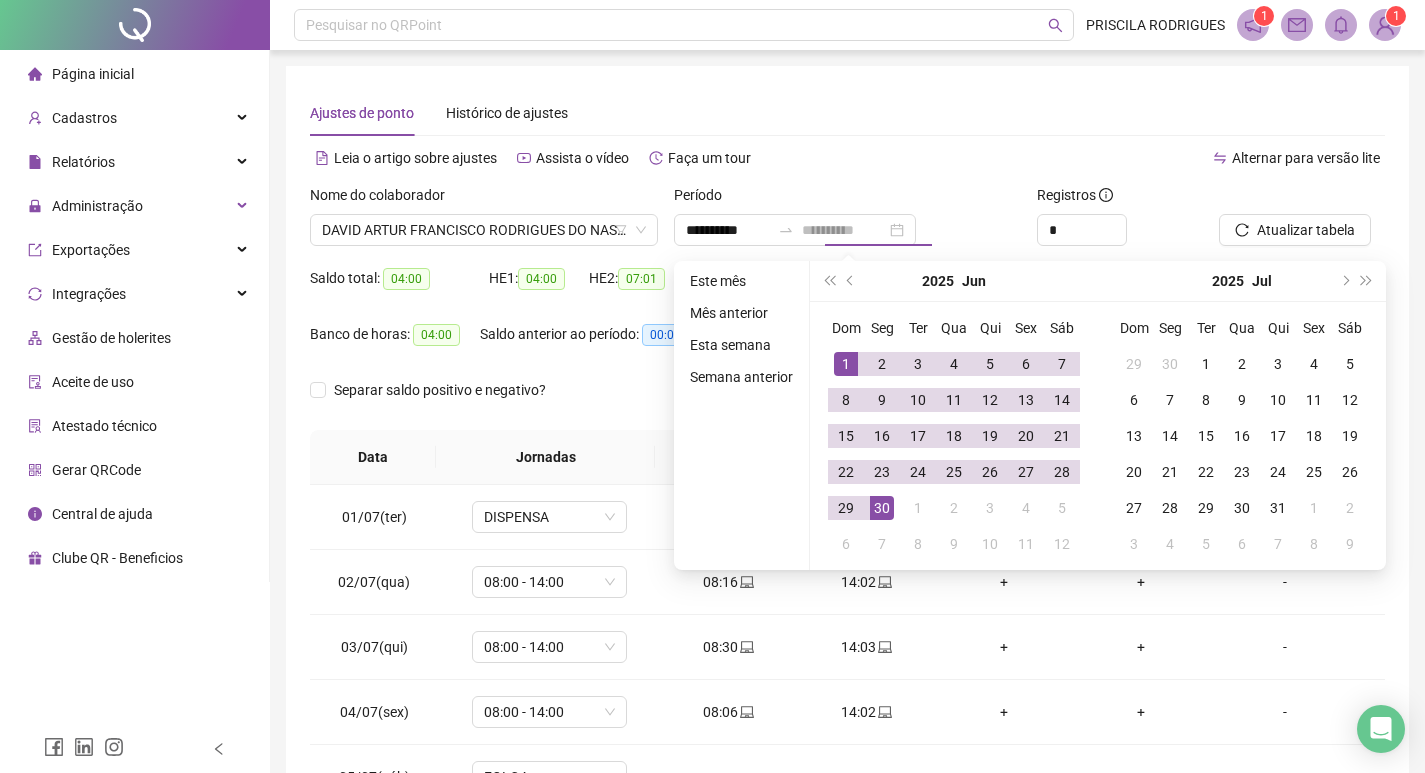 click on "30" at bounding box center [882, 508] 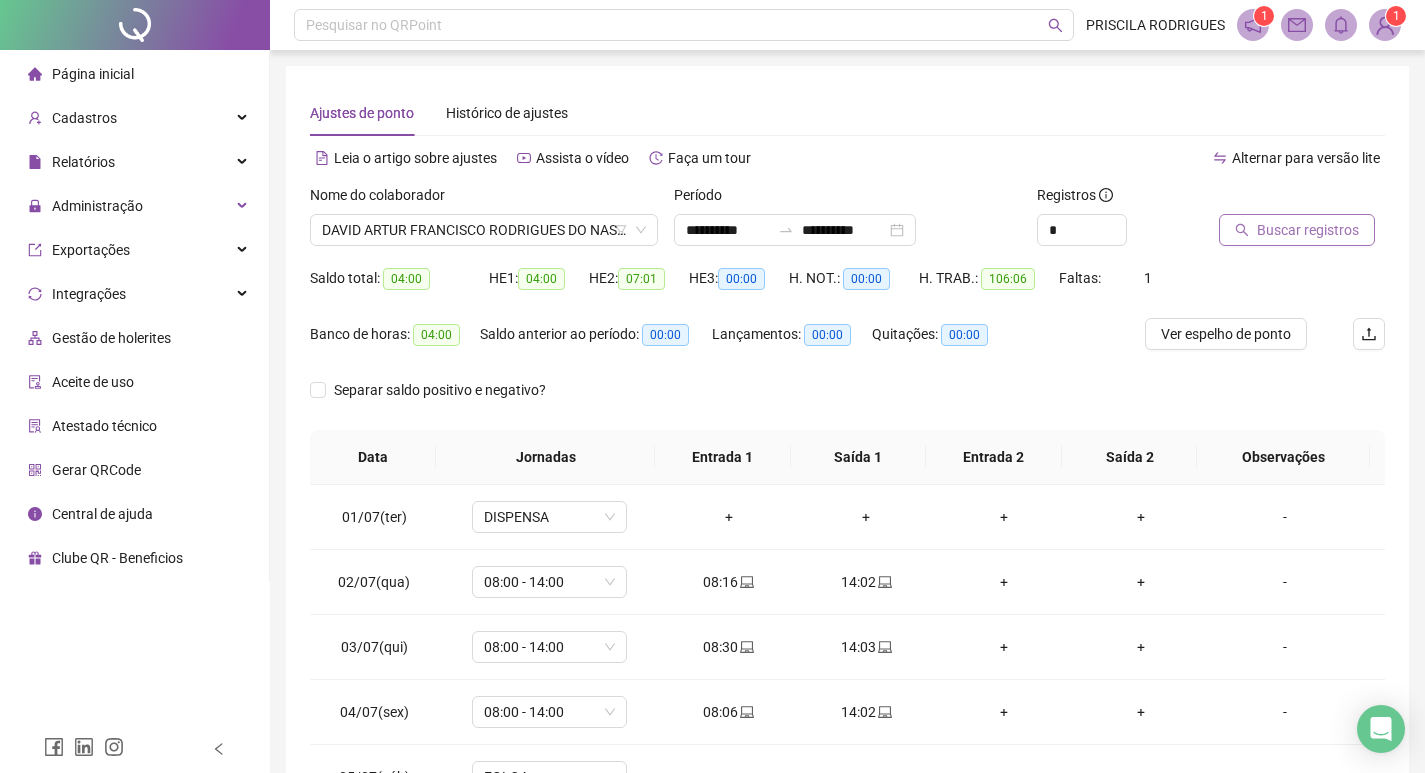 click on "Buscar registros" at bounding box center (1308, 230) 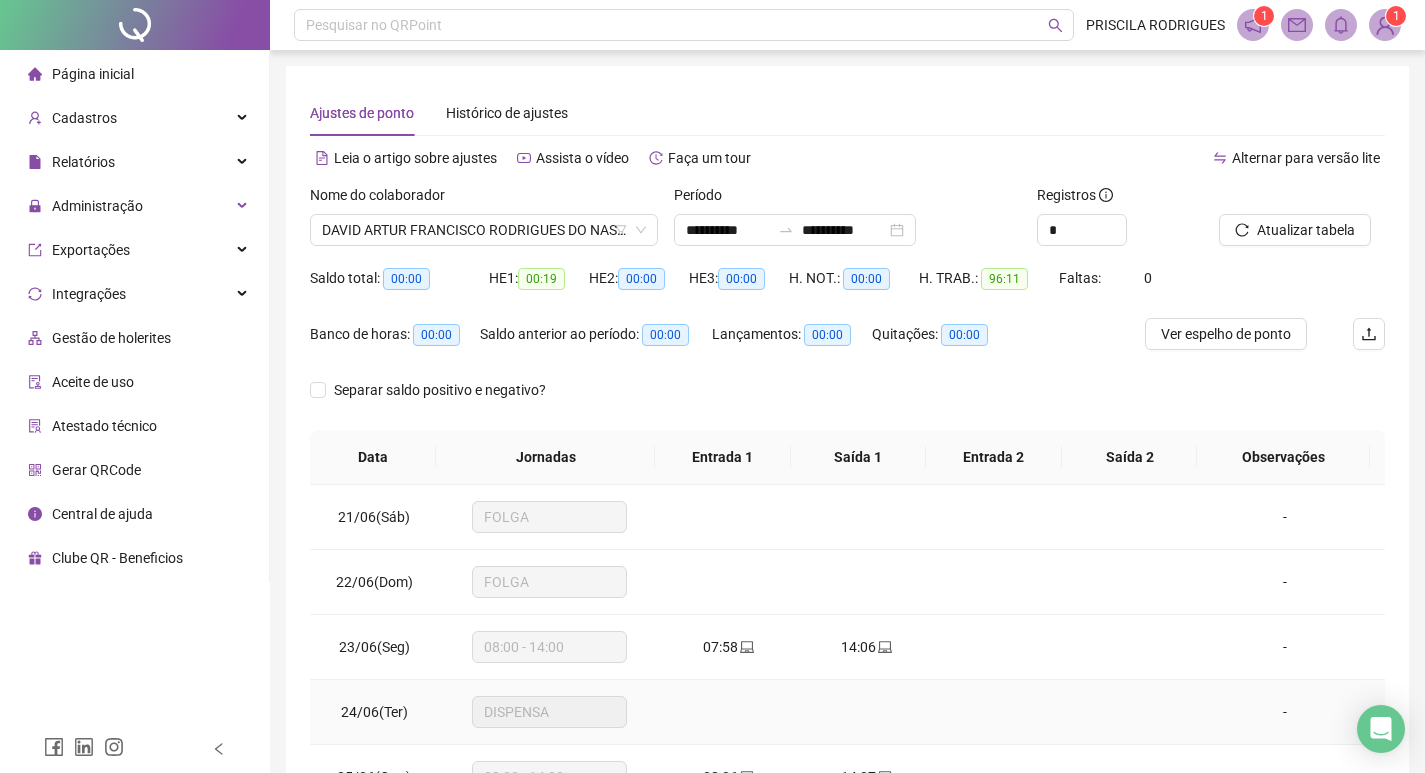 scroll, scrollTop: 1523, scrollLeft: 0, axis: vertical 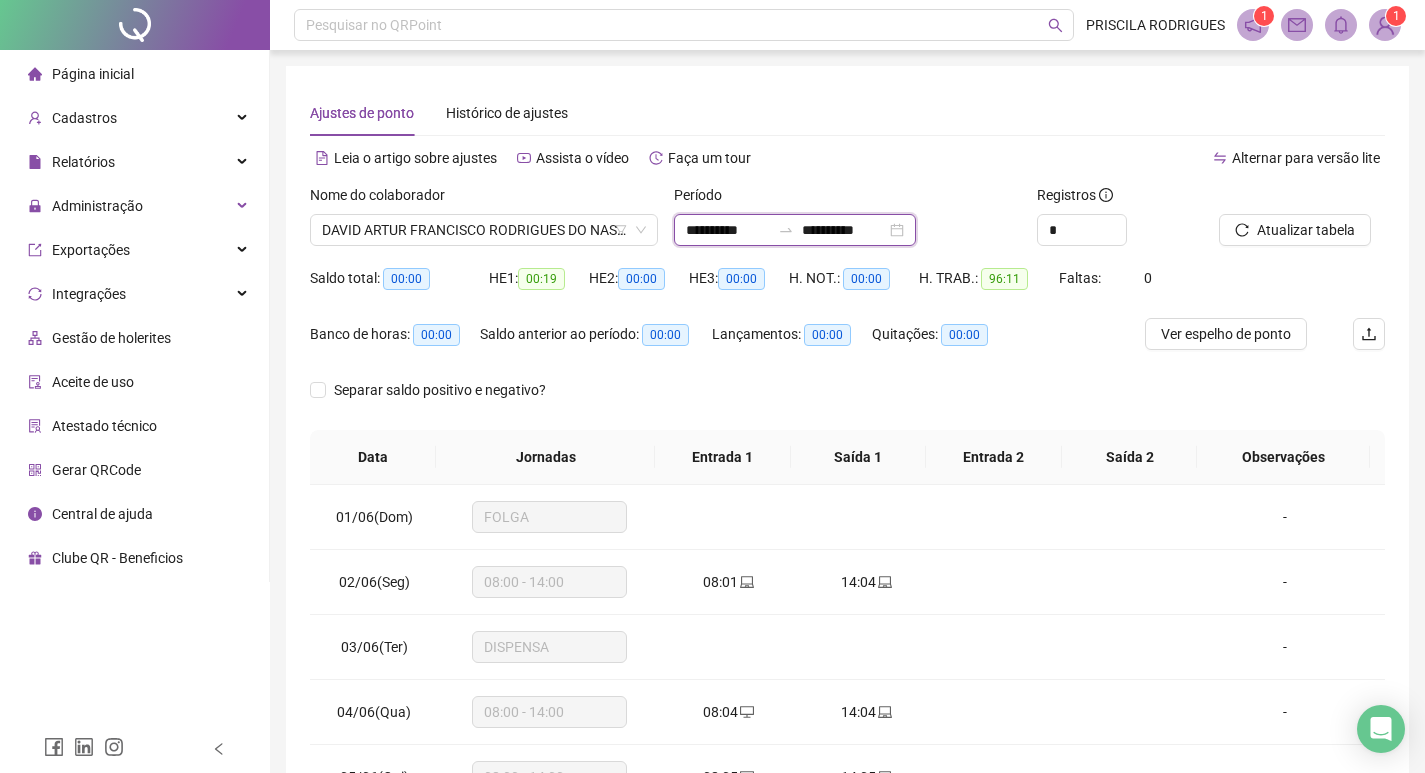 click on "**********" at bounding box center (728, 230) 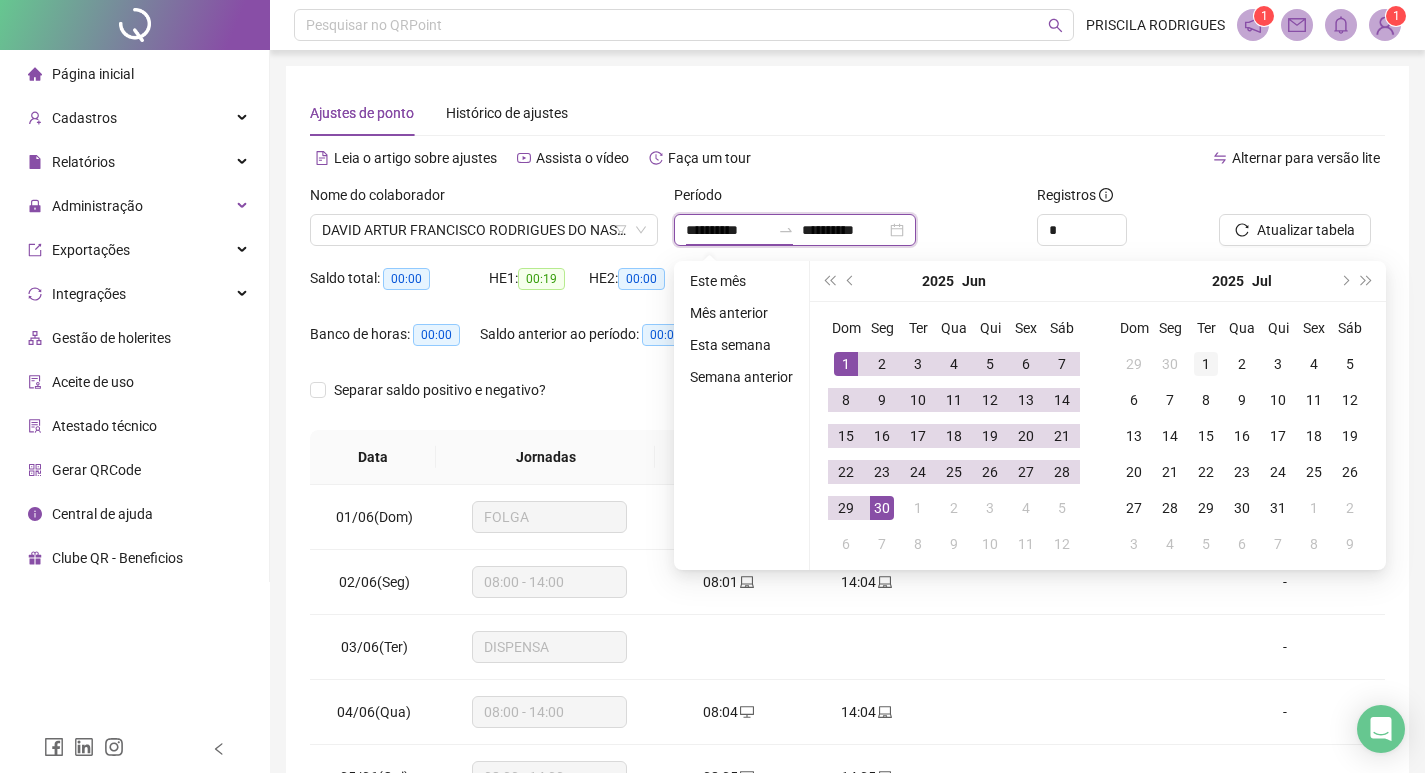 type on "**********" 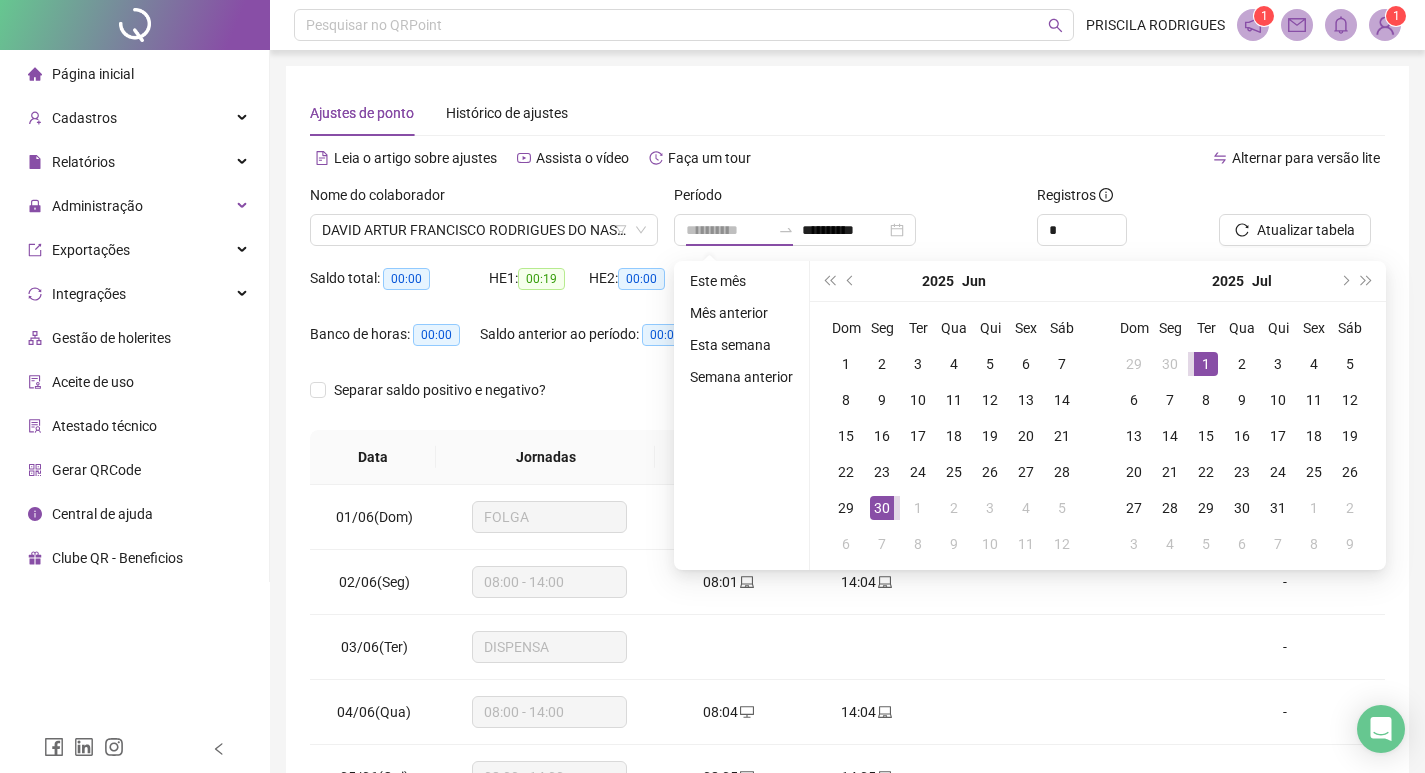 click on "1" at bounding box center [1206, 364] 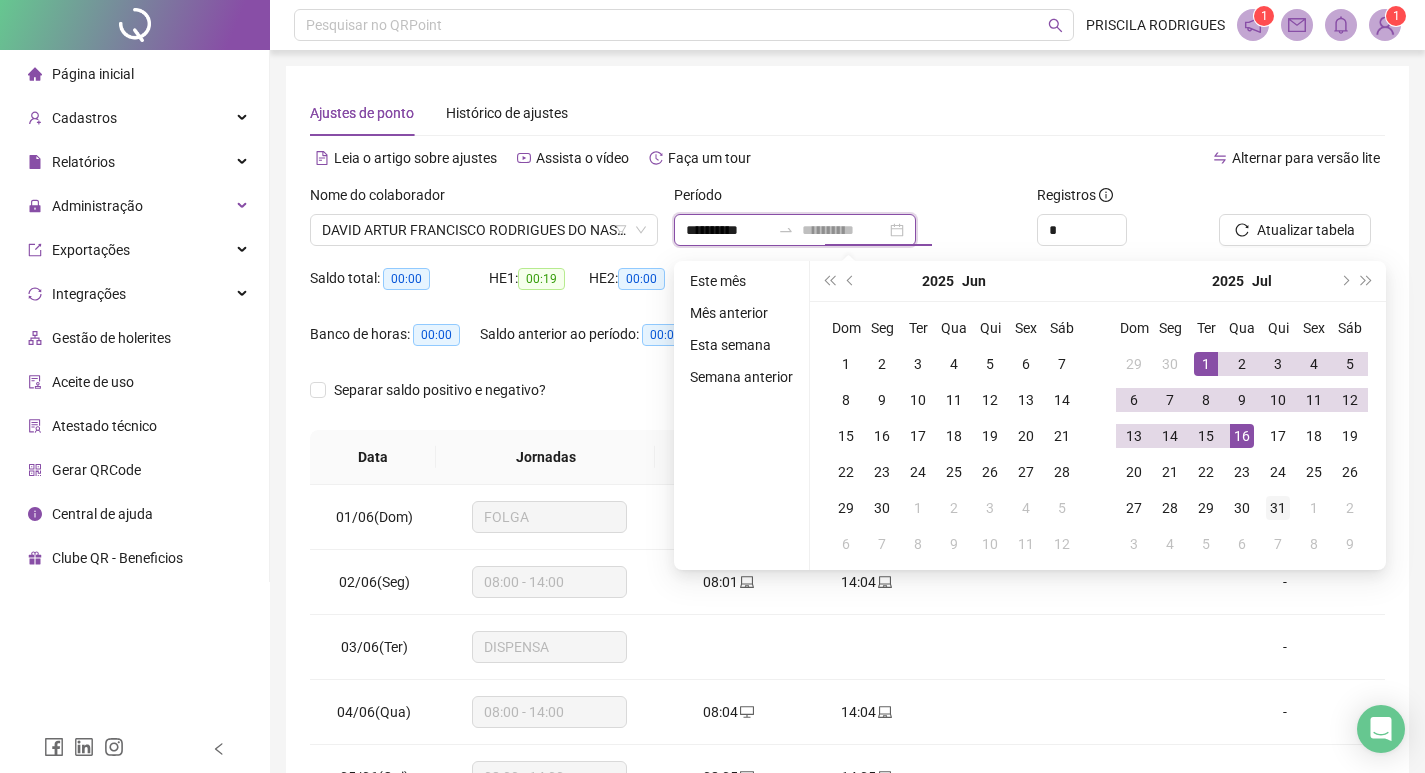 type on "**********" 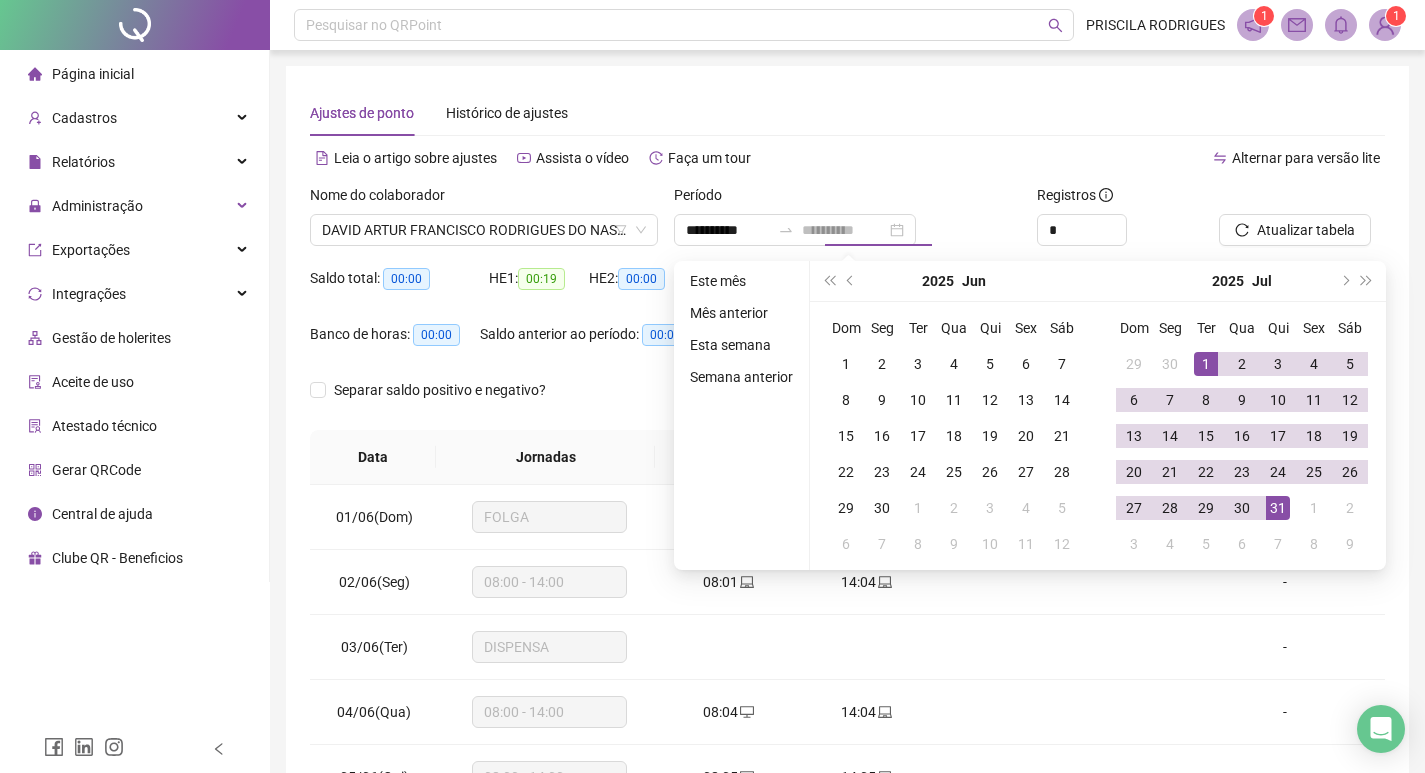 click on "31" at bounding box center (1278, 508) 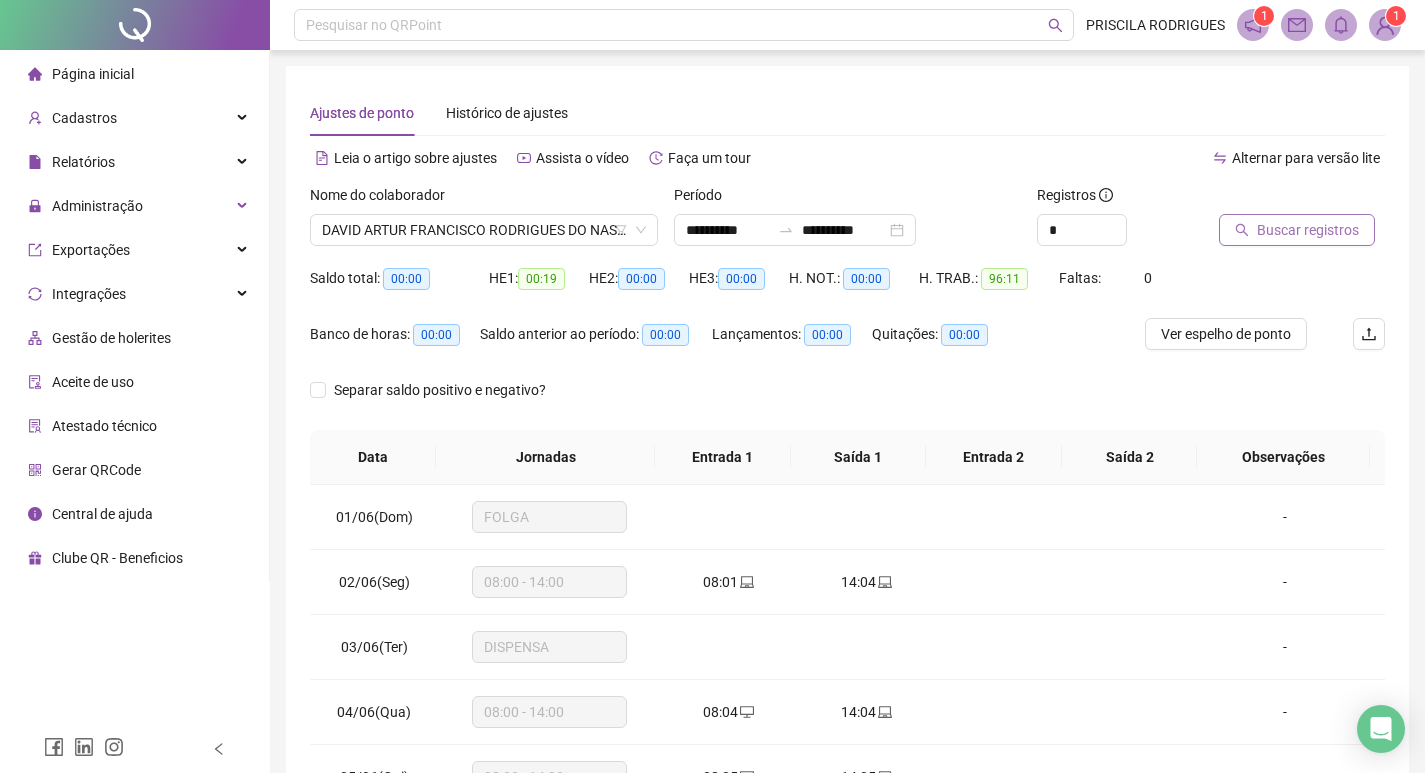 click on "Buscar registros" at bounding box center (1308, 230) 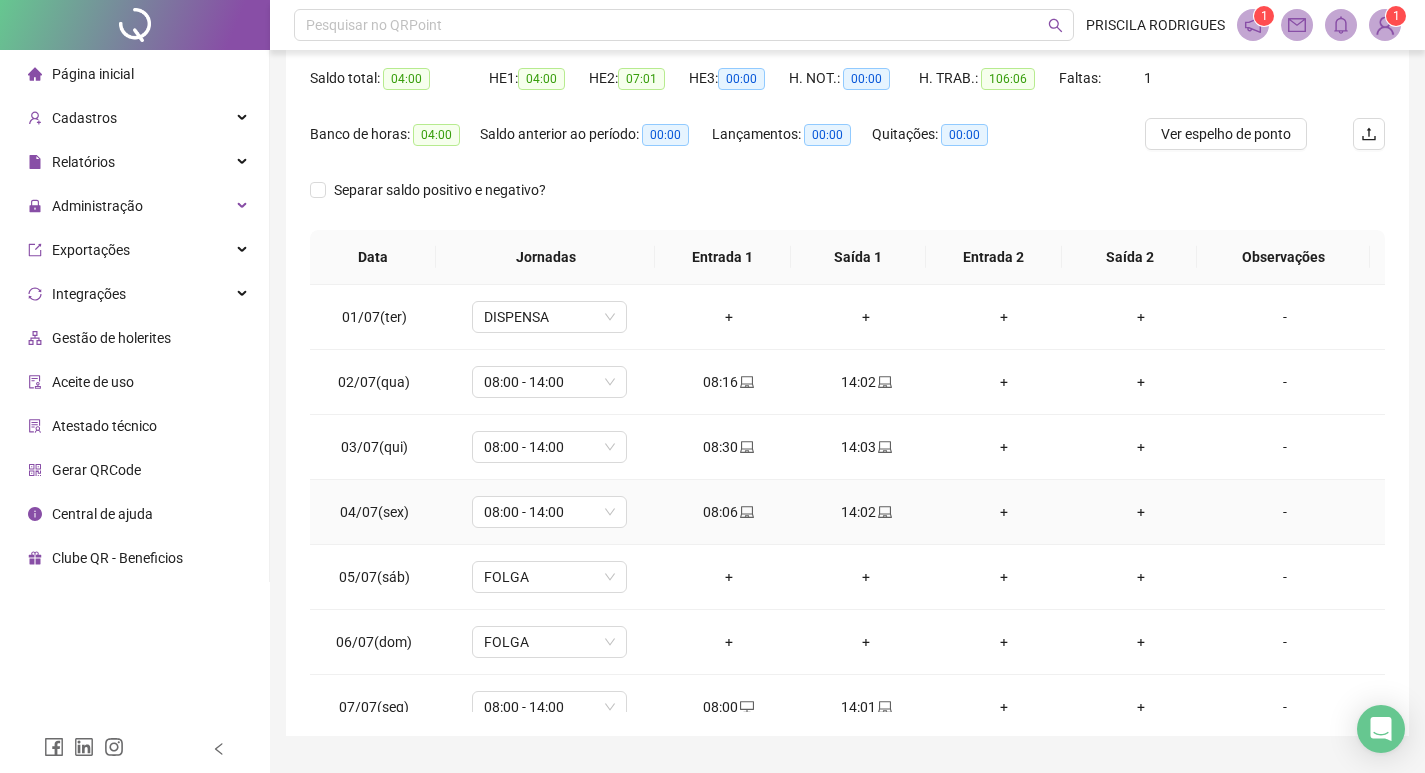 scroll, scrollTop: 249, scrollLeft: 0, axis: vertical 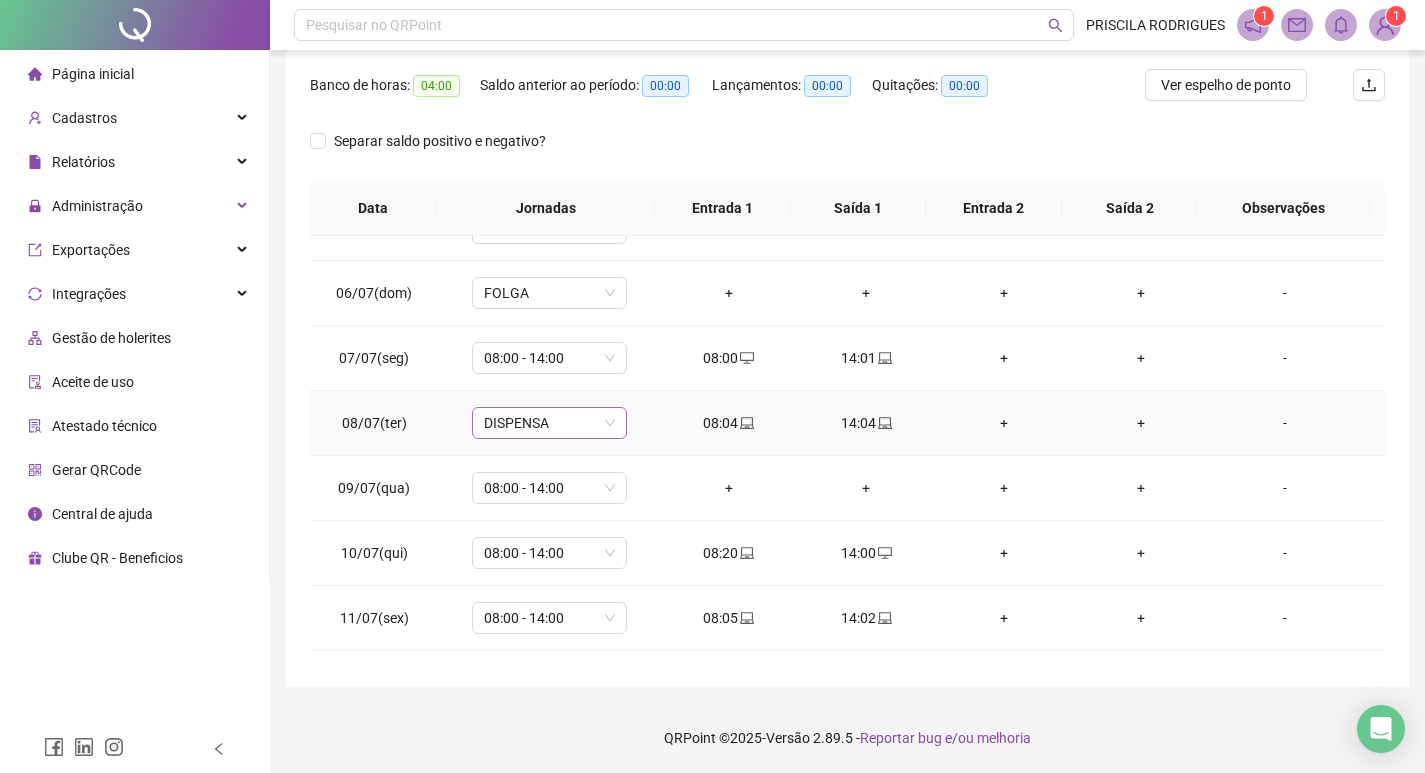click on "DISPENSA" at bounding box center (549, 423) 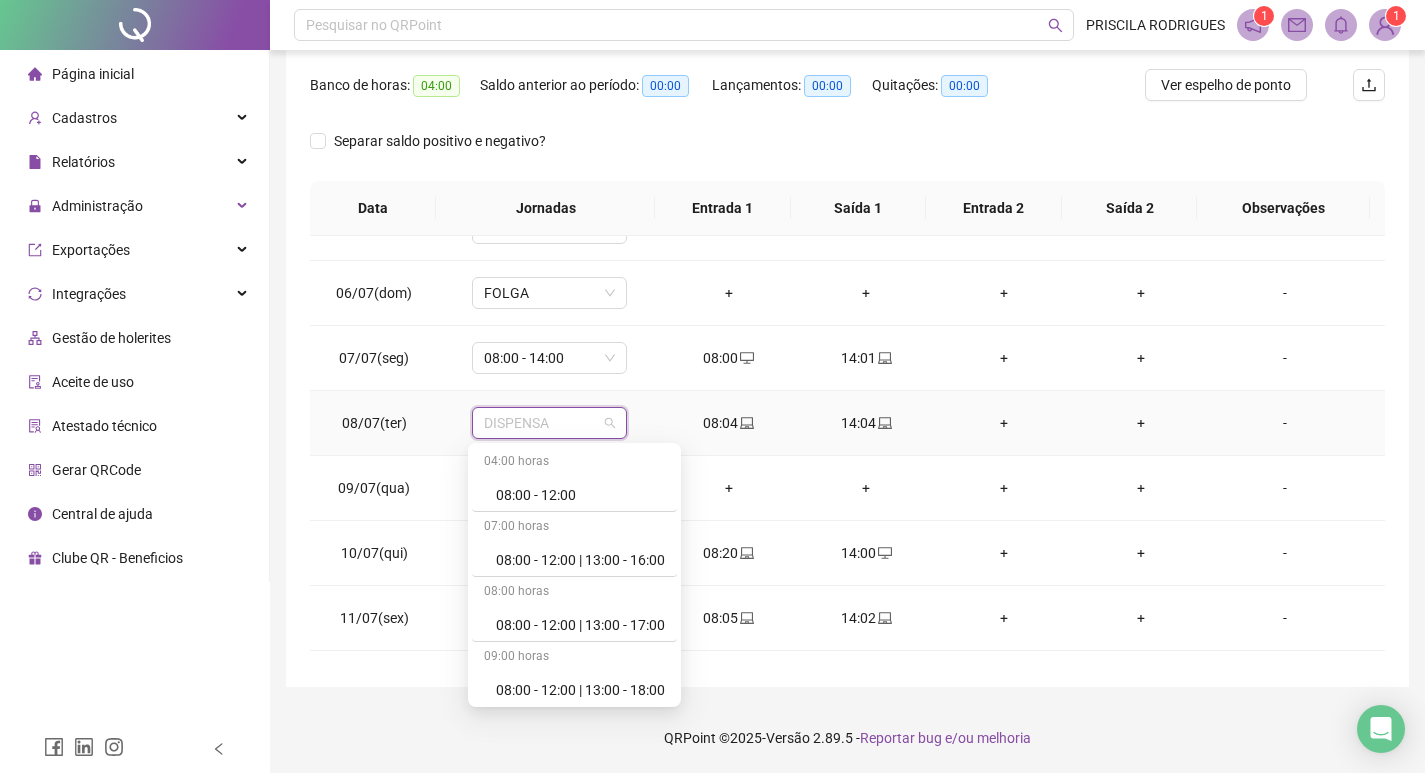 scroll, scrollTop: 1400, scrollLeft: 0, axis: vertical 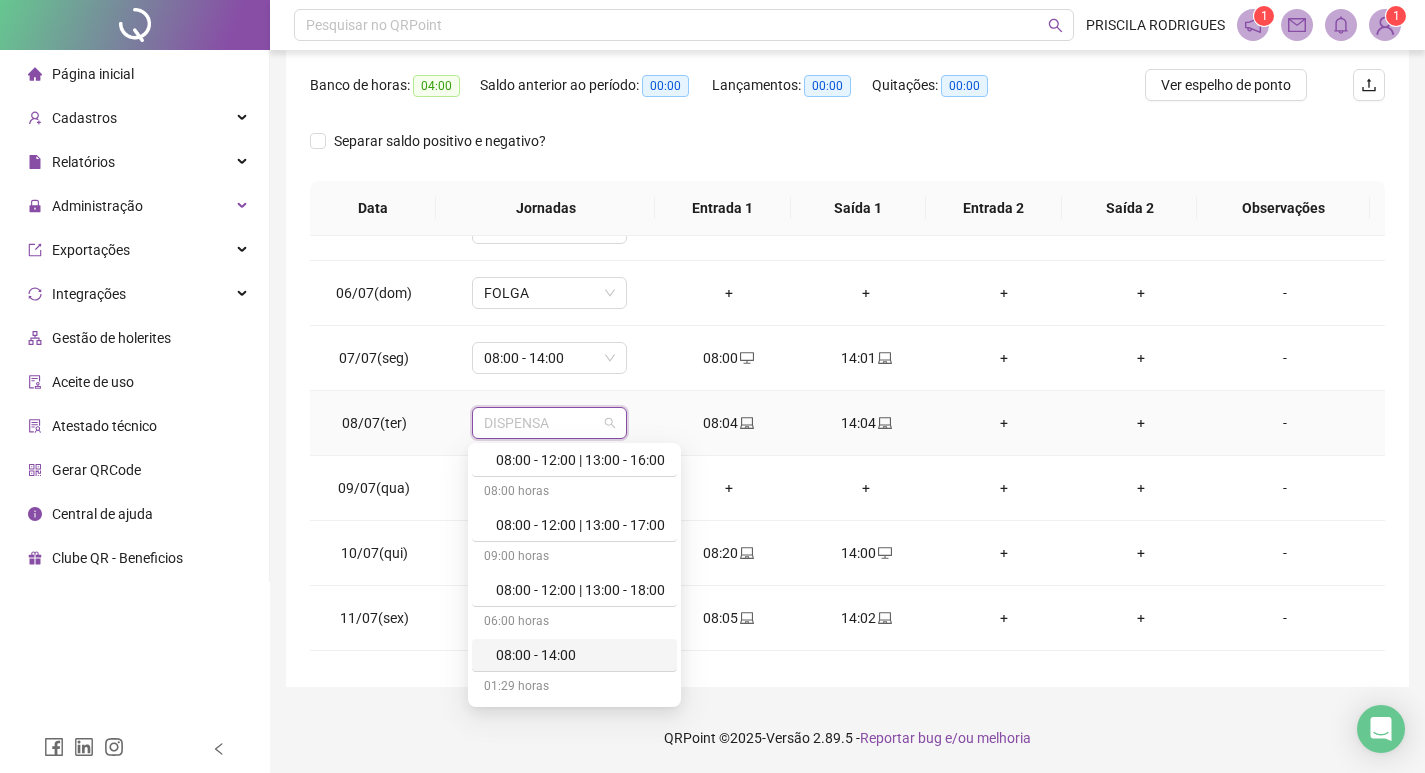 click on "08:00 - 14:00" at bounding box center [580, 655] 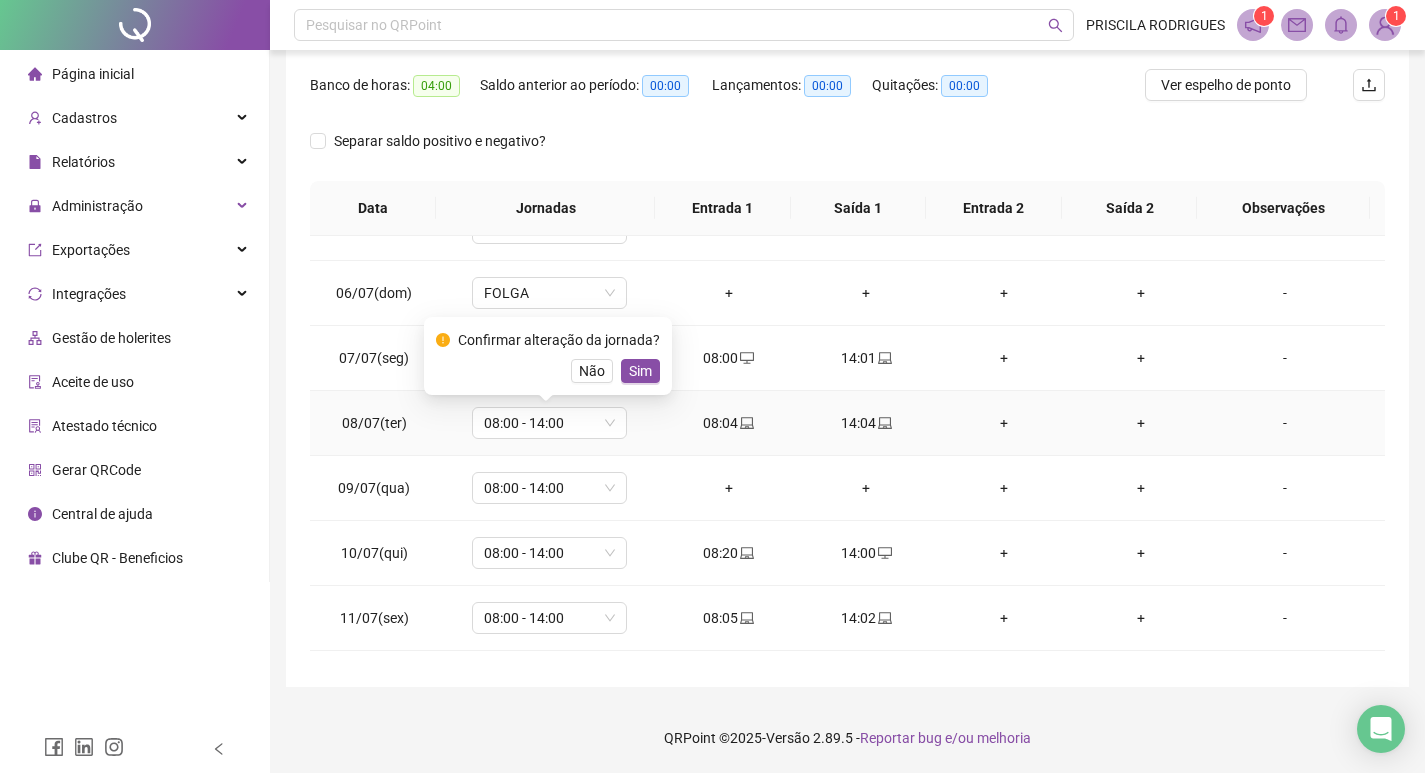 click on "Sim" at bounding box center (640, 371) 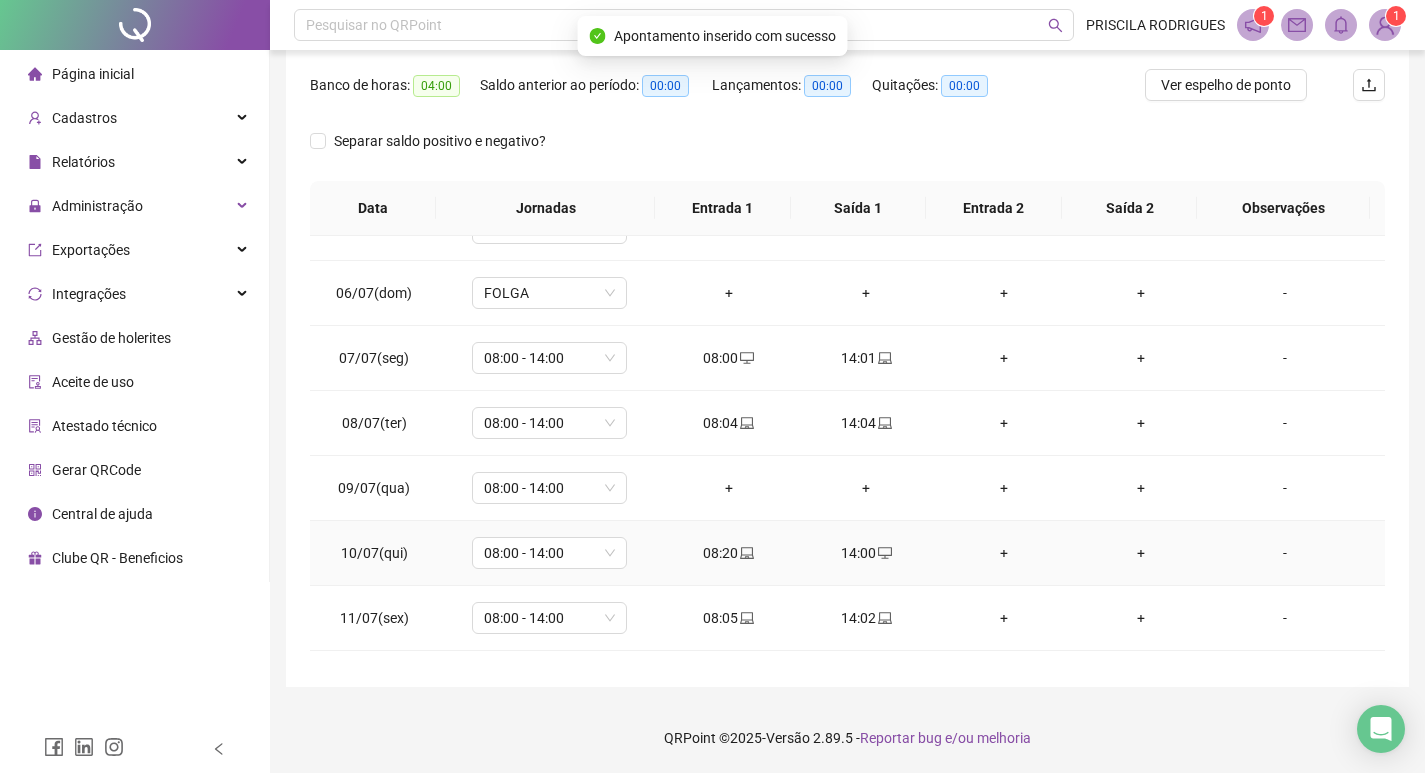 scroll, scrollTop: 0, scrollLeft: 0, axis: both 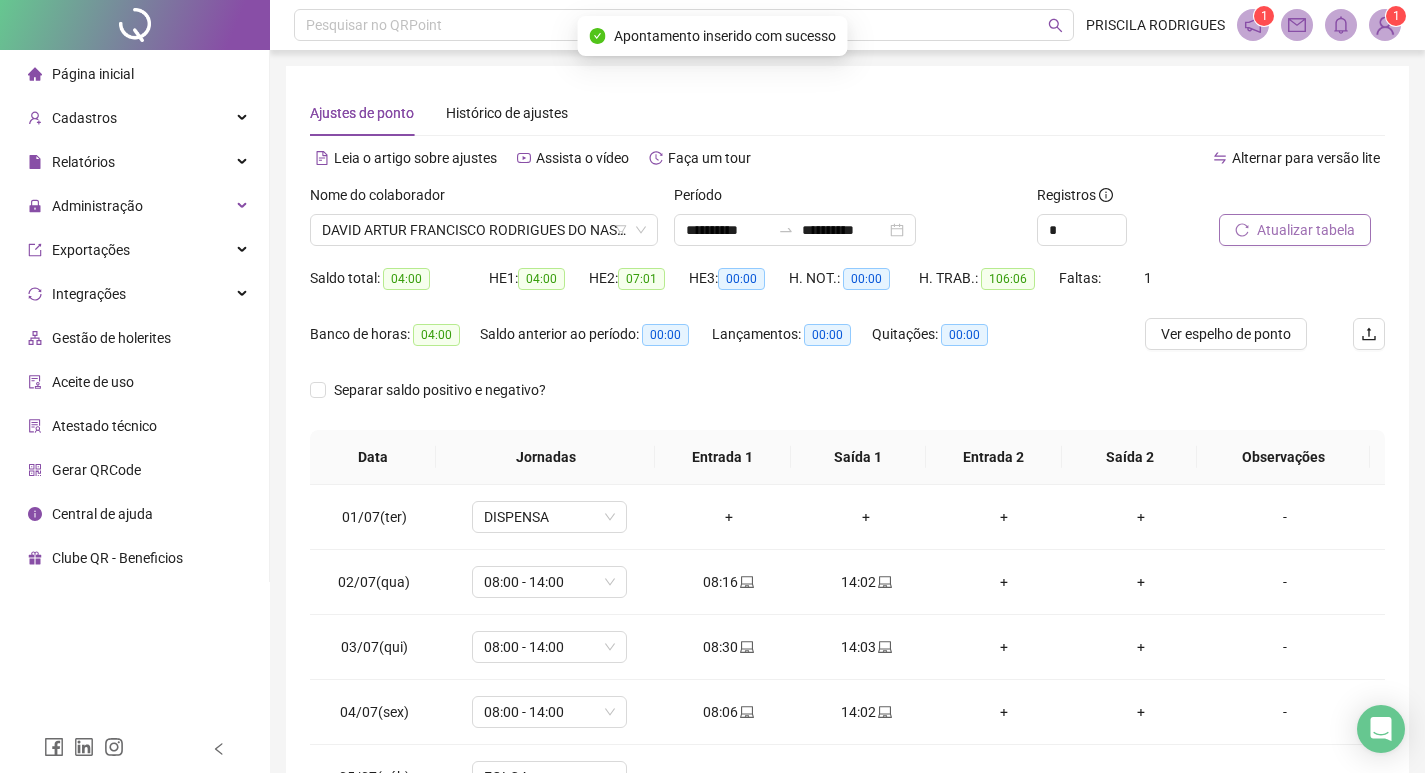 click on "Atualizar tabela" at bounding box center (1306, 230) 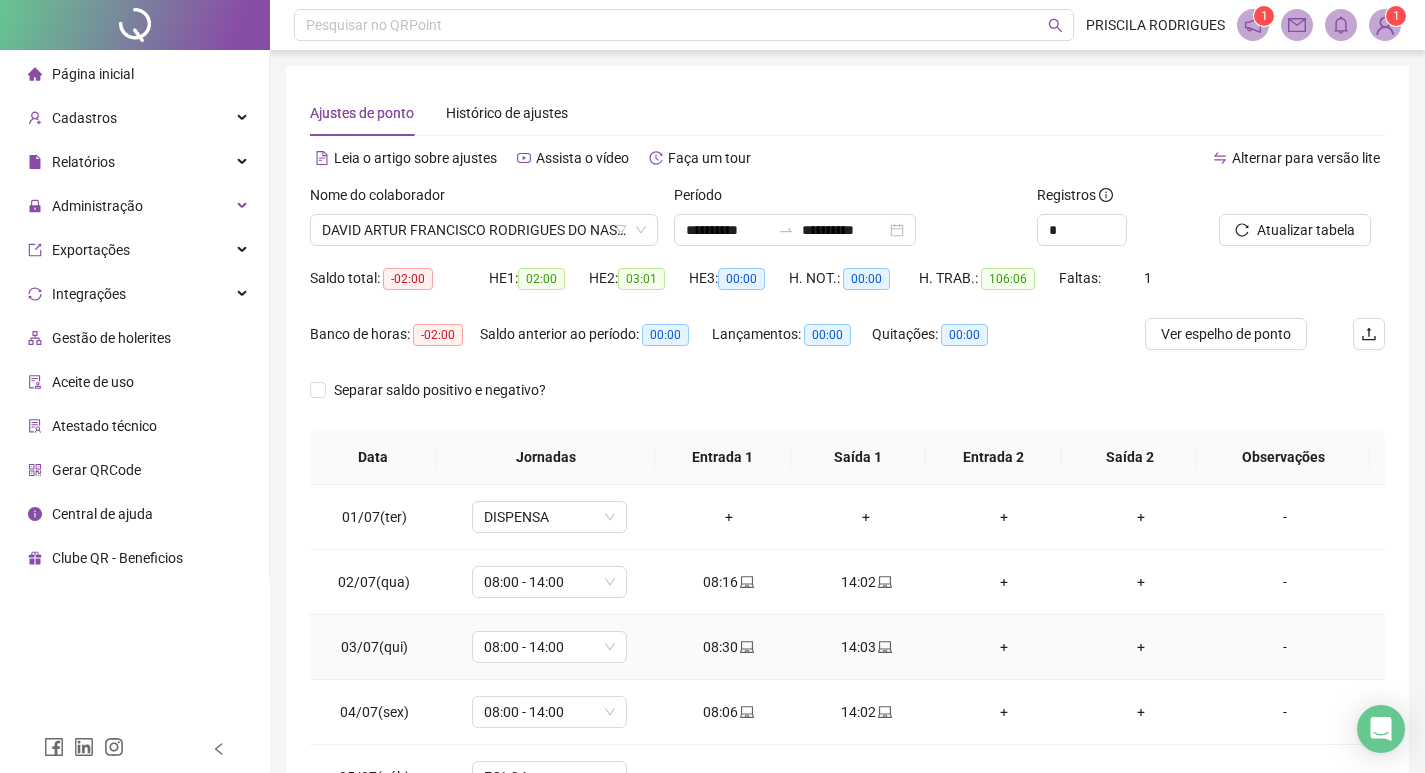 scroll, scrollTop: 200, scrollLeft: 0, axis: vertical 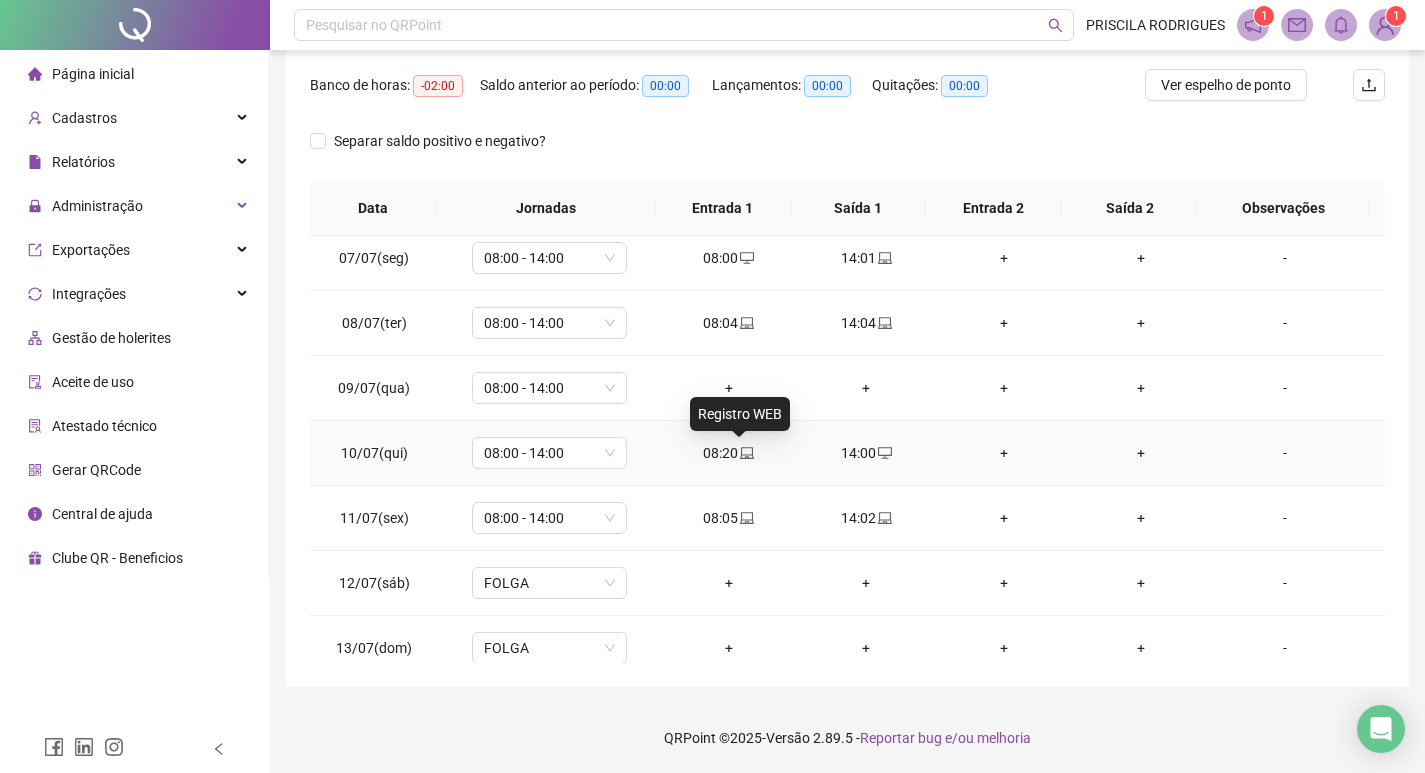 click 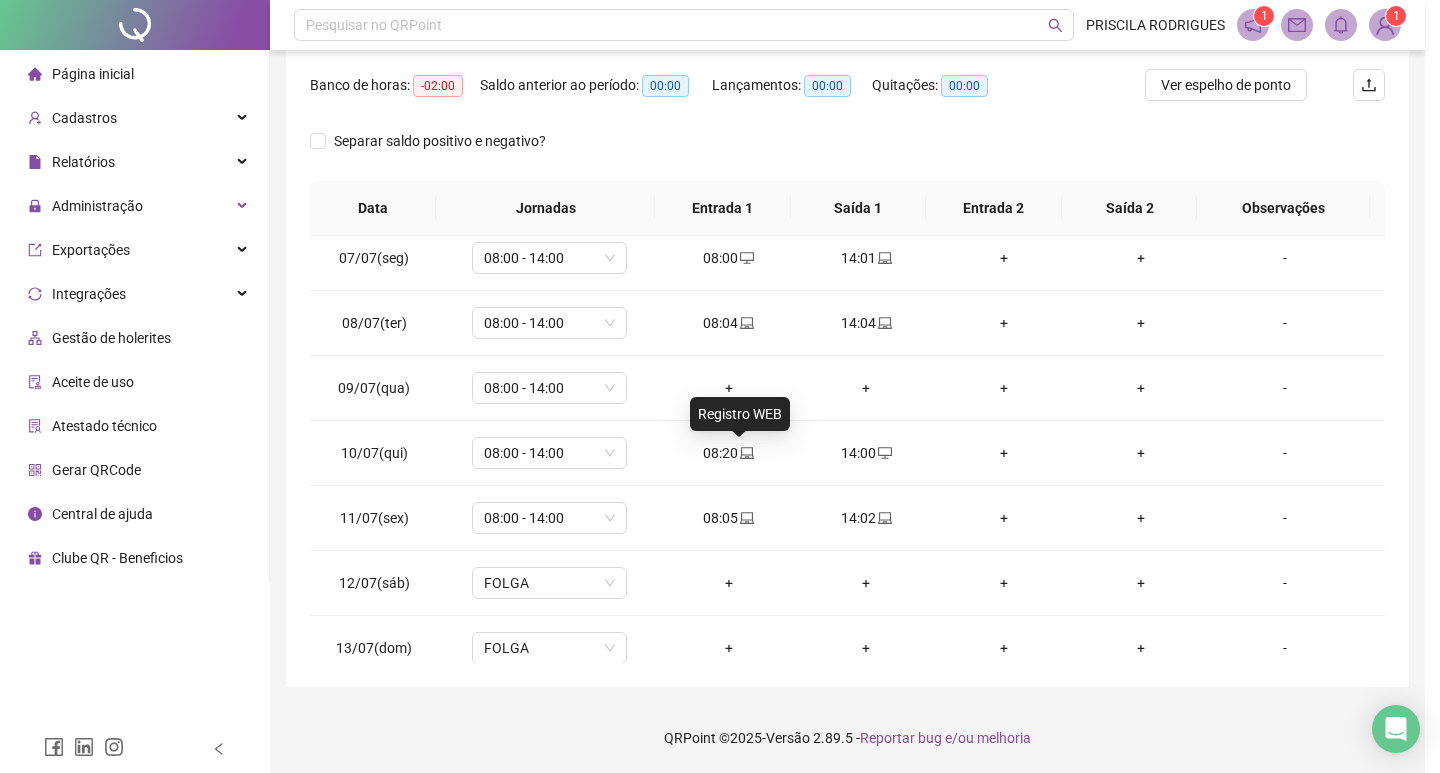 type on "**********" 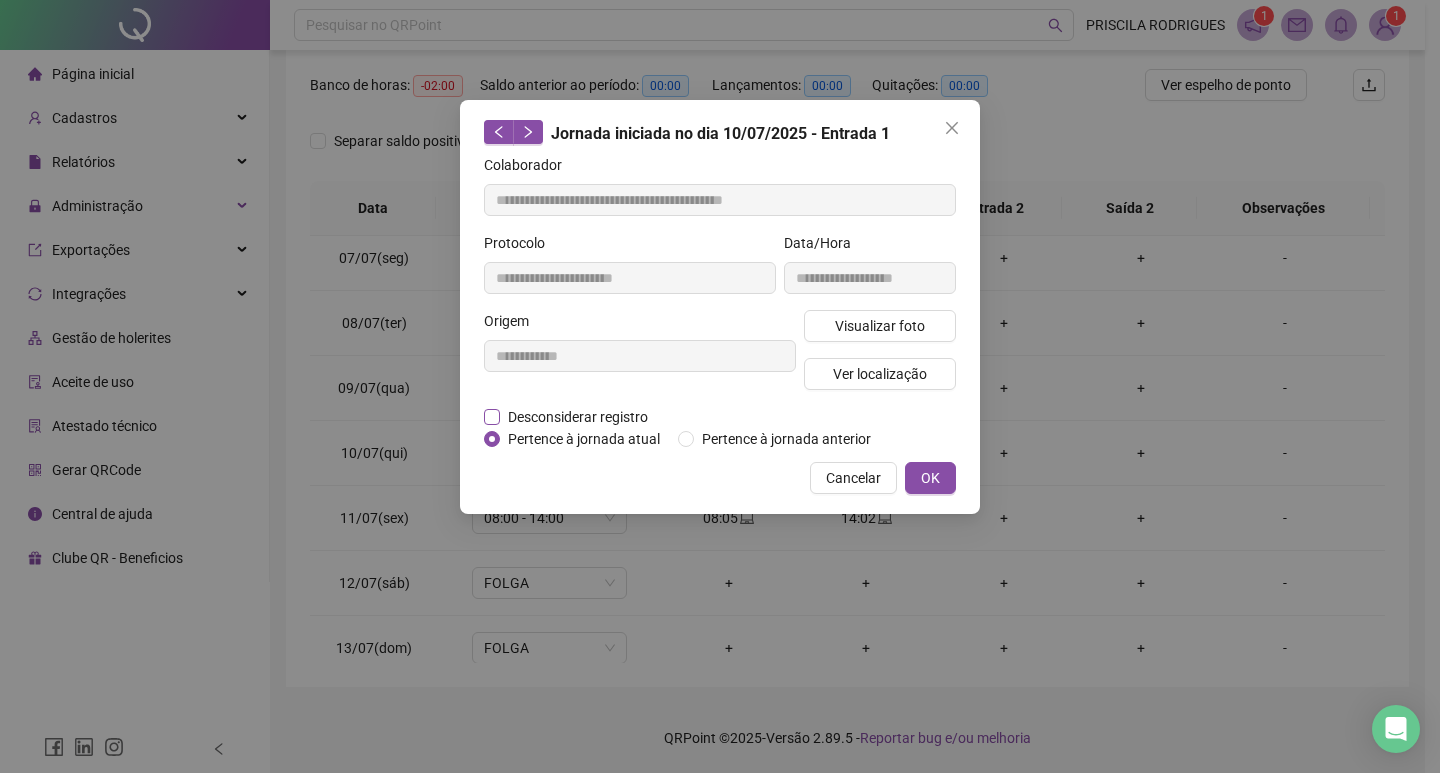 click on "Desconsiderar registro" at bounding box center [577, 417] 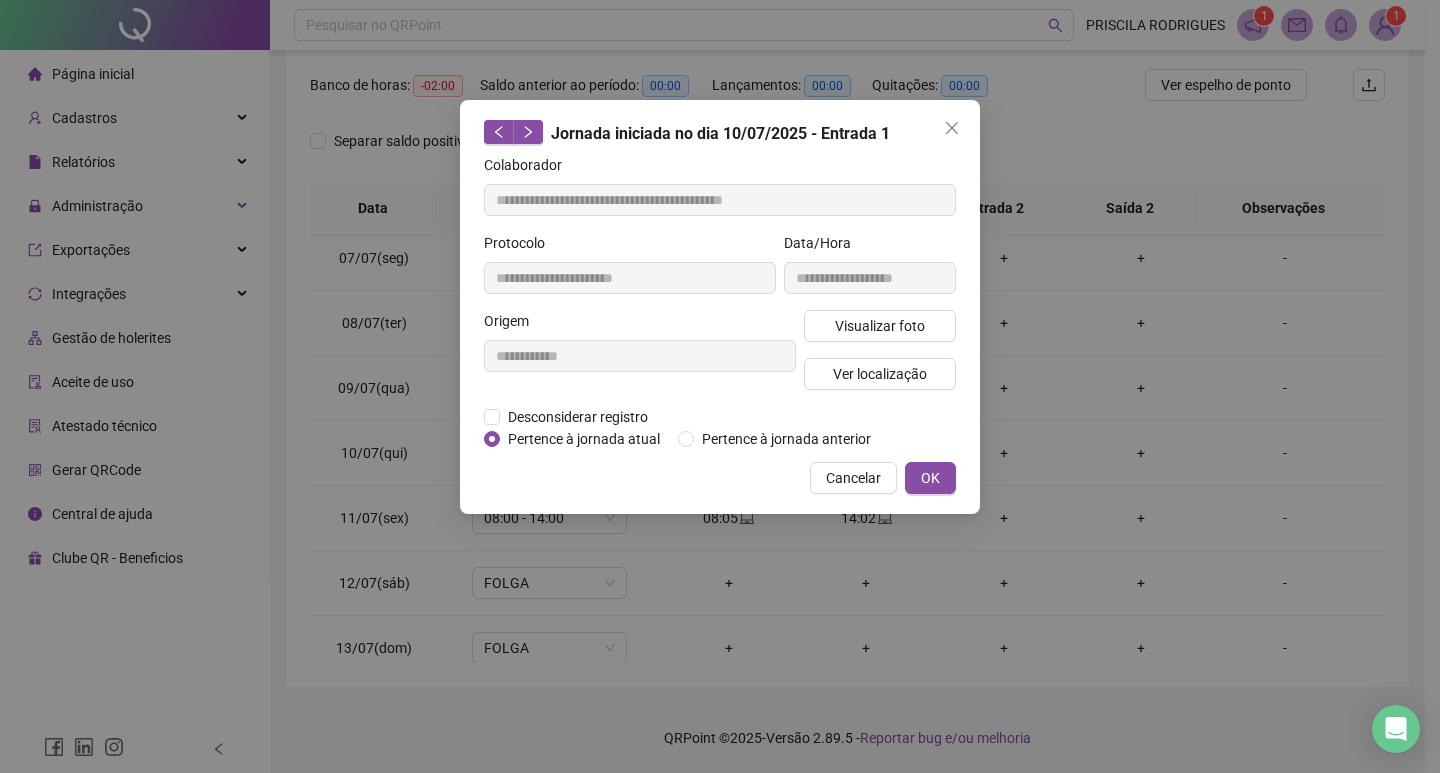 click on "**********" at bounding box center (720, 307) 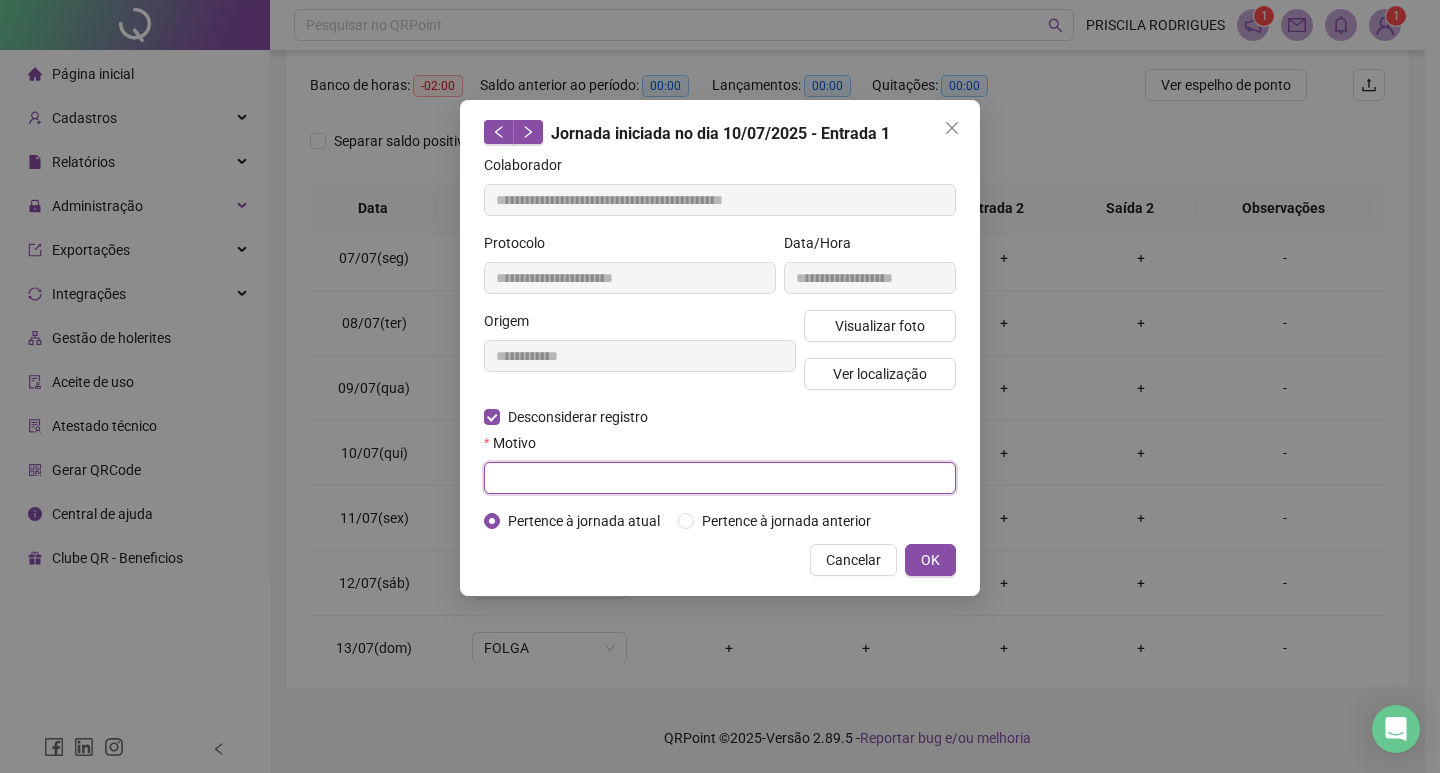 click at bounding box center (720, 478) 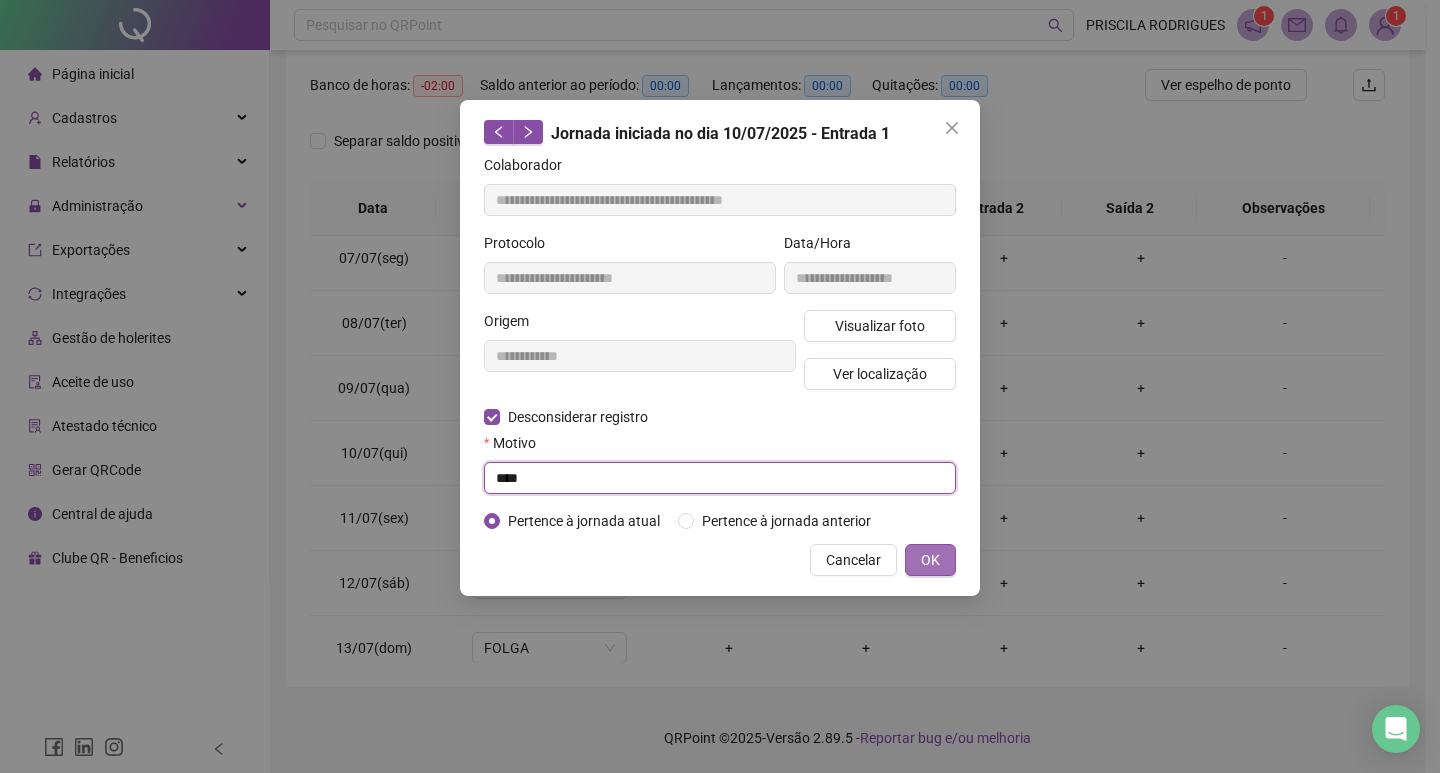 type on "****" 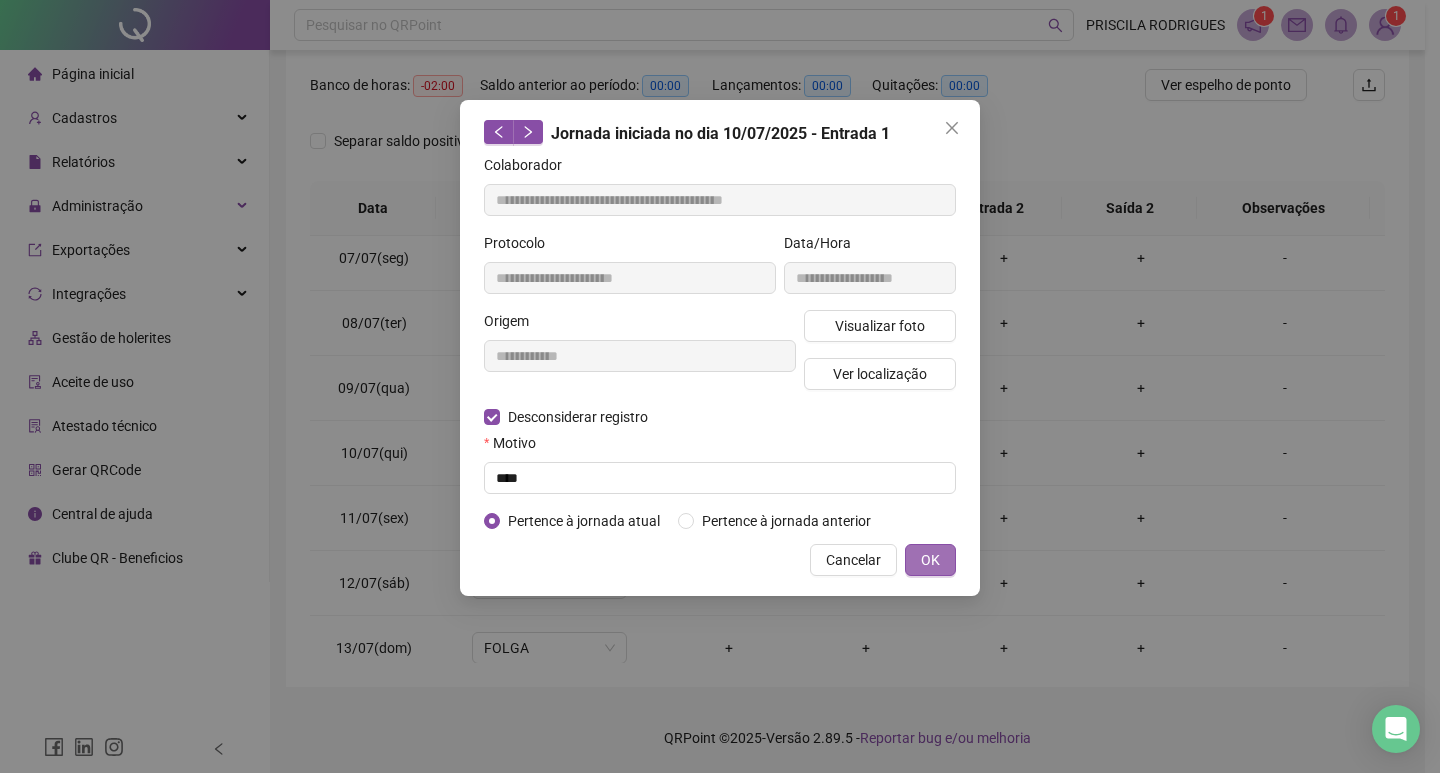 click on "OK" at bounding box center [930, 560] 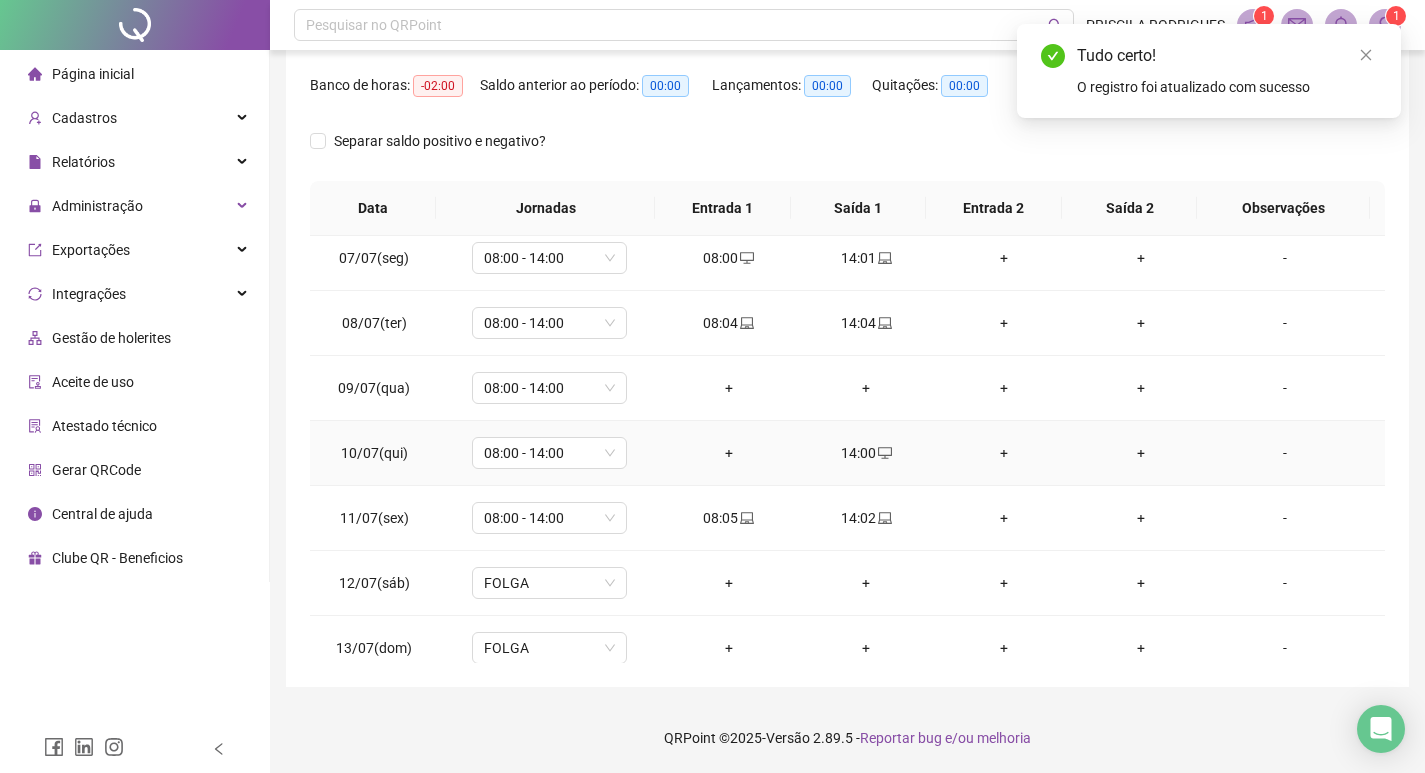 click on "+" at bounding box center [729, 453] 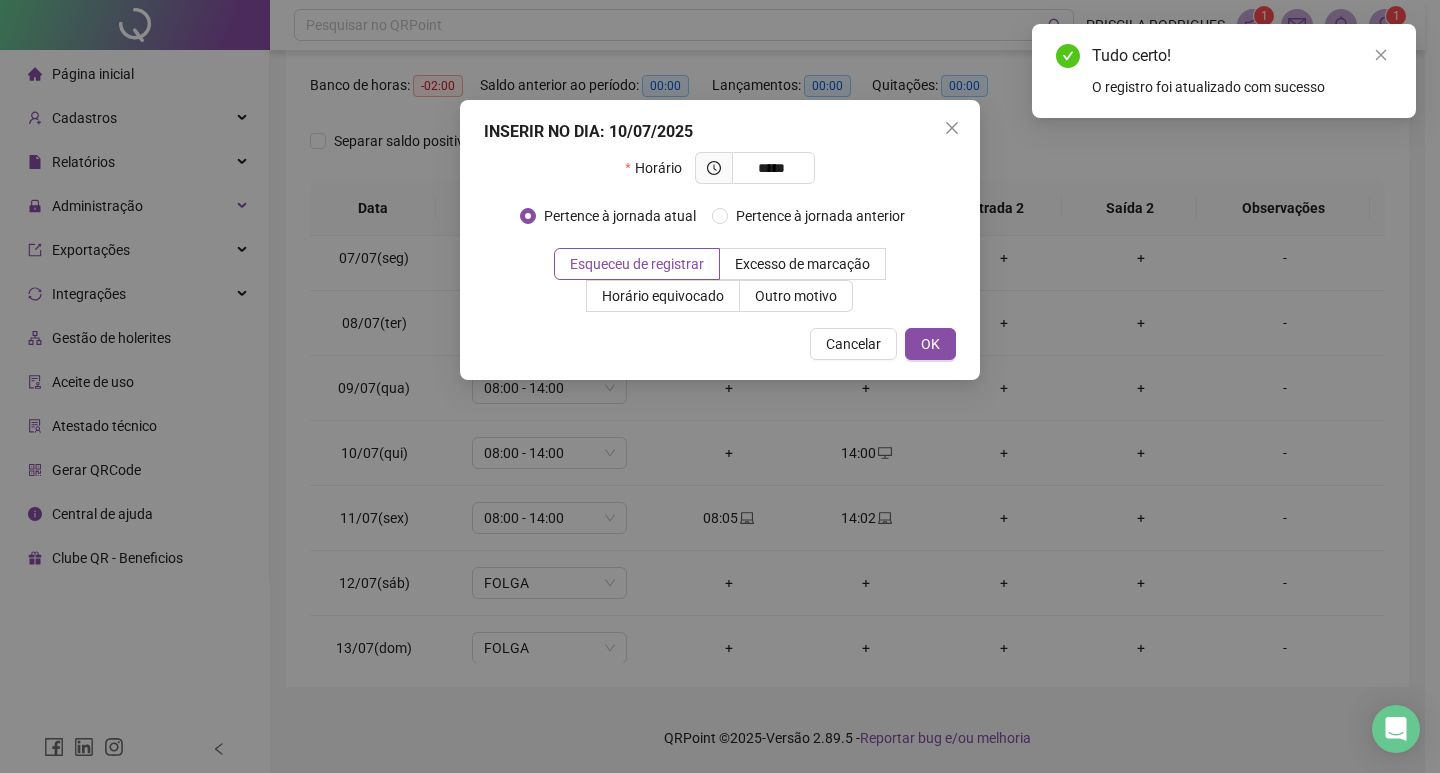 type on "*****" 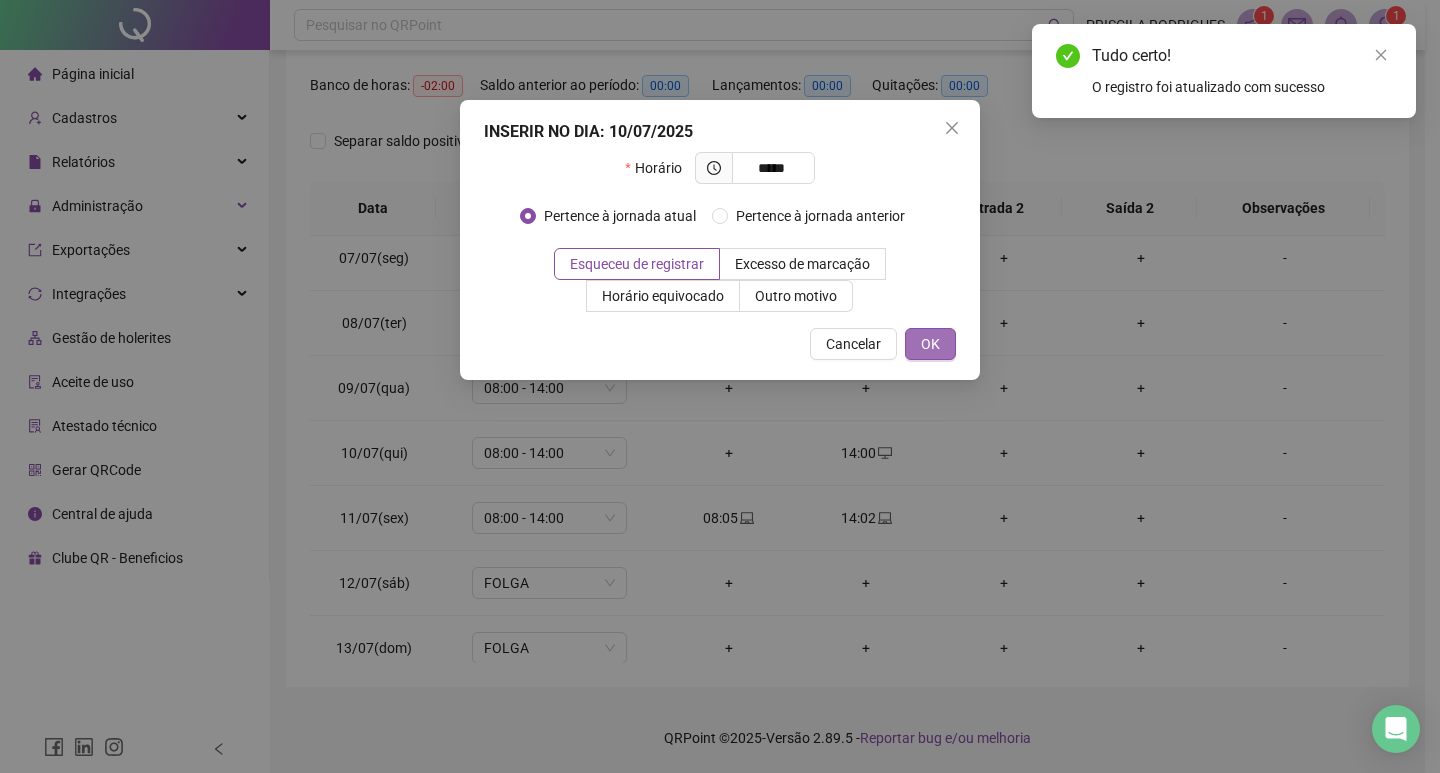 click on "OK" at bounding box center [930, 344] 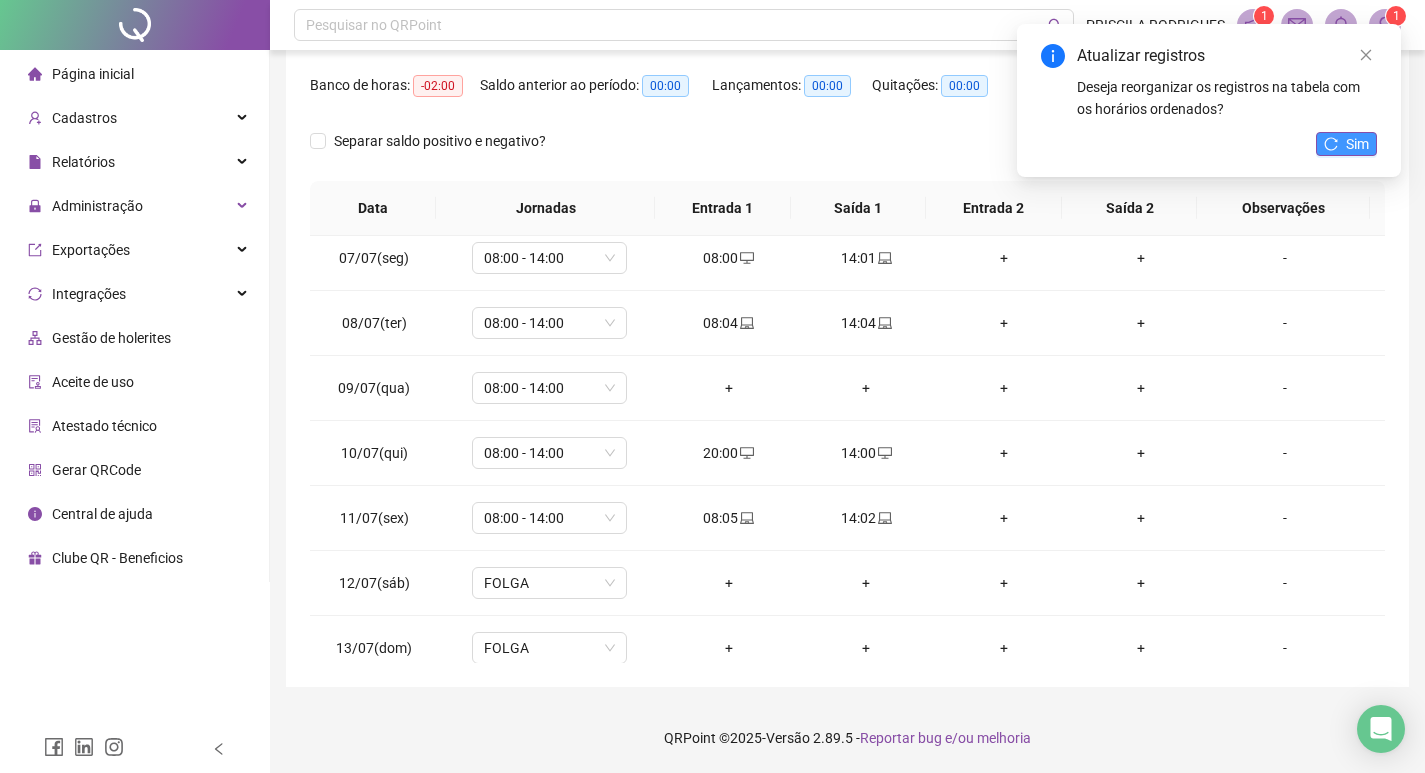 click on "Sim" at bounding box center [1346, 144] 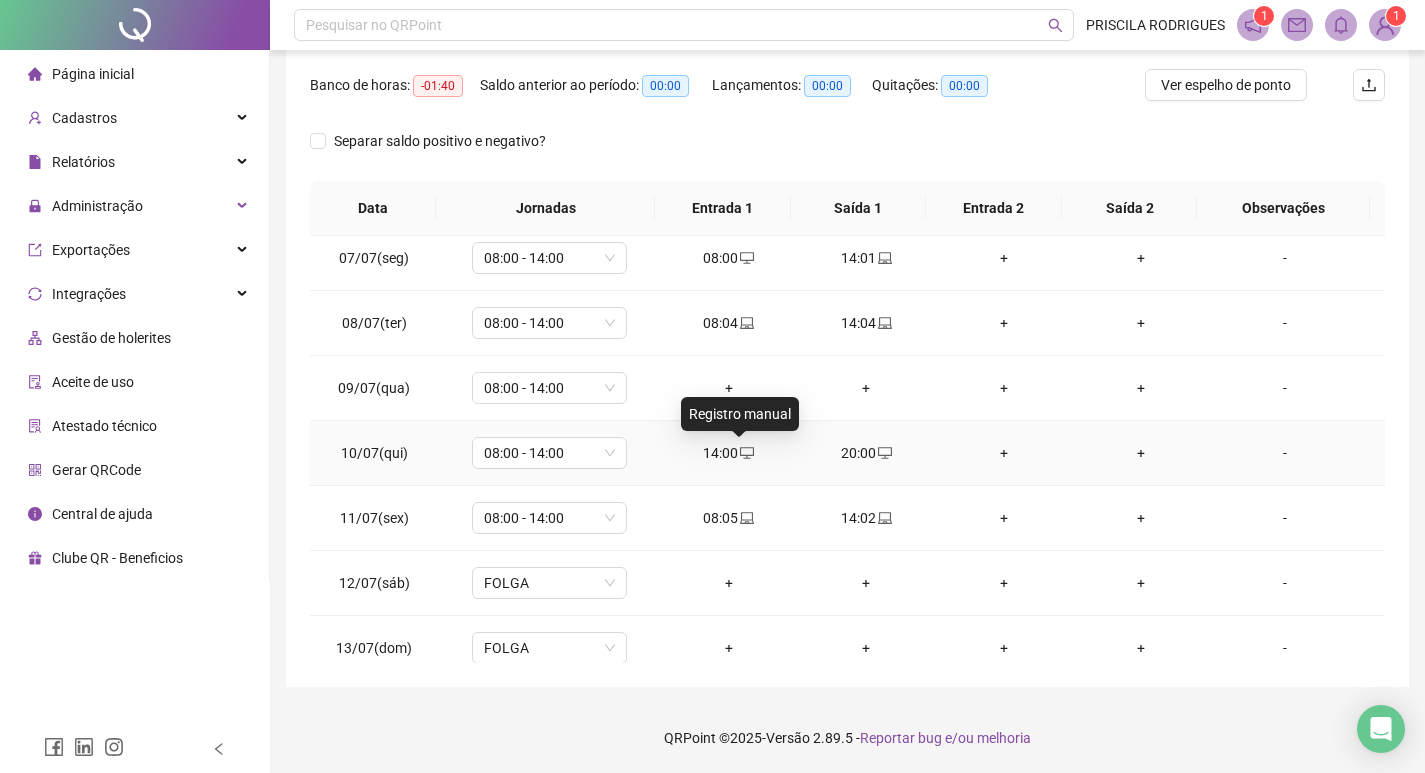 click at bounding box center [746, 453] 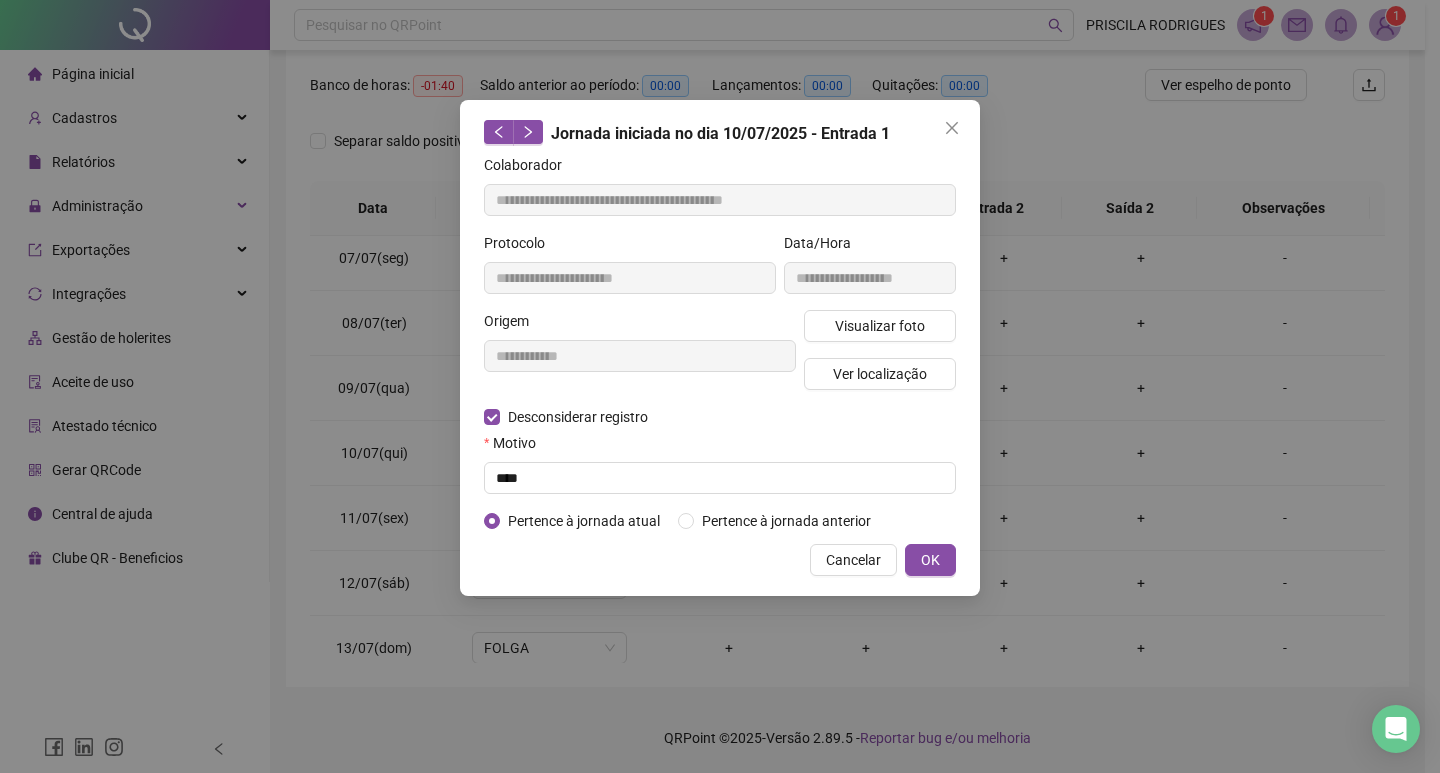 type on "**********" 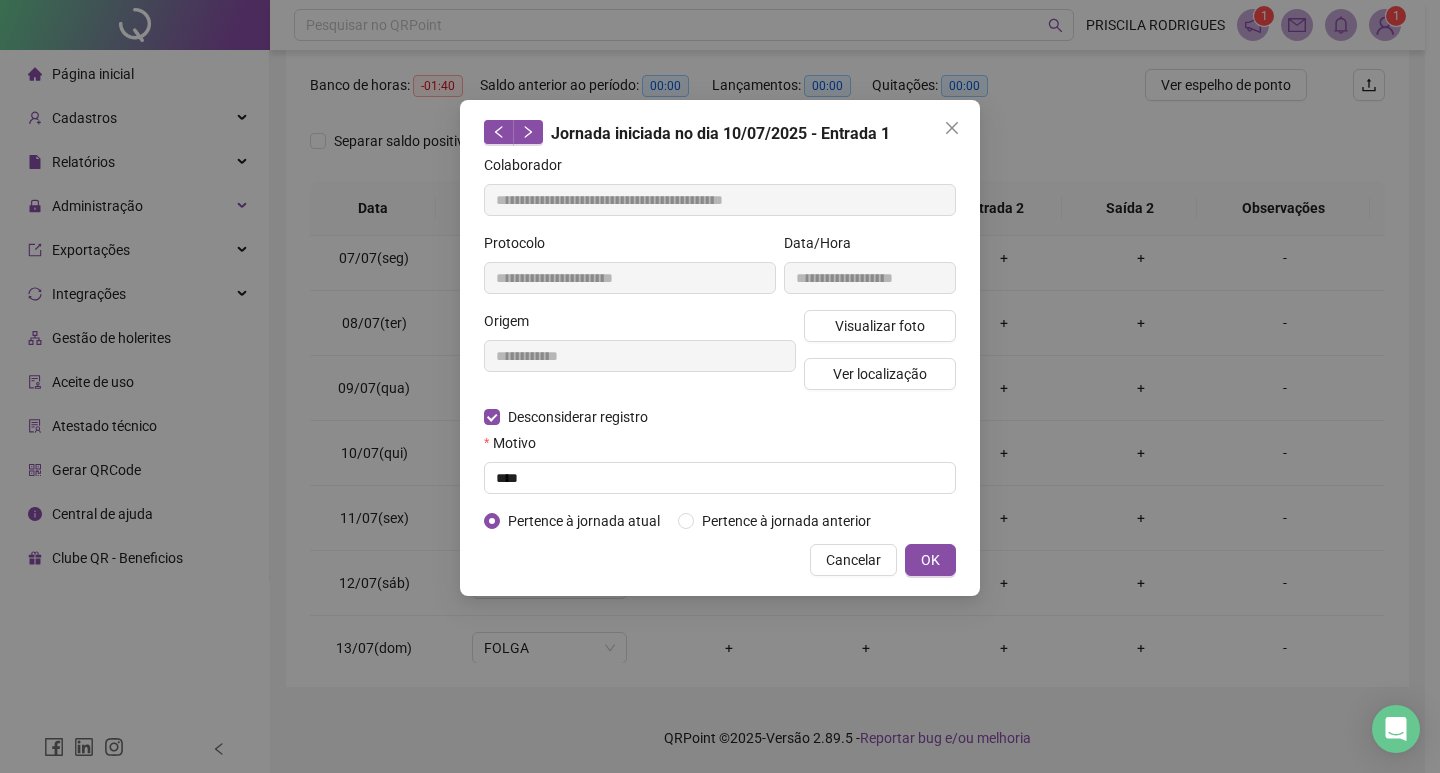 type on "**********" 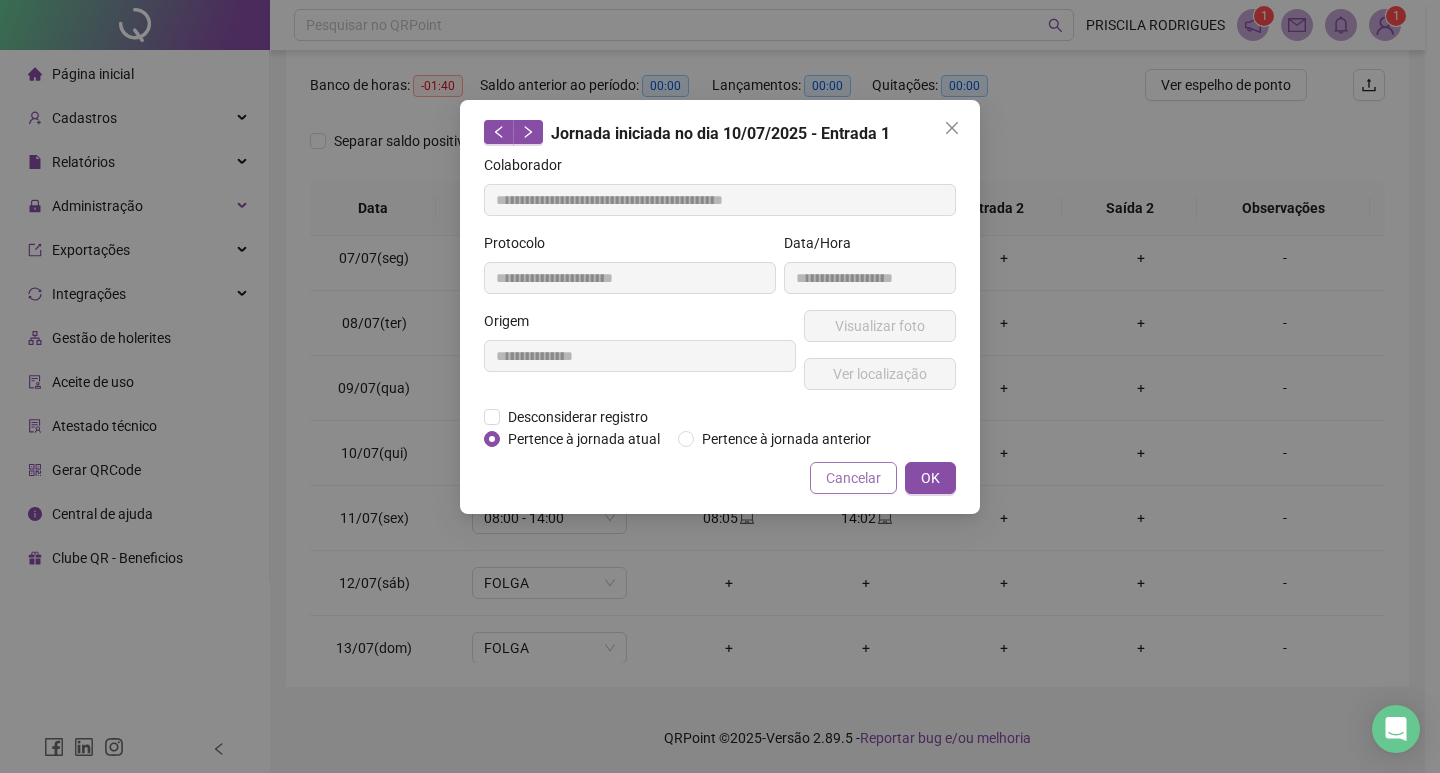click on "Cancelar" at bounding box center [853, 478] 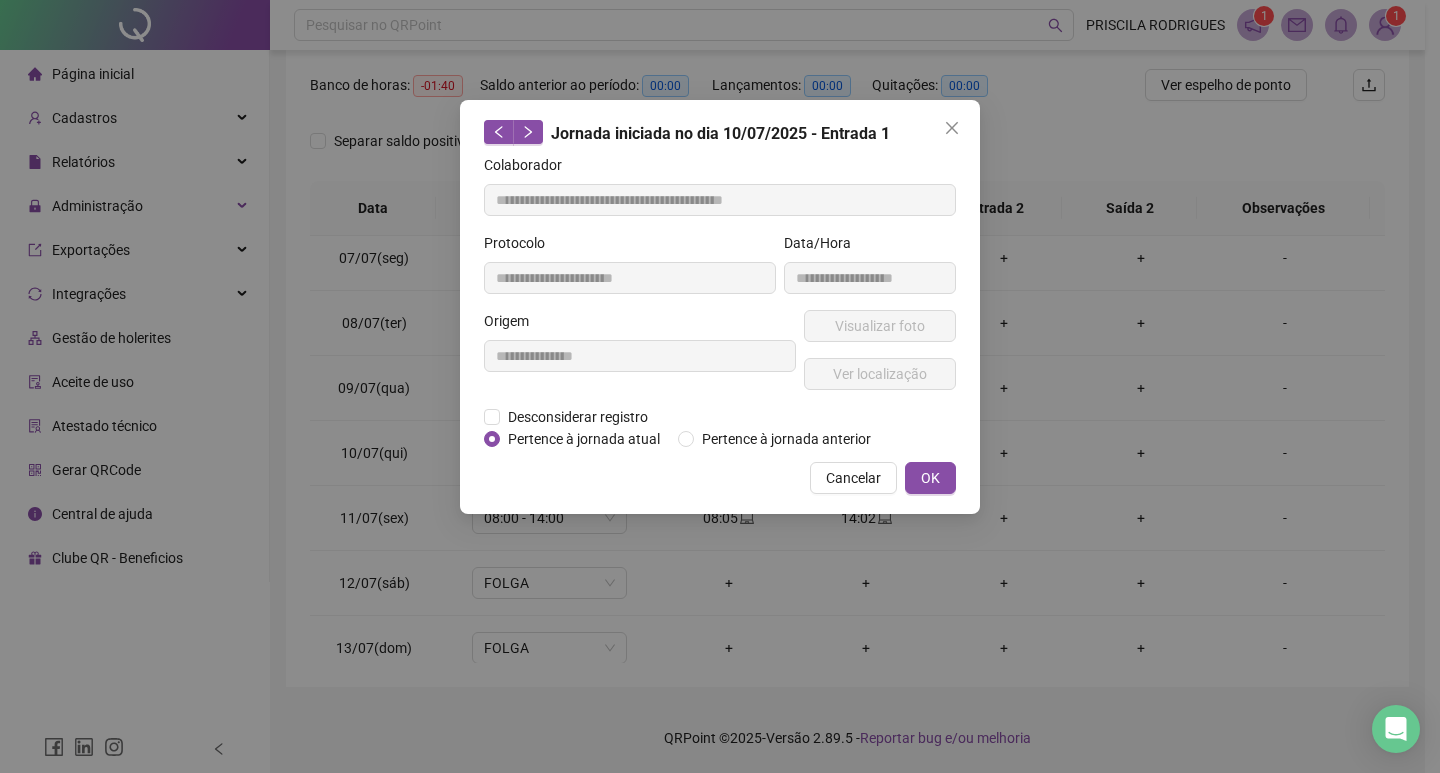 click on "**********" at bounding box center [720, 386] 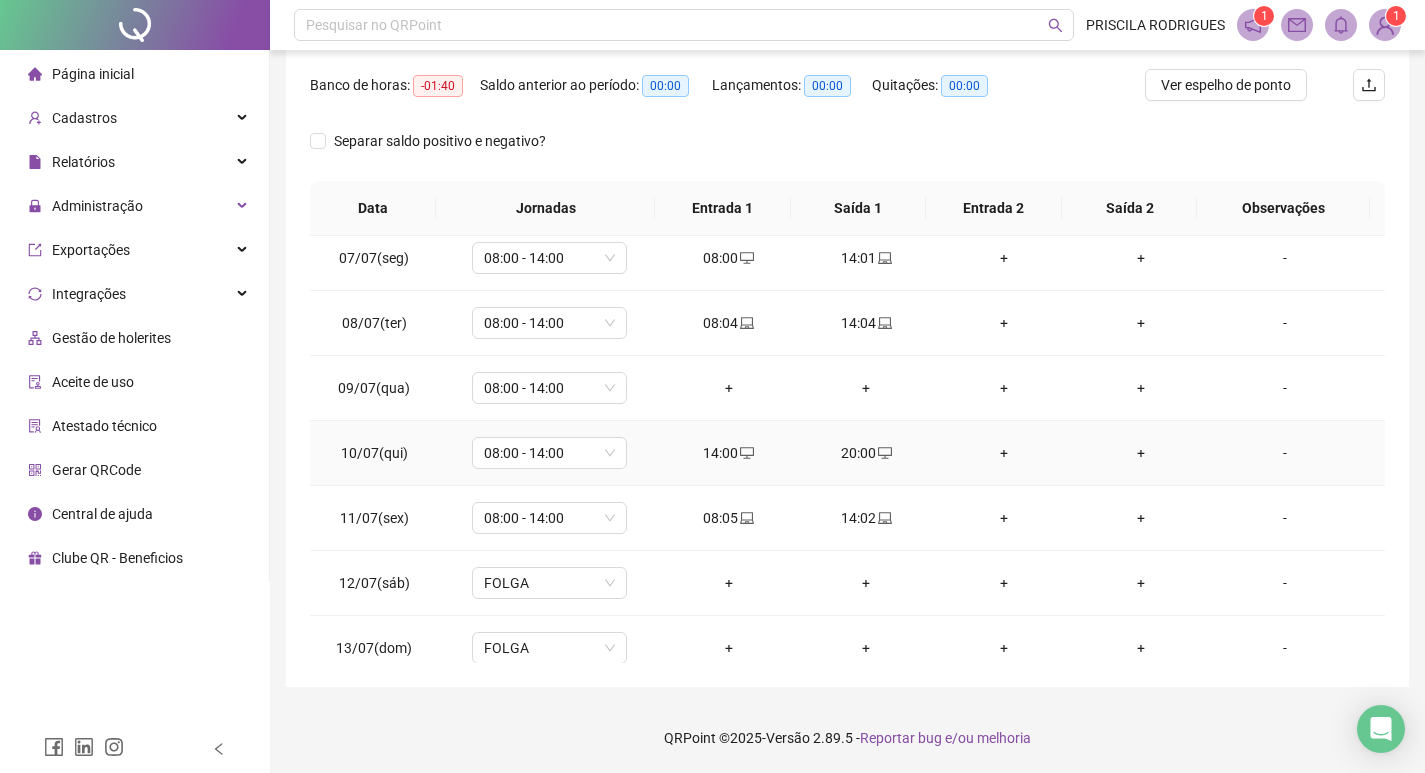 click on "20:00" at bounding box center [866, 453] 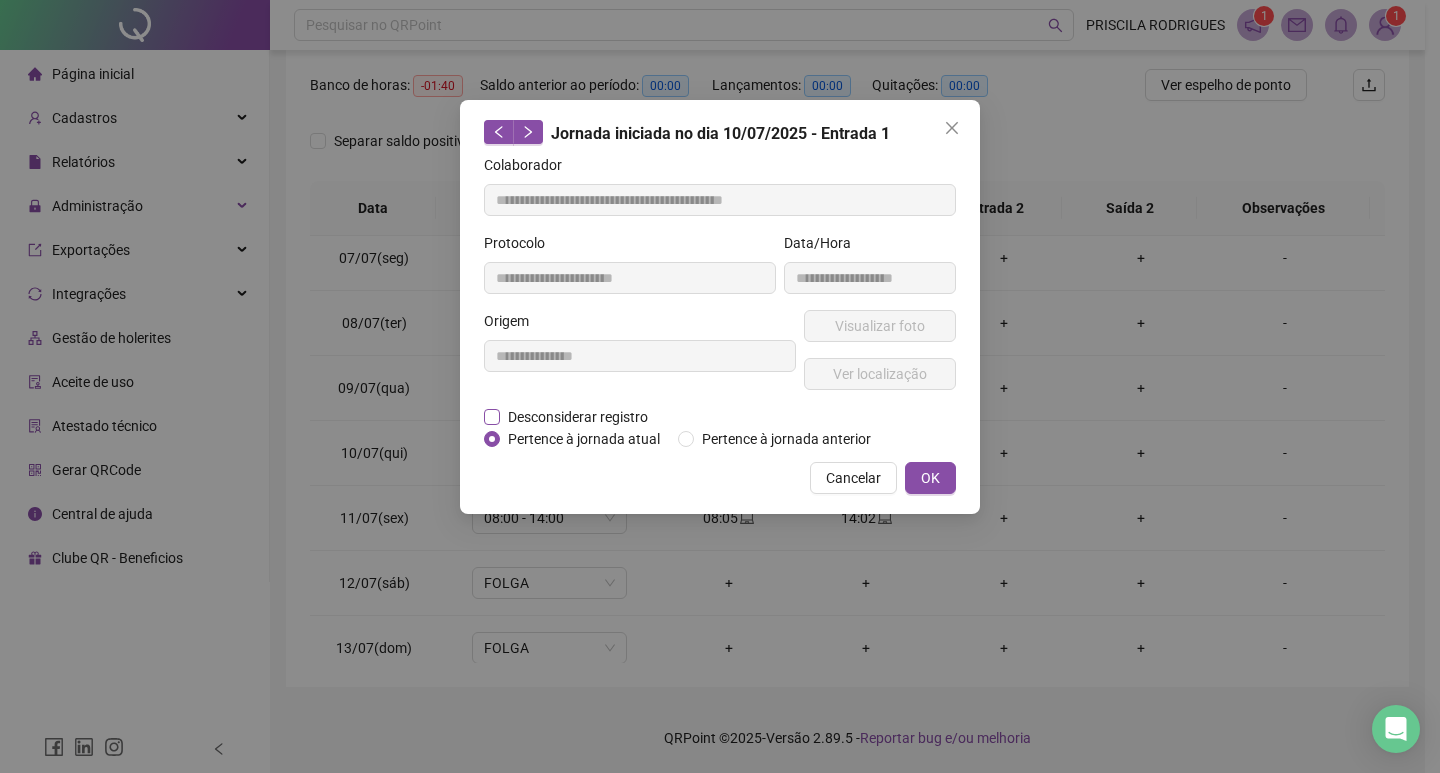 click on "Desconsiderar registro" at bounding box center [578, 417] 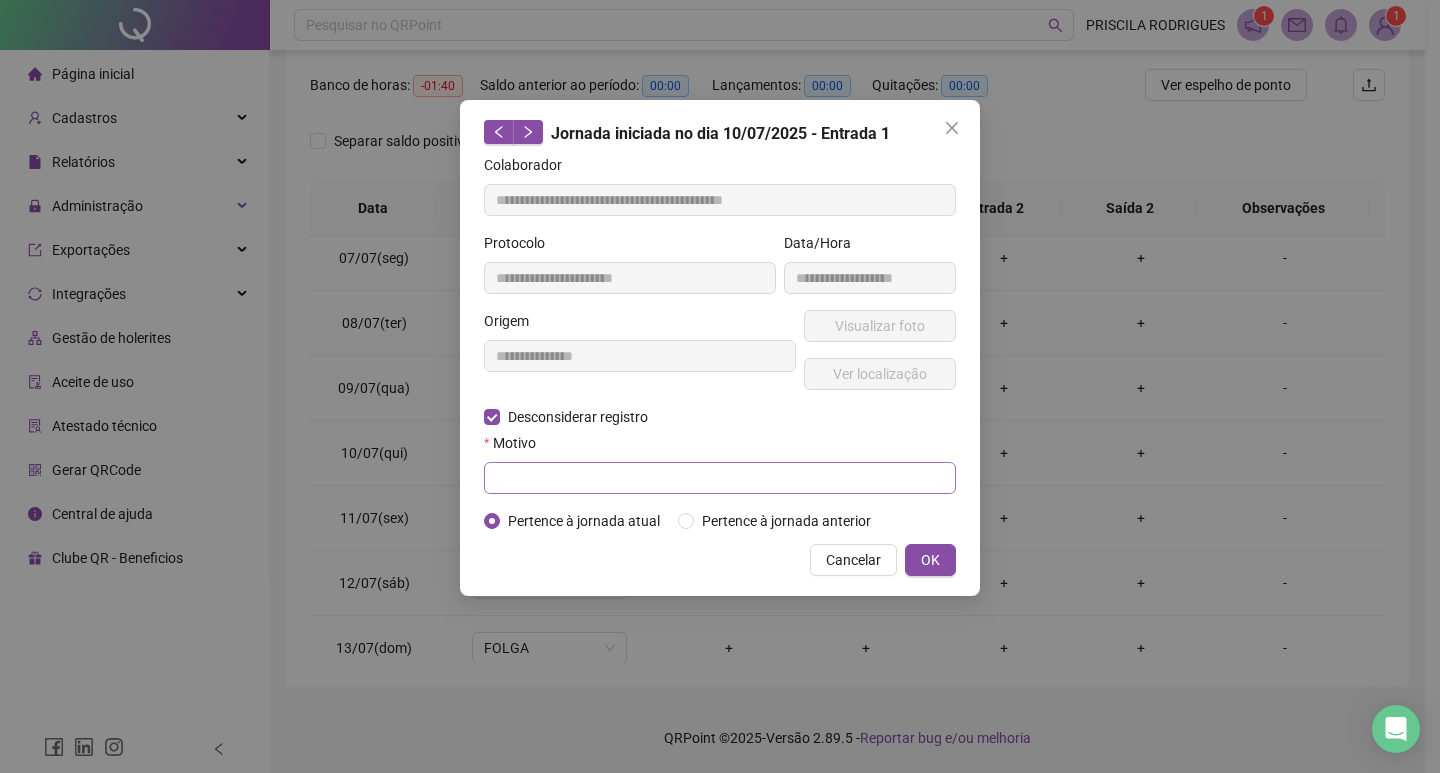type on "**********" 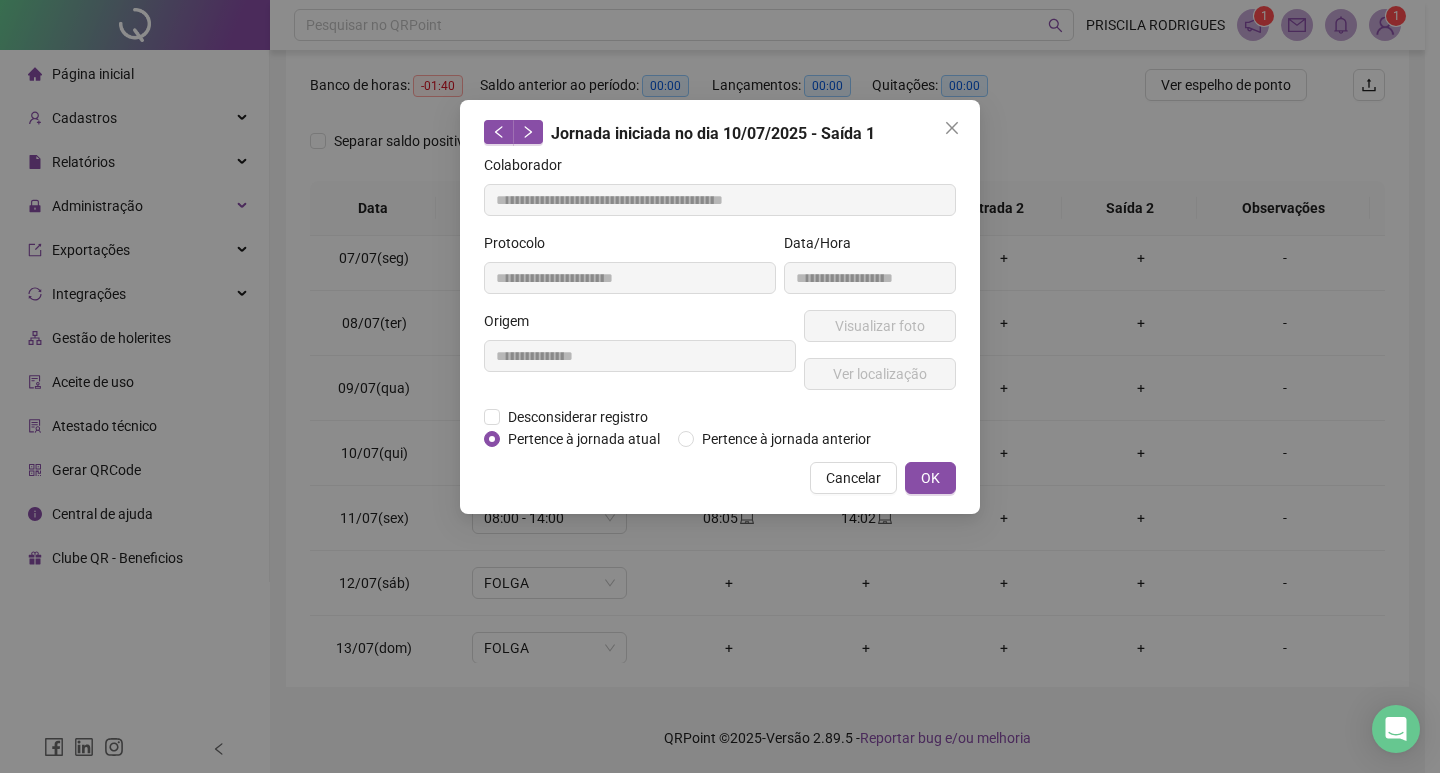 click on "Cancelar OK" at bounding box center (720, 478) 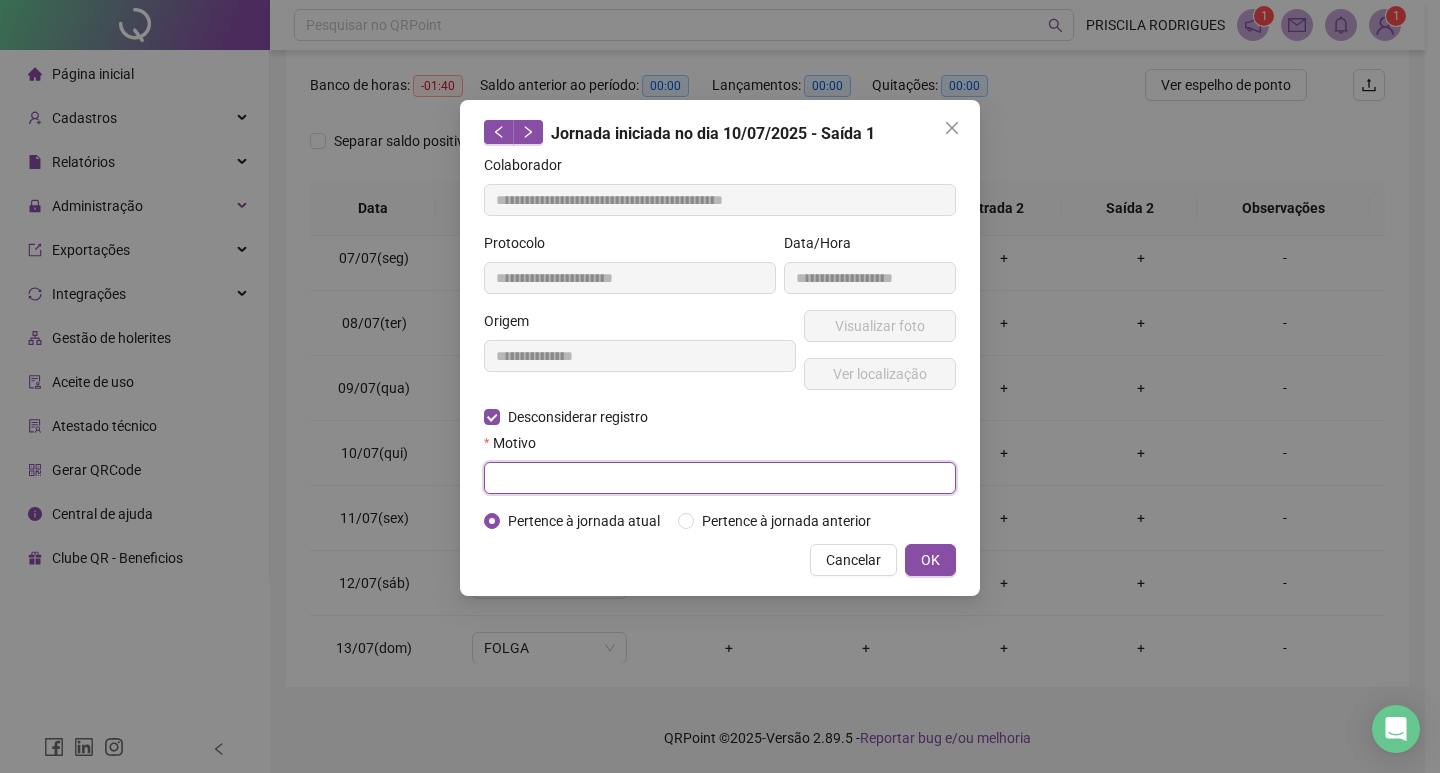 click at bounding box center (720, 478) 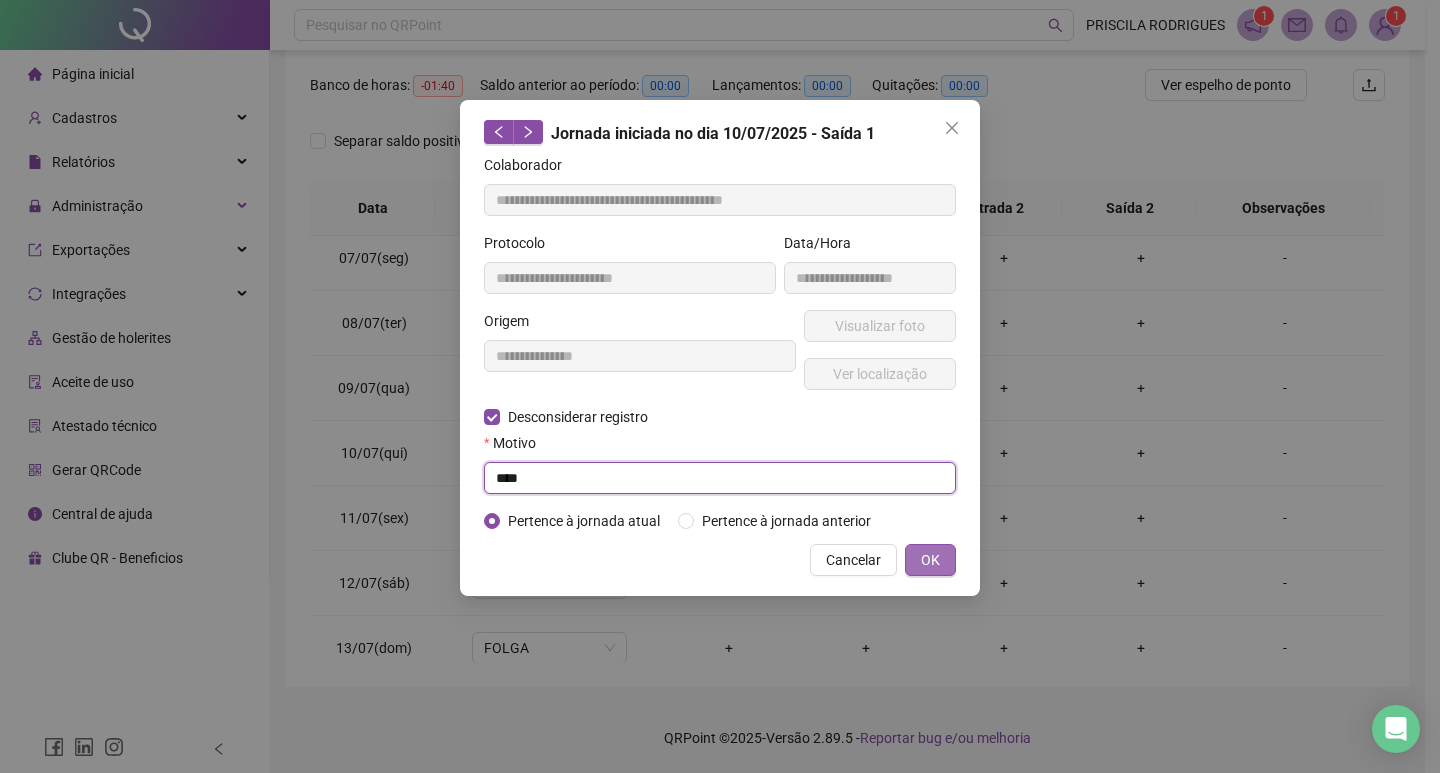 type on "****" 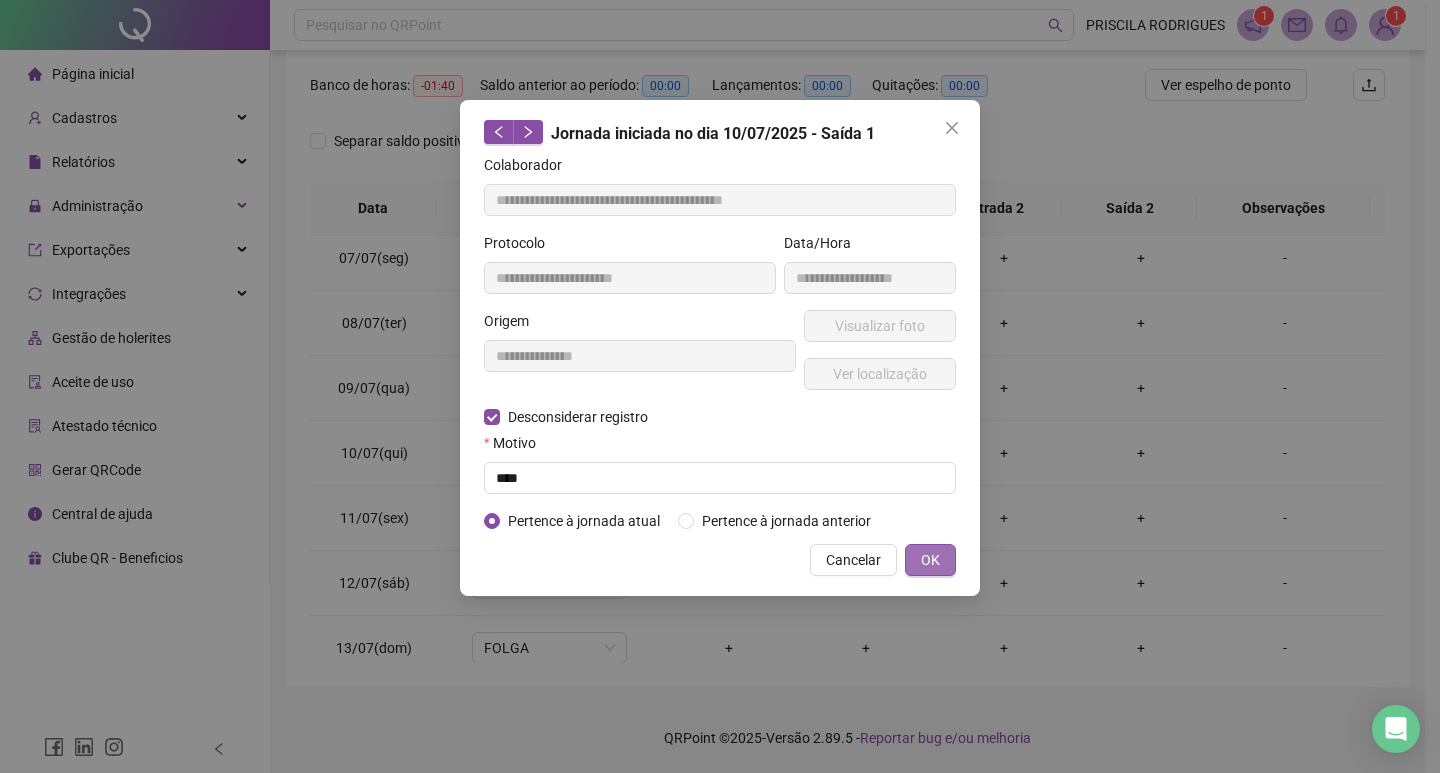 click on "OK" at bounding box center [930, 560] 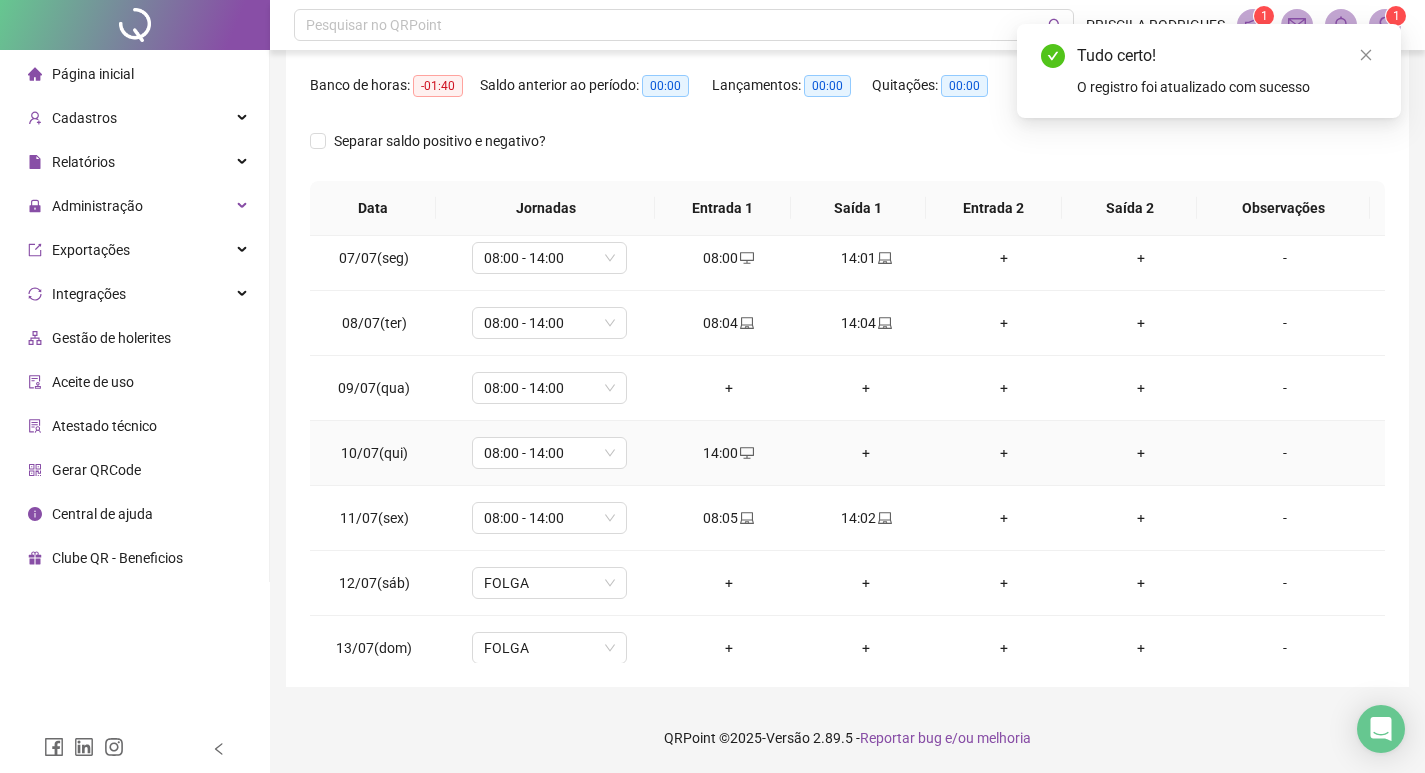 click on "+" at bounding box center (866, 453) 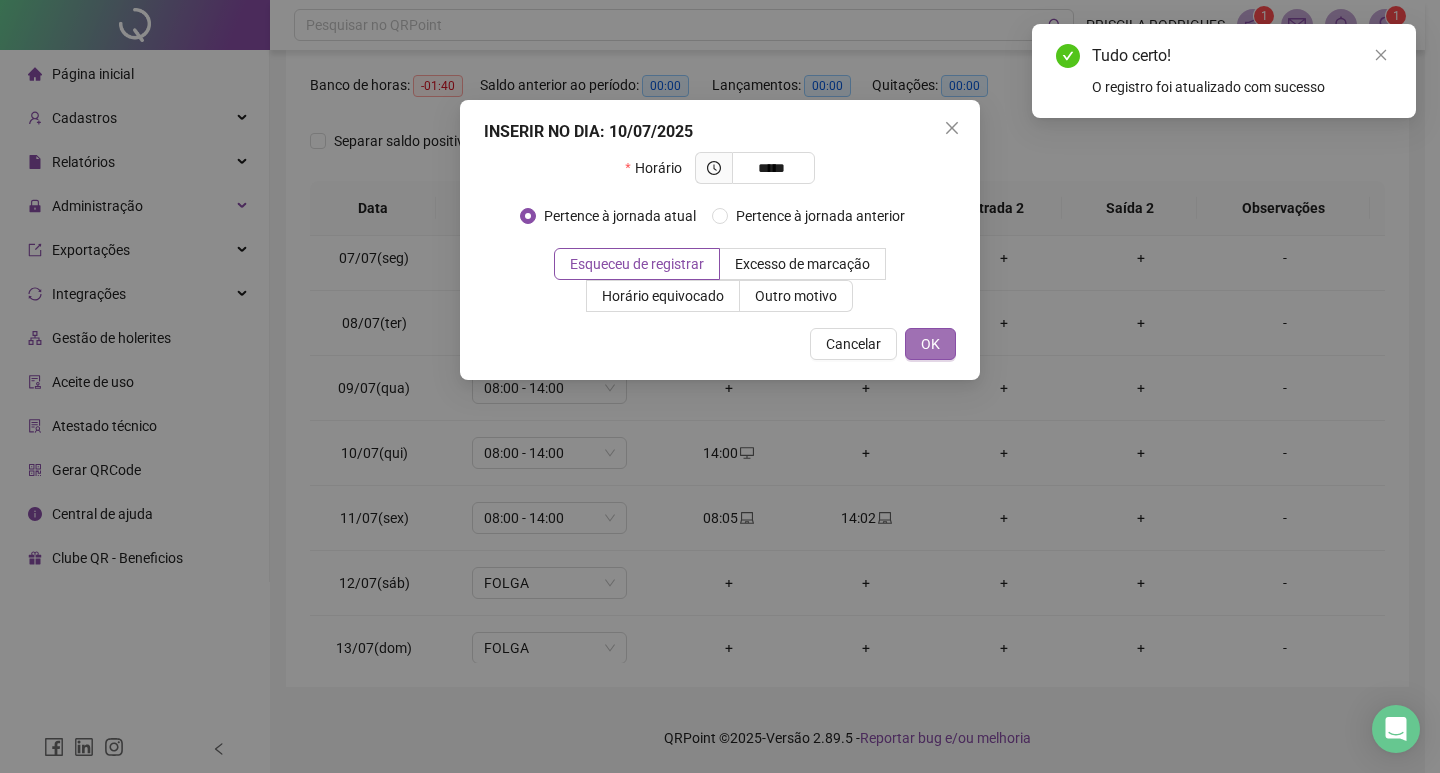 type on "*****" 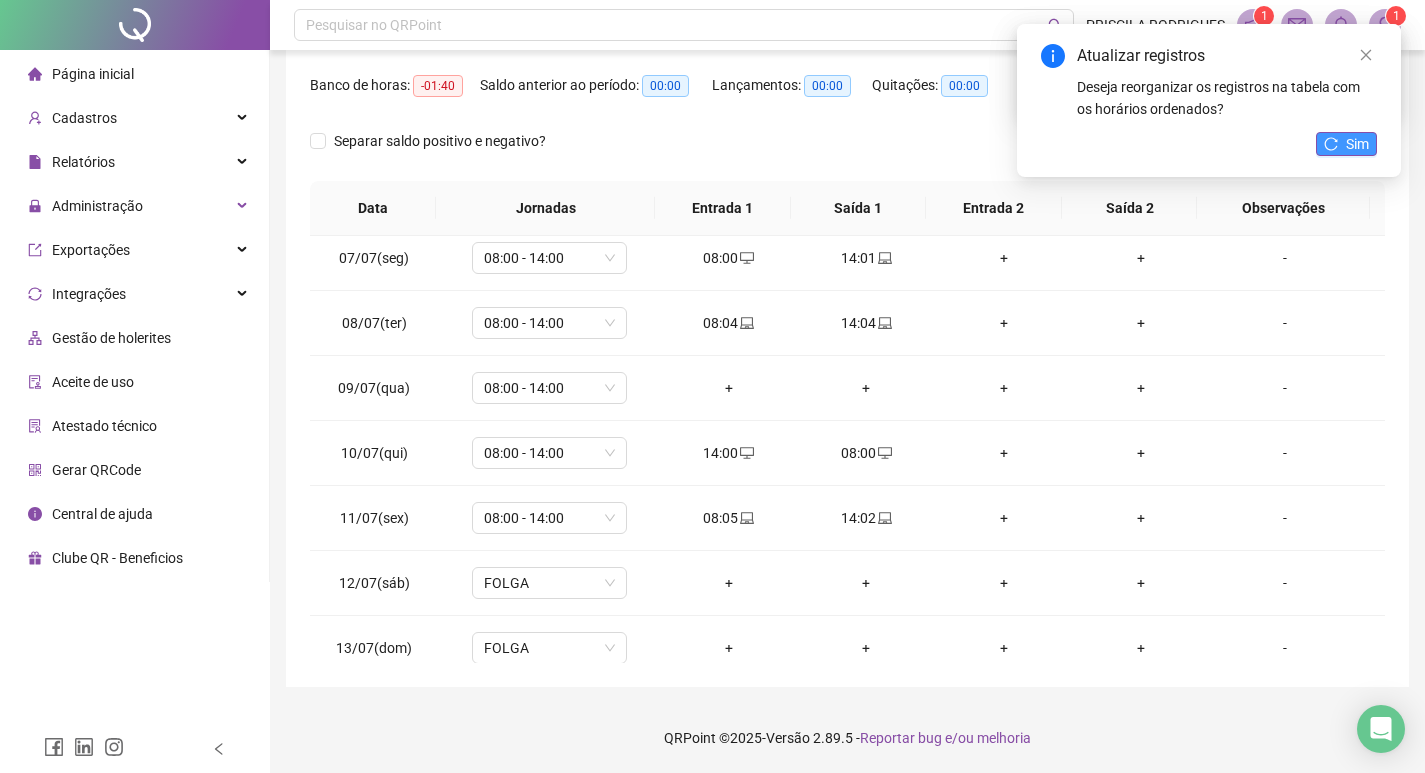 click on "Sim" at bounding box center [1346, 144] 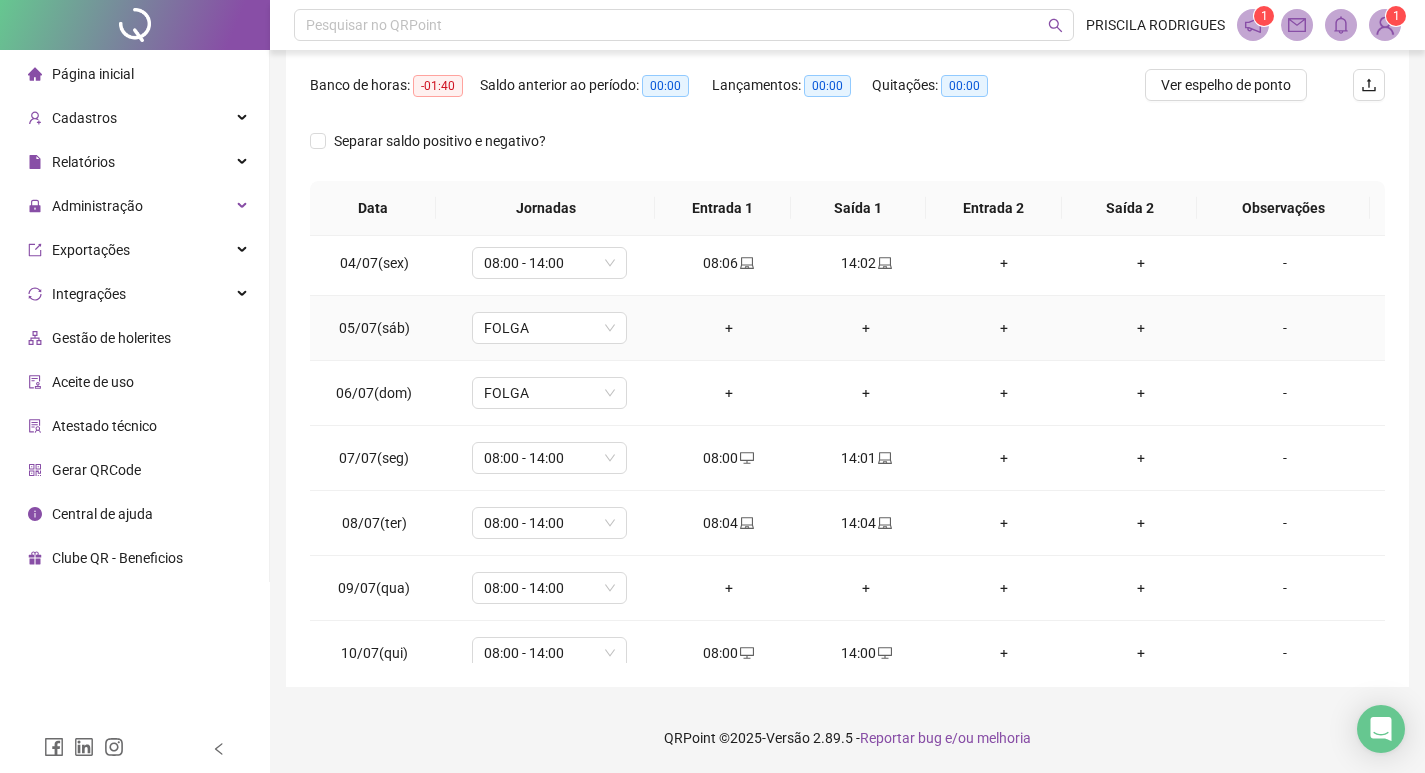 scroll, scrollTop: 0, scrollLeft: 0, axis: both 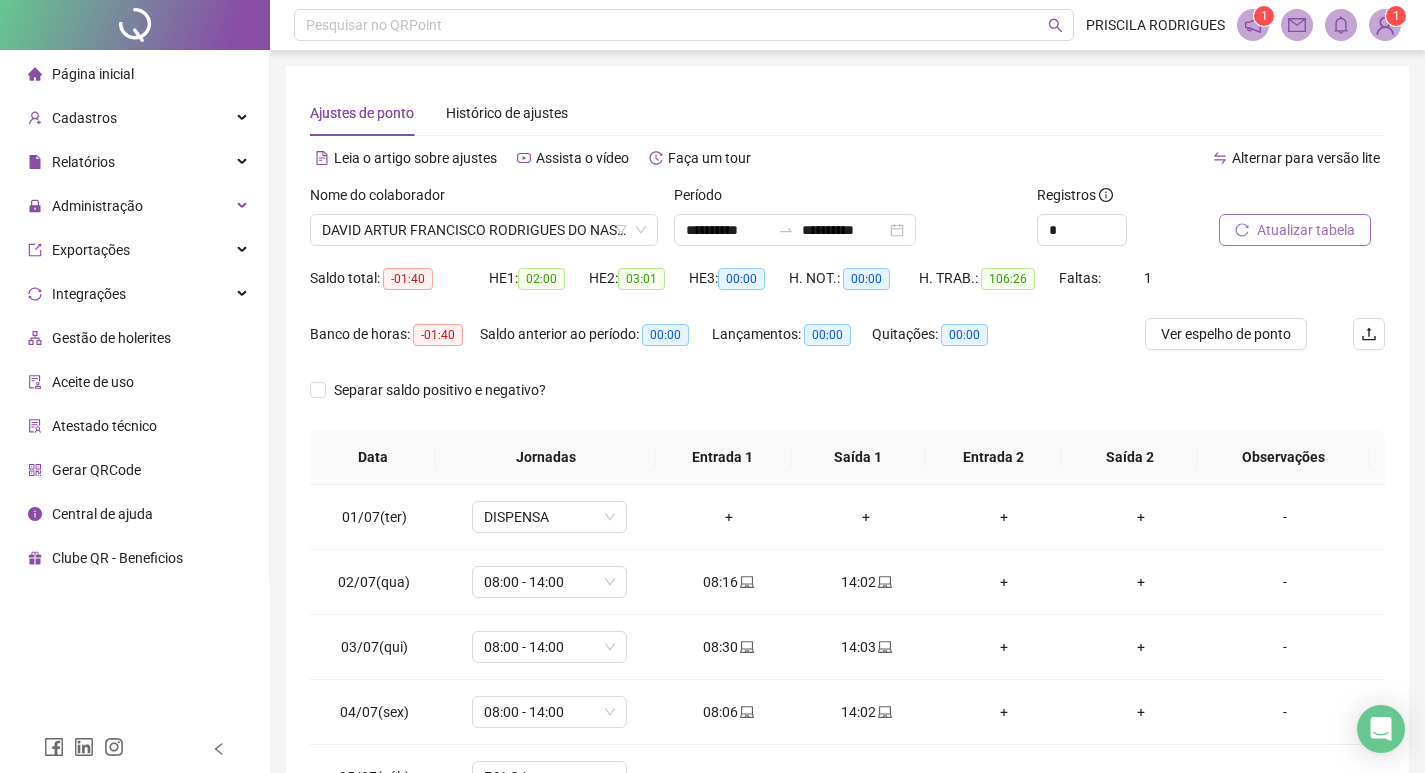 click on "Atualizar tabela" at bounding box center [1306, 230] 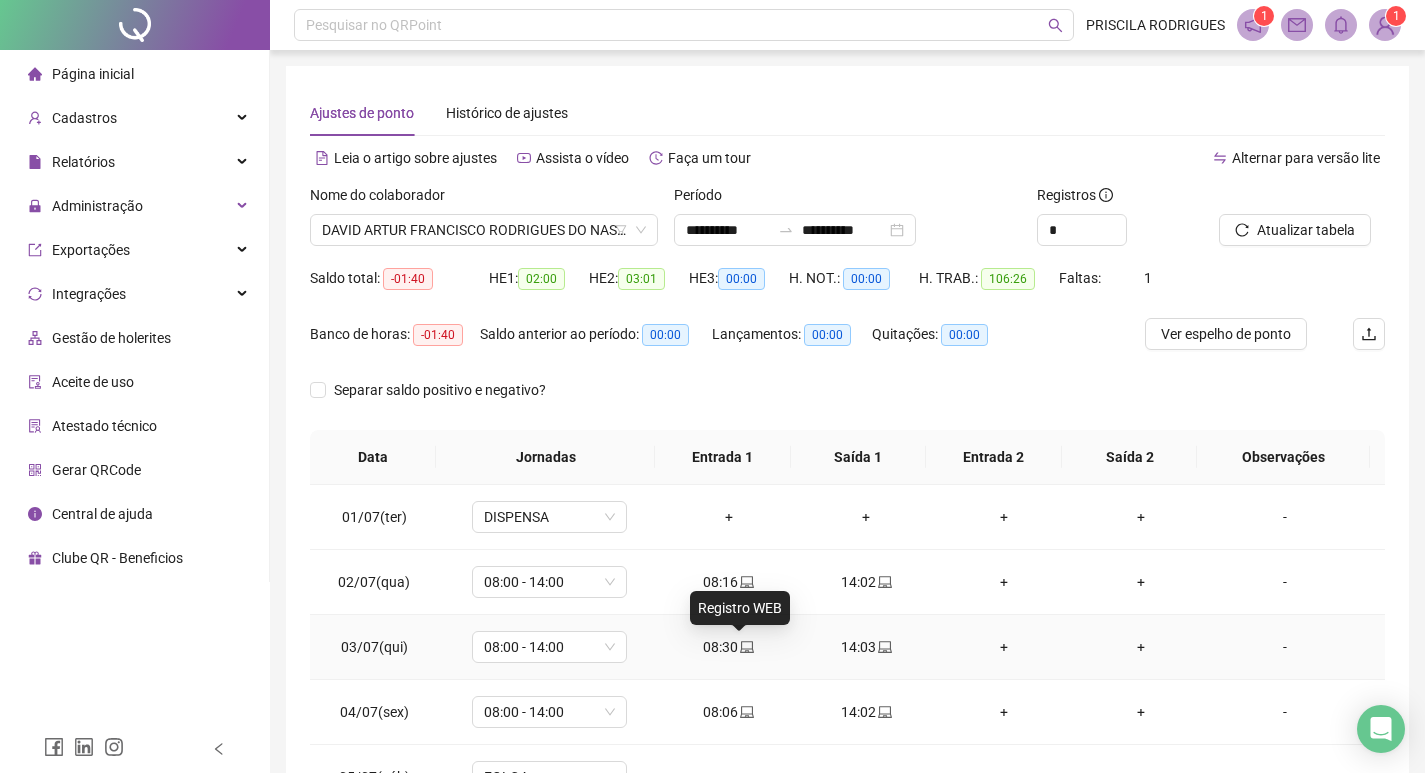 click 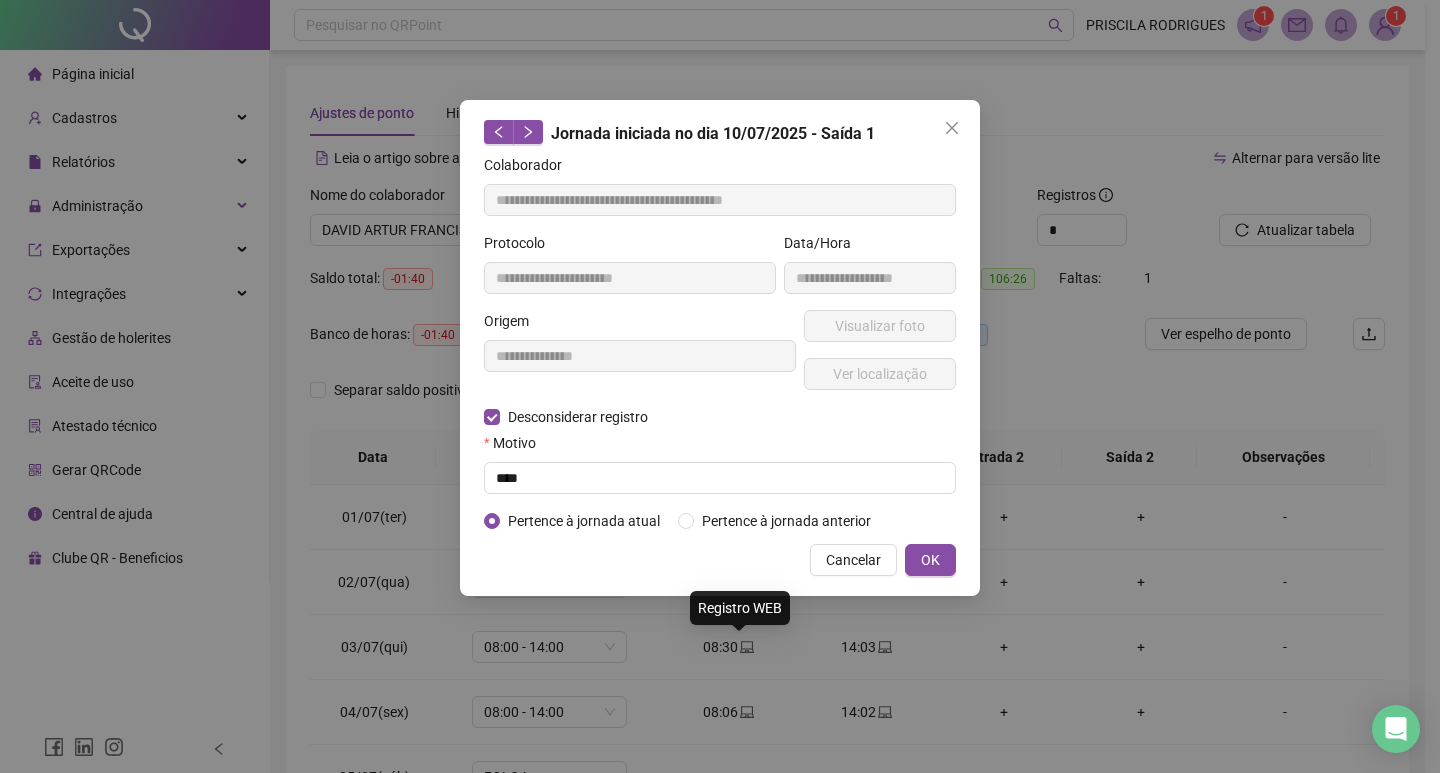 type on "**********" 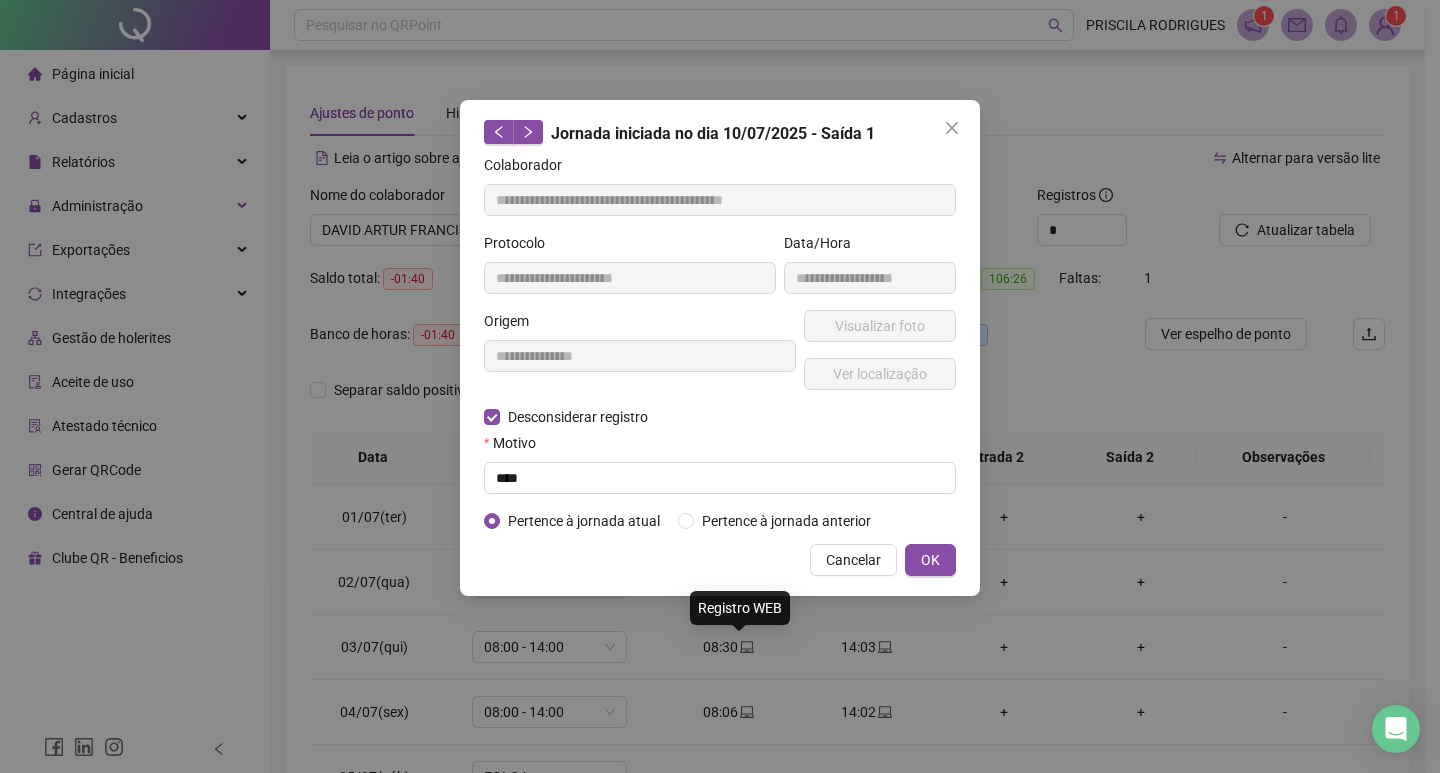 type on "**********" 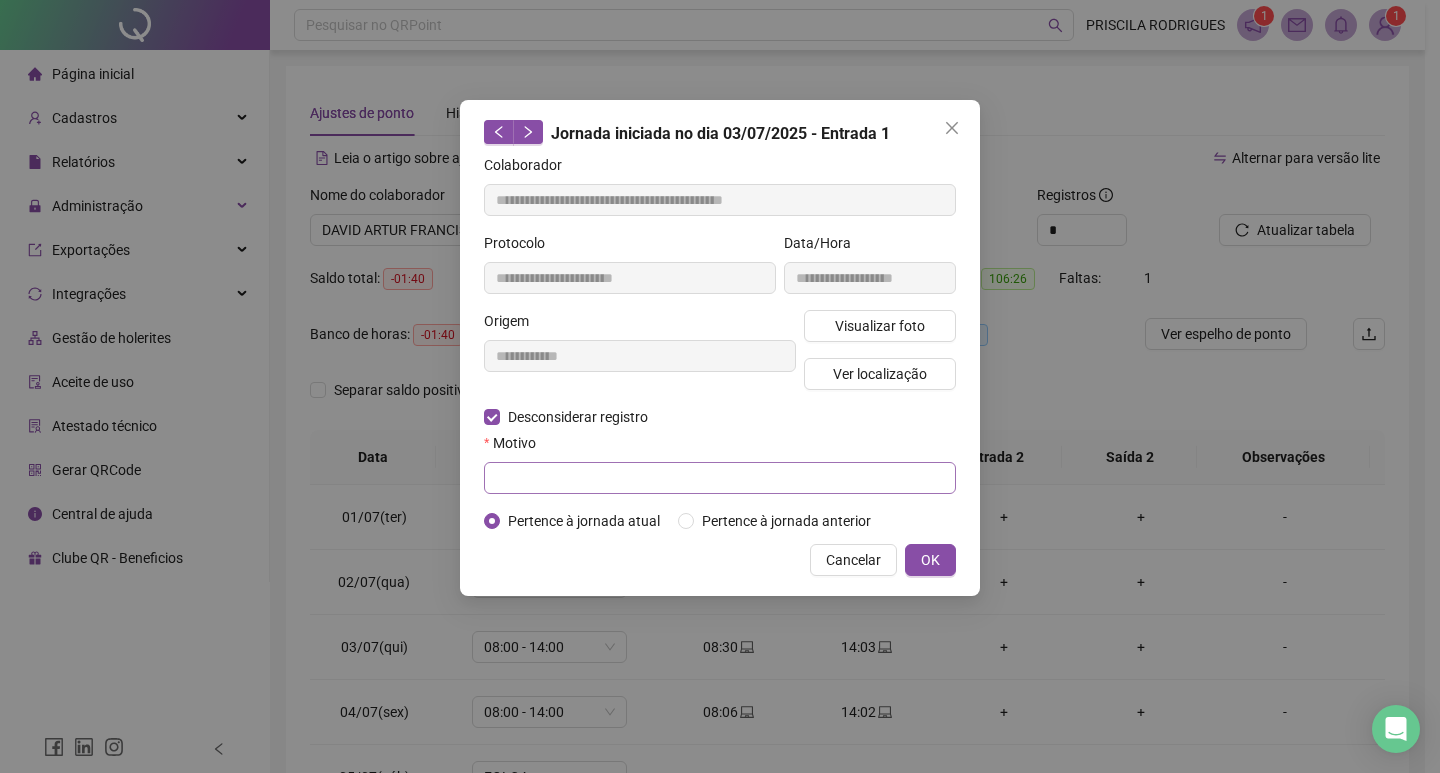 click on "**********" at bounding box center [720, 343] 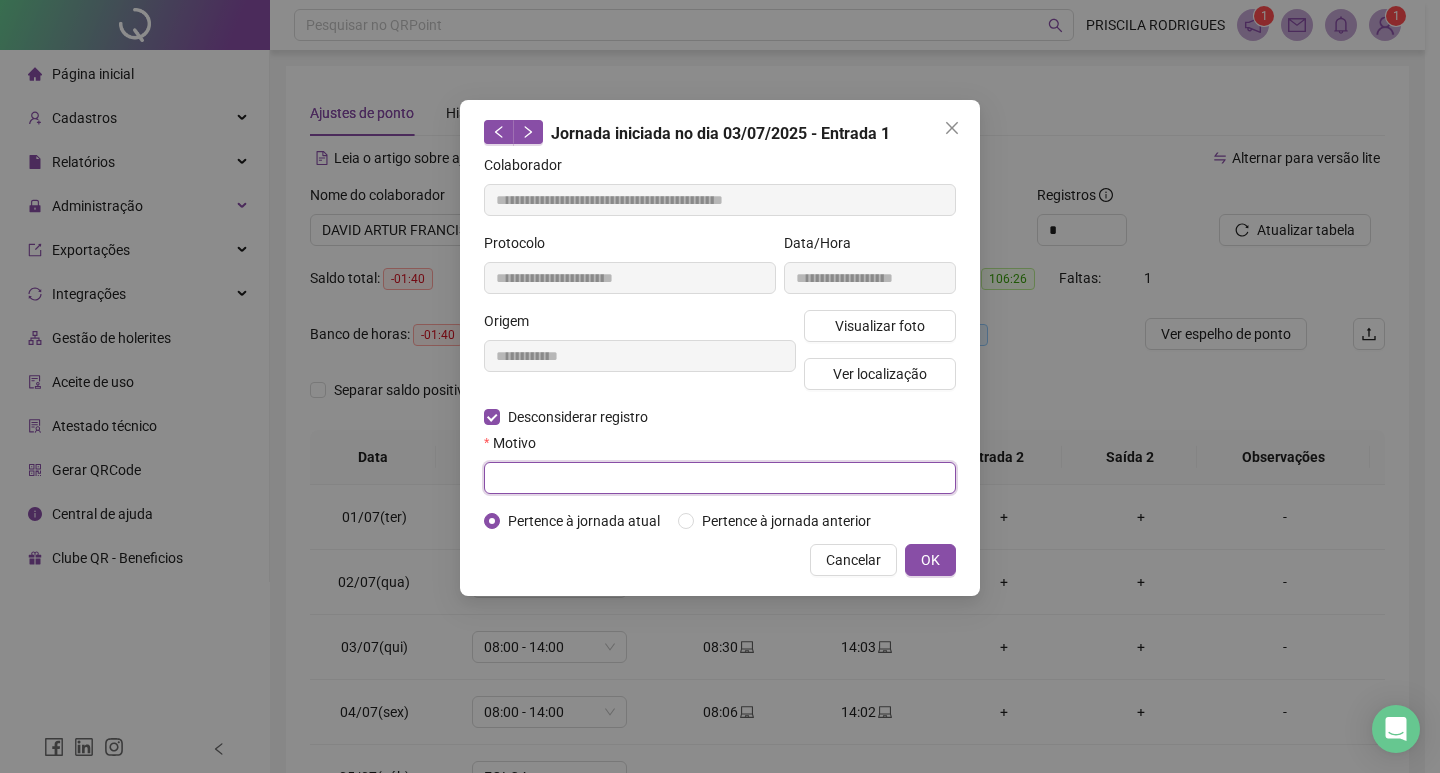 click at bounding box center [720, 478] 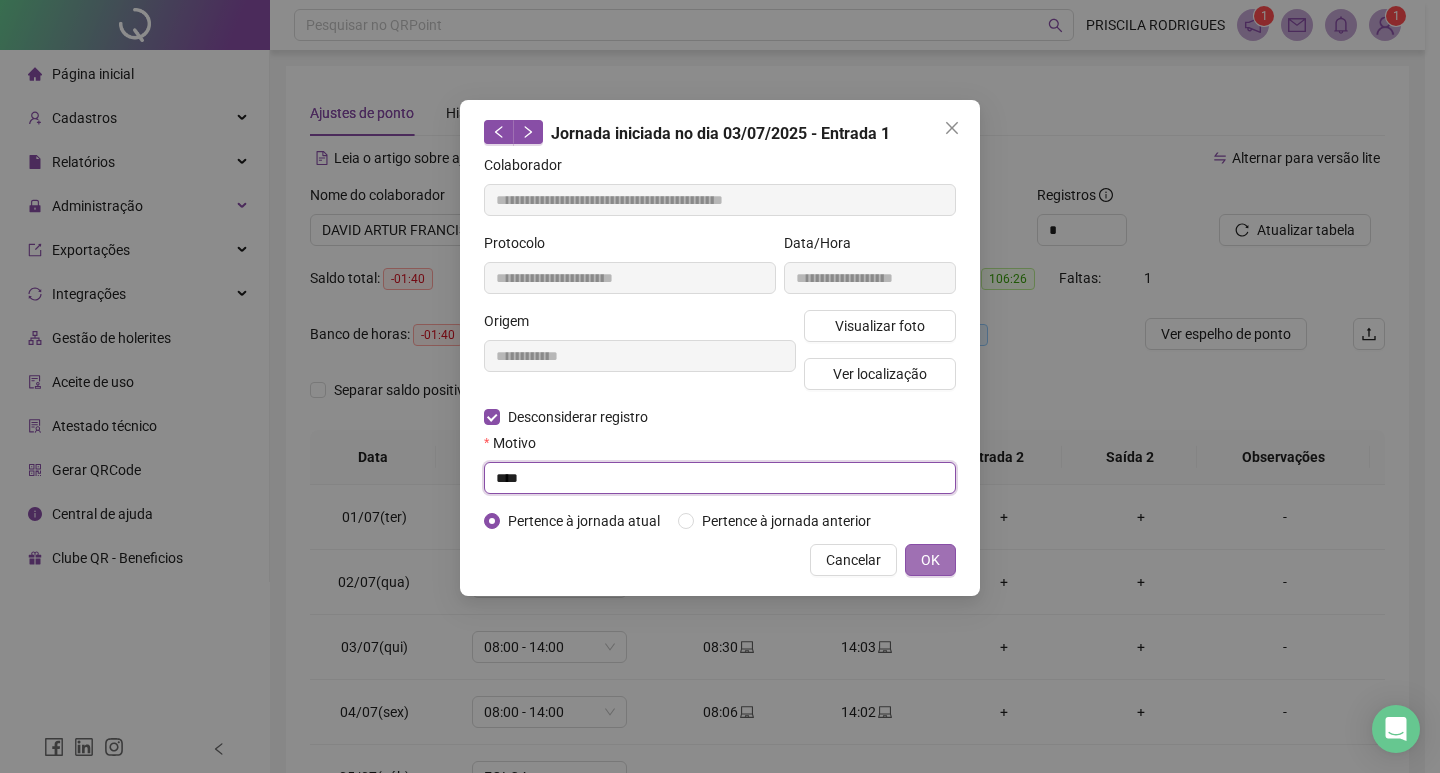 type on "****" 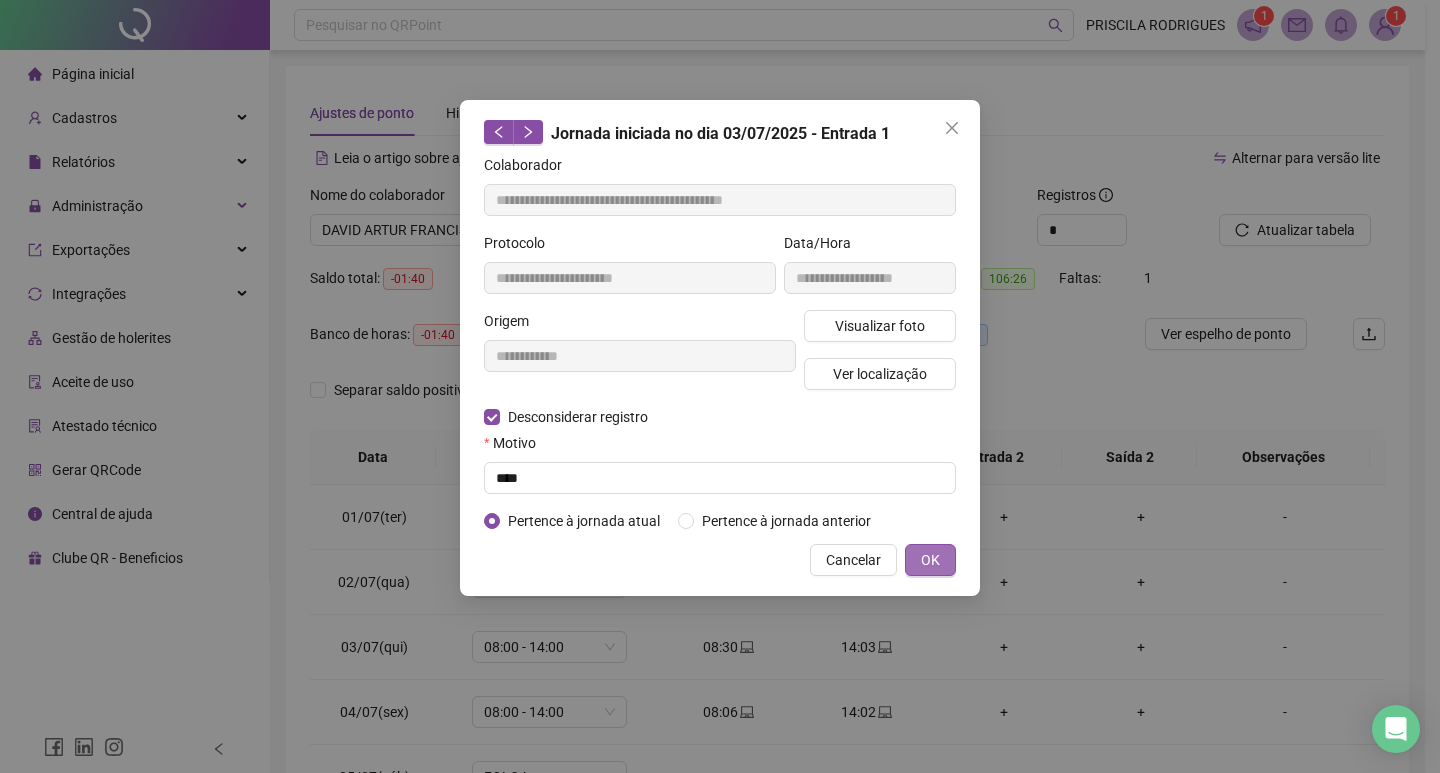 click on "OK" at bounding box center [930, 560] 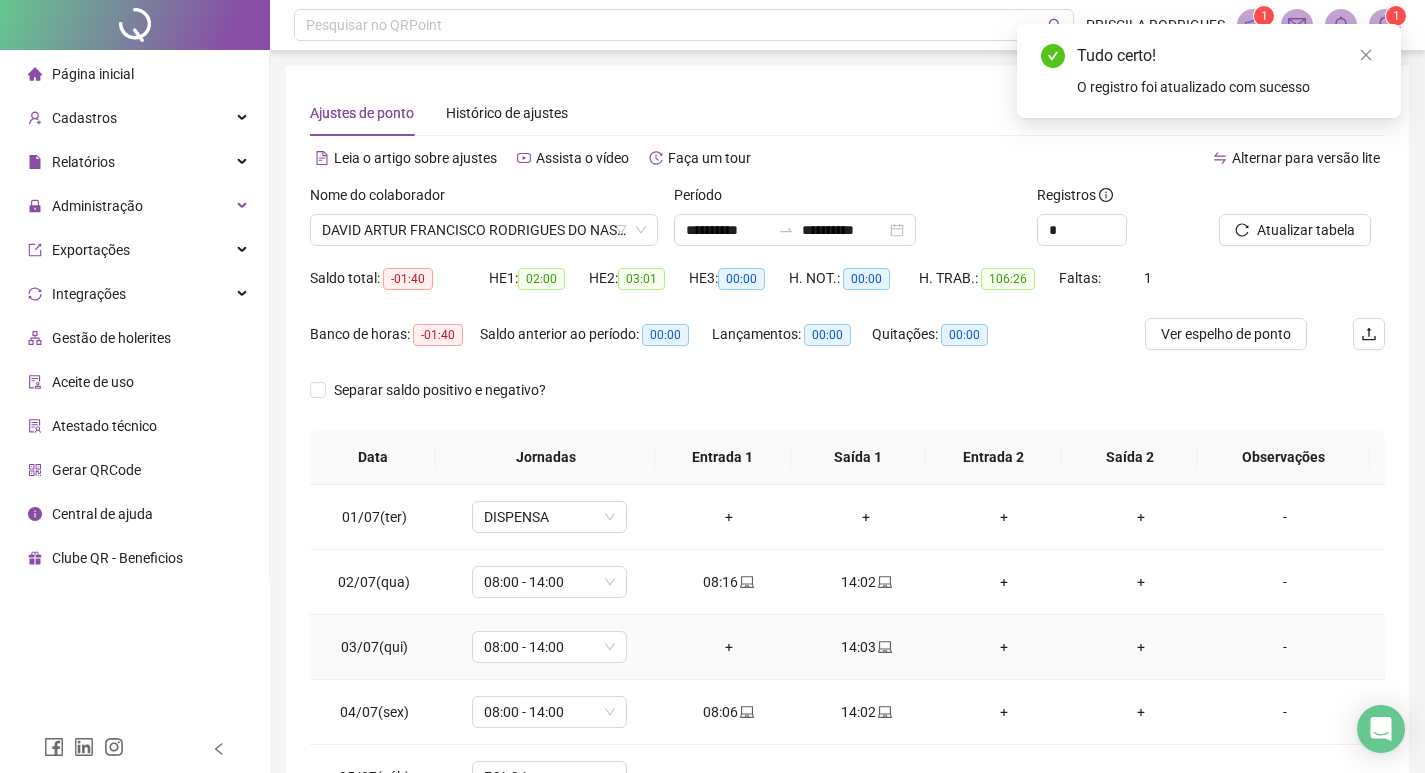 click on "+" at bounding box center (729, 647) 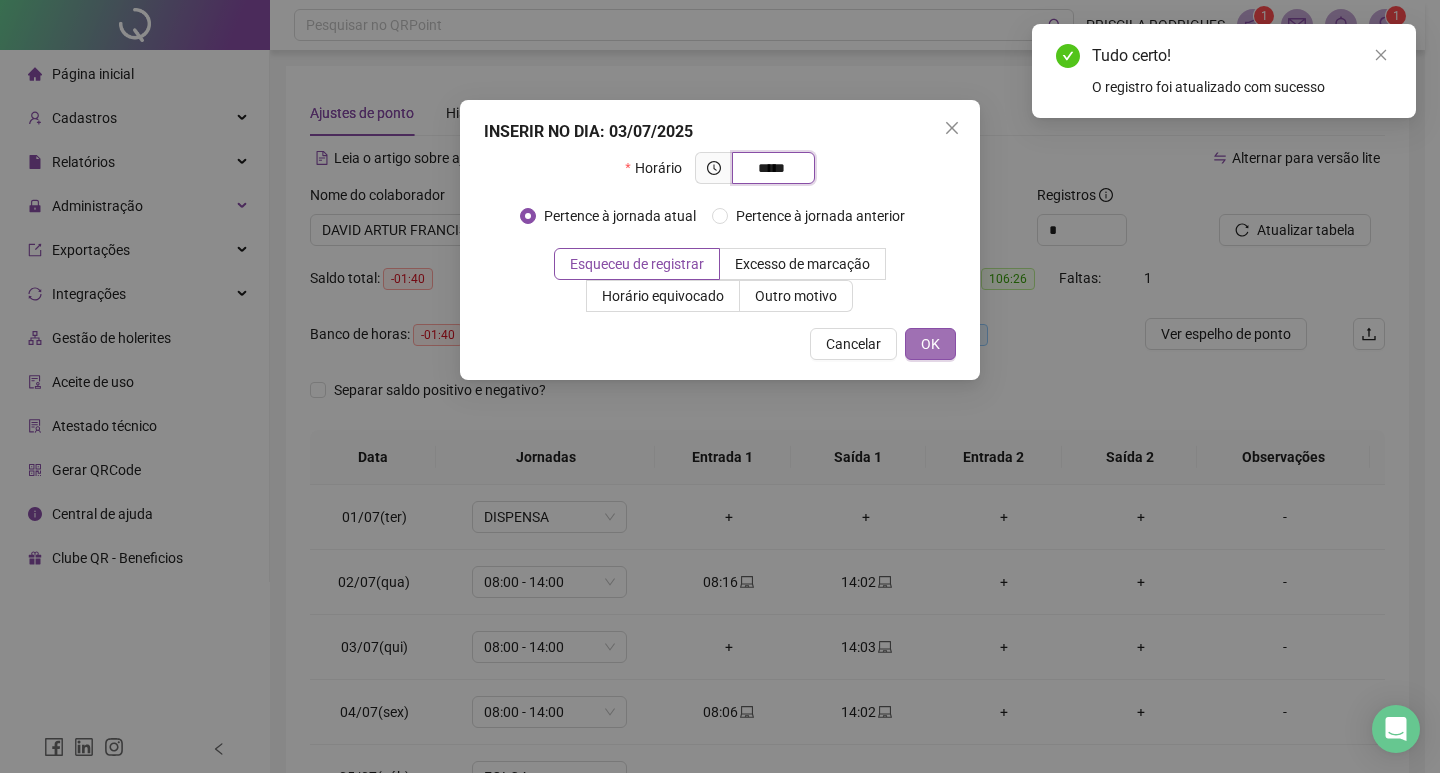 type on "*****" 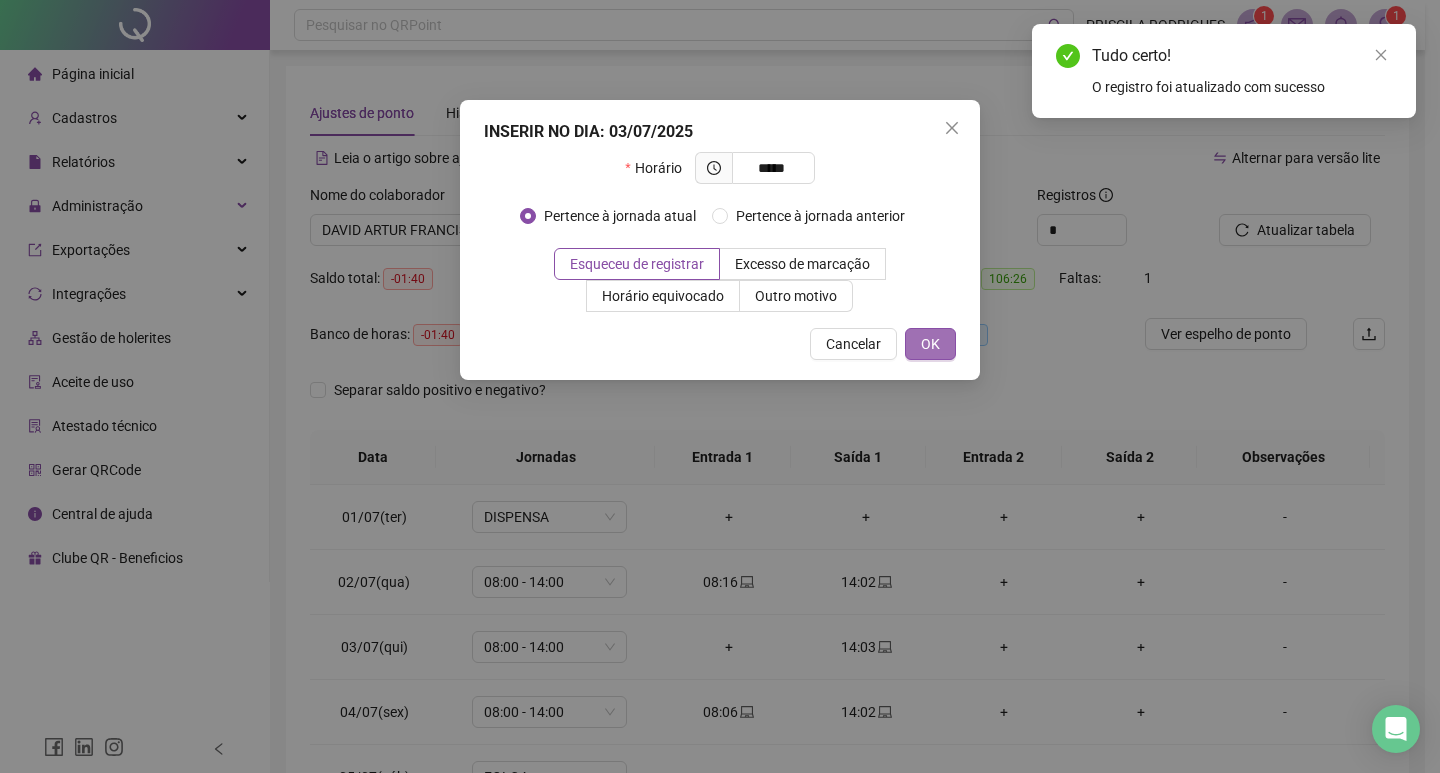 click on "OK" at bounding box center (930, 344) 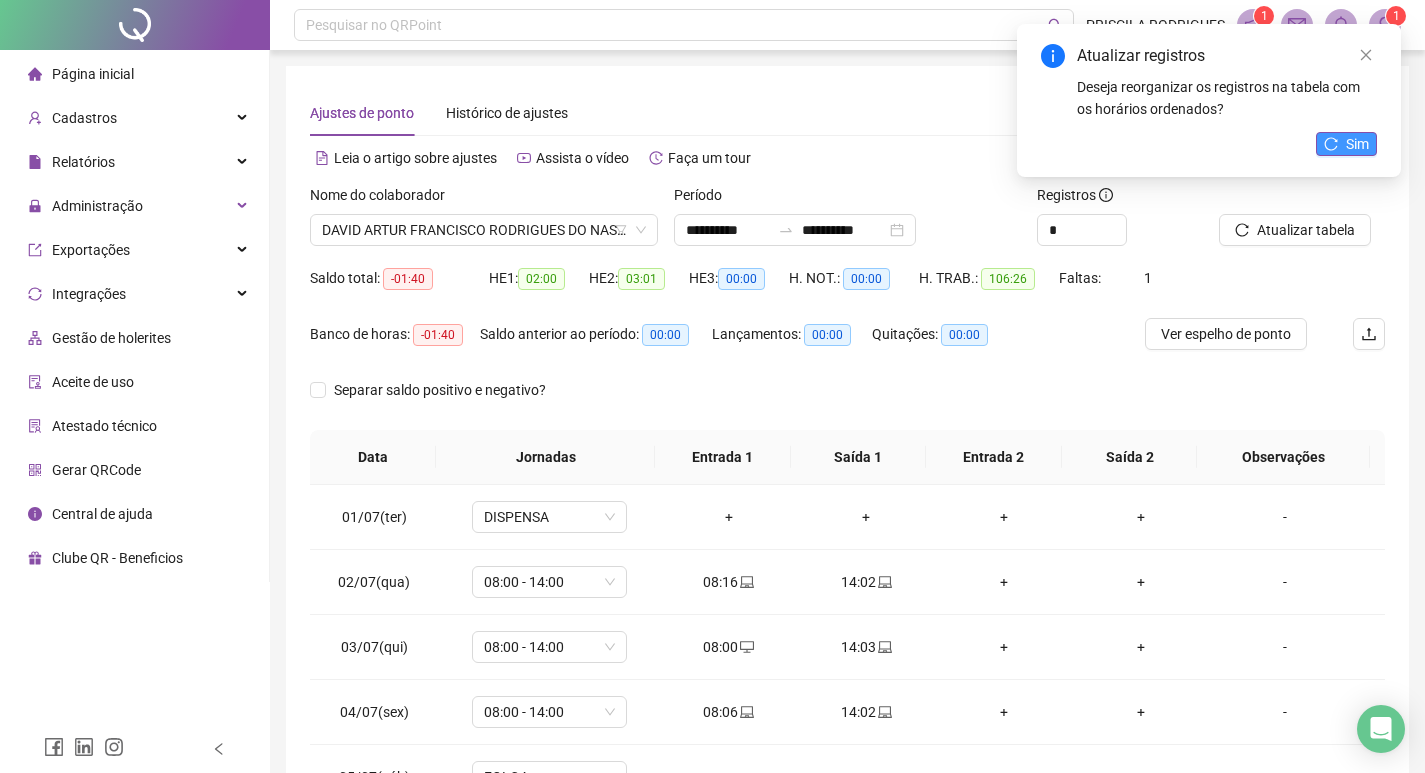 click 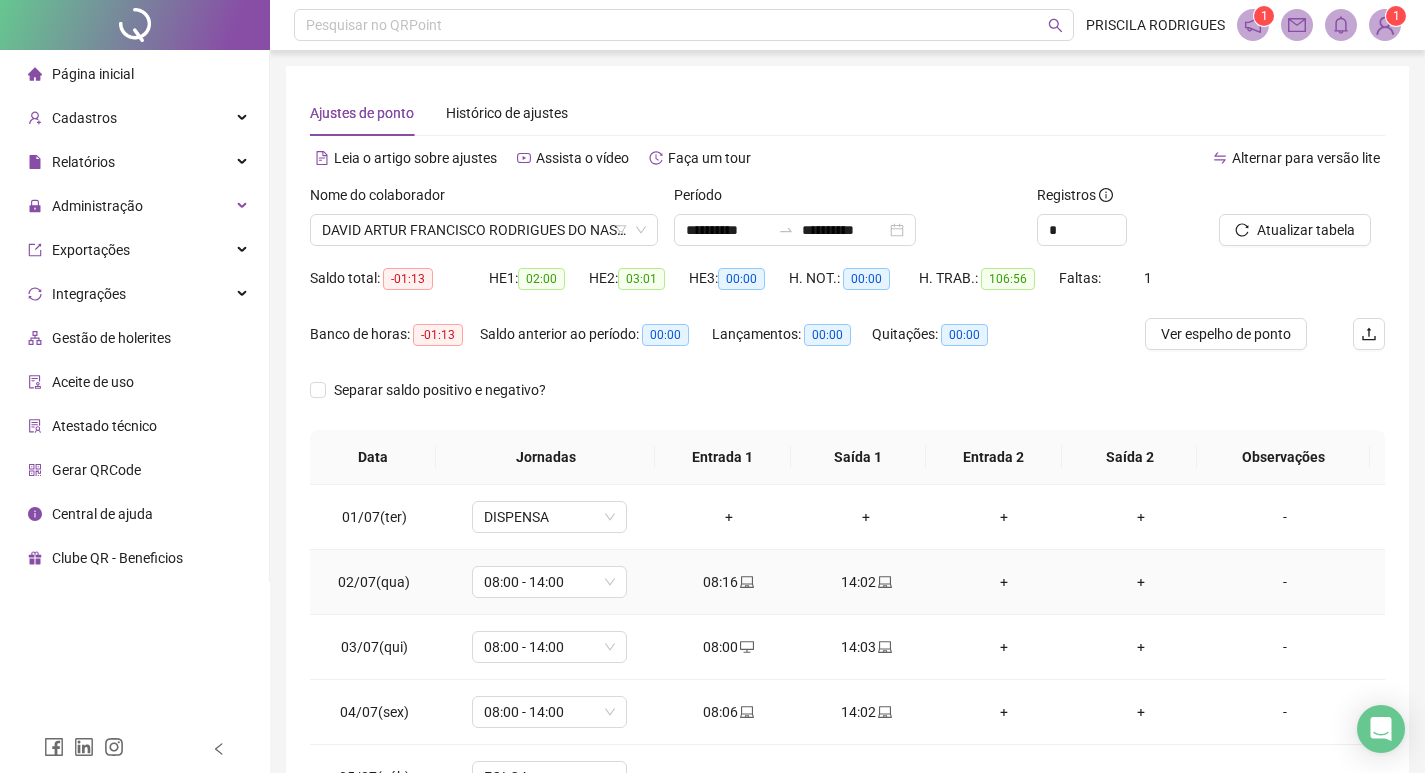 click on "08:16" at bounding box center (729, 582) 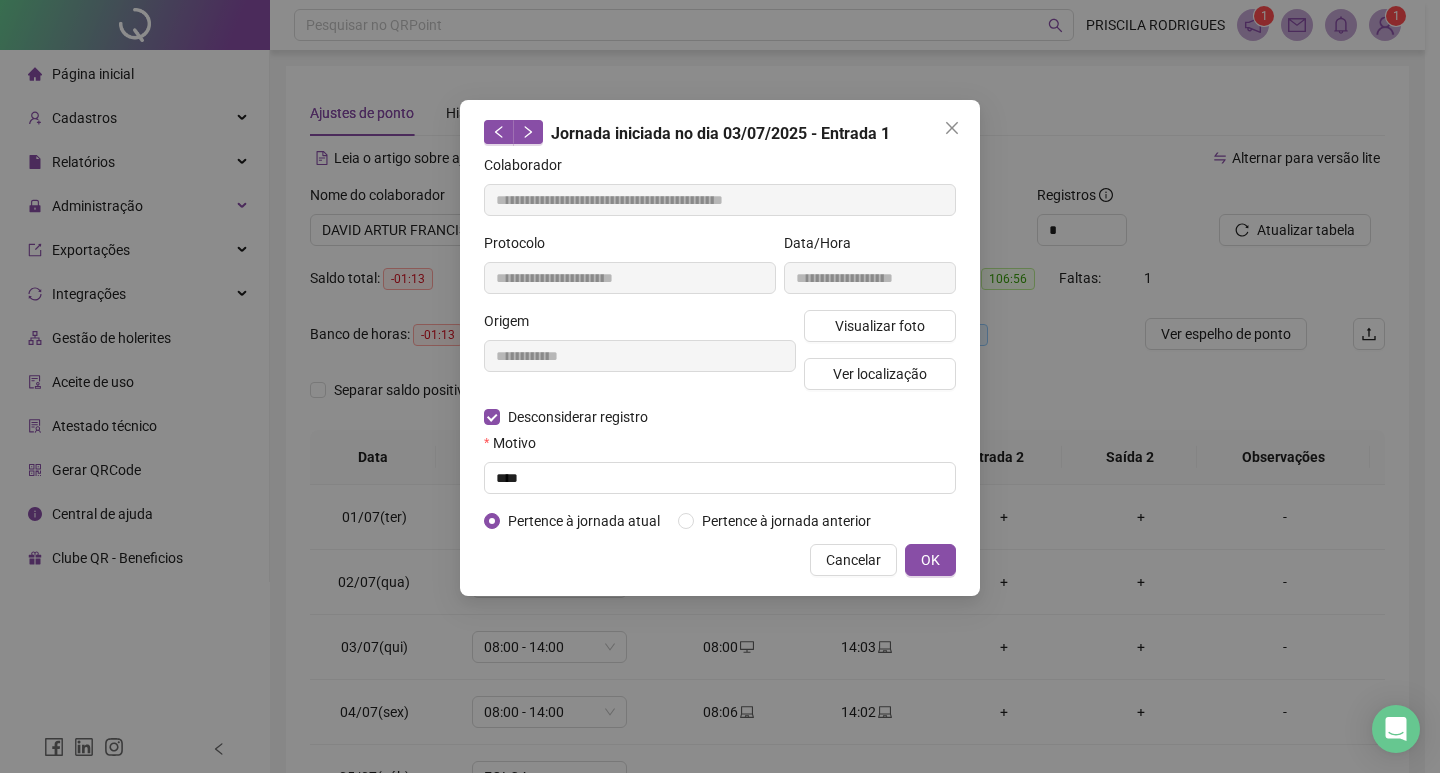 type on "**********" 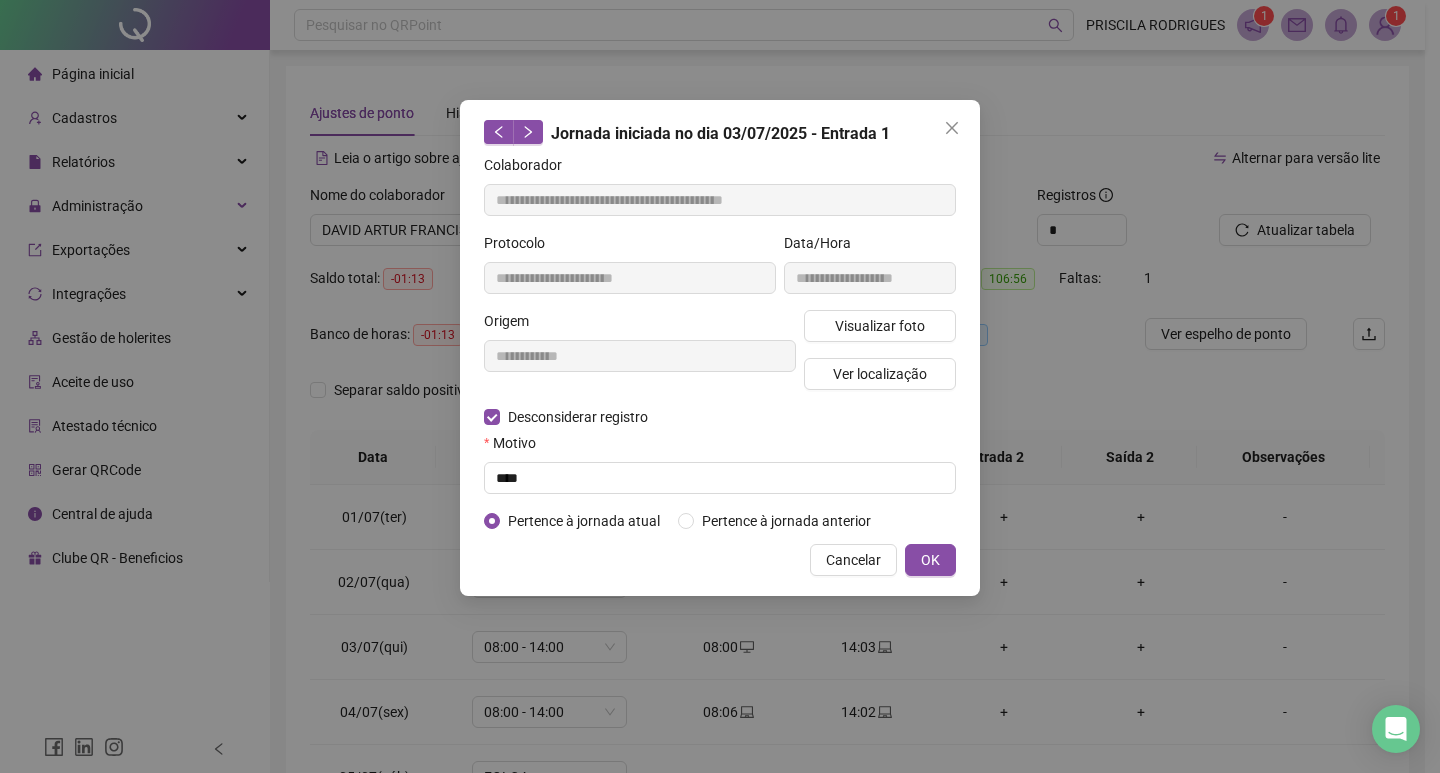 type on "**********" 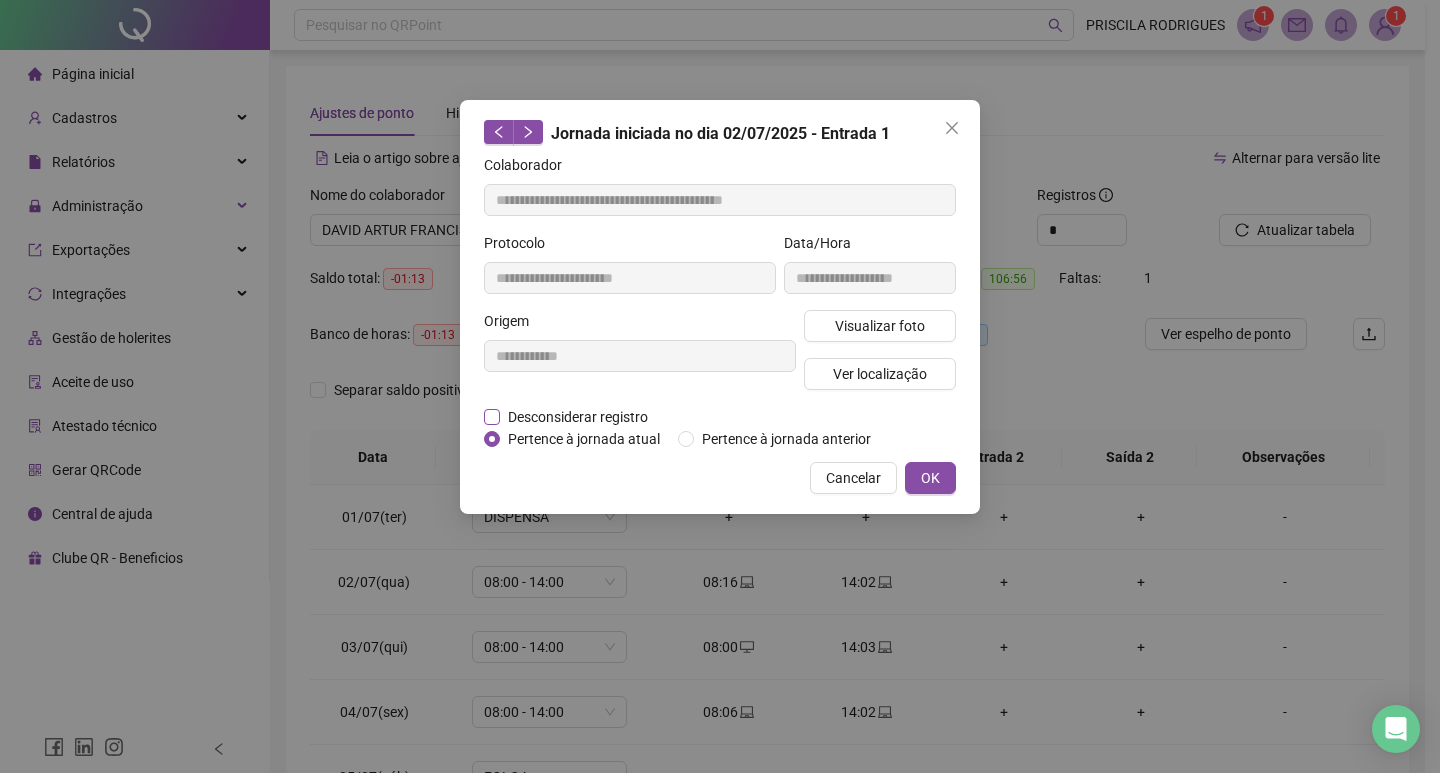 drag, startPoint x: 513, startPoint y: 417, endPoint x: 524, endPoint y: 424, distance: 13.038404 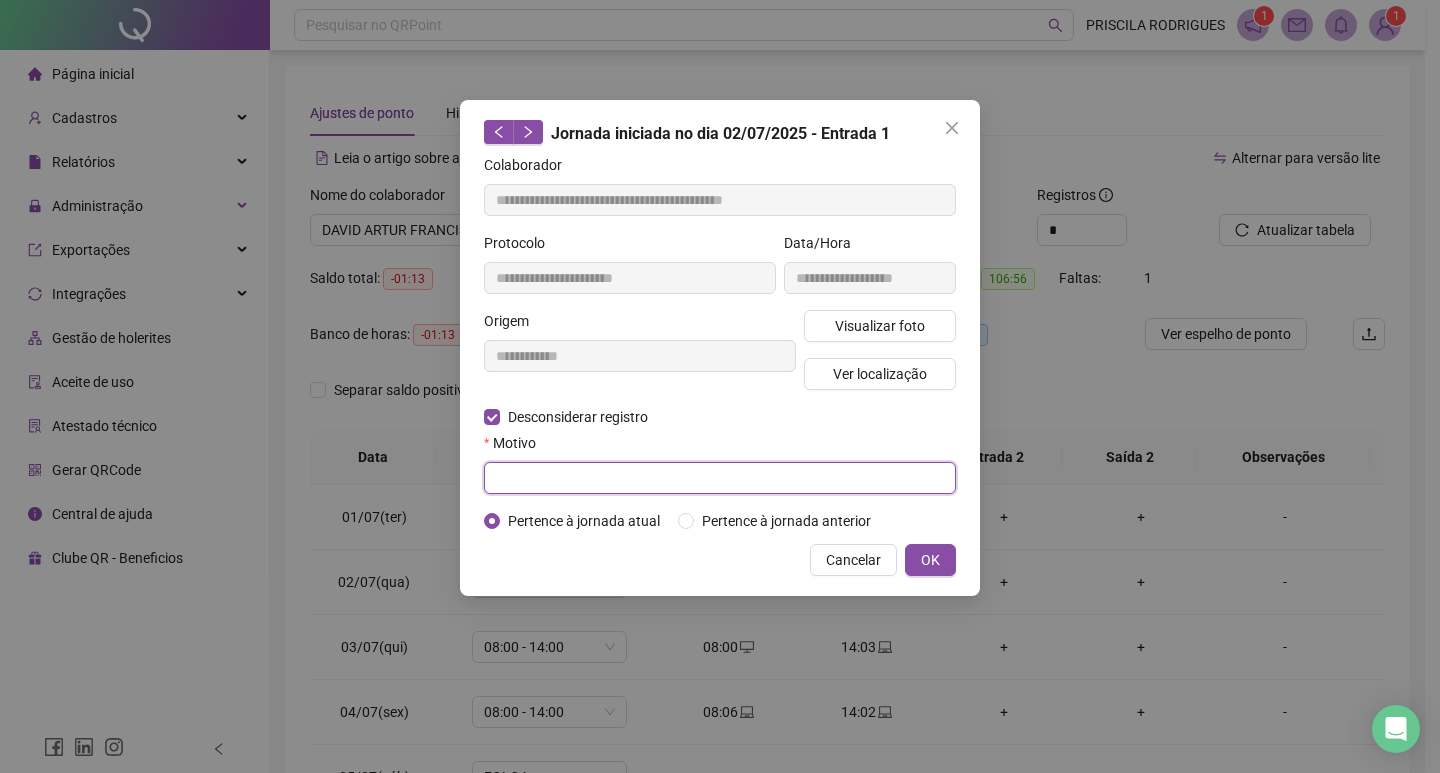 click at bounding box center (720, 478) 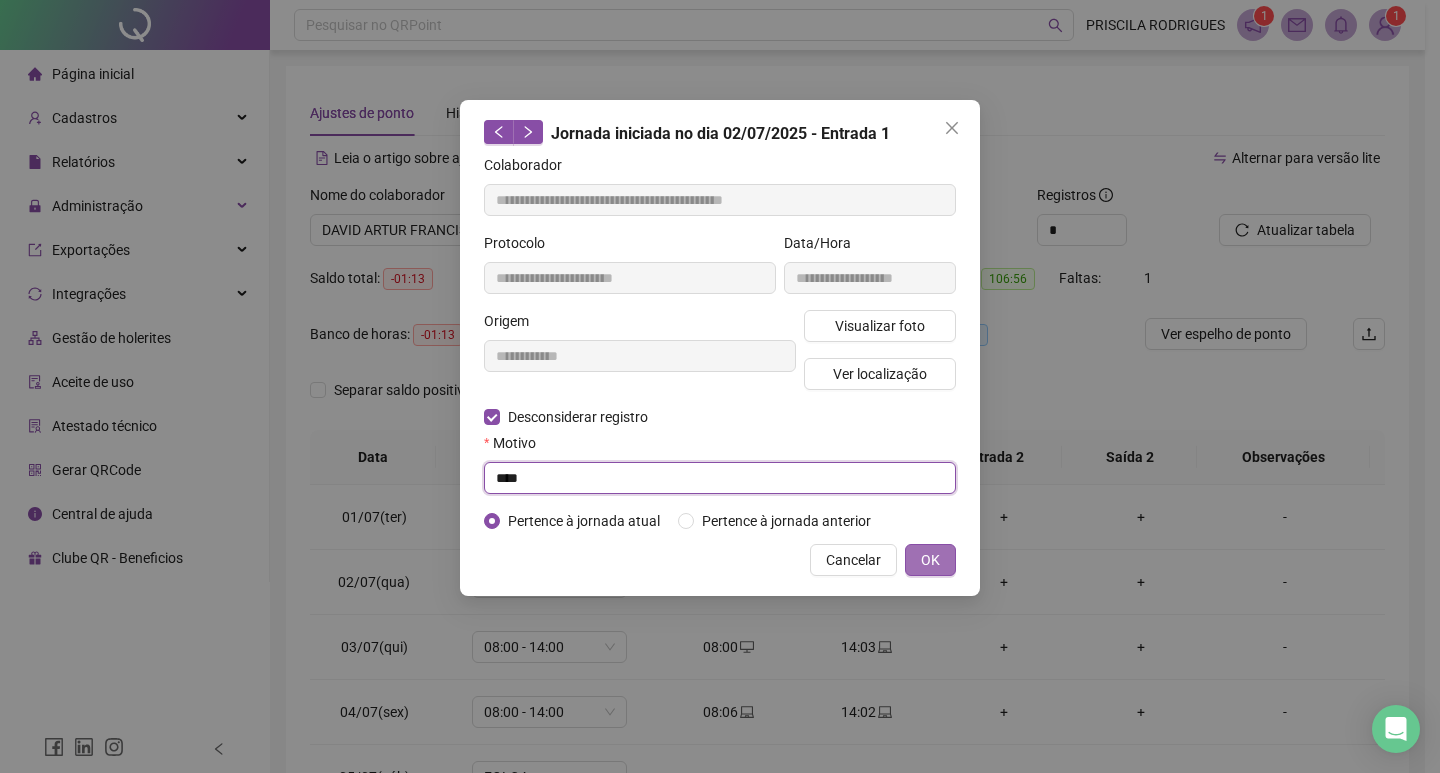 type on "****" 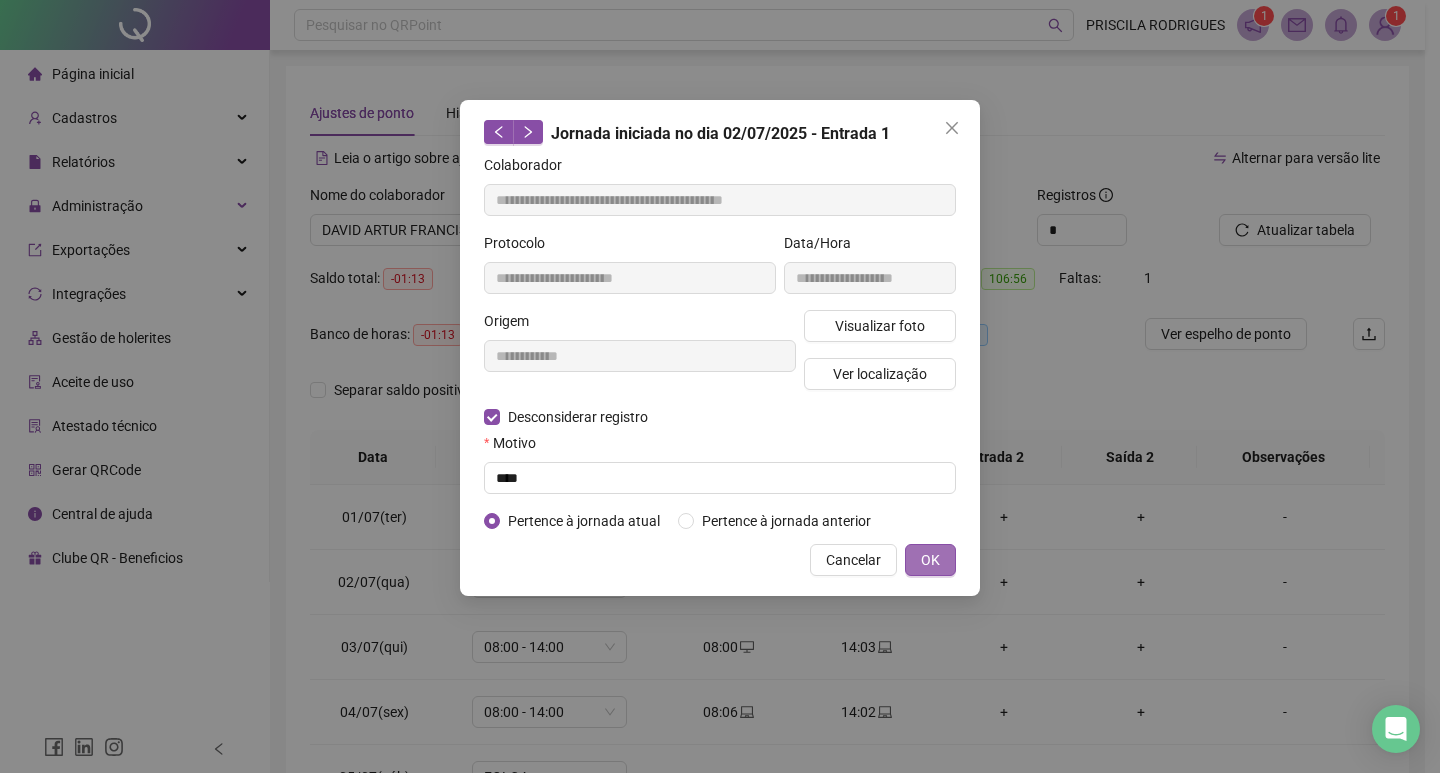 click on "OK" at bounding box center [930, 560] 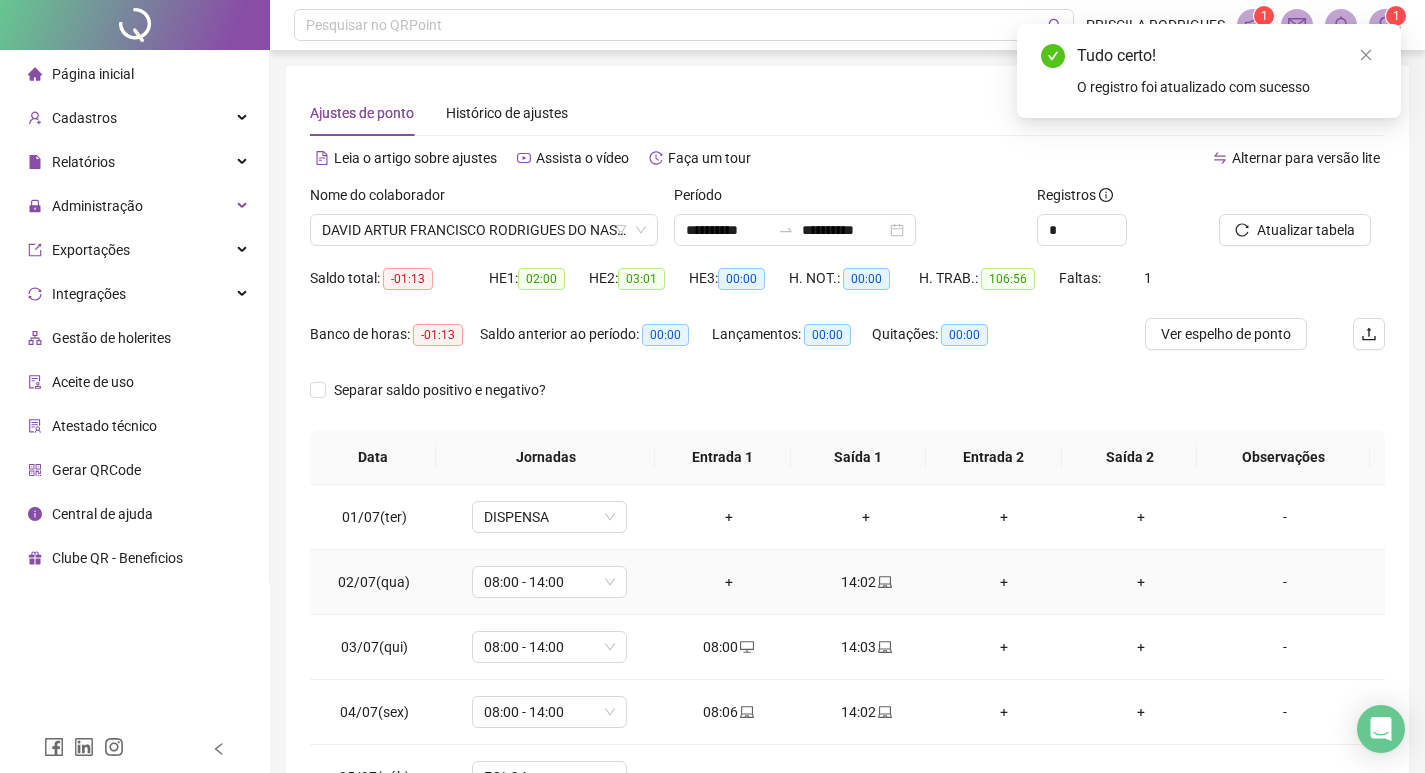 click on "+" at bounding box center [729, 582] 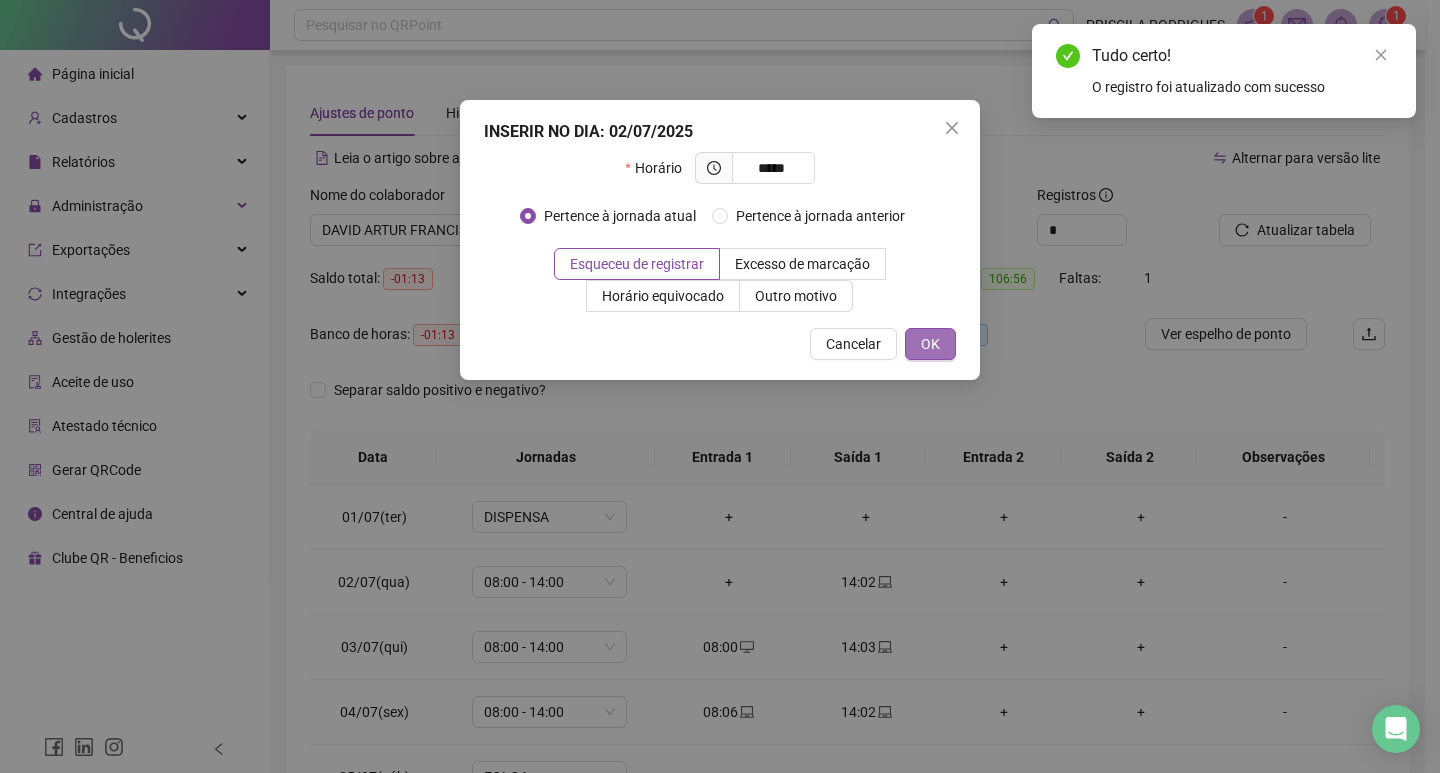 type on "*****" 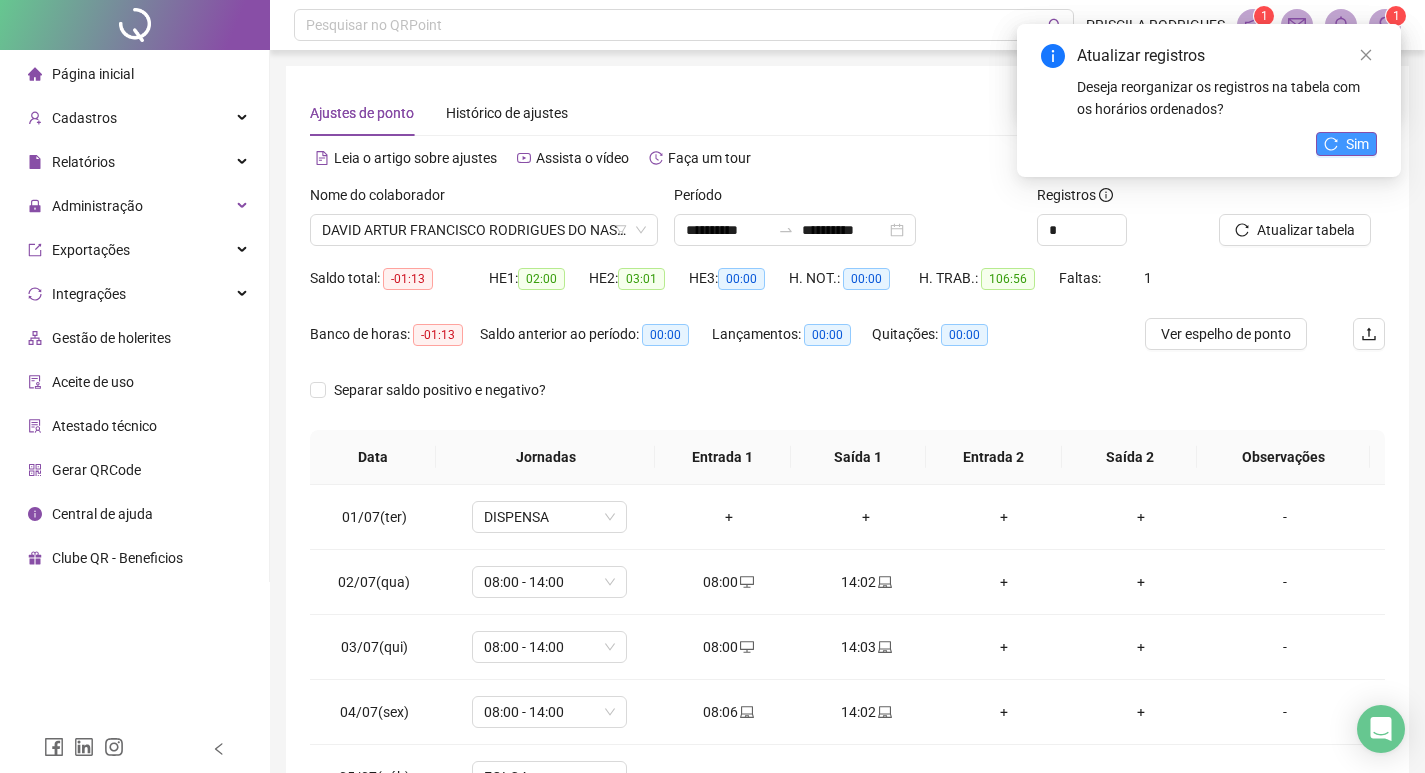 click on "Sim" at bounding box center (1357, 144) 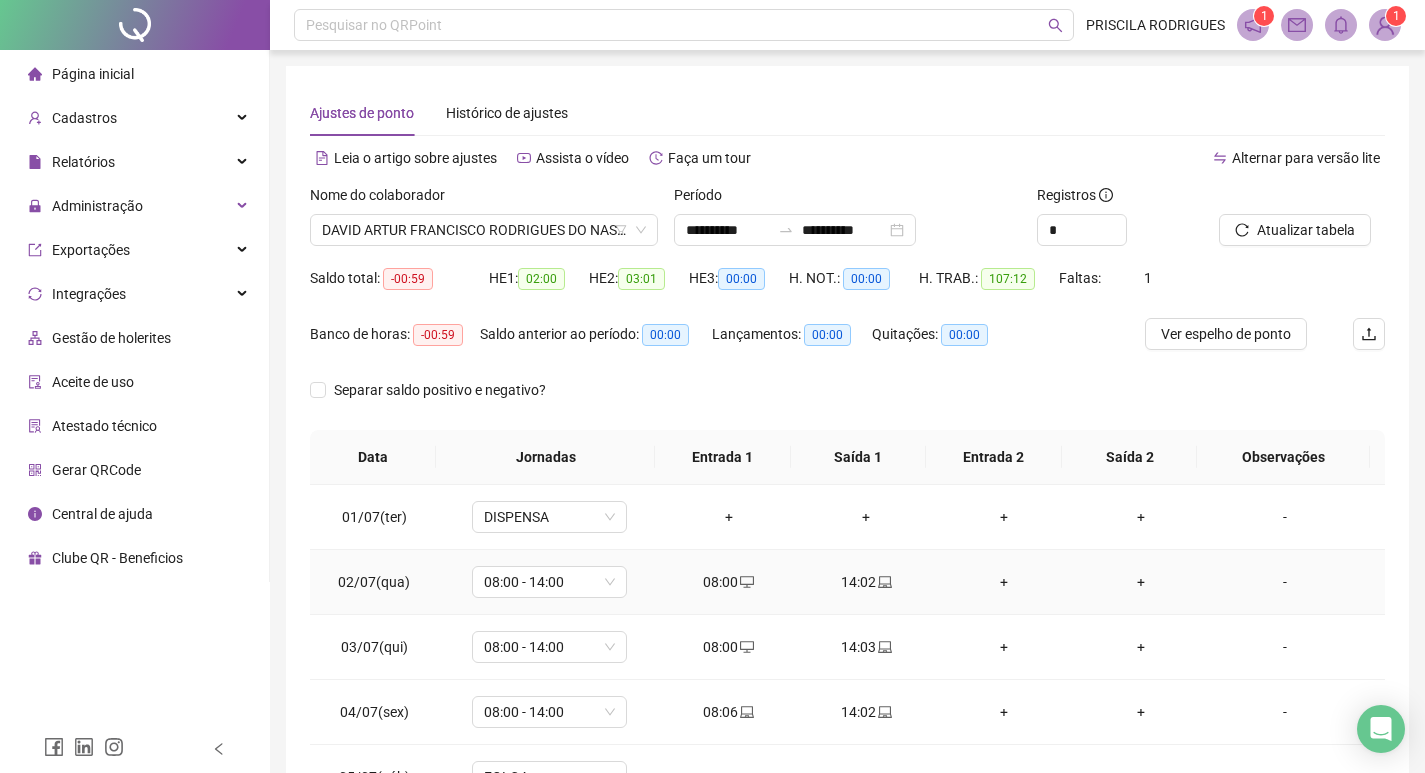 scroll, scrollTop: 249, scrollLeft: 0, axis: vertical 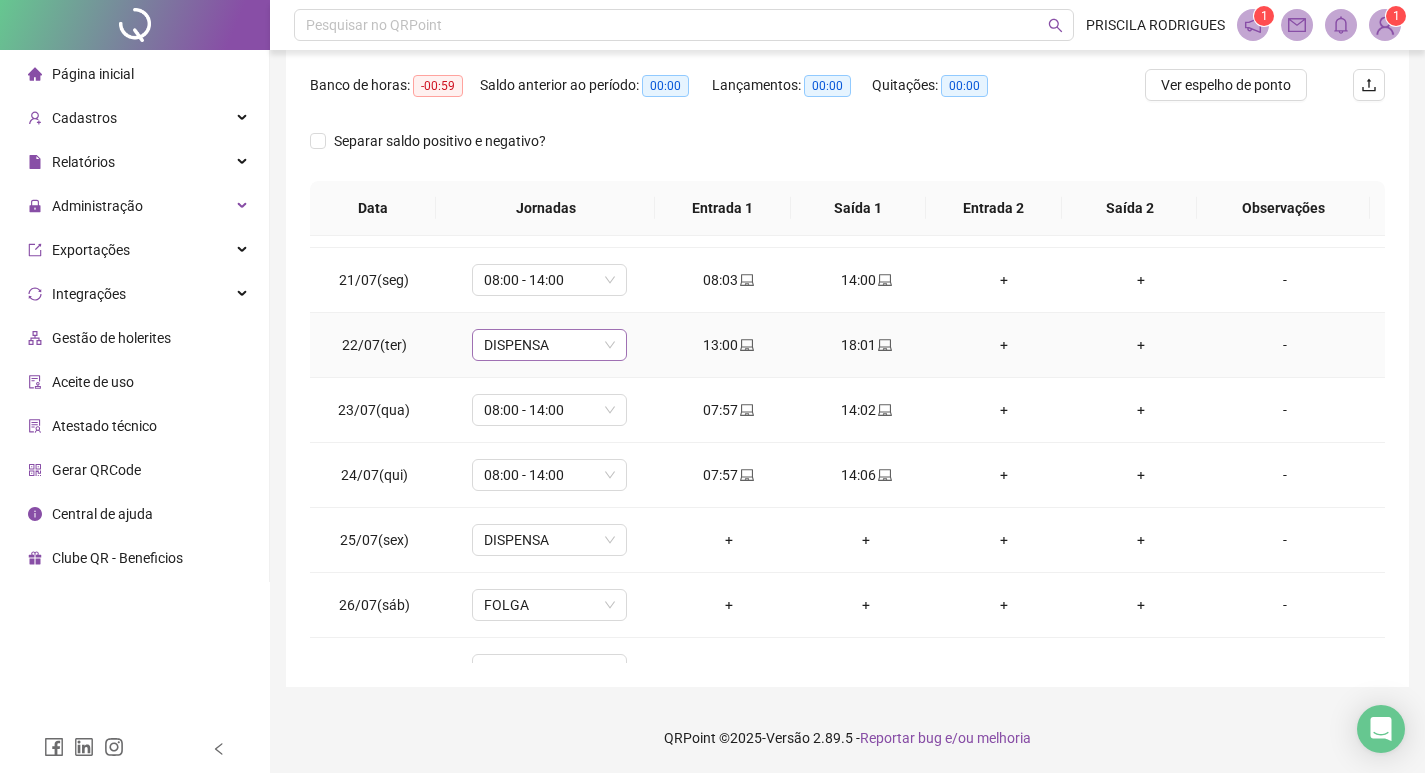 click on "DISPENSA" at bounding box center (549, 345) 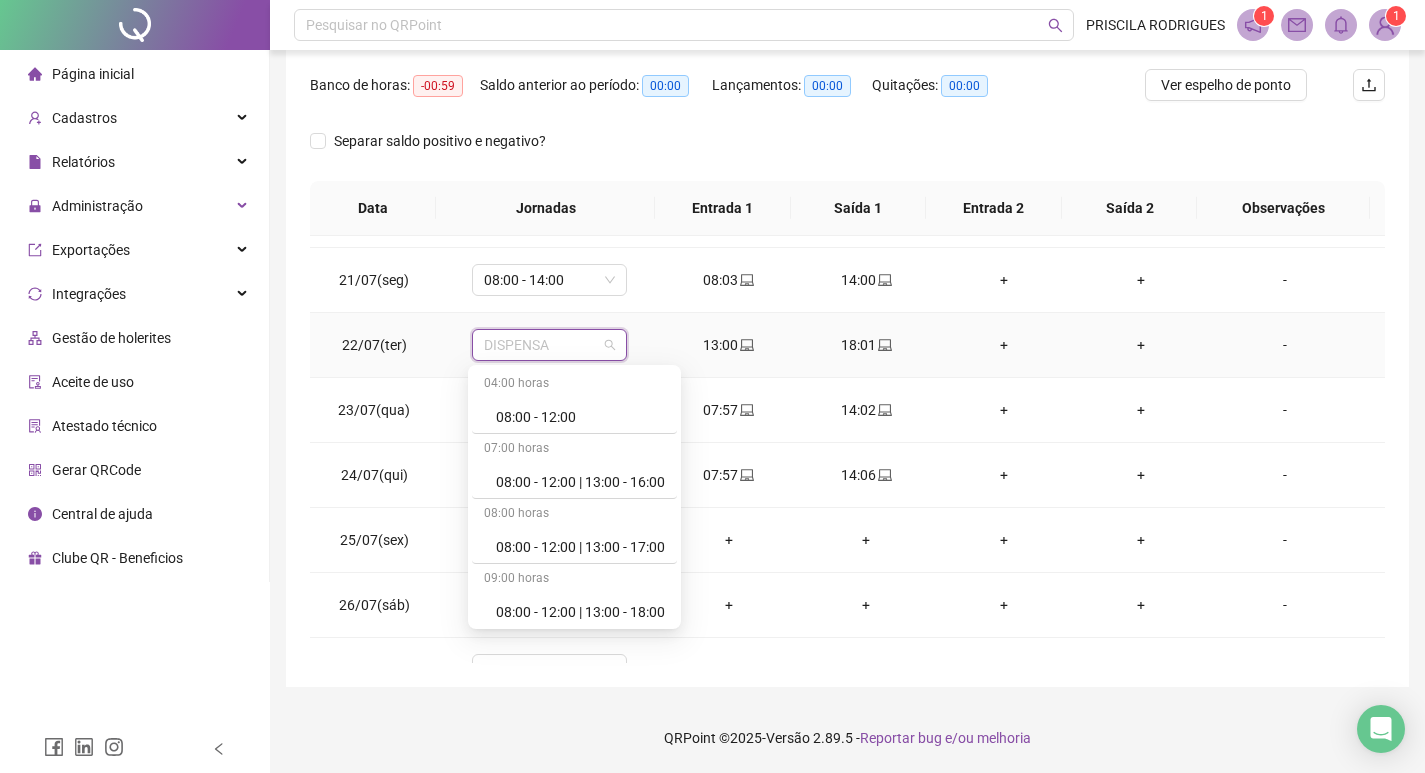 scroll, scrollTop: 1400, scrollLeft: 0, axis: vertical 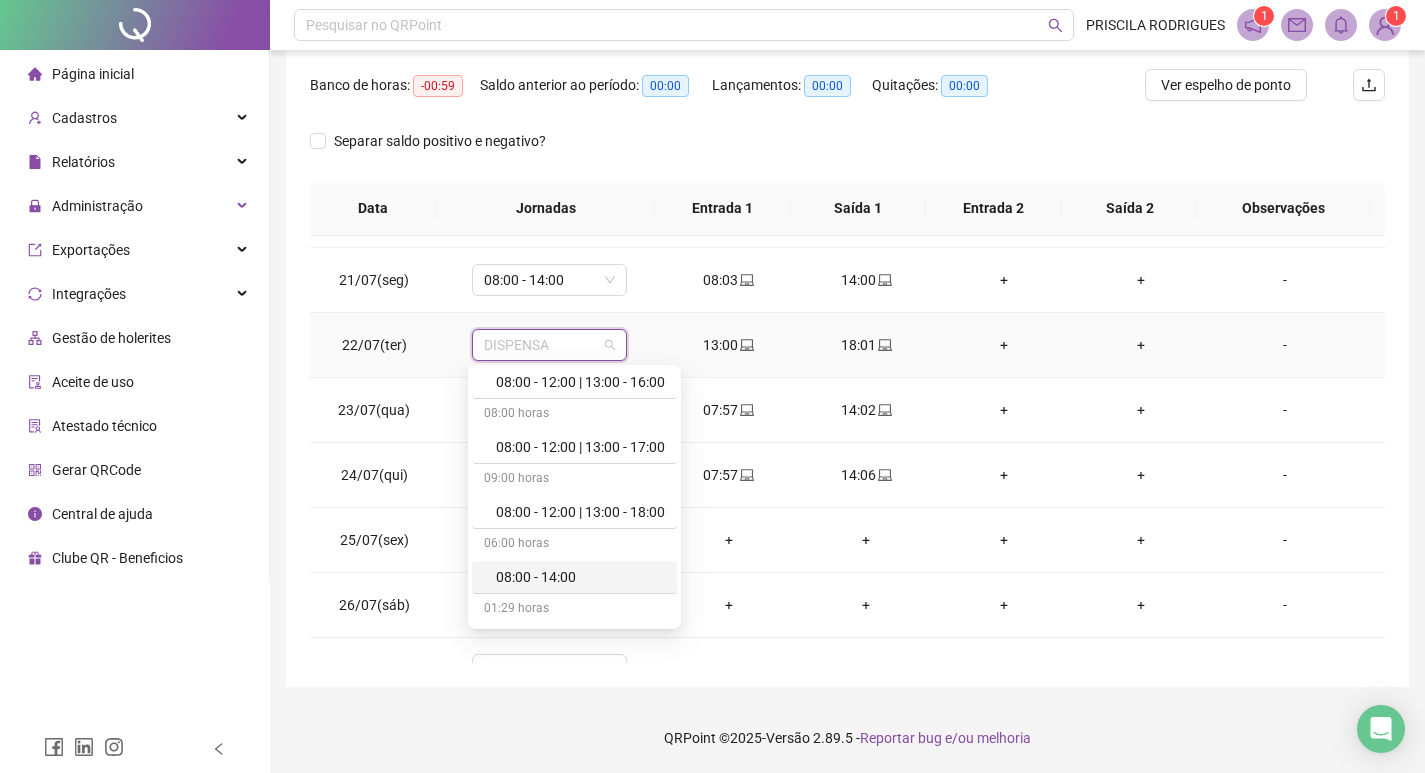 click on "08:00 - 14:00" at bounding box center [580, 577] 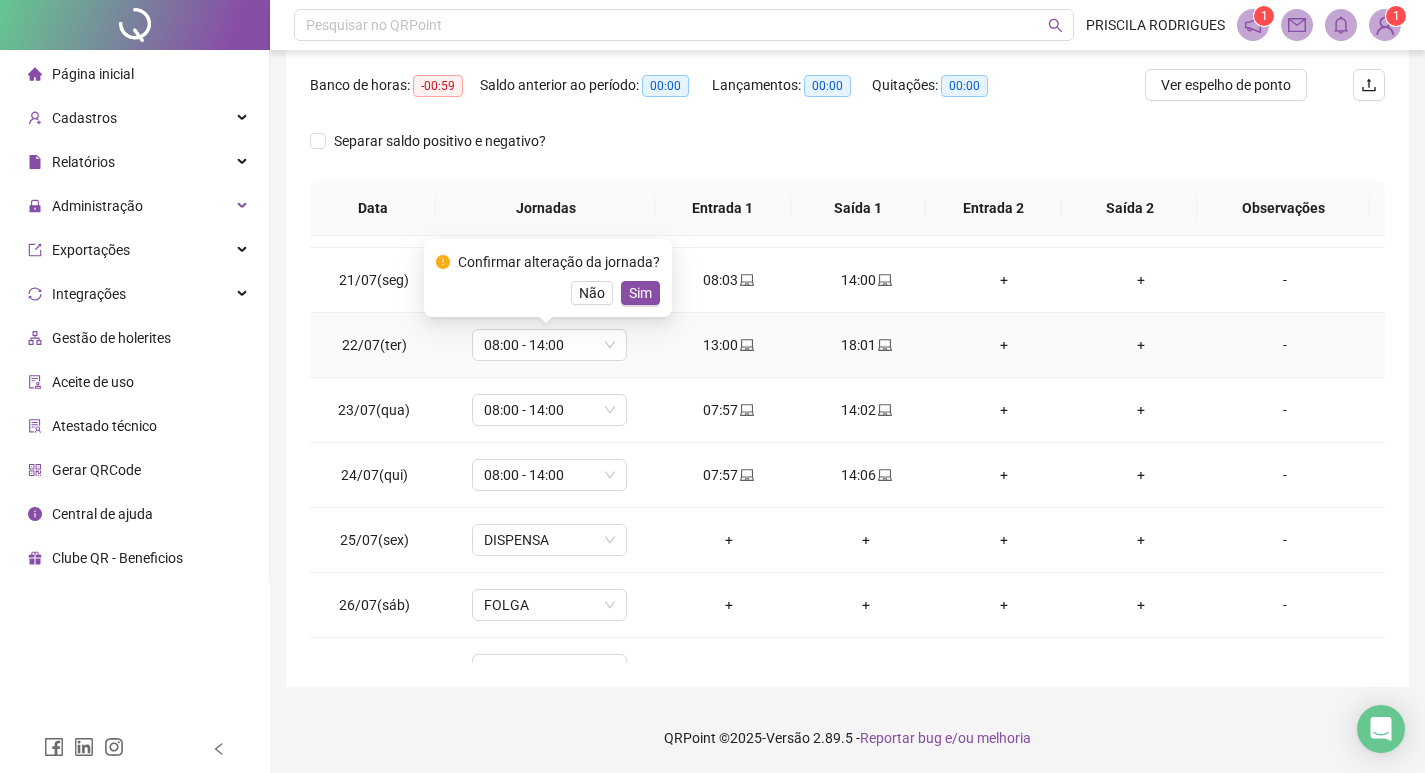 click on "Sim" at bounding box center [640, 293] 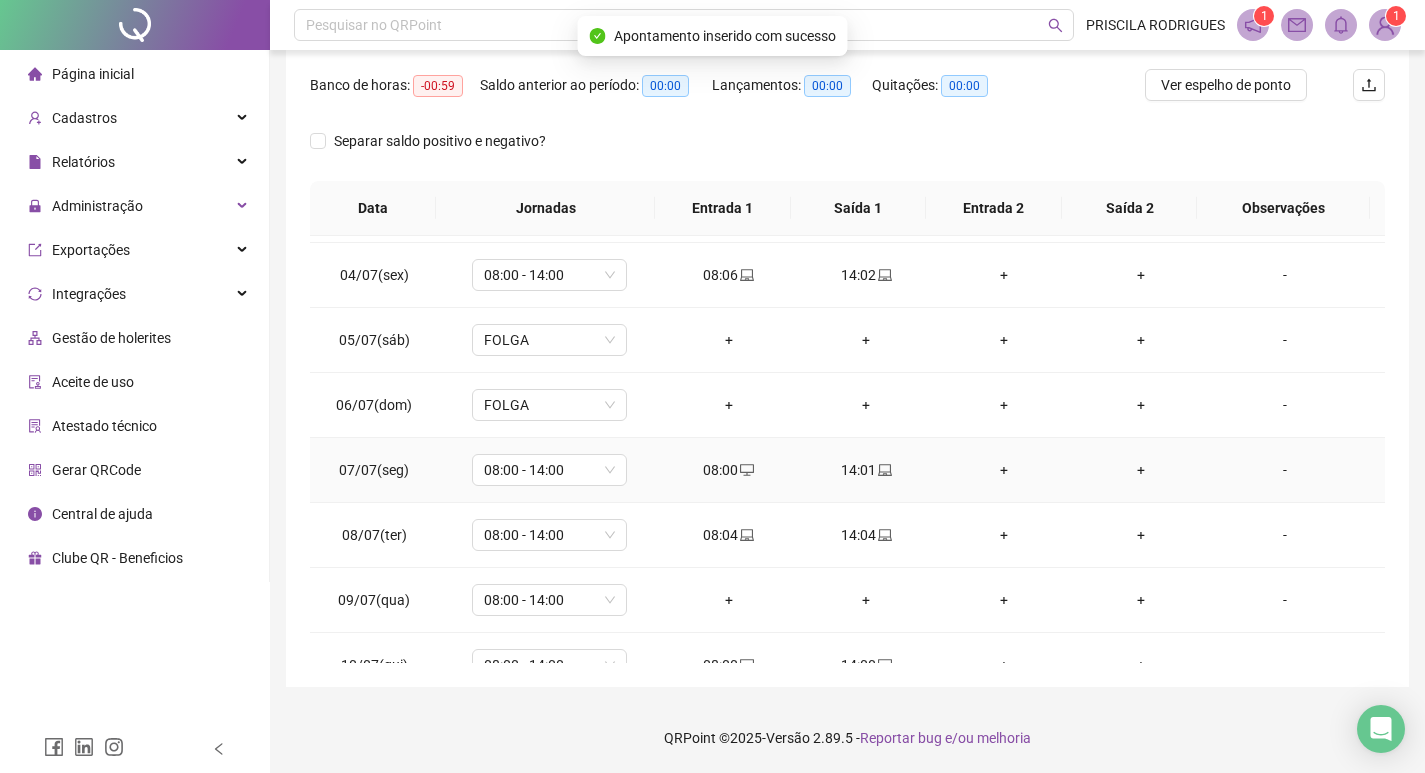 scroll, scrollTop: 0, scrollLeft: 0, axis: both 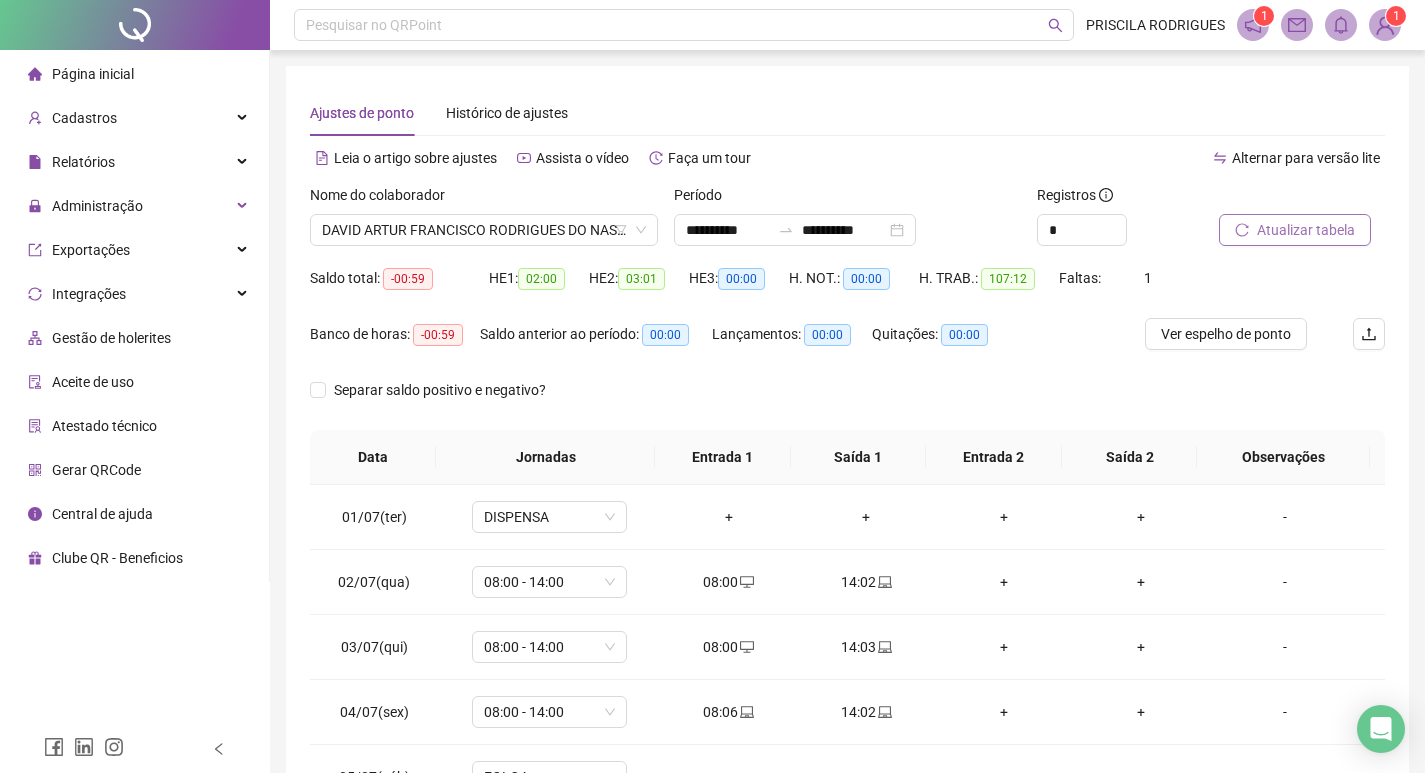 click on "Atualizar tabela" at bounding box center [1306, 230] 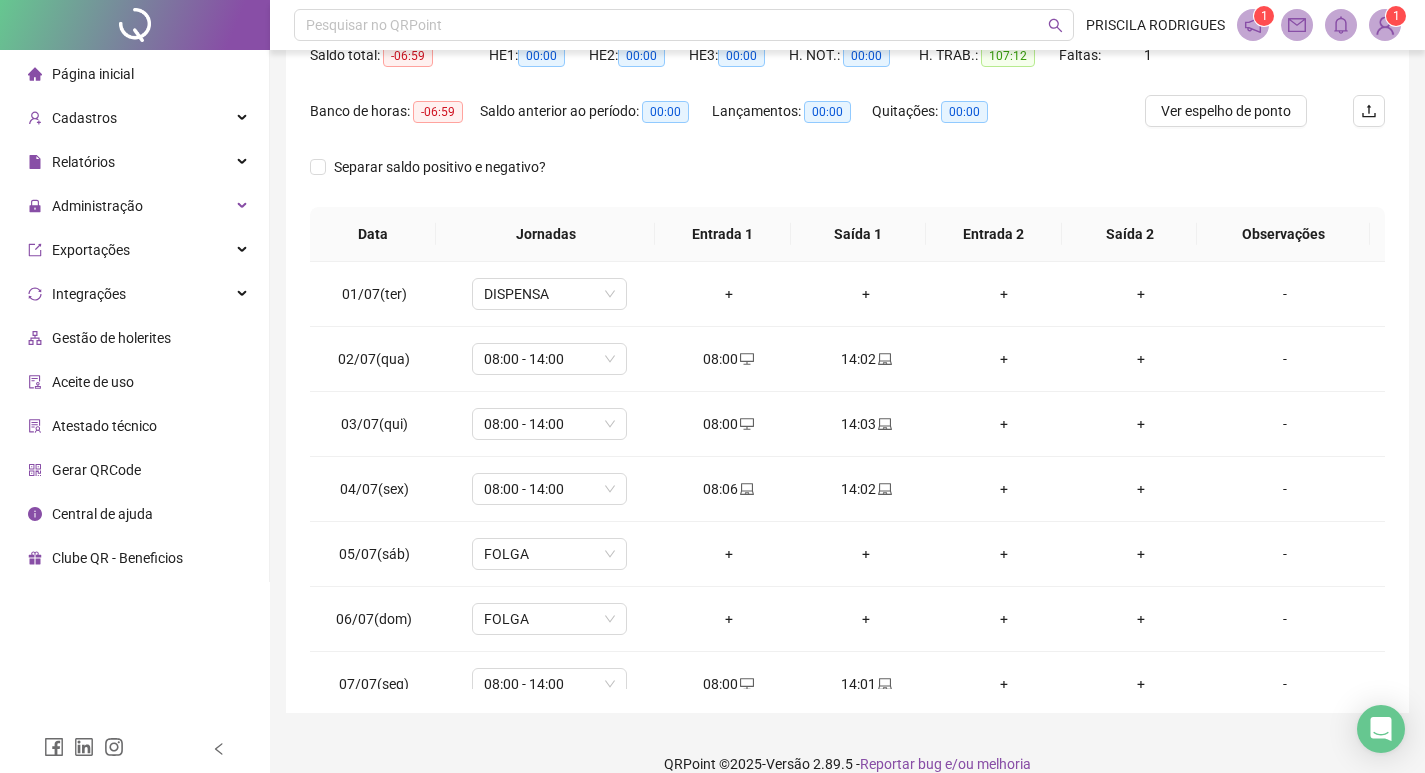 scroll, scrollTop: 249, scrollLeft: 0, axis: vertical 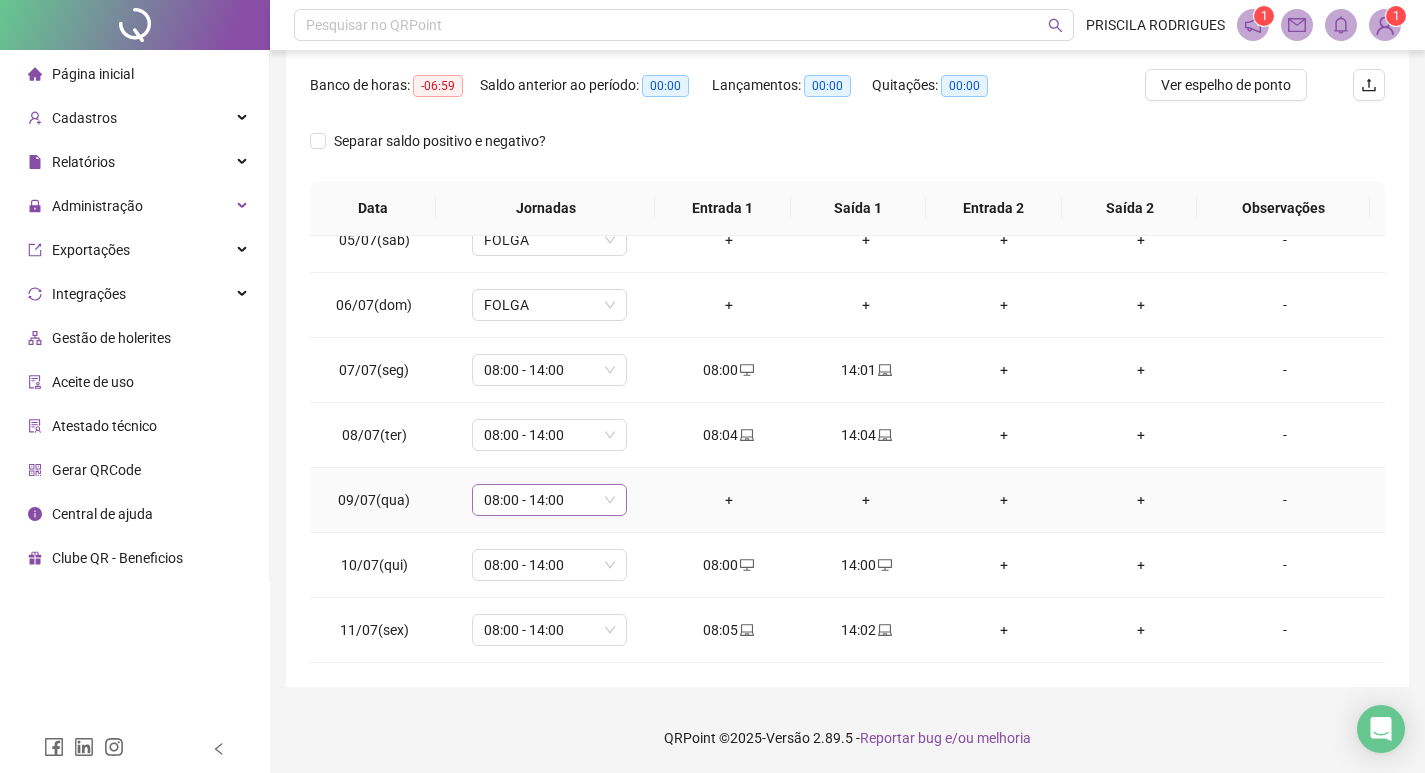 click on "08:00 - 14:00" at bounding box center [549, 500] 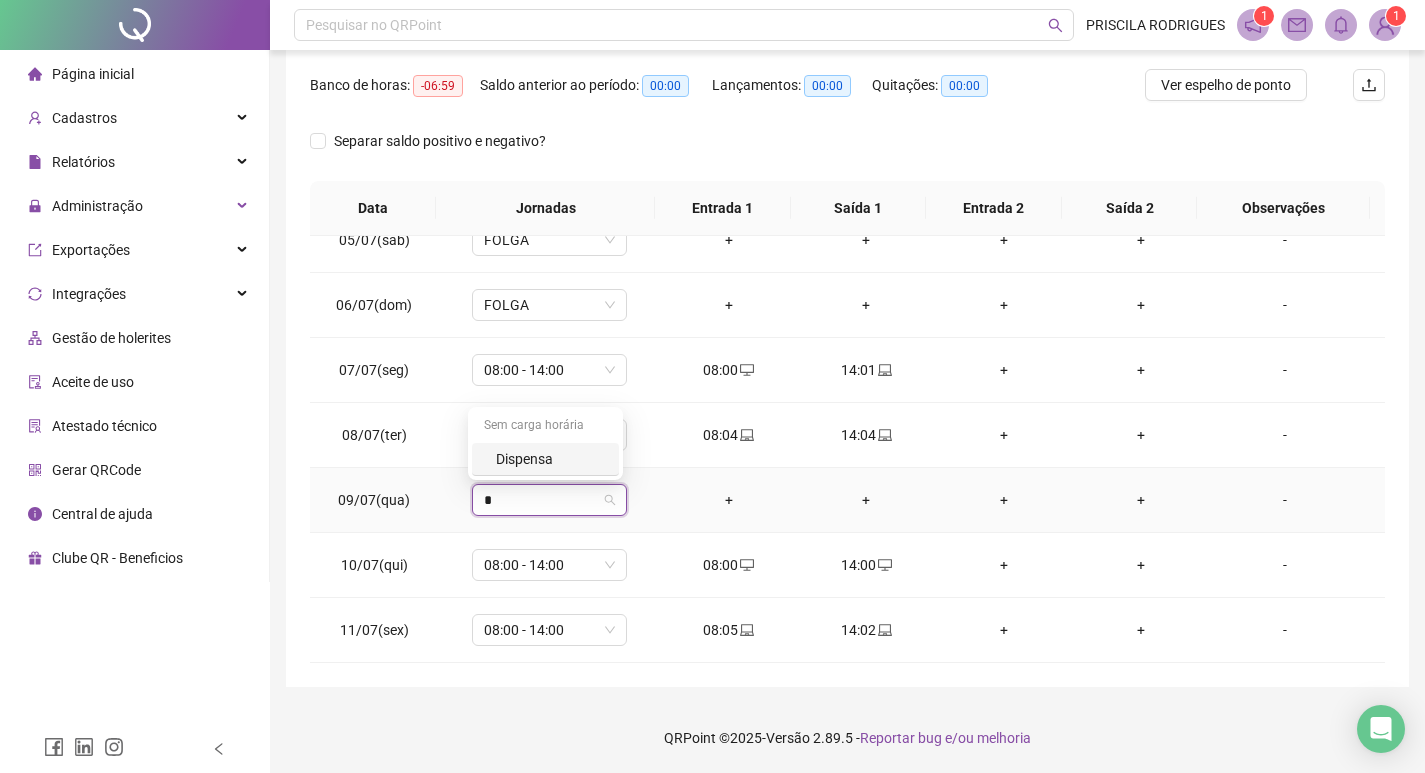 type on "**" 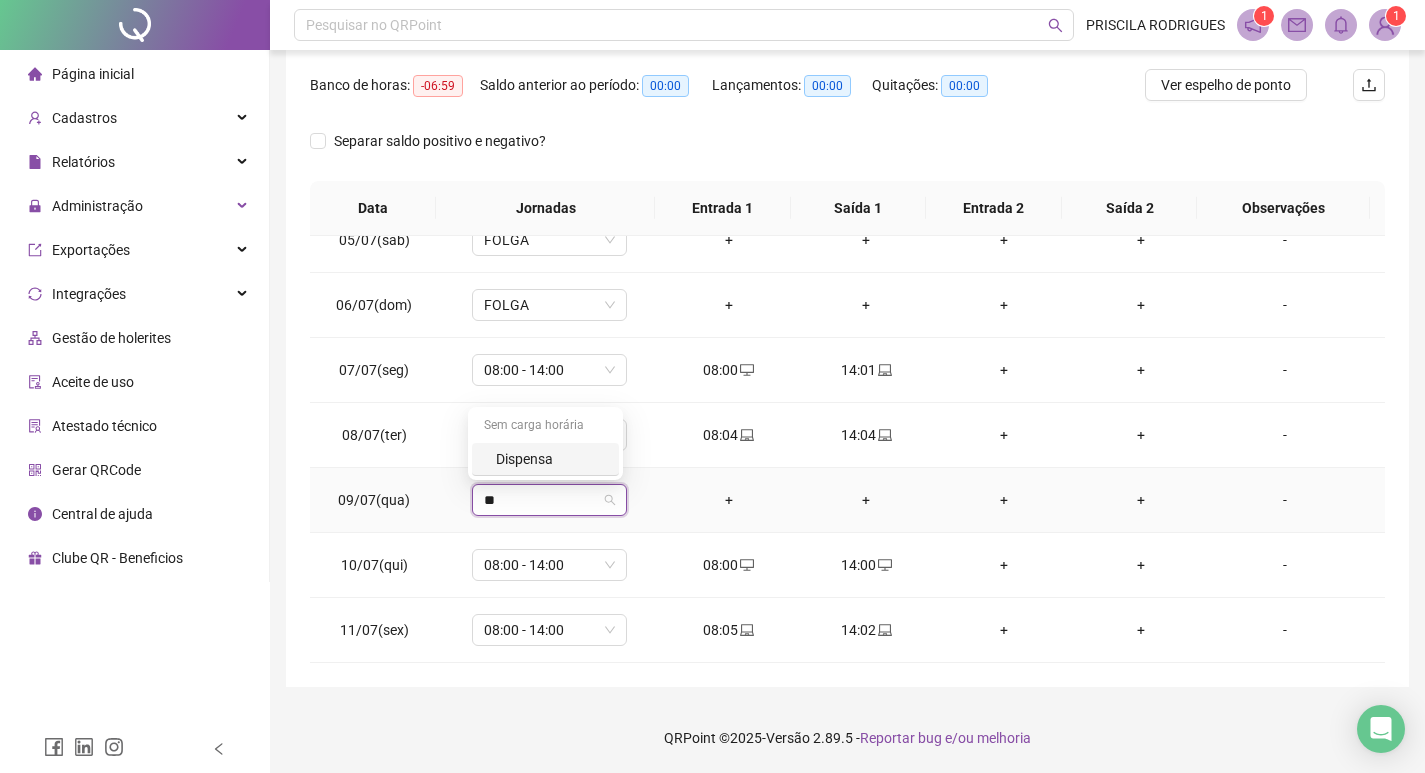 click on "Dispensa" at bounding box center (551, 459) 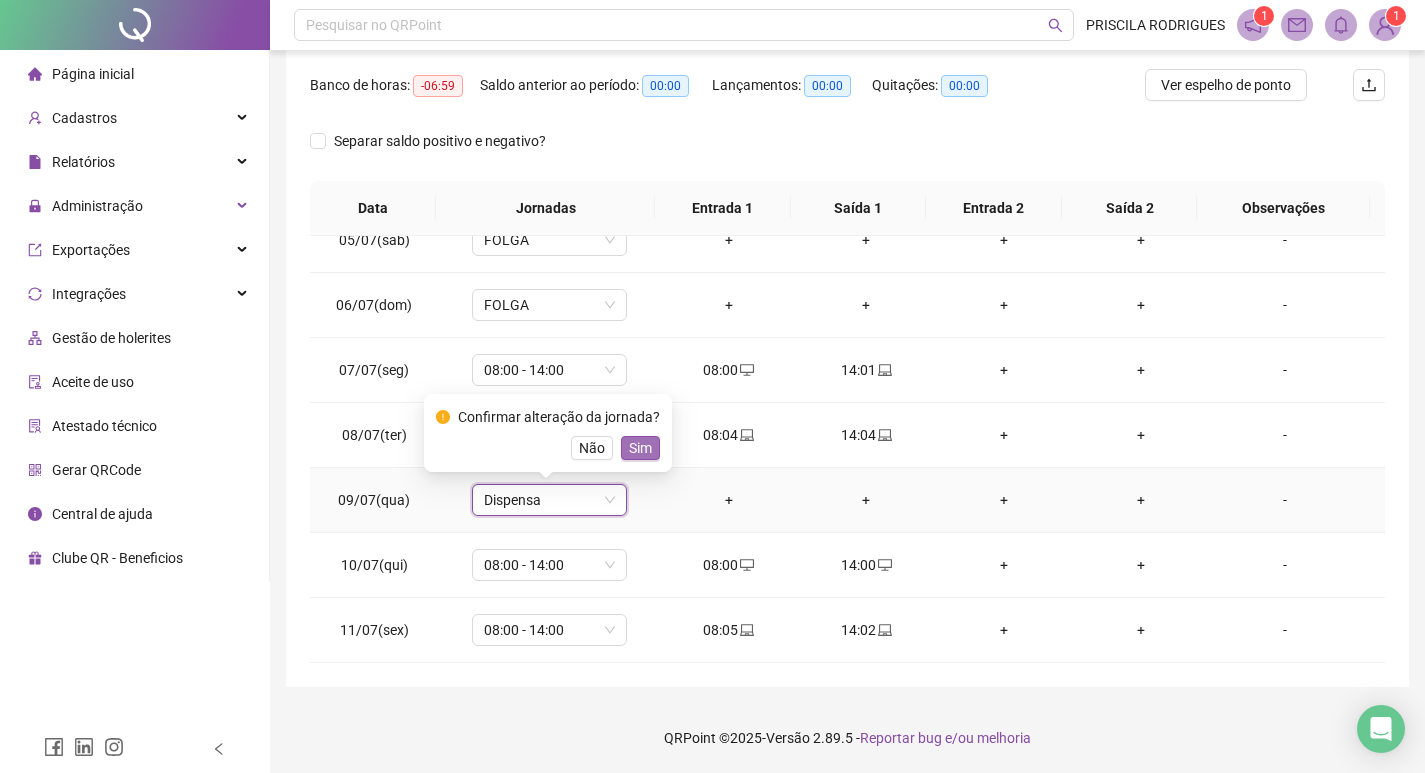 click on "Sim" at bounding box center (640, 448) 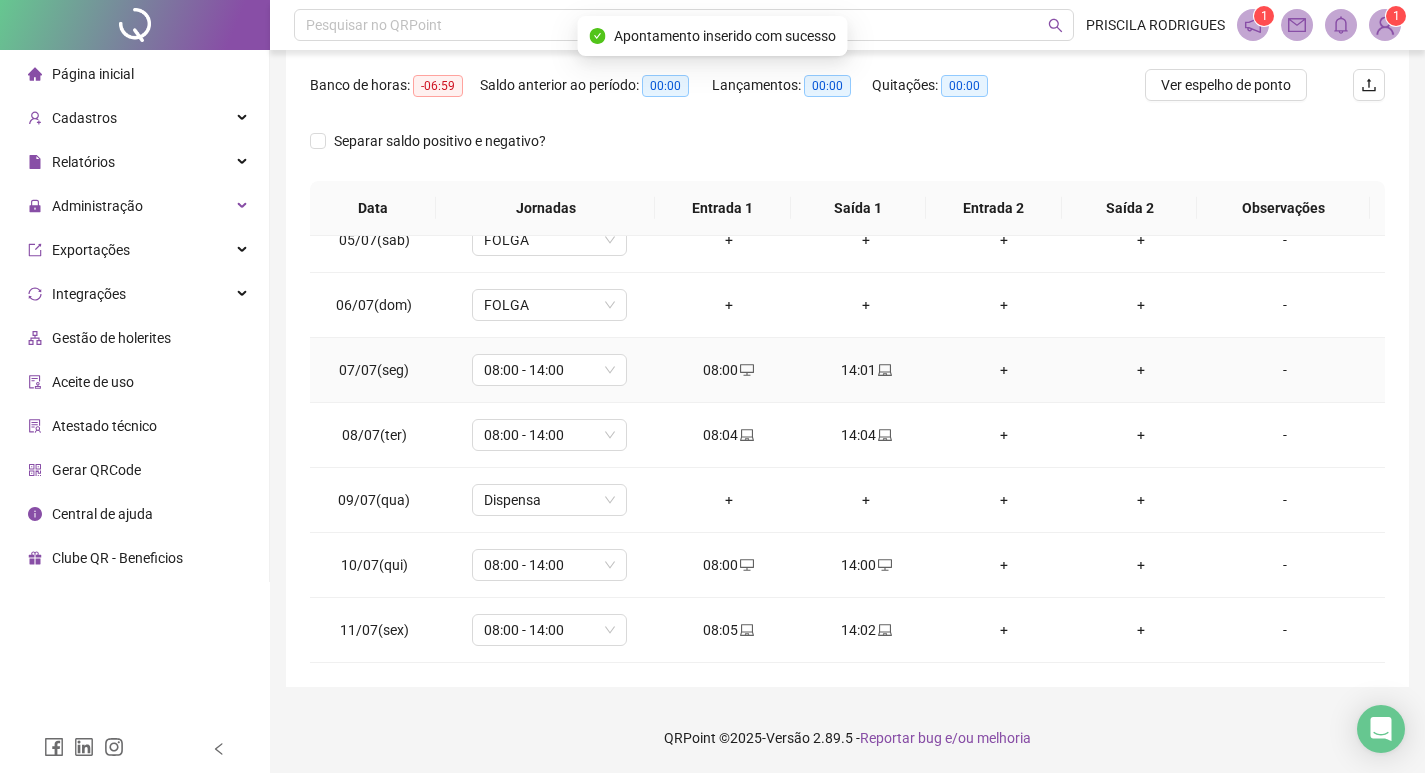 scroll, scrollTop: 0, scrollLeft: 0, axis: both 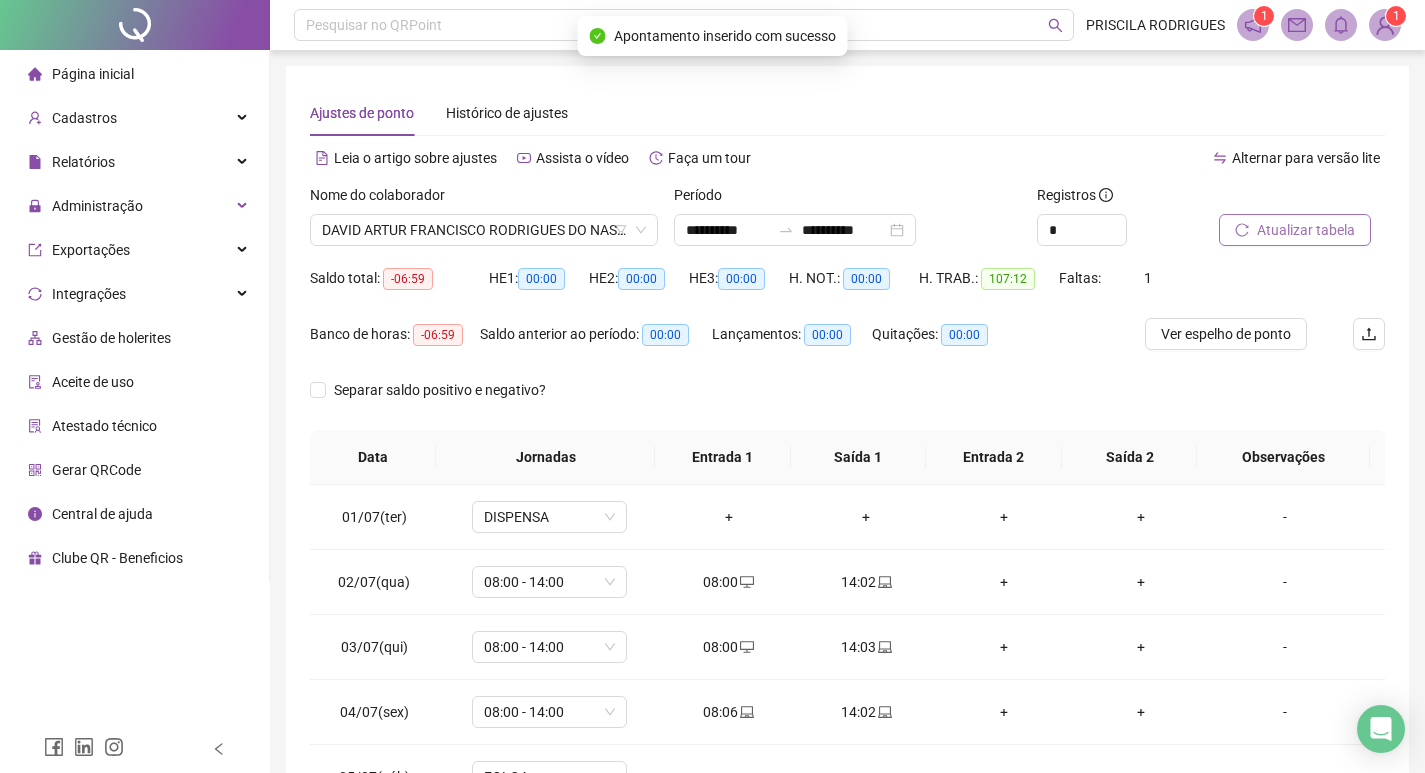 click on "Atualizar tabela" at bounding box center [1306, 230] 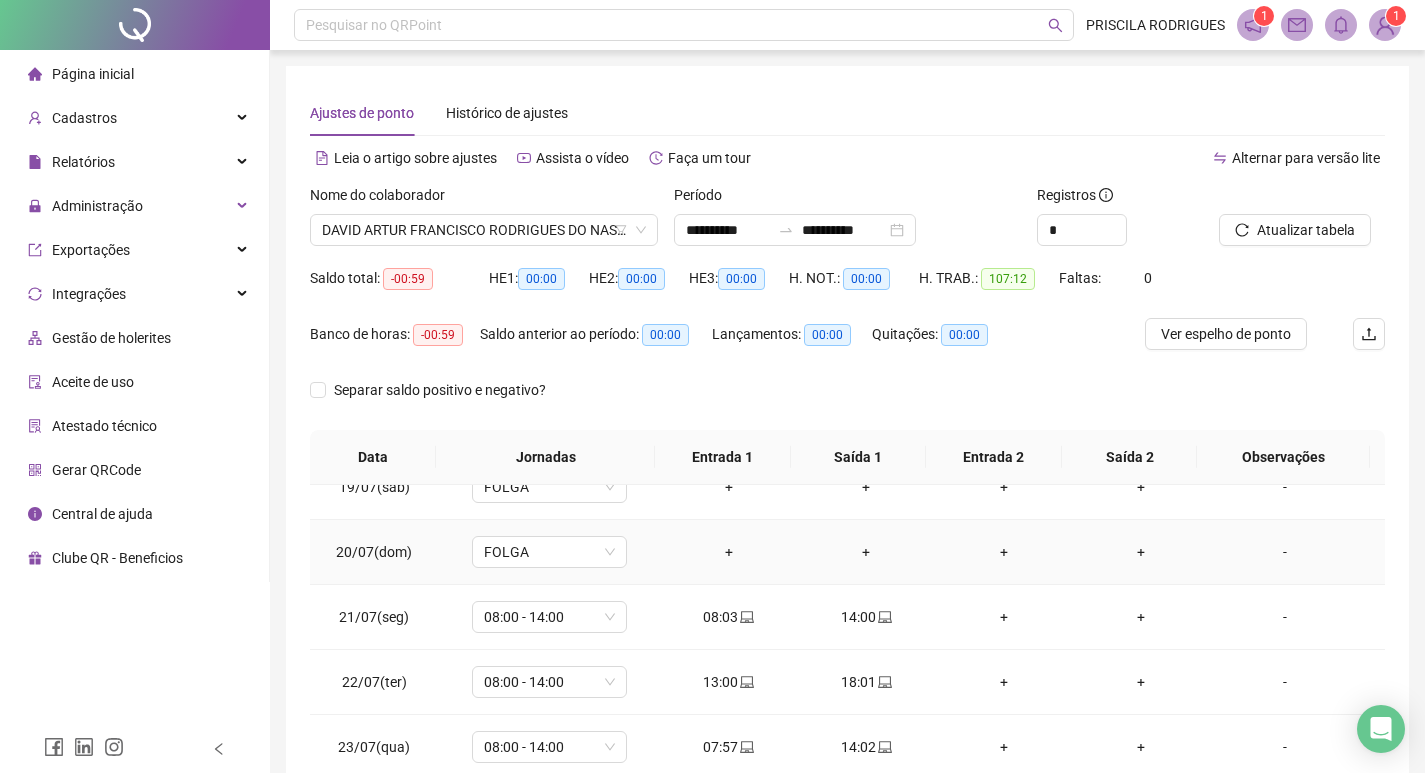 scroll, scrollTop: 1588, scrollLeft: 0, axis: vertical 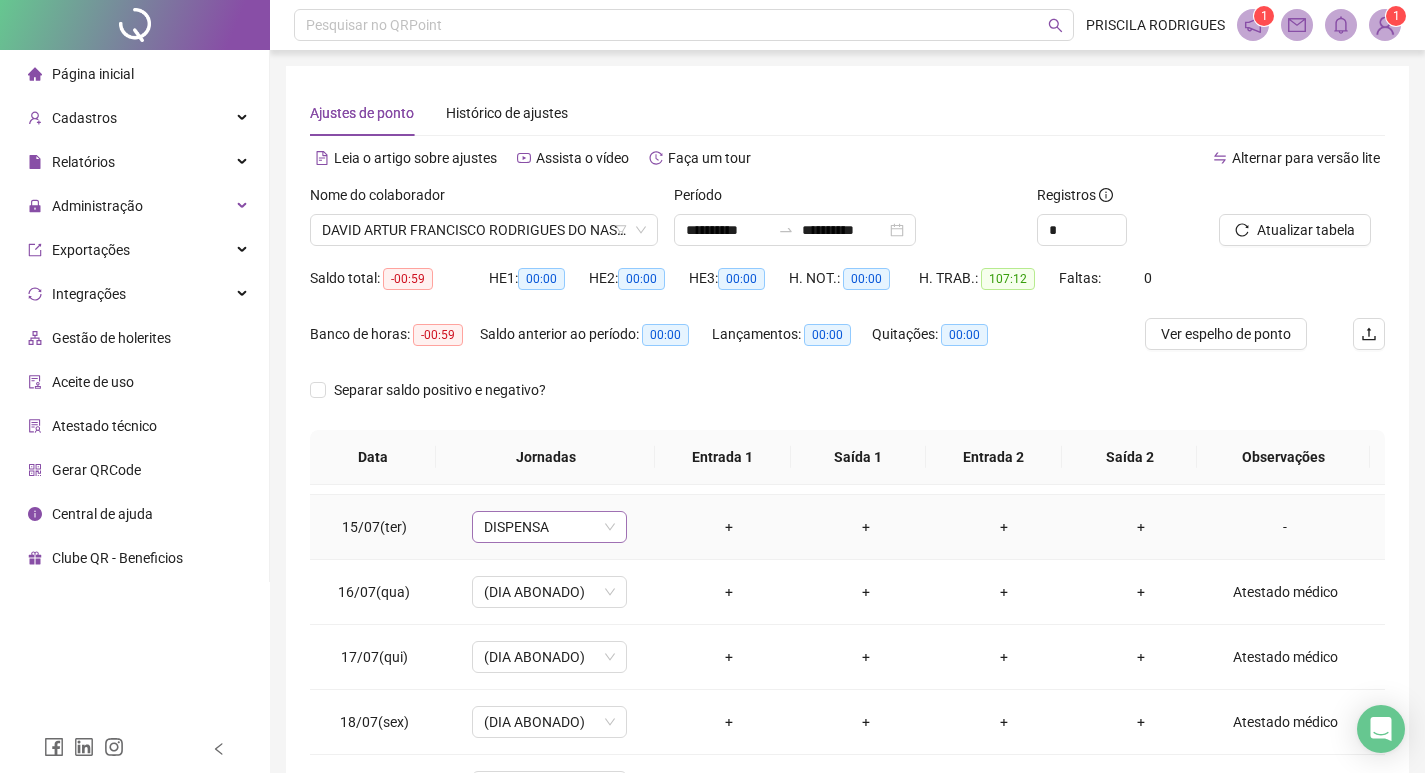 click on "DISPENSA" at bounding box center (549, 527) 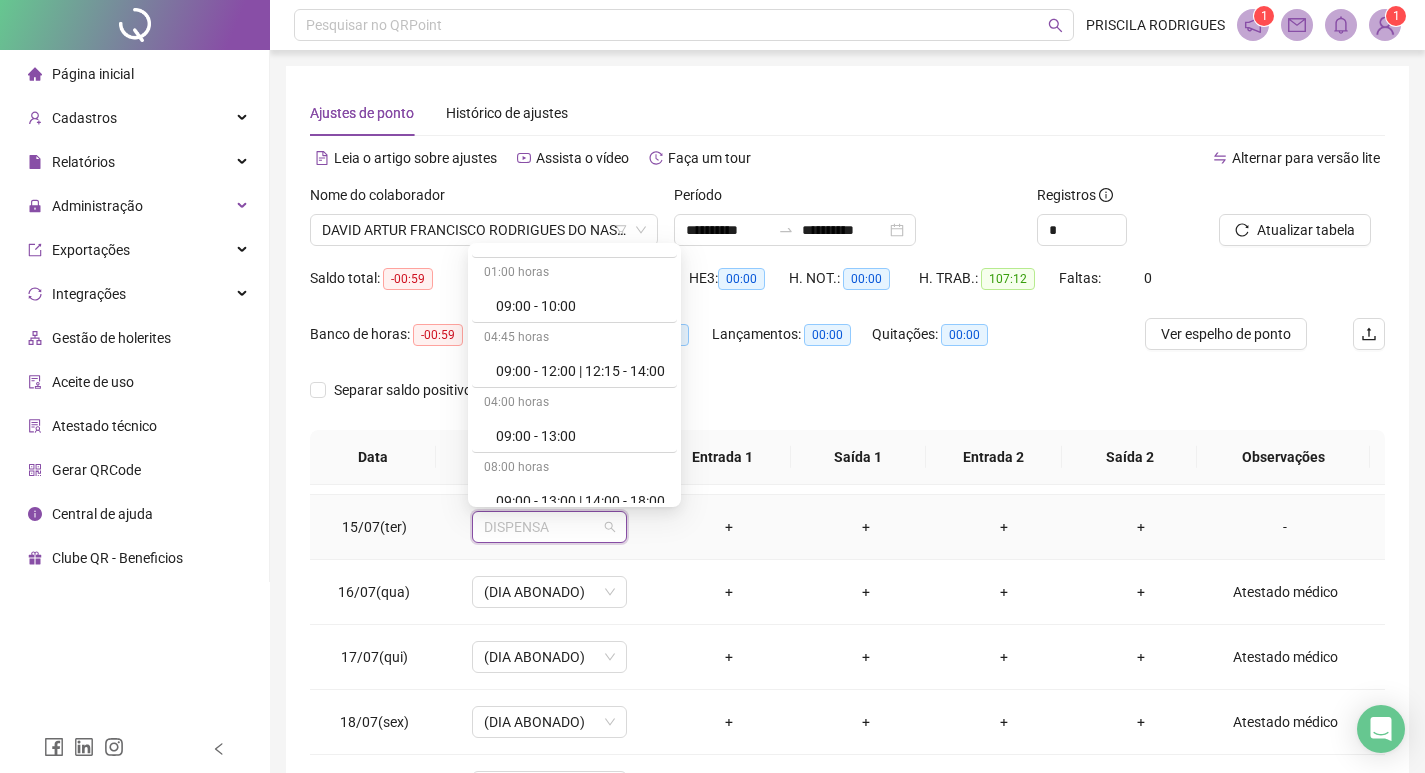 scroll, scrollTop: 1544, scrollLeft: 0, axis: vertical 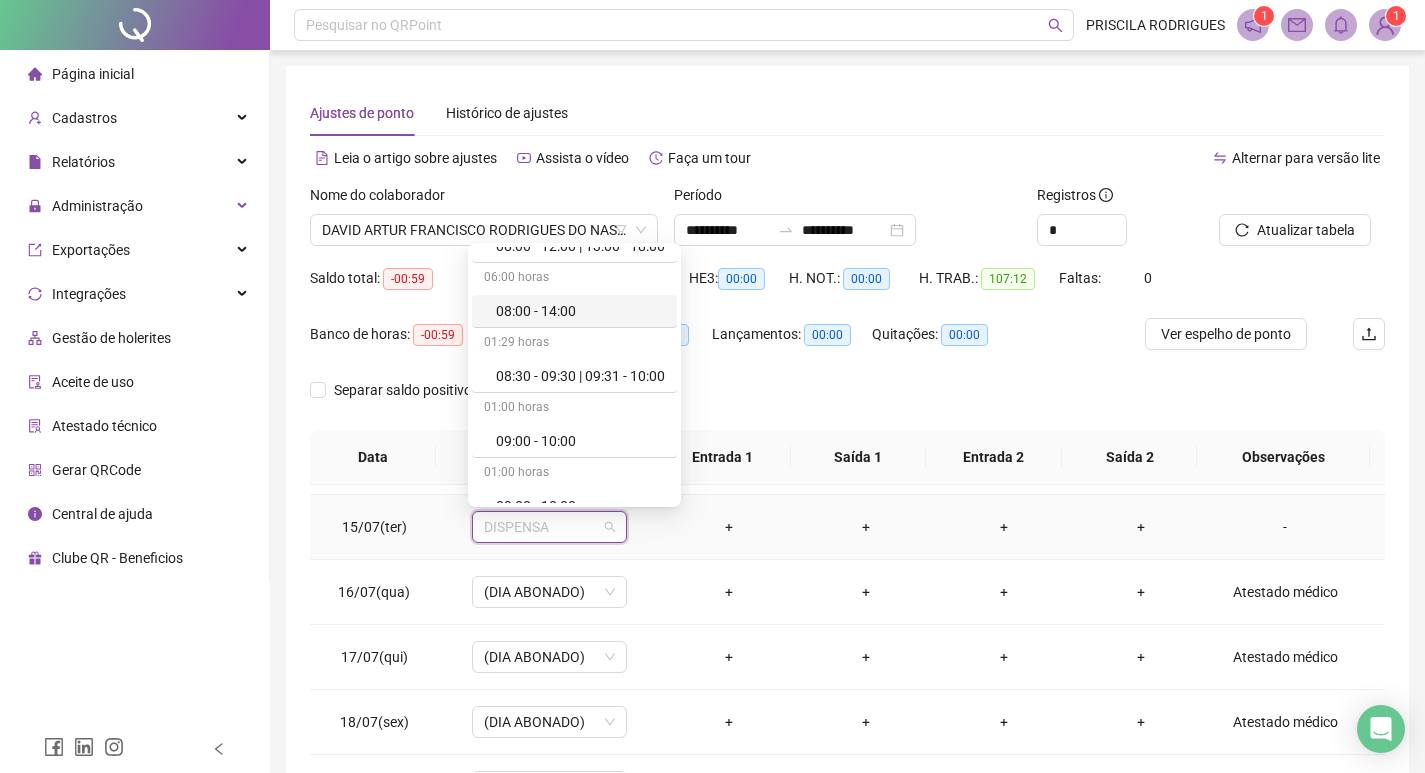 click on "08:00 - 14:00" at bounding box center [580, 311] 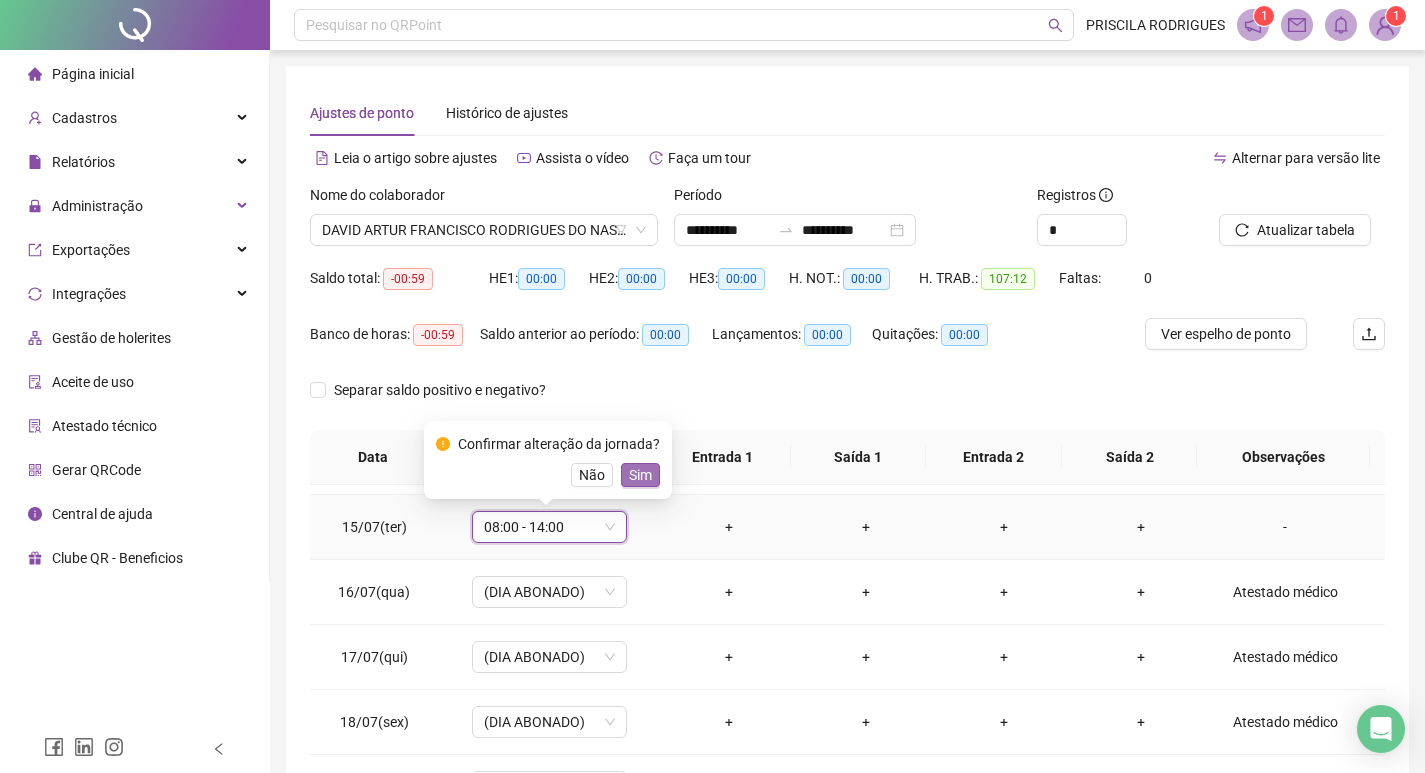 click on "Sim" at bounding box center (640, 475) 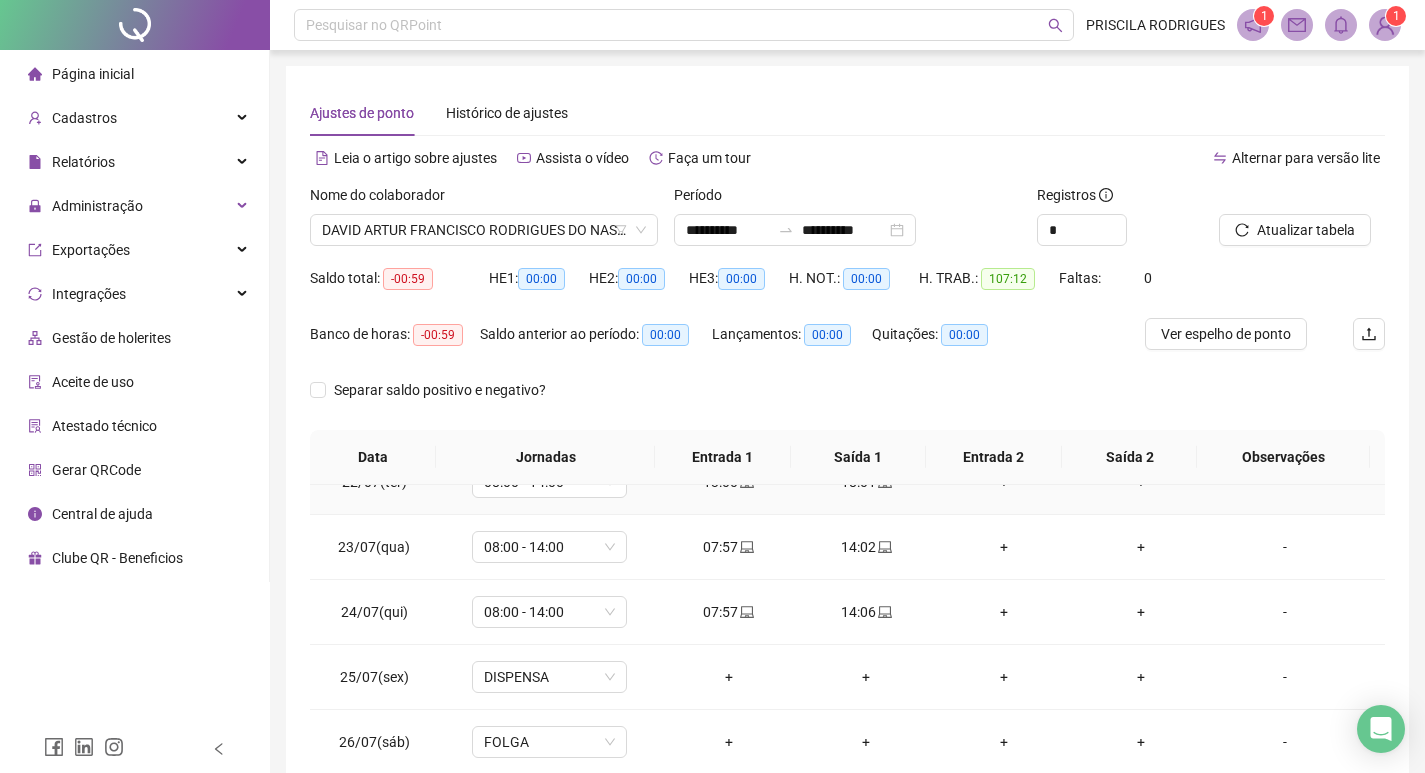 scroll, scrollTop: 1588, scrollLeft: 0, axis: vertical 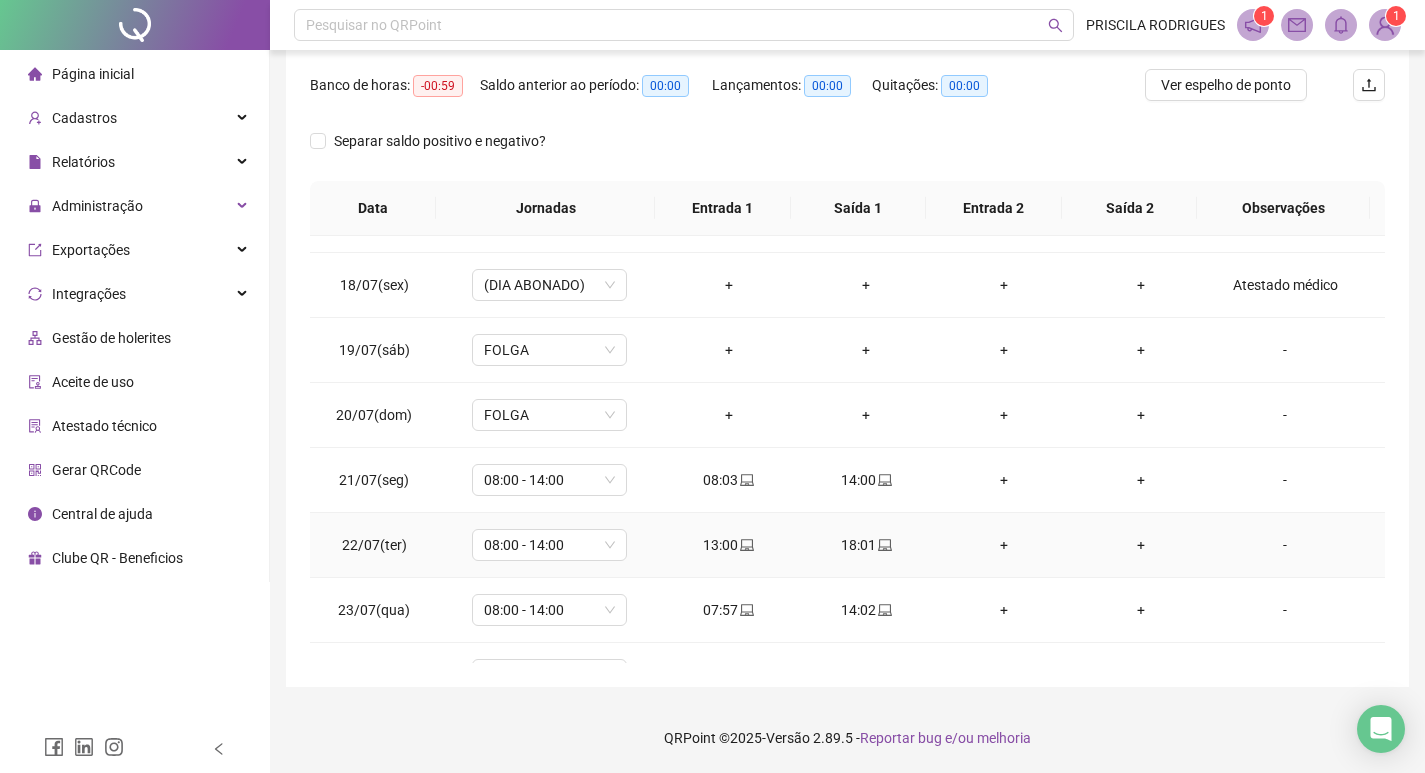 click on "13:00" at bounding box center (729, 545) 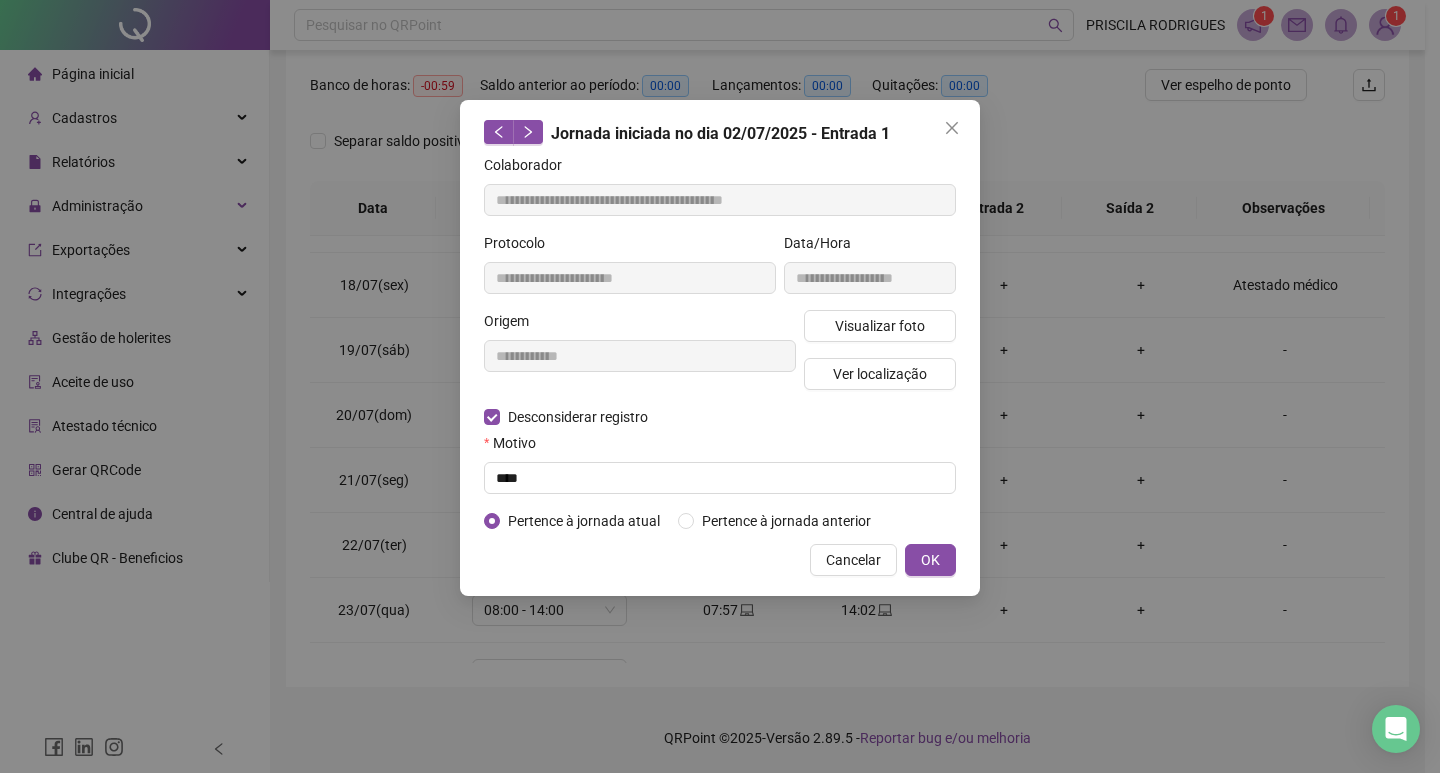 type on "**********" 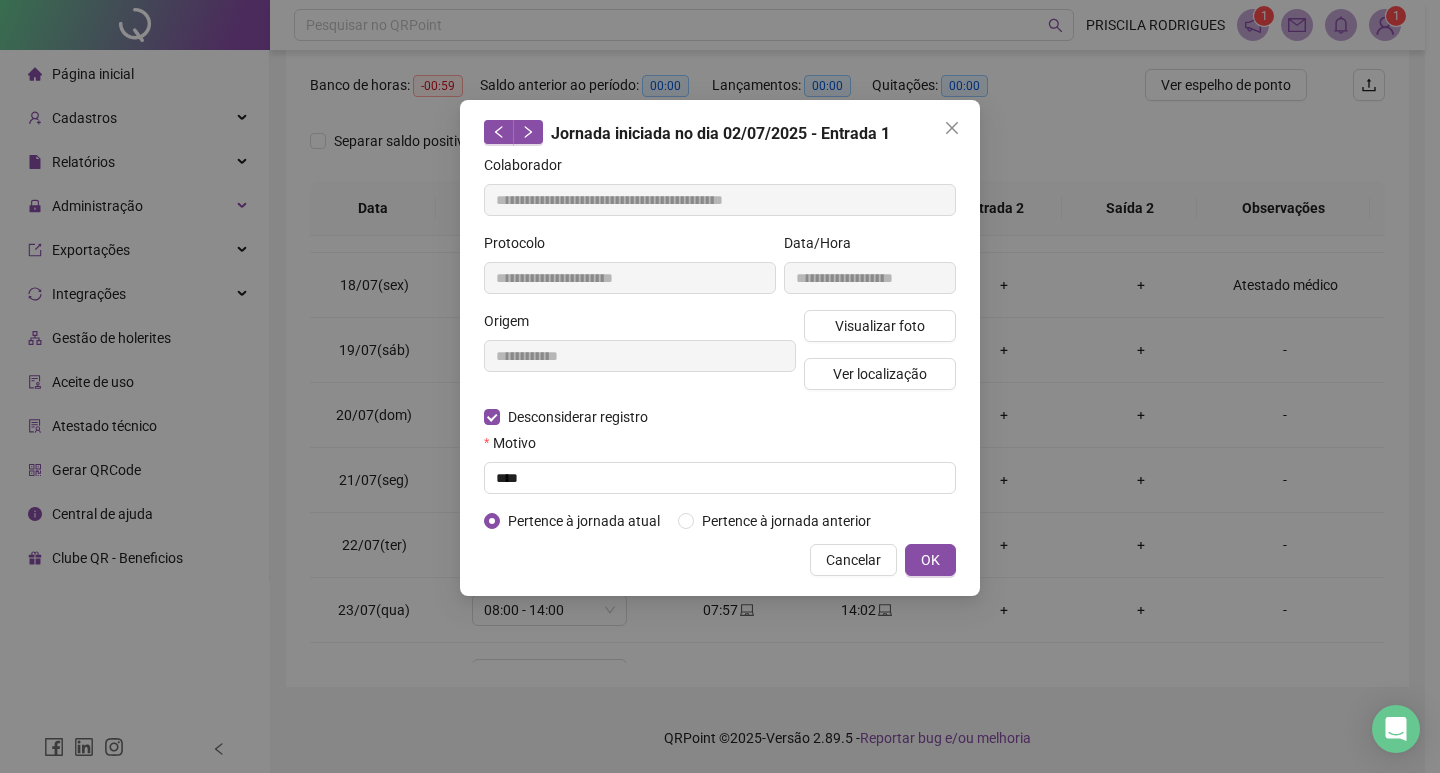 type on "**********" 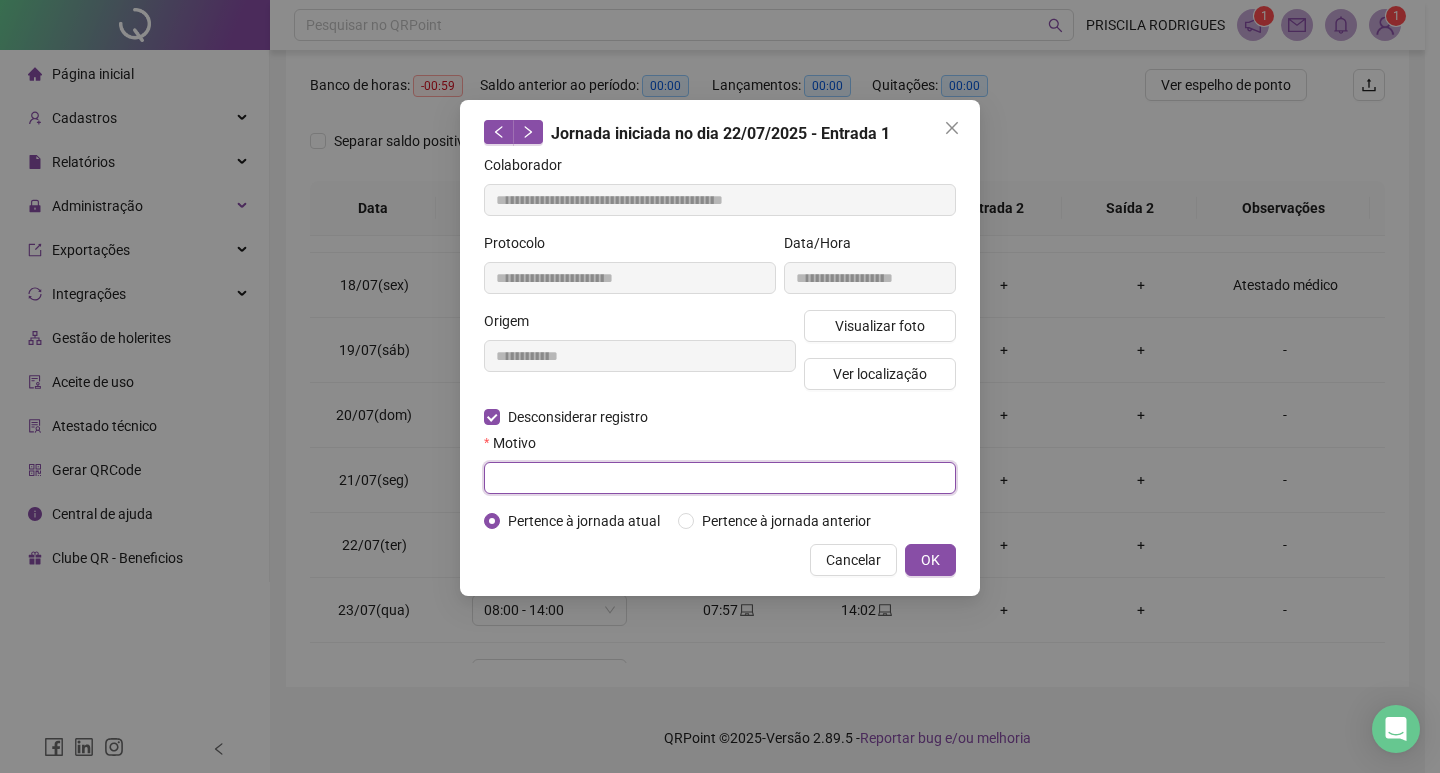 click at bounding box center (720, 478) 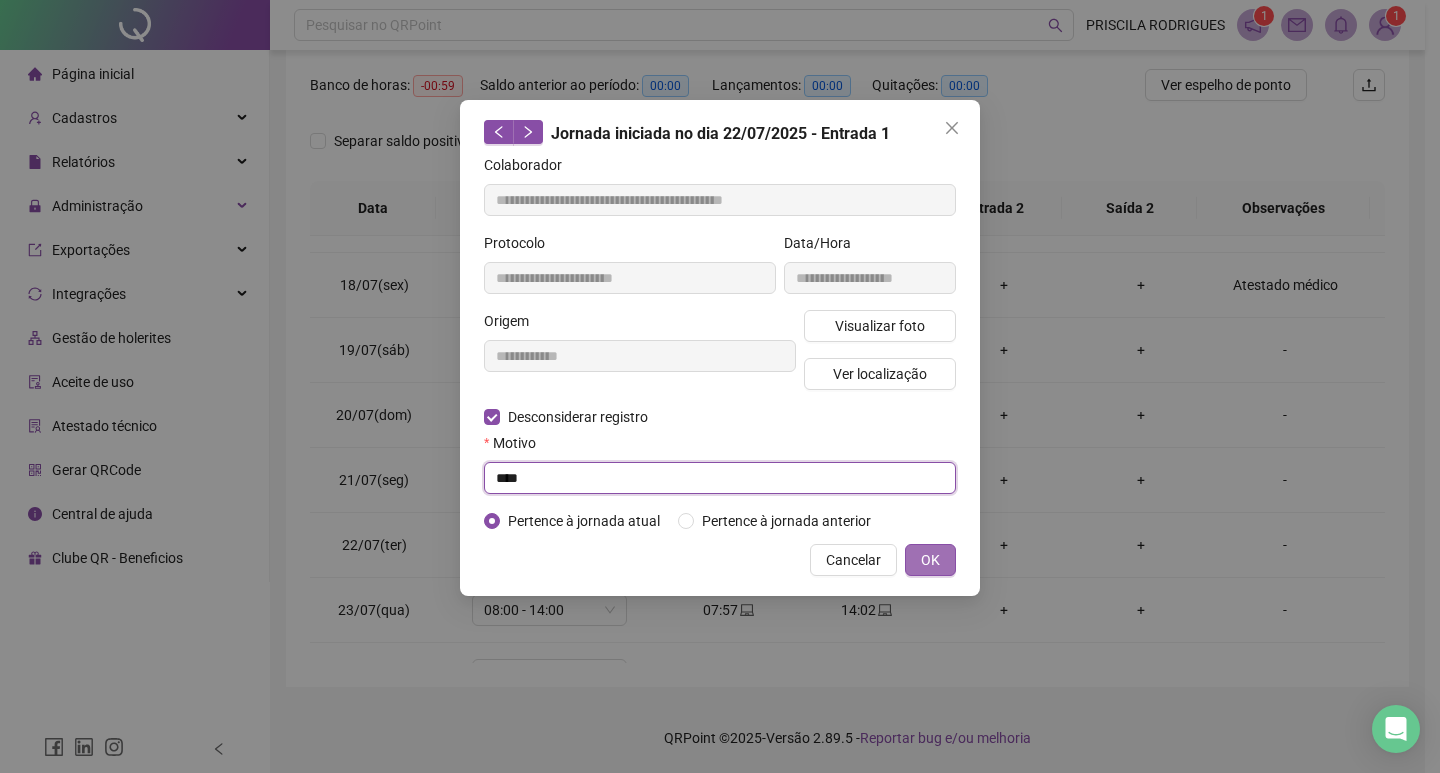 type on "****" 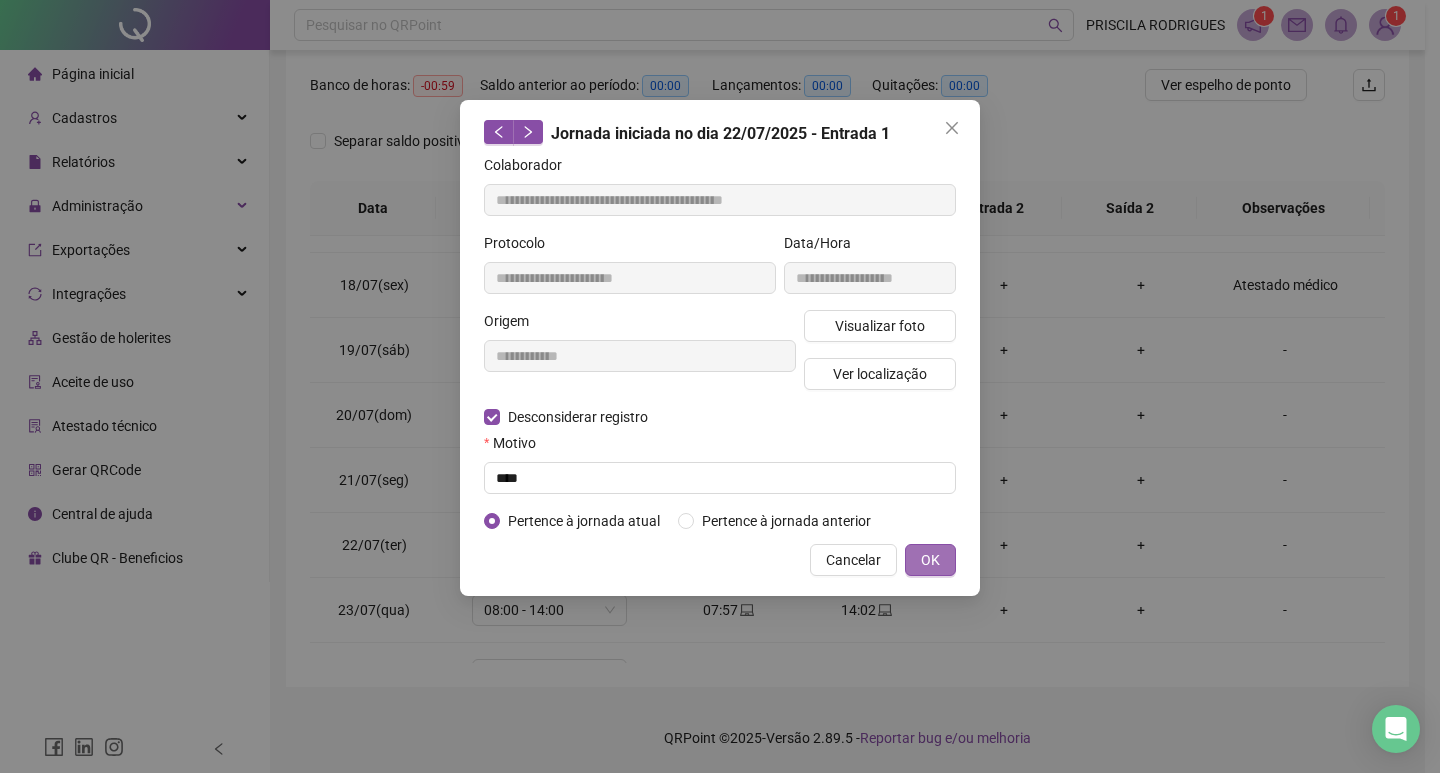 click on "OK" at bounding box center (930, 560) 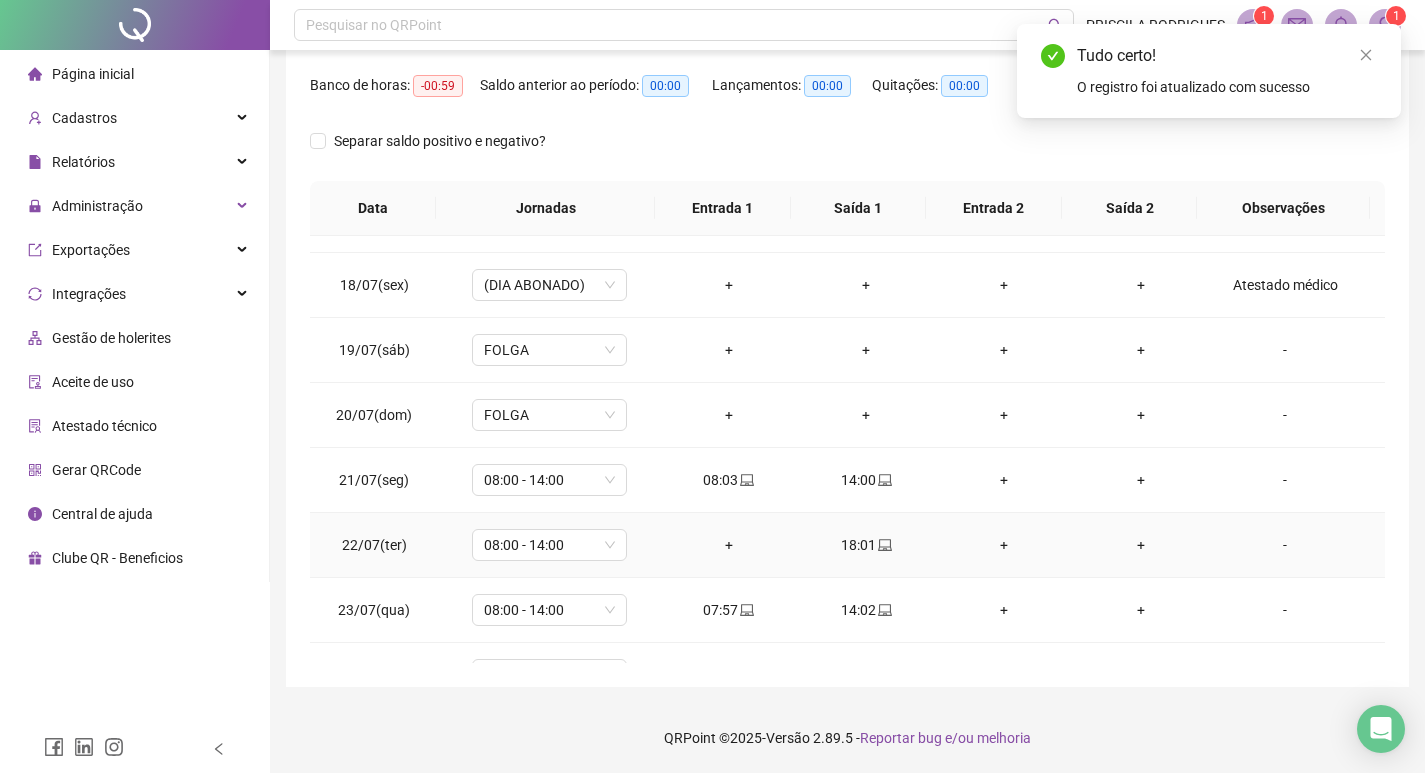 drag, startPoint x: 707, startPoint y: 535, endPoint x: 722, endPoint y: 538, distance: 15.297058 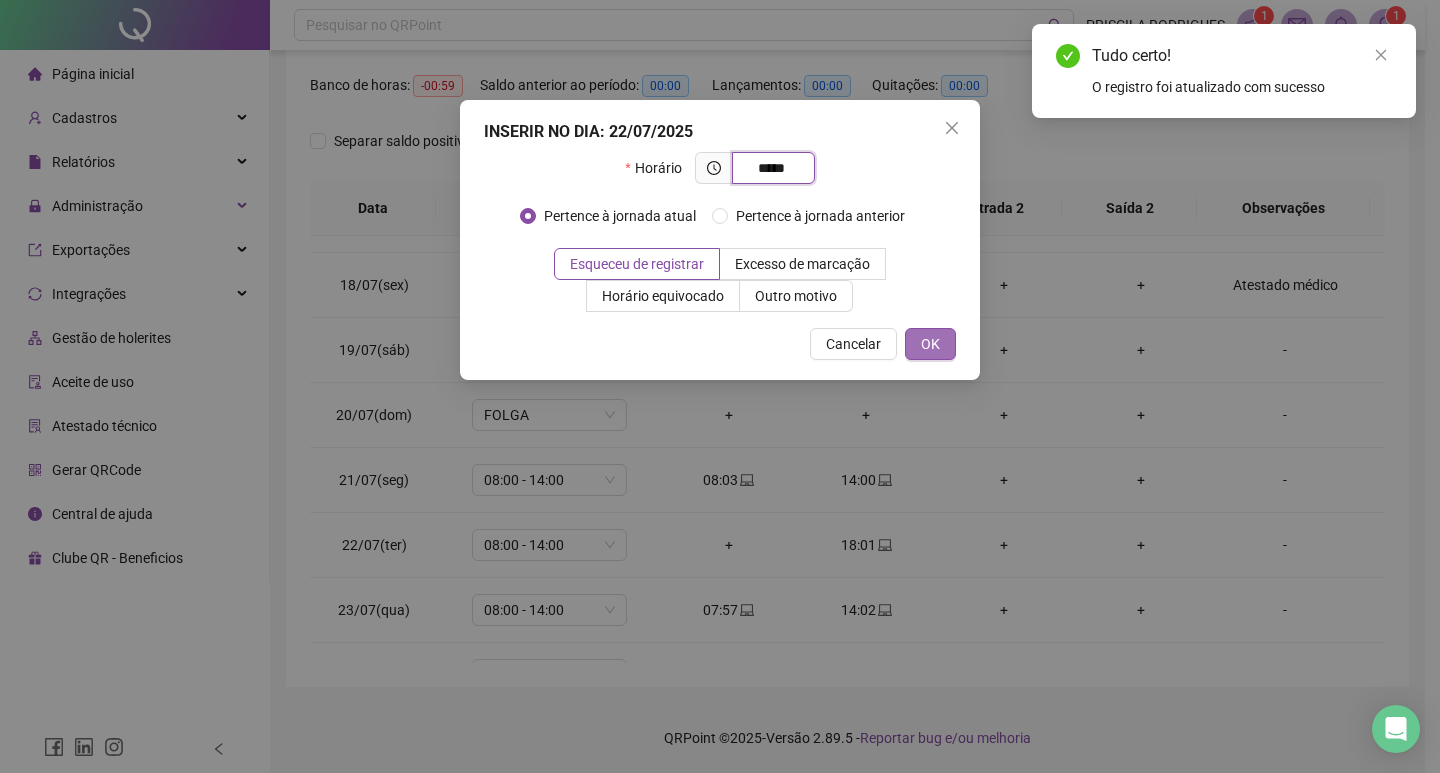 type on "*****" 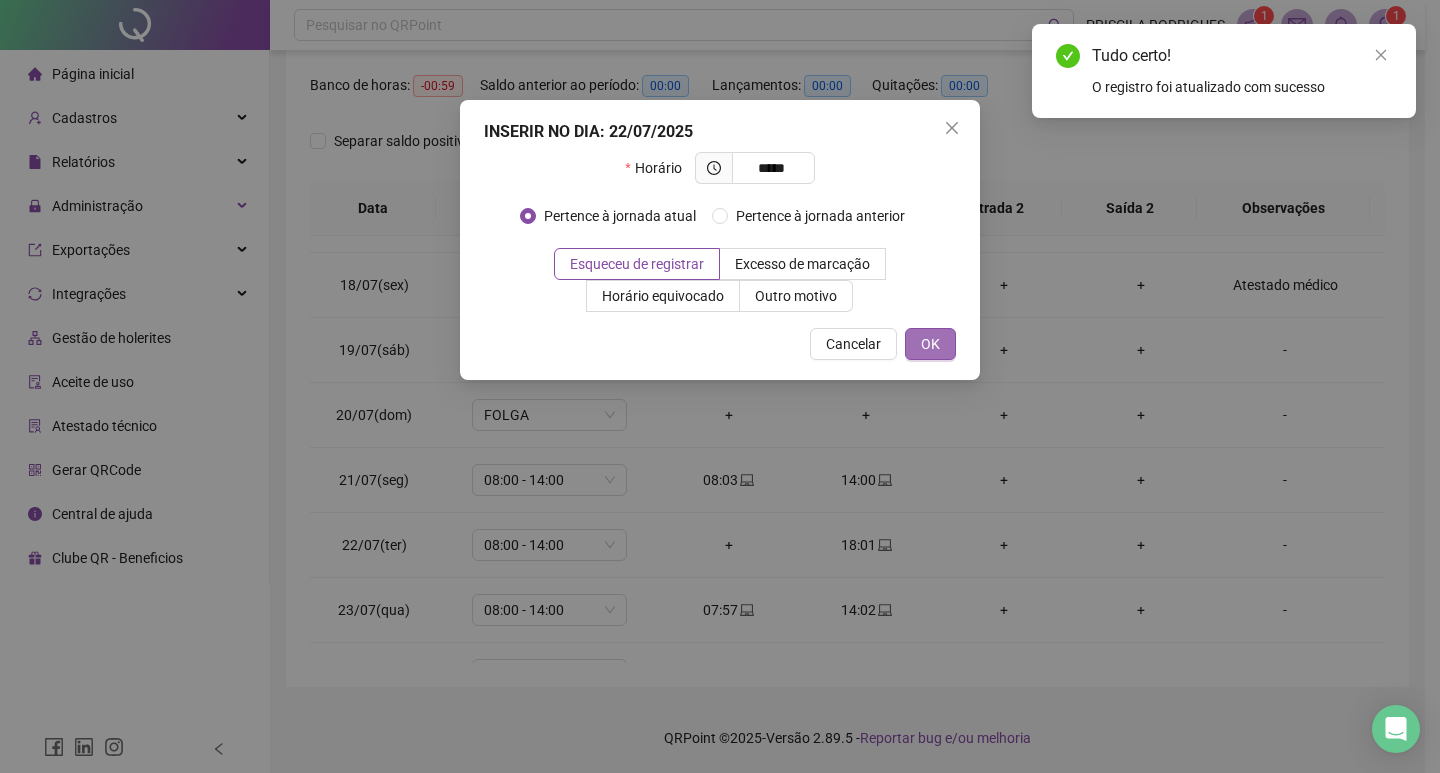 click on "OK" at bounding box center [930, 344] 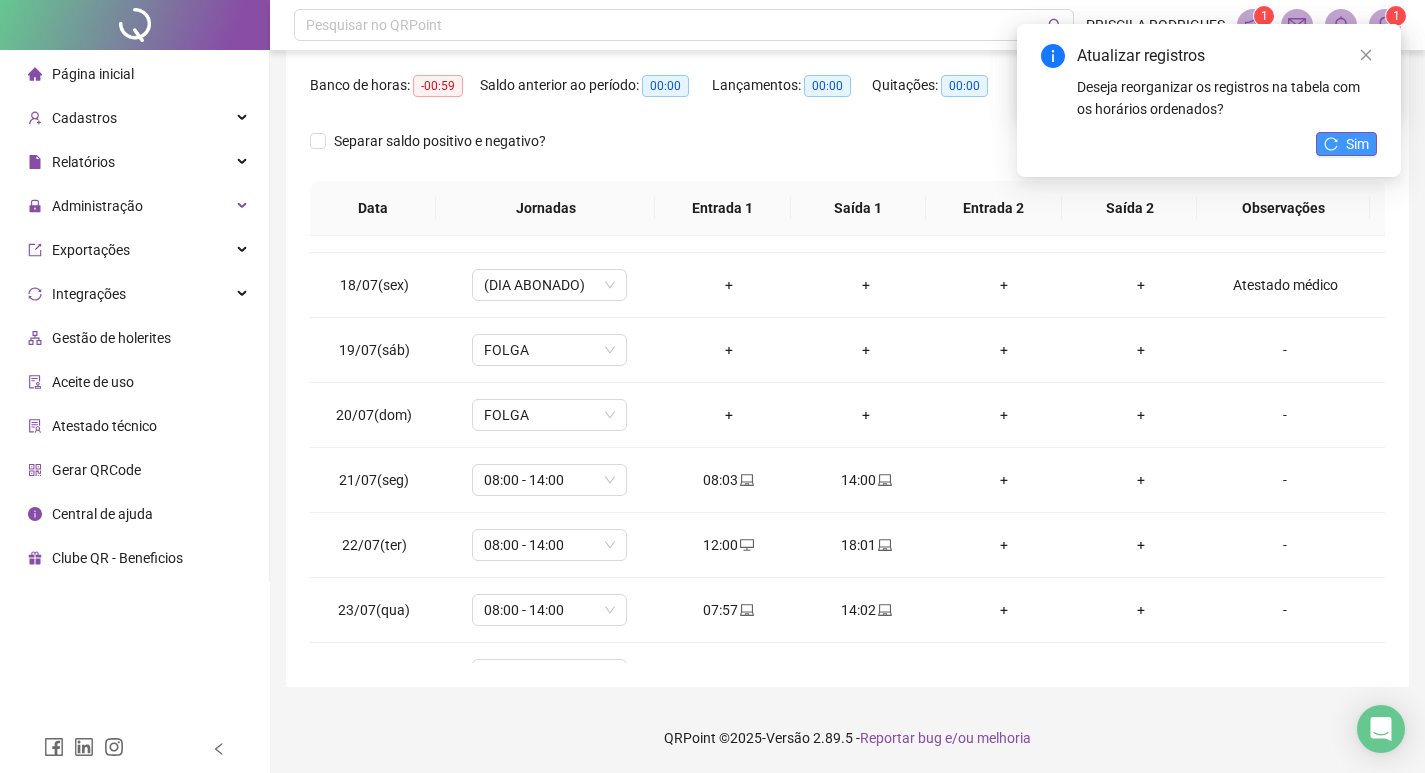 click on "Sim" at bounding box center [1357, 144] 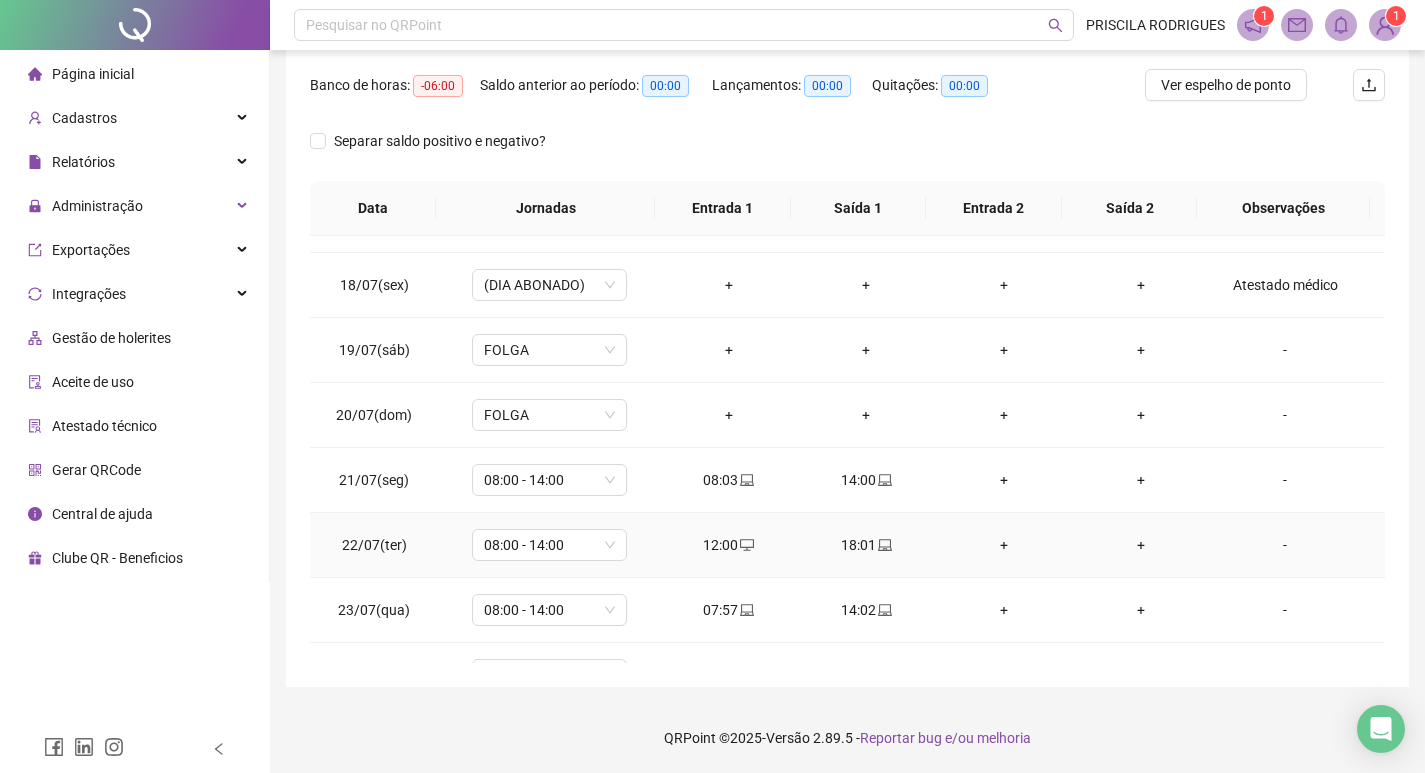 click on "12:00" at bounding box center (729, 545) 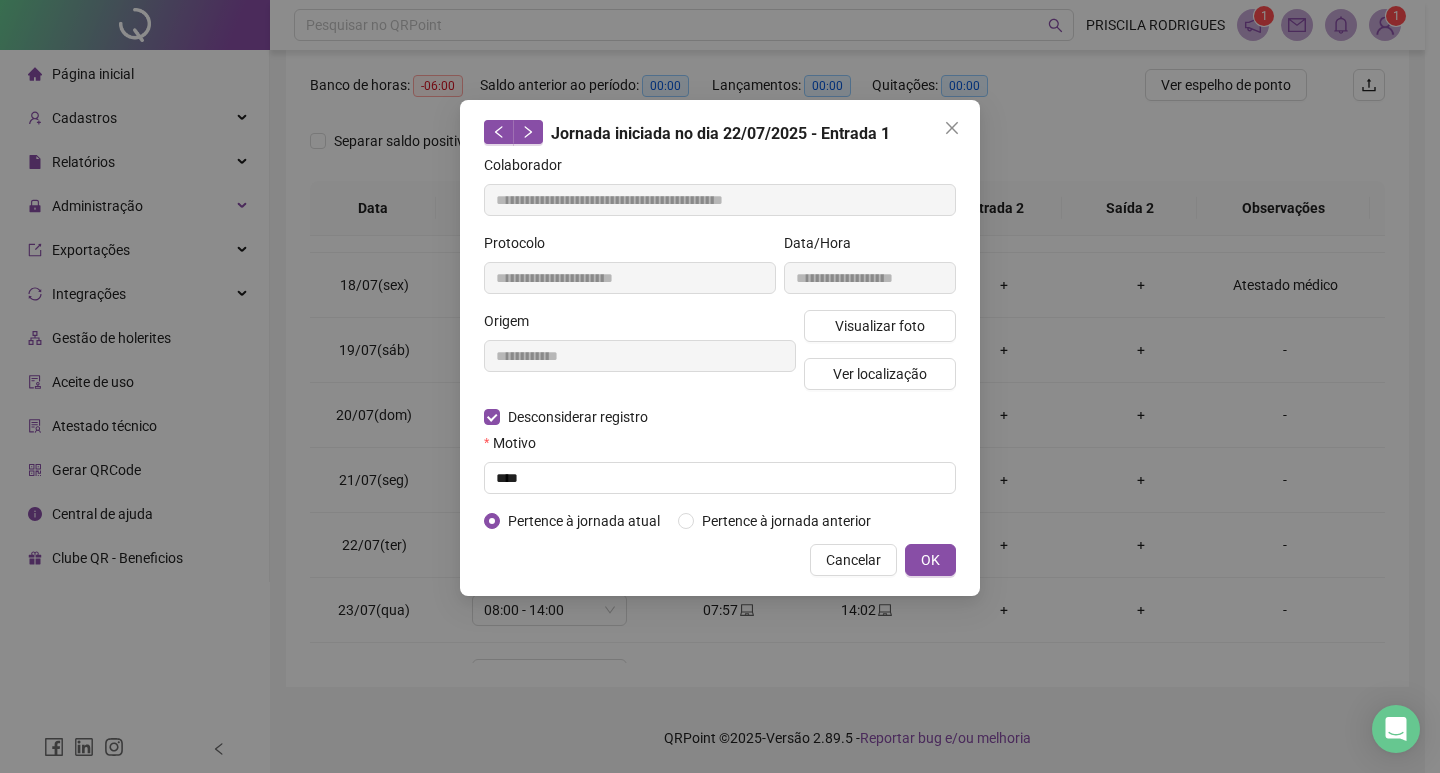 type on "**********" 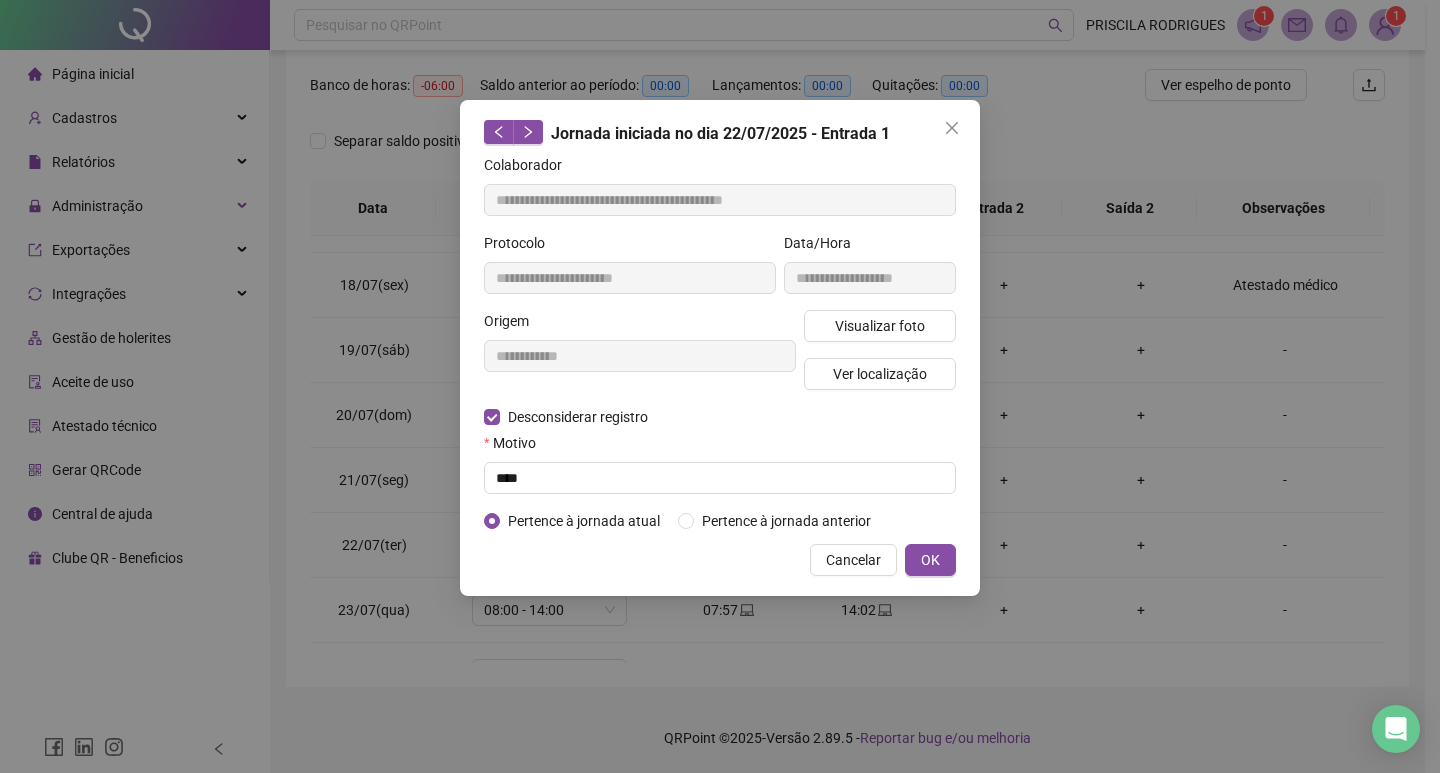 type on "**********" 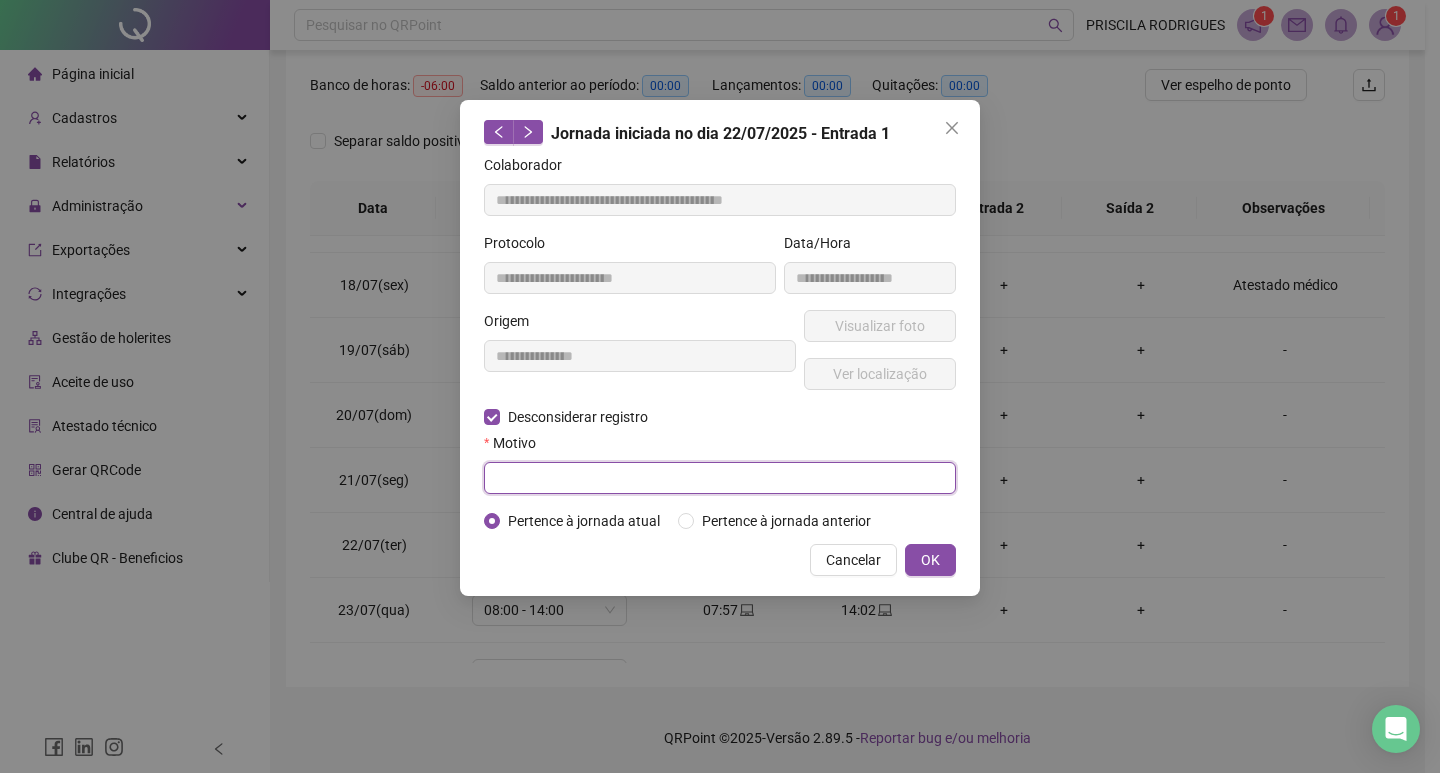 drag, startPoint x: 502, startPoint y: 491, endPoint x: 526, endPoint y: 497, distance: 24.738634 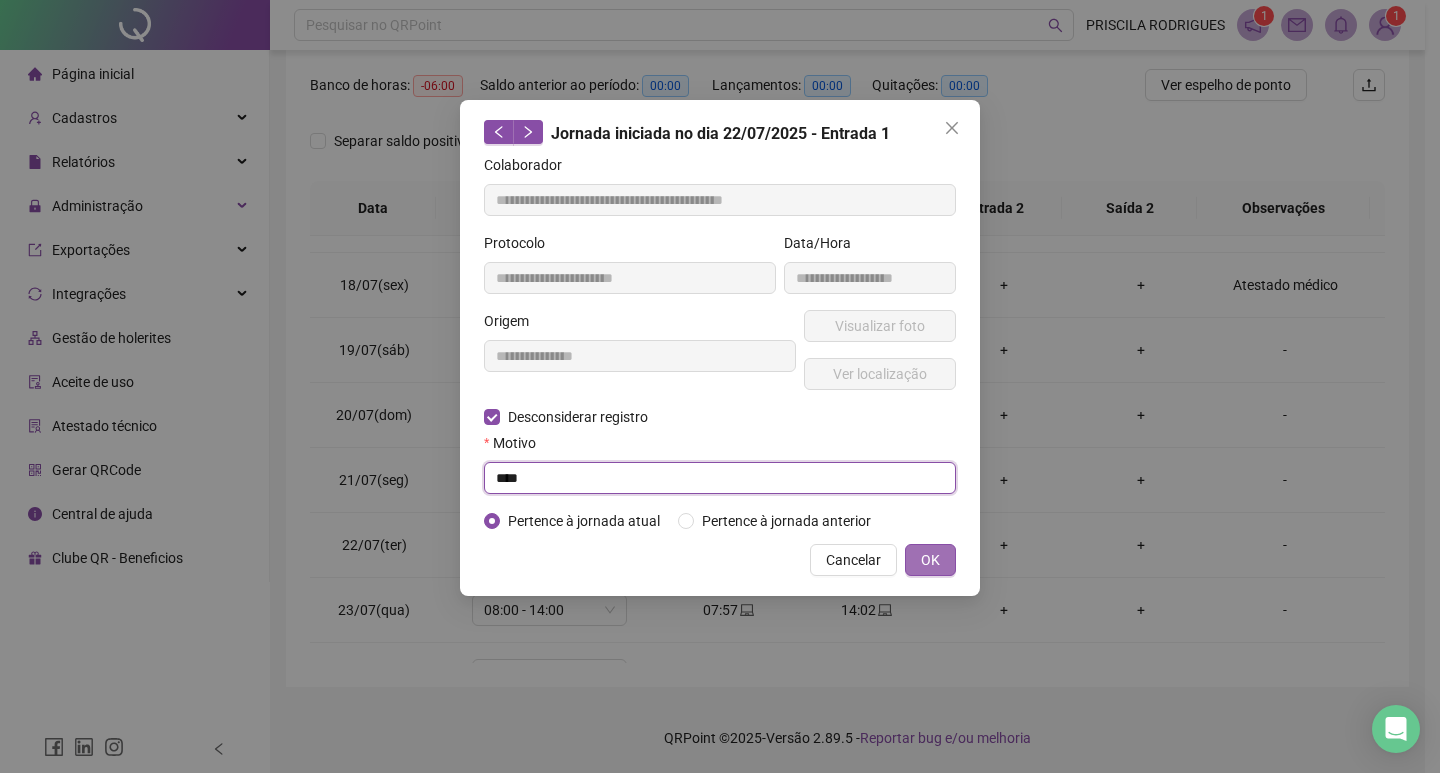 type on "****" 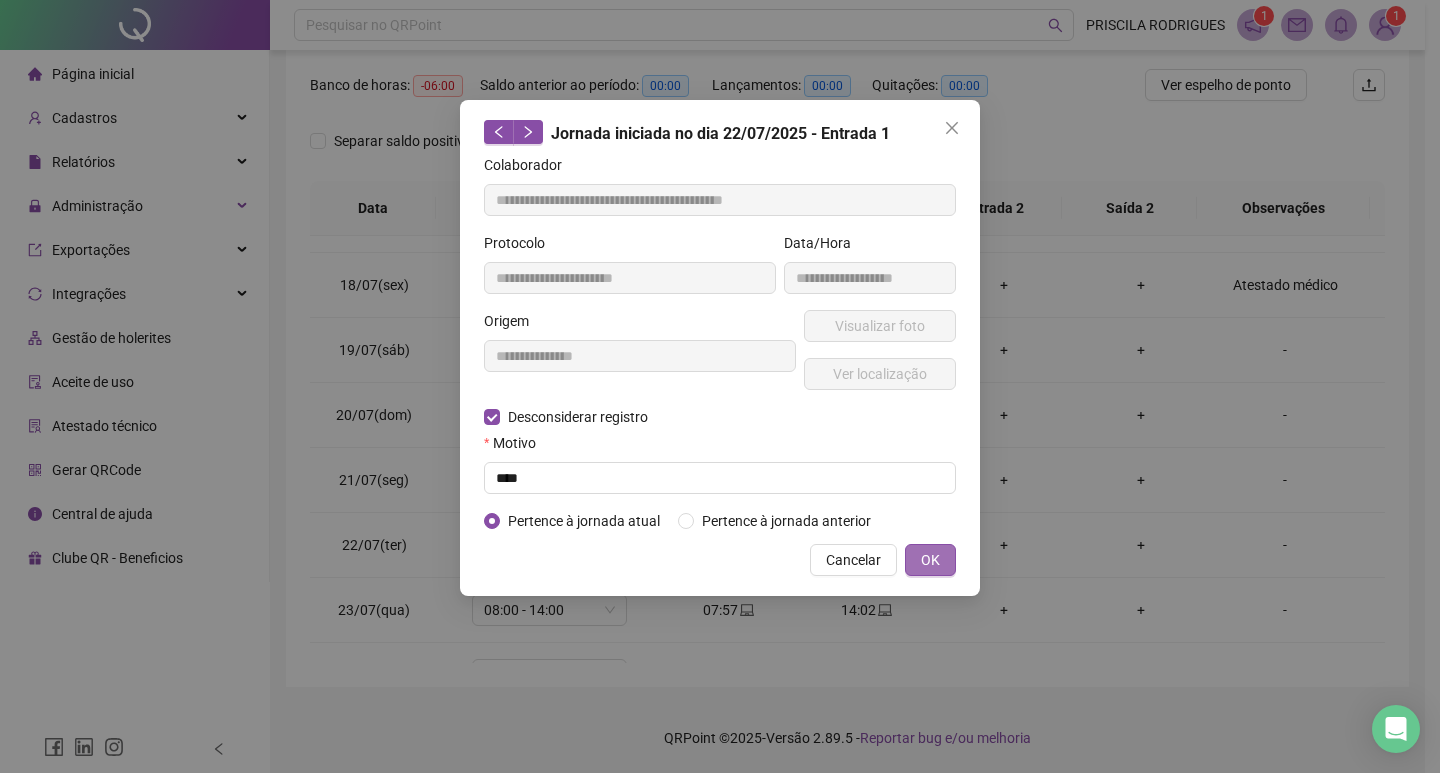 click on "OK" at bounding box center (930, 560) 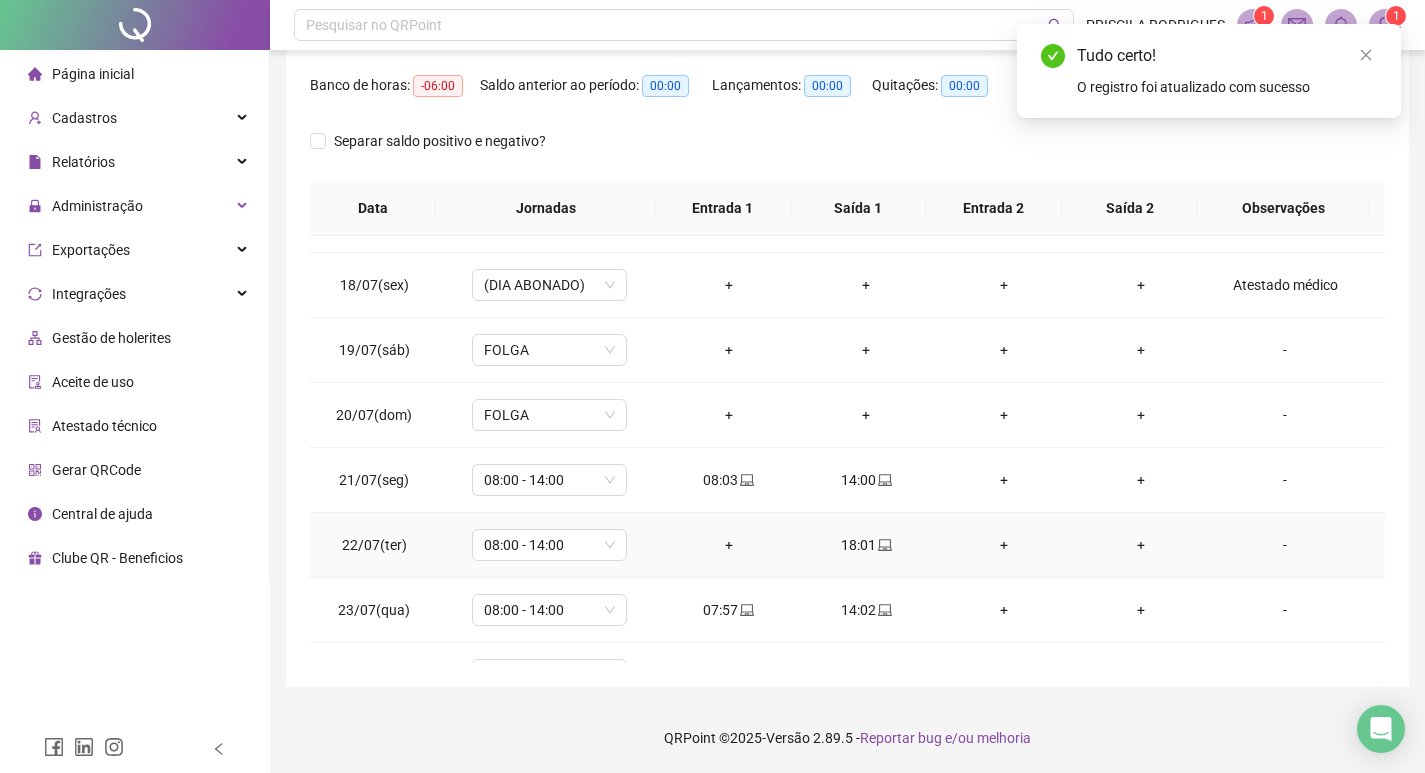 click 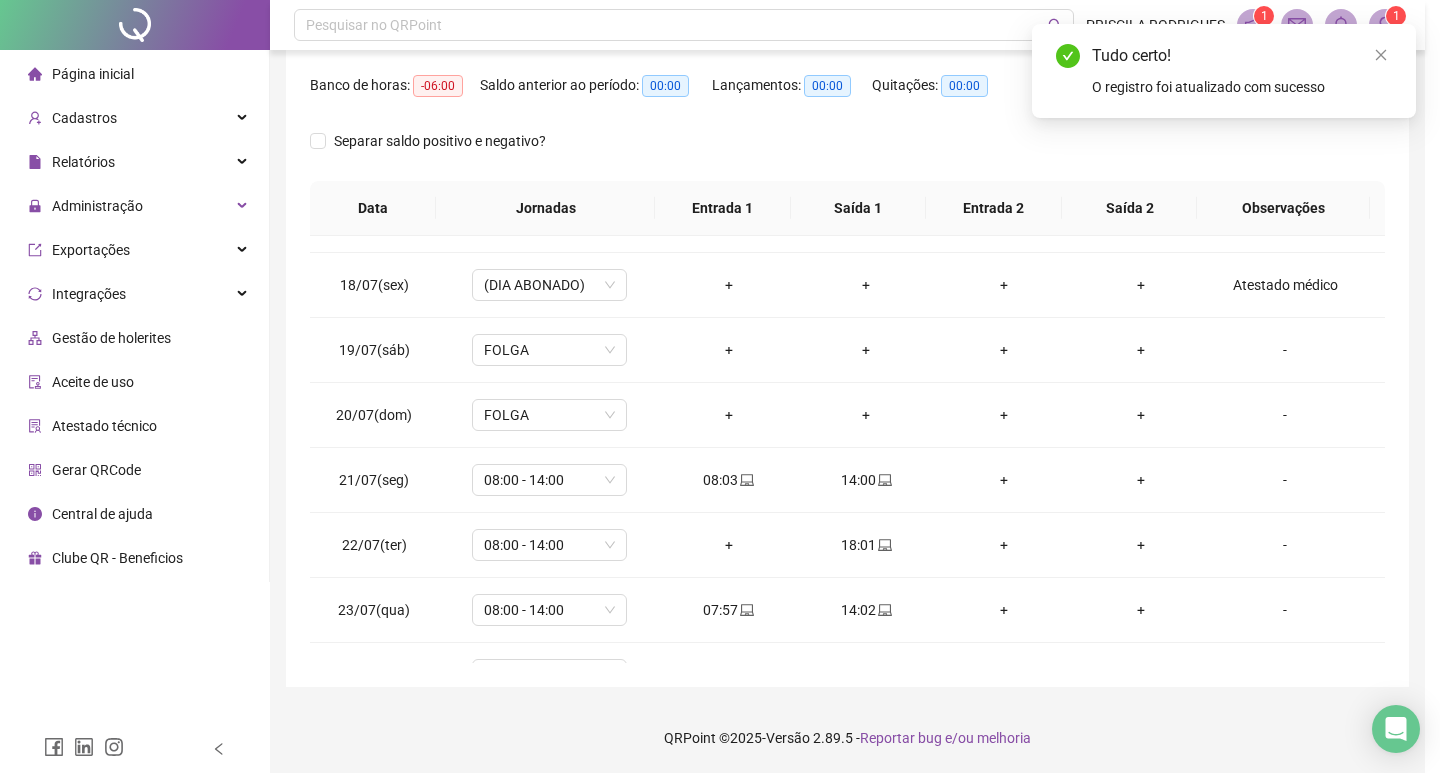 type on "**********" 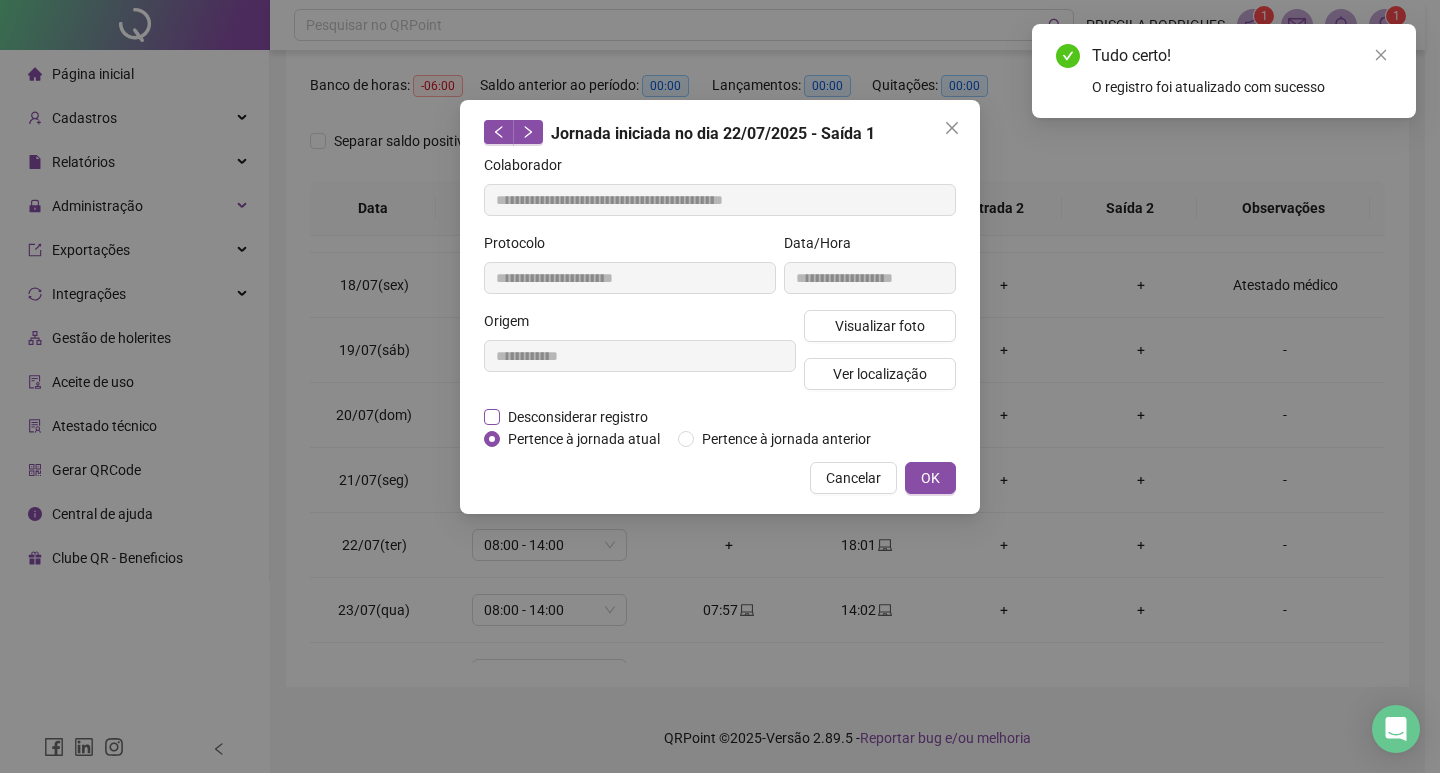 click on "Desconsiderar registro" at bounding box center (578, 417) 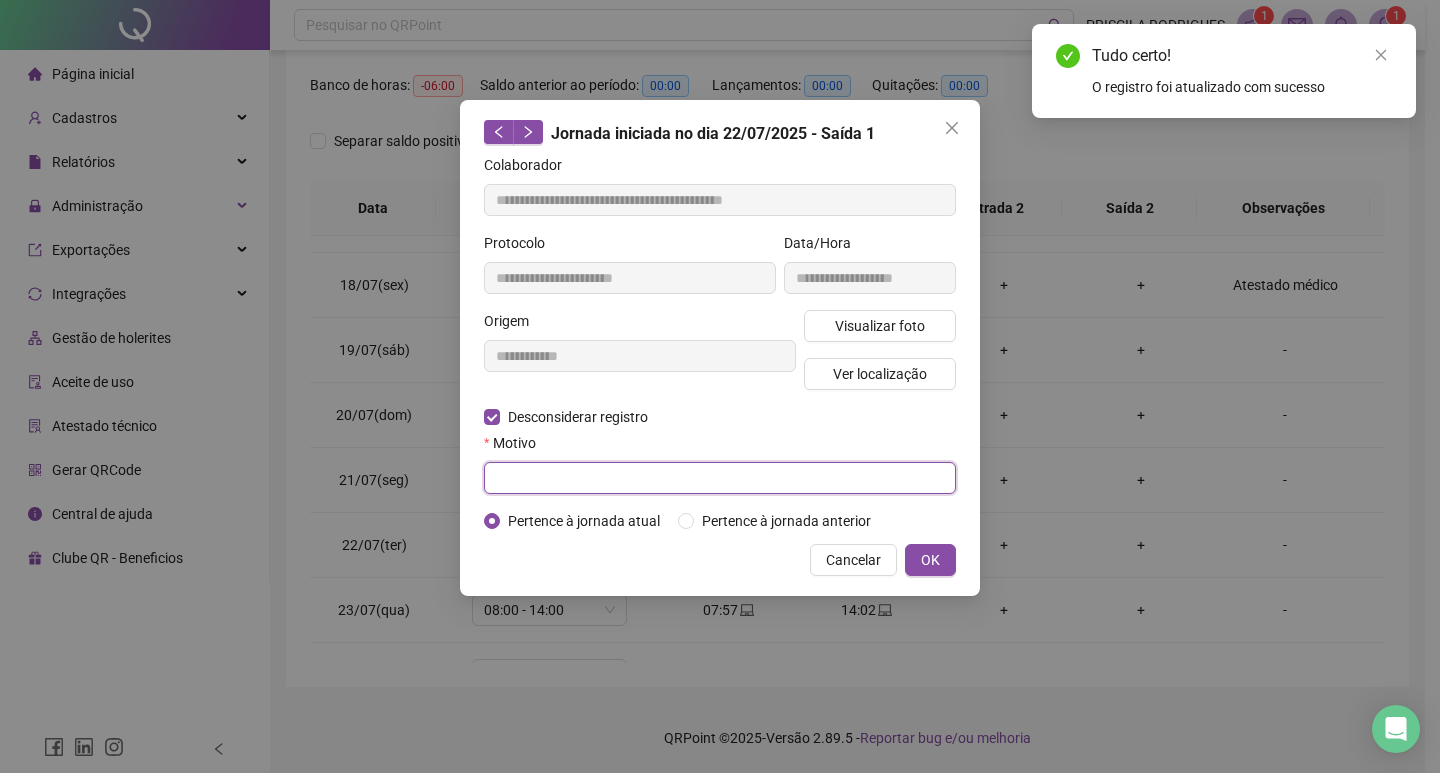 click at bounding box center (720, 478) 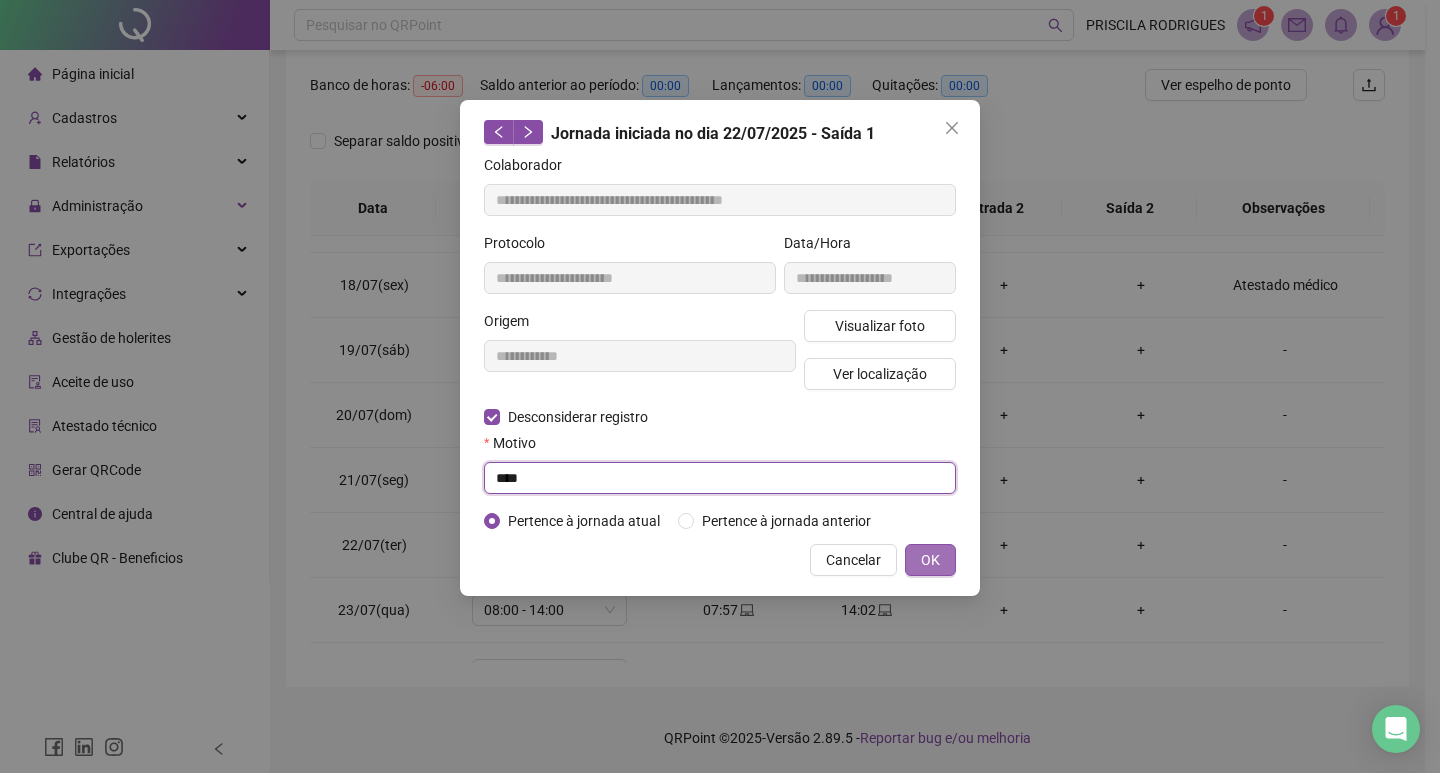 type on "****" 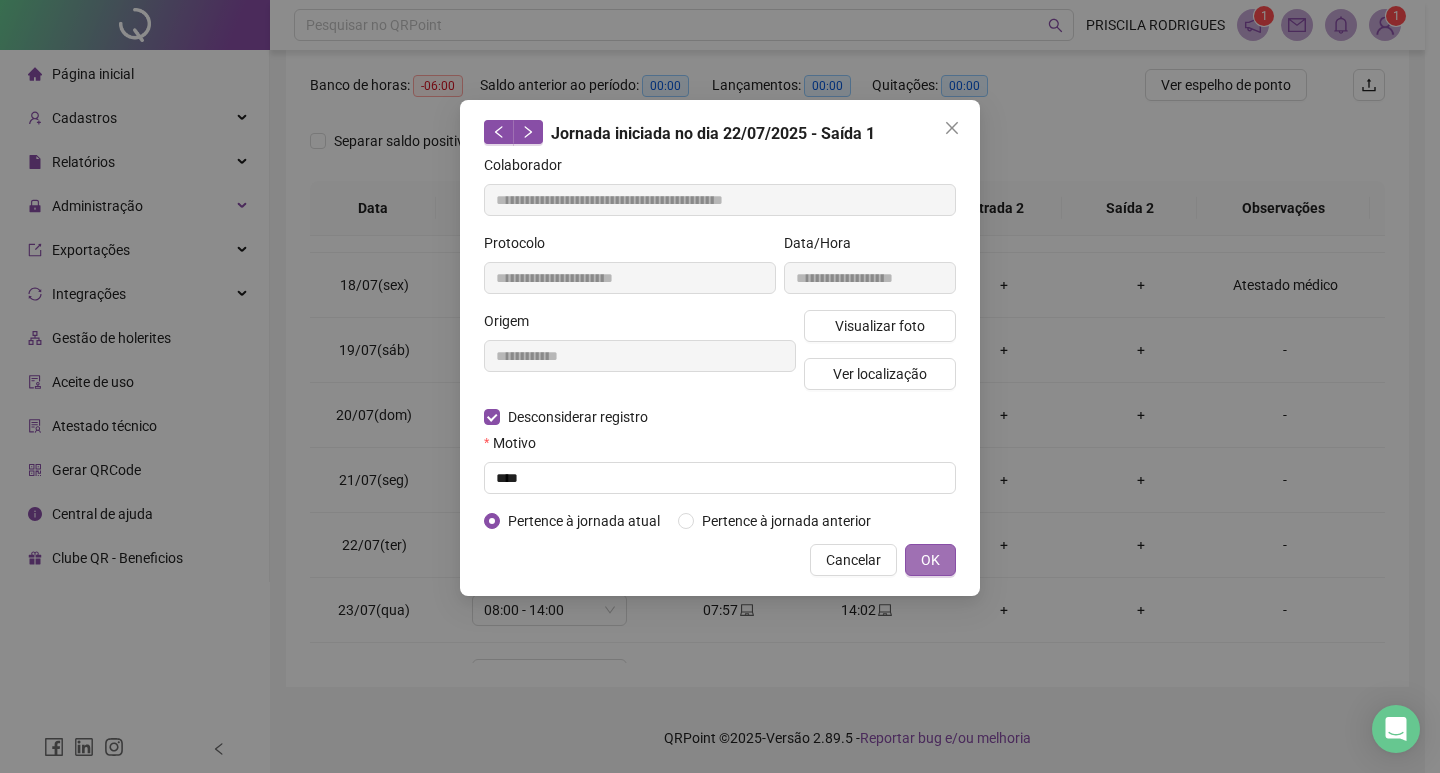 click on "OK" at bounding box center [930, 560] 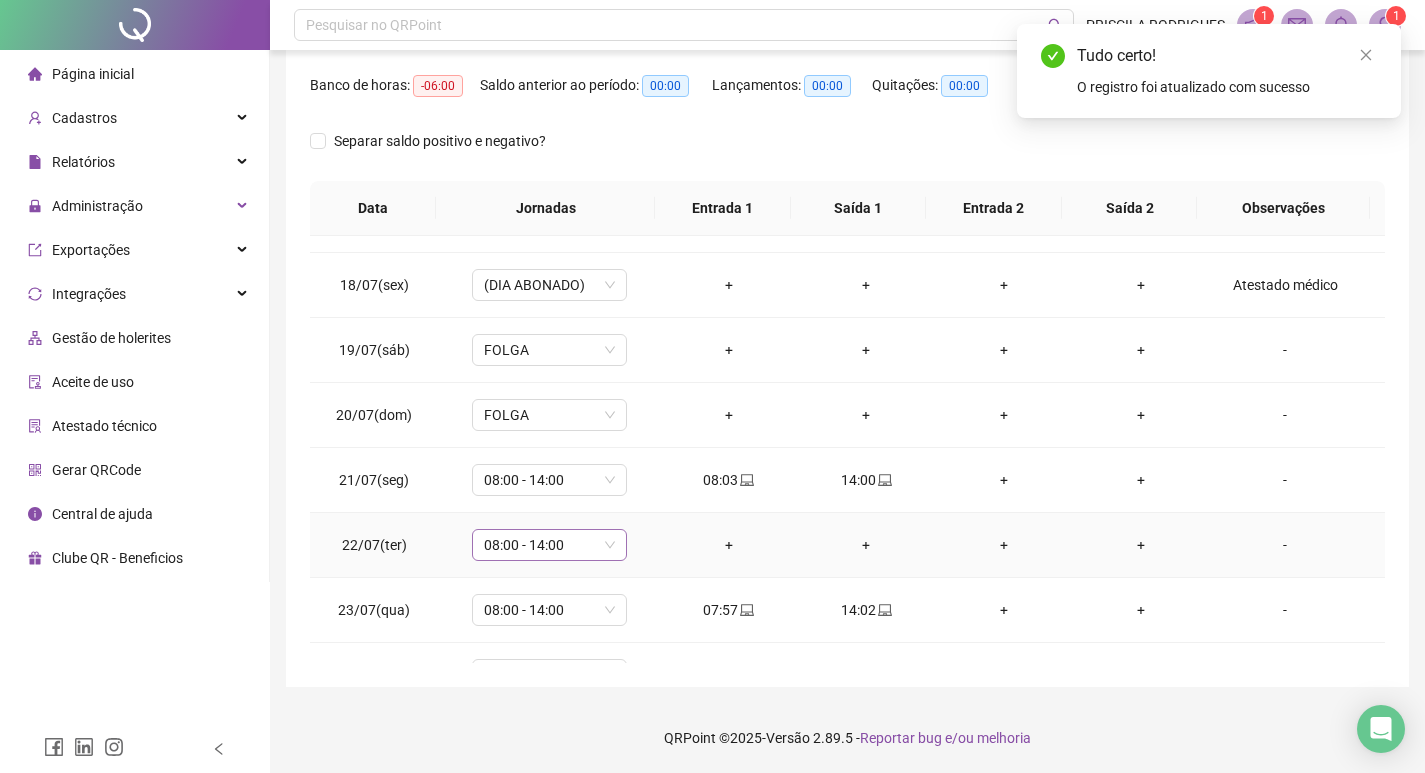 click on "08:00 - 14:00" at bounding box center [549, 545] 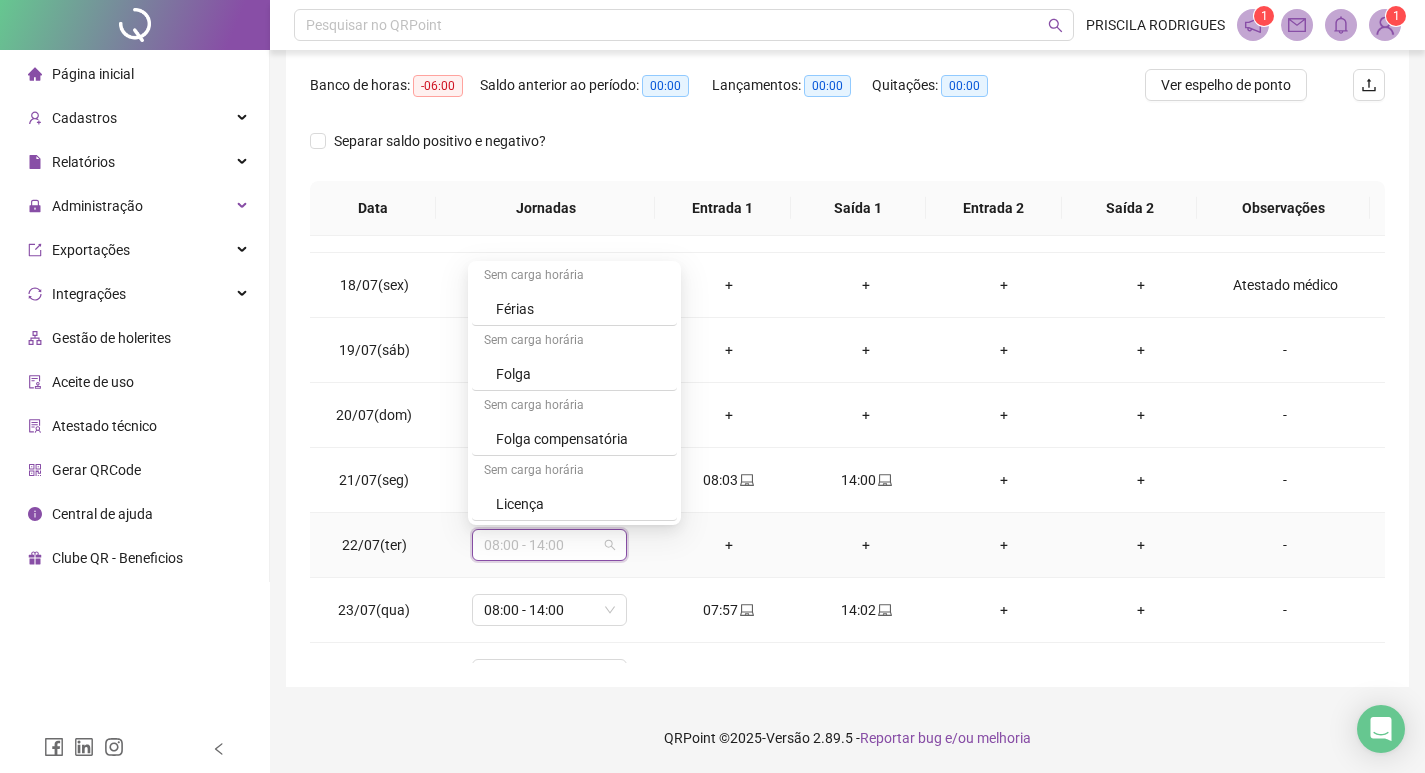 scroll, scrollTop: 3444, scrollLeft: 0, axis: vertical 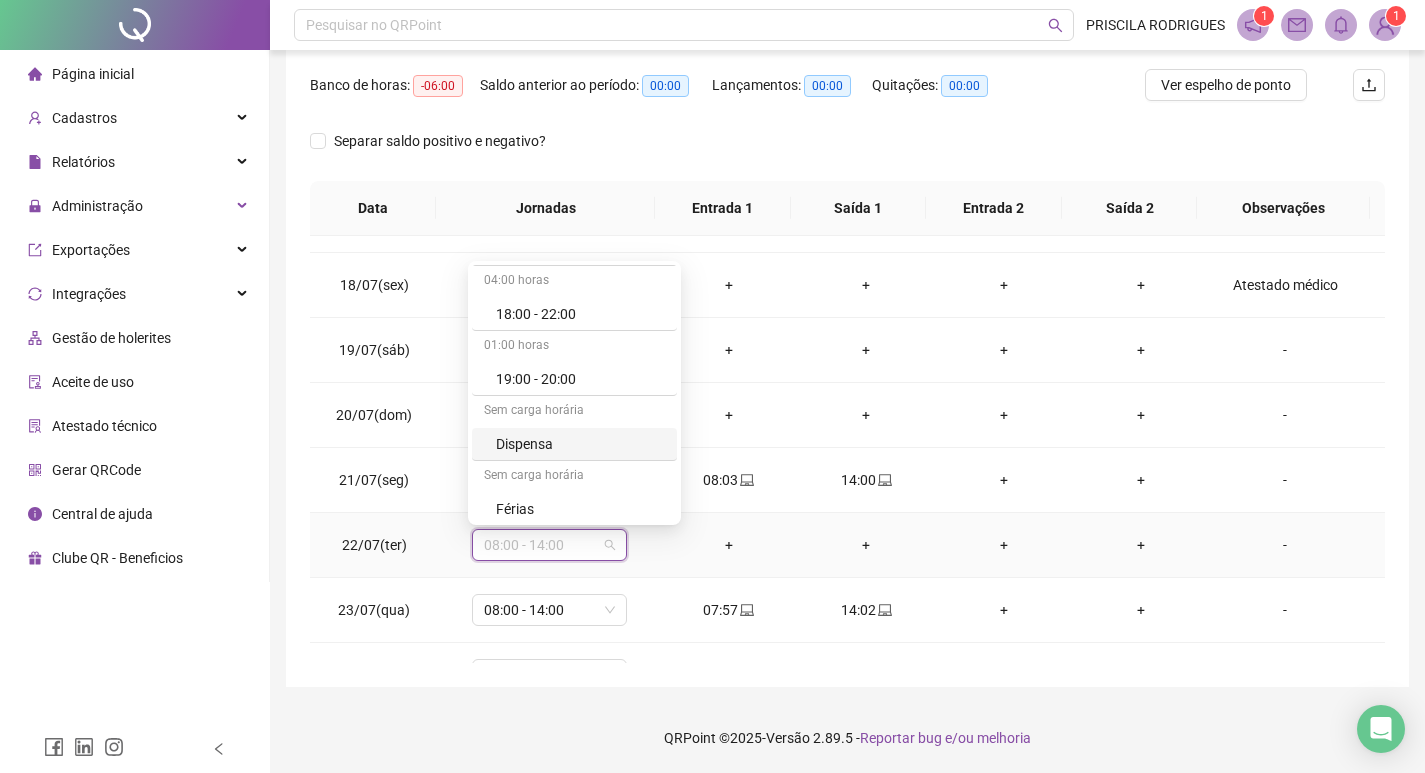 click on "Dispensa" at bounding box center (580, 444) 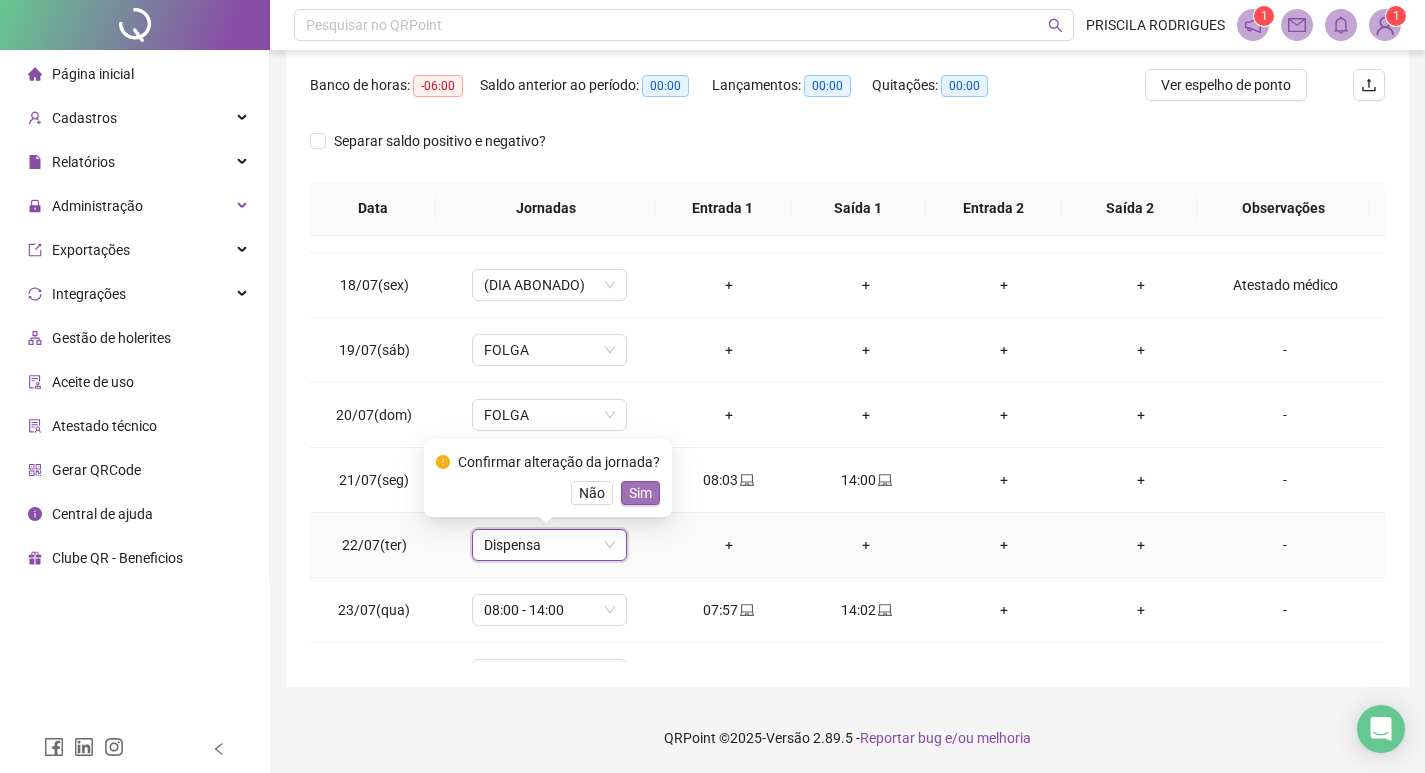 click on "Sim" at bounding box center [640, 493] 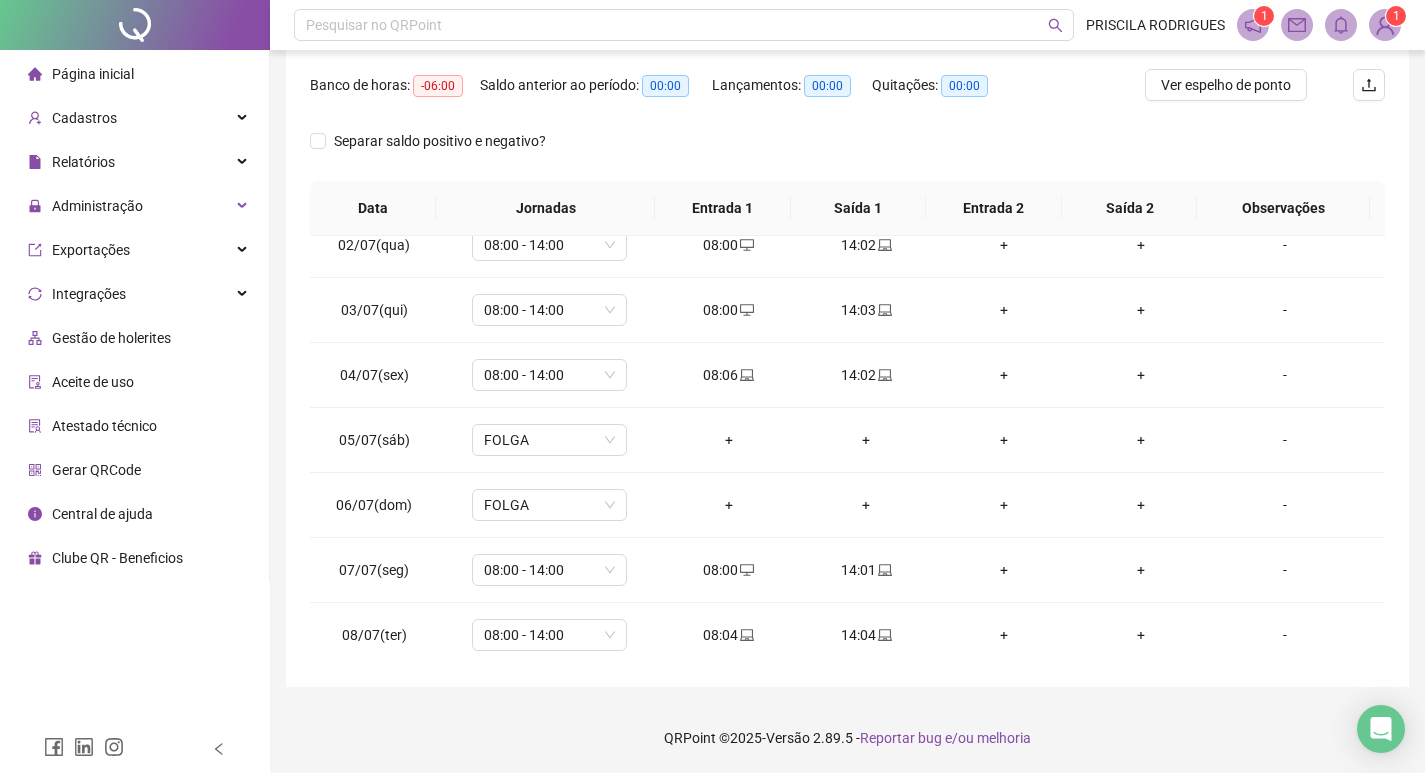scroll, scrollTop: 0, scrollLeft: 0, axis: both 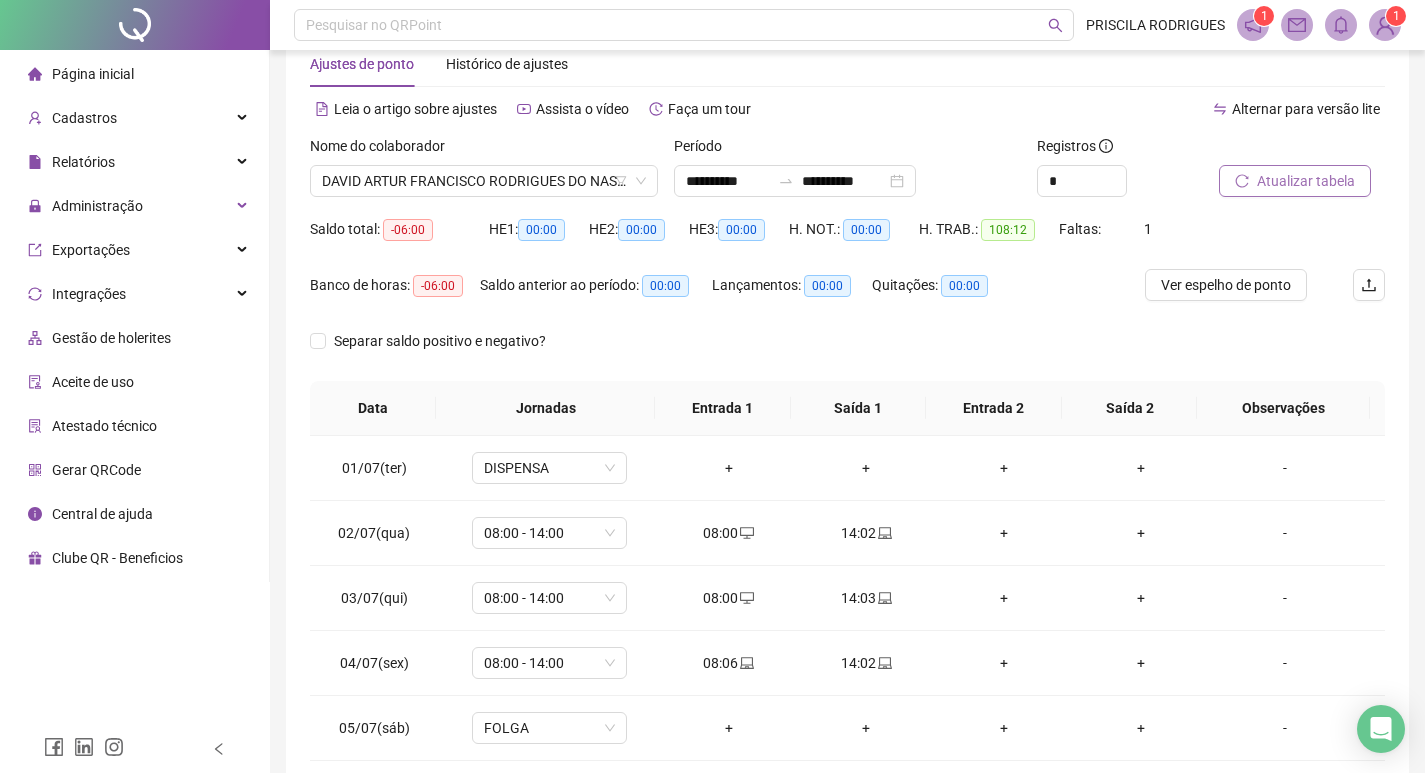 click on "Atualizar tabela" at bounding box center (1306, 181) 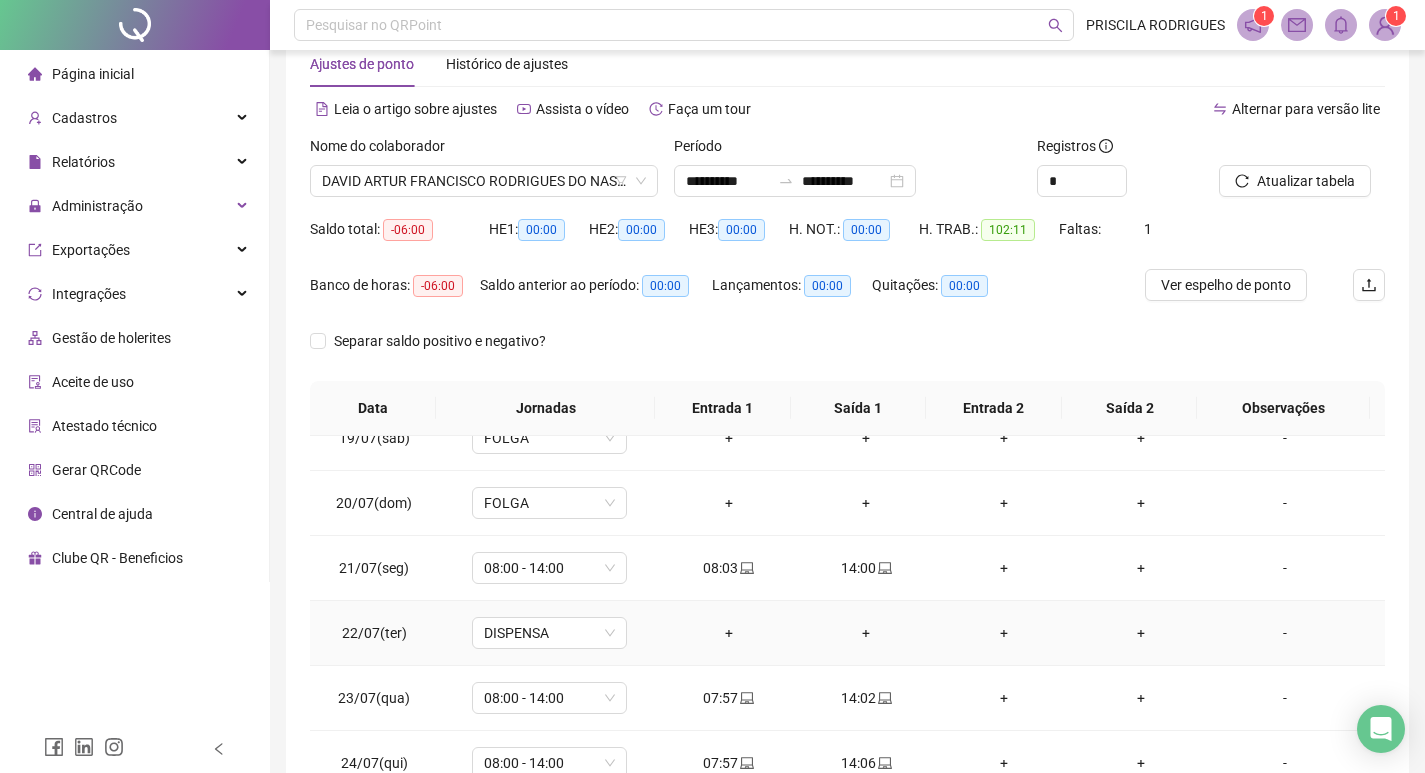 scroll, scrollTop: 1588, scrollLeft: 0, axis: vertical 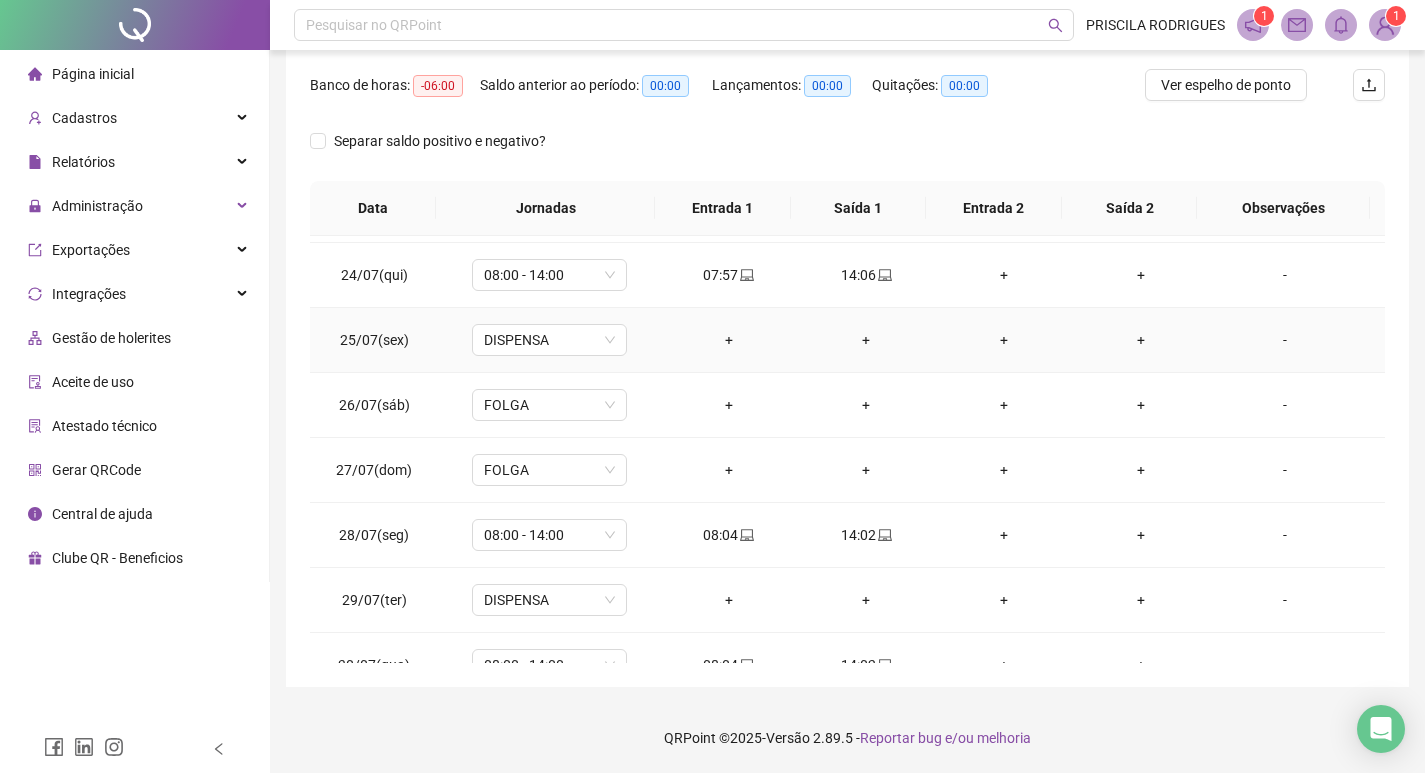 click on "DISPENSA" at bounding box center (549, 340) 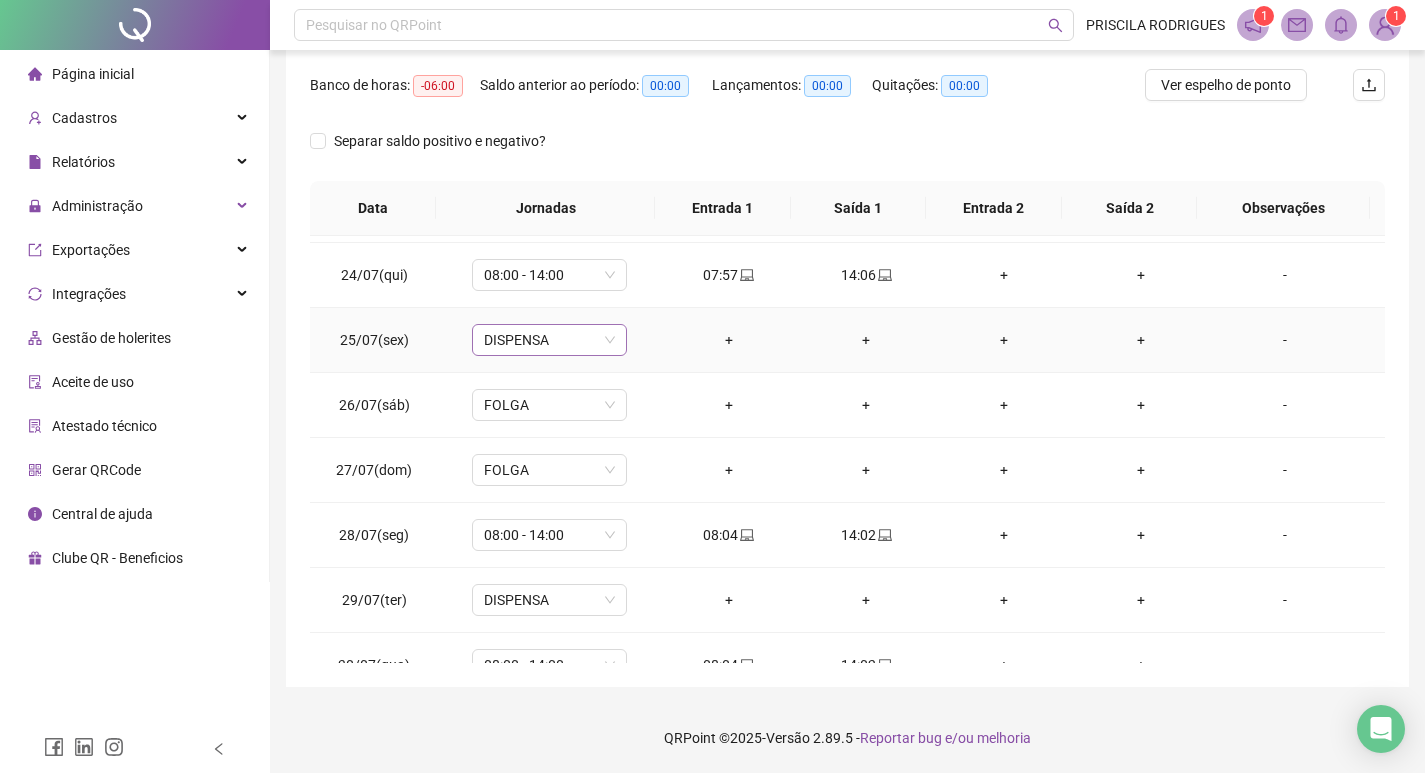 click on "DISPENSA" at bounding box center (549, 340) 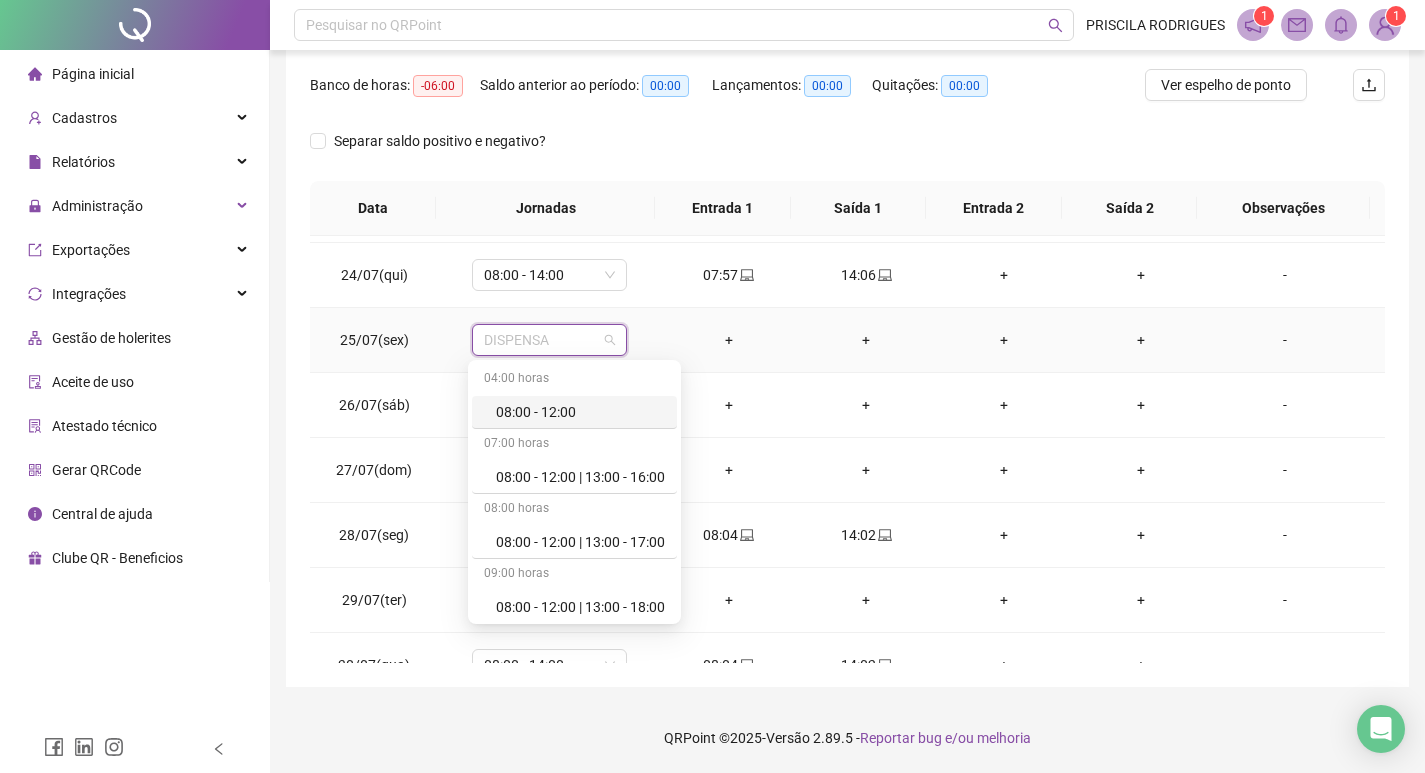 scroll, scrollTop: 1400, scrollLeft: 0, axis: vertical 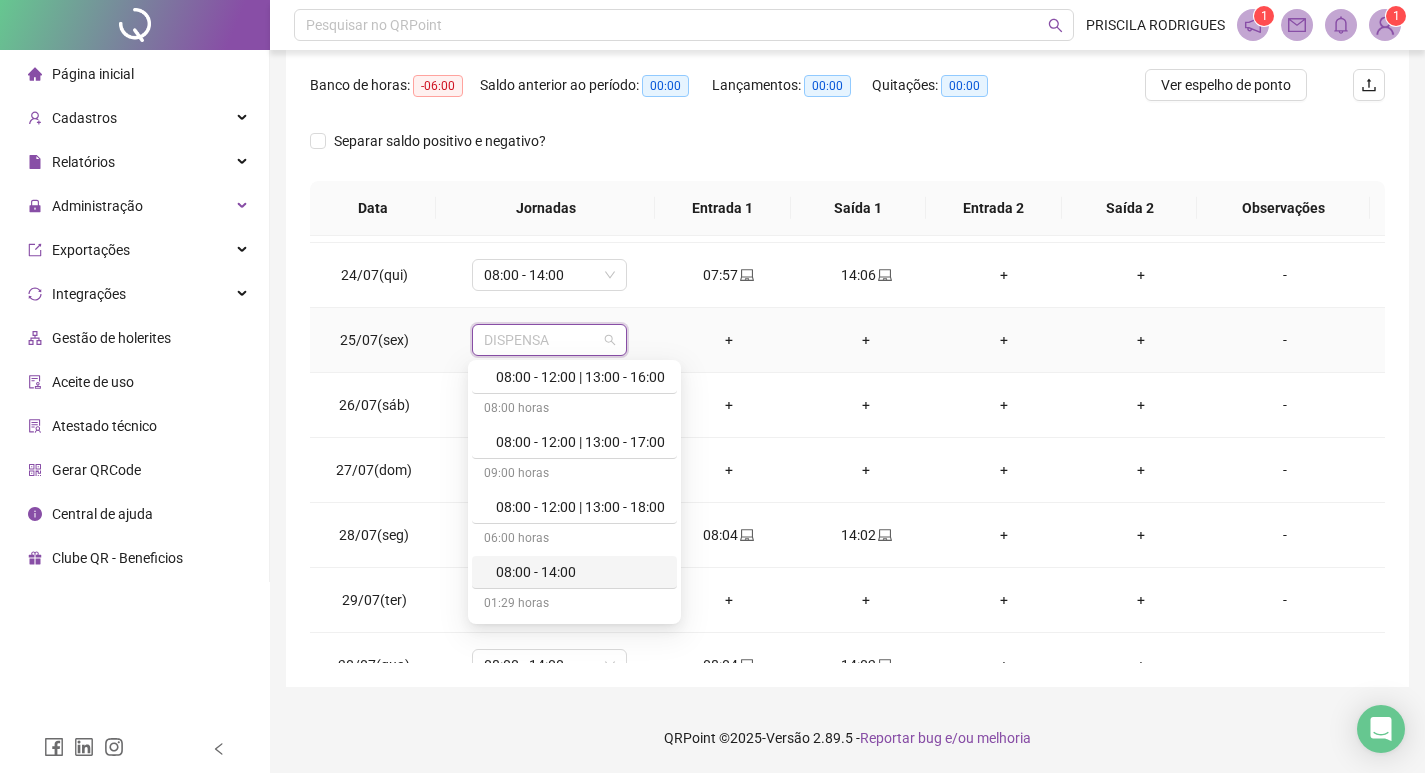 click on "08:00 - 14:00" at bounding box center [580, 572] 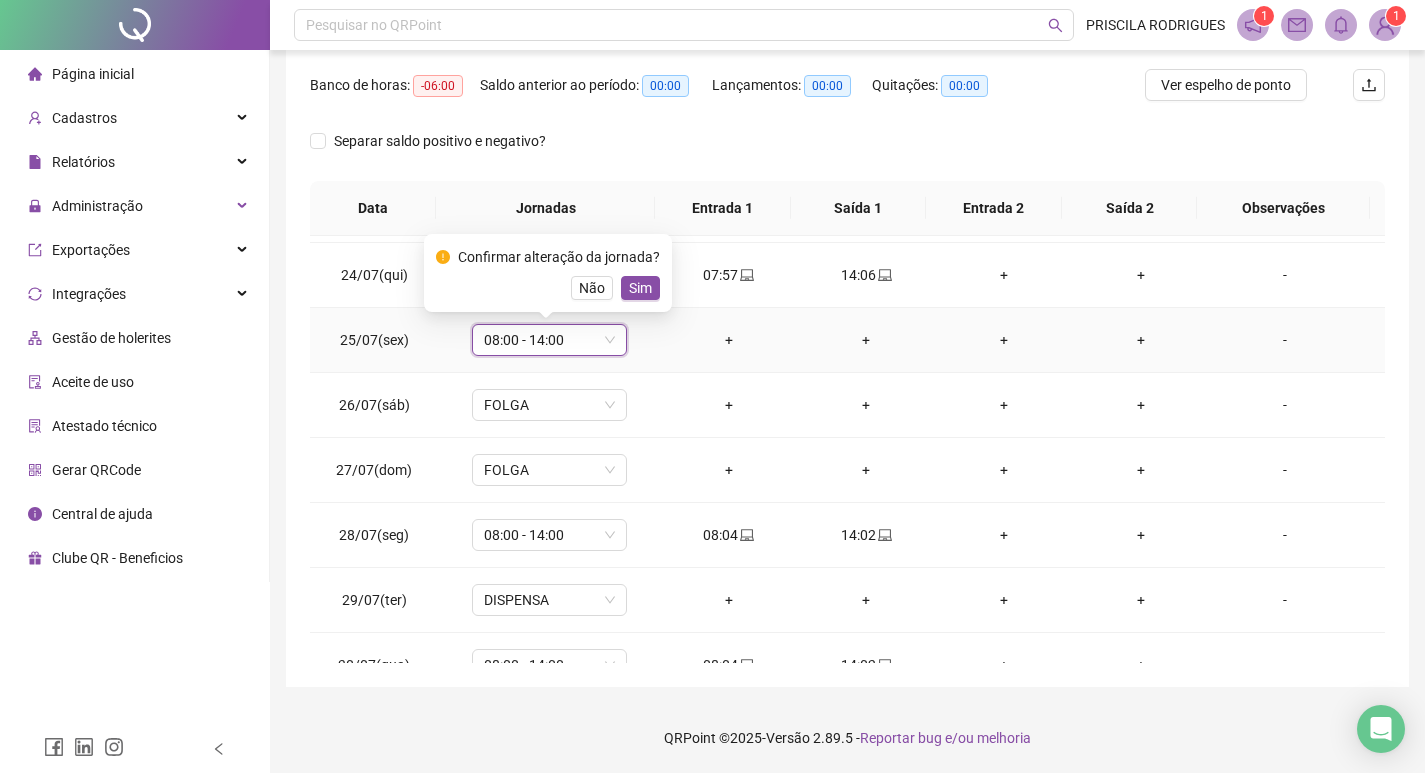 click on "Confirmar alteração da jornada? Não Sim" at bounding box center (548, 273) 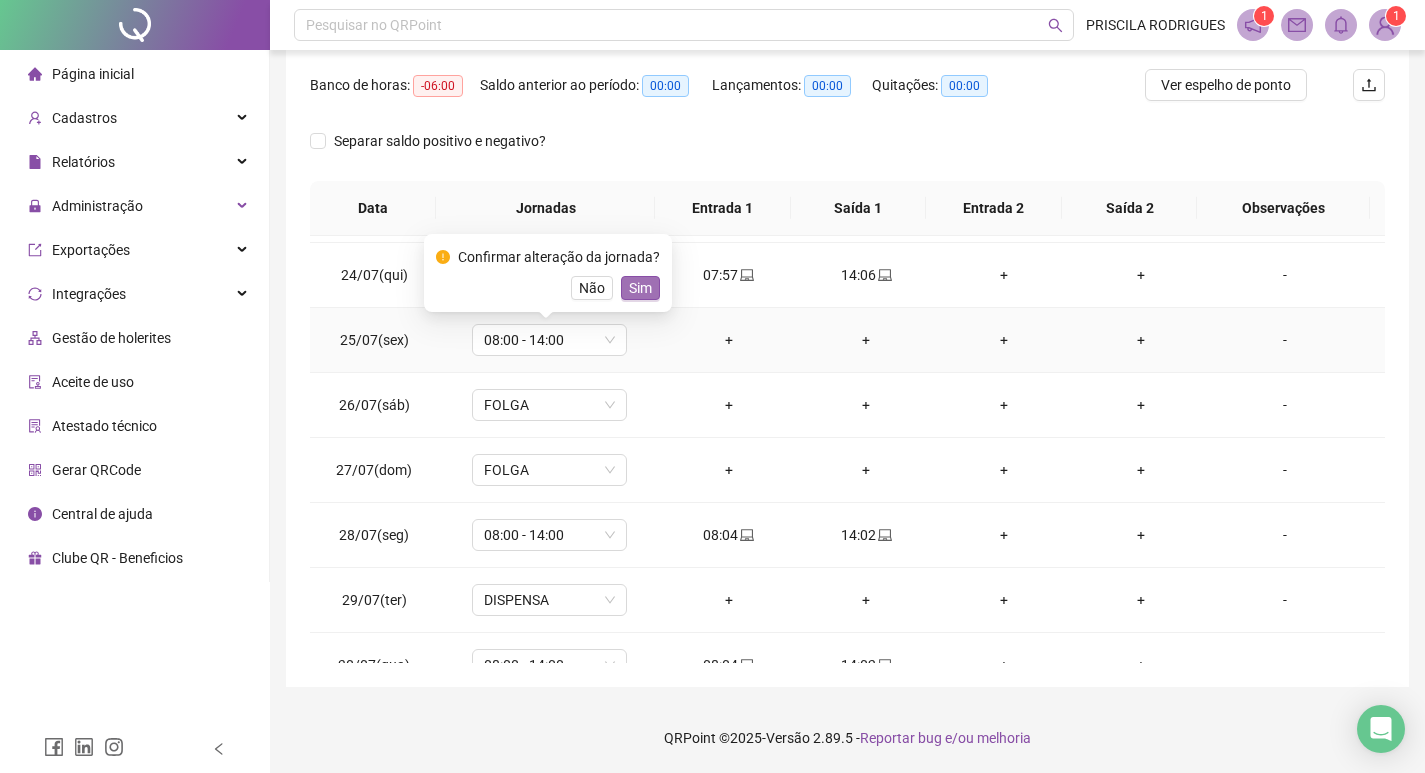 click on "Sim" at bounding box center (640, 288) 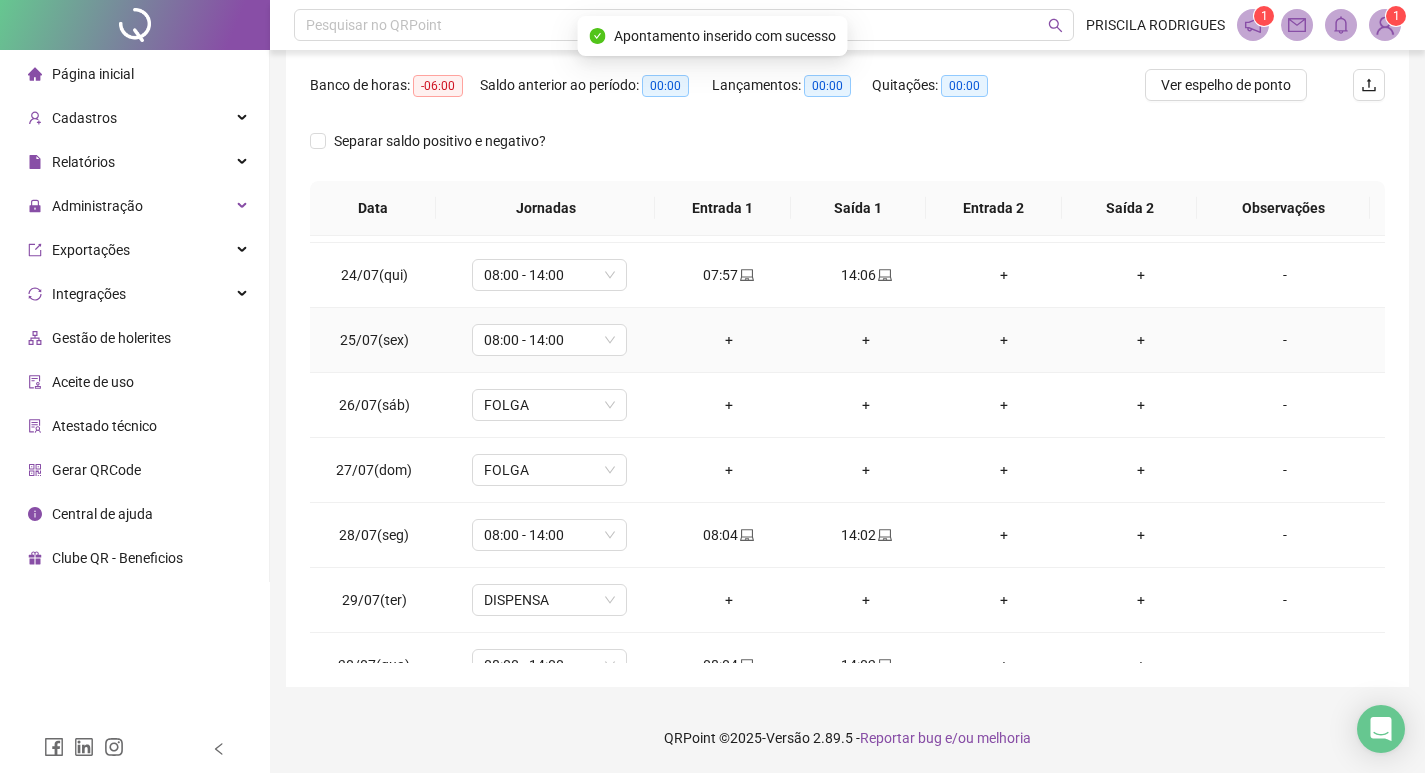click on "+" at bounding box center (729, 340) 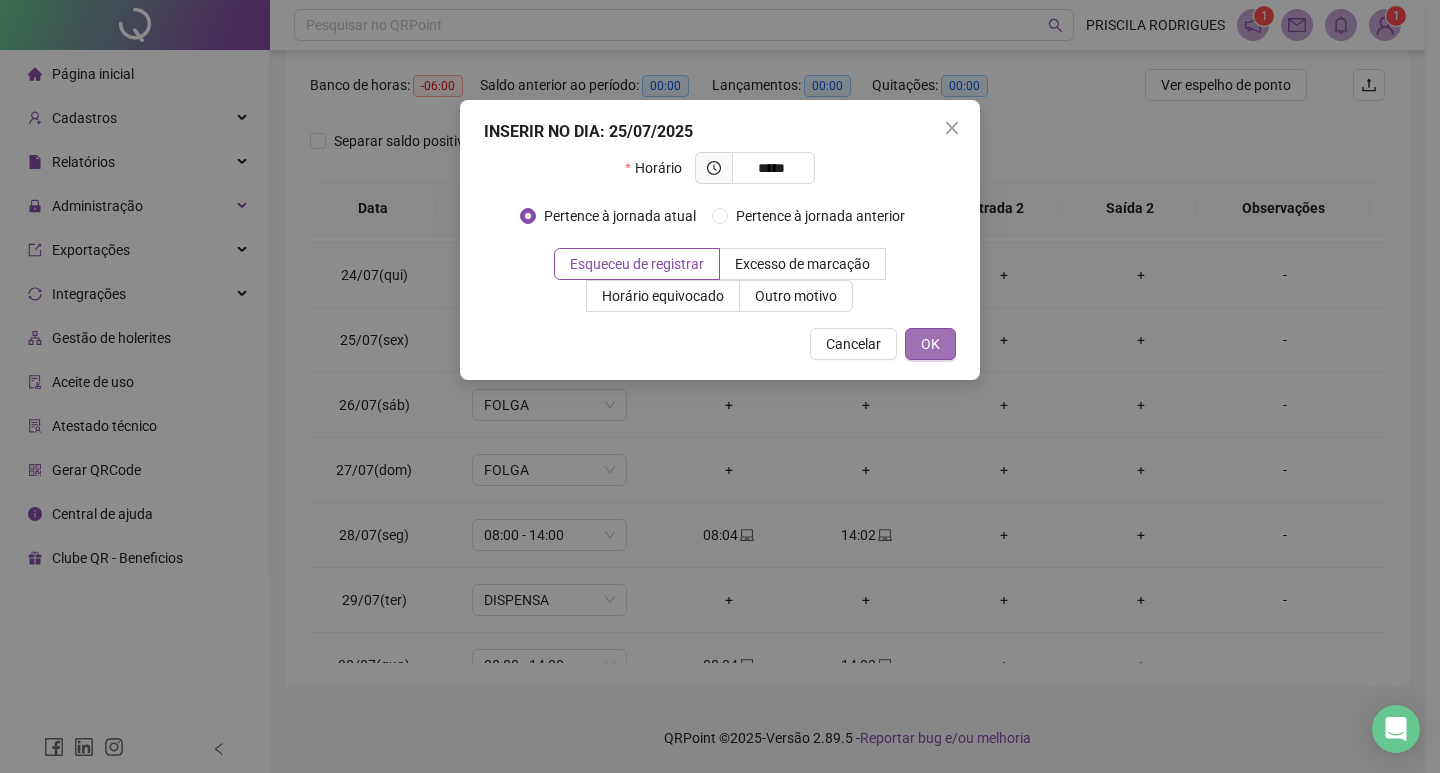 type on "*****" 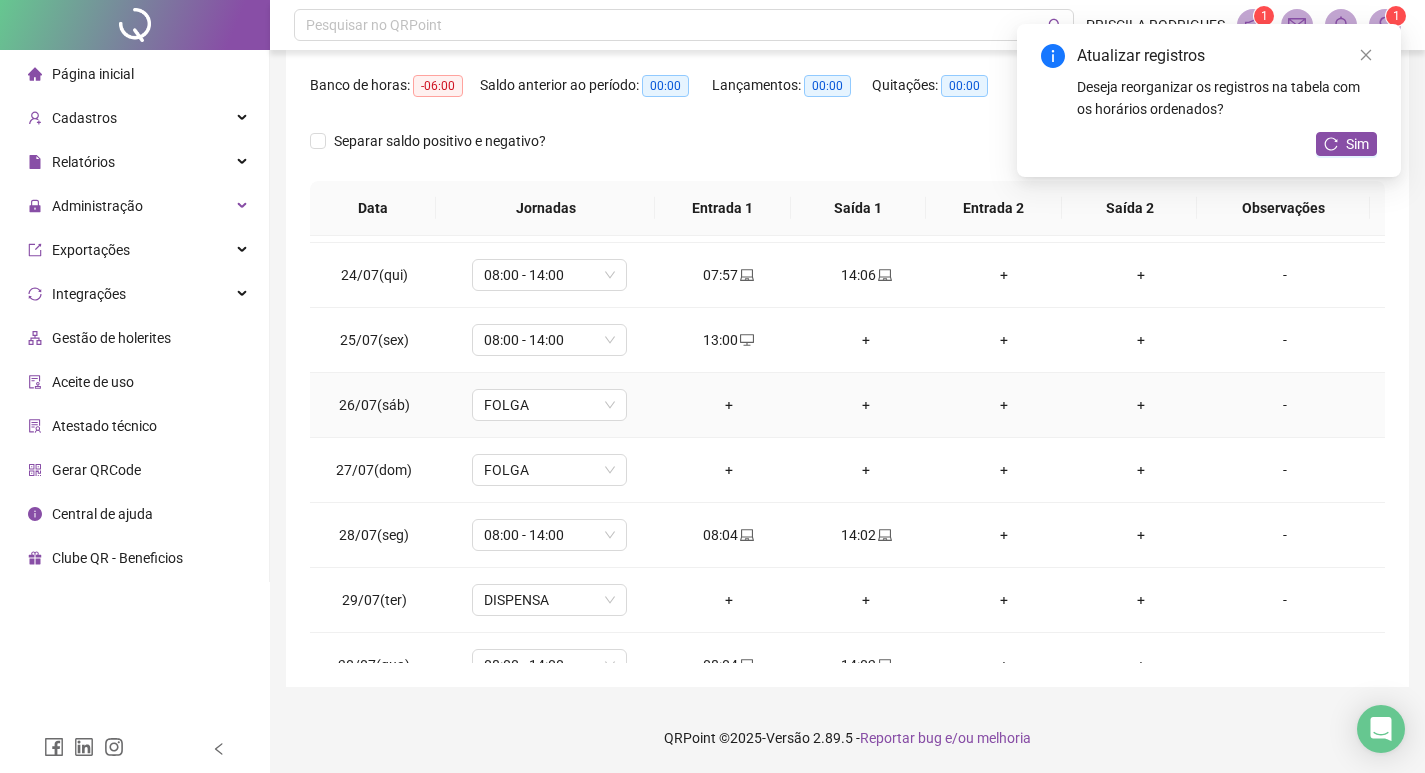 click on "+" at bounding box center (866, 405) 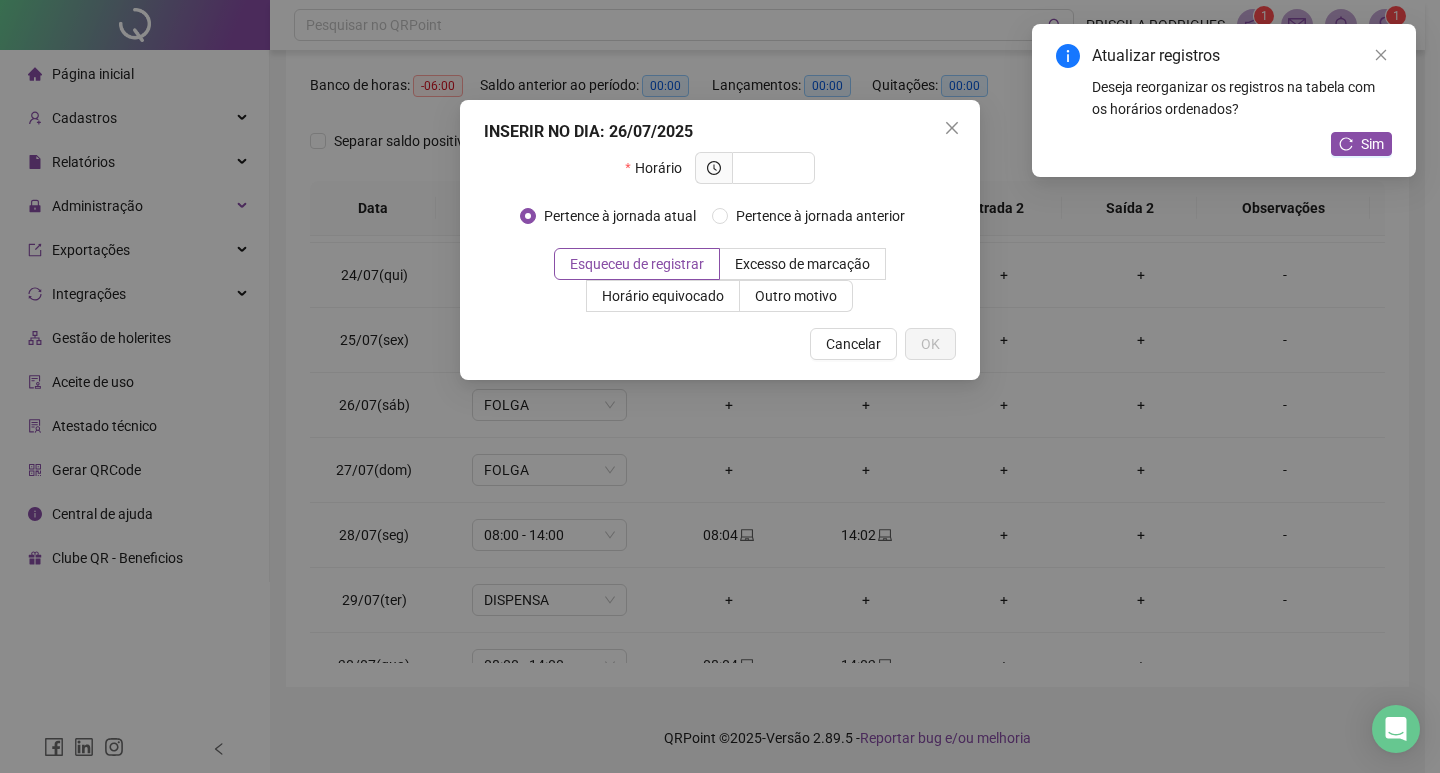 click on "Cancelar" at bounding box center [853, 344] 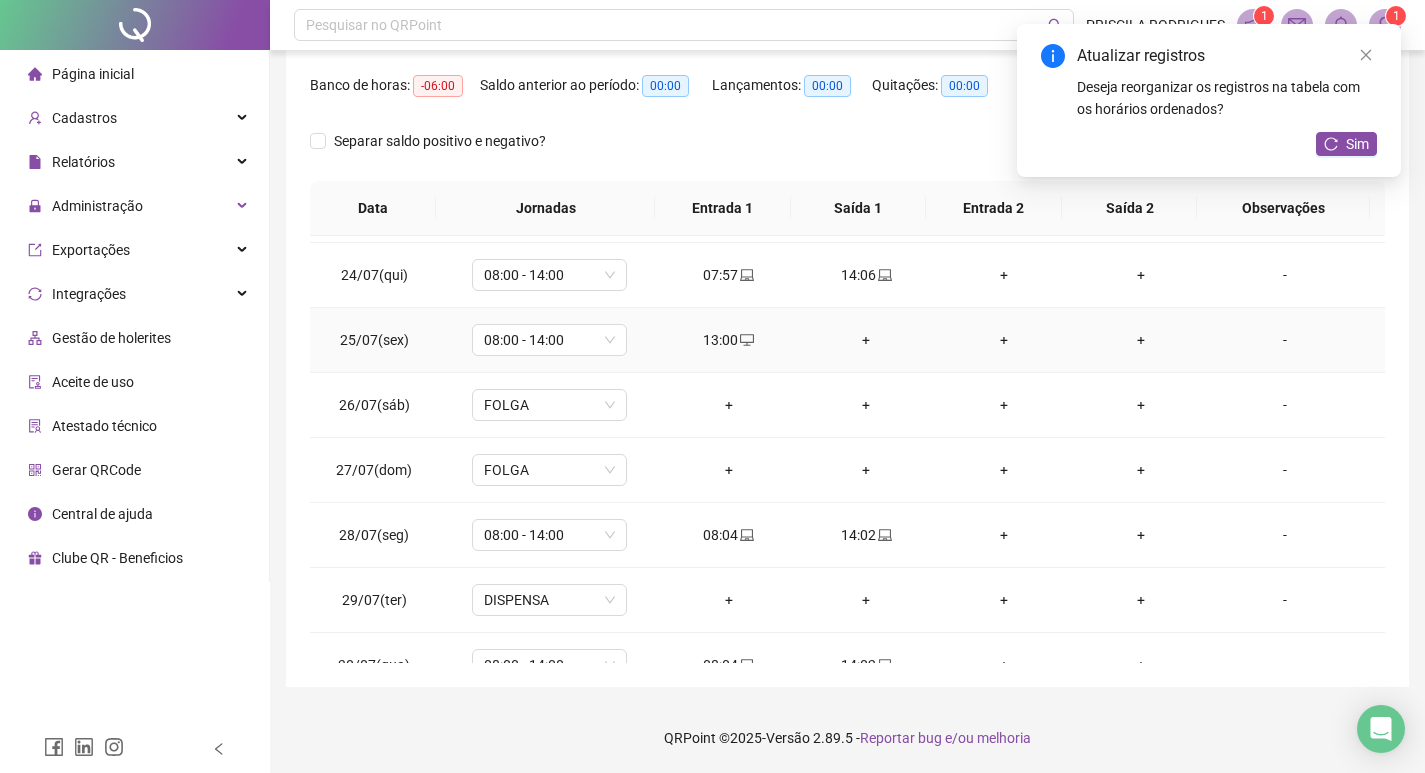 click on "+" at bounding box center [866, 340] 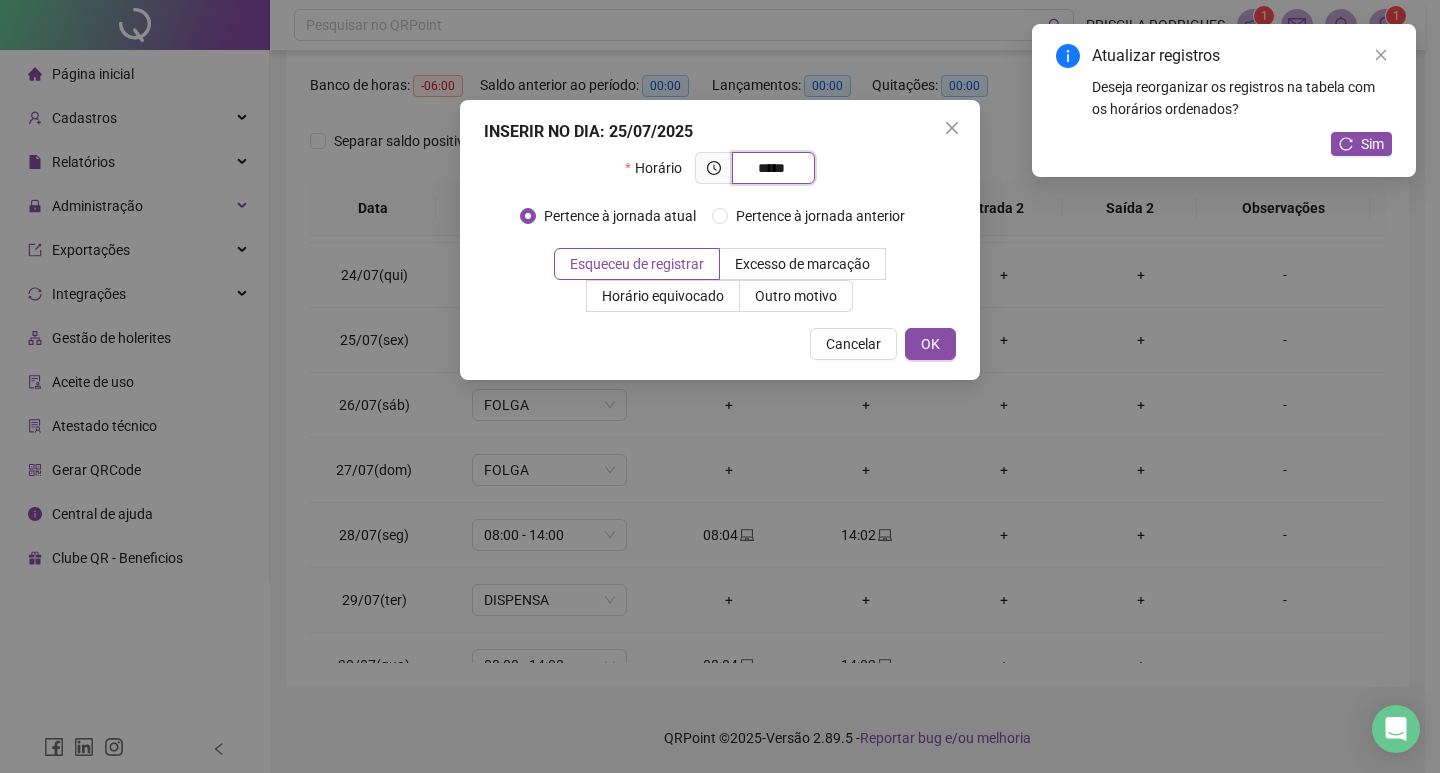 type on "*****" 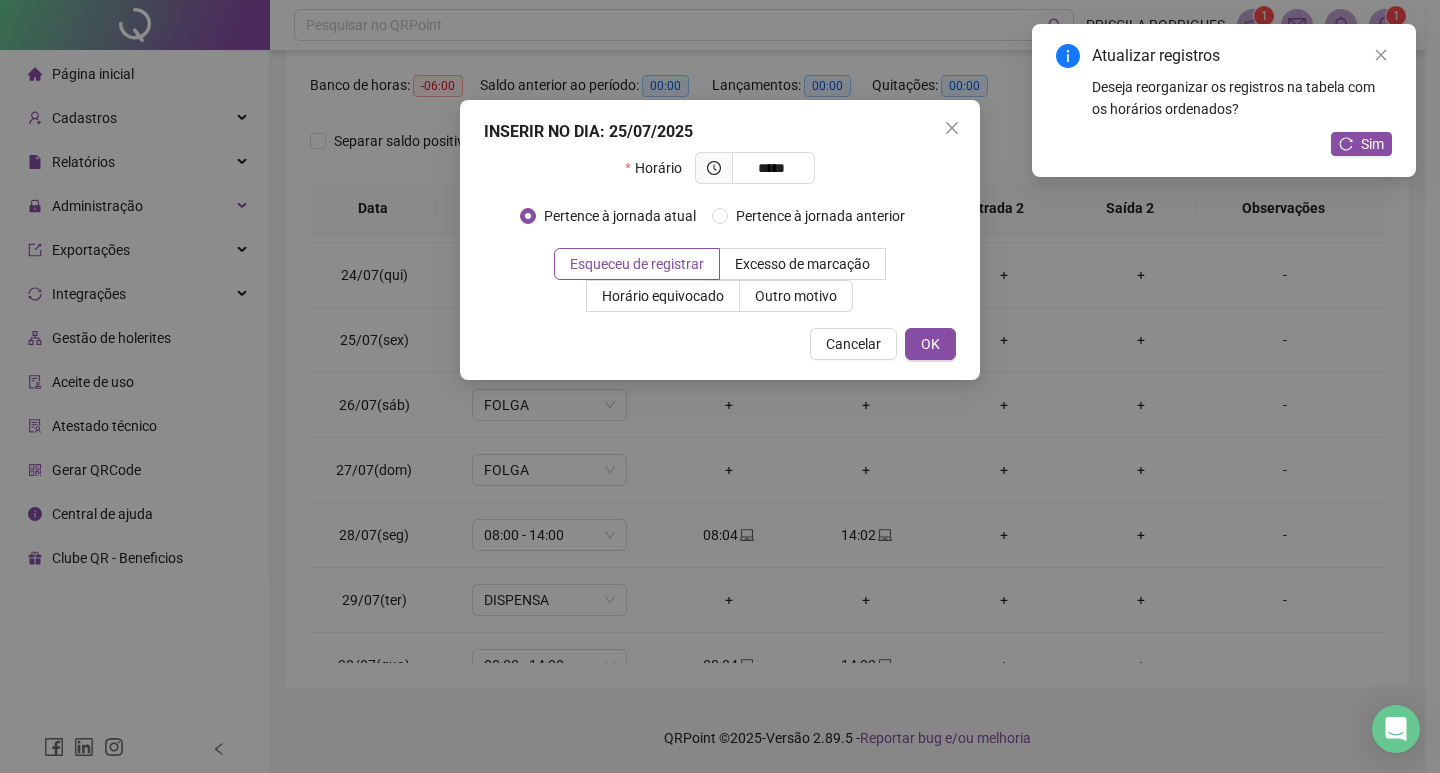 click on "INSERIR NO DIA :   25/07/2025 Horário ***** Pertence à jornada atual Pertence à jornada anterior Esqueceu de registrar Excesso de marcação Horário equivocado Outro motivo Motivo Cancelar OK" at bounding box center [720, 240] 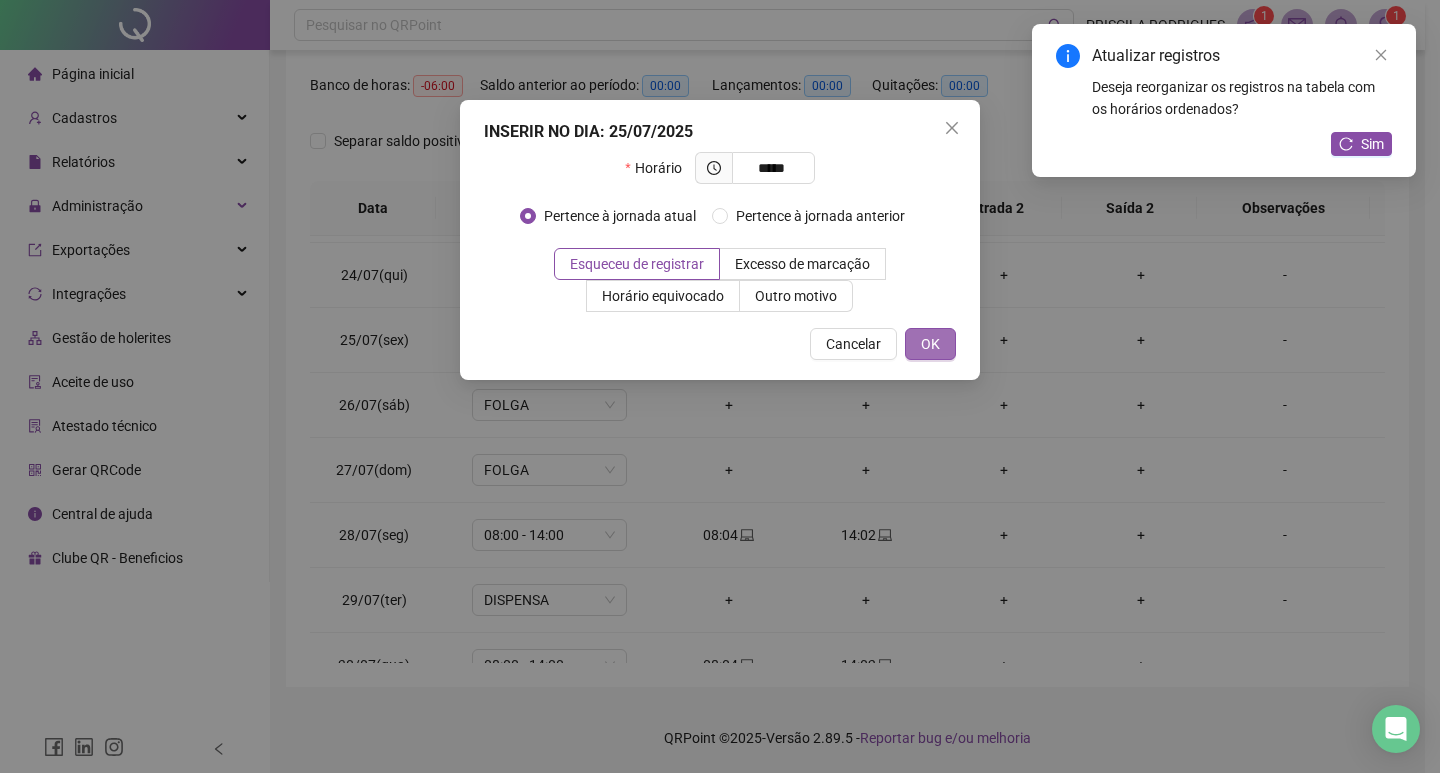 click on "OK" at bounding box center [930, 344] 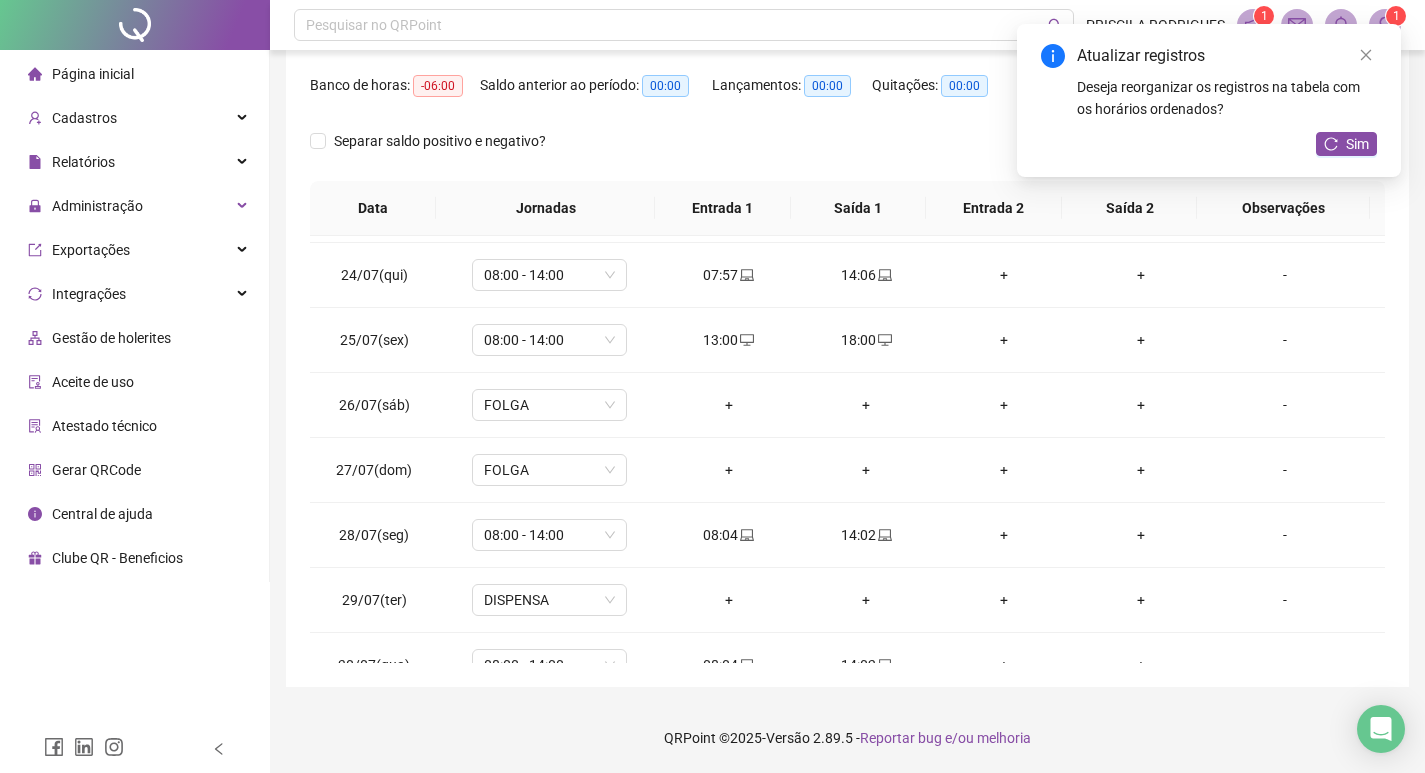 click on "Atualizar registros Deseja reorganizar os registros na tabela com os horários ordenados? Sim" at bounding box center [1209, 100] 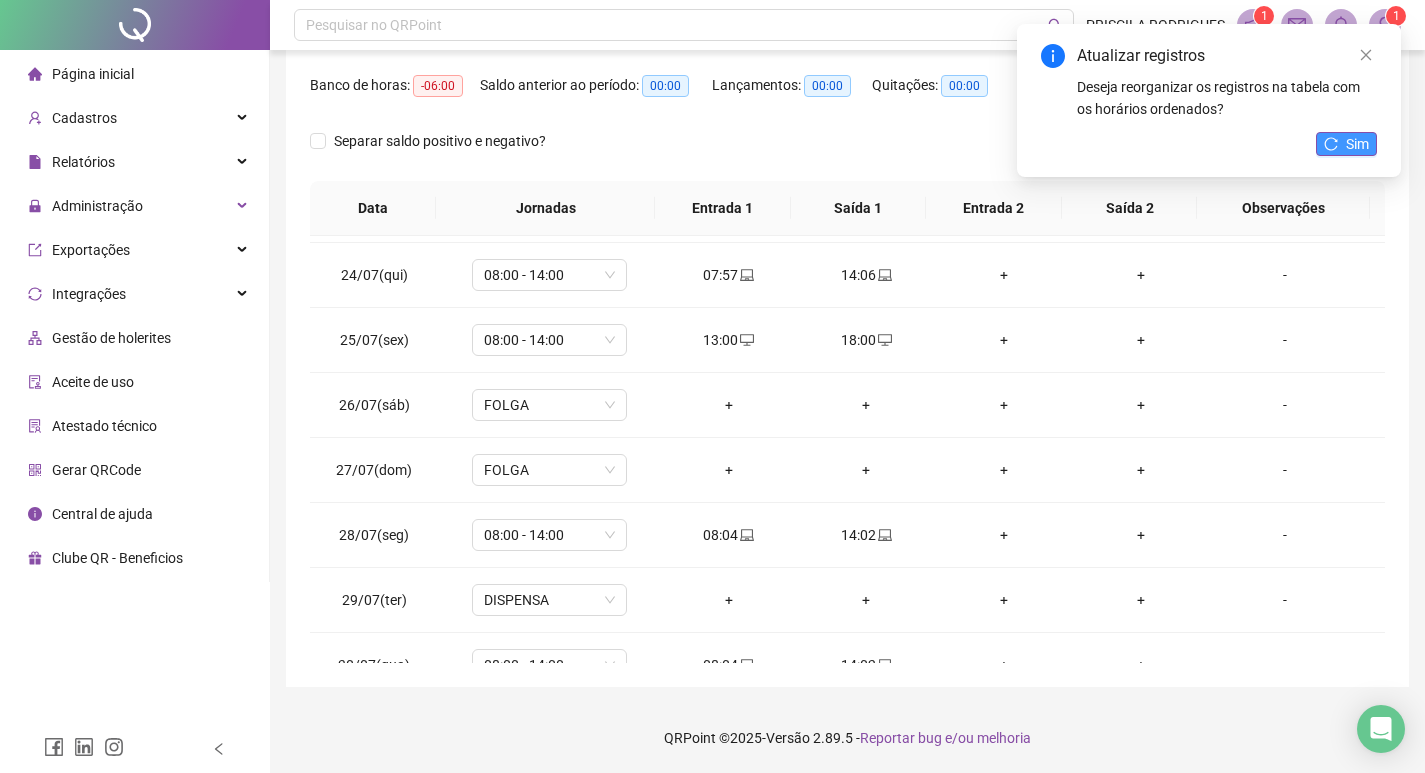 click 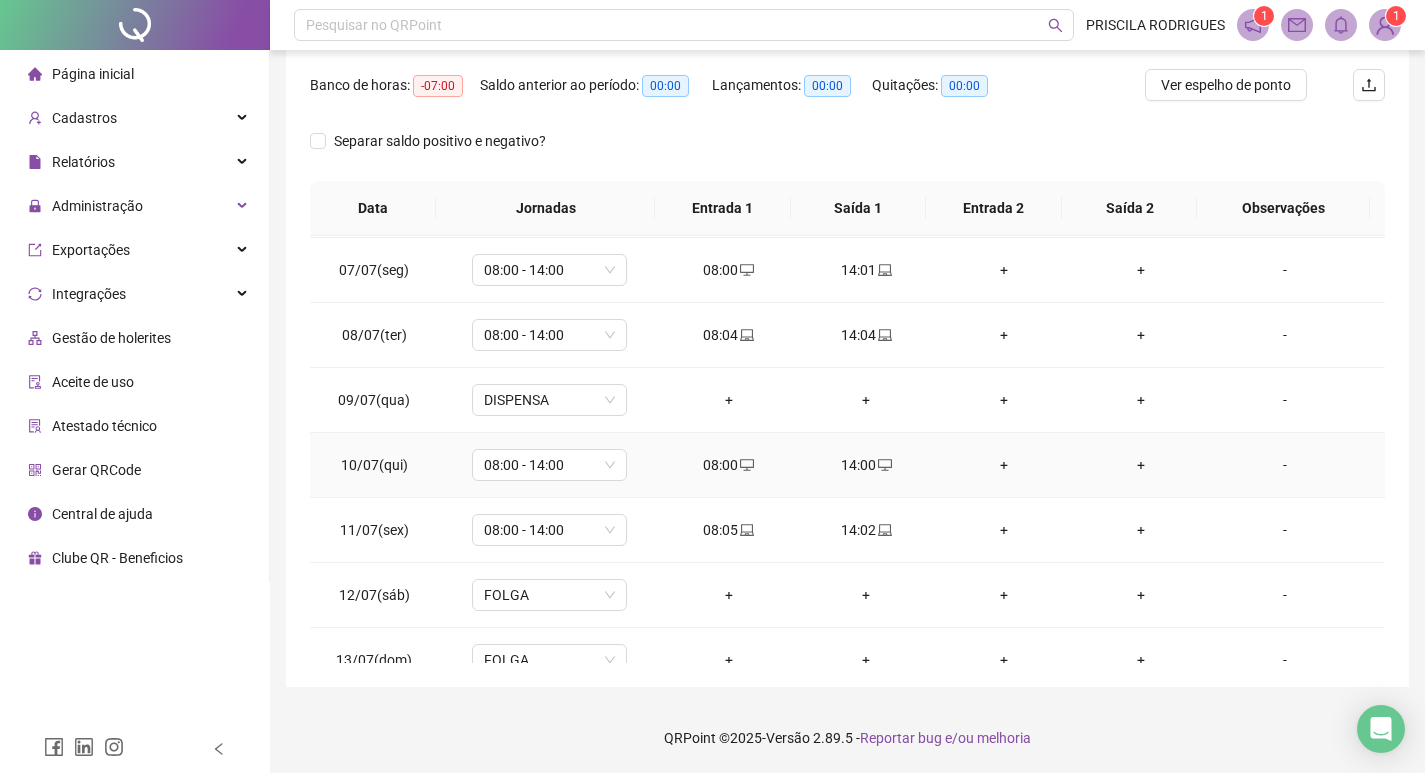 scroll, scrollTop: 0, scrollLeft: 0, axis: both 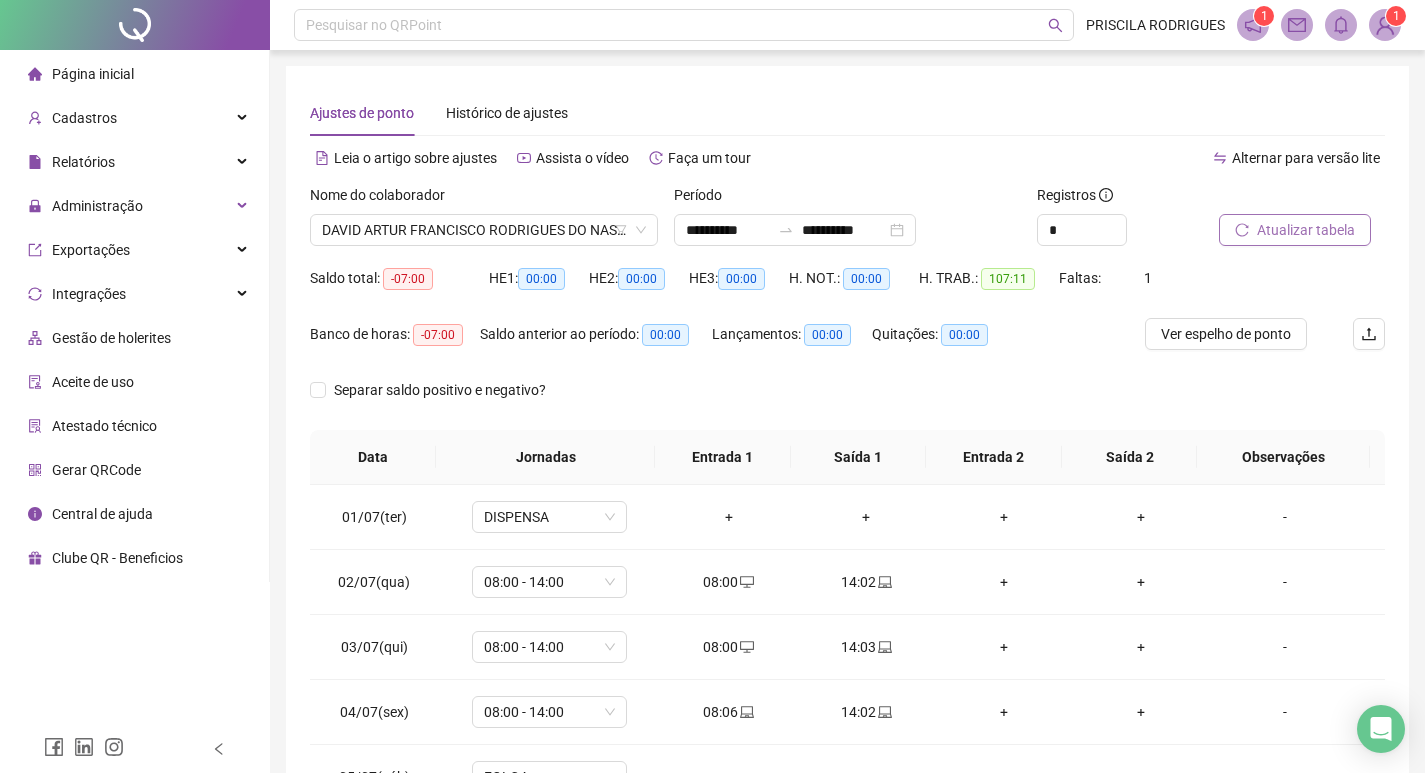 click on "Atualizar tabela" at bounding box center (1306, 230) 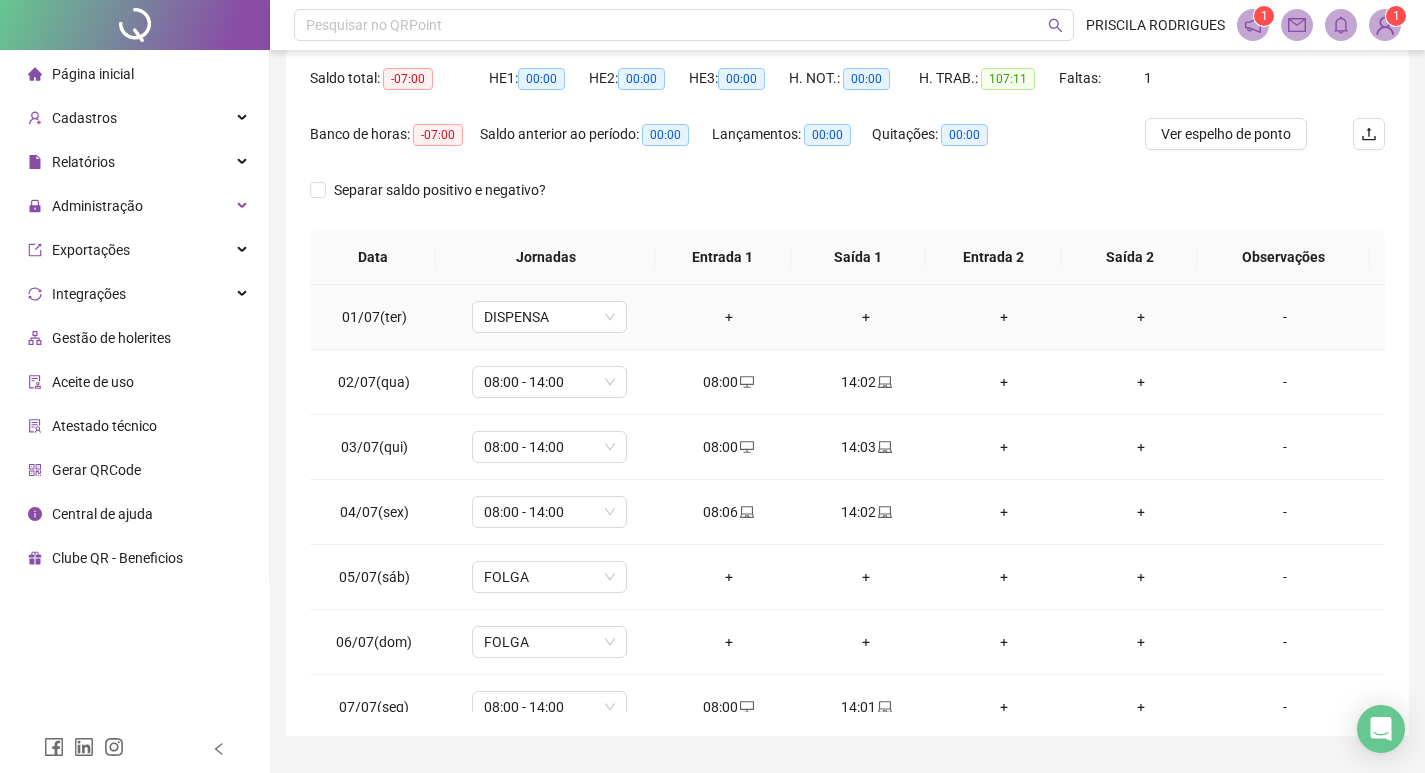 scroll, scrollTop: 249, scrollLeft: 0, axis: vertical 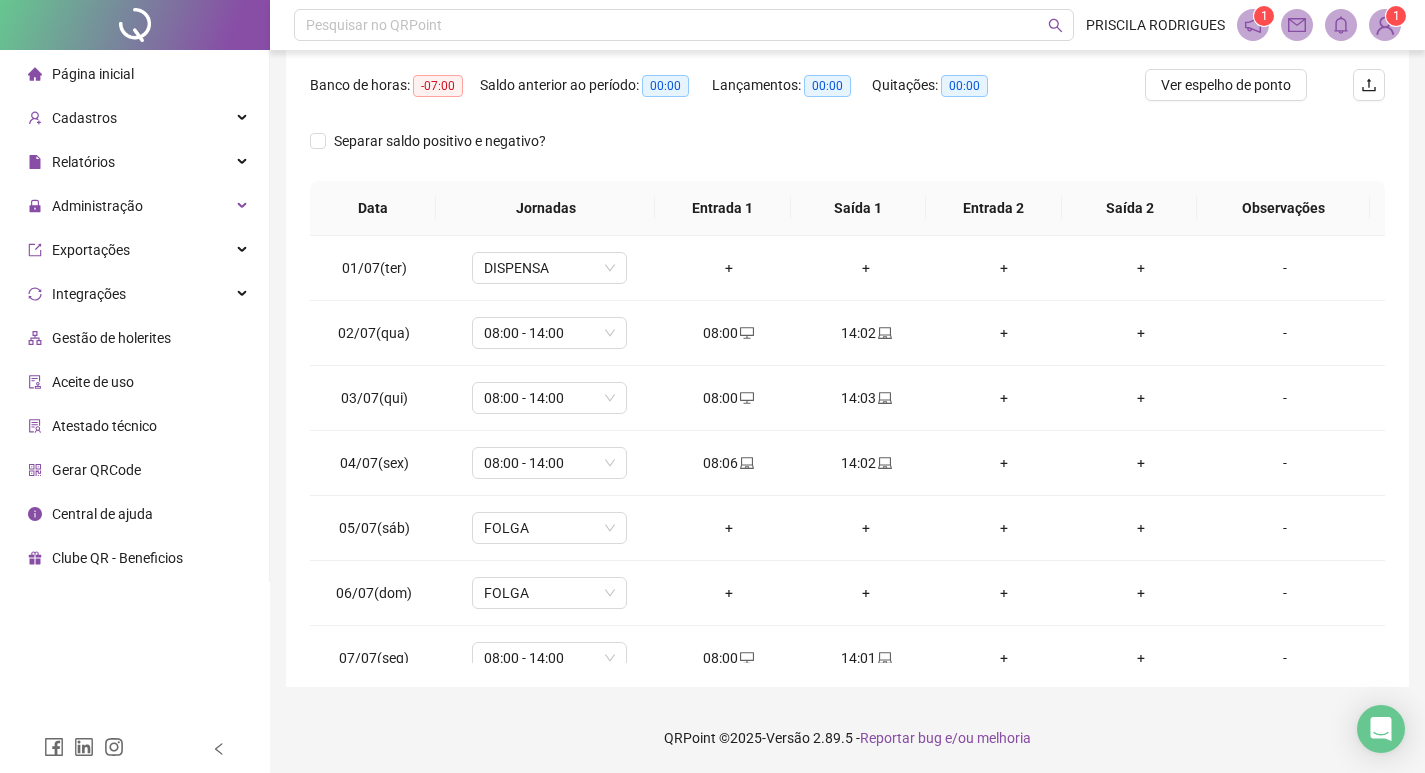 click on "Ver espelho de ponto" at bounding box center [1234, 97] 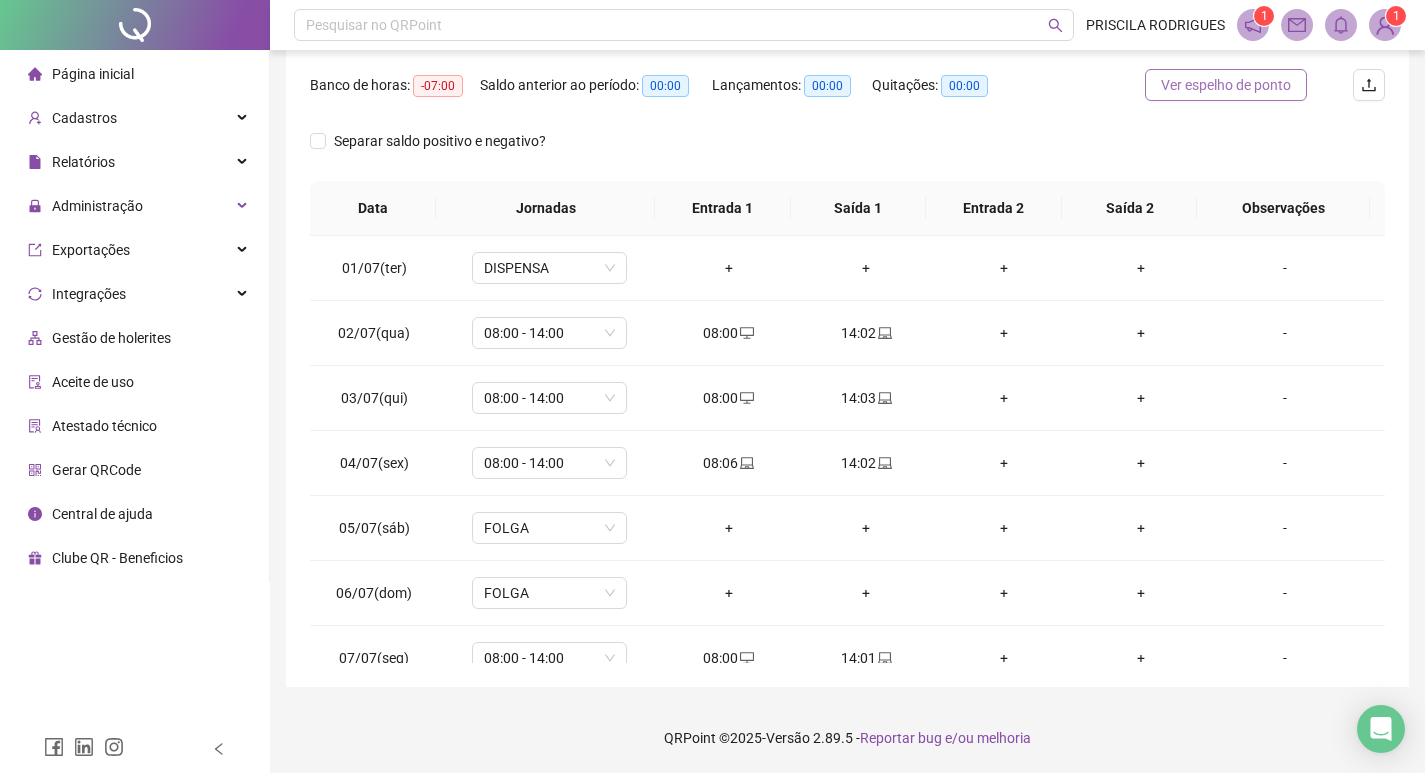 click on "Ver espelho de ponto" at bounding box center (1226, 85) 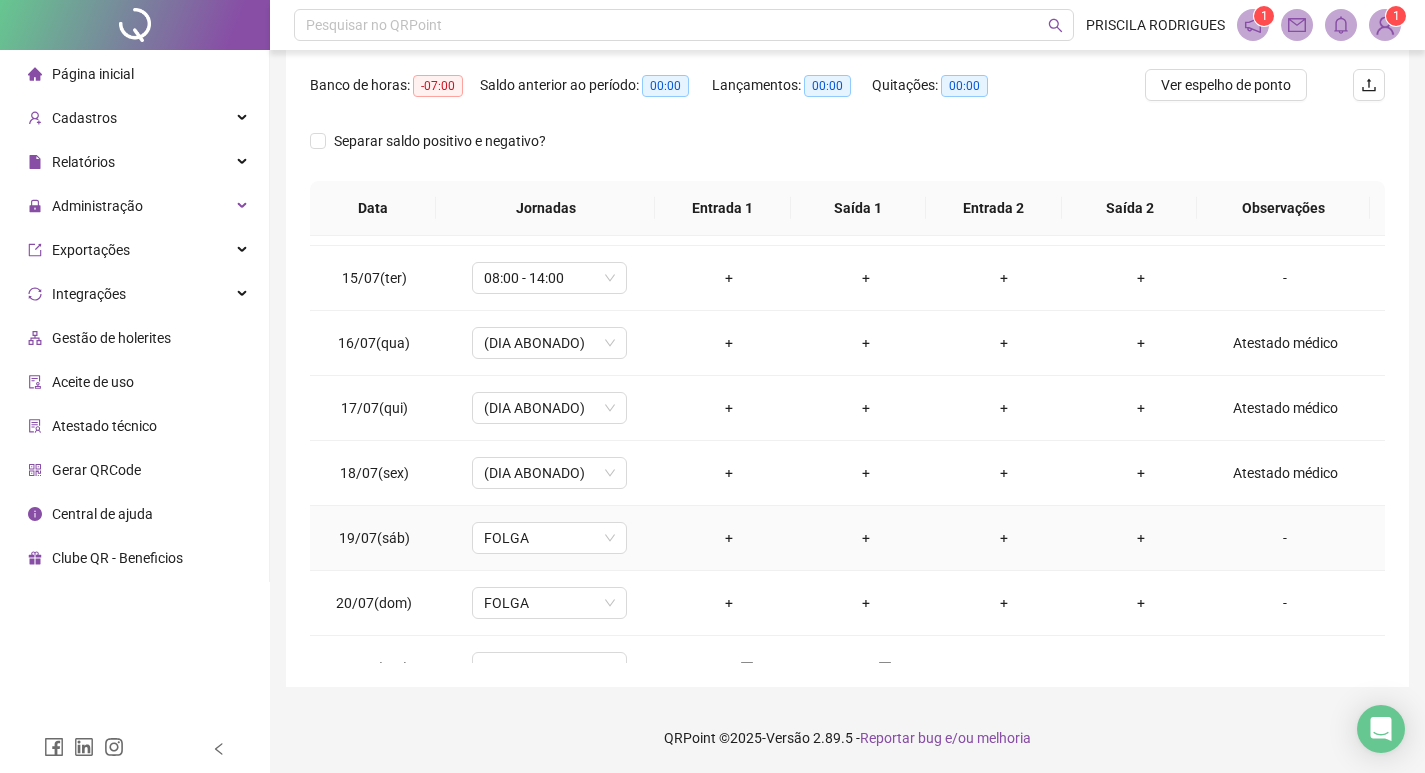 scroll, scrollTop: 800, scrollLeft: 0, axis: vertical 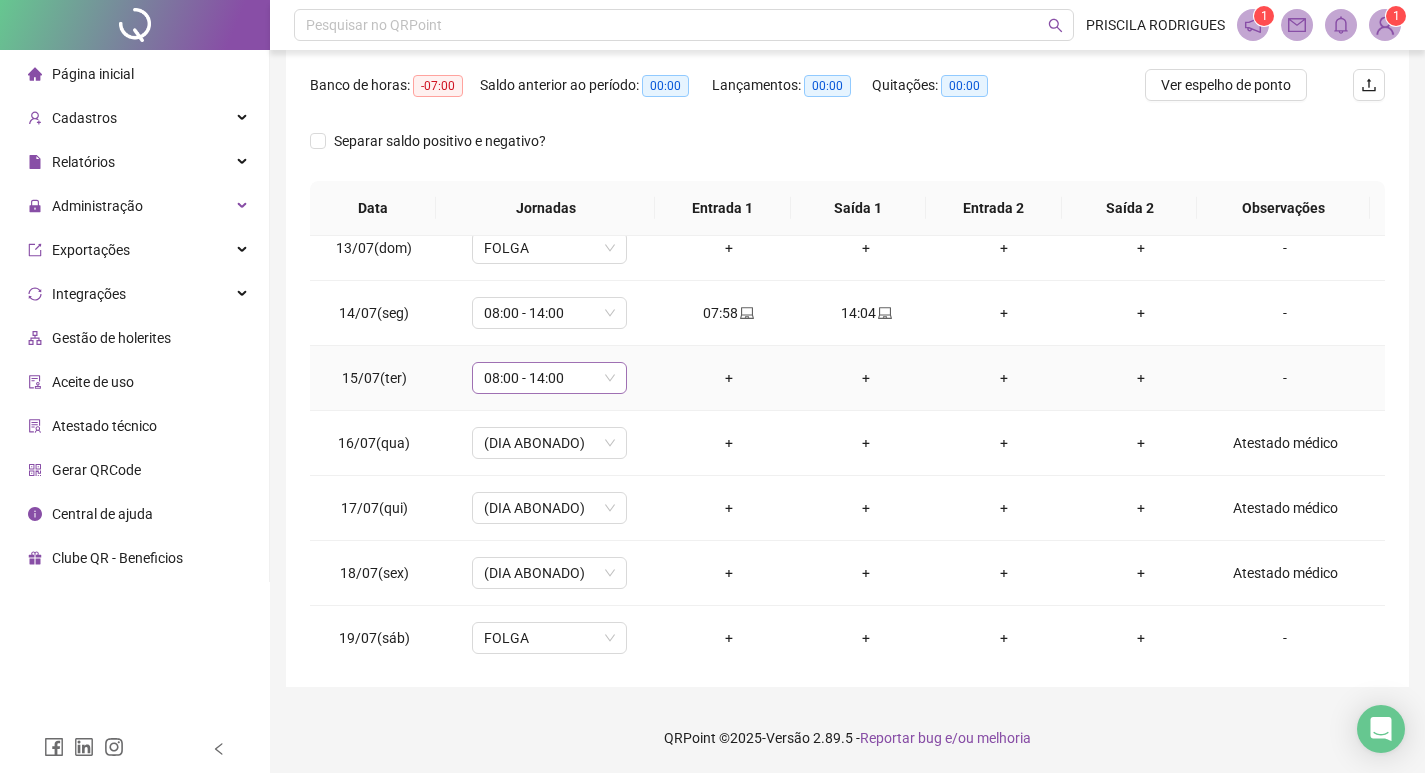 click on "08:00 - 14:00" at bounding box center [549, 378] 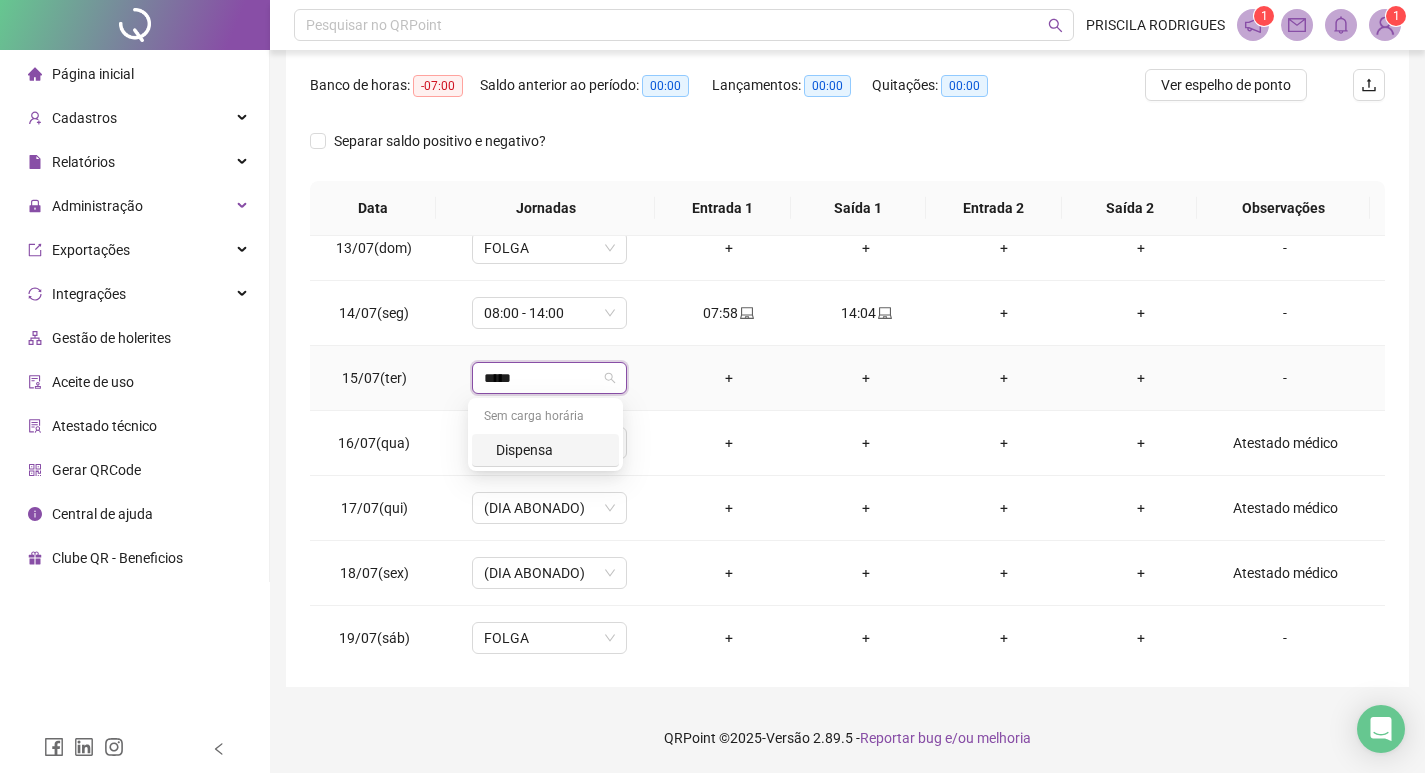 type on "******" 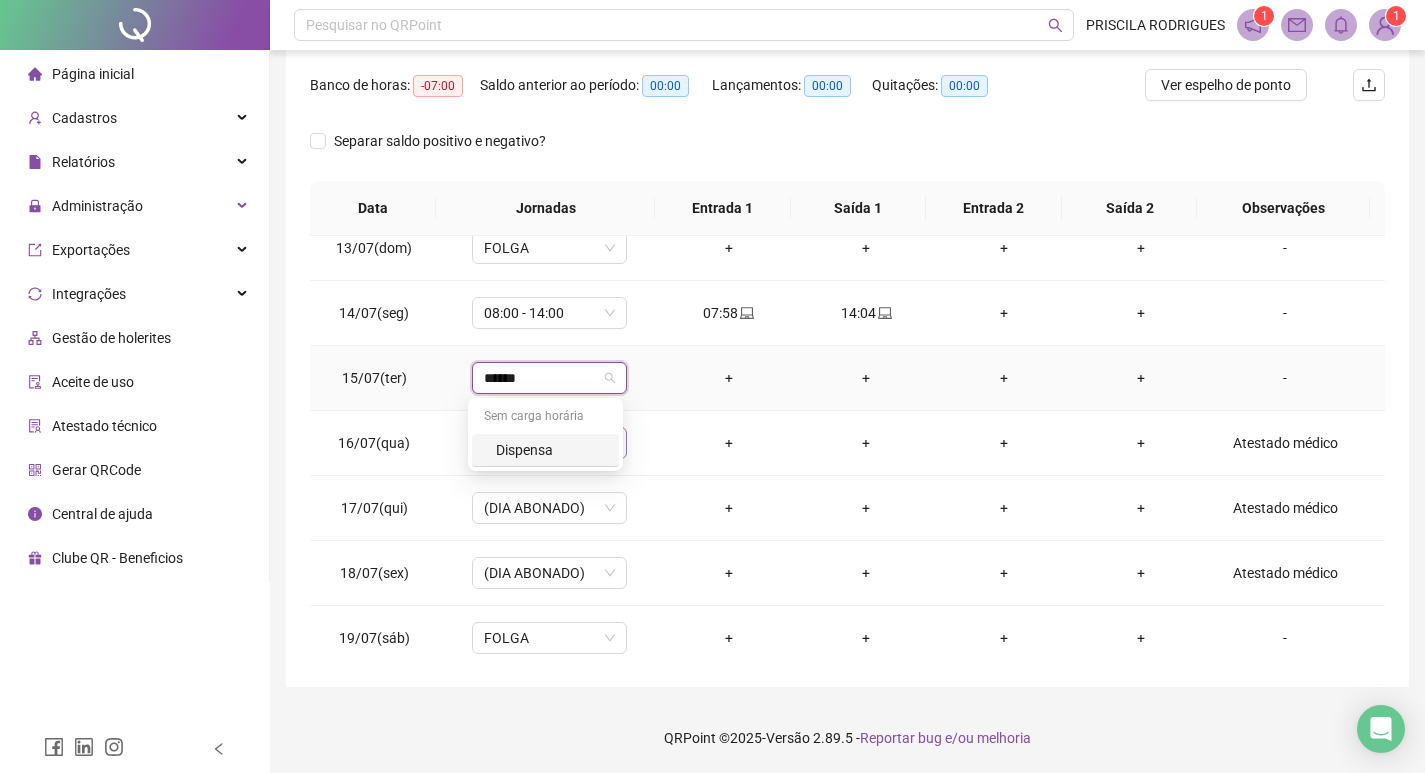 click on "Dispensa" at bounding box center [551, 450] 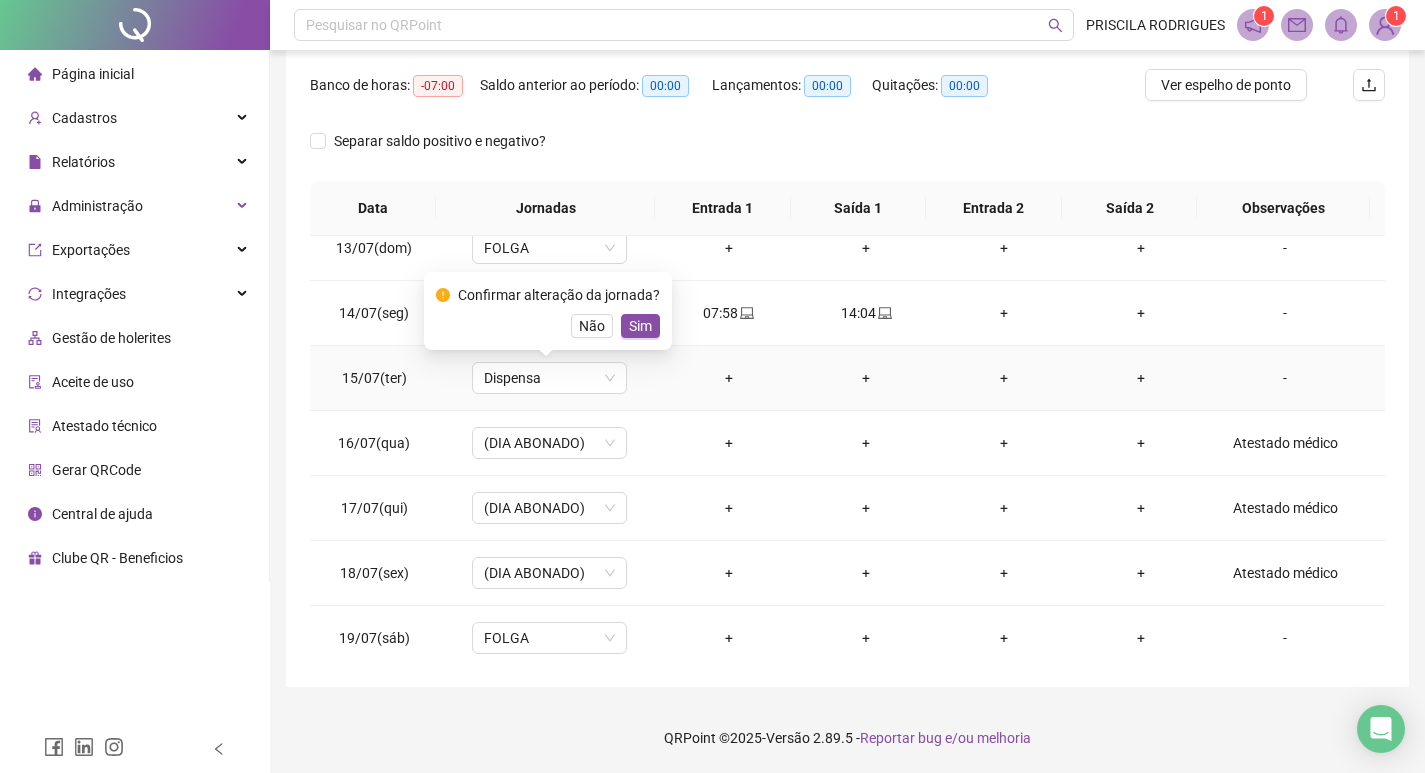 click on "Sim" at bounding box center [640, 326] 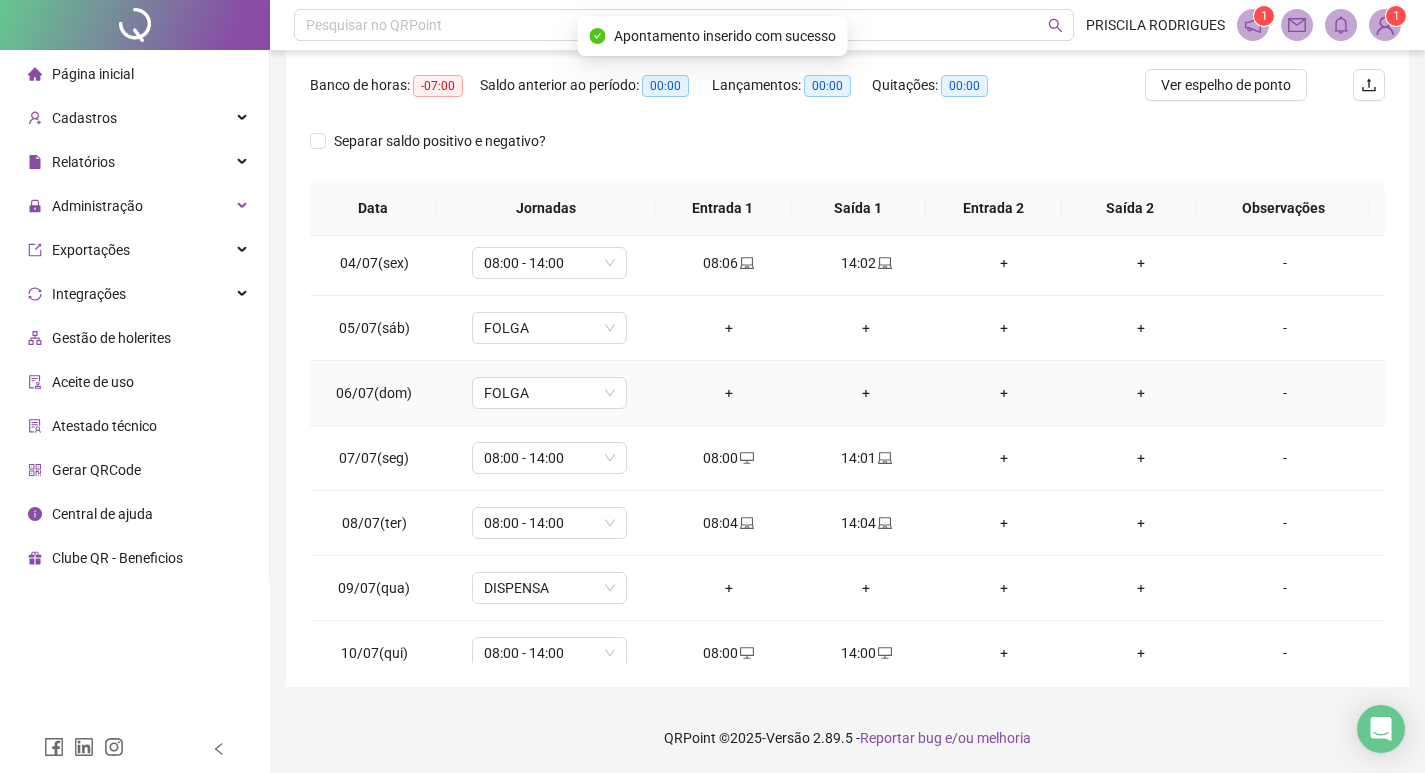 scroll, scrollTop: 0, scrollLeft: 0, axis: both 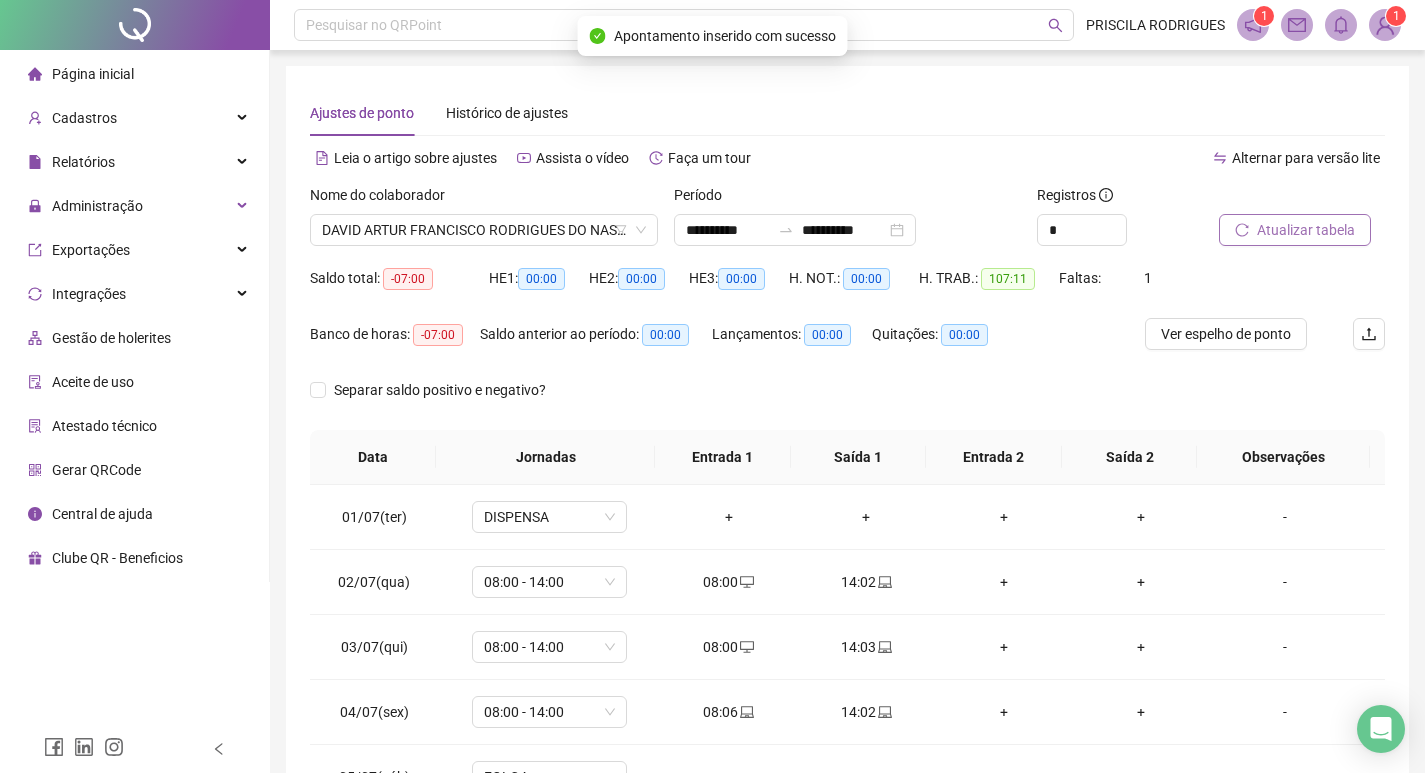 click on "Atualizar tabela" at bounding box center [1306, 230] 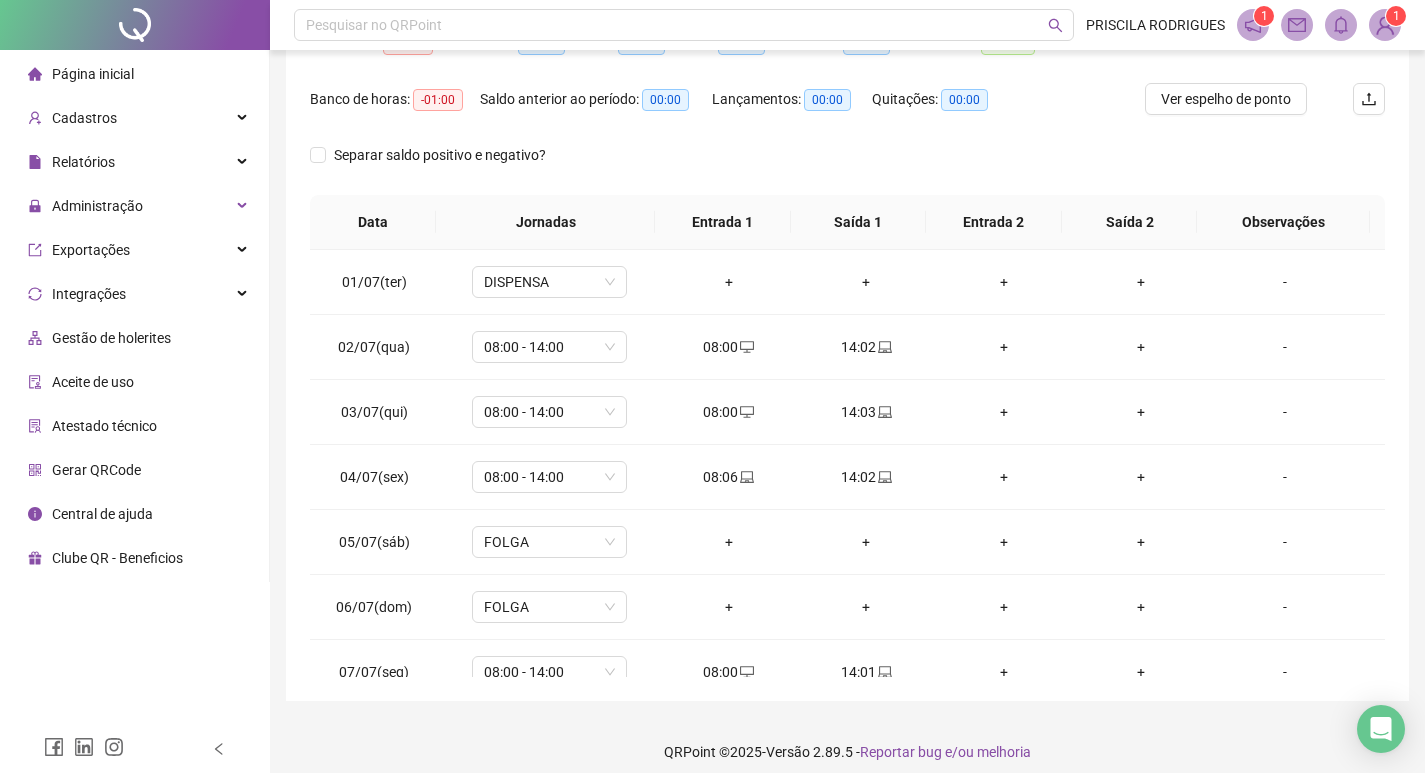scroll, scrollTop: 249, scrollLeft: 0, axis: vertical 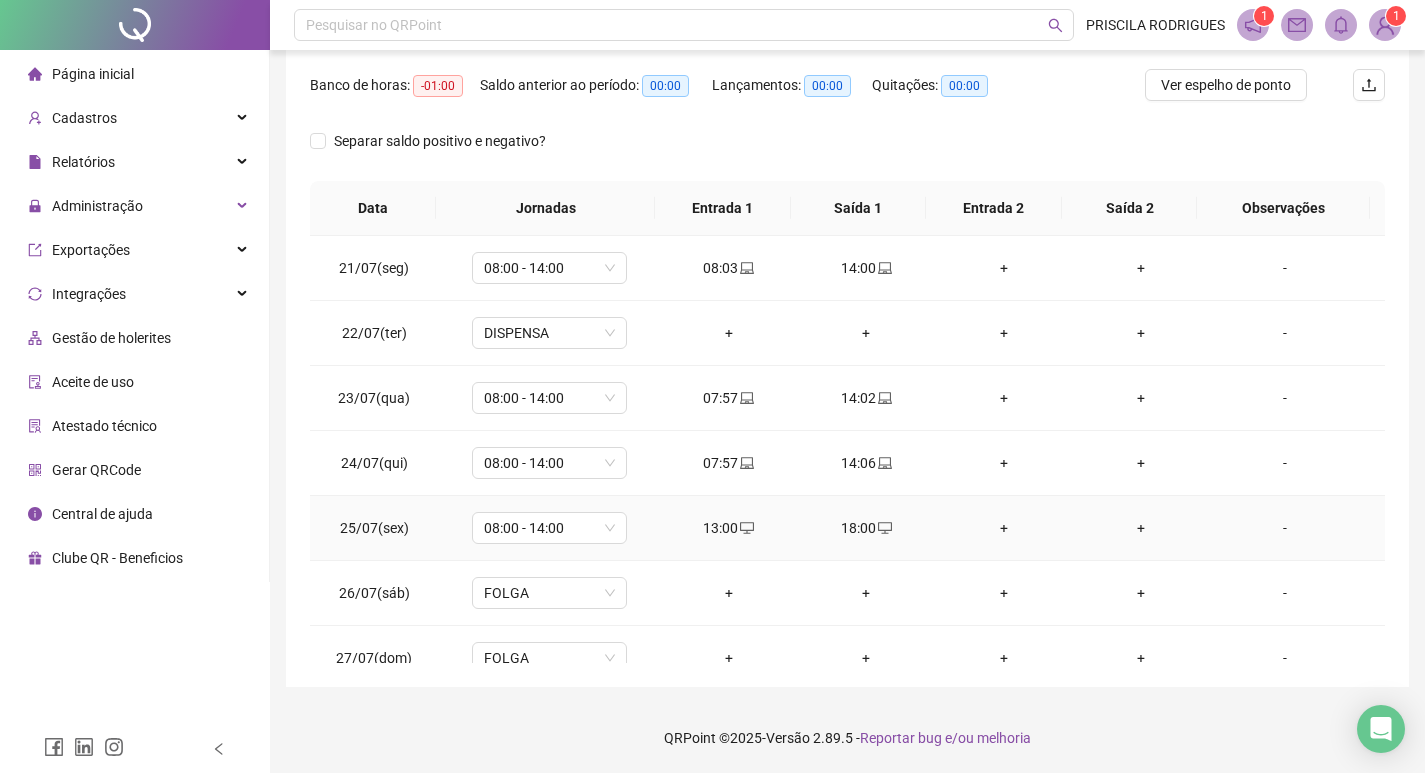 click 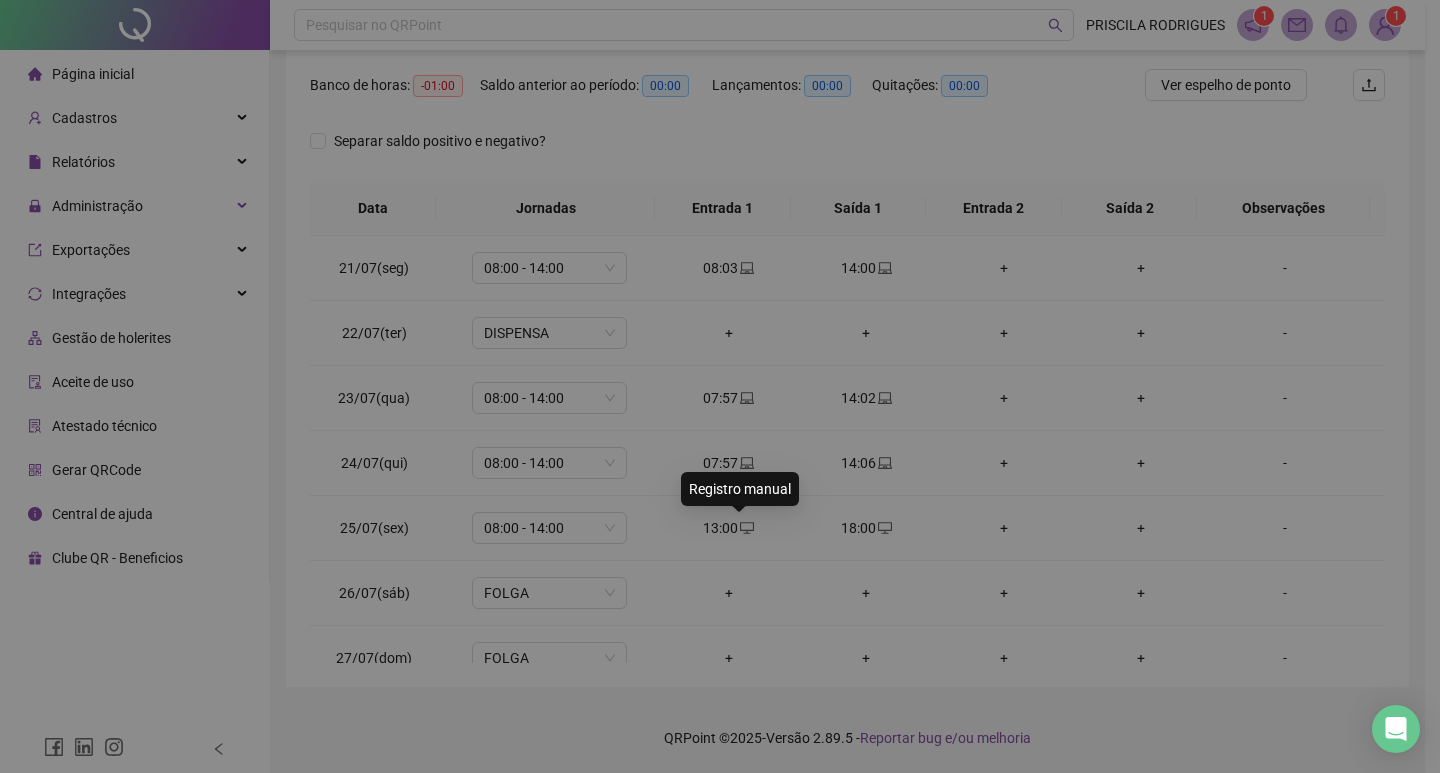 type on "**********" 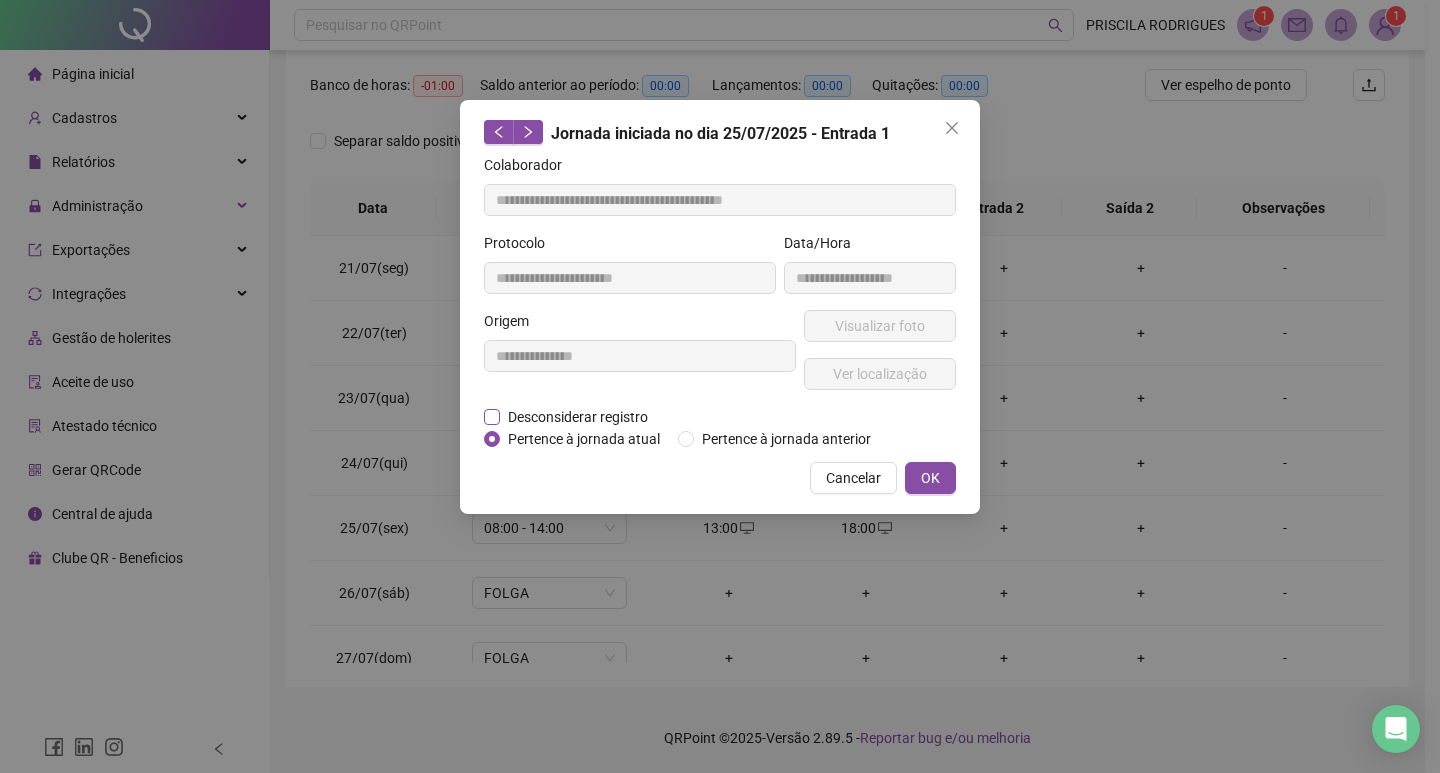 click on "Desconsiderar registro" at bounding box center [578, 417] 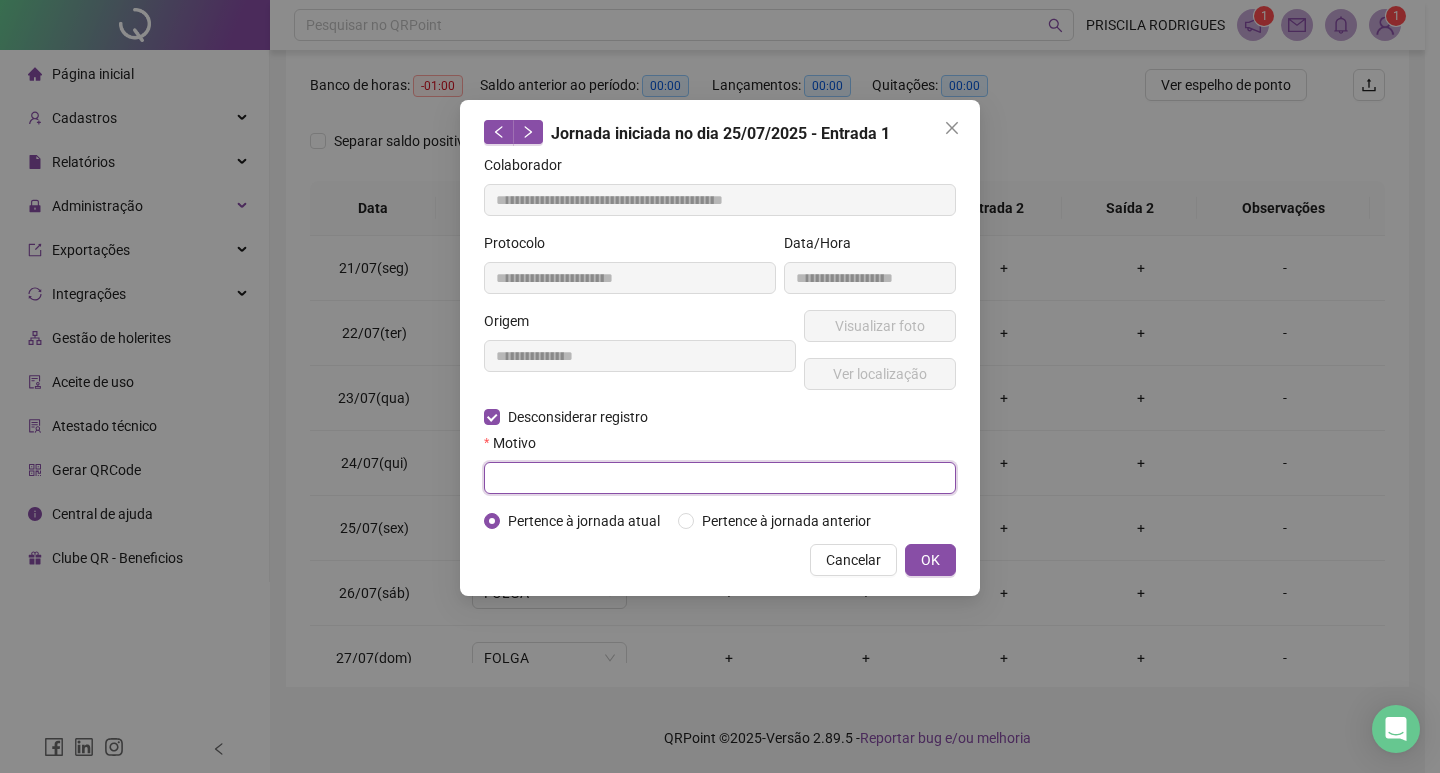 drag, startPoint x: 502, startPoint y: 474, endPoint x: 514, endPoint y: 477, distance: 12.369317 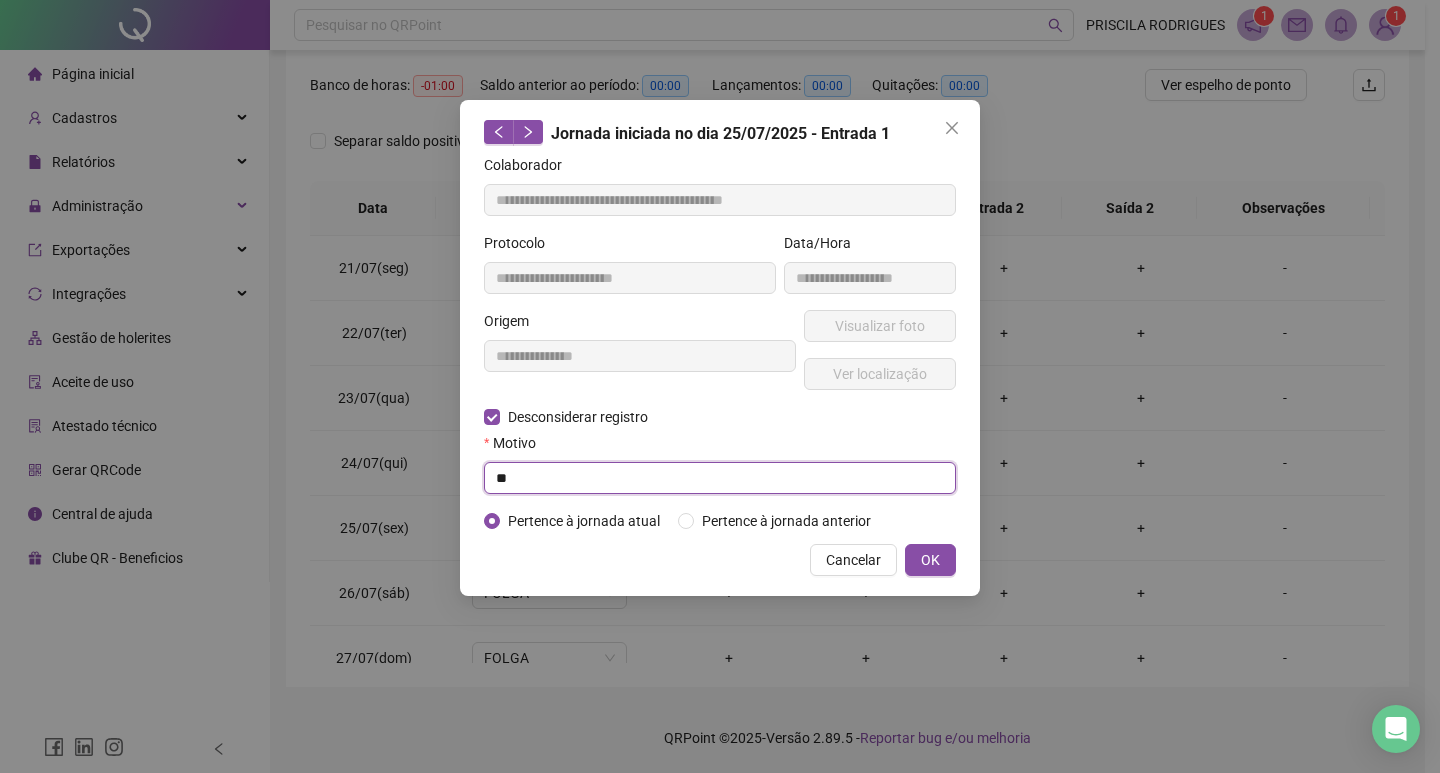 type on "*" 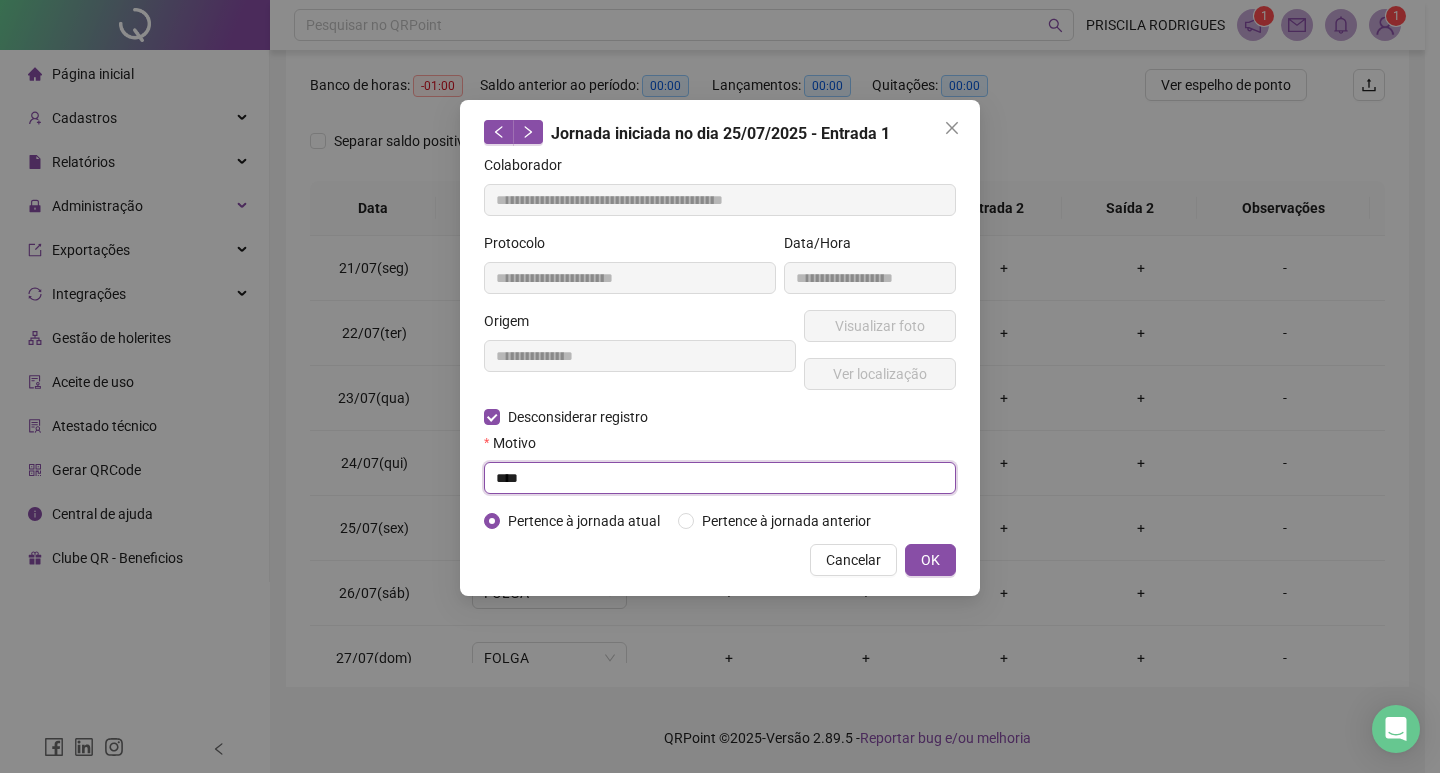 type on "****" 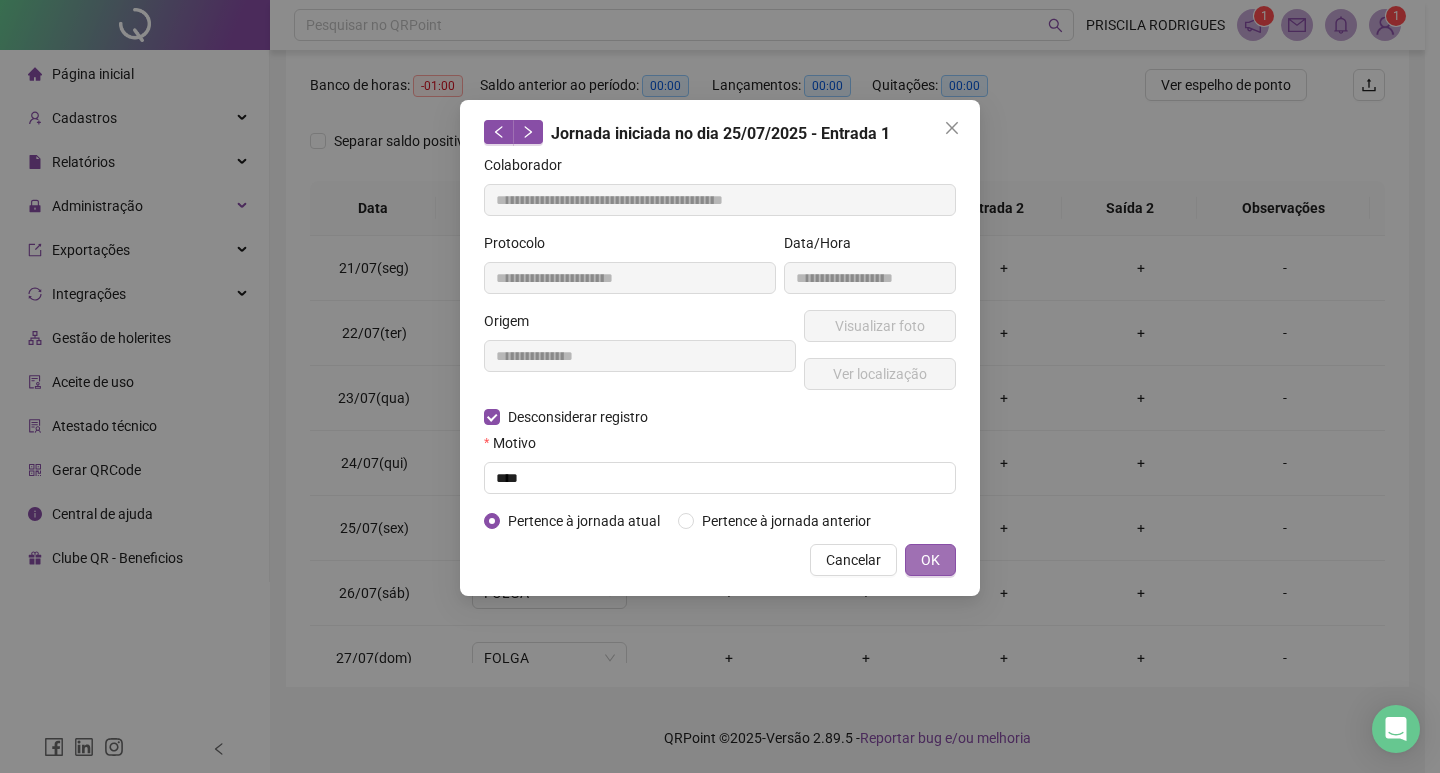 click on "**********" at bounding box center [720, 348] 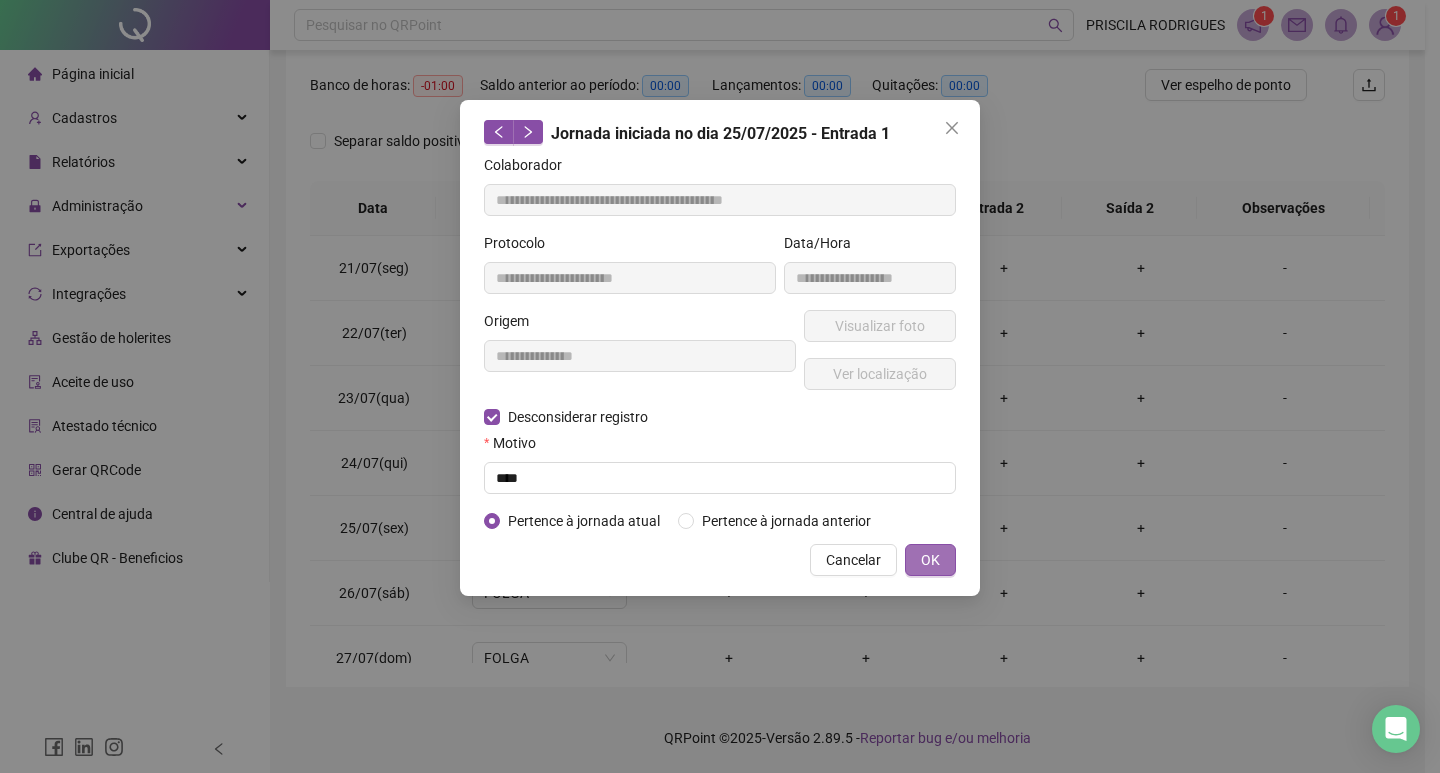click on "OK" at bounding box center (930, 560) 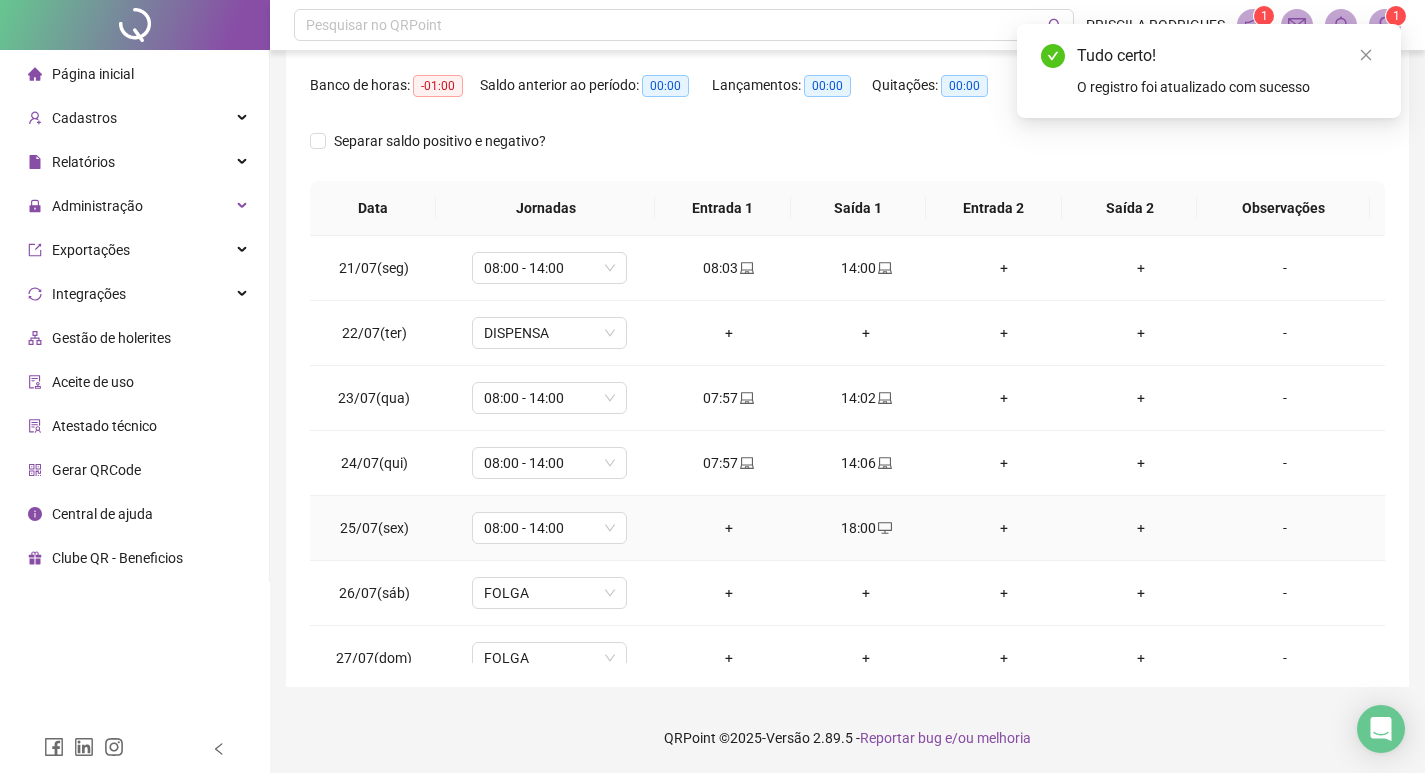 drag, startPoint x: 719, startPoint y: 522, endPoint x: 740, endPoint y: 523, distance: 21.023796 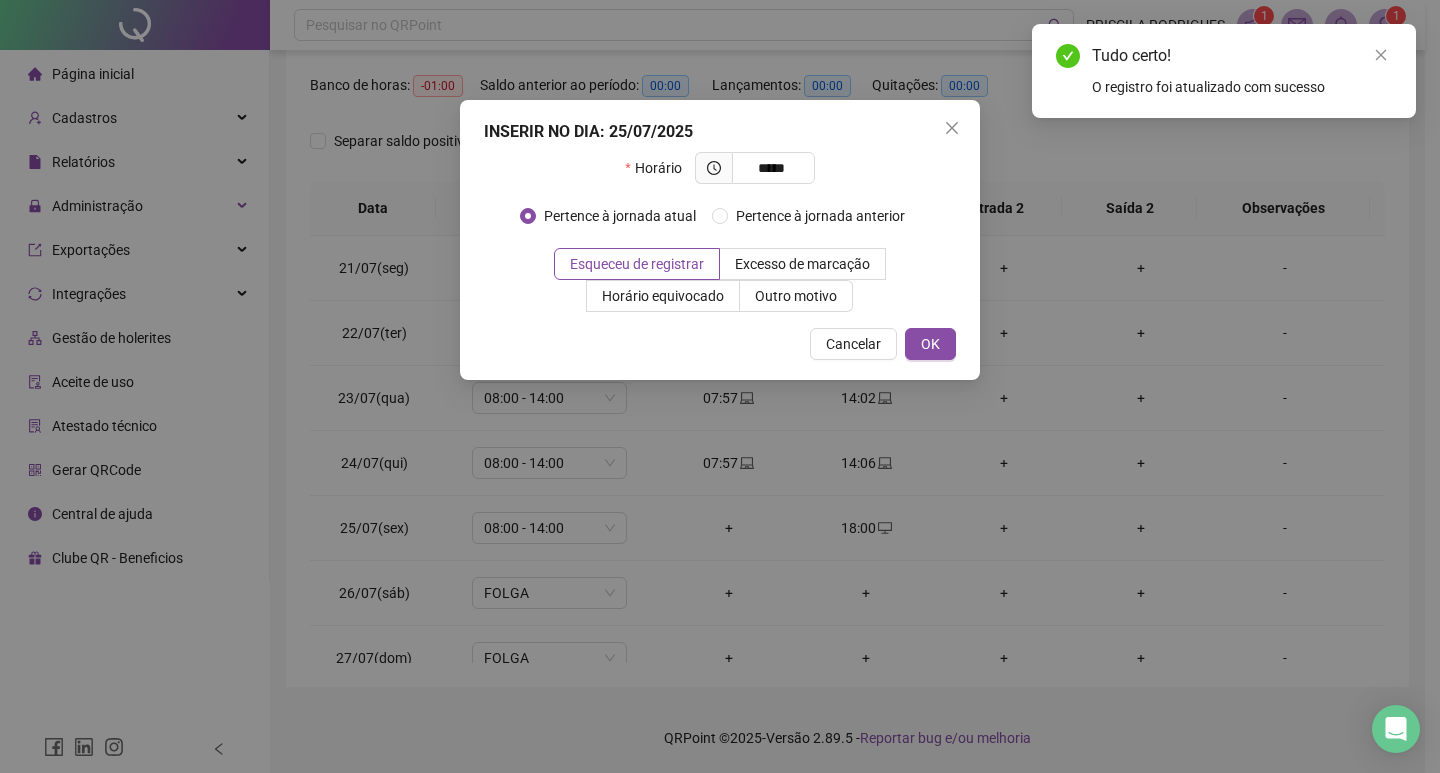 type on "*****" 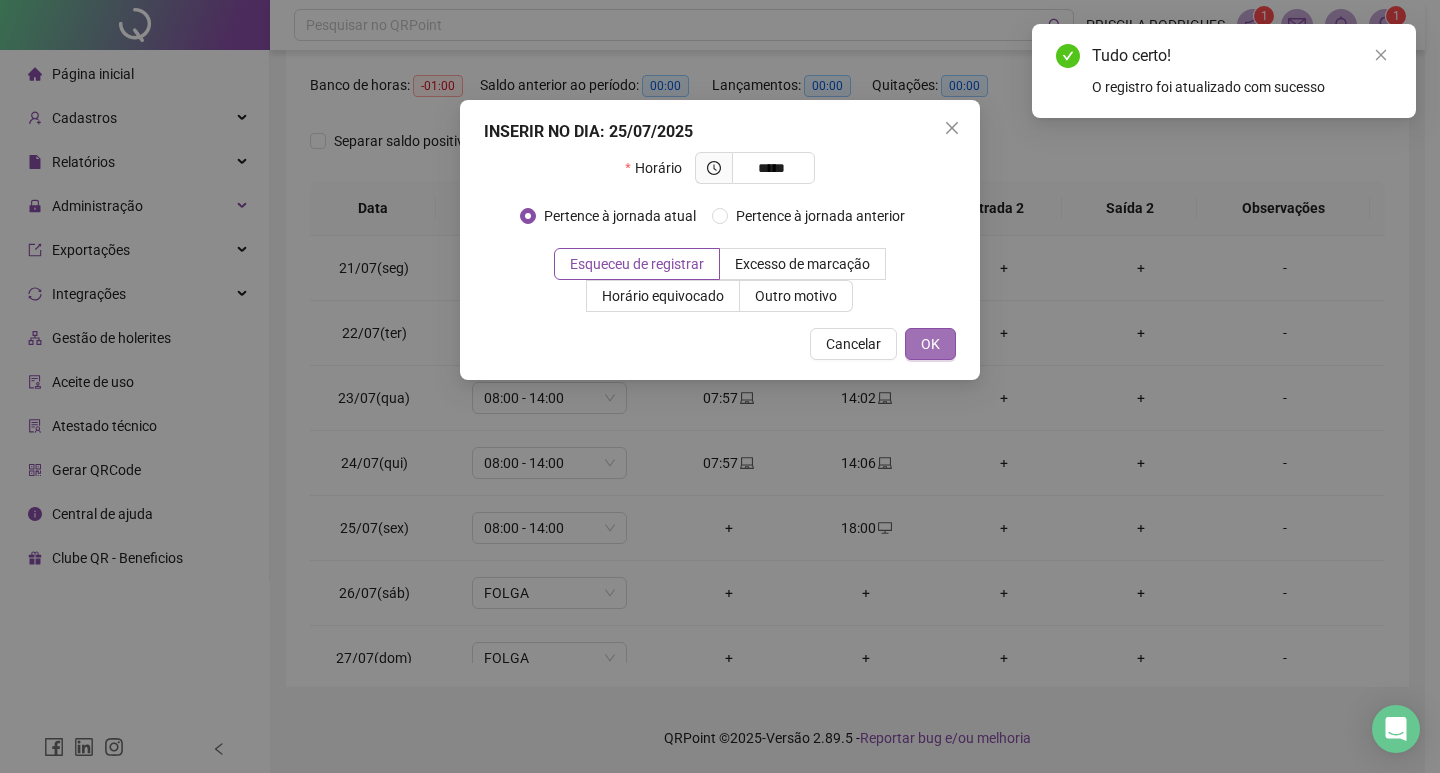 click on "INSERIR NO DIA :   25/07/2025 Horário ***** Pertence à jornada atual Pertence à jornada anterior Esqueceu de registrar Excesso de marcação Horário equivocado Outro motivo Motivo Cancelar OK" at bounding box center (720, 240) 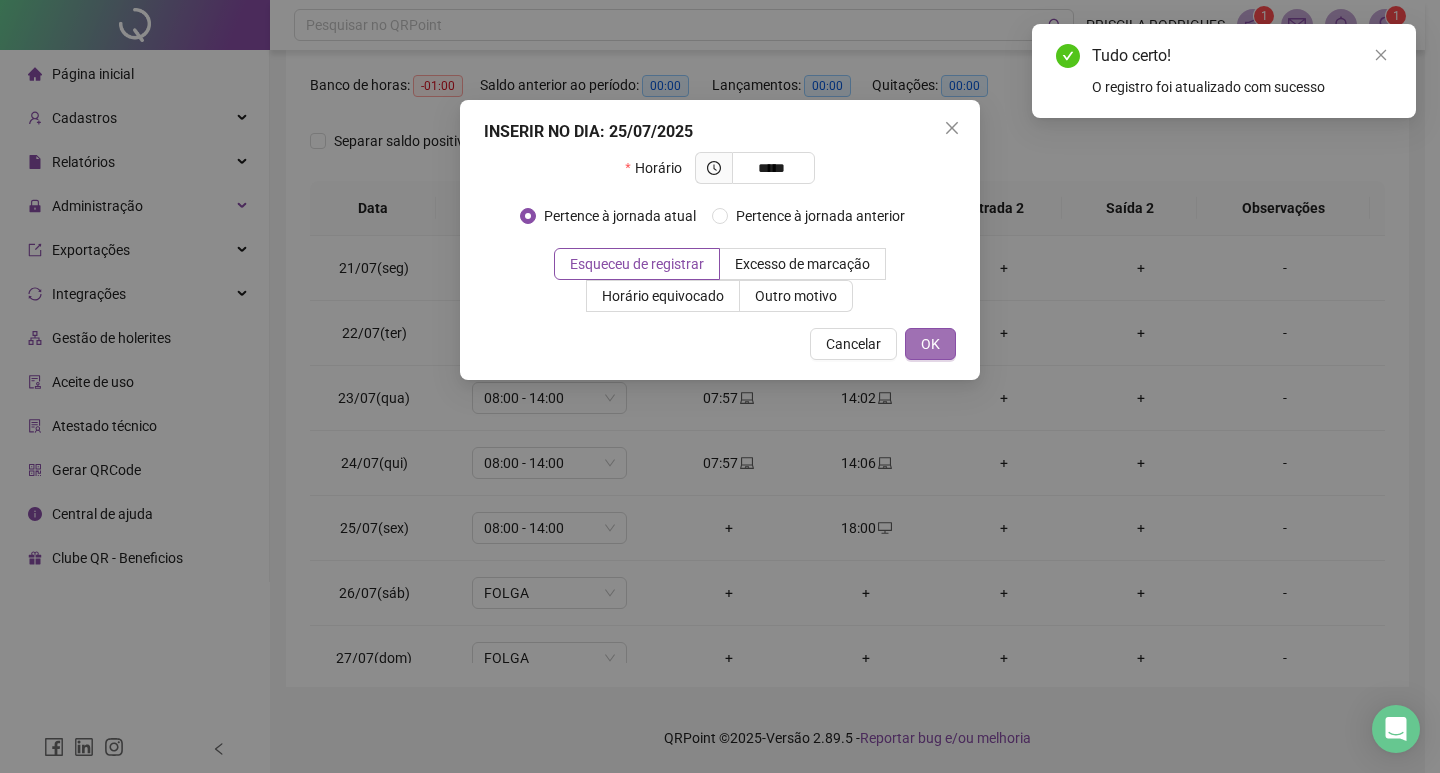 click on "OK" at bounding box center (930, 344) 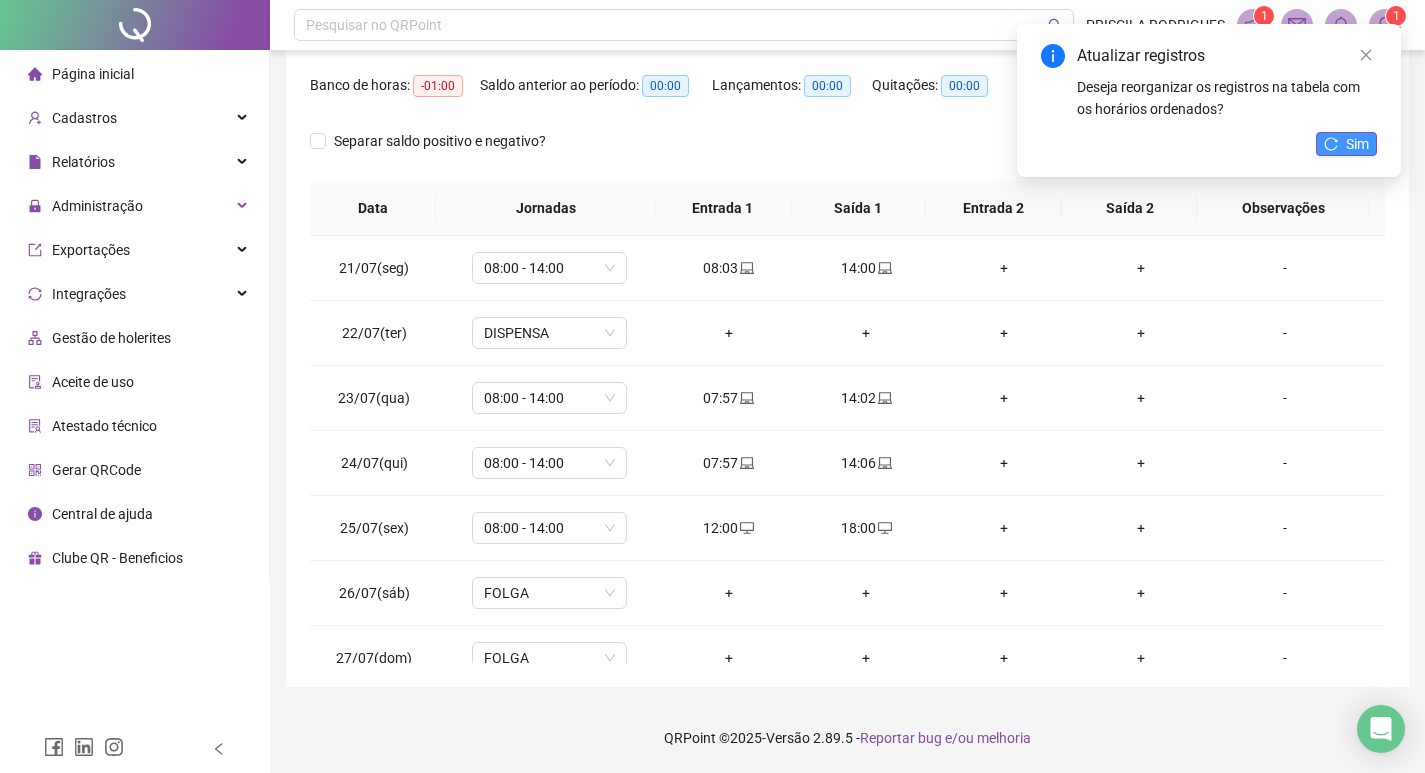click on "Sim" at bounding box center [1357, 144] 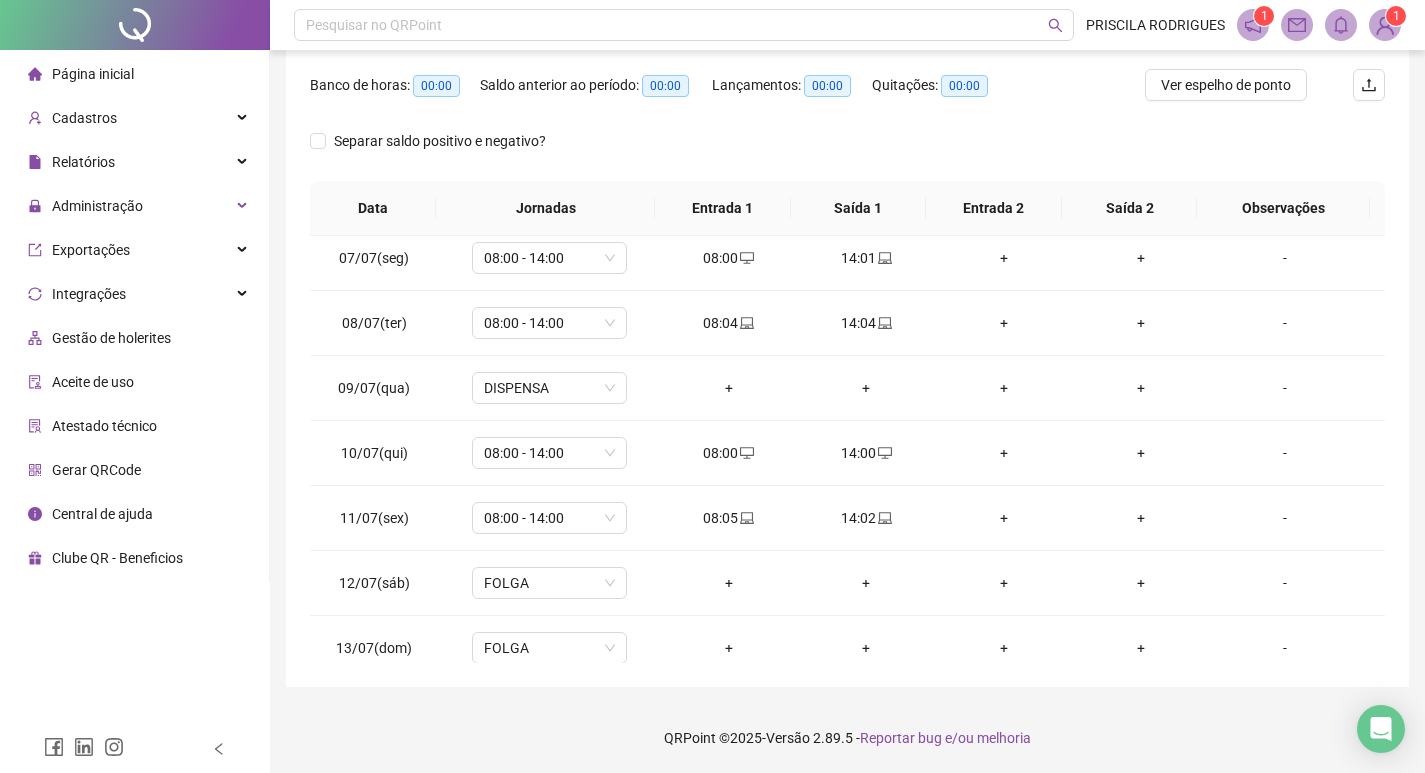 scroll, scrollTop: 0, scrollLeft: 0, axis: both 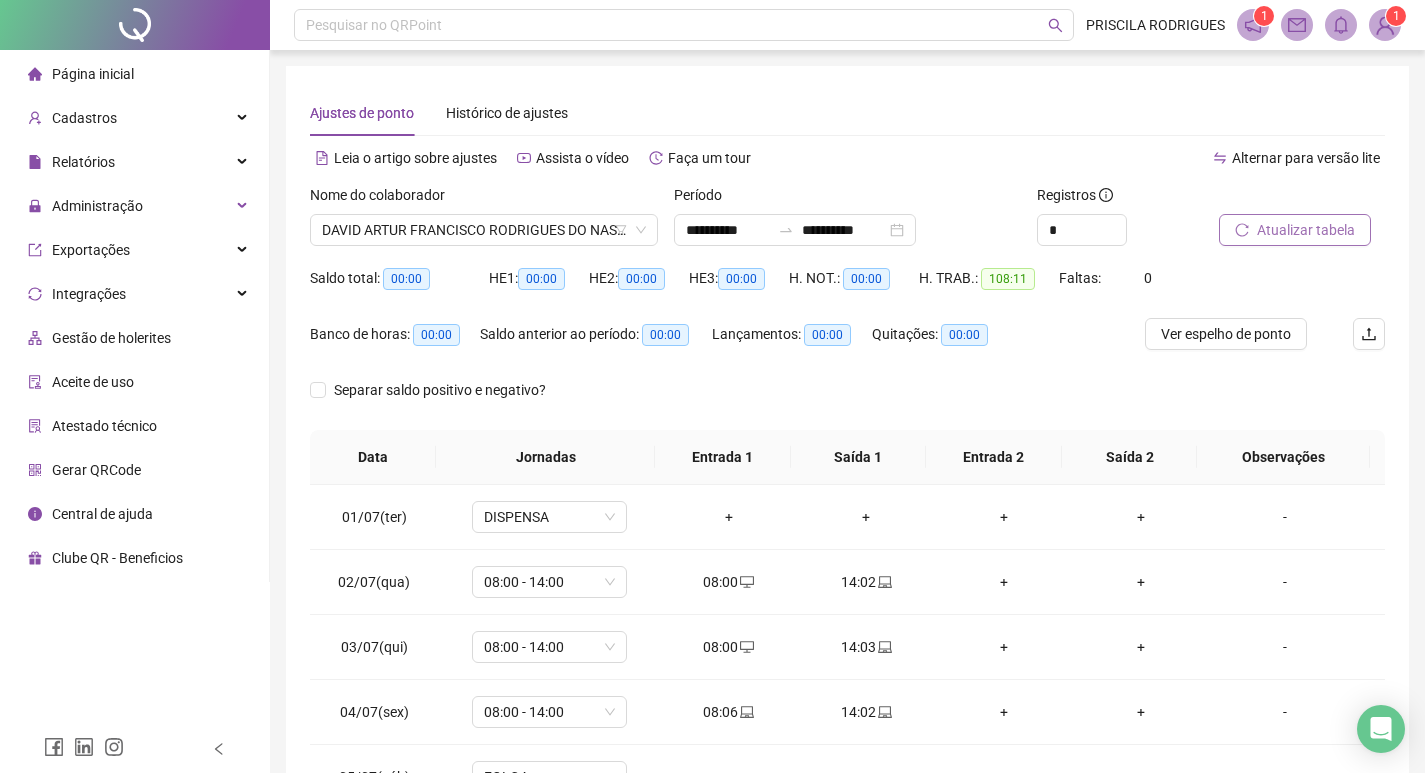 click on "Atualizar tabela" at bounding box center (1306, 230) 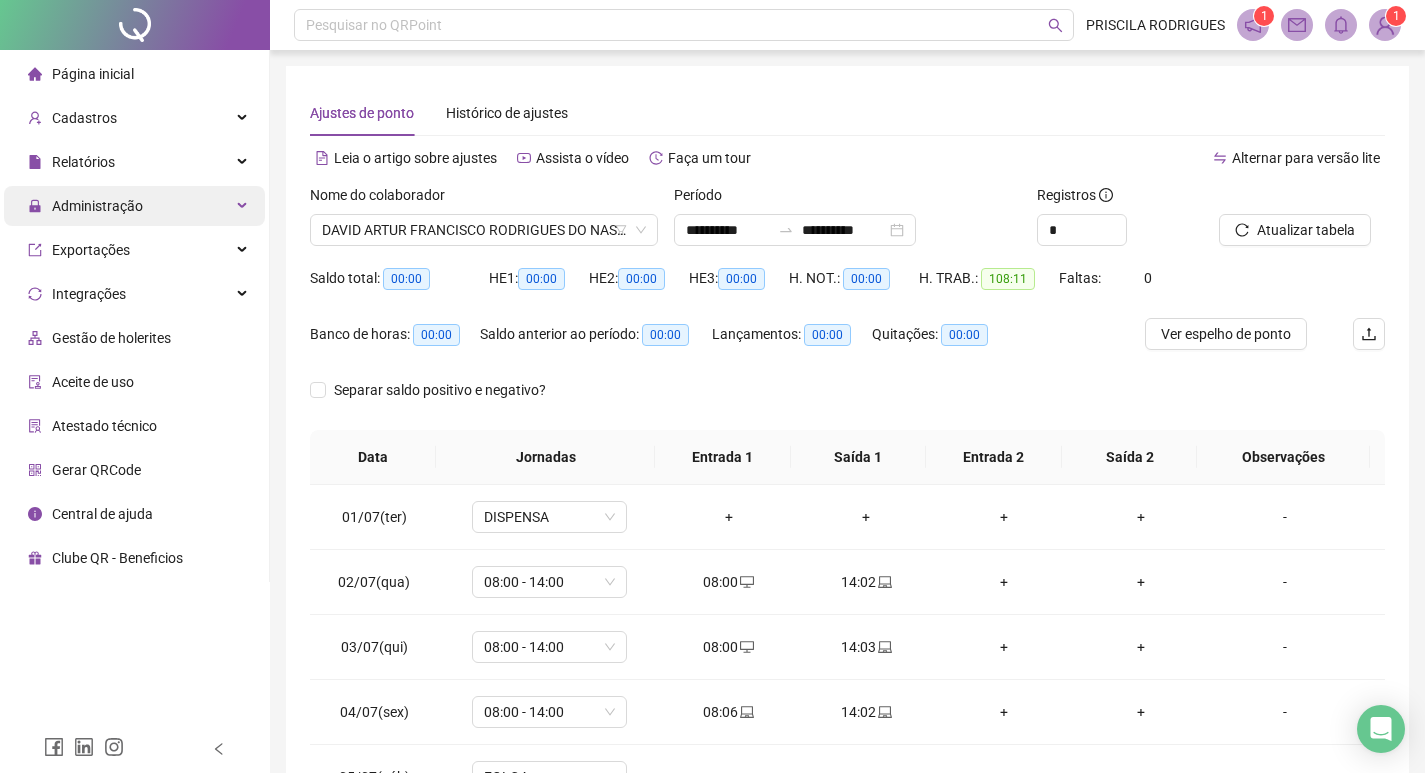 click on "Administração" at bounding box center (97, 206) 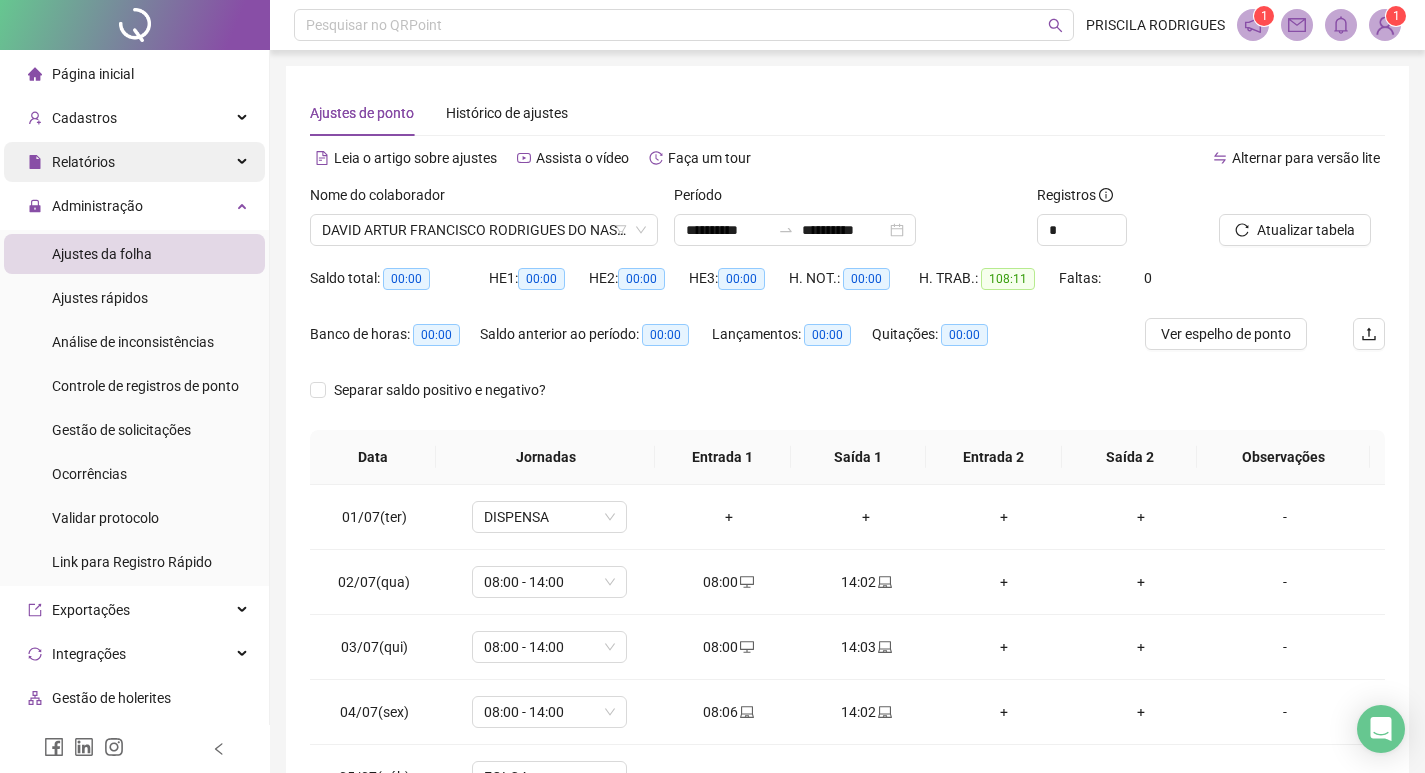 click on "Relatórios" at bounding box center (134, 162) 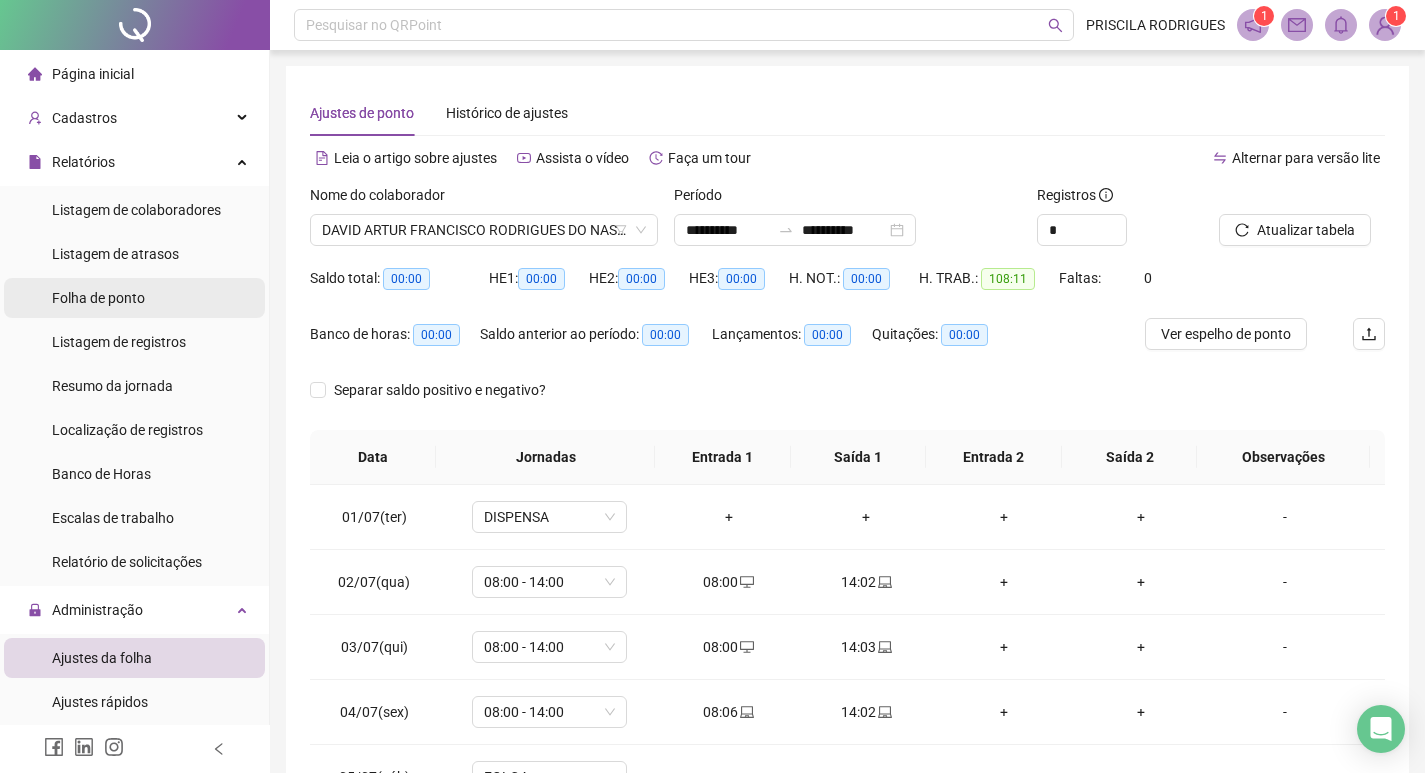 click on "Folha de ponto" at bounding box center [98, 298] 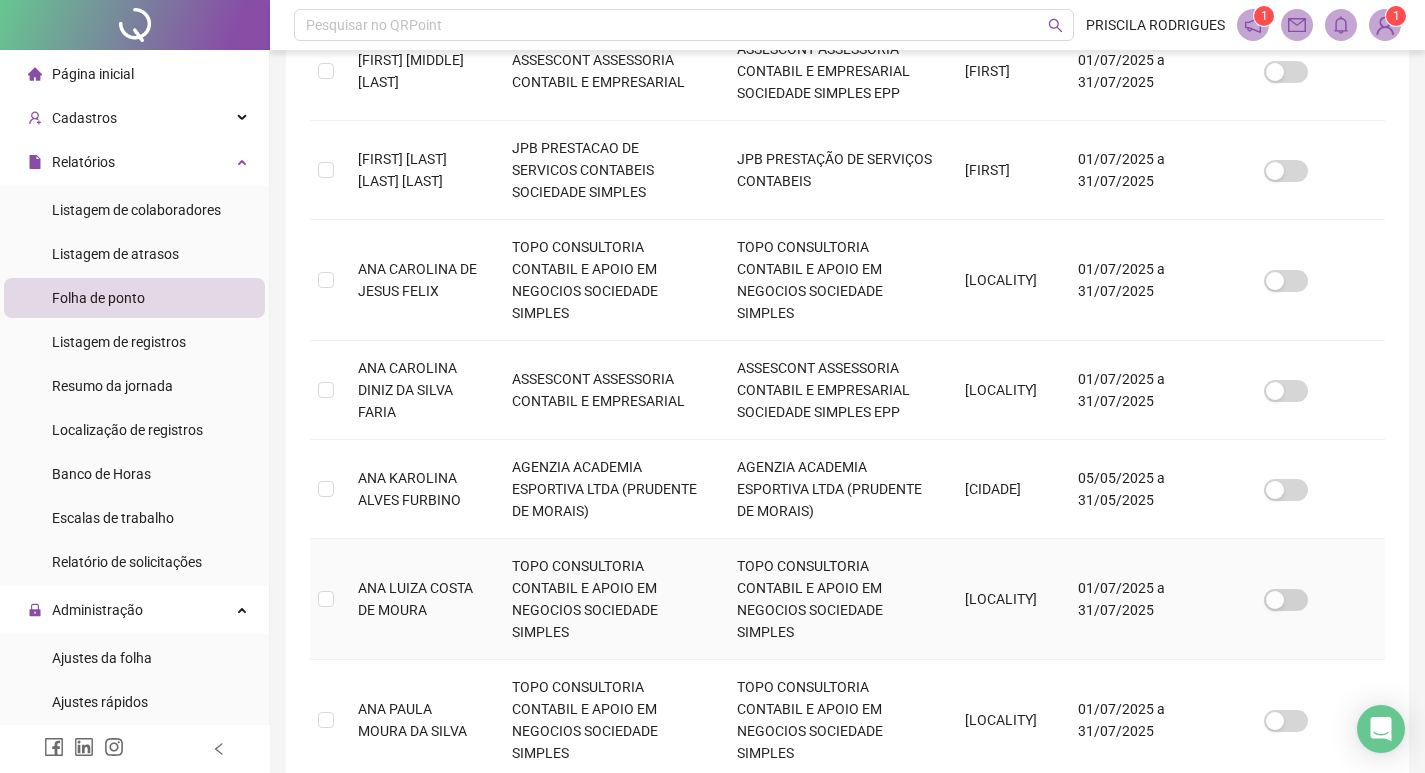scroll, scrollTop: 927, scrollLeft: 0, axis: vertical 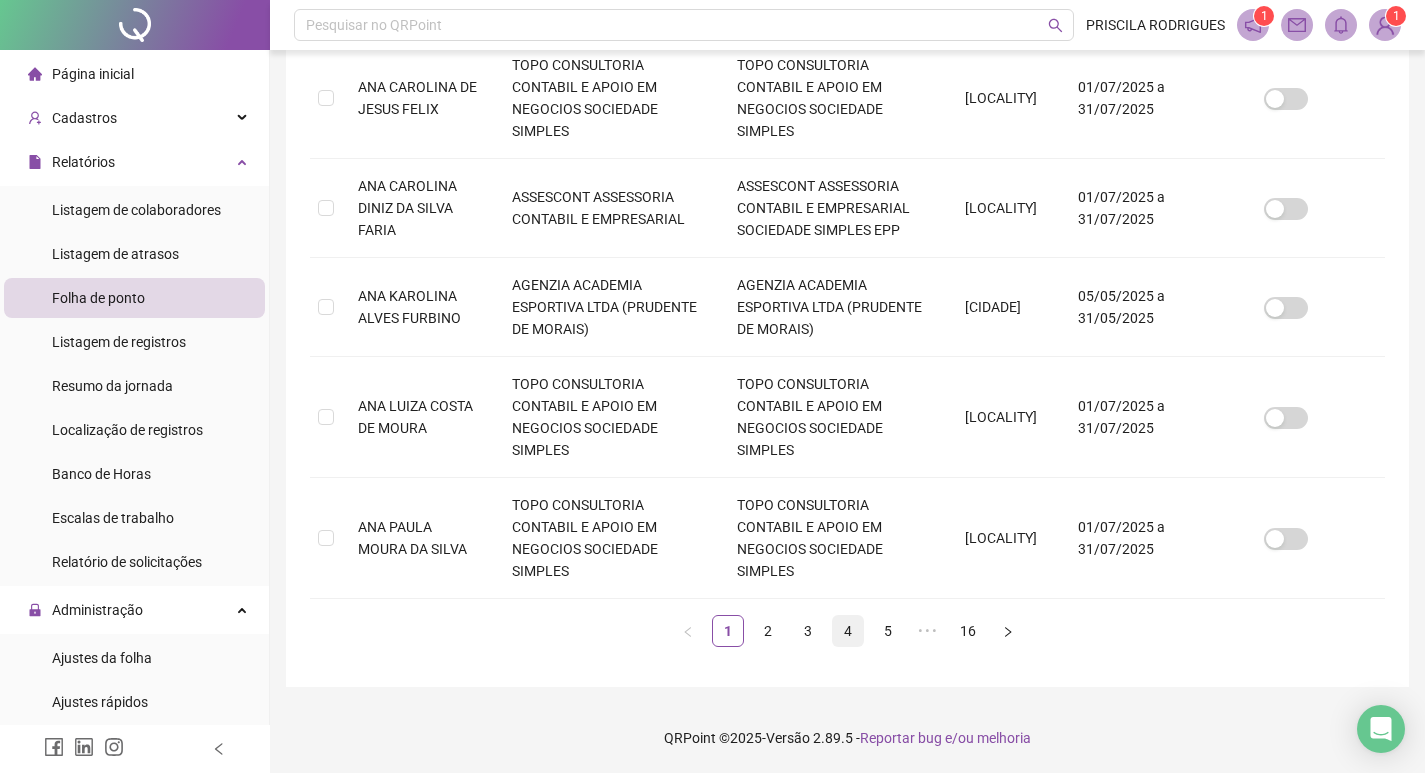 click on "4" at bounding box center (848, 631) 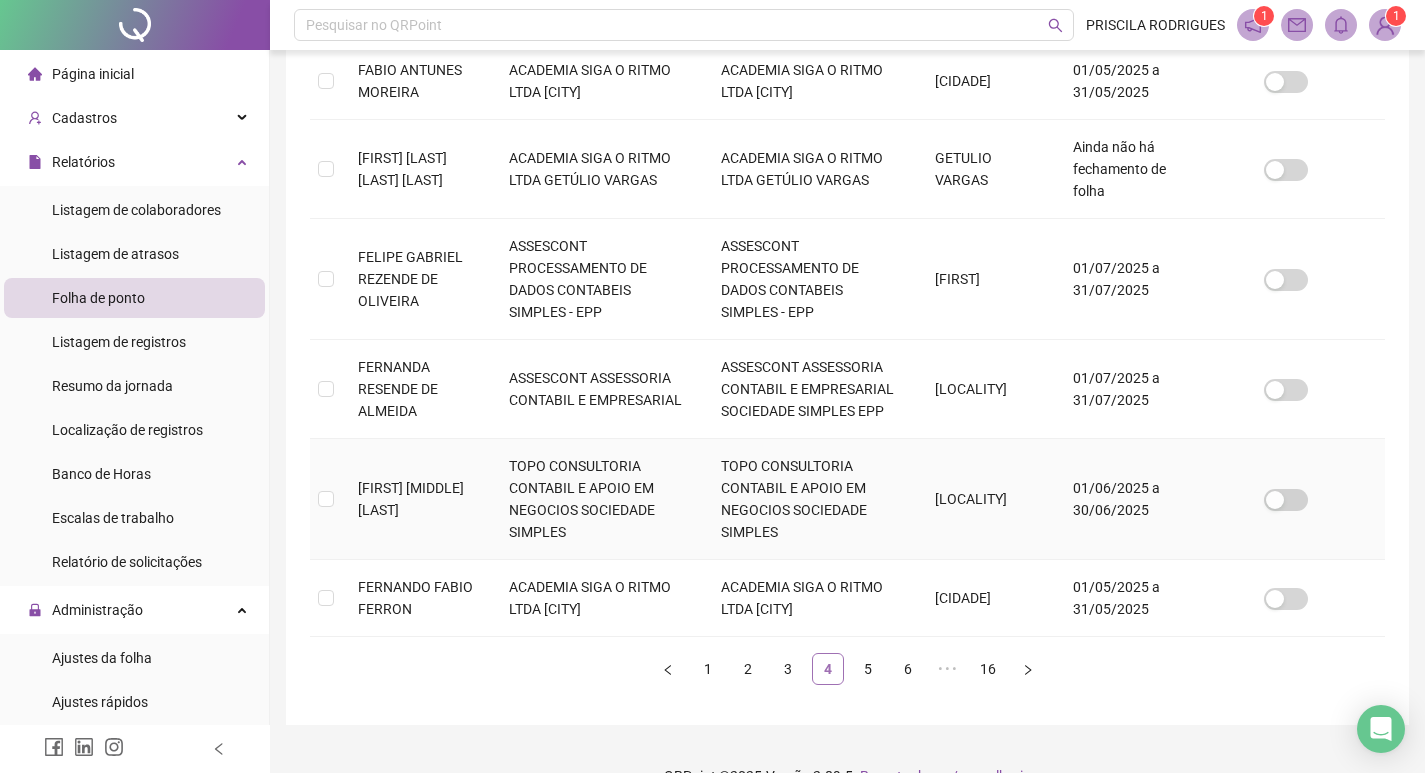 scroll, scrollTop: 861, scrollLeft: 0, axis: vertical 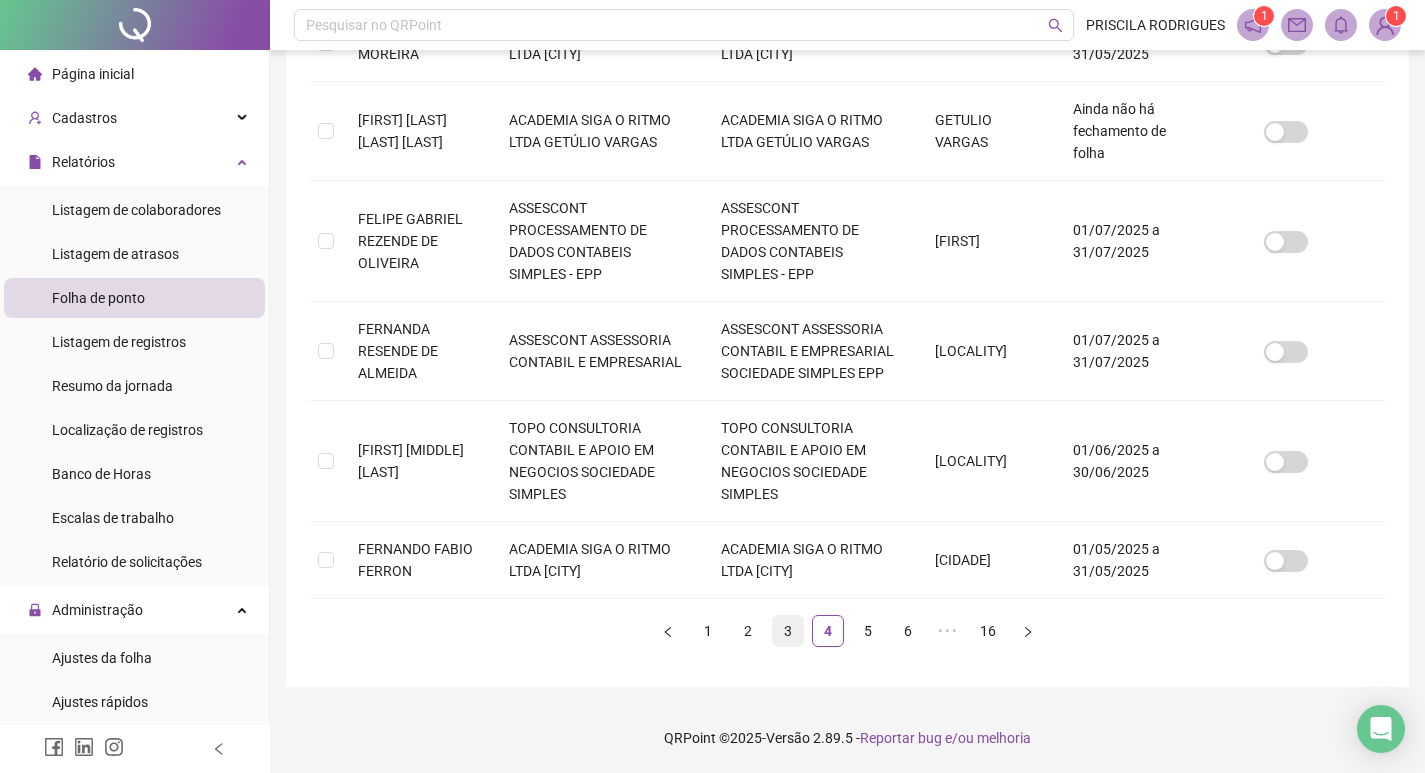 click on "3" at bounding box center [788, 631] 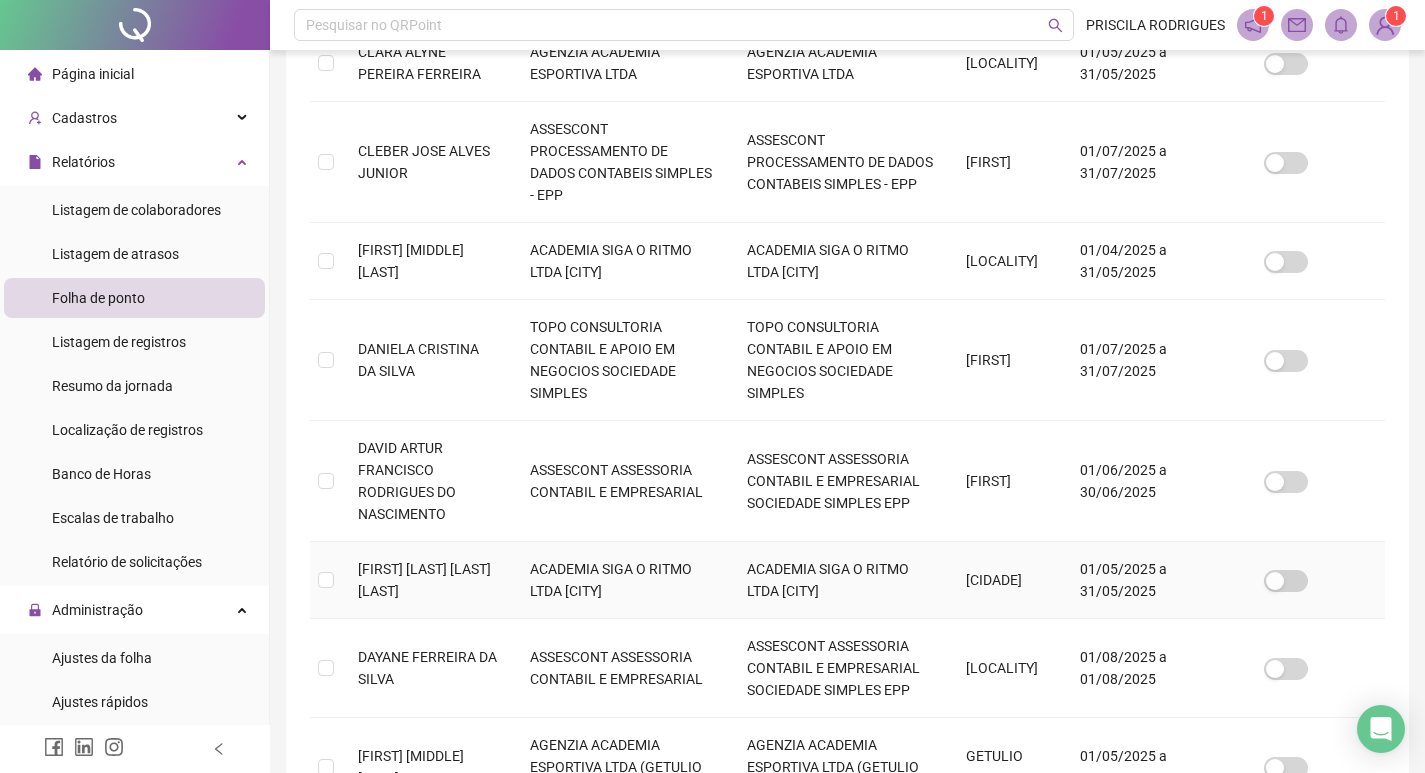 scroll, scrollTop: 623, scrollLeft: 0, axis: vertical 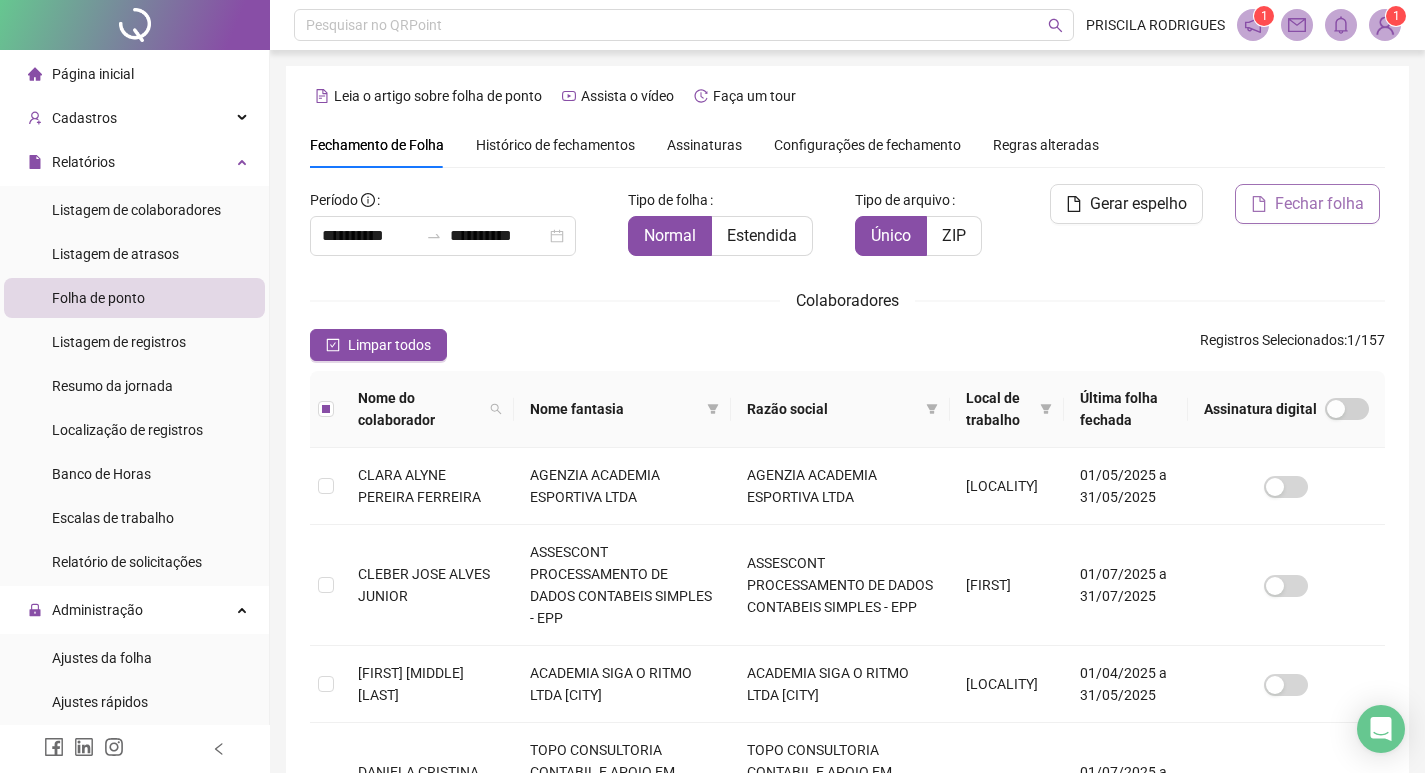 click on "Fechar folha" at bounding box center [1307, 204] 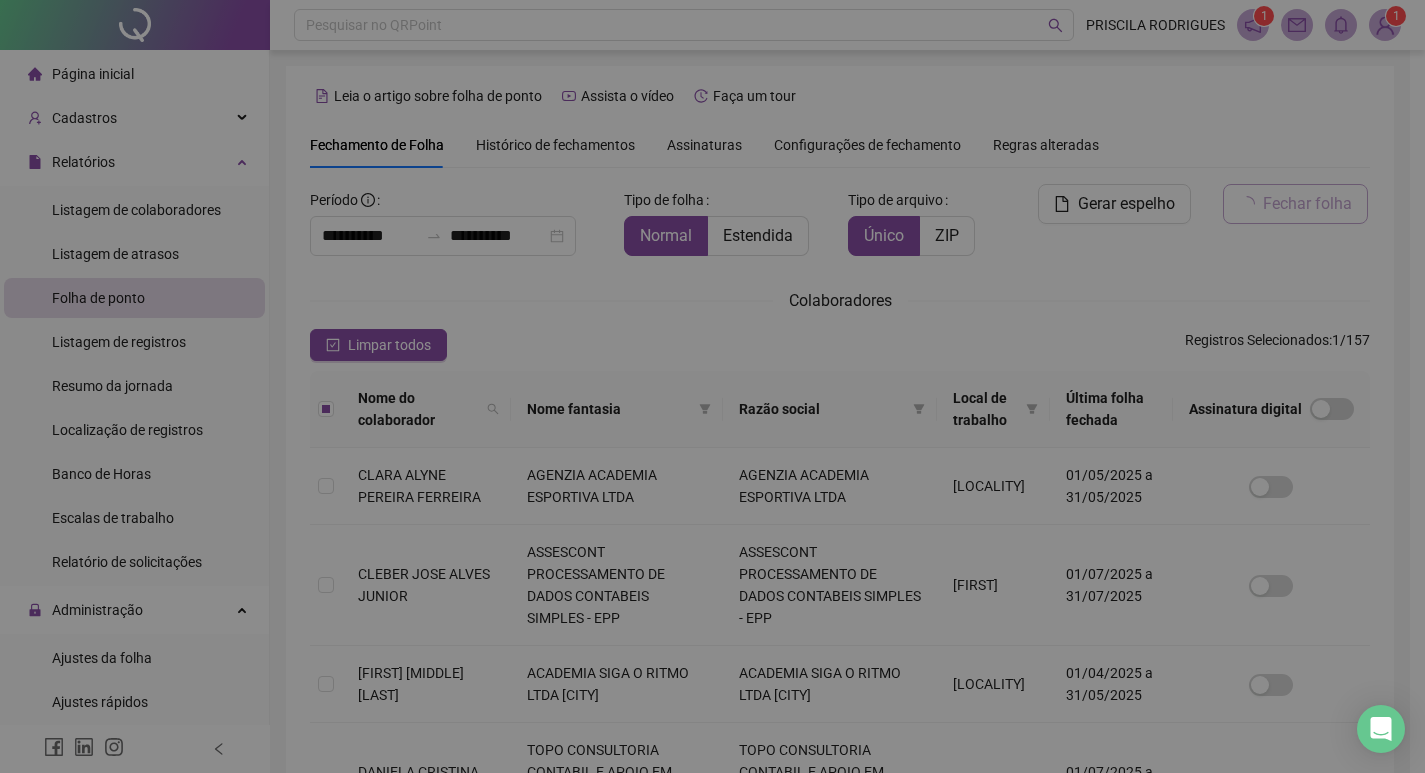 scroll, scrollTop: 23, scrollLeft: 0, axis: vertical 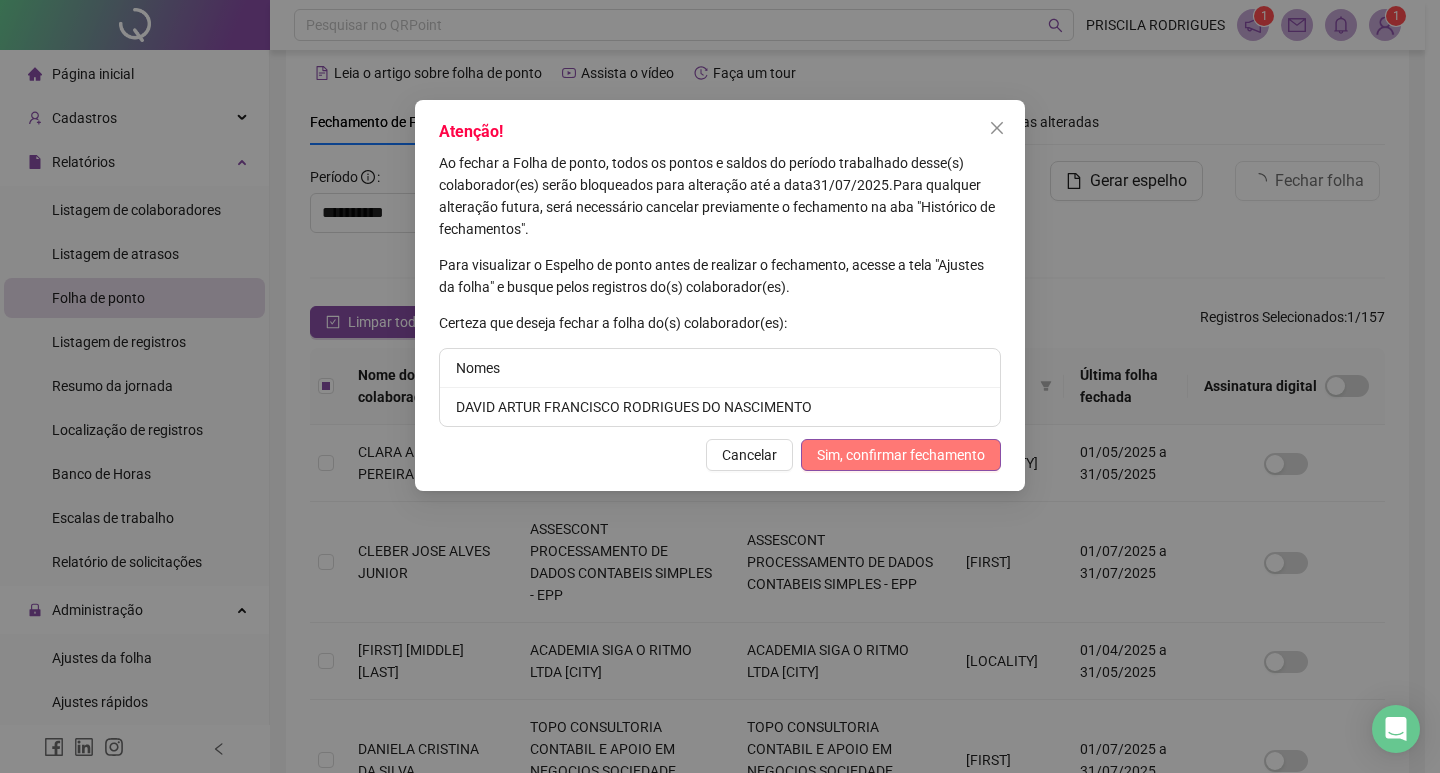 click on "Sim, confirmar fechamento" at bounding box center [901, 455] 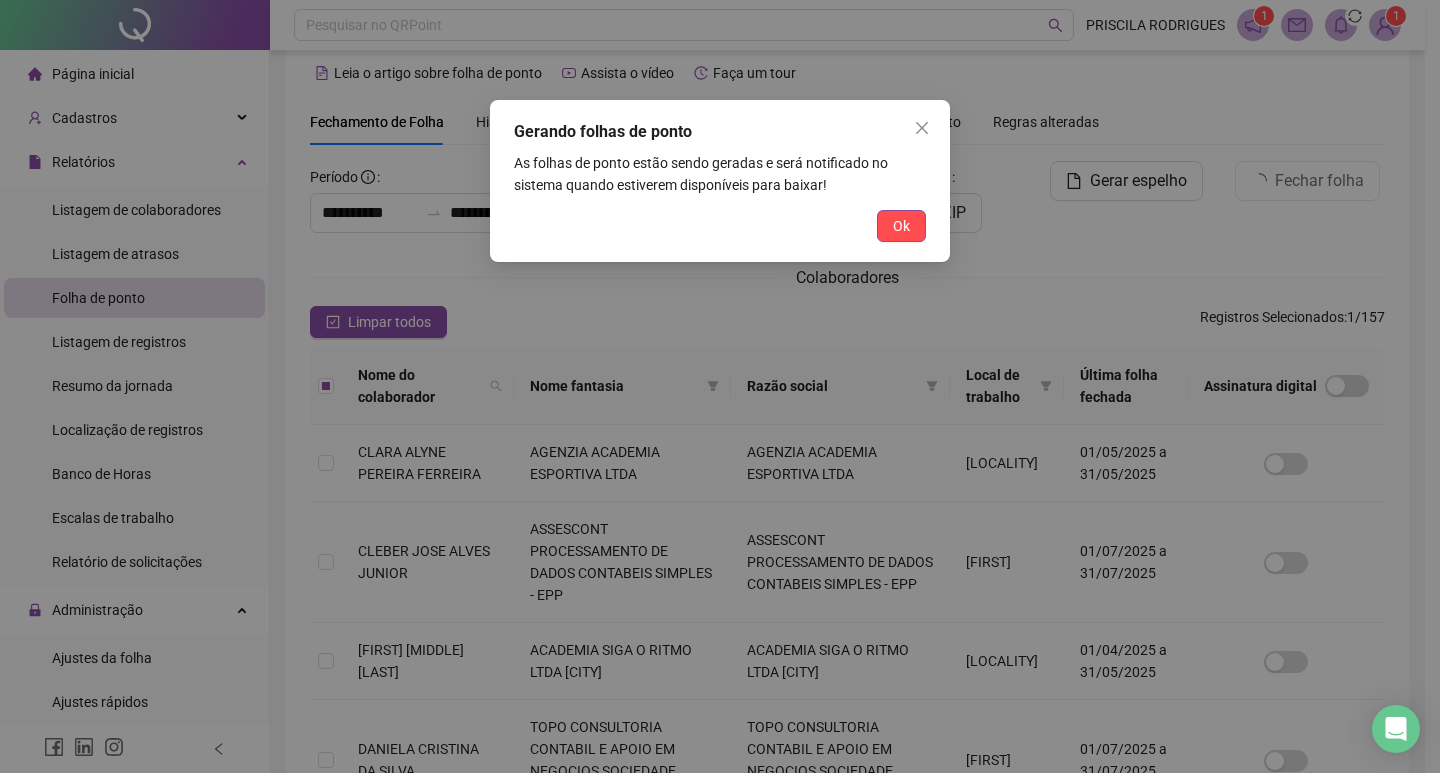 click on "Ok" at bounding box center [901, 226] 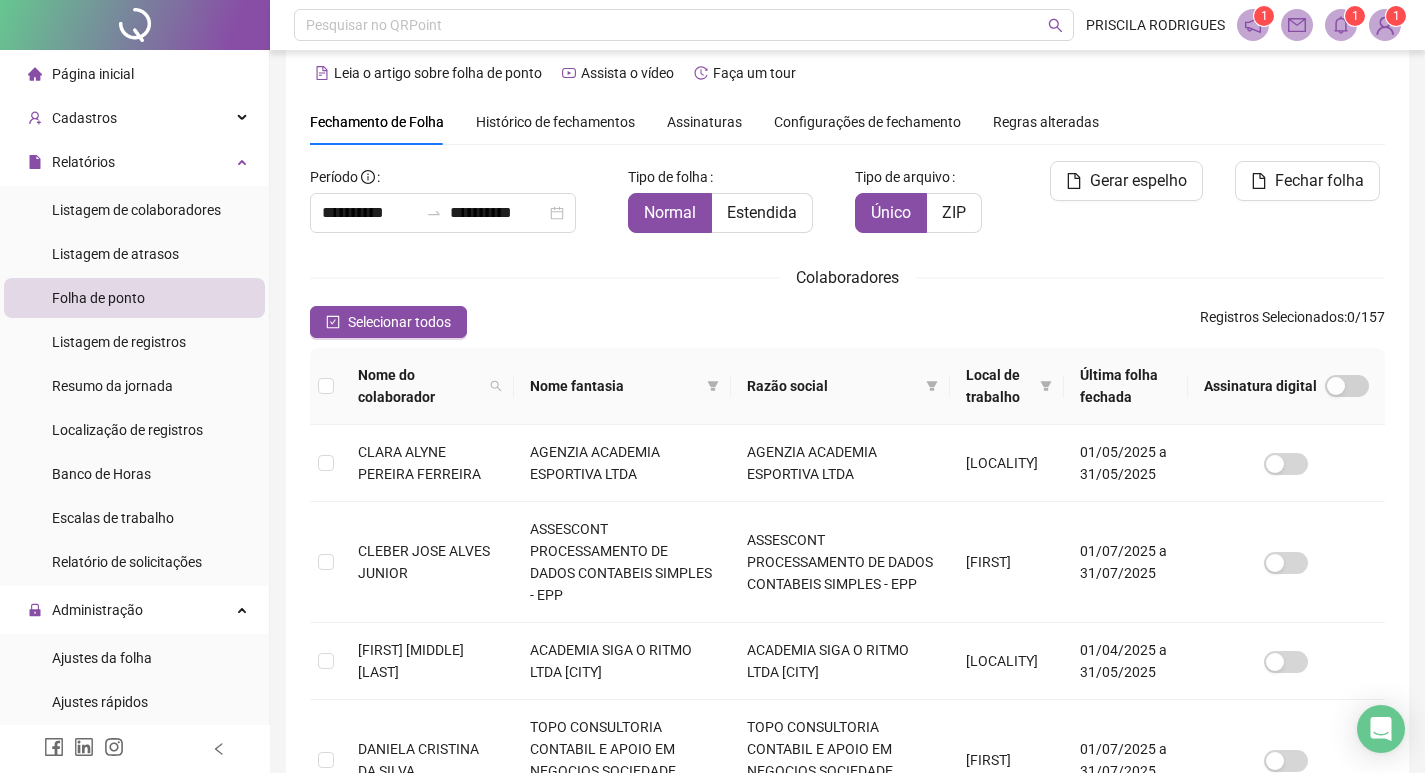 click 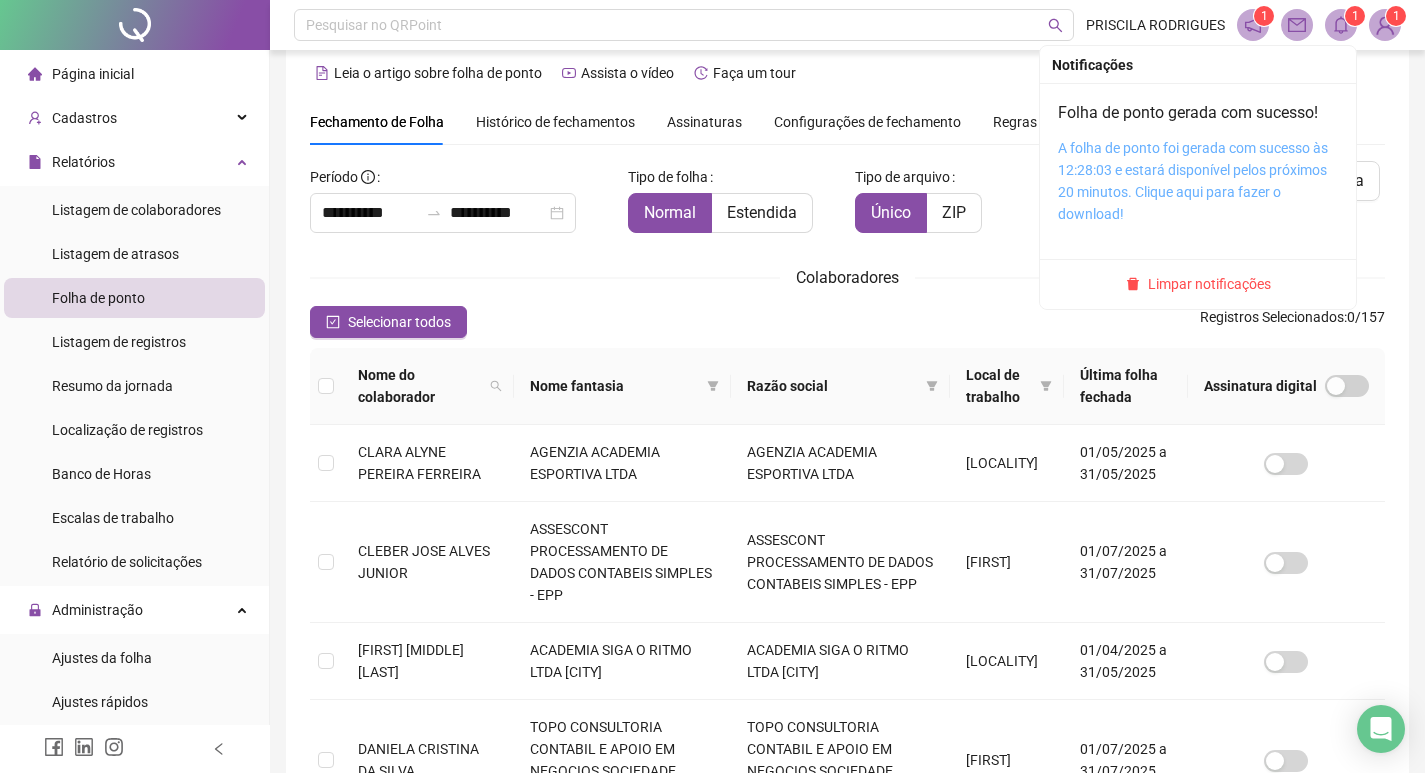click on "A folha de ponto foi gerada com sucesso às 12:28:03 e estará disponível pelos próximos 20 minutos.
Clique aqui para fazer o download!" at bounding box center (1193, 181) 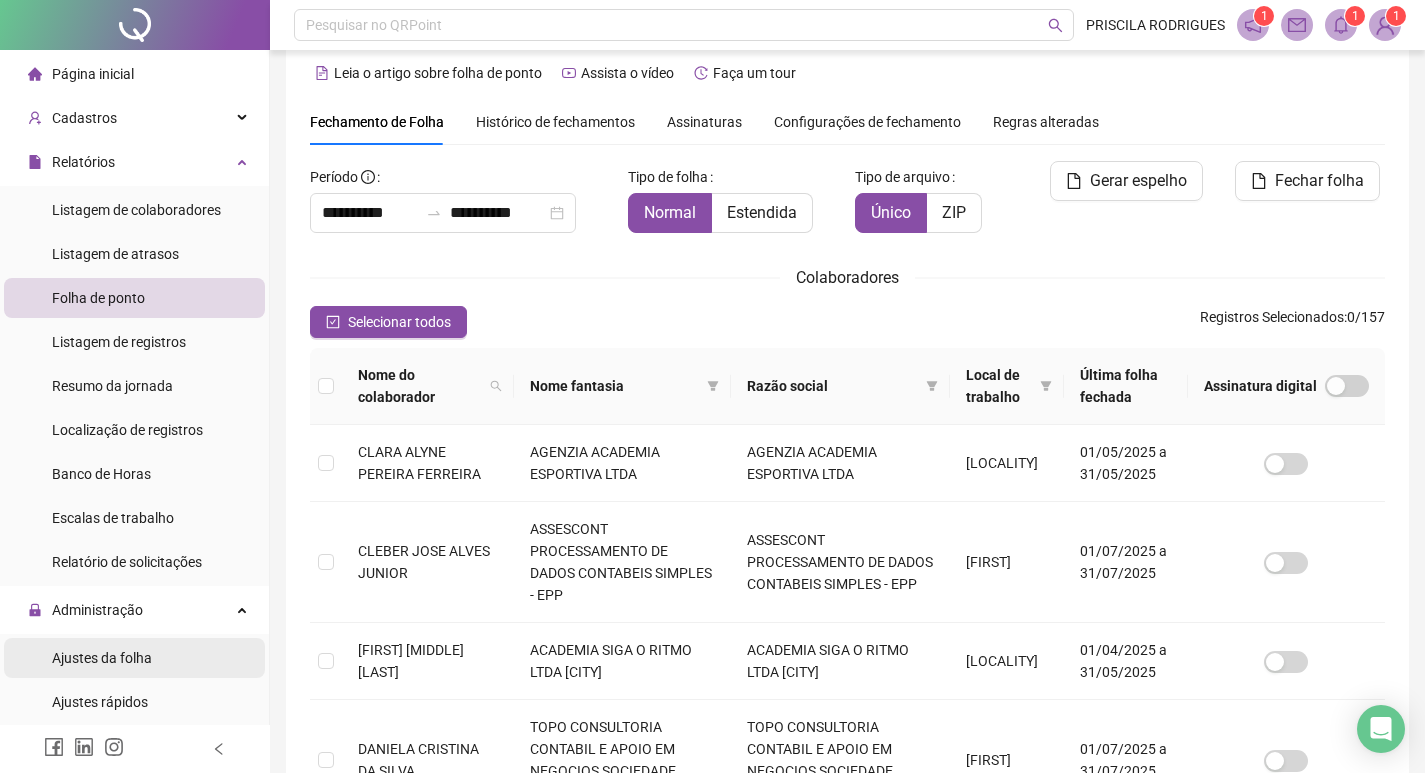 click on "Ajustes da folha" at bounding box center [102, 658] 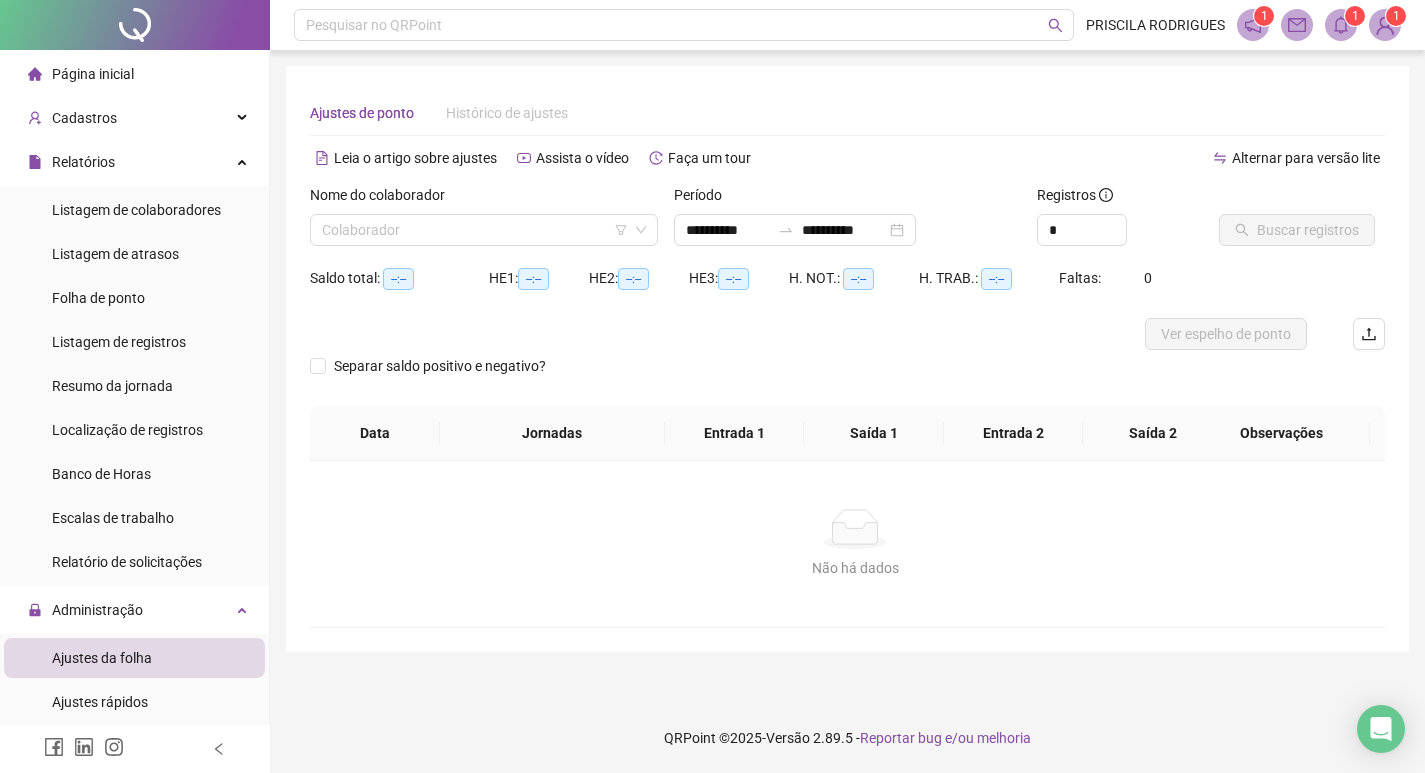 scroll, scrollTop: 0, scrollLeft: 0, axis: both 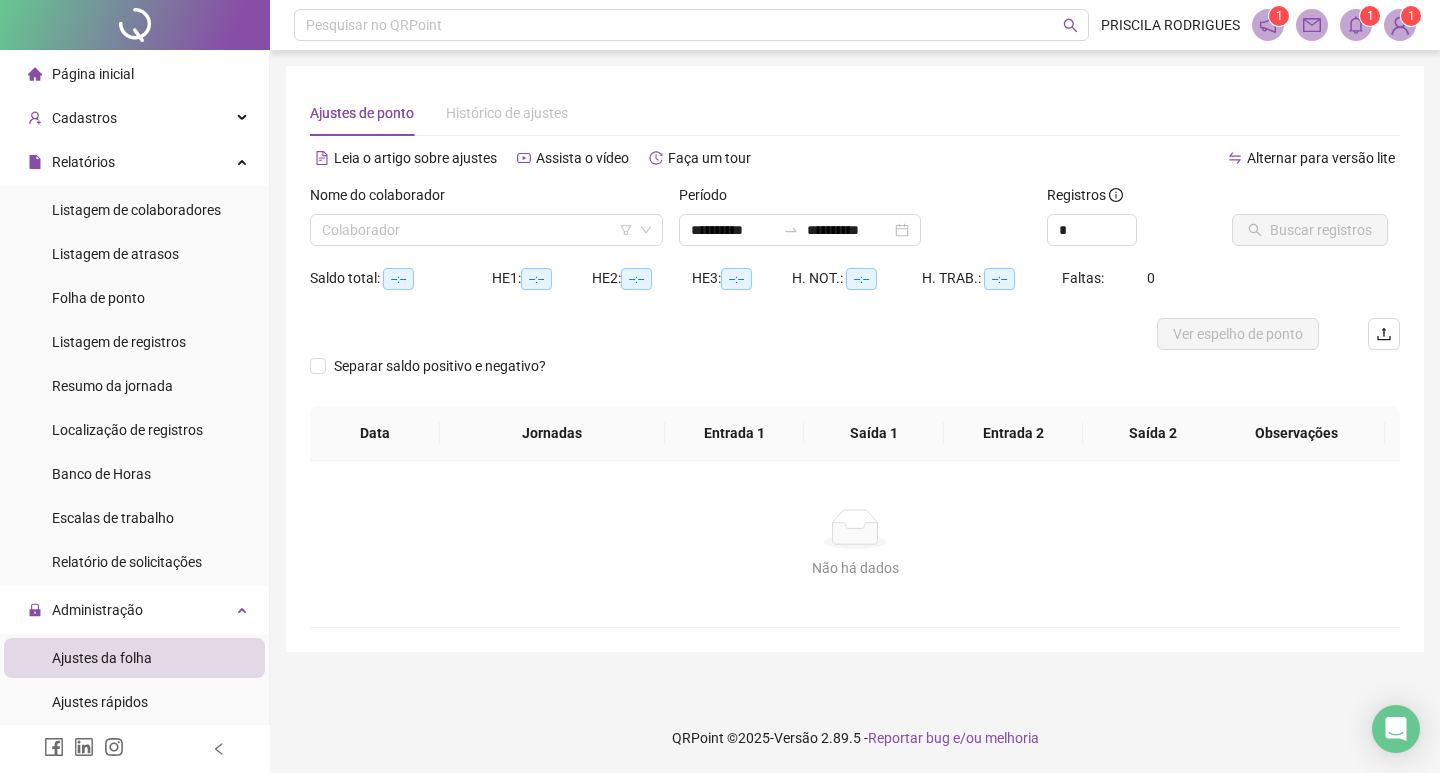 click on "Nome do colaborador" at bounding box center [486, 199] 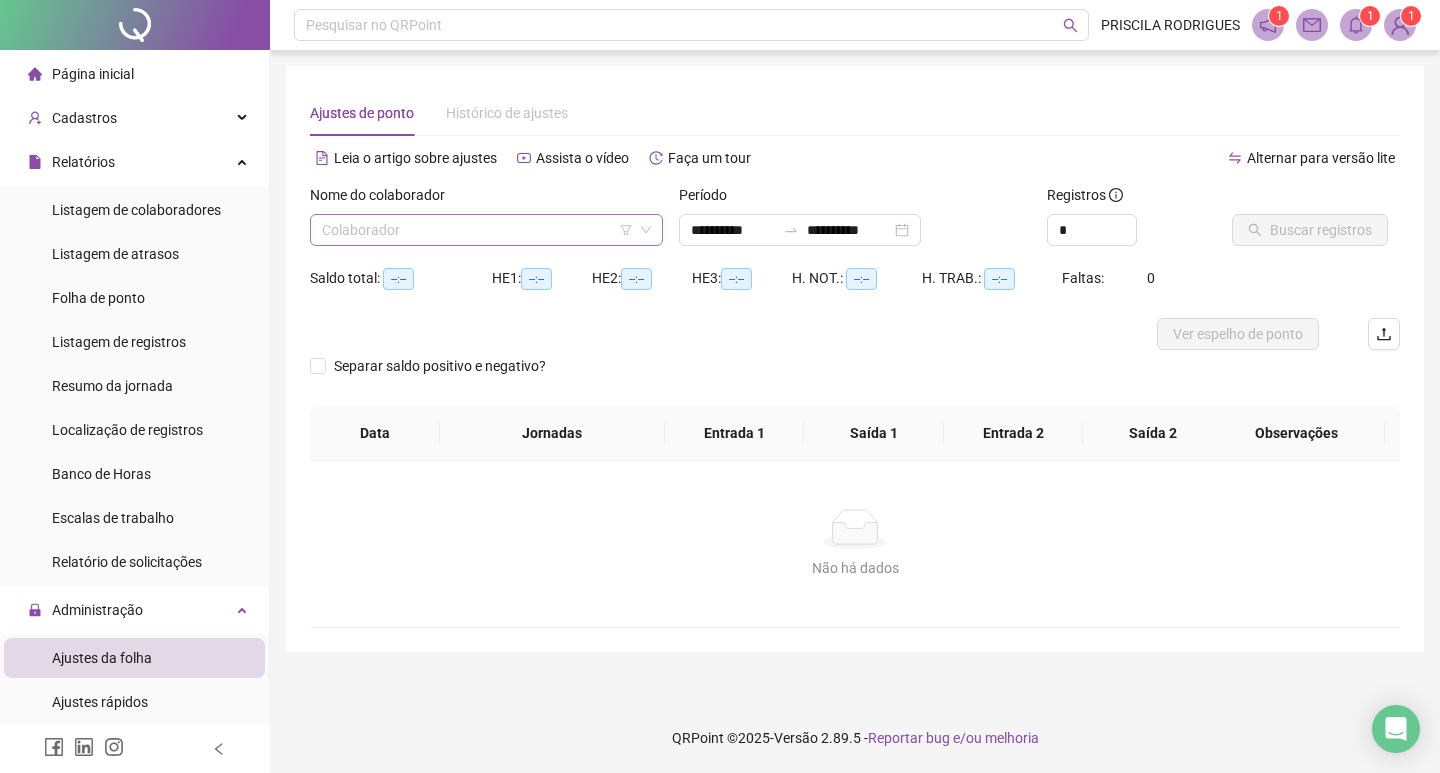 click at bounding box center (477, 230) 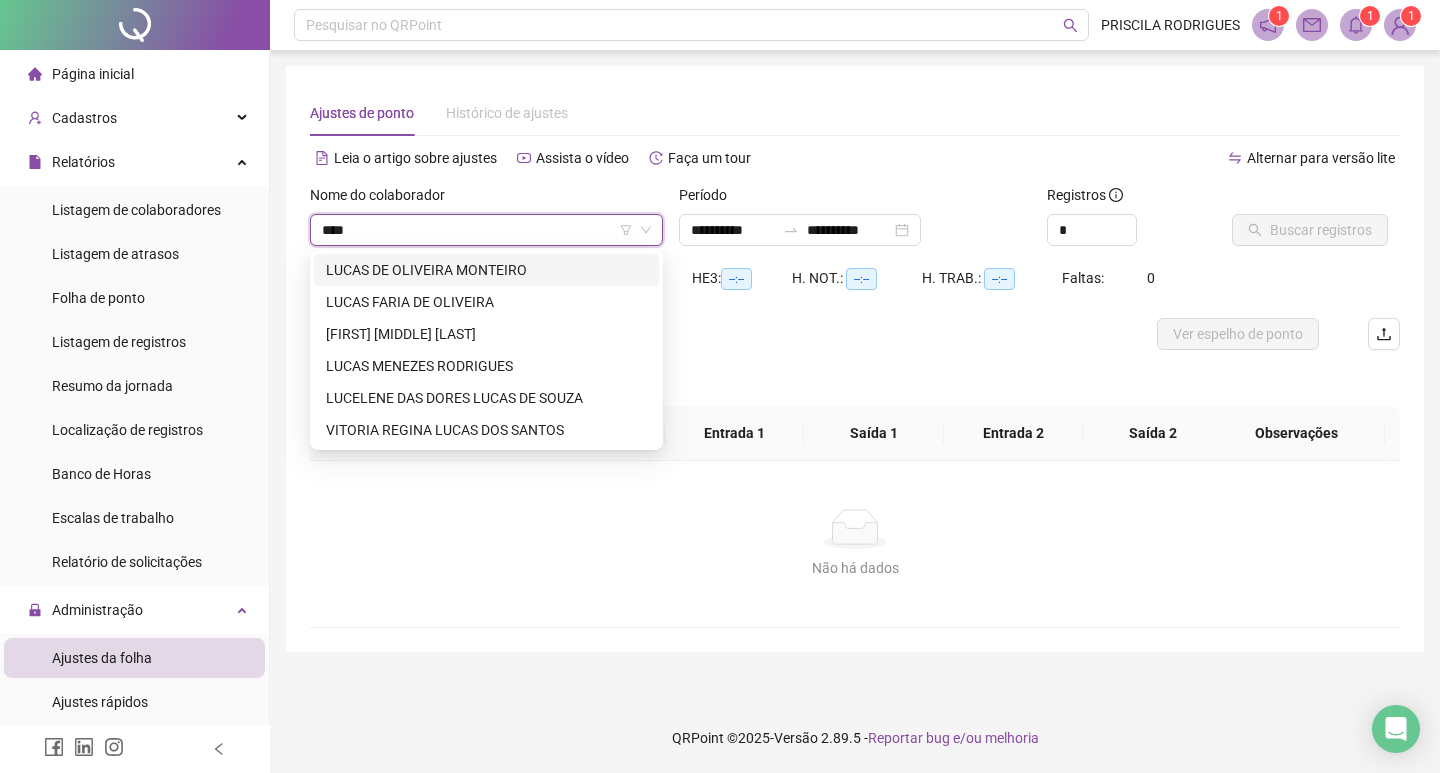 type on "*****" 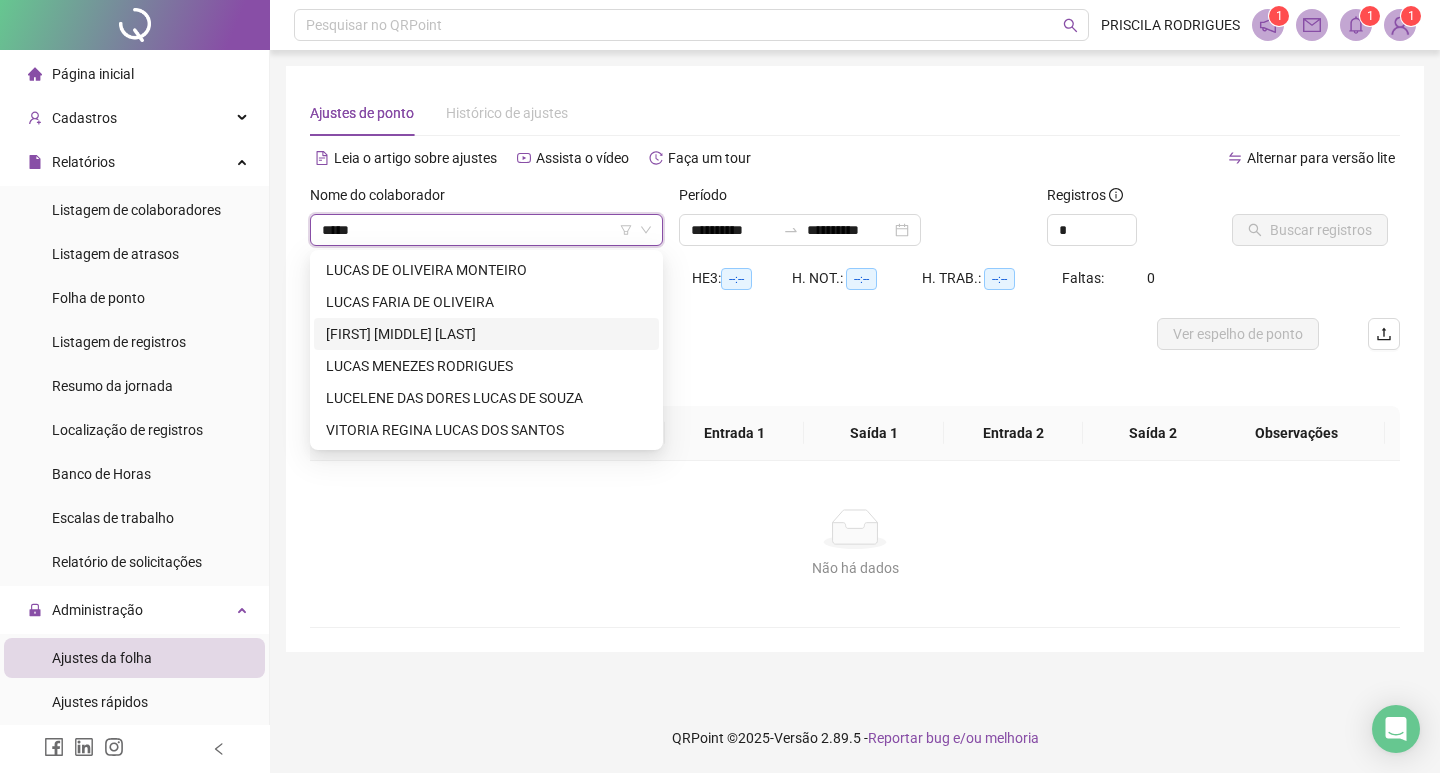 click on "[FIRST] [MIDDLE] [LAST]" at bounding box center (486, 334) 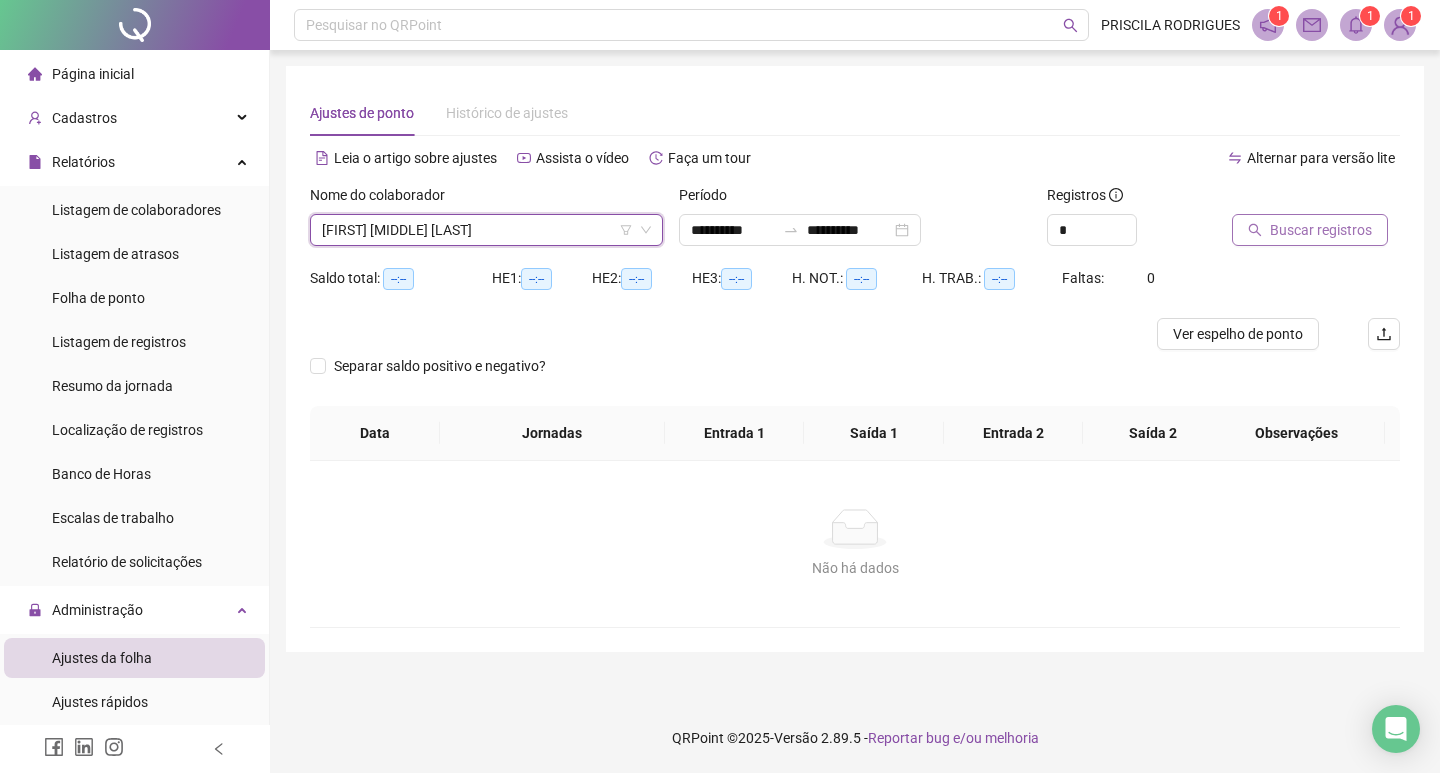 click on "Buscar registros" at bounding box center [1310, 230] 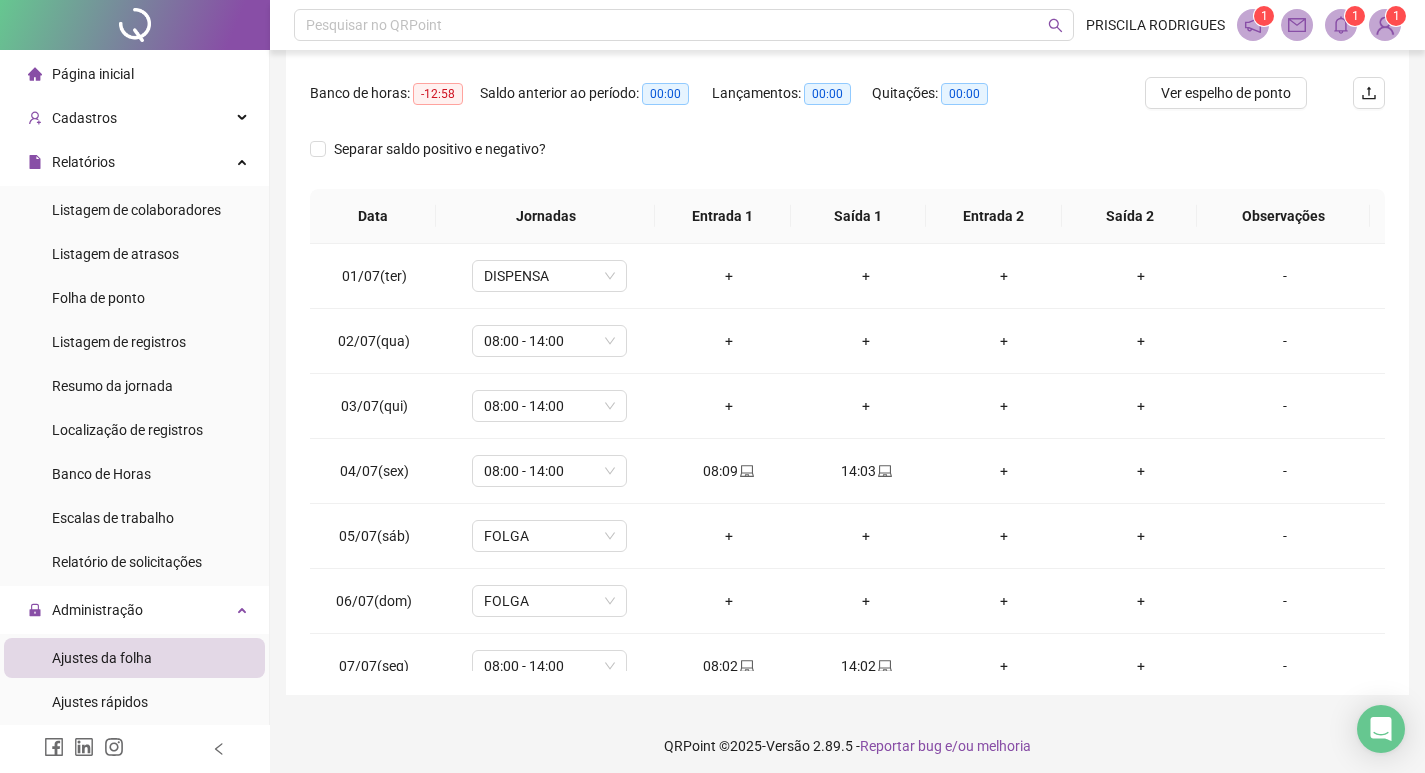 scroll, scrollTop: 242, scrollLeft: 0, axis: vertical 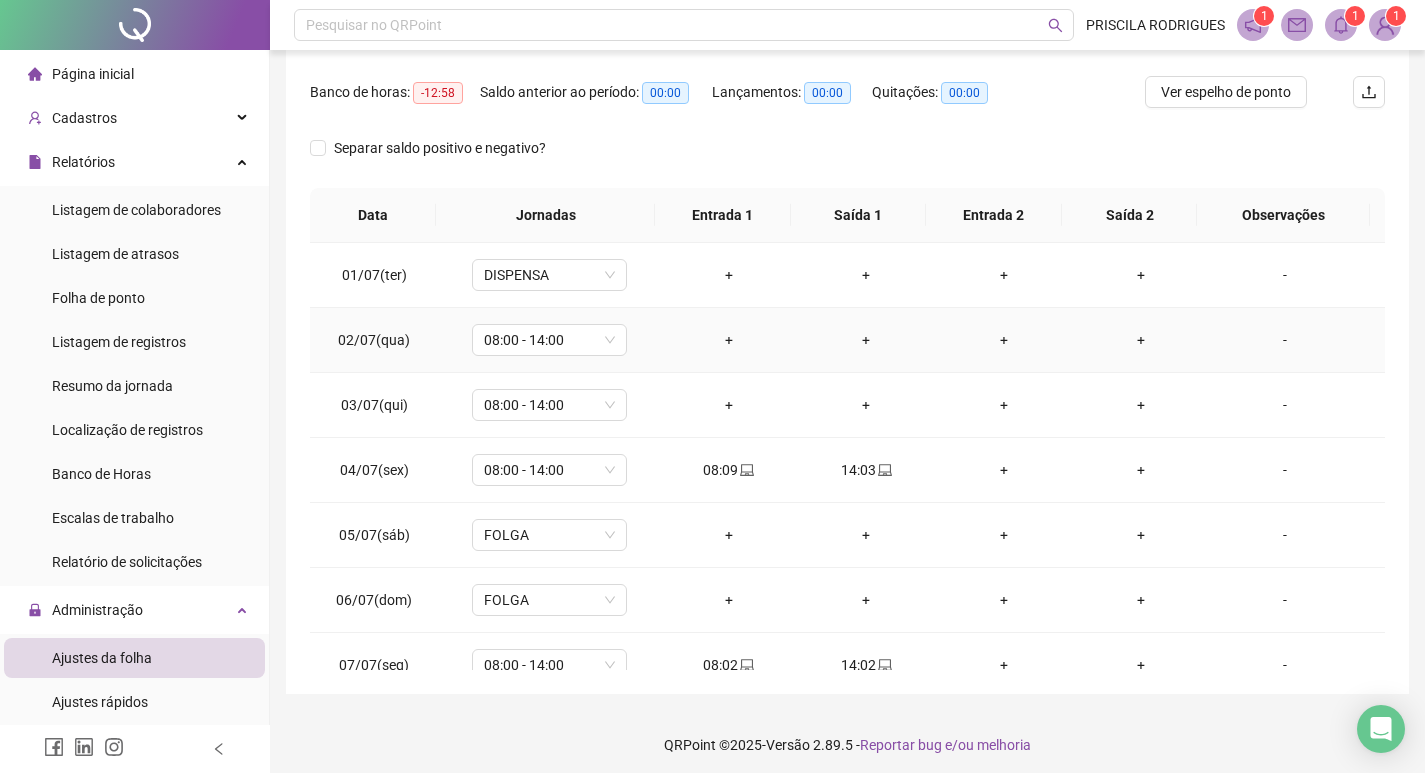 click on "-" at bounding box center (1285, 340) 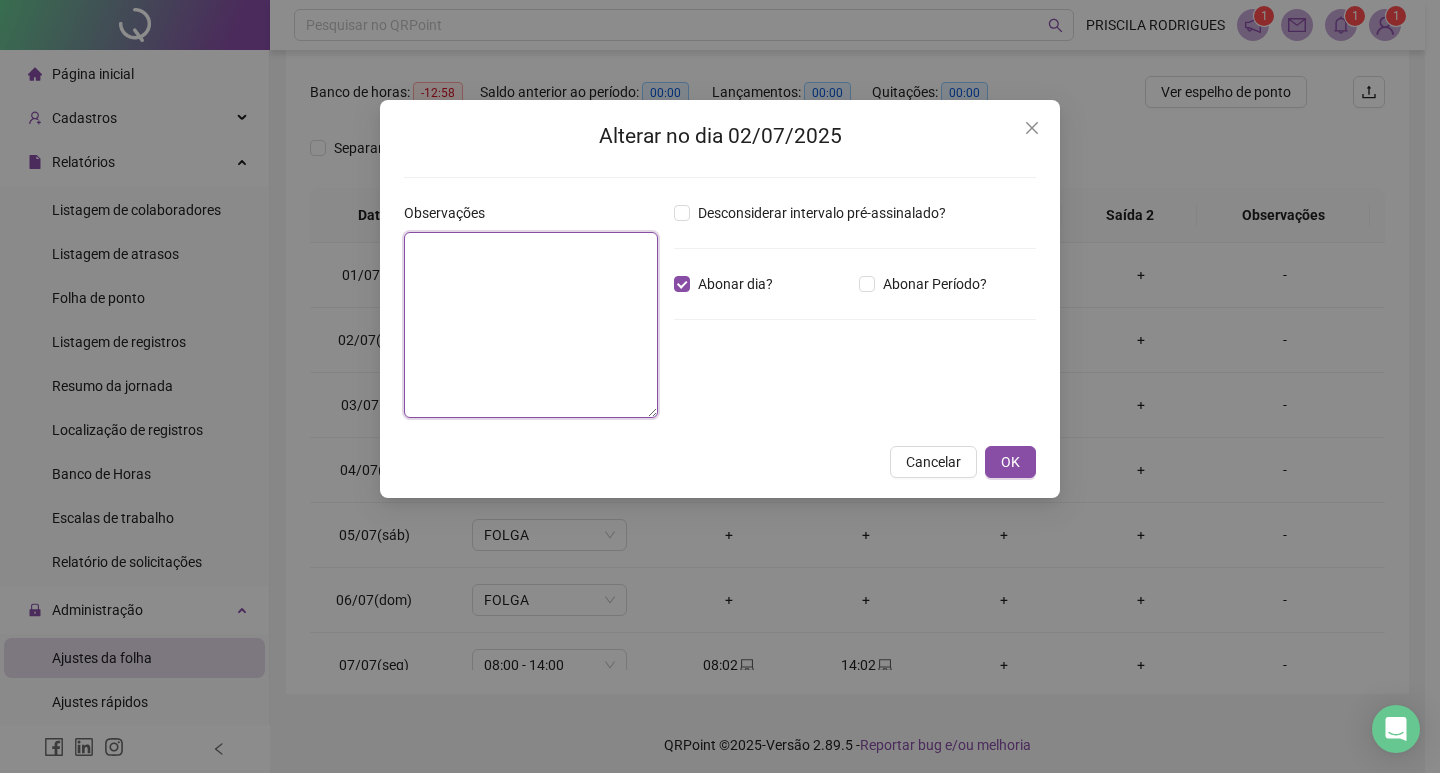 click at bounding box center [531, 325] 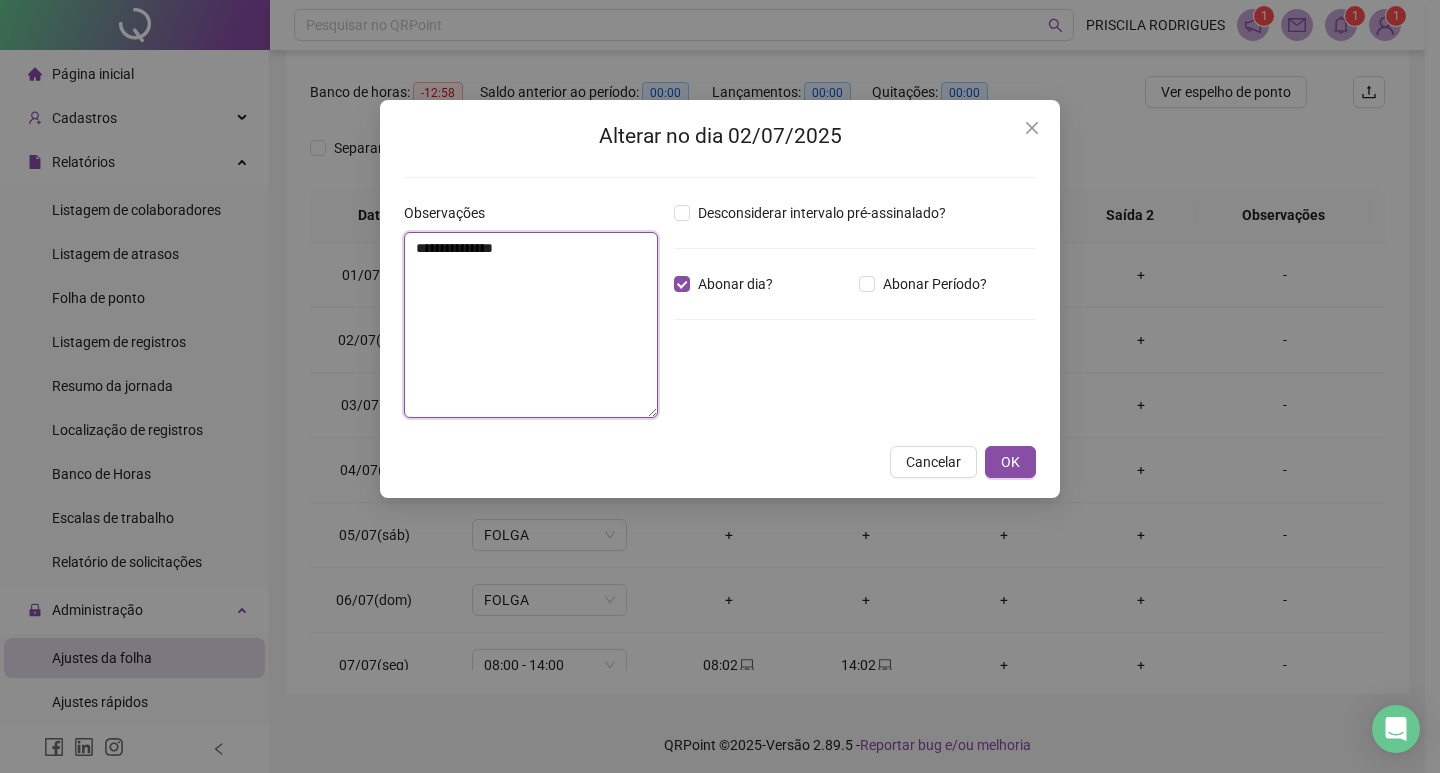 drag, startPoint x: 560, startPoint y: 244, endPoint x: 288, endPoint y: 242, distance: 272.00735 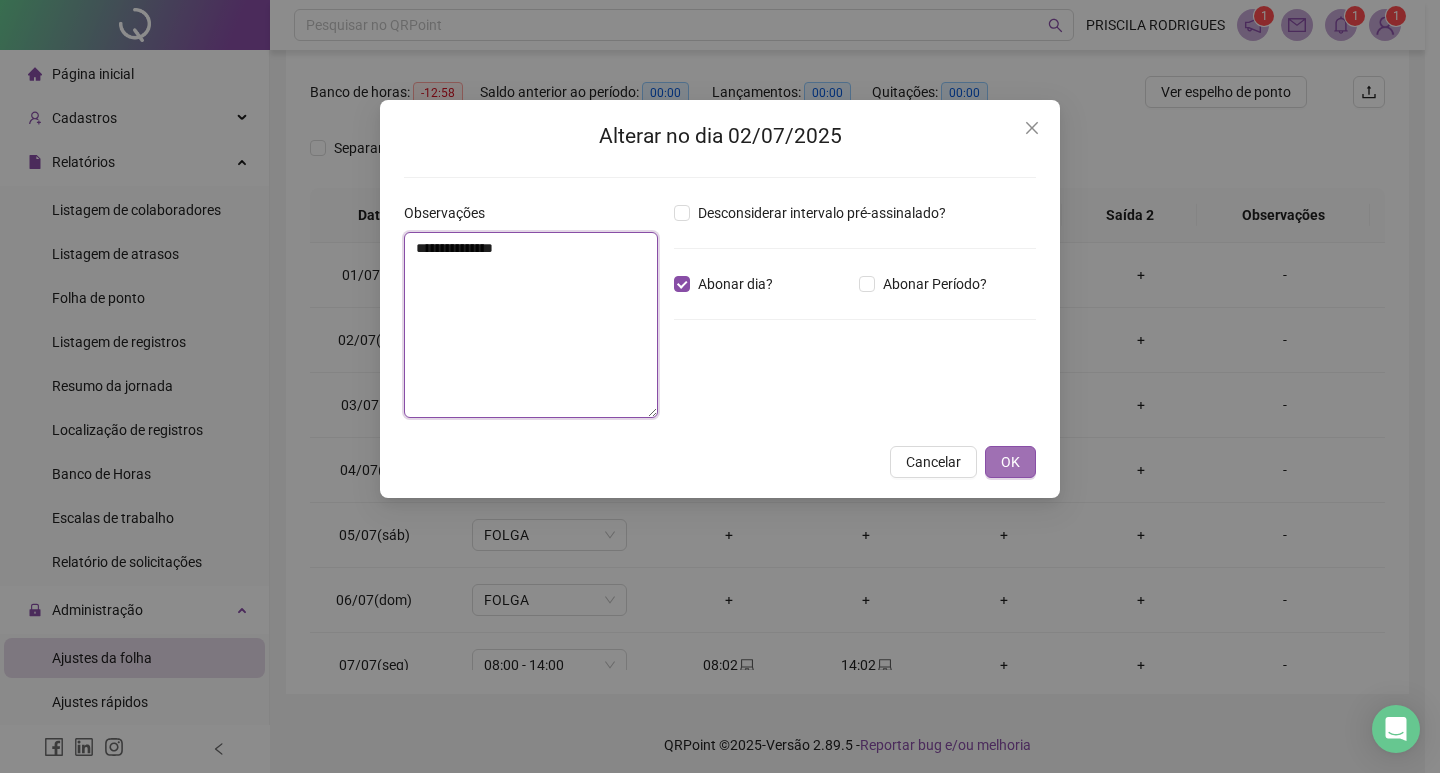 type on "**********" 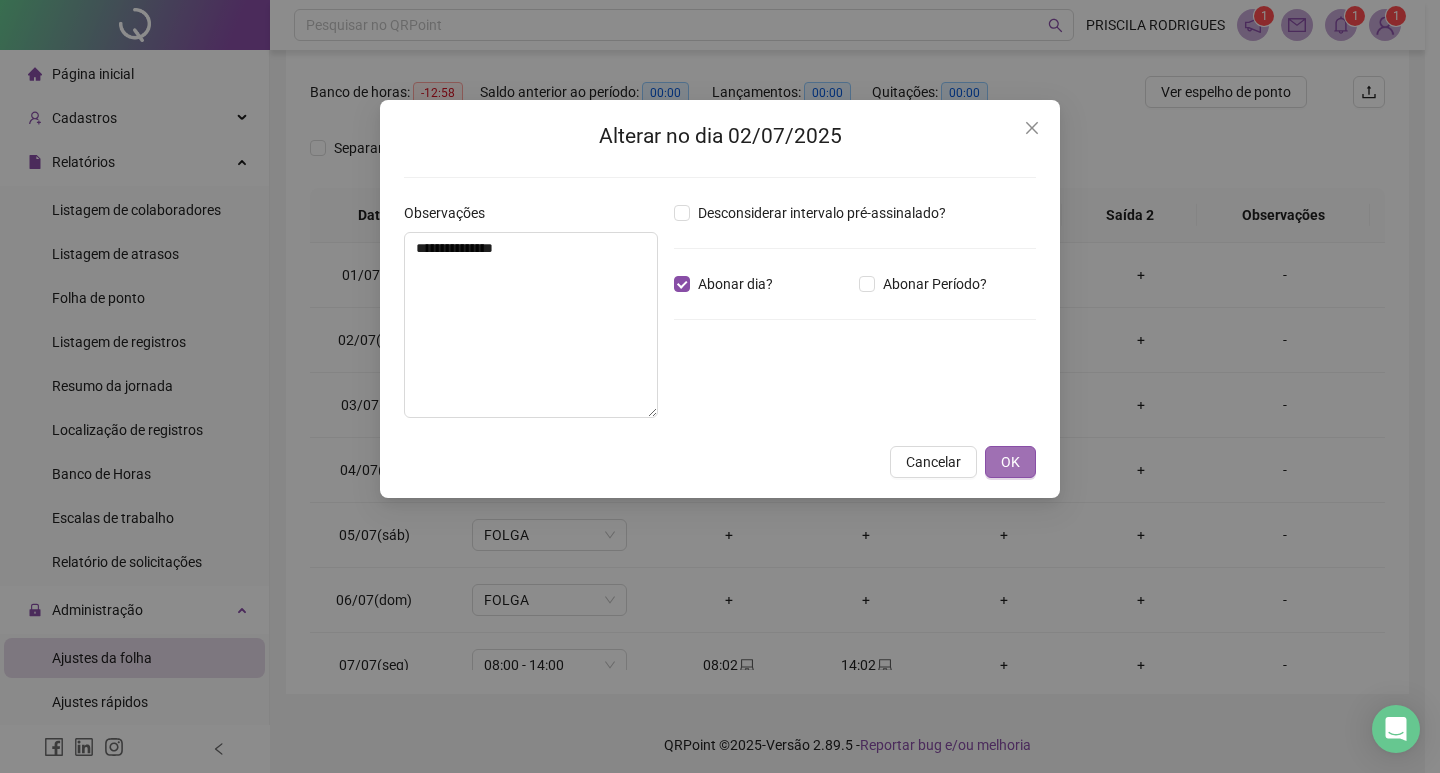 click on "OK" at bounding box center [1010, 462] 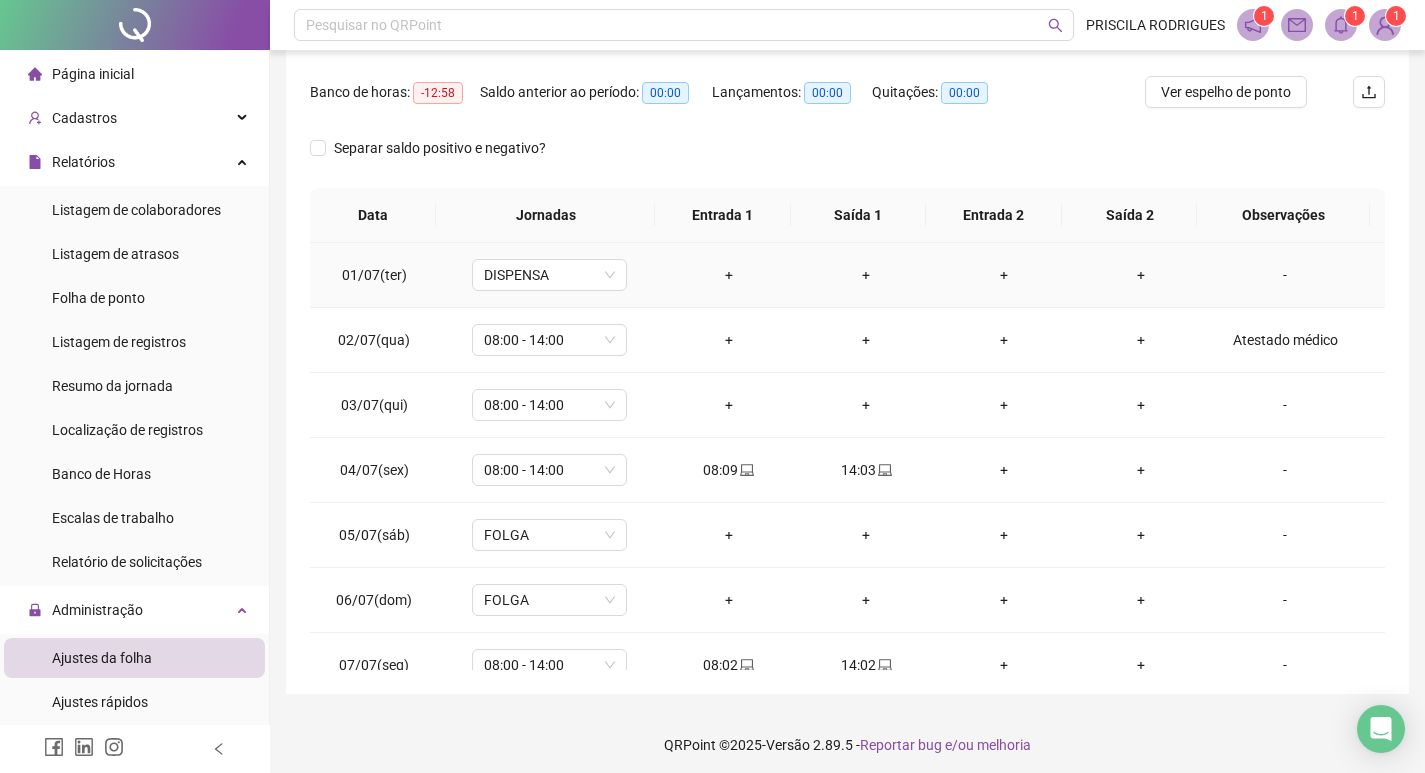 click on "-" at bounding box center (1285, 275) 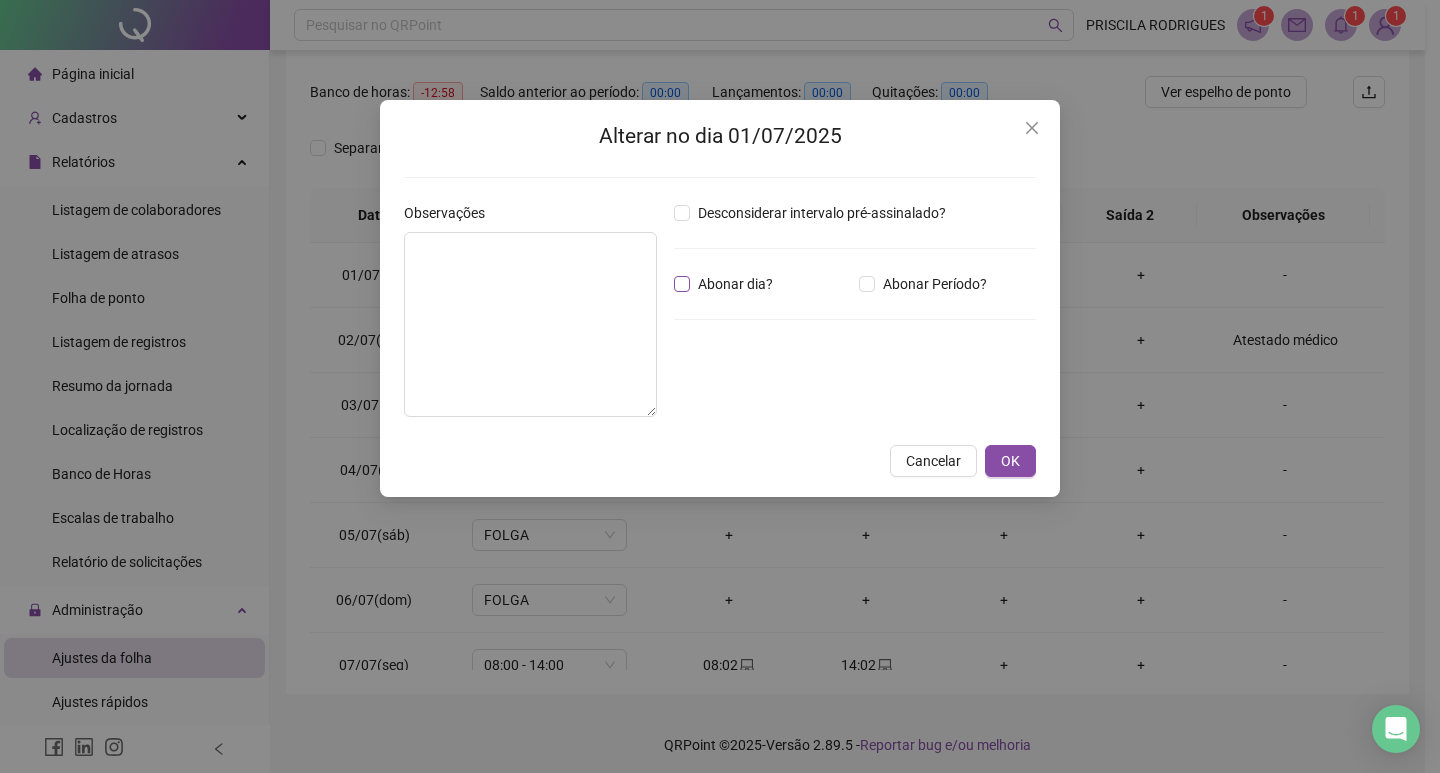 click on "Abonar dia?" at bounding box center [735, 284] 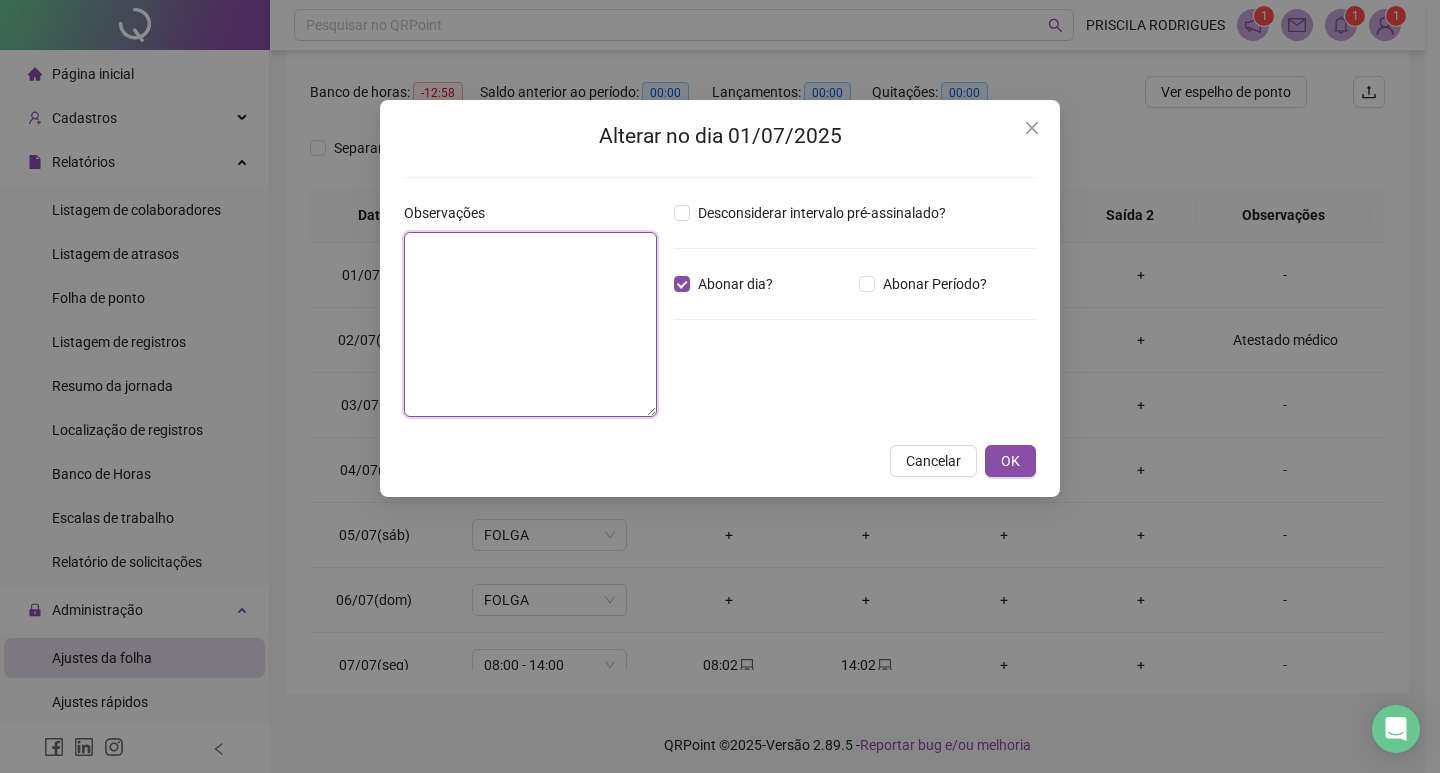 click at bounding box center [530, 324] 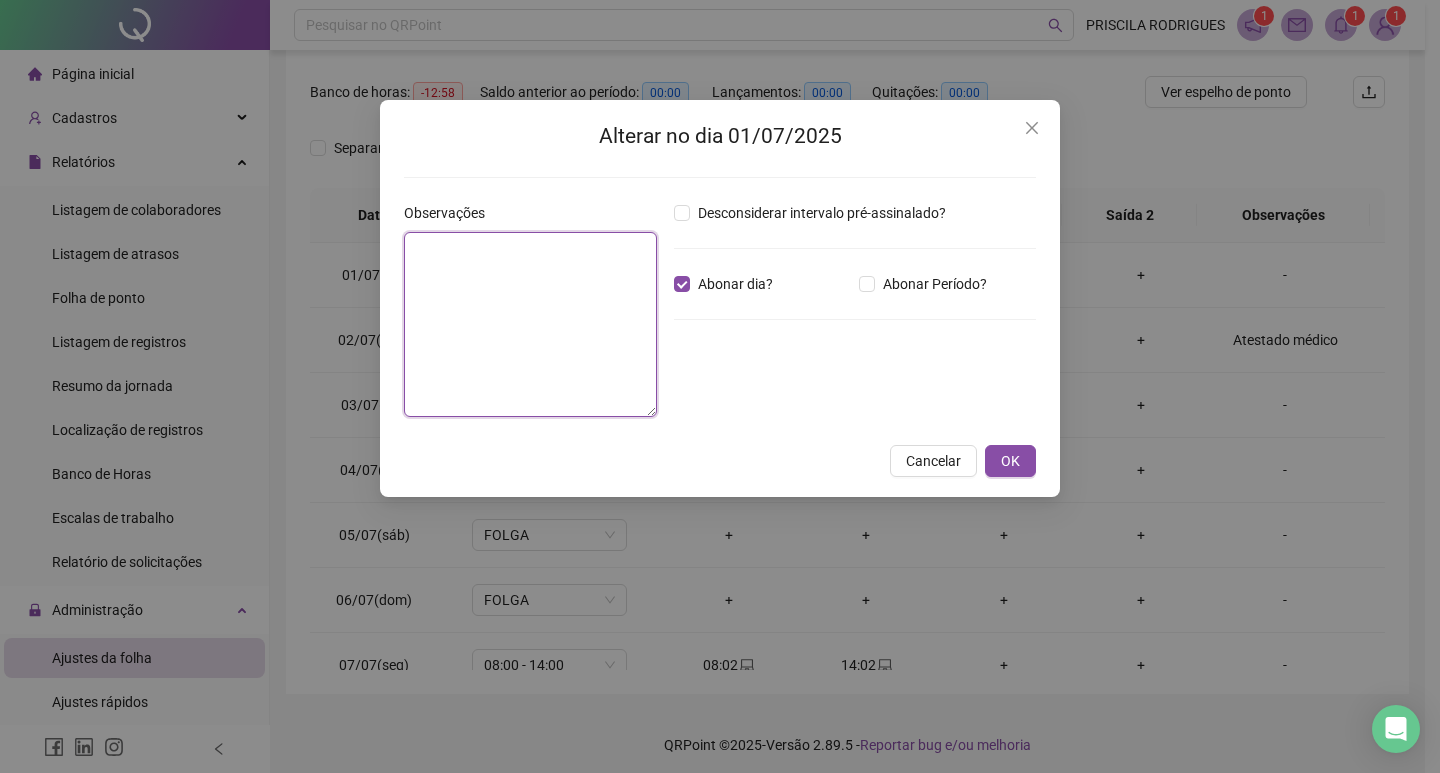 paste on "**********" 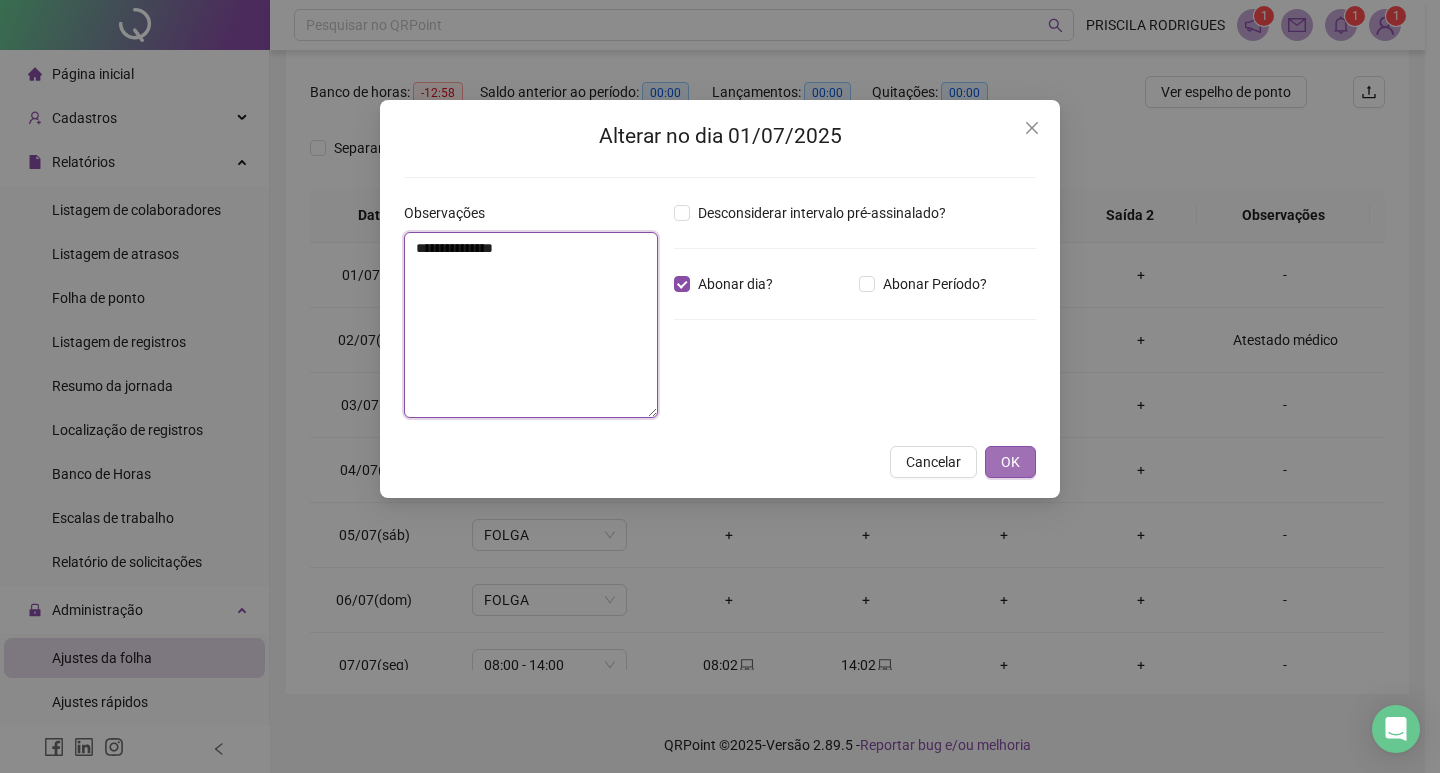 type on "**********" 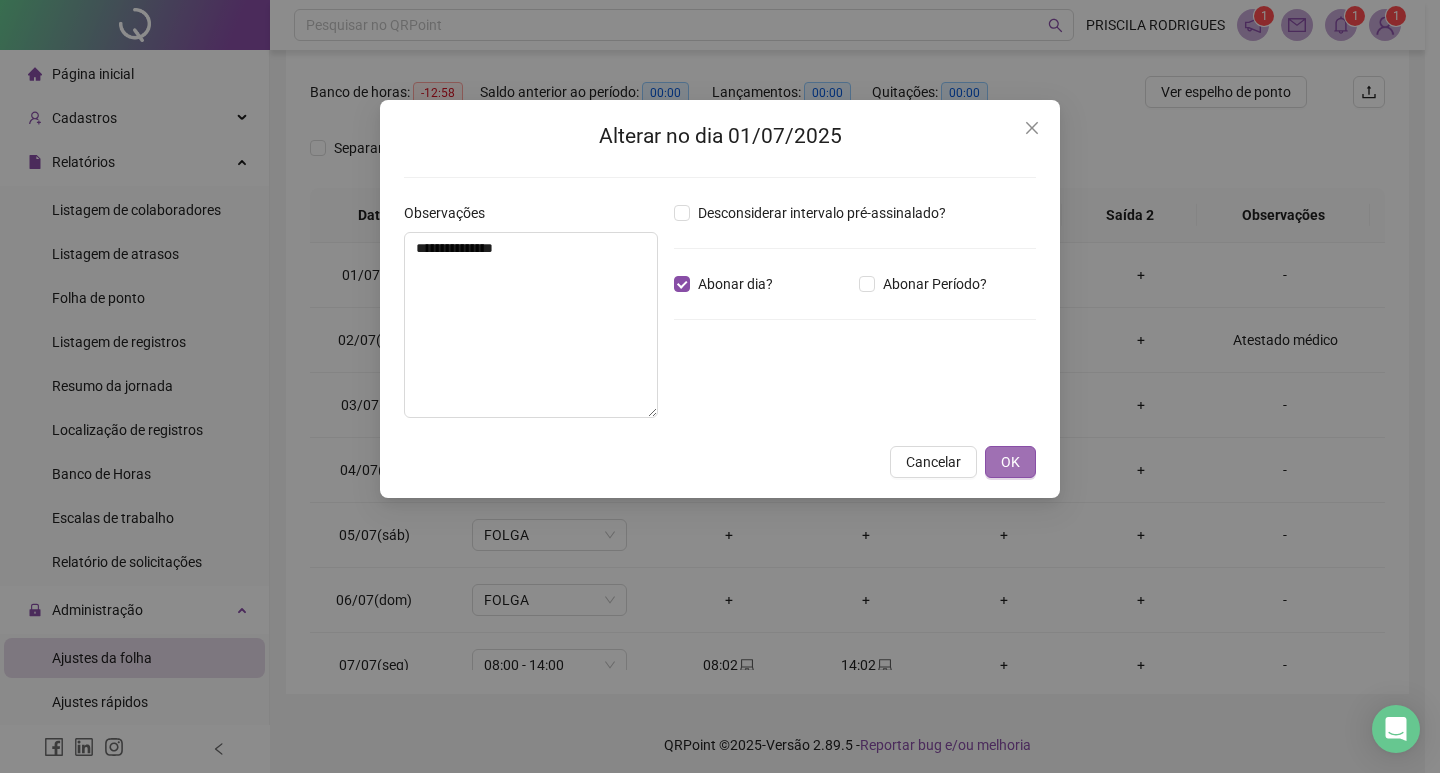click on "OK" at bounding box center (1010, 462) 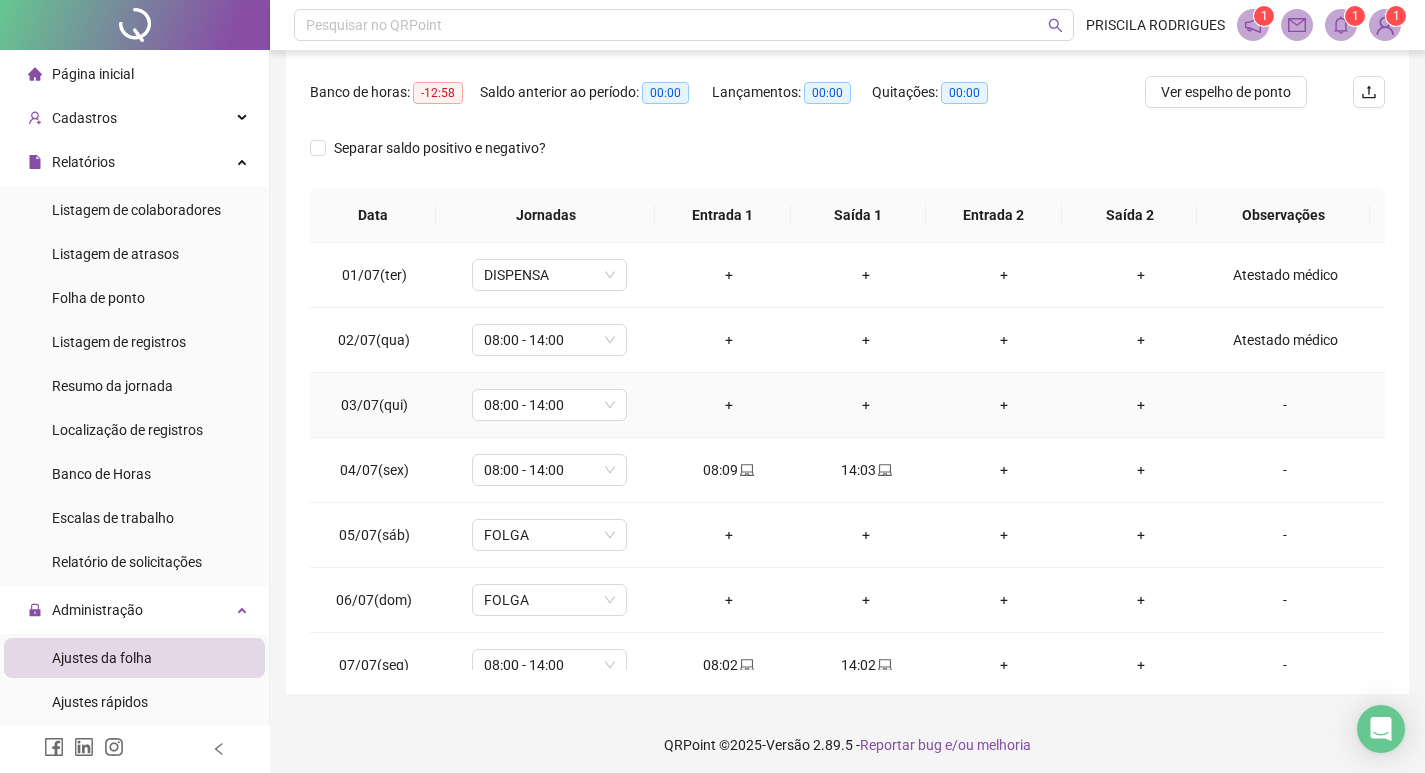 drag, startPoint x: 1269, startPoint y: 402, endPoint x: 1246, endPoint y: 402, distance: 23 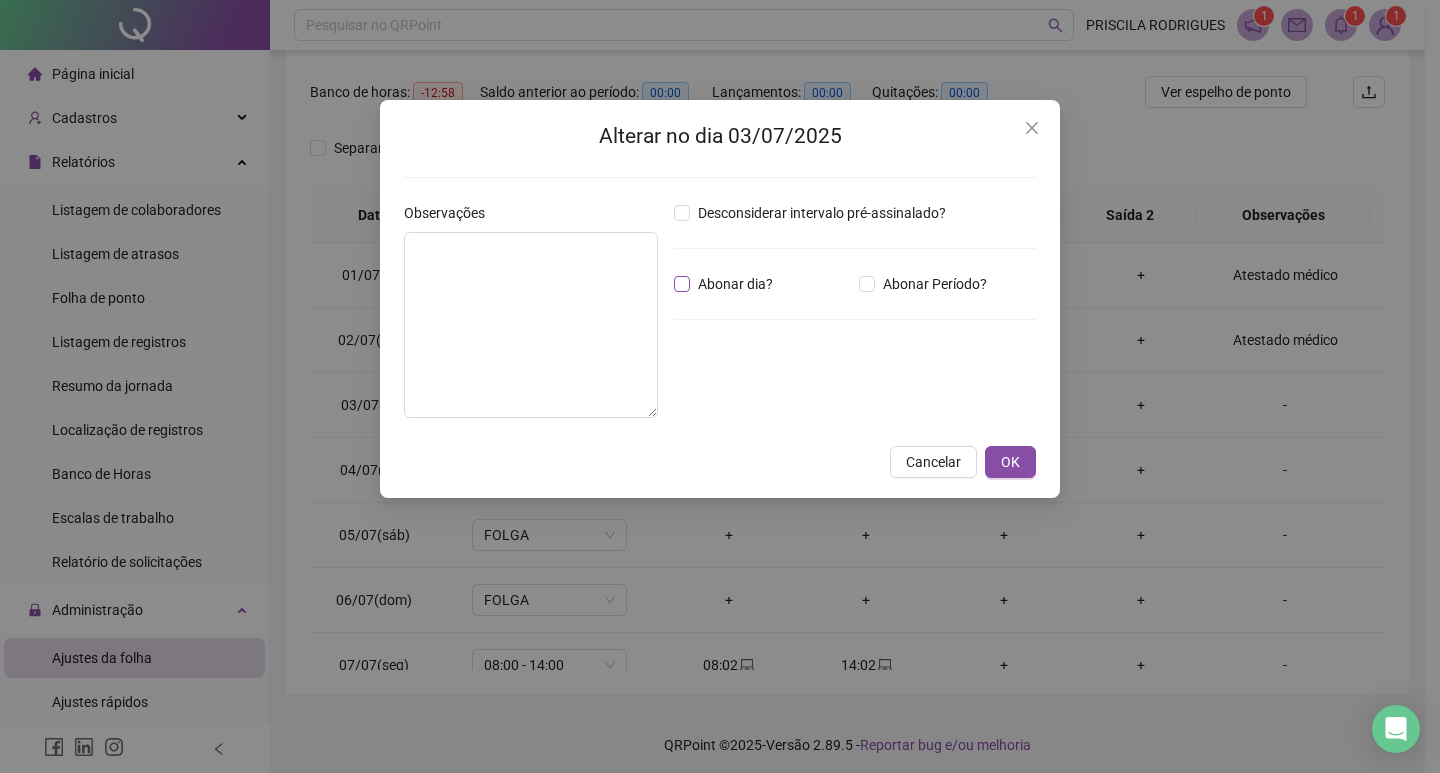 click on "Abonar dia?" at bounding box center (735, 284) 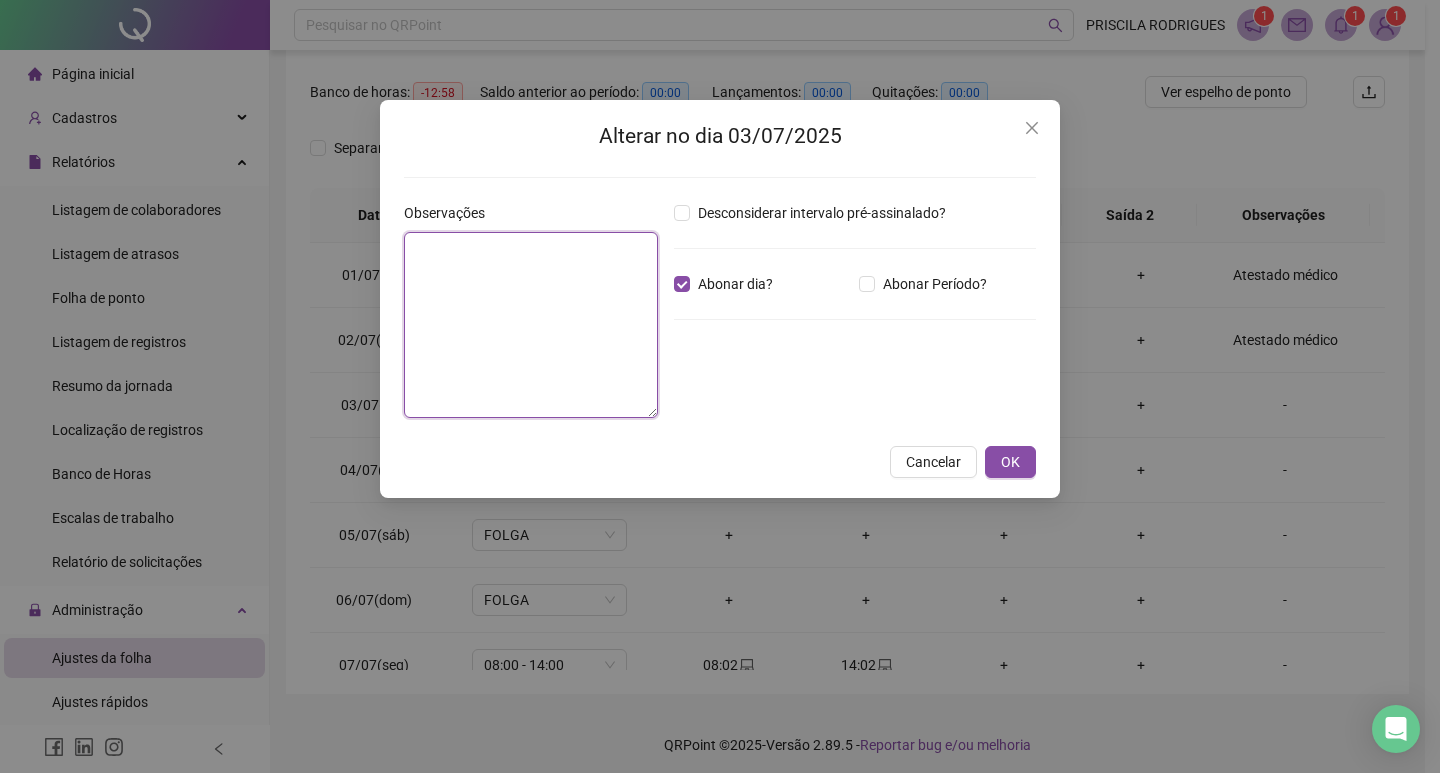 click at bounding box center [531, 325] 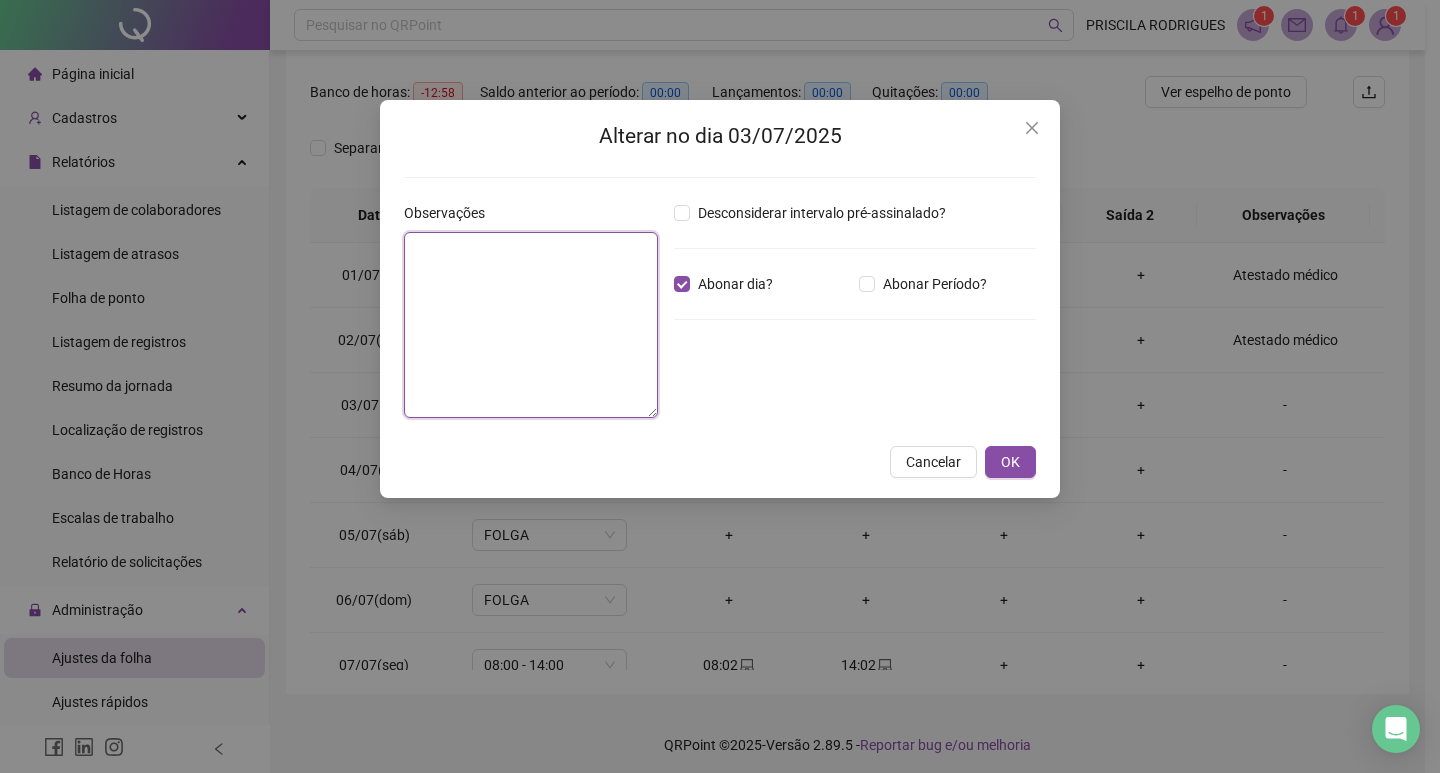 paste on "**********" 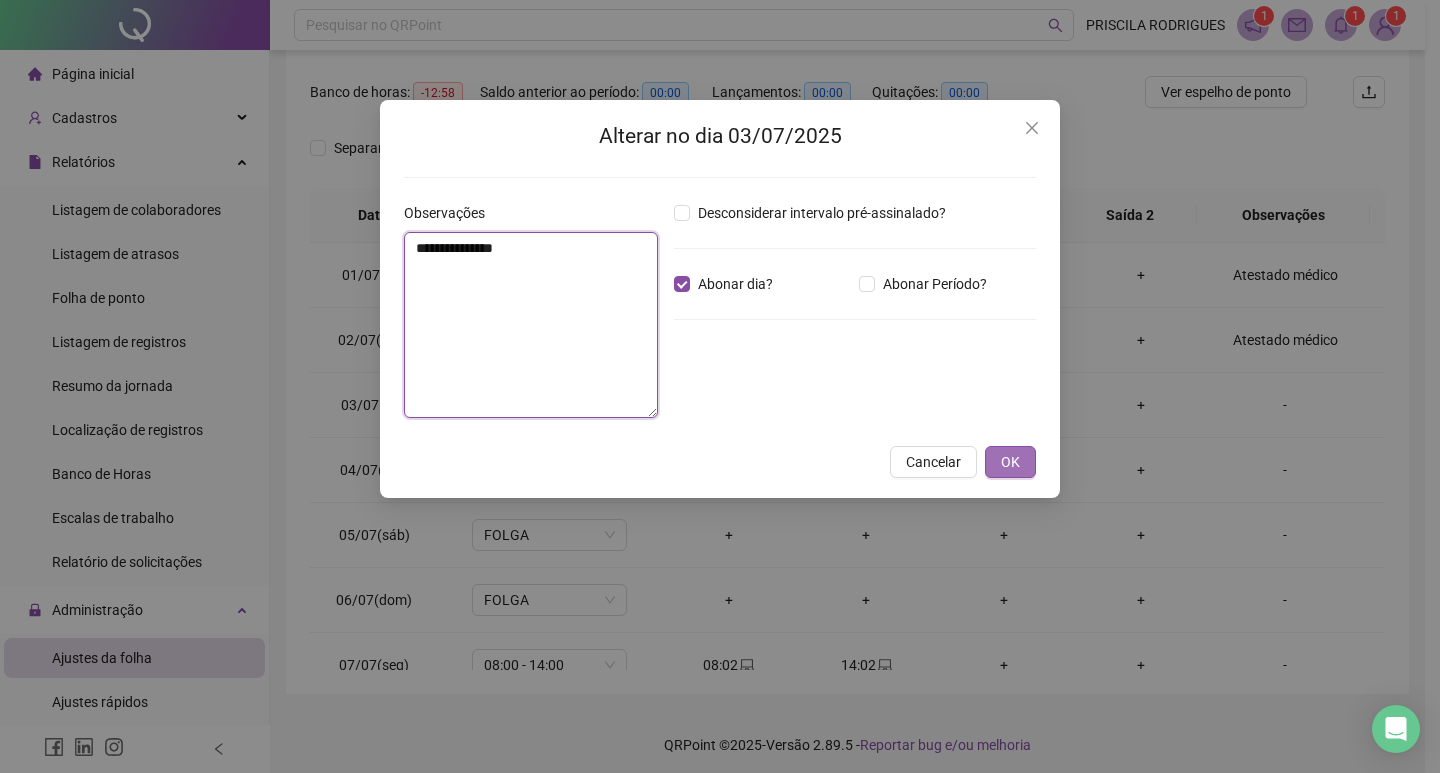 type on "**********" 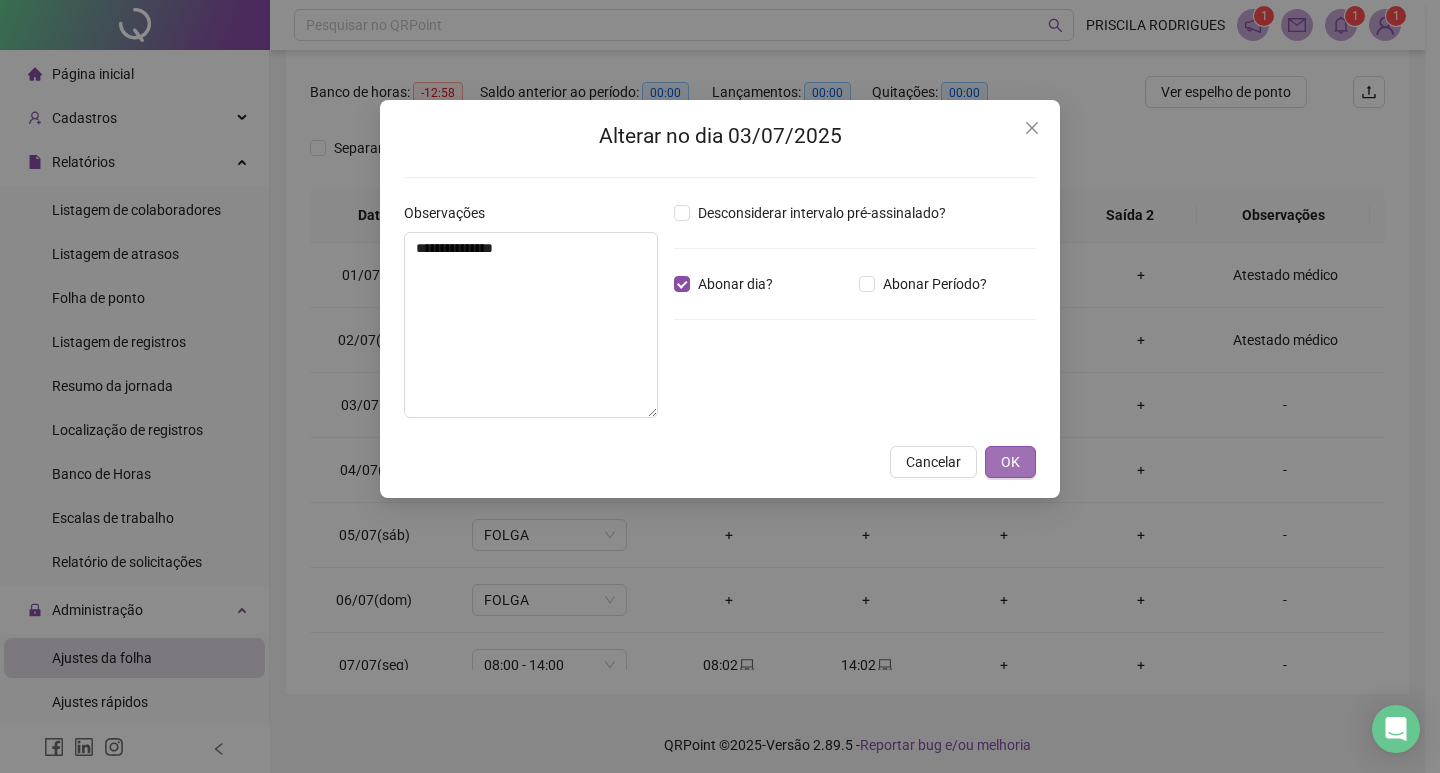 click on "OK" at bounding box center (1010, 462) 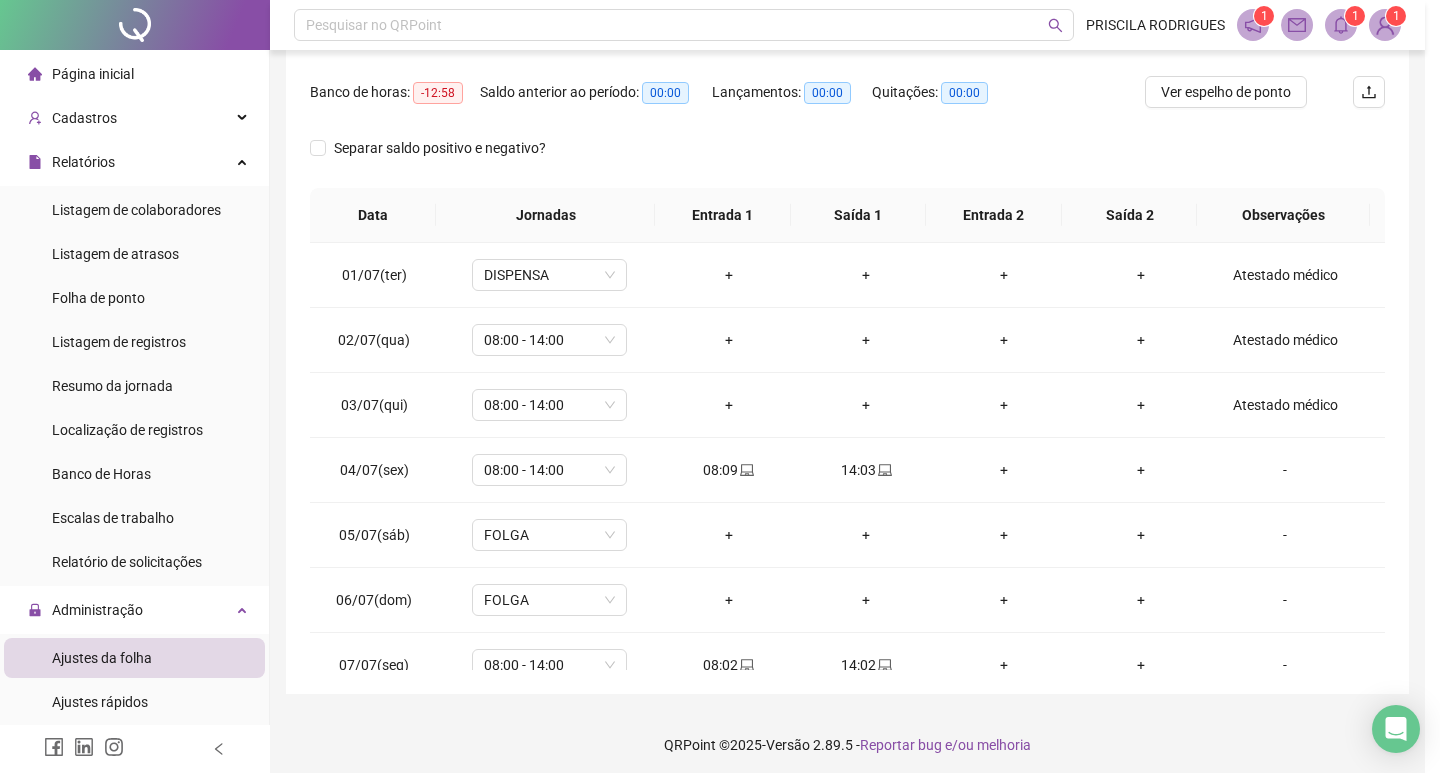 click on "**********" at bounding box center [720, 386] 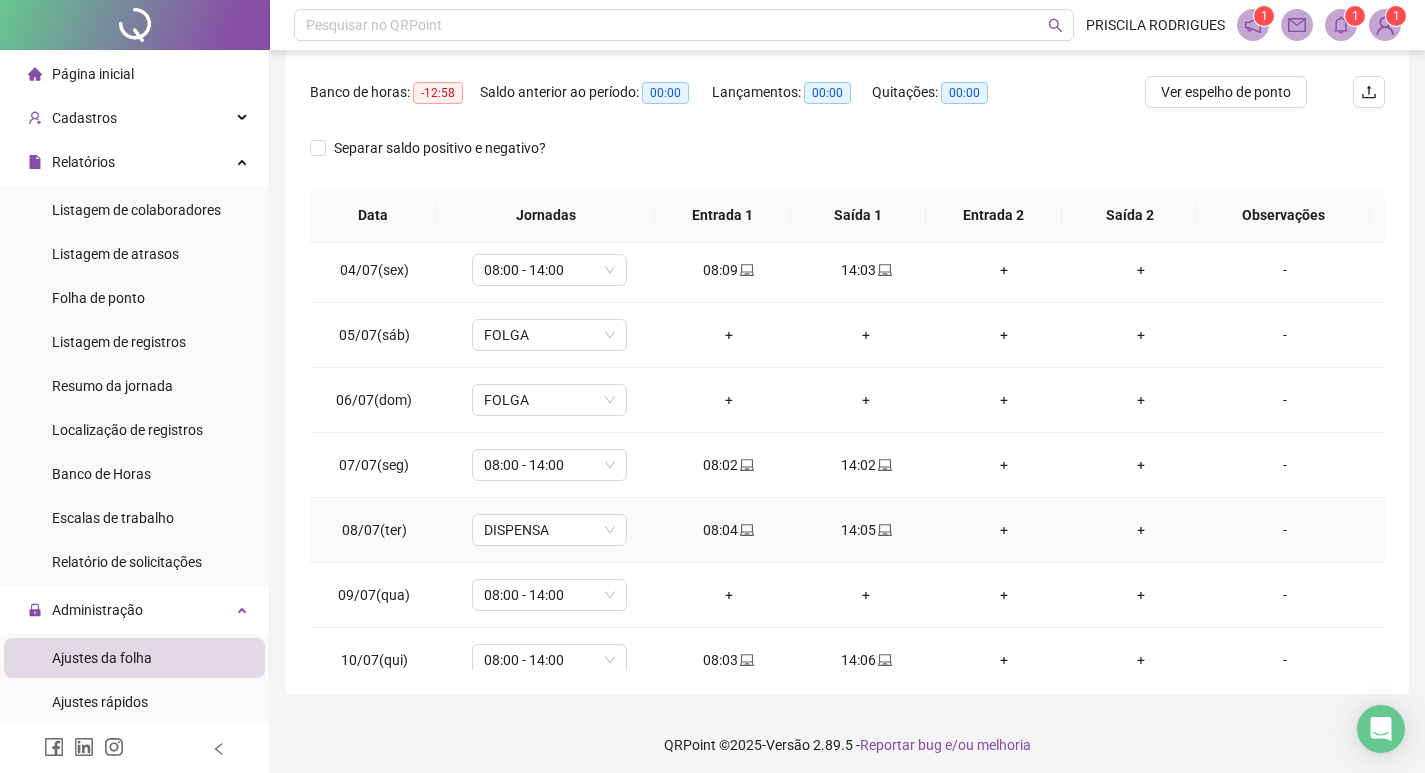 scroll, scrollTop: 300, scrollLeft: 0, axis: vertical 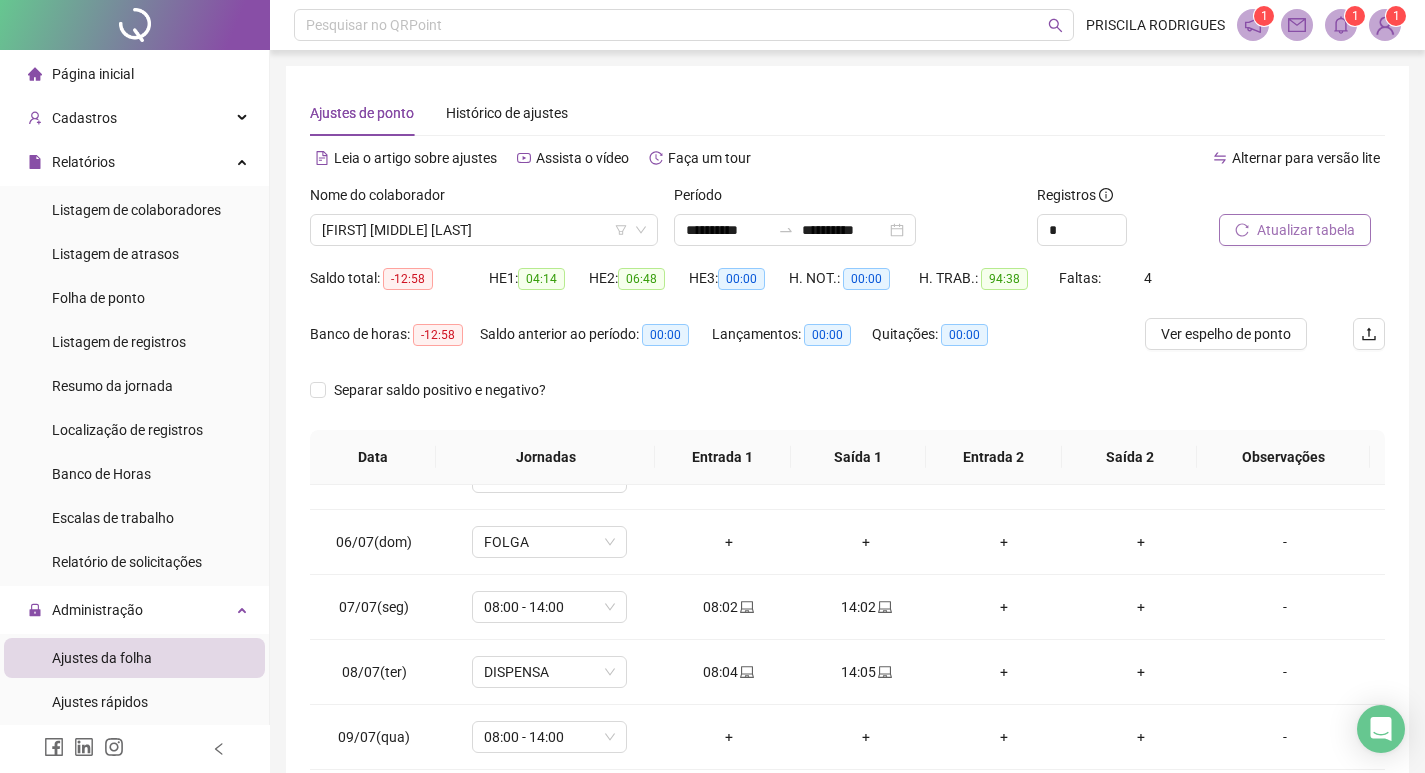 click 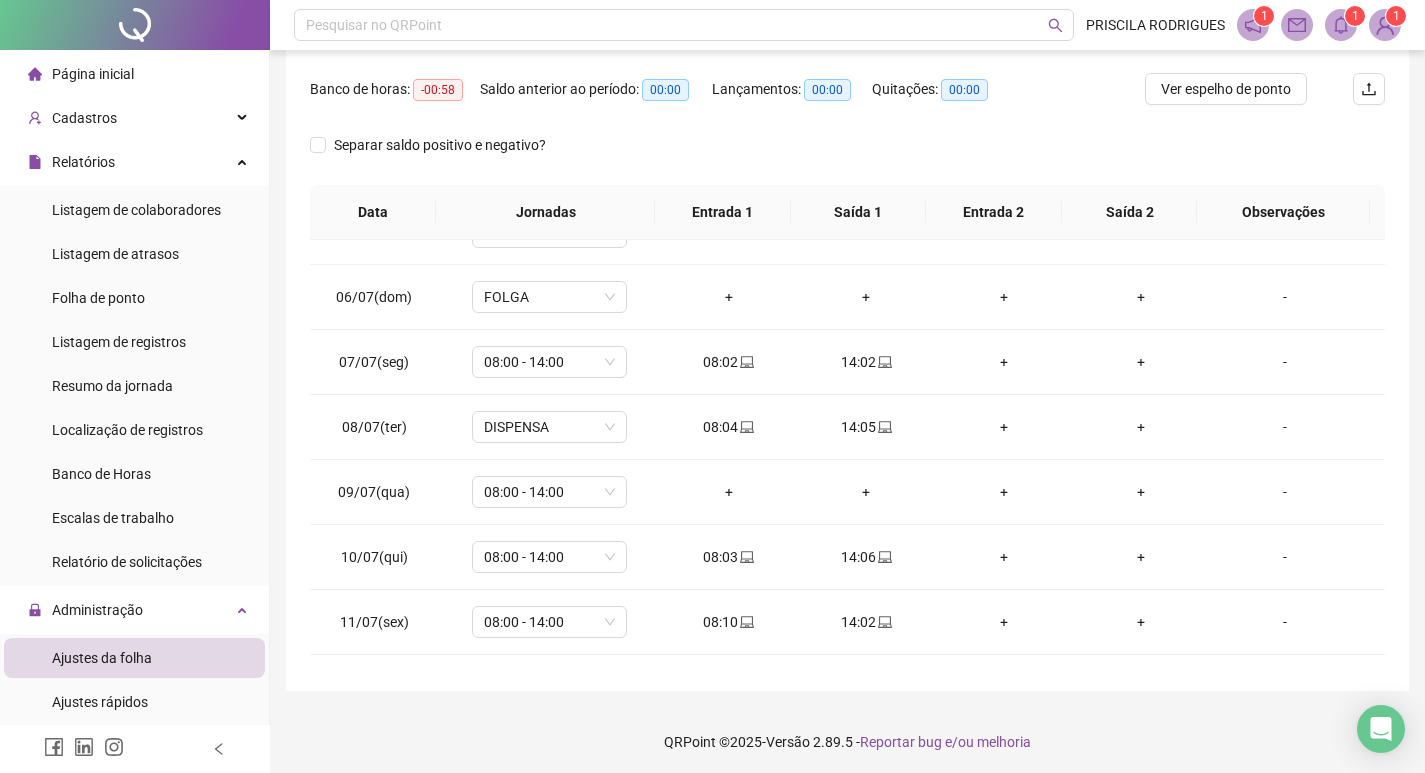 scroll, scrollTop: 249, scrollLeft: 0, axis: vertical 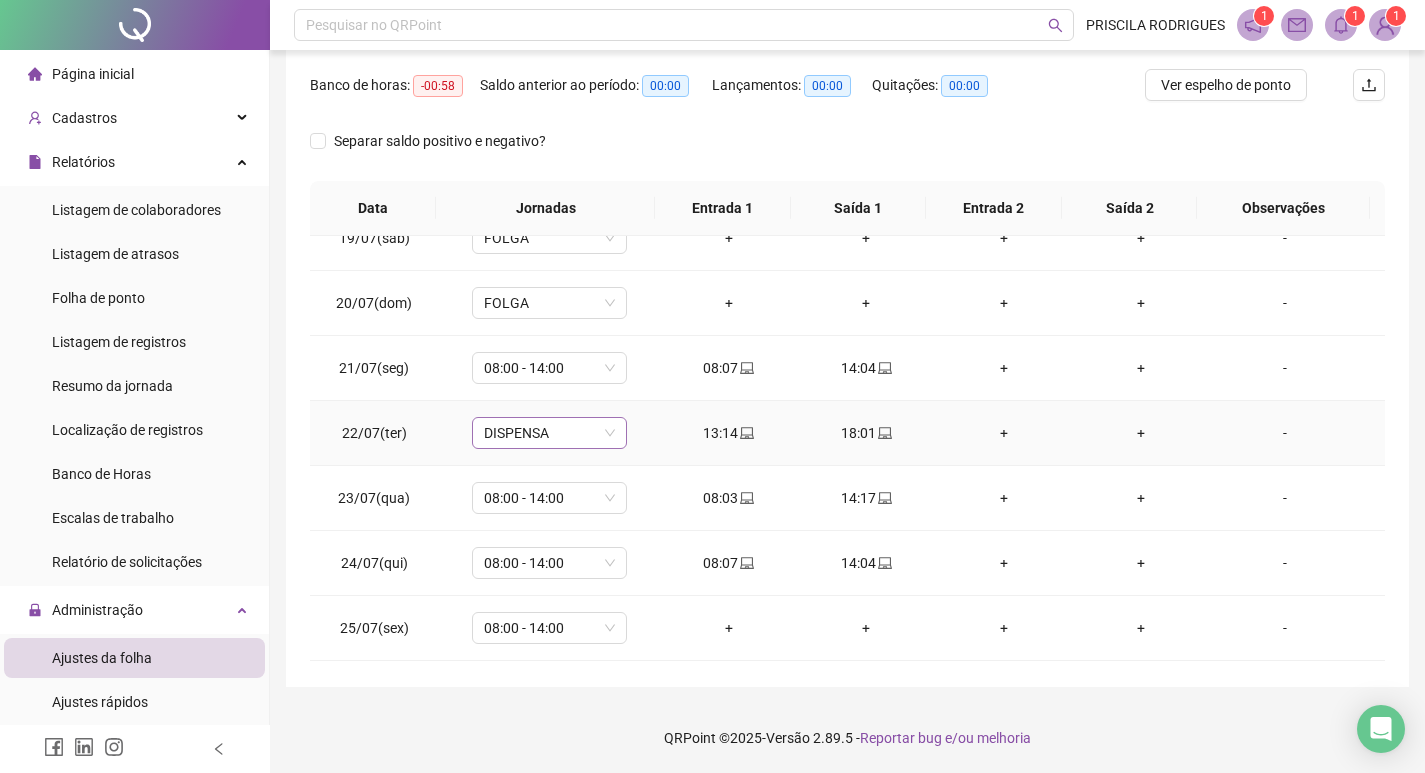 click on "DISPENSA" at bounding box center [549, 433] 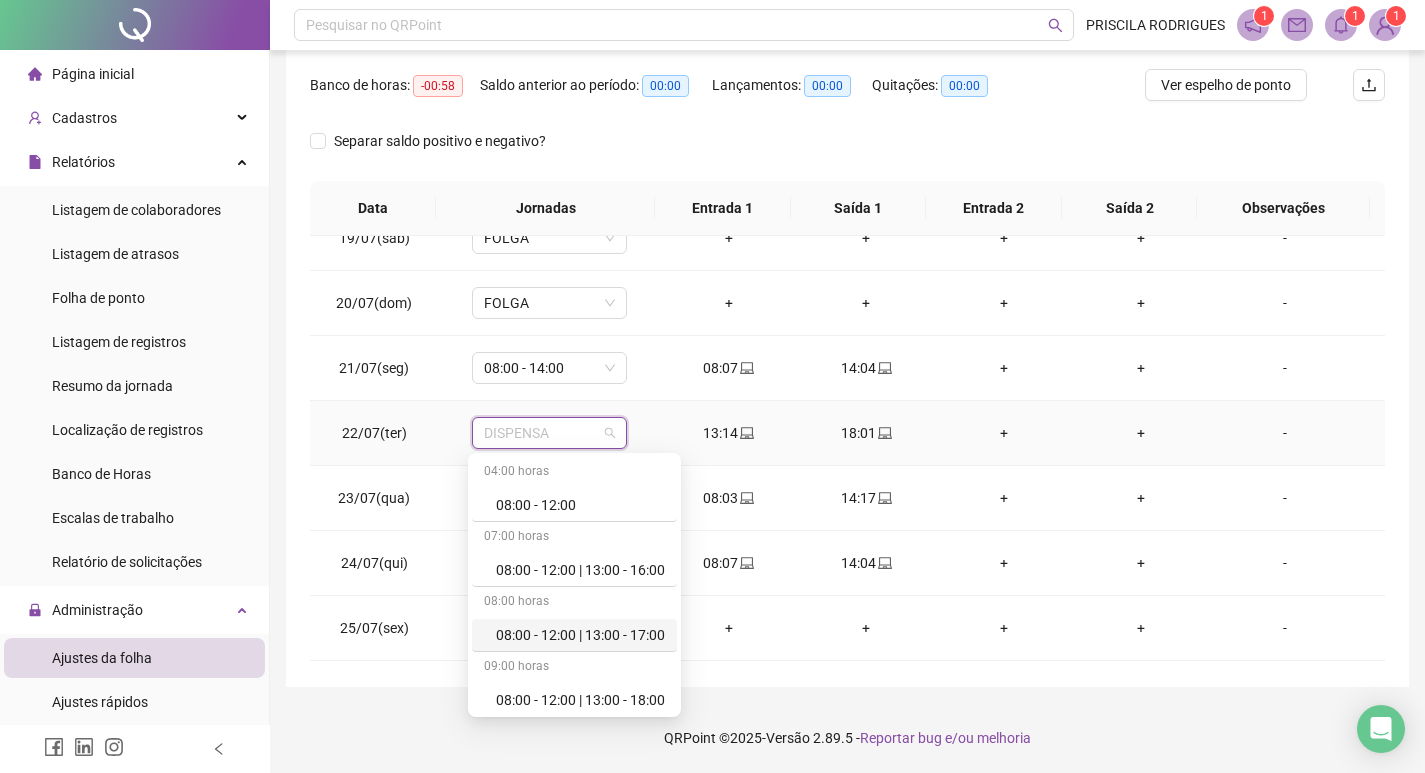 scroll, scrollTop: 1400, scrollLeft: 0, axis: vertical 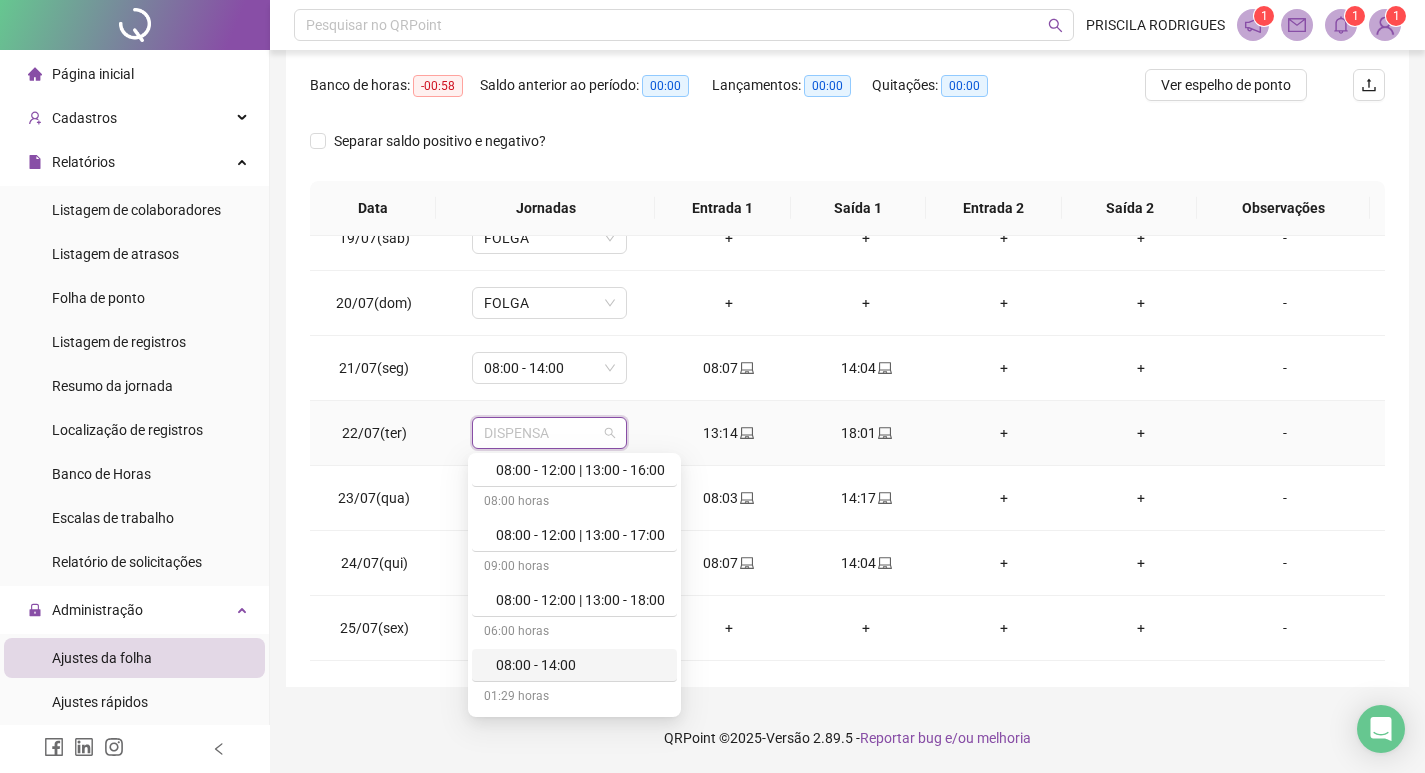 click on "08:00 - 14:00" at bounding box center (580, 665) 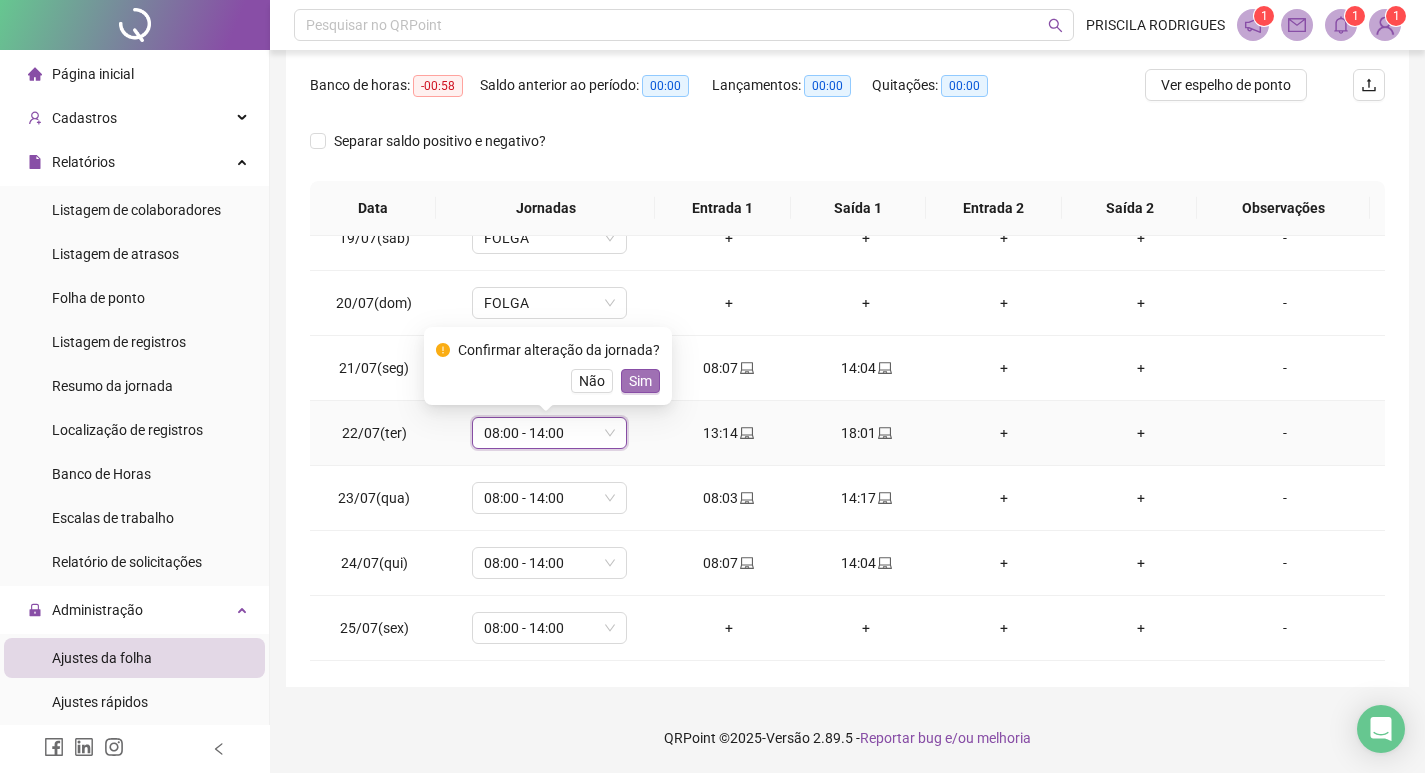 click on "Sim" at bounding box center [640, 381] 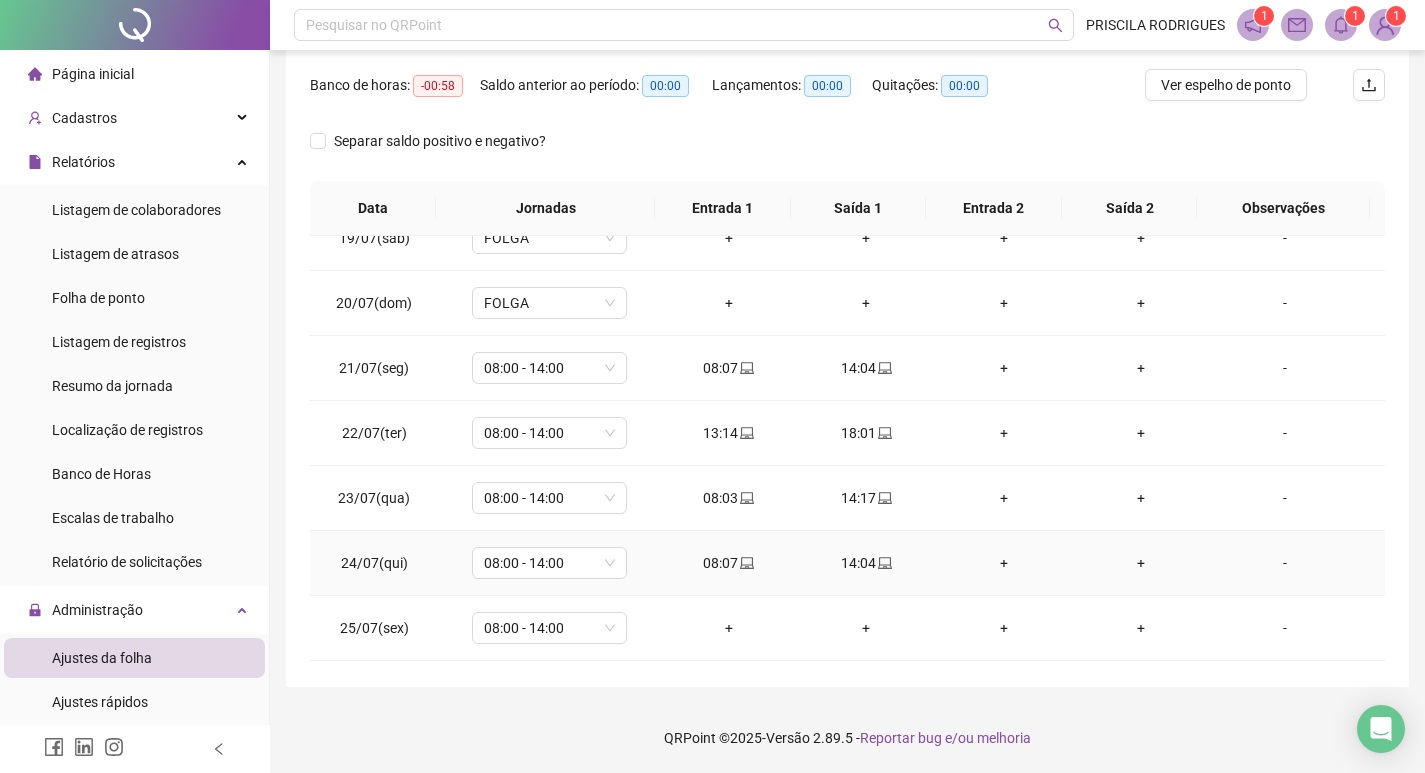 scroll, scrollTop: 1400, scrollLeft: 0, axis: vertical 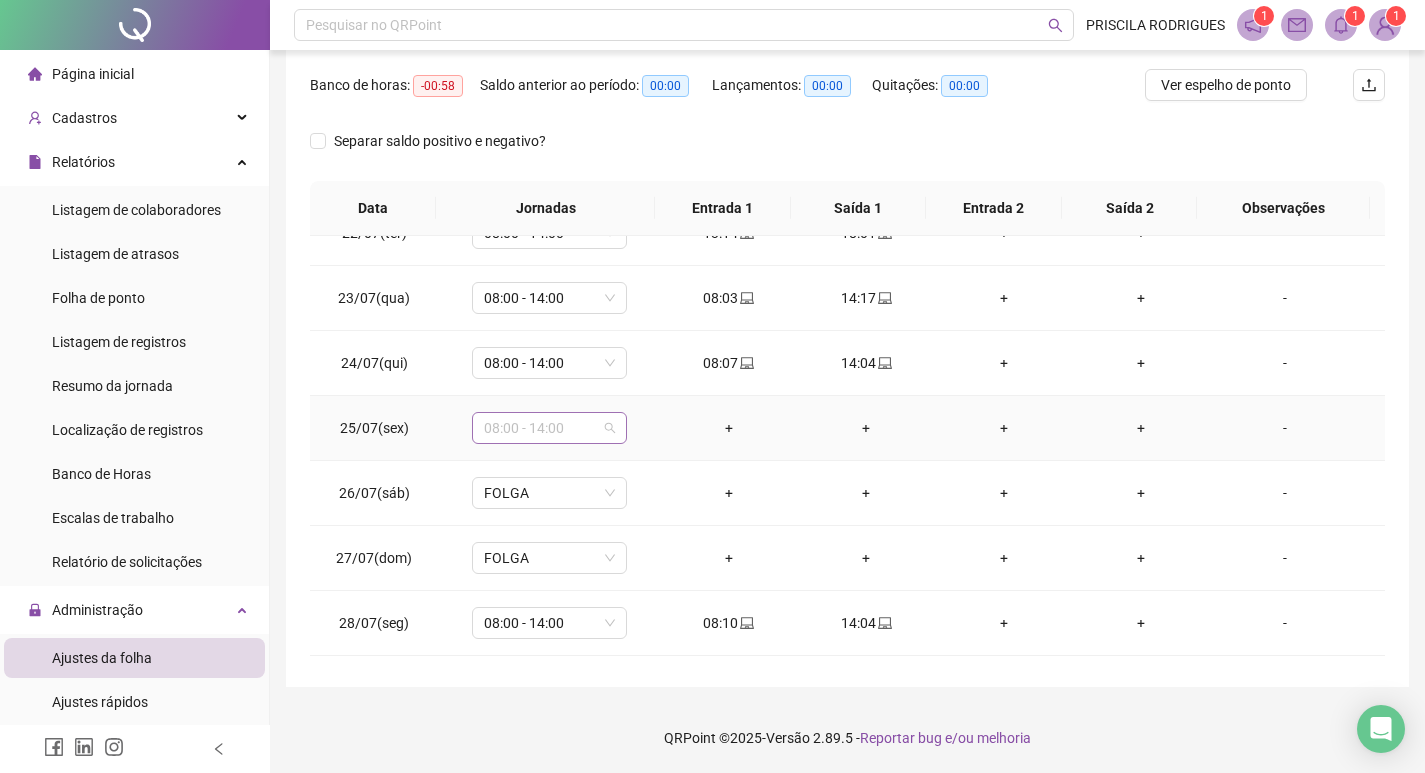 click on "08:00 - 14:00" at bounding box center (549, 428) 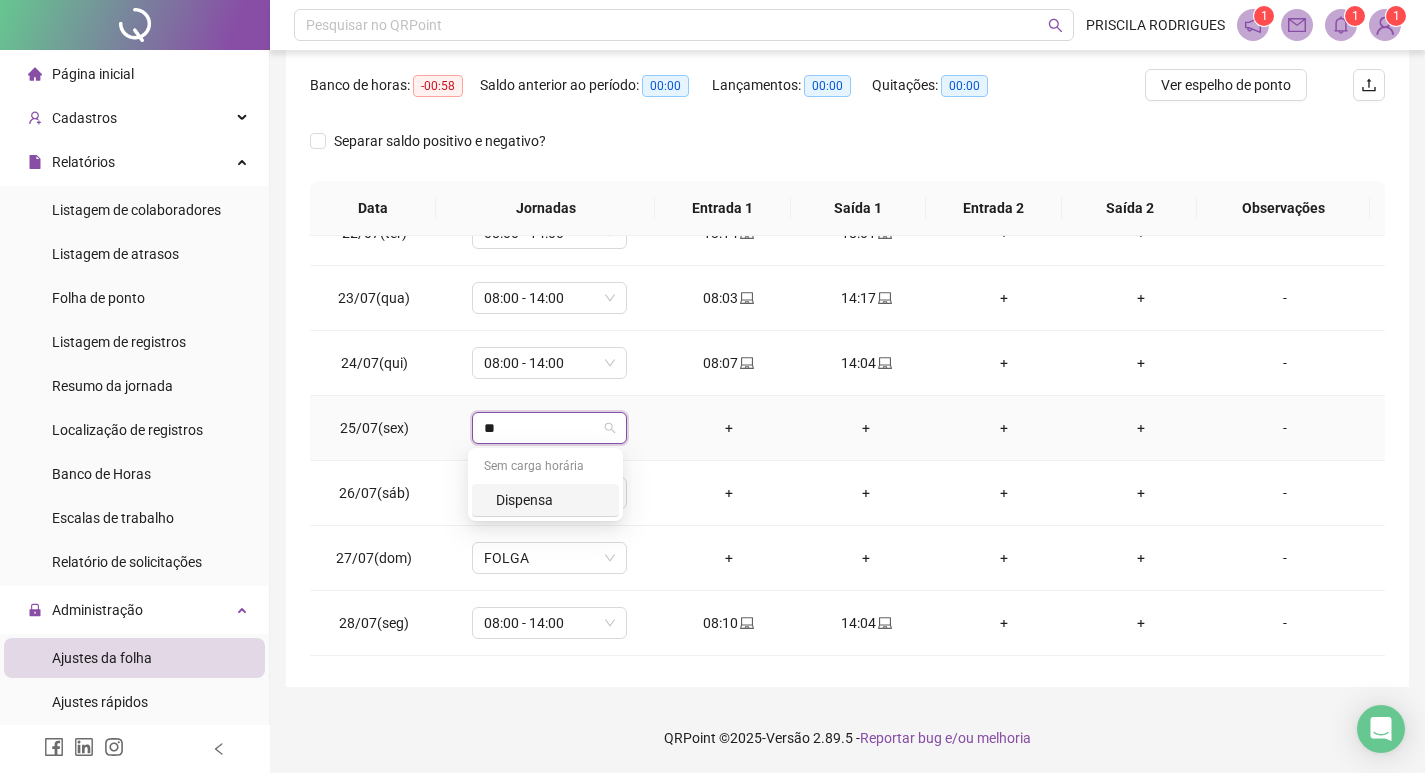 type on "***" 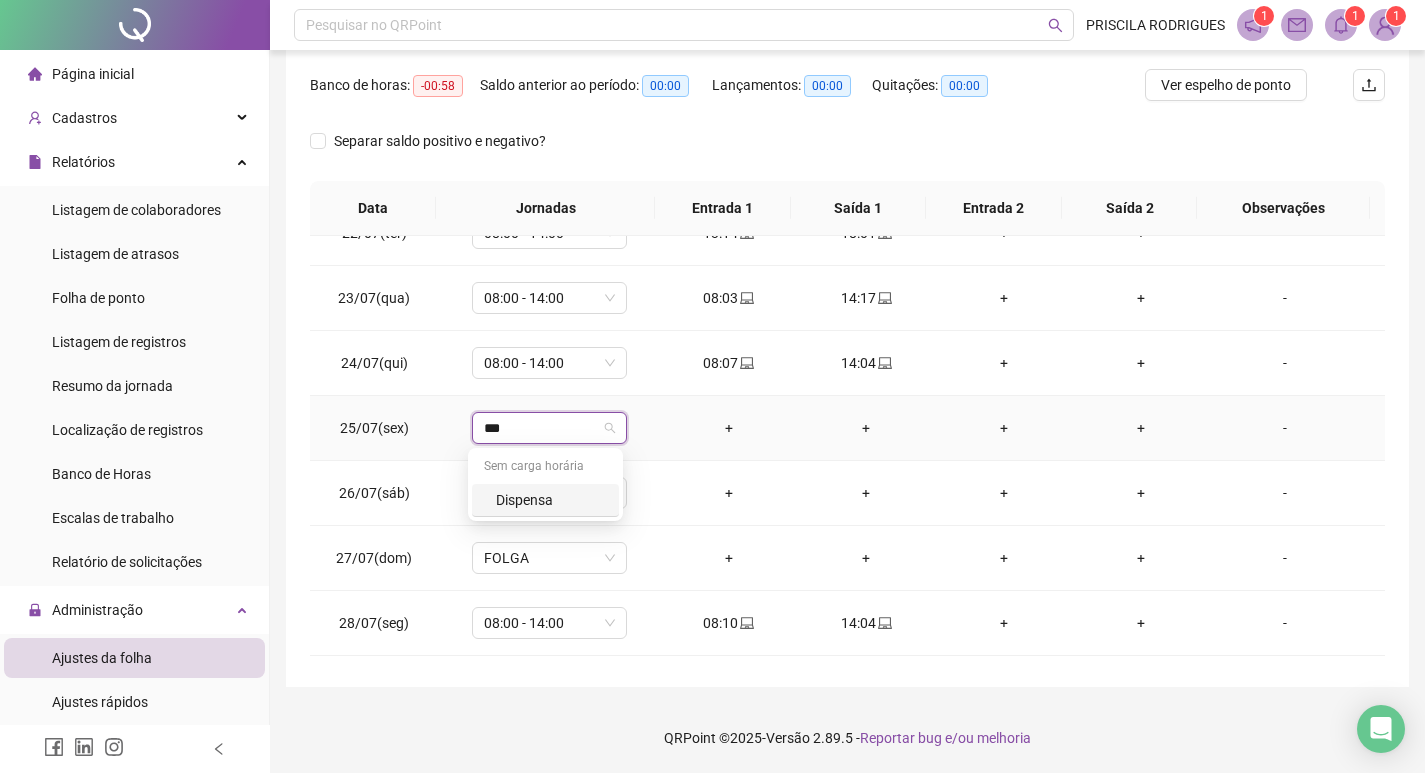 click on "Dispensa" at bounding box center (551, 500) 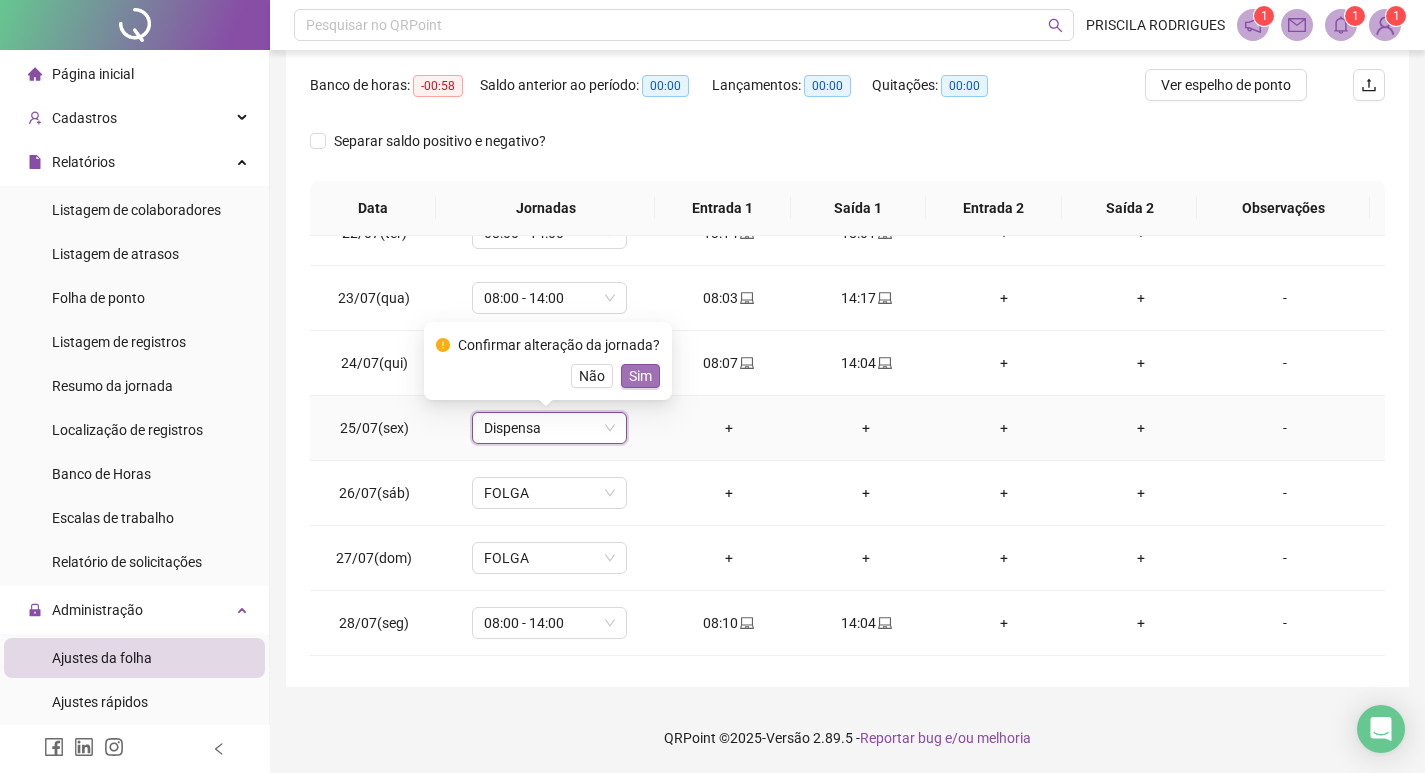 click on "Sim" at bounding box center [640, 376] 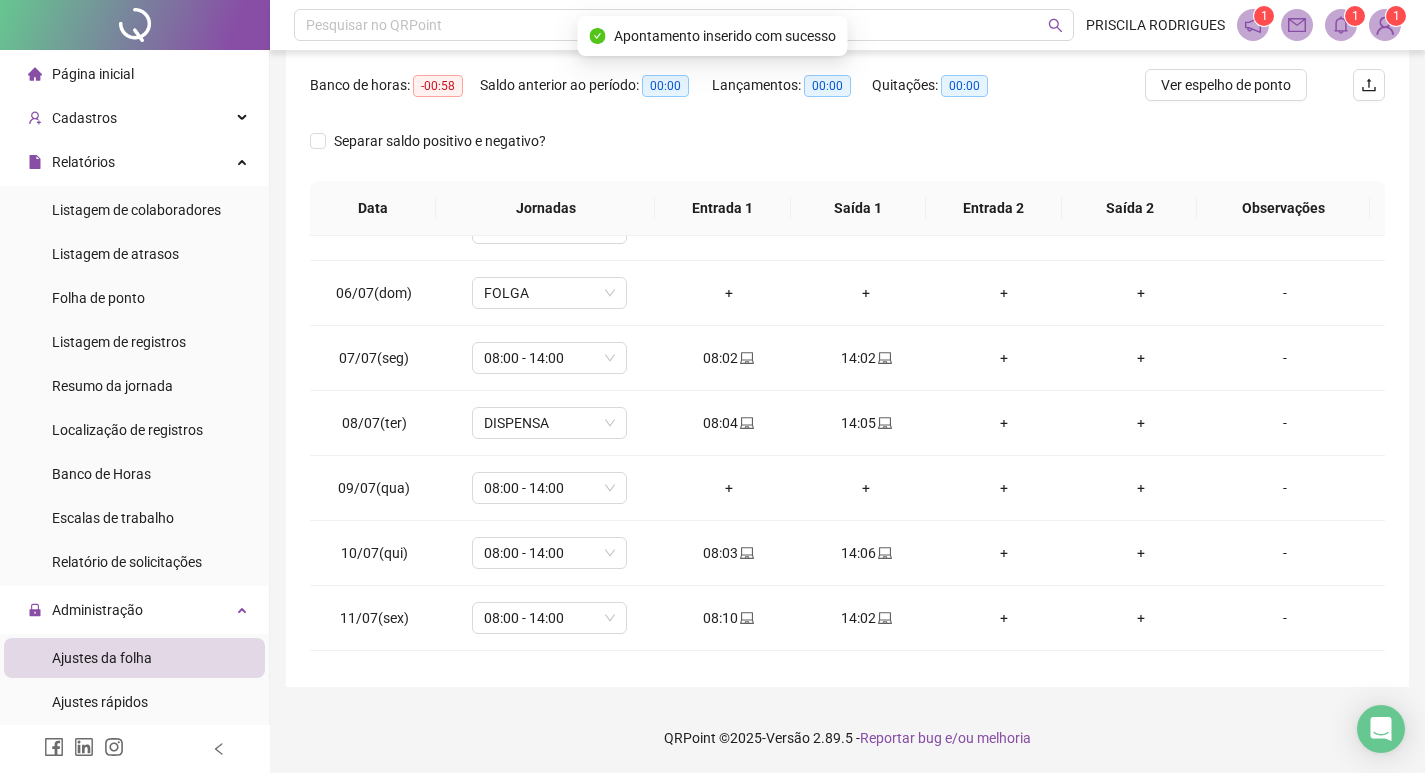 scroll, scrollTop: 0, scrollLeft: 0, axis: both 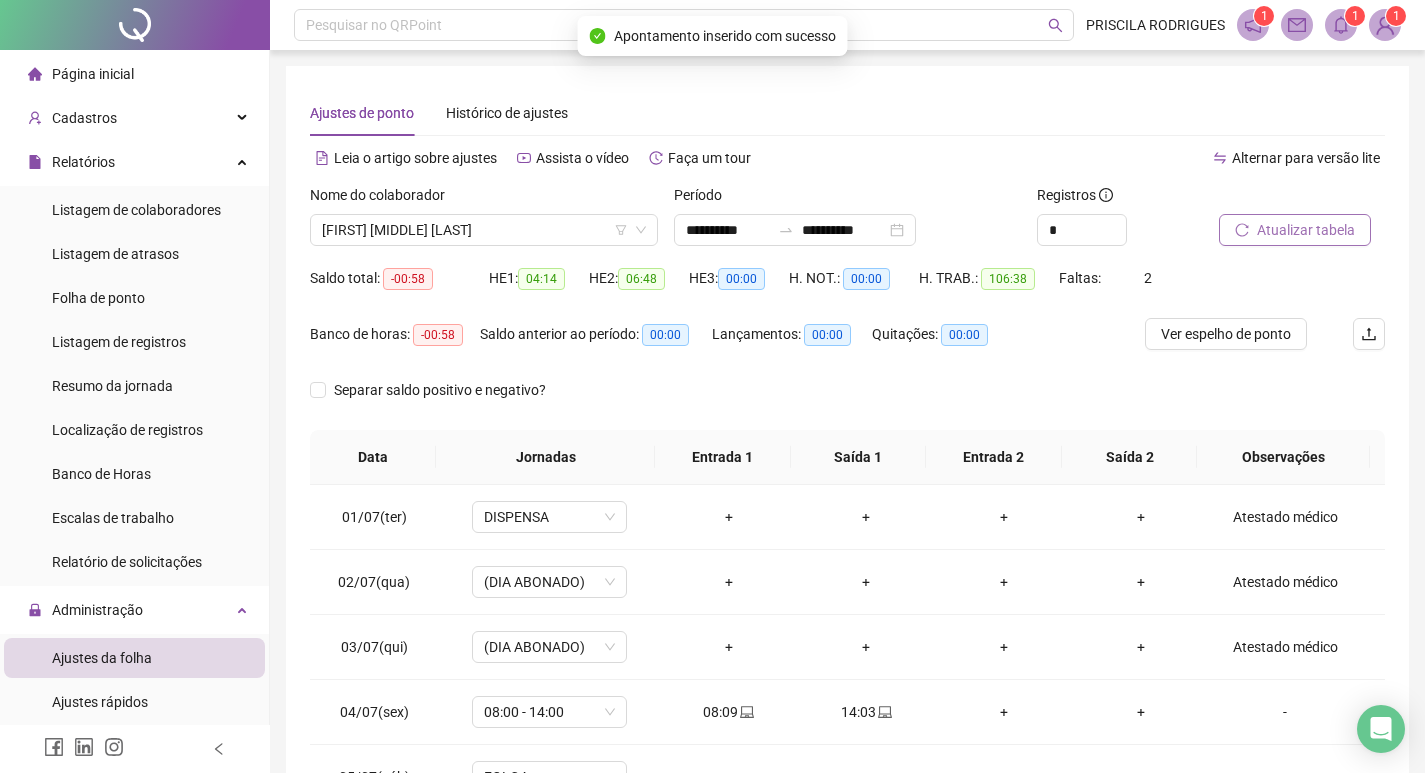 click on "Atualizar tabela" at bounding box center [1295, 230] 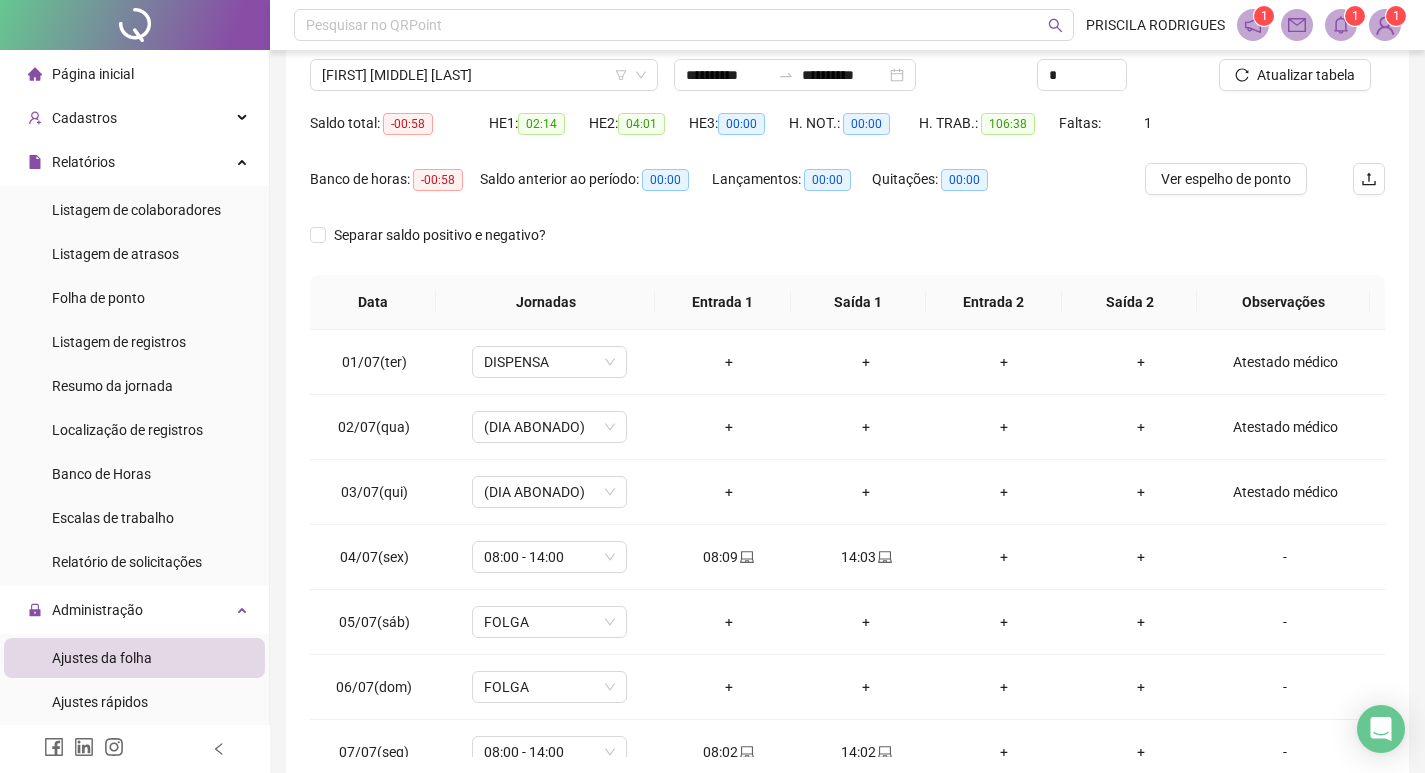 scroll, scrollTop: 249, scrollLeft: 0, axis: vertical 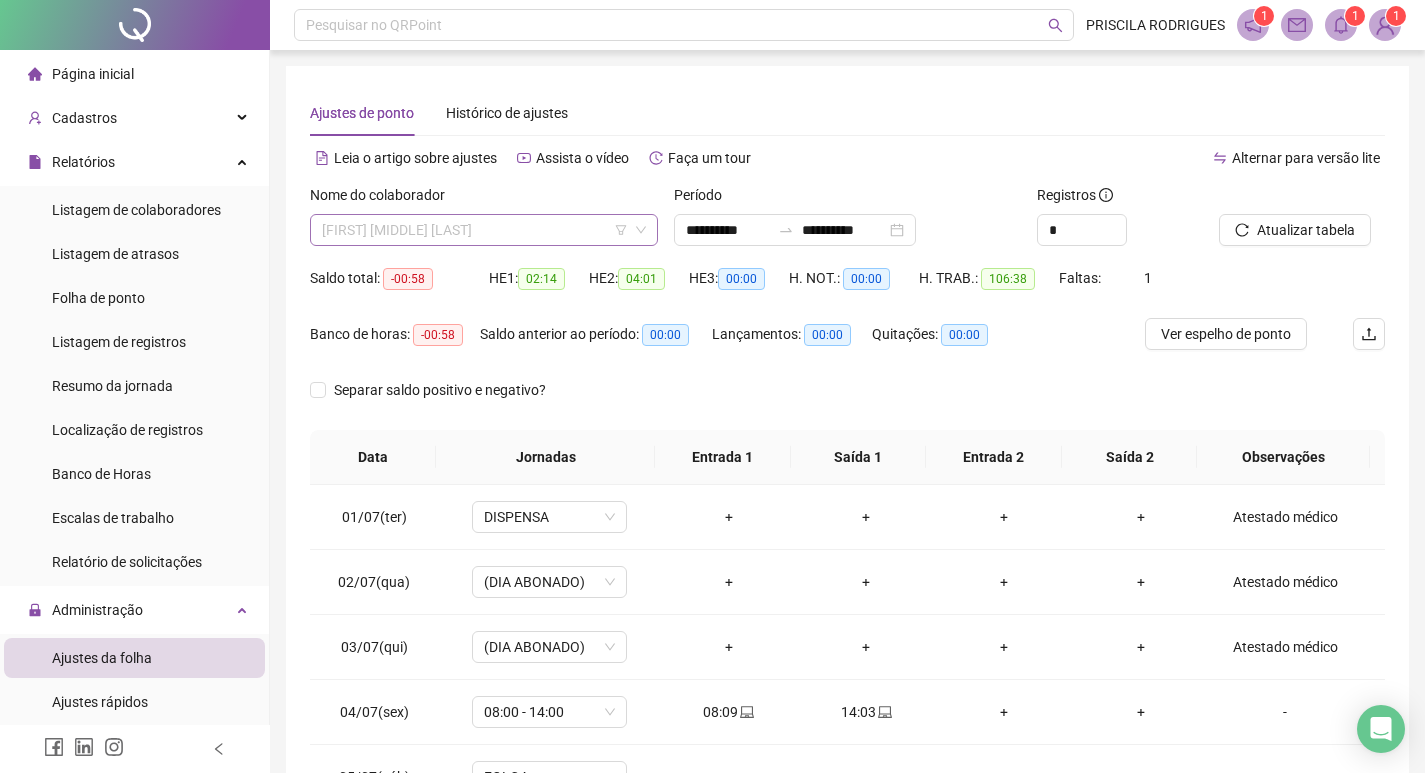 click on "[FIRST] [MIDDLE] [LAST]" at bounding box center (484, 230) 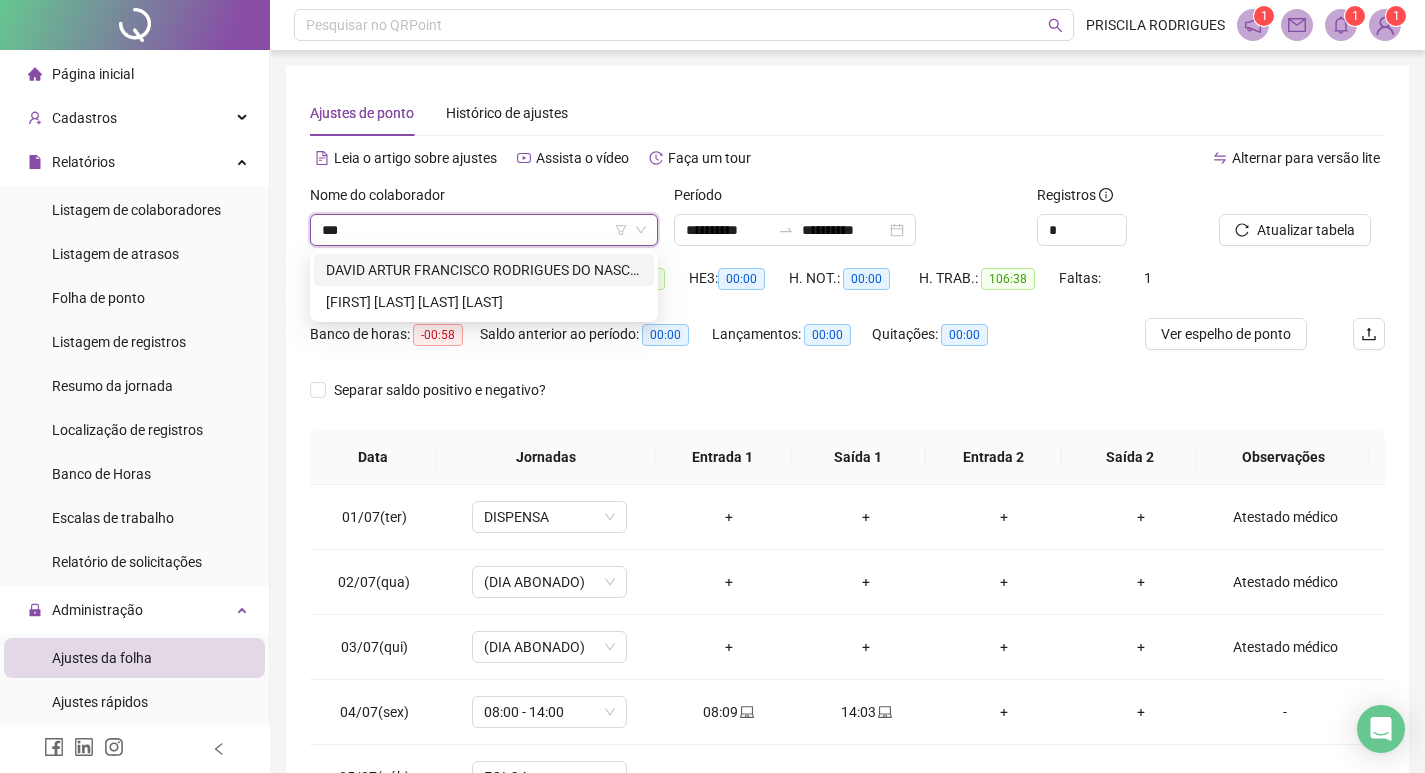 scroll, scrollTop: 0, scrollLeft: 0, axis: both 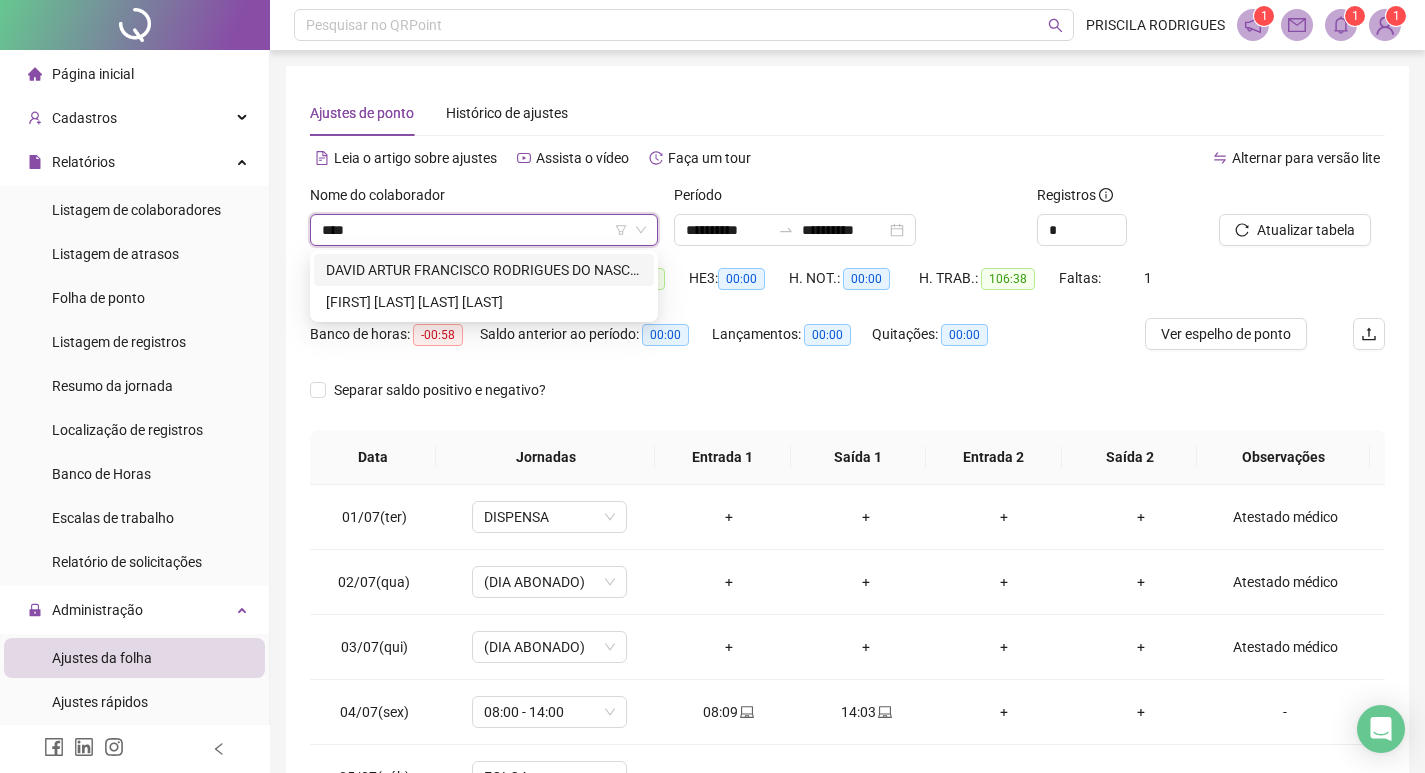 click on "DAVID ARTUR FRANCISCO RODRIGUES DO NASCIMENTO" at bounding box center (484, 270) 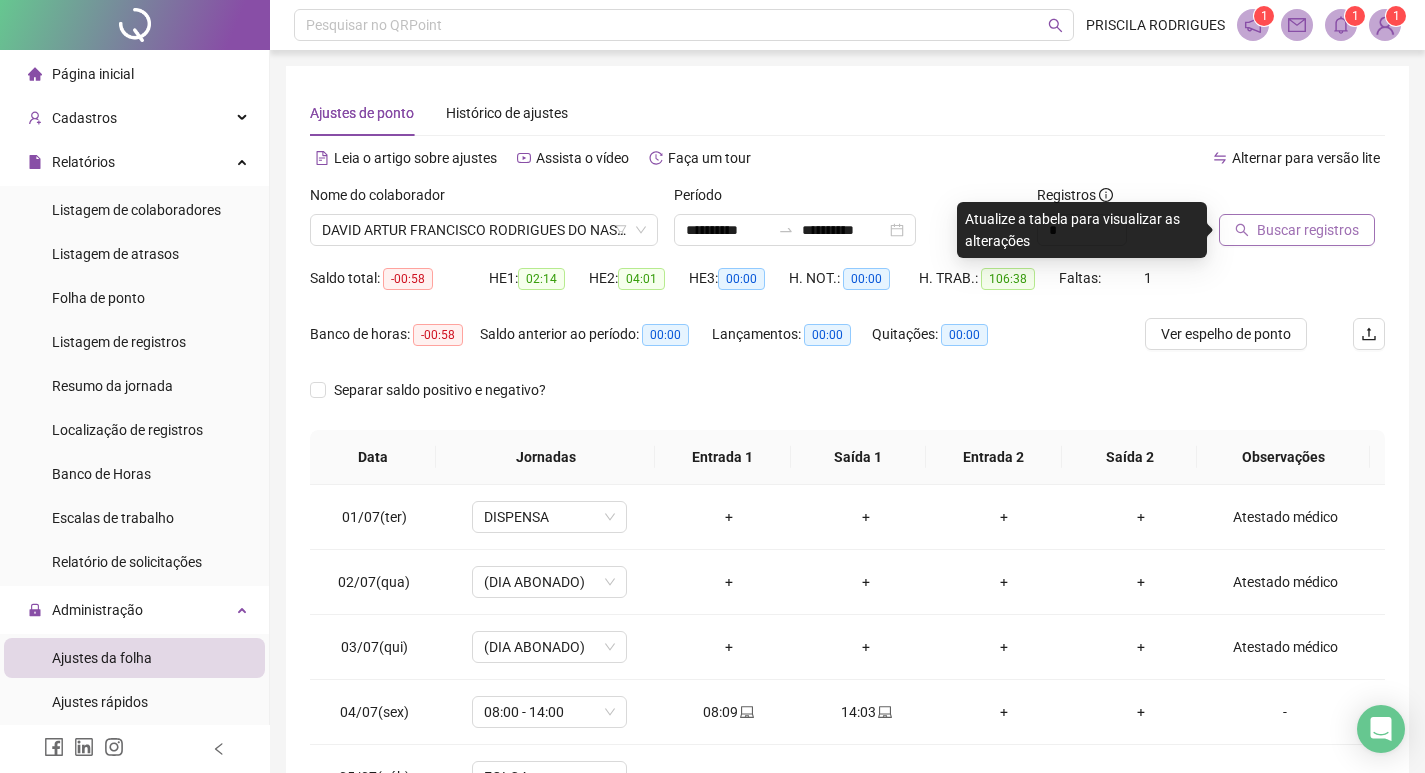 click on "Buscar registros" at bounding box center (1308, 230) 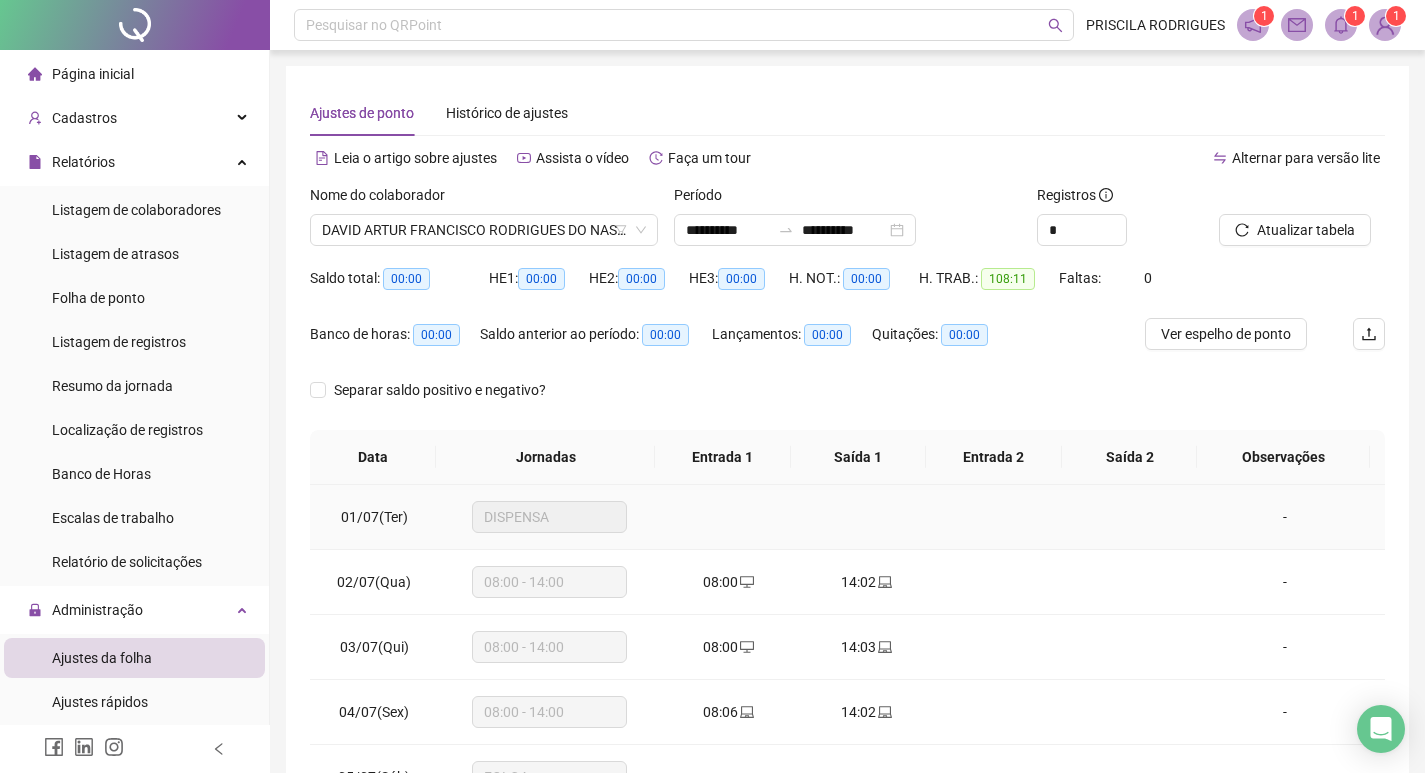 scroll, scrollTop: 249, scrollLeft: 0, axis: vertical 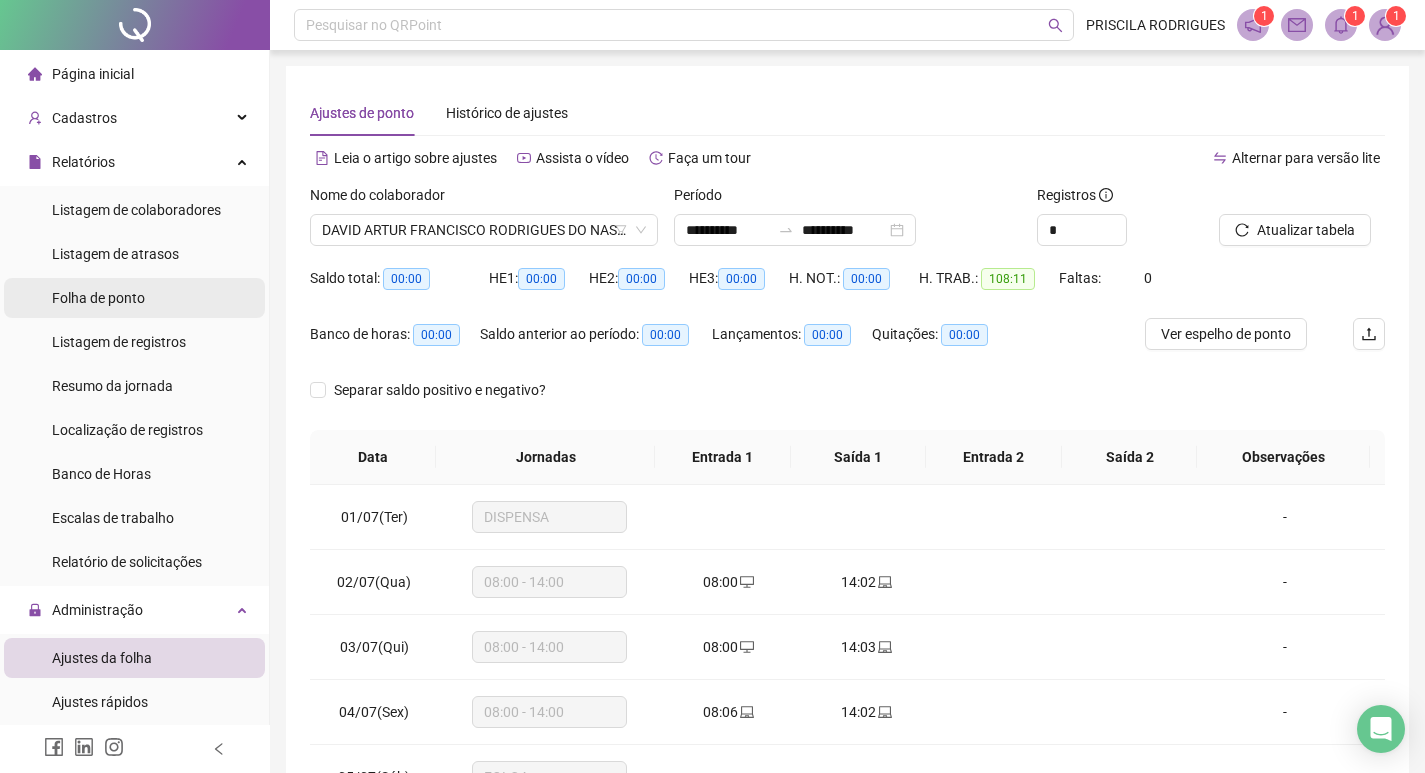 click on "Folha de ponto" at bounding box center (98, 298) 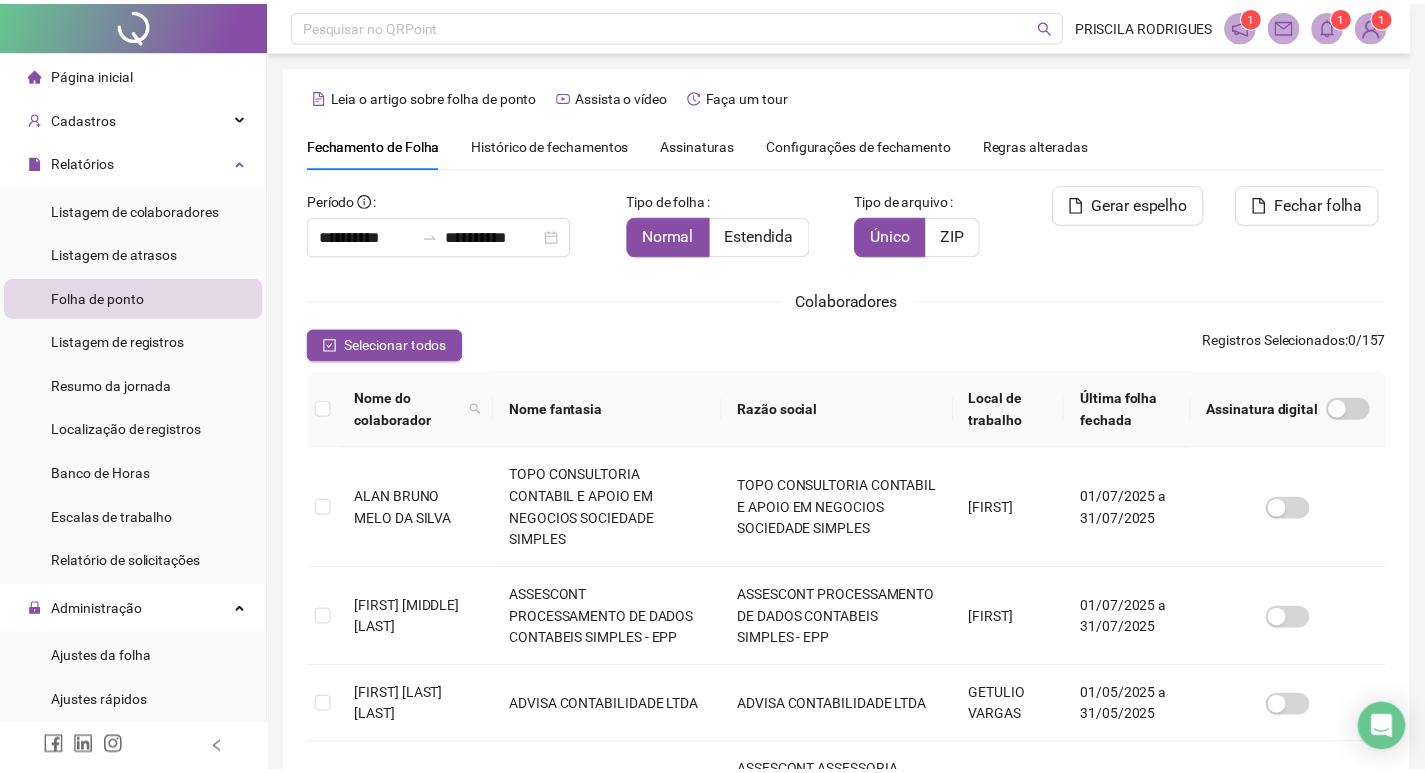 scroll, scrollTop: 23, scrollLeft: 0, axis: vertical 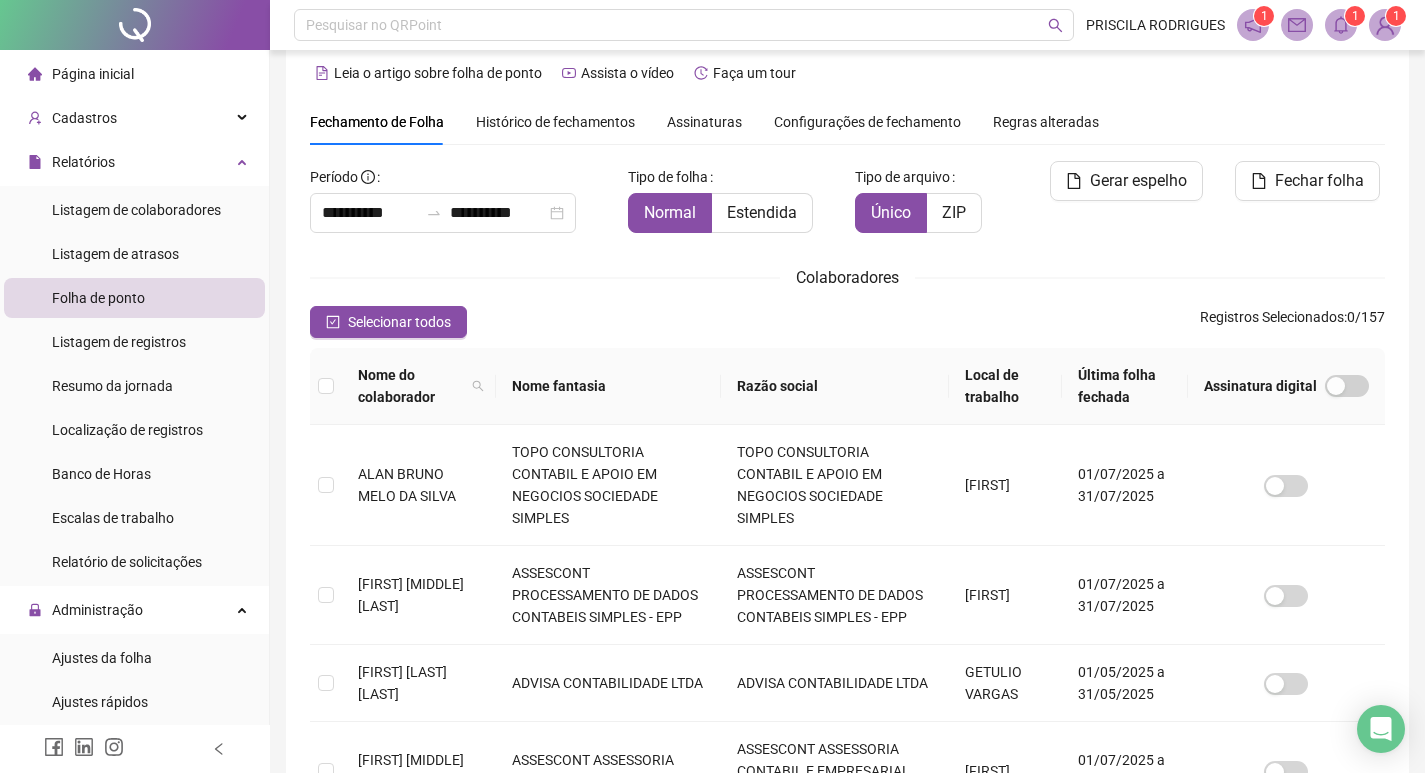 click on "Histórico de fechamentos" at bounding box center (555, 122) 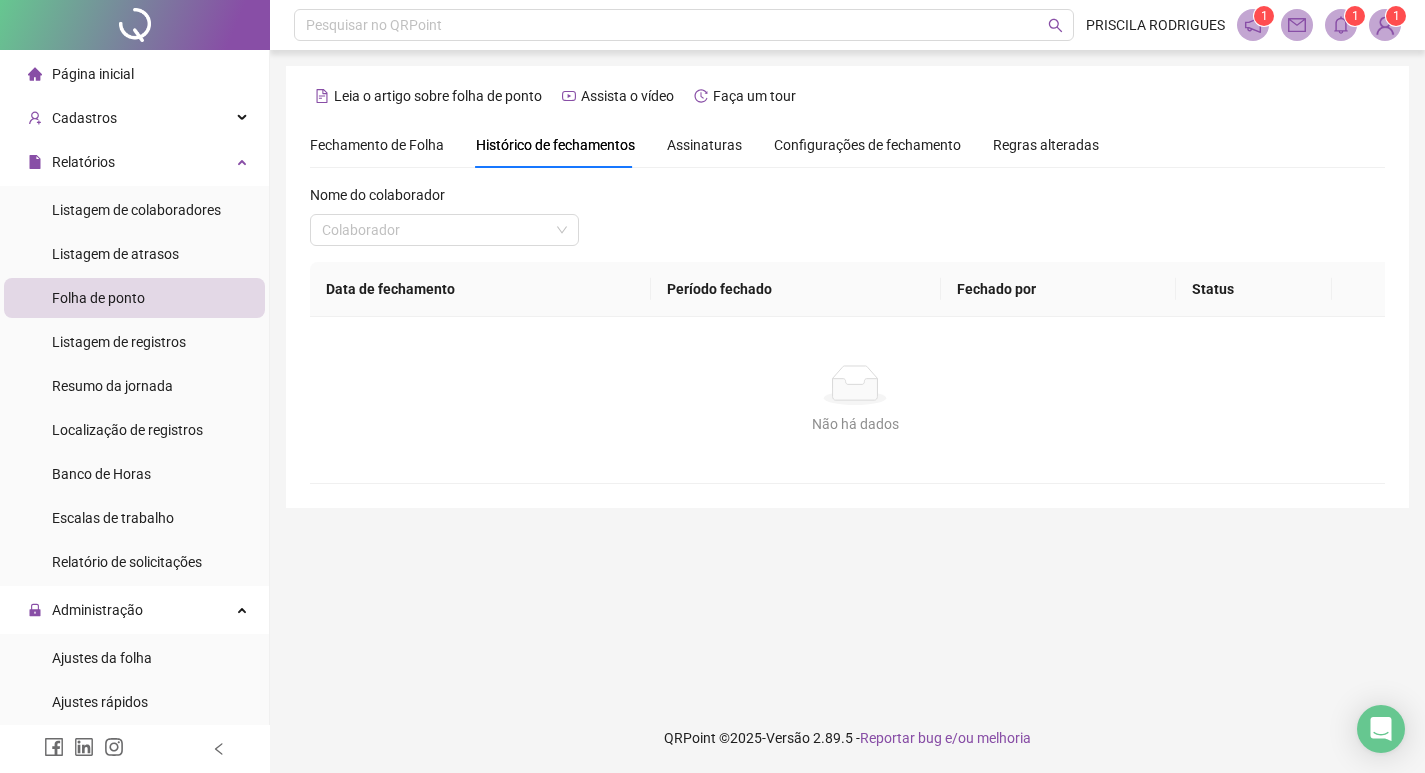 scroll, scrollTop: 0, scrollLeft: 0, axis: both 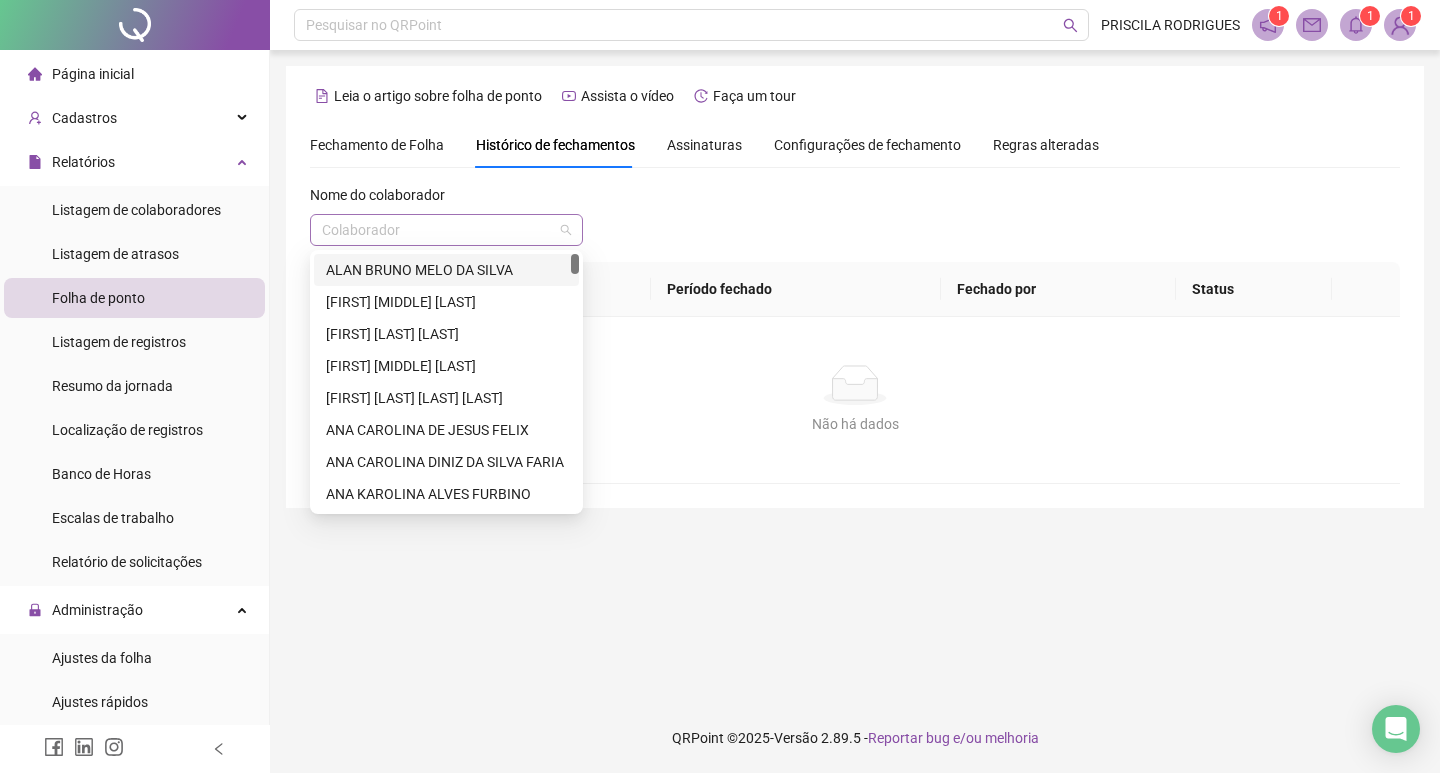click on "Colaborador" at bounding box center (446, 230) 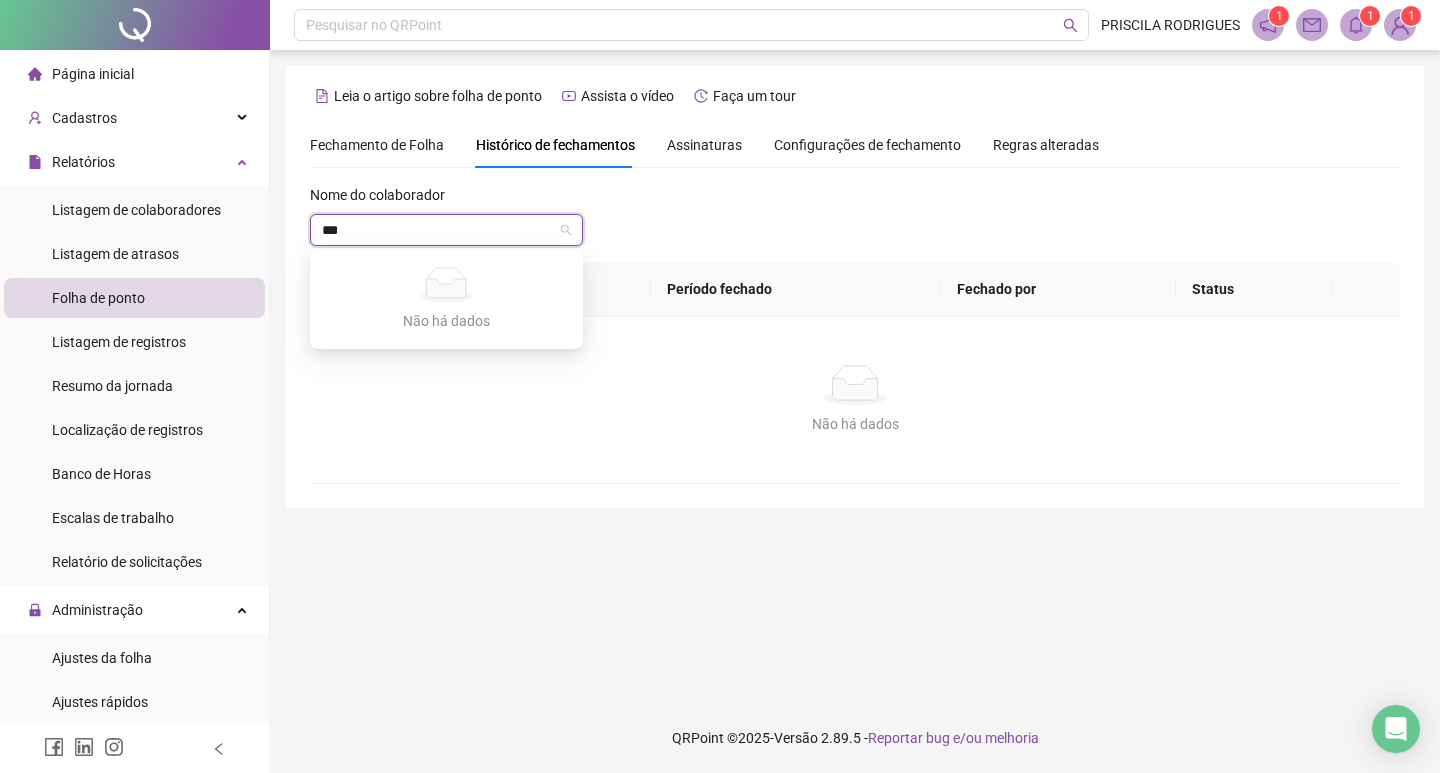 type on "**" 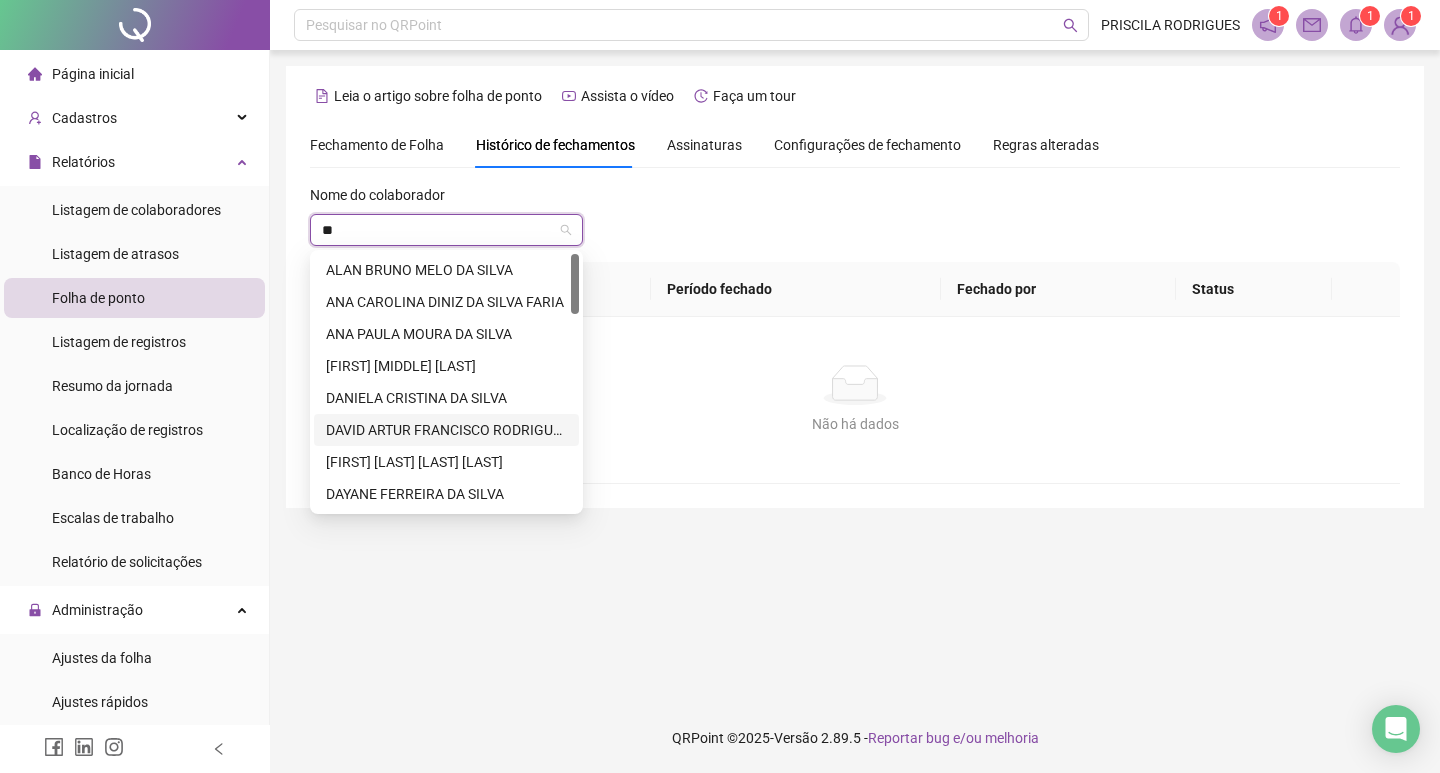 click on "DAVID ARTUR FRANCISCO RODRIGUES DO NASCIMENTO" at bounding box center [446, 430] 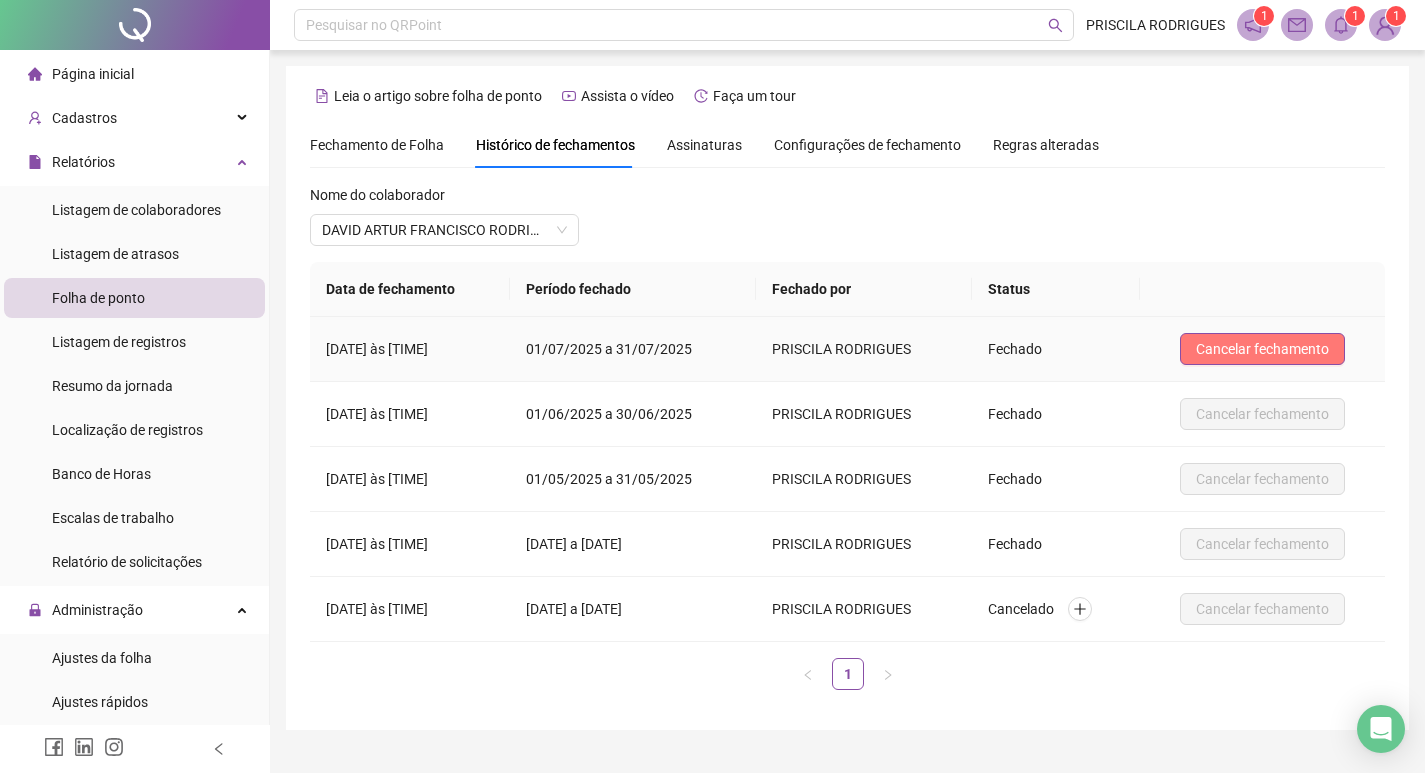 click on "Cancelar fechamento" at bounding box center (1262, 349) 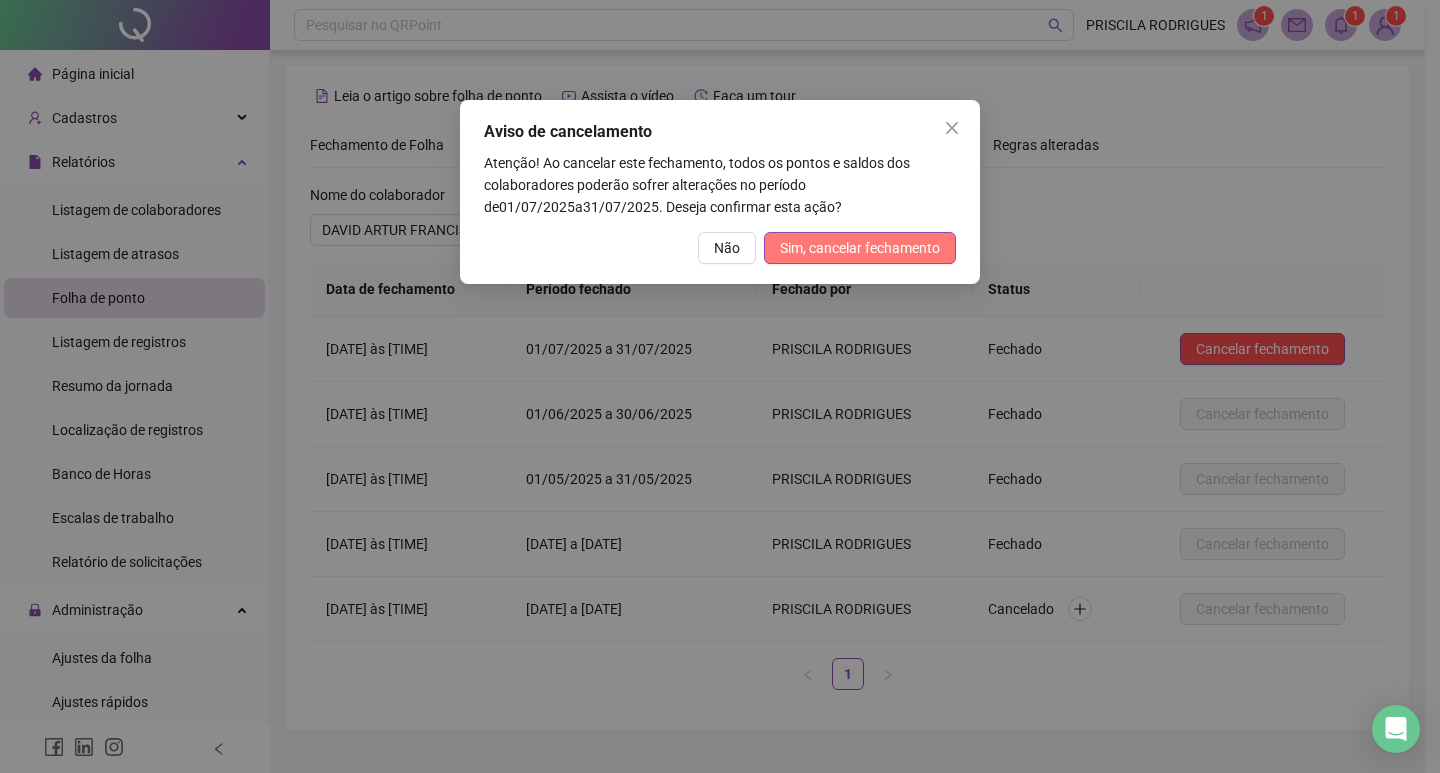 click on "Sim, cancelar fechamento" at bounding box center (860, 248) 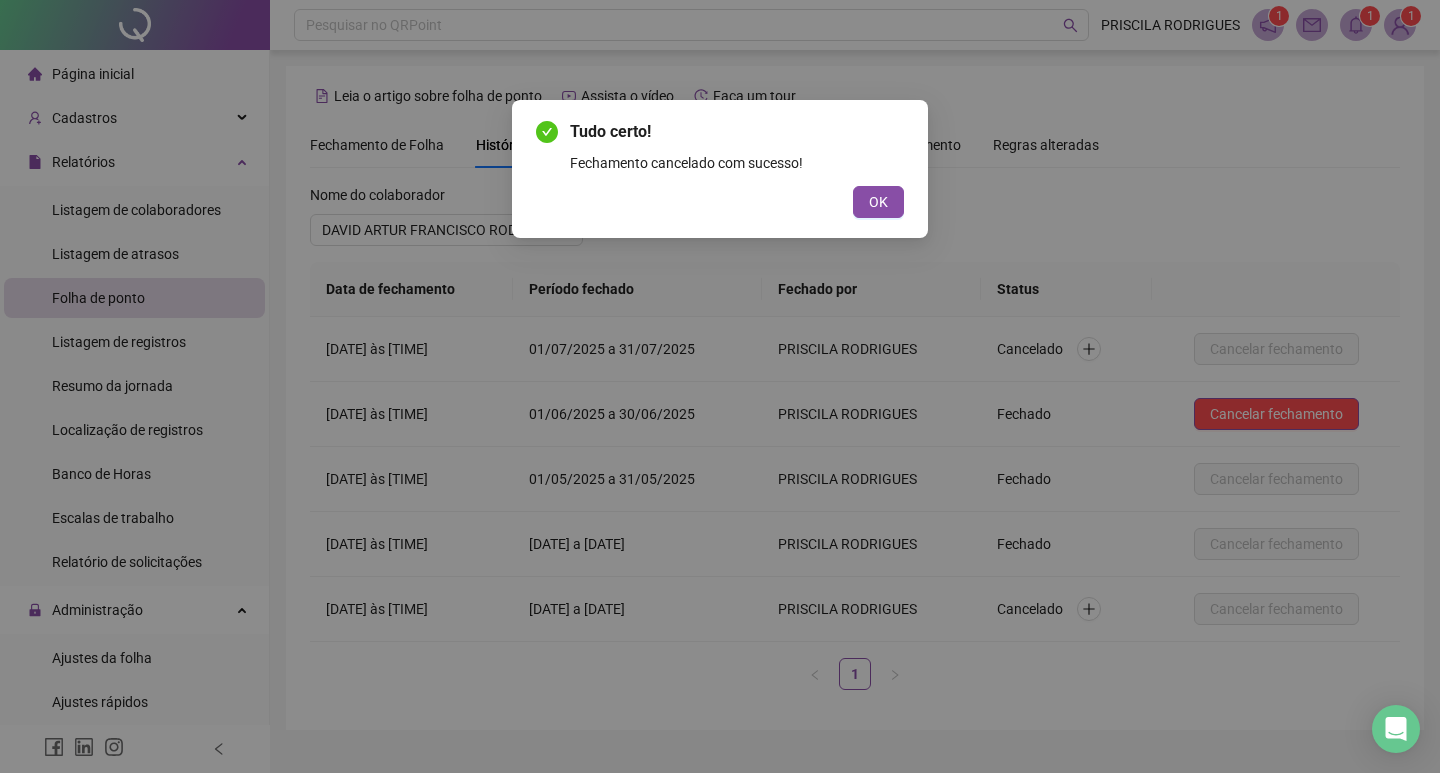 click on "Tudo certo! Fechamento cancelado com sucesso! OK" at bounding box center (720, 386) 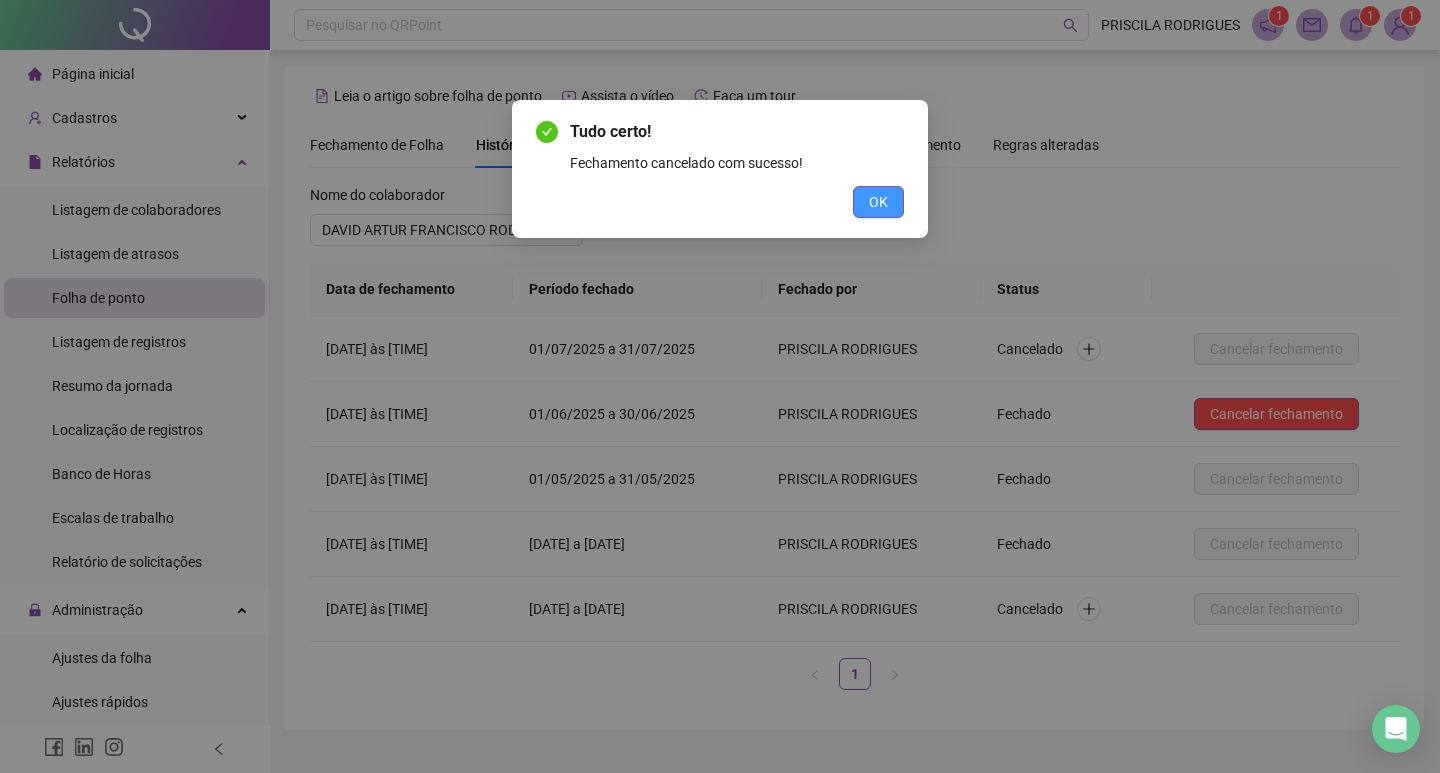 click on "OK" at bounding box center [878, 202] 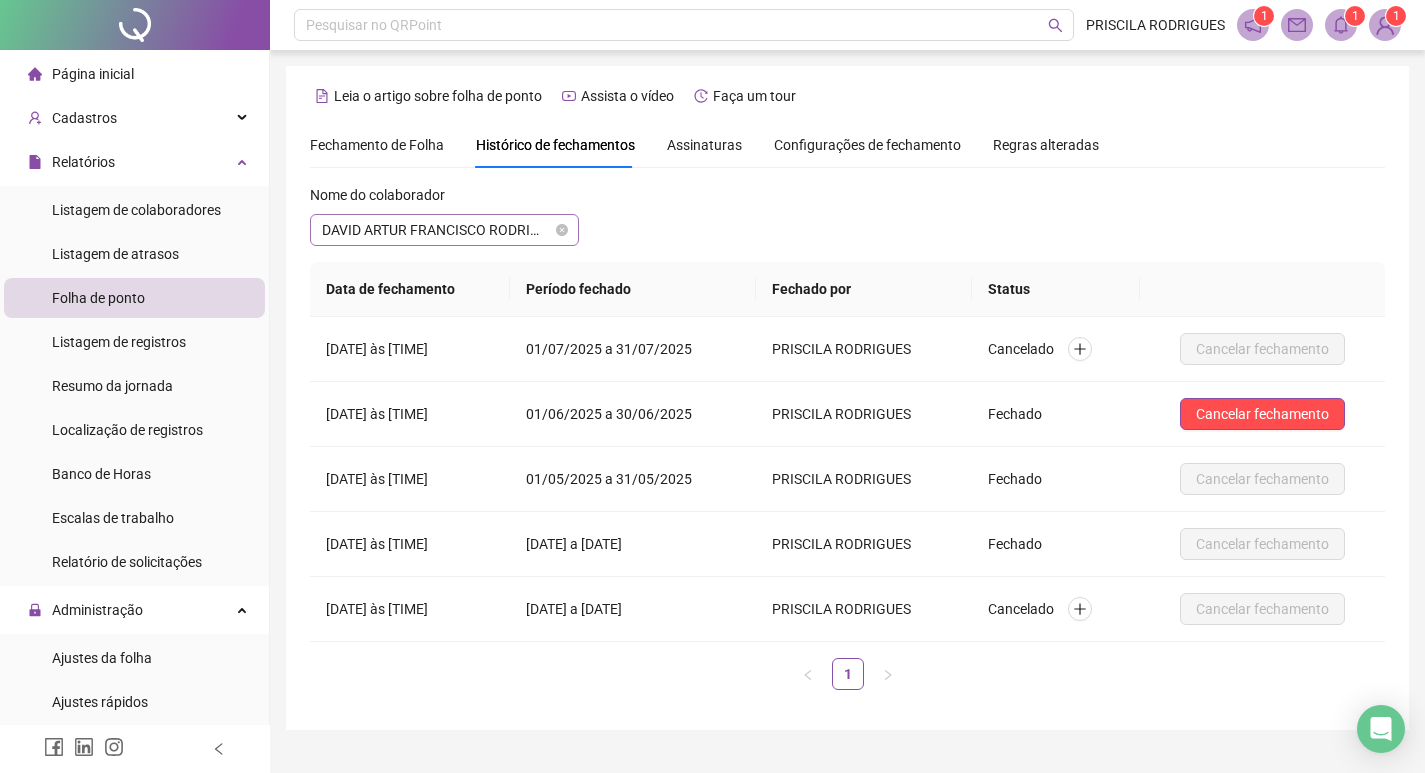click on "DAVID ARTUR FRANCISCO RODRIGUES DO NASCIMENTO" at bounding box center (444, 230) 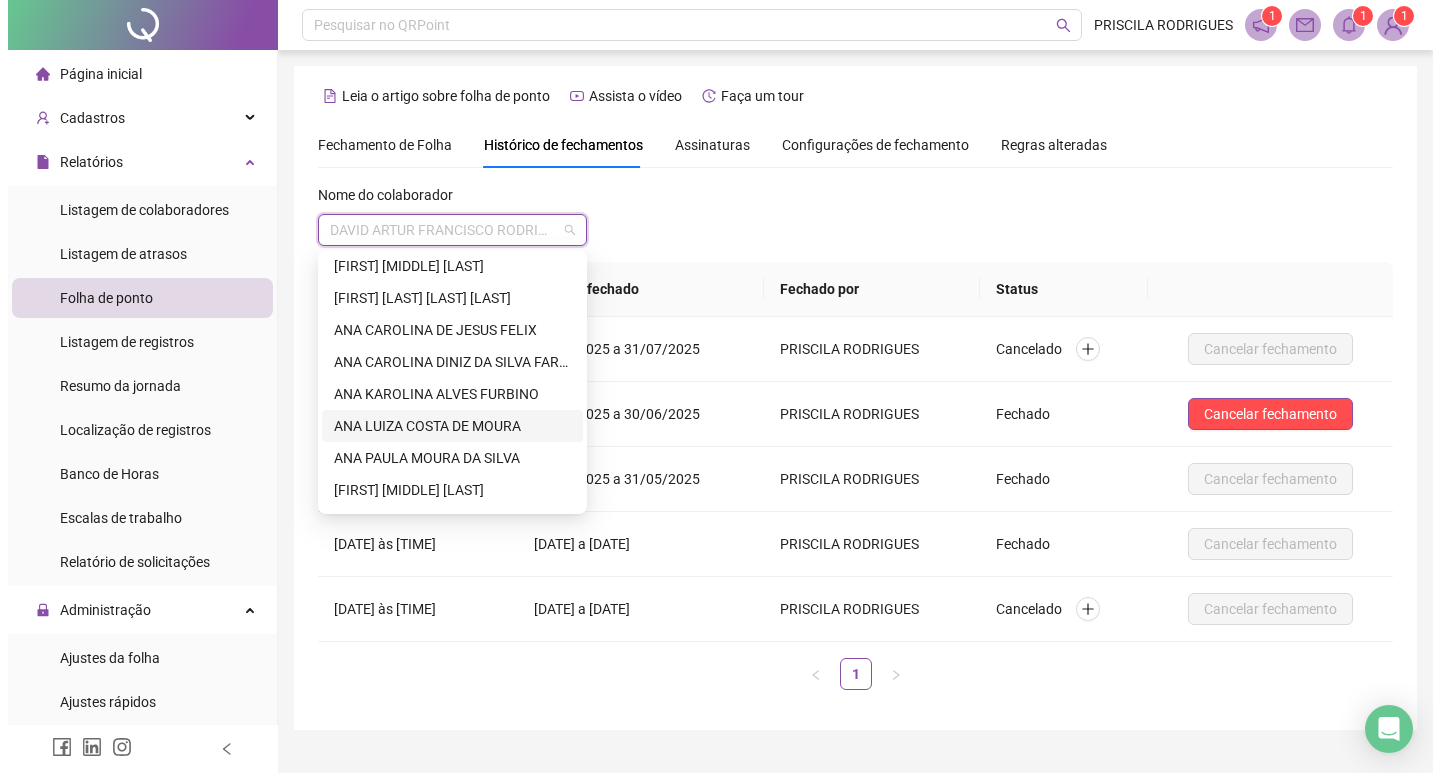 scroll, scrollTop: 200, scrollLeft: 0, axis: vertical 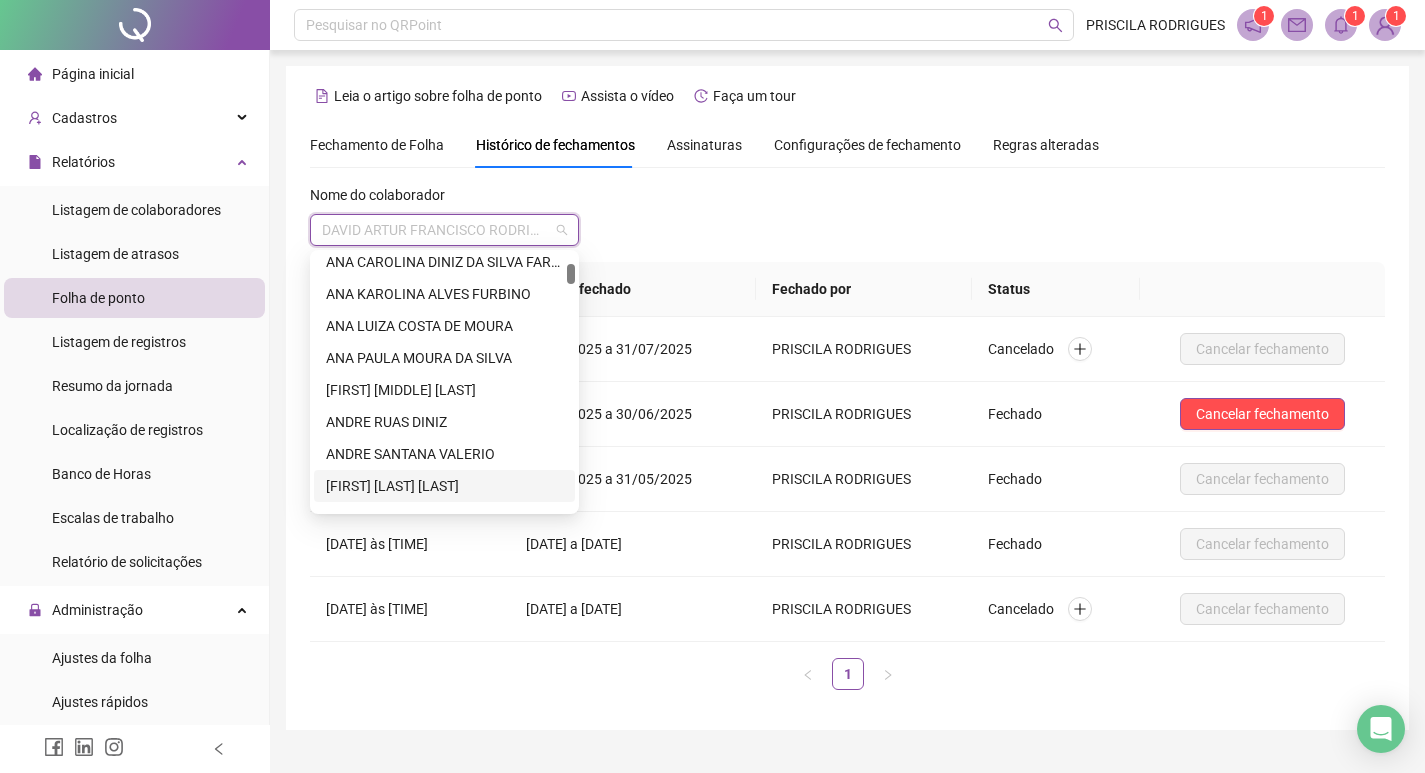 click on "[FIRST] [LAST] [LAST]" at bounding box center (444, 486) 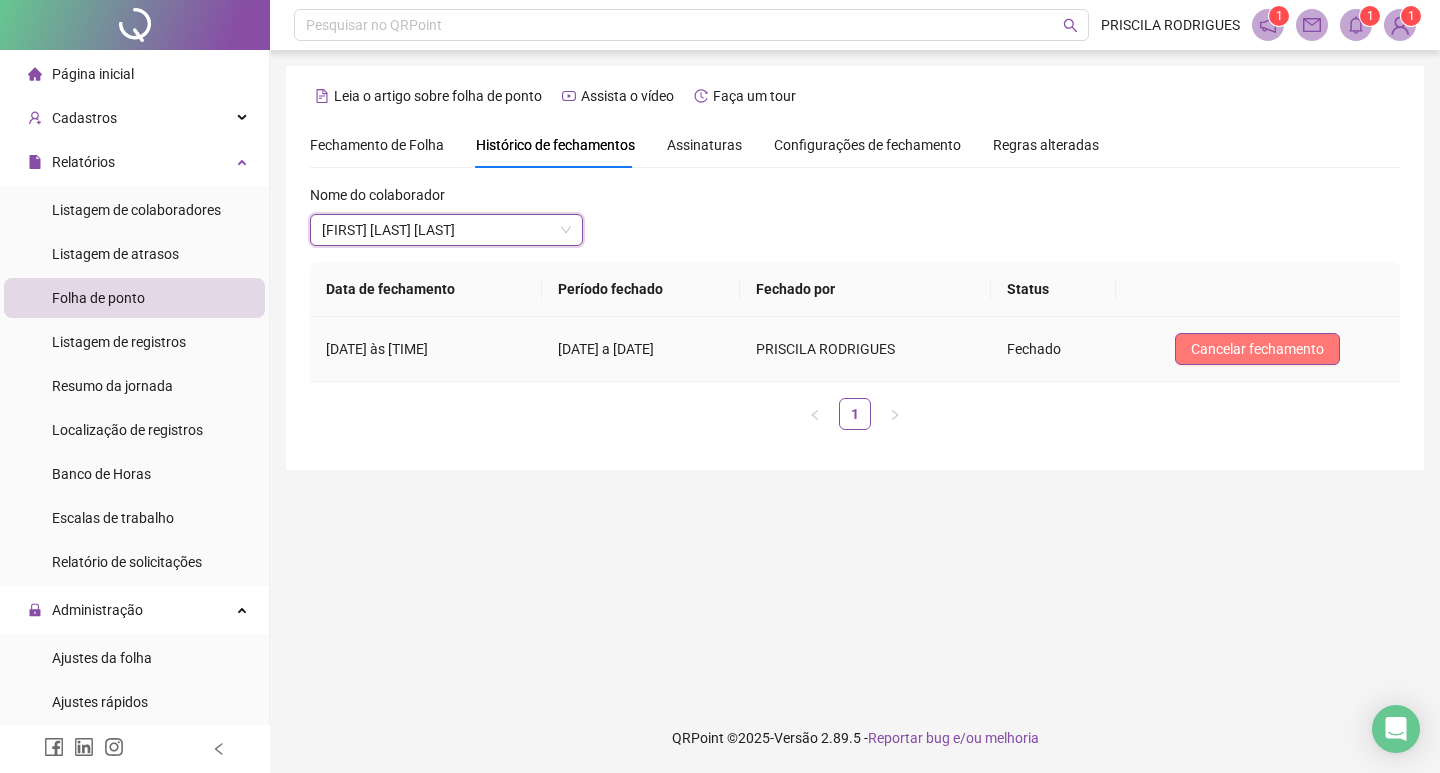 click on "Cancelar fechamento" at bounding box center (1257, 349) 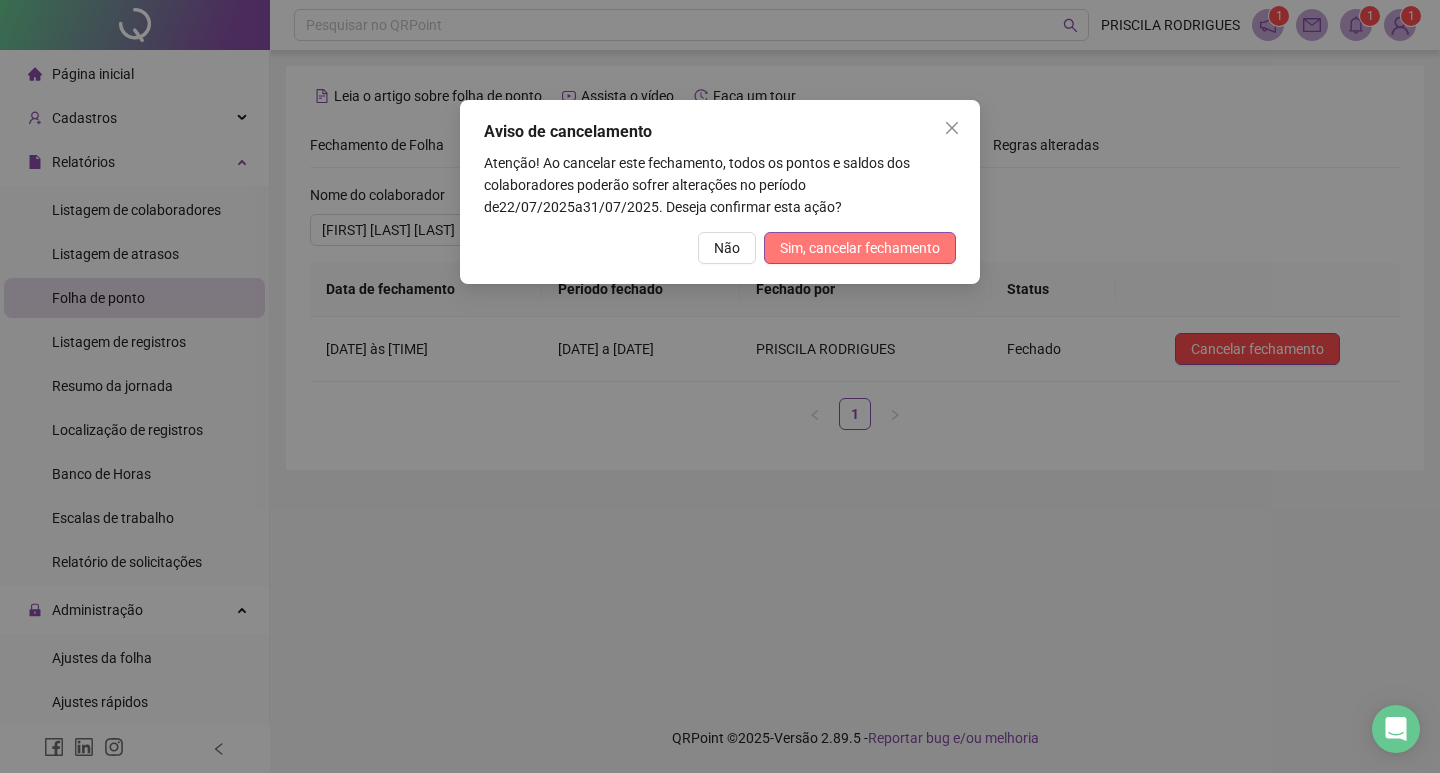 click on "Sim, cancelar fechamento" at bounding box center (860, 248) 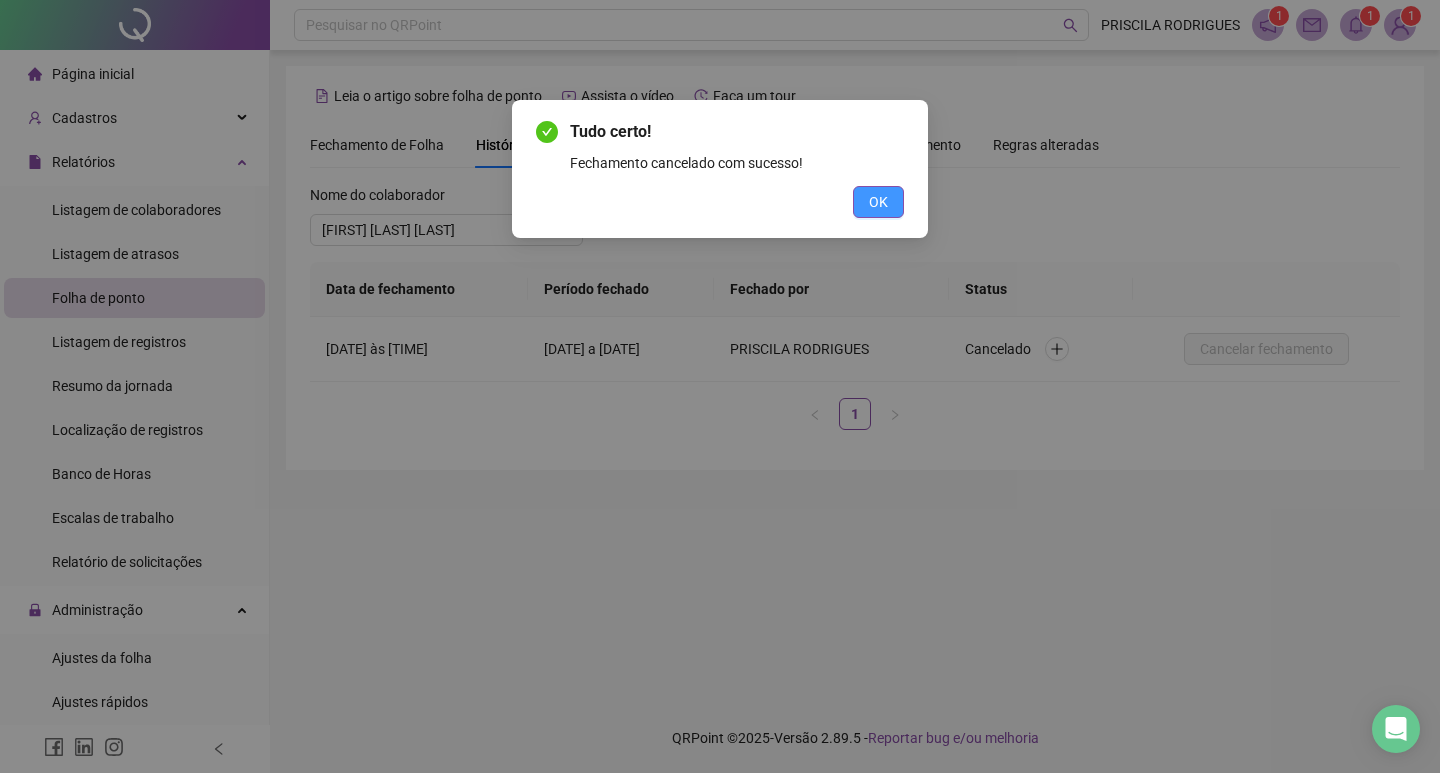 click on "OK" at bounding box center [878, 202] 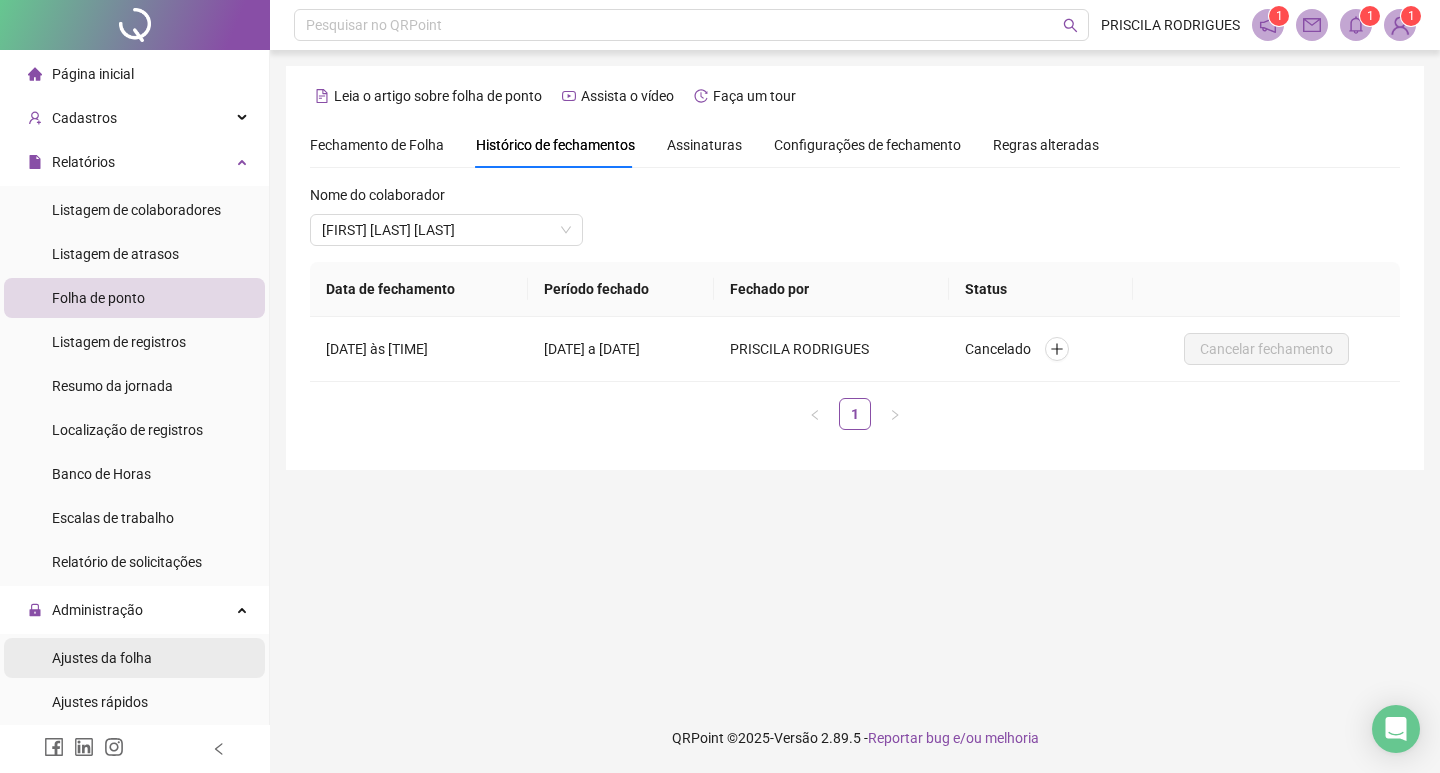 click on "Ajustes da folha" at bounding box center (102, 658) 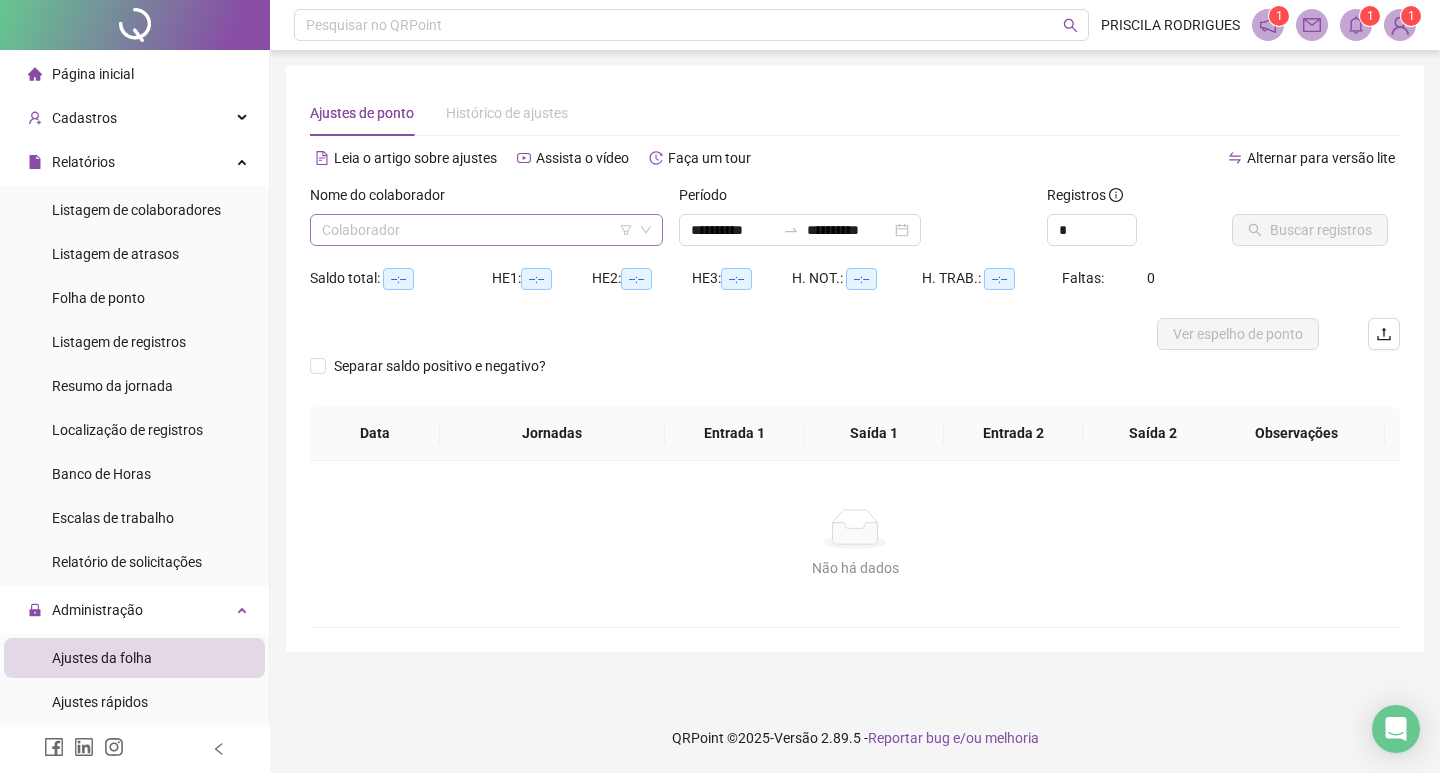 click at bounding box center [477, 230] 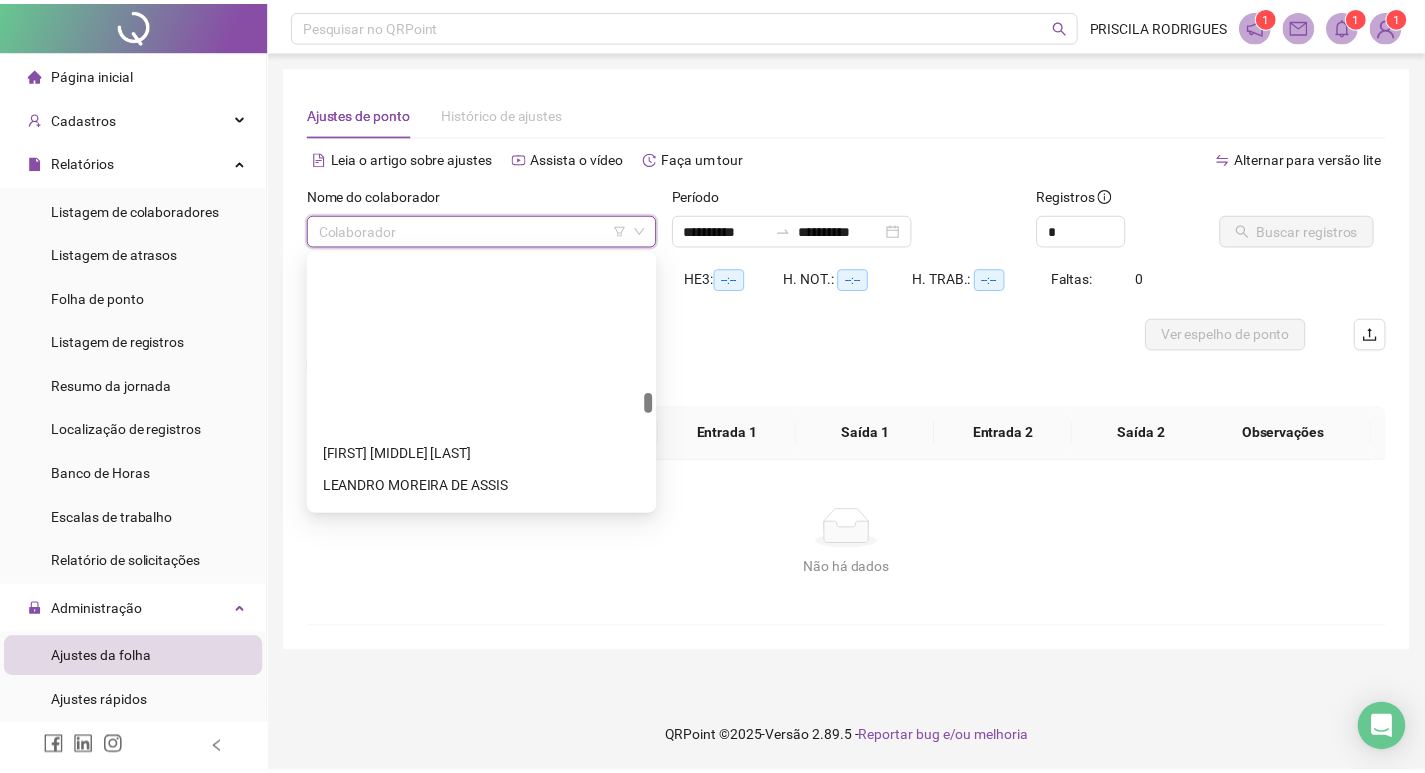 scroll, scrollTop: 2800, scrollLeft: 0, axis: vertical 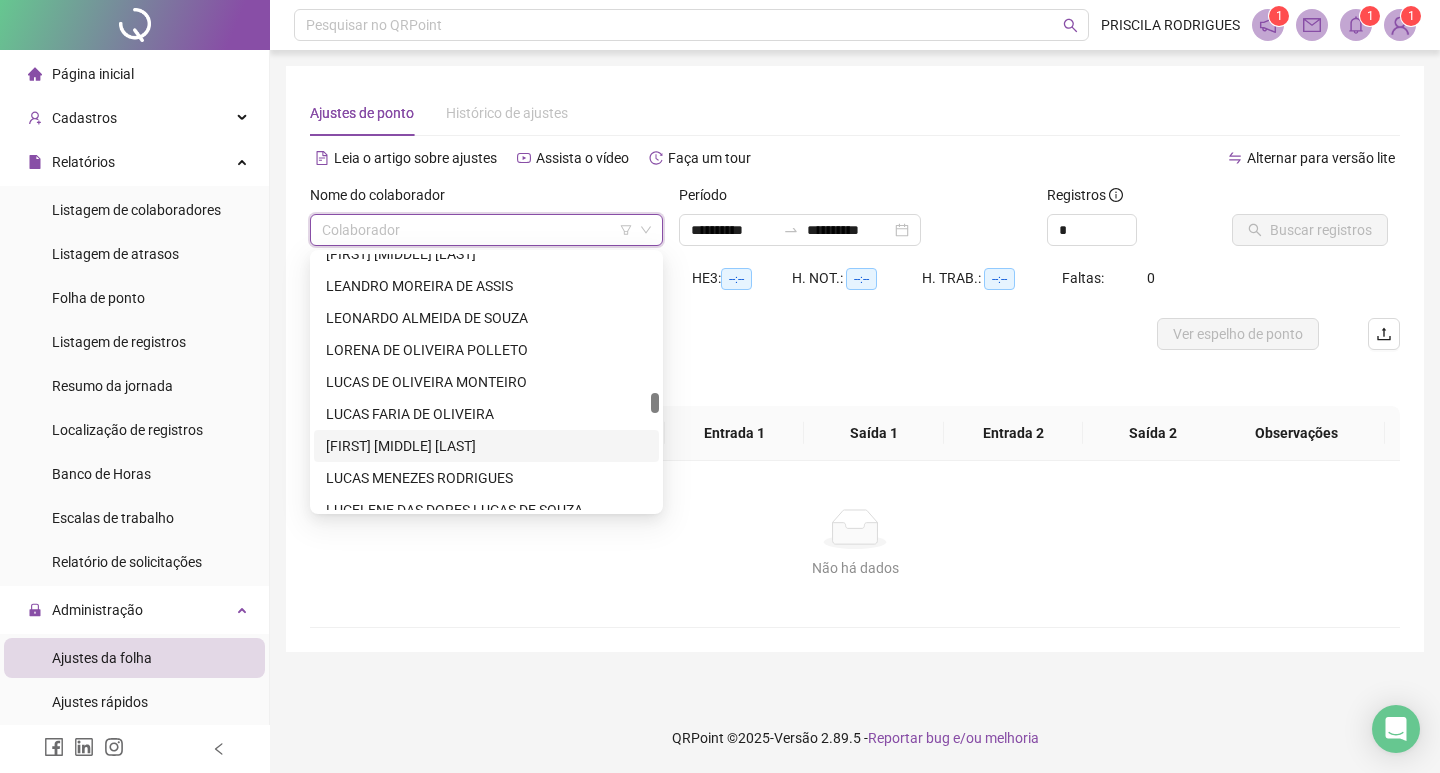 click on "[FIRST] [MIDDLE] [LAST]" at bounding box center [486, 446] 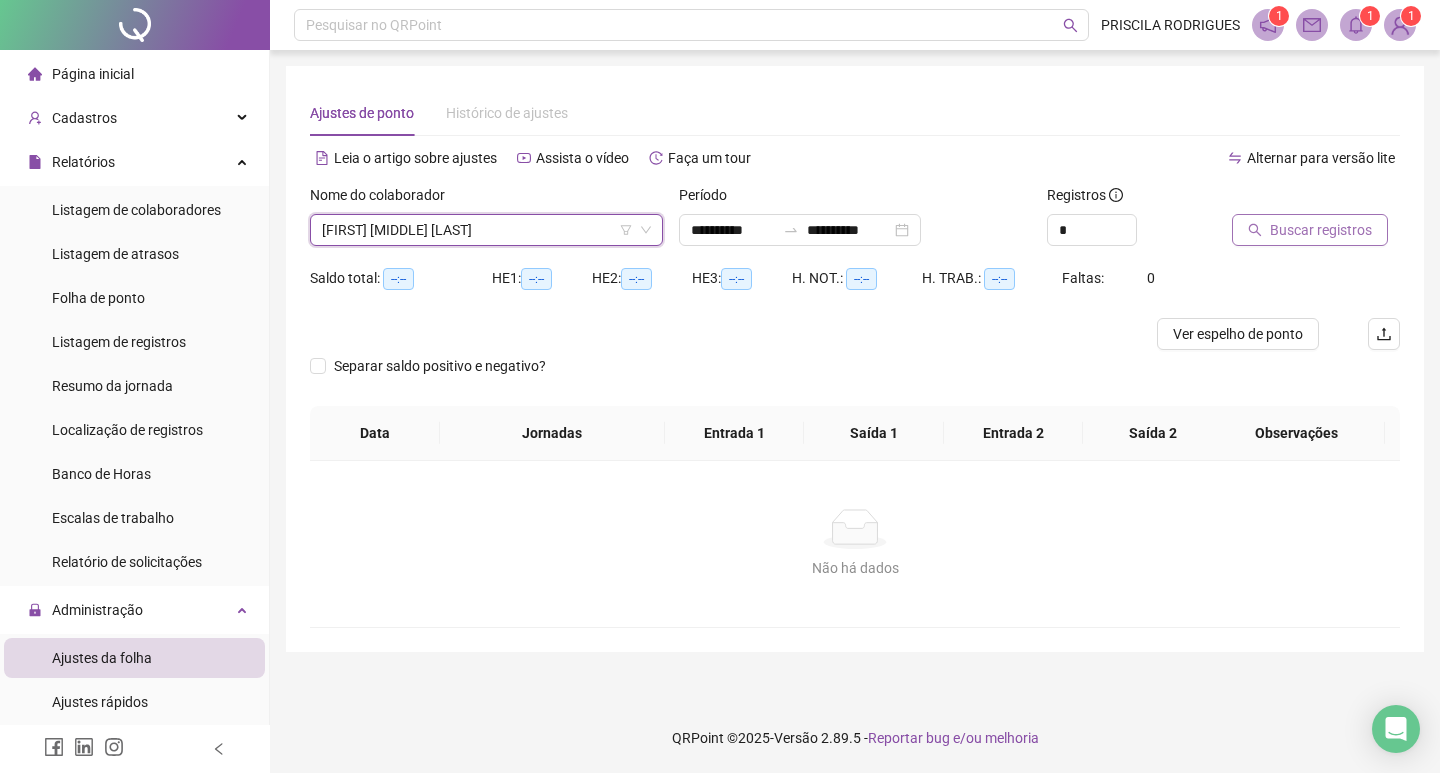 click on "Buscar registros" at bounding box center (1321, 230) 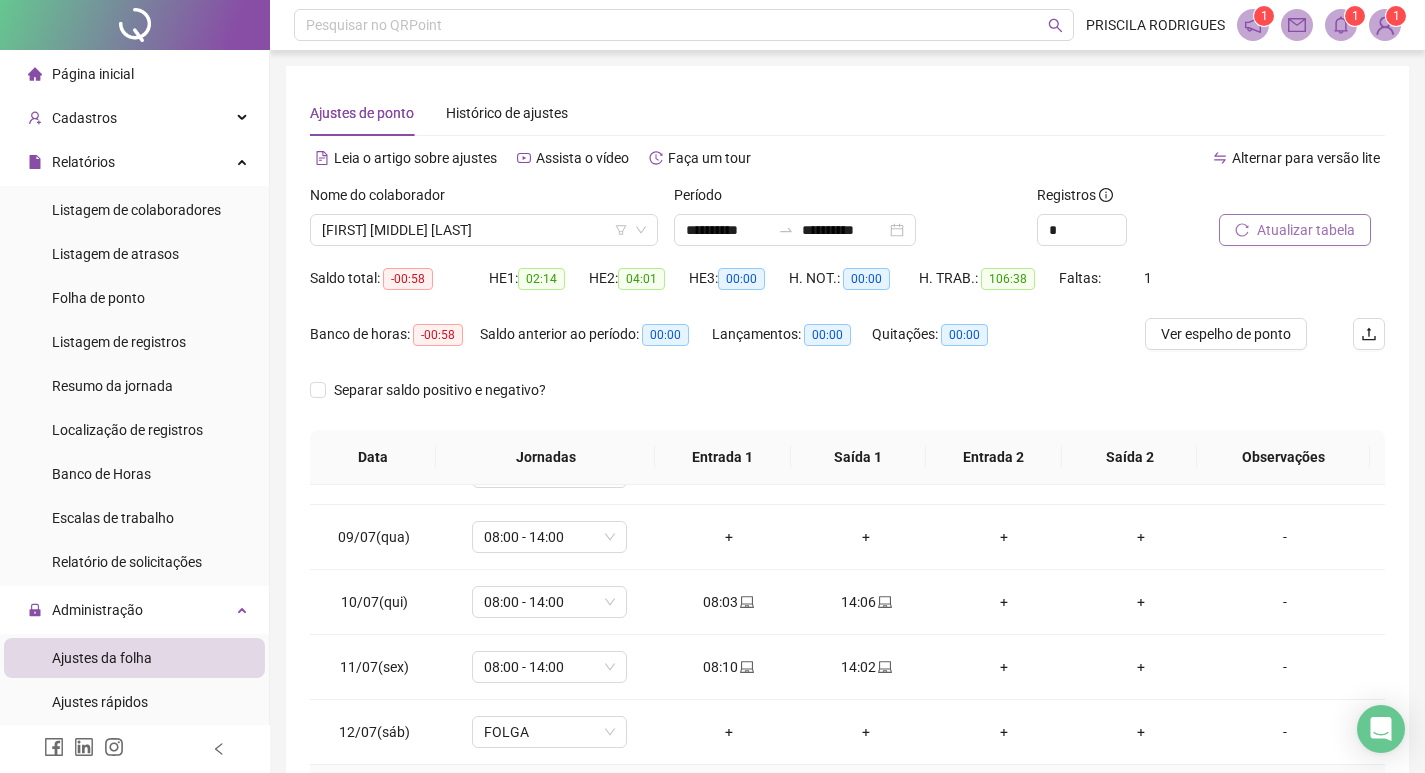 scroll, scrollTop: 700, scrollLeft: 0, axis: vertical 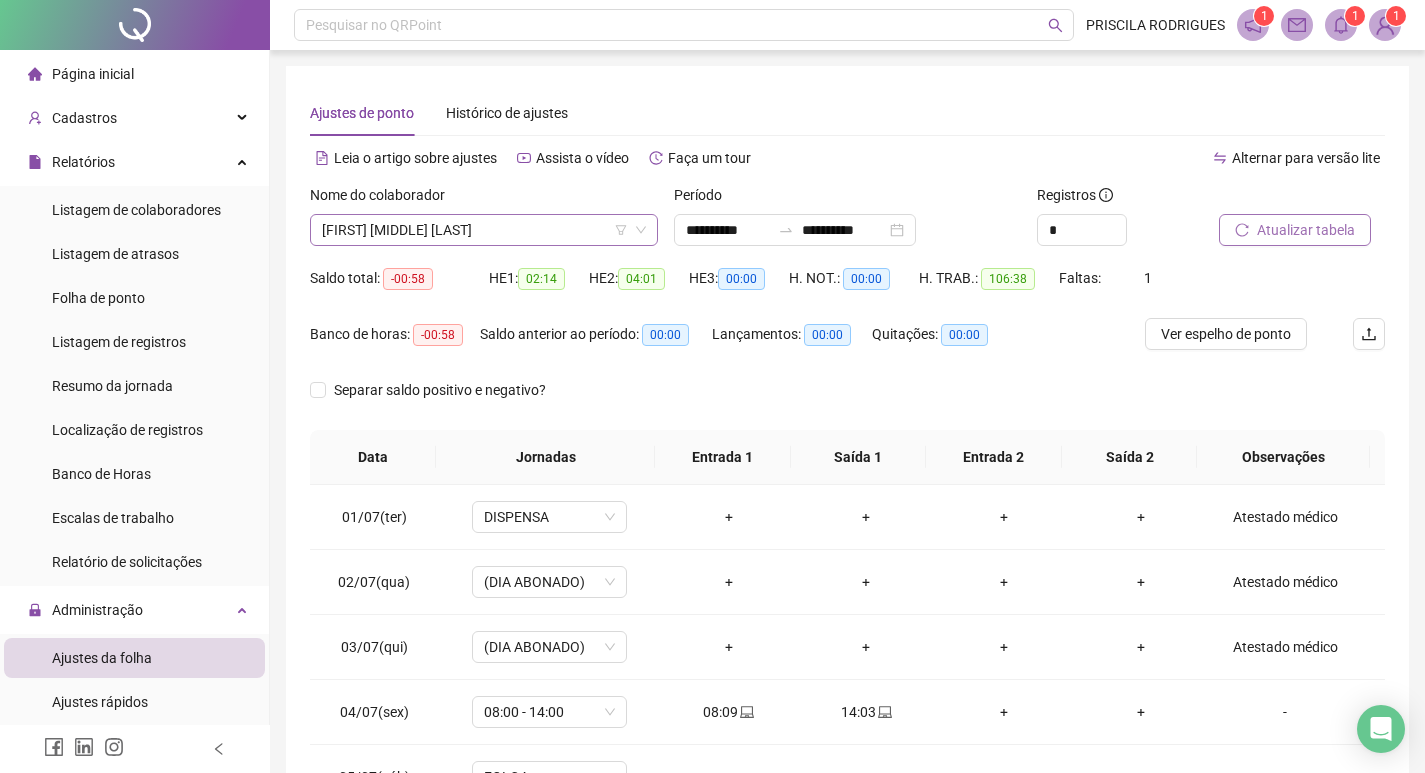 click on "[FIRST] [MIDDLE] [LAST]" at bounding box center (484, 230) 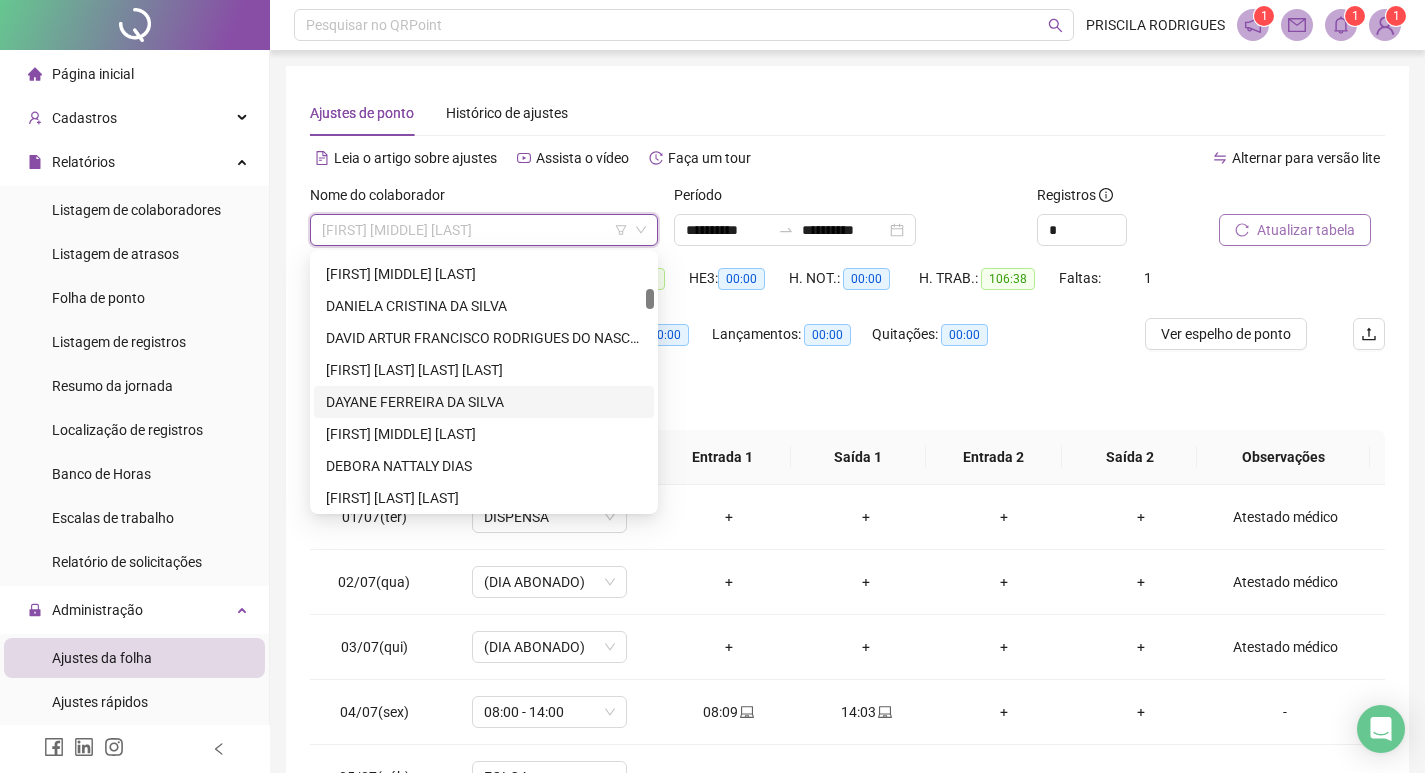 scroll, scrollTop: 800, scrollLeft: 0, axis: vertical 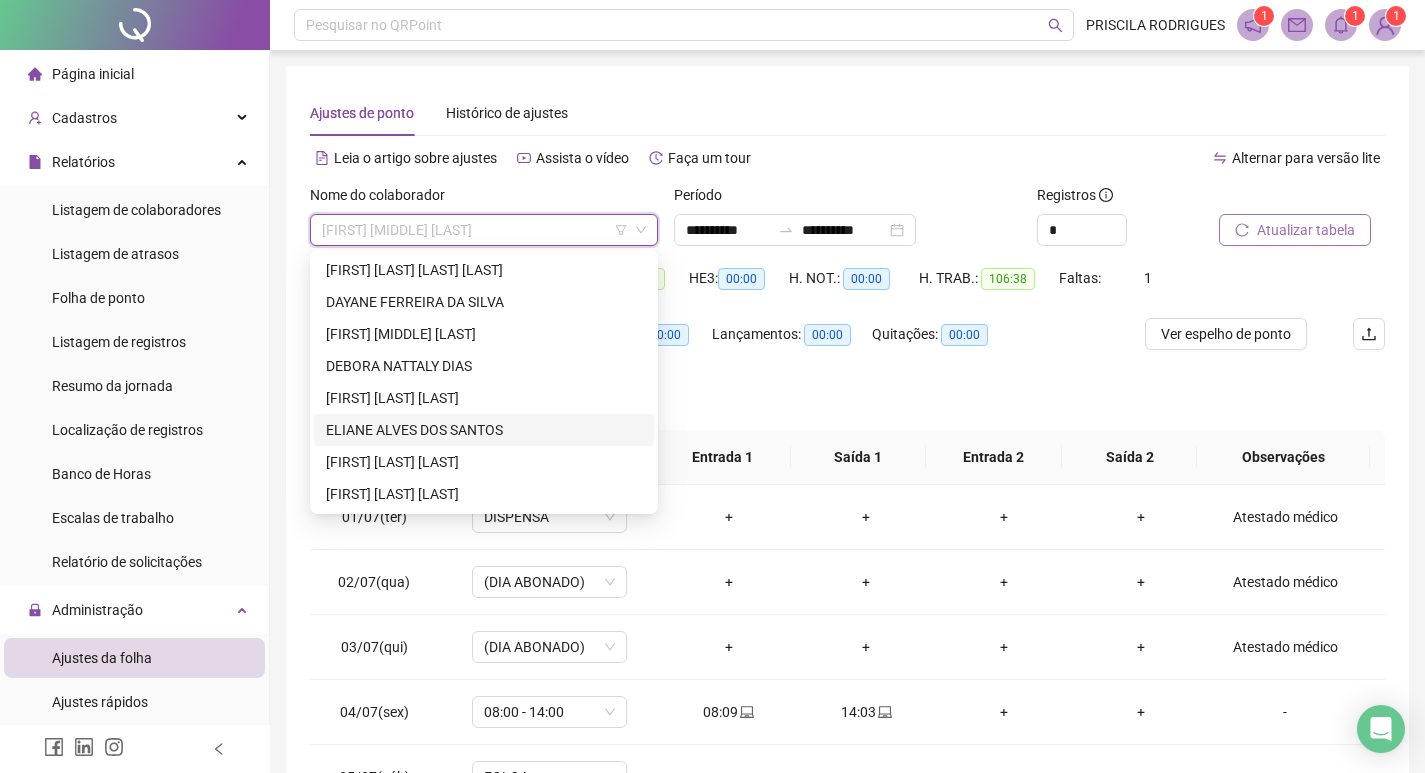 click on "Separar saldo positivo e negativo?" at bounding box center (847, 402) 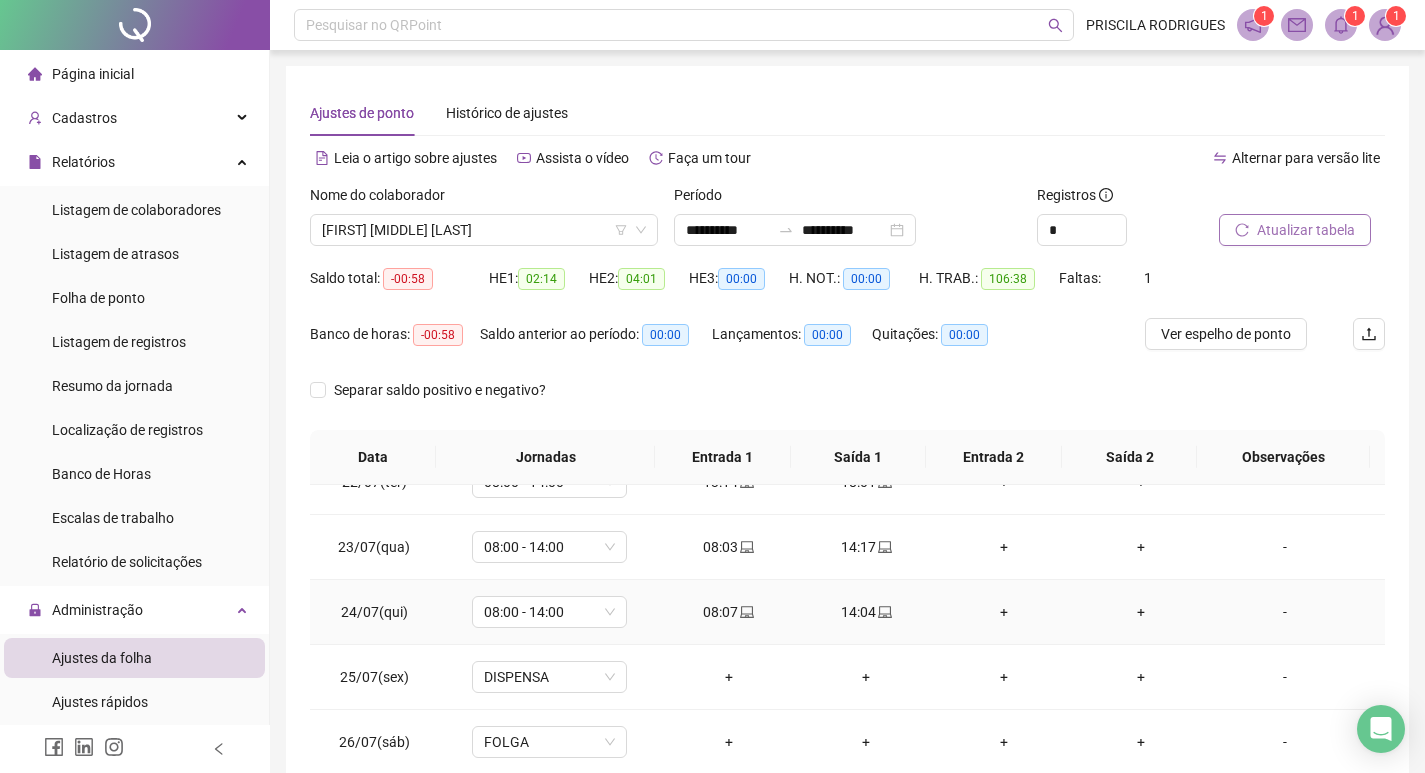scroll, scrollTop: 1588, scrollLeft: 0, axis: vertical 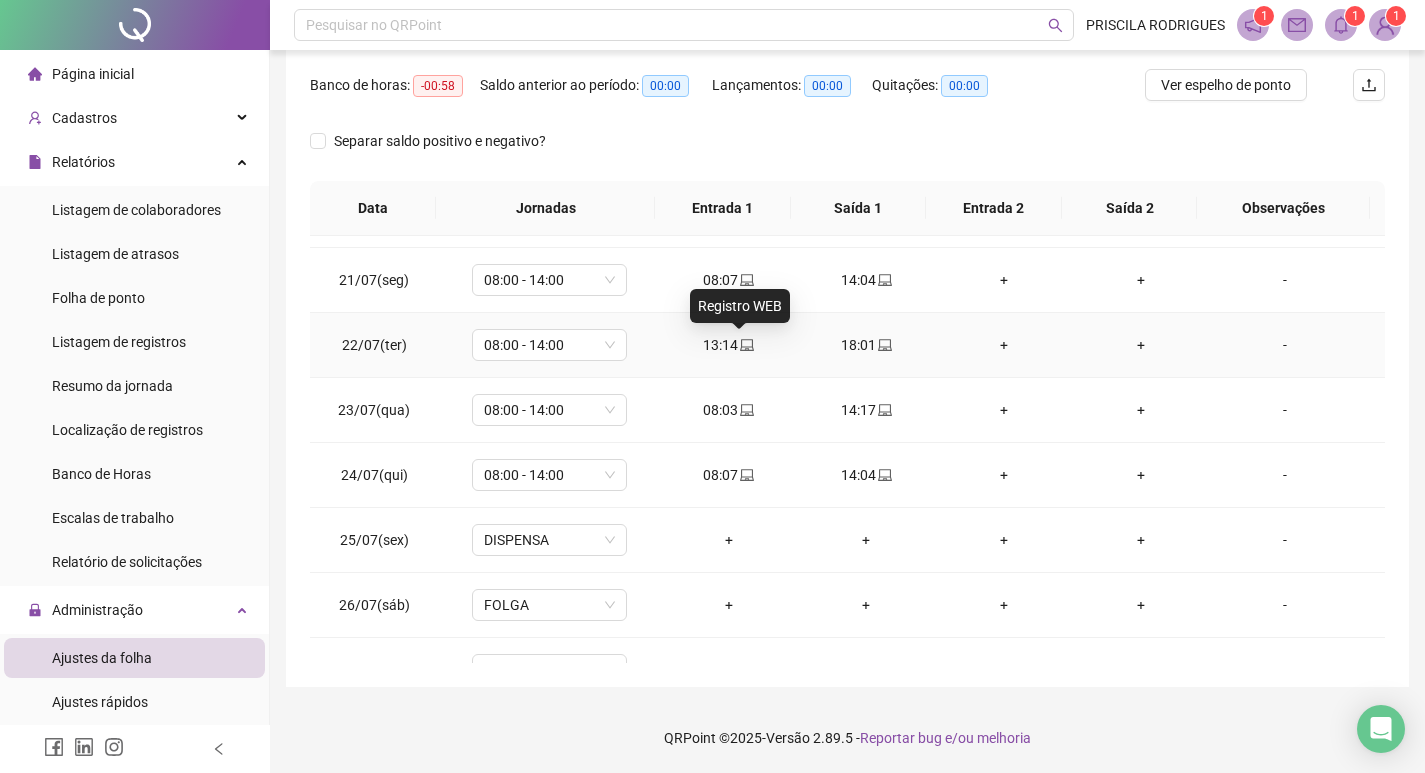 click at bounding box center [746, 345] 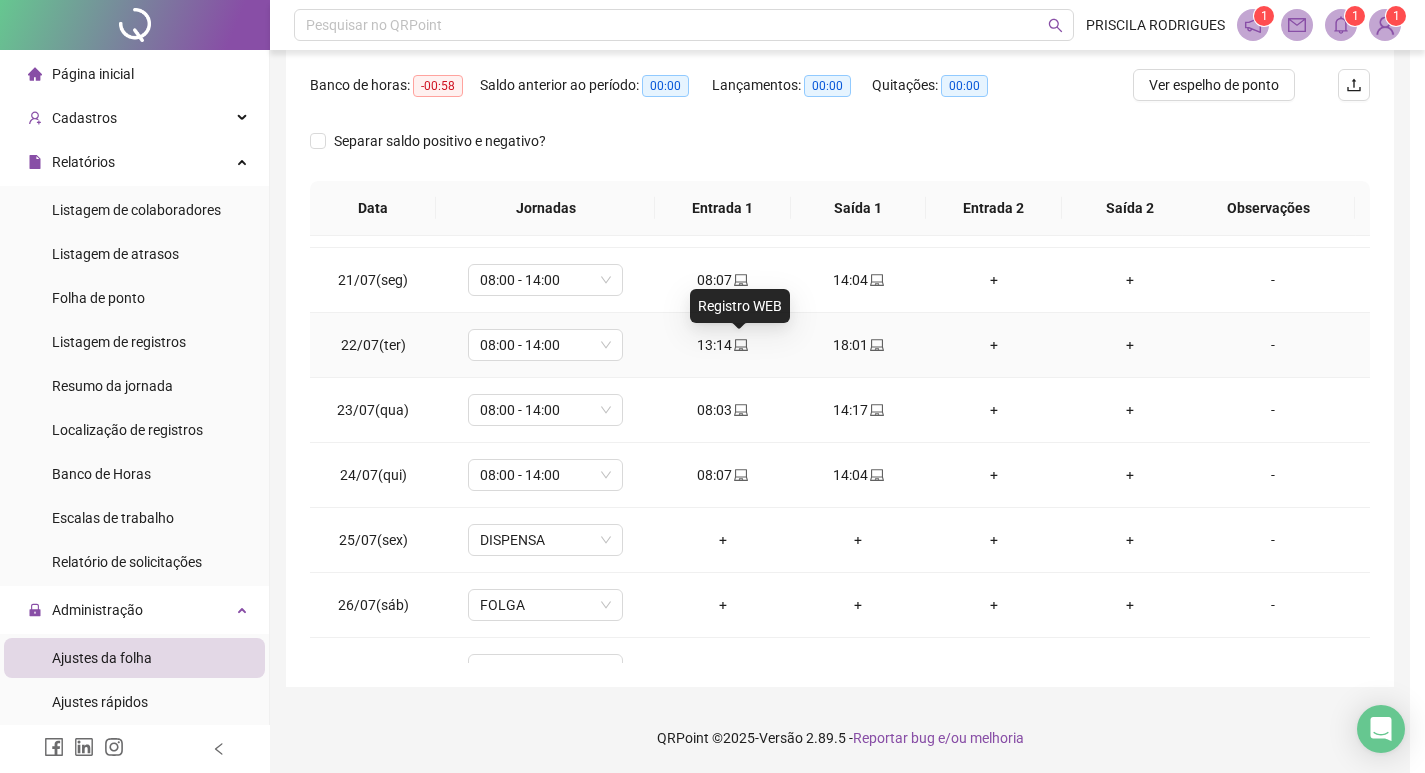 type on "**********" 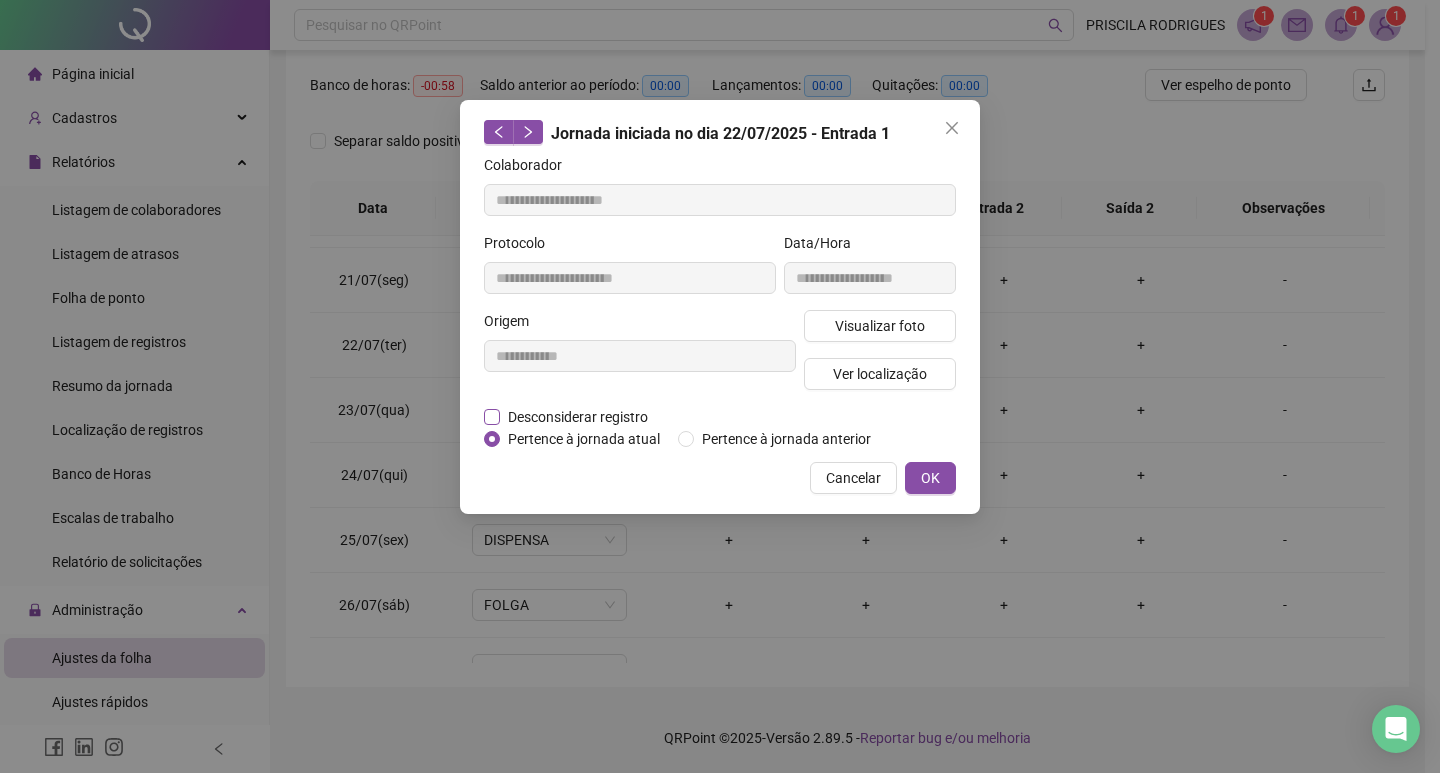click on "Desconsiderar registro" at bounding box center [578, 417] 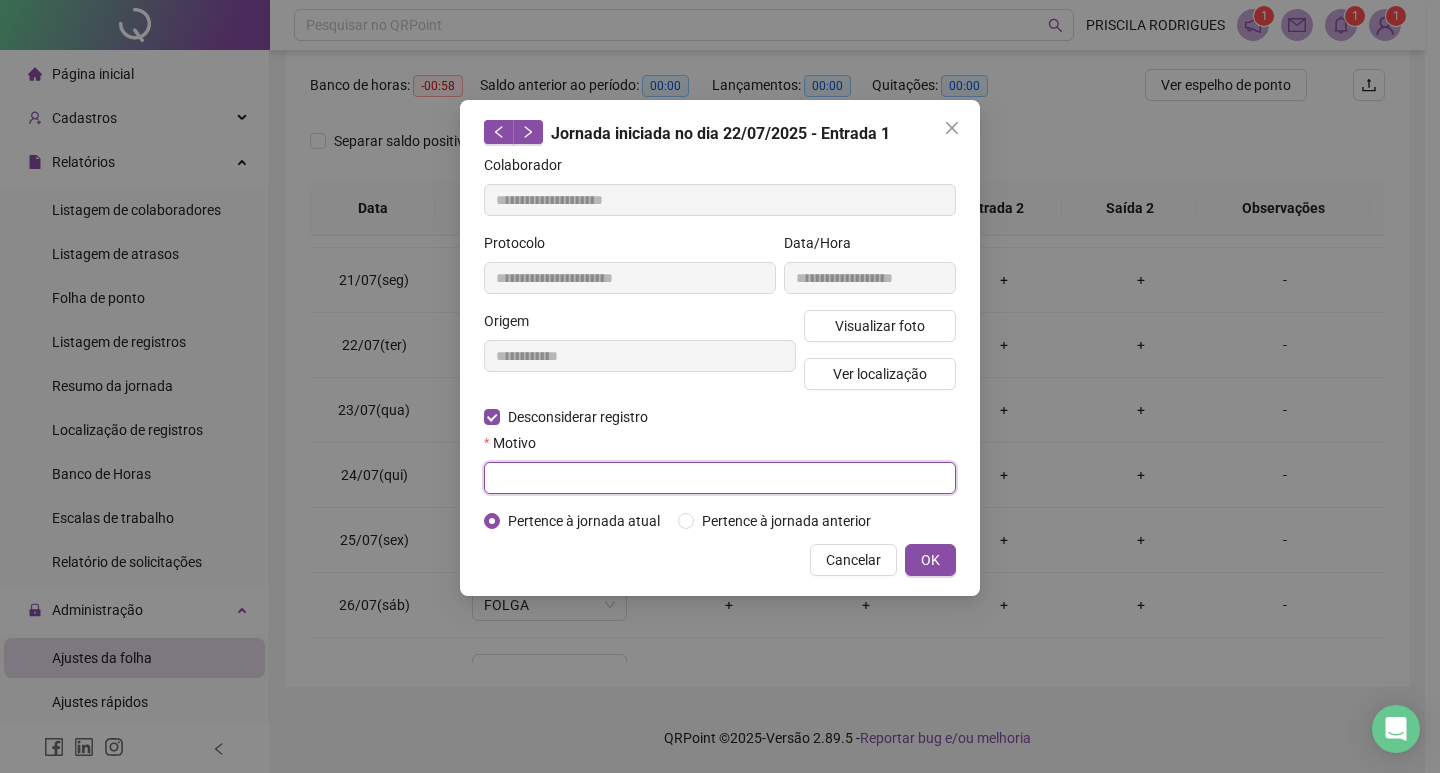 click at bounding box center [720, 478] 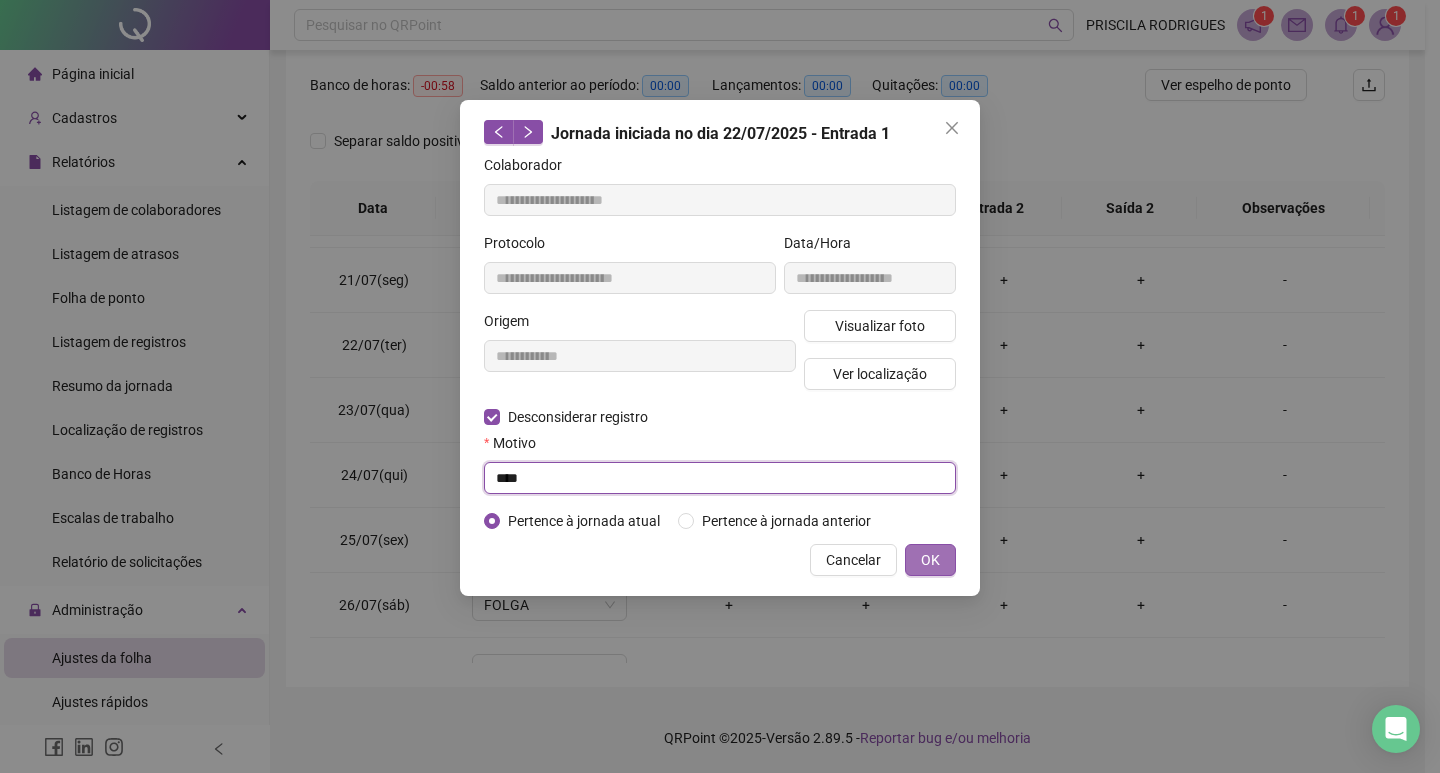 type on "****" 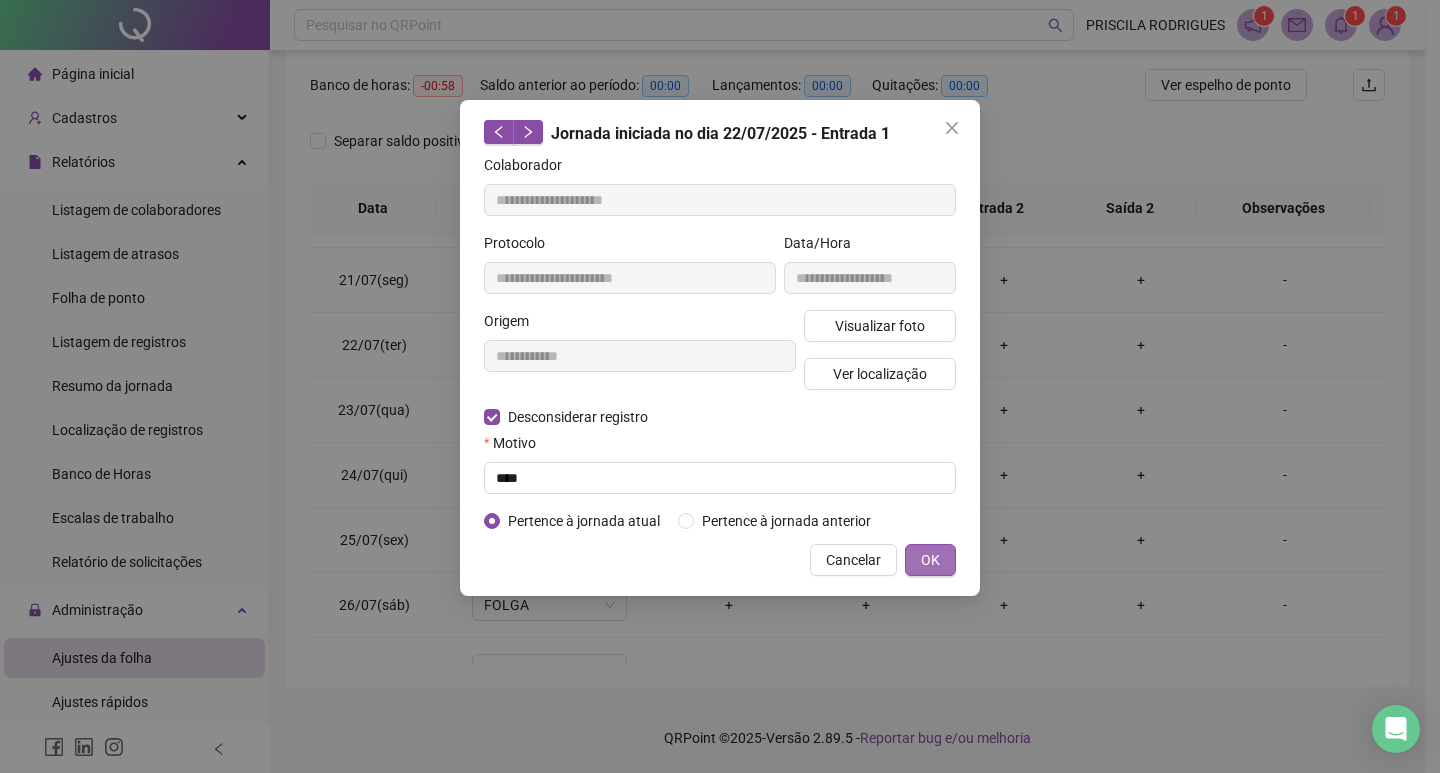 click on "OK" at bounding box center [930, 560] 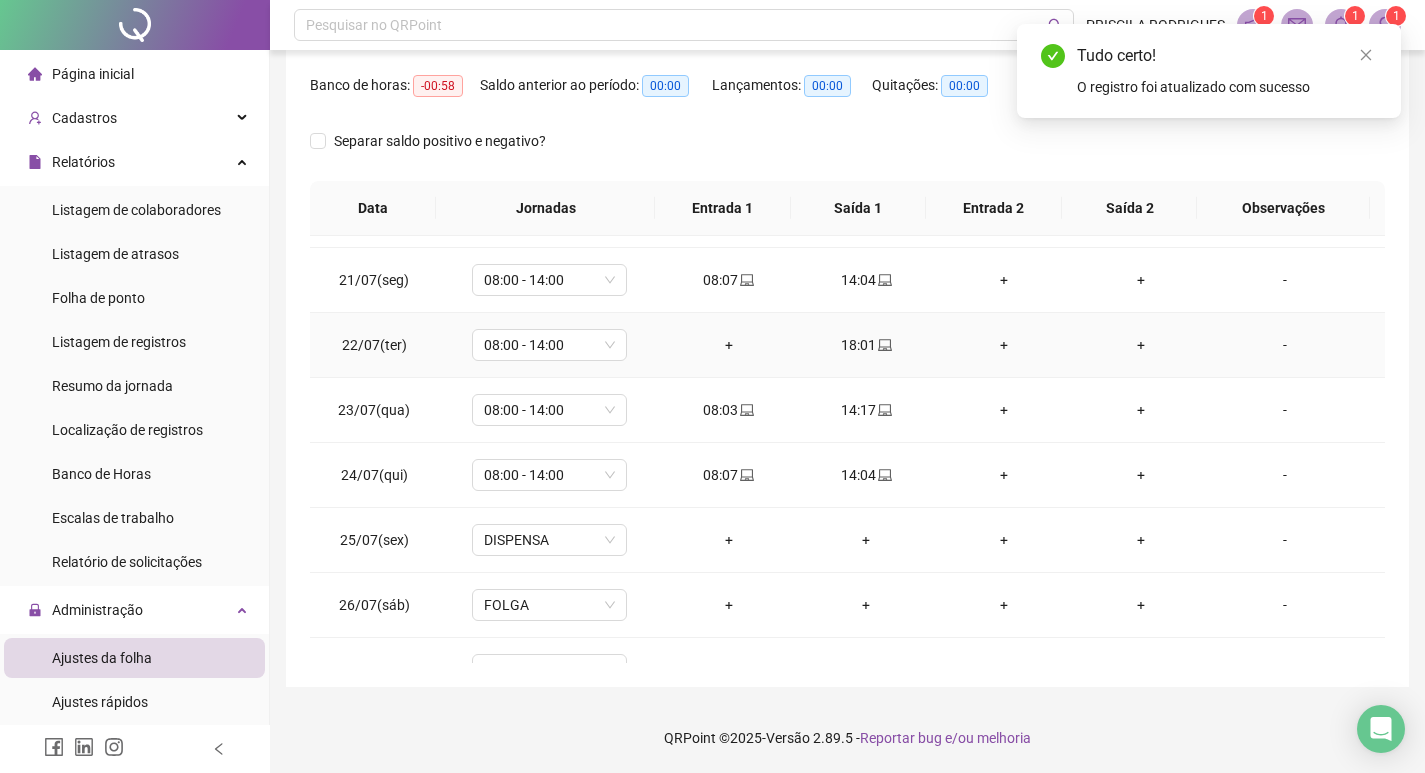 click on "+" at bounding box center (729, 345) 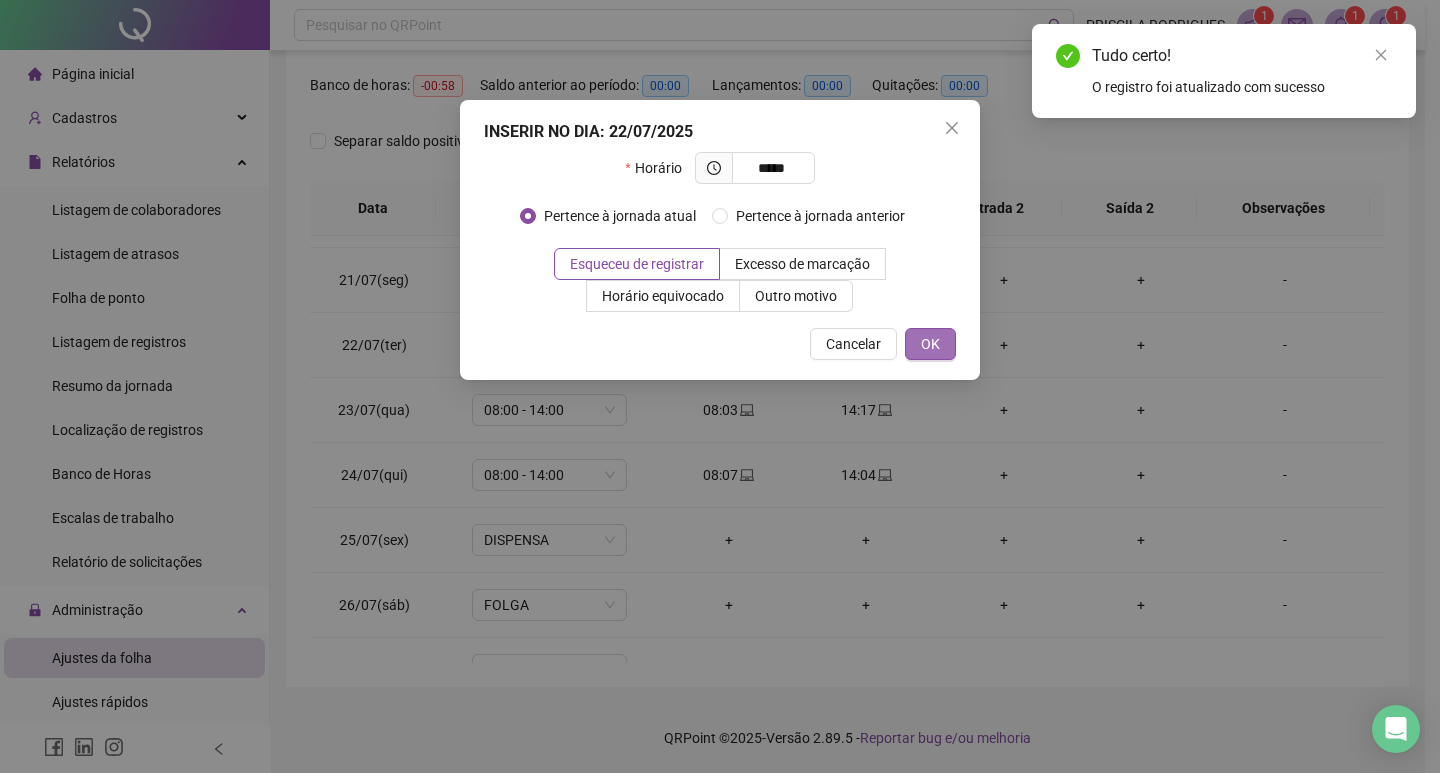 type on "*****" 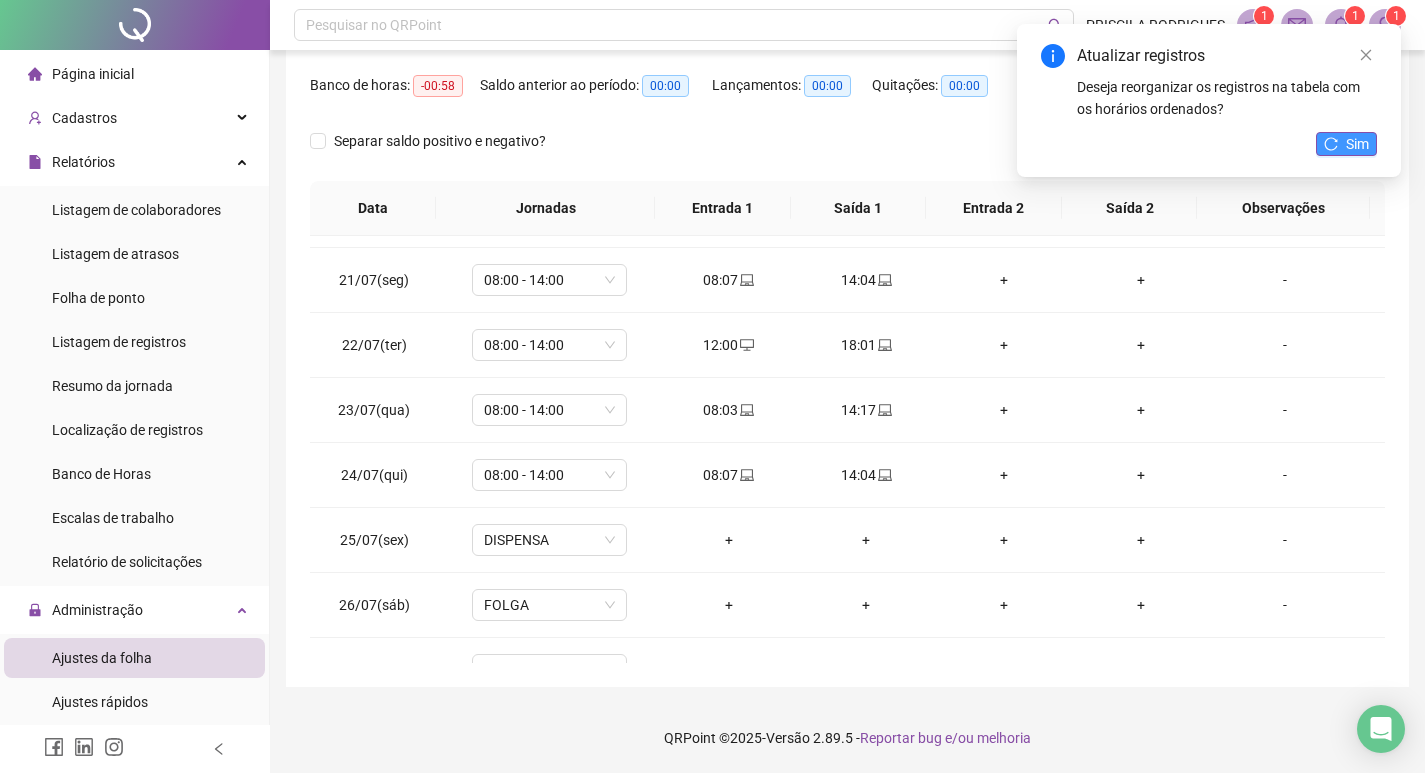 click on "Sim" at bounding box center [1346, 144] 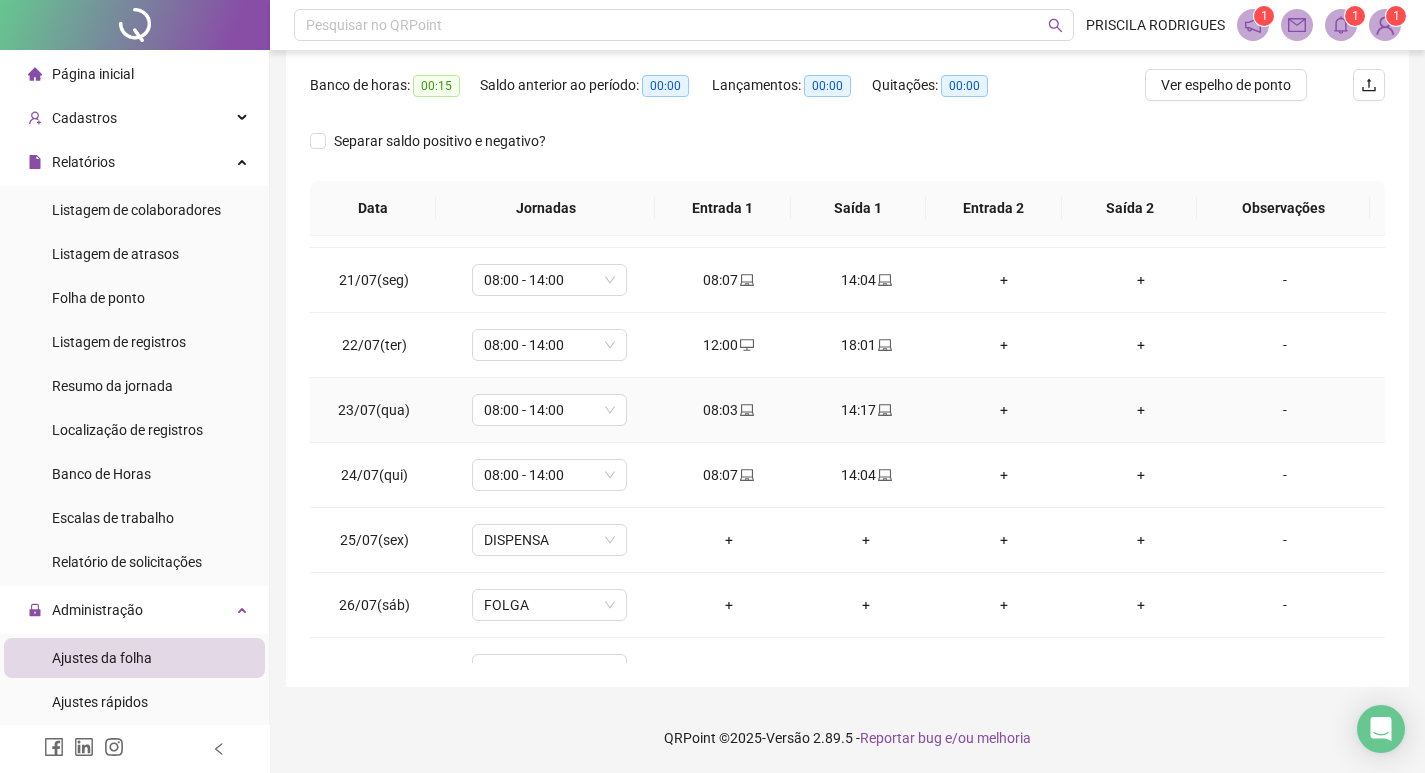 click on "14:17" at bounding box center [866, 410] 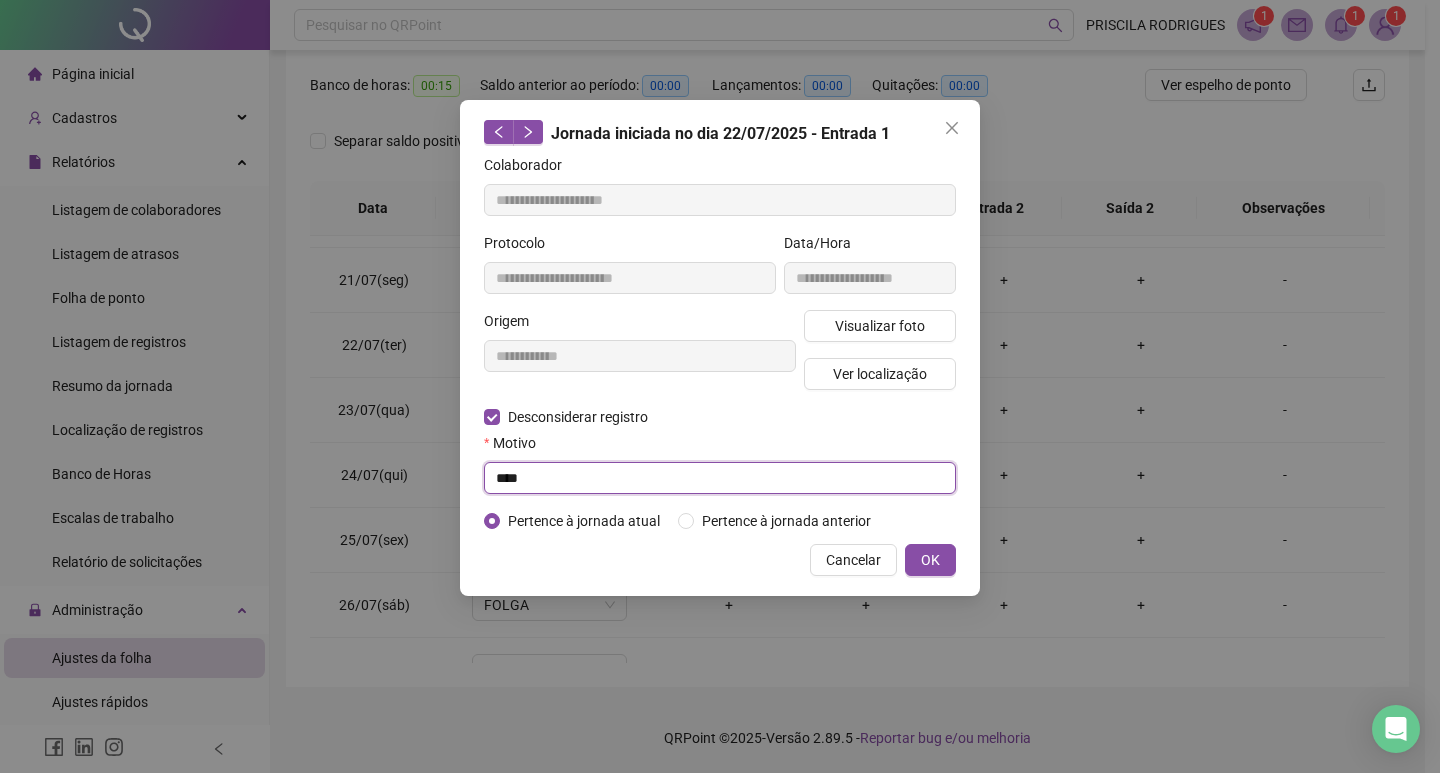click on "****" at bounding box center (720, 478) 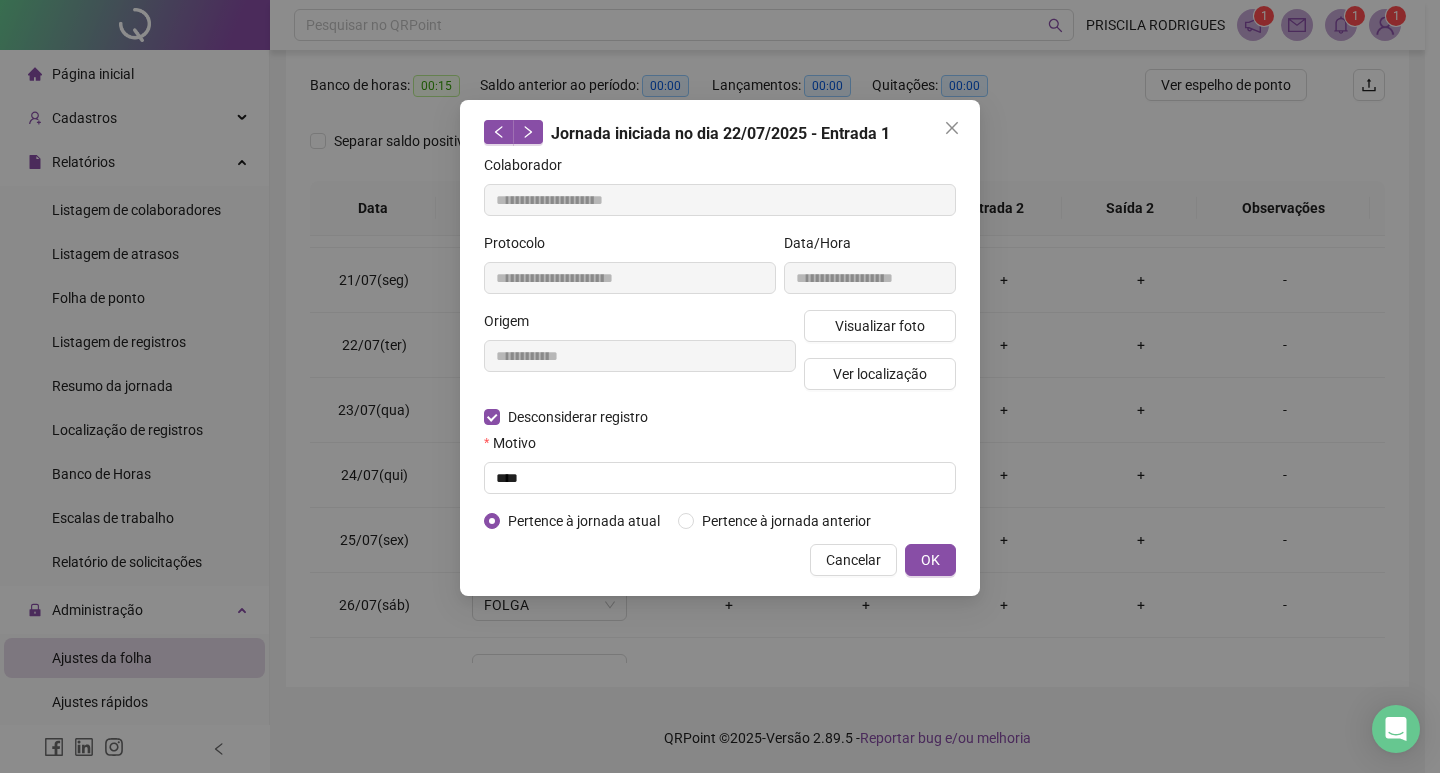 type on "**********" 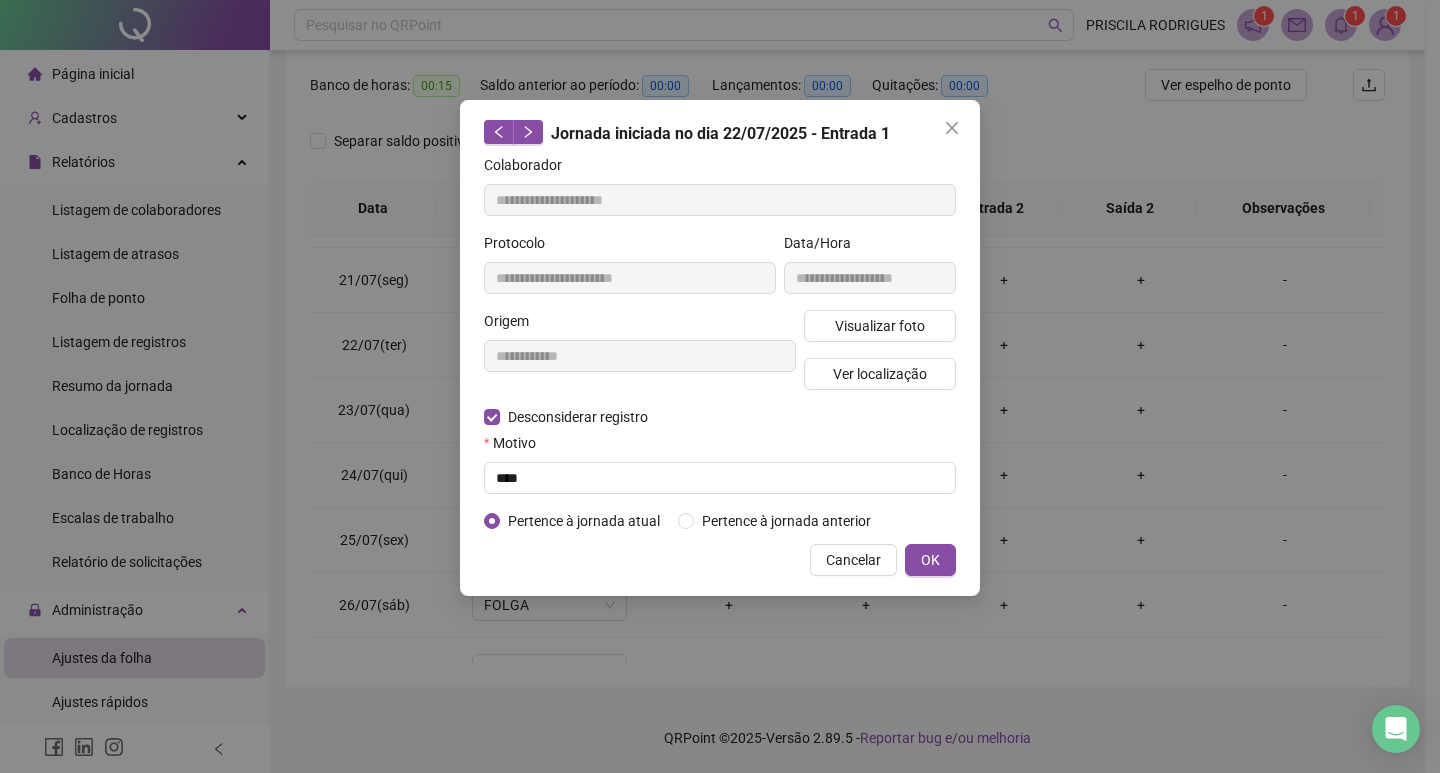 type on "**********" 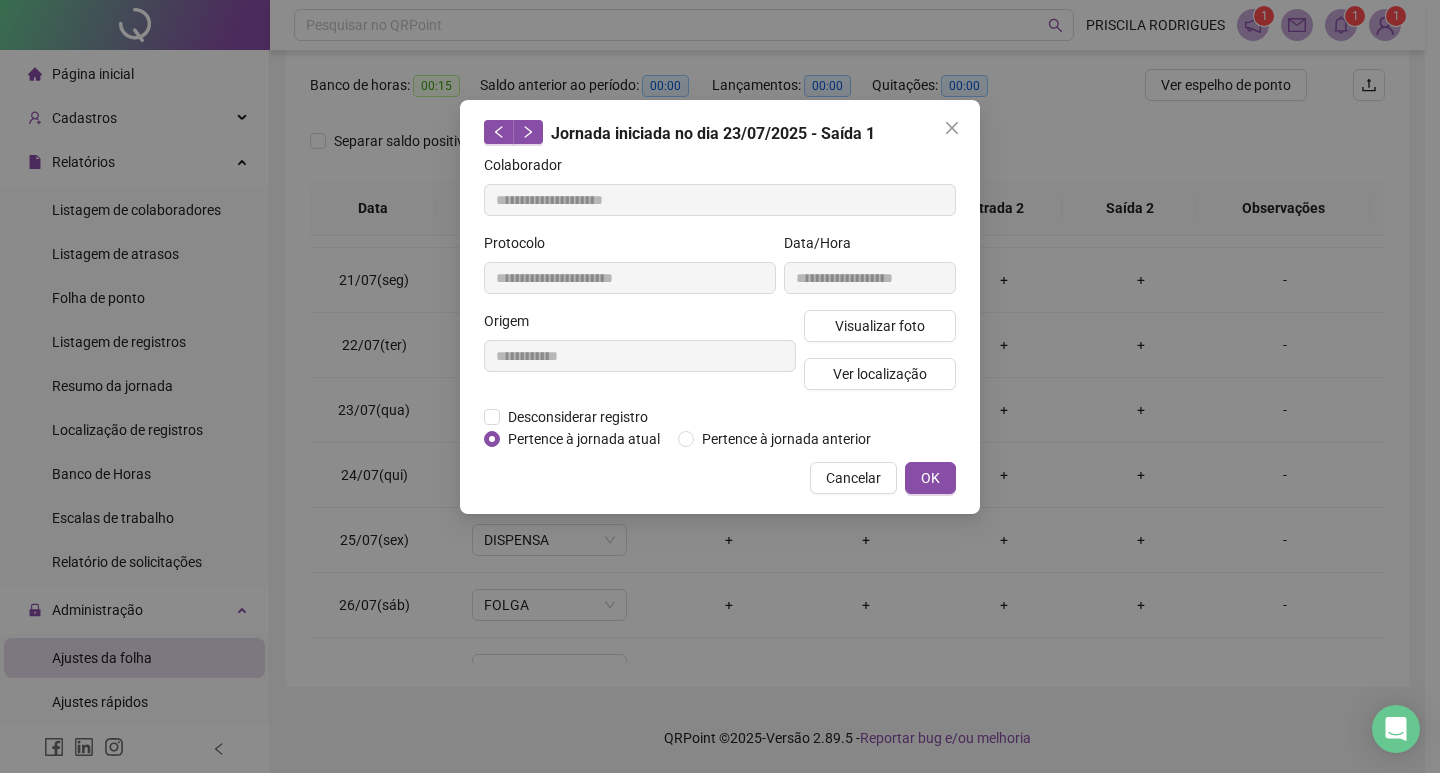 click on "**********" at bounding box center (720, 386) 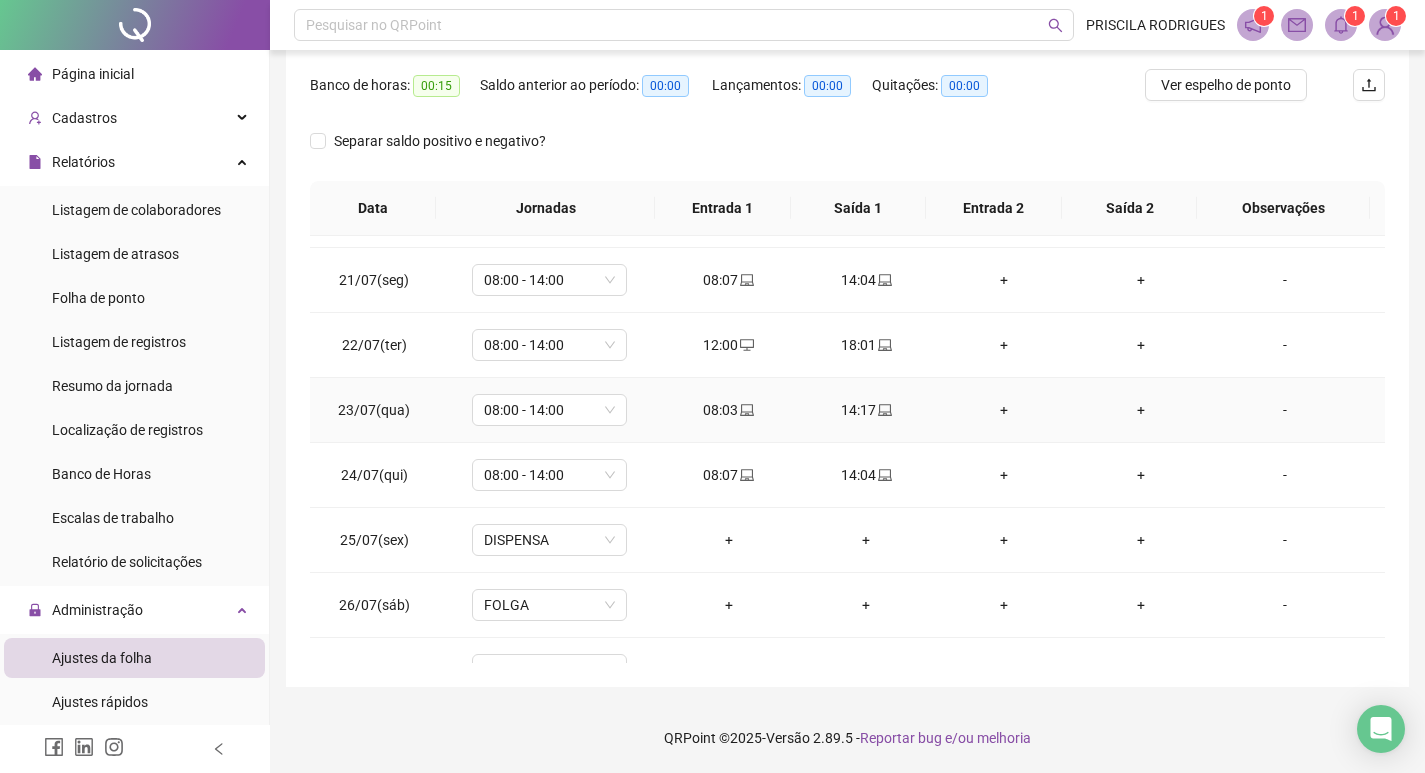 click 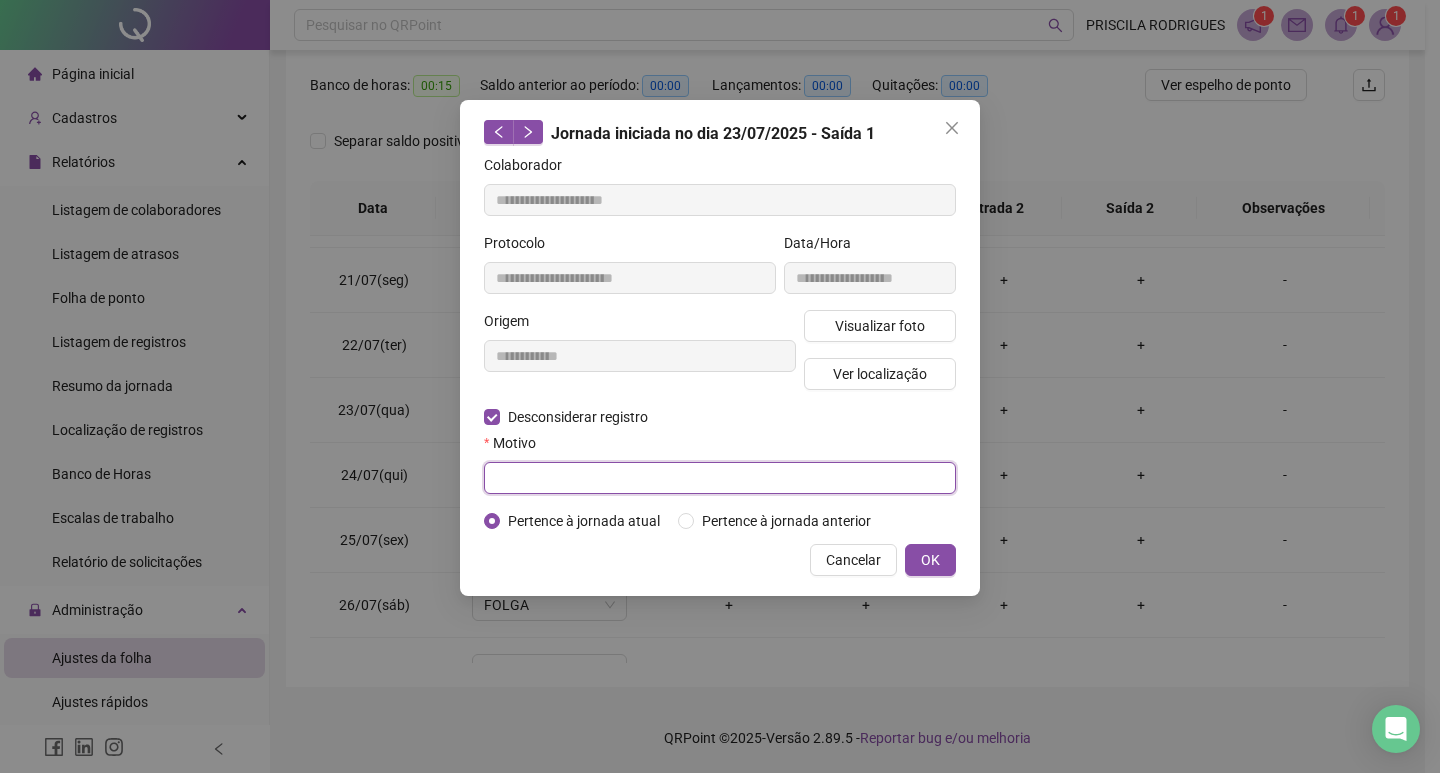 click at bounding box center (720, 478) 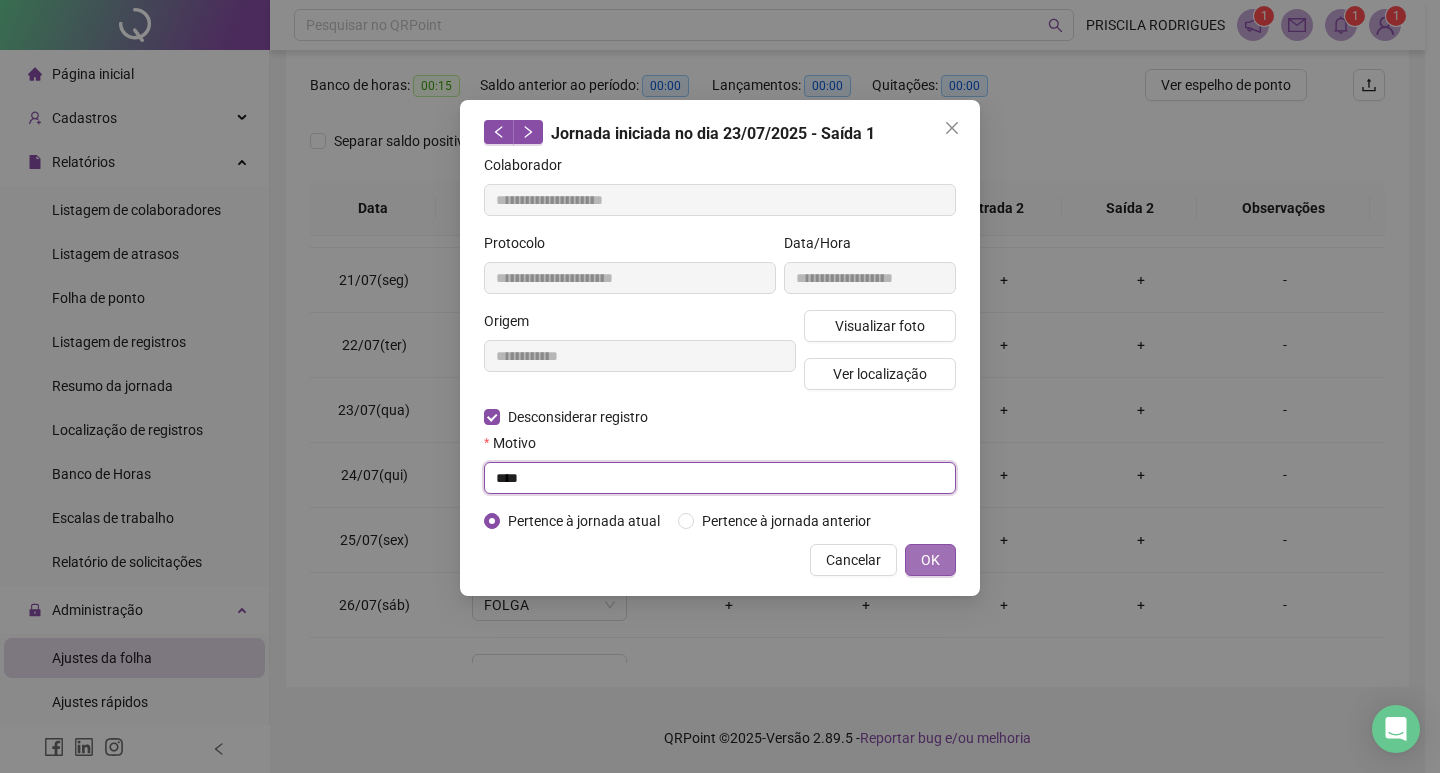 type on "****" 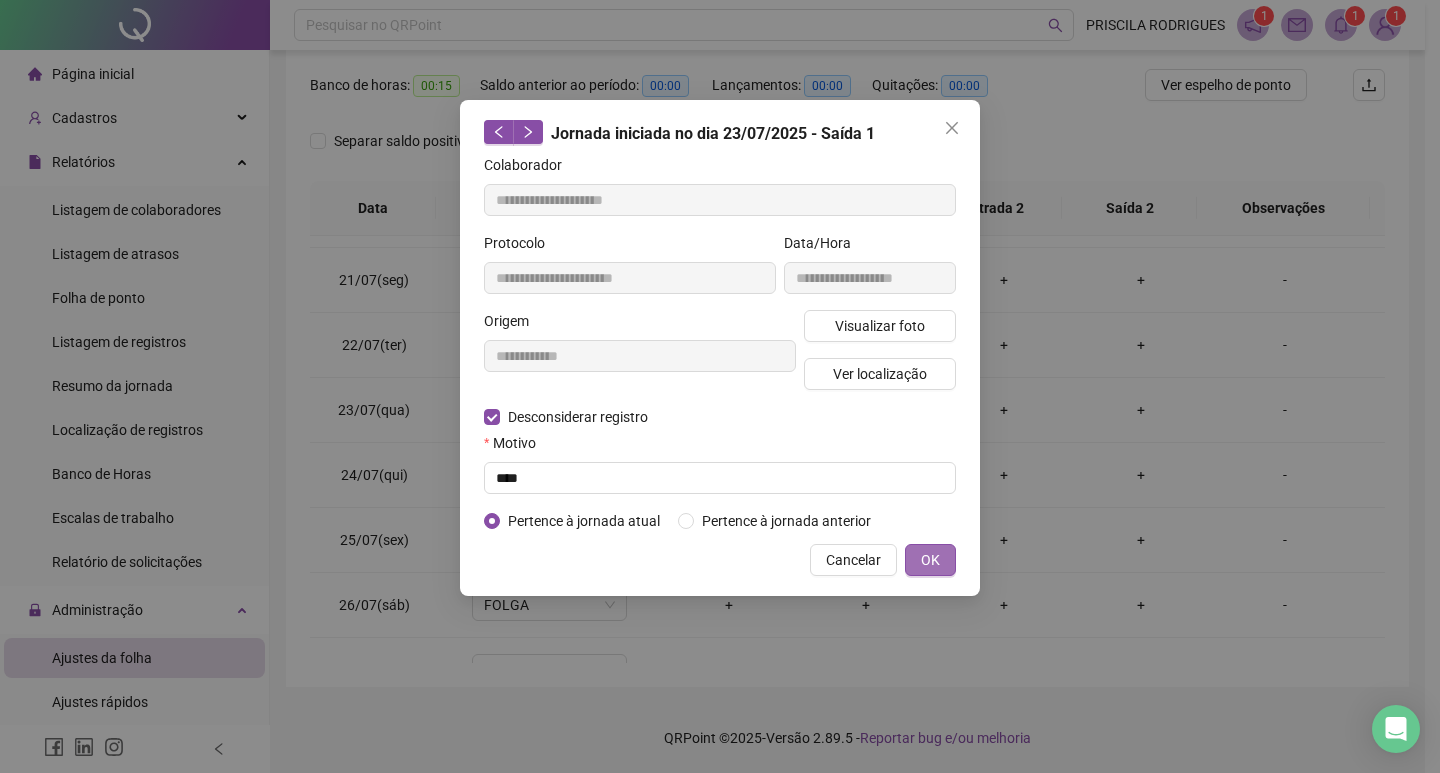 click on "OK" at bounding box center [930, 560] 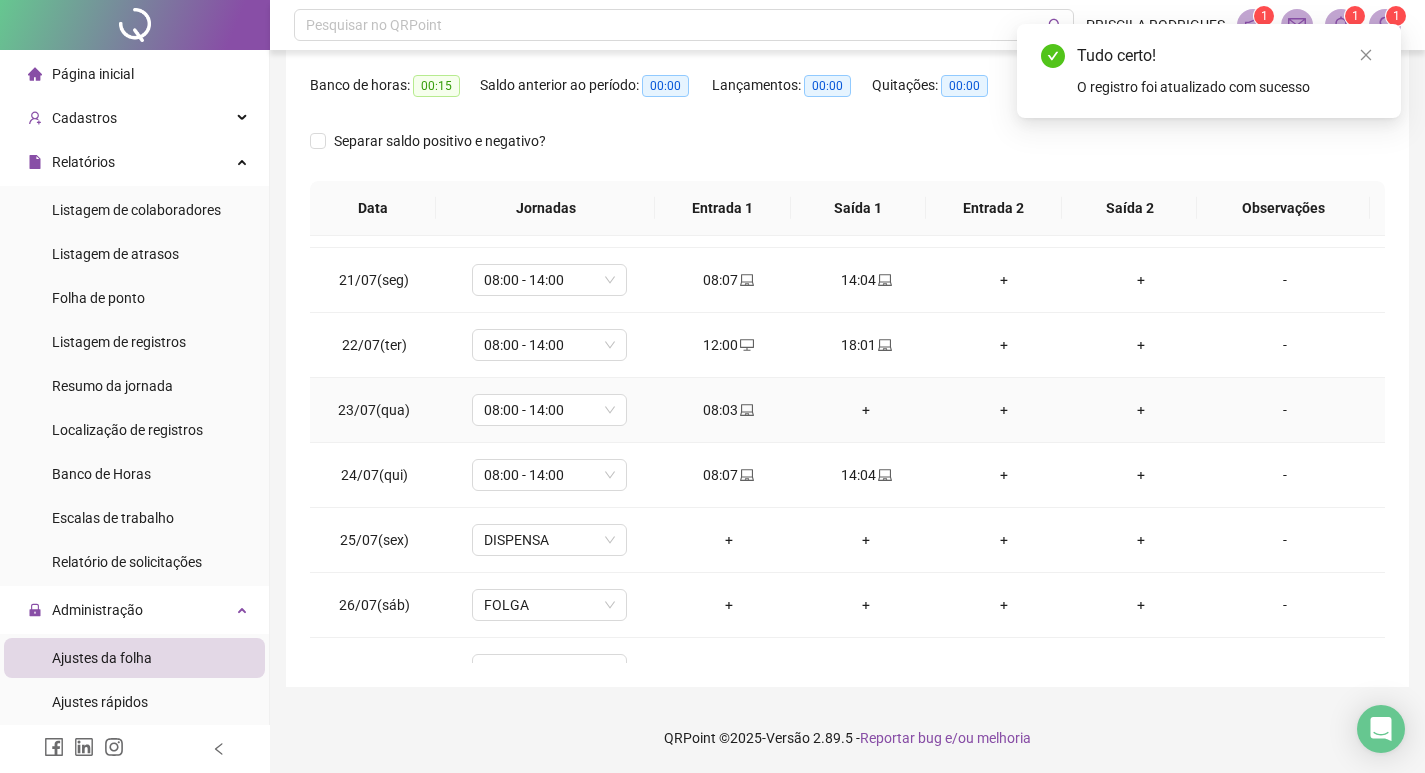 click on "+" at bounding box center (866, 410) 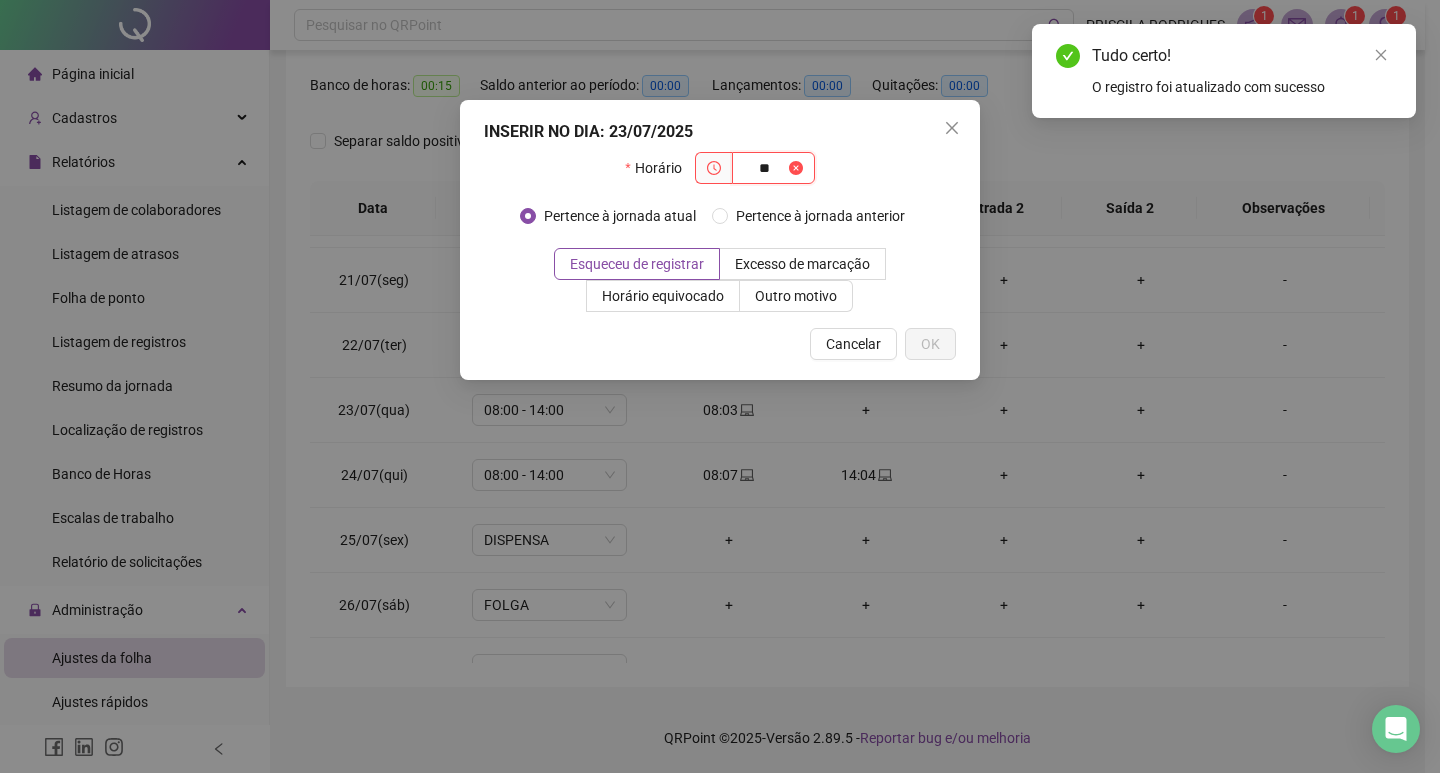 type on "*" 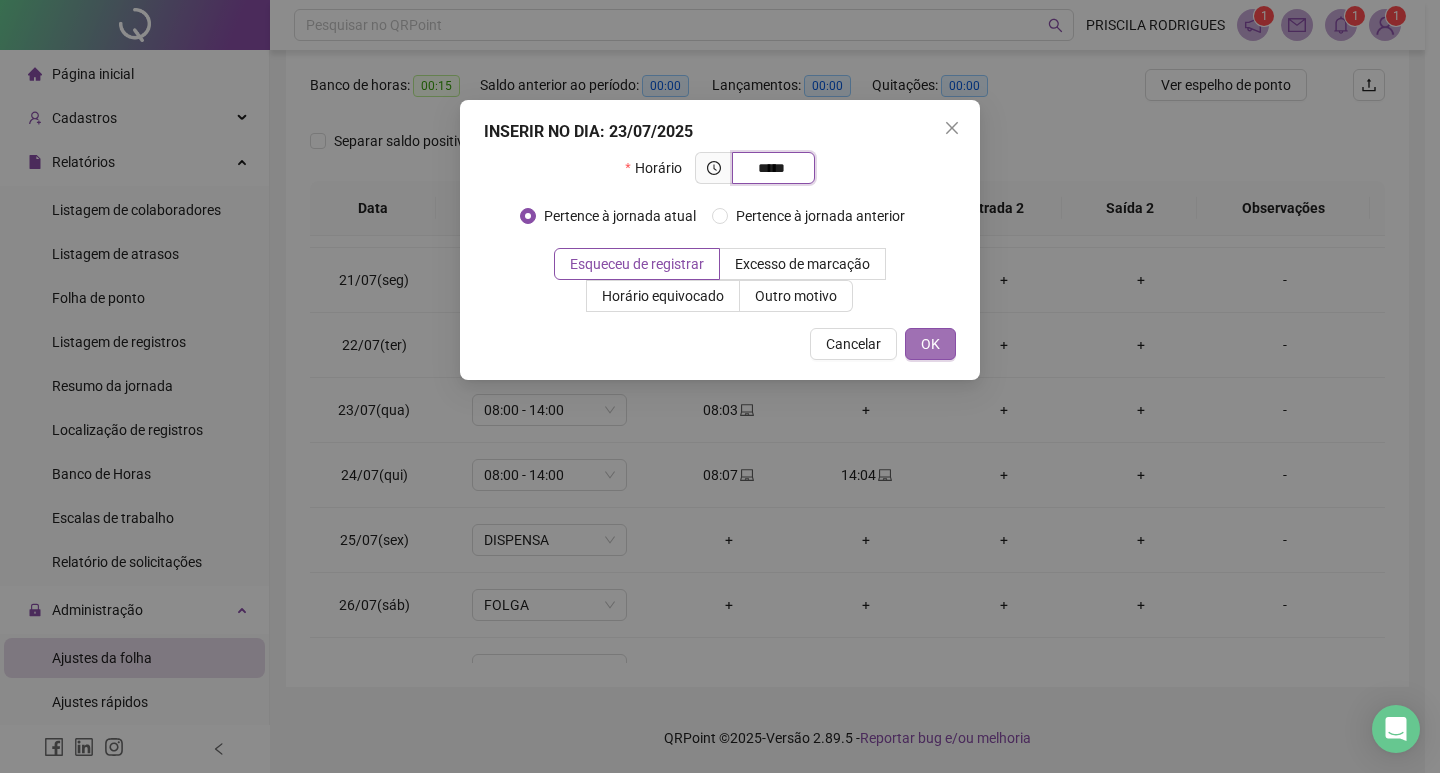 type on "*****" 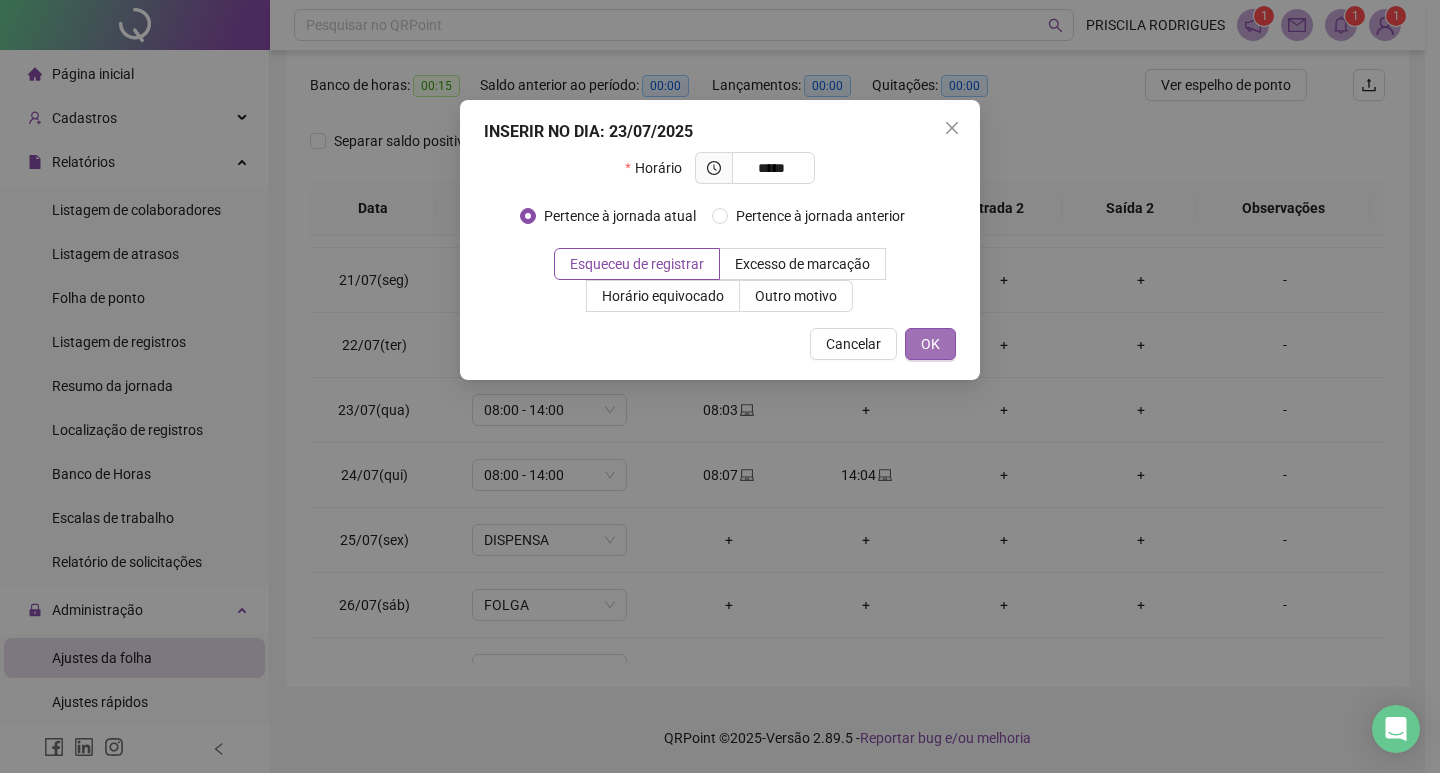 click on "OK" at bounding box center (930, 344) 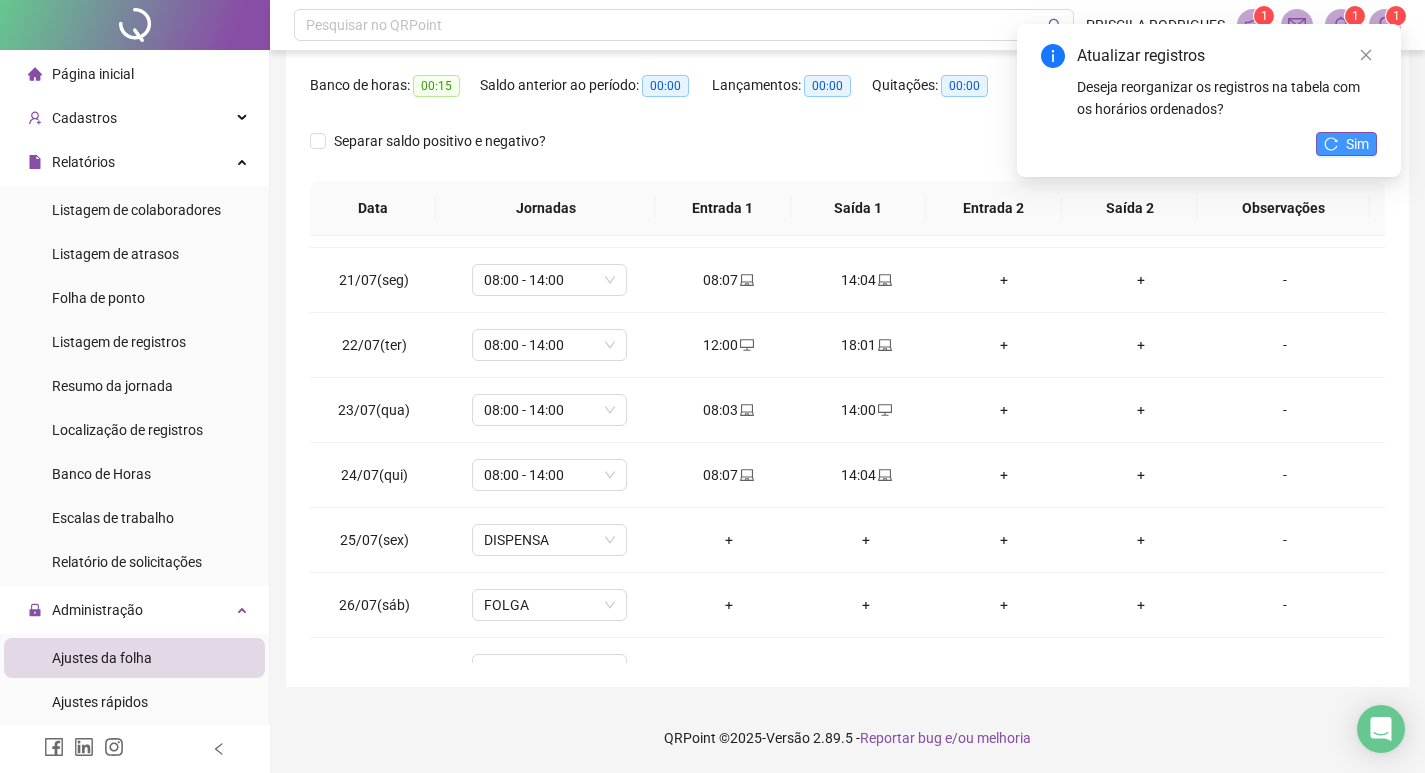 click on "Sim" at bounding box center (1357, 144) 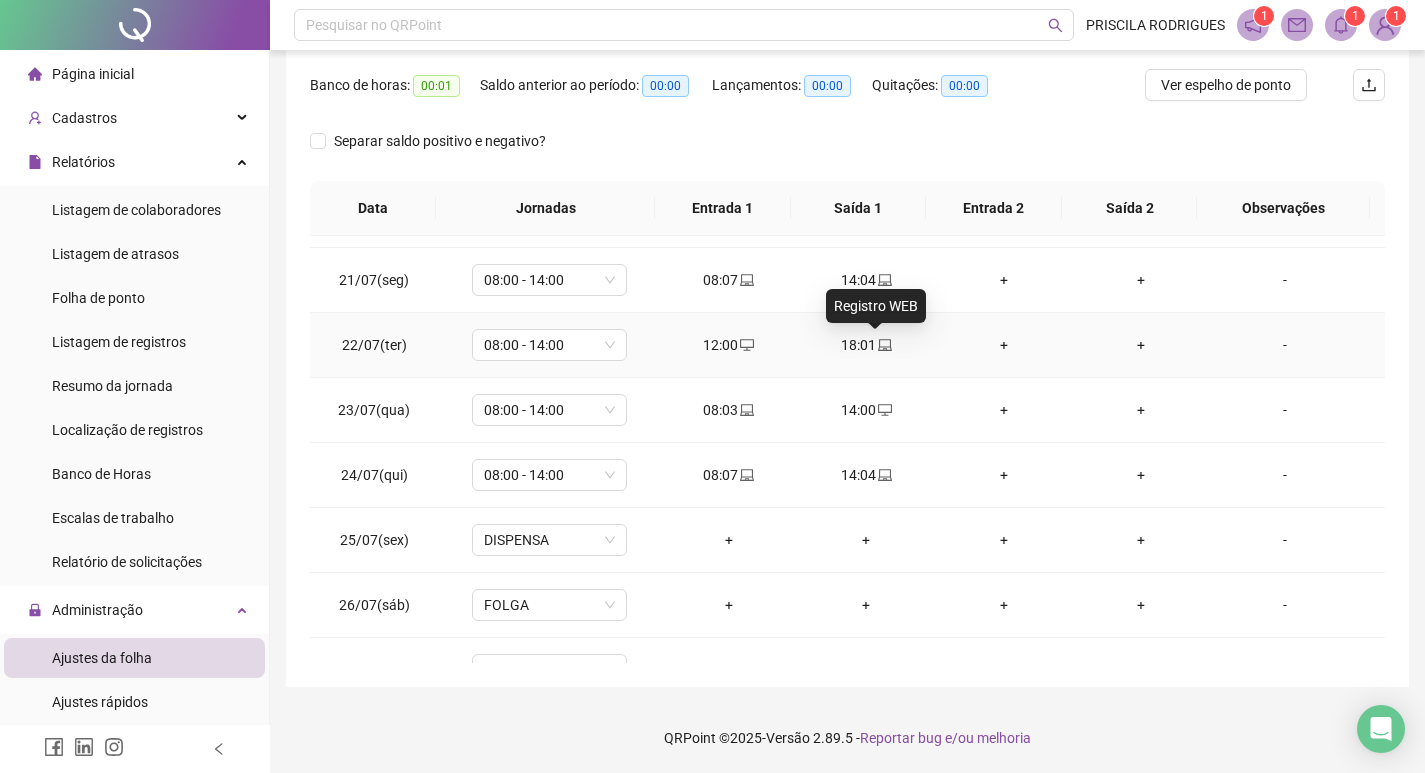 click at bounding box center [884, 345] 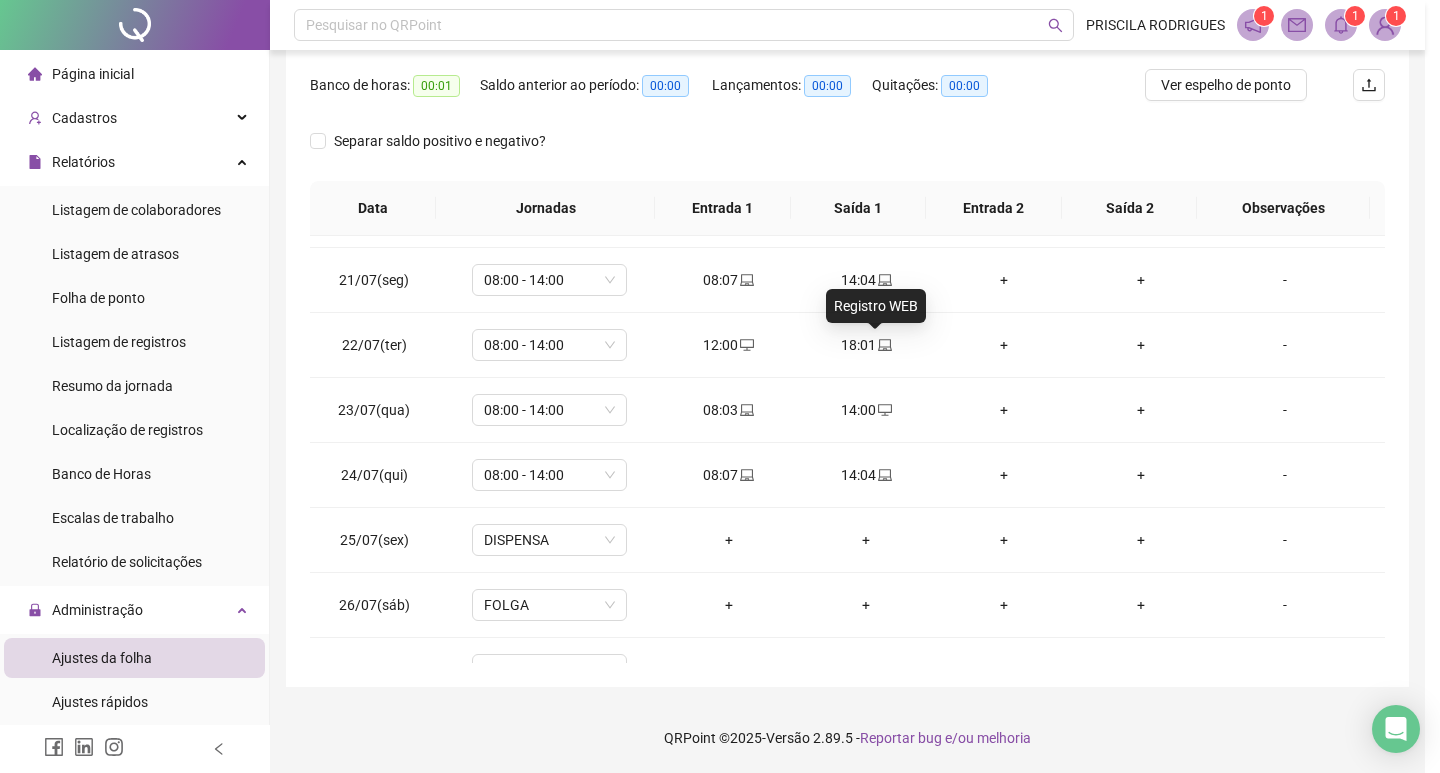 type on "**********" 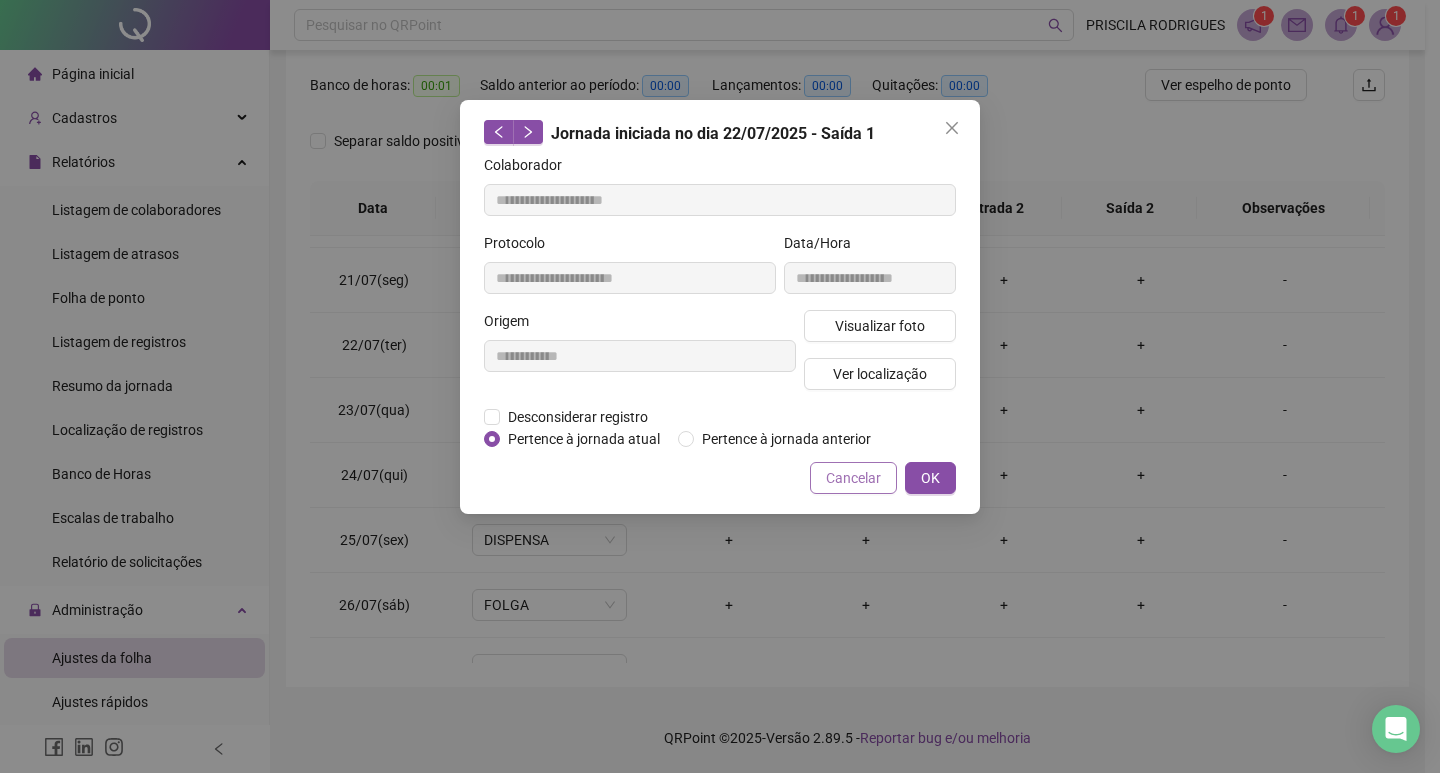 click on "Cancelar" at bounding box center (853, 478) 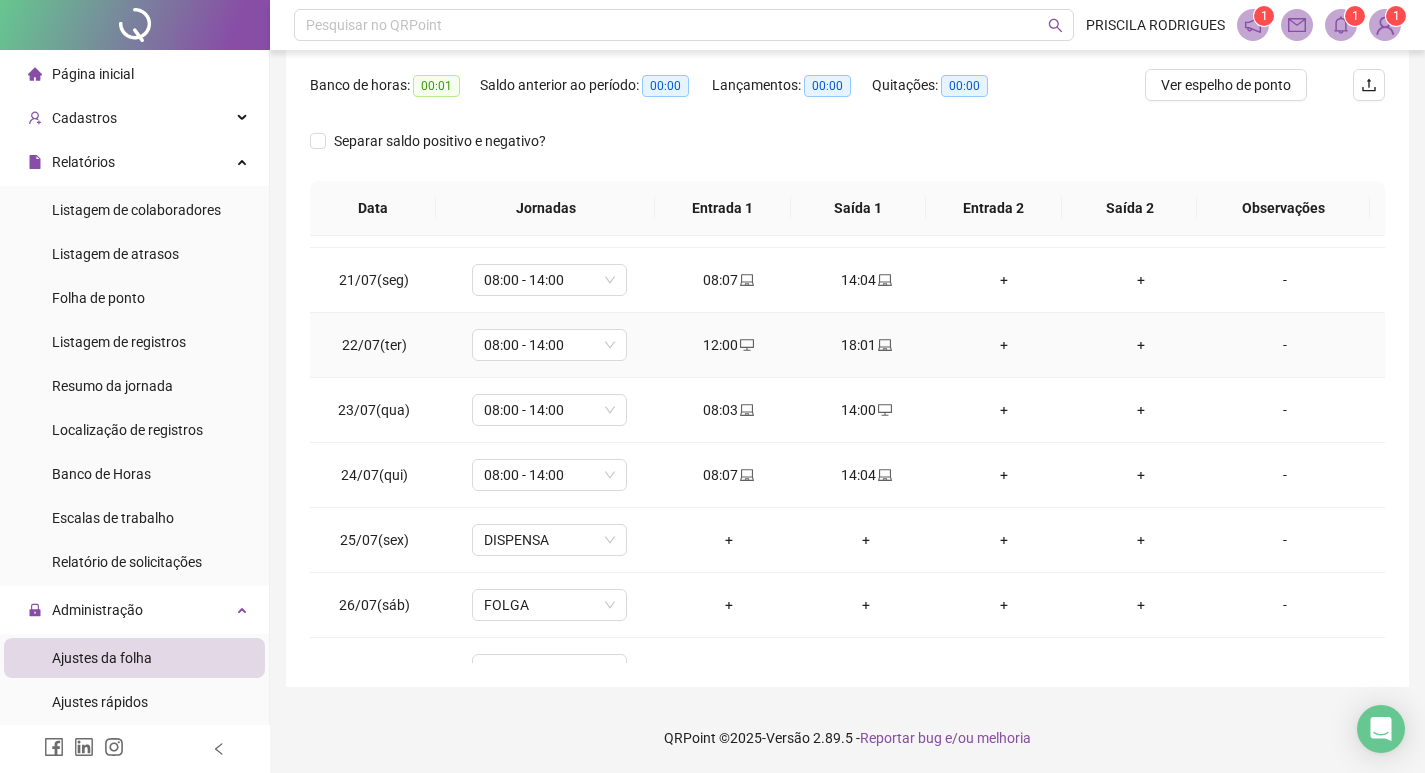 scroll, scrollTop: 1088, scrollLeft: 0, axis: vertical 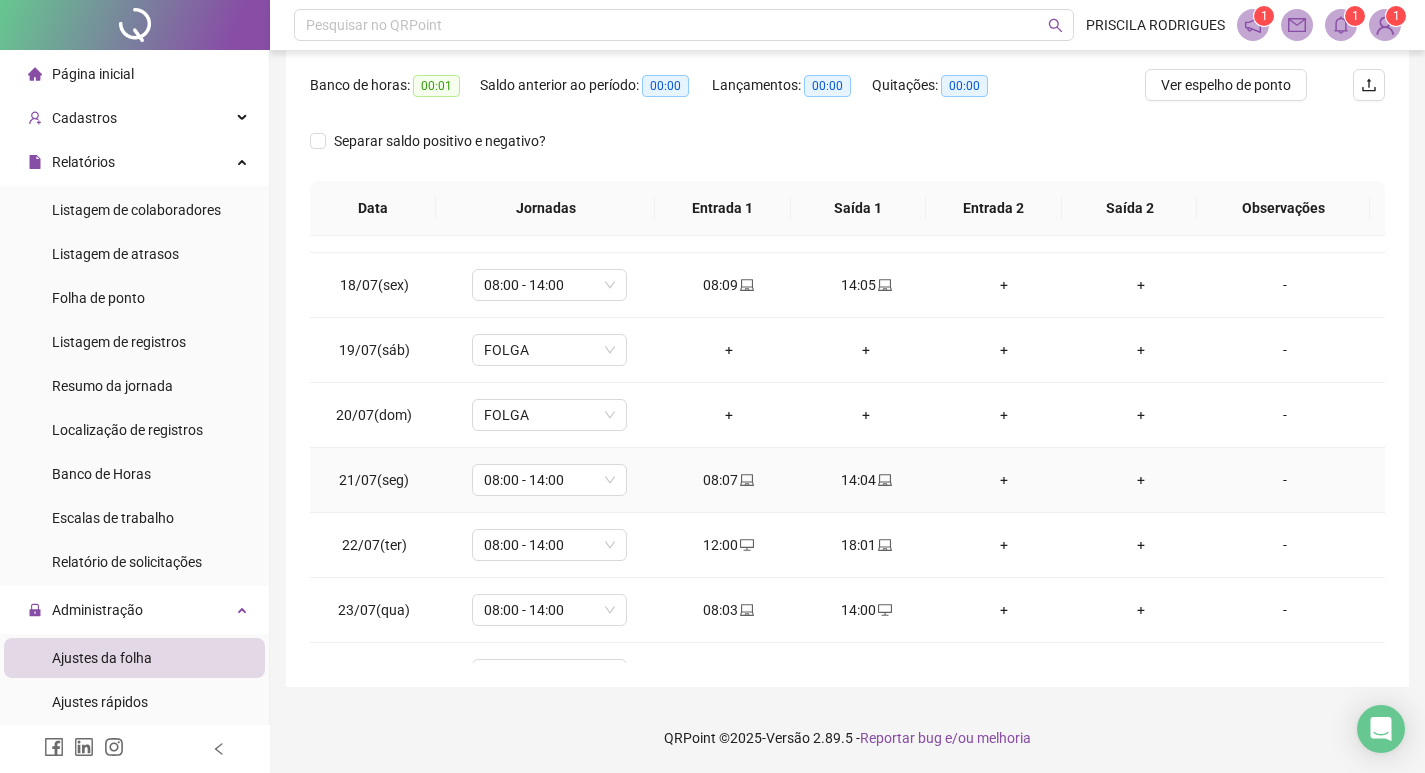 click on "08:07" at bounding box center [729, 480] 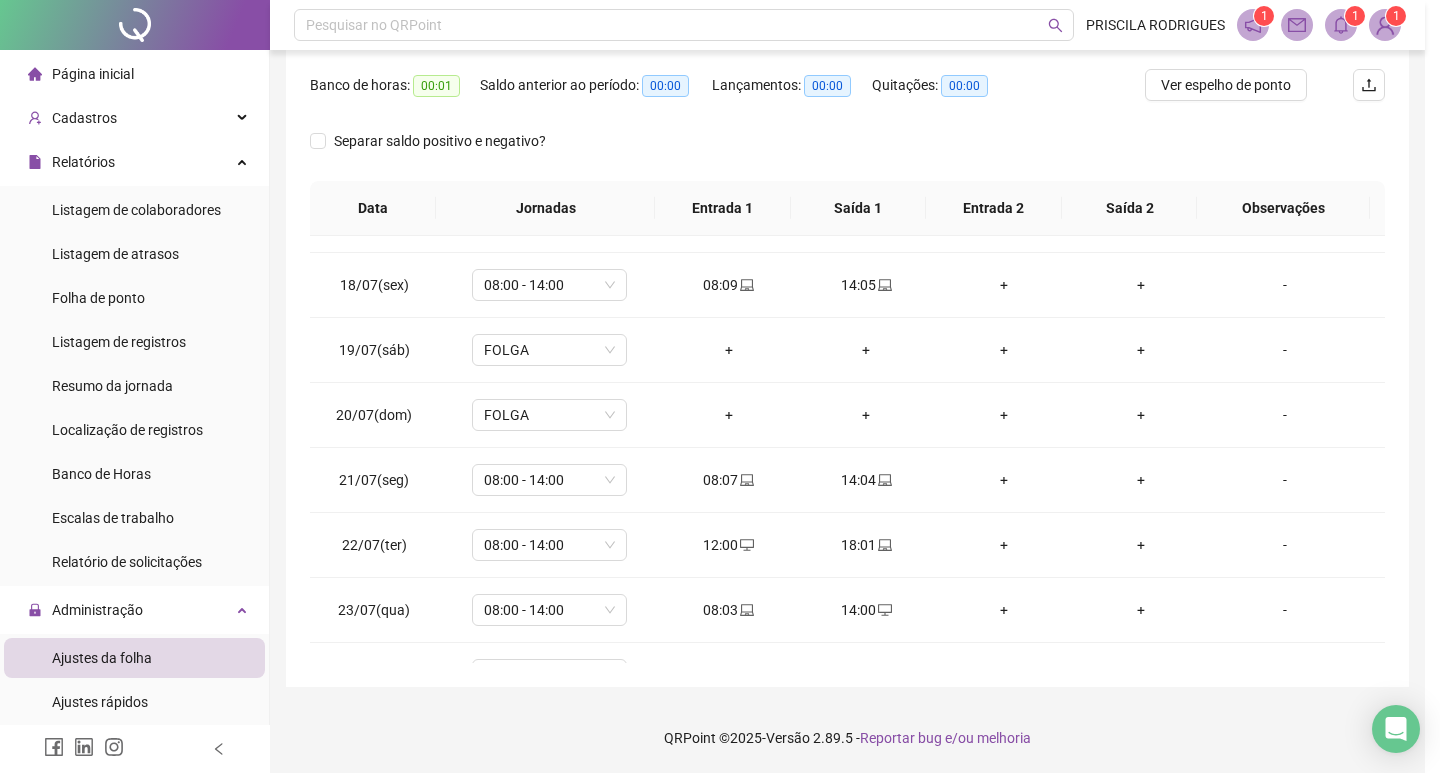 type on "**********" 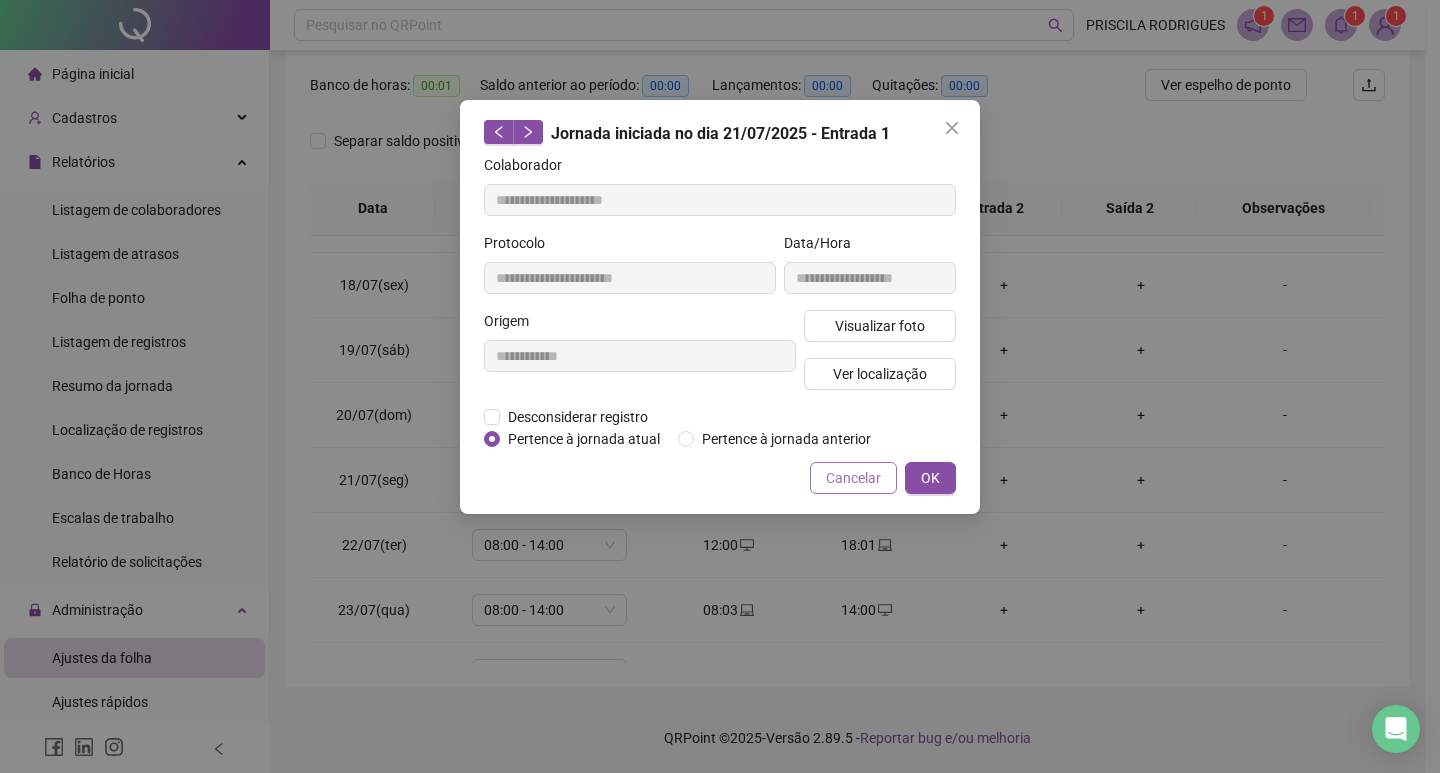 click on "Cancelar" at bounding box center (853, 478) 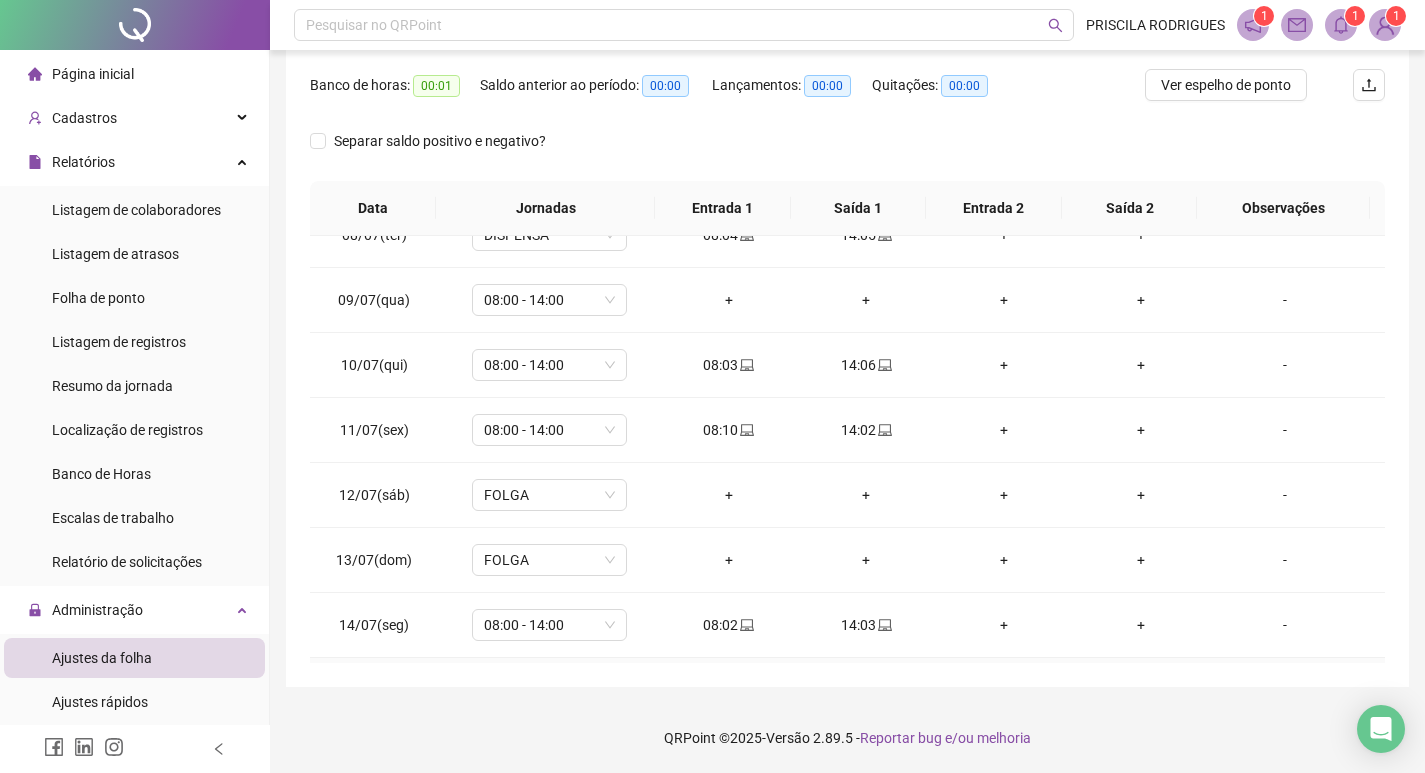 scroll, scrollTop: 688, scrollLeft: 0, axis: vertical 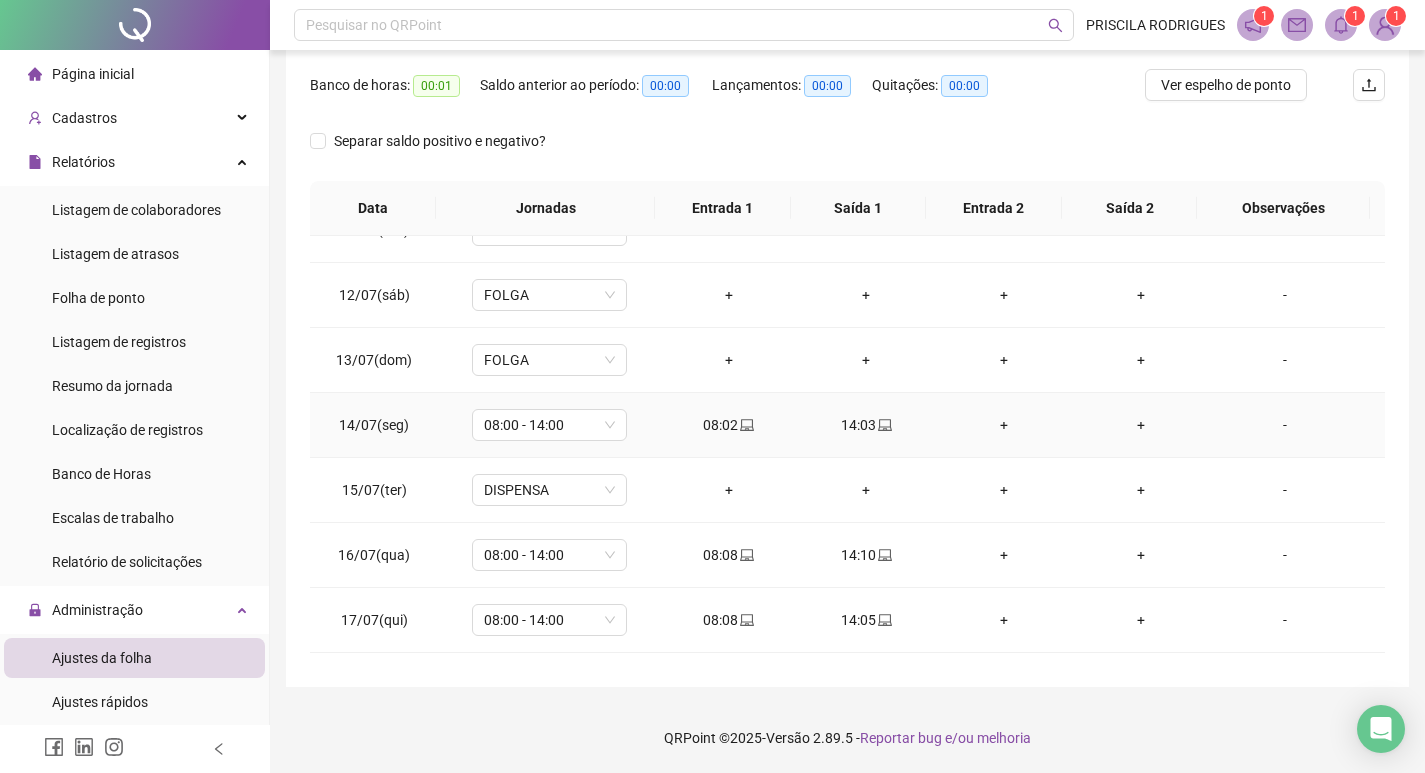 click 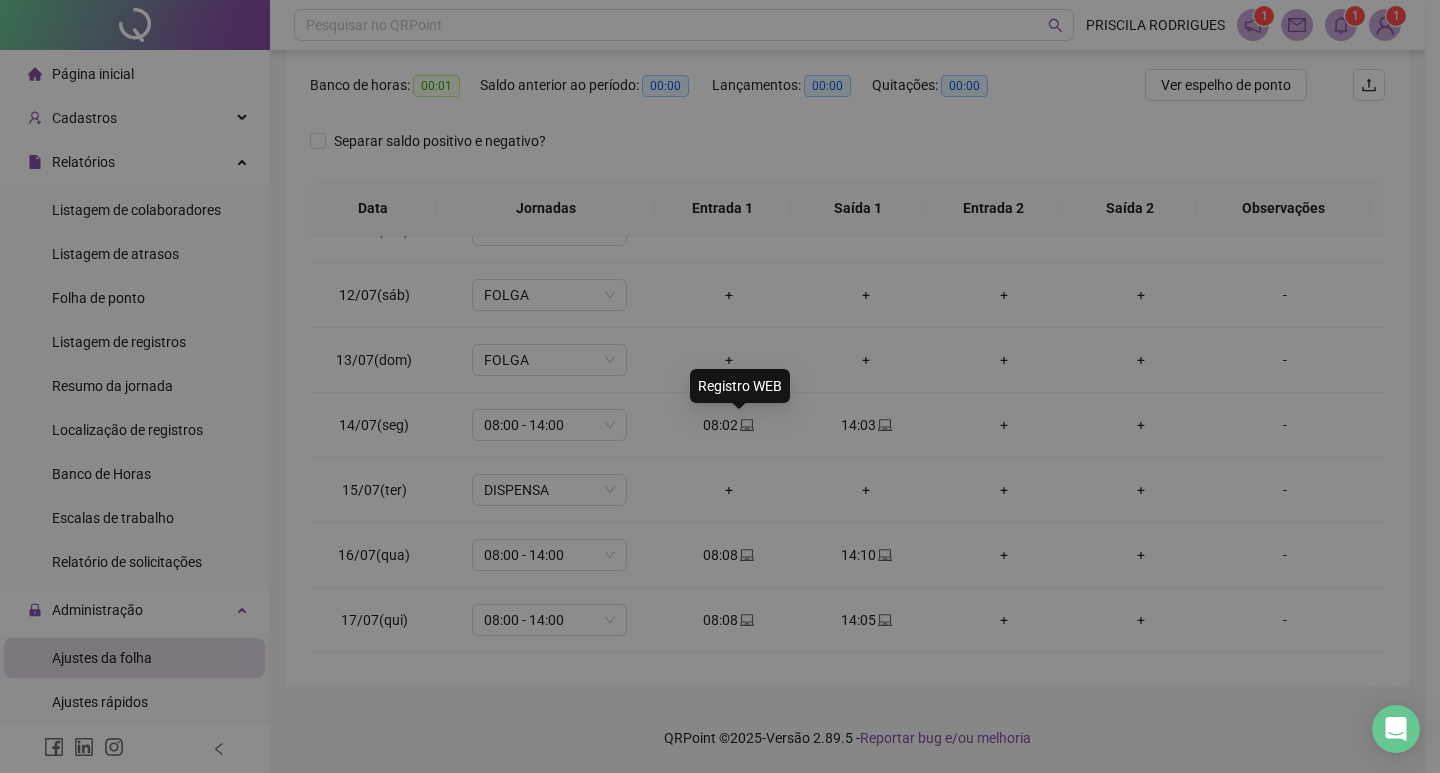 type on "**********" 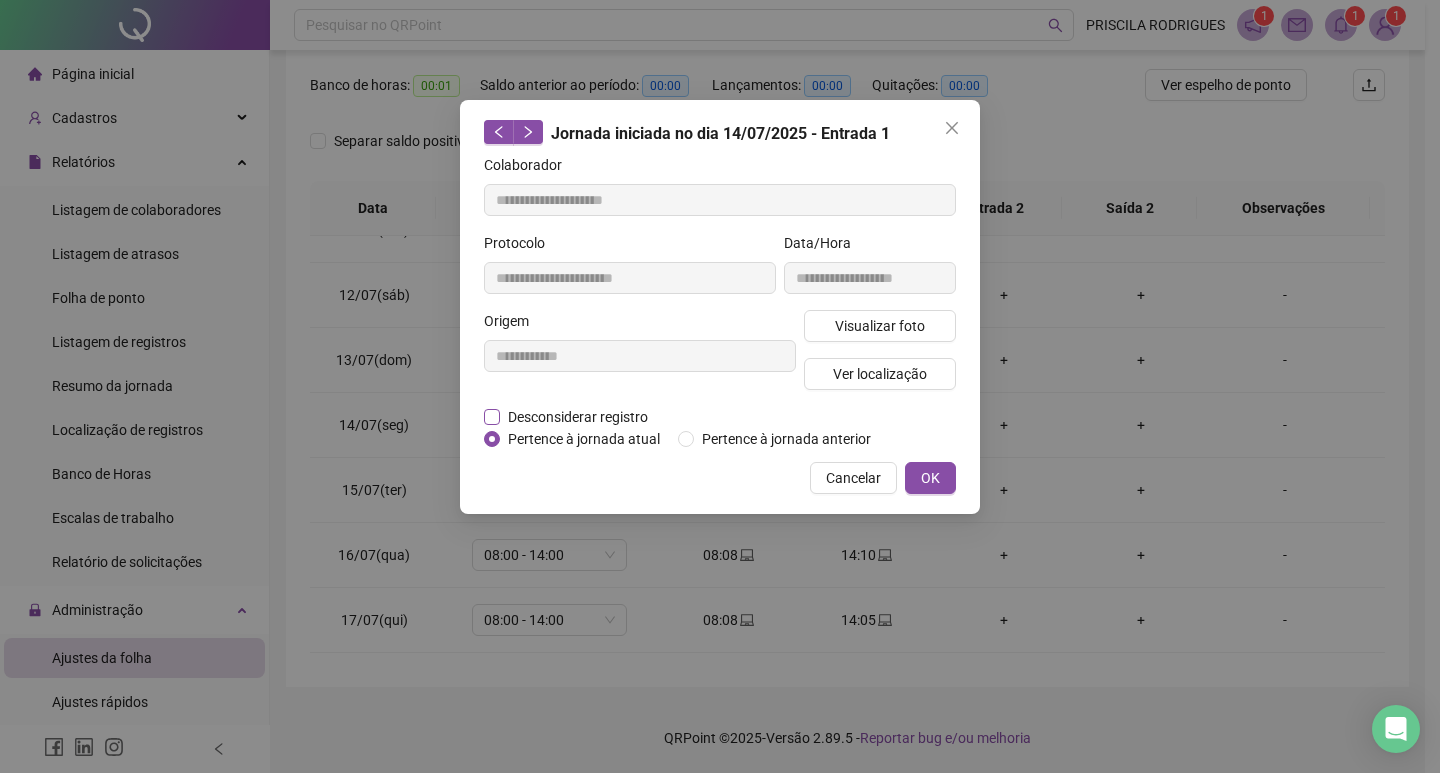 click on "Desconsiderar registro" at bounding box center [578, 417] 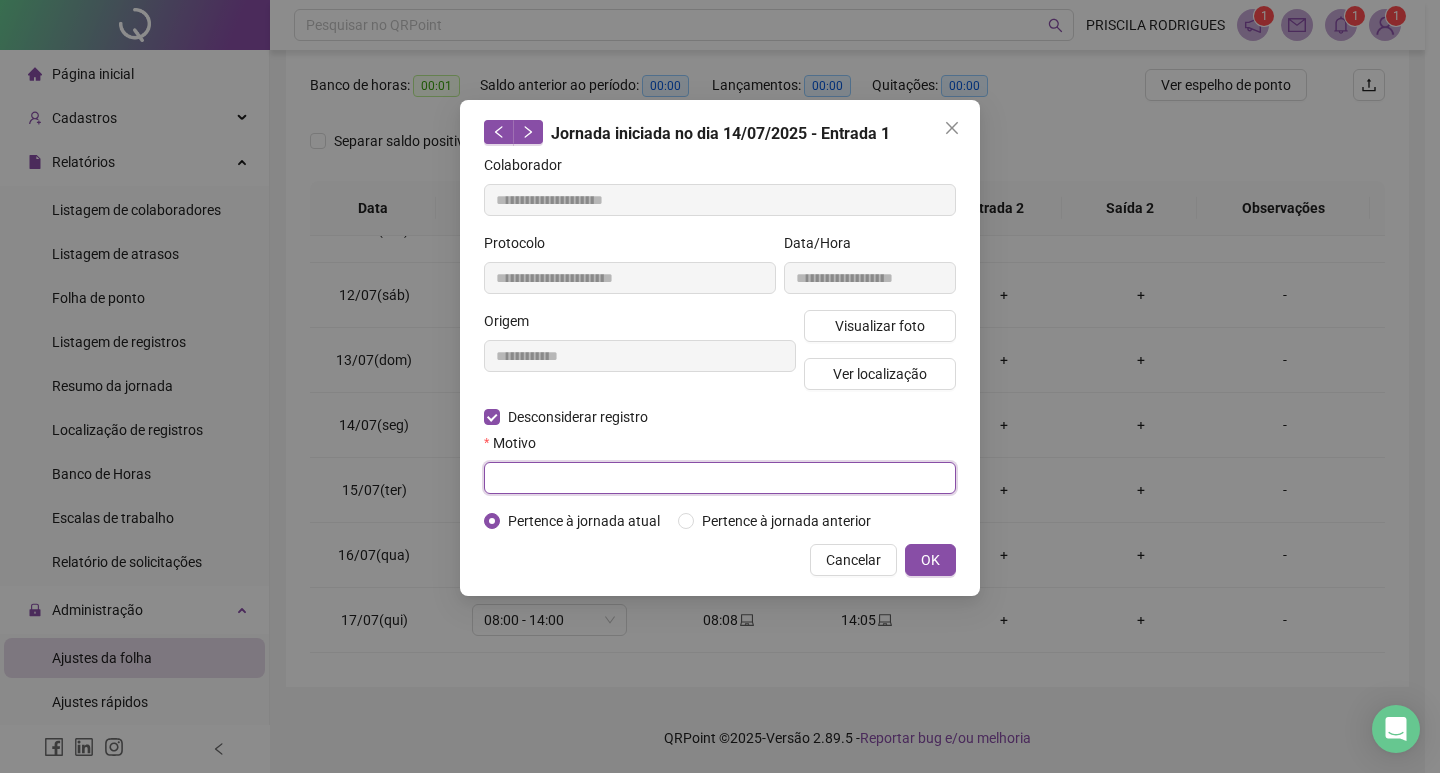 click at bounding box center (720, 478) 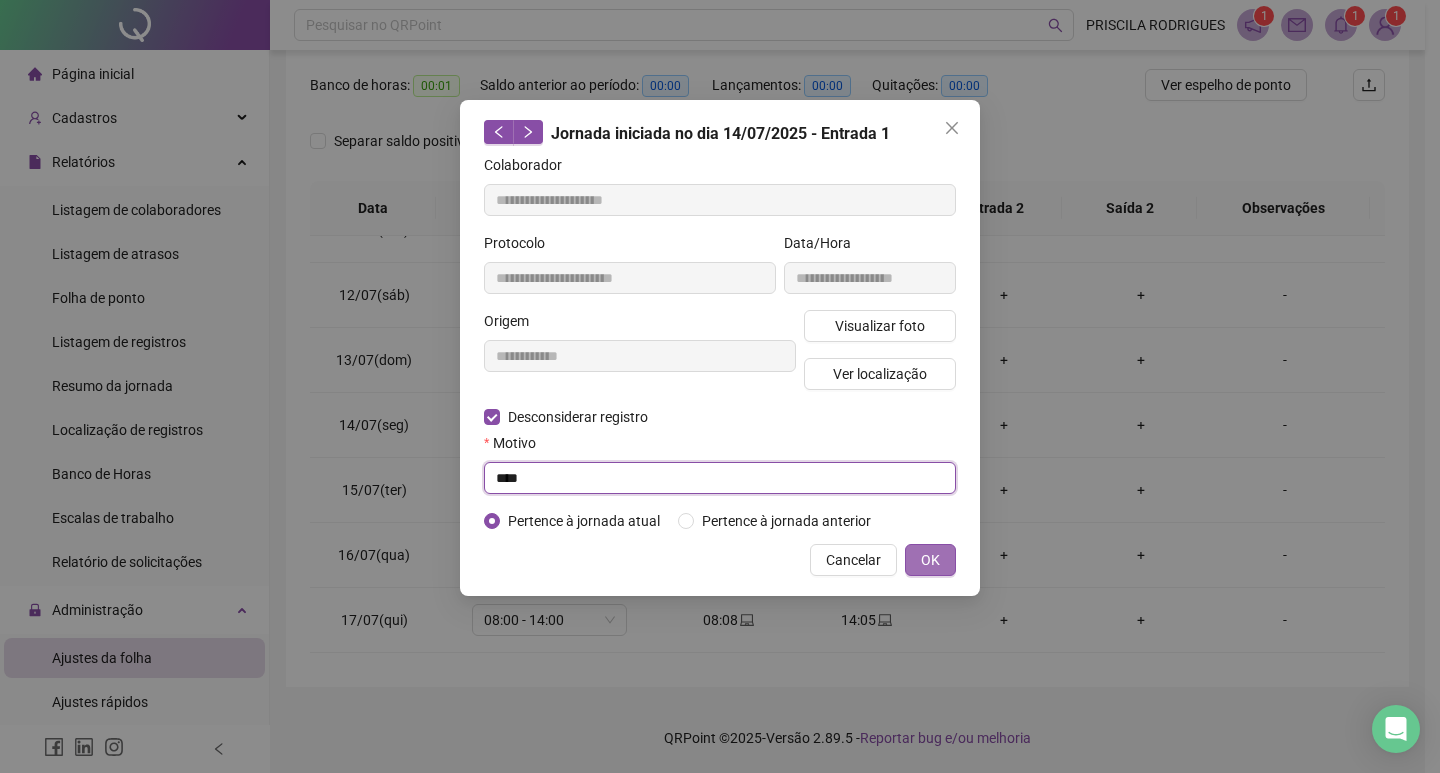 type on "****" 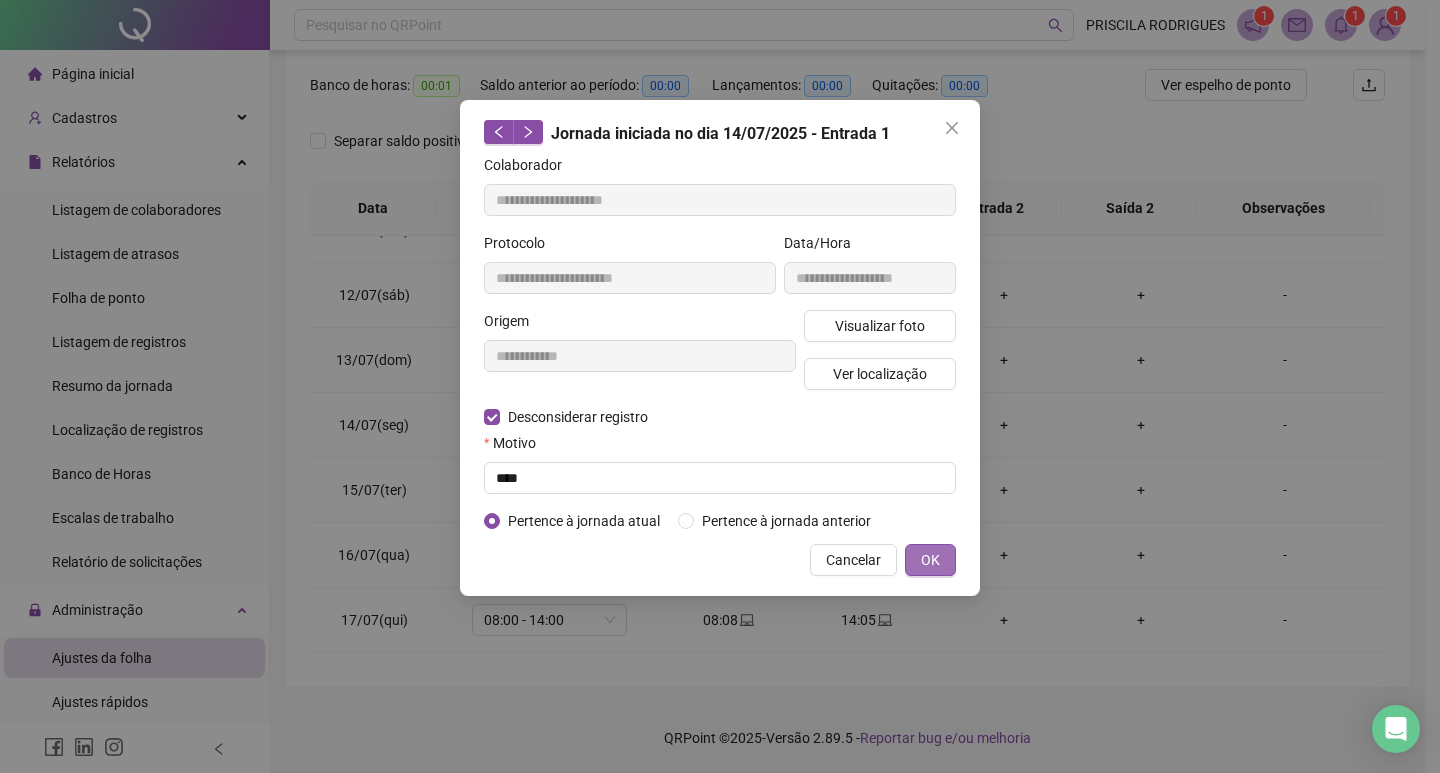 click on "OK" at bounding box center (930, 560) 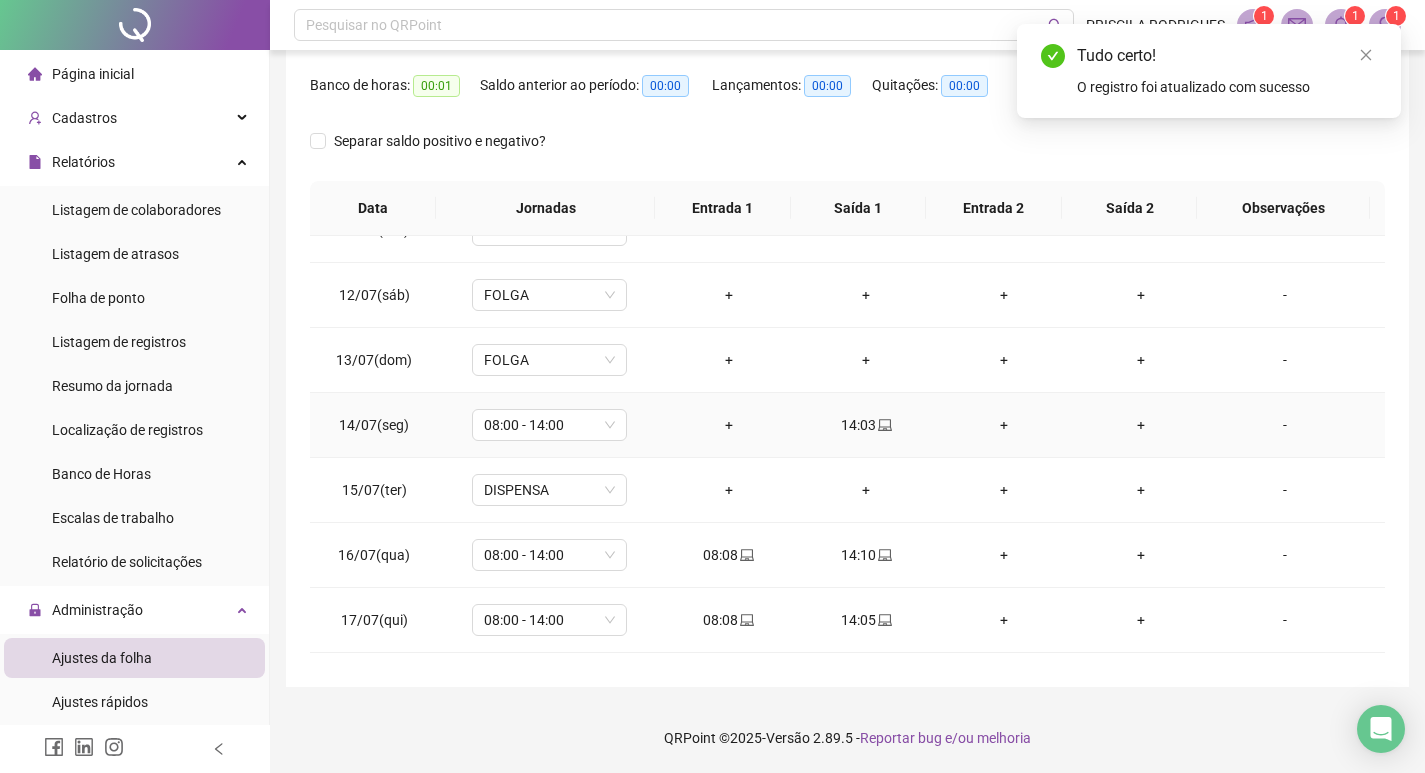drag, startPoint x: 725, startPoint y: 410, endPoint x: 724, endPoint y: 429, distance: 19.026299 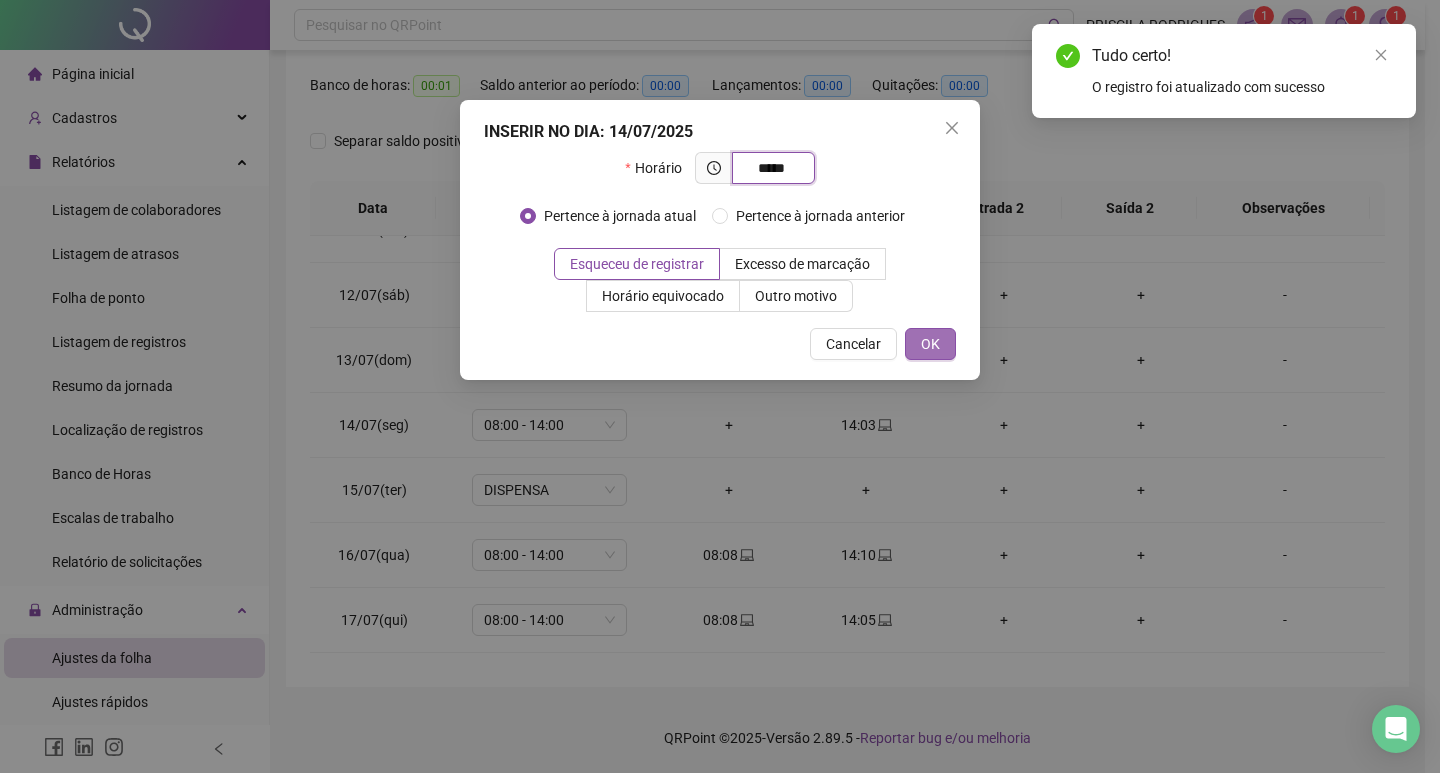 type on "*****" 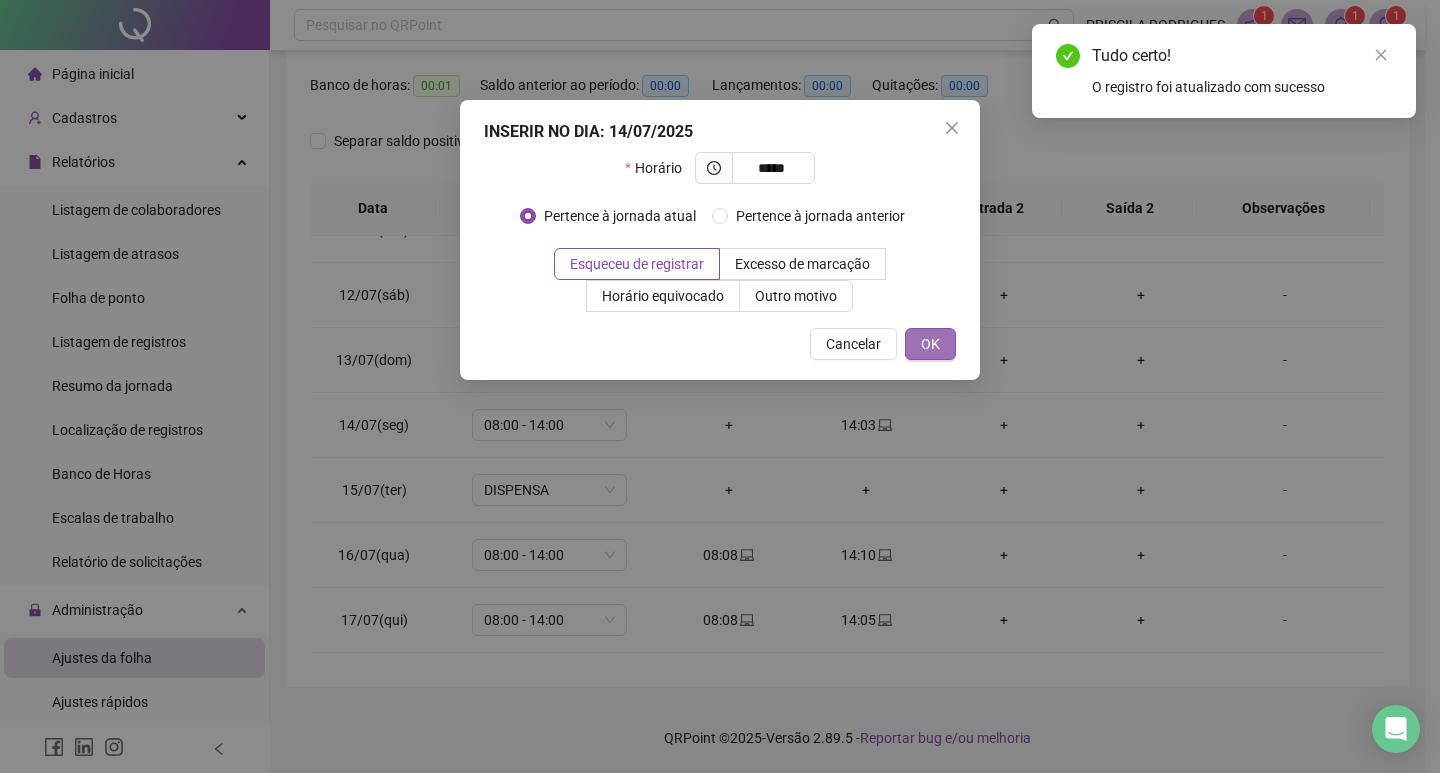 click on "OK" at bounding box center [930, 344] 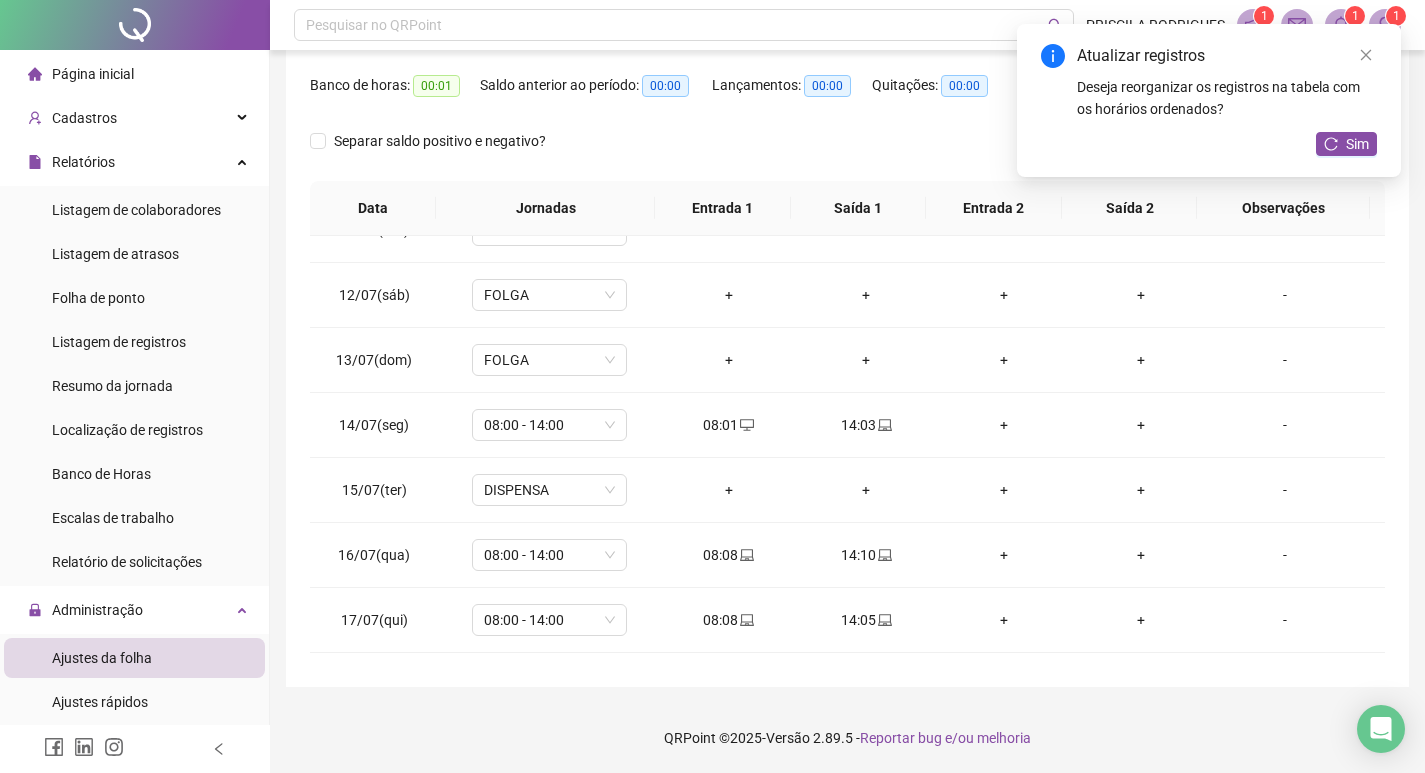 click 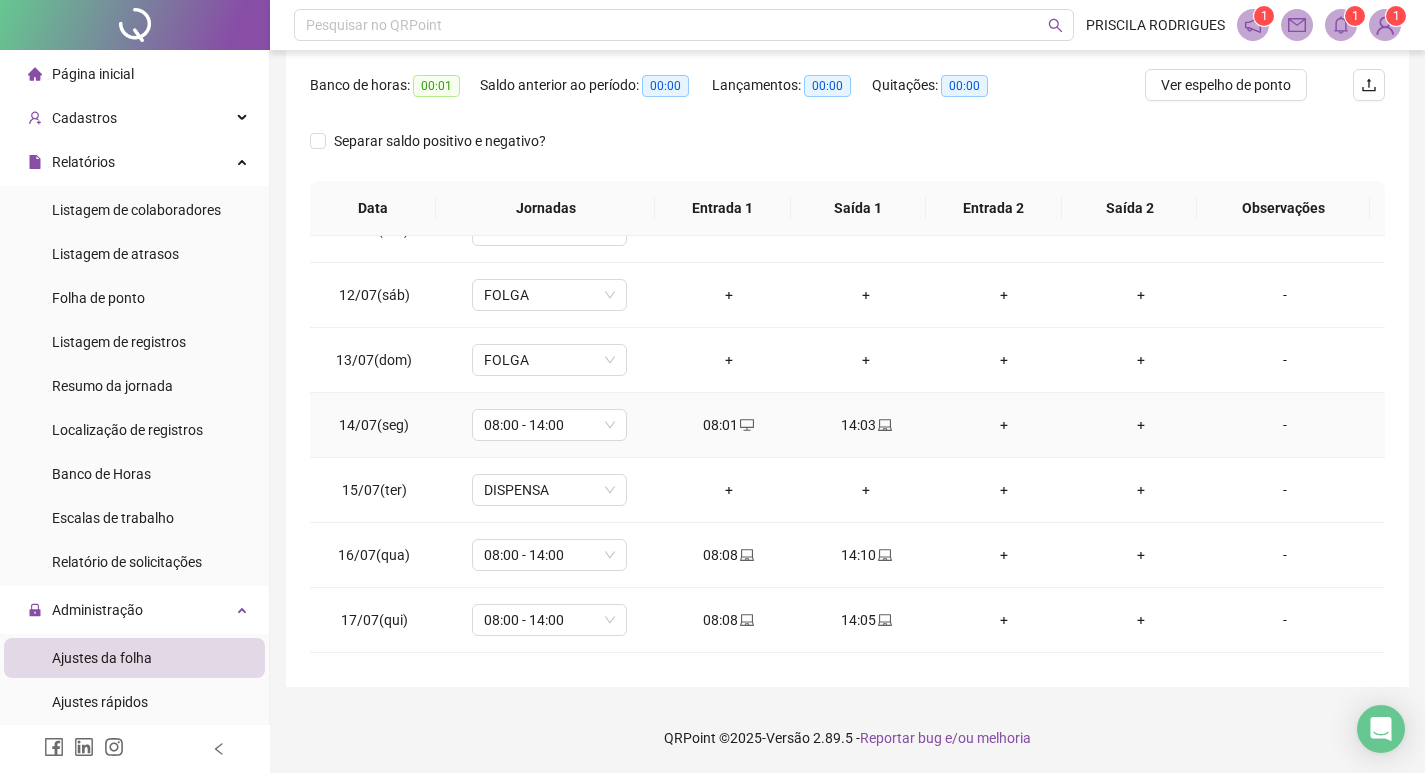 click at bounding box center (884, 425) 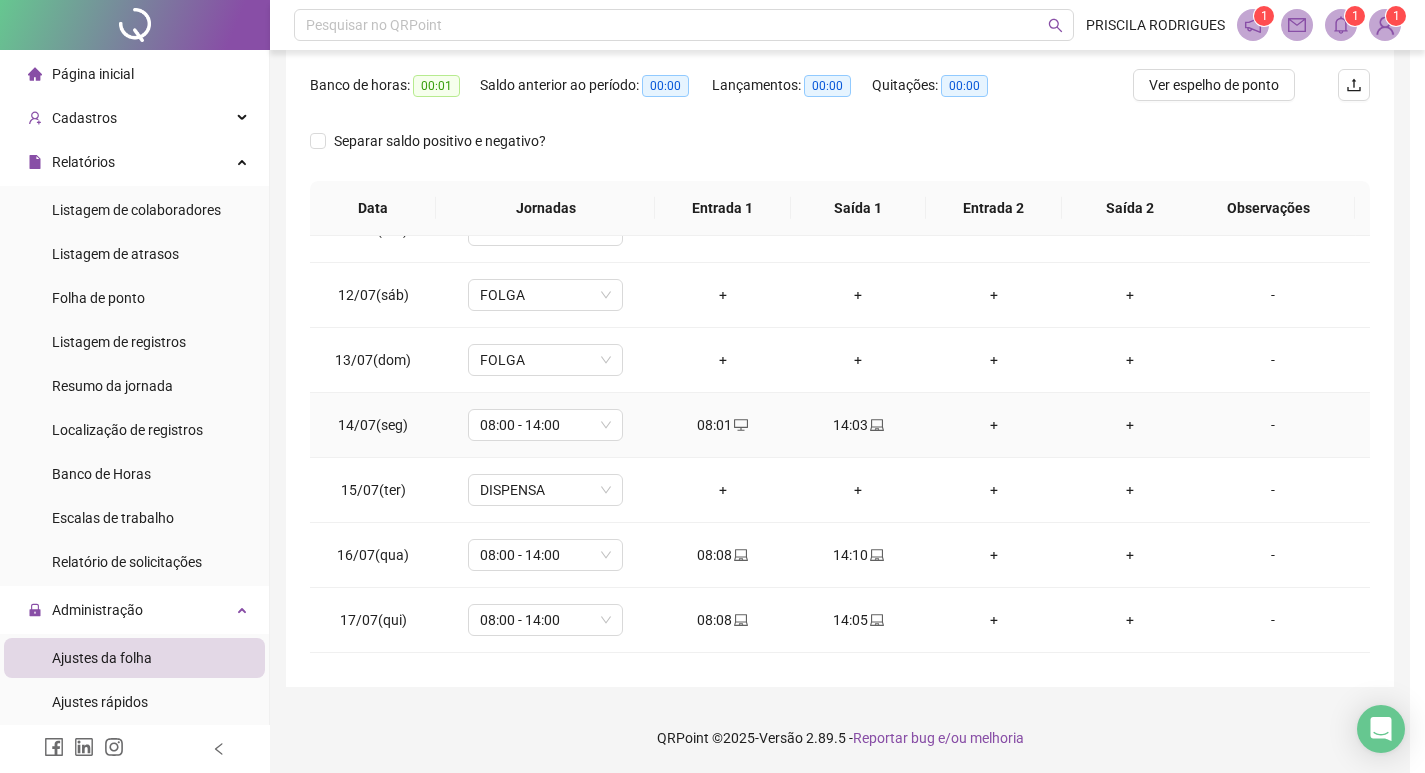 type on "**********" 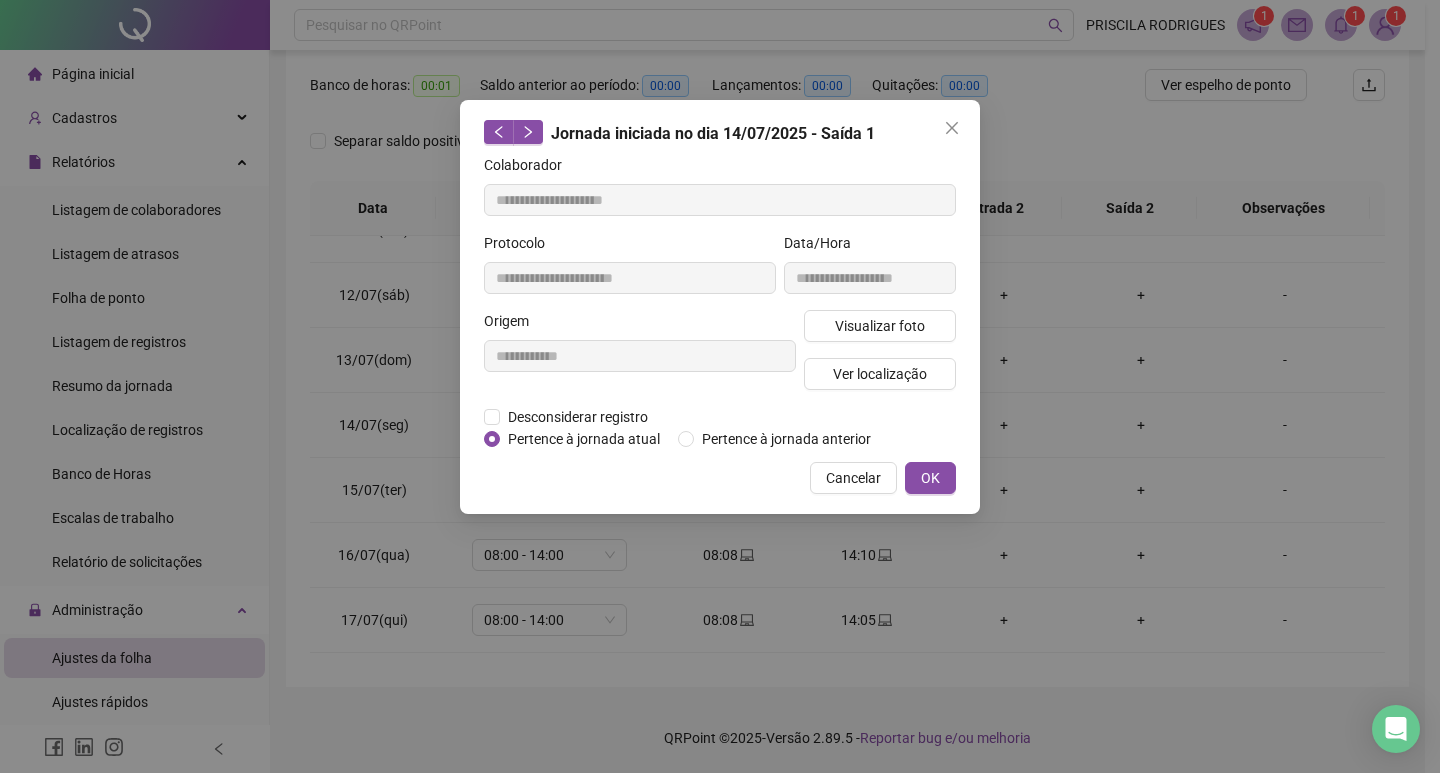 click on "Cancelar" at bounding box center [853, 478] 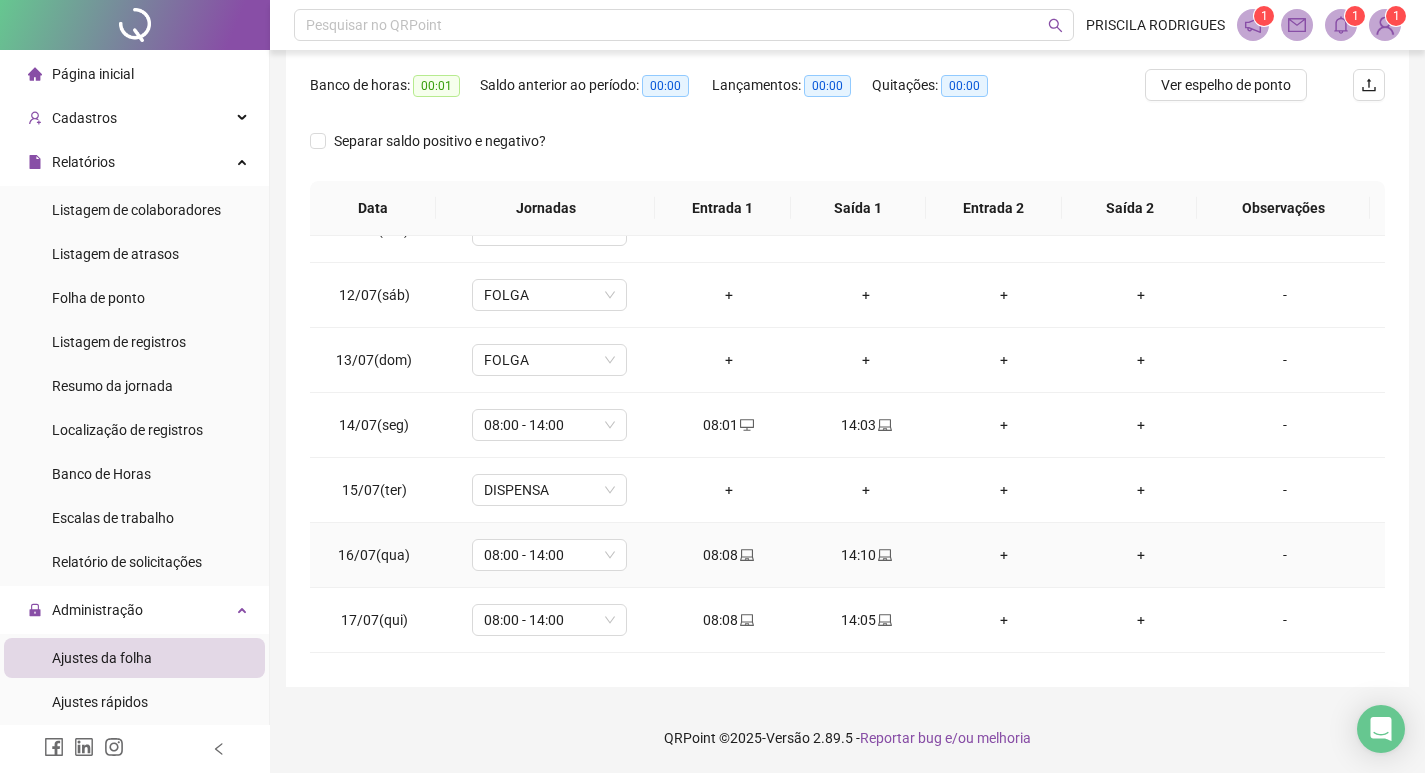 click on "14:10" at bounding box center (866, 555) 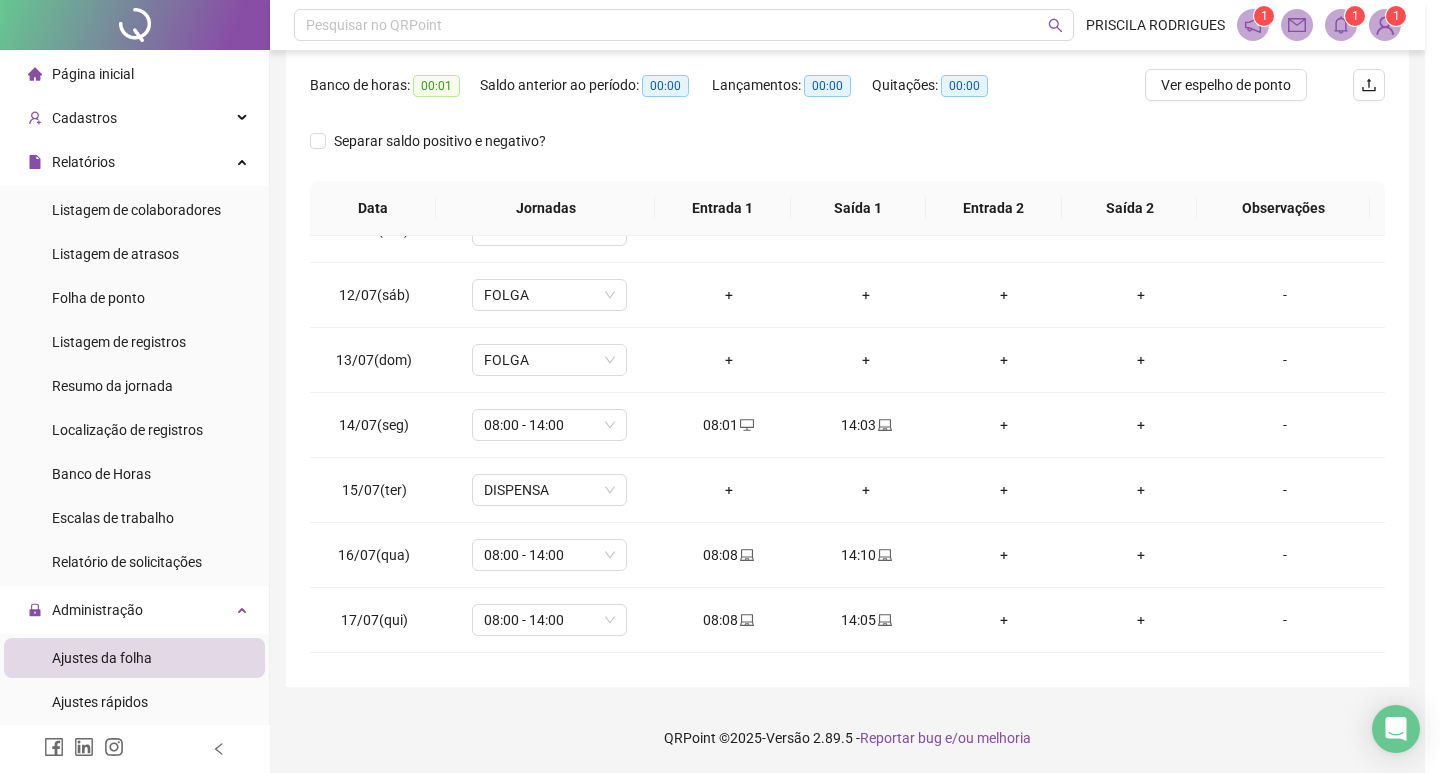 type on "**********" 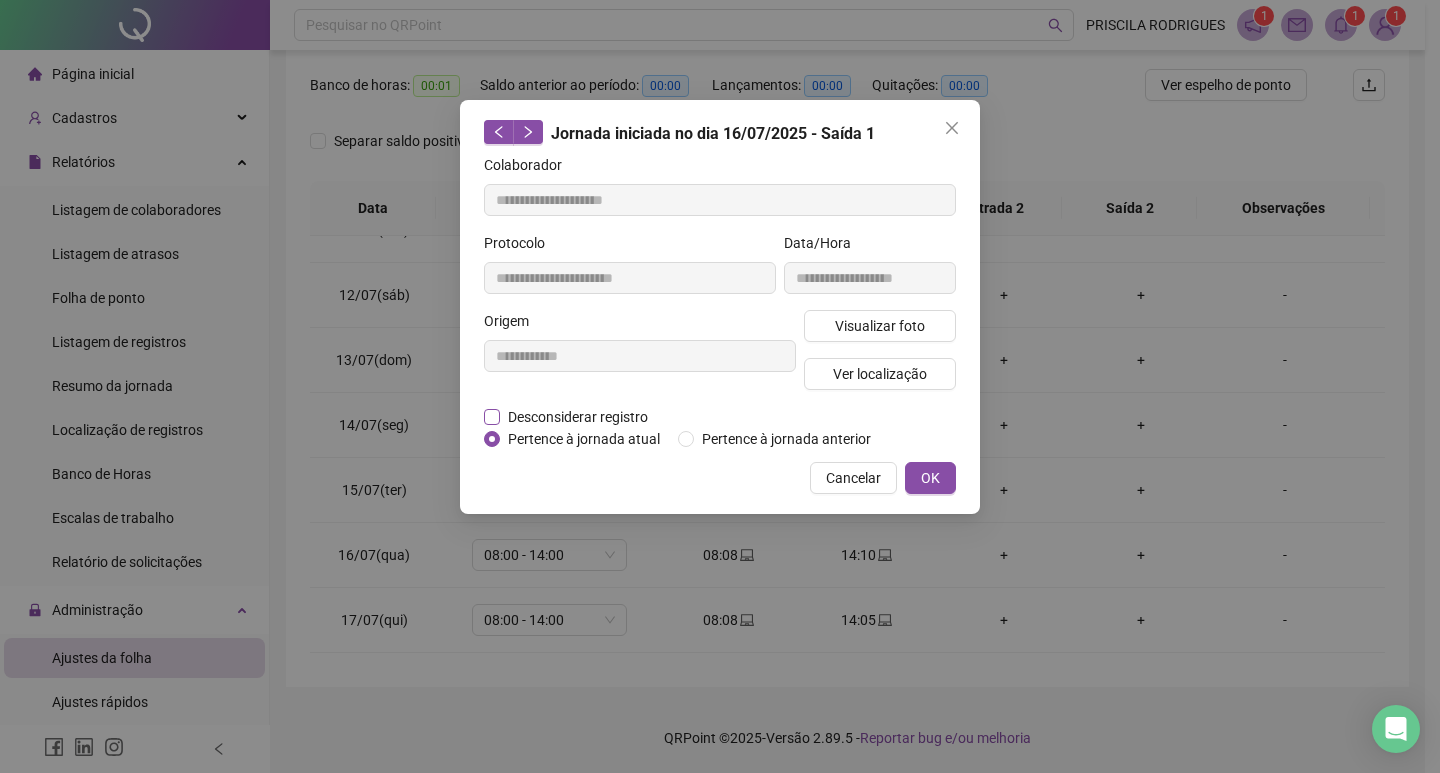 click on "Desconsiderar registro" at bounding box center (578, 417) 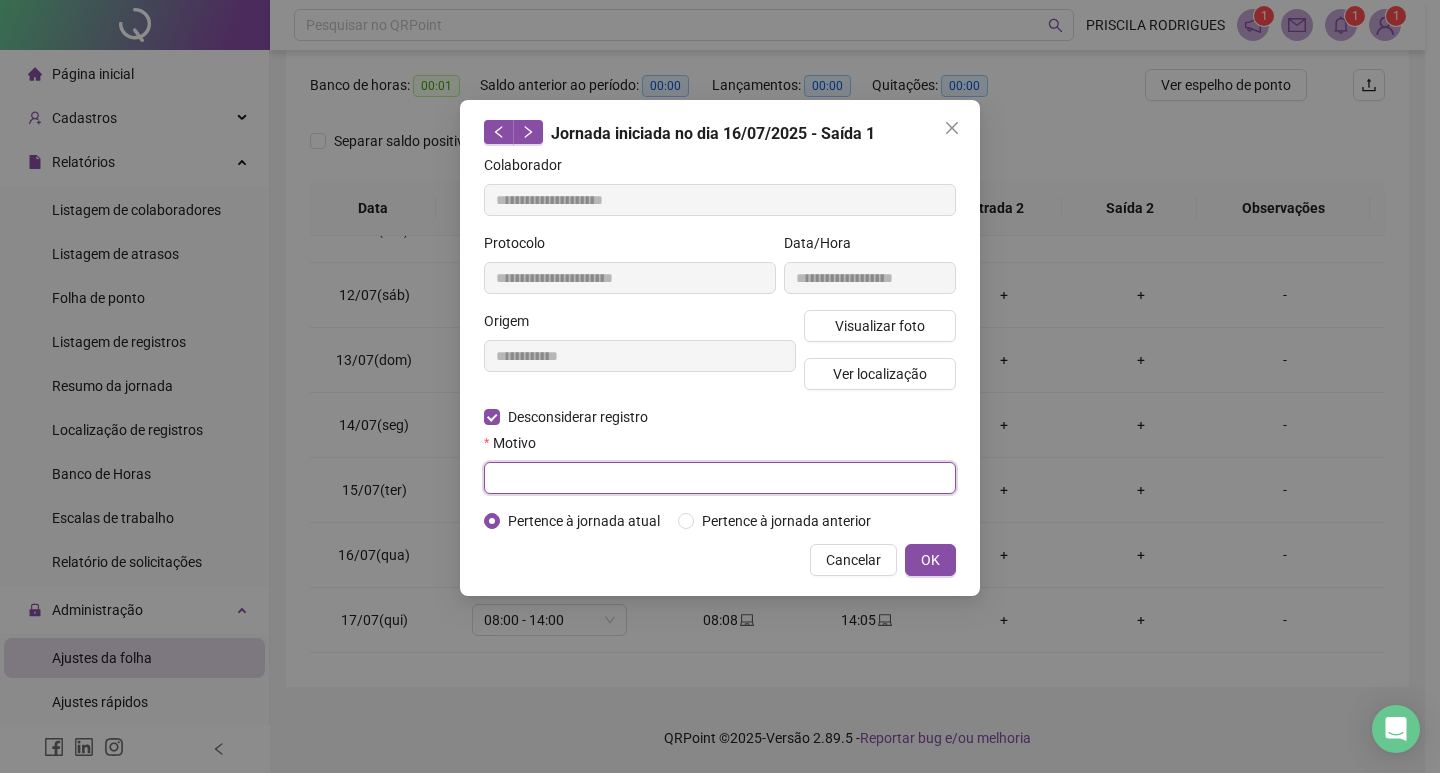 click at bounding box center [720, 478] 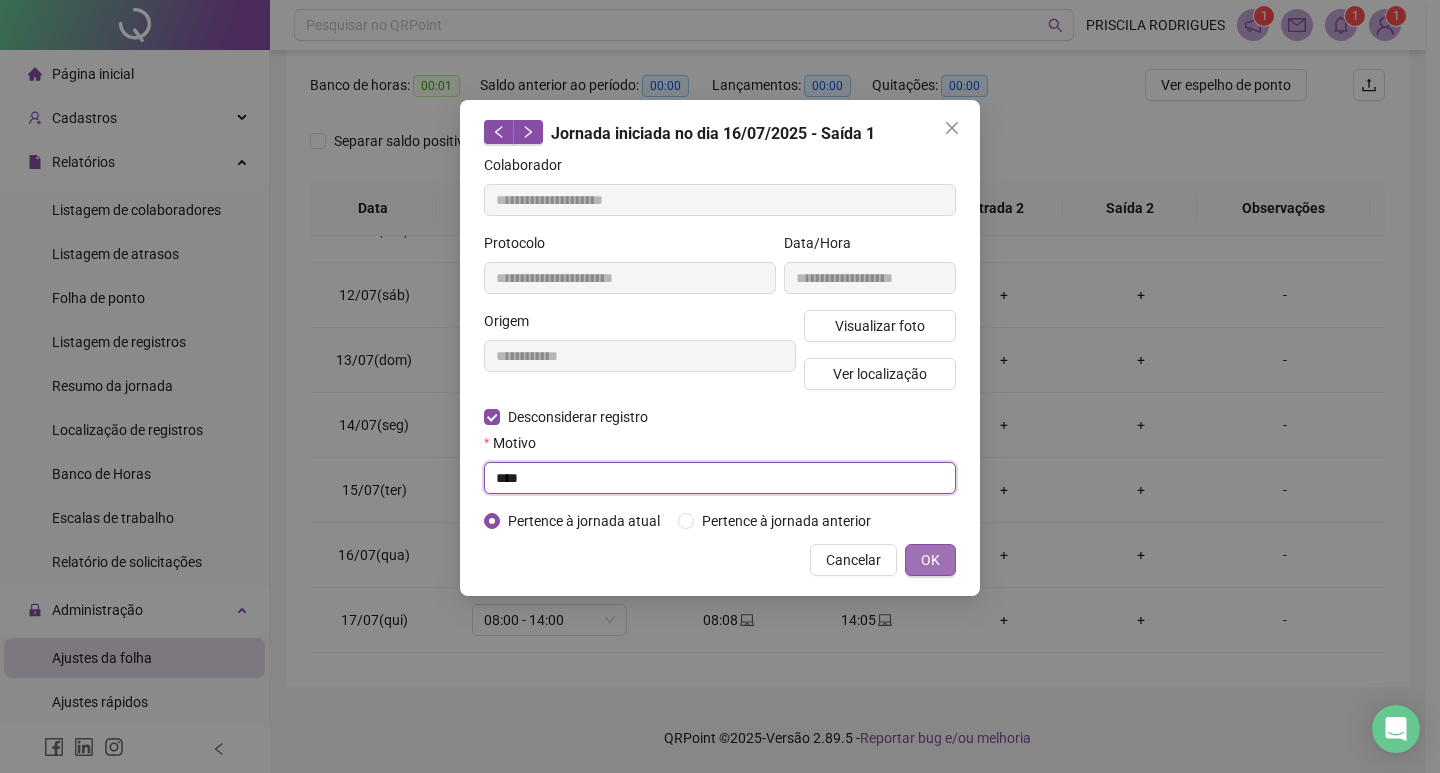 type on "****" 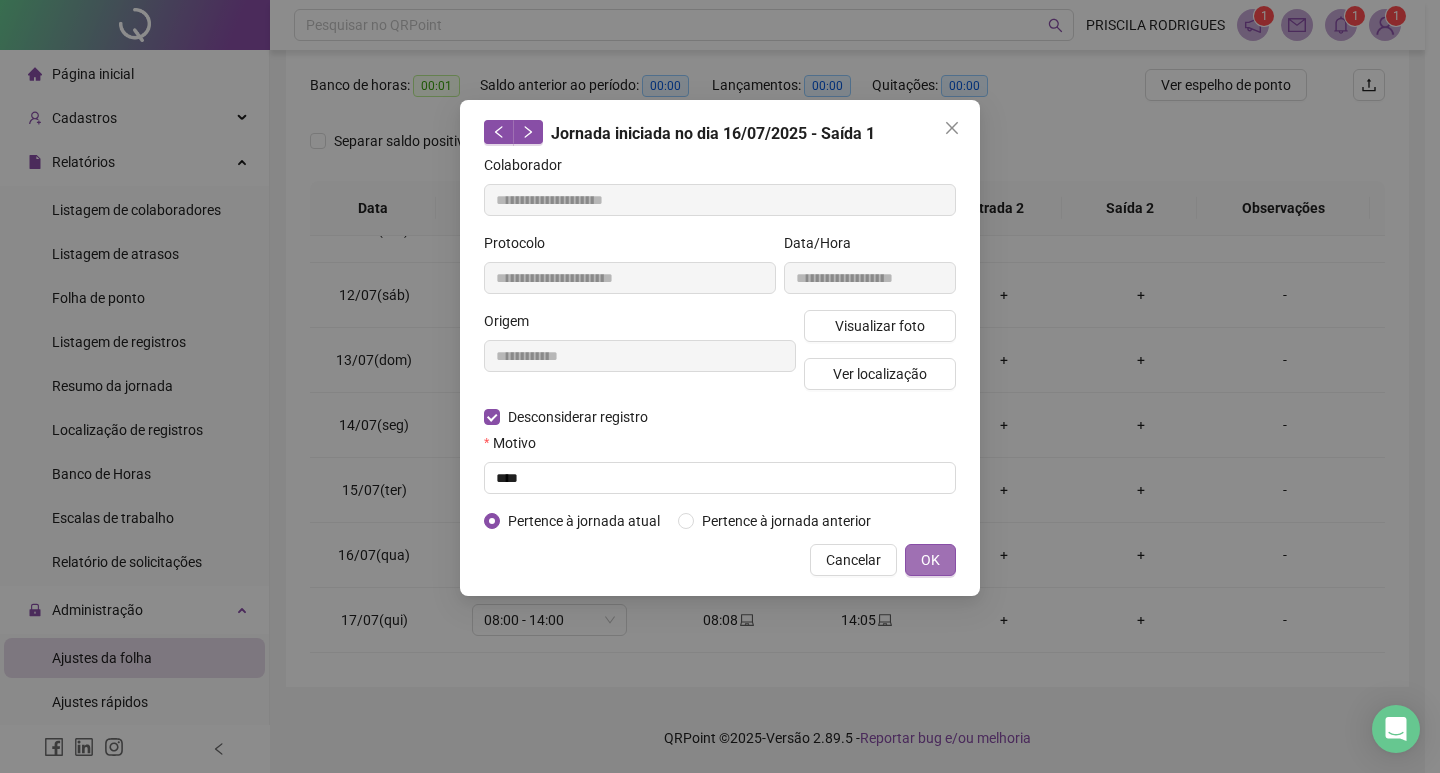 click on "OK" at bounding box center (930, 560) 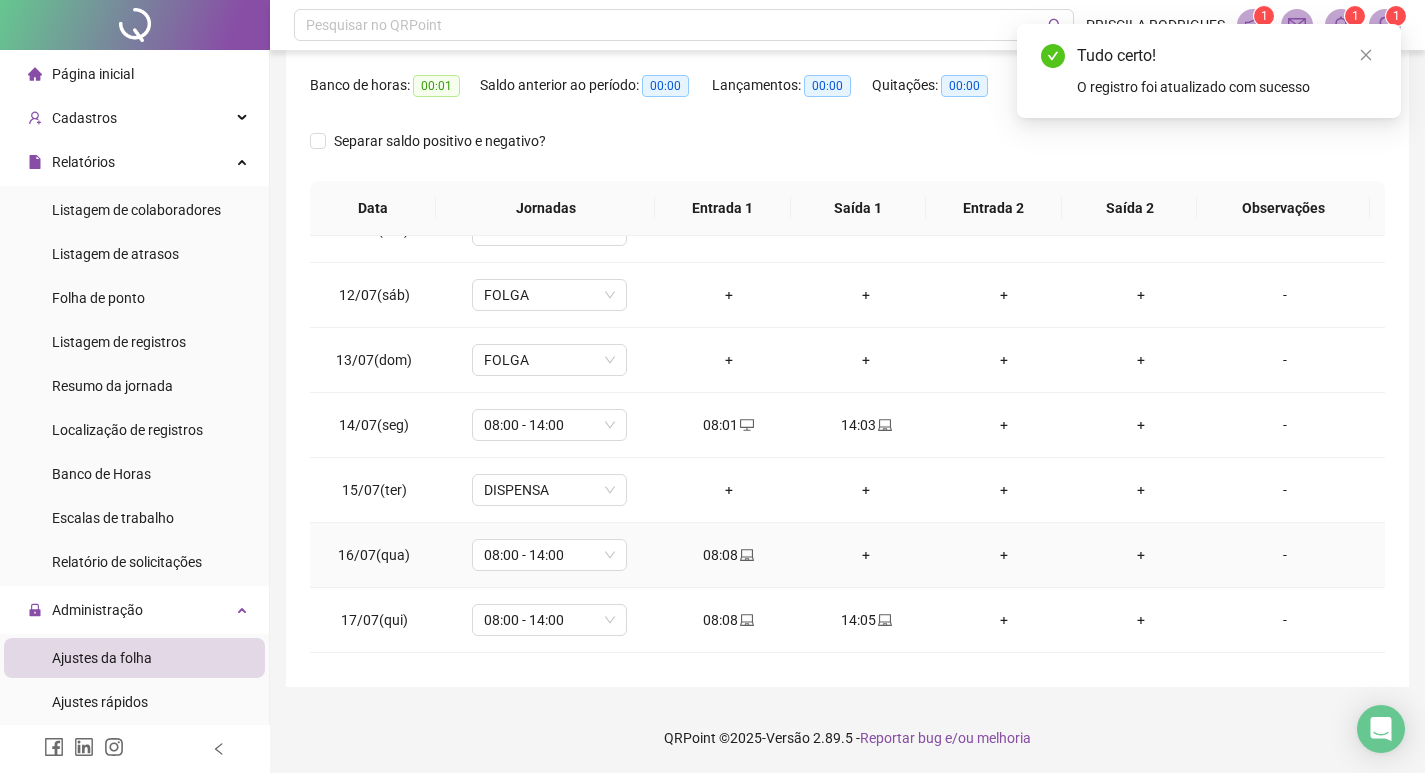 click on "+" at bounding box center (866, 555) 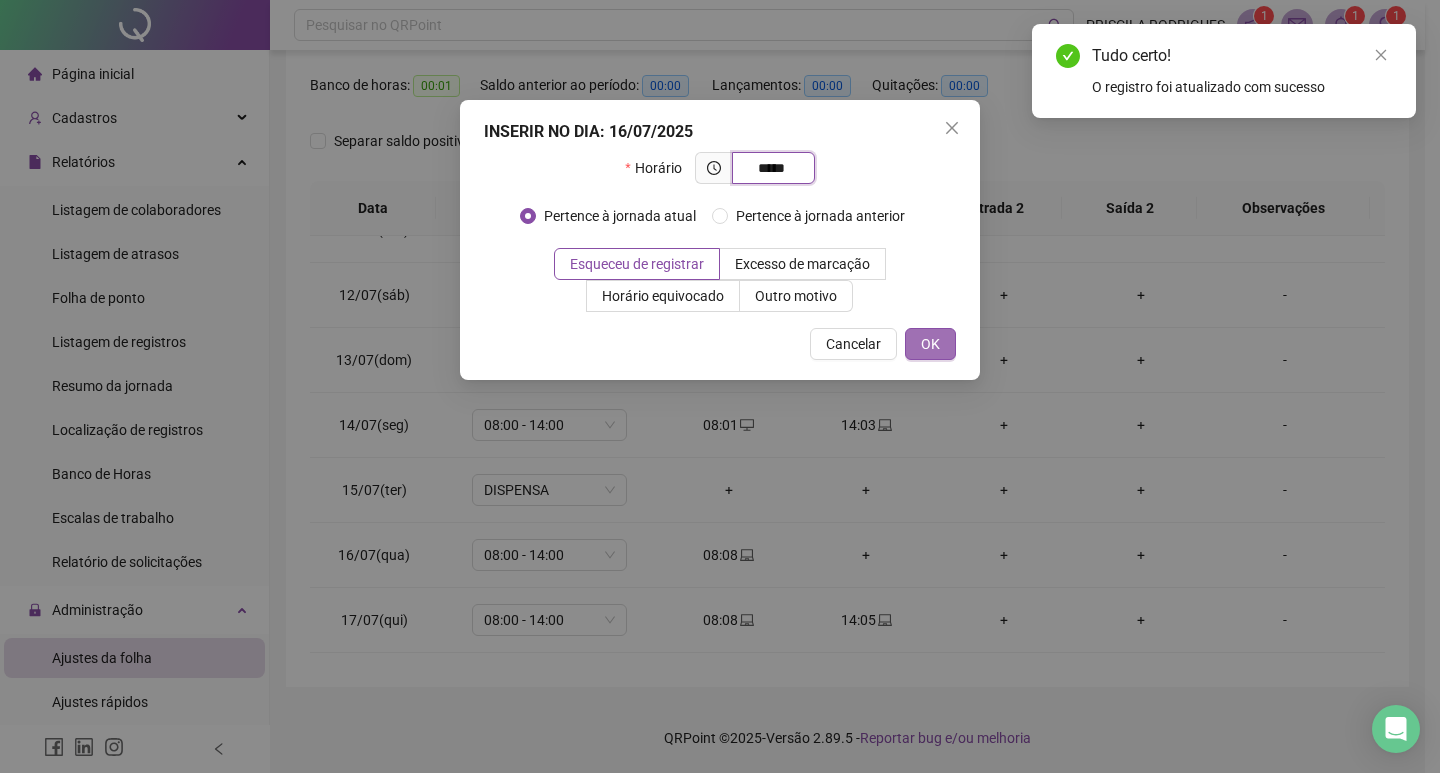 type on "*****" 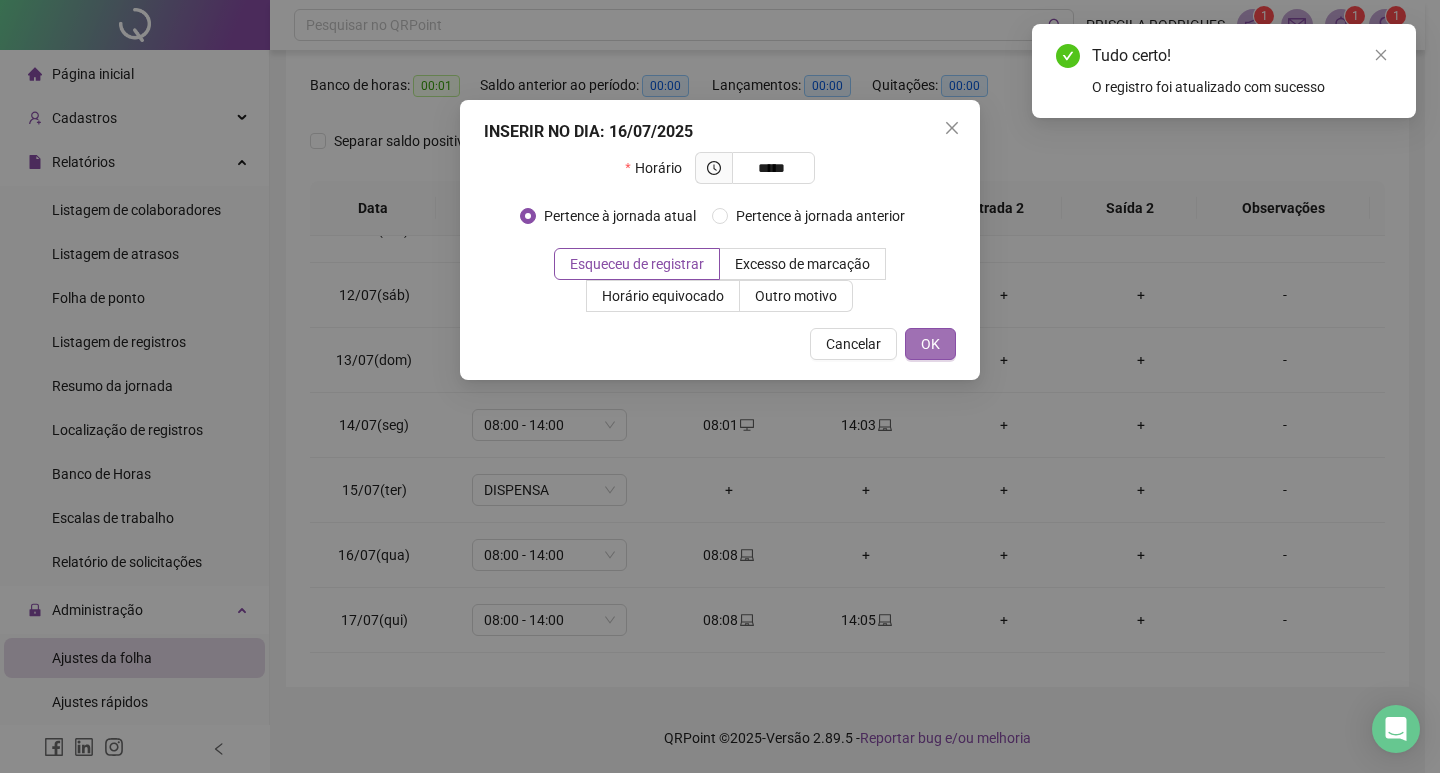 click on "OK" at bounding box center (930, 344) 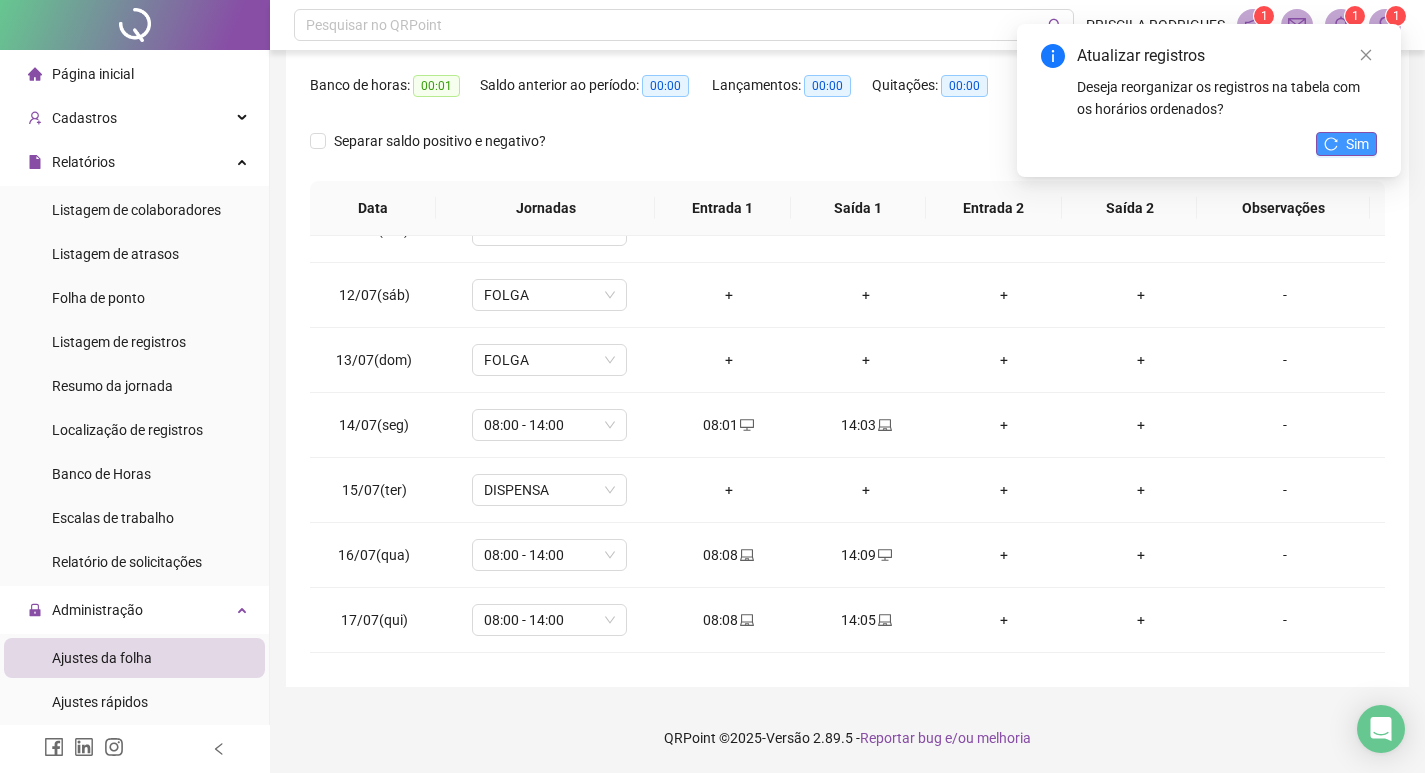 click on "Sim" at bounding box center (1357, 144) 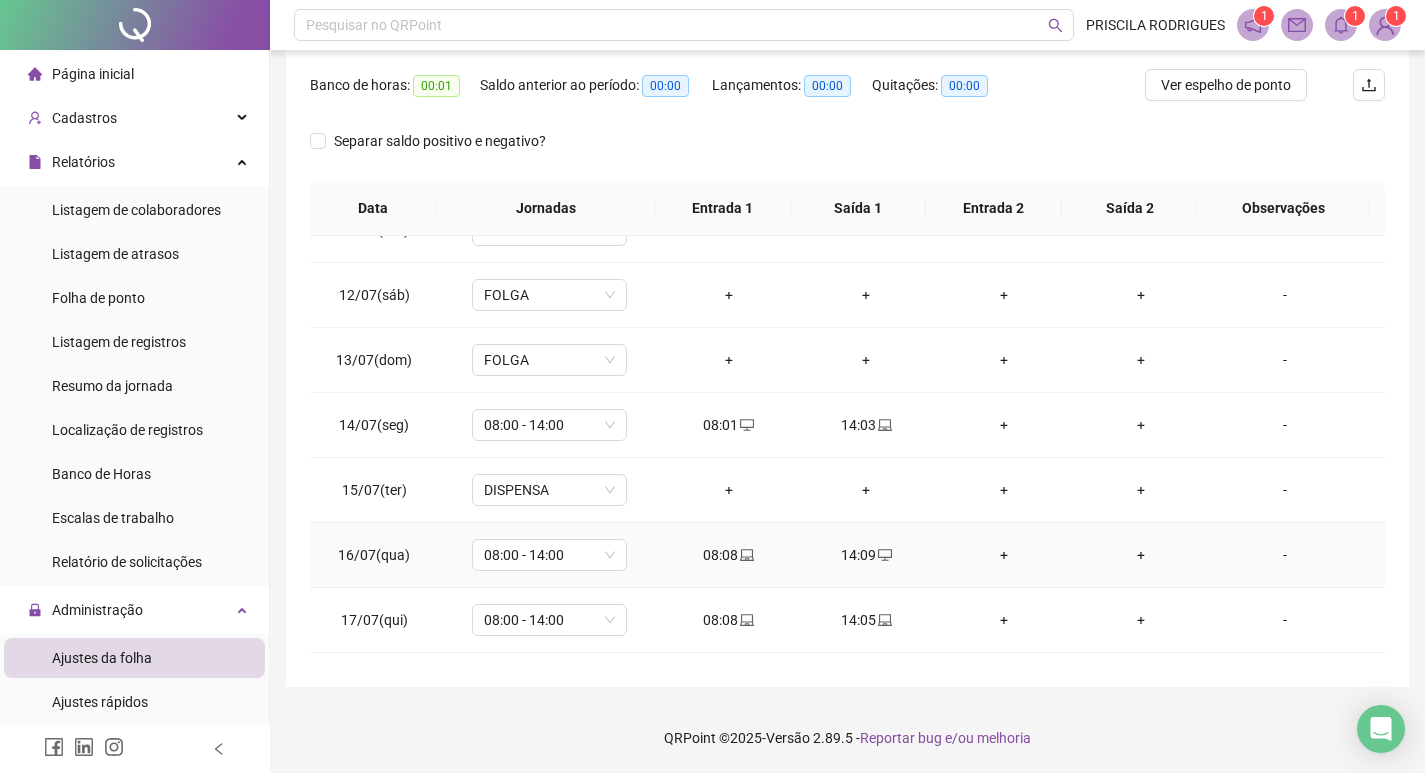 click on "14:09" at bounding box center (866, 555) 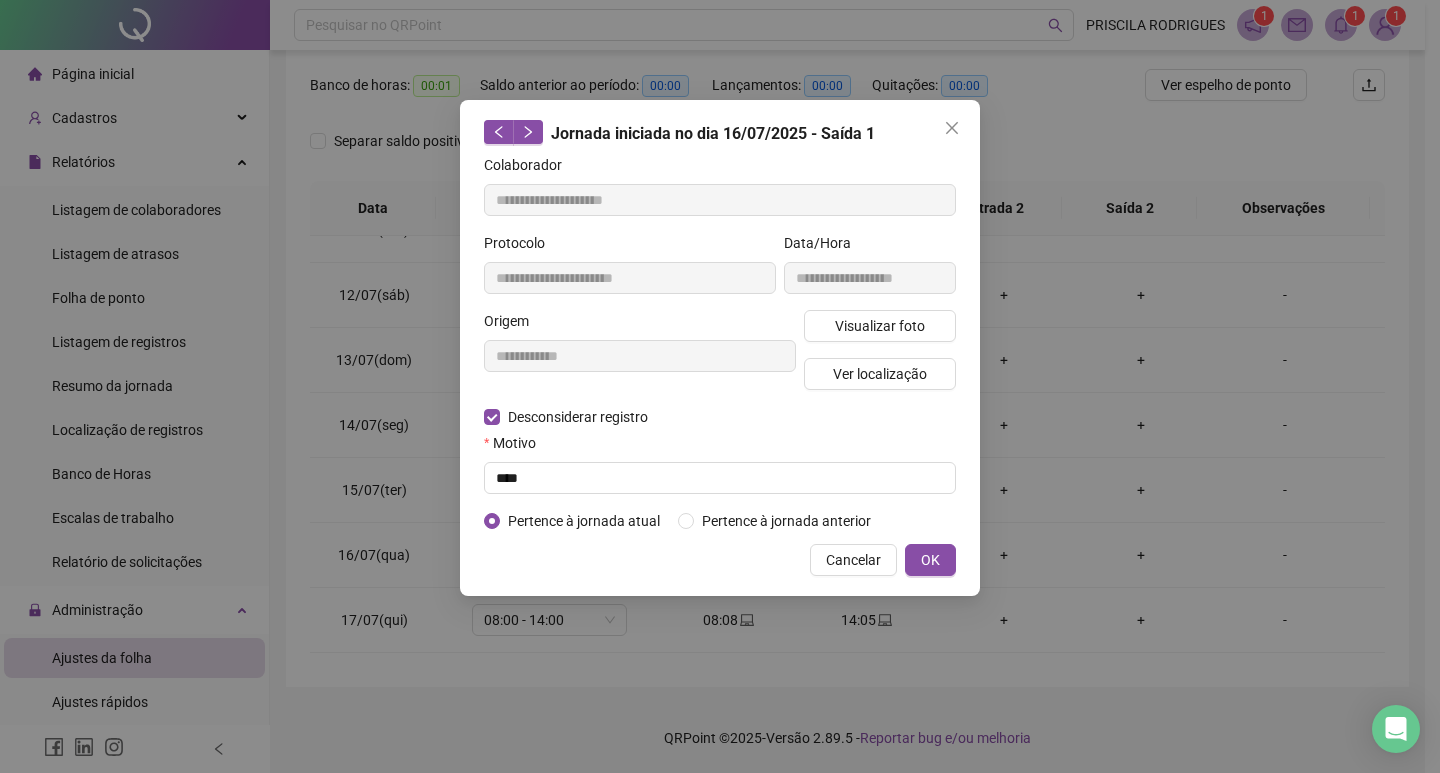 type on "**********" 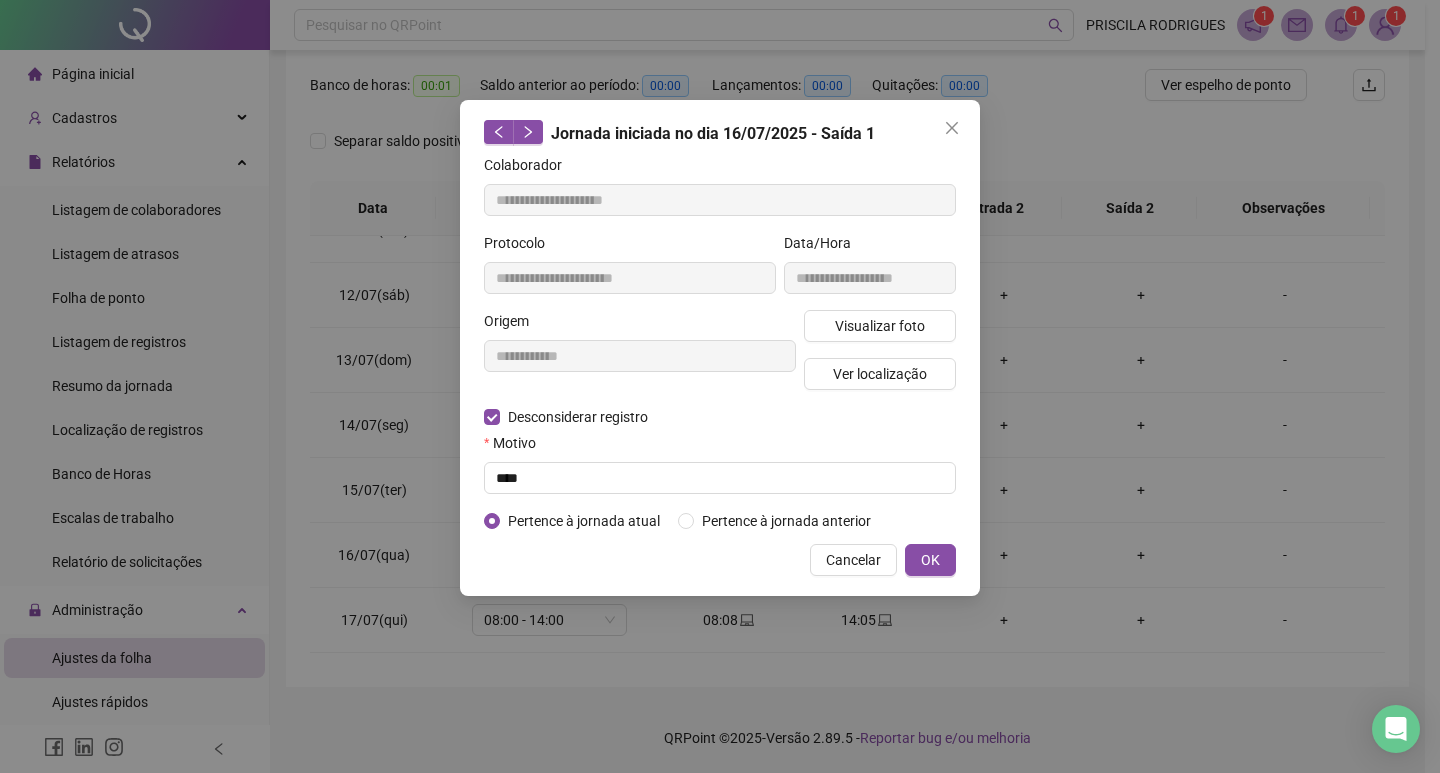 type on "**********" 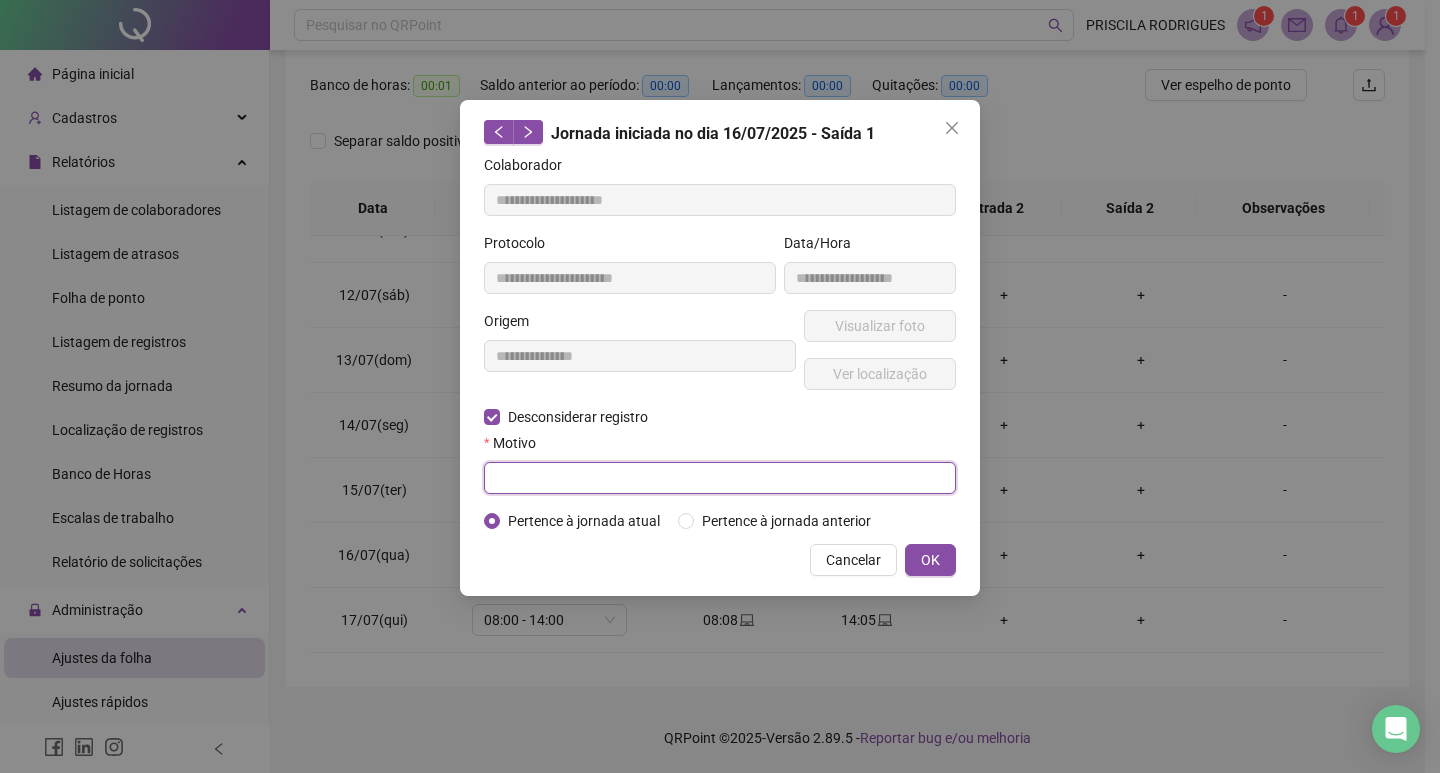 click at bounding box center [720, 478] 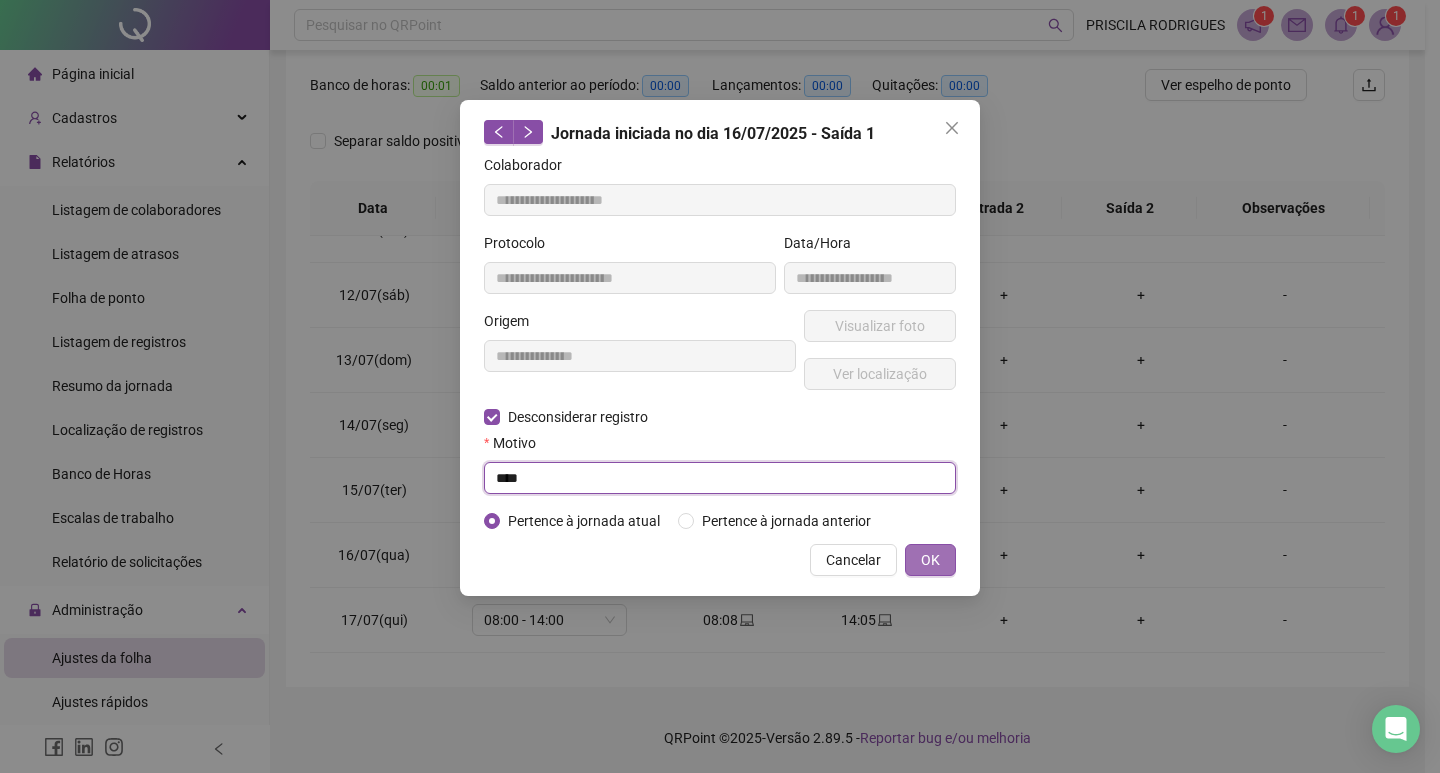 type on "****" 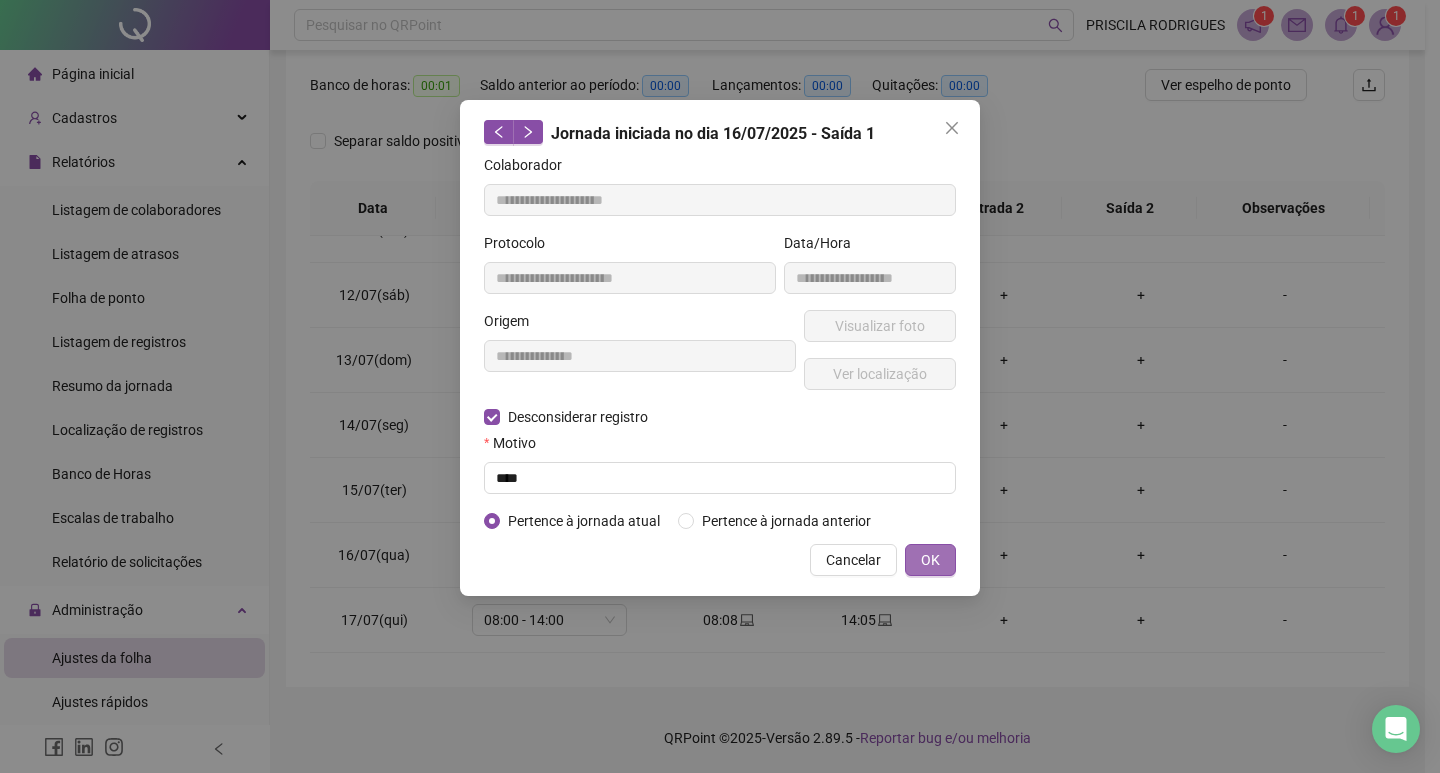 click on "OK" at bounding box center [930, 560] 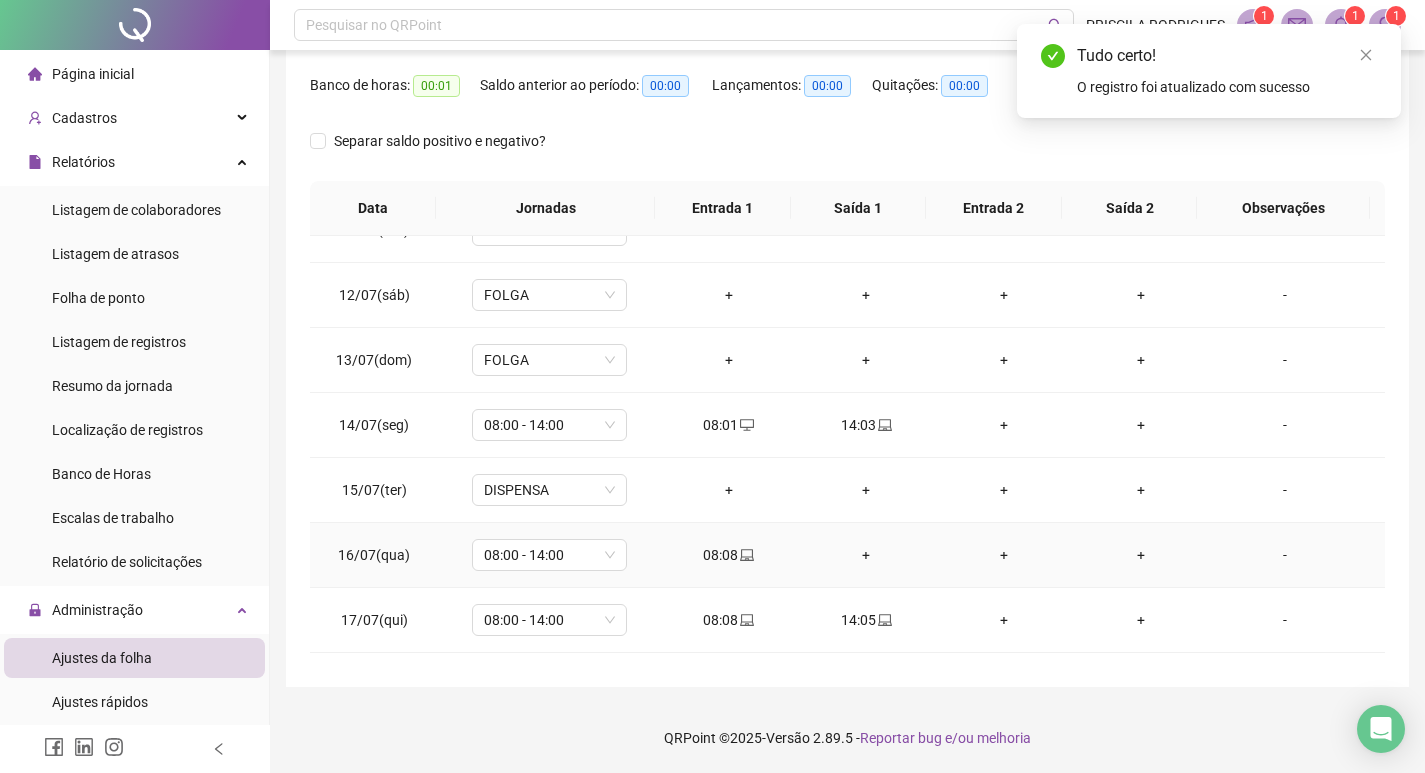 click on "+" at bounding box center (866, 555) 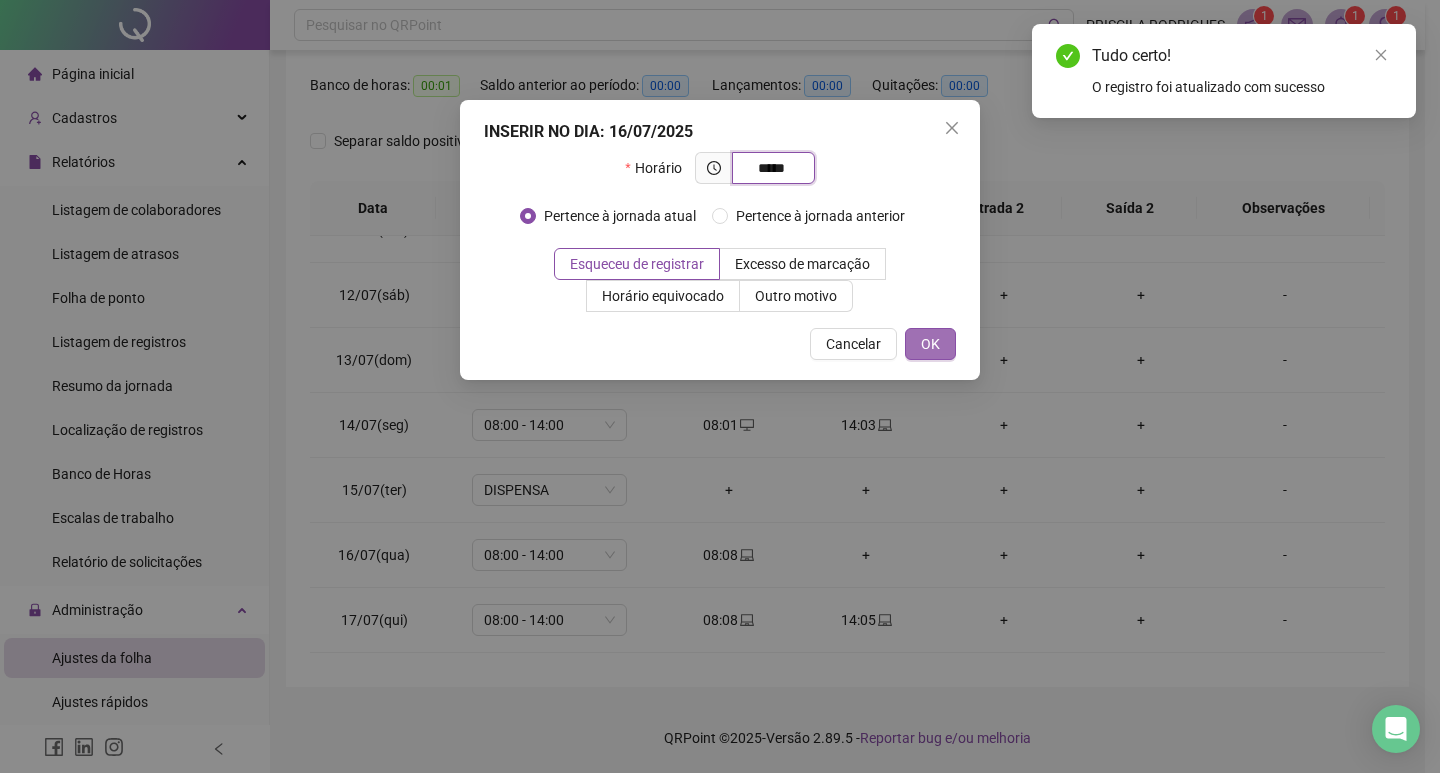 type on "*****" 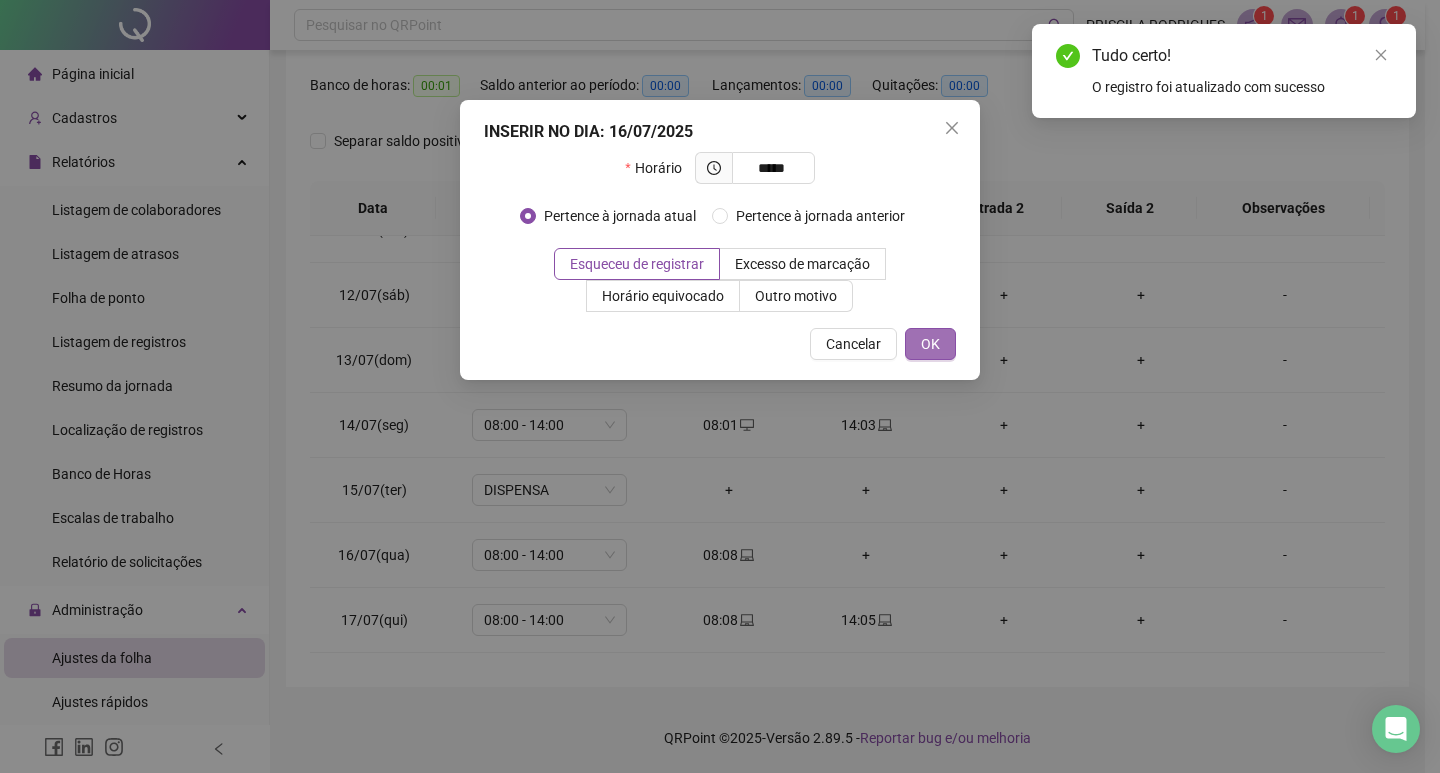 drag, startPoint x: 921, startPoint y: 331, endPoint x: 925, endPoint y: 344, distance: 13.601471 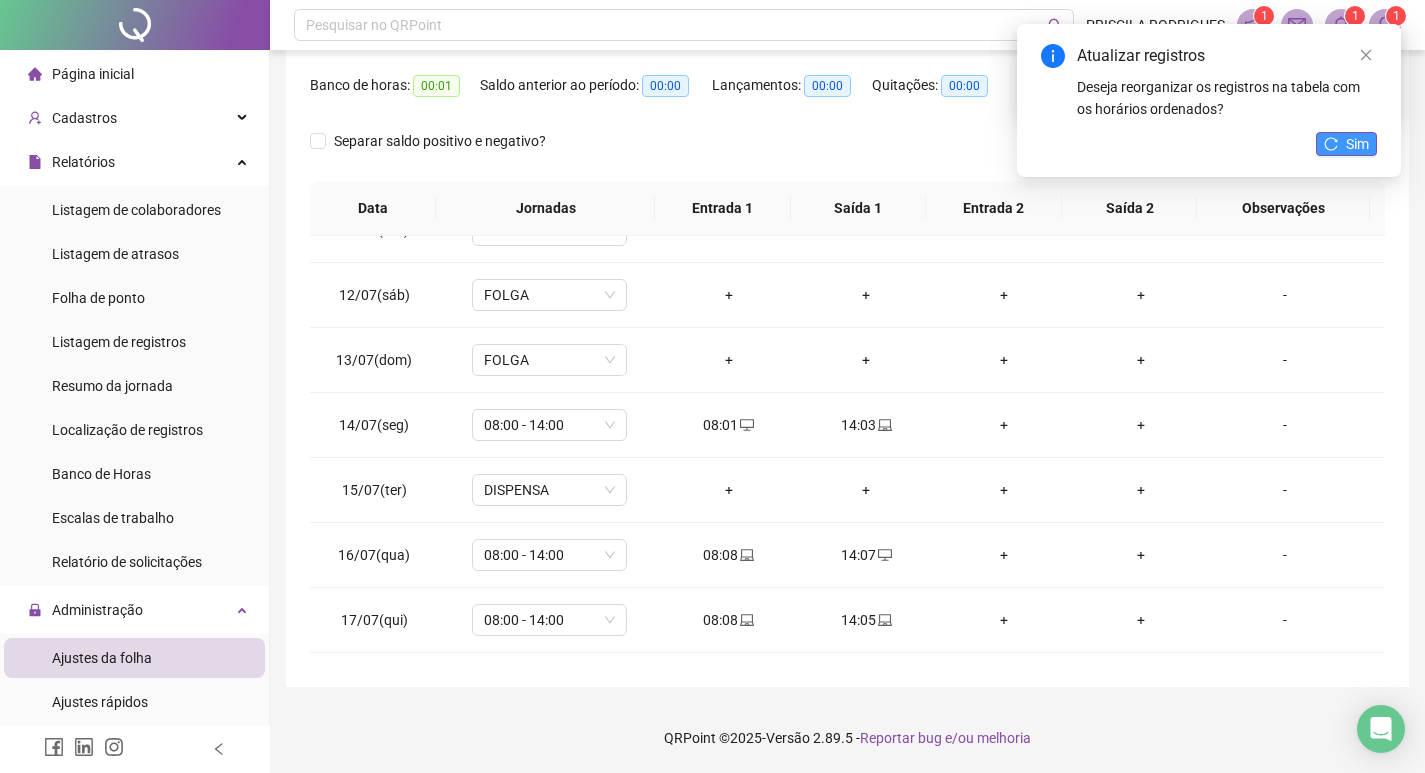 click 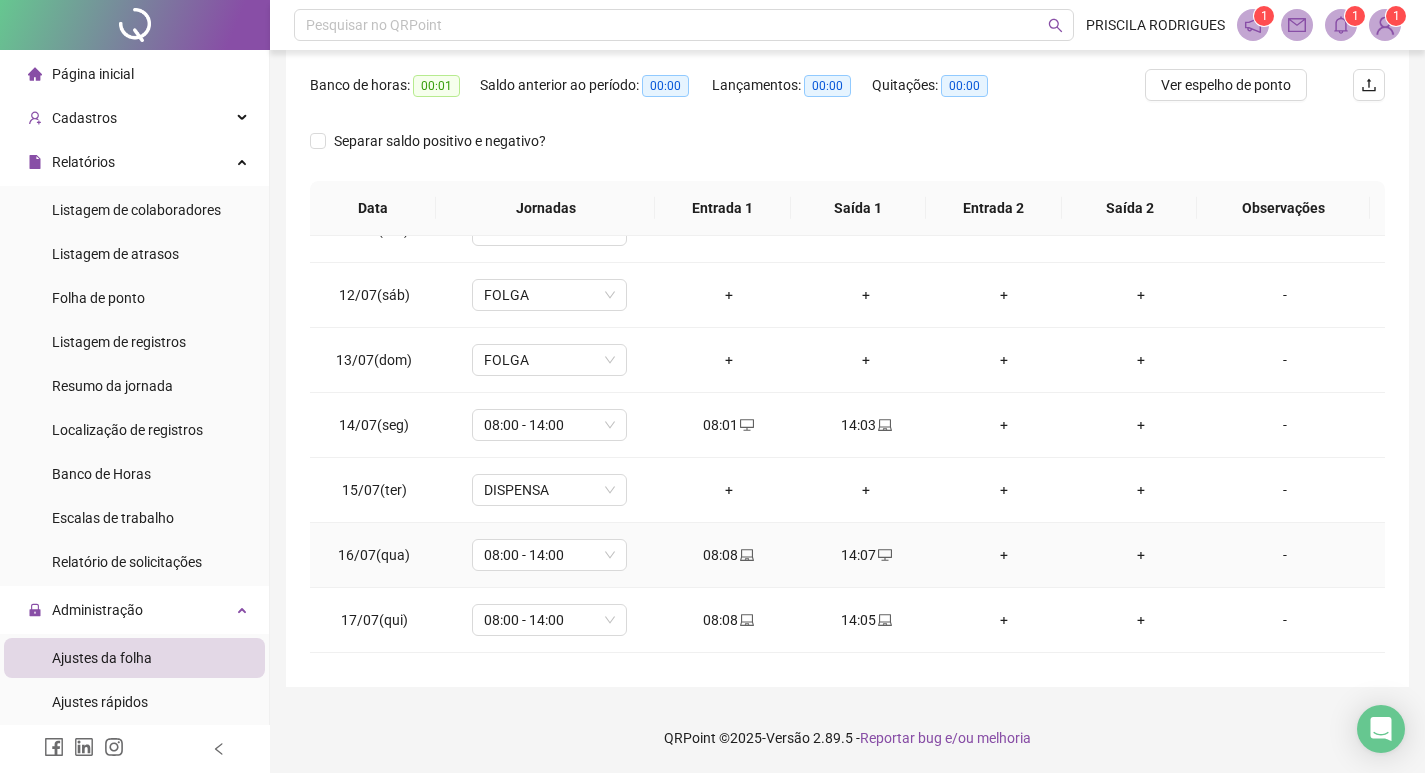 scroll, scrollTop: 888, scrollLeft: 0, axis: vertical 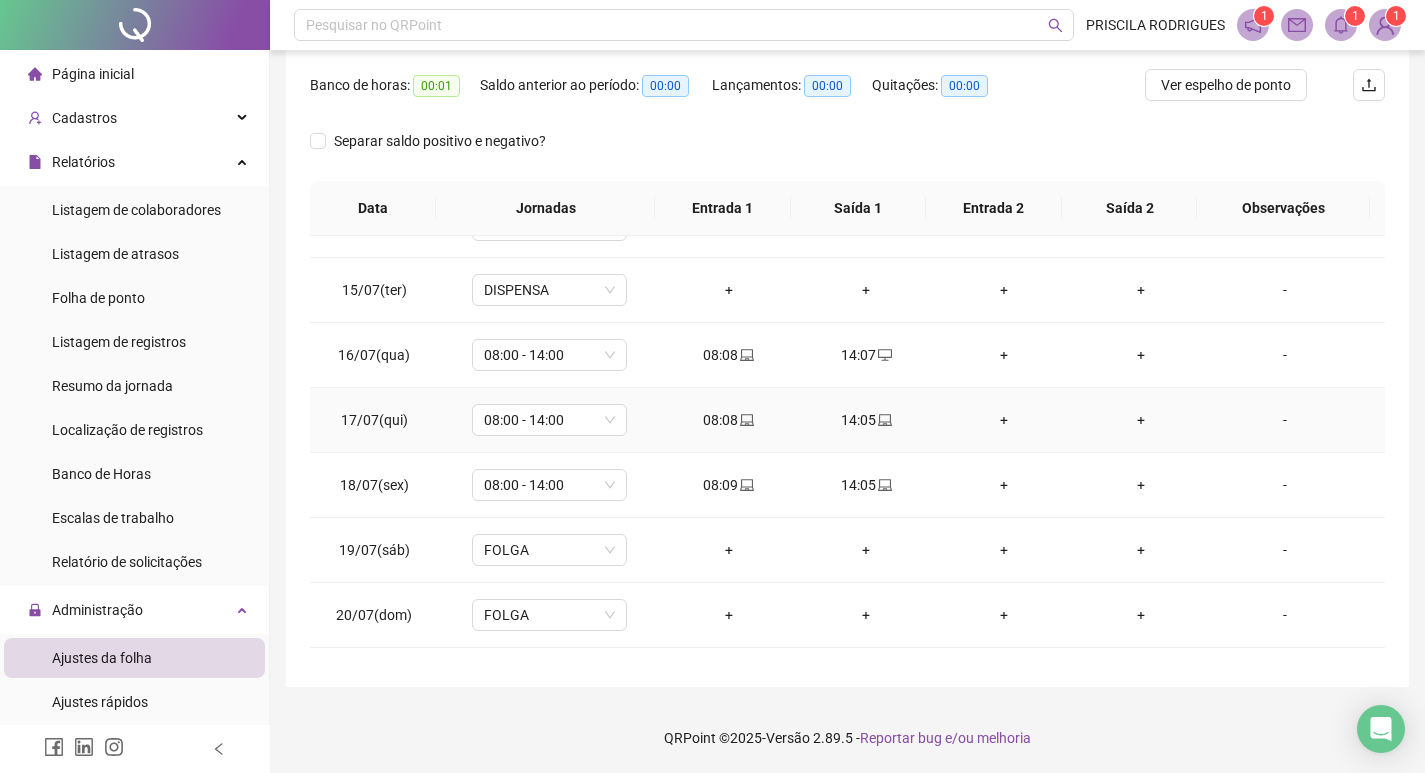 click on "08:08" at bounding box center [729, 420] 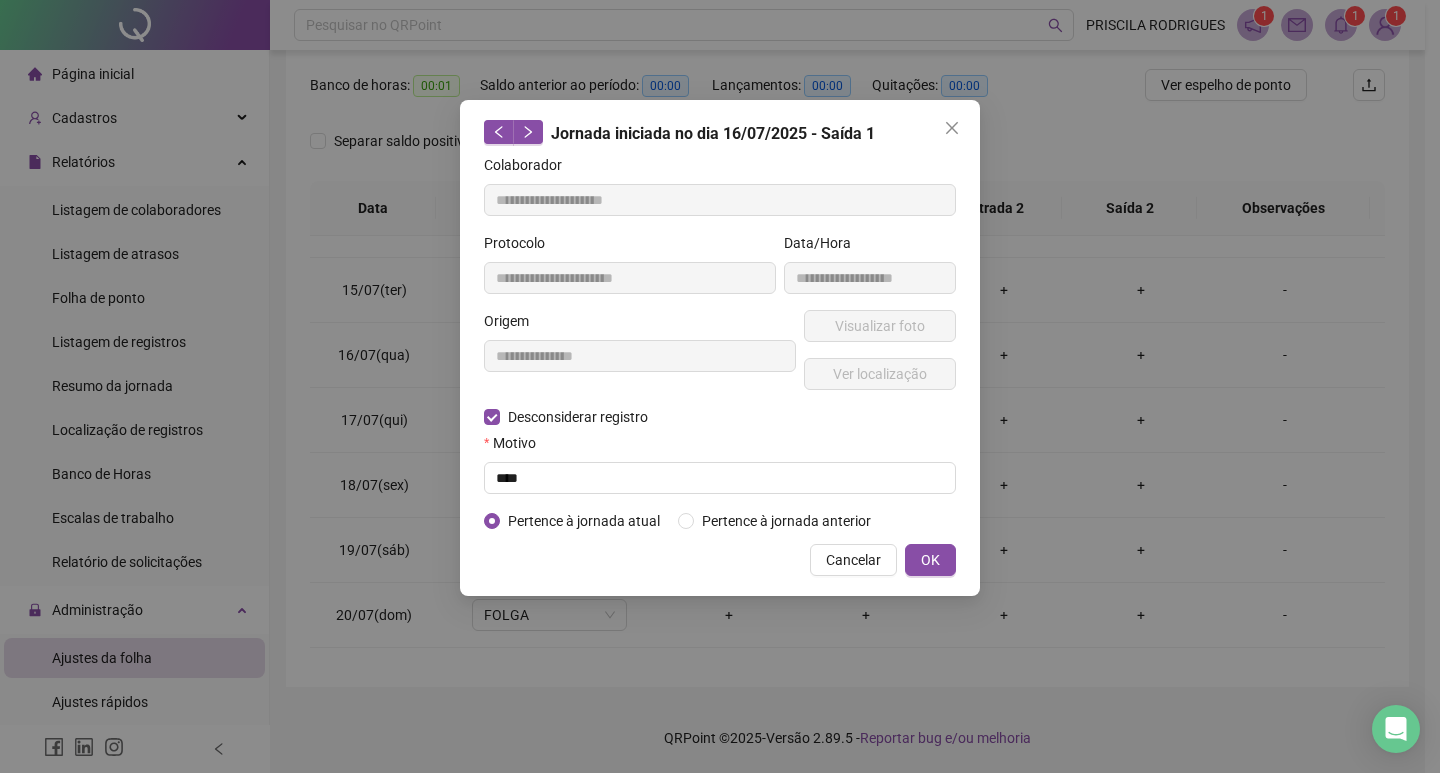 type on "**********" 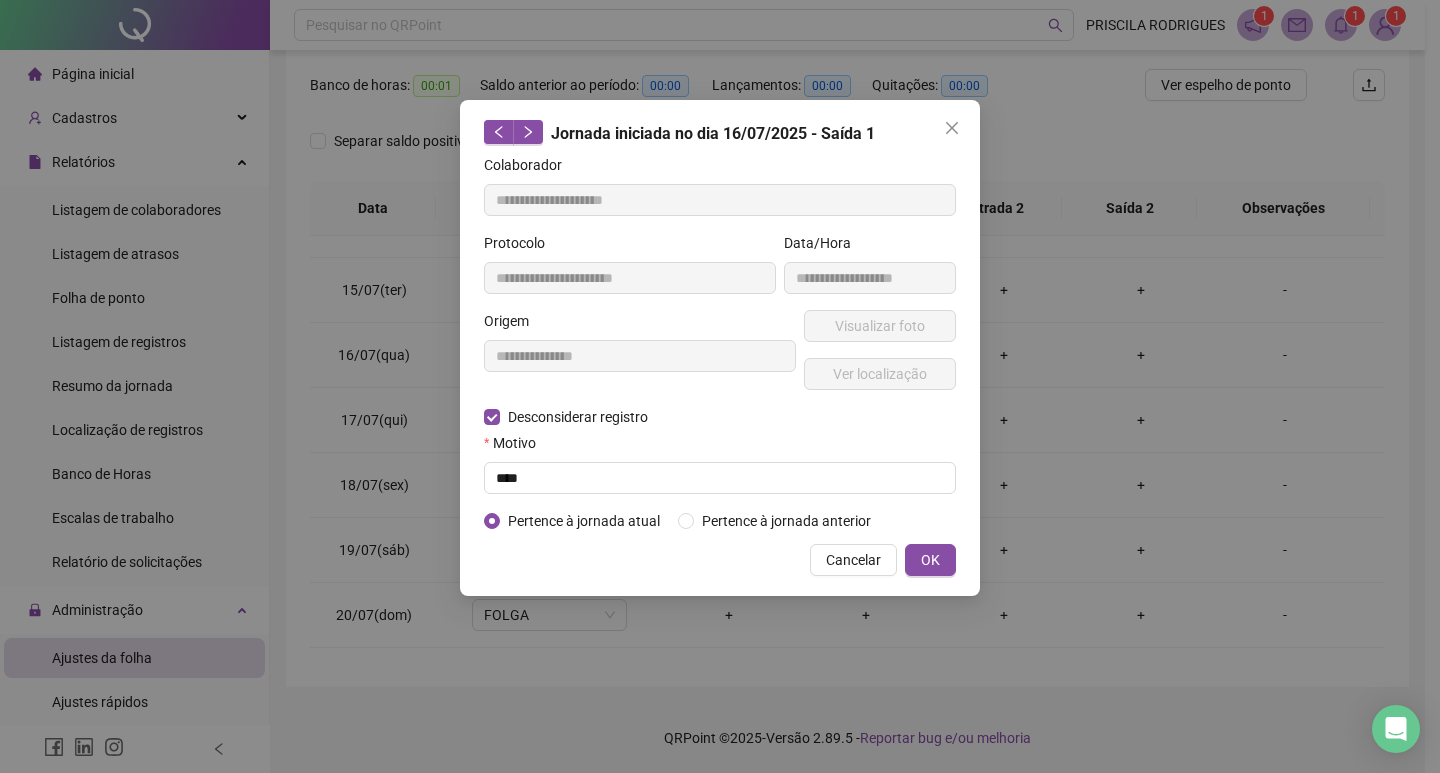 type on "**********" 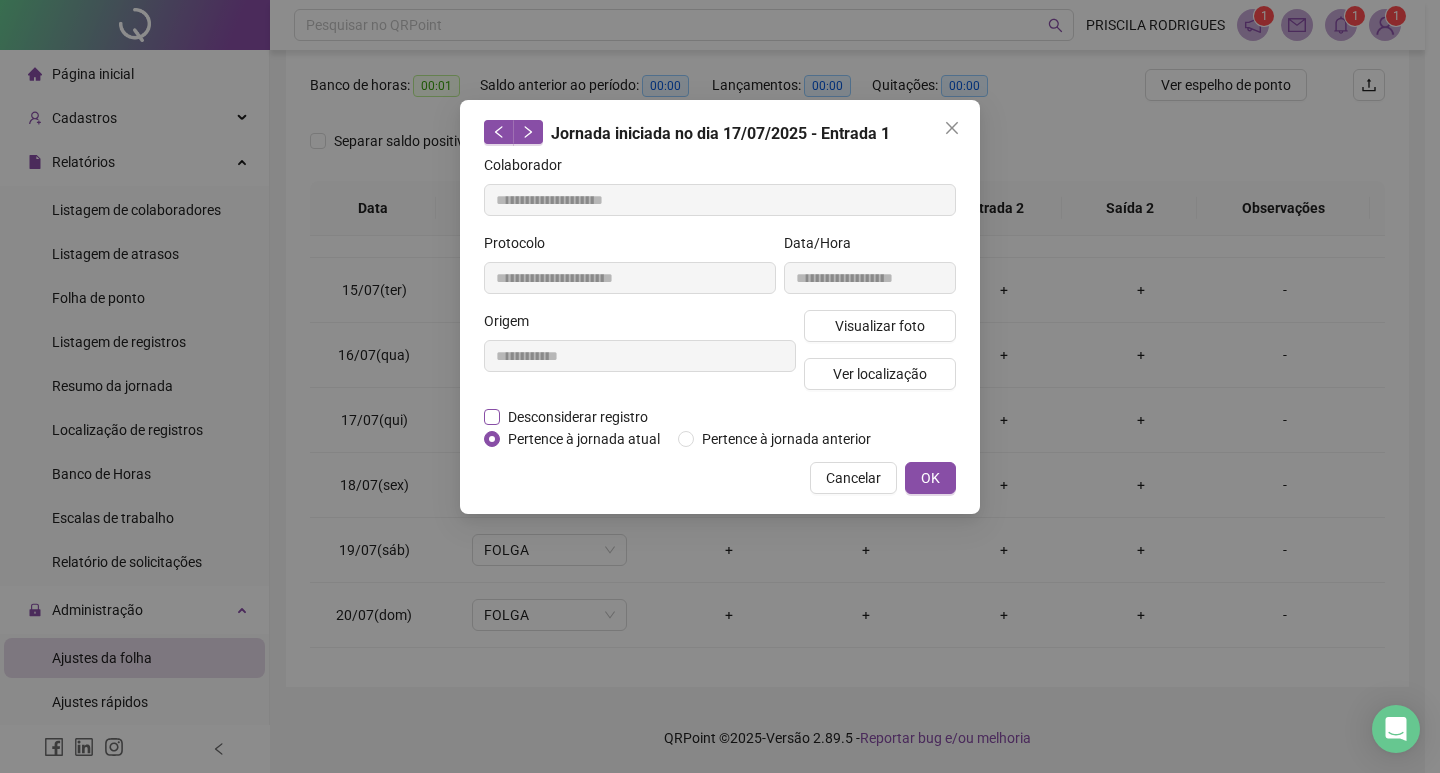click on "Desconsiderar registro" at bounding box center [578, 417] 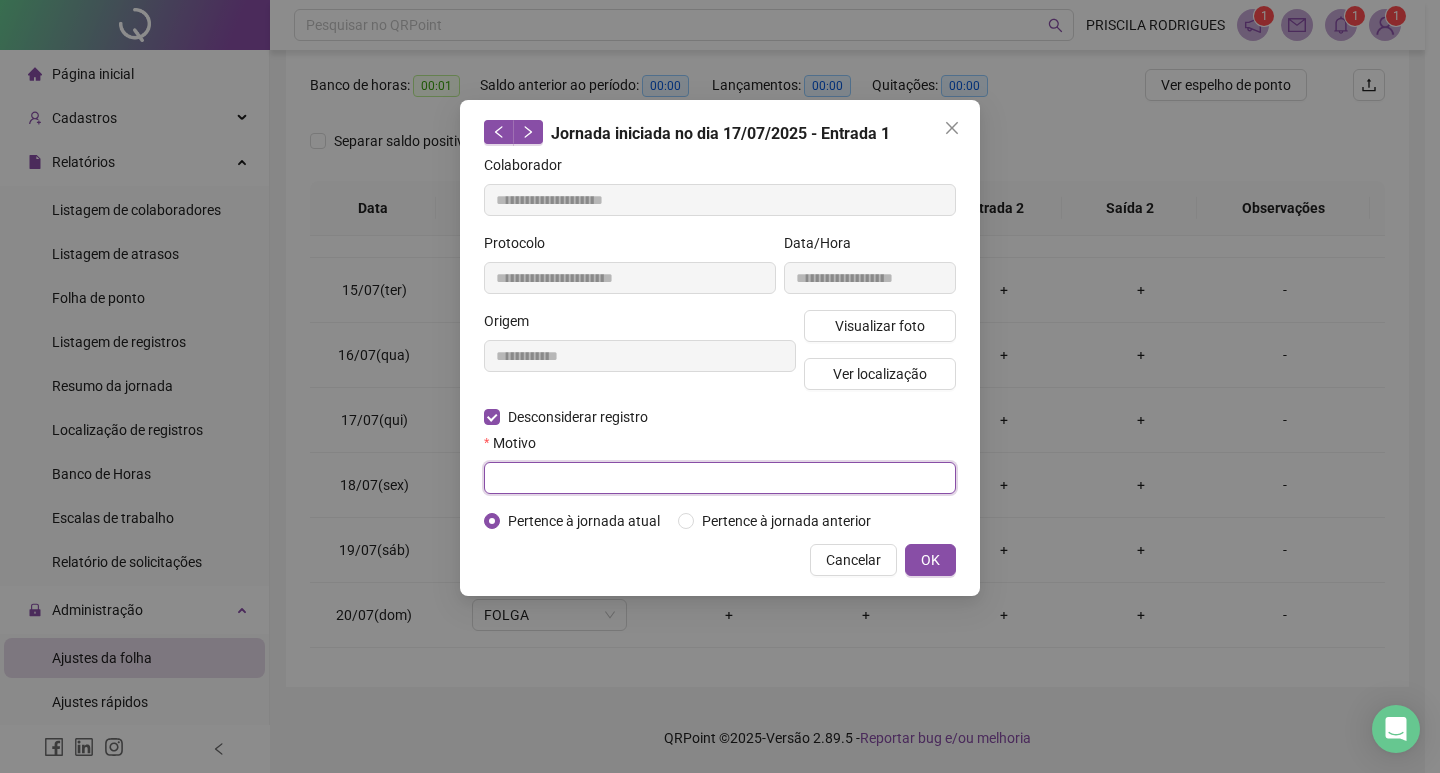 click at bounding box center [720, 478] 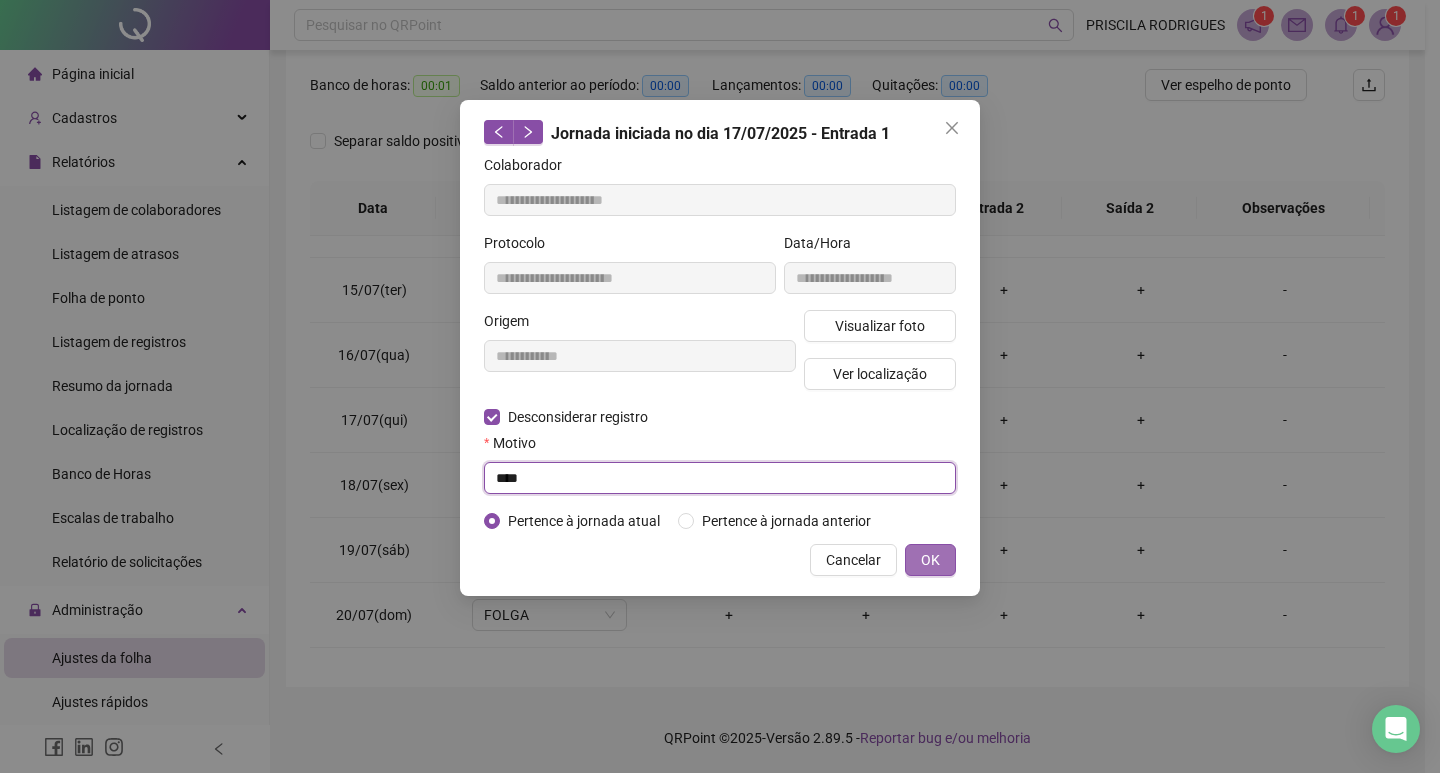 type on "****" 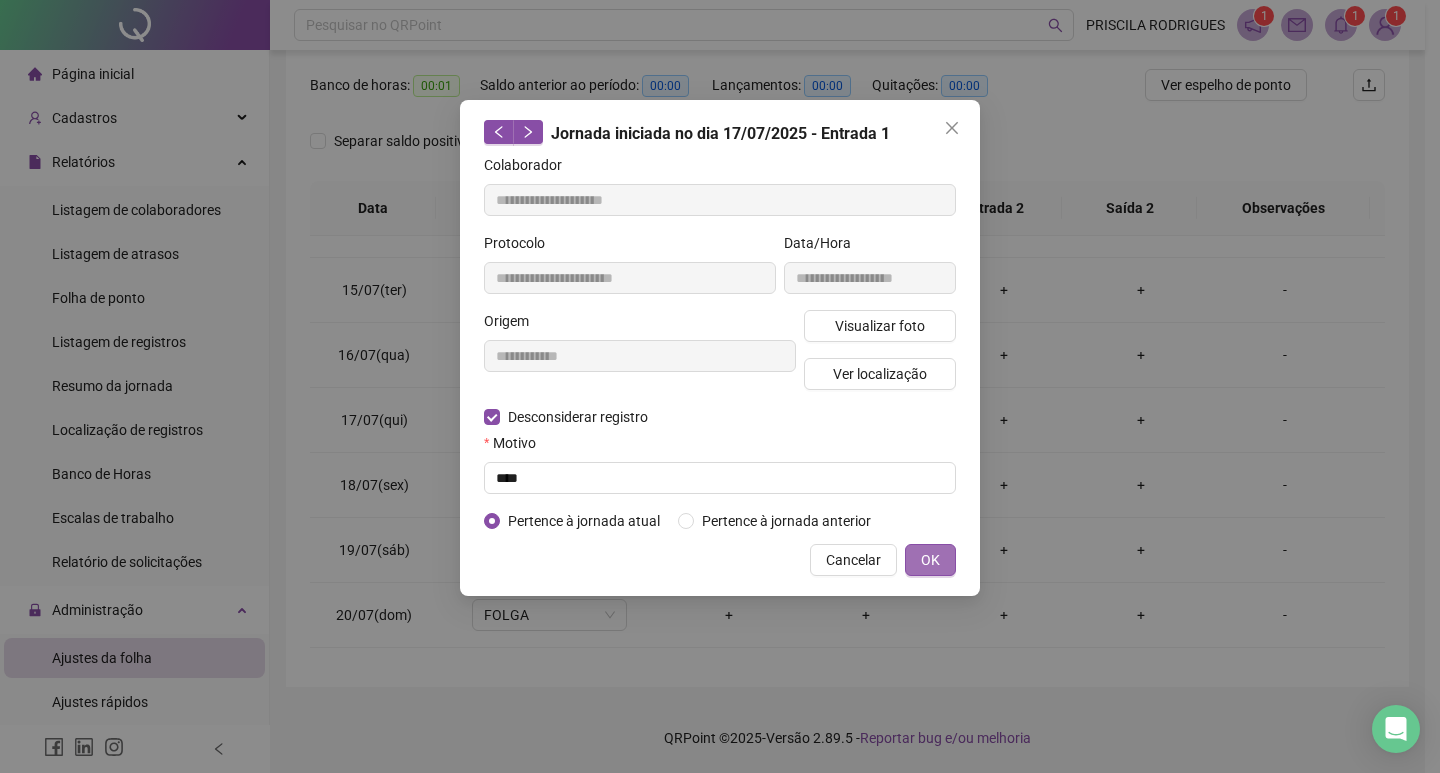 click on "OK" at bounding box center [930, 560] 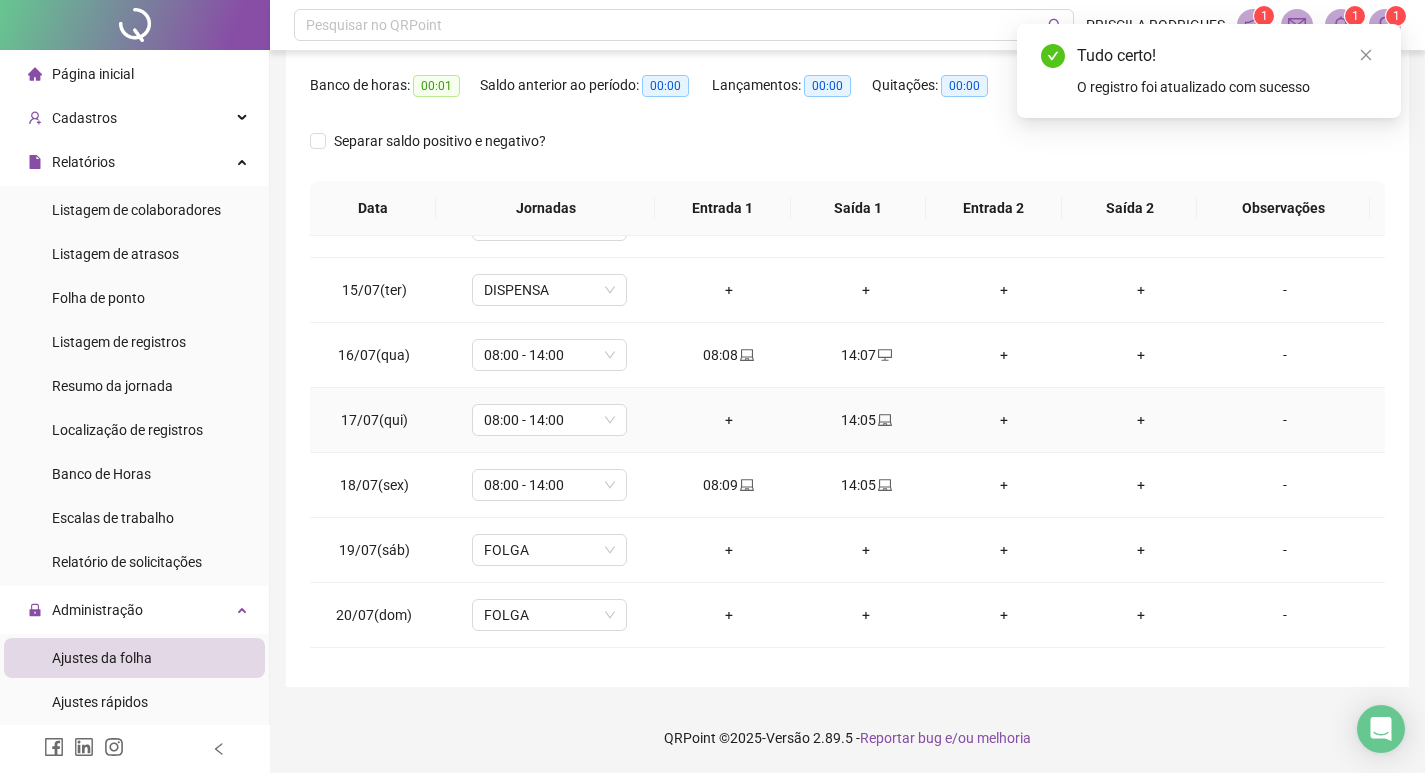 click on "+" at bounding box center (729, 420) 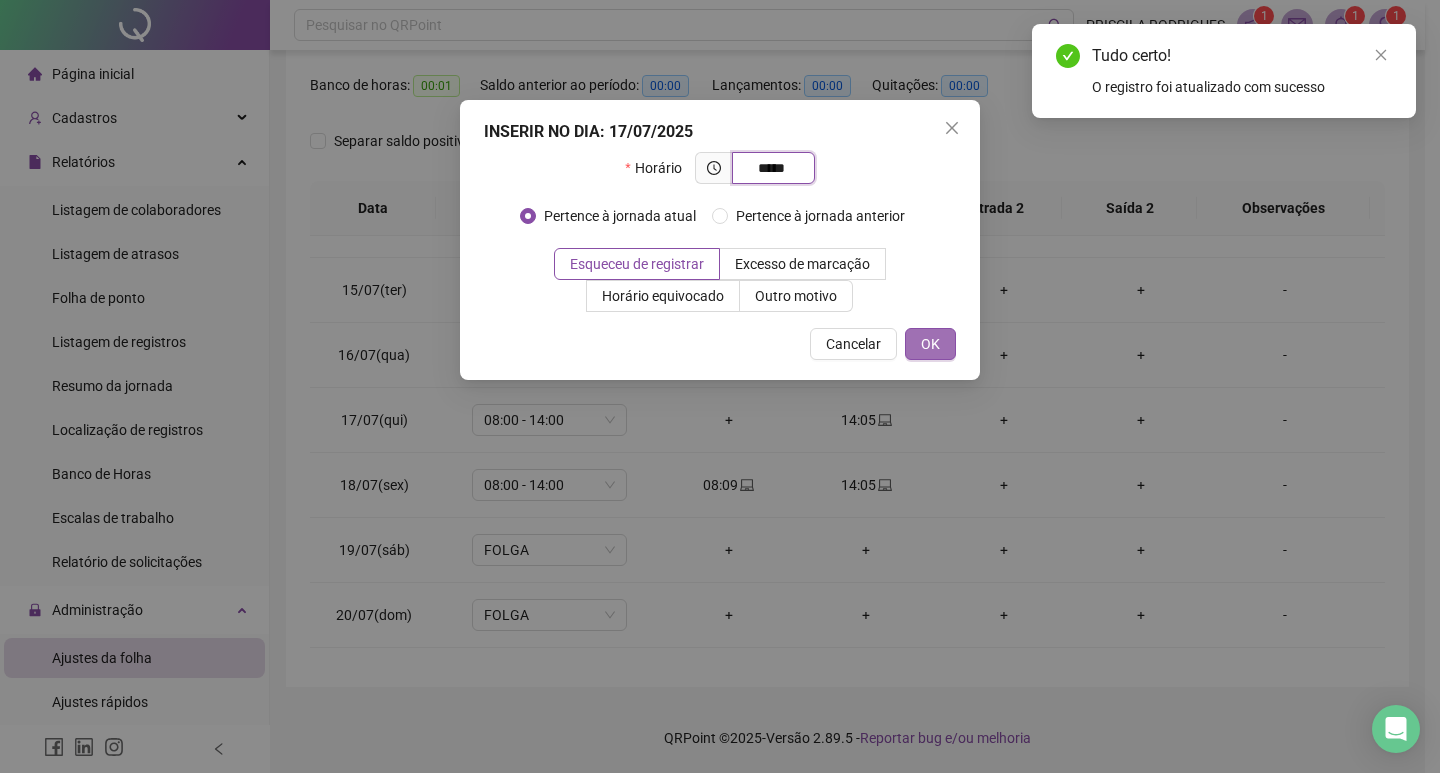 type on "*****" 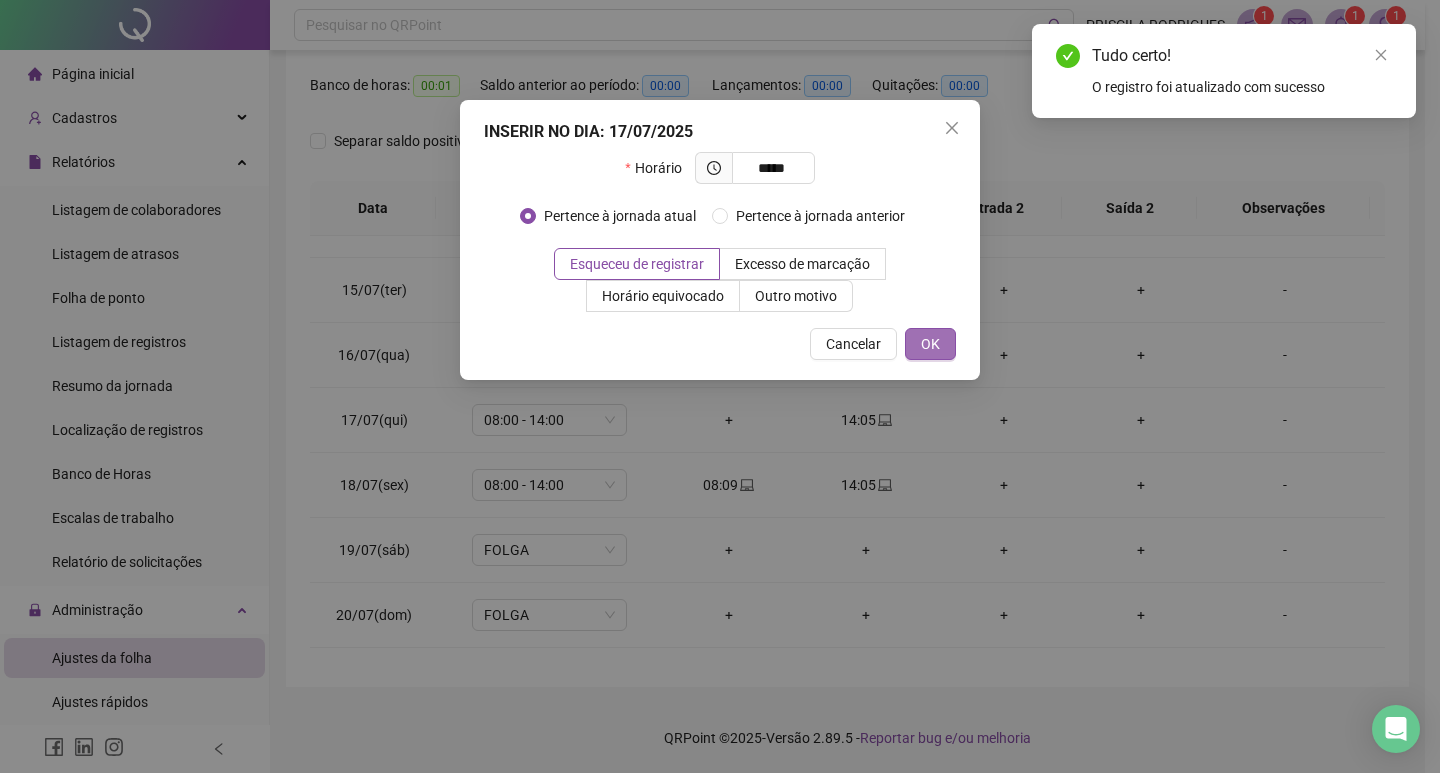 click on "OK" at bounding box center (930, 344) 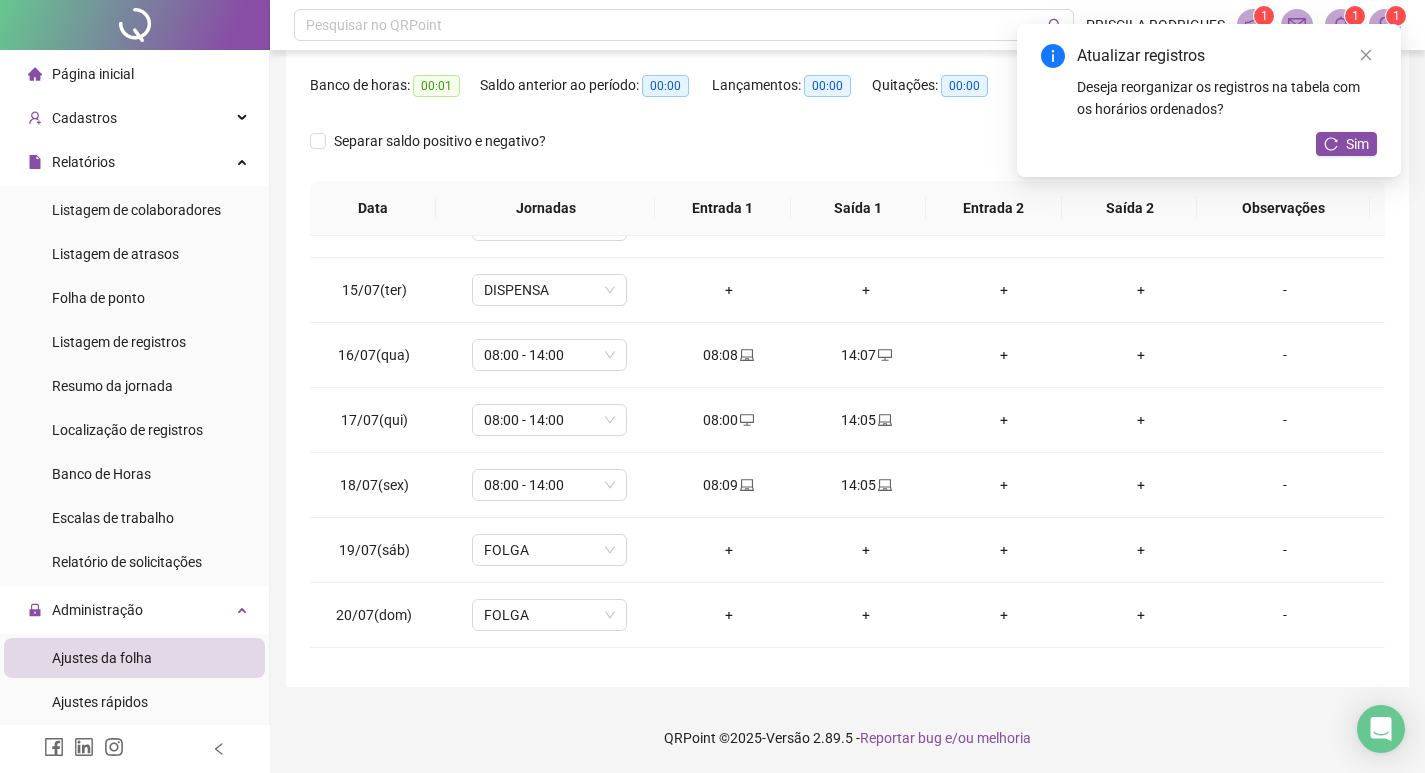 drag, startPoint x: 1317, startPoint y: 152, endPoint x: 1330, endPoint y: 152, distance: 13 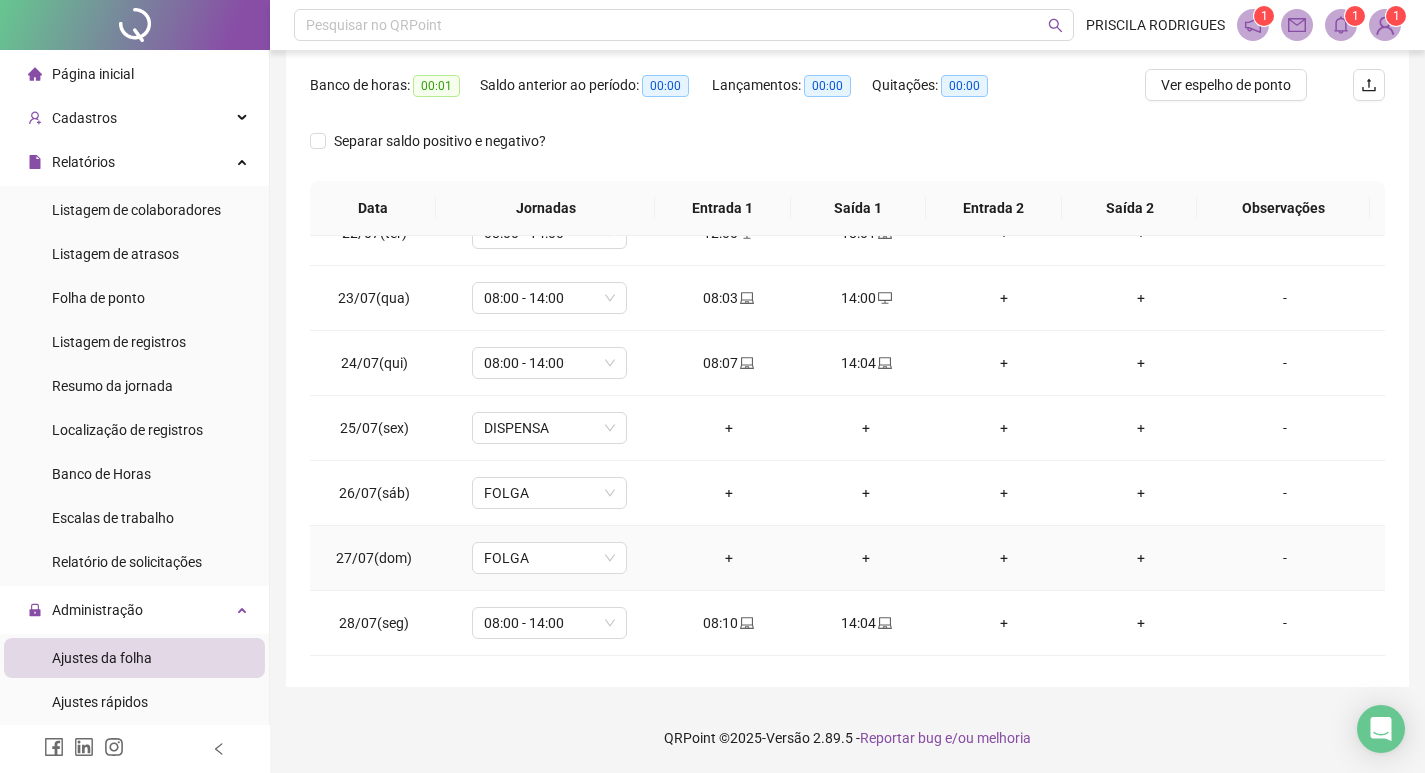 scroll, scrollTop: 1588, scrollLeft: 0, axis: vertical 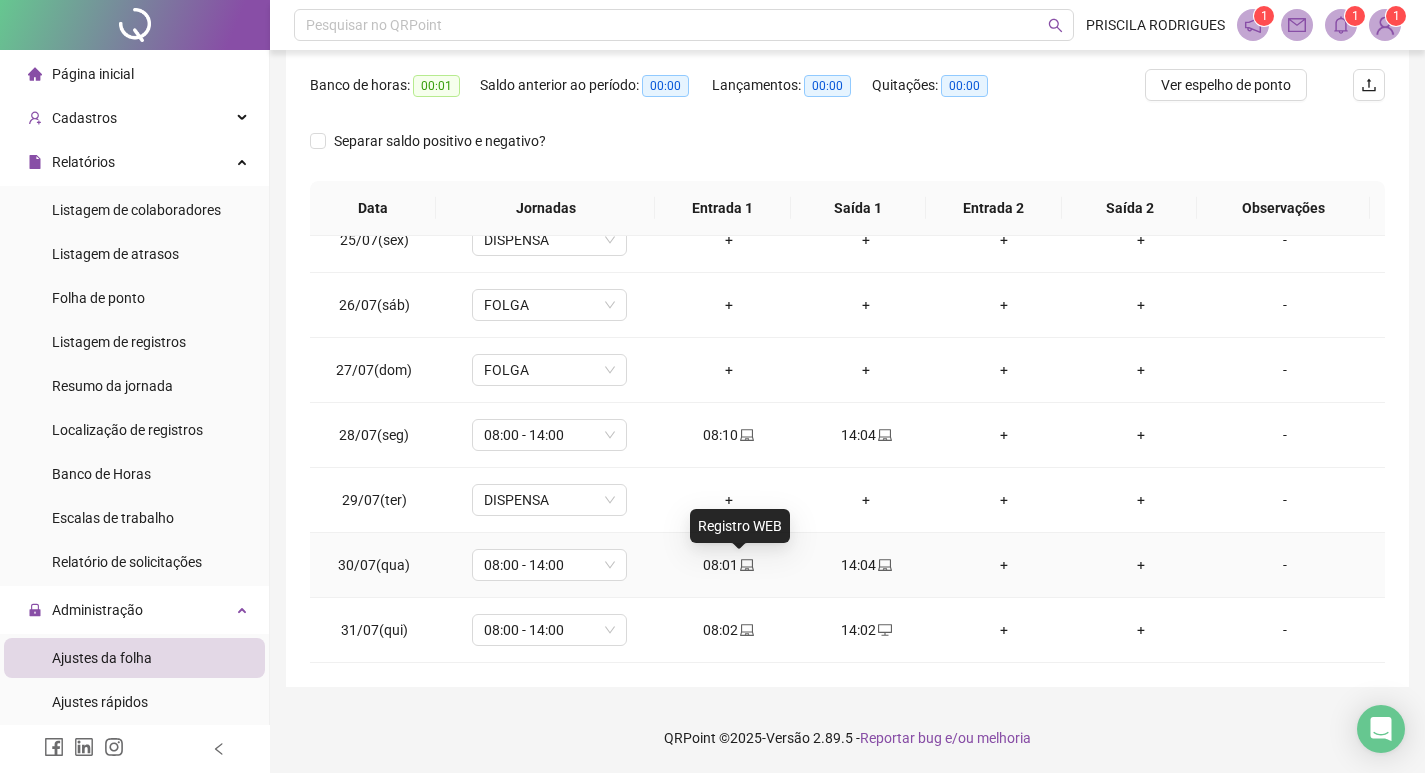 click 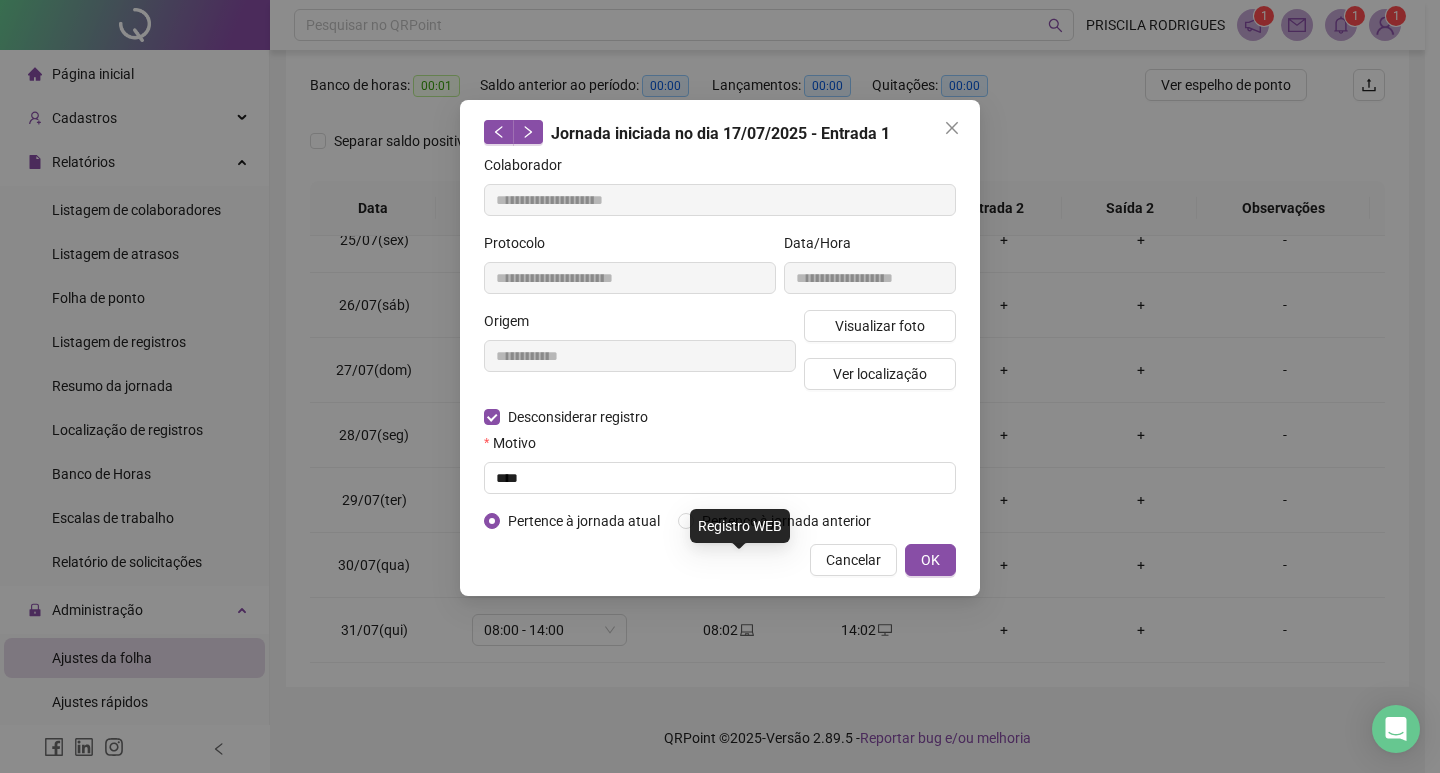 type on "**********" 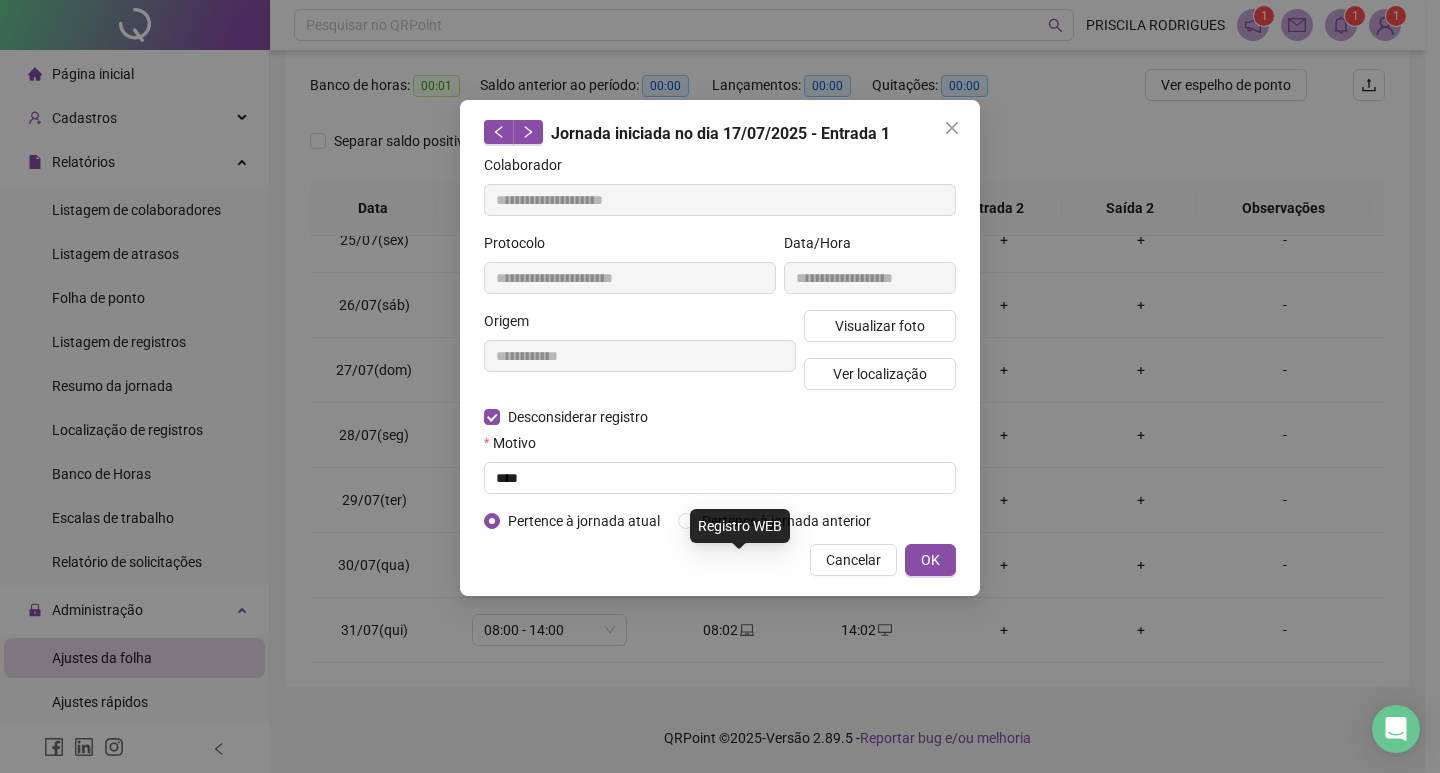 type on "**********" 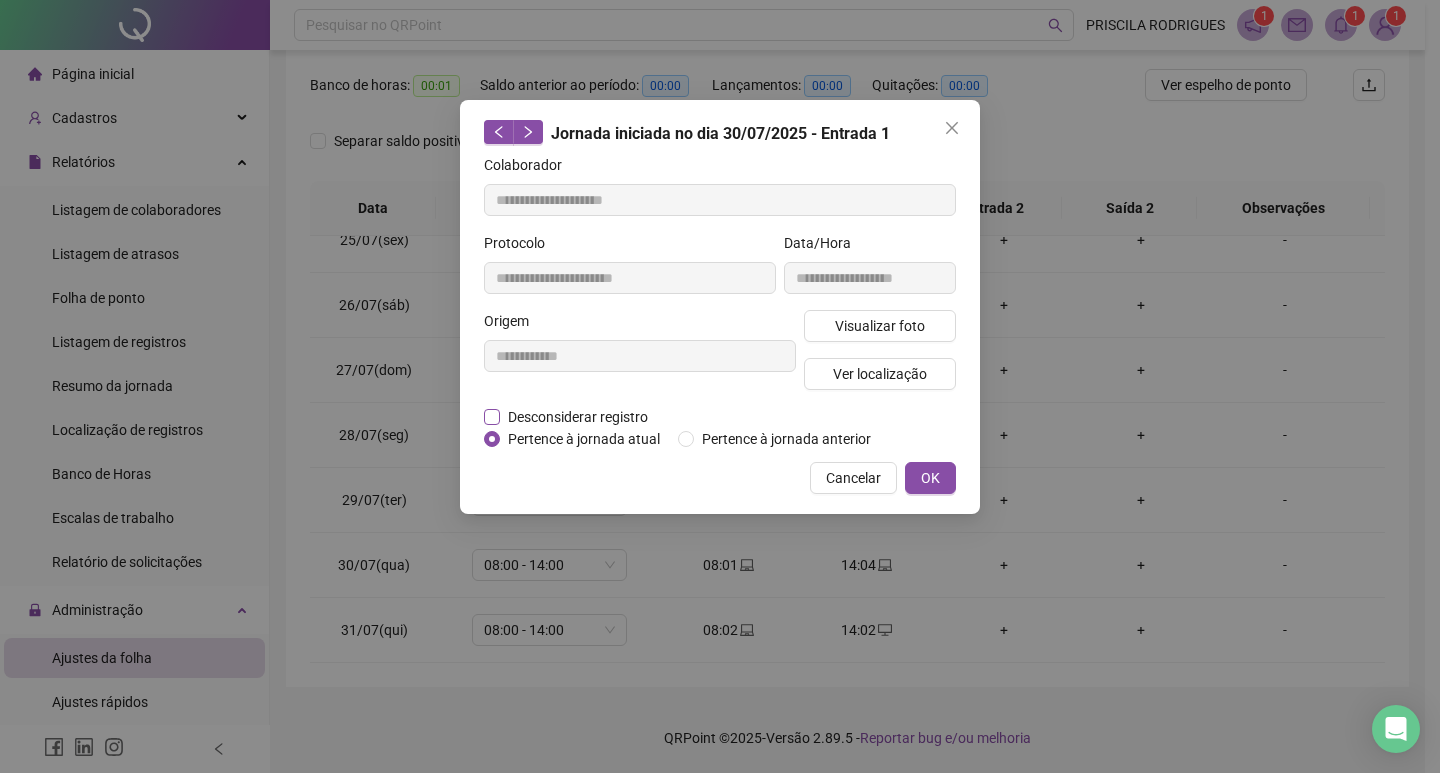 click on "Desconsiderar registro" at bounding box center [578, 417] 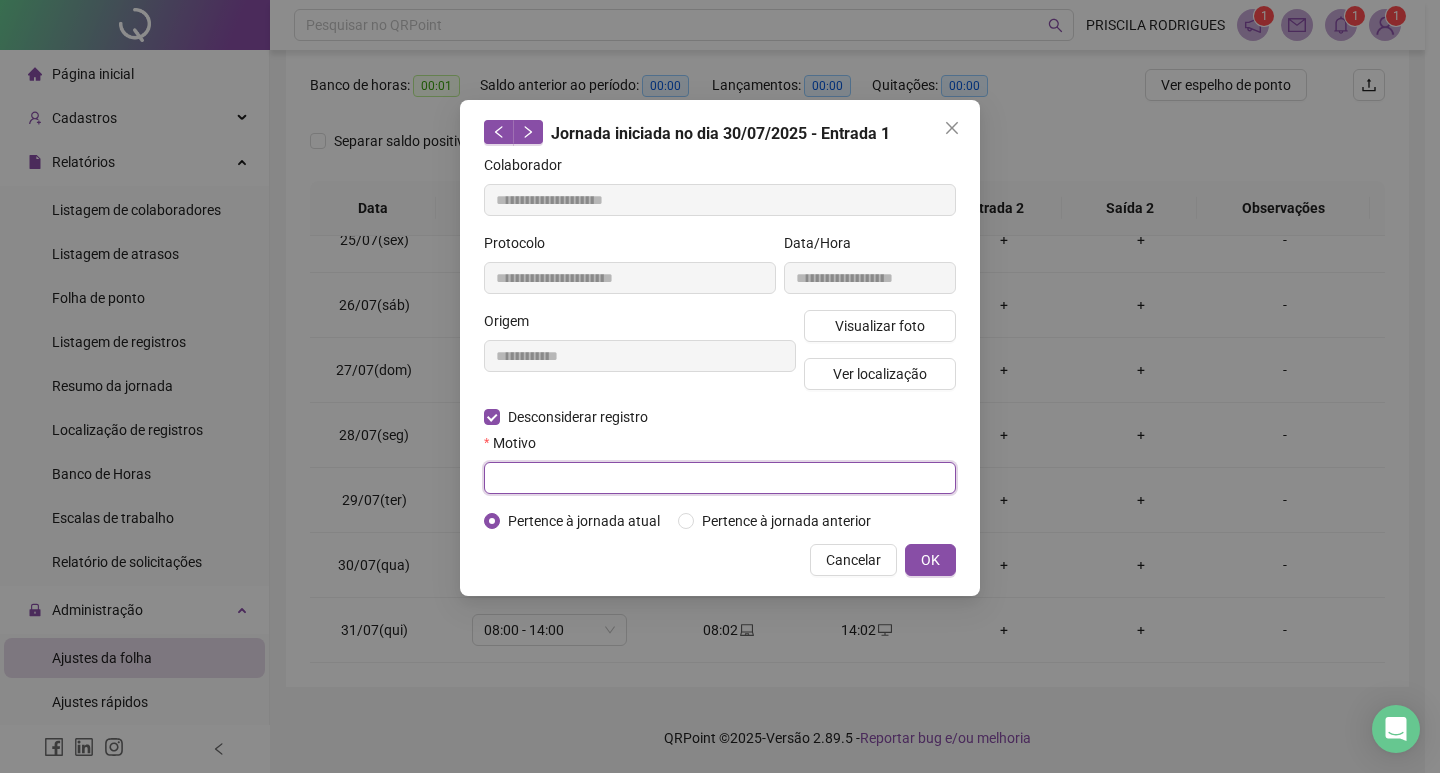click at bounding box center [720, 478] 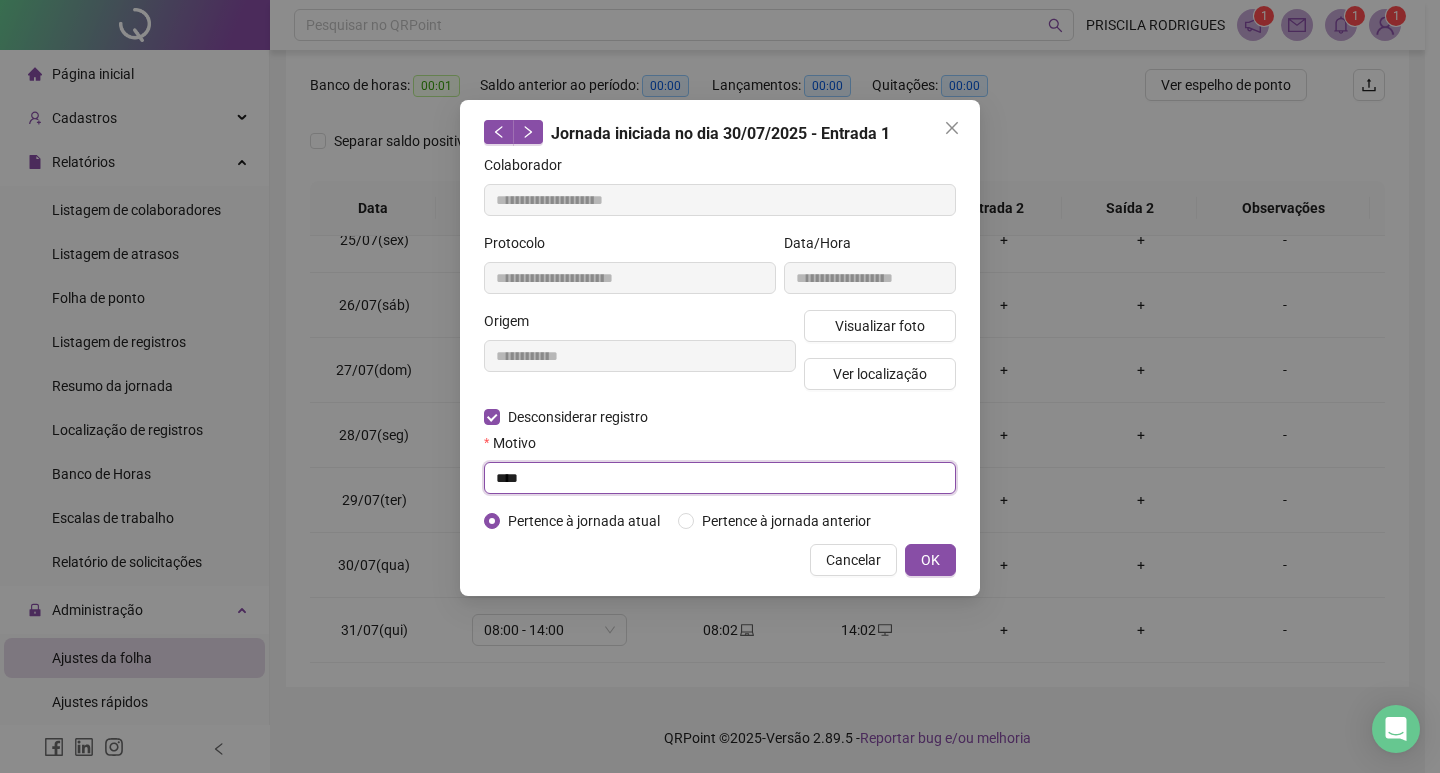 type on "****" 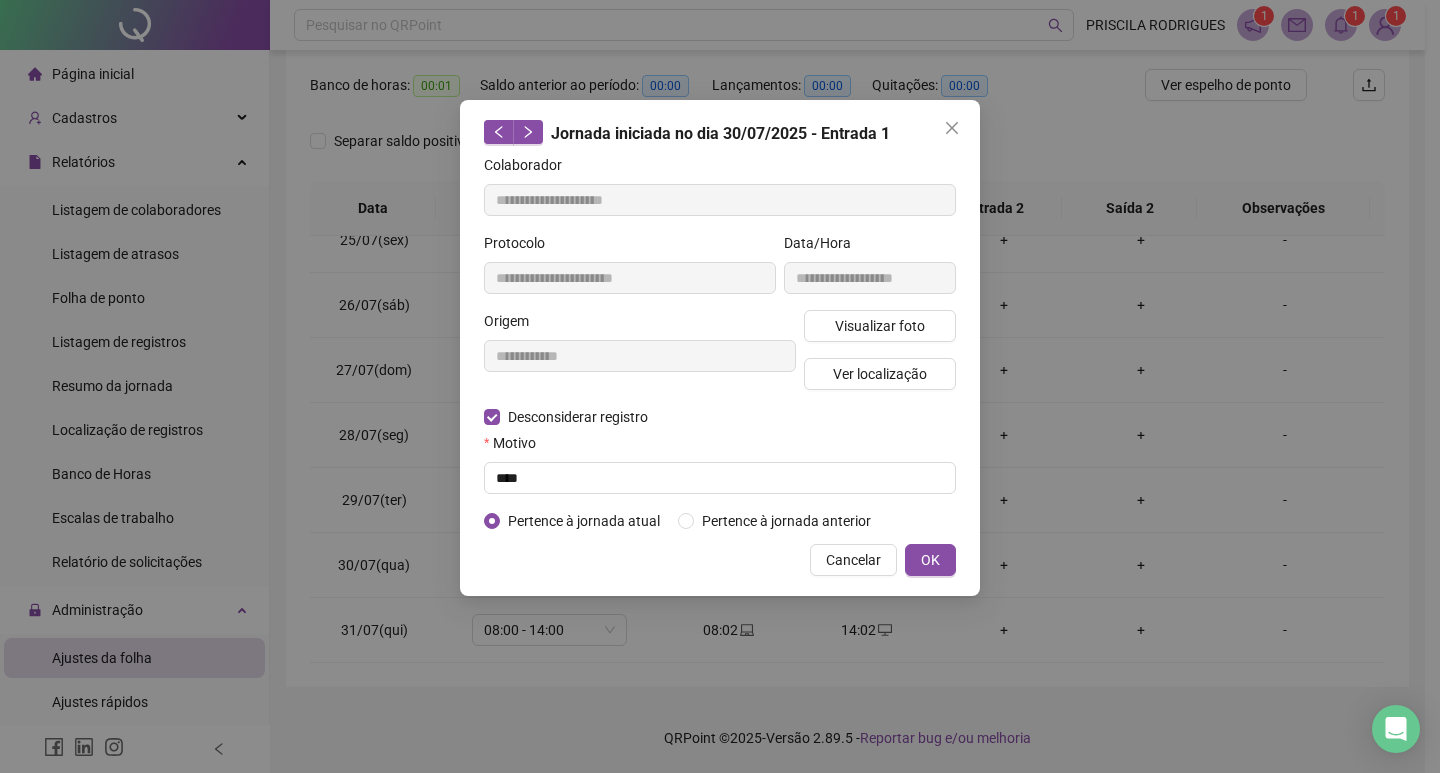click on "**********" at bounding box center (720, 348) 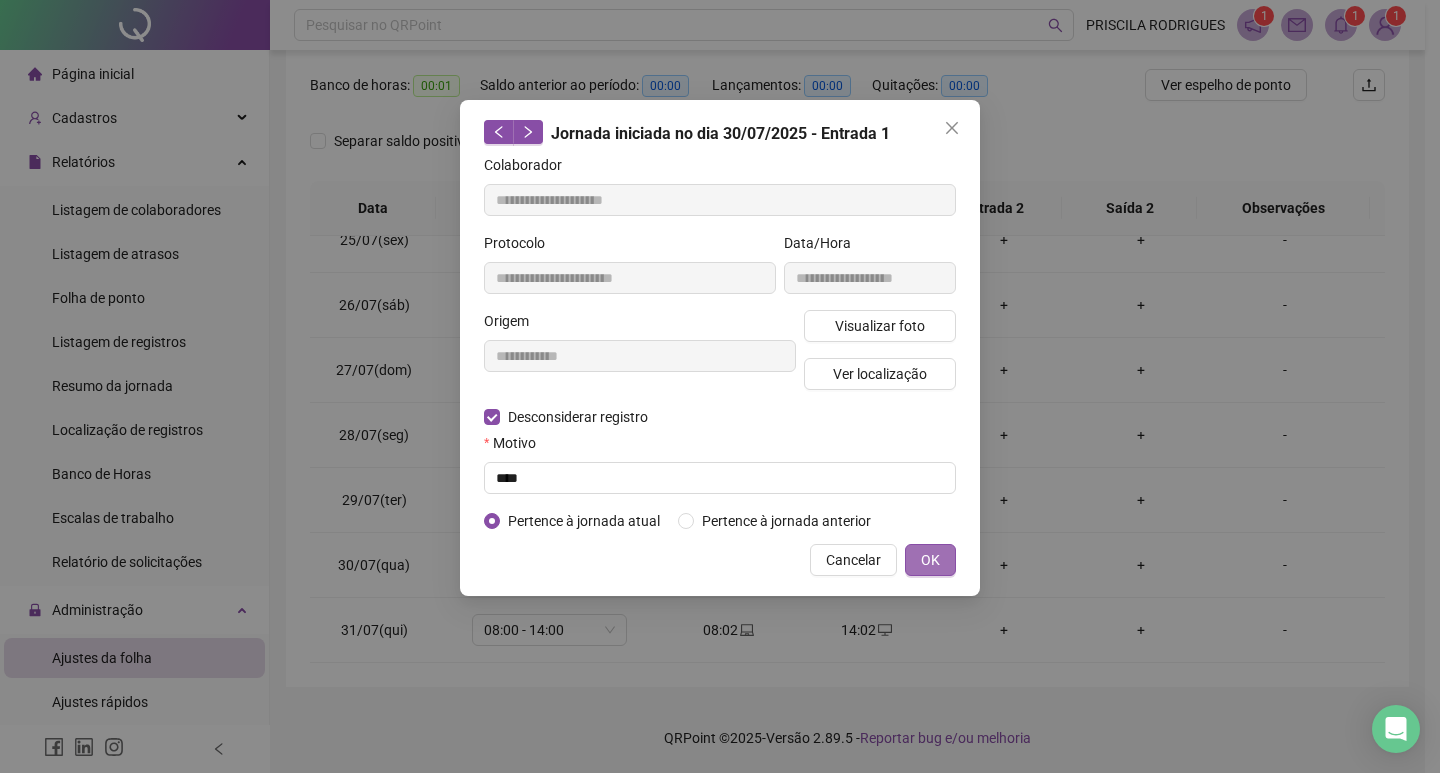 drag, startPoint x: 919, startPoint y: 563, endPoint x: 932, endPoint y: 560, distance: 13.341664 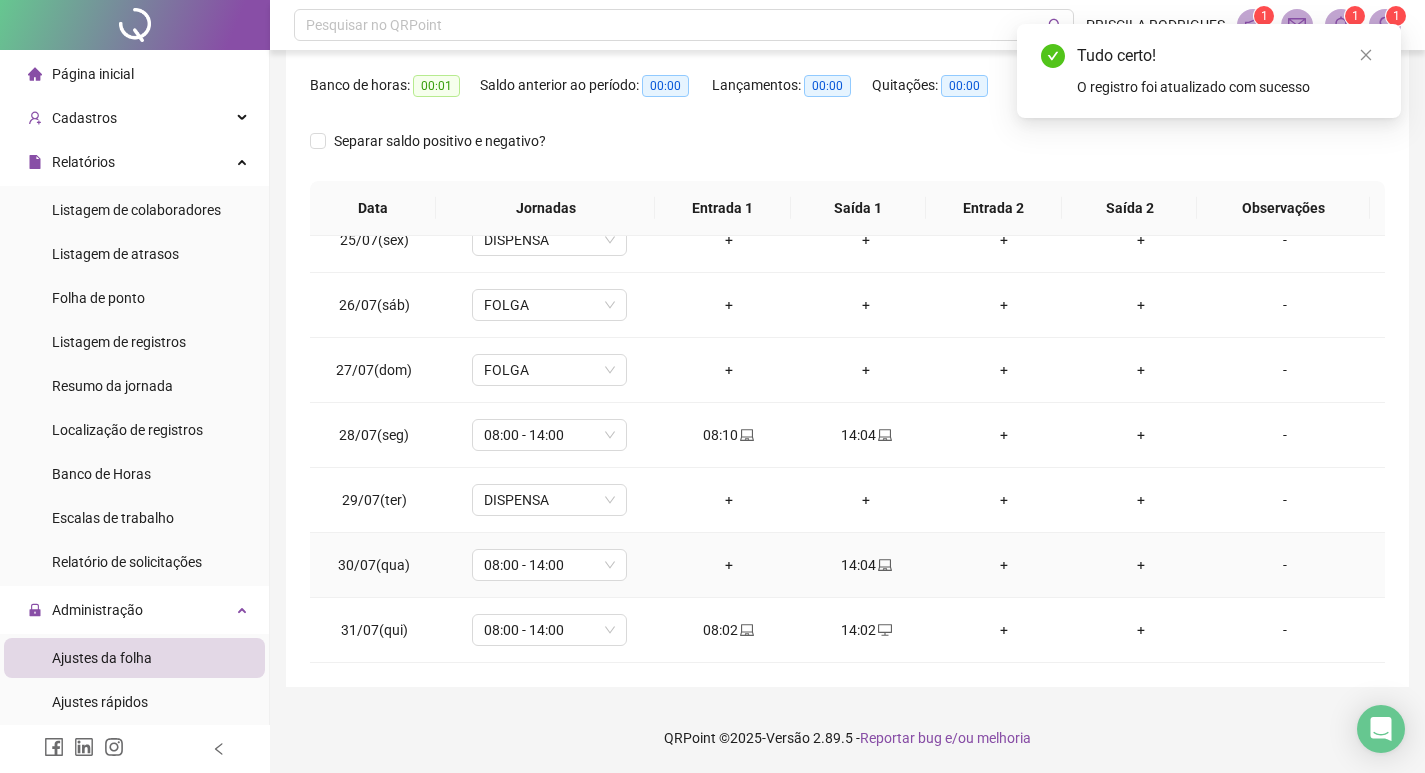 click on "+" at bounding box center (729, 565) 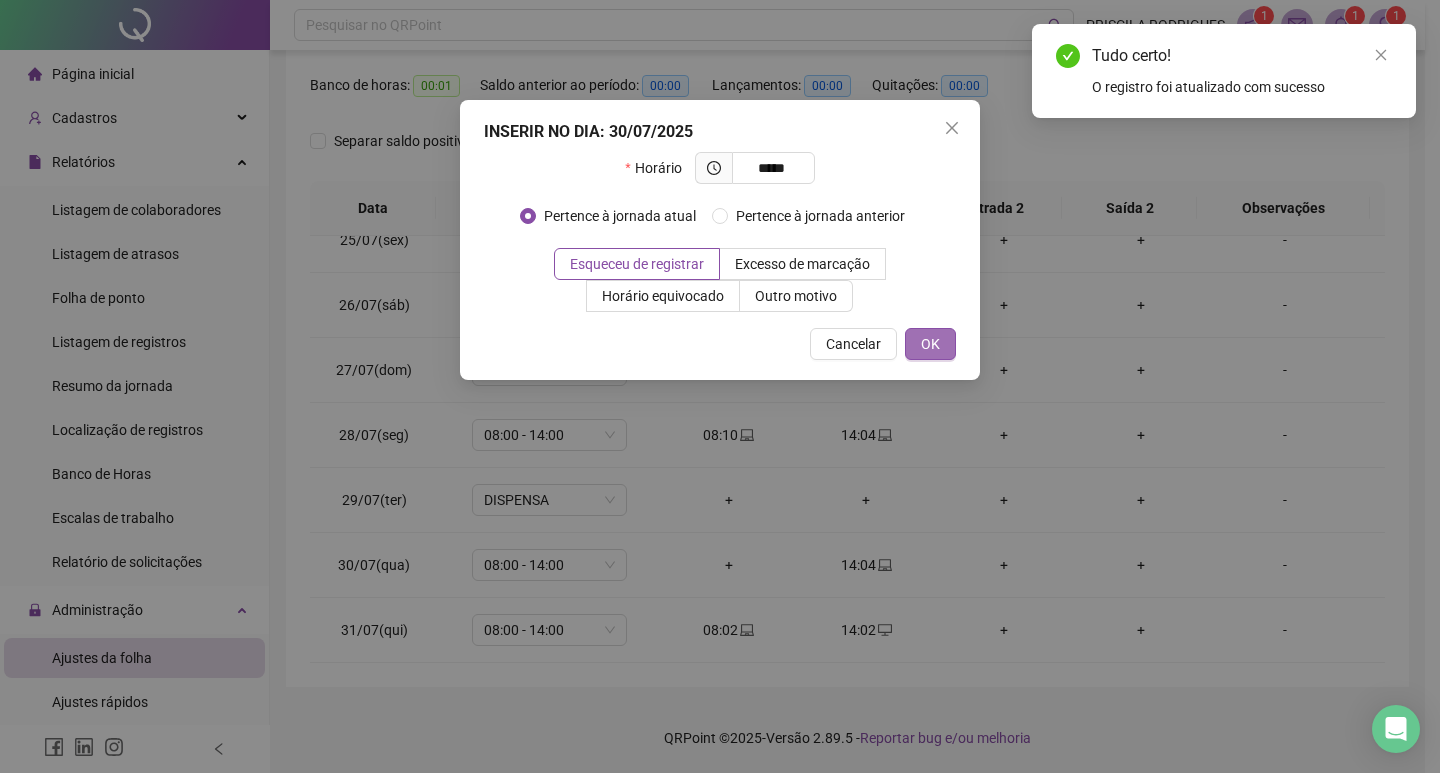 type on "*****" 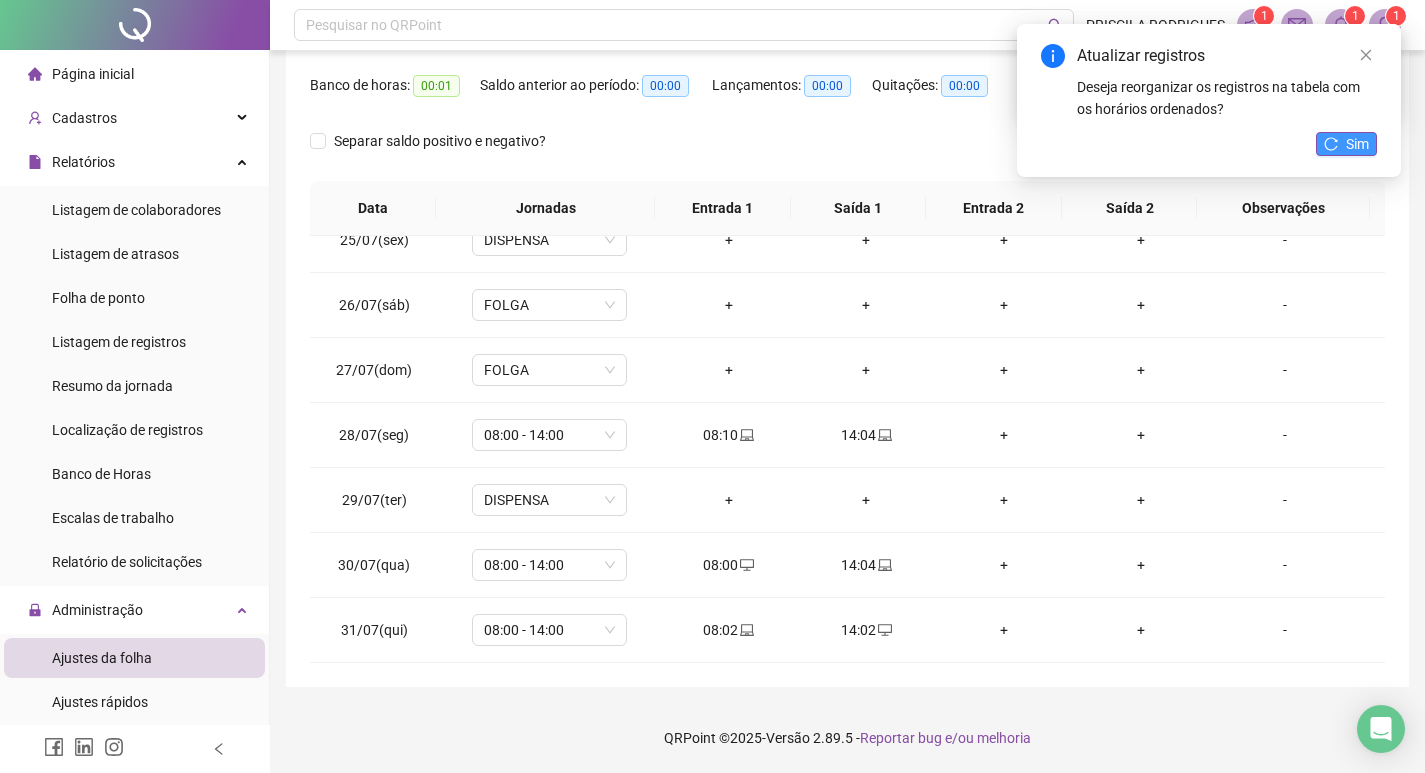 click on "Sim" at bounding box center [1346, 144] 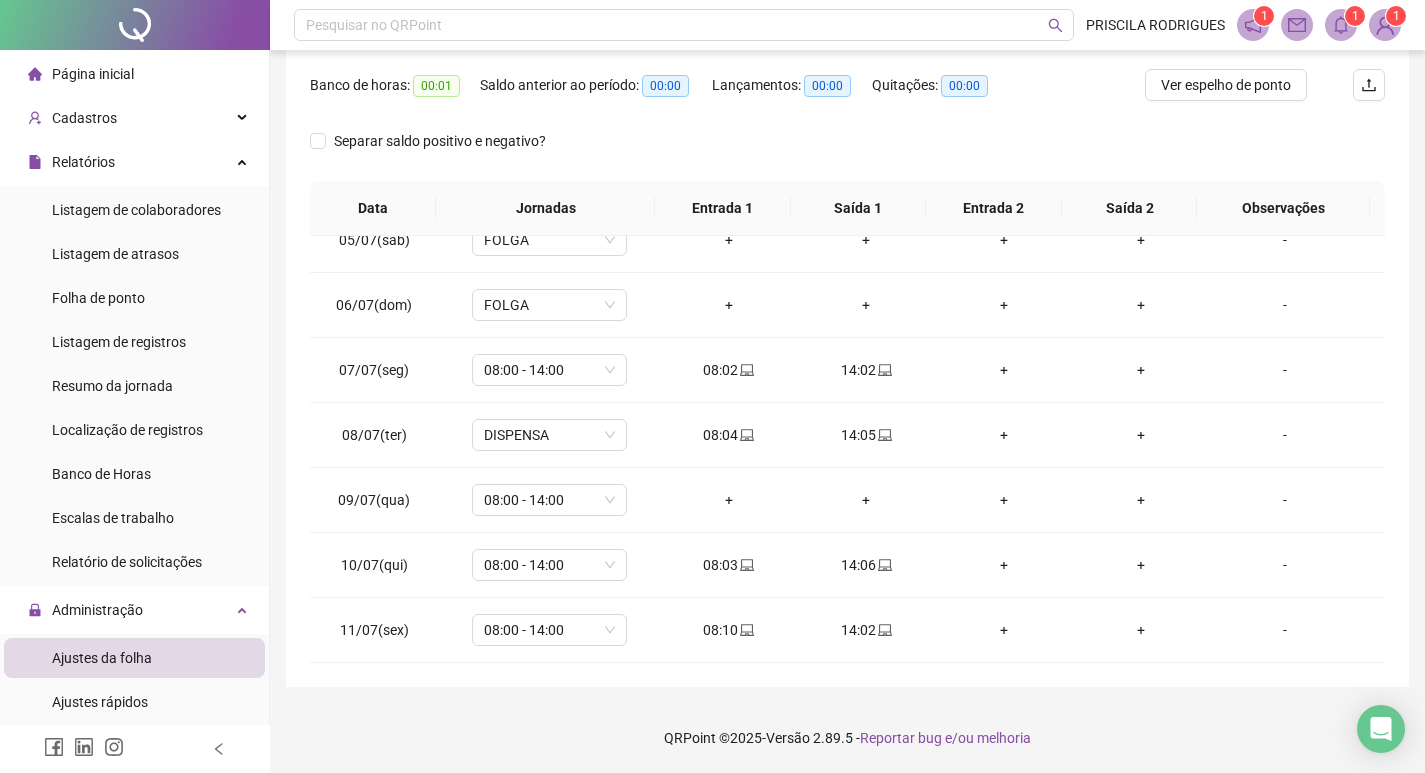 scroll, scrollTop: 0, scrollLeft: 0, axis: both 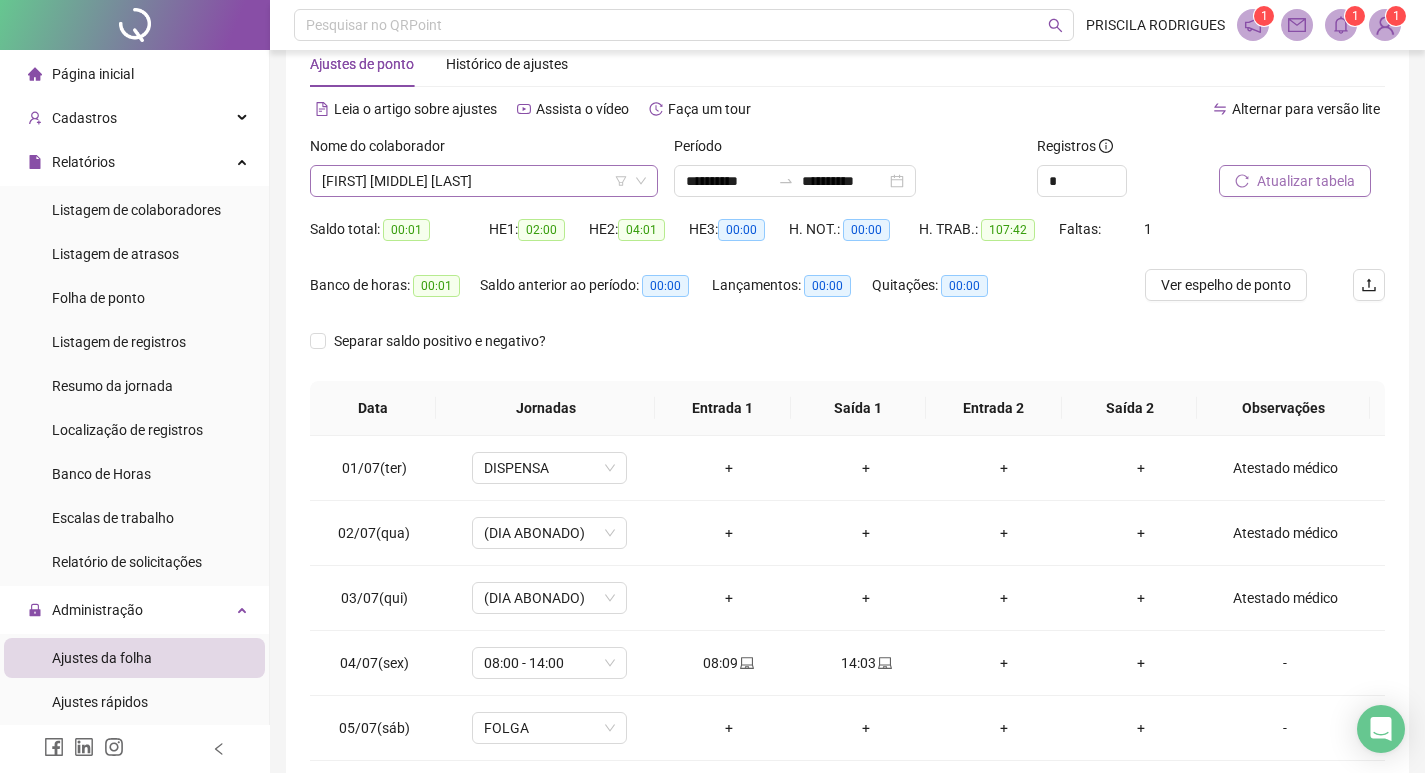 click on "[FIRST] [MIDDLE] [LAST]" at bounding box center [484, 181] 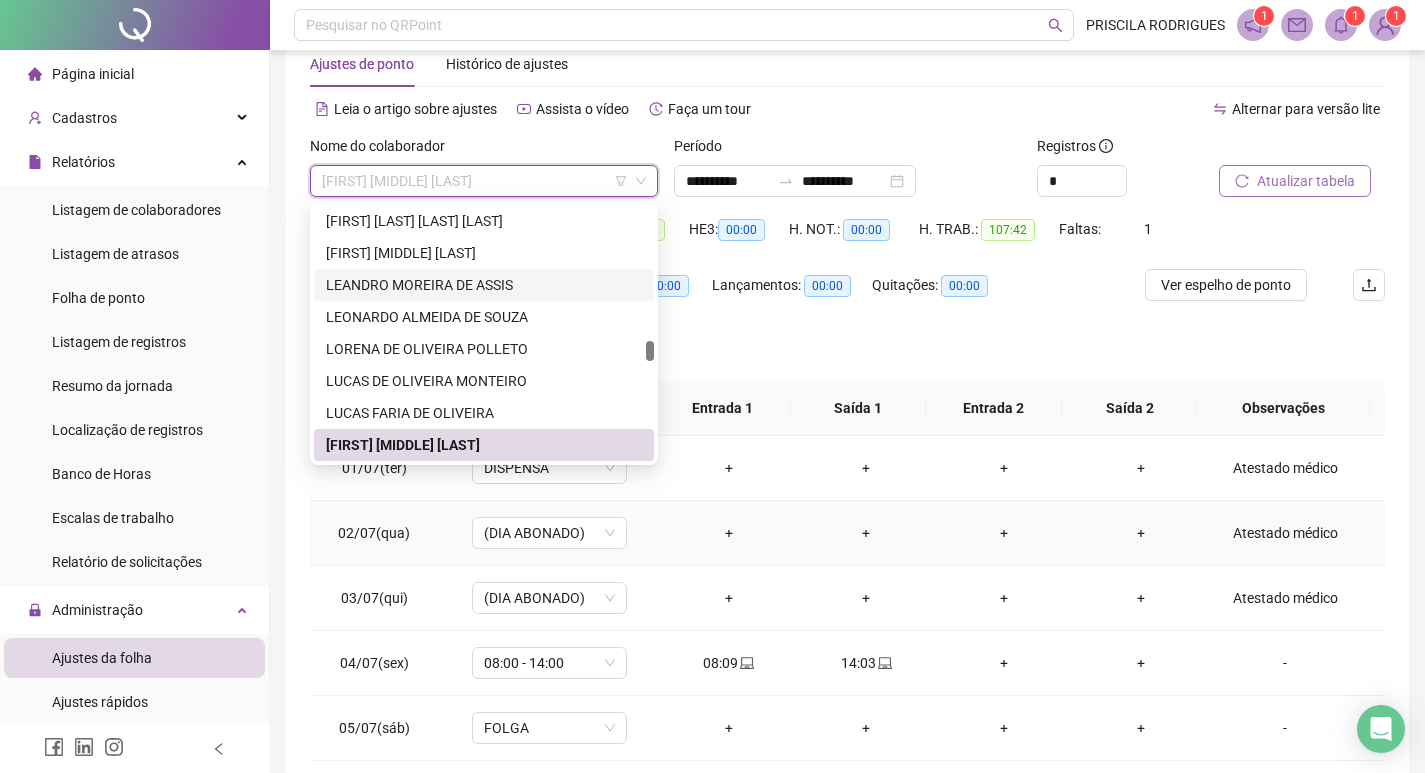 click on "+" at bounding box center (729, 533) 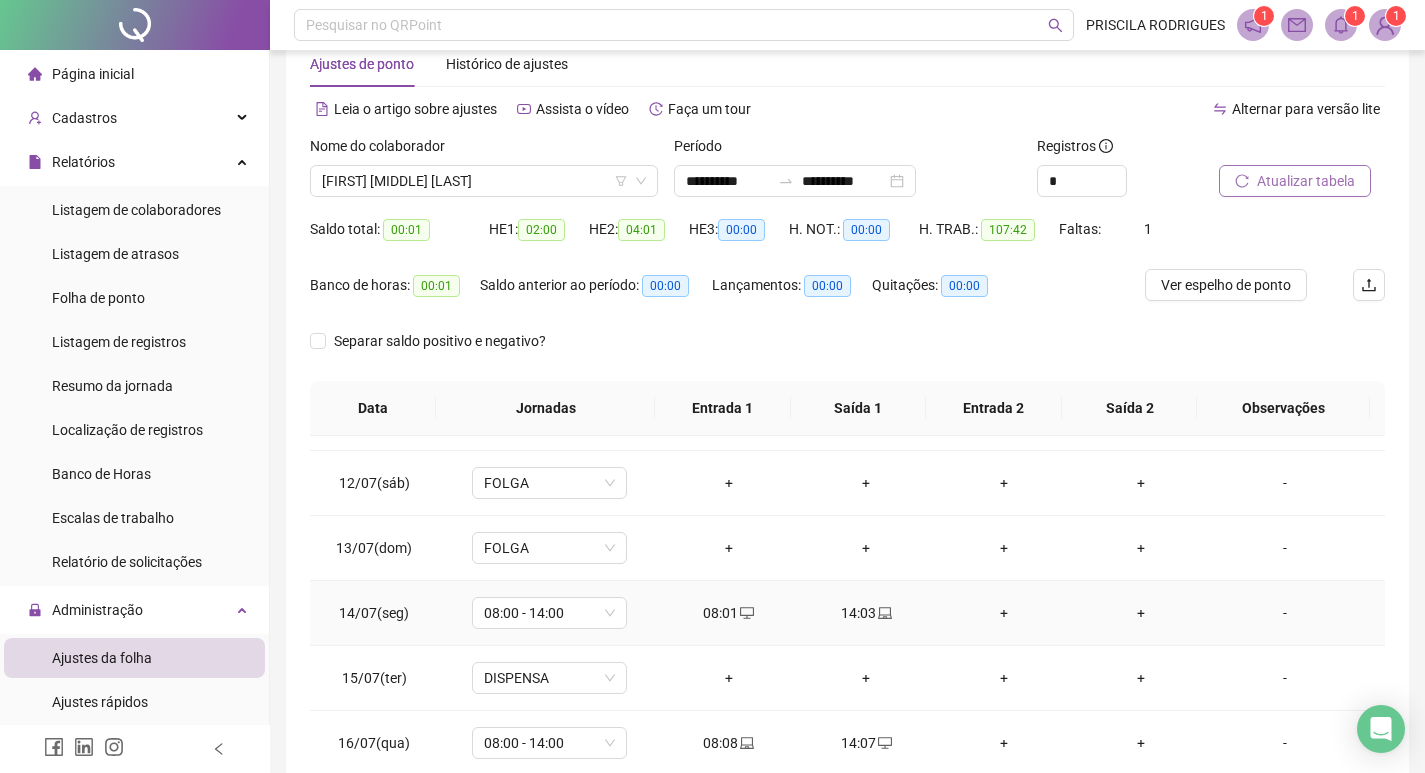 scroll, scrollTop: 500, scrollLeft: 0, axis: vertical 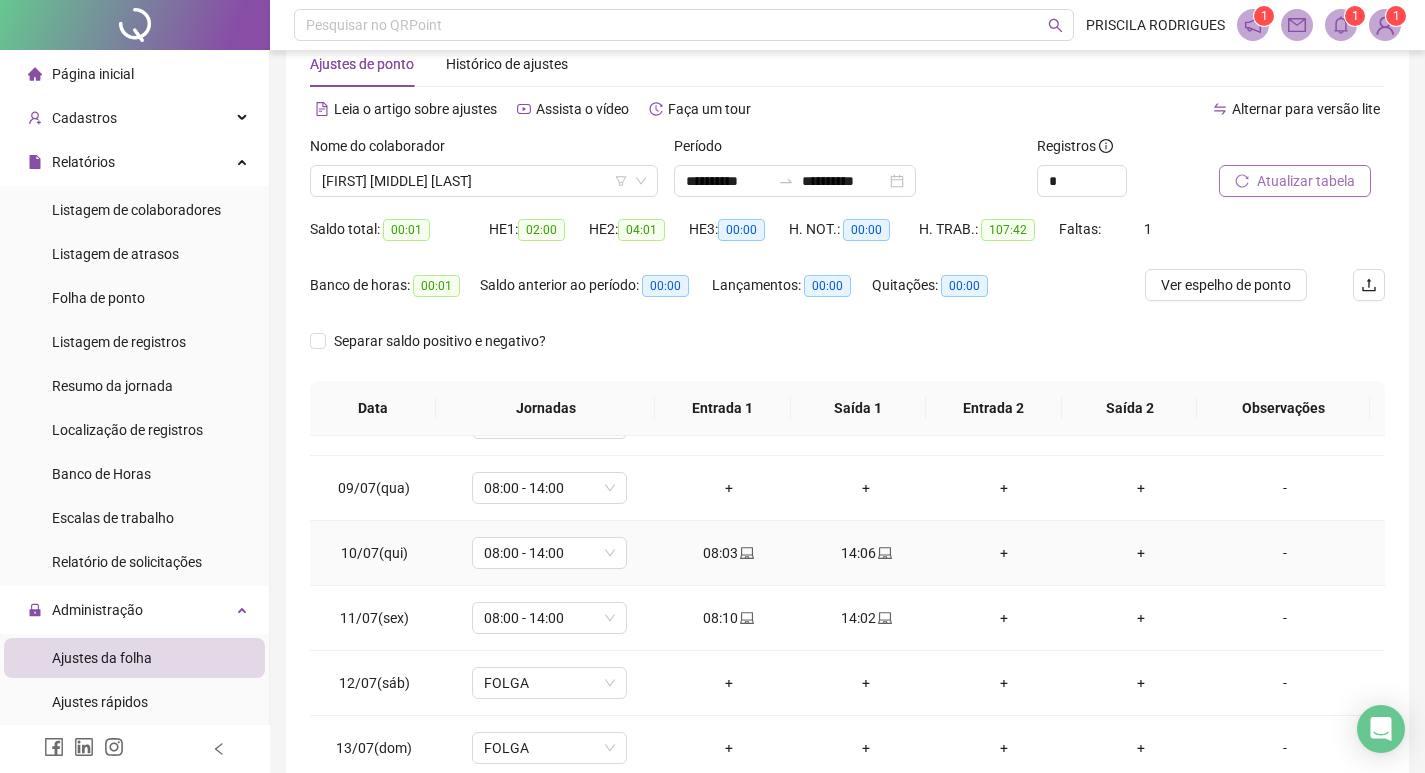 click on "14:06" at bounding box center [866, 553] 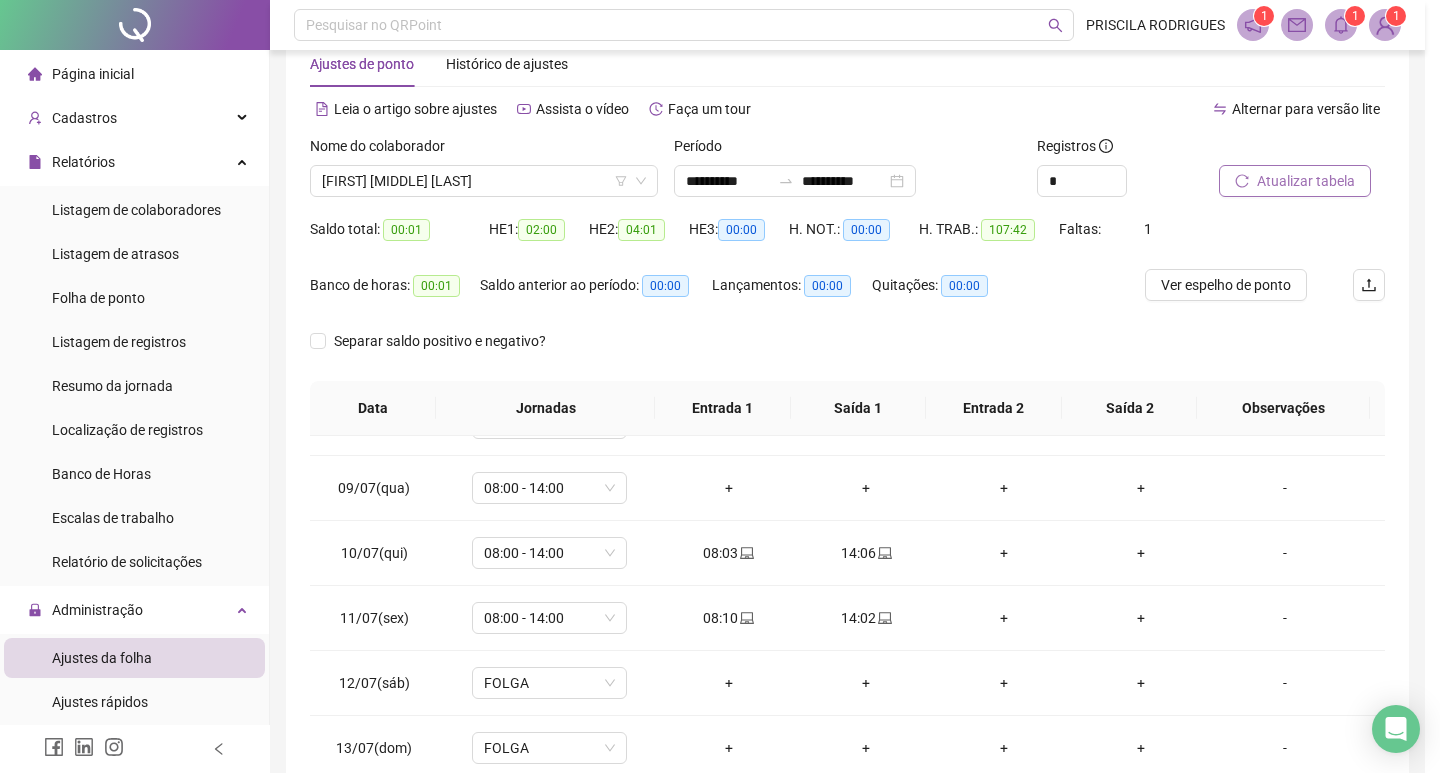 type on "**********" 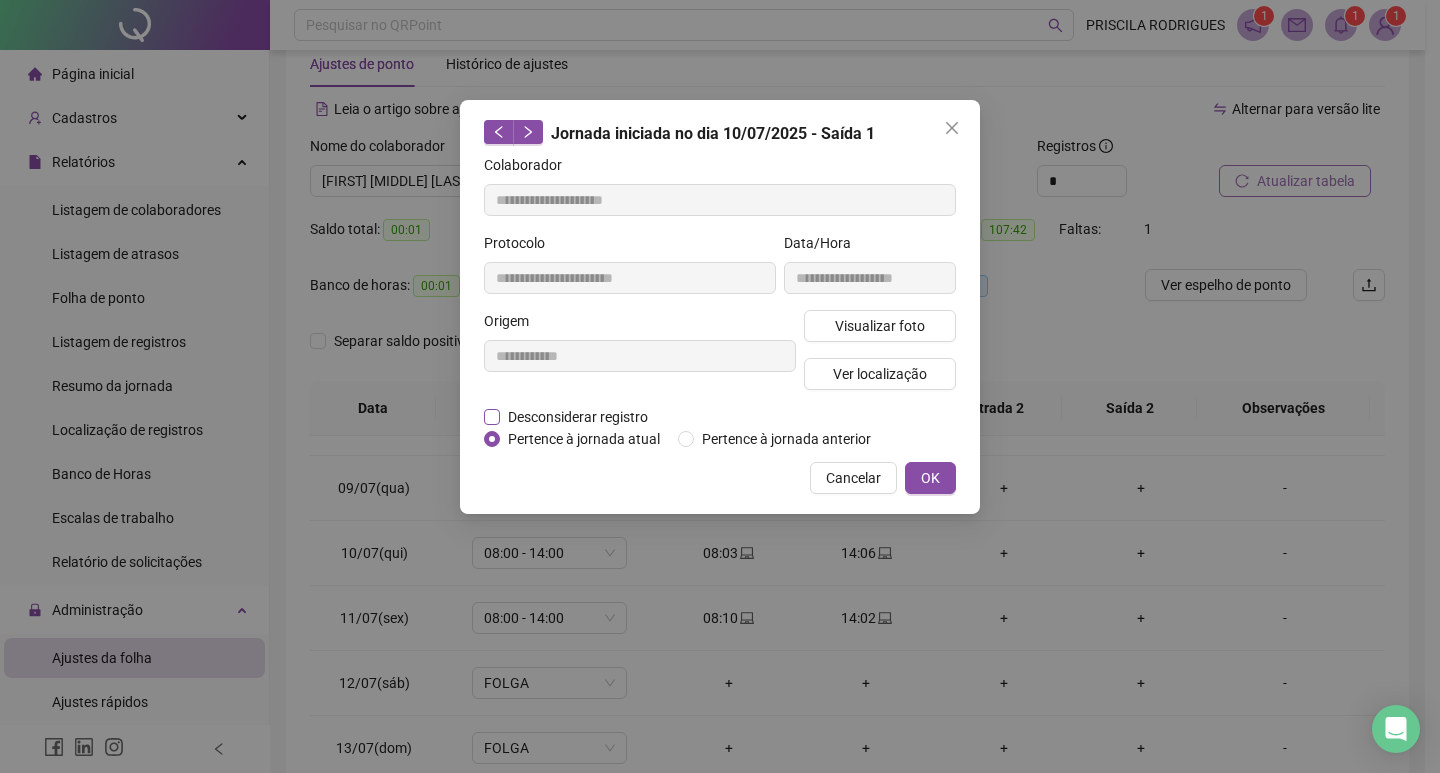 click on "Desconsiderar registro" at bounding box center (578, 417) 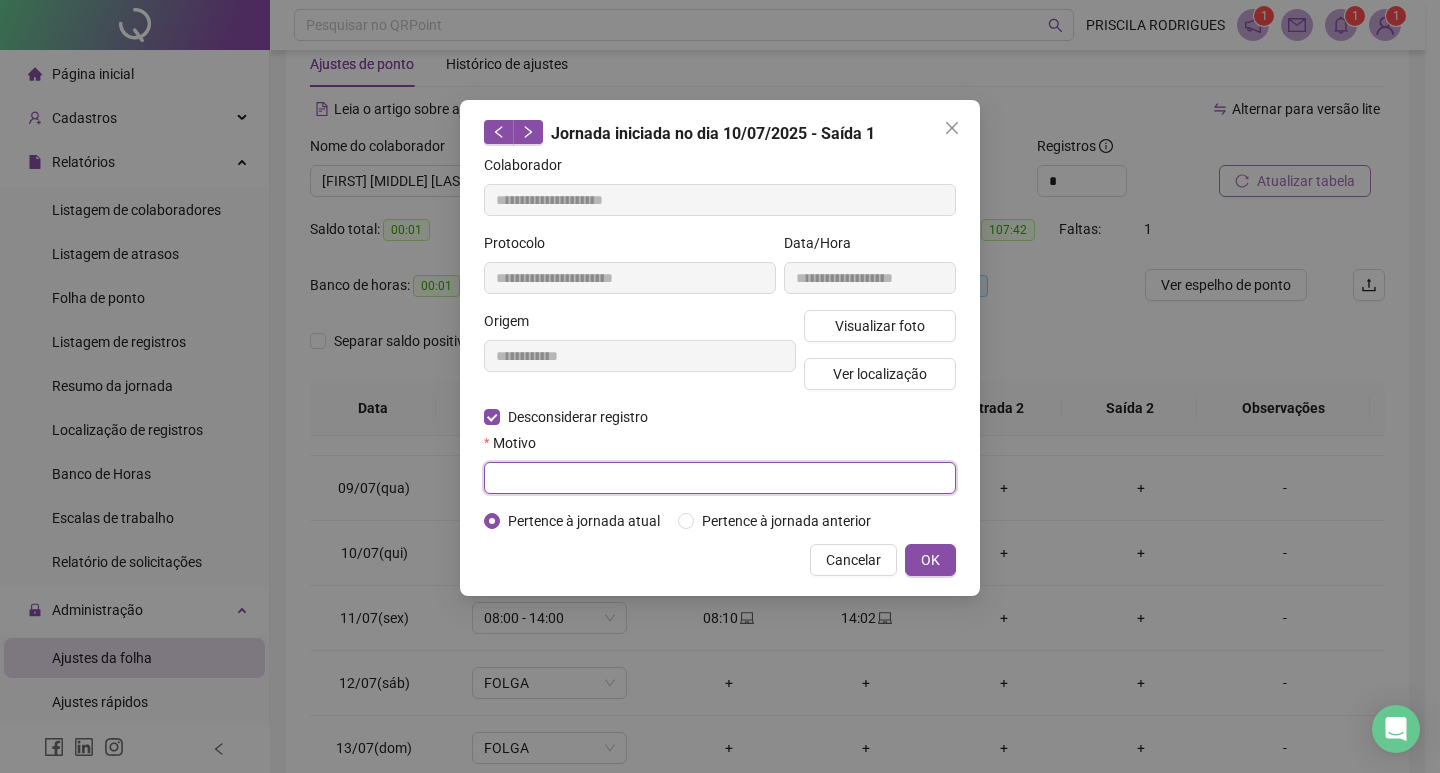 click at bounding box center [720, 478] 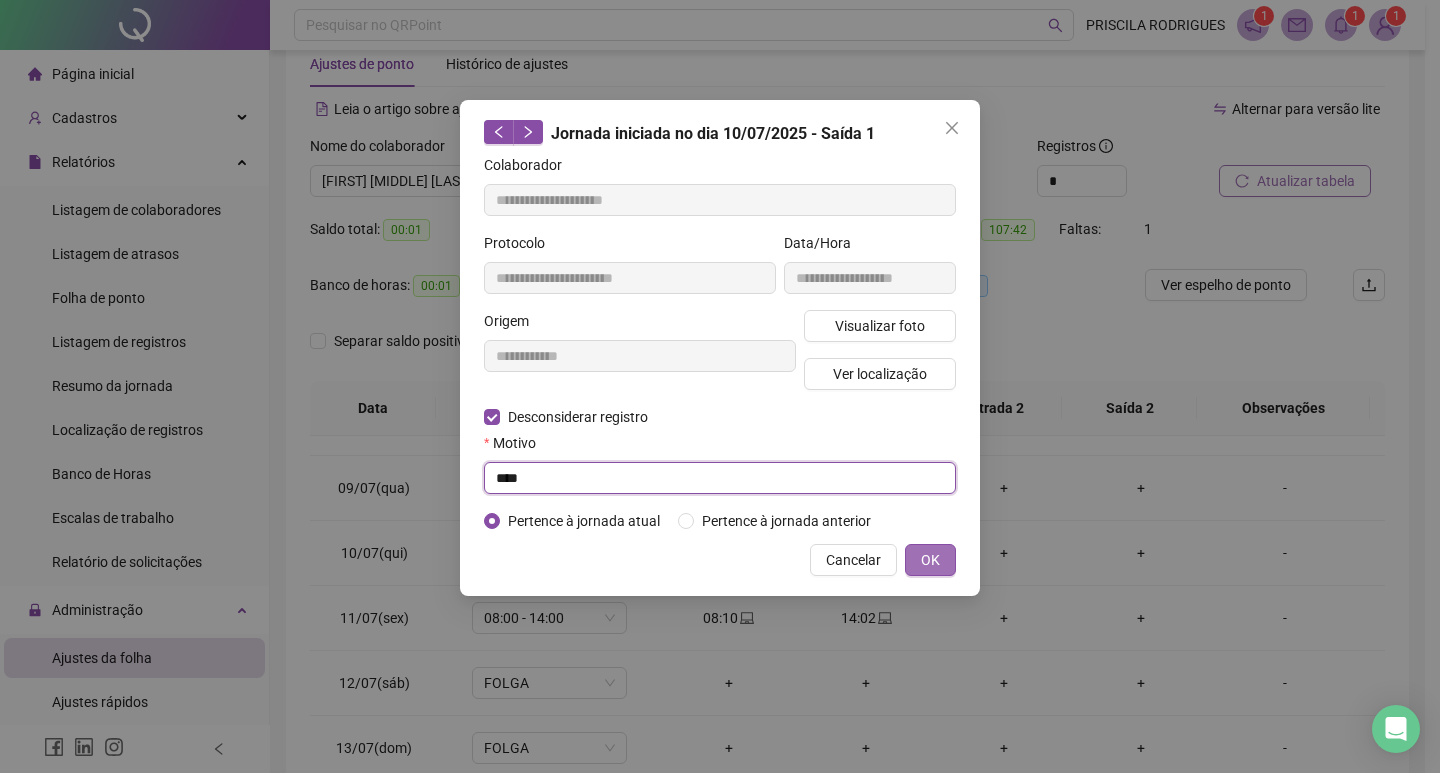 type on "****" 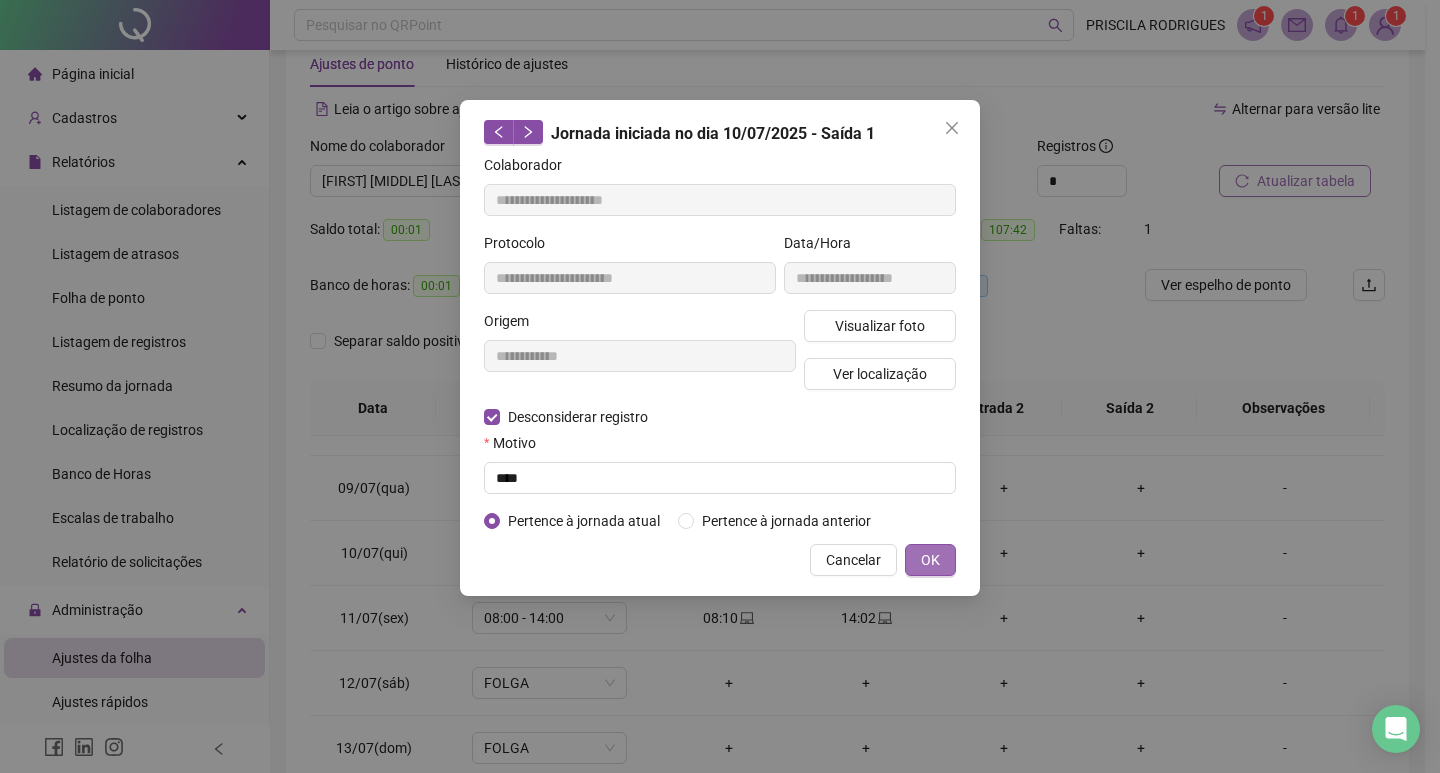 click on "OK" at bounding box center [930, 560] 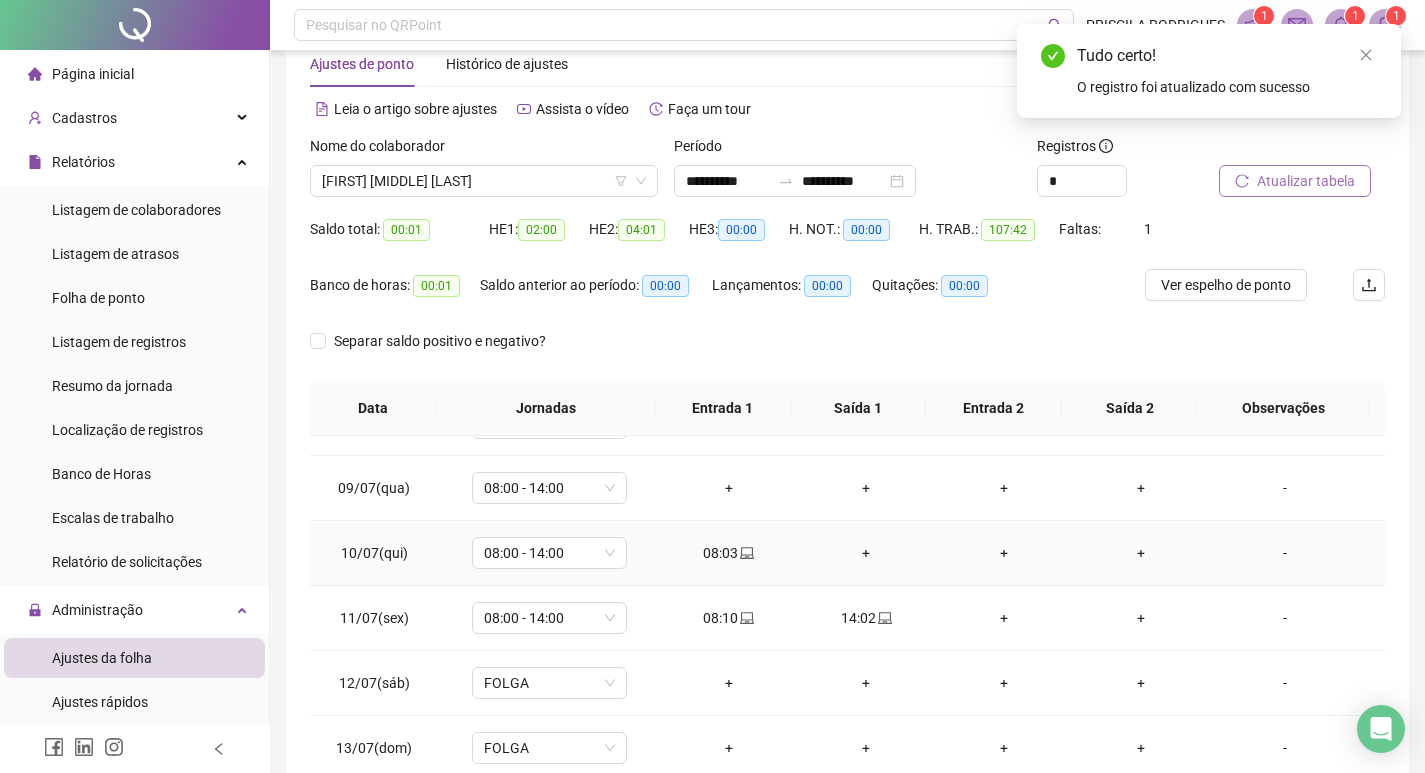 click on "+" at bounding box center [866, 553] 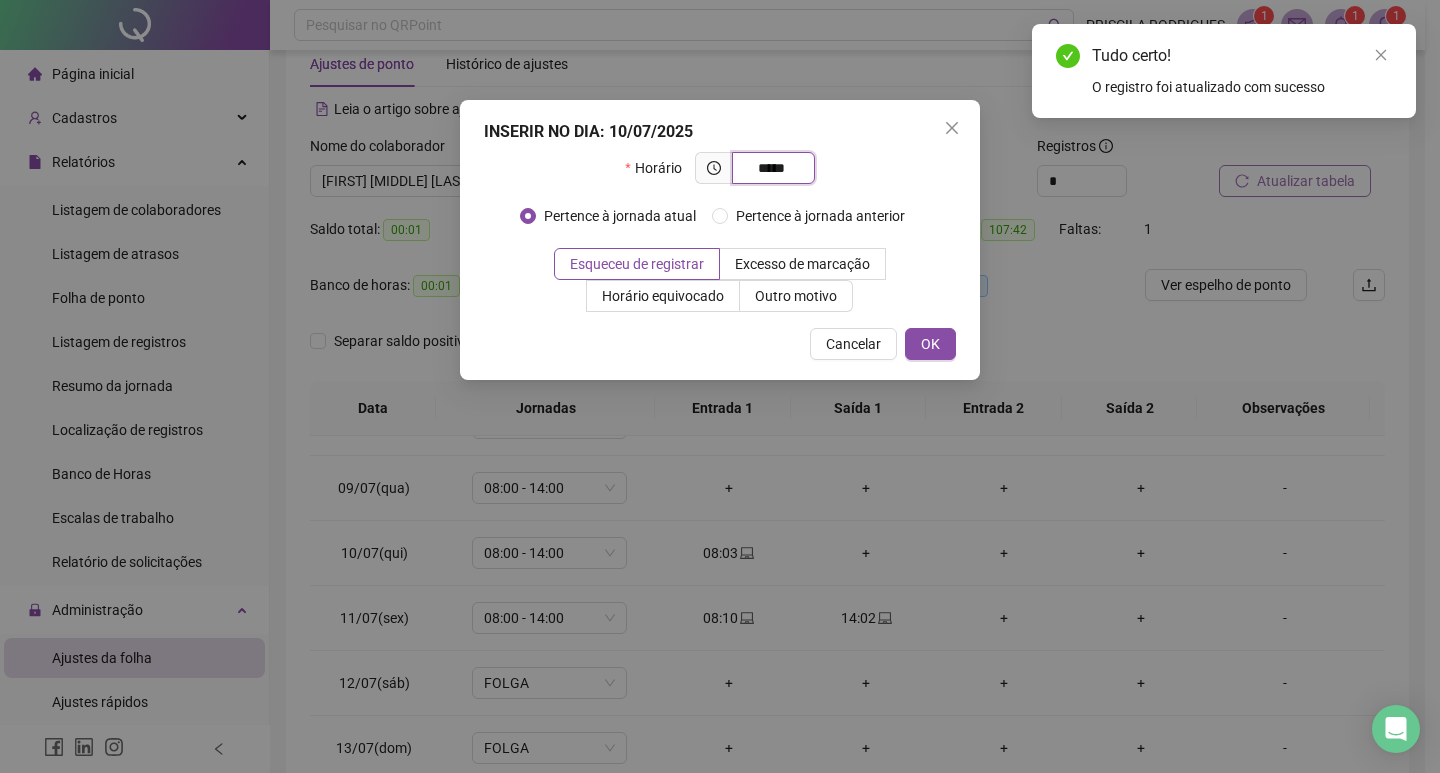 type on "*****" 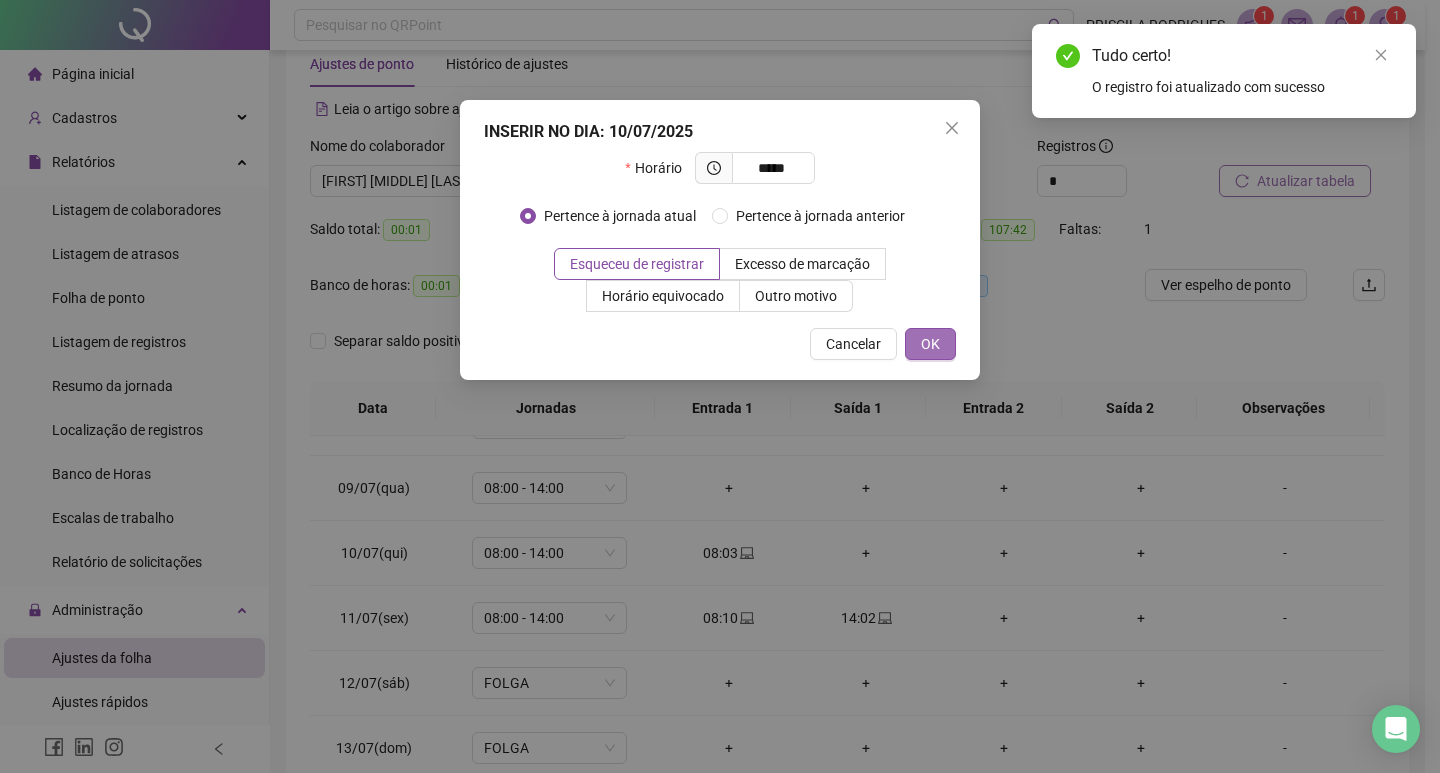 drag, startPoint x: 932, startPoint y: 324, endPoint x: 938, endPoint y: 337, distance: 14.3178215 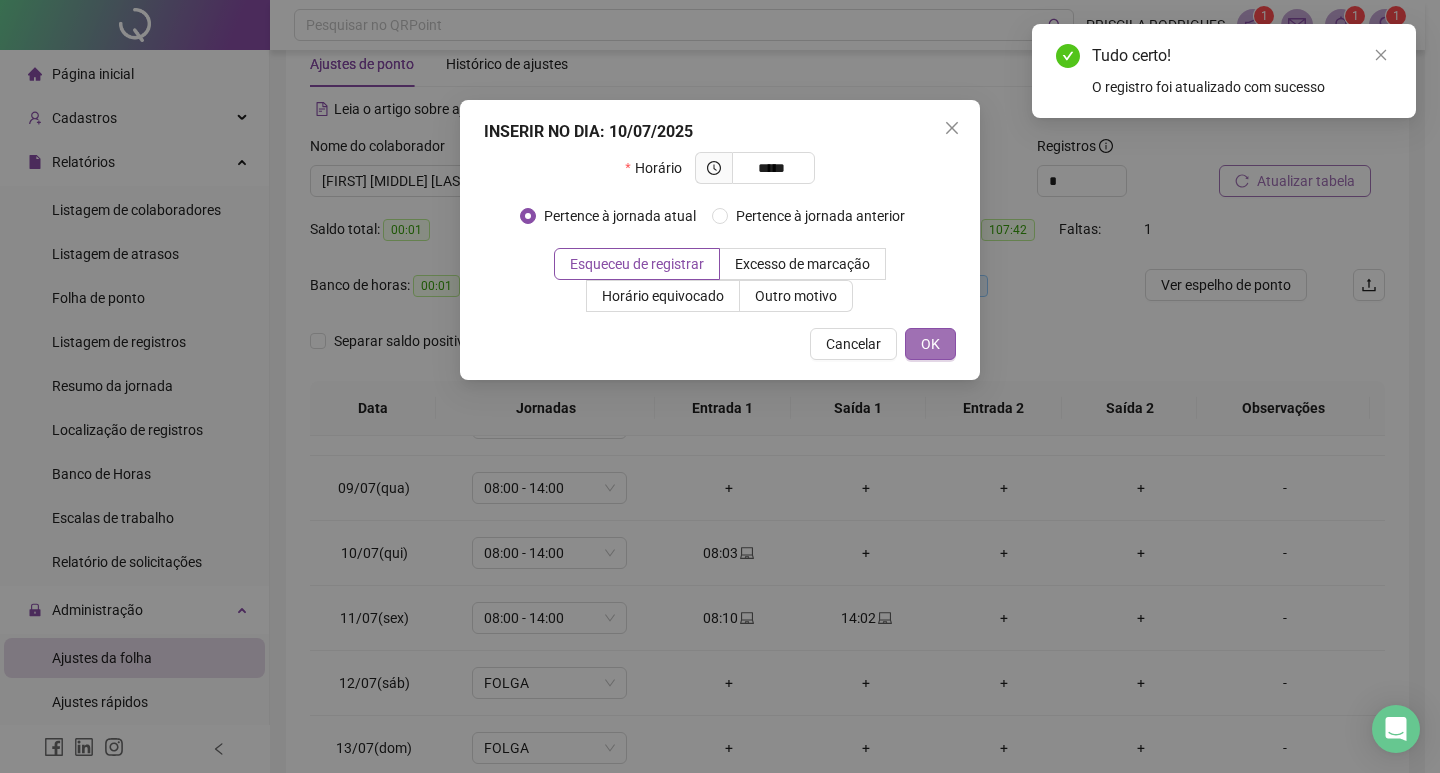 click on "OK" at bounding box center [930, 344] 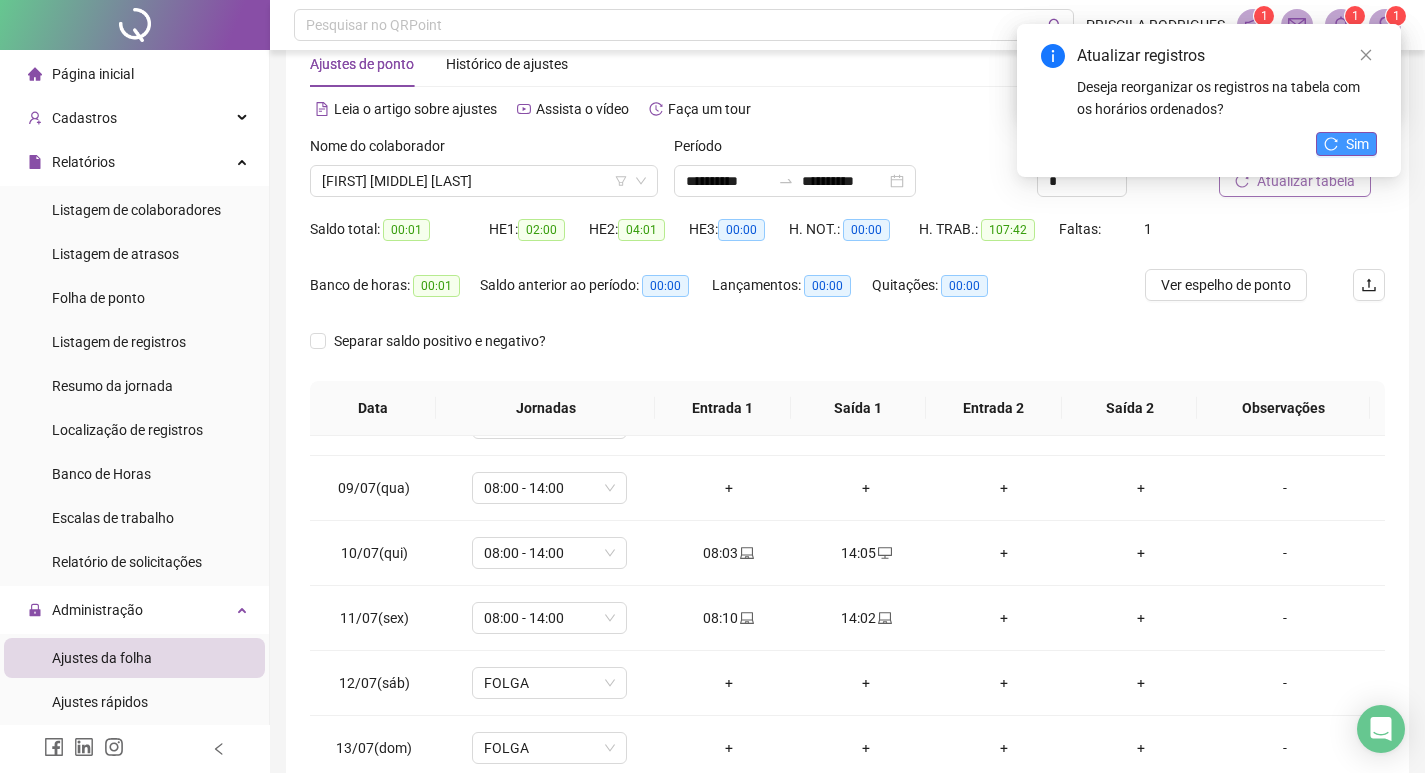 click on "Sim" at bounding box center (1357, 144) 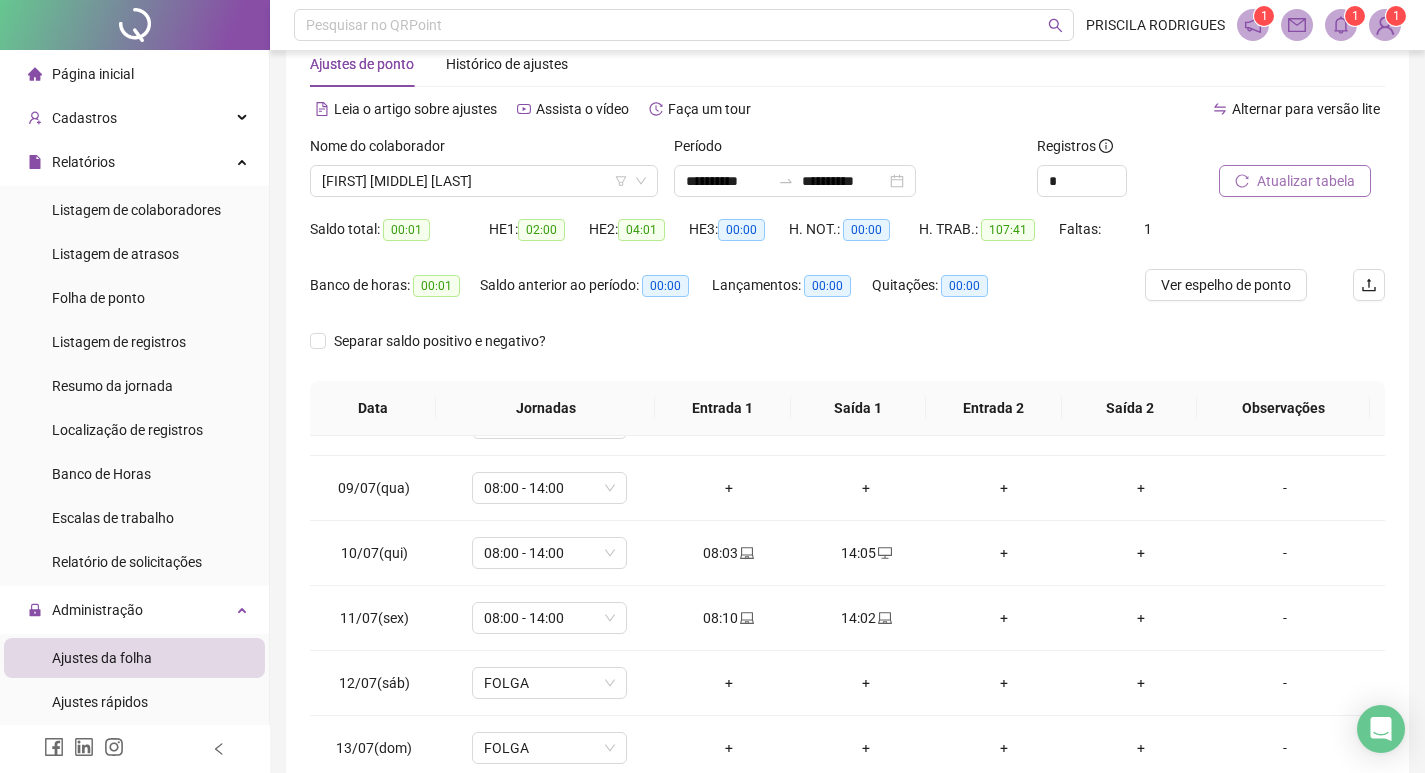 click on "Atualizar tabela" at bounding box center (1306, 181) 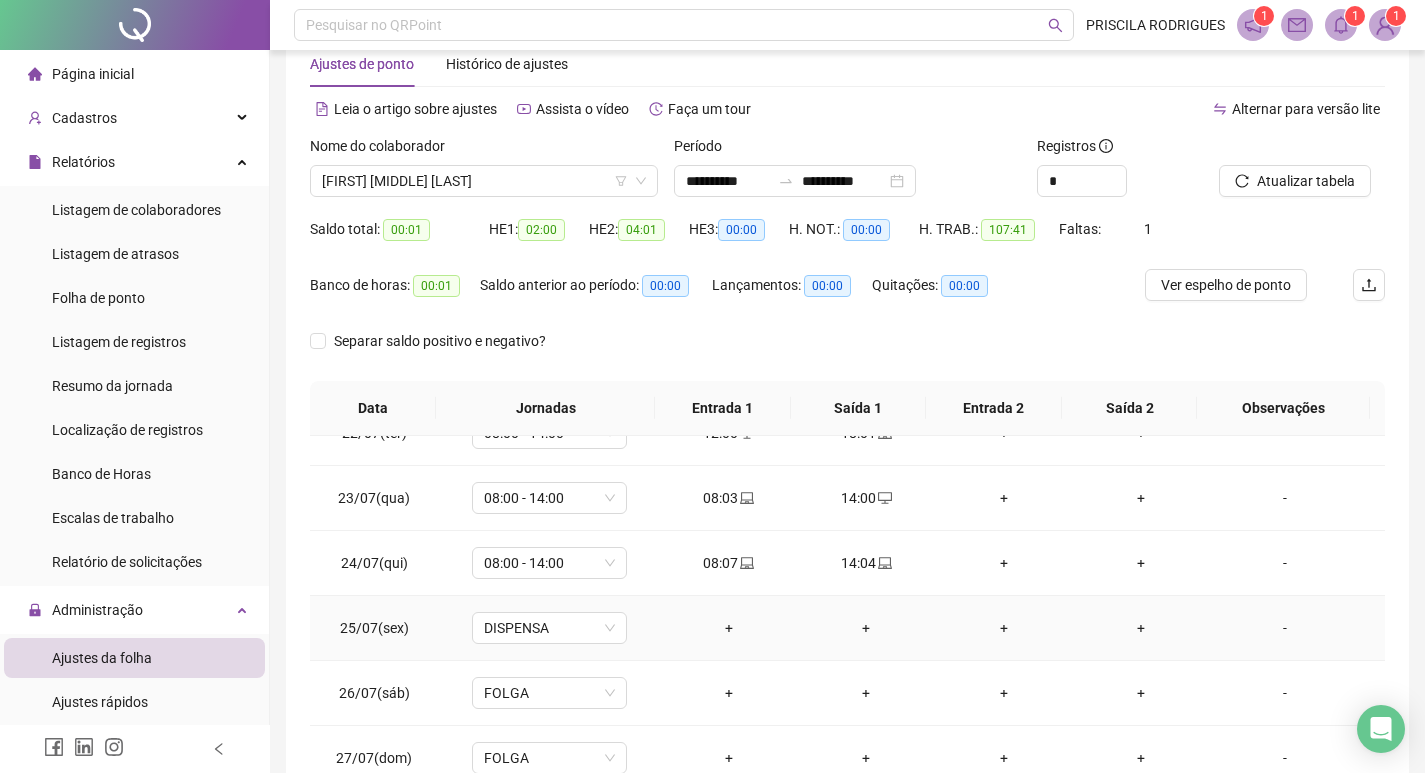 scroll, scrollTop: 1588, scrollLeft: 0, axis: vertical 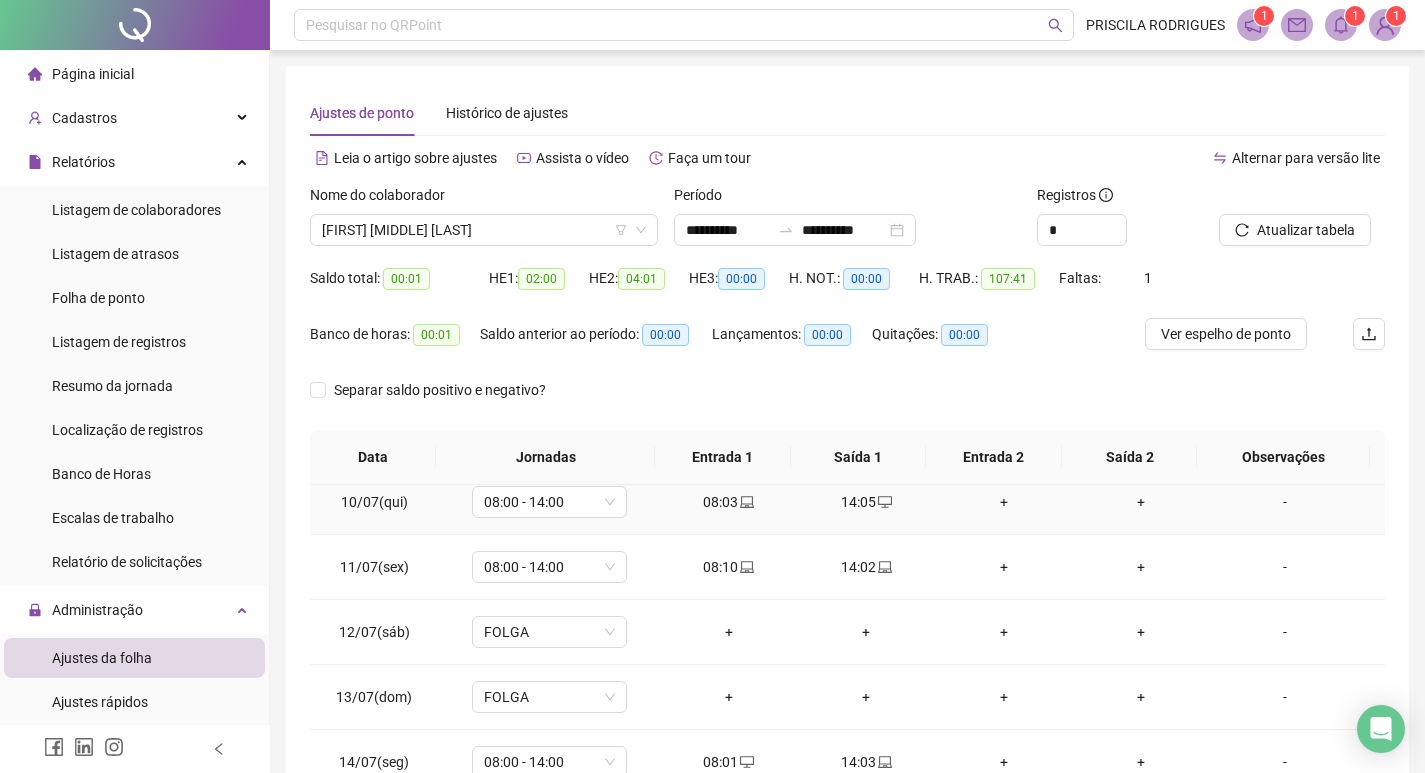 click on "08:03" at bounding box center [729, 502] 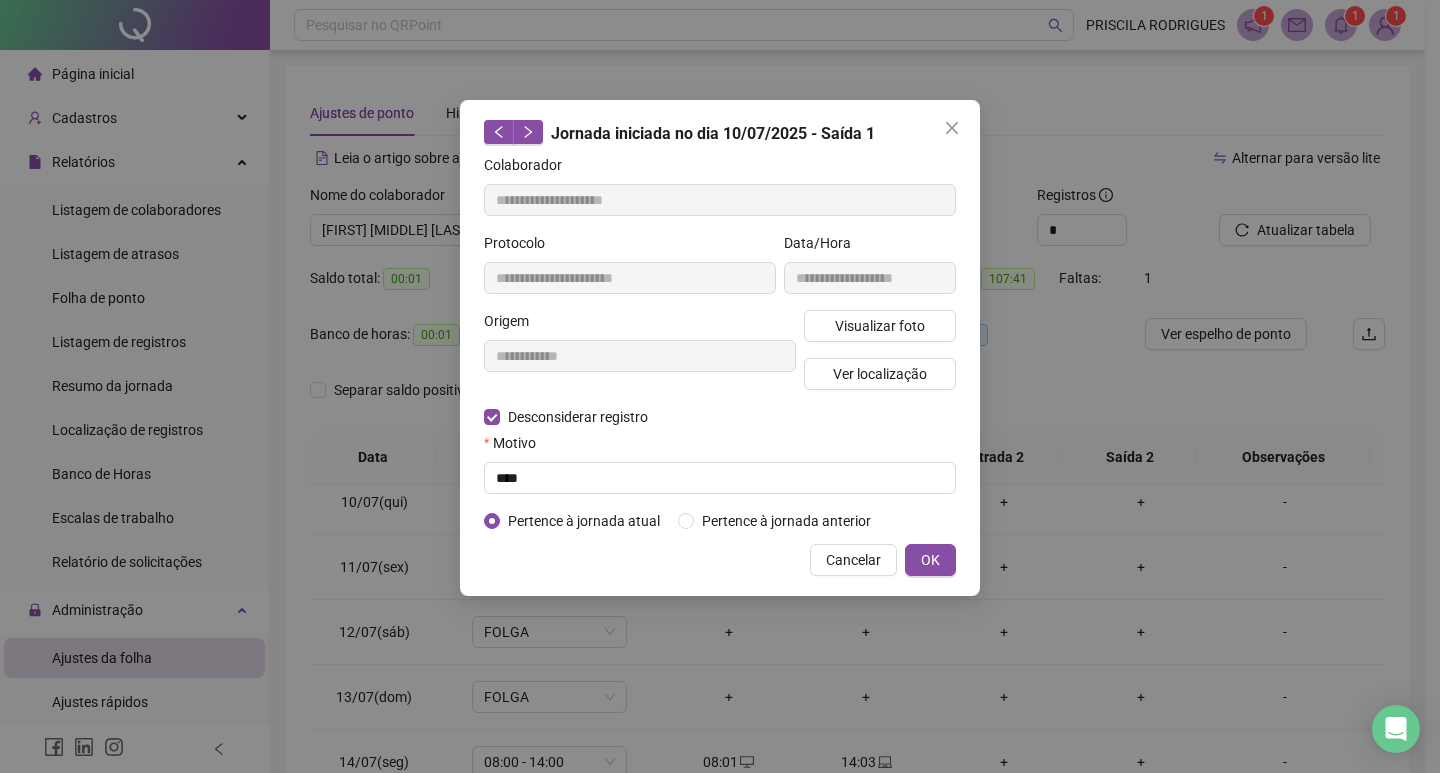 type on "**********" 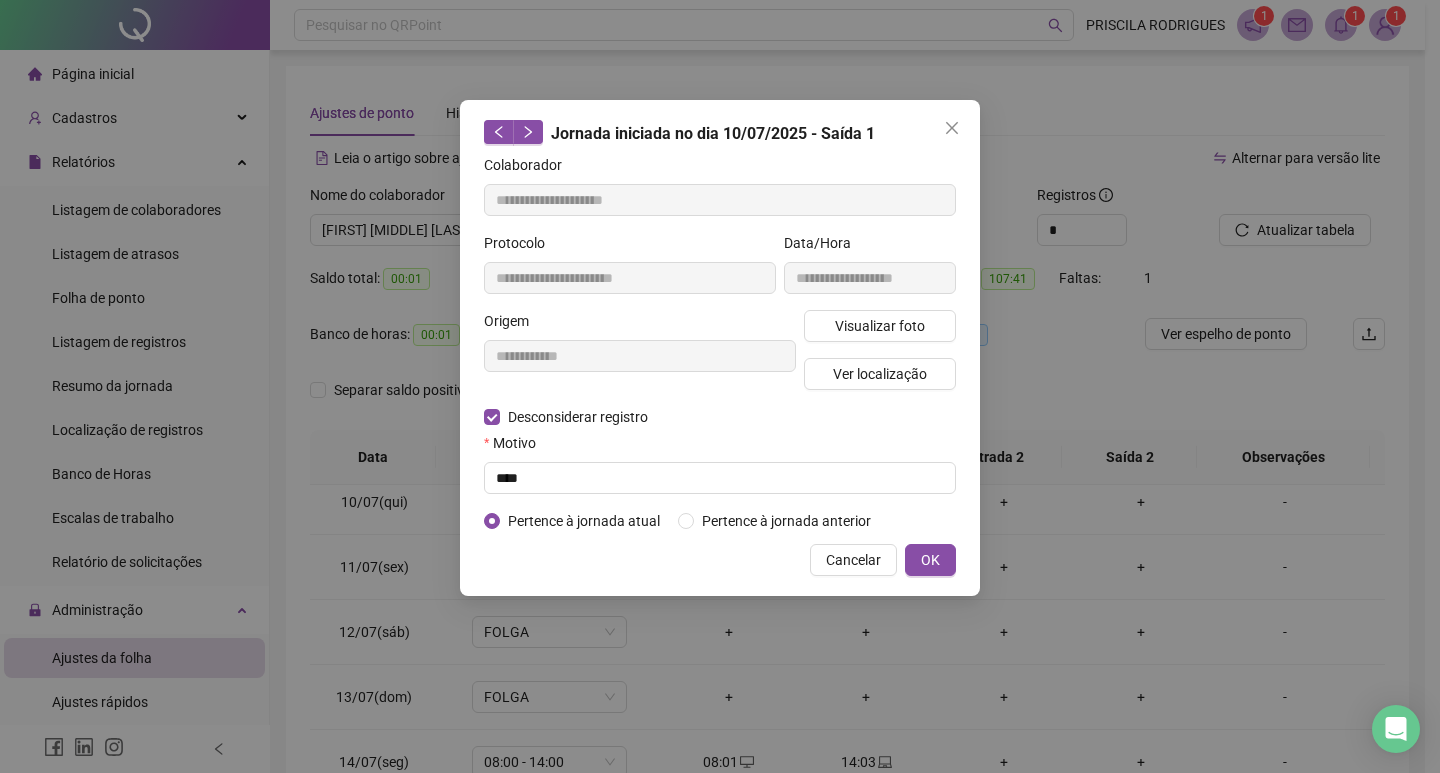 type on "**********" 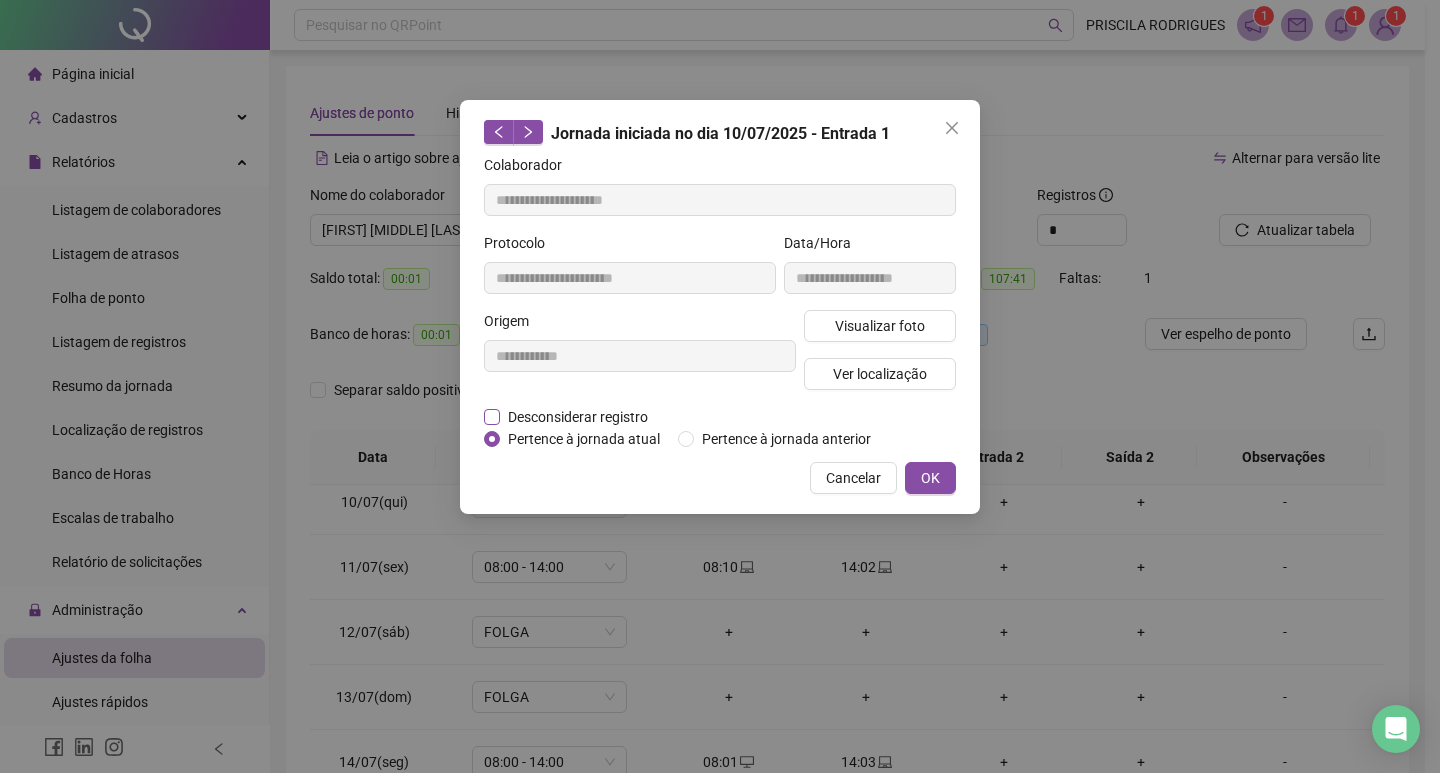click on "Desconsiderar registro" at bounding box center (578, 417) 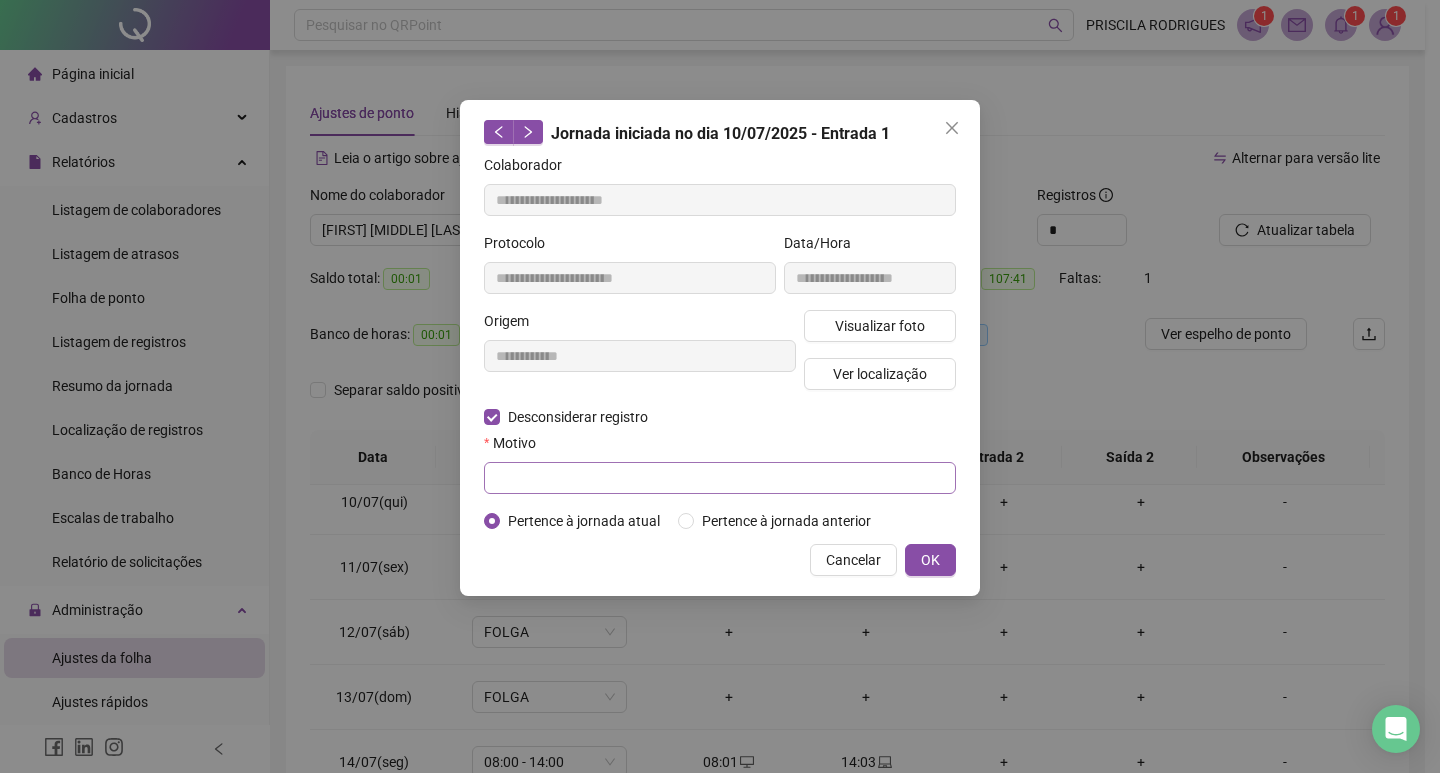 drag, startPoint x: 513, startPoint y: 458, endPoint x: 515, endPoint y: 468, distance: 10.198039 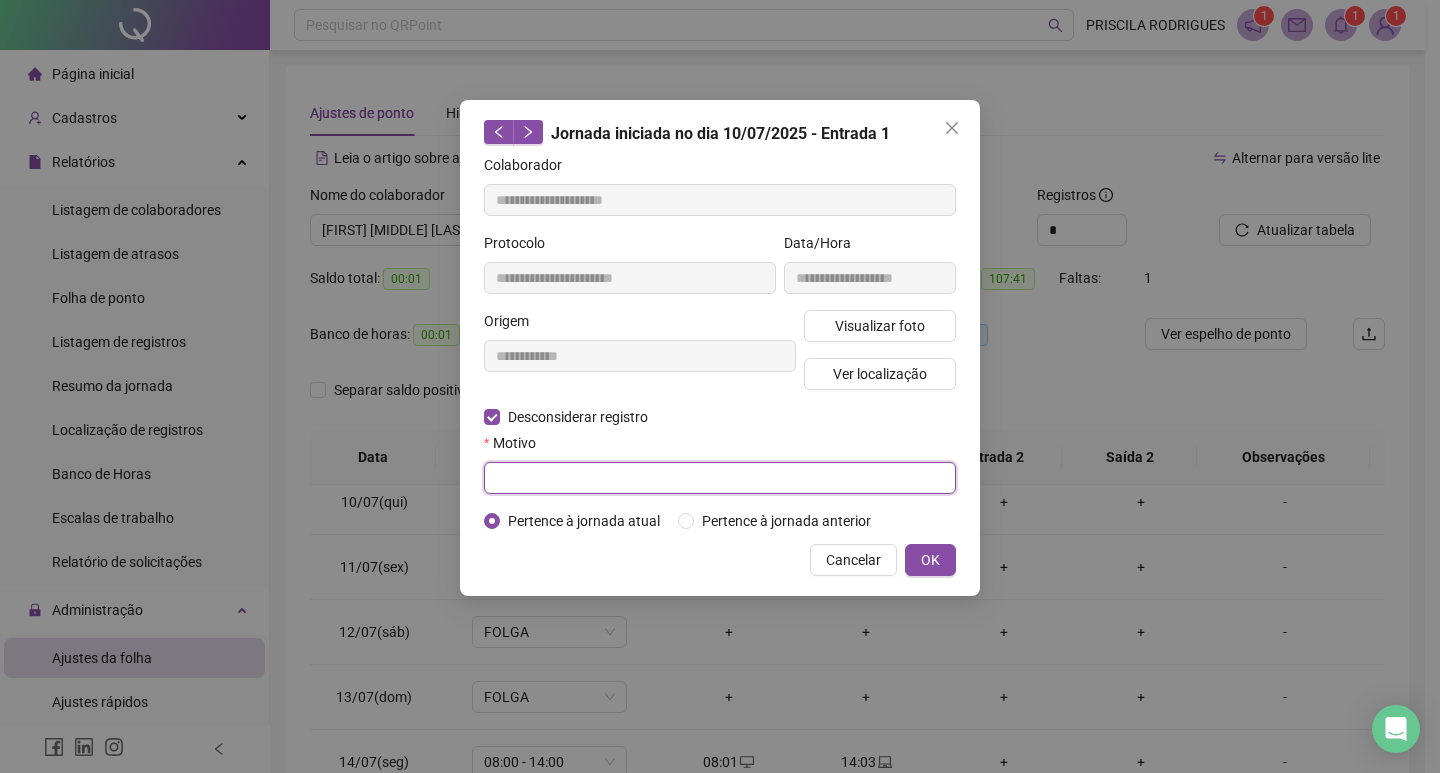 click at bounding box center (720, 478) 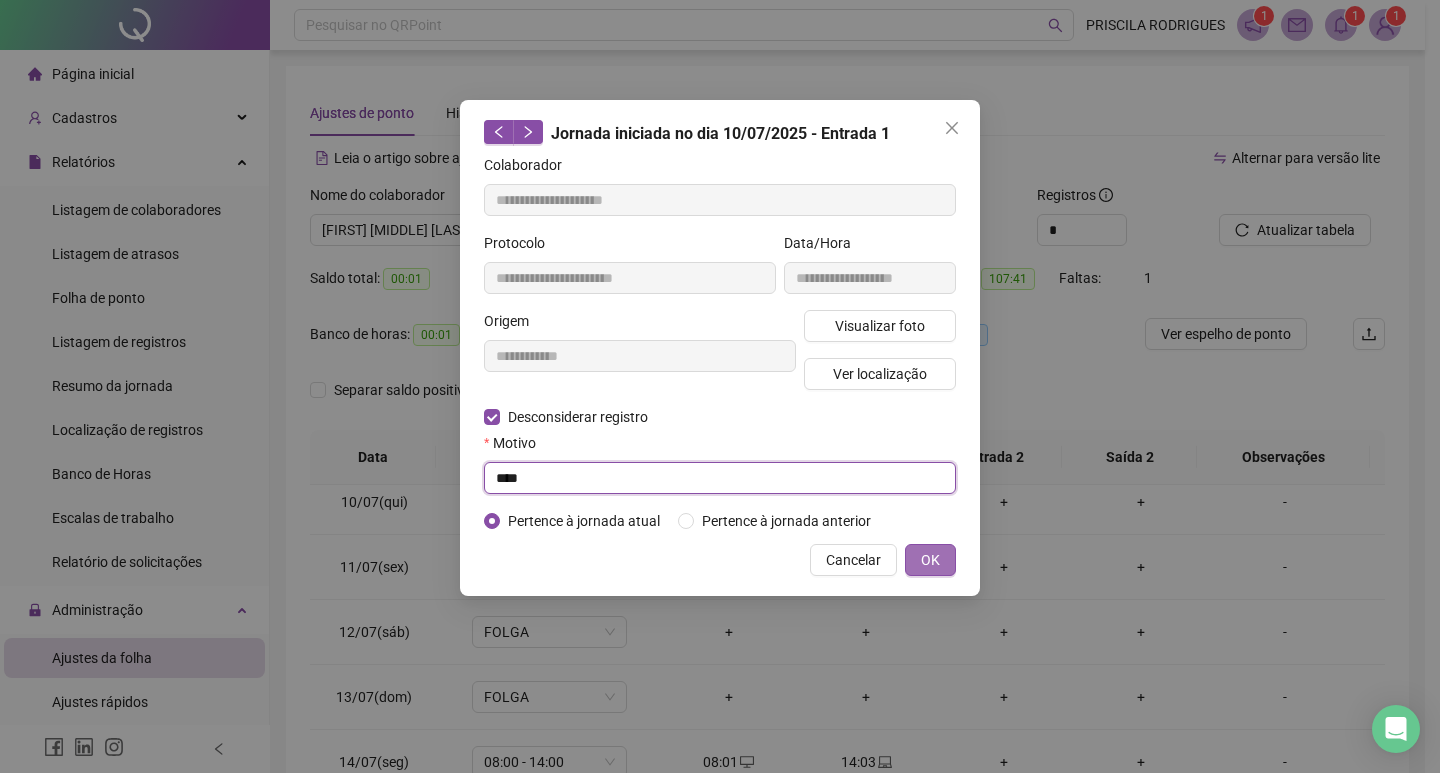 type on "****" 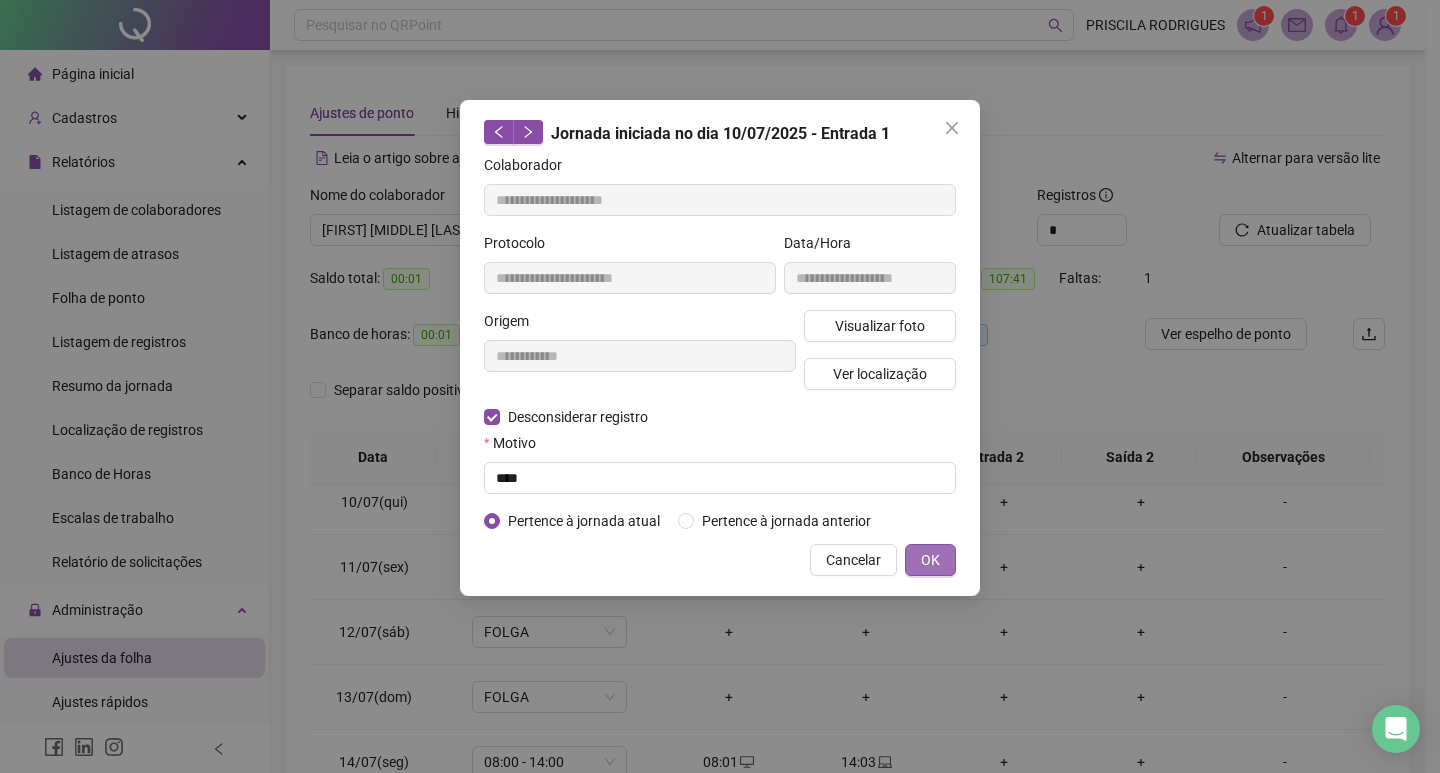 click on "OK" at bounding box center [930, 560] 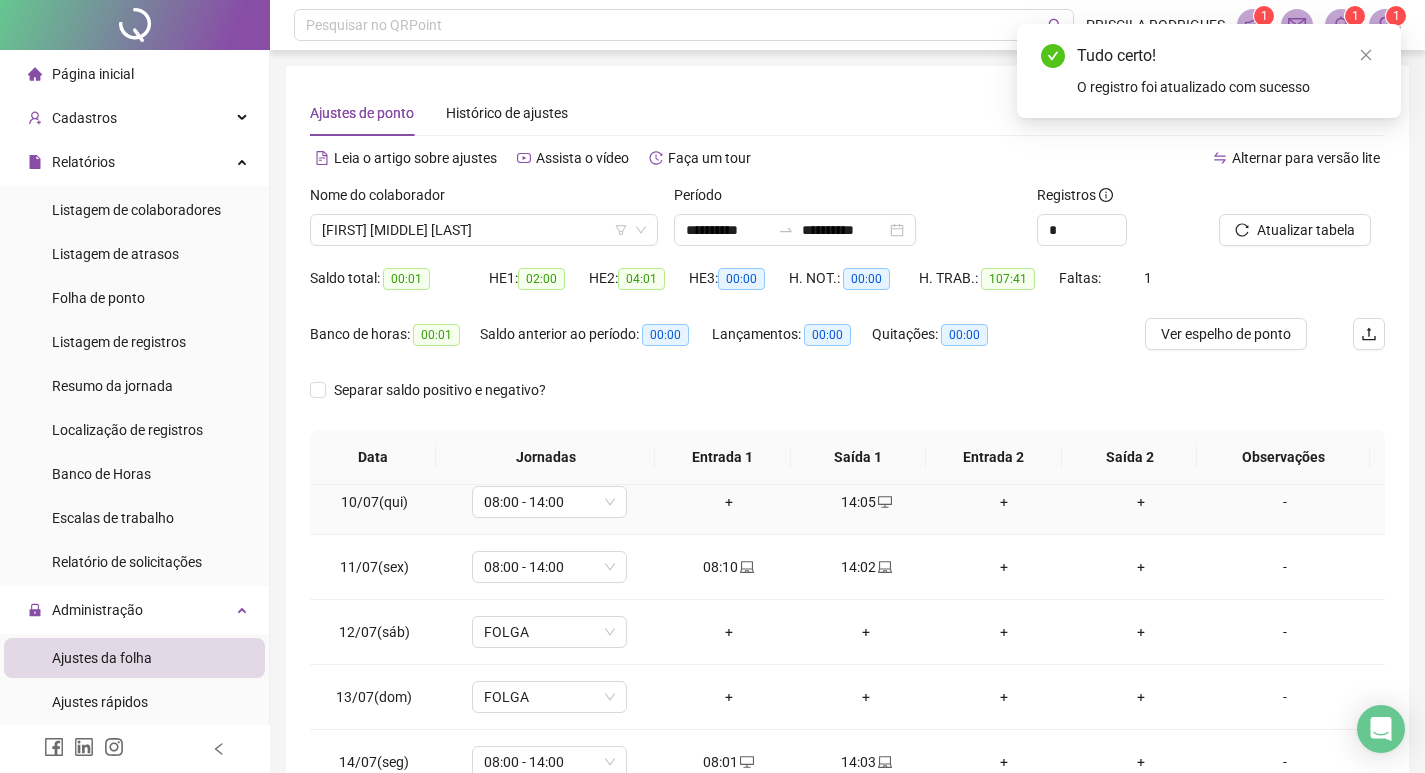 click on "+" at bounding box center (729, 502) 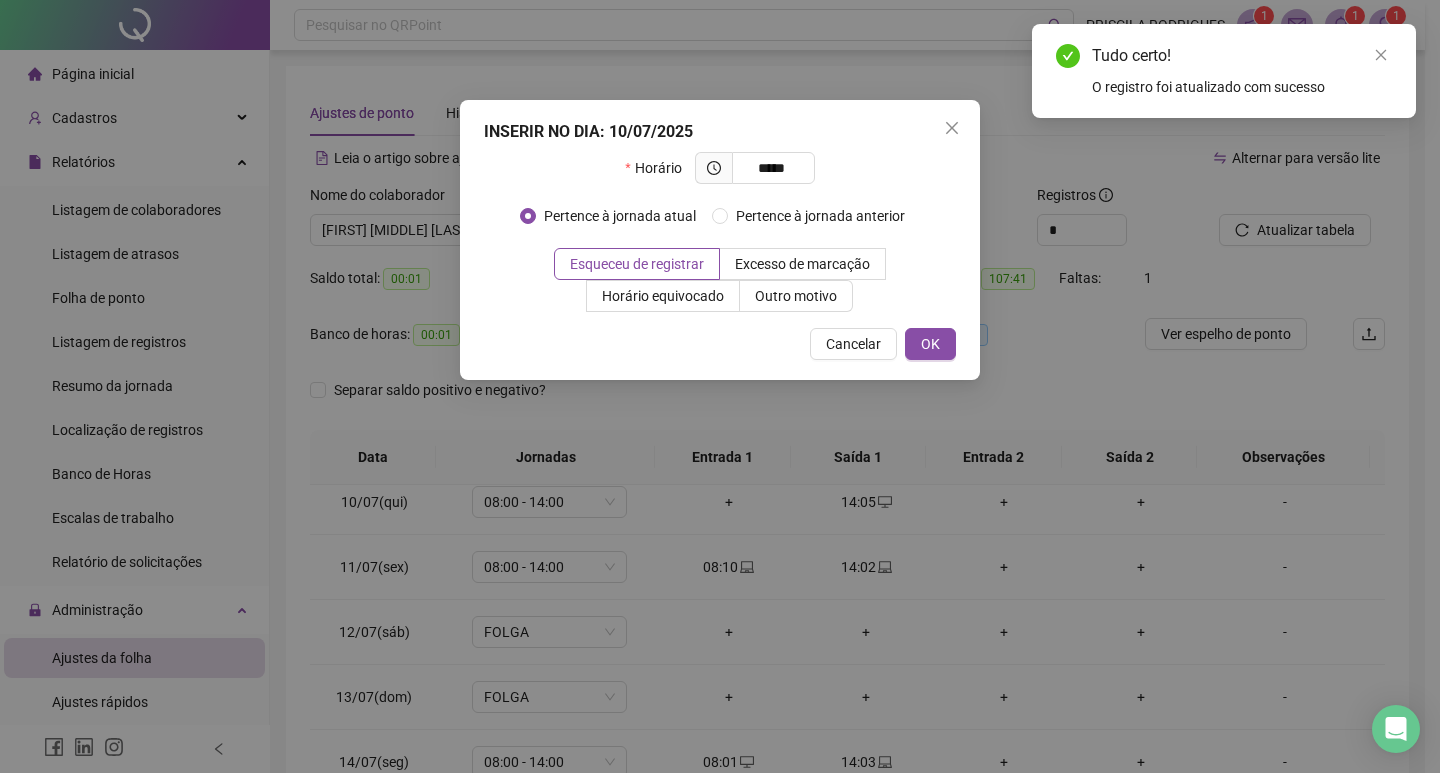 type on "*****" 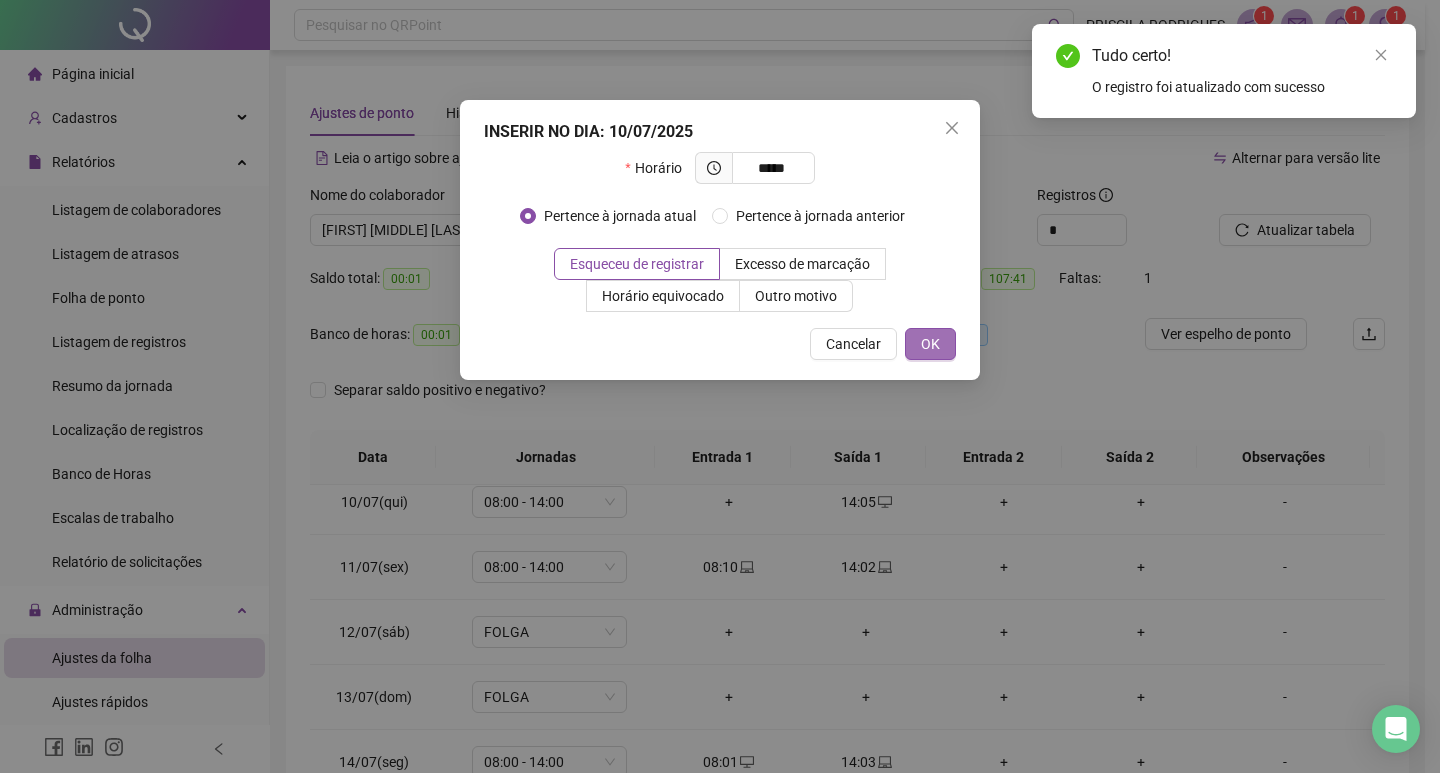 drag, startPoint x: 958, startPoint y: 350, endPoint x: 947, endPoint y: 355, distance: 12.083046 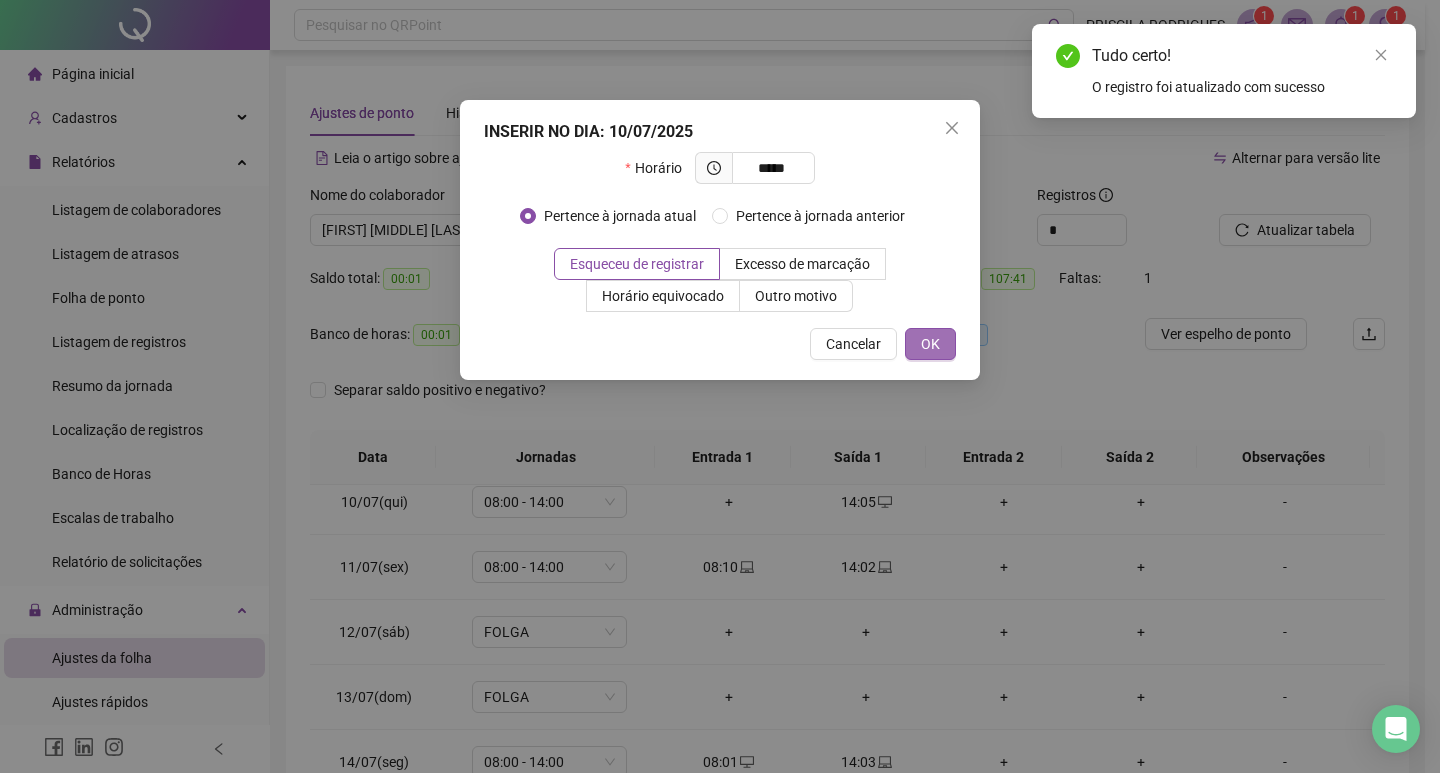 click on "OK" at bounding box center (930, 344) 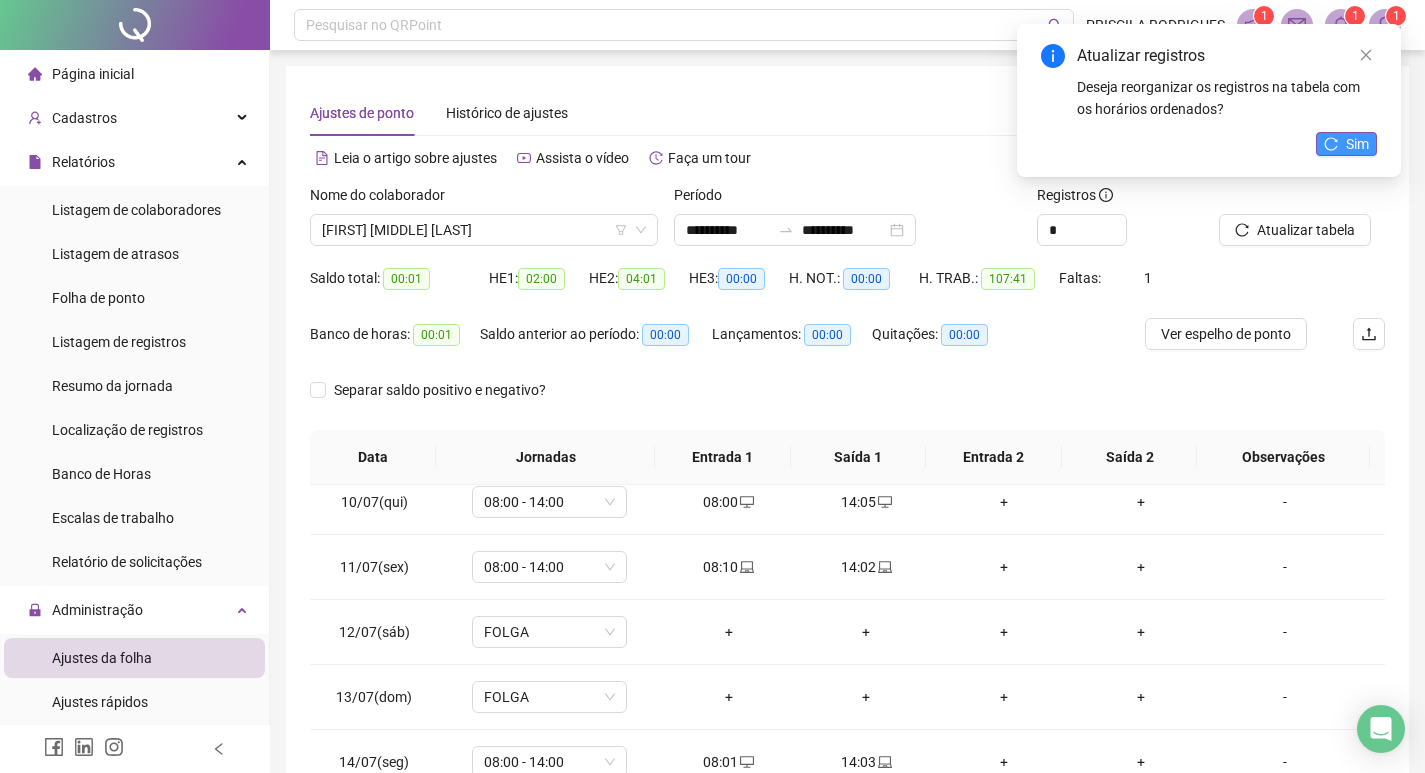 click on "Sim" at bounding box center [1357, 144] 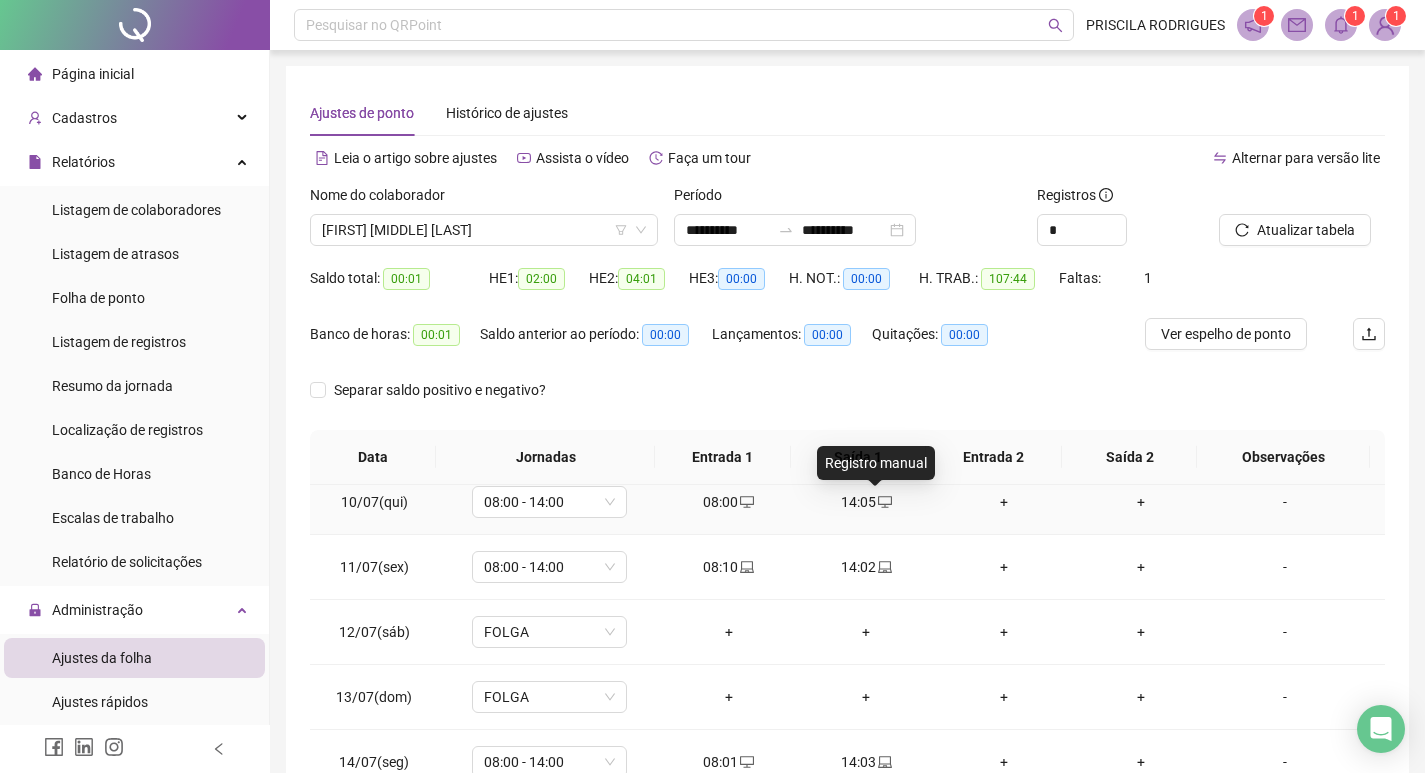 click at bounding box center [884, 502] 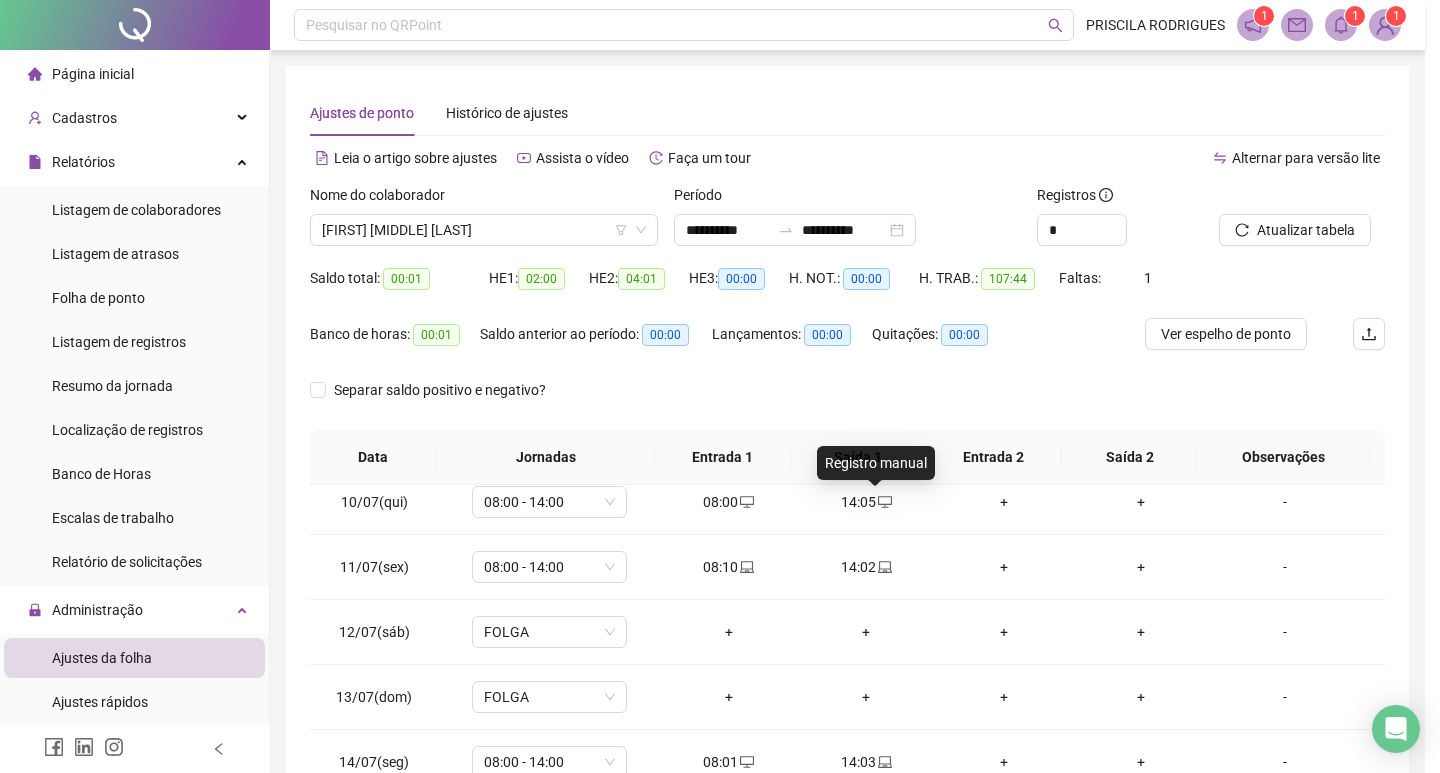 type on "**********" 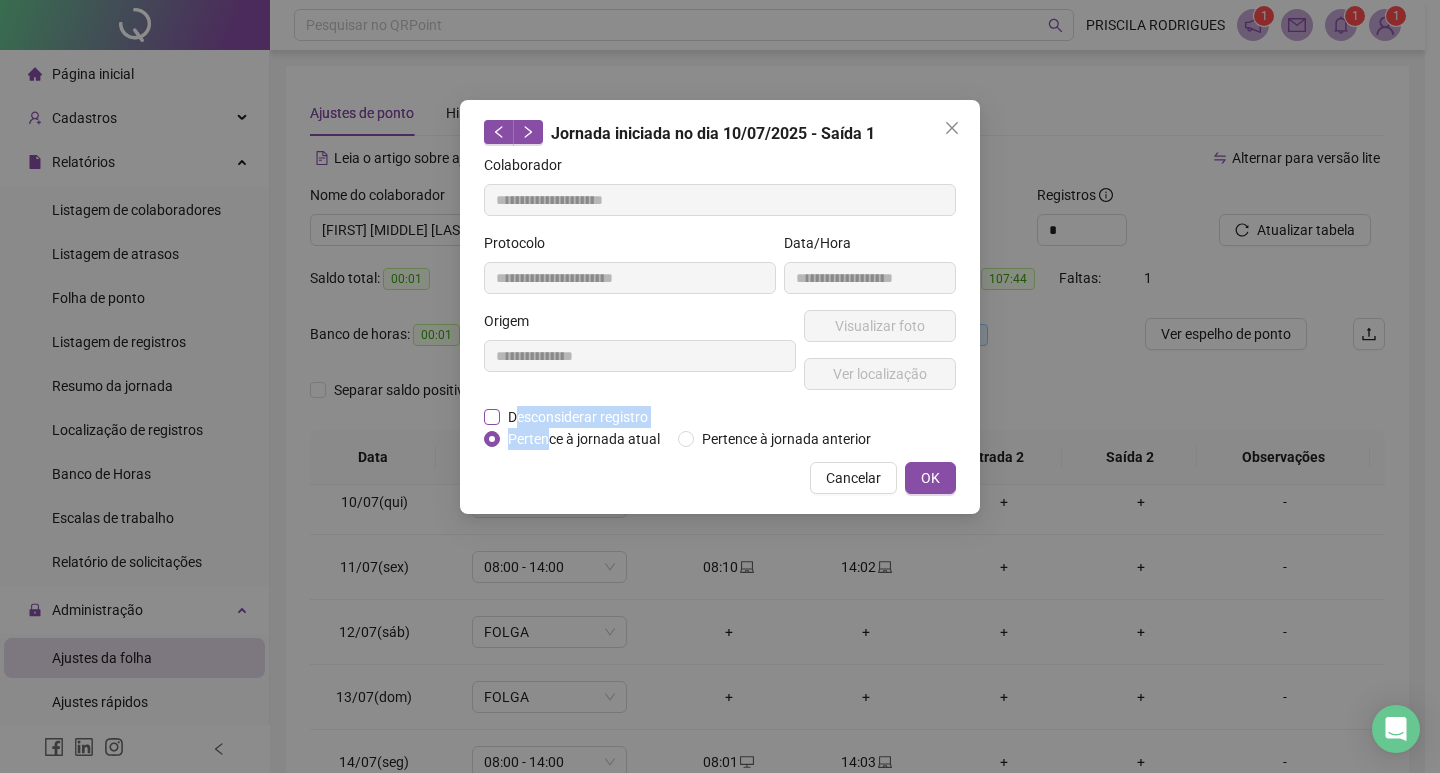 drag, startPoint x: 537, startPoint y: 428, endPoint x: 515, endPoint y: 417, distance: 24.596748 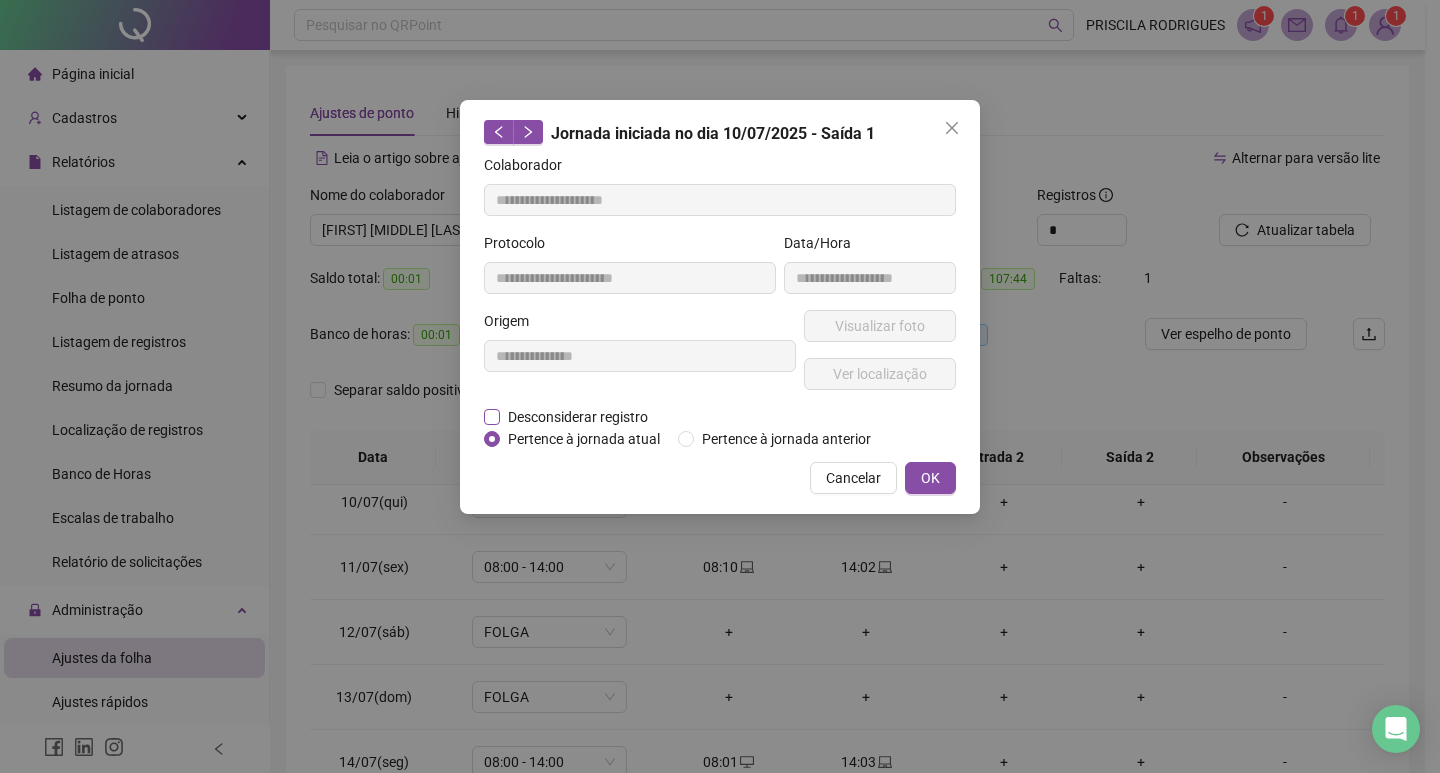 click on "Desconsiderar registro" at bounding box center [578, 417] 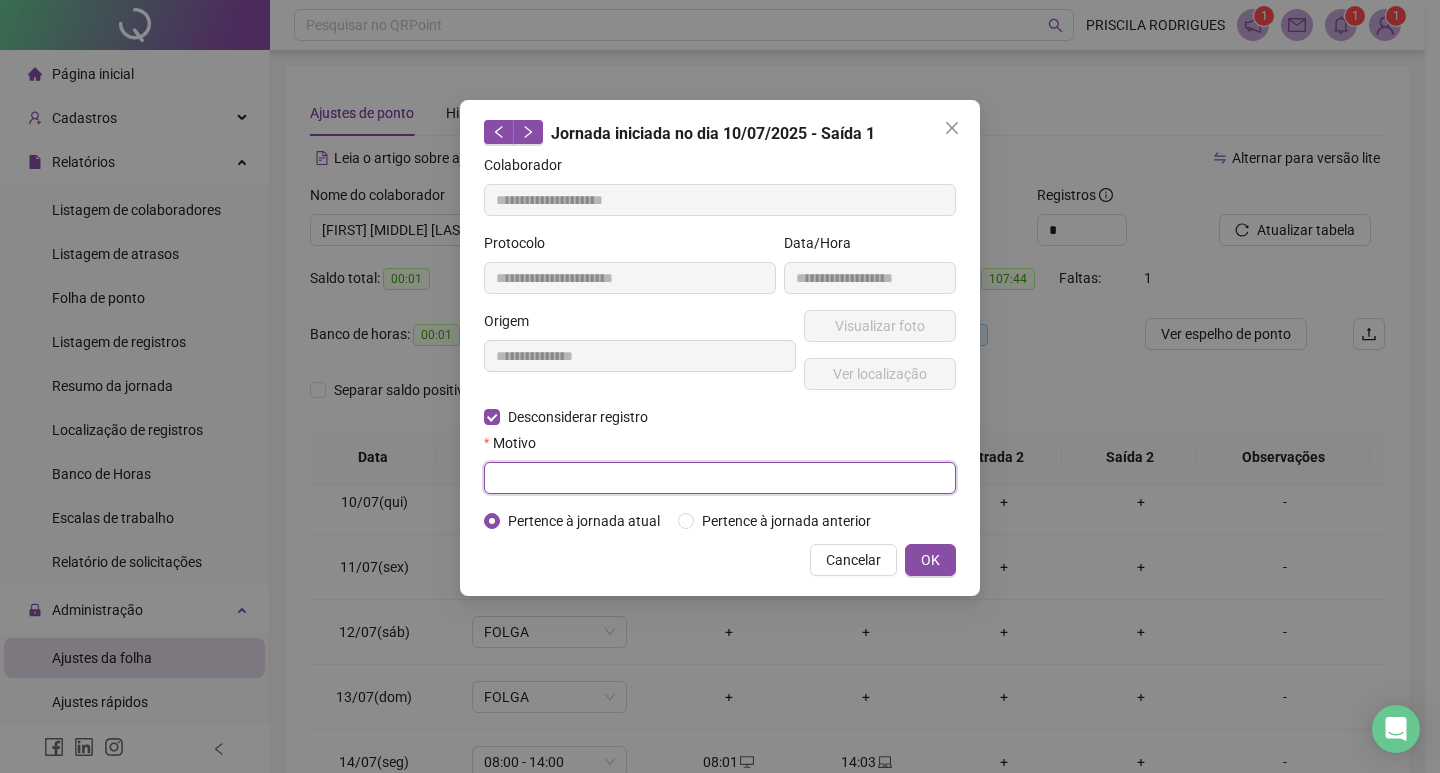 click at bounding box center (720, 478) 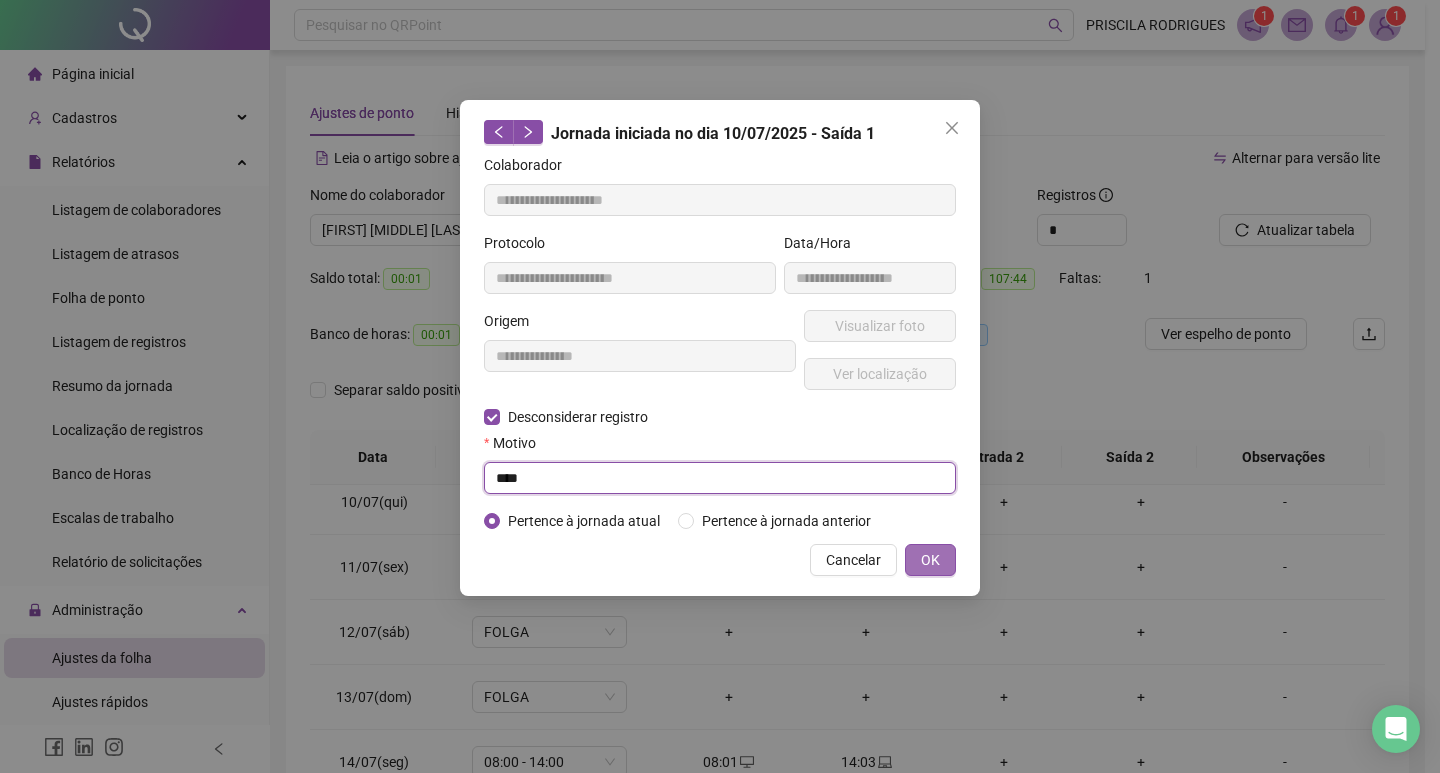 type on "****" 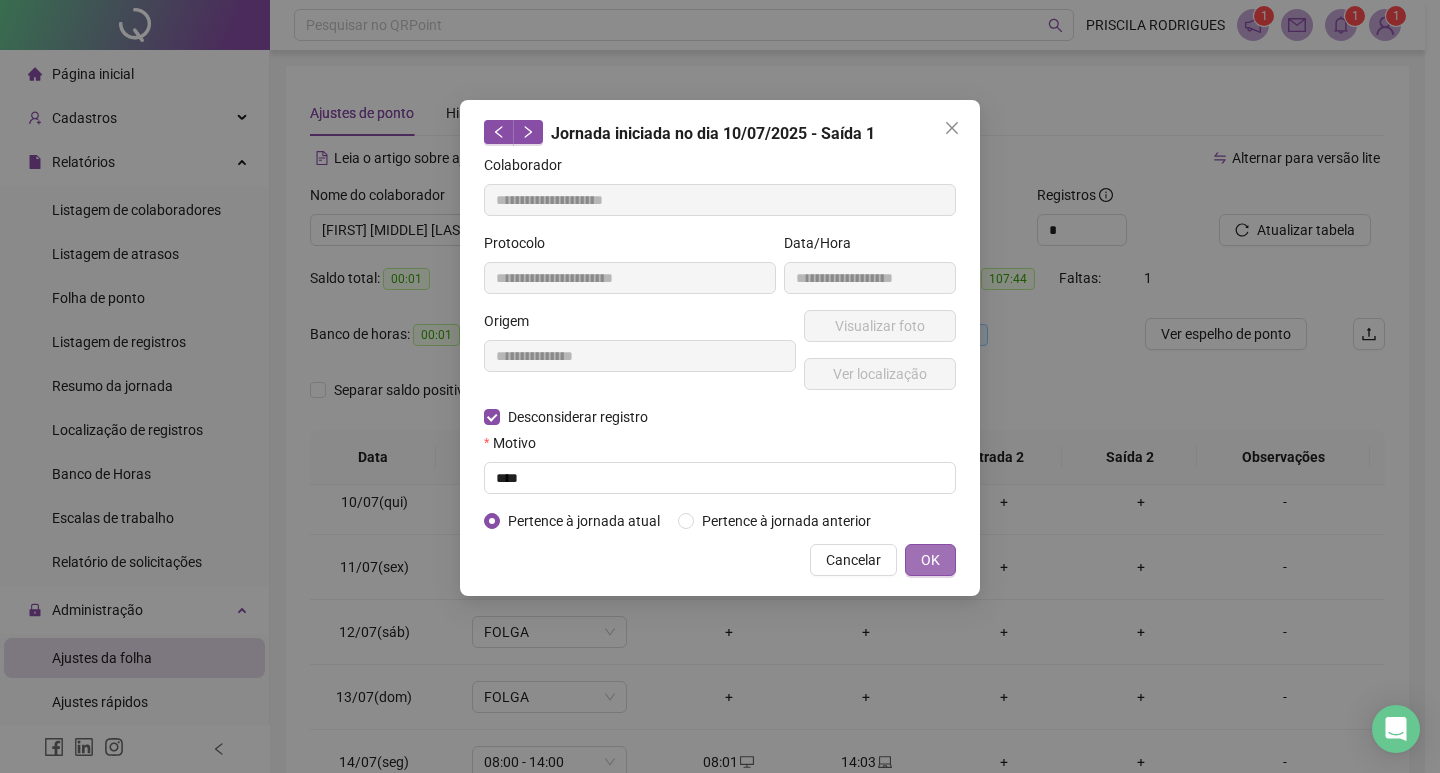 click on "OK" at bounding box center [930, 560] 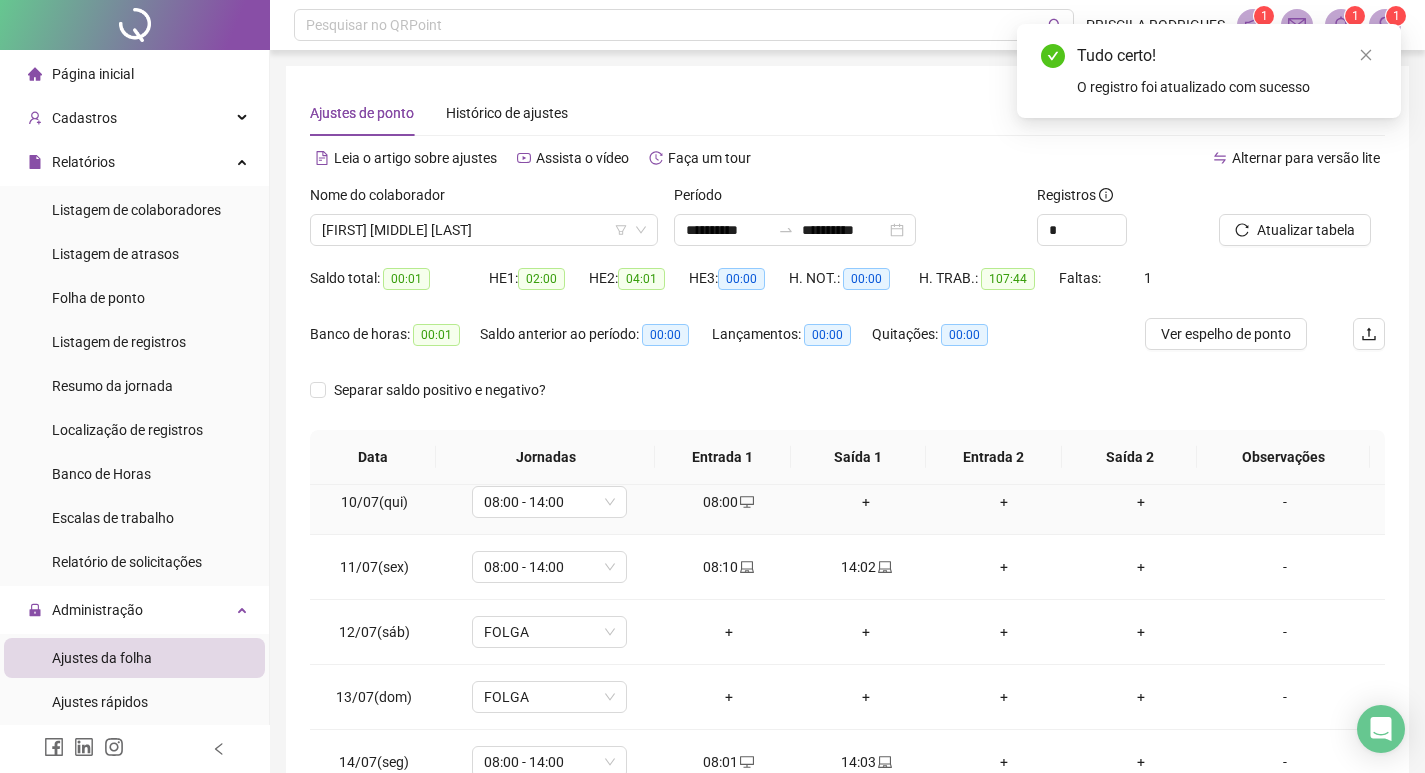click on "+" at bounding box center (866, 502) 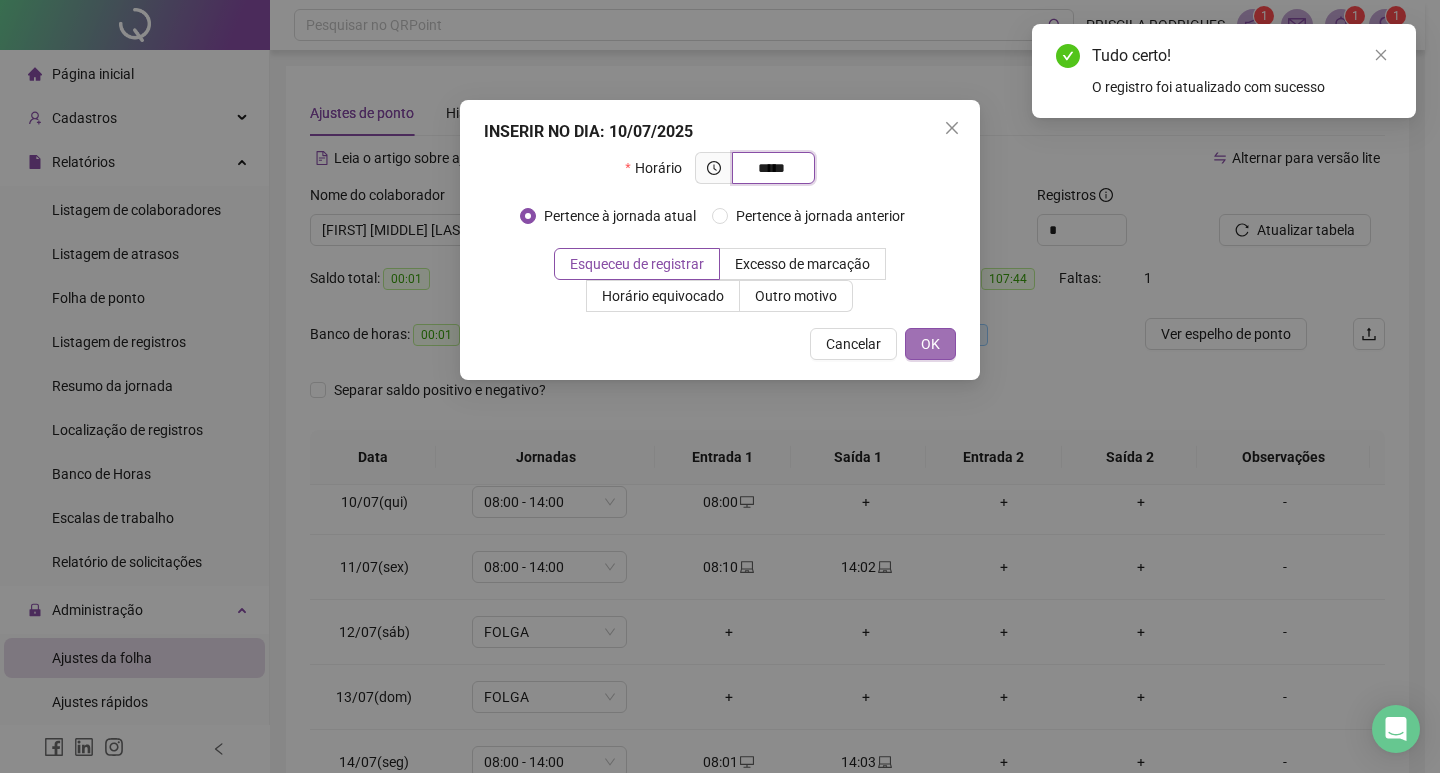 type on "*****" 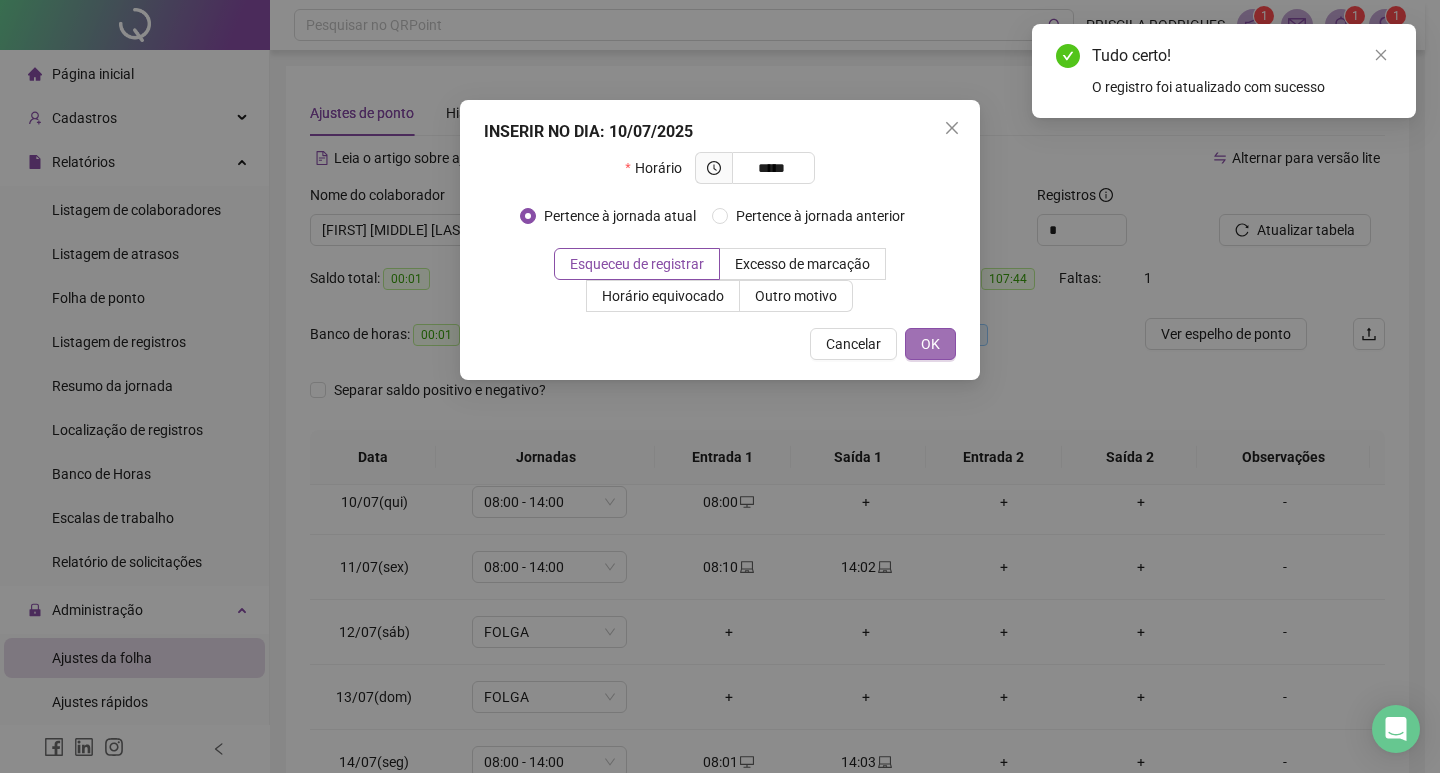 click on "OK" at bounding box center [930, 344] 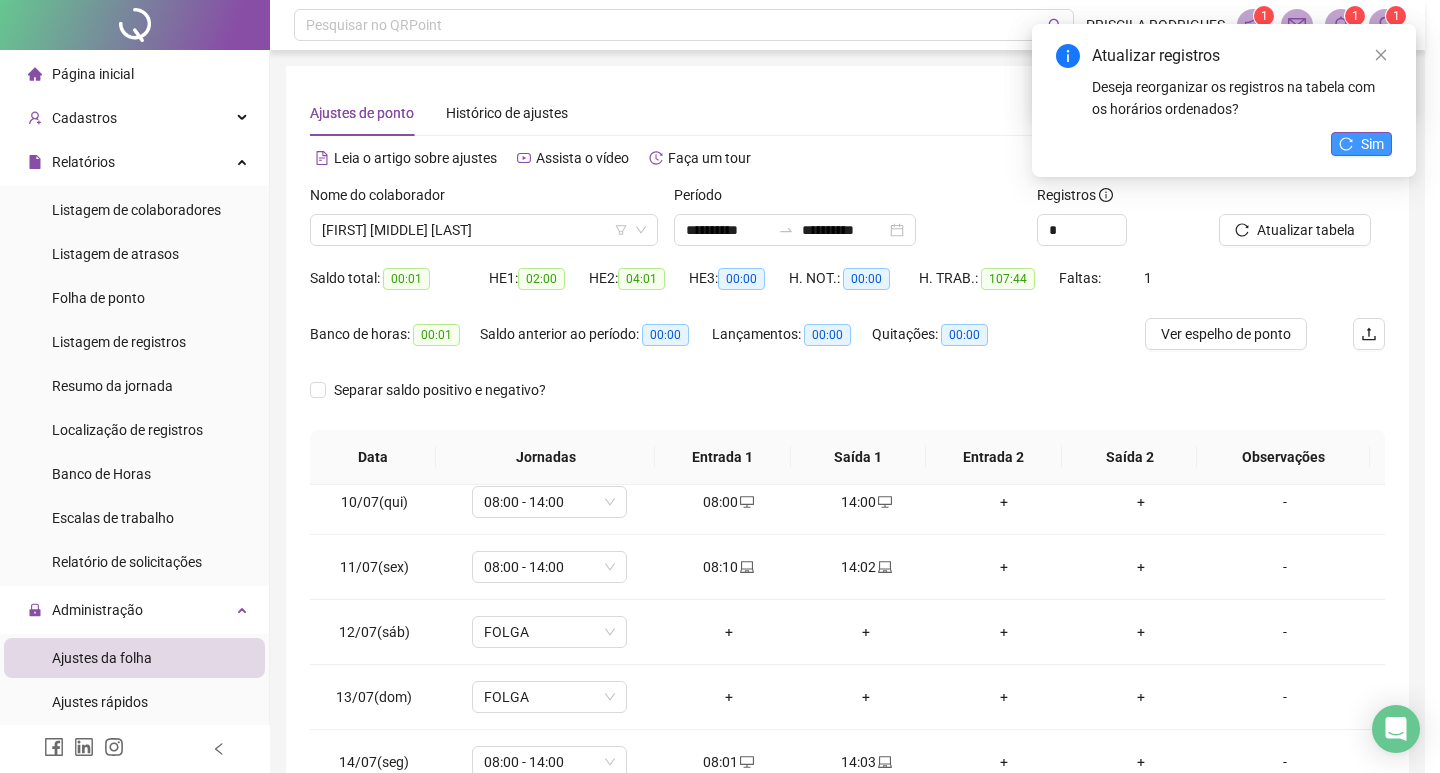 click 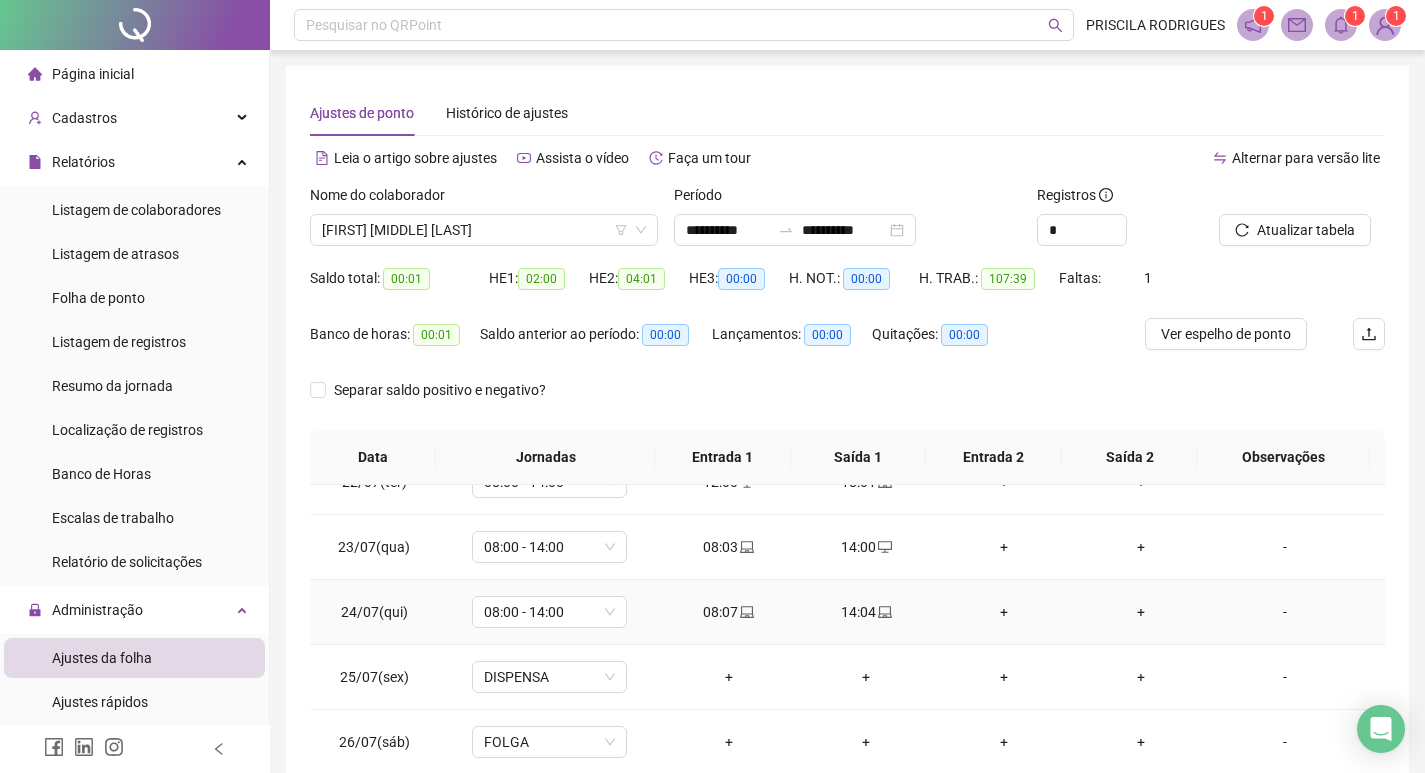 scroll, scrollTop: 1588, scrollLeft: 0, axis: vertical 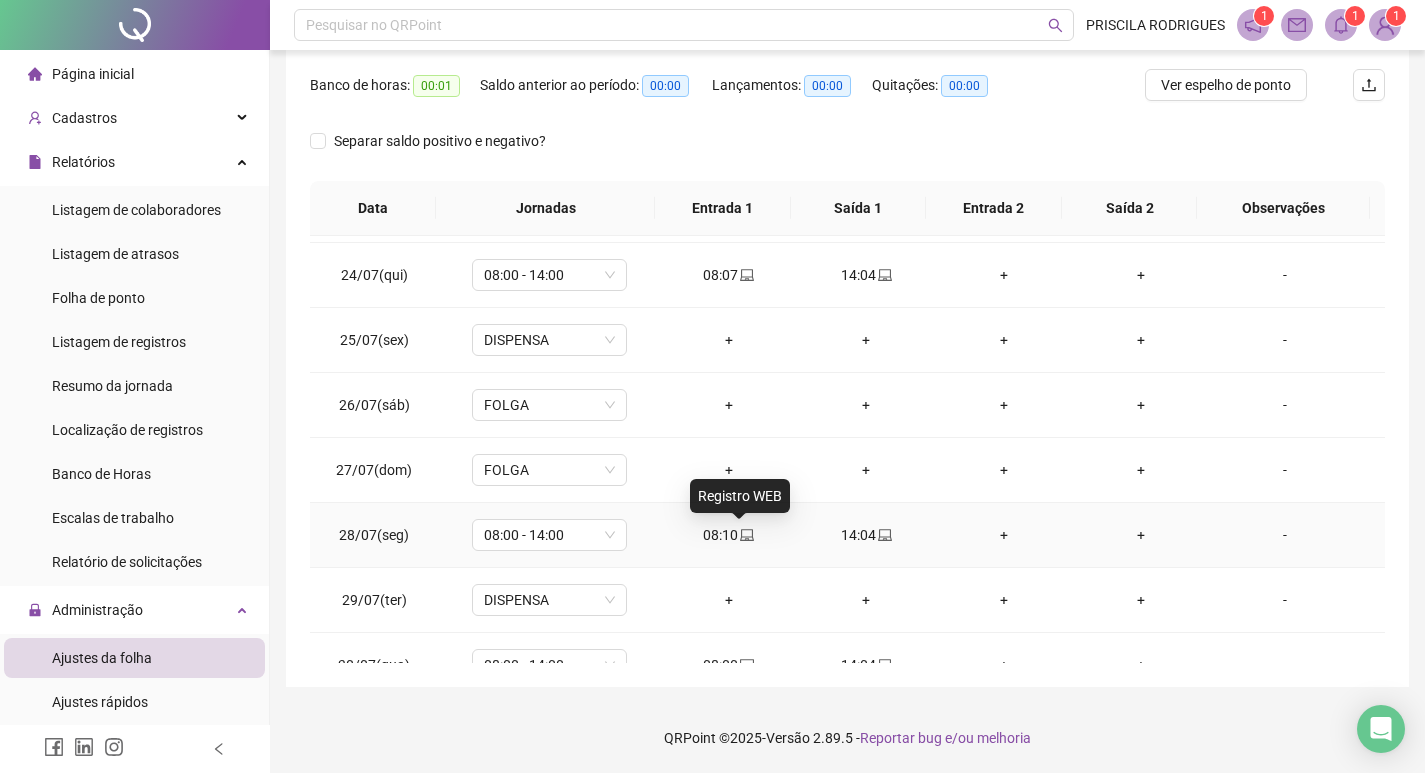 click 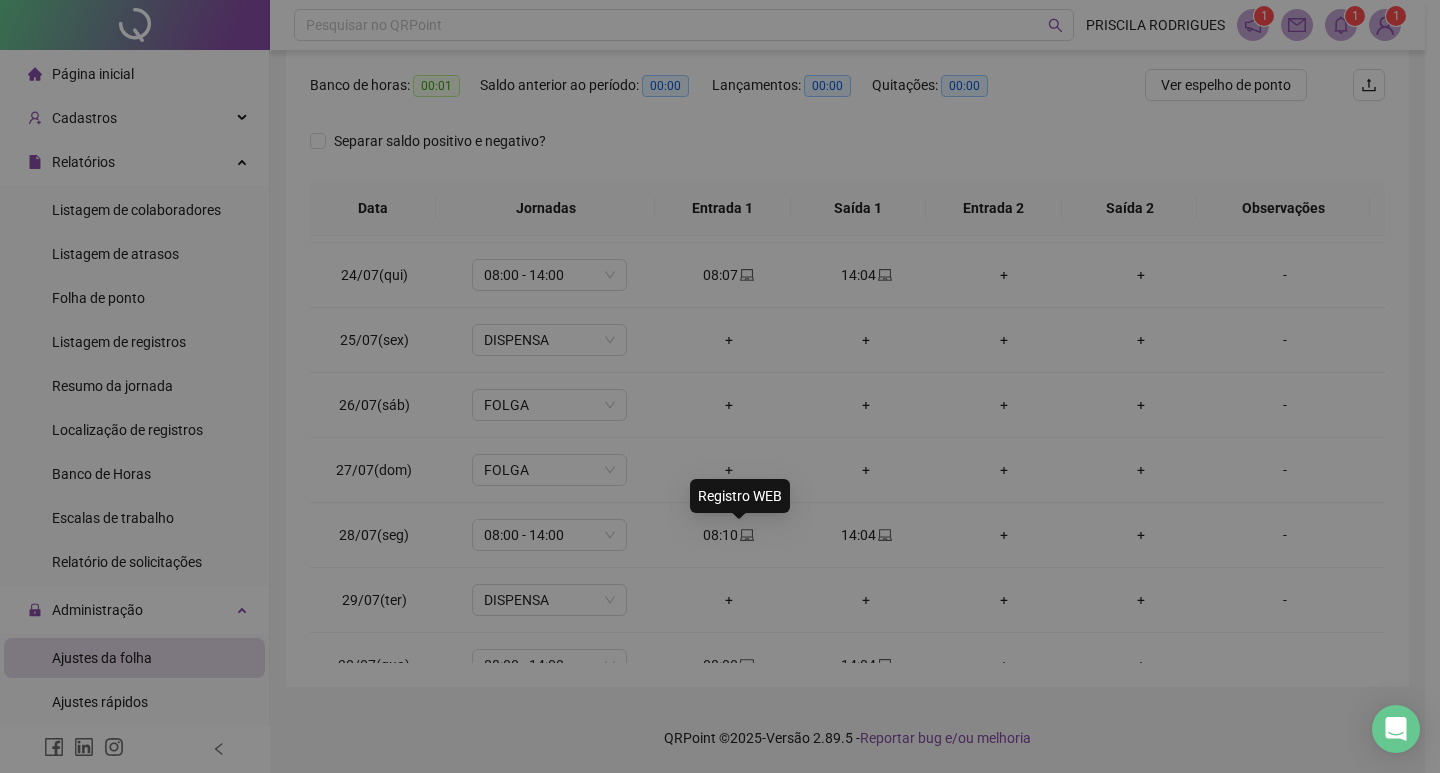 type on "**********" 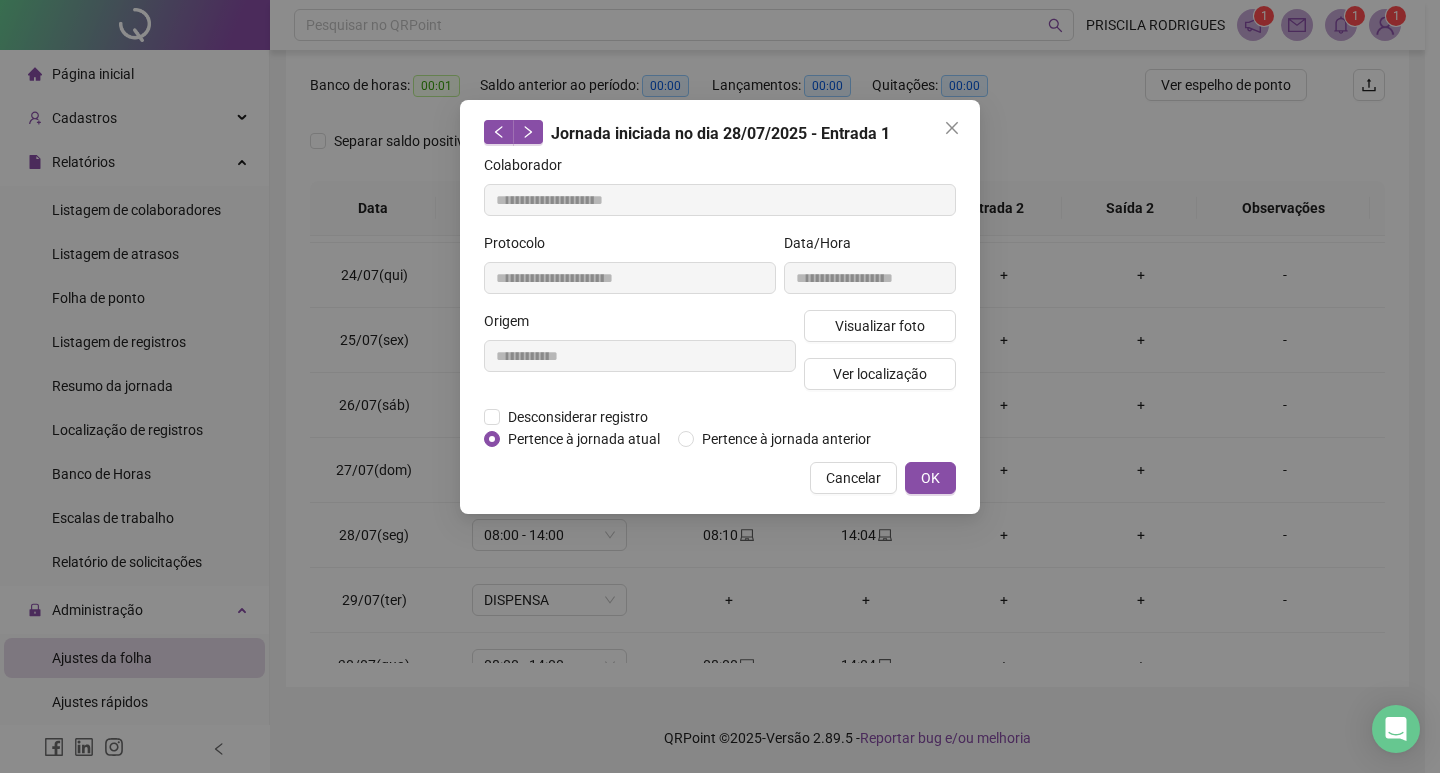 click on "Pertence à jornada atual" at bounding box center (584, 439) 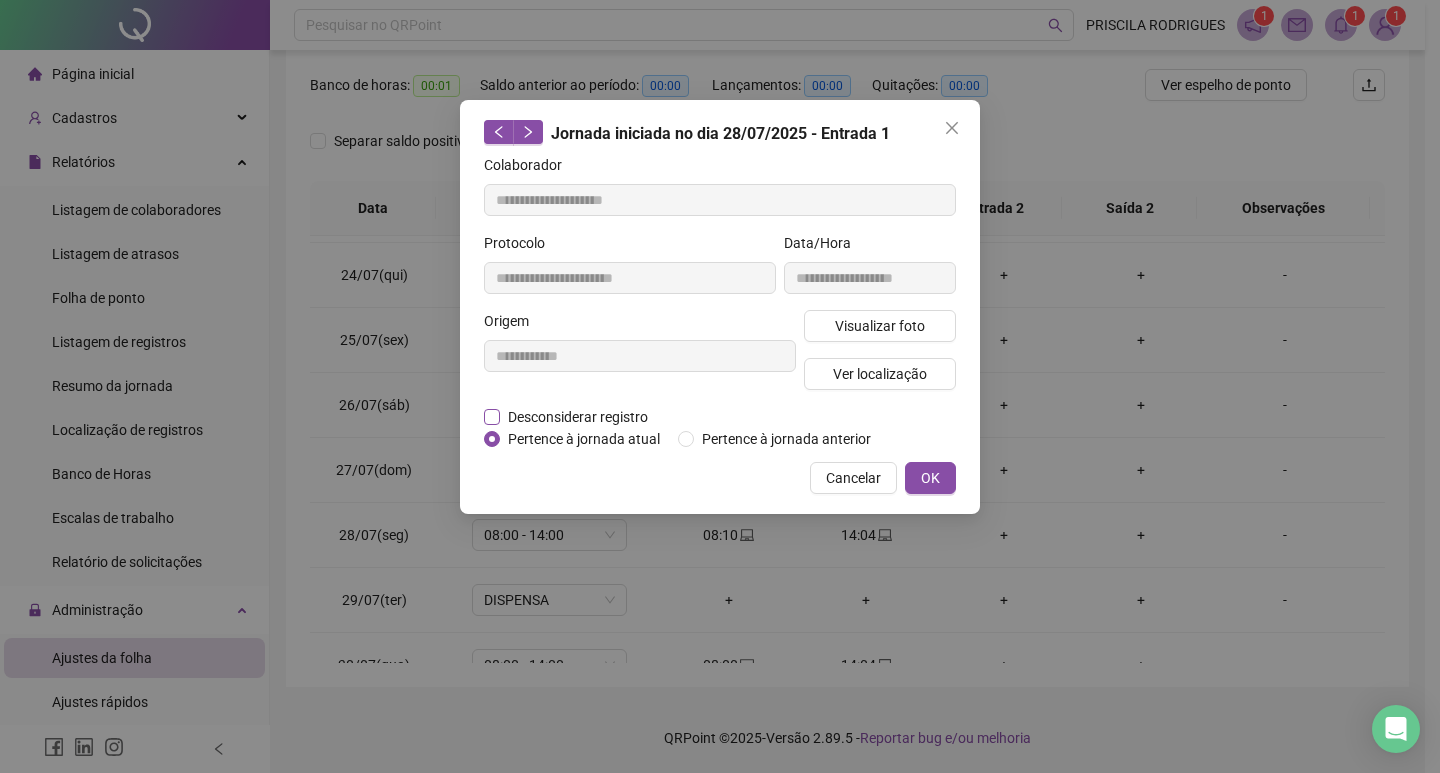 click on "Desconsiderar registro" at bounding box center [578, 417] 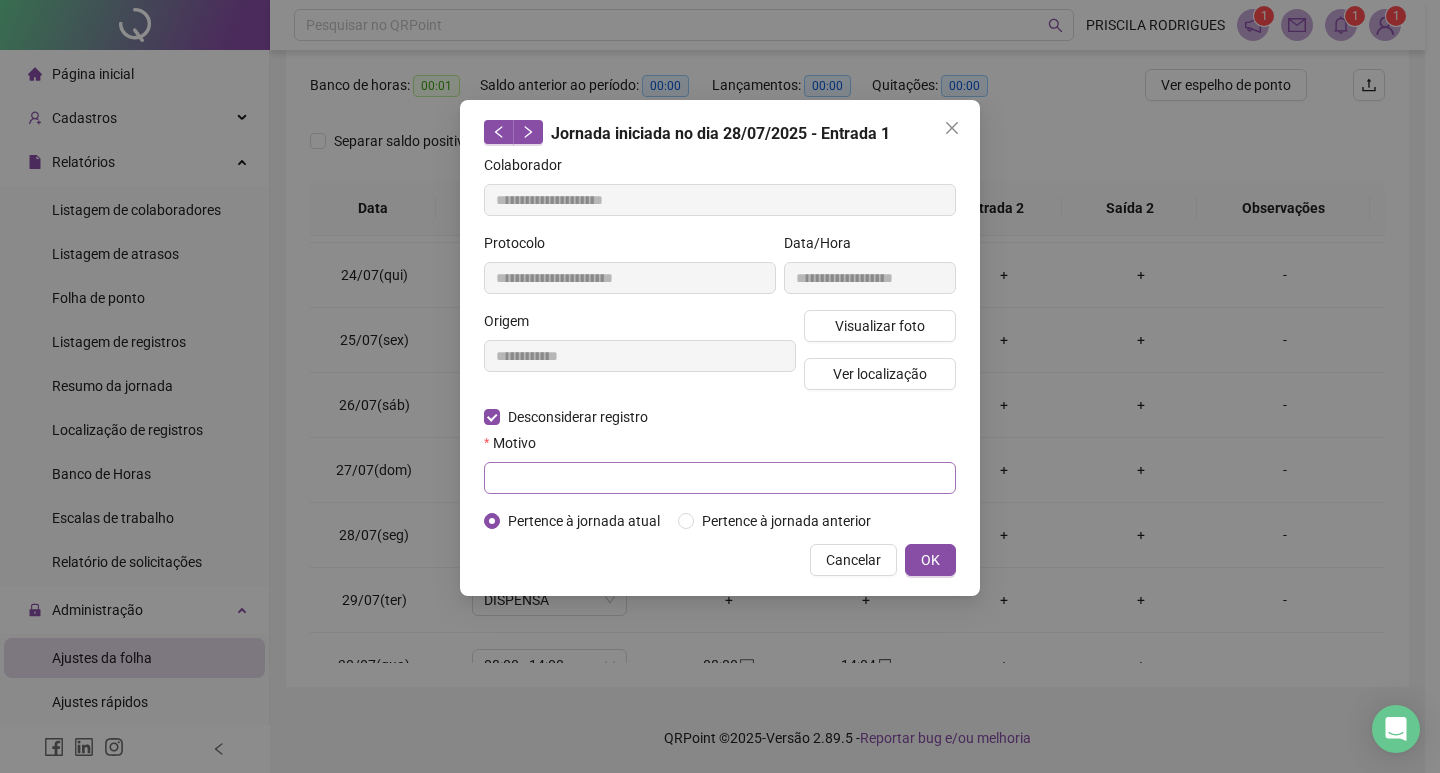 click at bounding box center [720, 478] 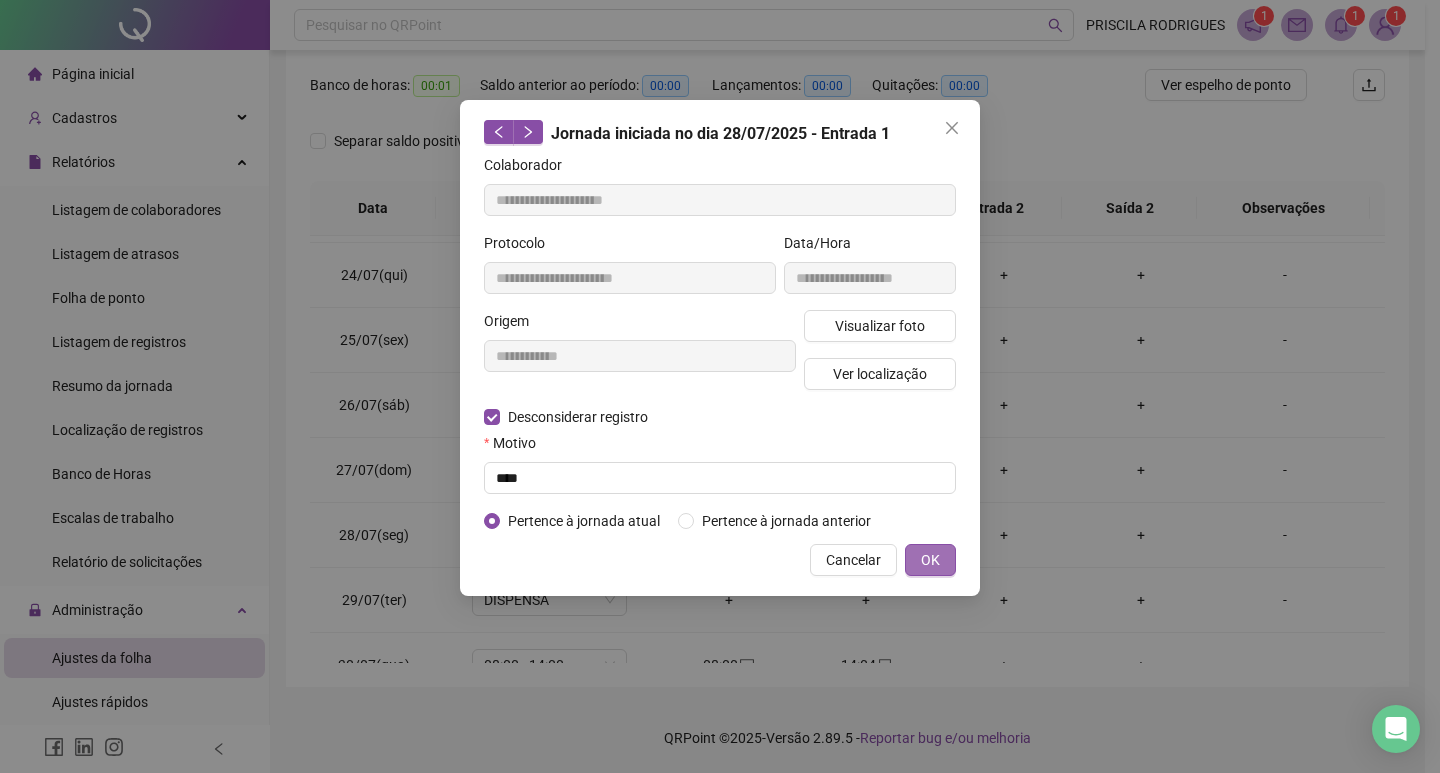 type on "****" 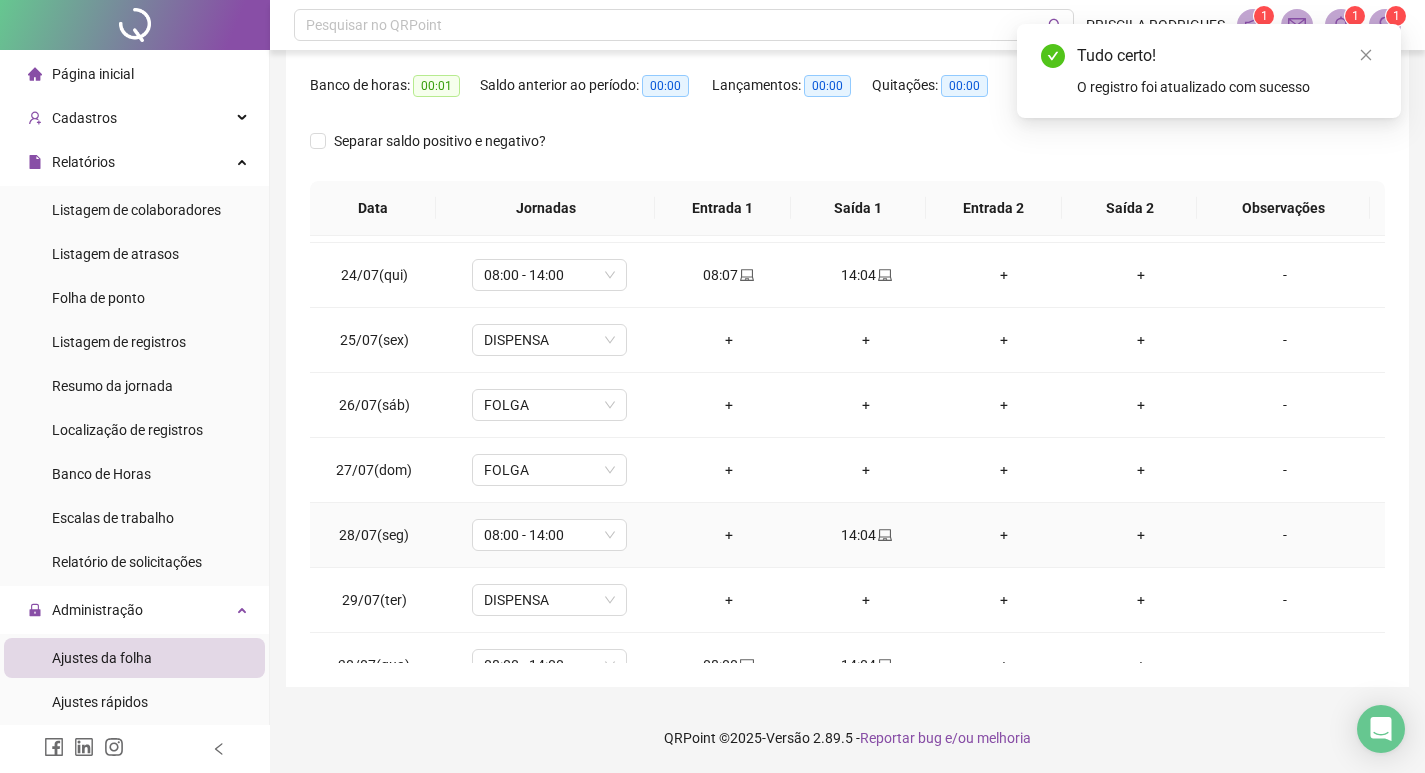 click on "+" at bounding box center [729, 535] 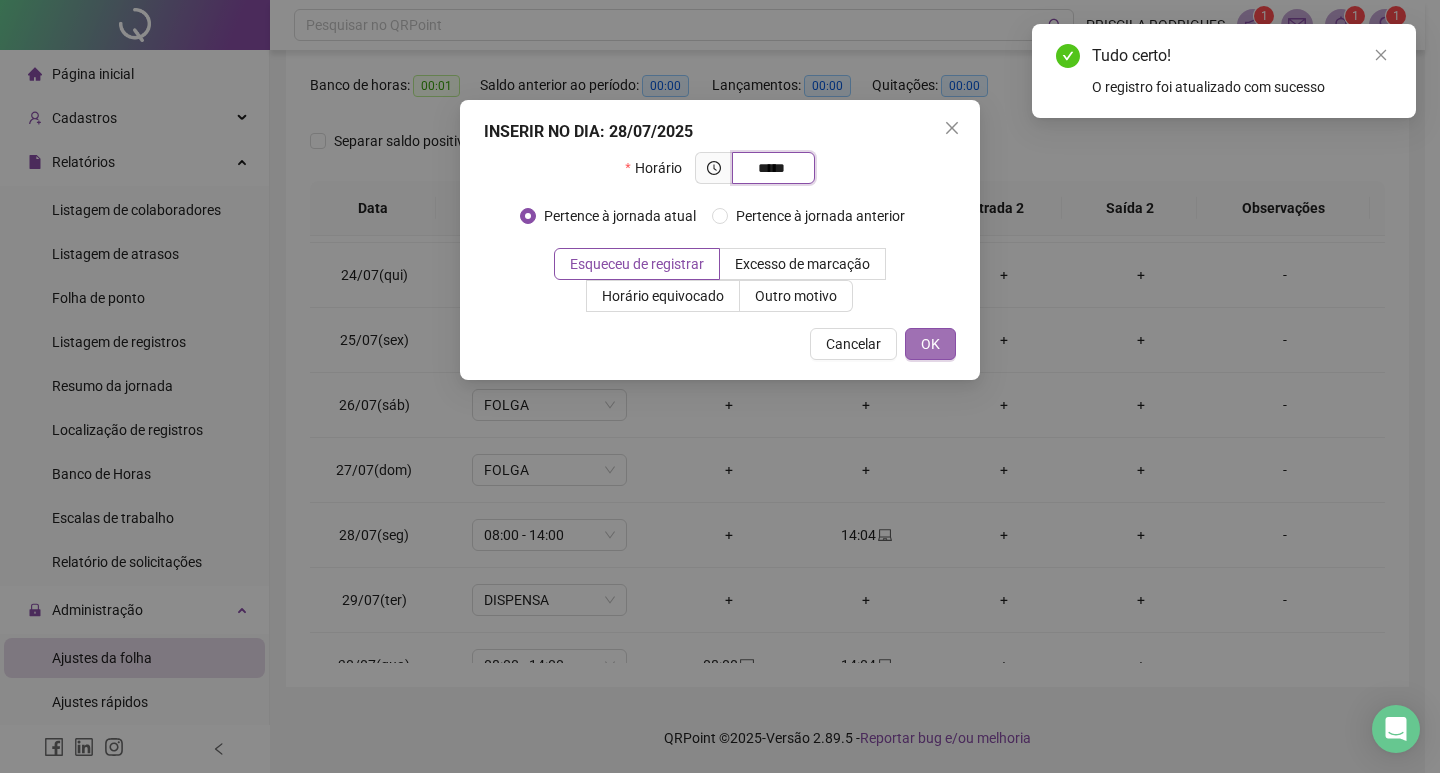 type on "*****" 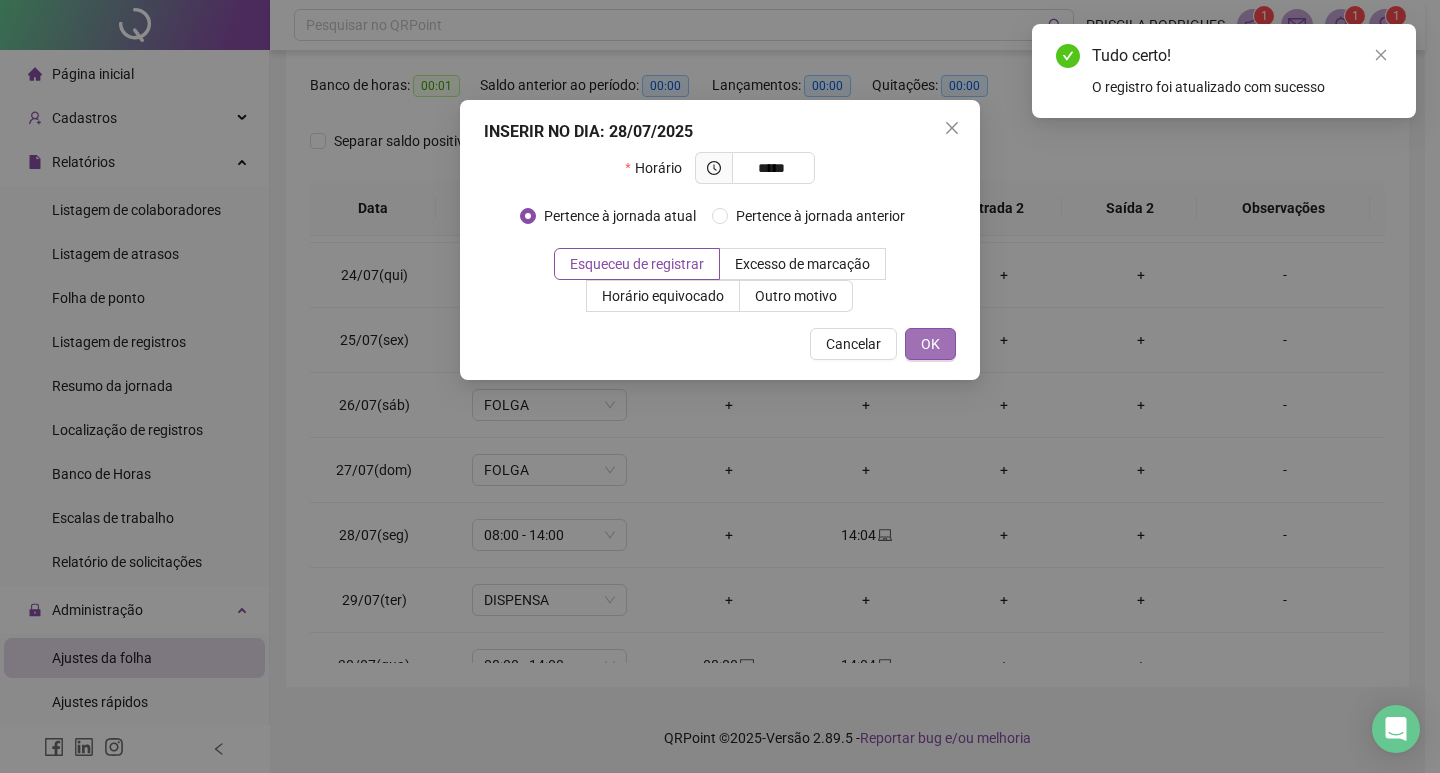 click on "OK" at bounding box center (930, 344) 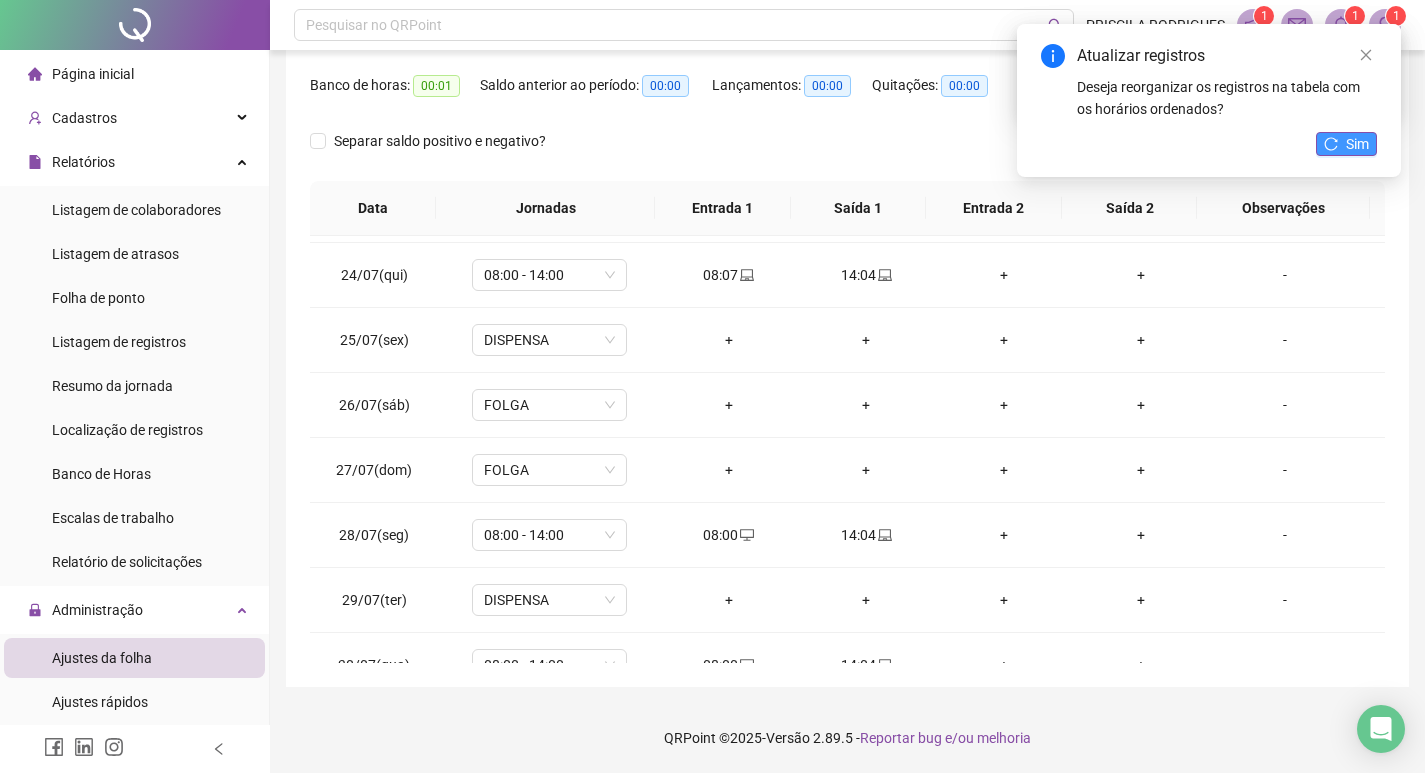 click on "Sim" at bounding box center [1357, 144] 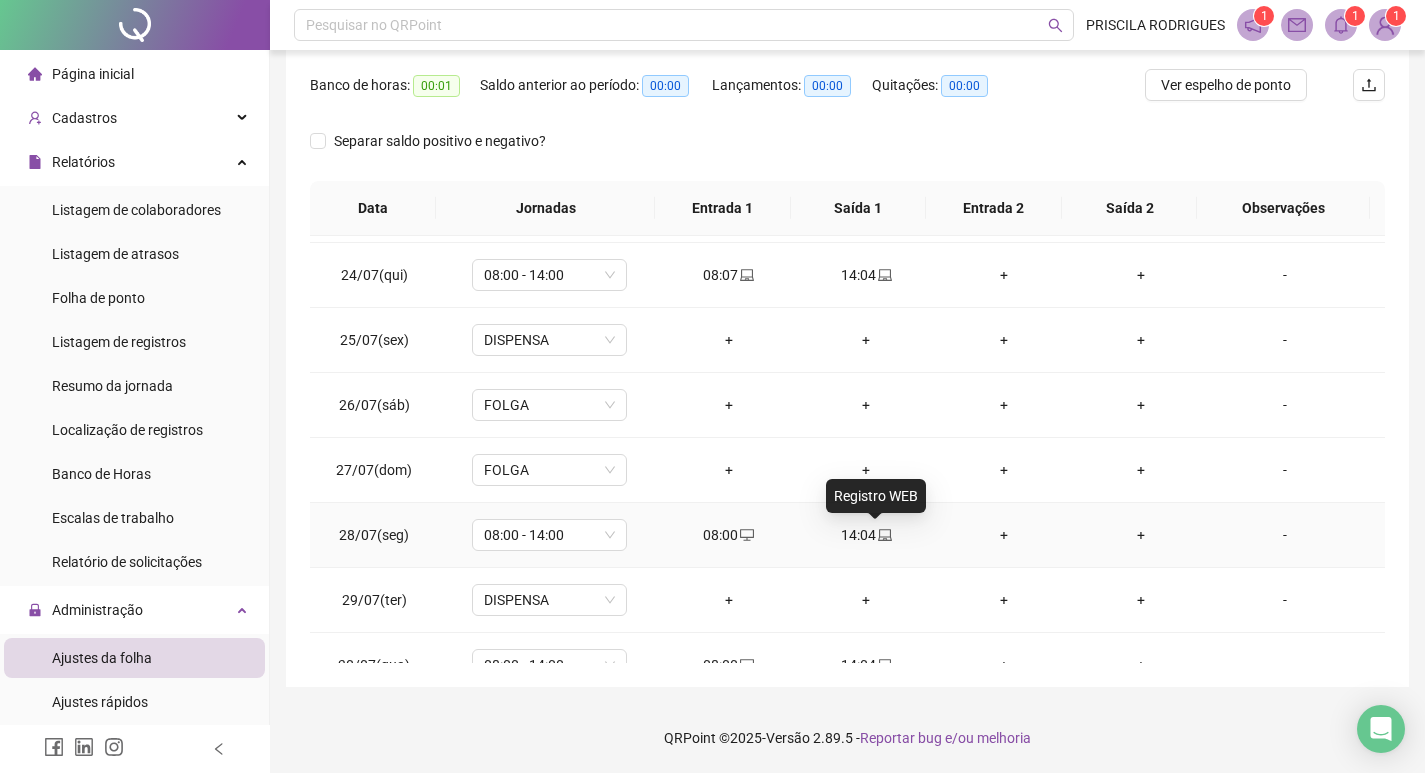 click at bounding box center (884, 535) 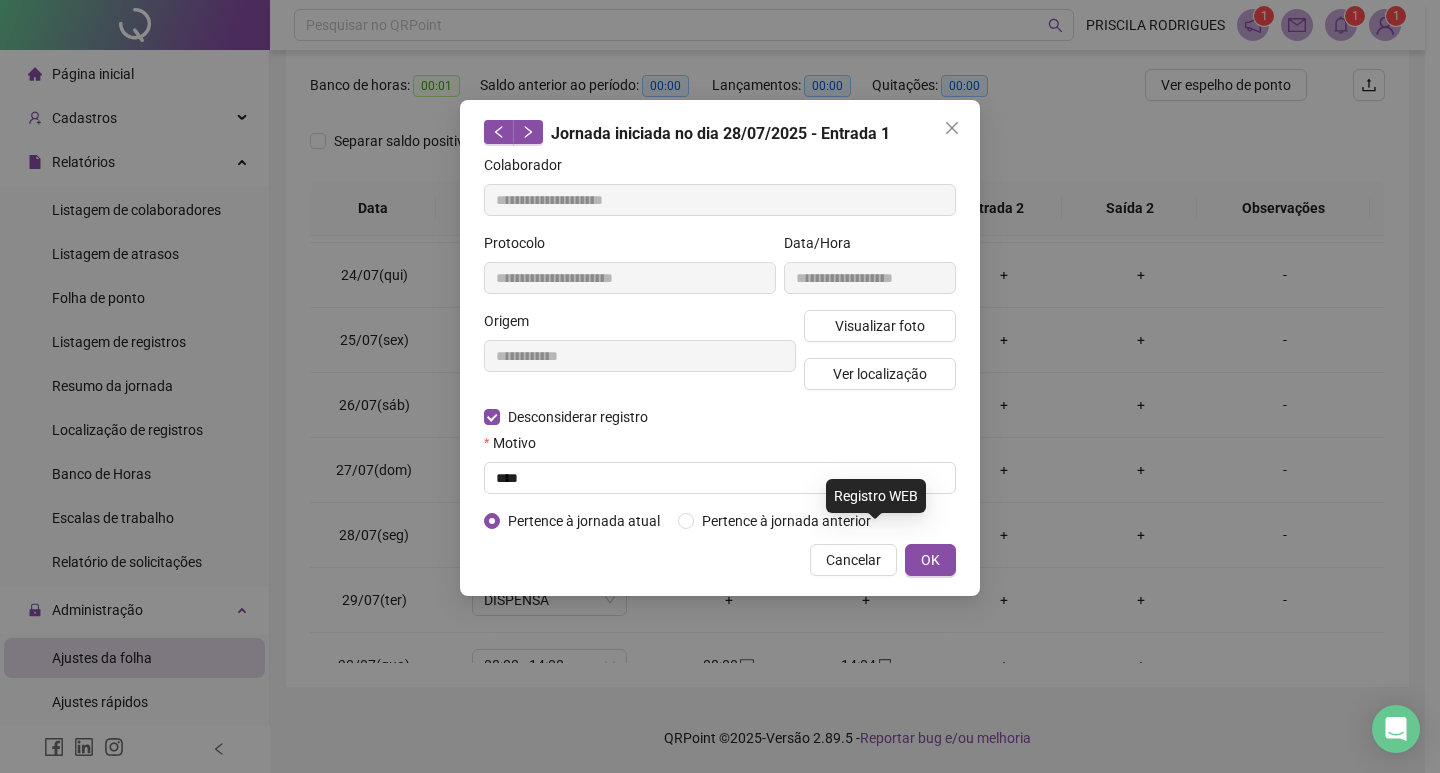 type on "**********" 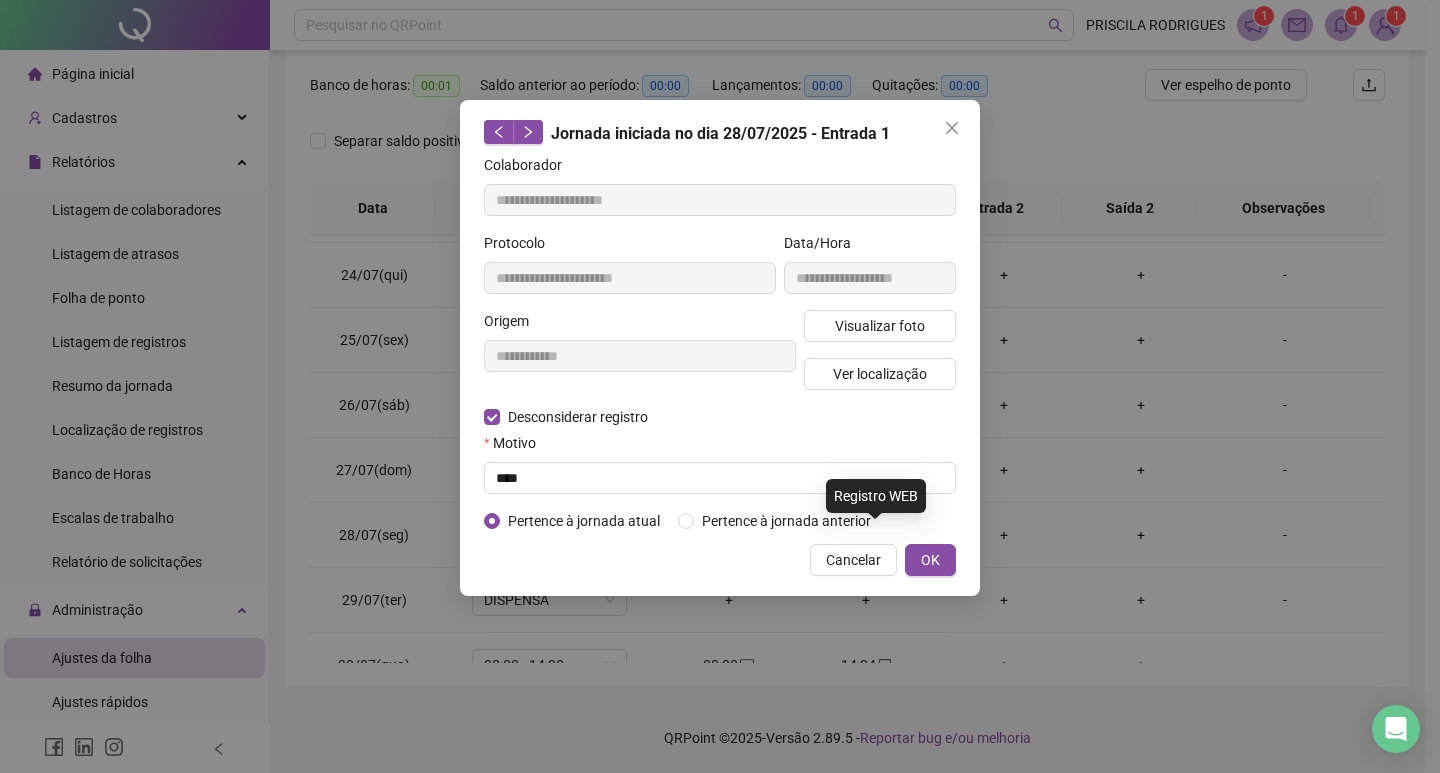 type on "**********" 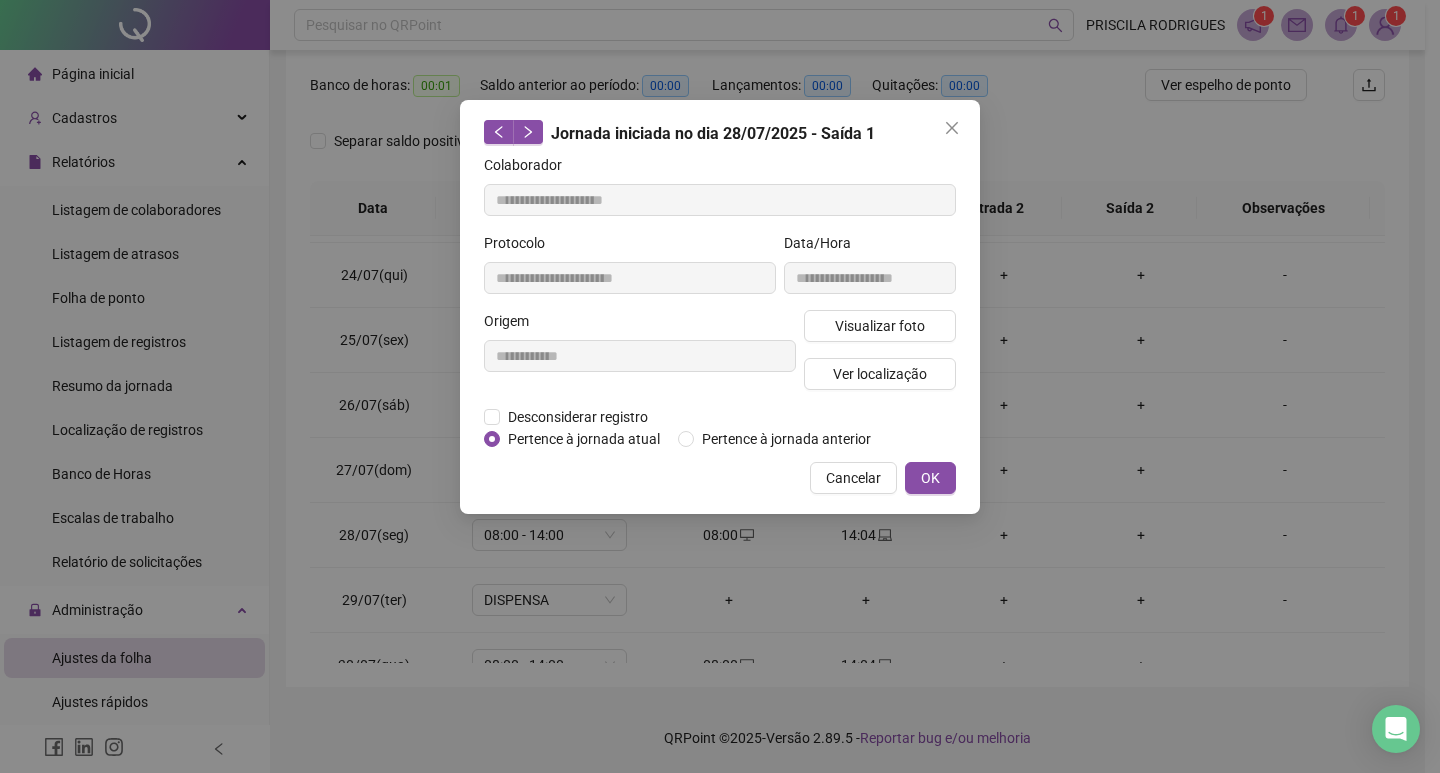 click on "**********" at bounding box center (640, 358) 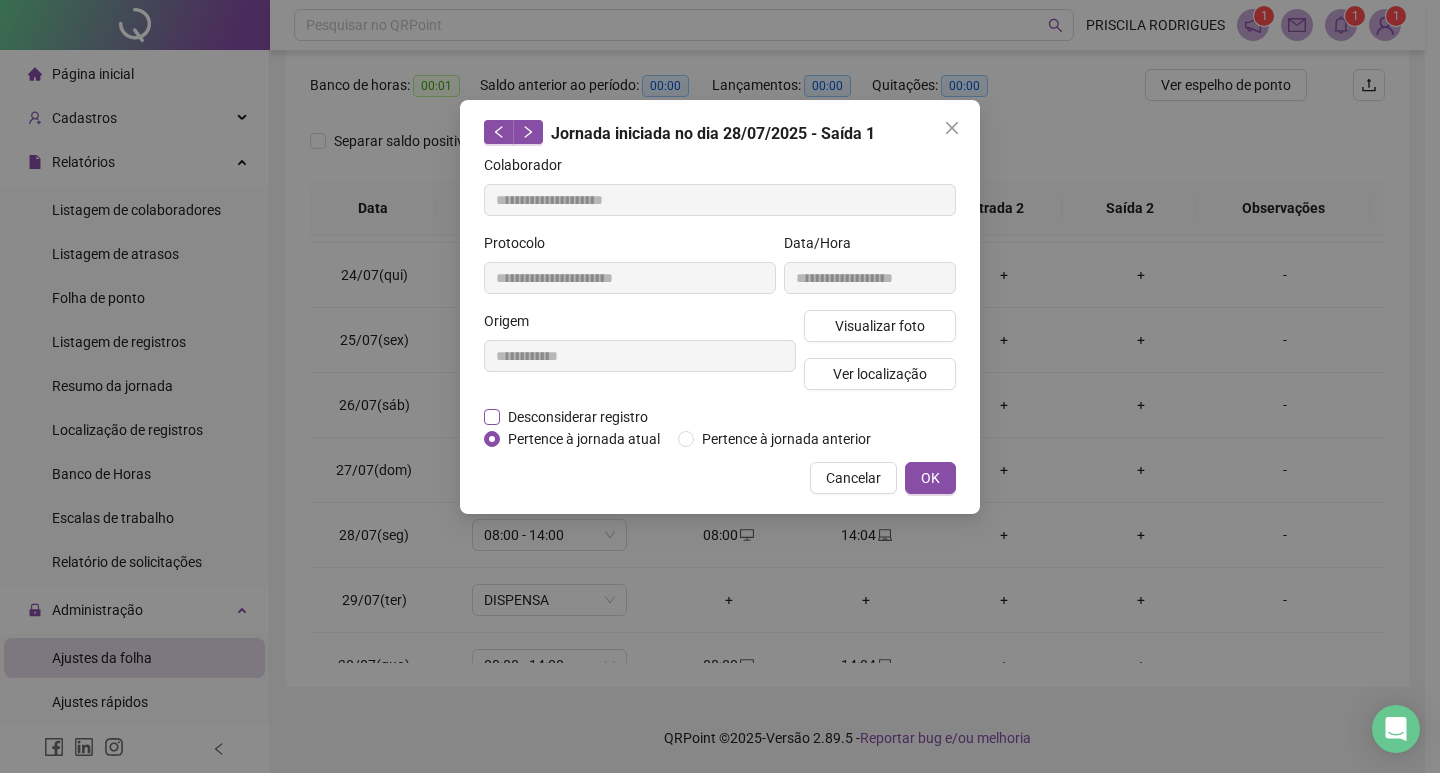 click on "Desconsiderar registro" at bounding box center [578, 417] 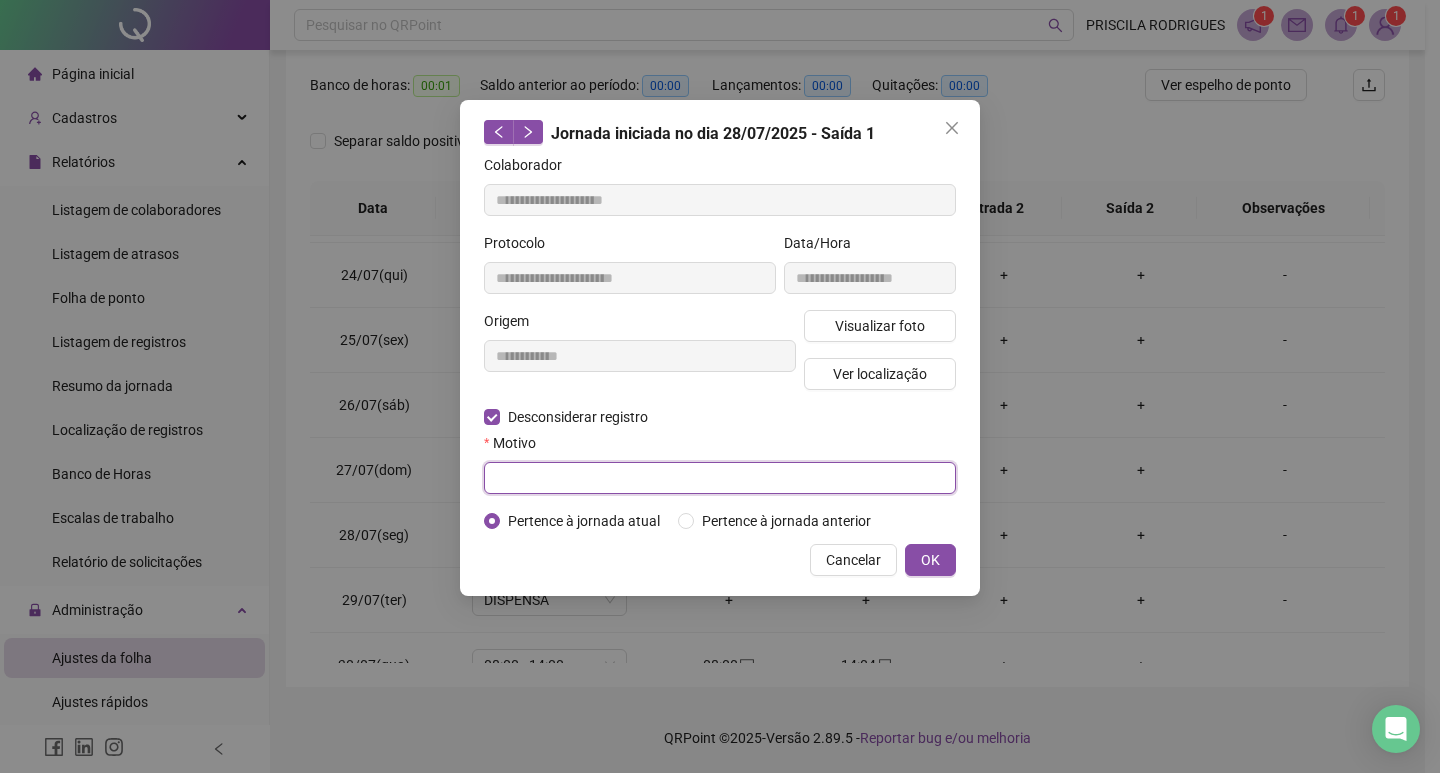 click at bounding box center [720, 478] 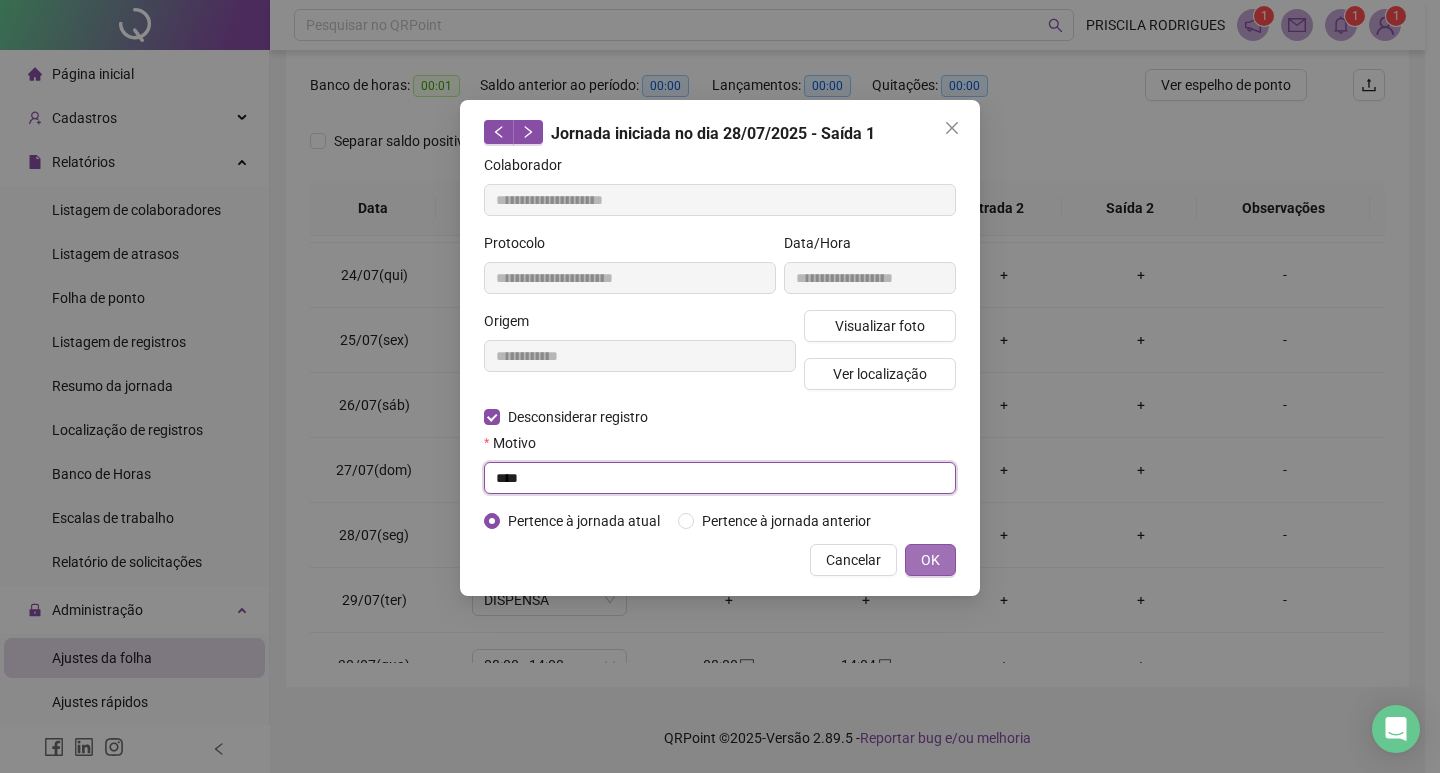 type on "****" 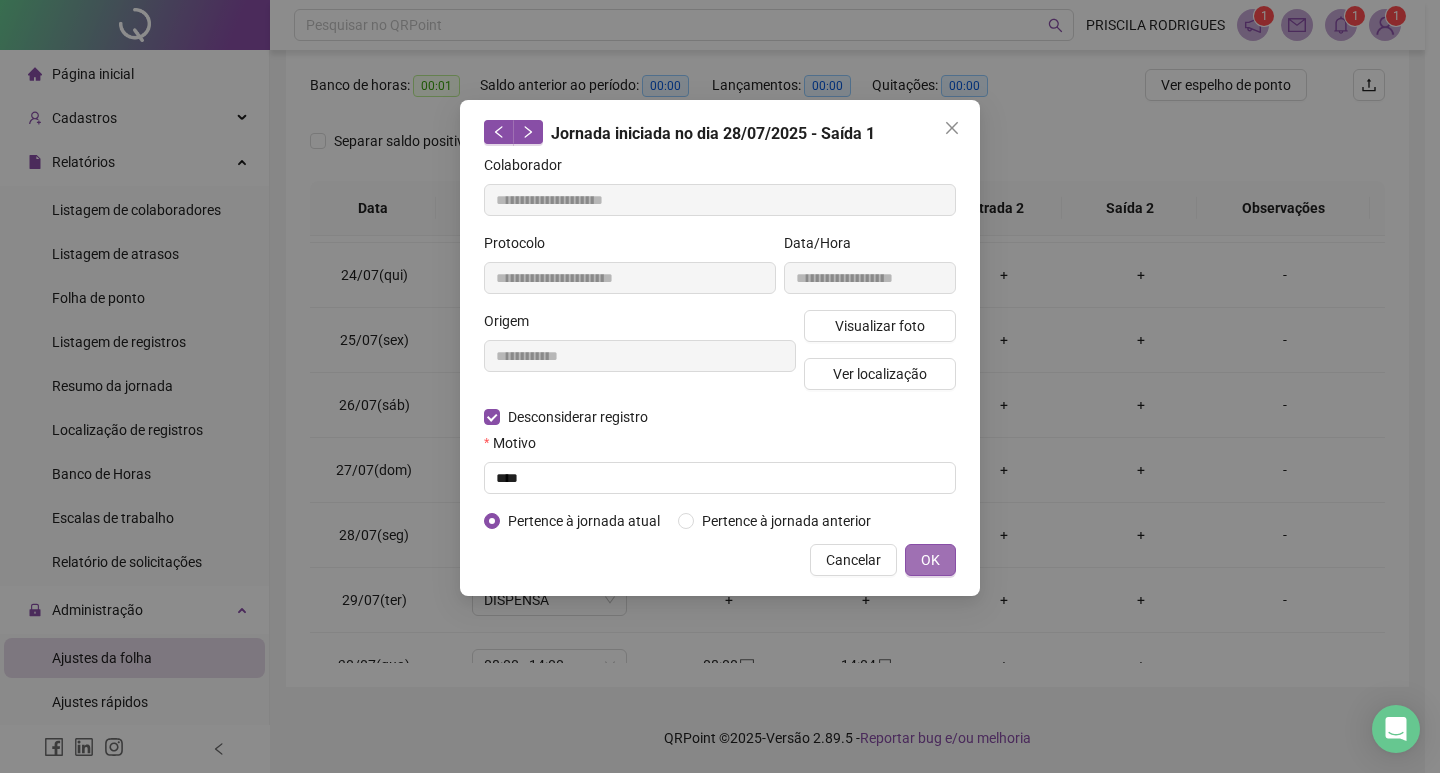 click on "OK" at bounding box center [930, 560] 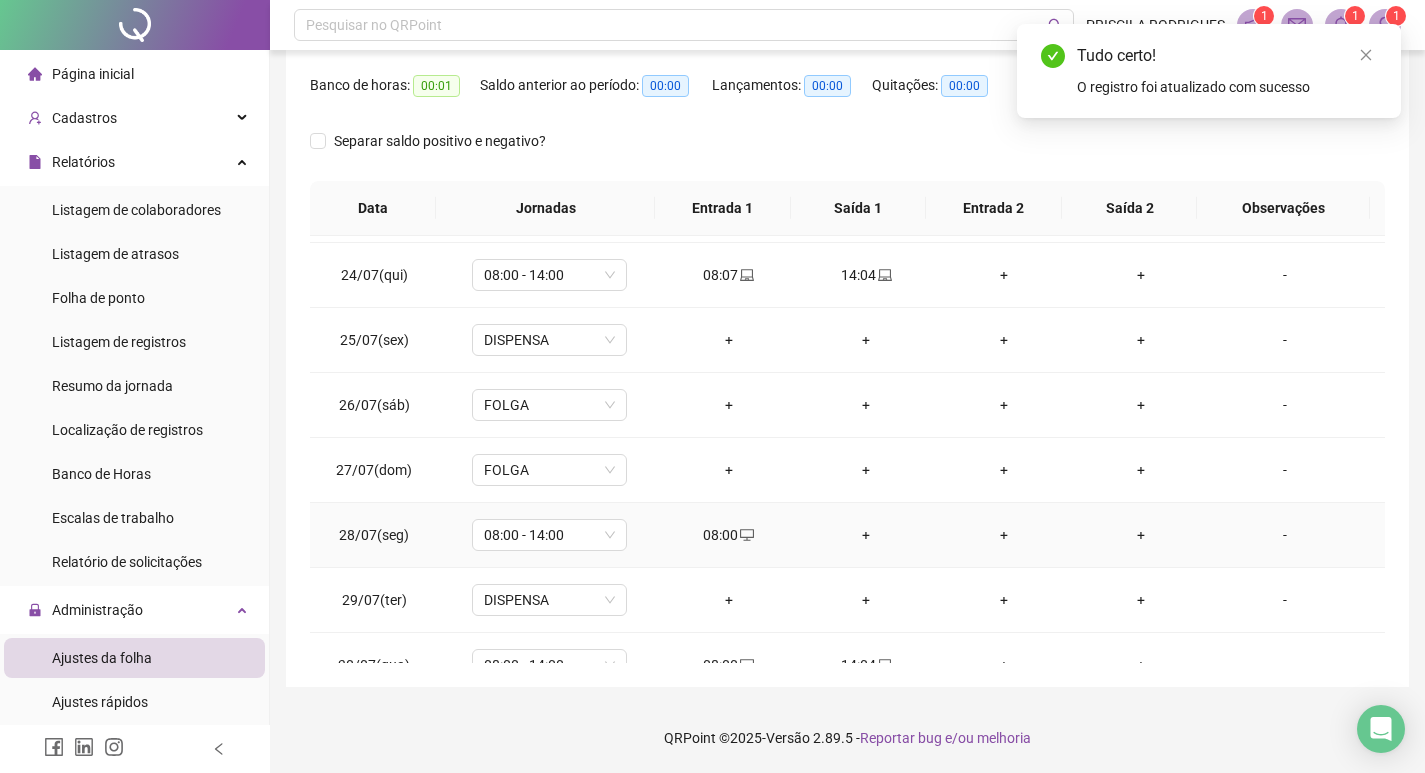click on "+" at bounding box center [866, 535] 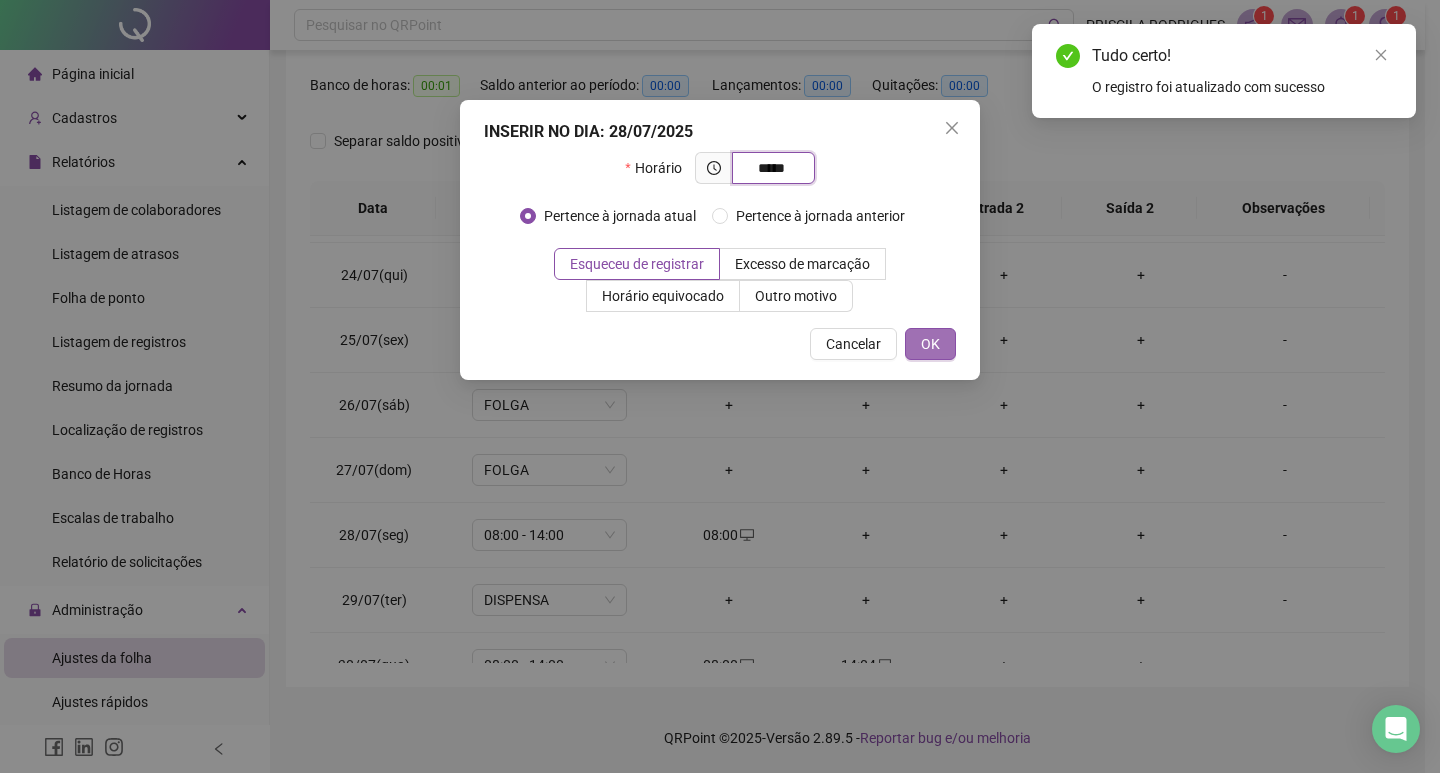 type on "*****" 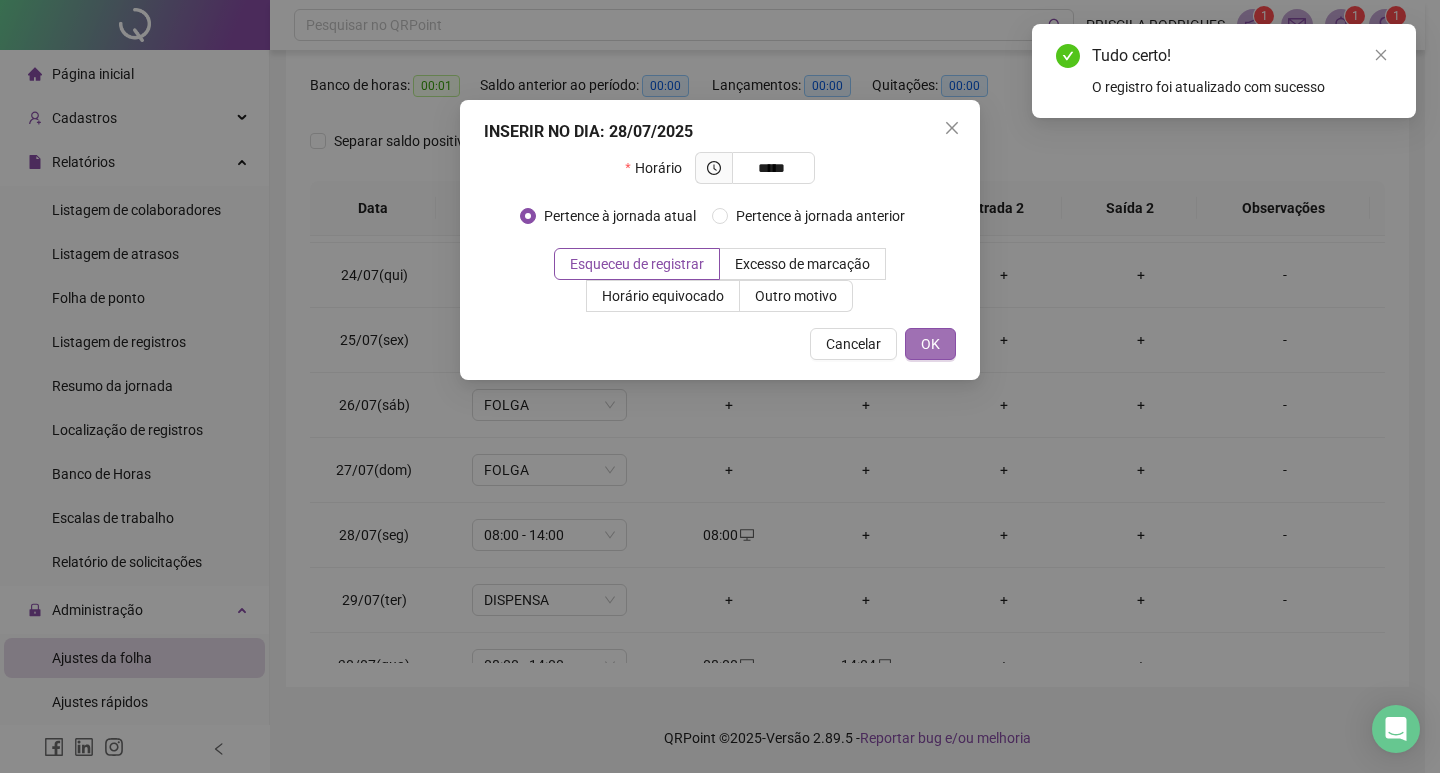 click on "OK" at bounding box center (930, 344) 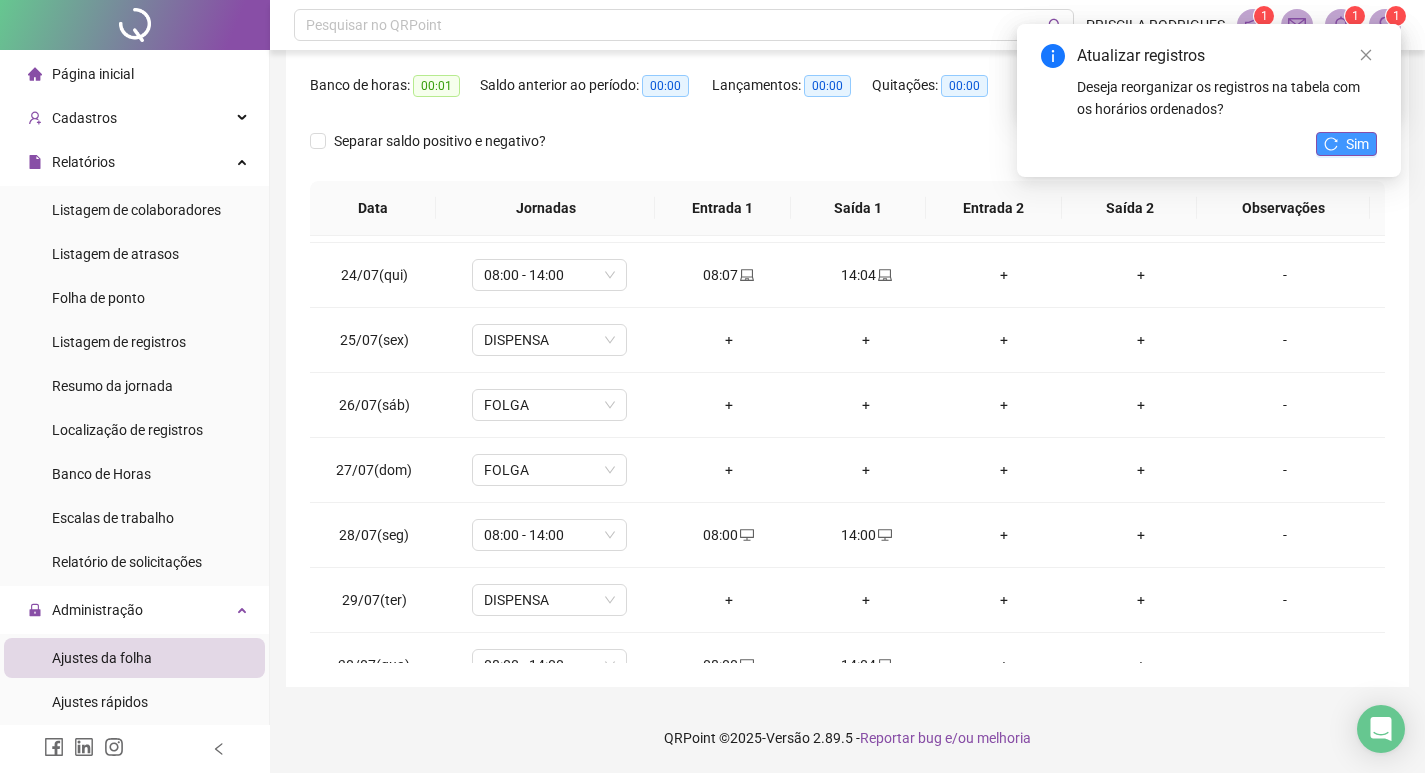 click on "Sim" at bounding box center (1357, 144) 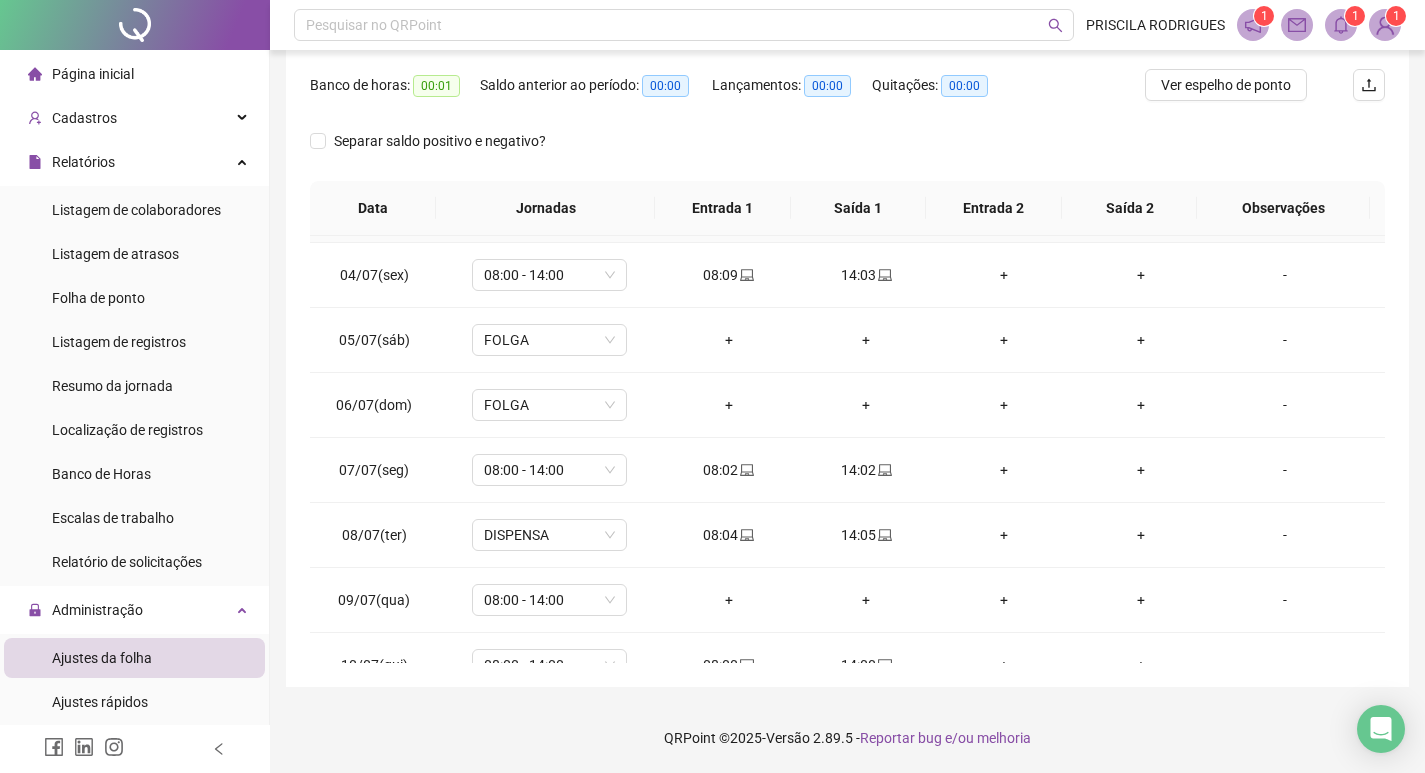 scroll, scrollTop: 0, scrollLeft: 0, axis: both 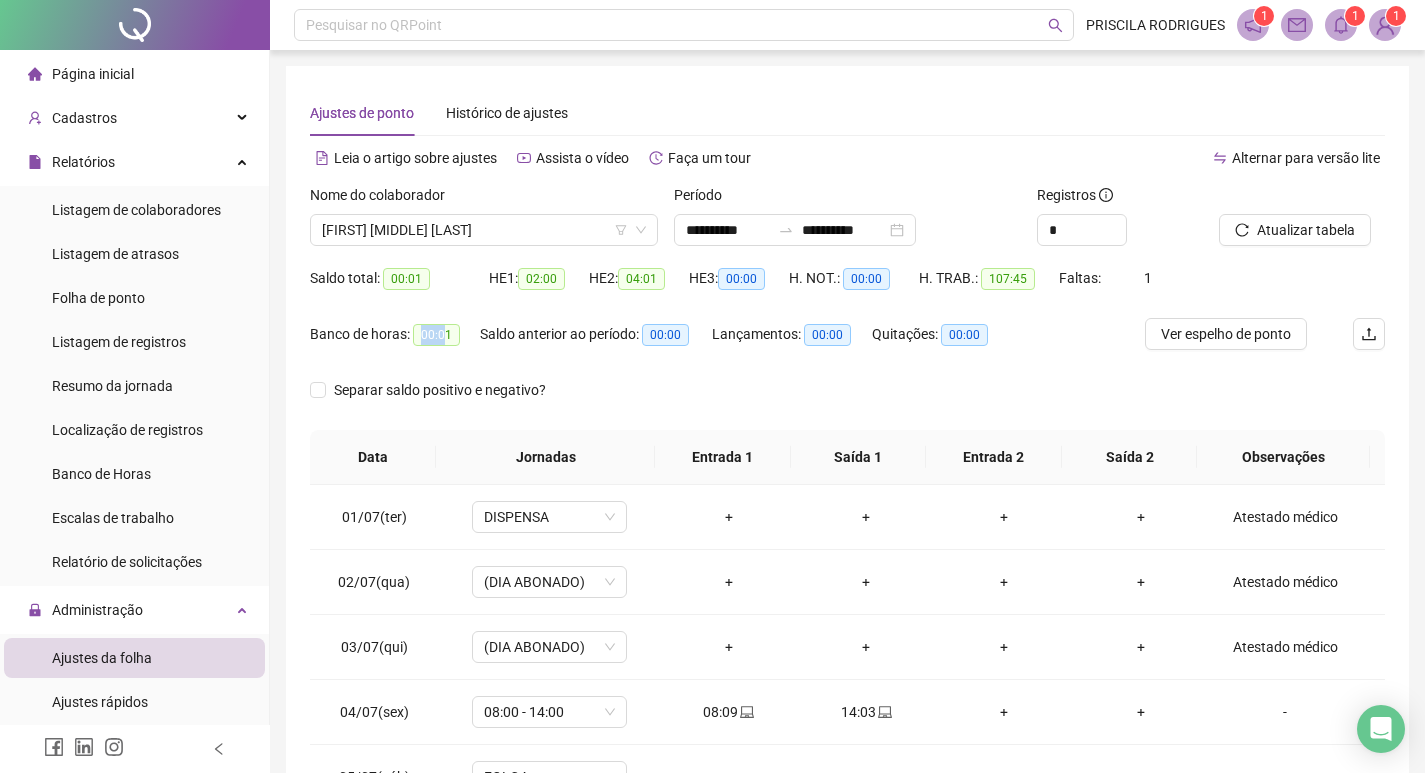 click on "Banco de horas:   00:01" at bounding box center (395, 334) 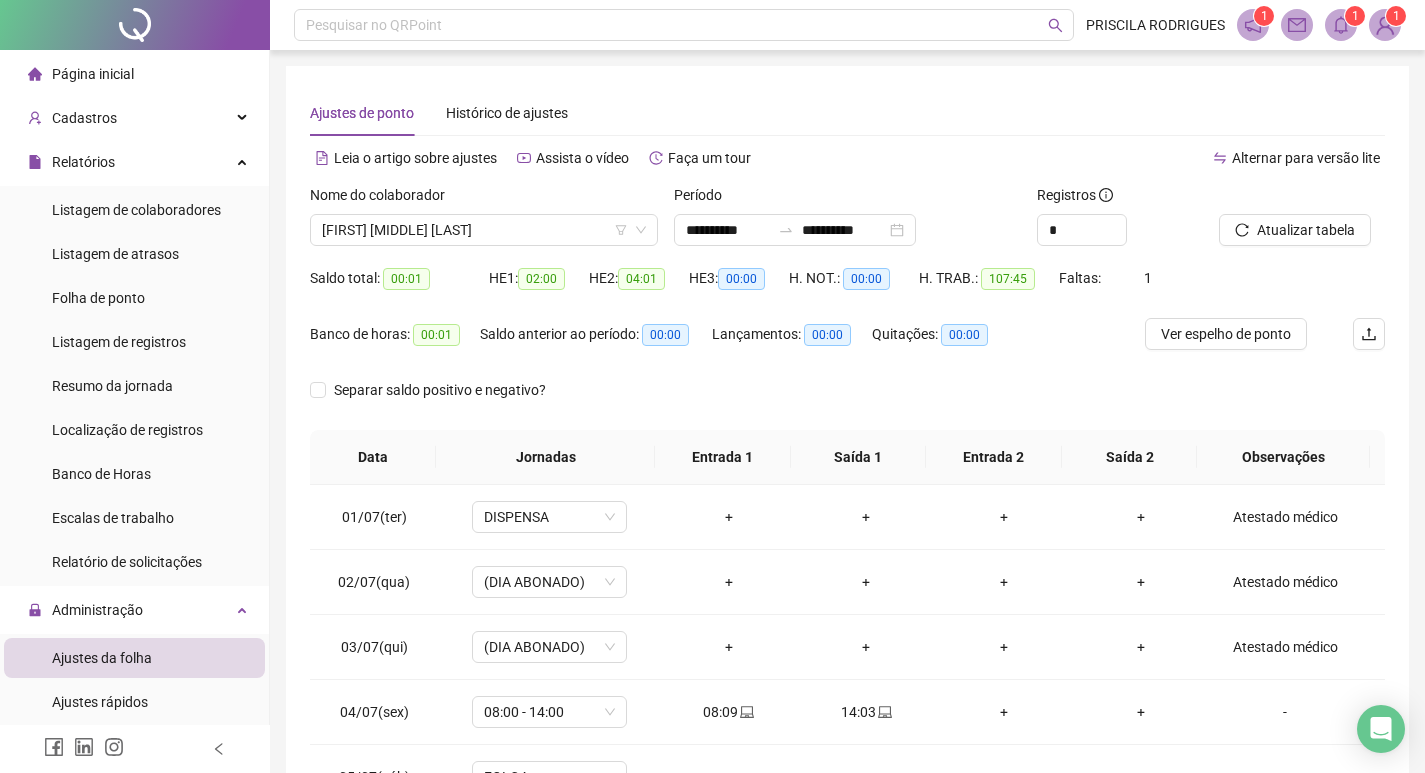 click on "00:01" at bounding box center [436, 335] 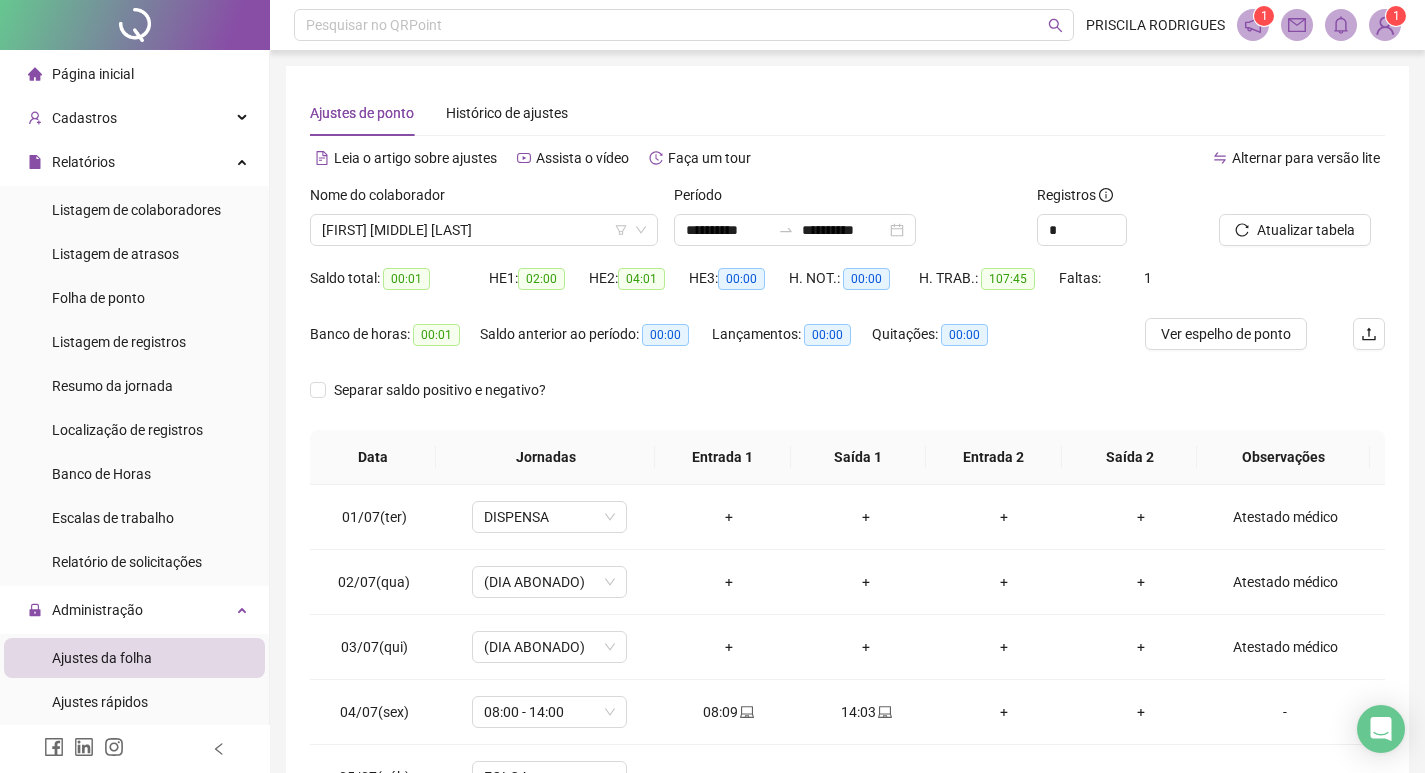 click on "00:01" at bounding box center (436, 335) 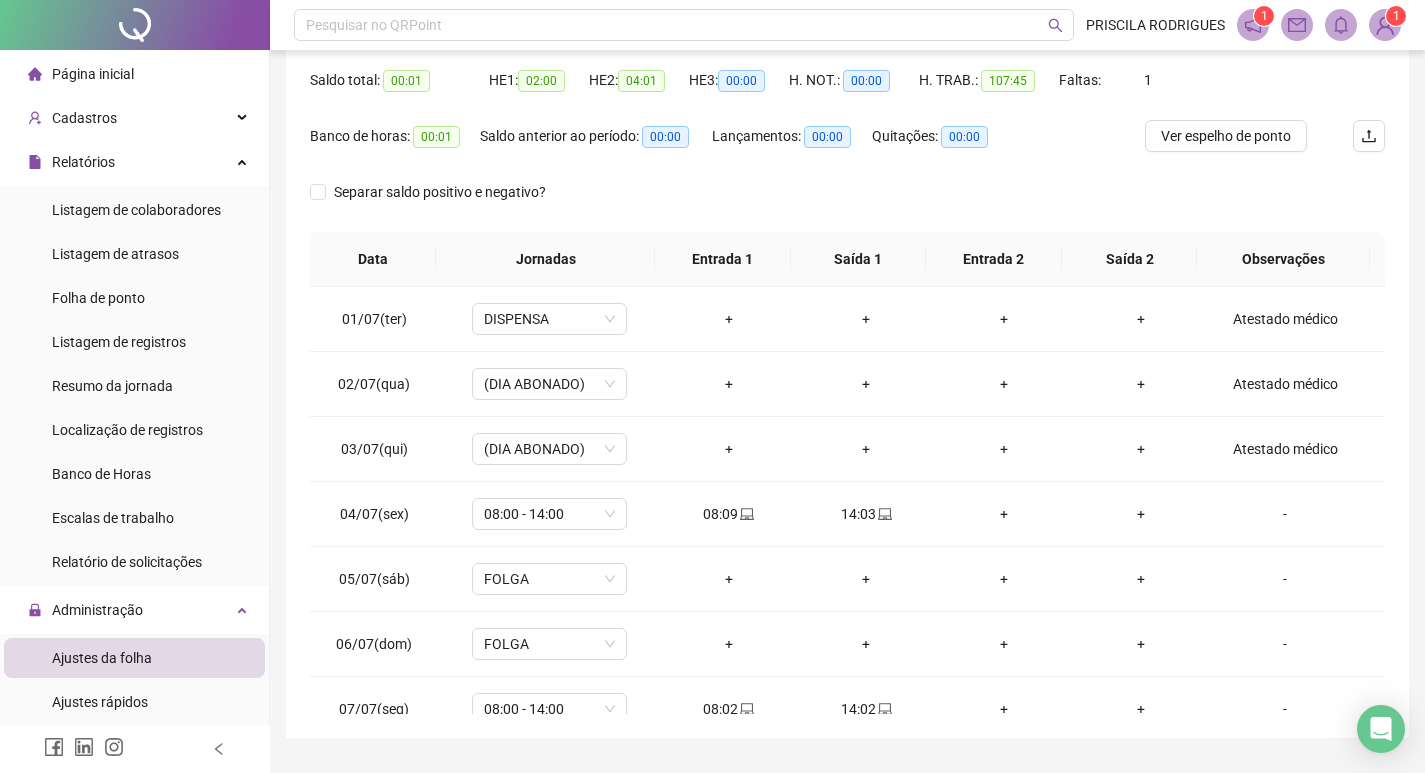 scroll, scrollTop: 249, scrollLeft: 0, axis: vertical 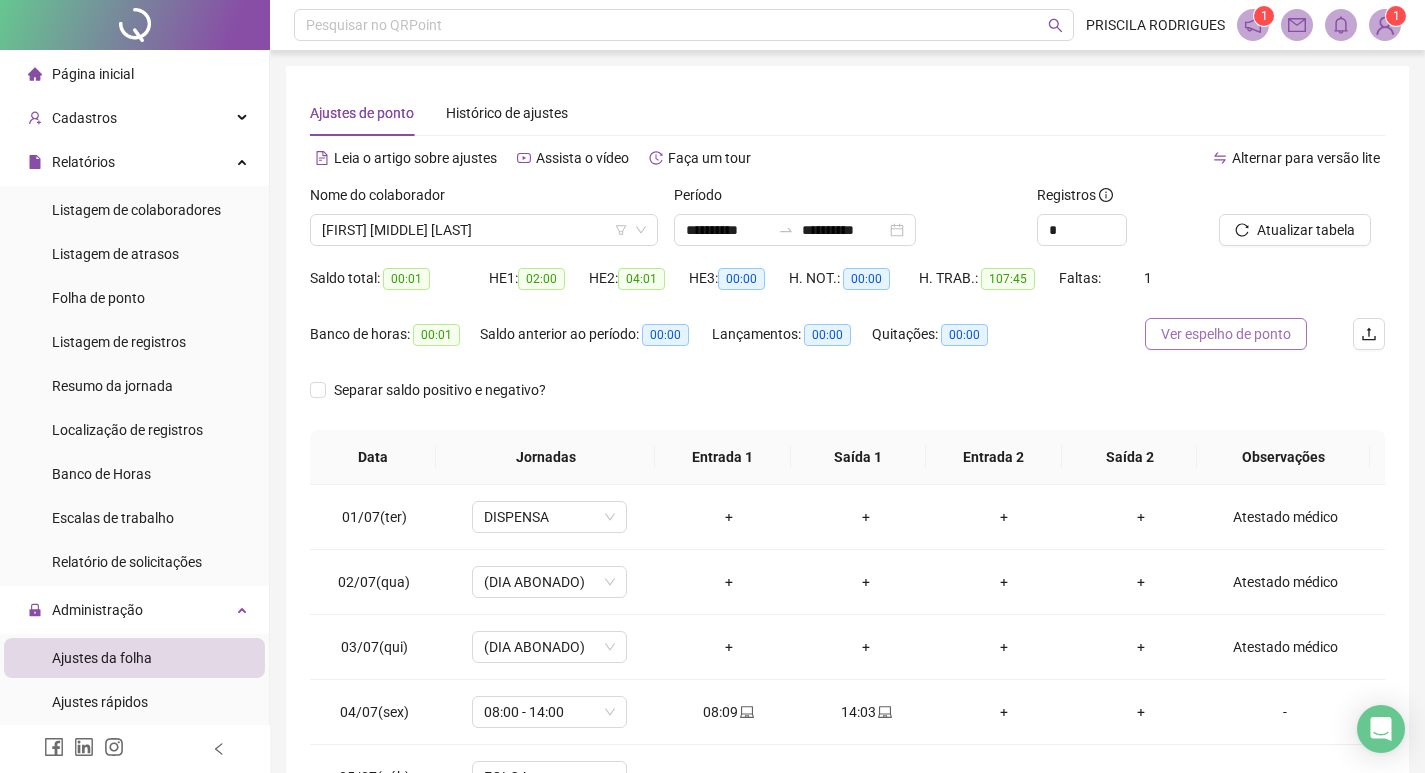 click on "Ver espelho de ponto" at bounding box center [1226, 334] 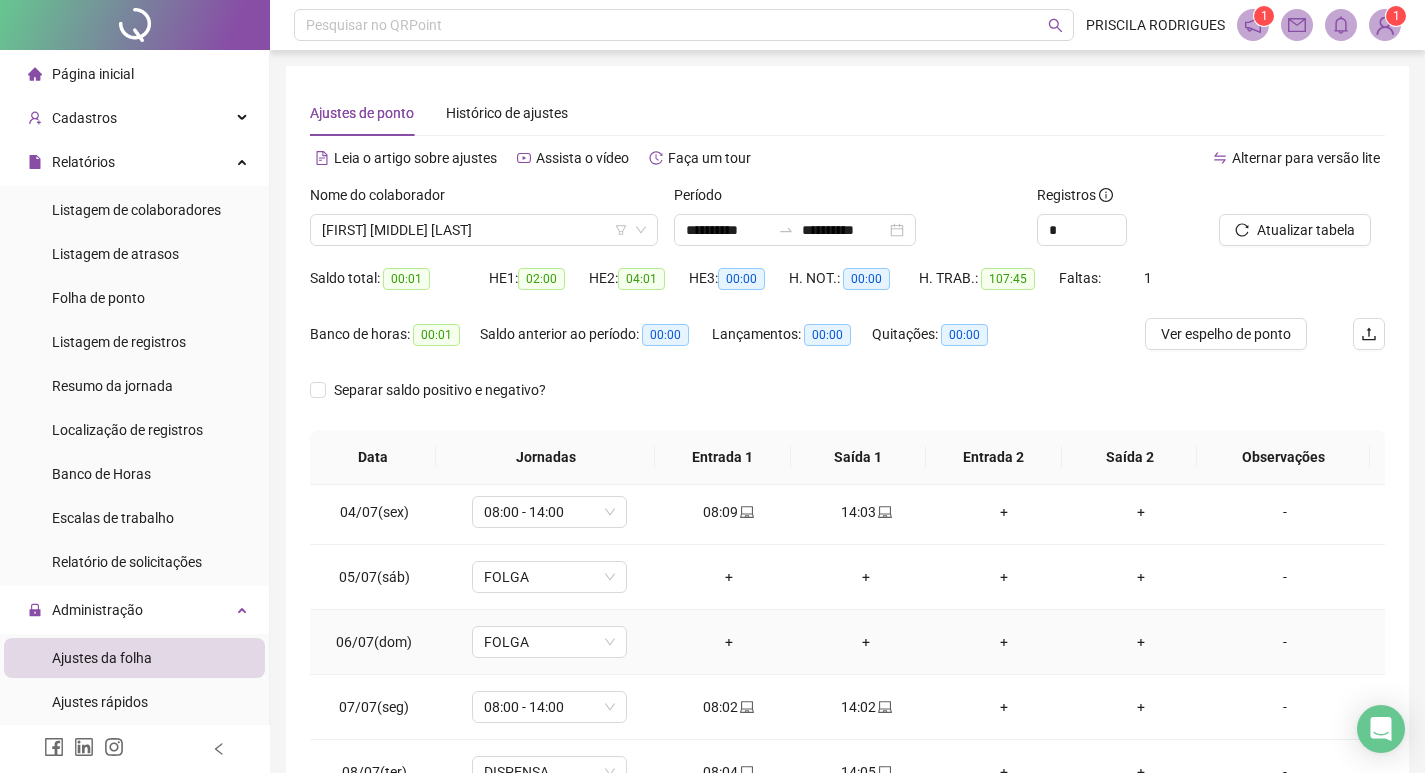 scroll, scrollTop: 300, scrollLeft: 0, axis: vertical 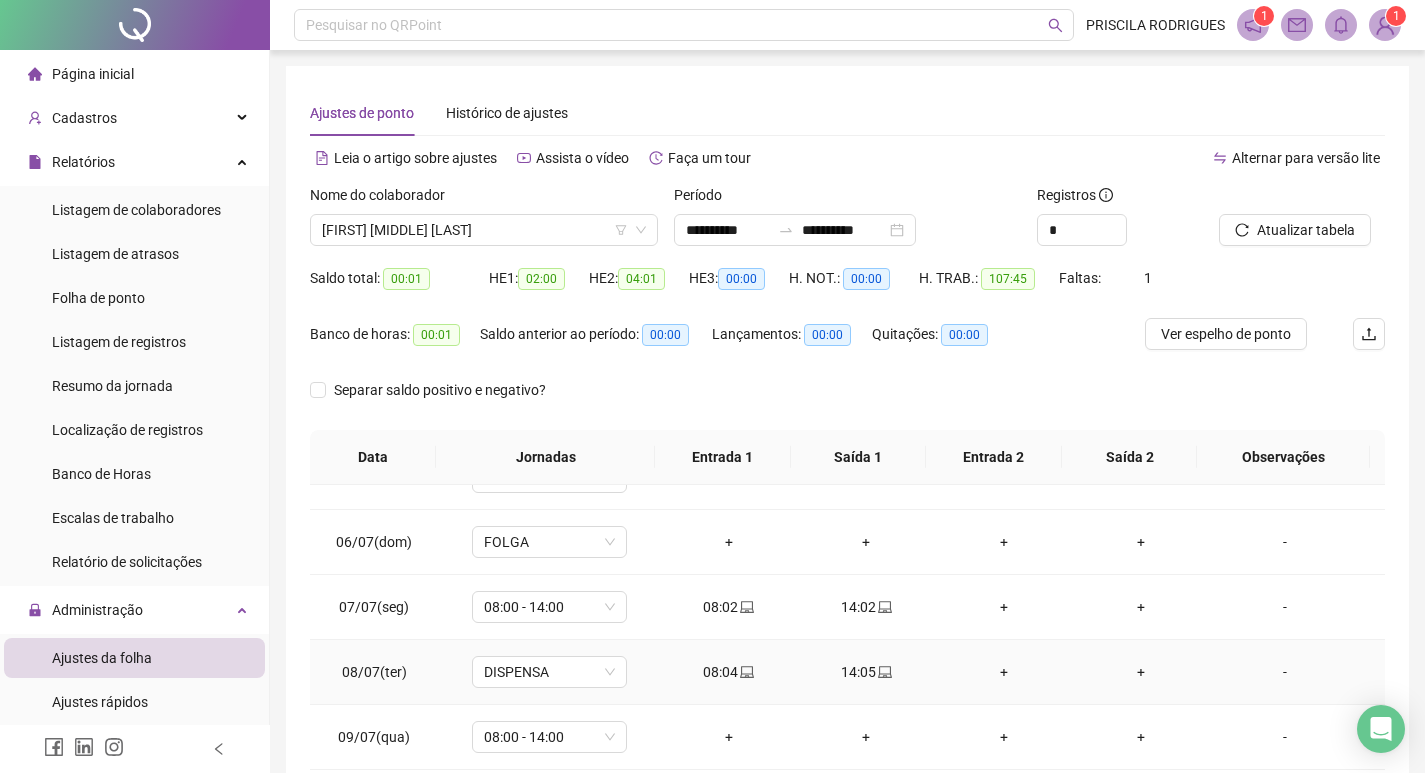 click on "14:05" at bounding box center (866, 672) 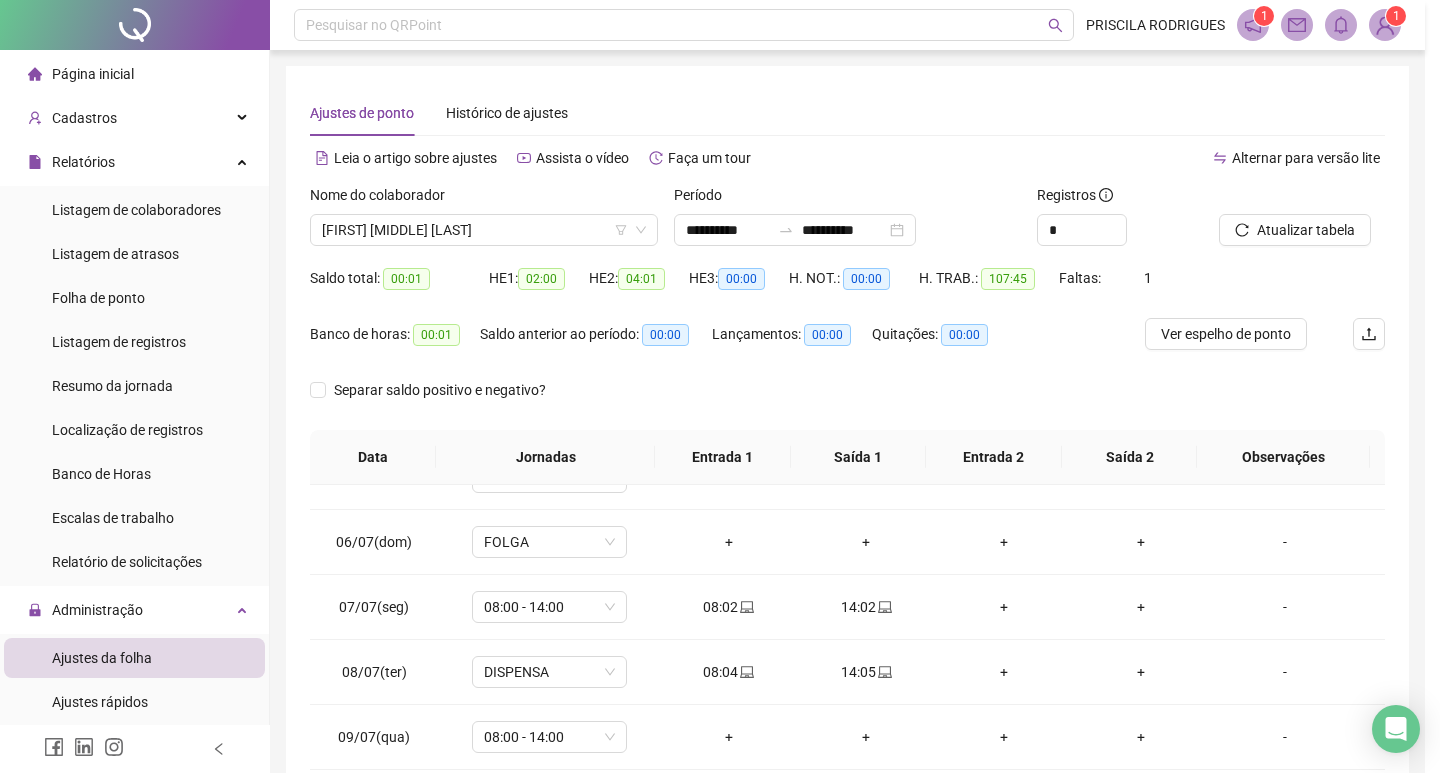 type on "**********" 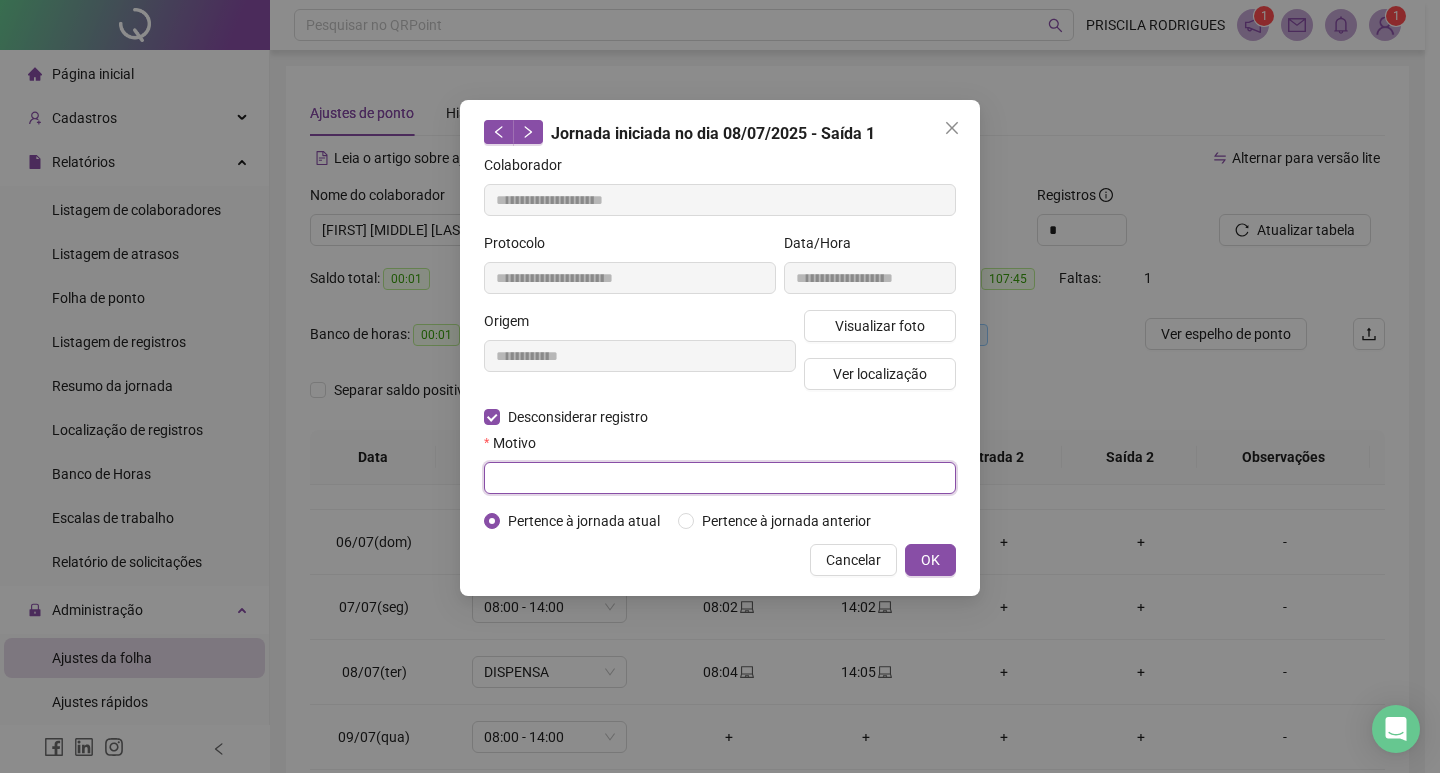 click at bounding box center [720, 478] 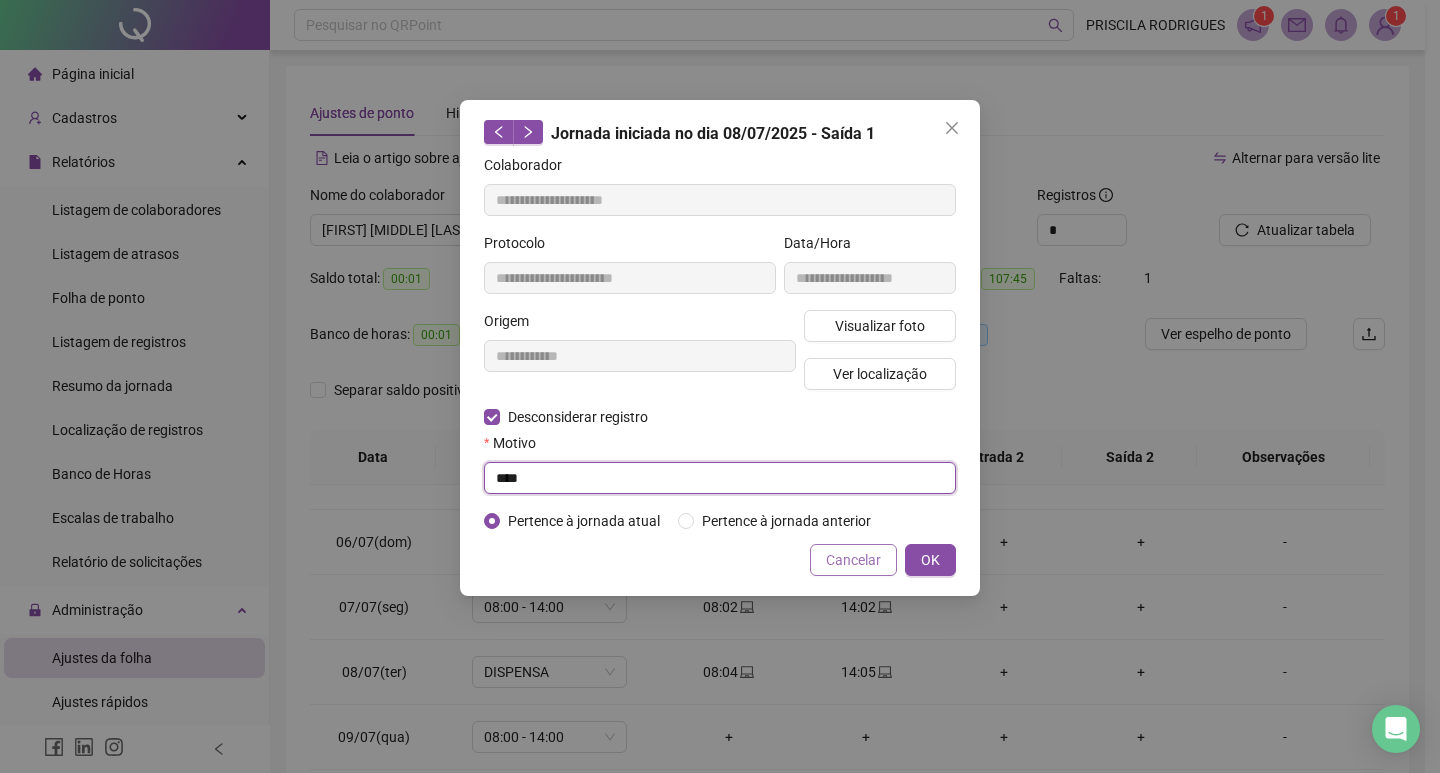 type on "****" 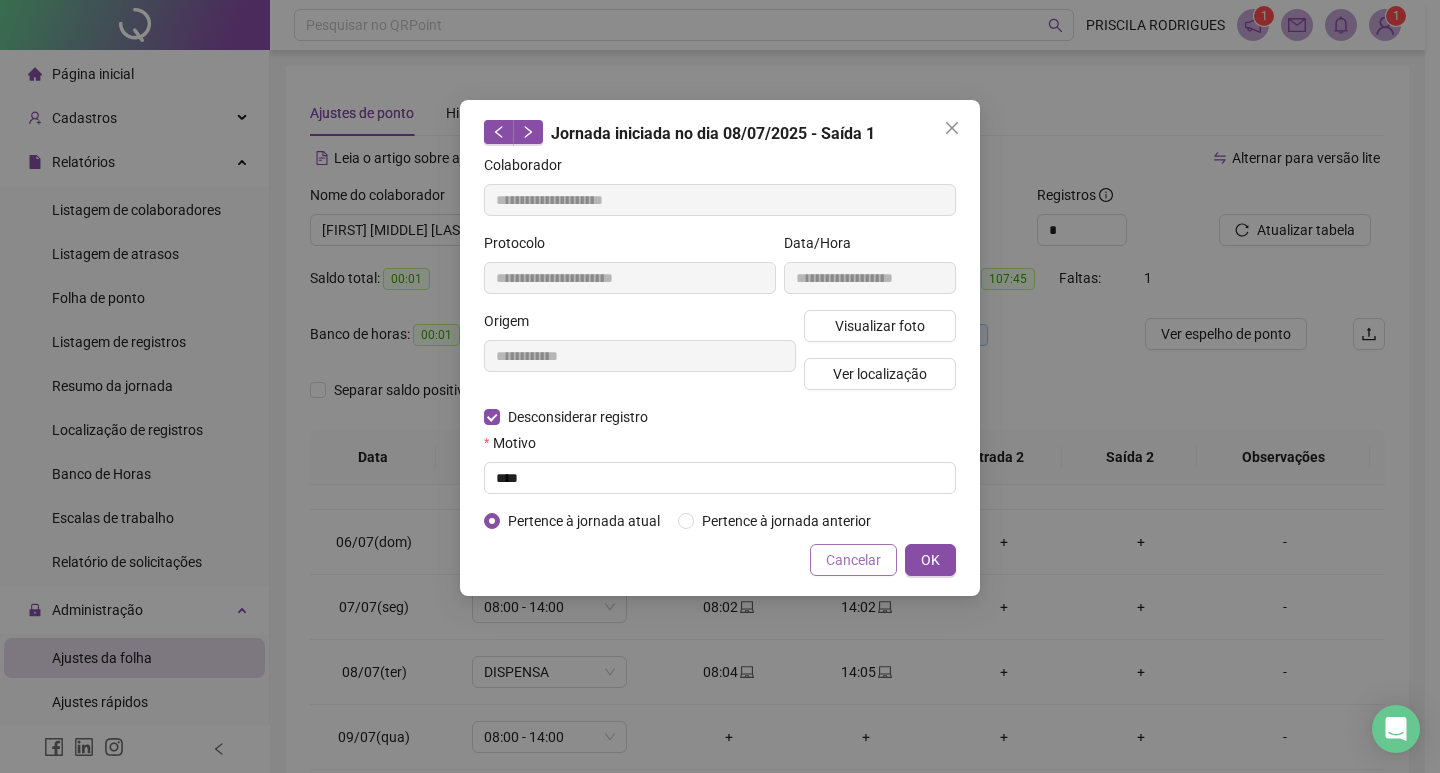 click on "Cancelar" at bounding box center (853, 560) 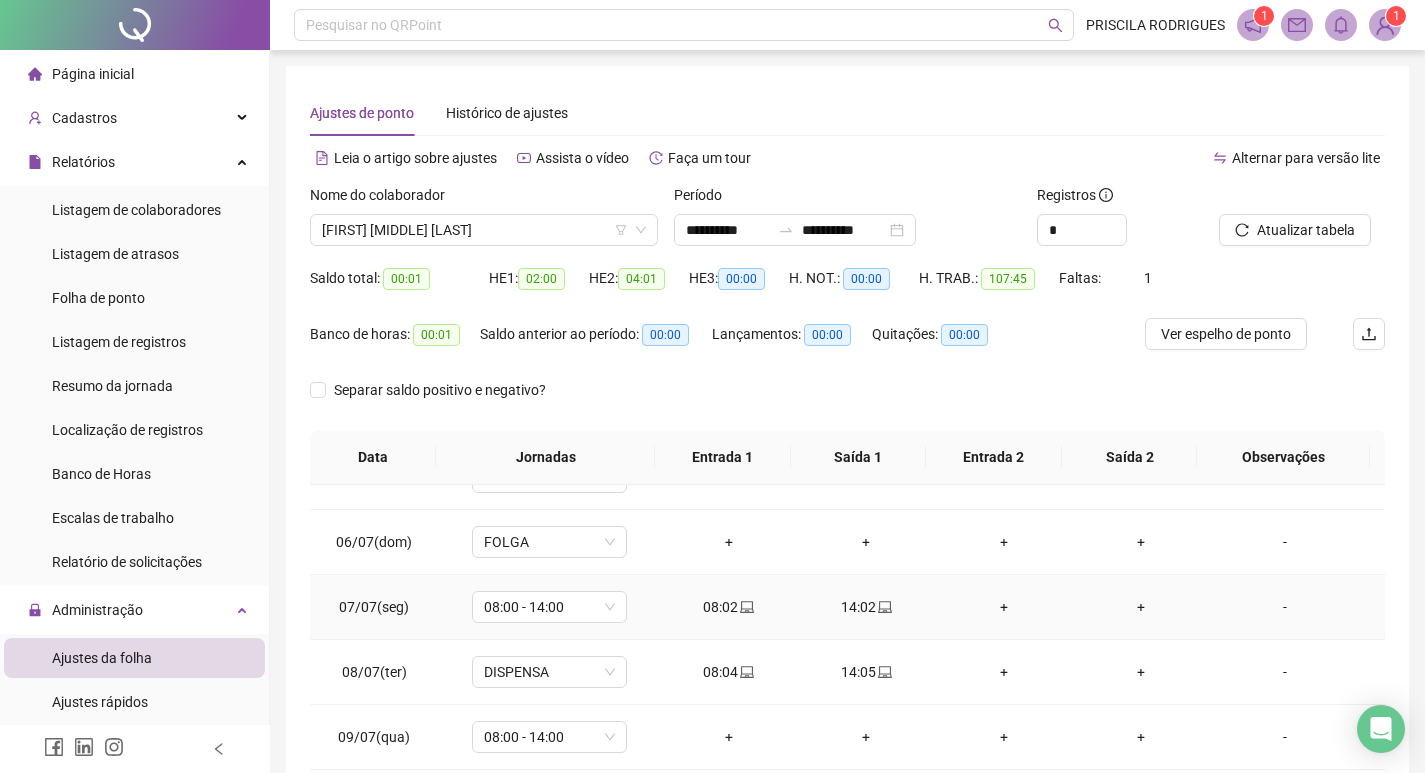 scroll, scrollTop: 400, scrollLeft: 0, axis: vertical 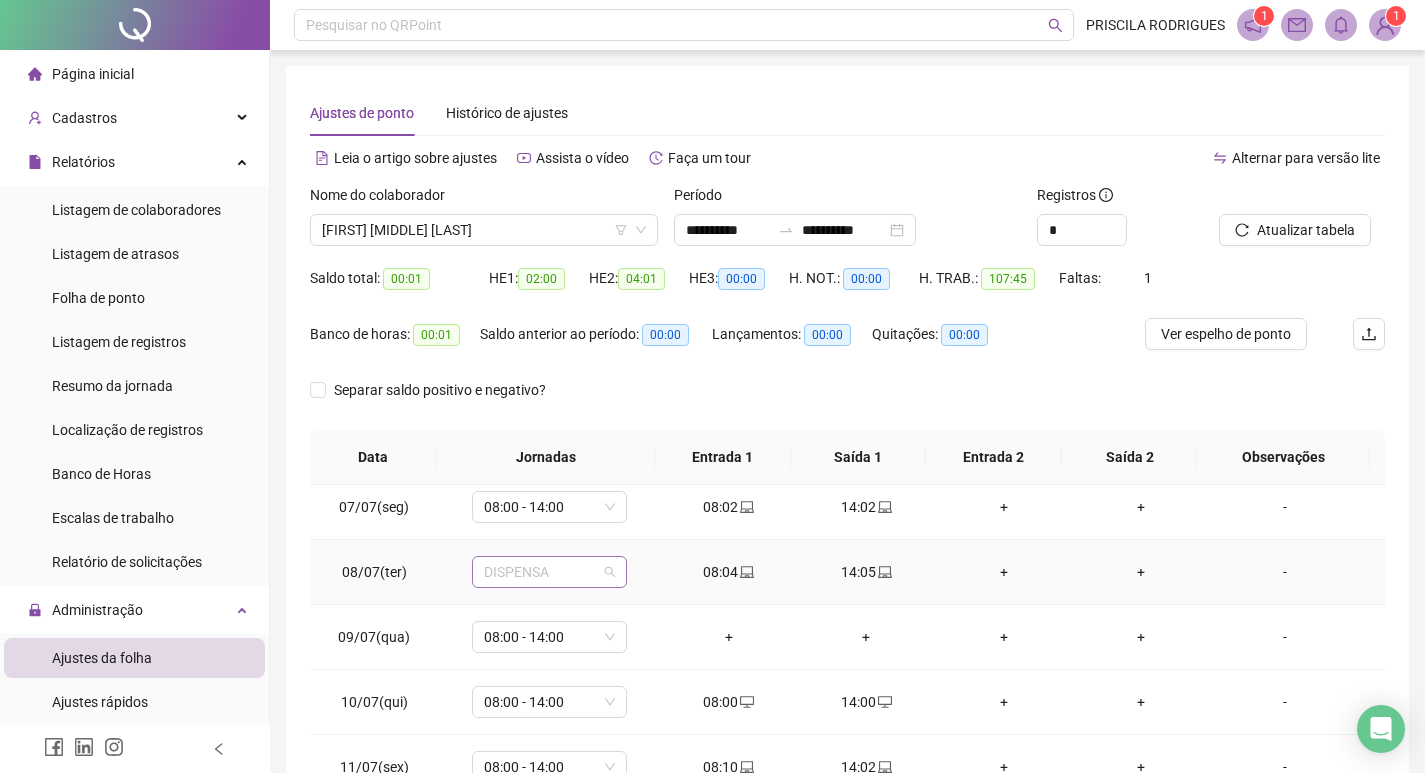 click on "DISPENSA" at bounding box center (549, 572) 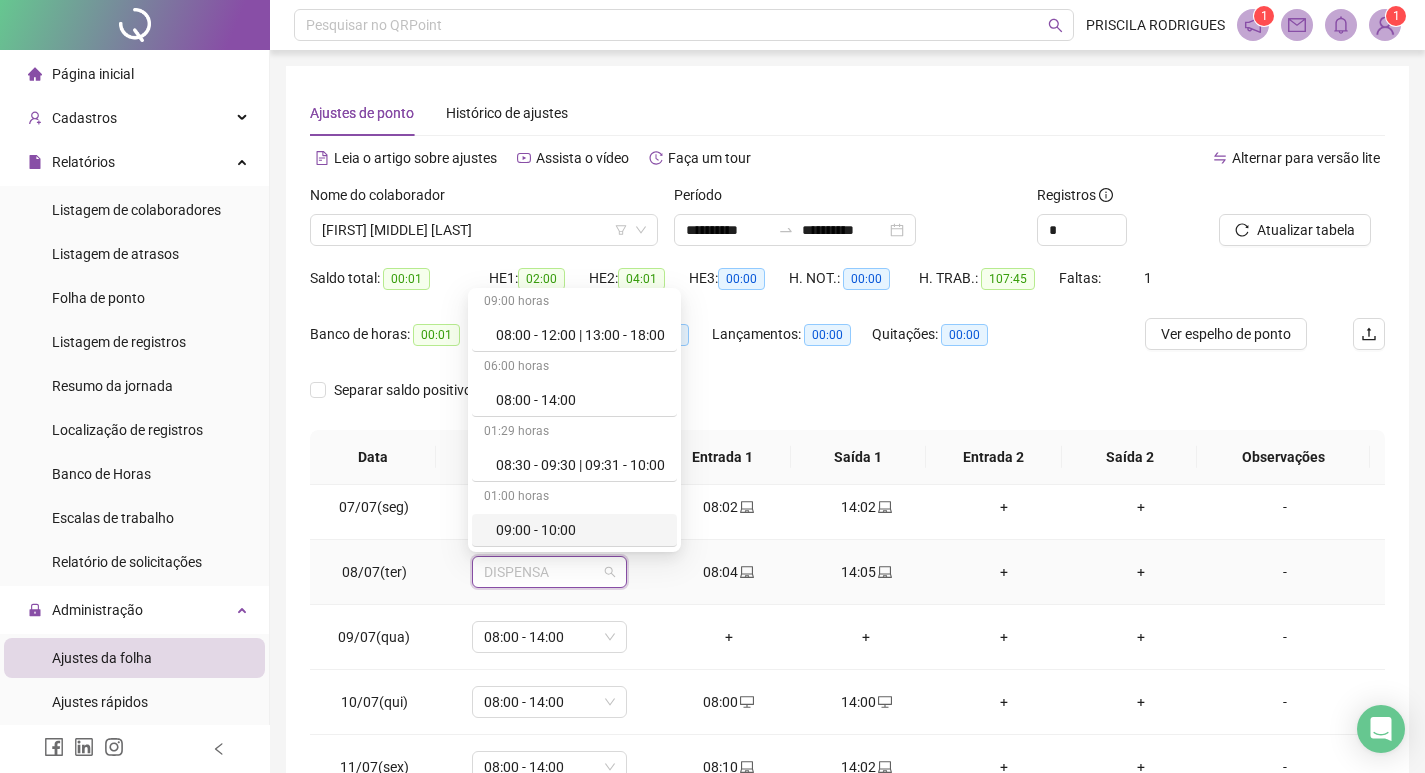 scroll, scrollTop: 1400, scrollLeft: 0, axis: vertical 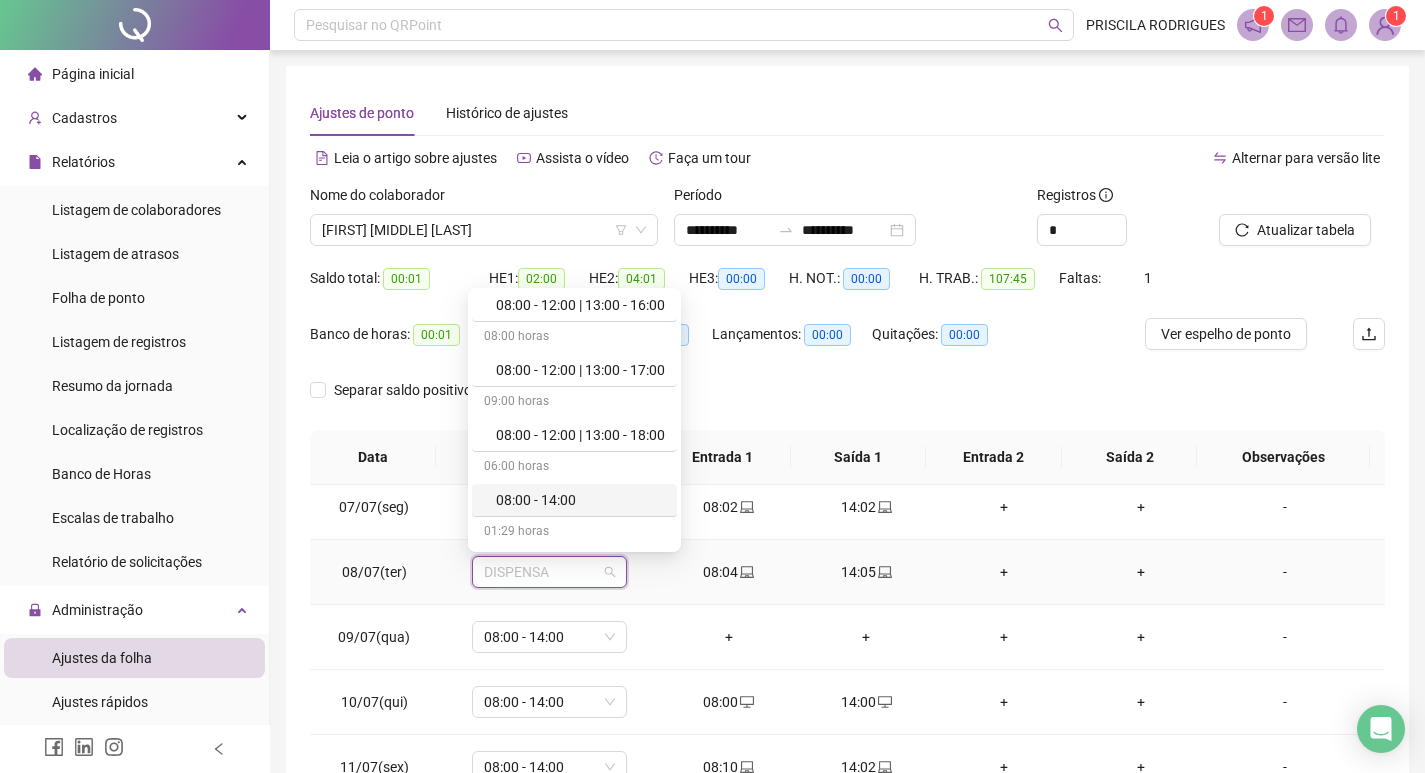 click on "08:00 - 14:00" at bounding box center (580, 500) 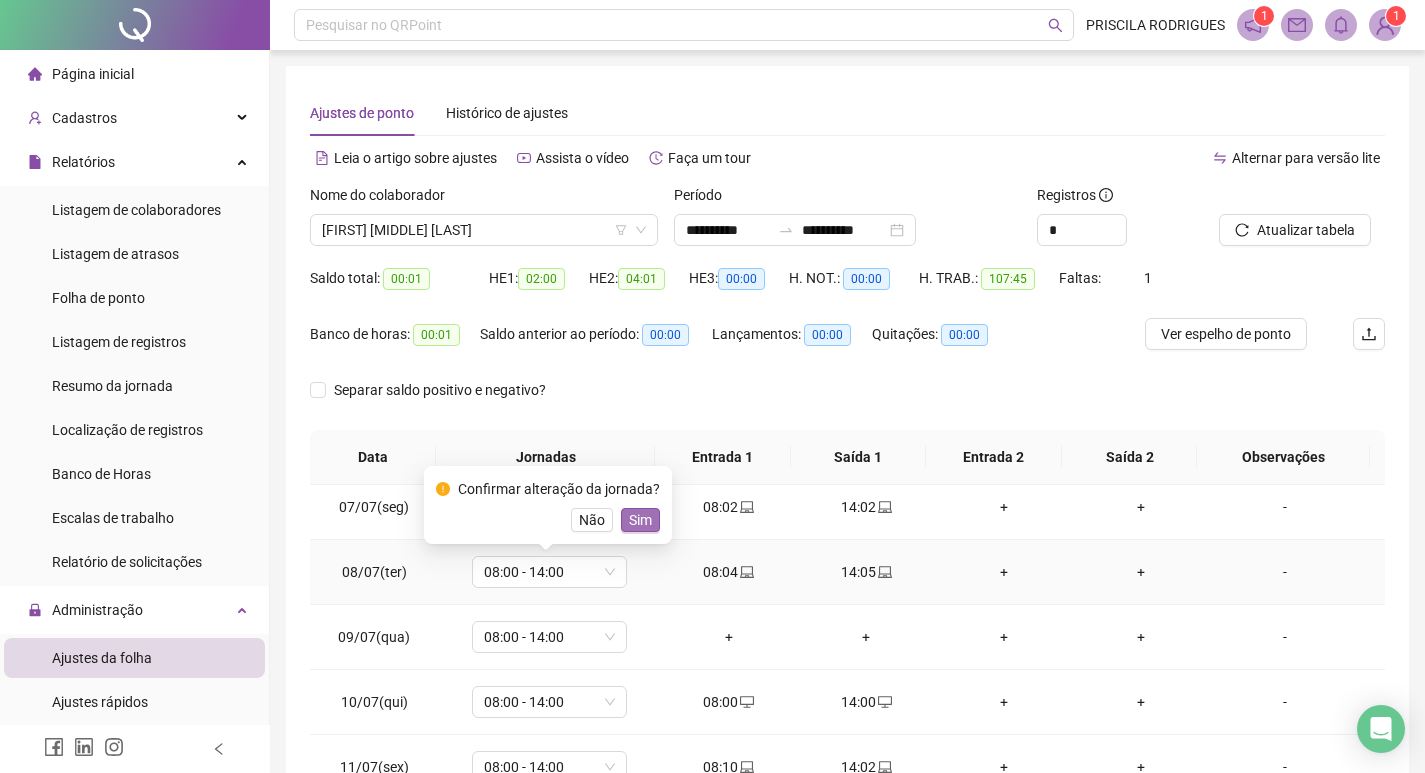 click on "Sim" at bounding box center (640, 520) 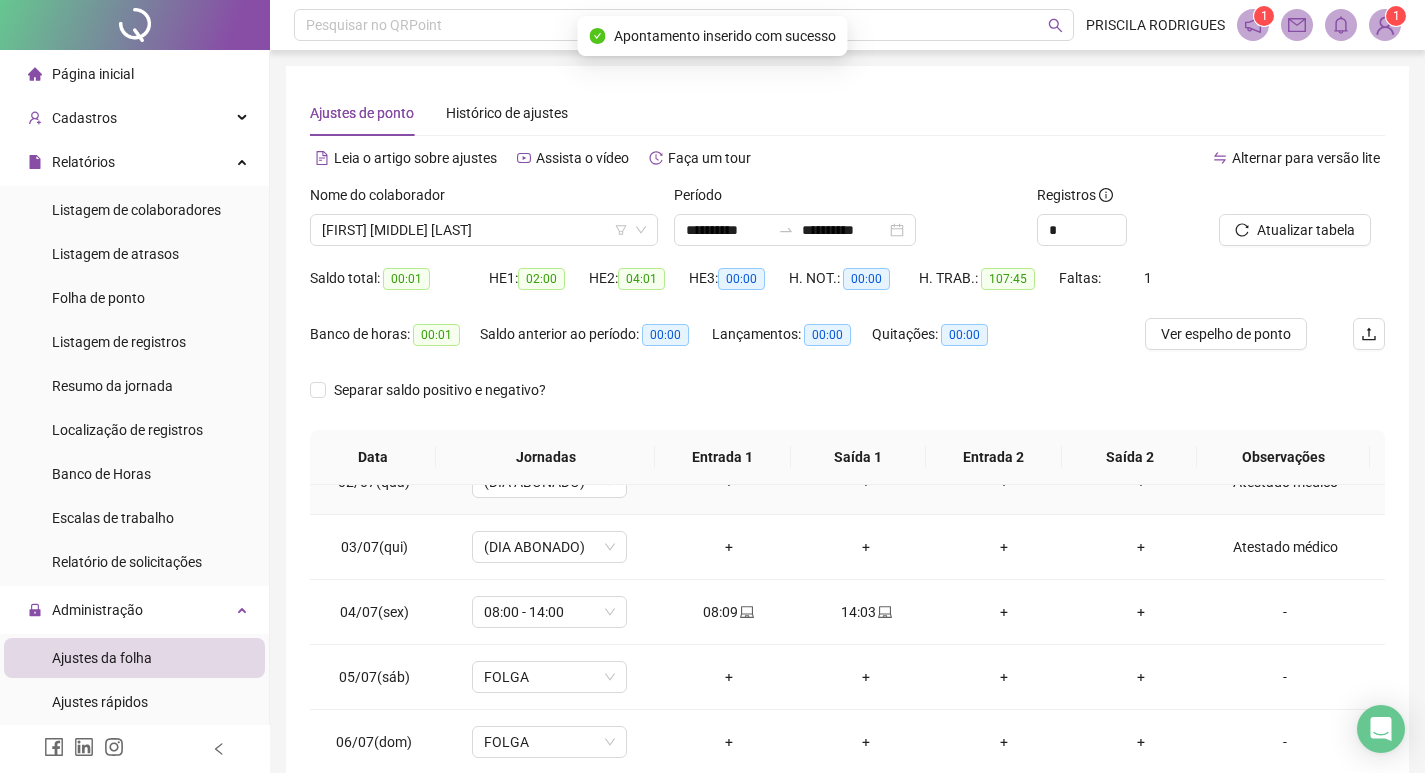scroll, scrollTop: 0, scrollLeft: 0, axis: both 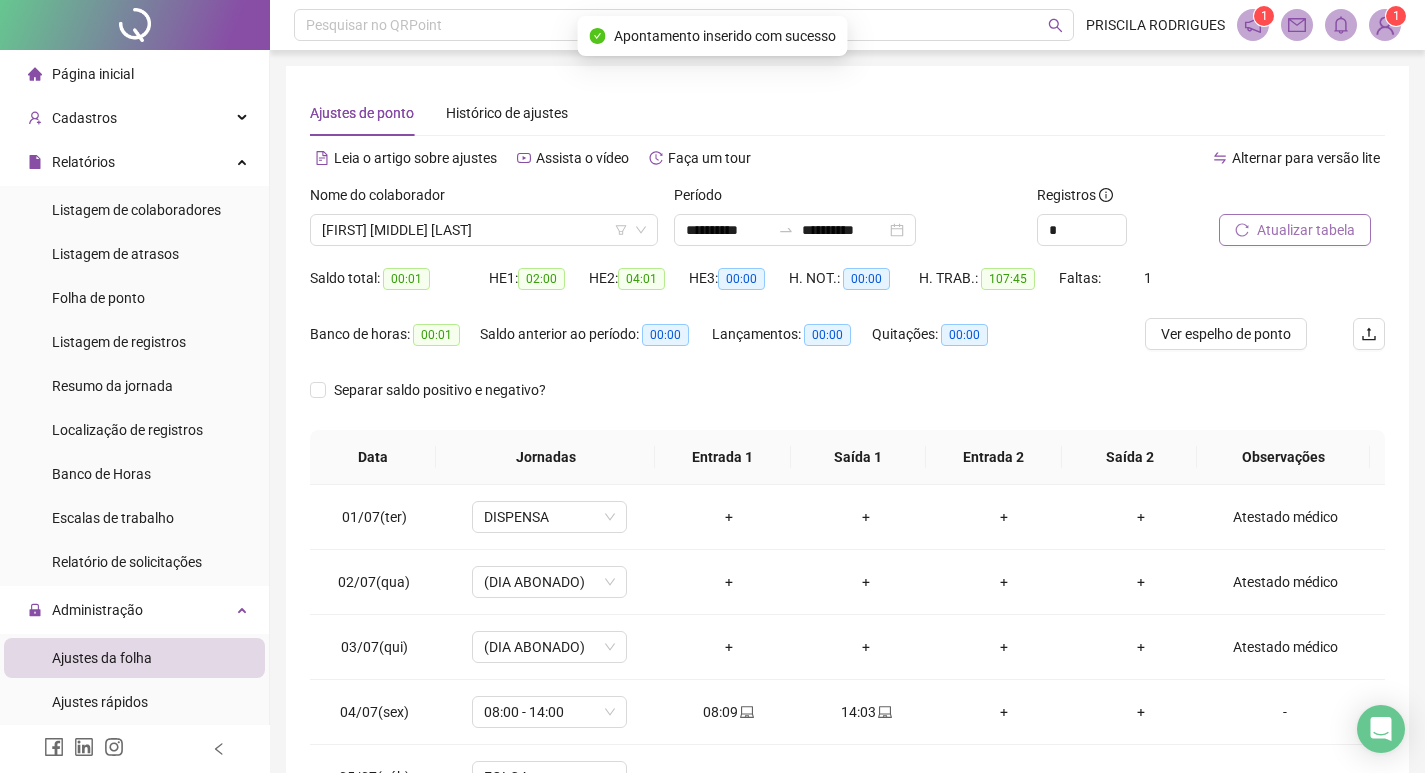 click on "Atualizar tabela" at bounding box center [1306, 230] 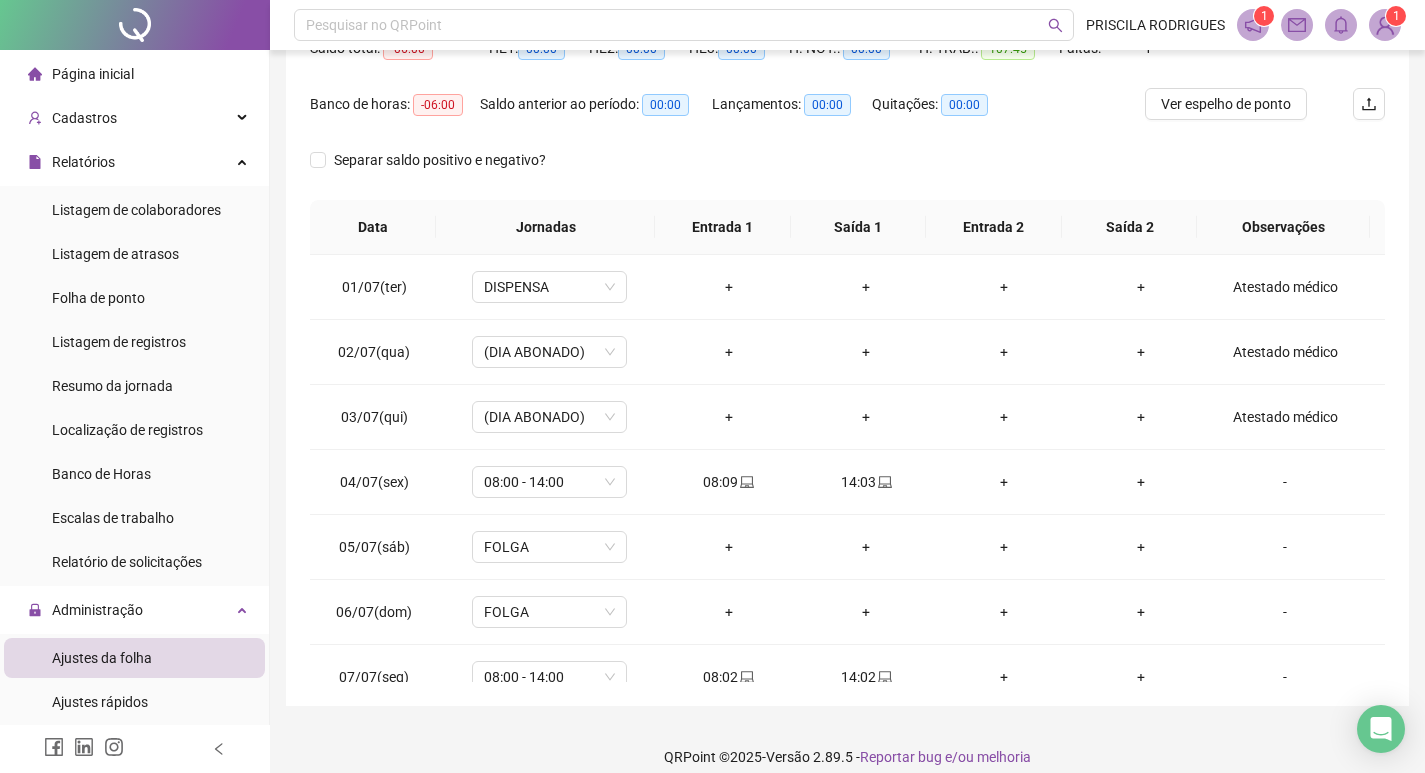 scroll, scrollTop: 249, scrollLeft: 0, axis: vertical 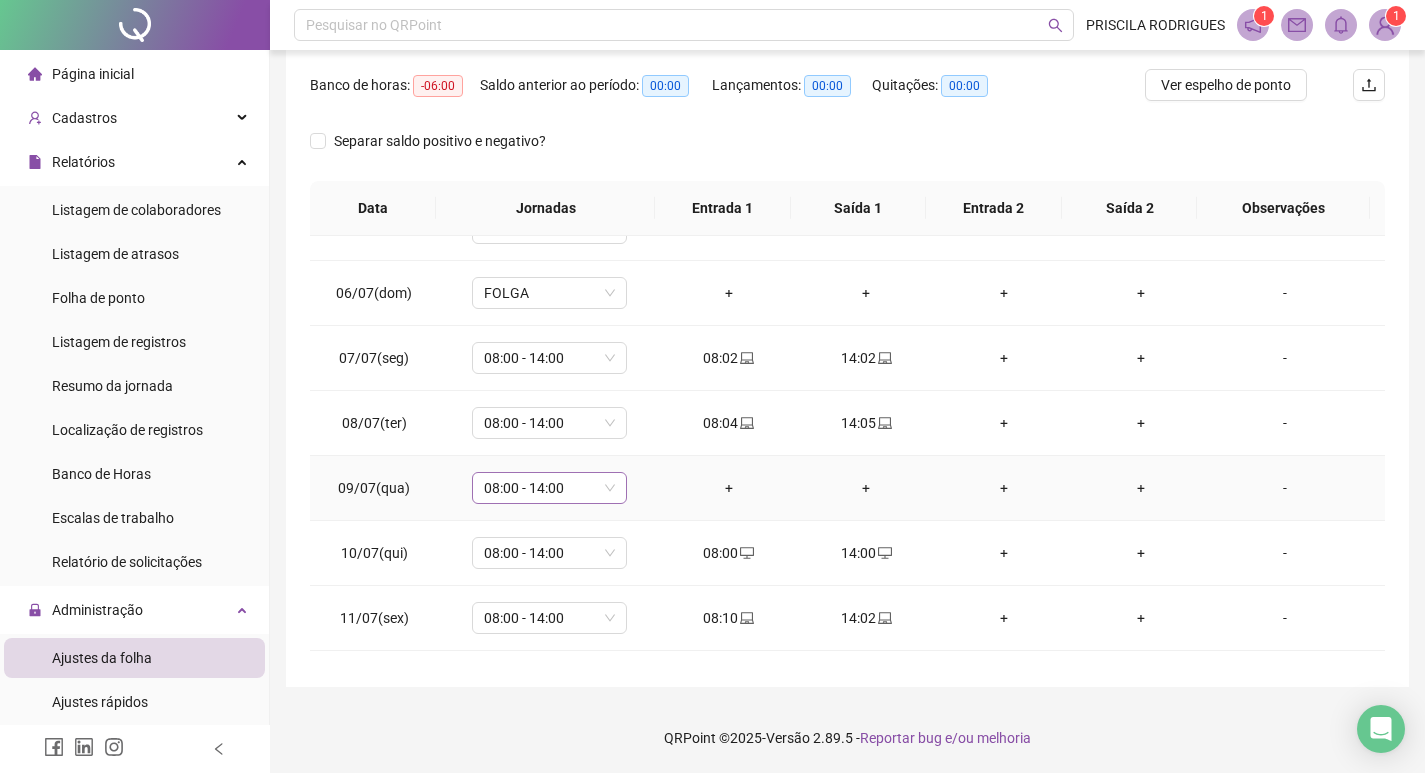 click on "08:00 - 14:00" at bounding box center [549, 488] 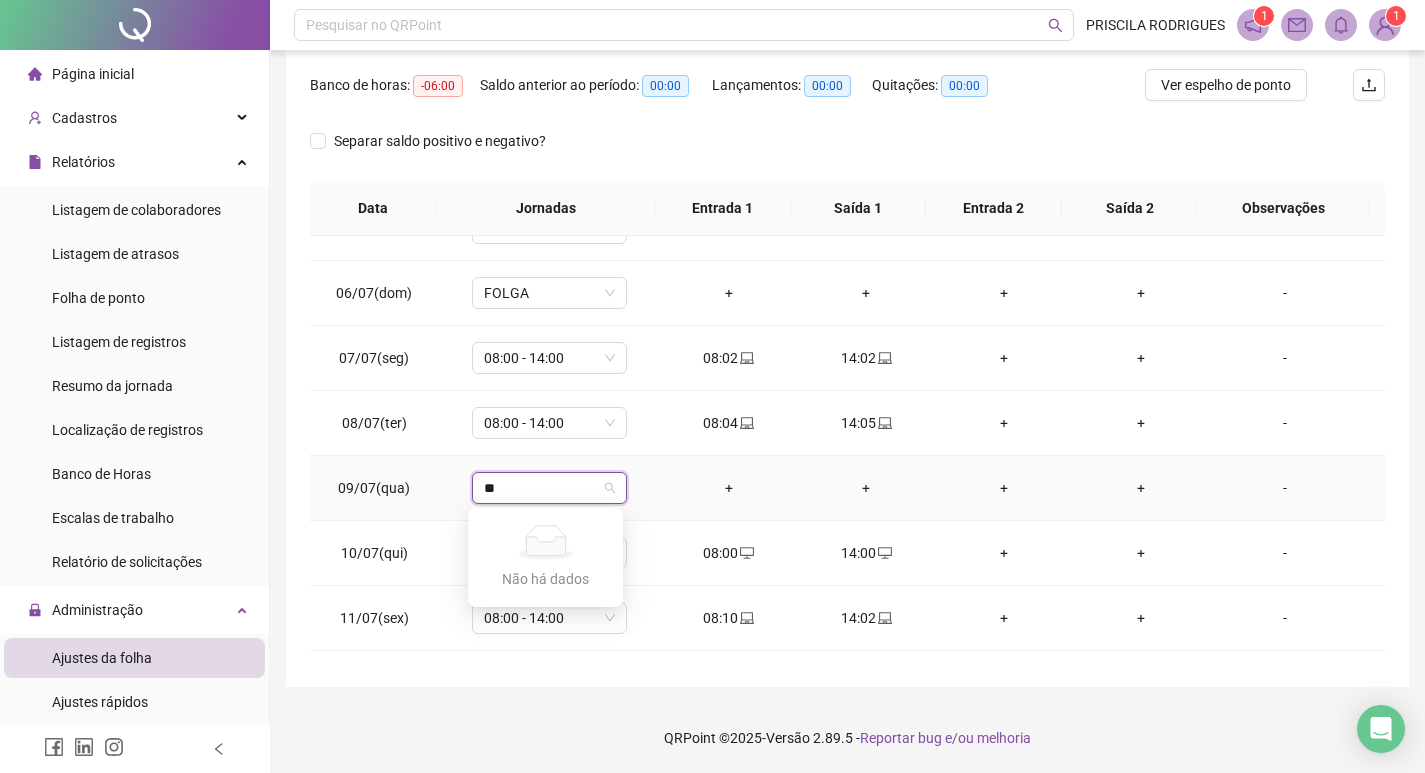 type on "*" 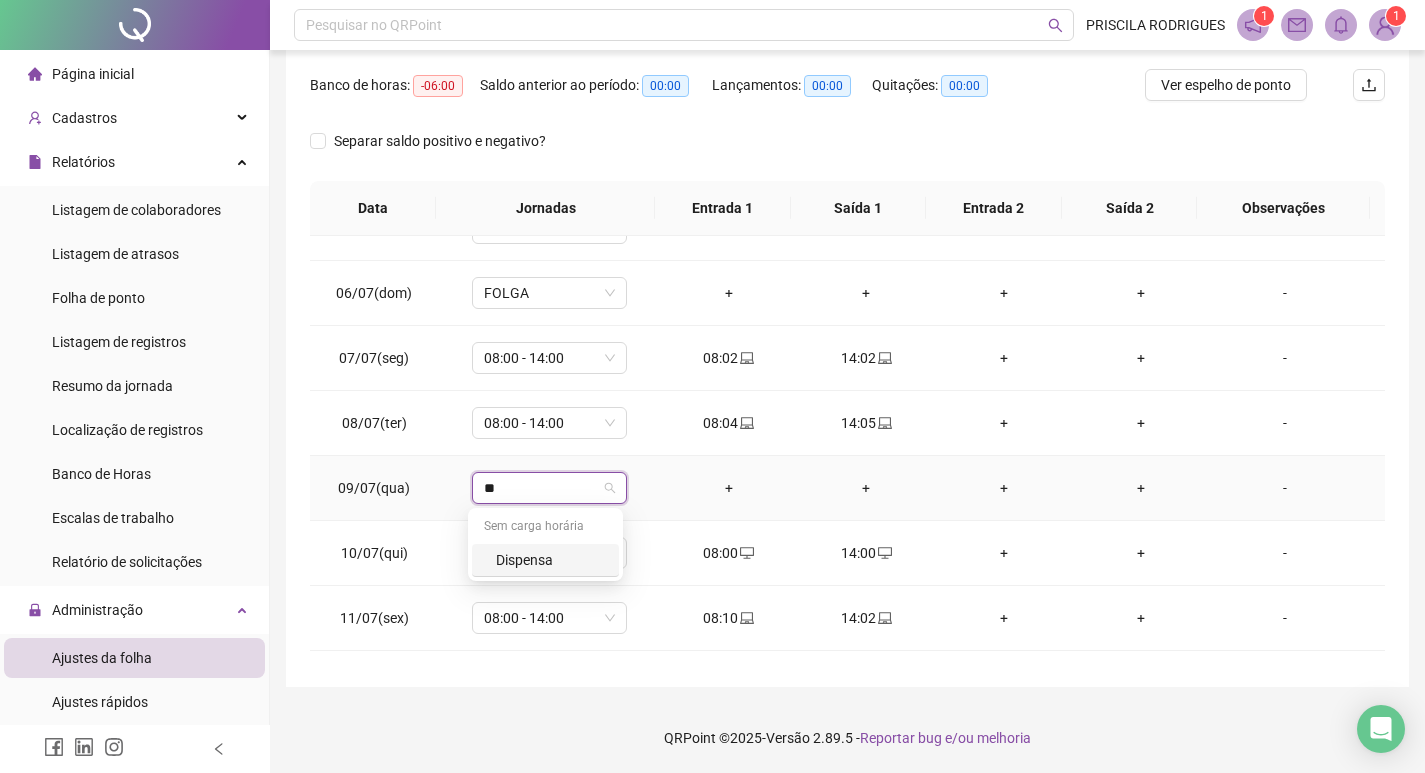 type on "***" 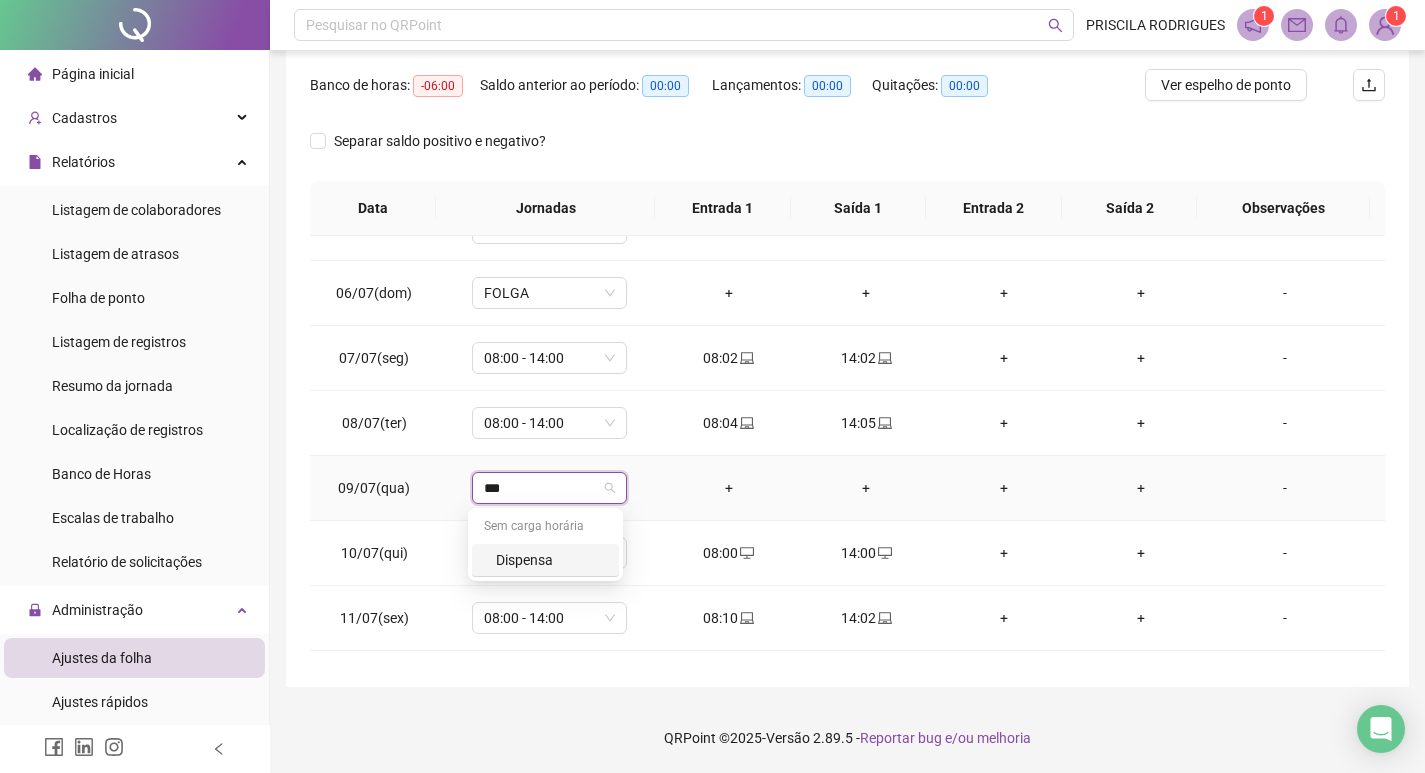 click on "Dispensa" at bounding box center [551, 560] 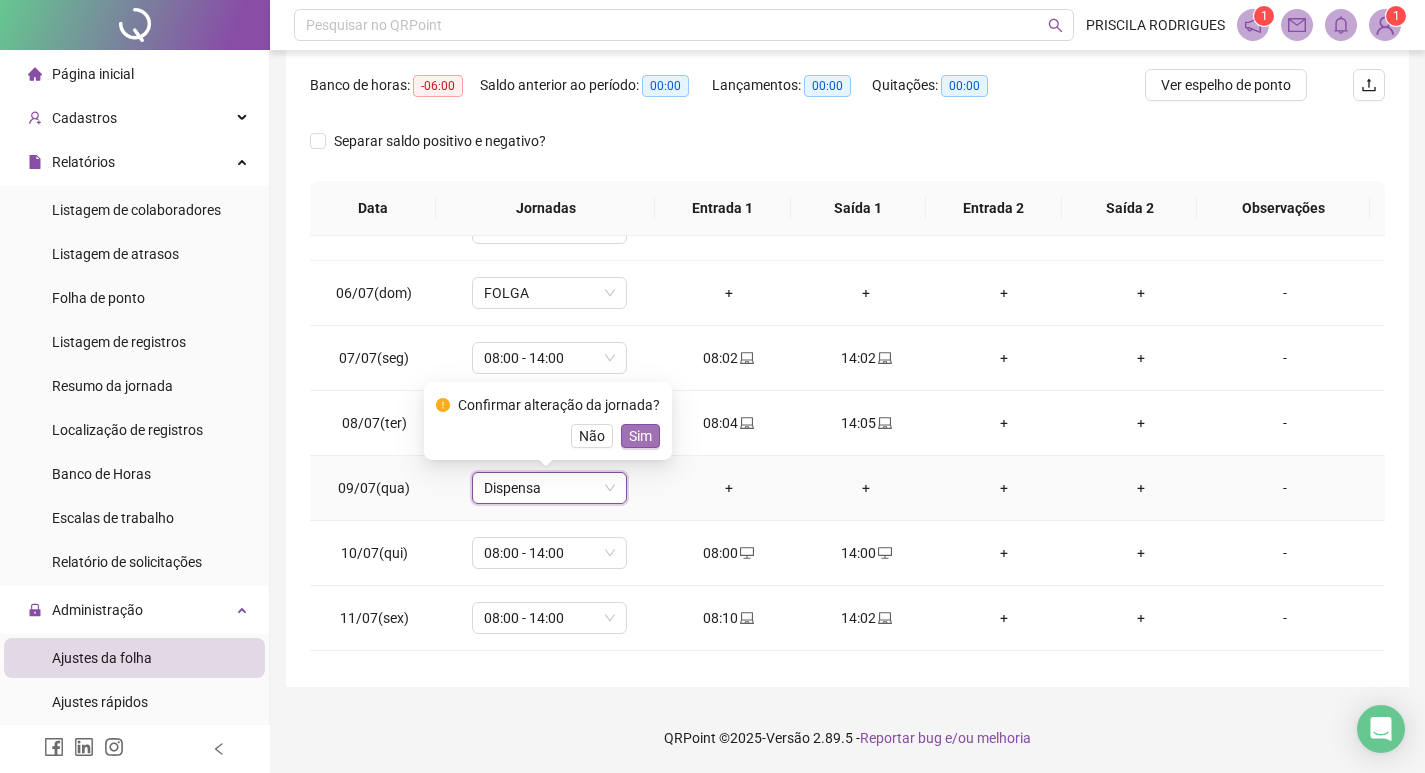 click on "Sim" at bounding box center (640, 436) 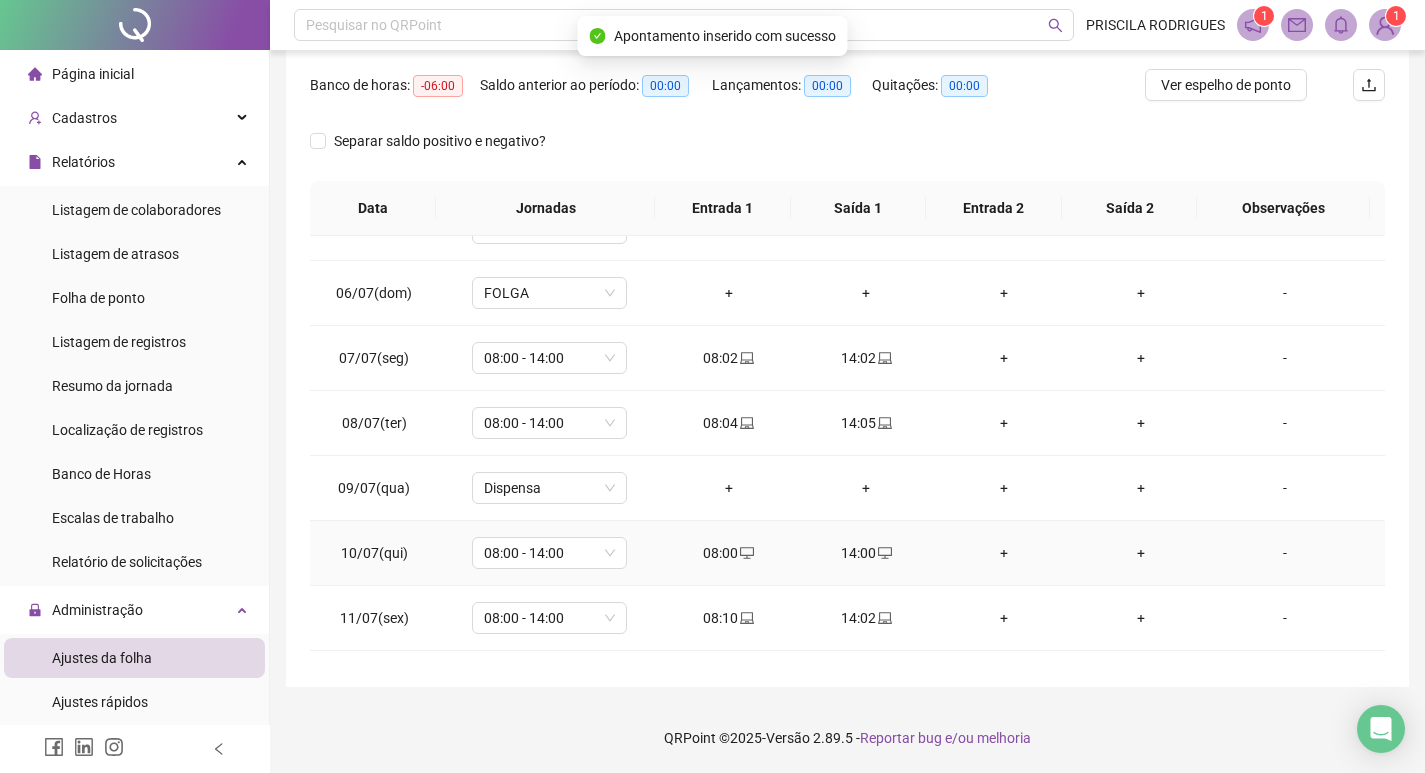 scroll, scrollTop: 0, scrollLeft: 0, axis: both 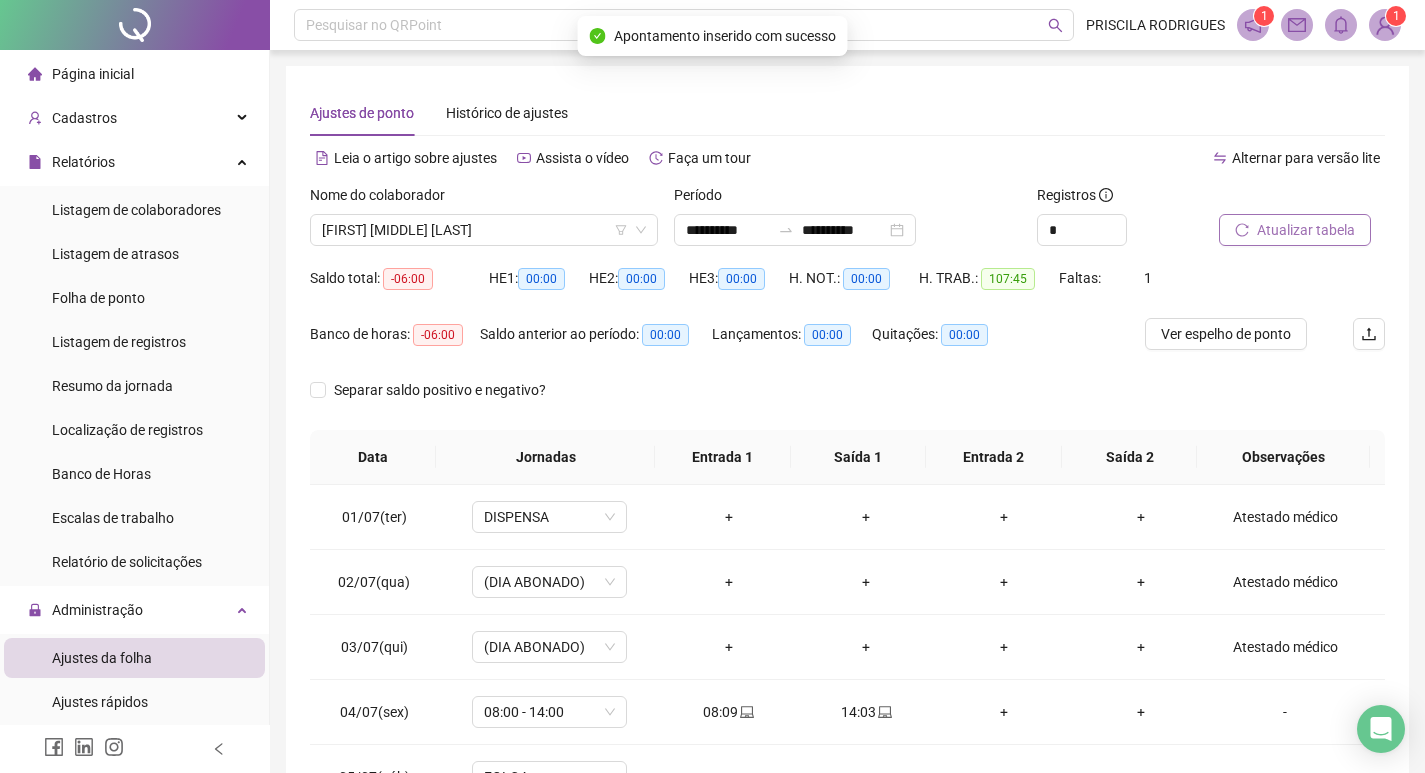 click on "Atualizar tabela" at bounding box center (1306, 230) 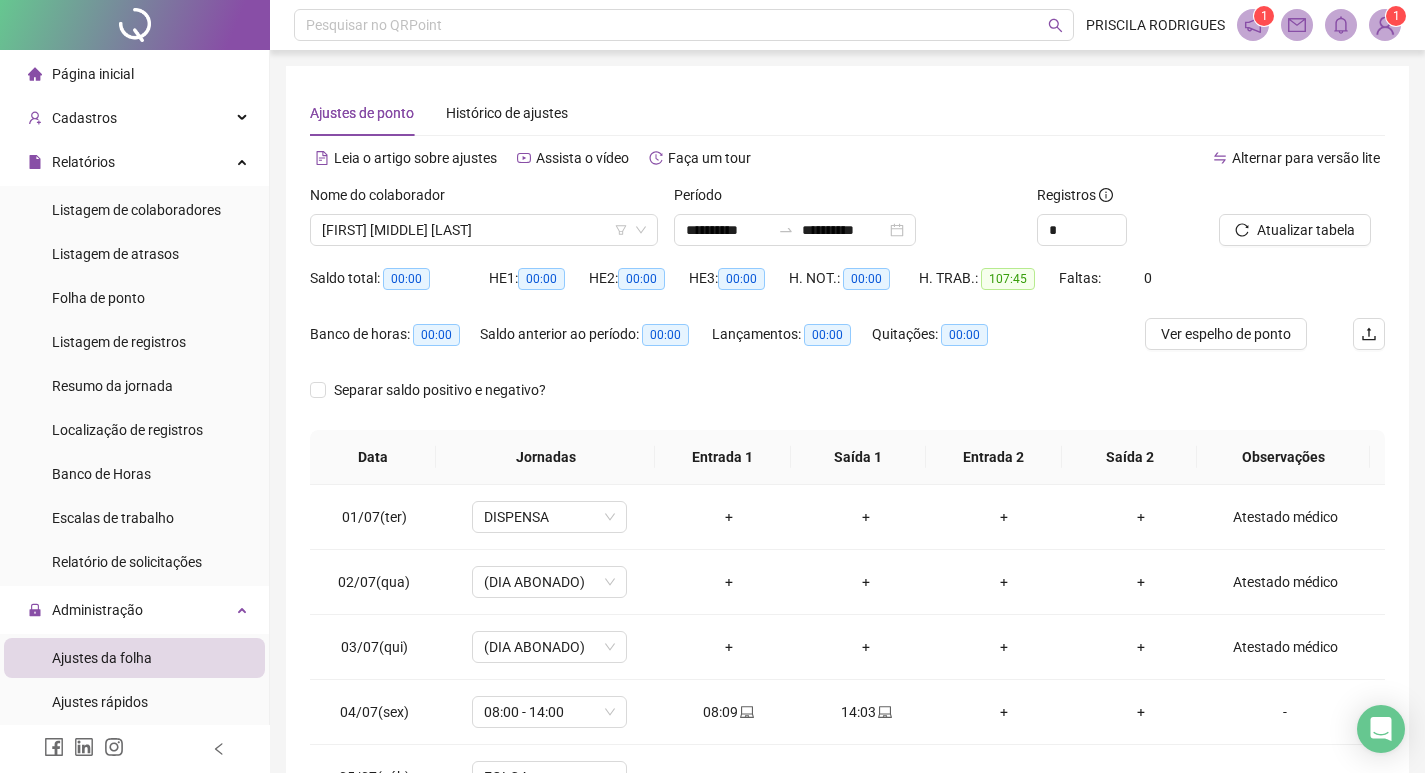 scroll, scrollTop: 100, scrollLeft: 0, axis: vertical 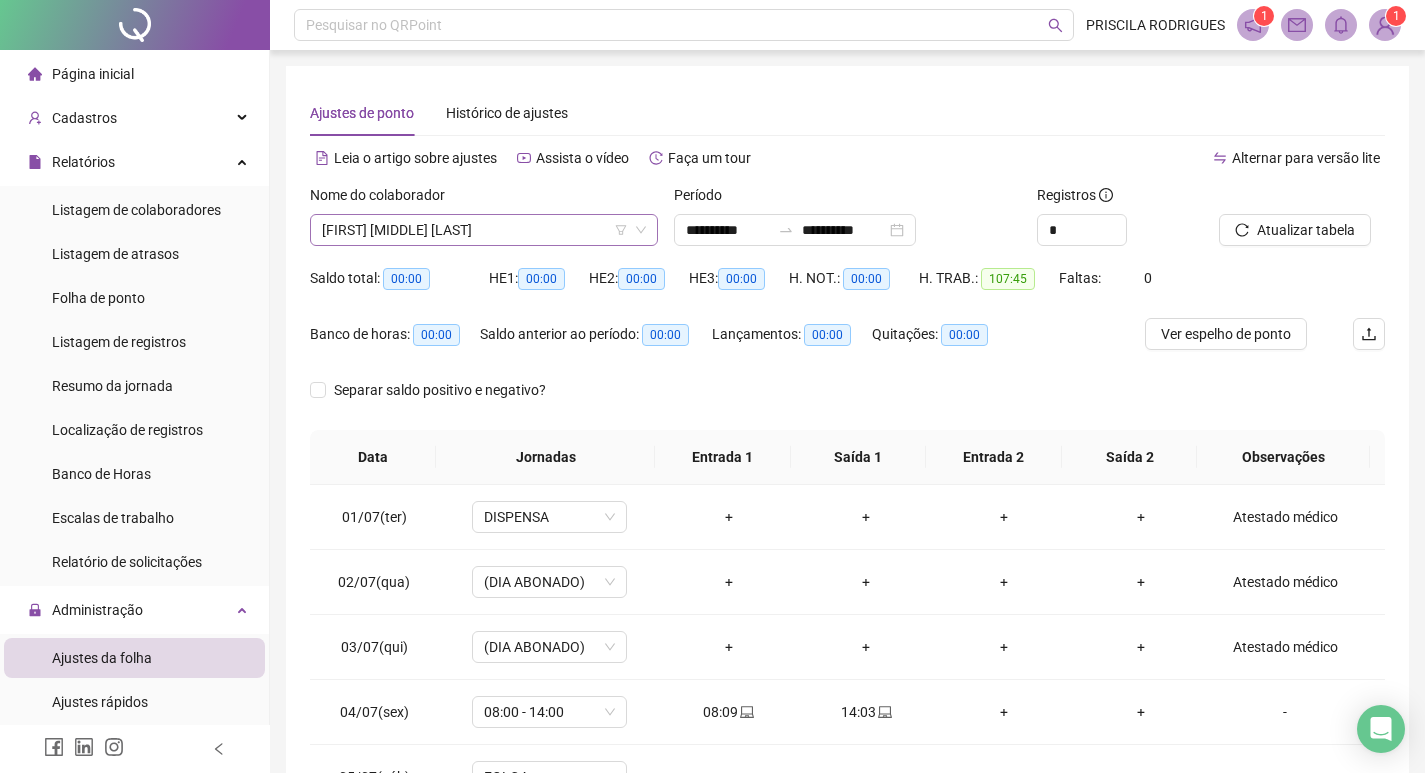 click on "[FIRST] [MIDDLE] [LAST]" at bounding box center (484, 230) 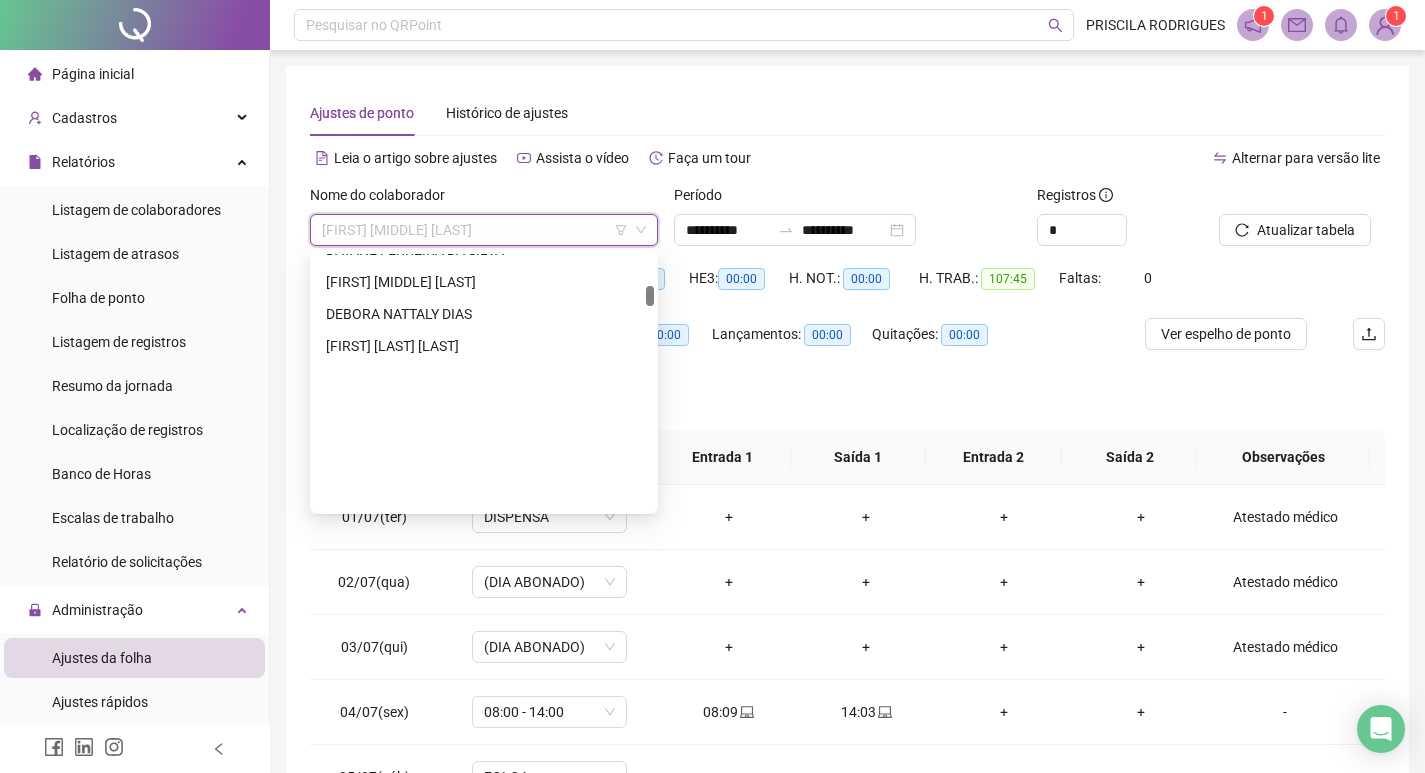 scroll, scrollTop: 652, scrollLeft: 0, axis: vertical 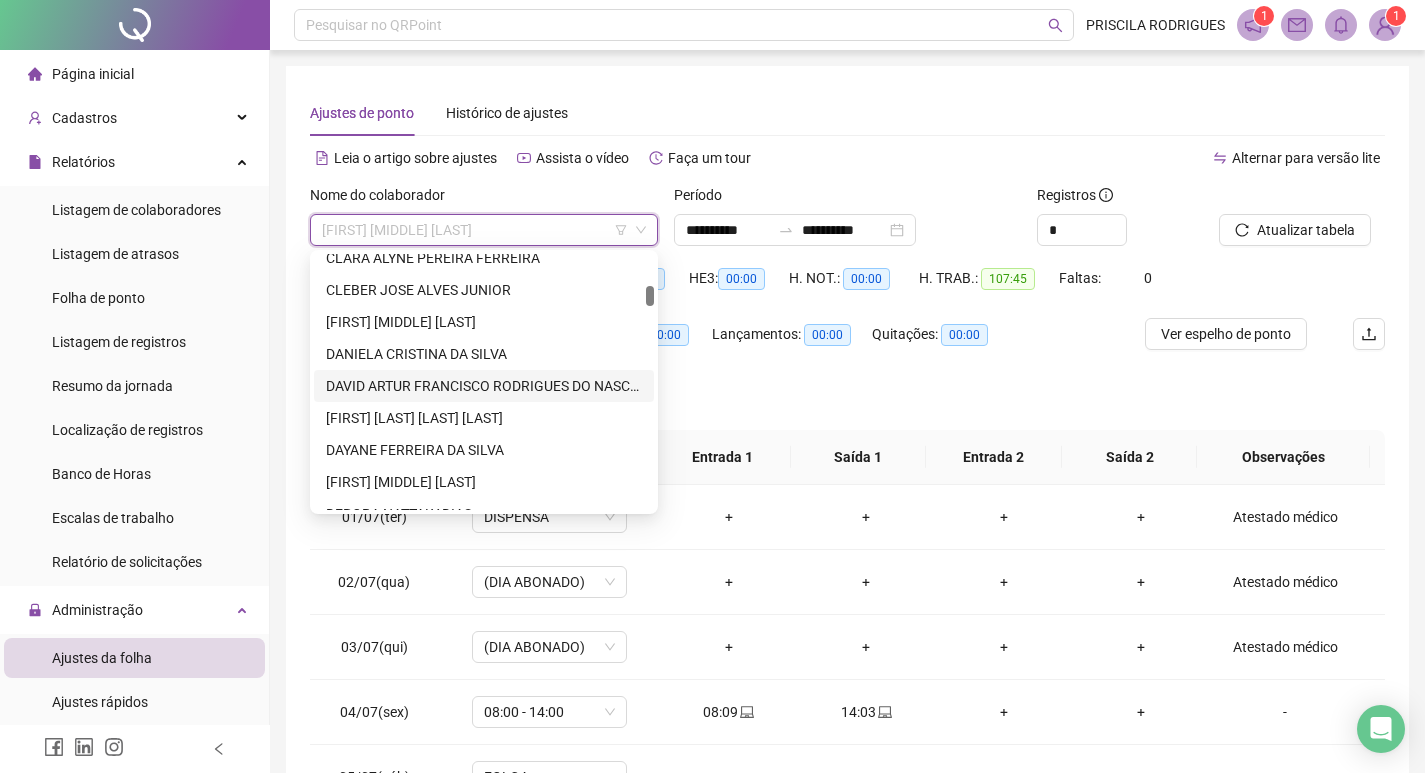 click on "DAVID ARTUR FRANCISCO RODRIGUES DO NASCIMENTO" at bounding box center (484, 386) 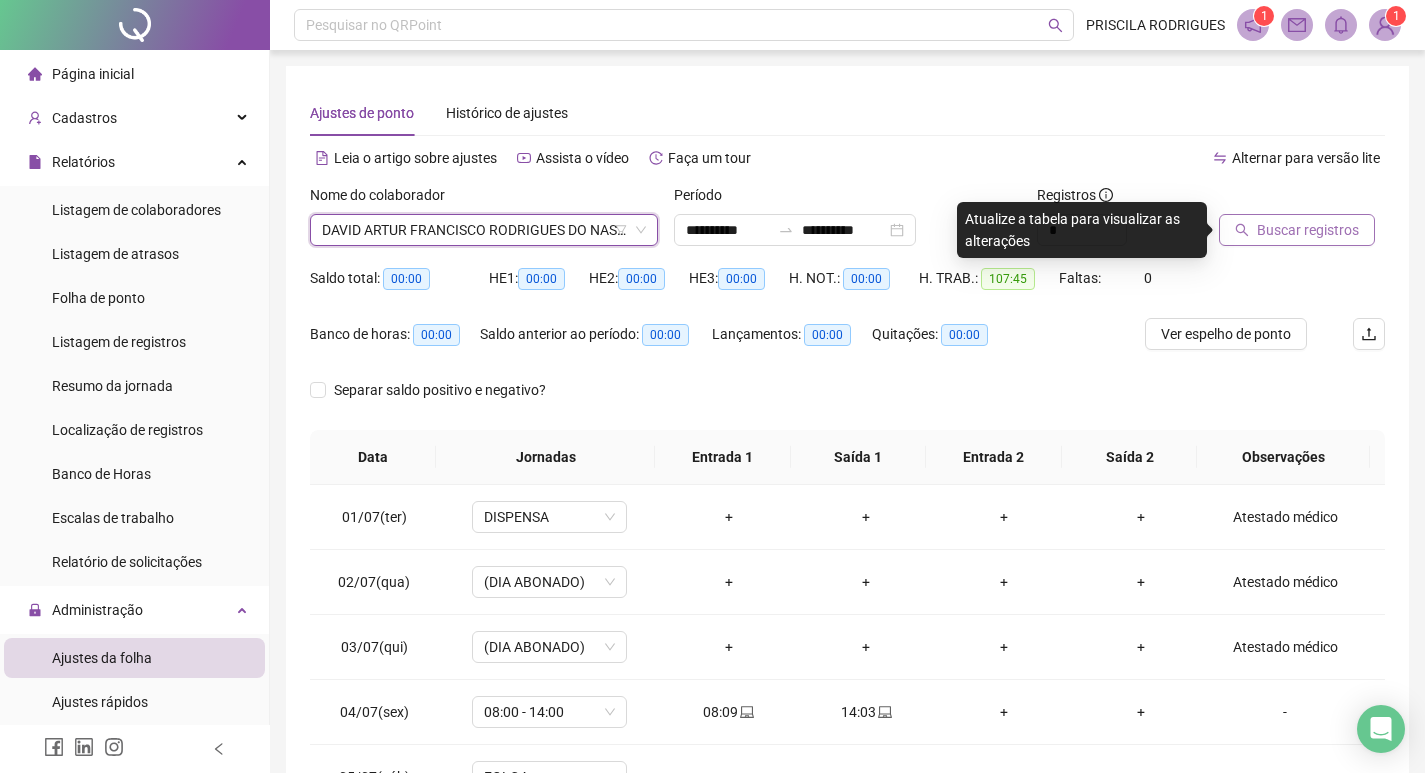 click on "Buscar registros" at bounding box center [1308, 230] 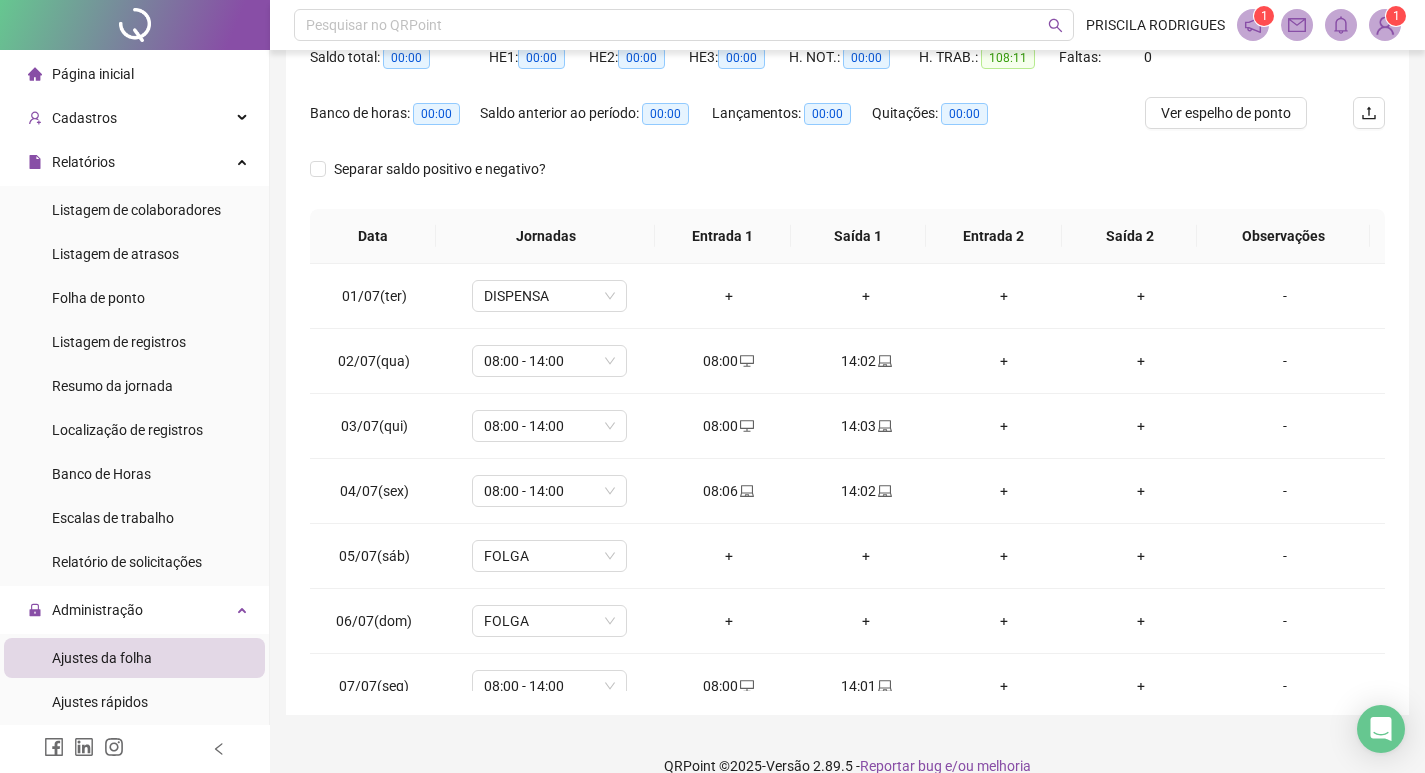 scroll, scrollTop: 249, scrollLeft: 0, axis: vertical 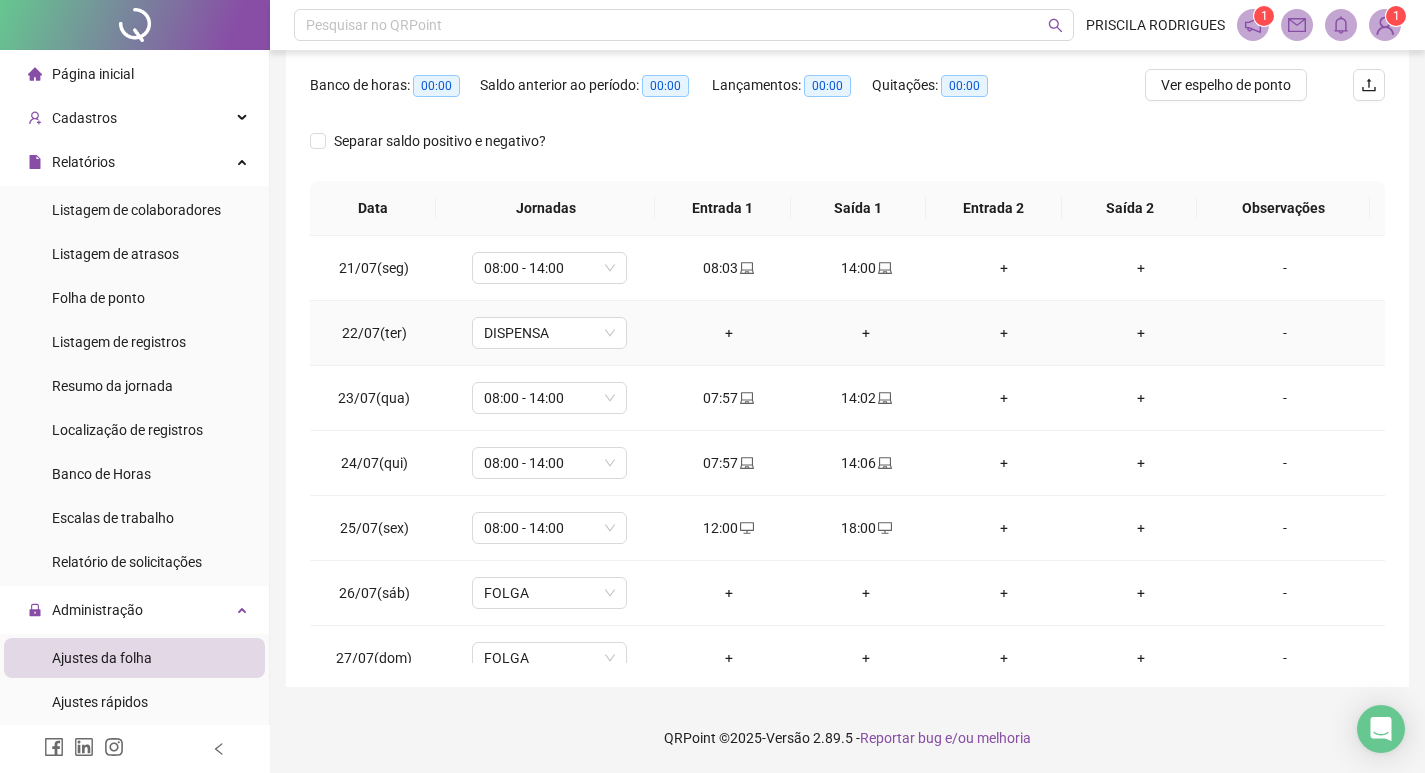click on "+" at bounding box center (729, 333) 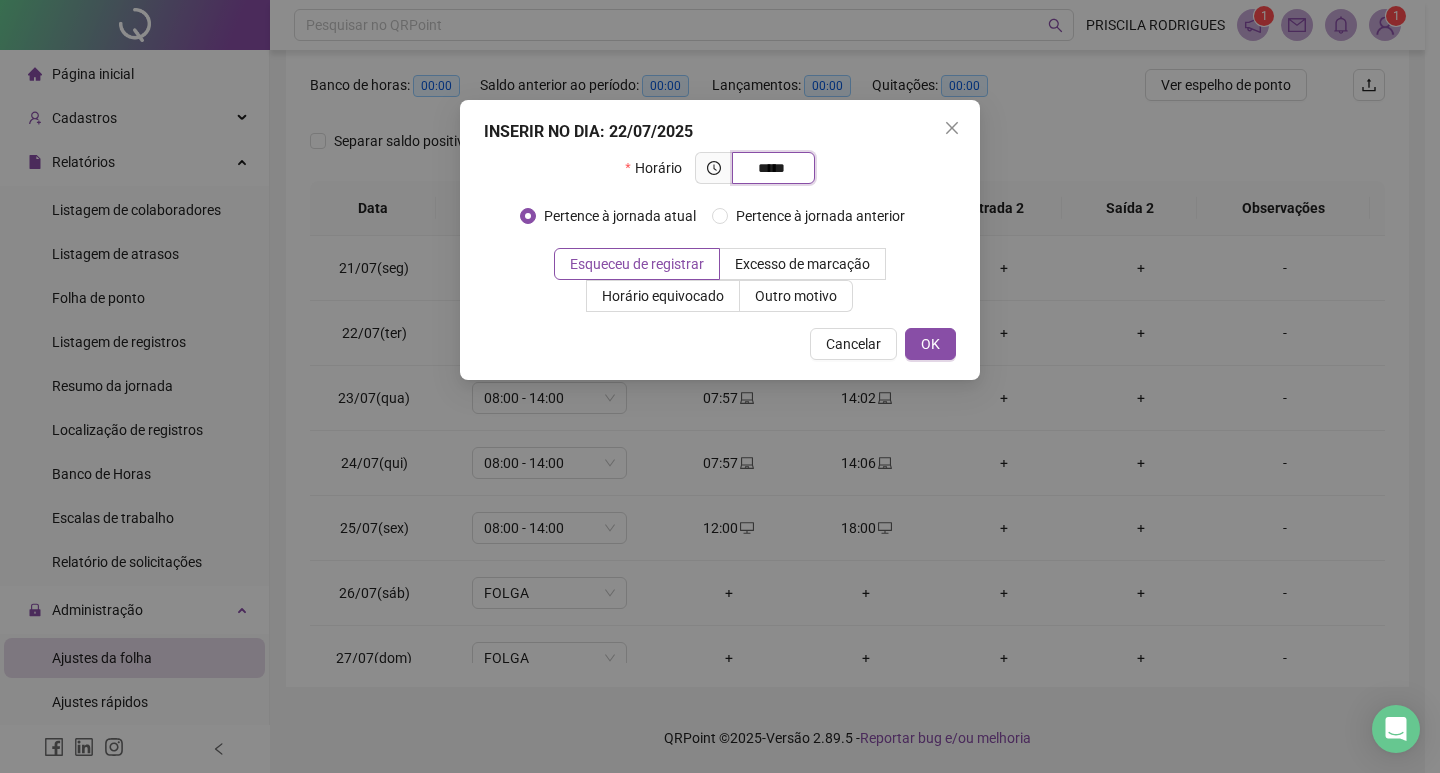 drag, startPoint x: 797, startPoint y: 164, endPoint x: 729, endPoint y: 161, distance: 68.06615 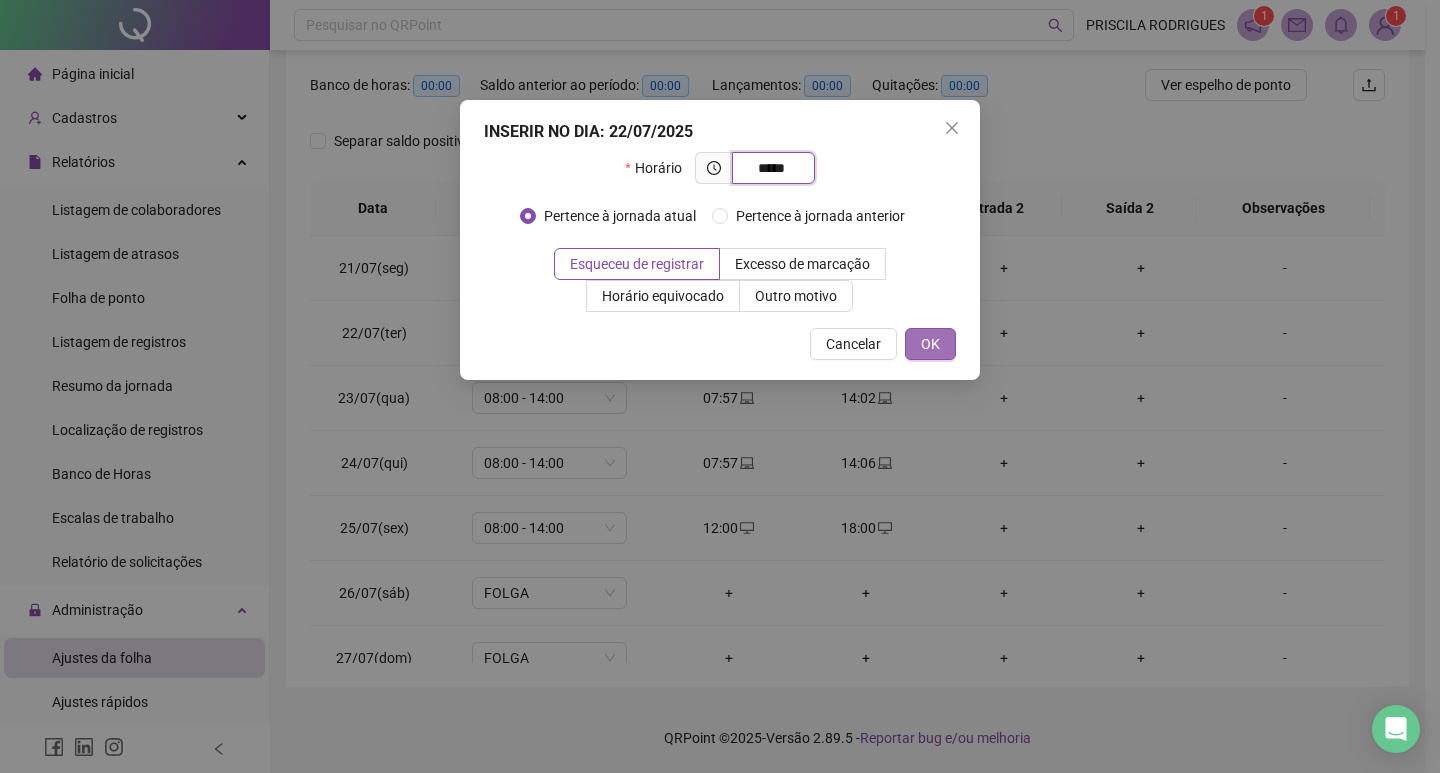 type on "*****" 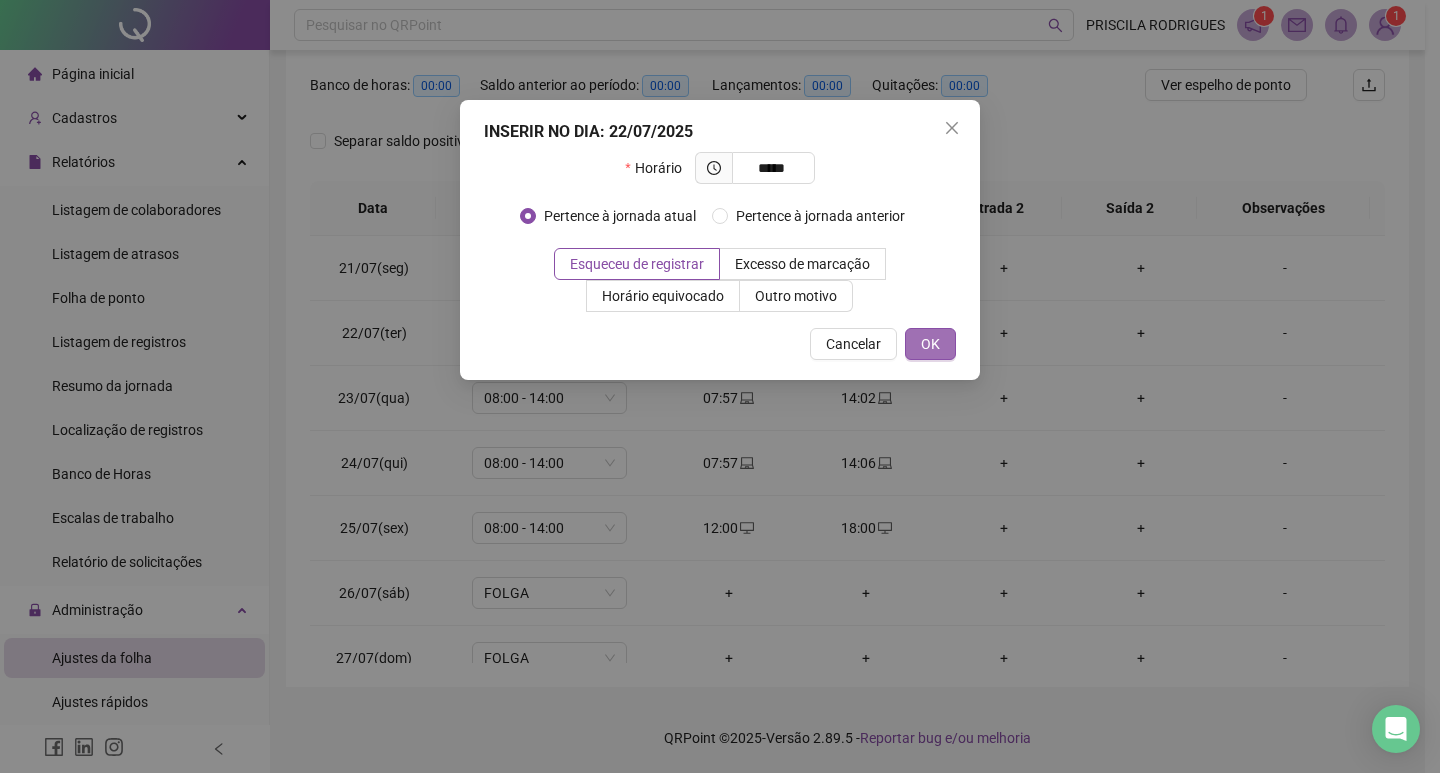 click on "OK" at bounding box center (930, 344) 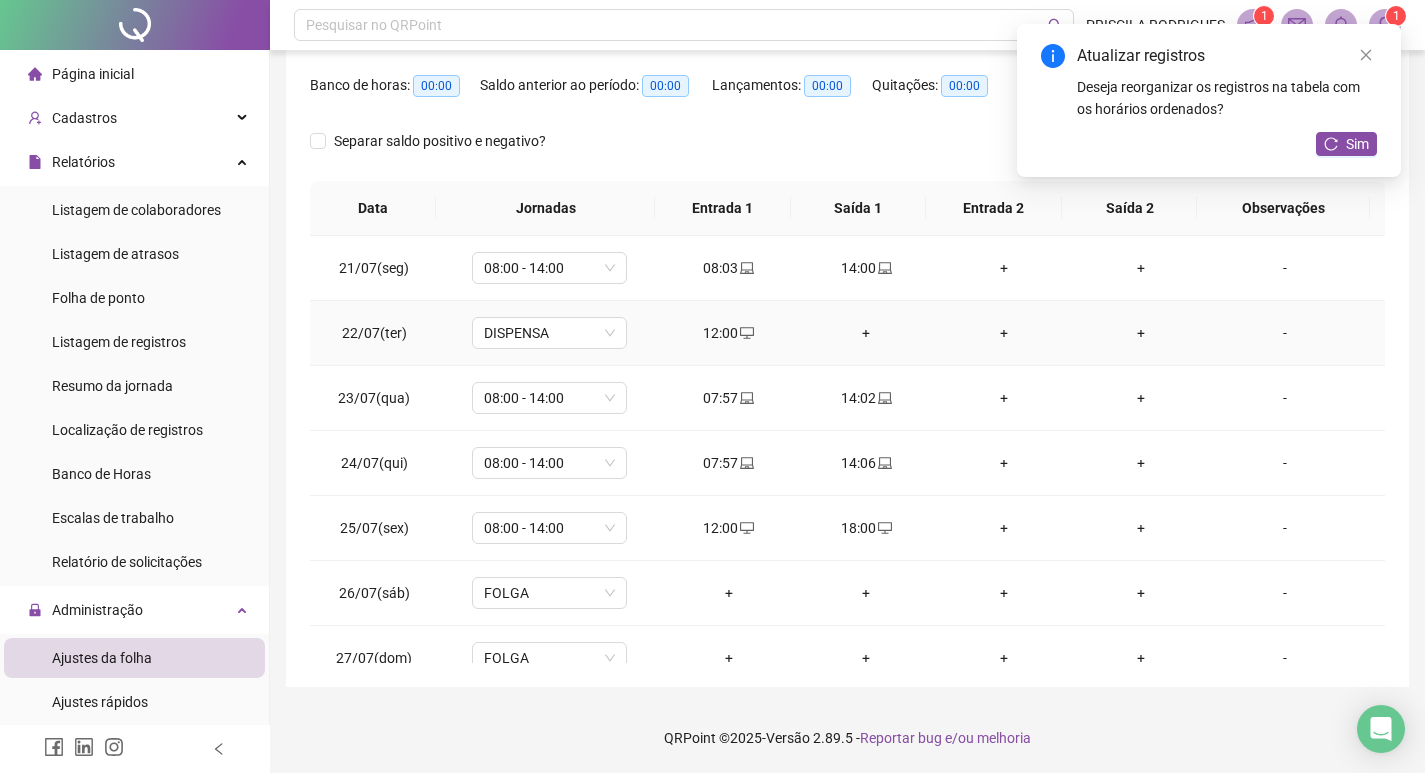 click on "+" at bounding box center [866, 333] 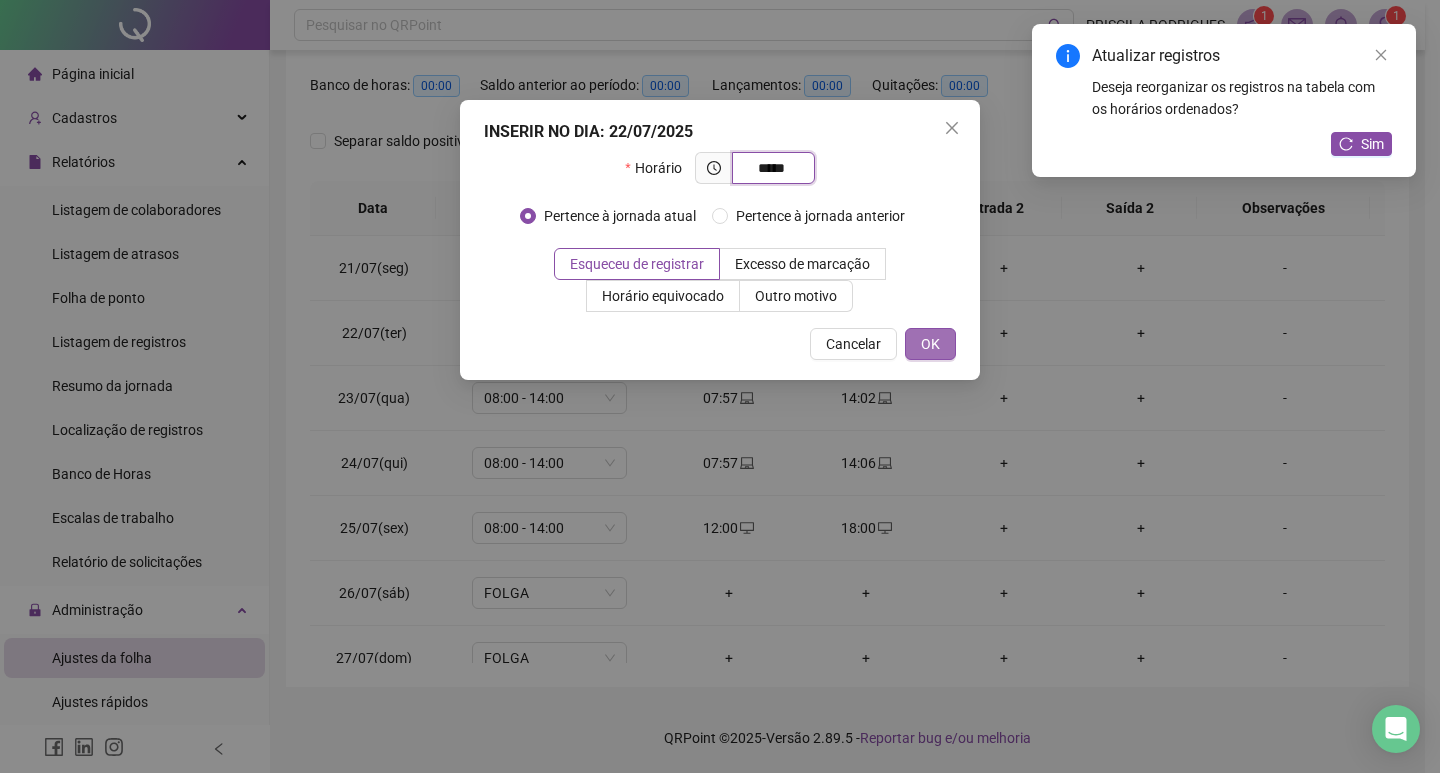 type on "*****" 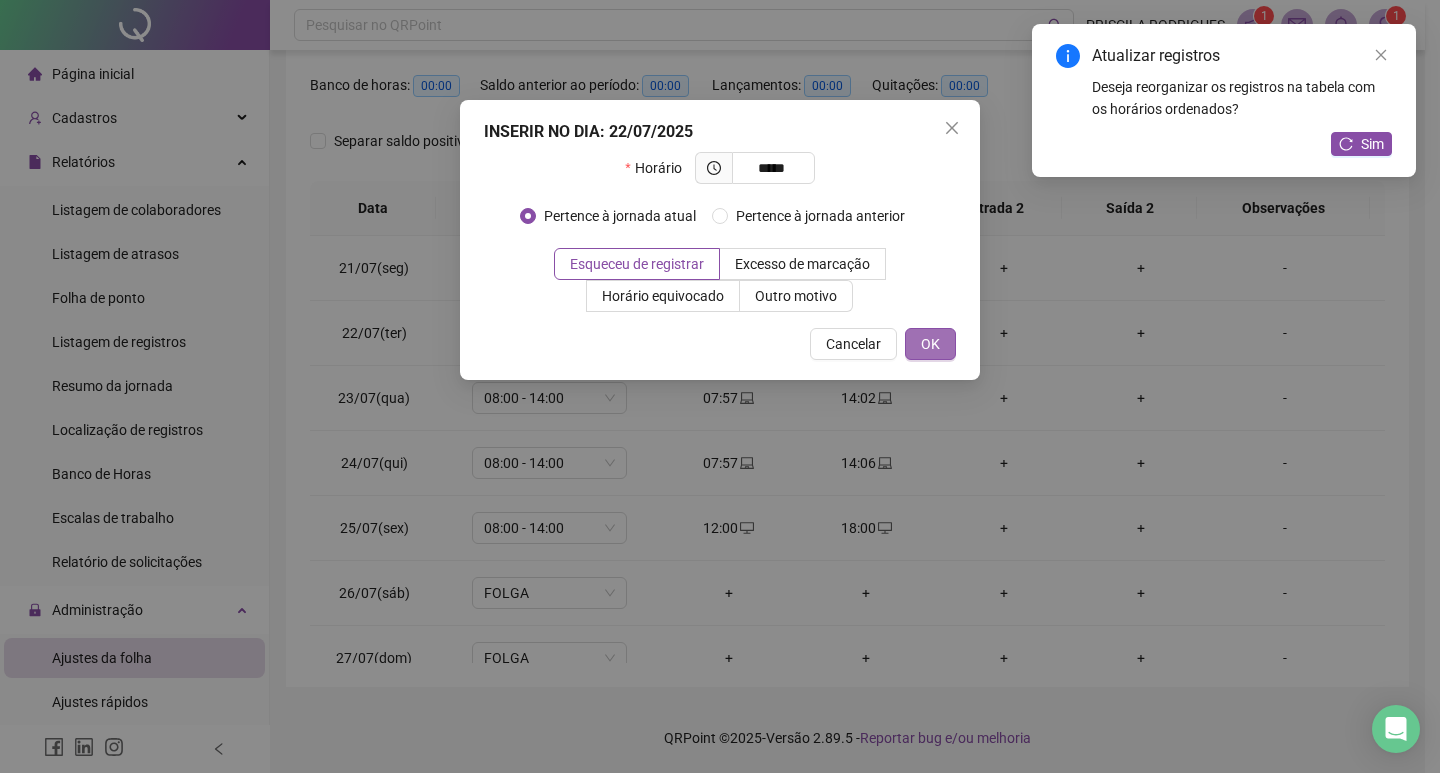 click on "OK" at bounding box center (930, 344) 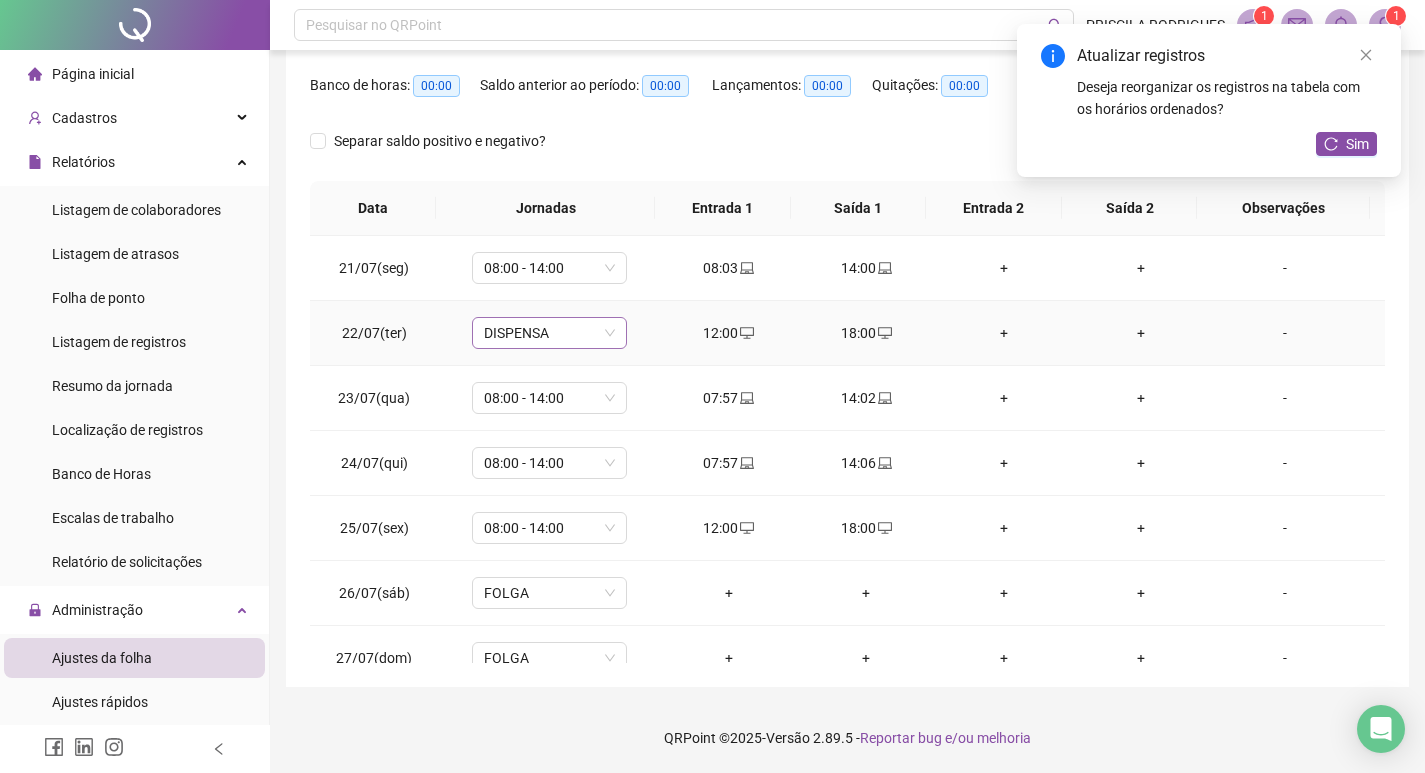 click on "DISPENSA" at bounding box center [549, 333] 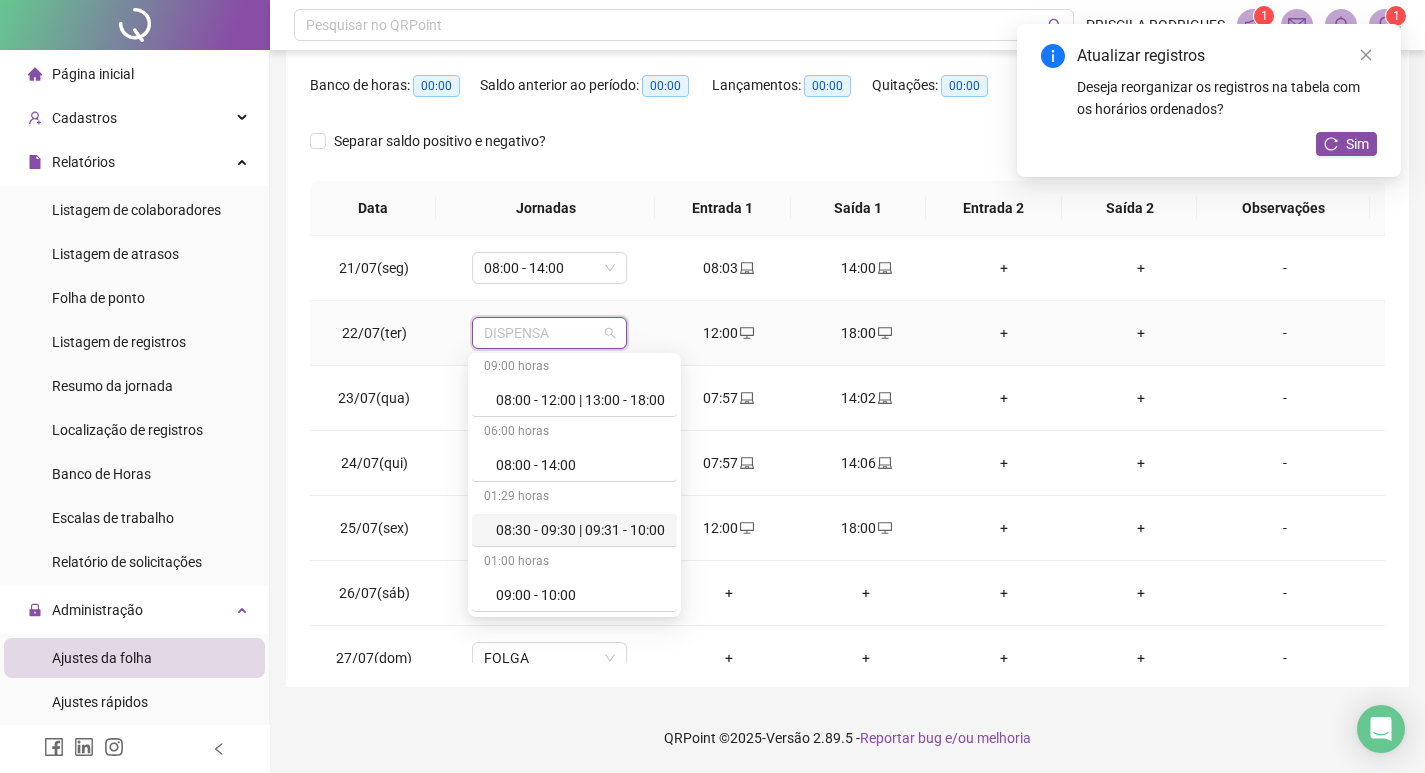 scroll, scrollTop: 1400, scrollLeft: 0, axis: vertical 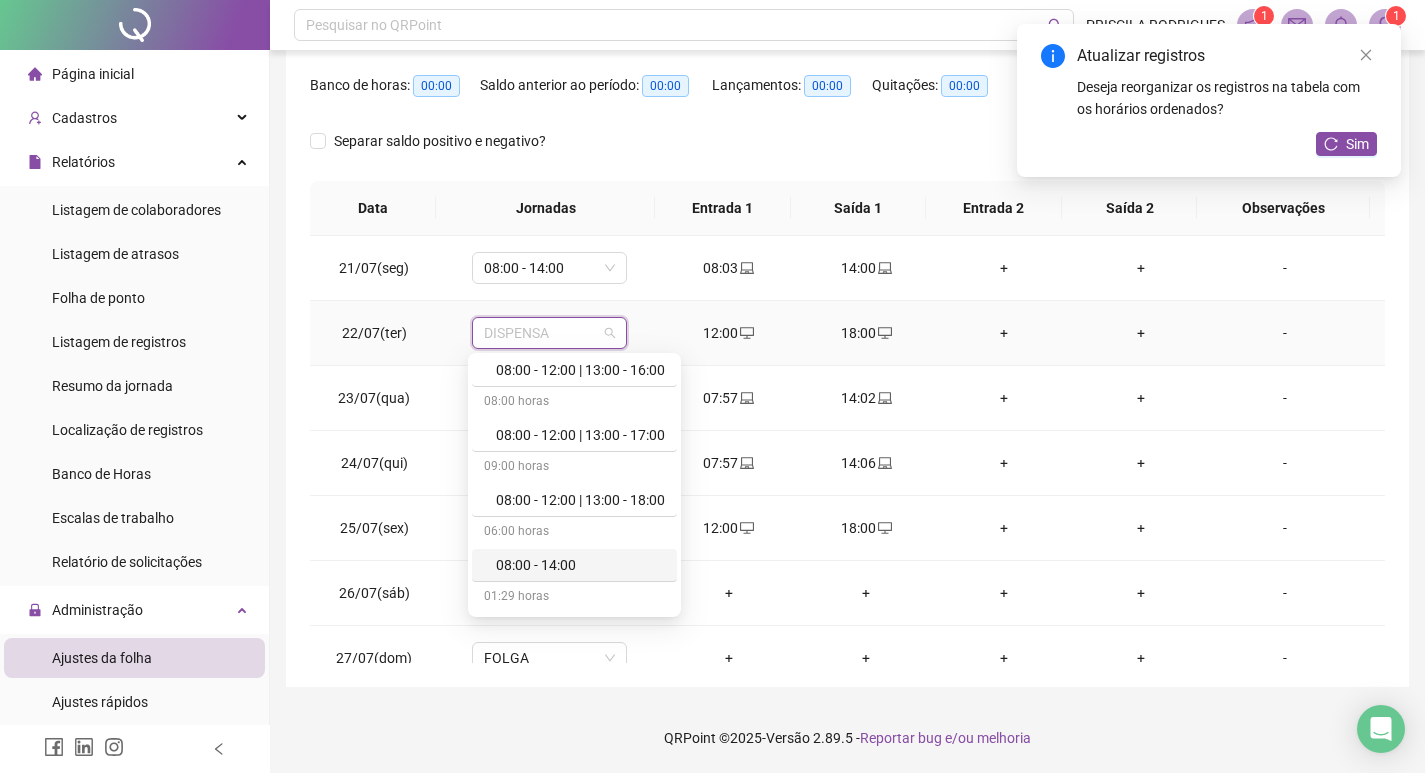 click on "08:00 - 14:00" at bounding box center (580, 565) 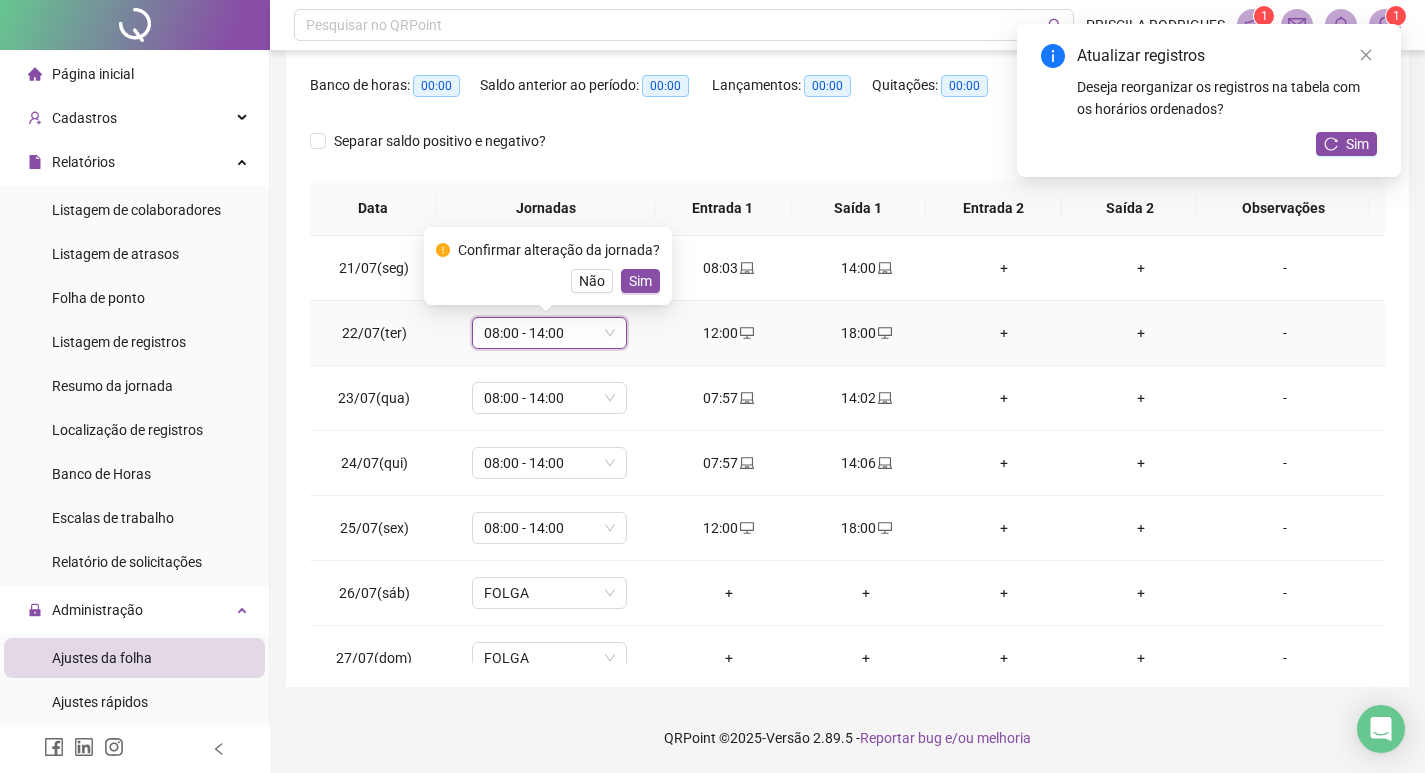 click on "Sim" at bounding box center [640, 281] 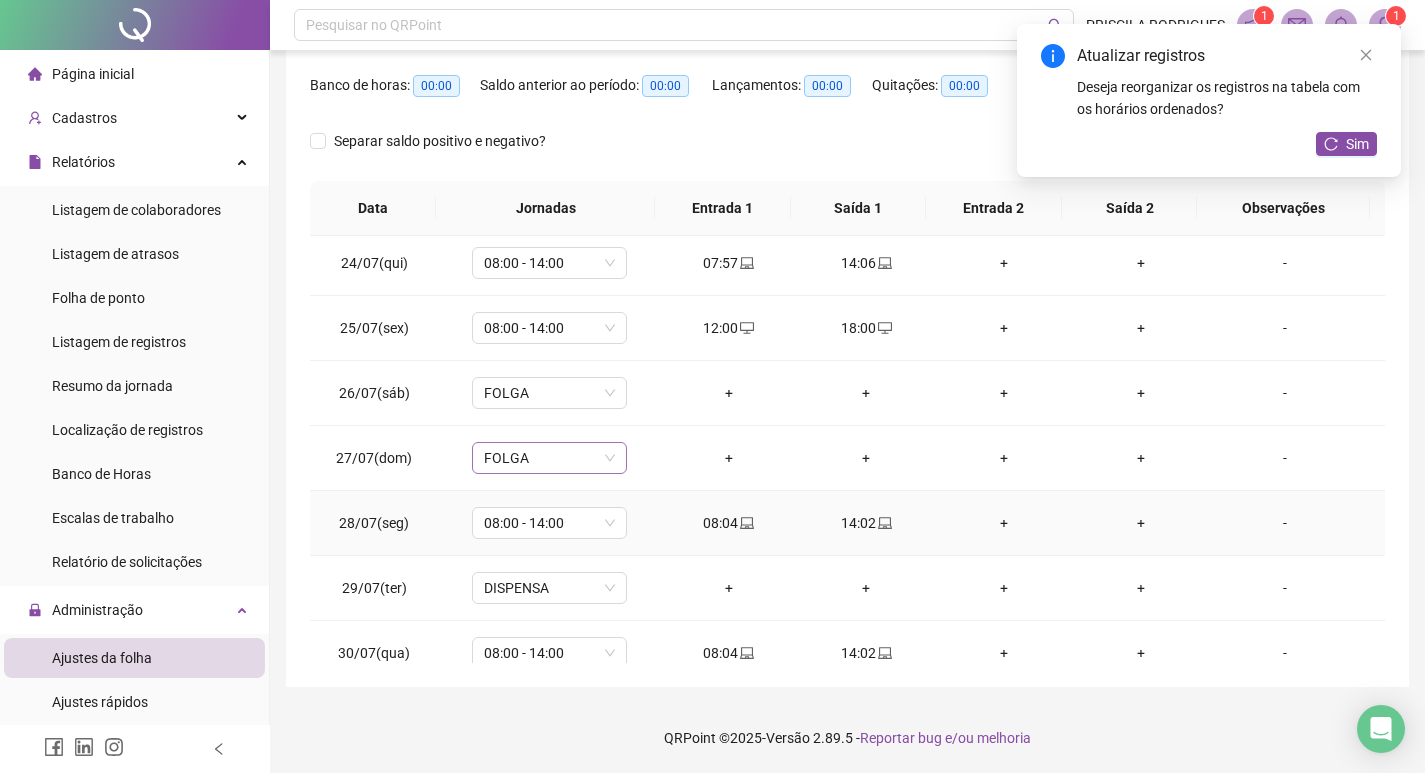 scroll, scrollTop: 1400, scrollLeft: 0, axis: vertical 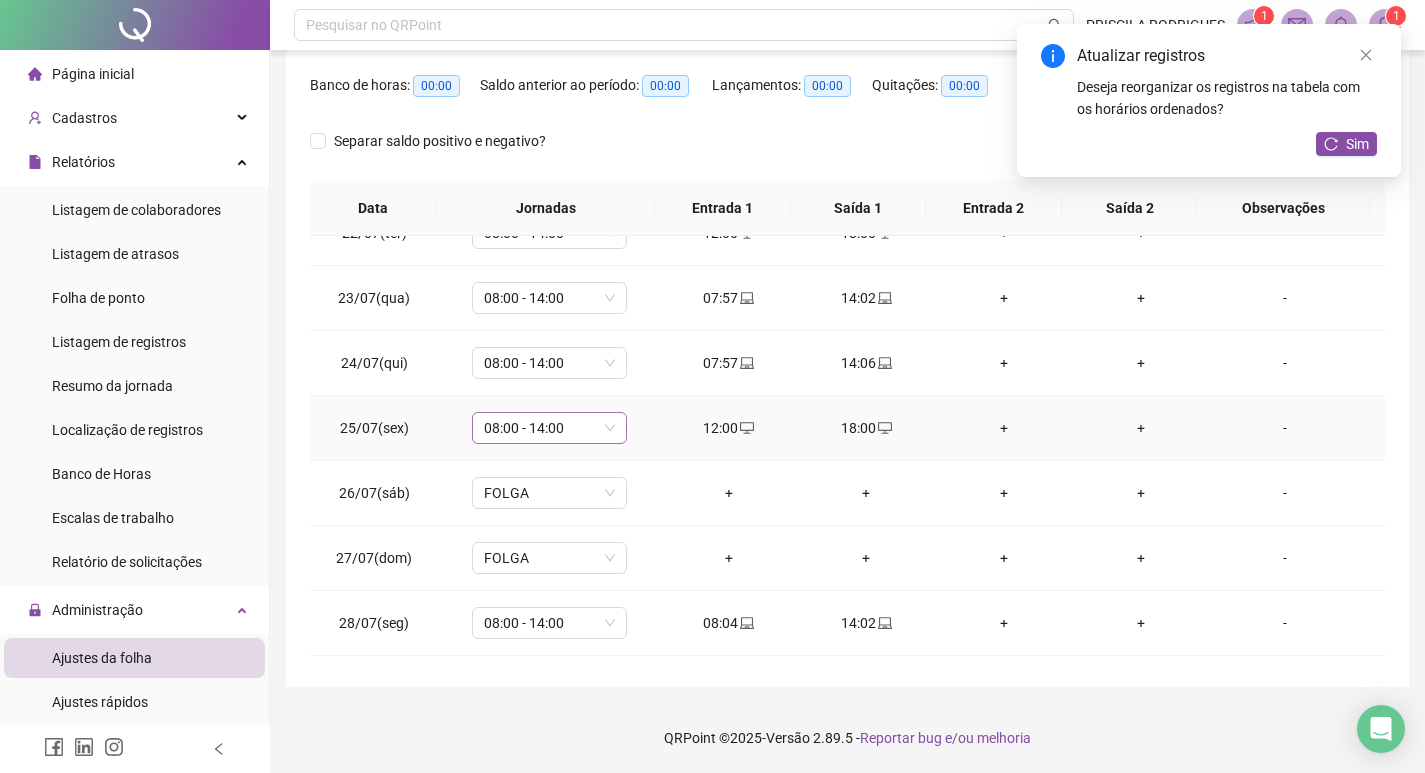 click on "08:00 - 14:00" at bounding box center (549, 428) 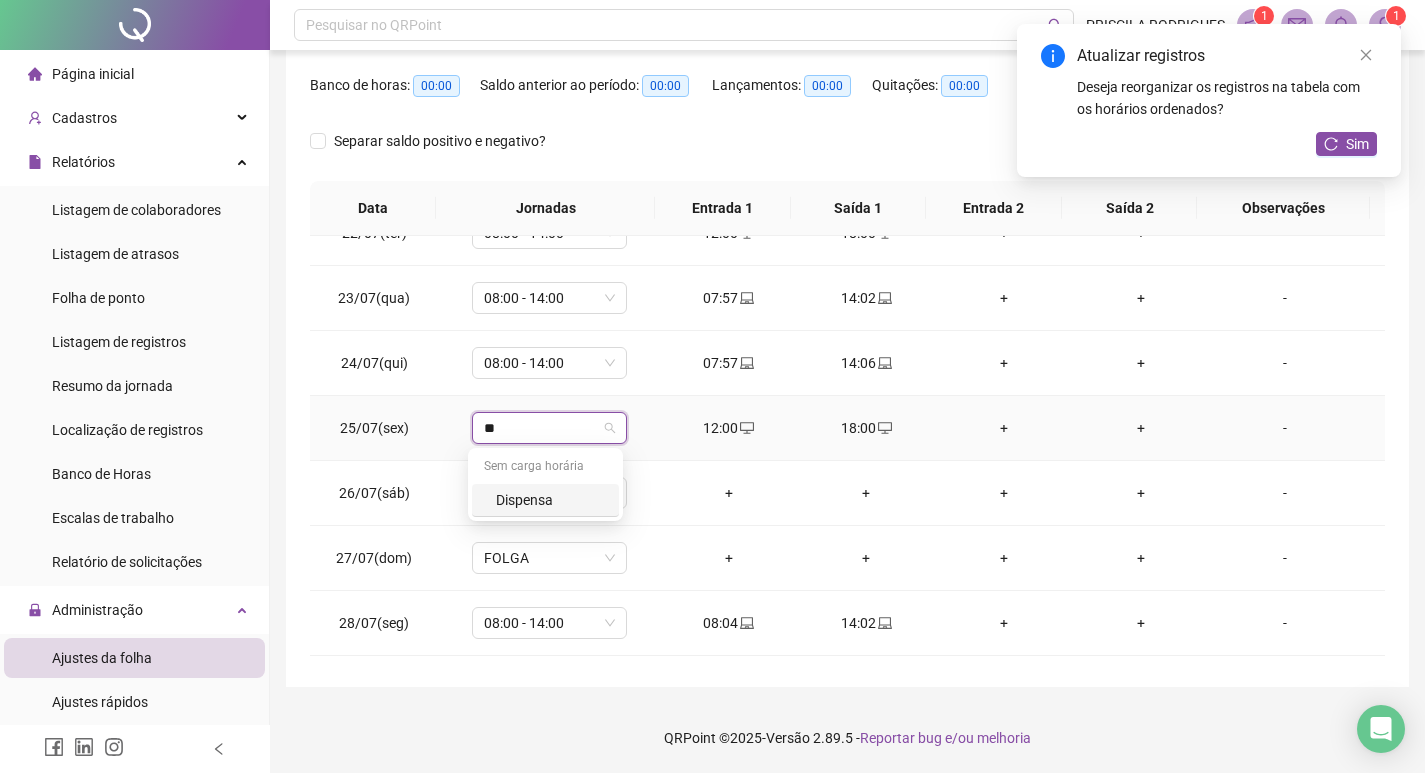 type on "***" 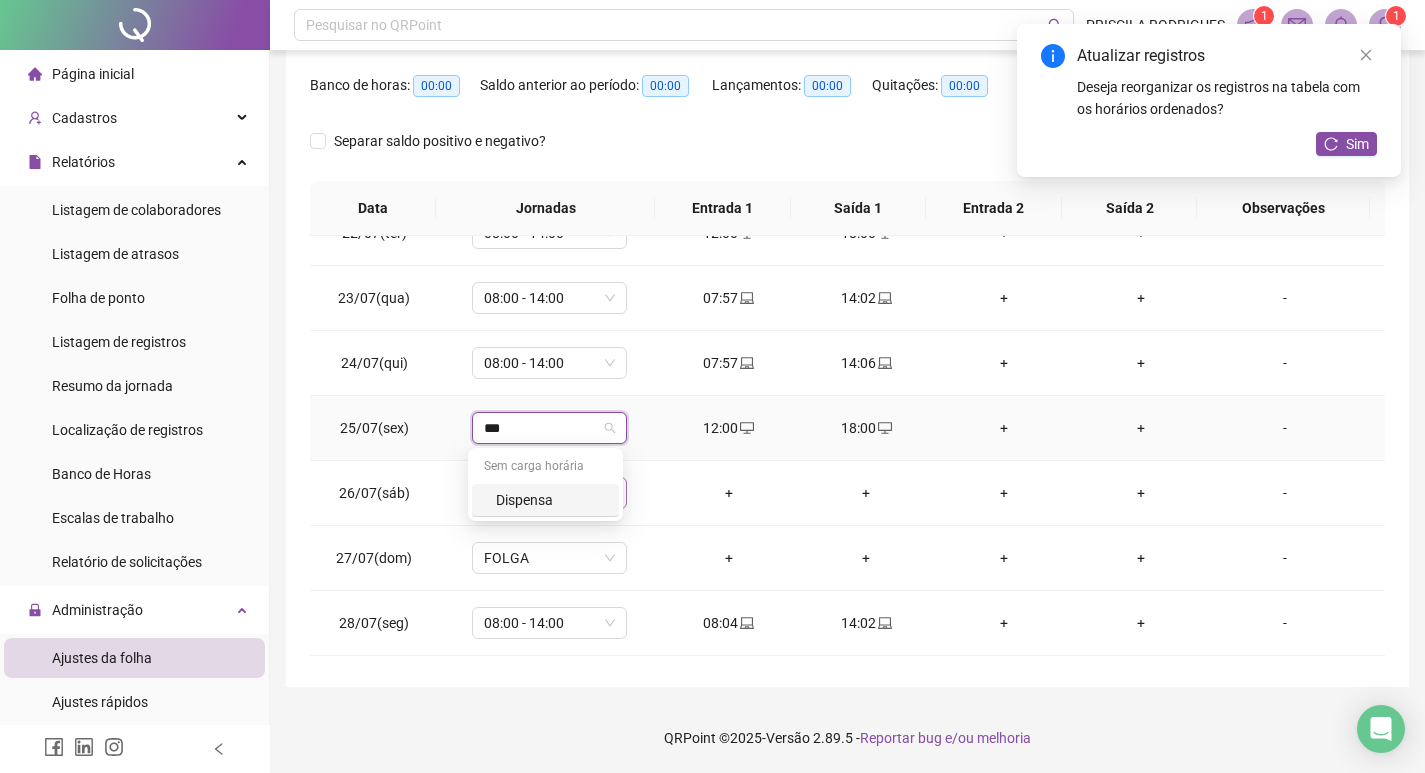 click on "Dispensa" at bounding box center [551, 500] 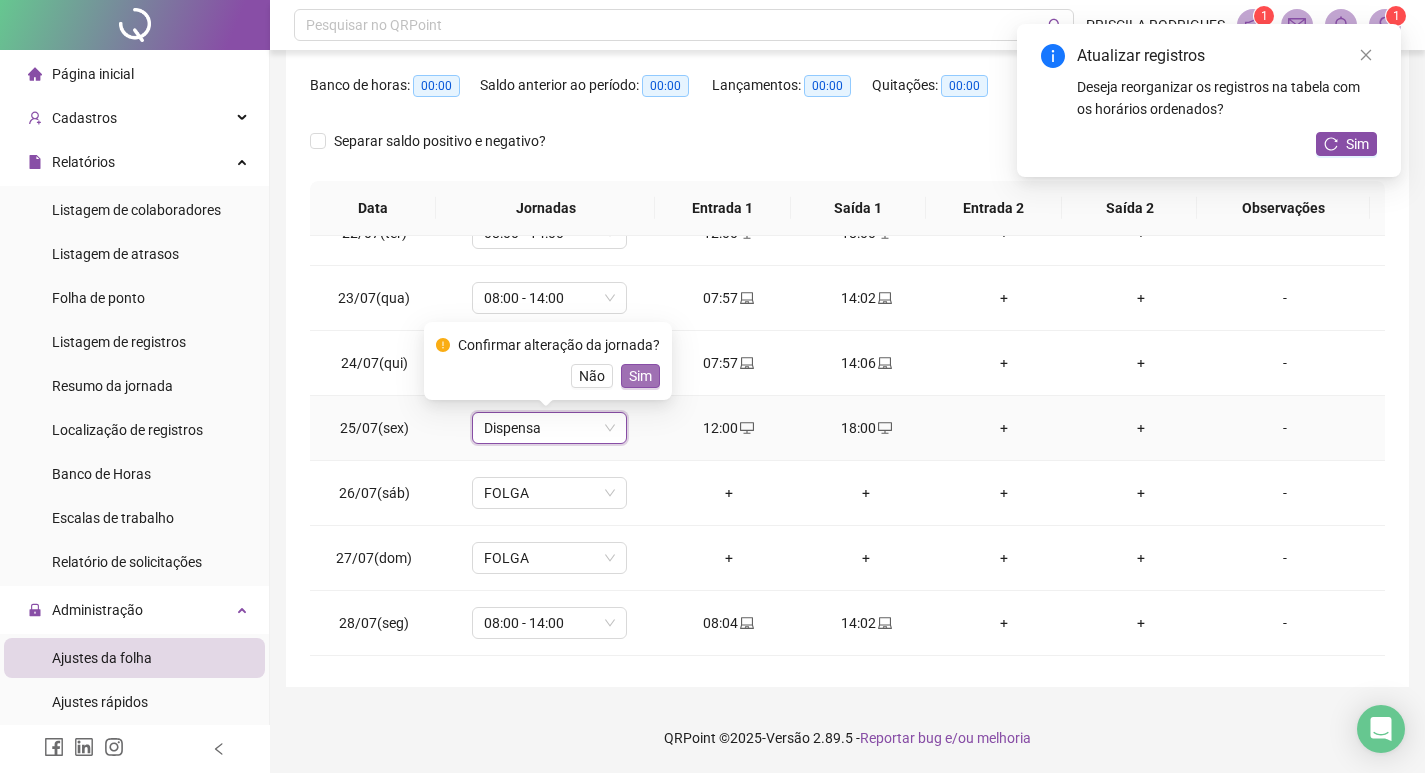 click on "Sim" at bounding box center (640, 376) 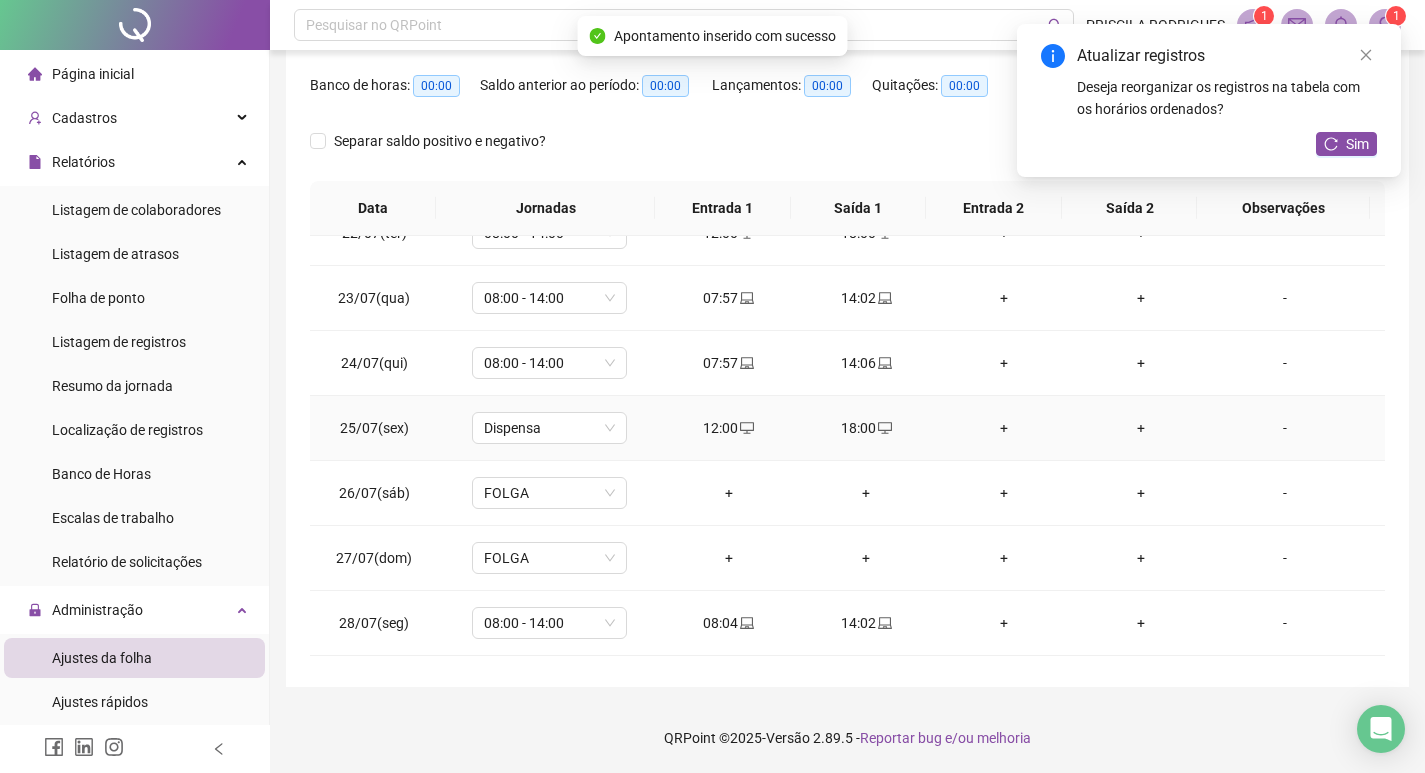 click on "12:00" at bounding box center [729, 428] 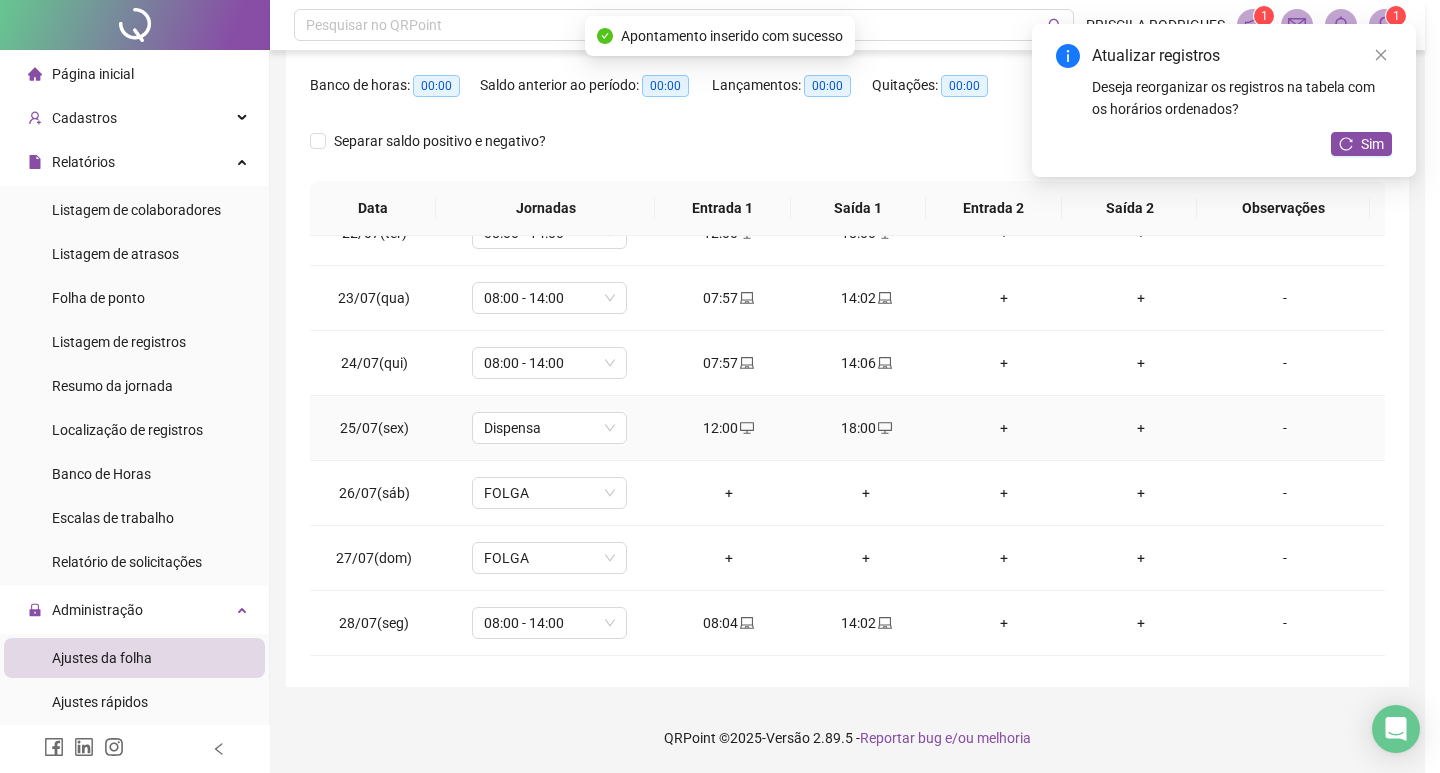 type on "**********" 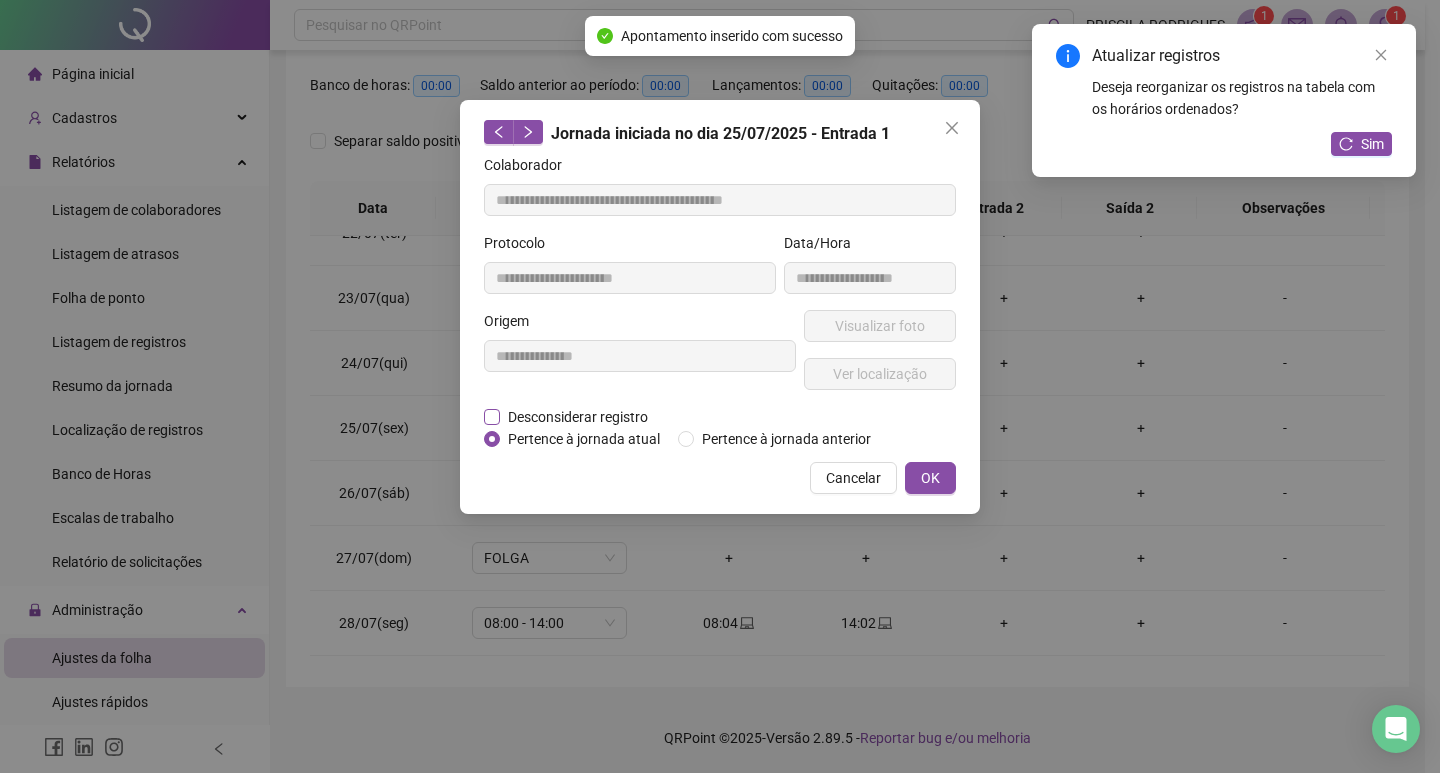 click on "Desconsiderar registro" at bounding box center [578, 417] 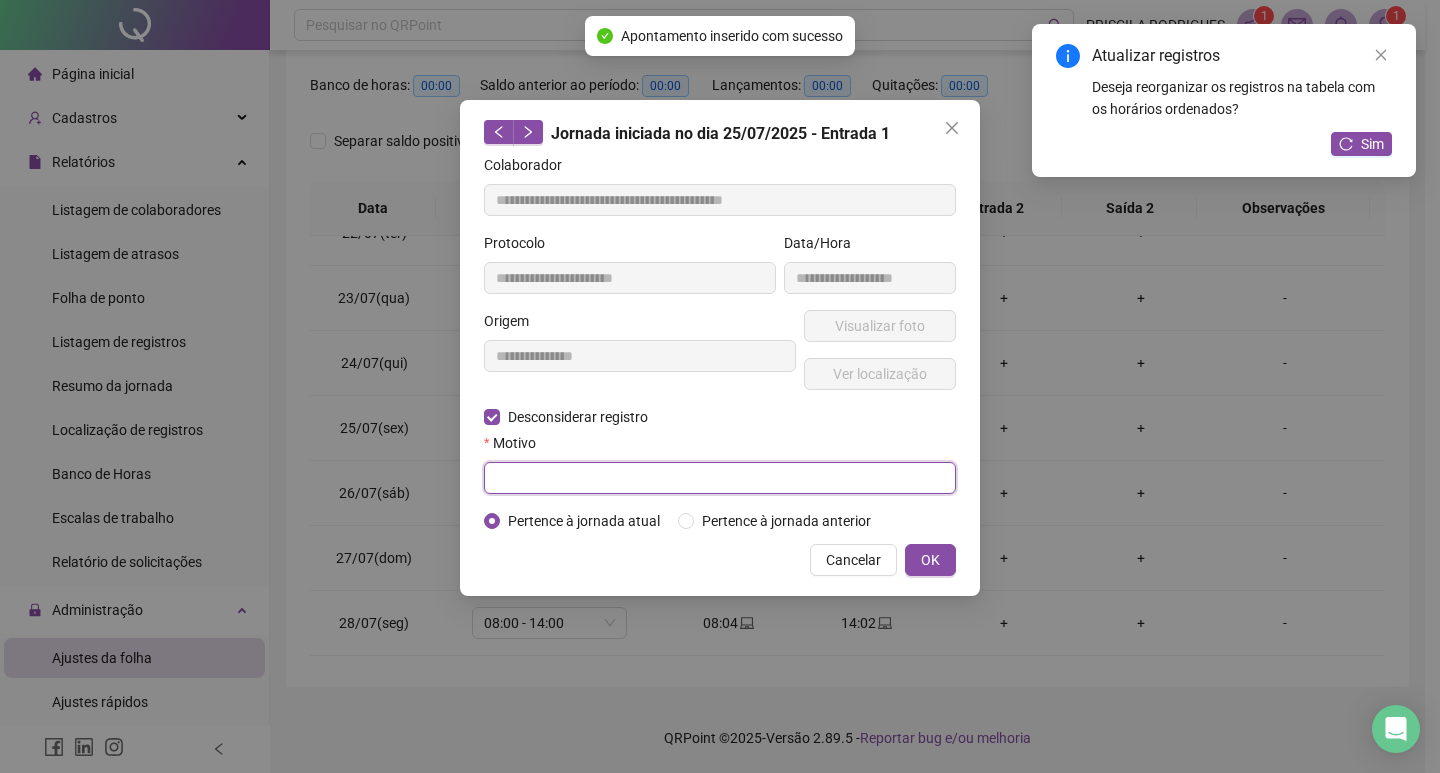 click at bounding box center [720, 478] 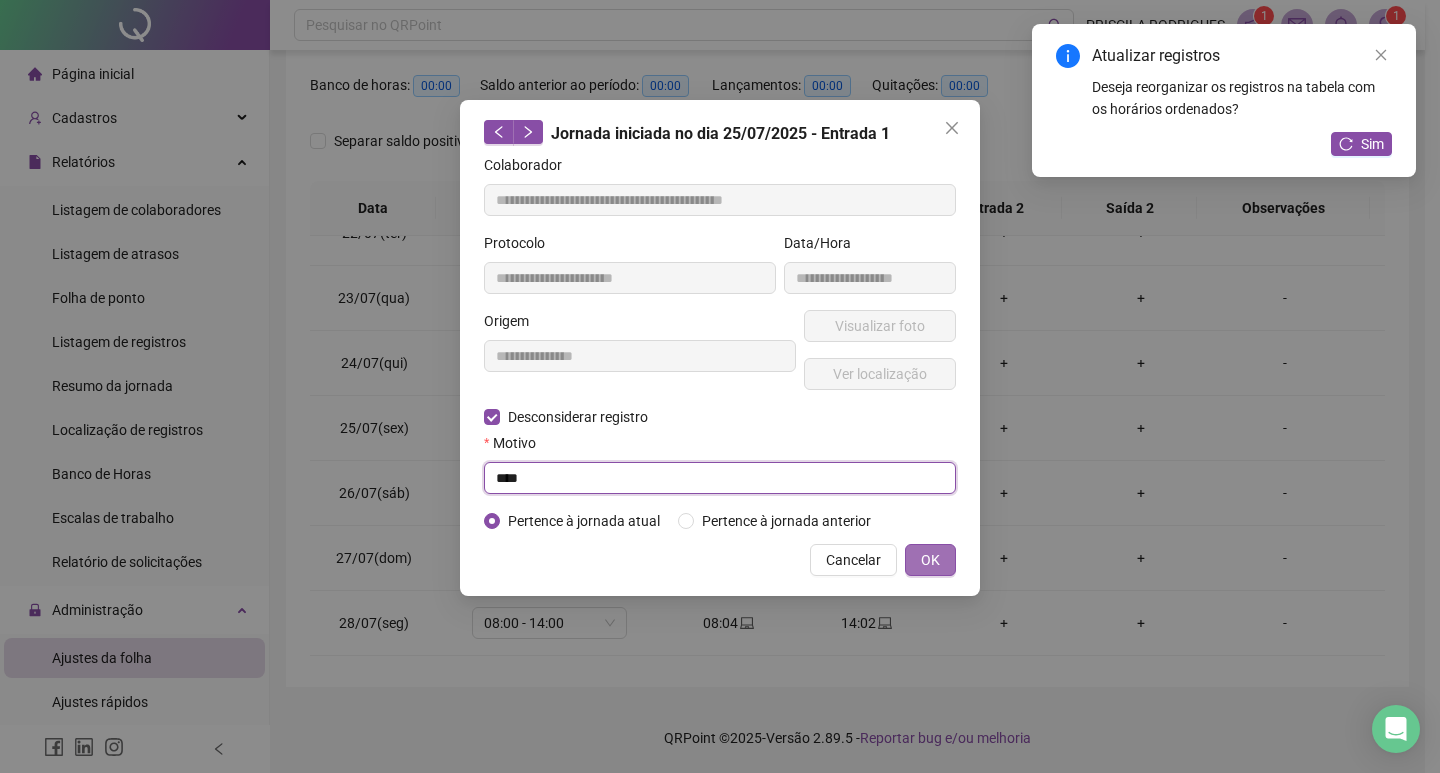 type on "****" 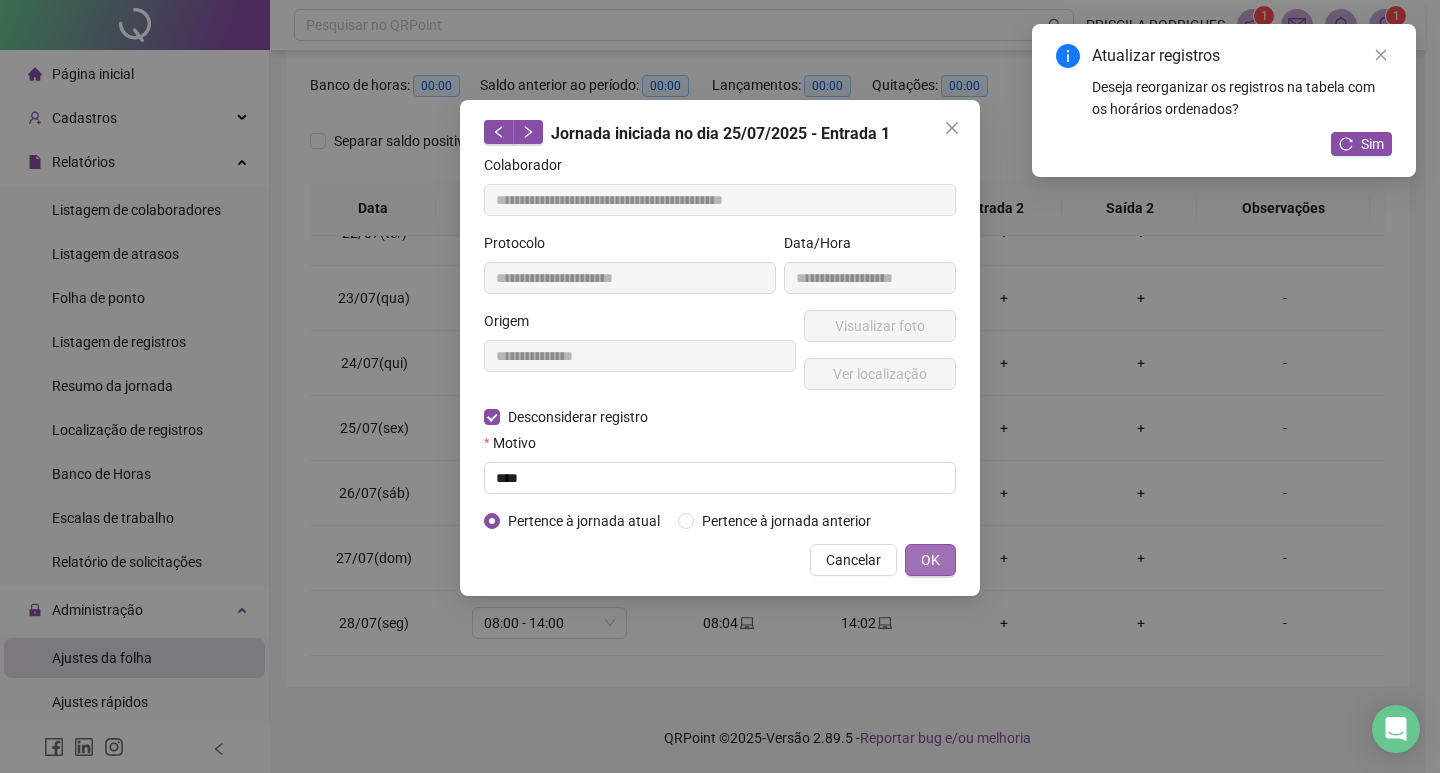 click on "OK" at bounding box center (930, 560) 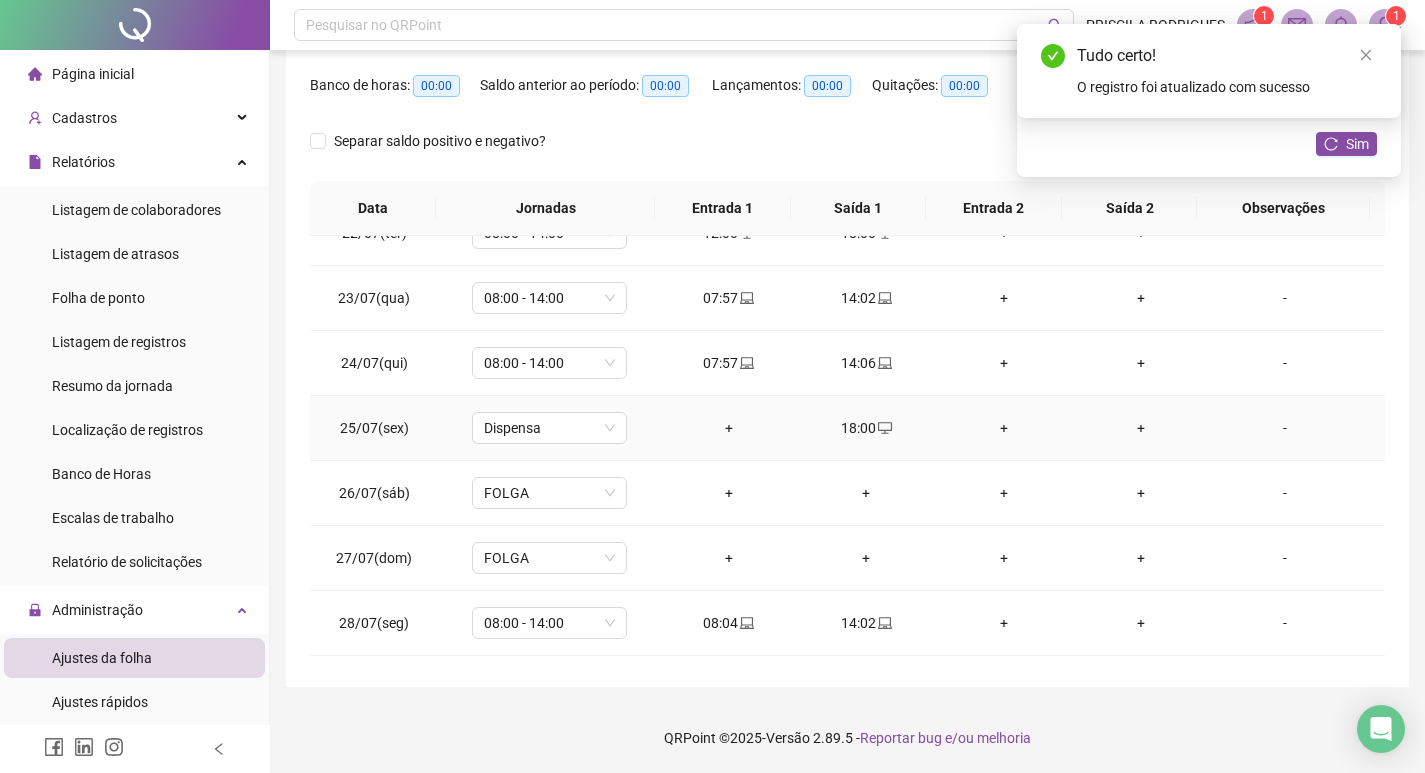 click on "18:00" at bounding box center [866, 428] 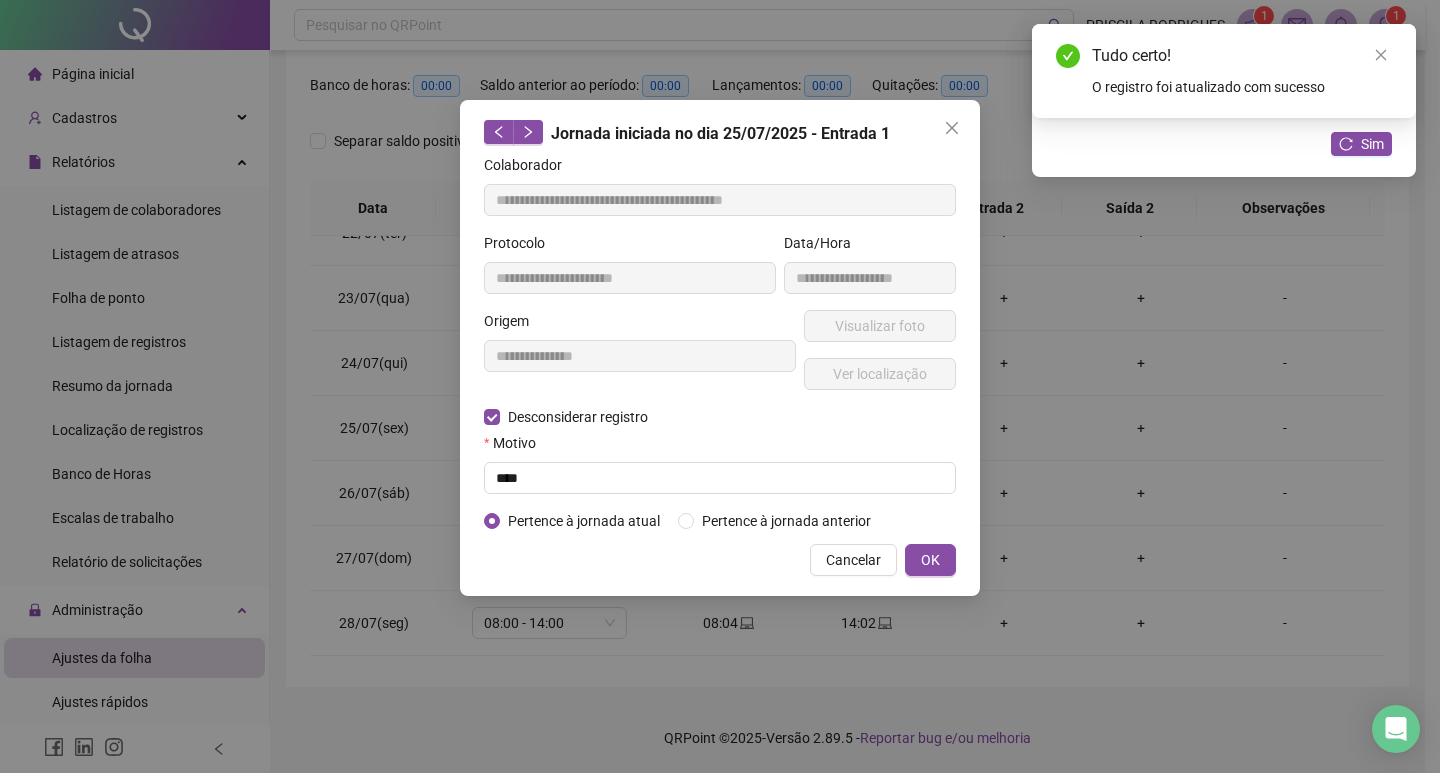 type on "**********" 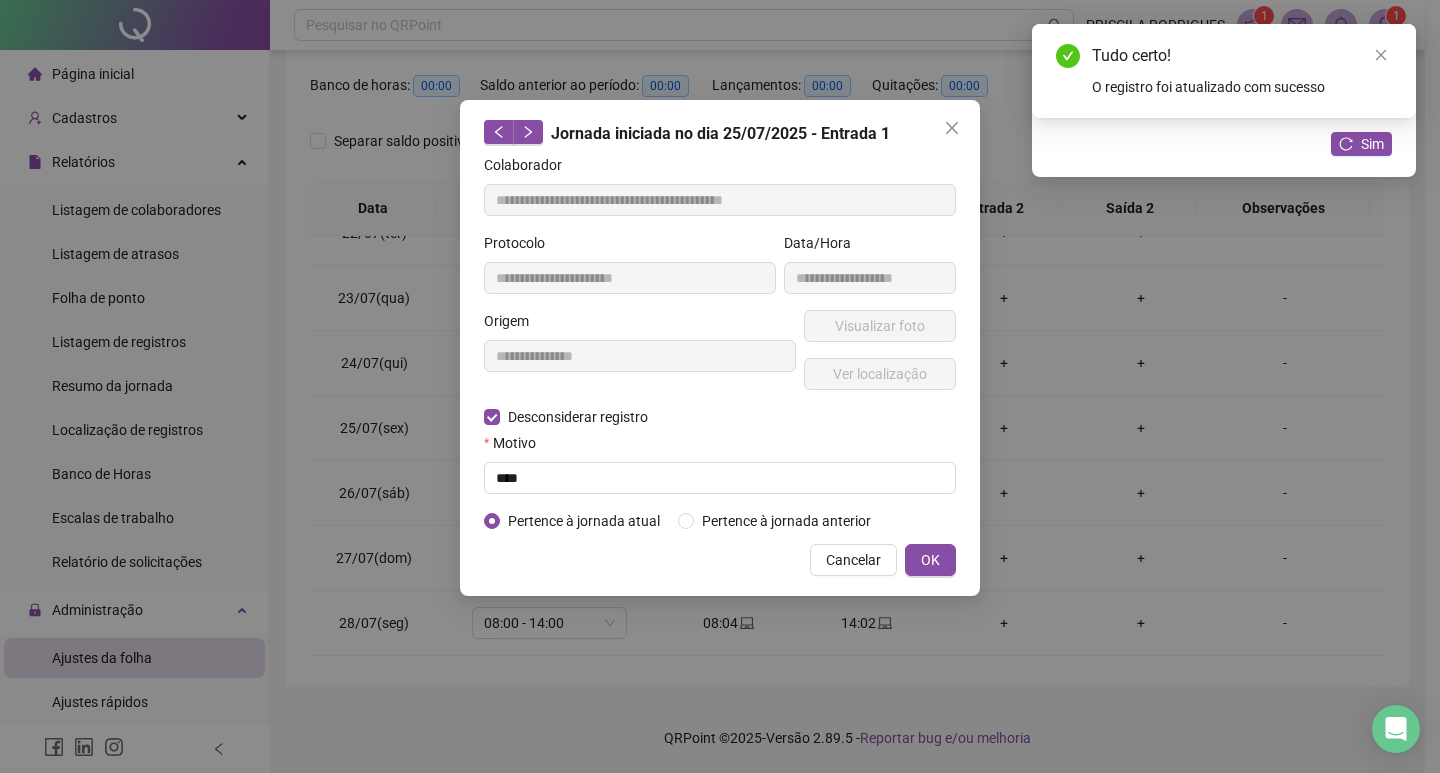 type on "**********" 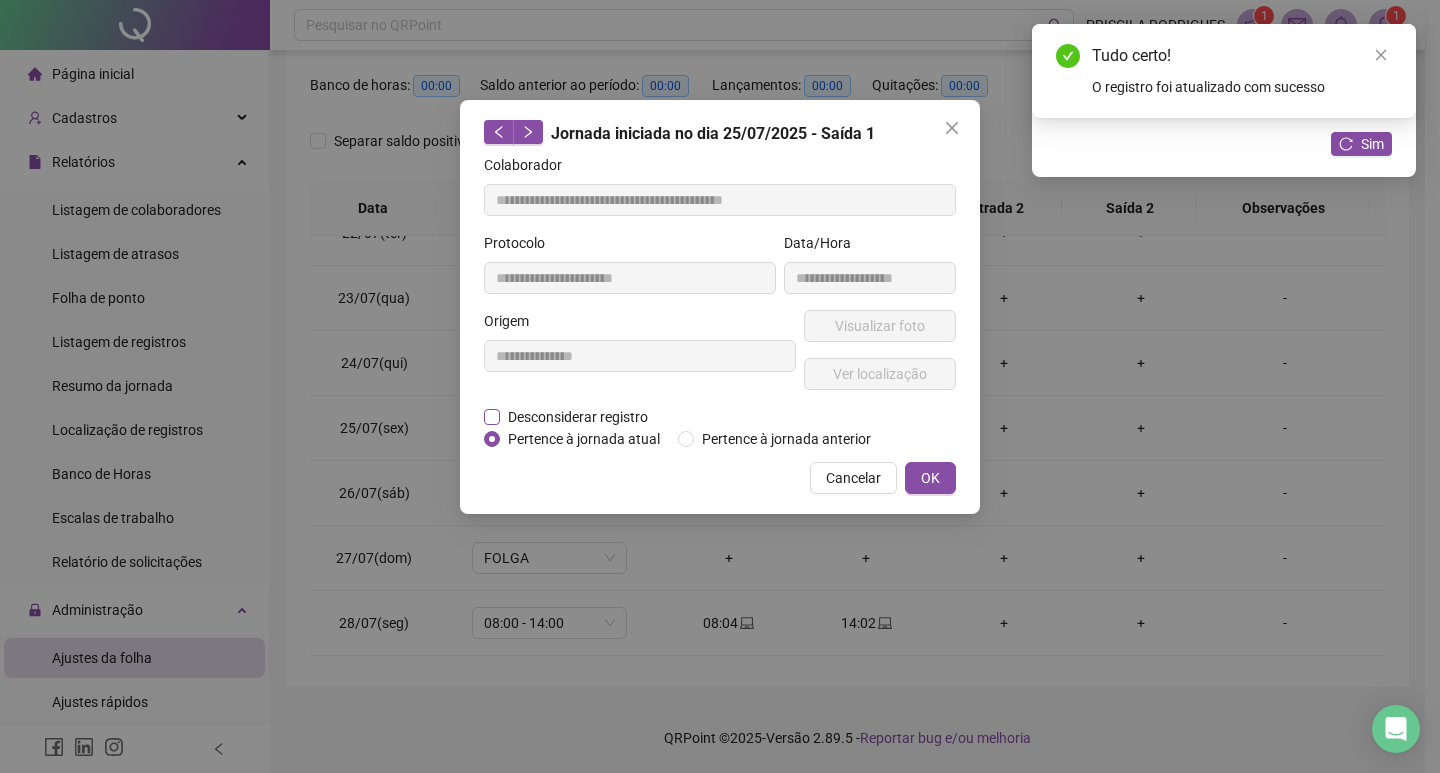click on "Desconsiderar registro" at bounding box center (578, 417) 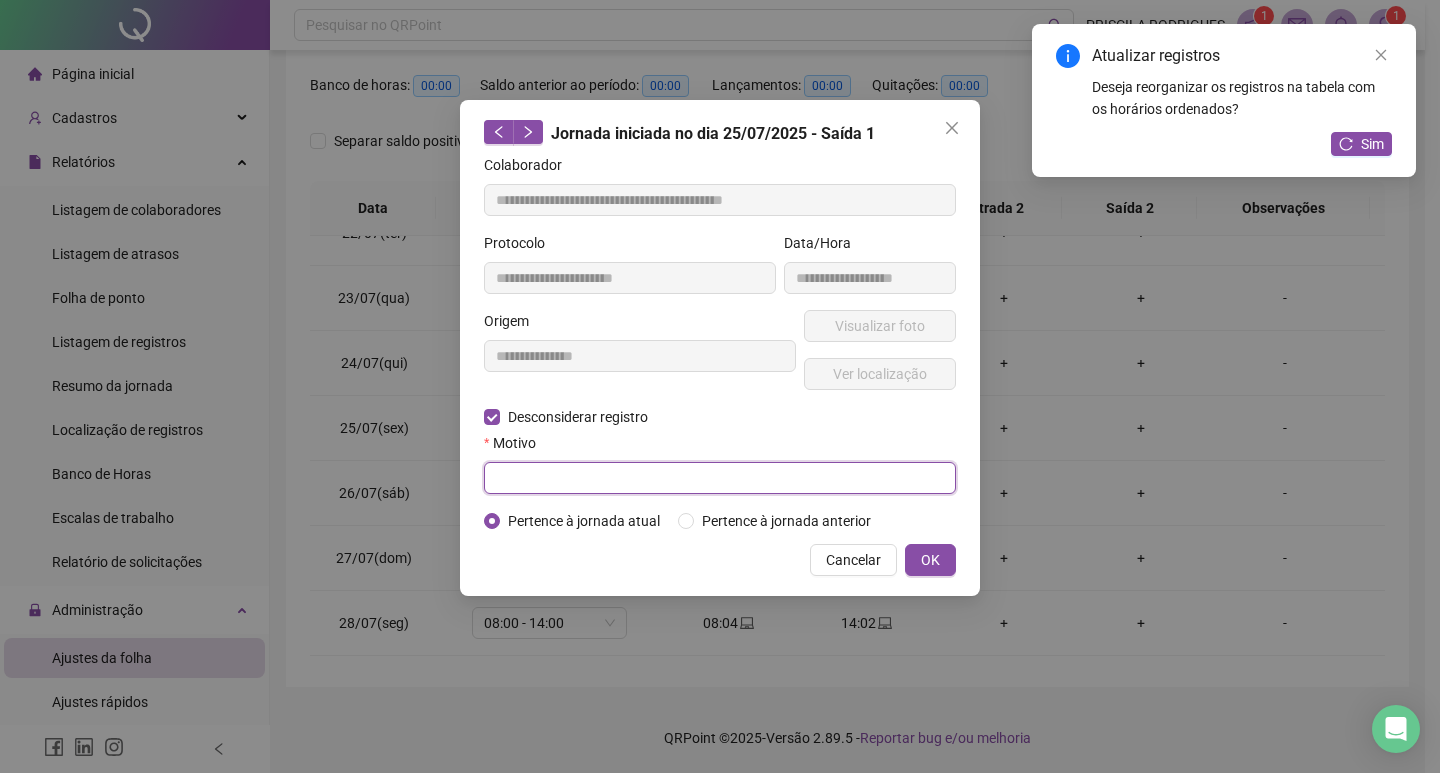 click at bounding box center (720, 478) 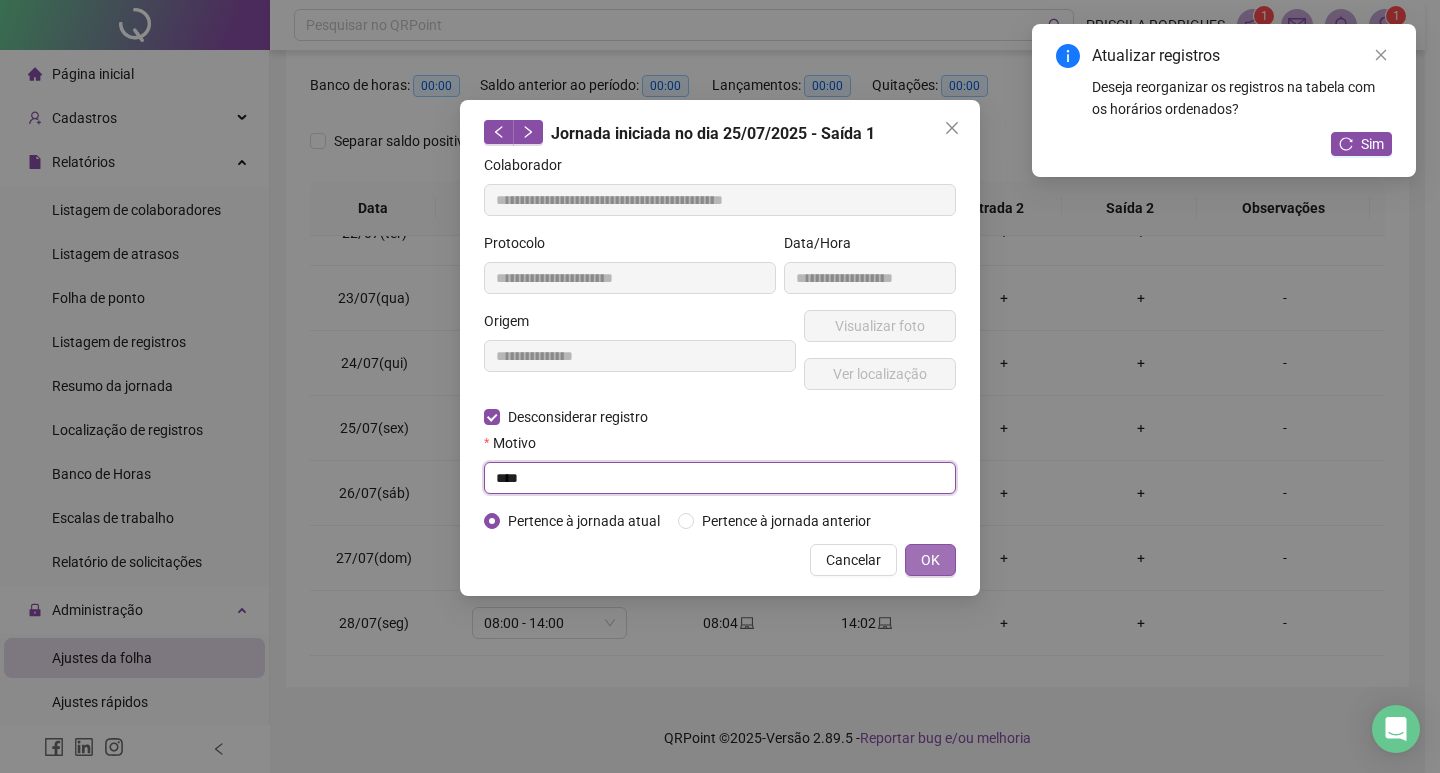 type on "****" 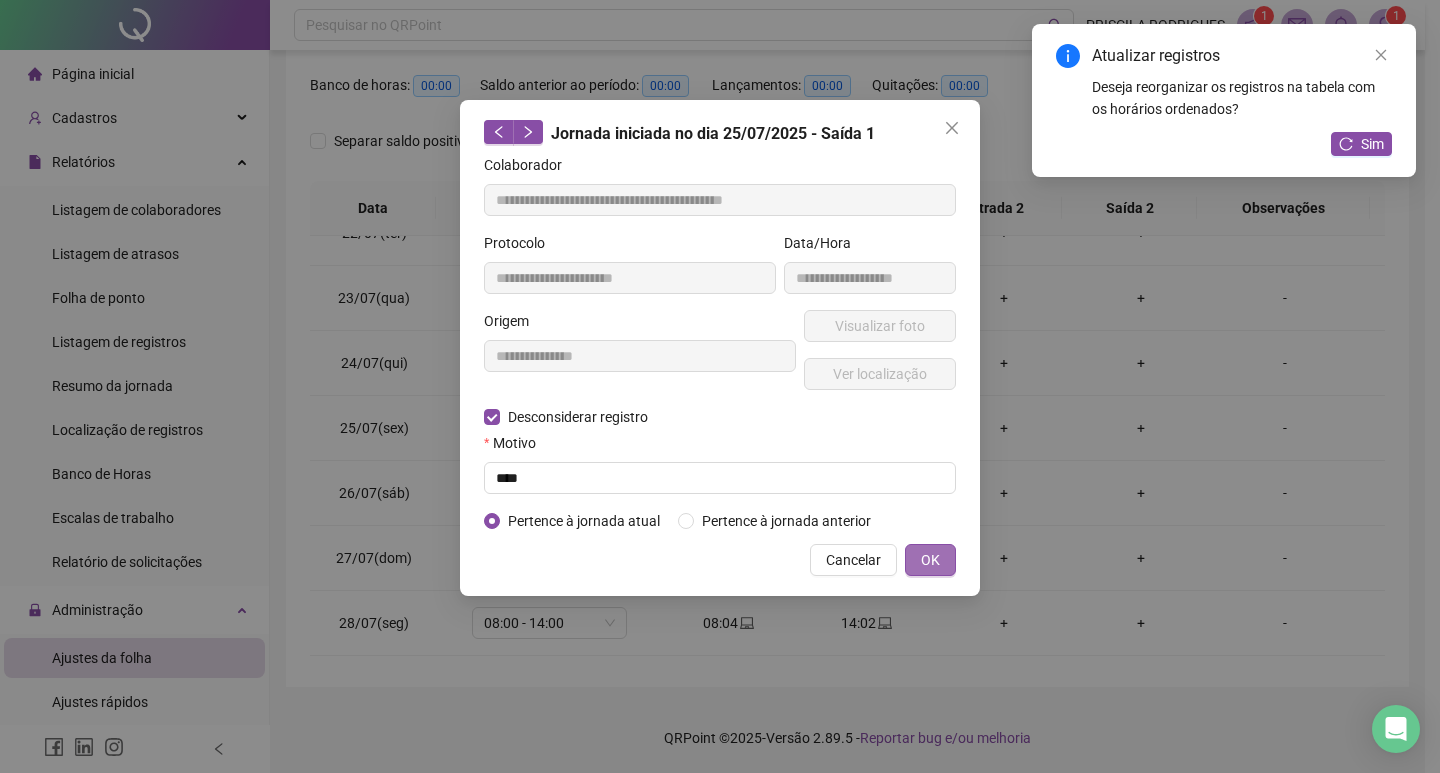 drag, startPoint x: 929, startPoint y: 563, endPoint x: 945, endPoint y: 573, distance: 18.867962 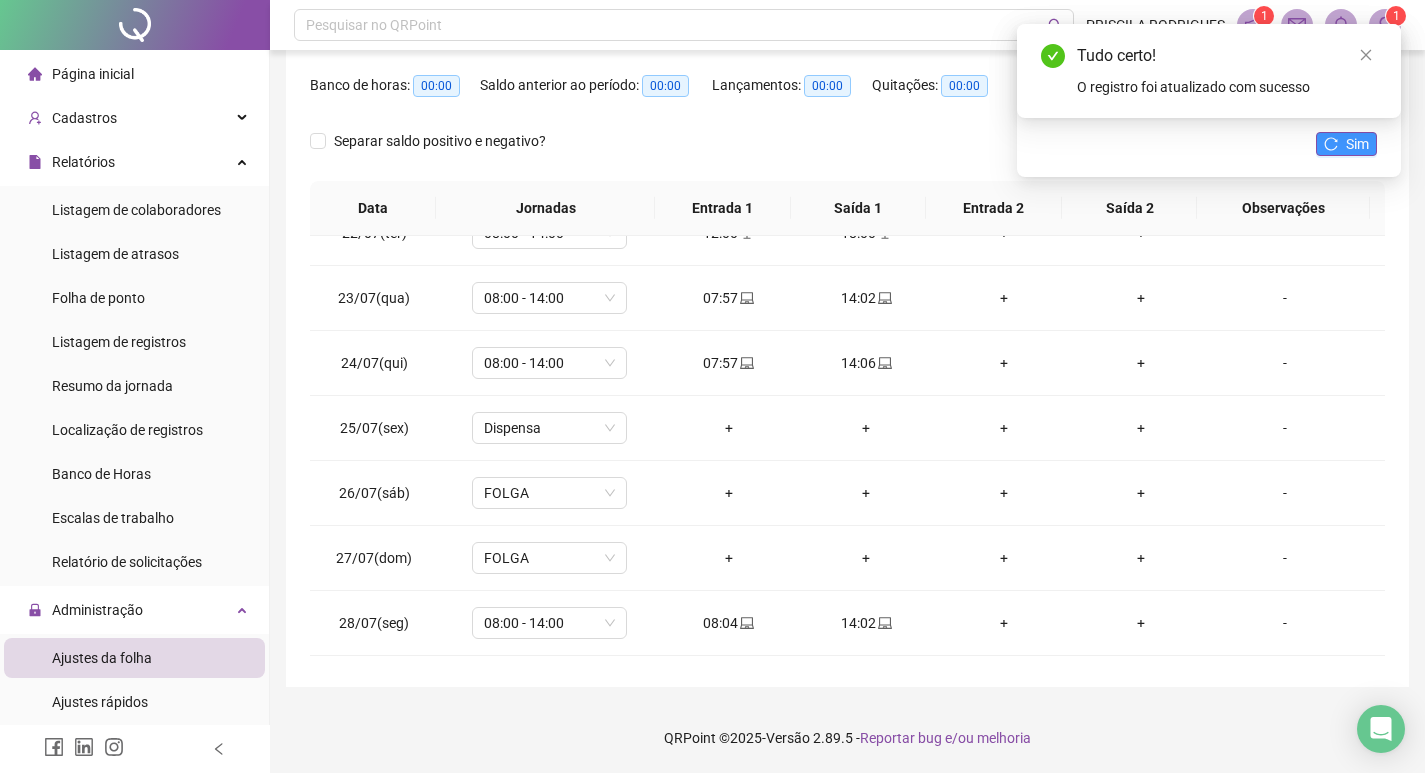 click on "Sim" at bounding box center (1357, 144) 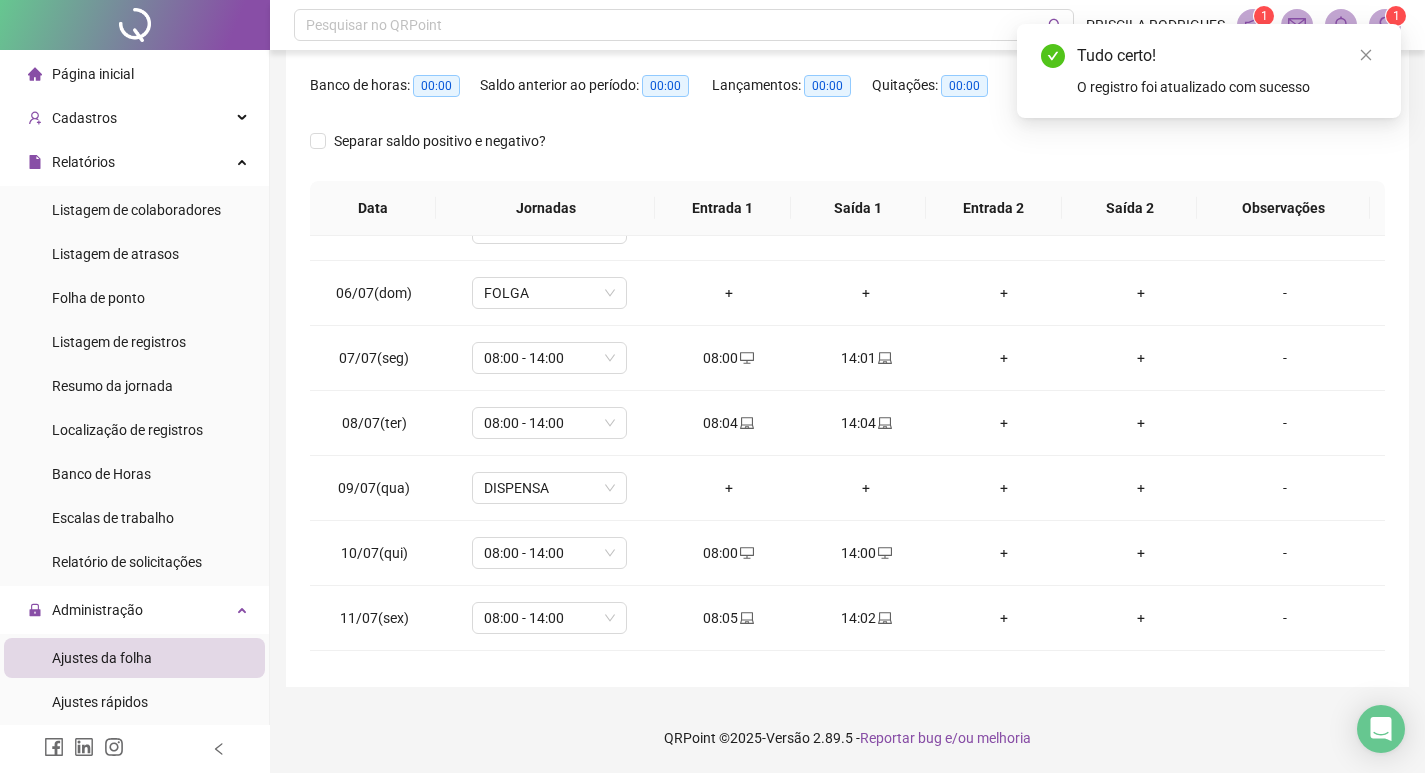 scroll, scrollTop: 0, scrollLeft: 0, axis: both 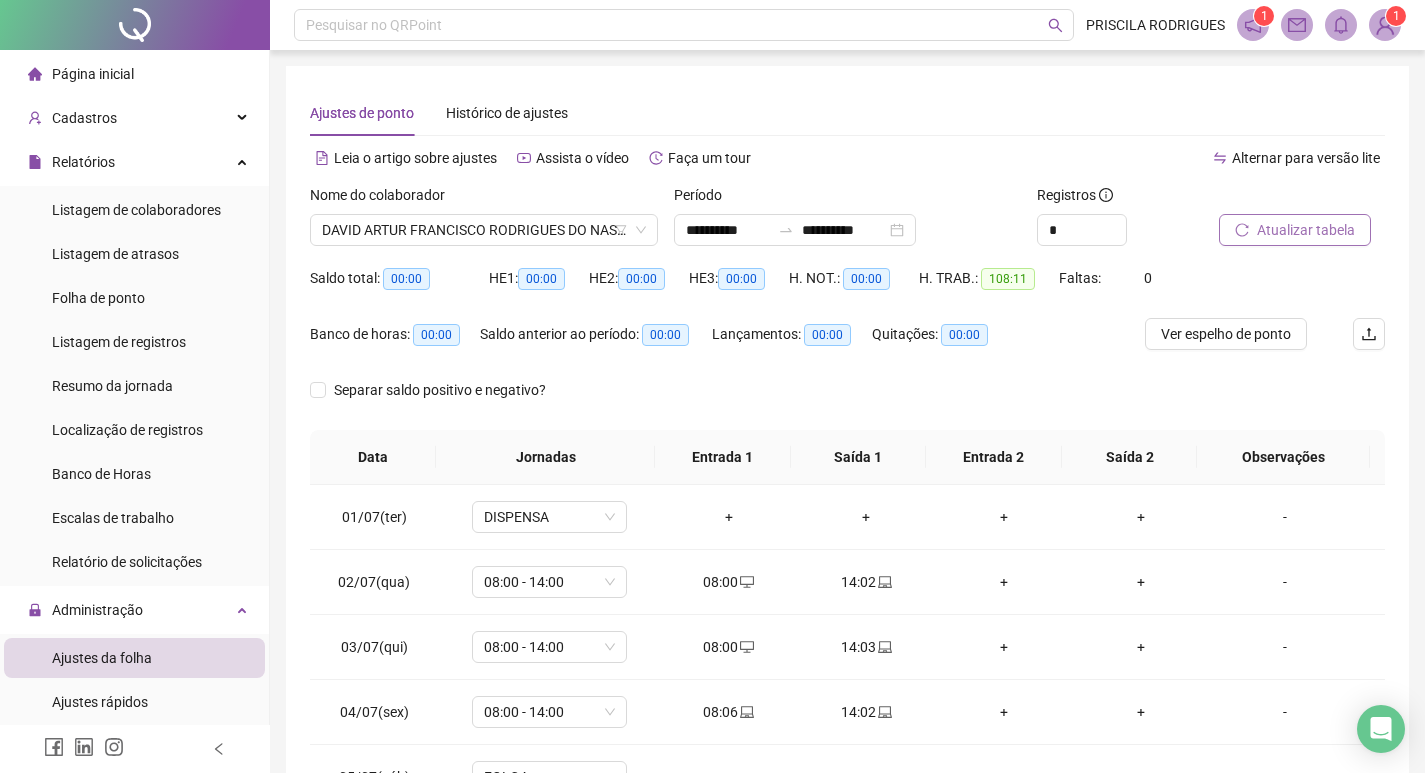 click on "Atualizar tabela" at bounding box center (1306, 230) 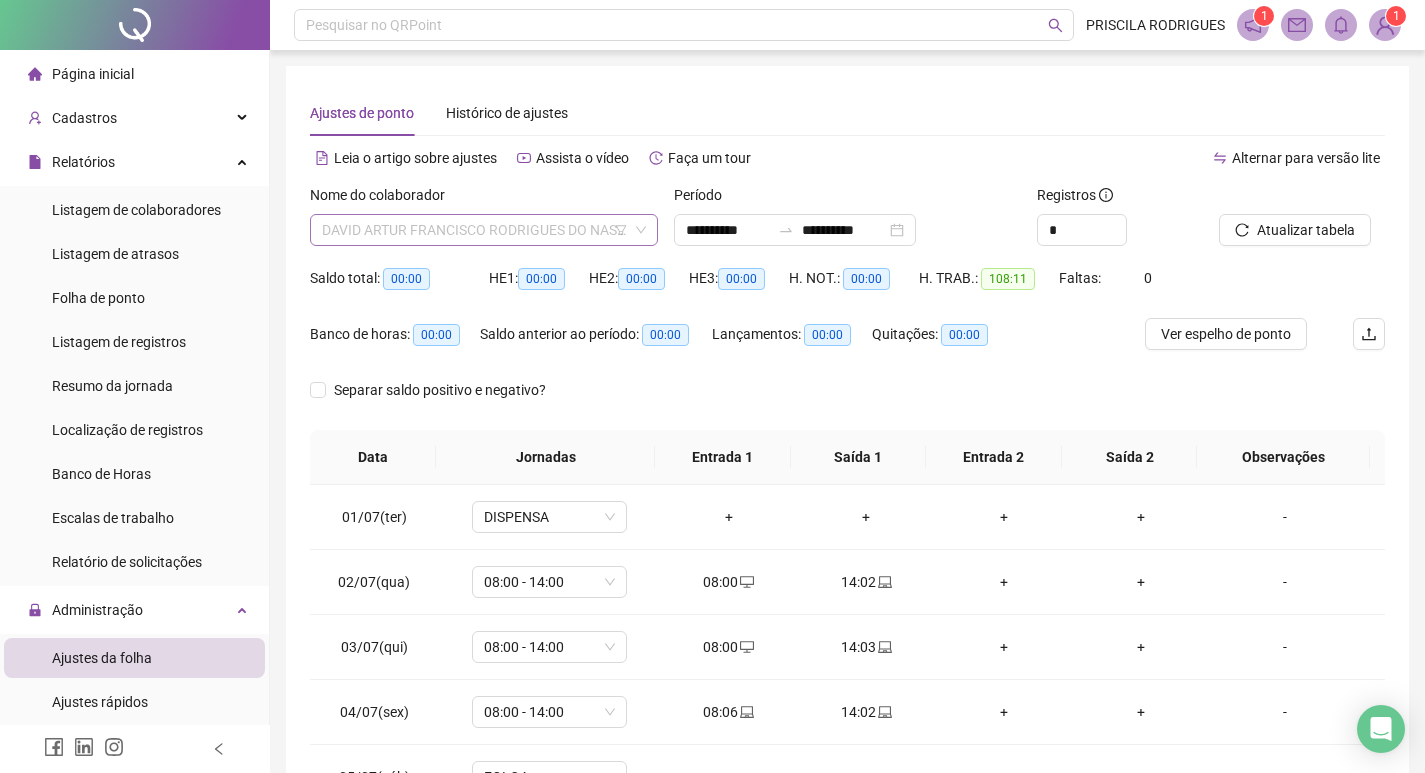 click on "DAVID ARTUR FRANCISCO RODRIGUES DO NASCIMENTO" at bounding box center (484, 230) 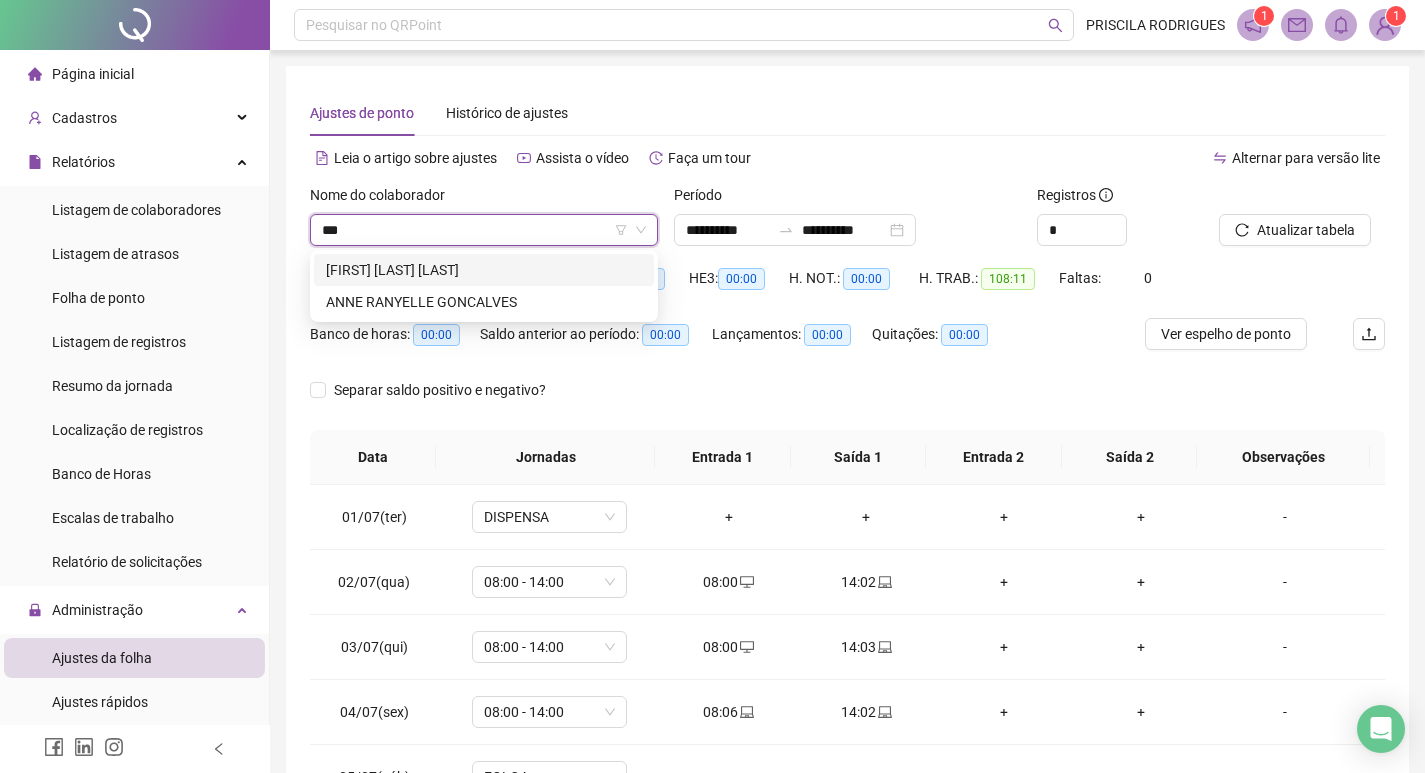 scroll, scrollTop: 0, scrollLeft: 0, axis: both 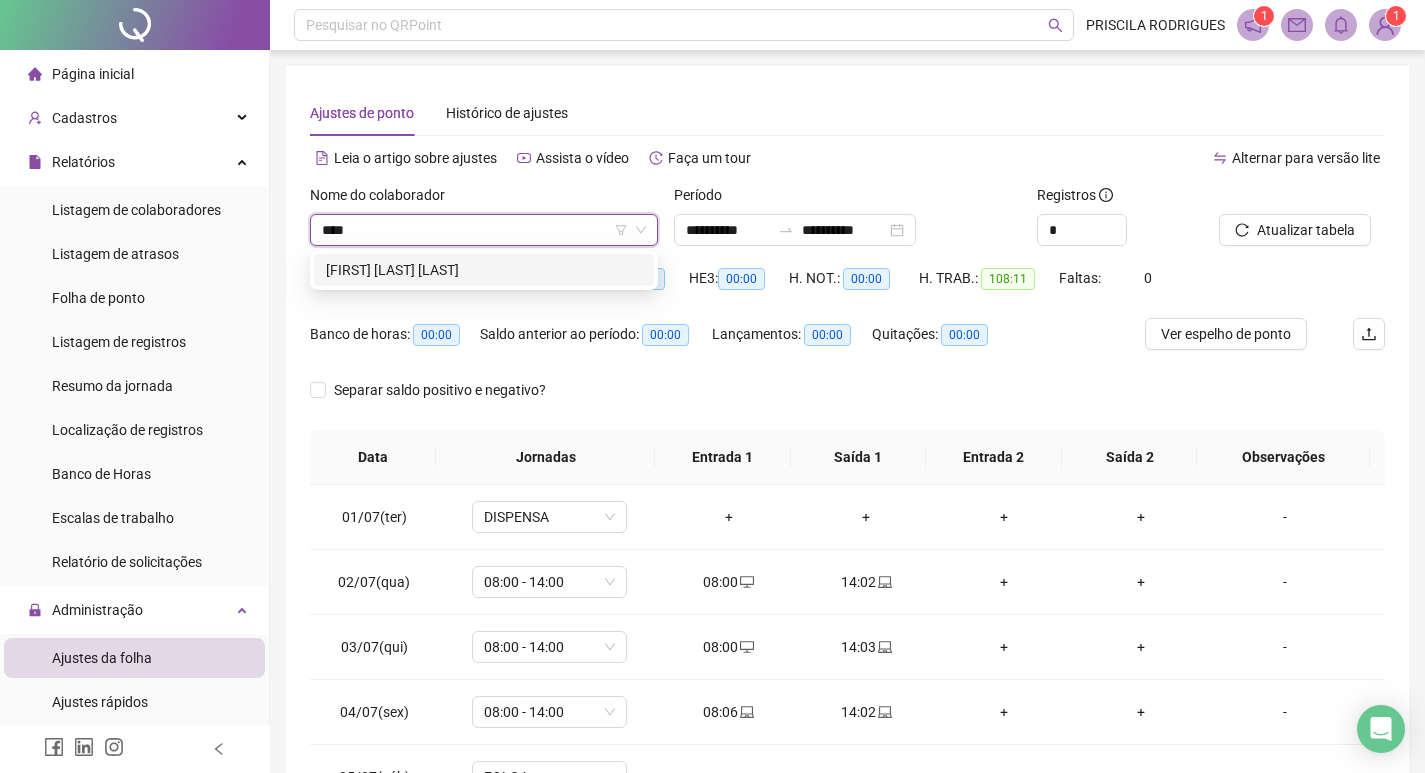 click on "[FIRST] [LAST] [LAST]" at bounding box center (484, 270) 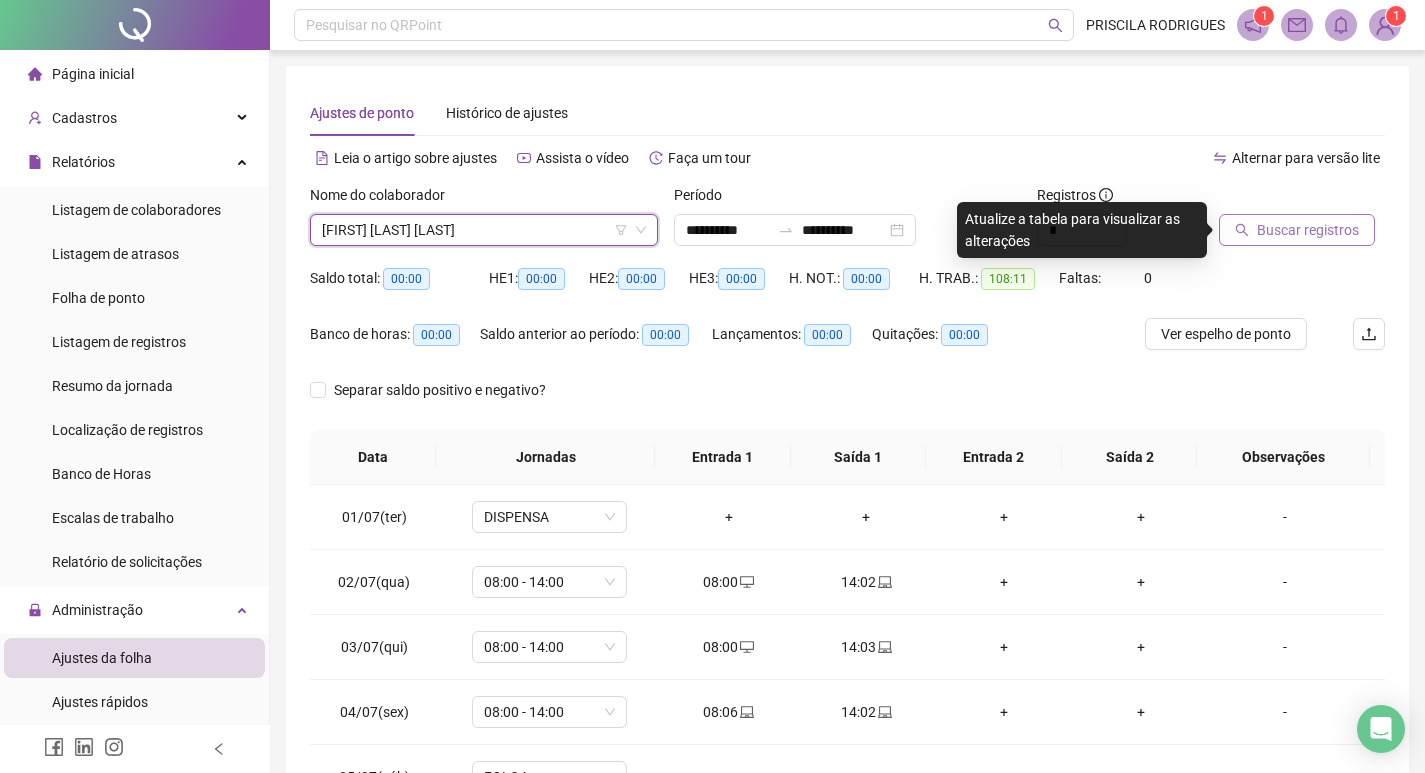 click on "Buscar registros" at bounding box center (1308, 230) 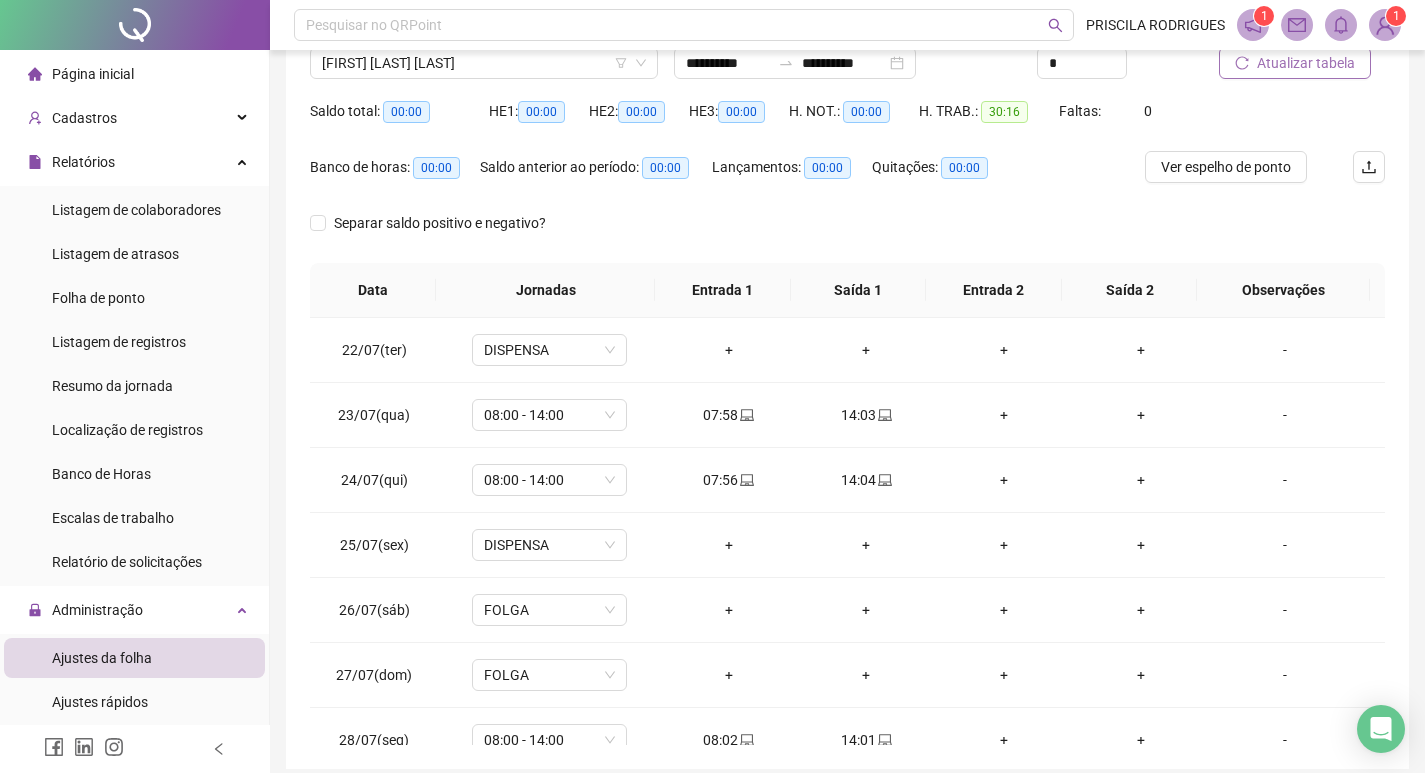 scroll, scrollTop: 210, scrollLeft: 0, axis: vertical 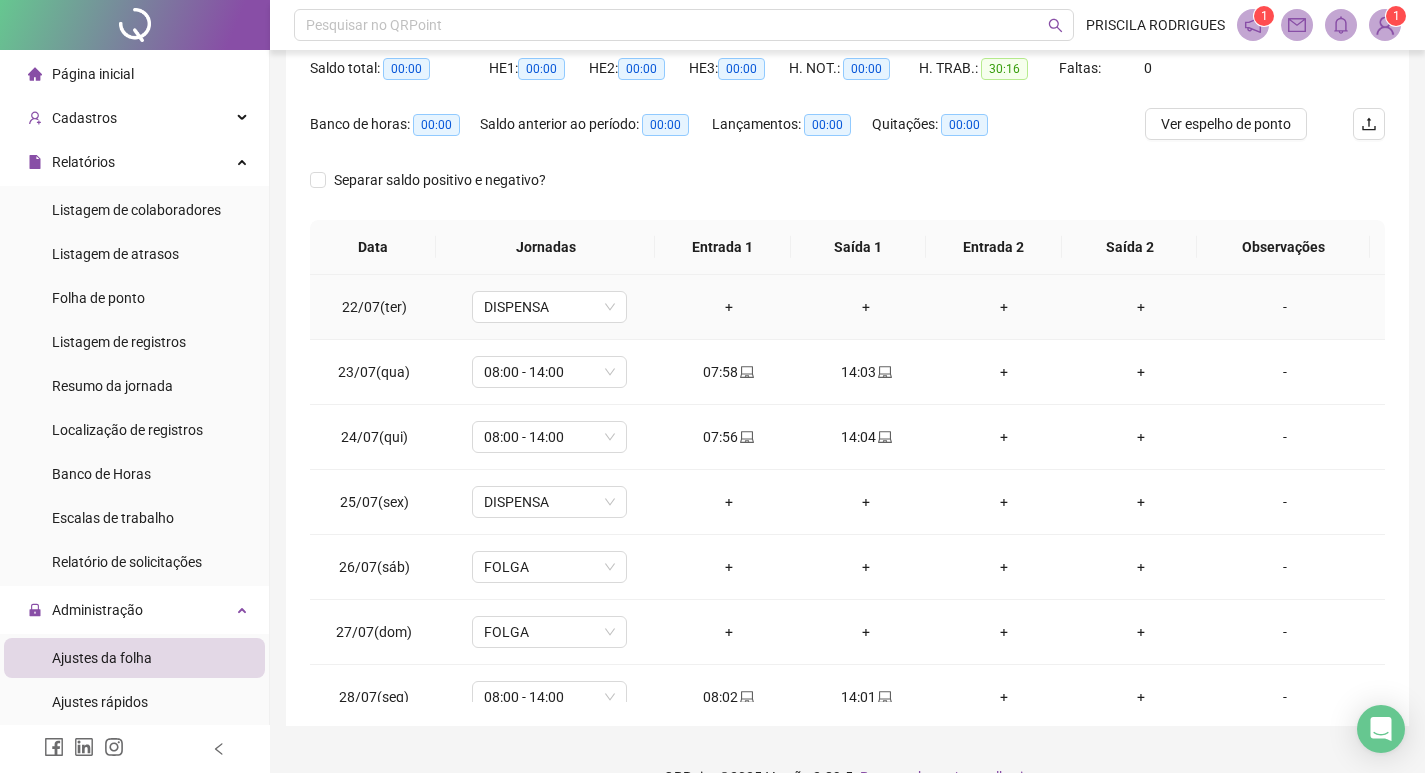 click on "+" at bounding box center (729, 307) 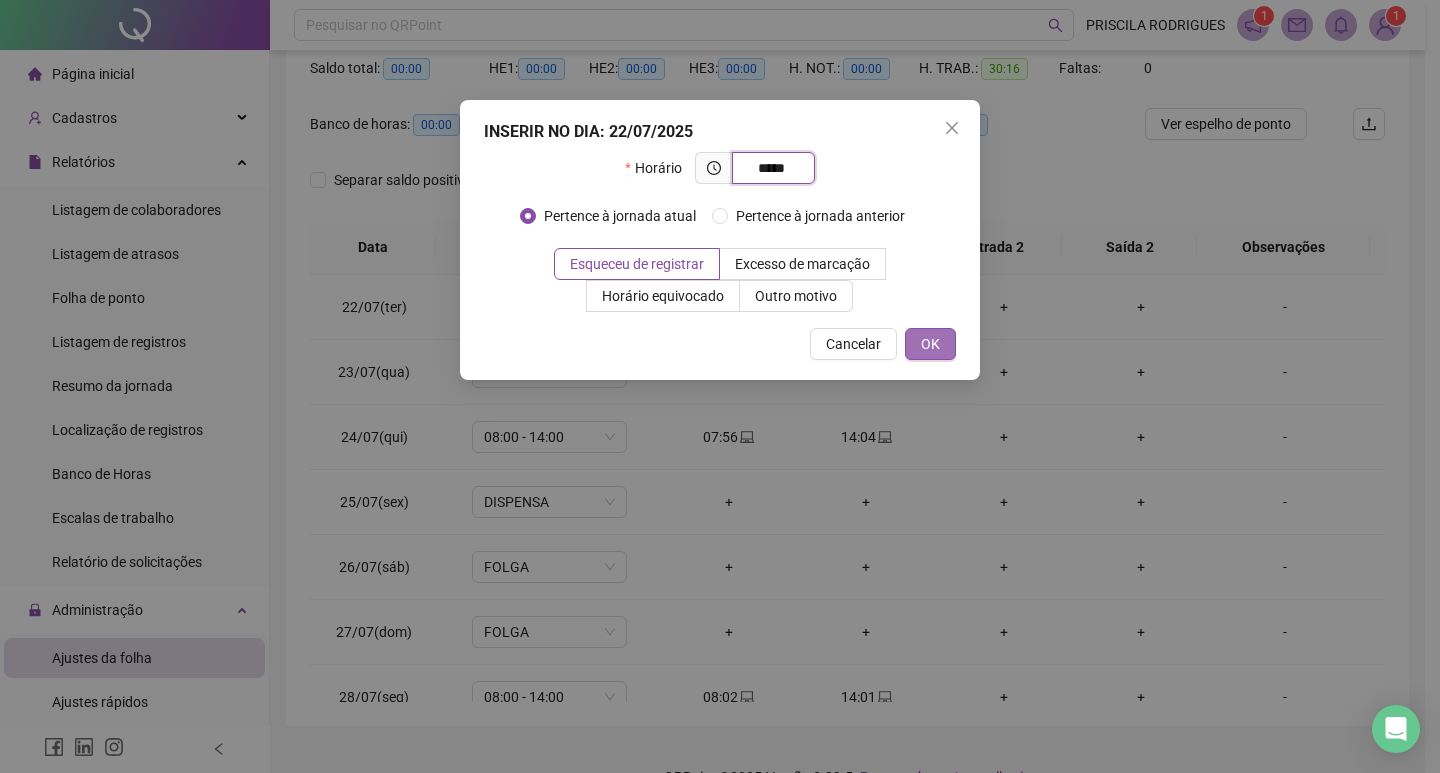 type on "*****" 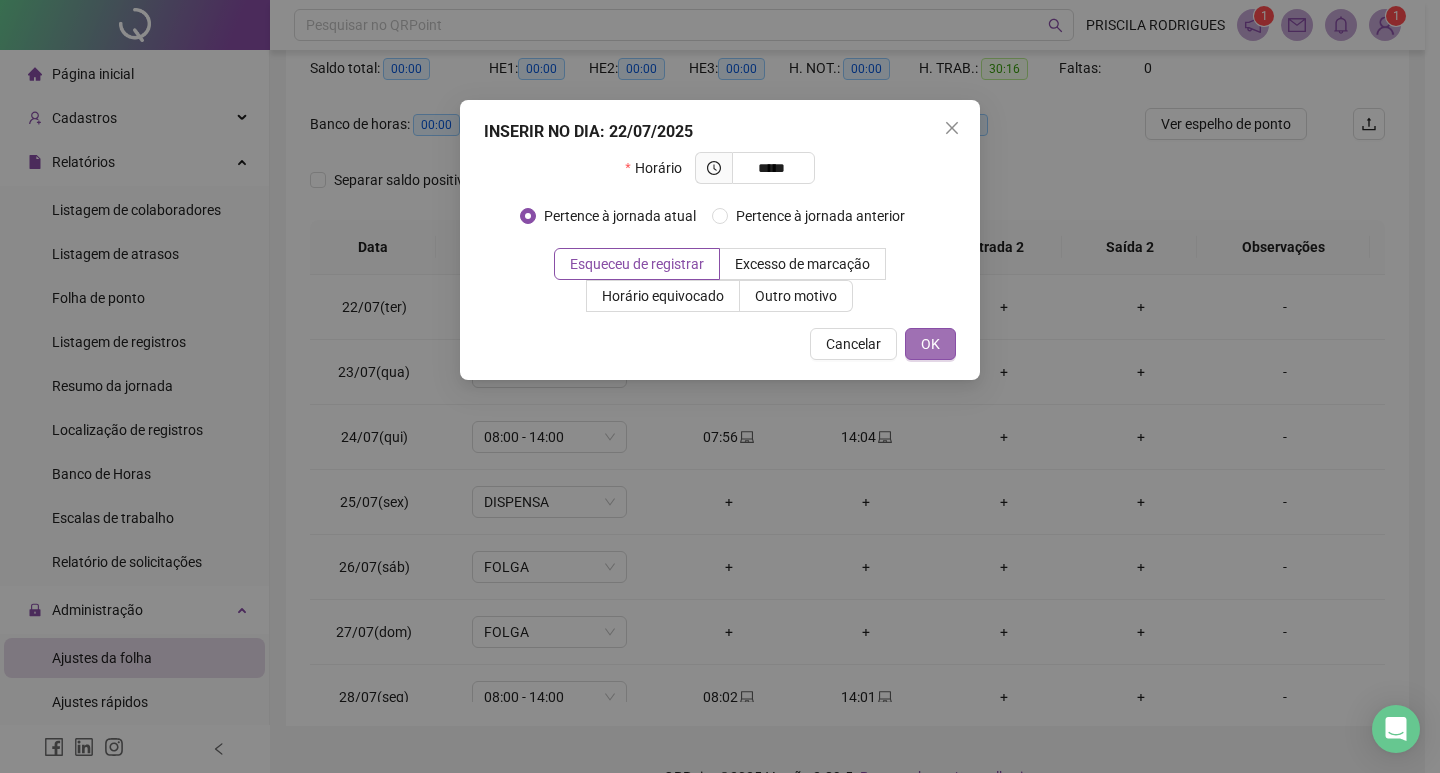 click on "OK" at bounding box center [930, 344] 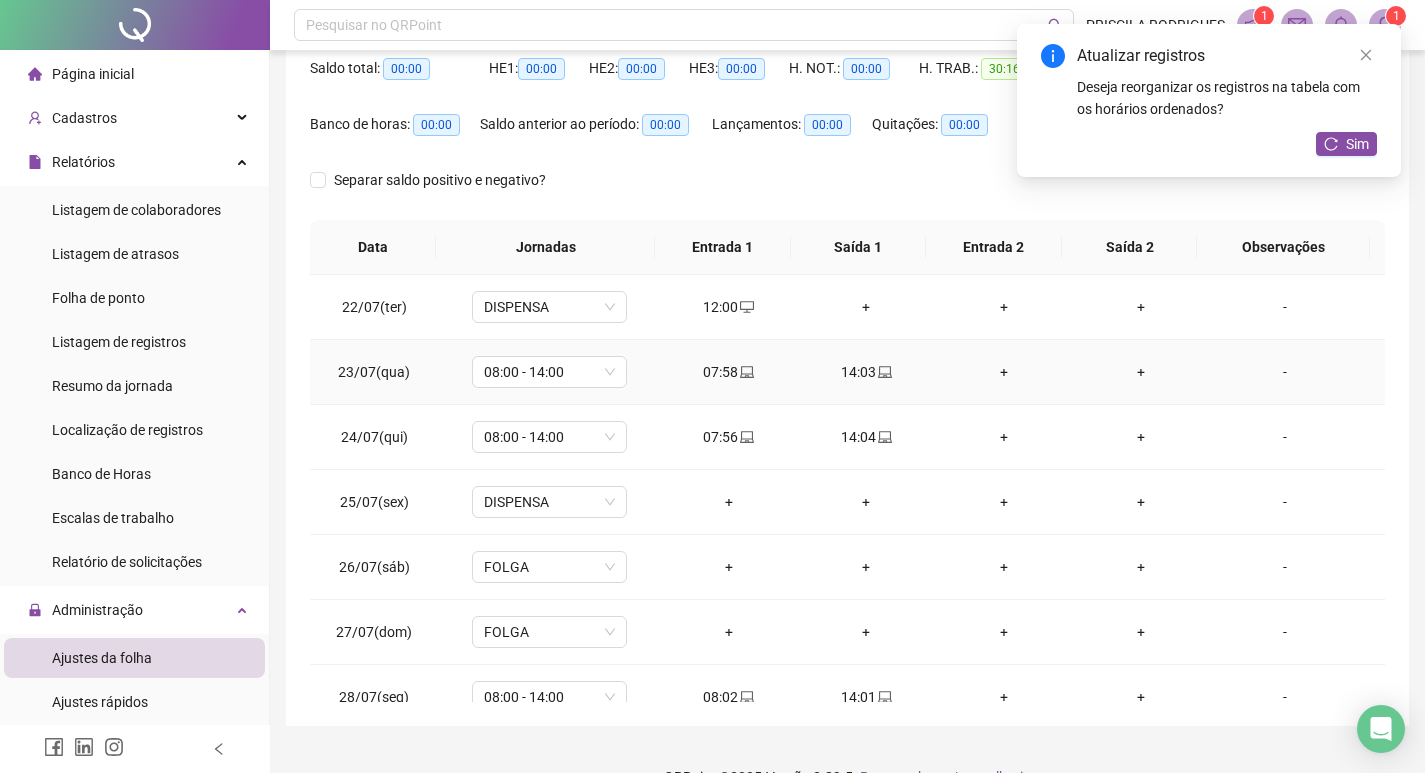 click on "+" at bounding box center (866, 307) 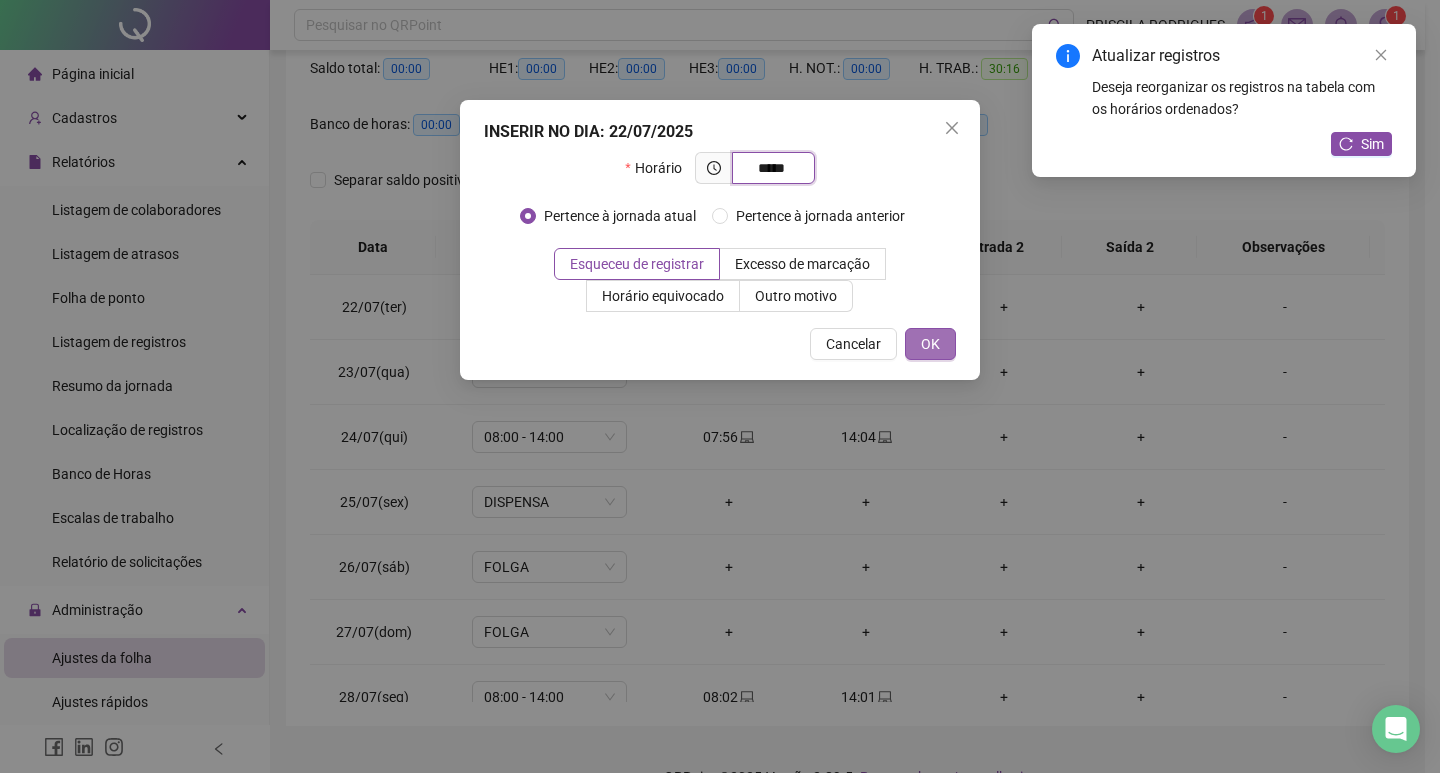 type on "*****" 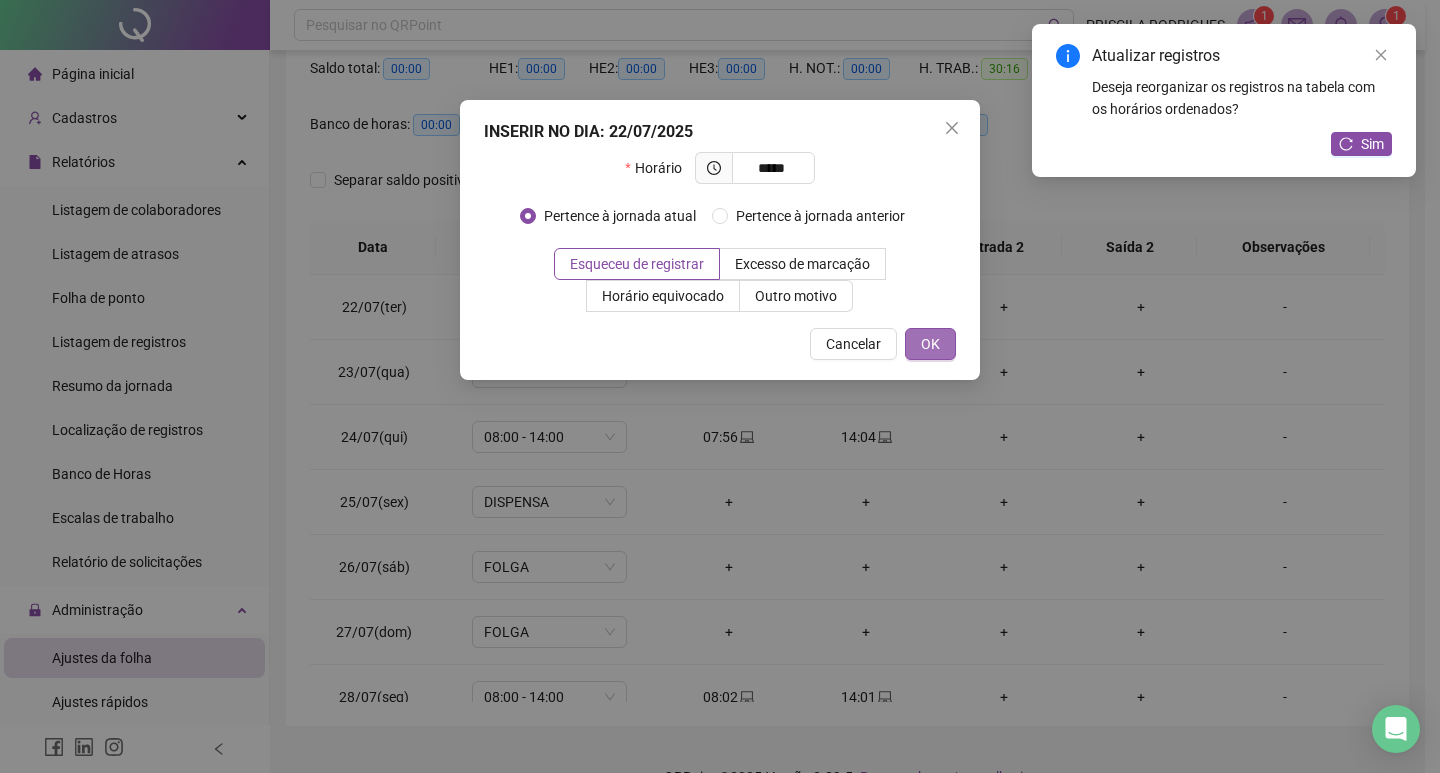 click on "OK" at bounding box center [930, 344] 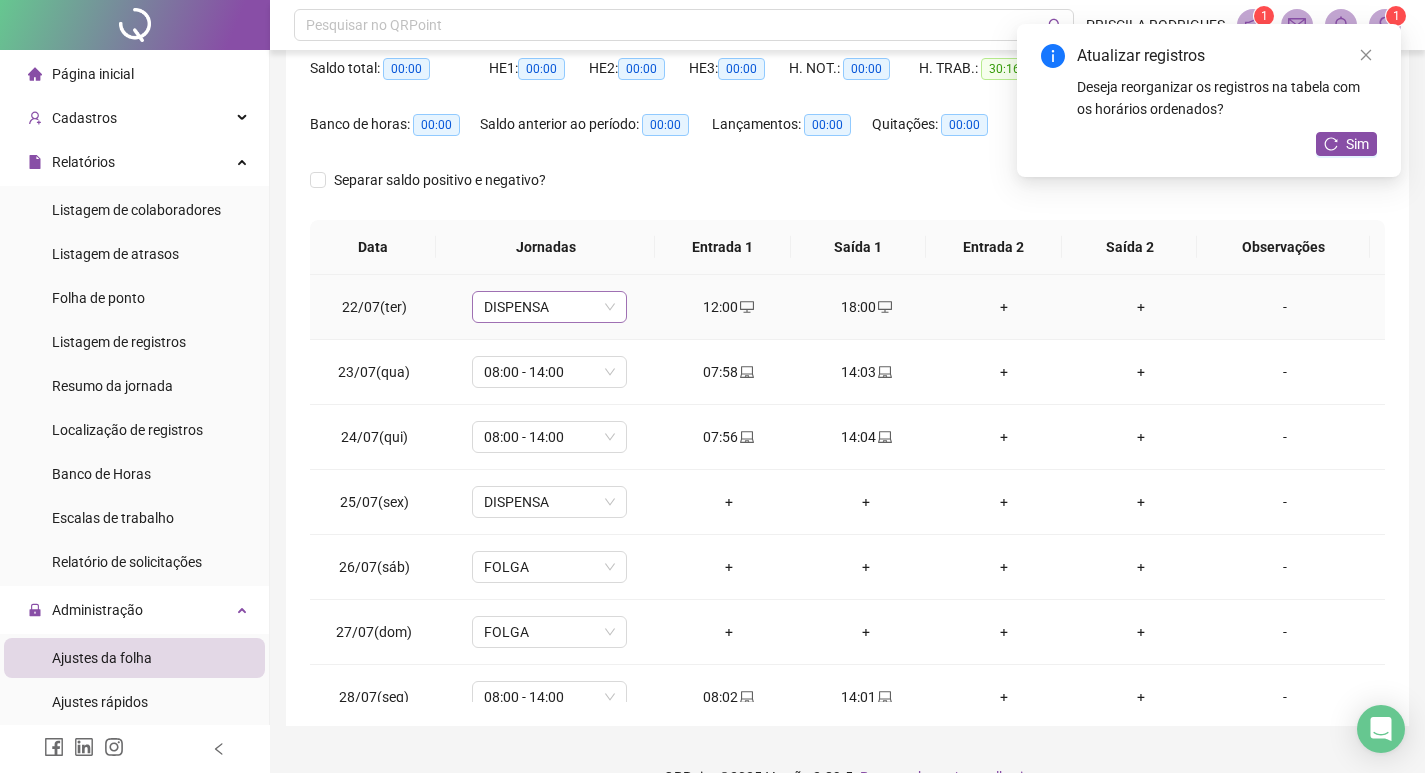 click on "DISPENSA" at bounding box center (549, 307) 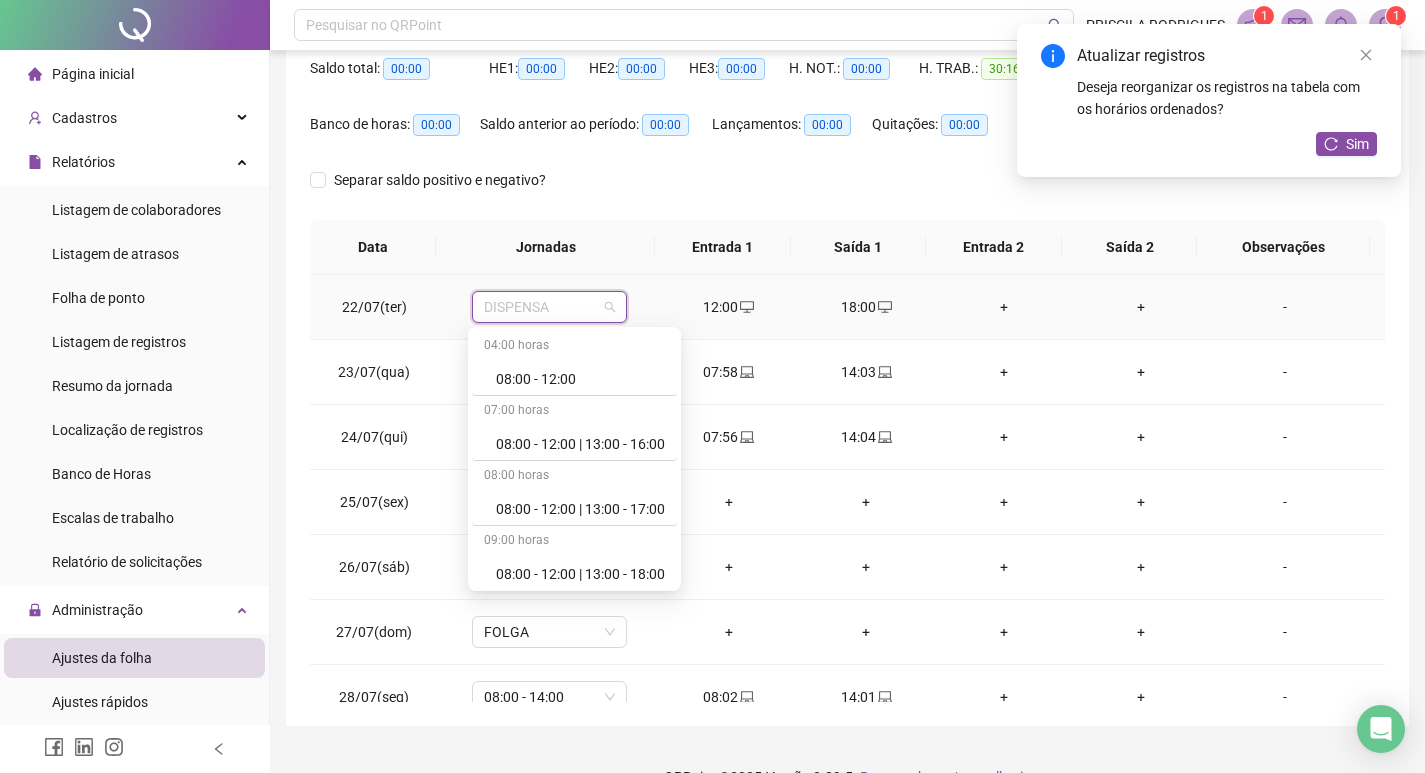 scroll, scrollTop: 1500, scrollLeft: 0, axis: vertical 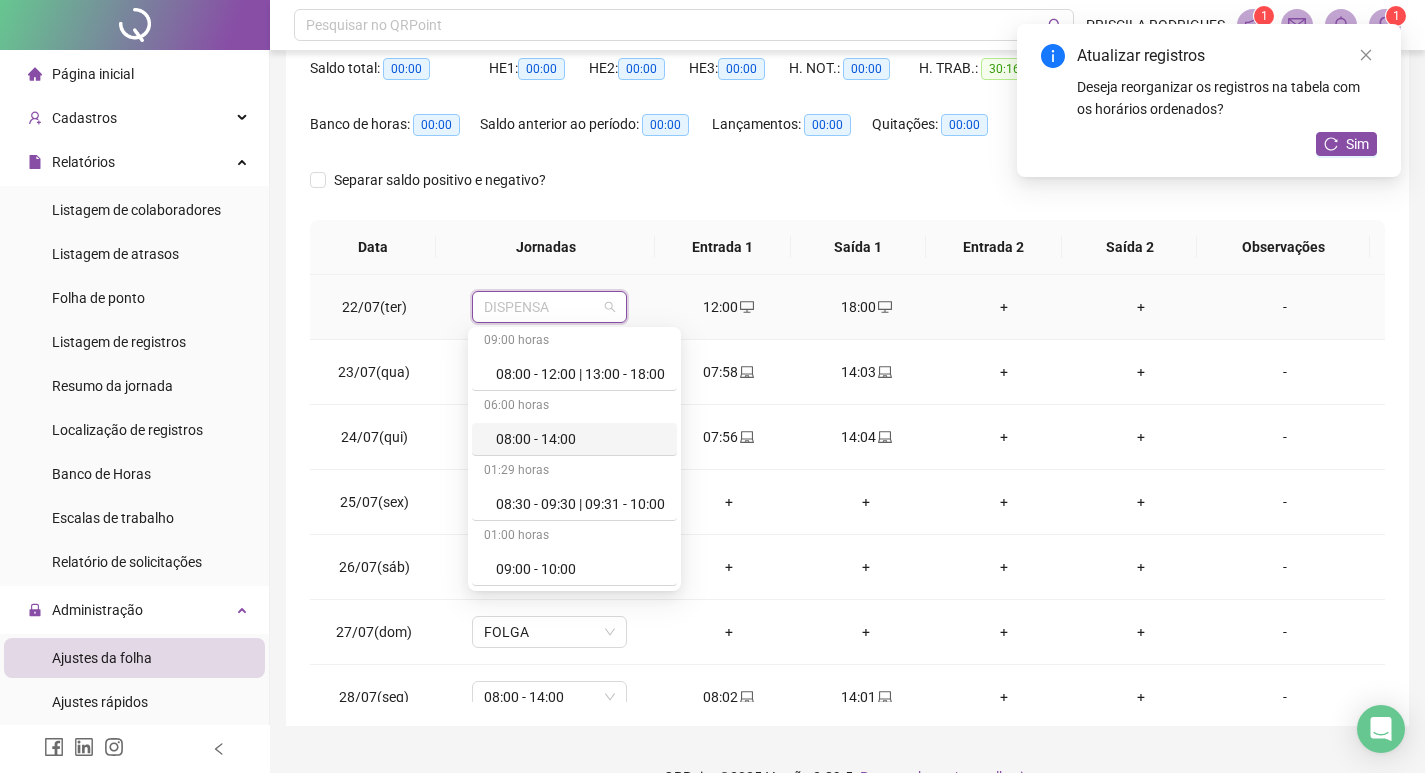 click on "08:00 - 14:00" at bounding box center (580, 439) 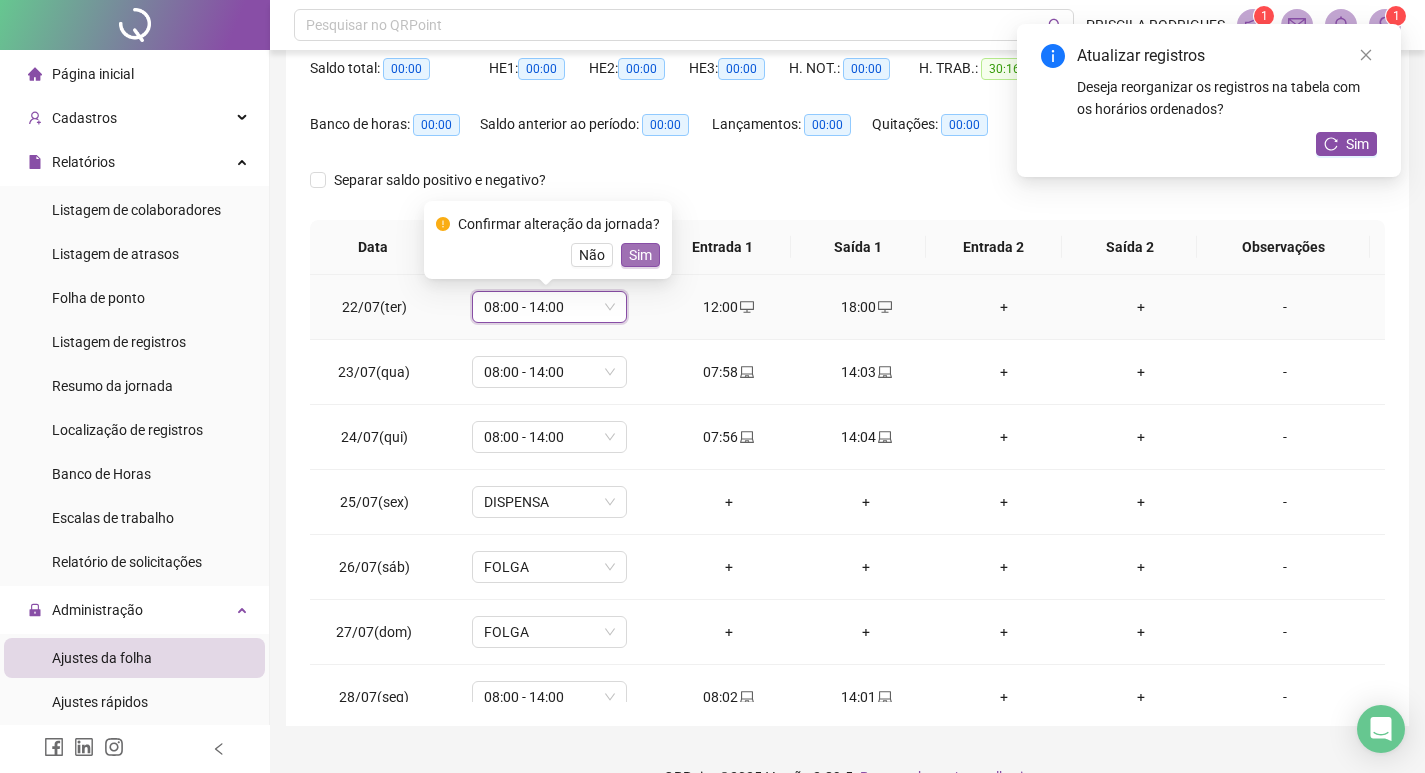 click on "Sim" at bounding box center [640, 255] 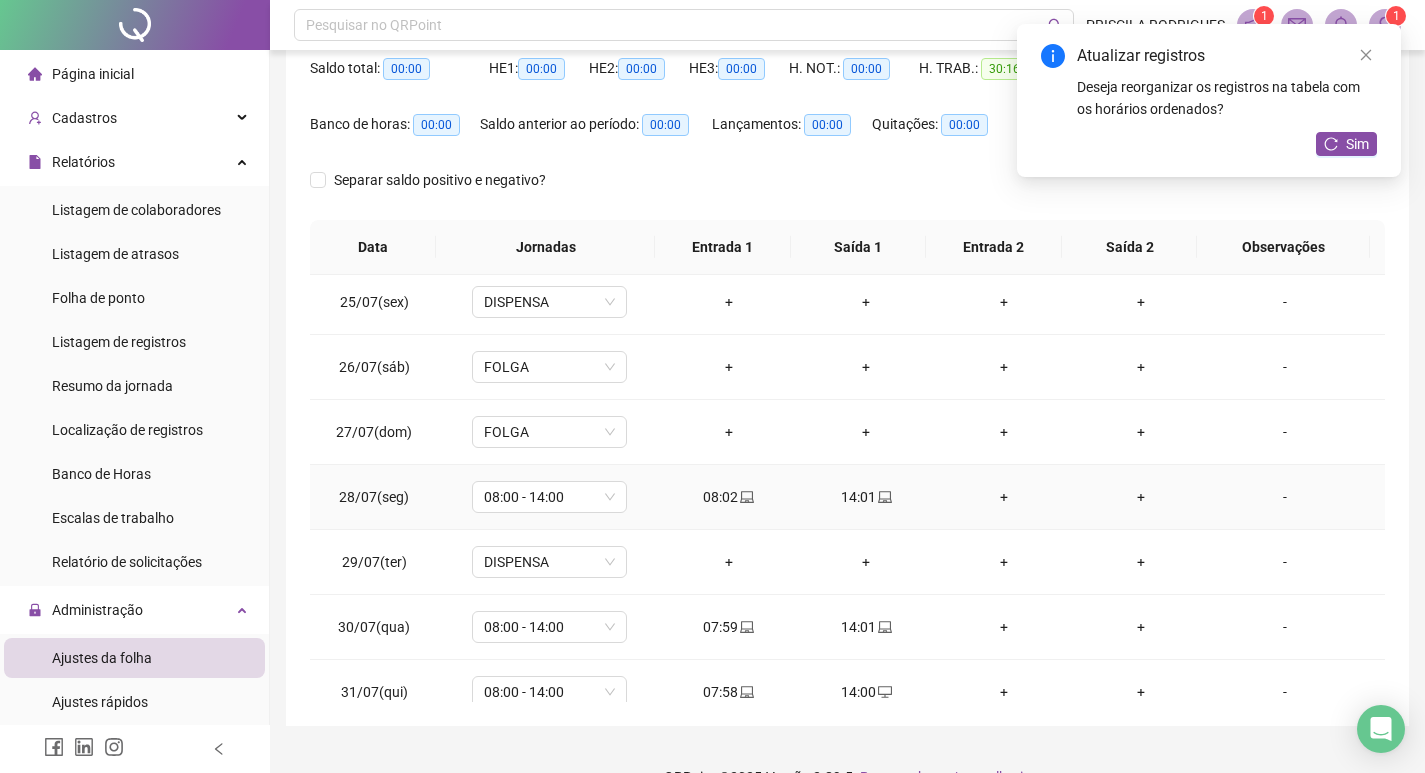 scroll, scrollTop: 223, scrollLeft: 0, axis: vertical 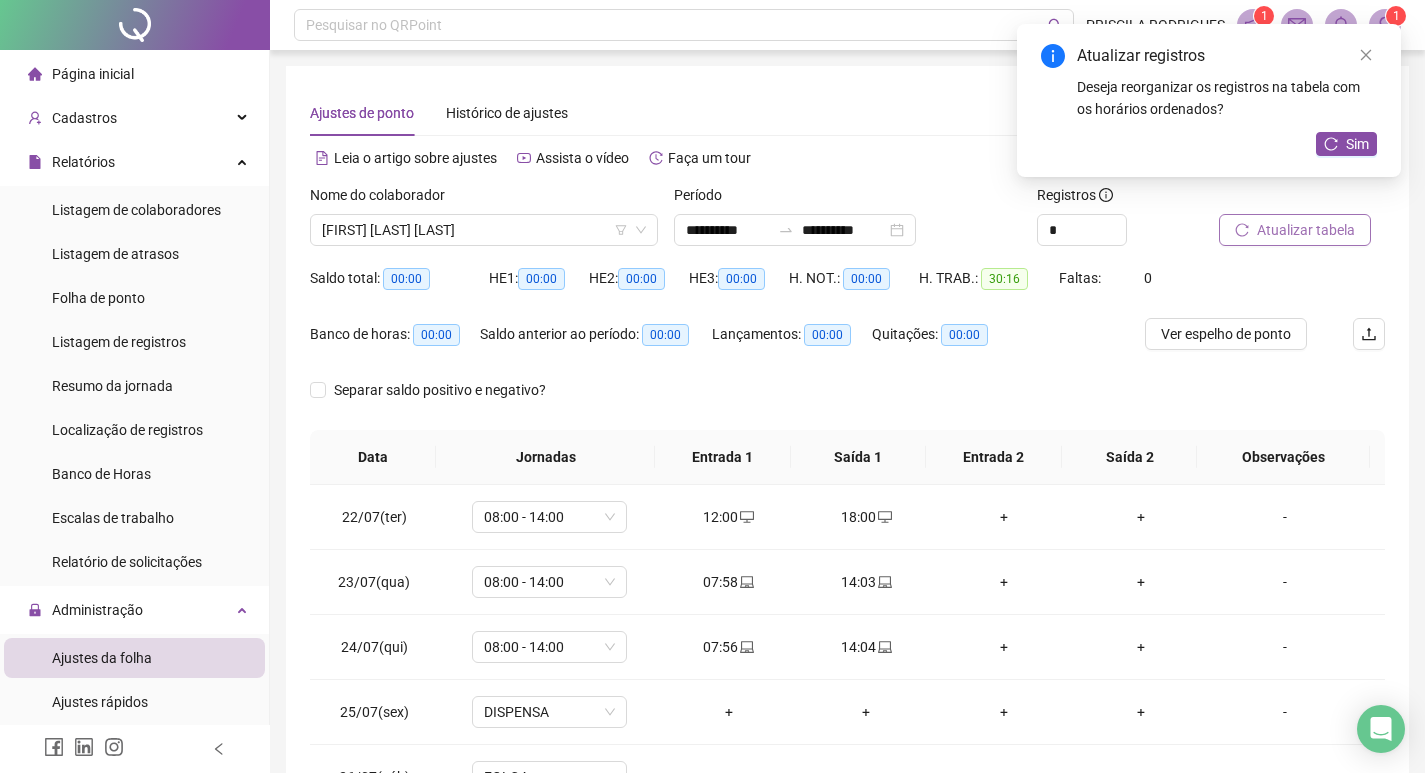 click on "Atualizar tabela" at bounding box center (1306, 230) 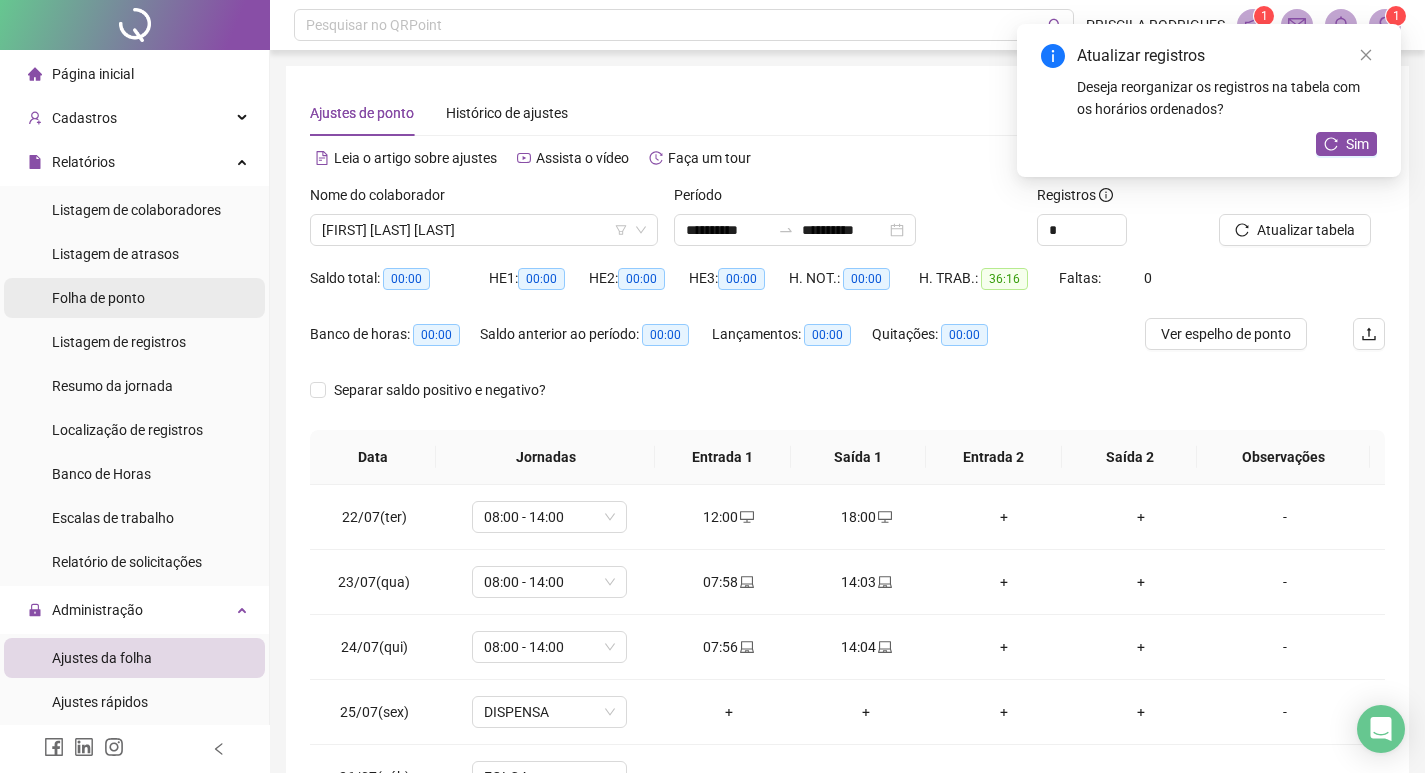click on "Folha de ponto" at bounding box center [98, 298] 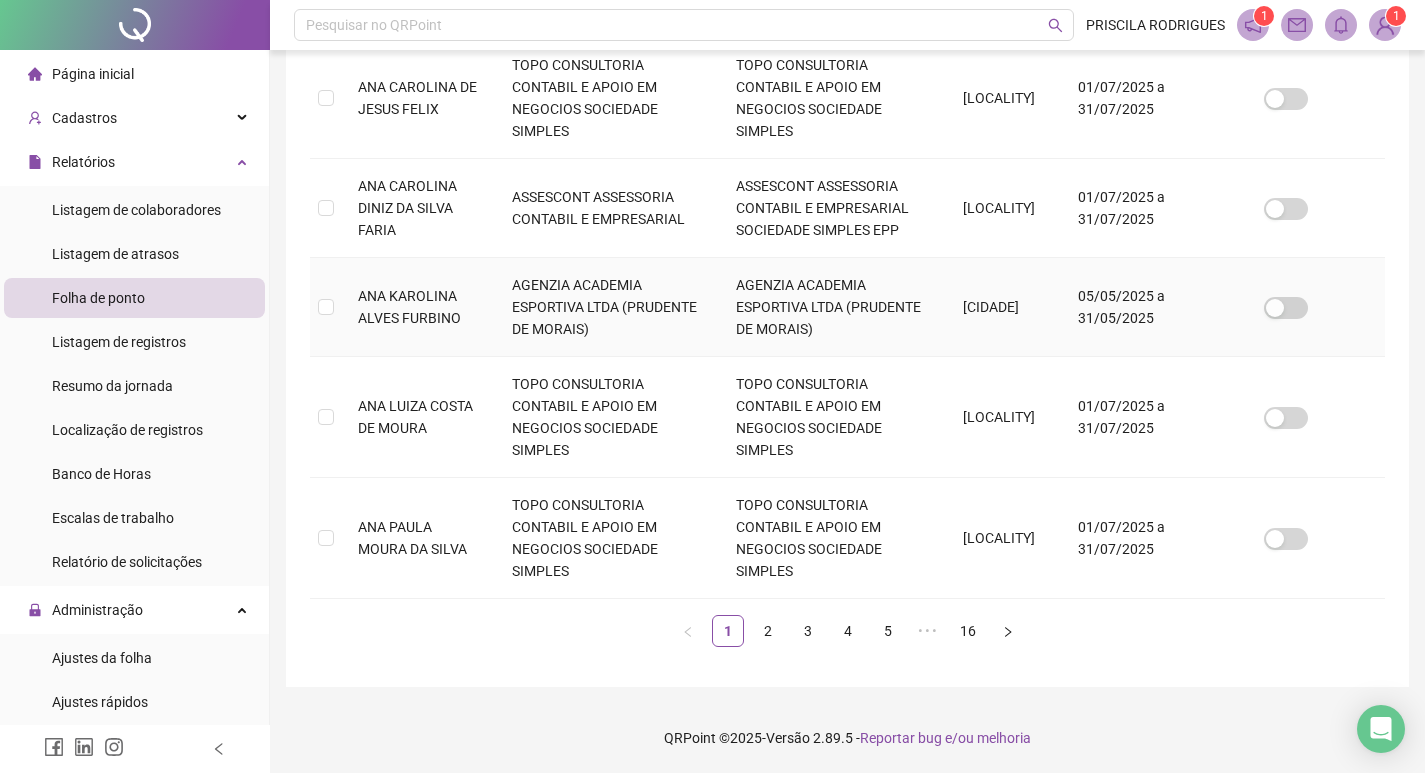 scroll, scrollTop: 927, scrollLeft: 0, axis: vertical 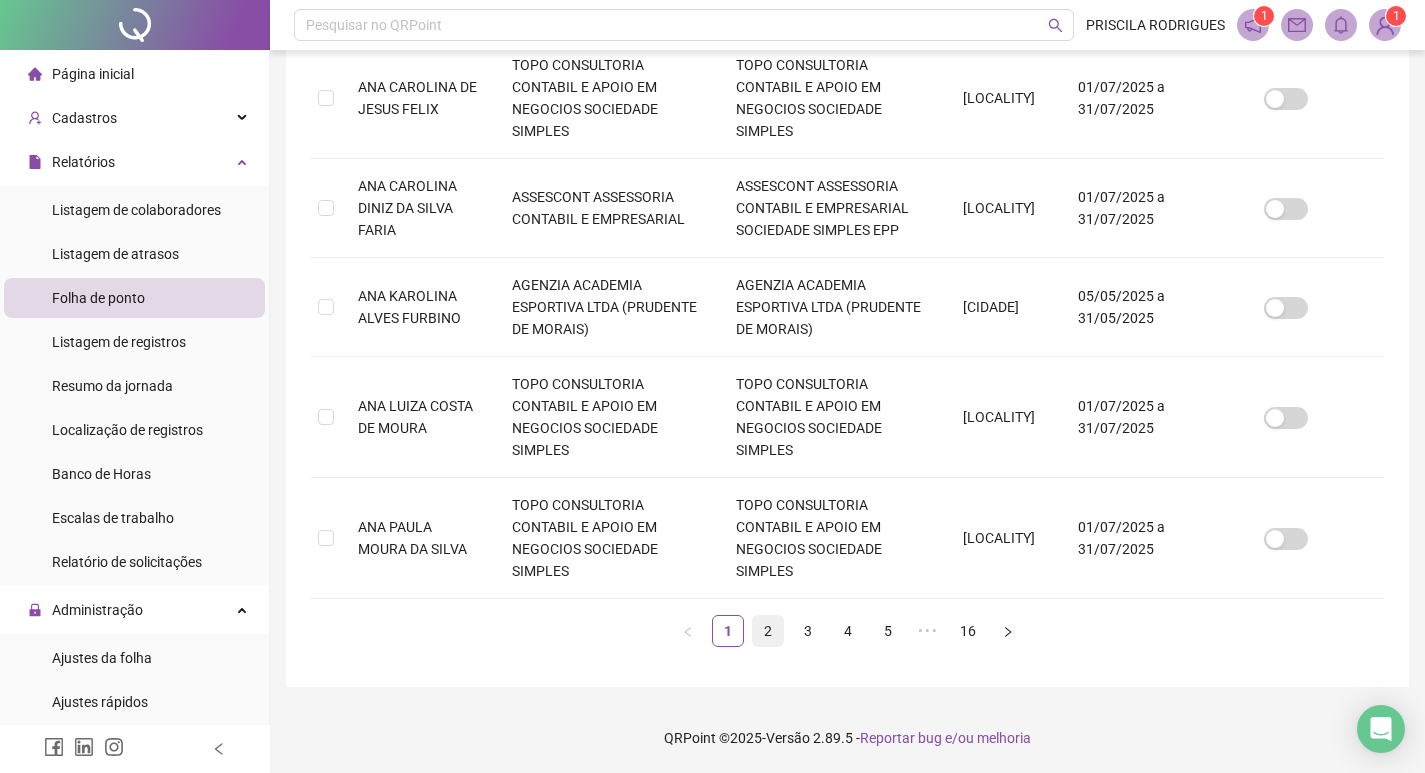 click on "2" at bounding box center (768, 631) 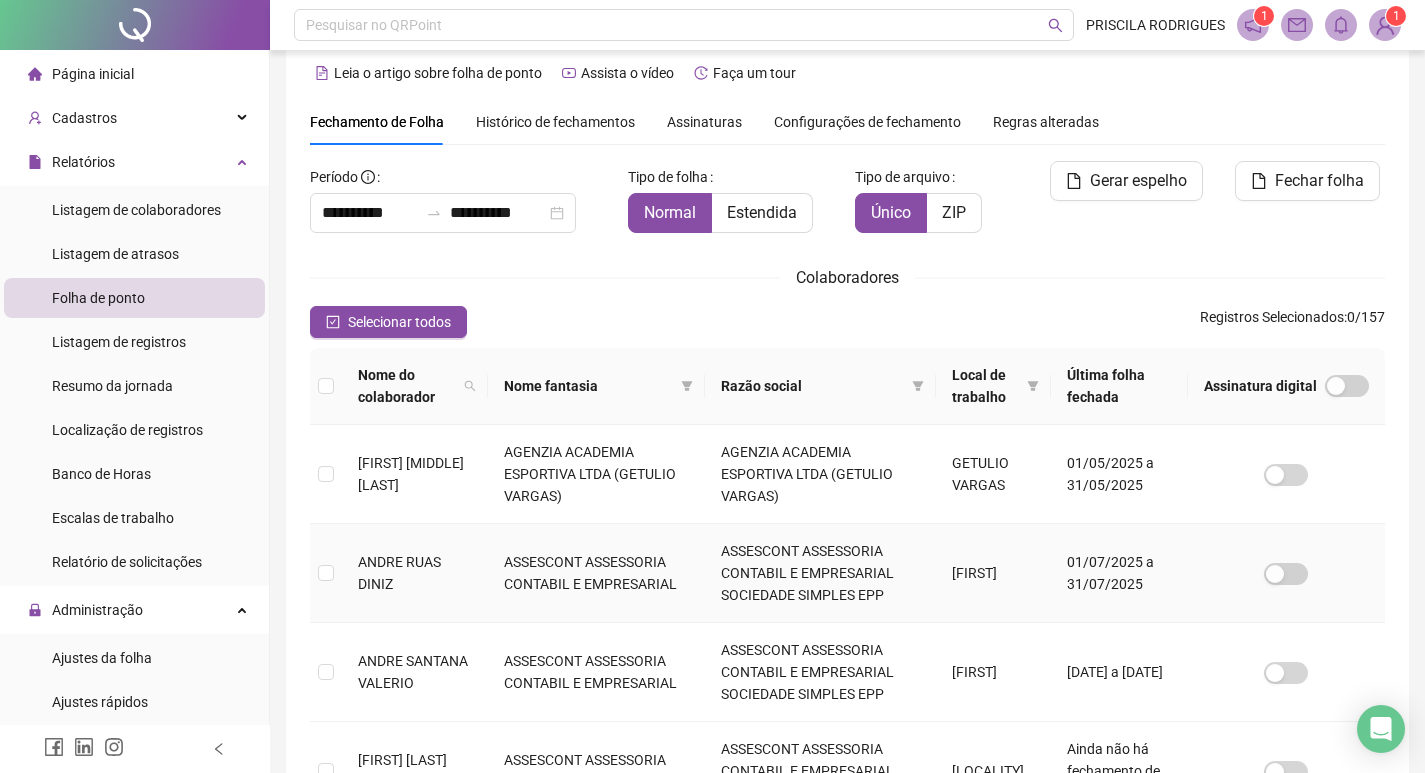 scroll, scrollTop: 223, scrollLeft: 0, axis: vertical 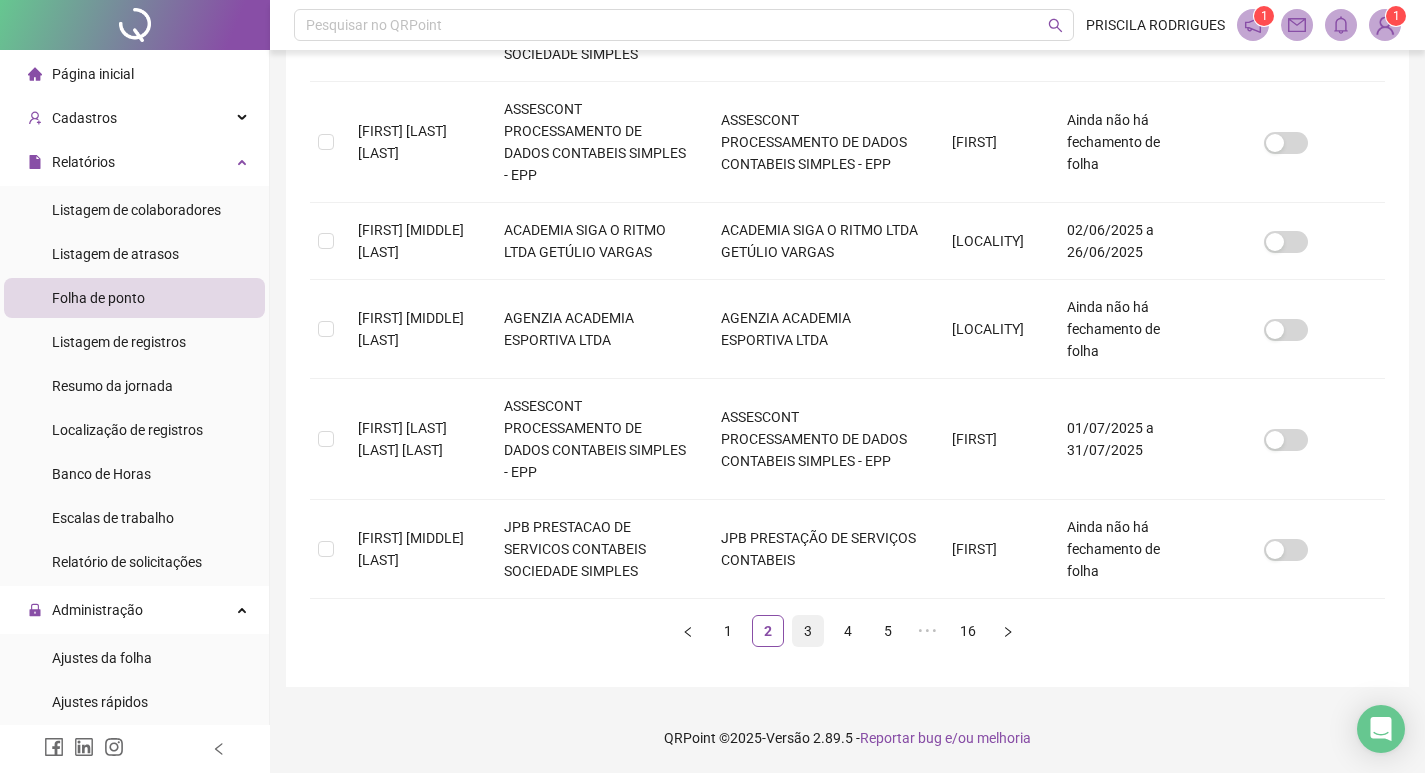 click on "3" at bounding box center [808, 631] 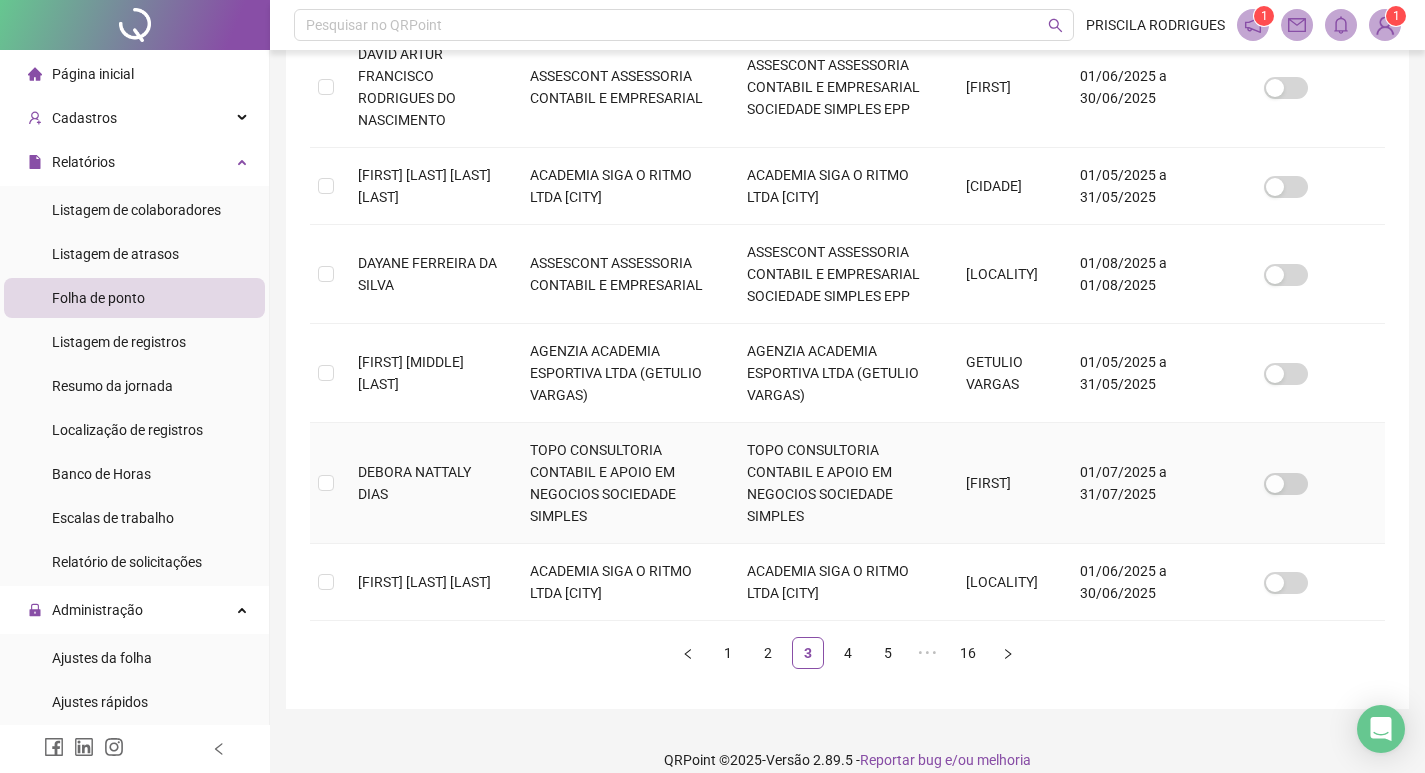 scroll, scrollTop: 617, scrollLeft: 0, axis: vertical 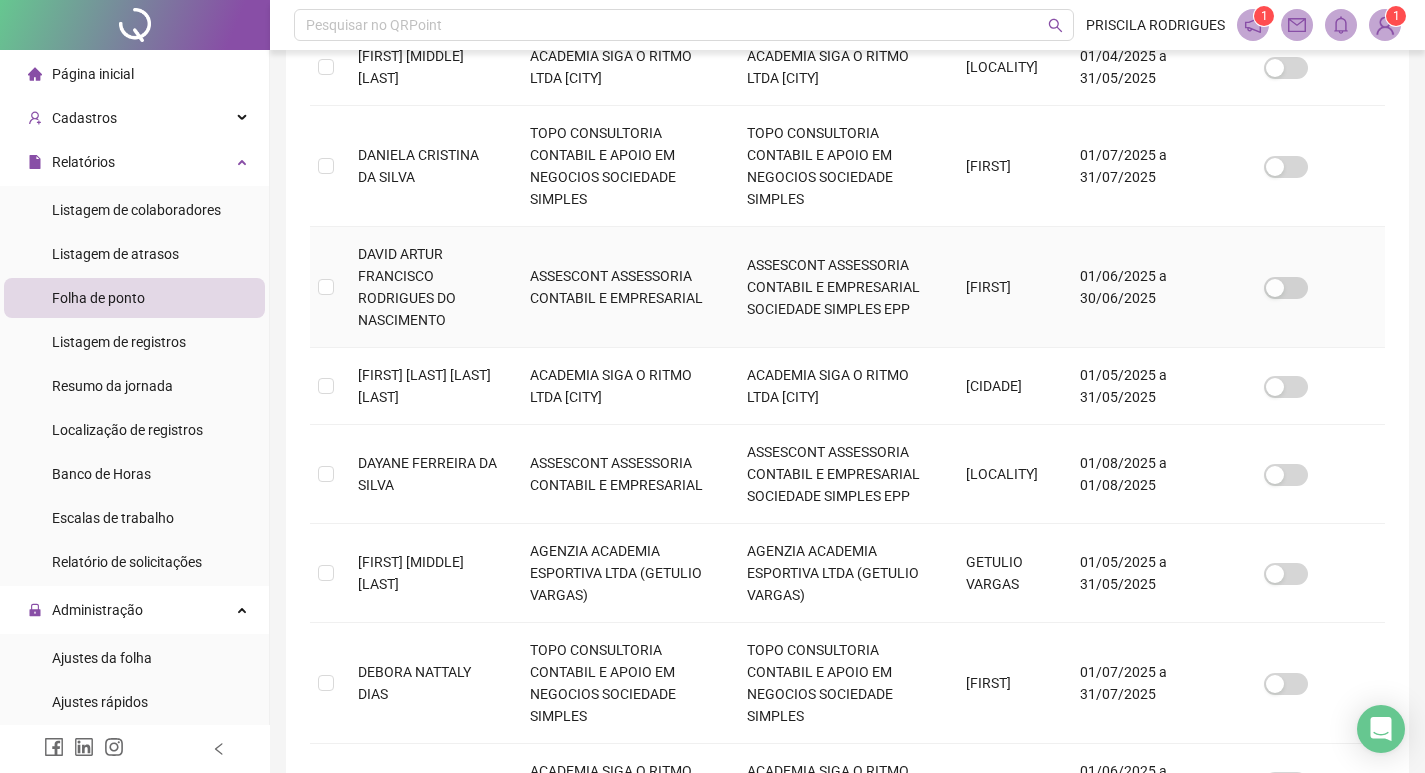 click at bounding box center (326, 287) 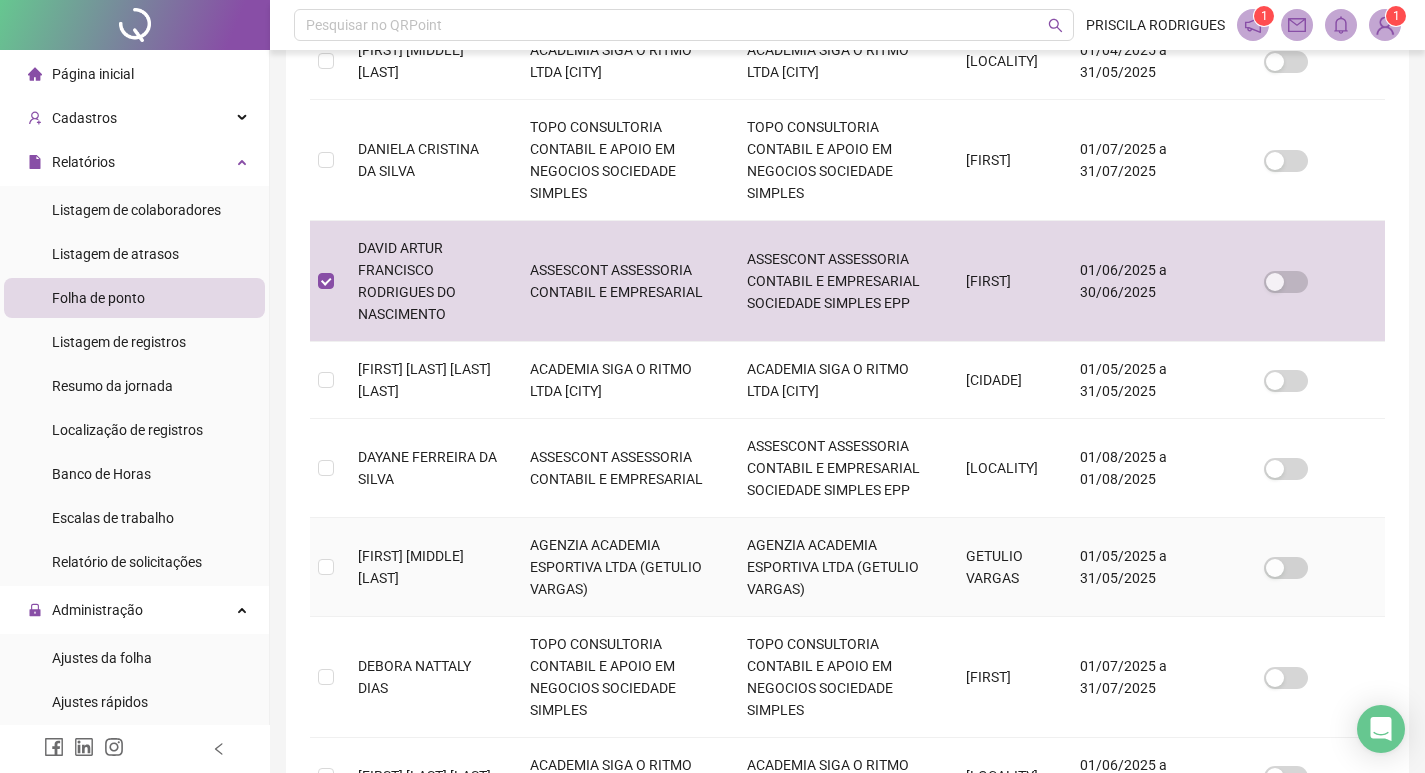 scroll, scrollTop: 817, scrollLeft: 0, axis: vertical 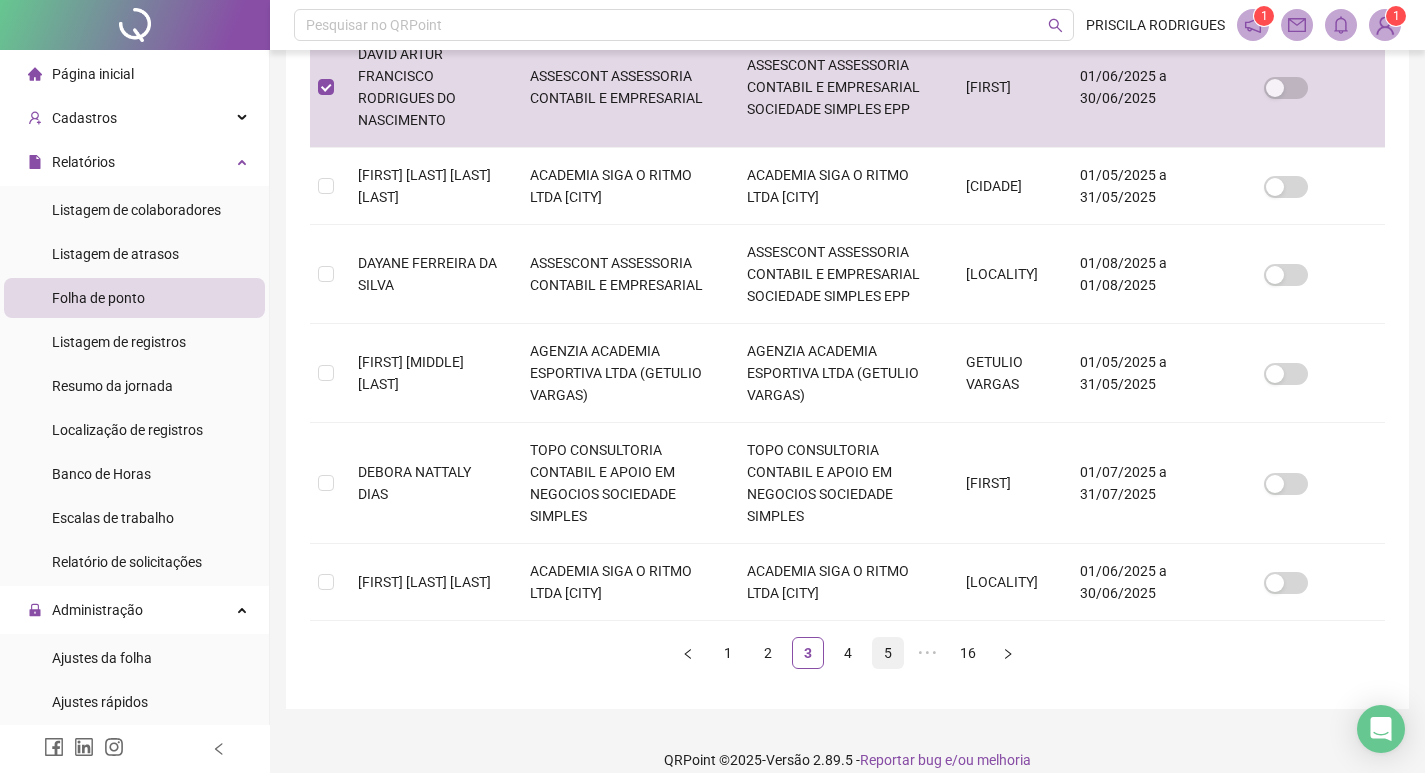click on "5" at bounding box center [888, 653] 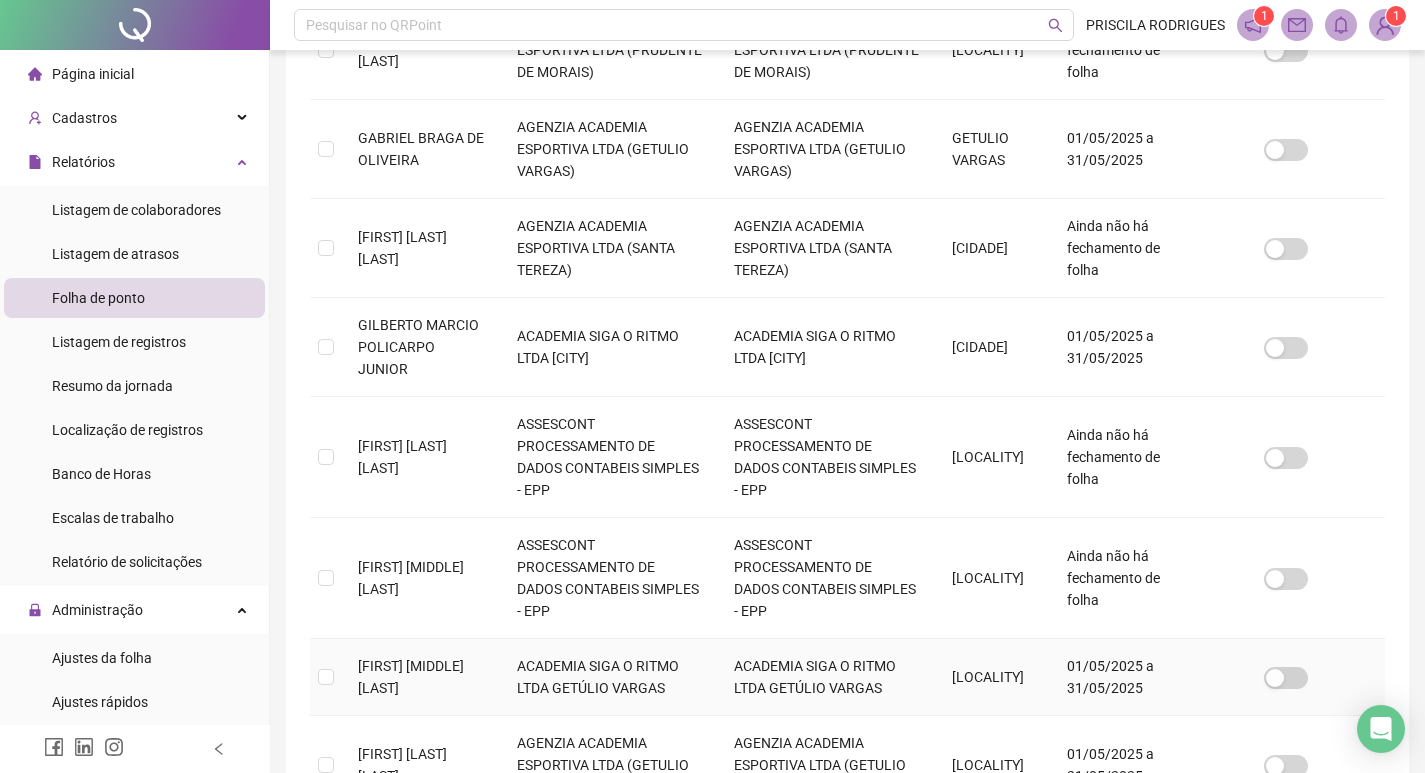 scroll, scrollTop: 773, scrollLeft: 0, axis: vertical 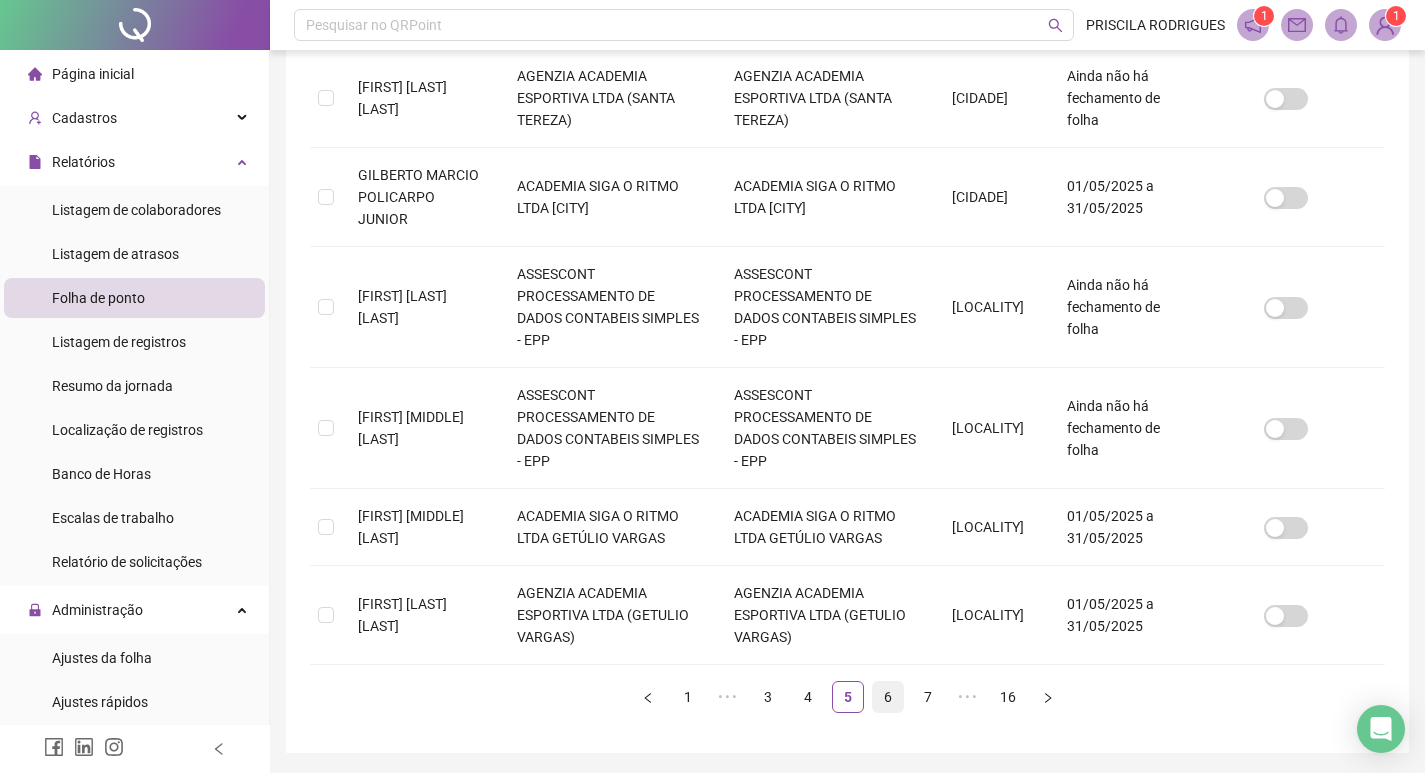 click on "6" at bounding box center (888, 697) 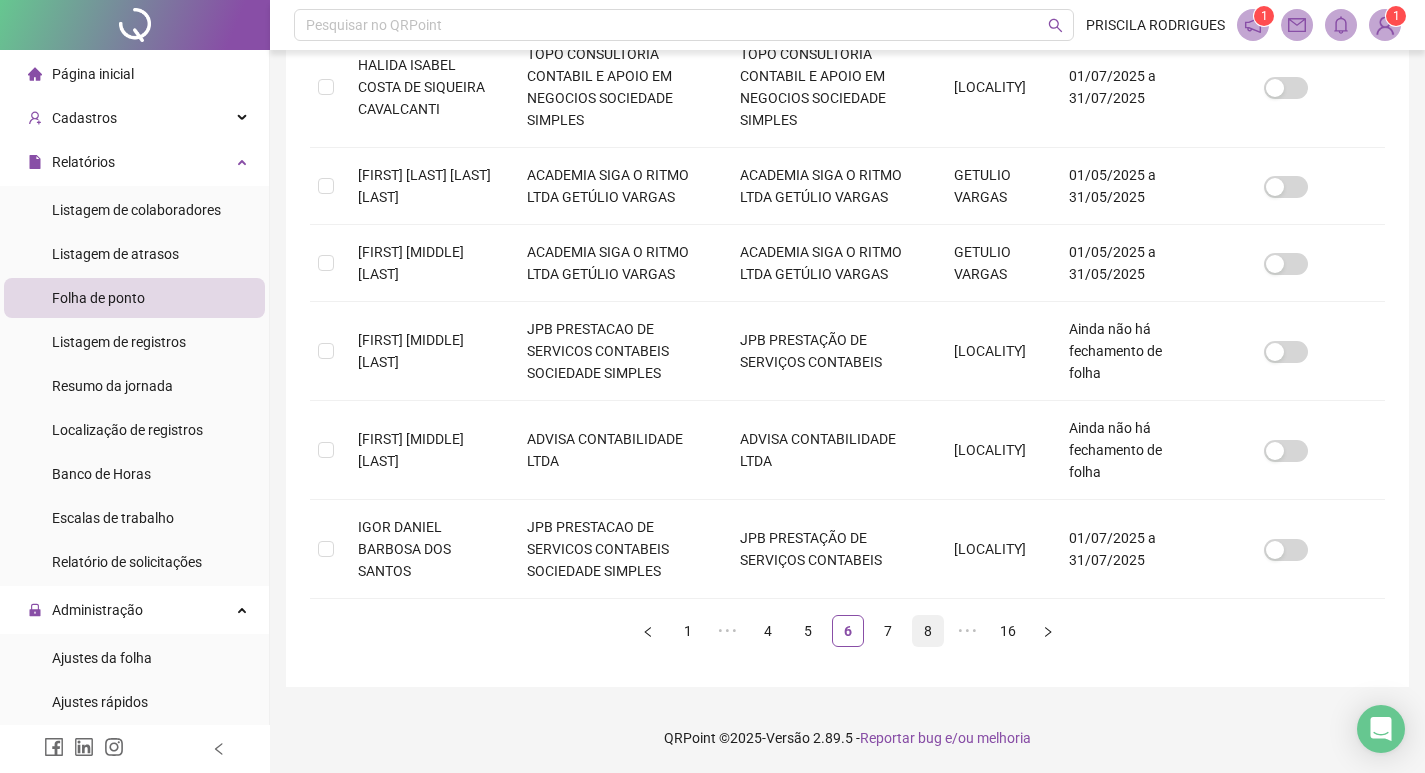 click on "8" at bounding box center [928, 631] 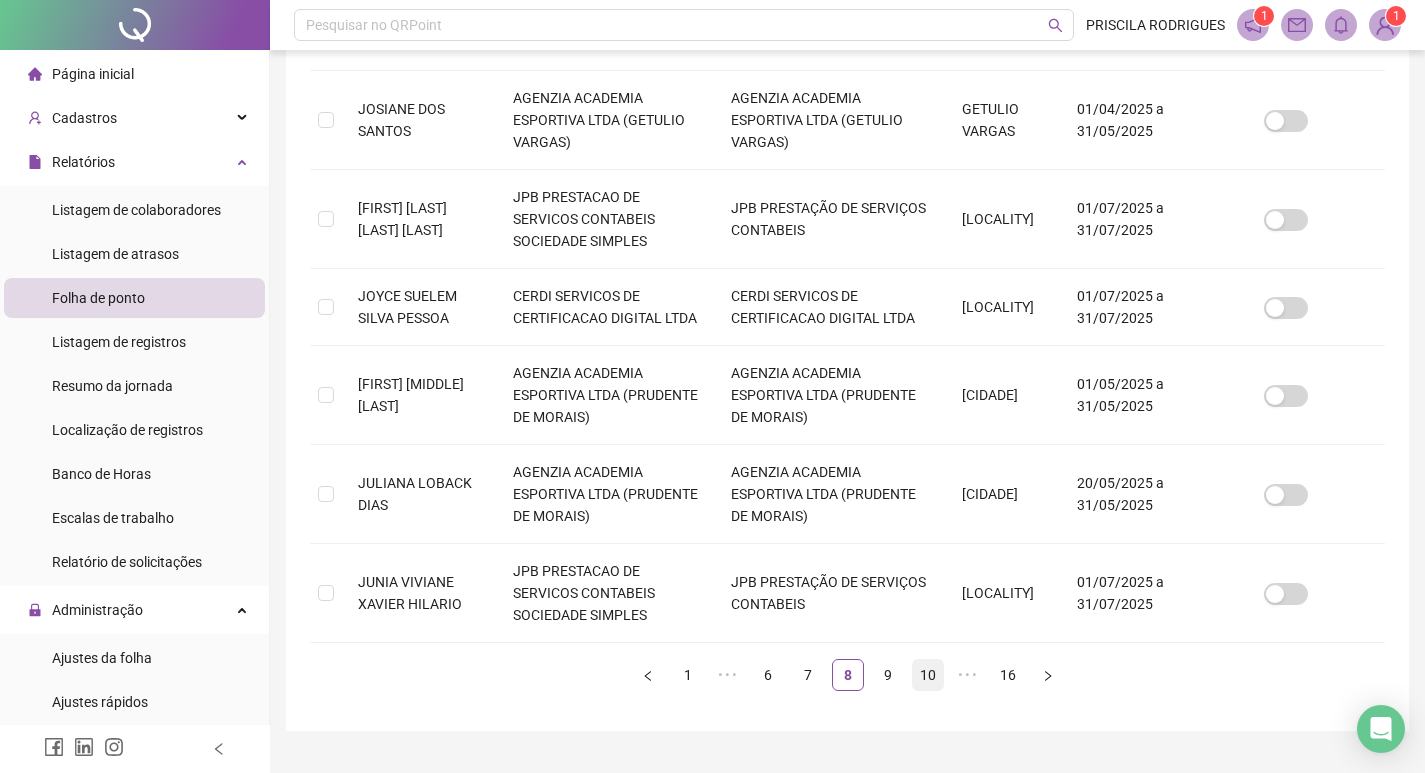 click on "10" at bounding box center [928, 675] 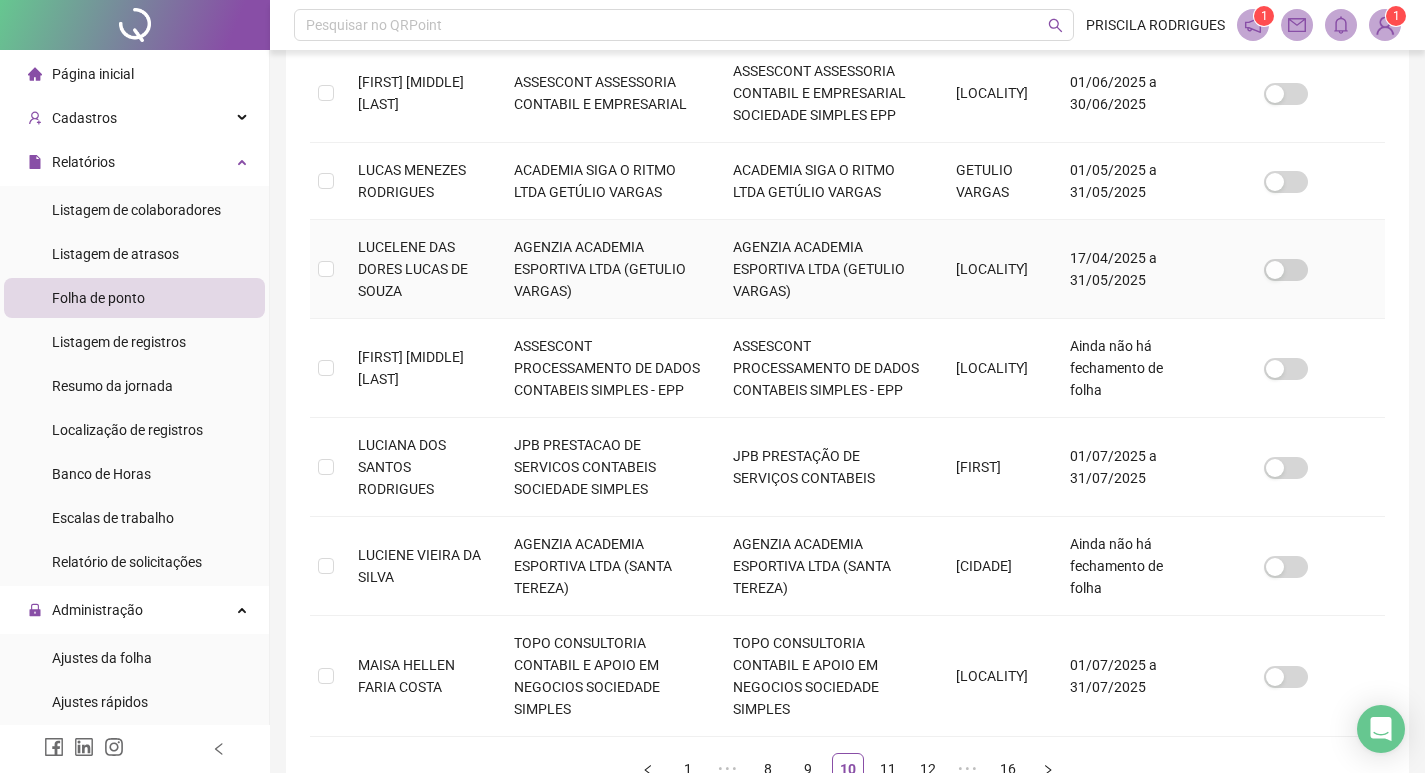 scroll, scrollTop: 523, scrollLeft: 0, axis: vertical 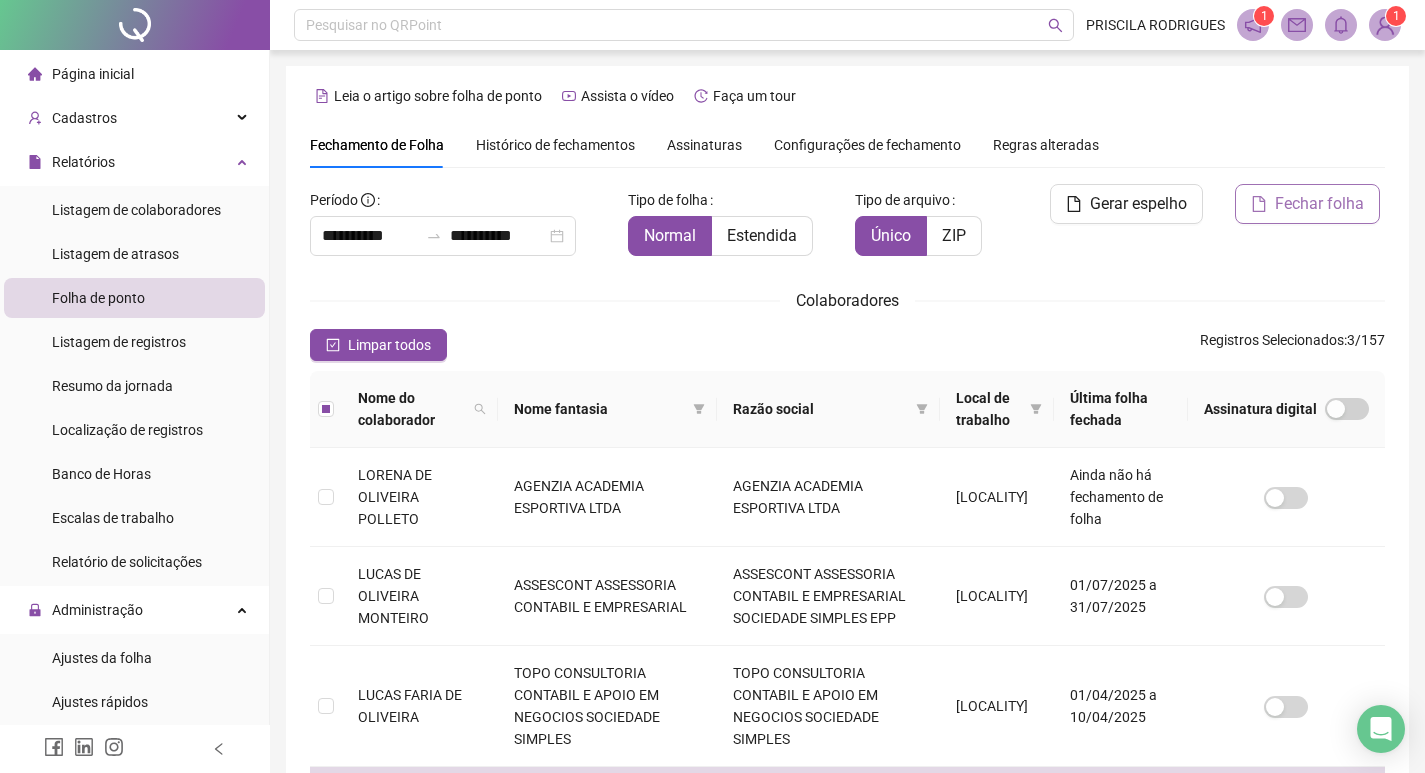 click on "Fechar folha" at bounding box center (1319, 204) 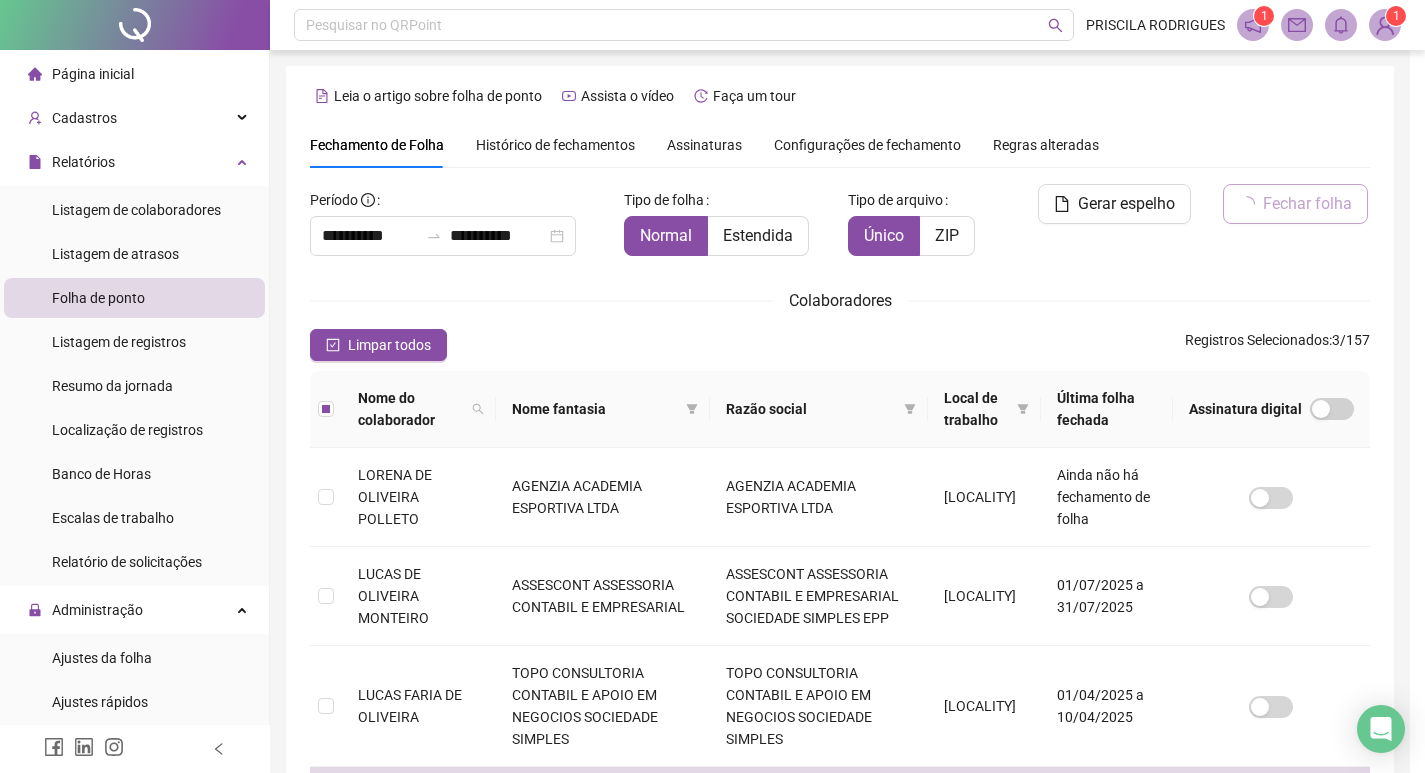 scroll, scrollTop: 23, scrollLeft: 0, axis: vertical 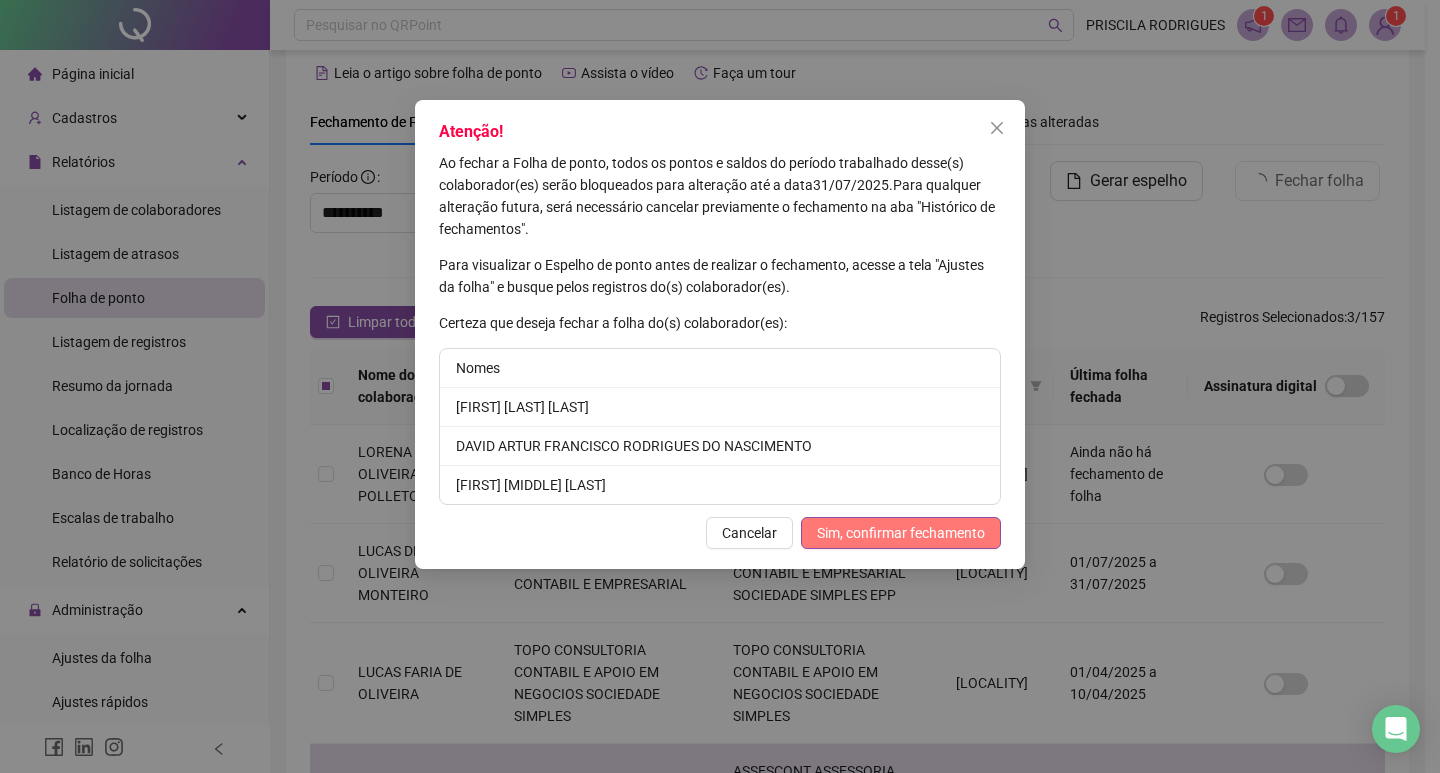 click on "Sim, confirmar fechamento" at bounding box center [901, 533] 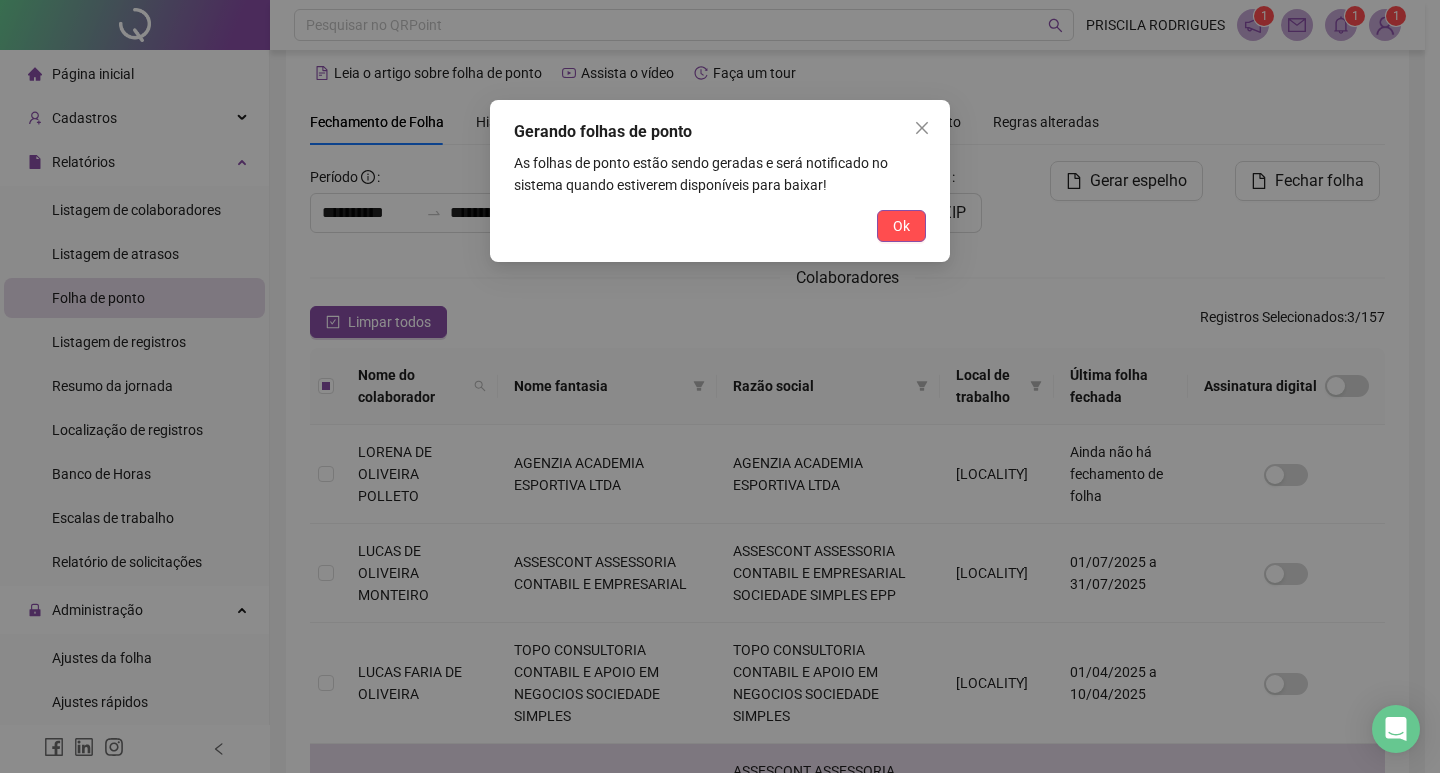 click on "Gerando folhas de ponto As folhas de ponto estão sendo geradas e será notificado no
sistema quando estiverem disponíveis para baixar! Ok" at bounding box center (720, 181) 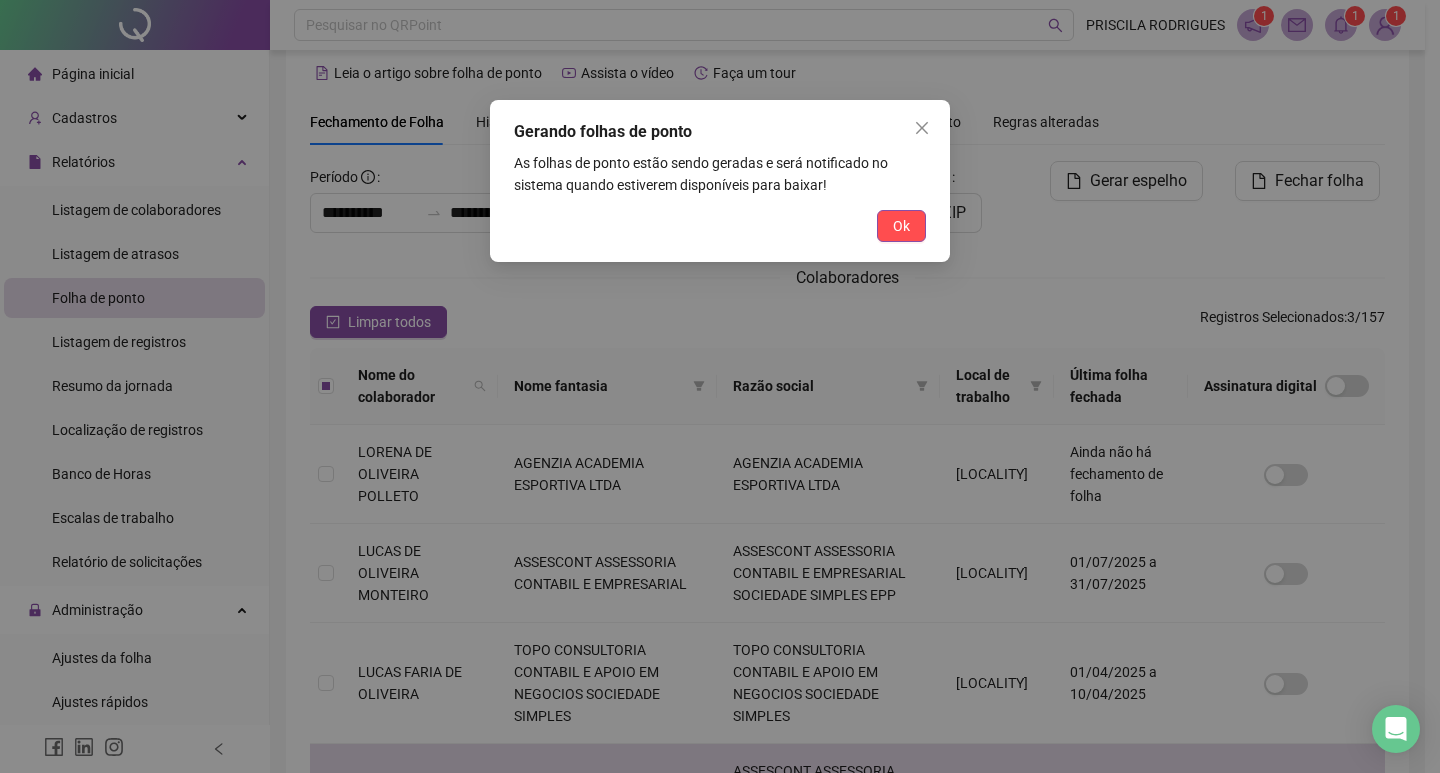 click on "Ok" at bounding box center (901, 226) 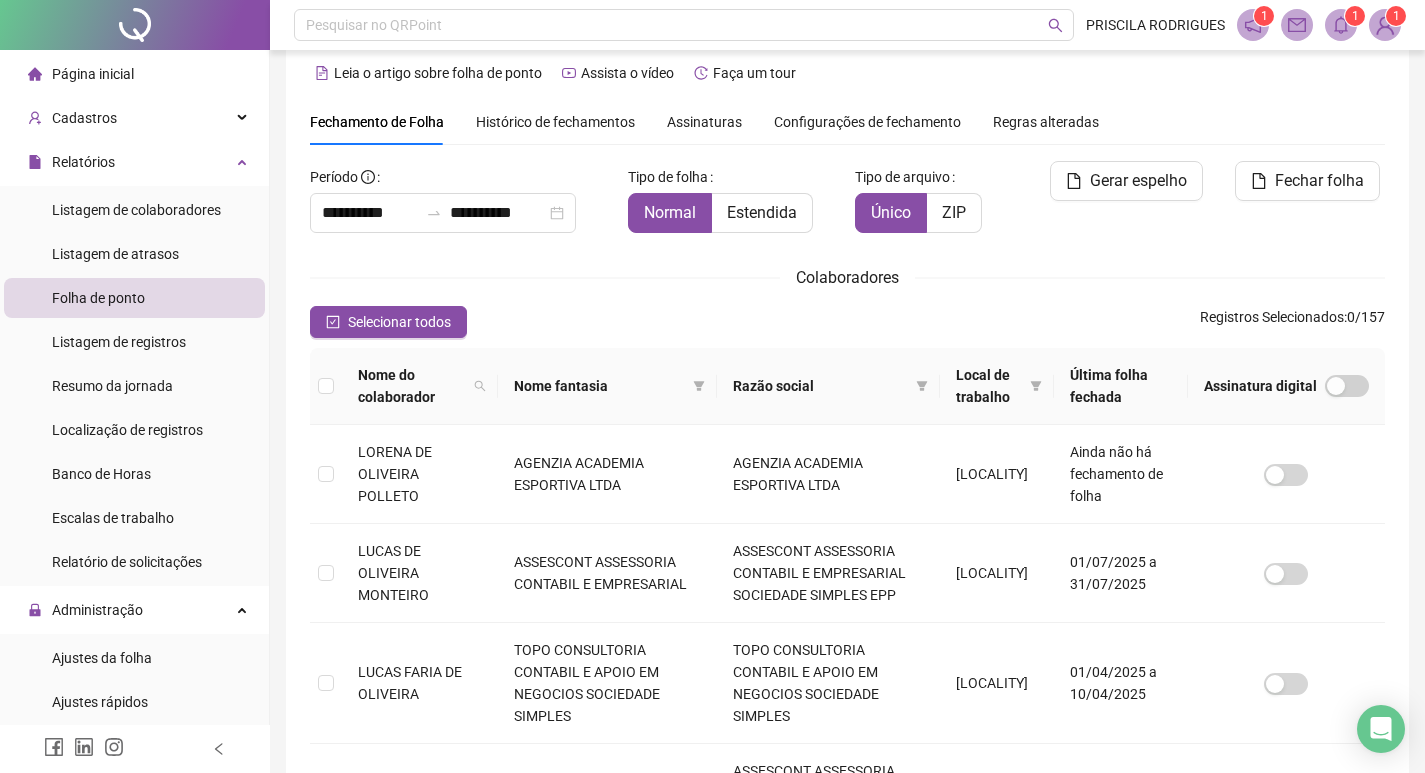 click 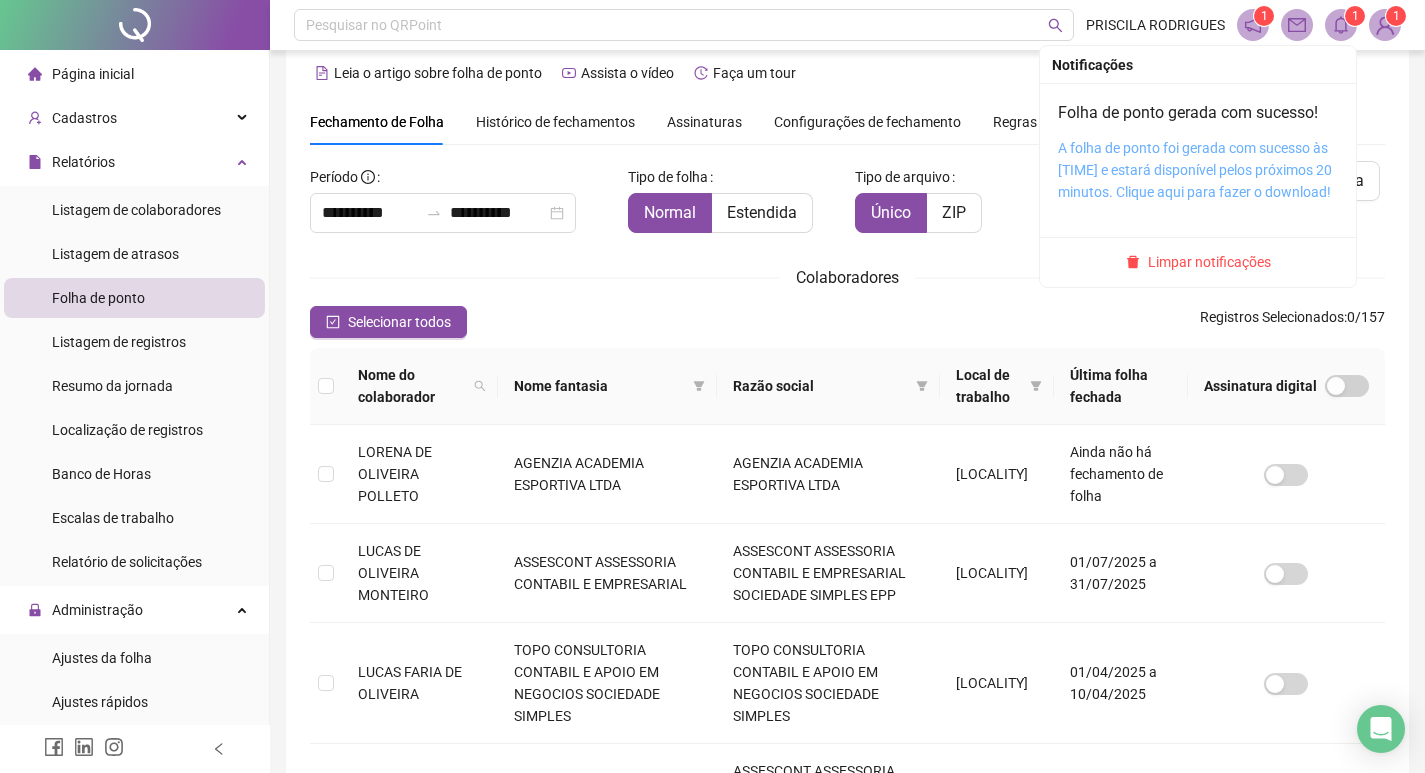 click on "A folha de ponto foi gerada com sucesso às [TIME] e estará disponível pelos próximos 20 minutos.
Clique aqui para fazer o download!" at bounding box center (1195, 170) 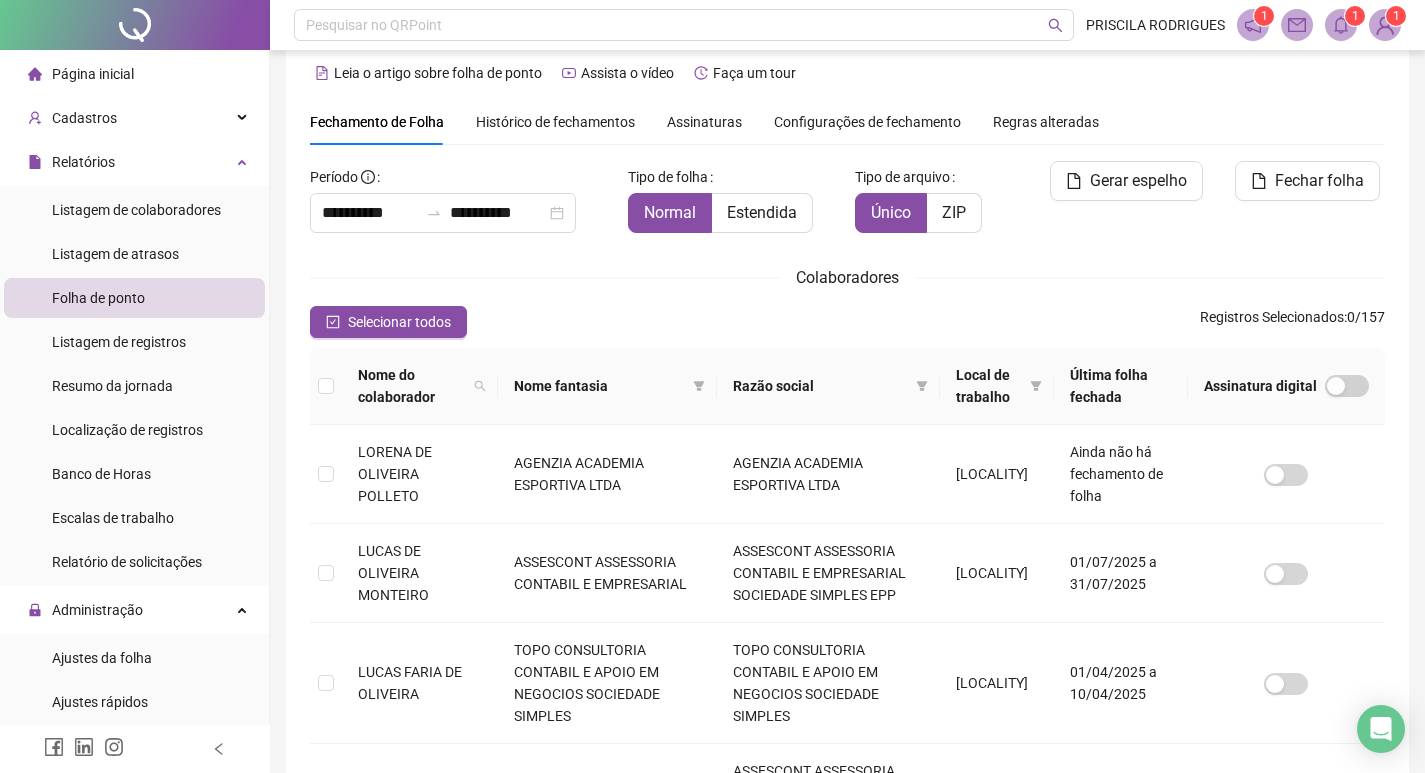 click on "Histórico de fechamentos" at bounding box center (555, 122) 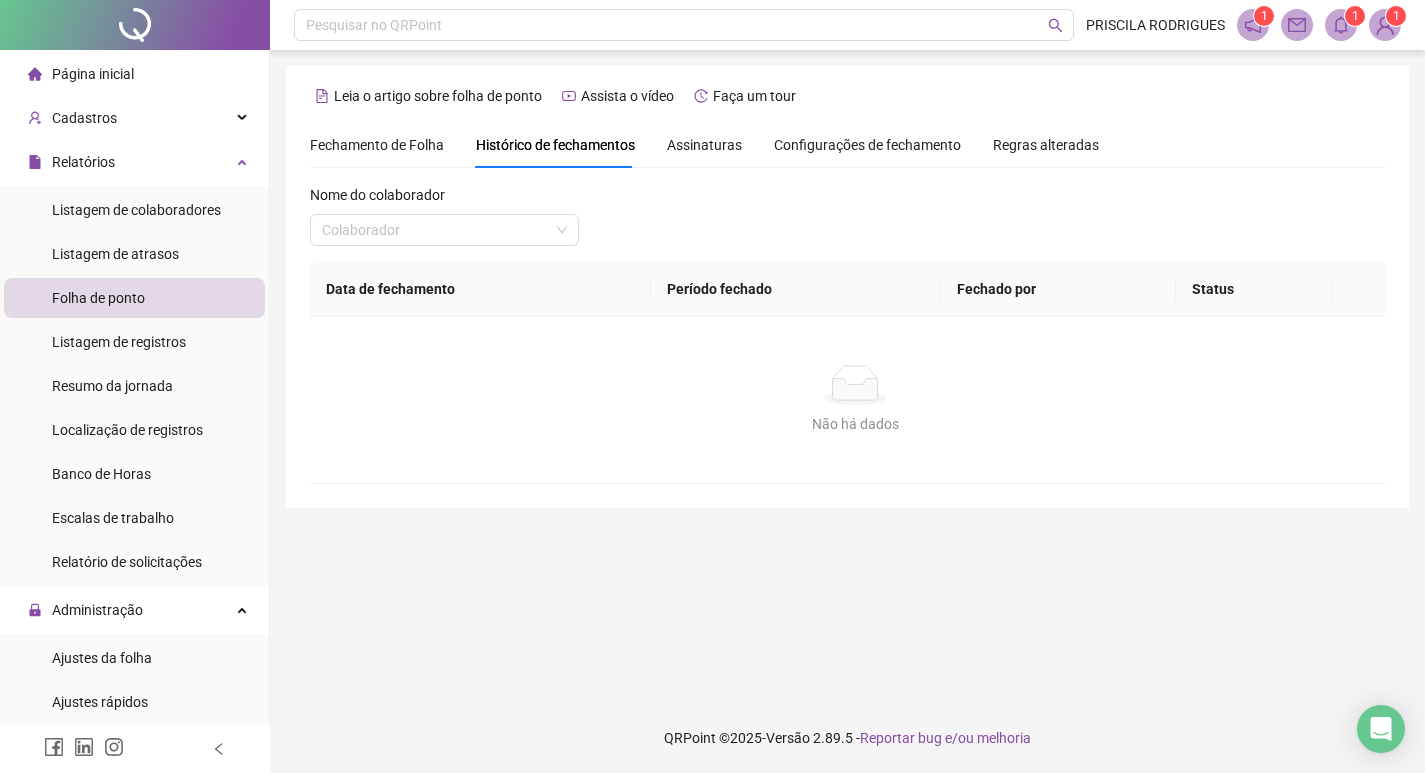 scroll, scrollTop: 0, scrollLeft: 0, axis: both 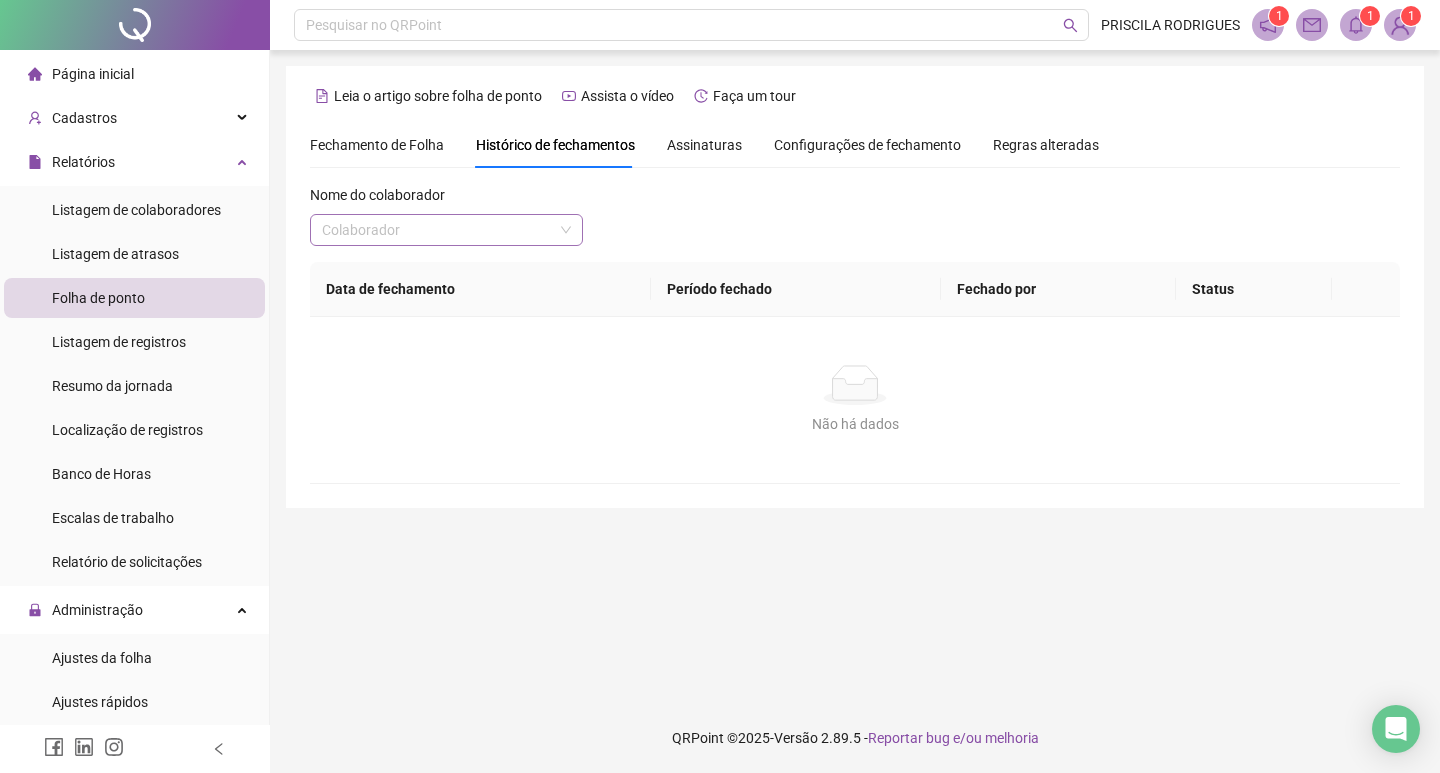 click at bounding box center (437, 230) 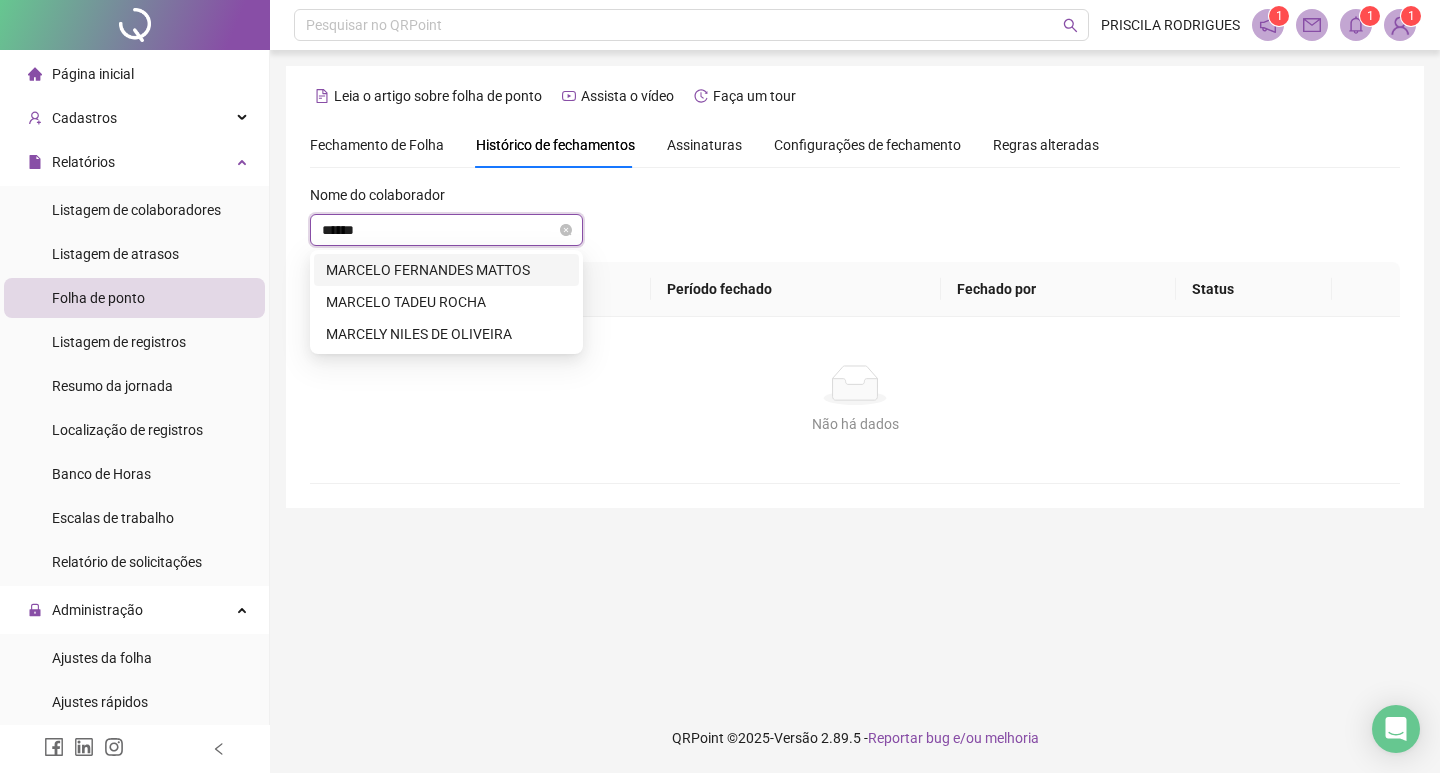 type on "*******" 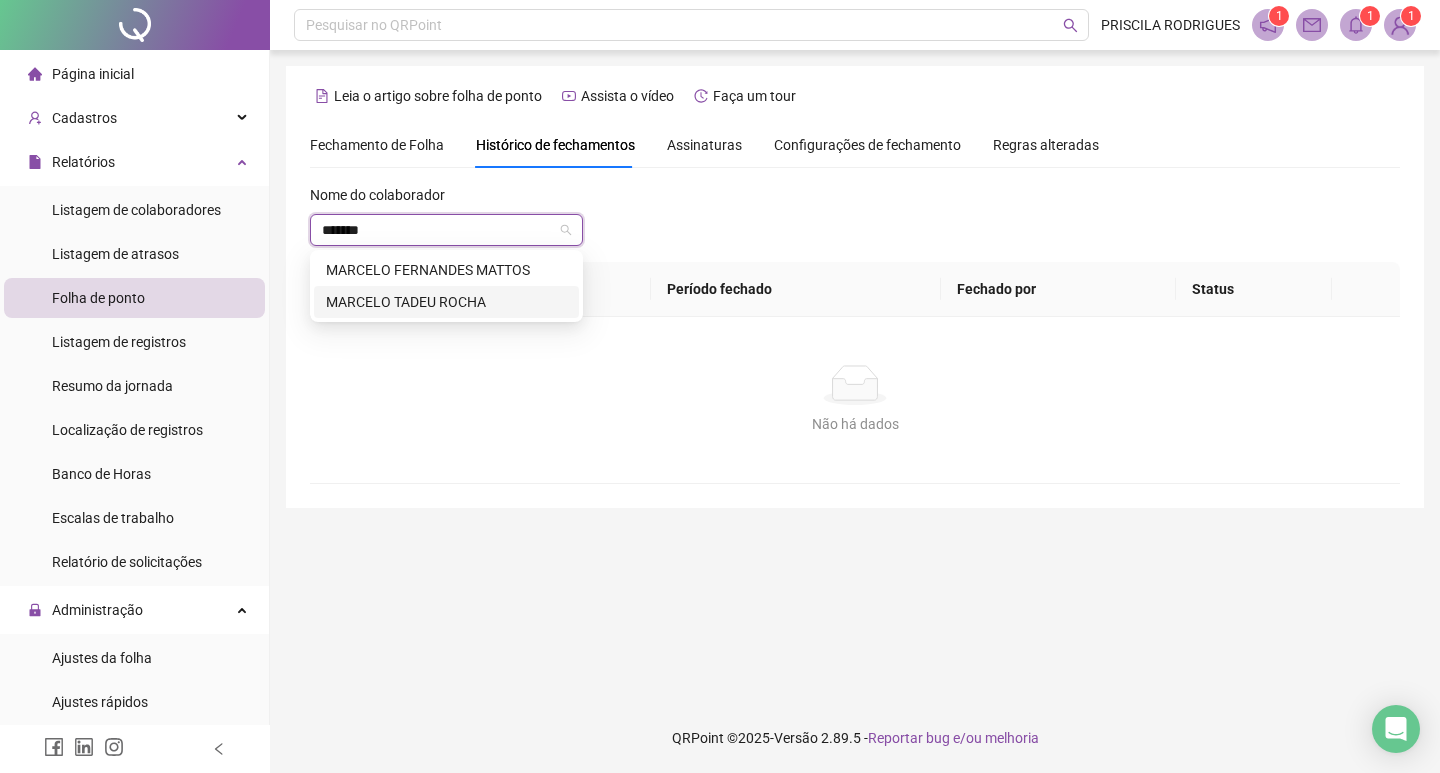 click on "MARCELO TADEU ROCHA" at bounding box center (446, 302) 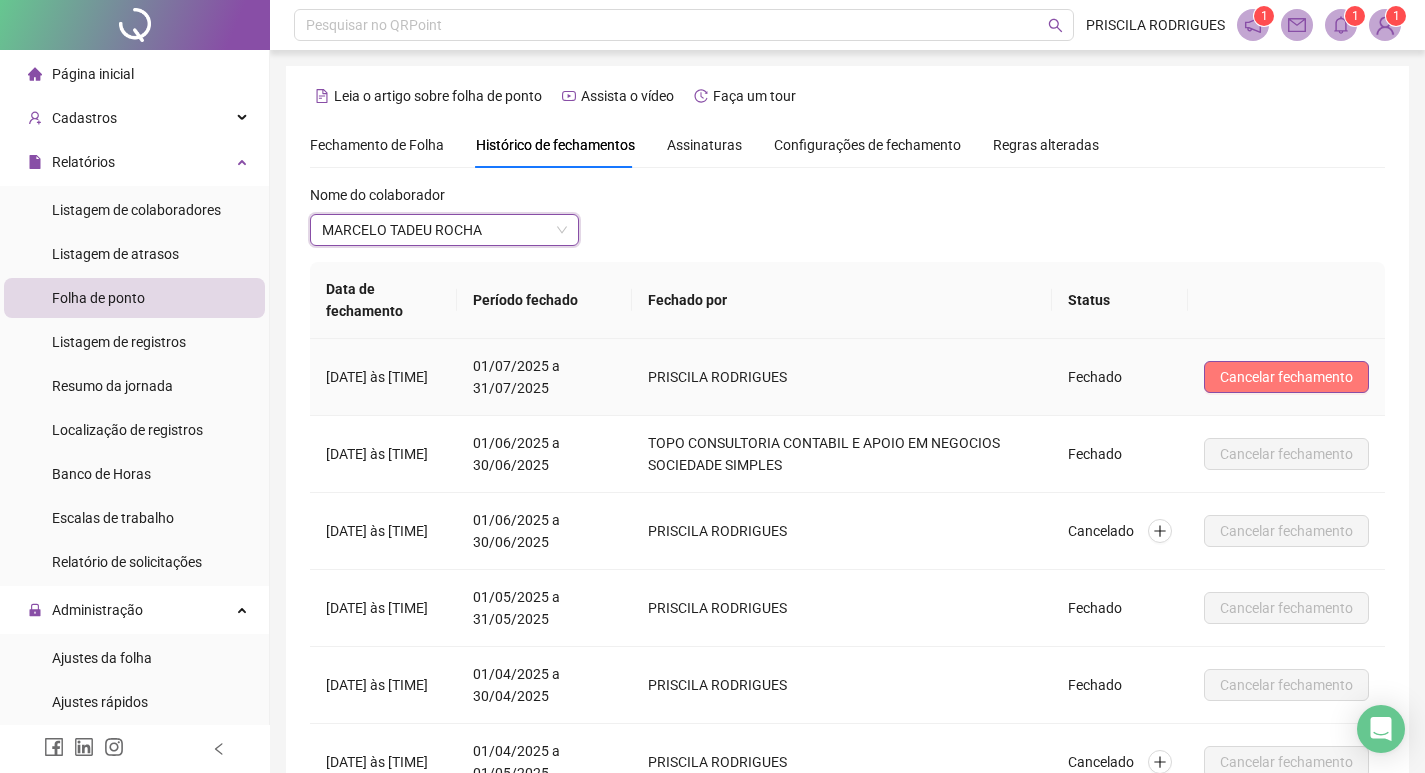 click on "Cancelar fechamento" at bounding box center (1286, 377) 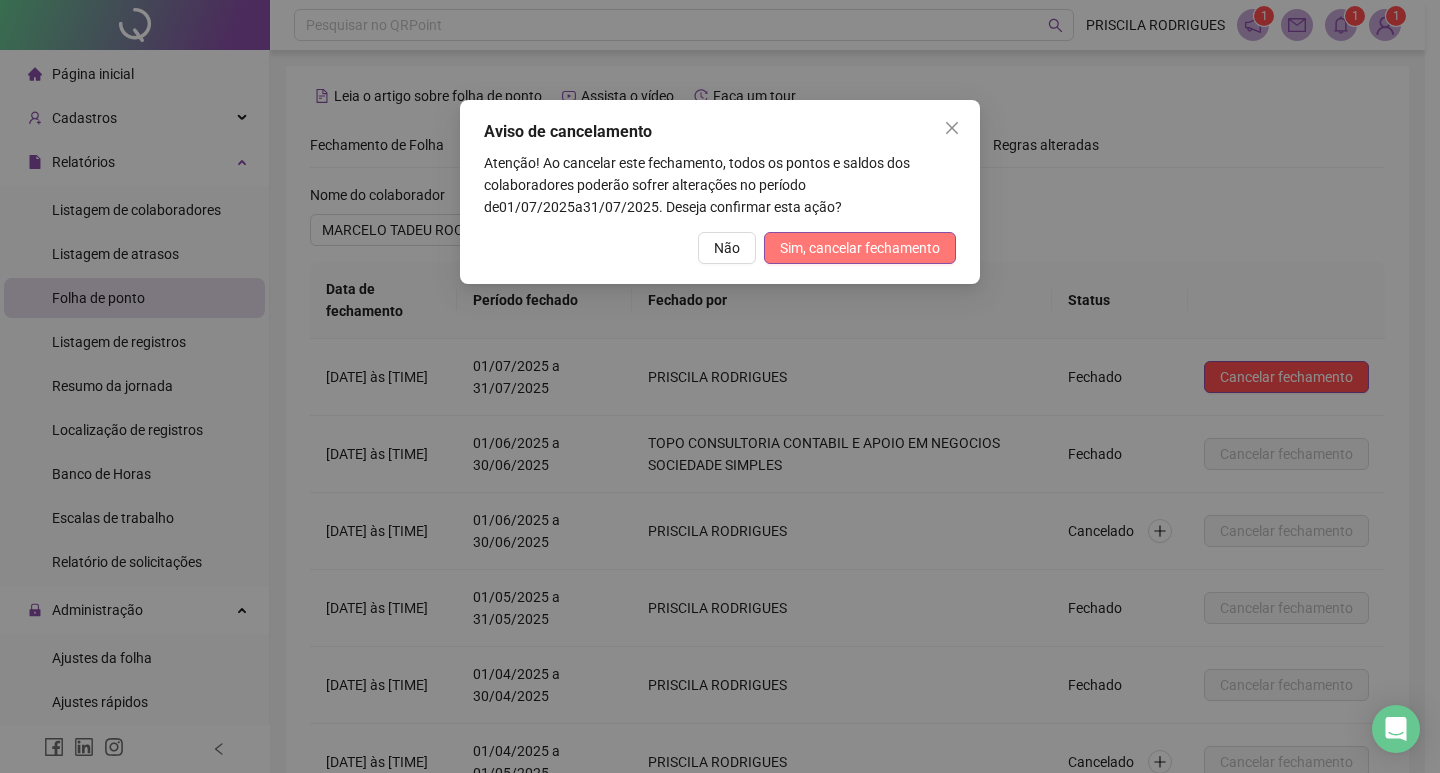 click on "Sim, cancelar fechamento" at bounding box center [860, 248] 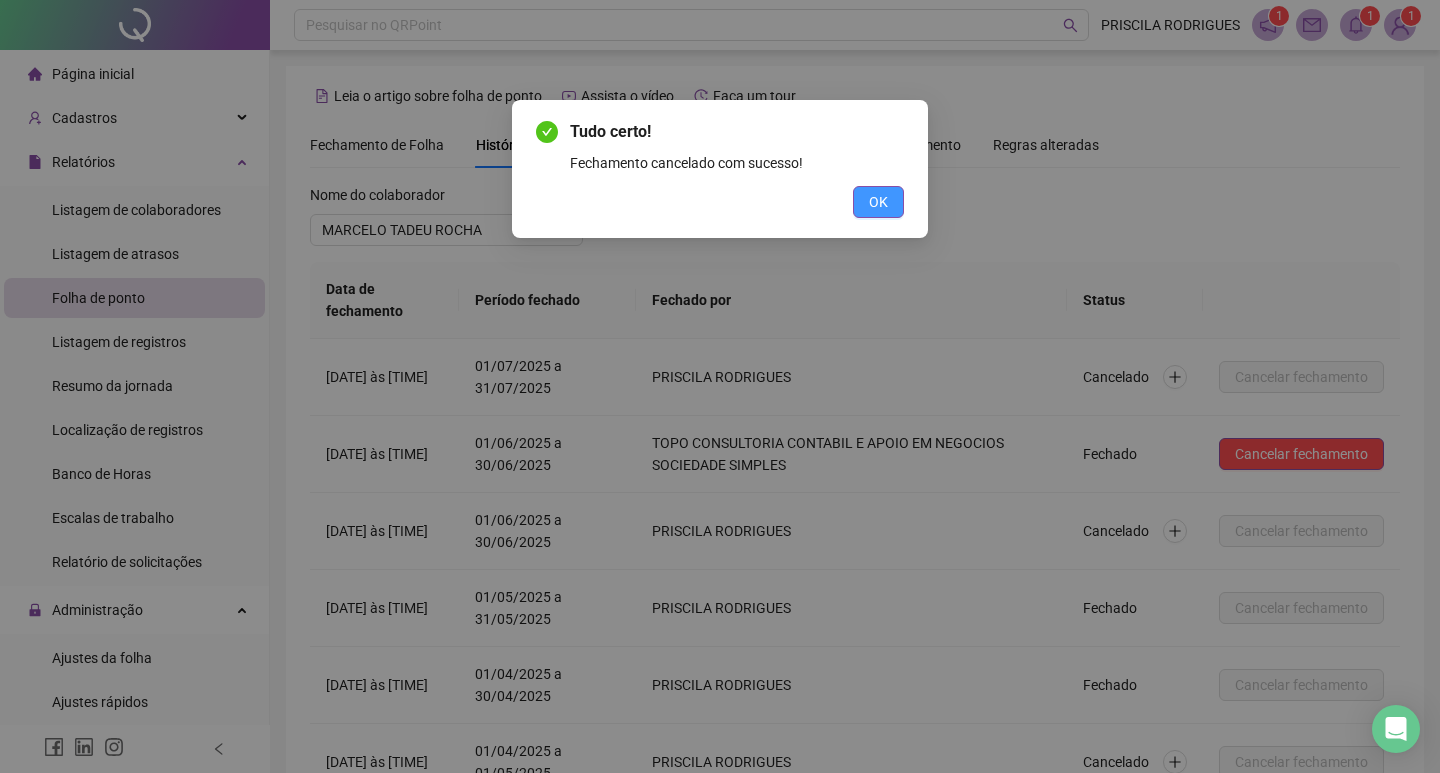click on "OK" at bounding box center [878, 202] 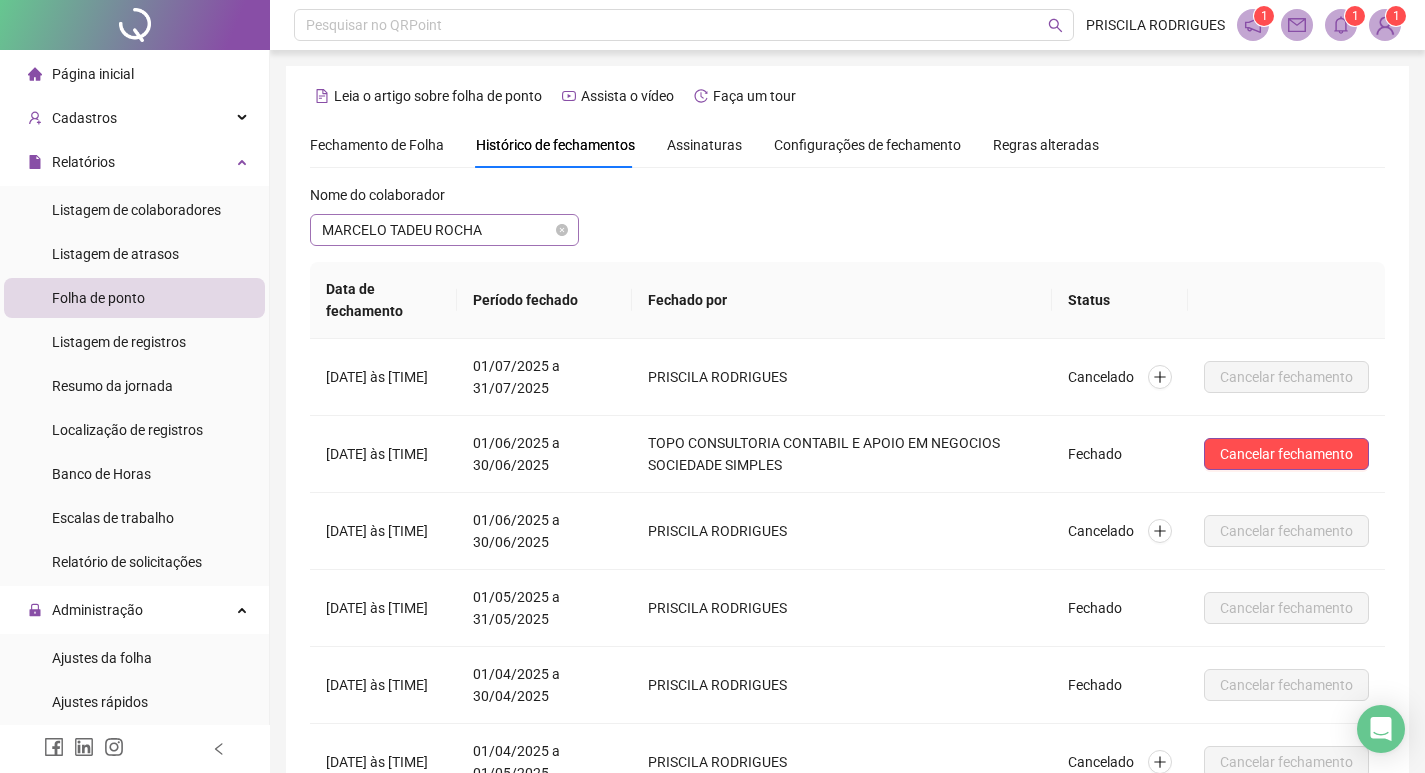 click on "MARCELO TADEU ROCHA" at bounding box center [444, 230] 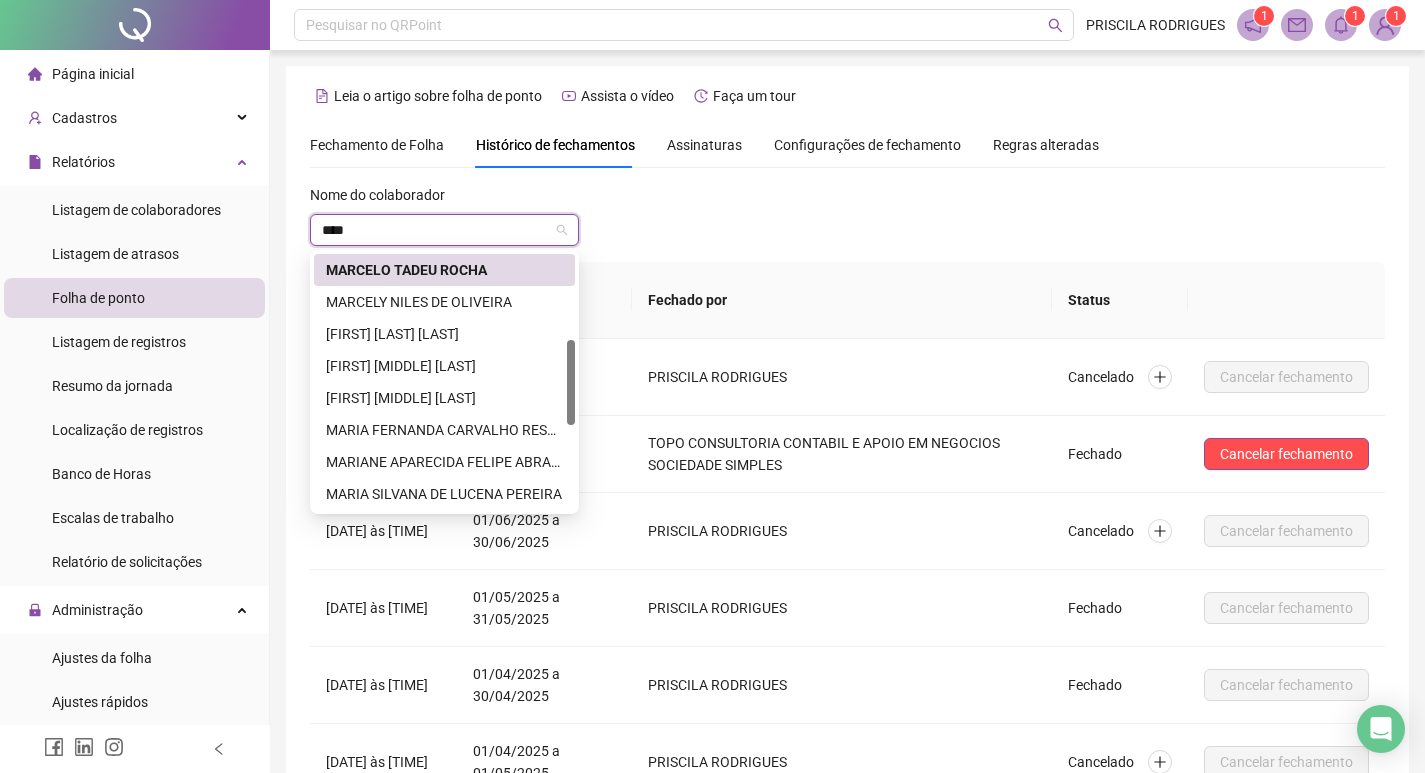 scroll, scrollTop: 32, scrollLeft: 0, axis: vertical 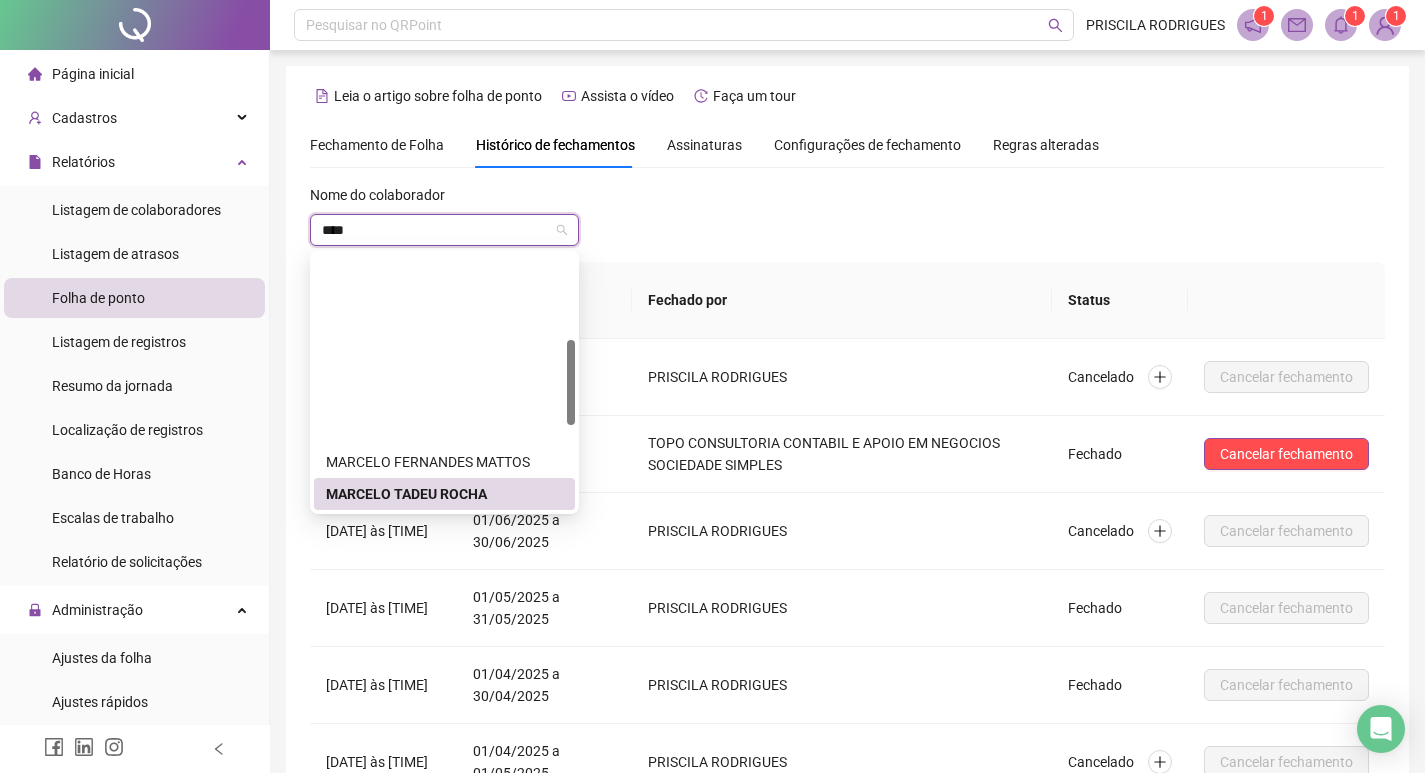 type on "*****" 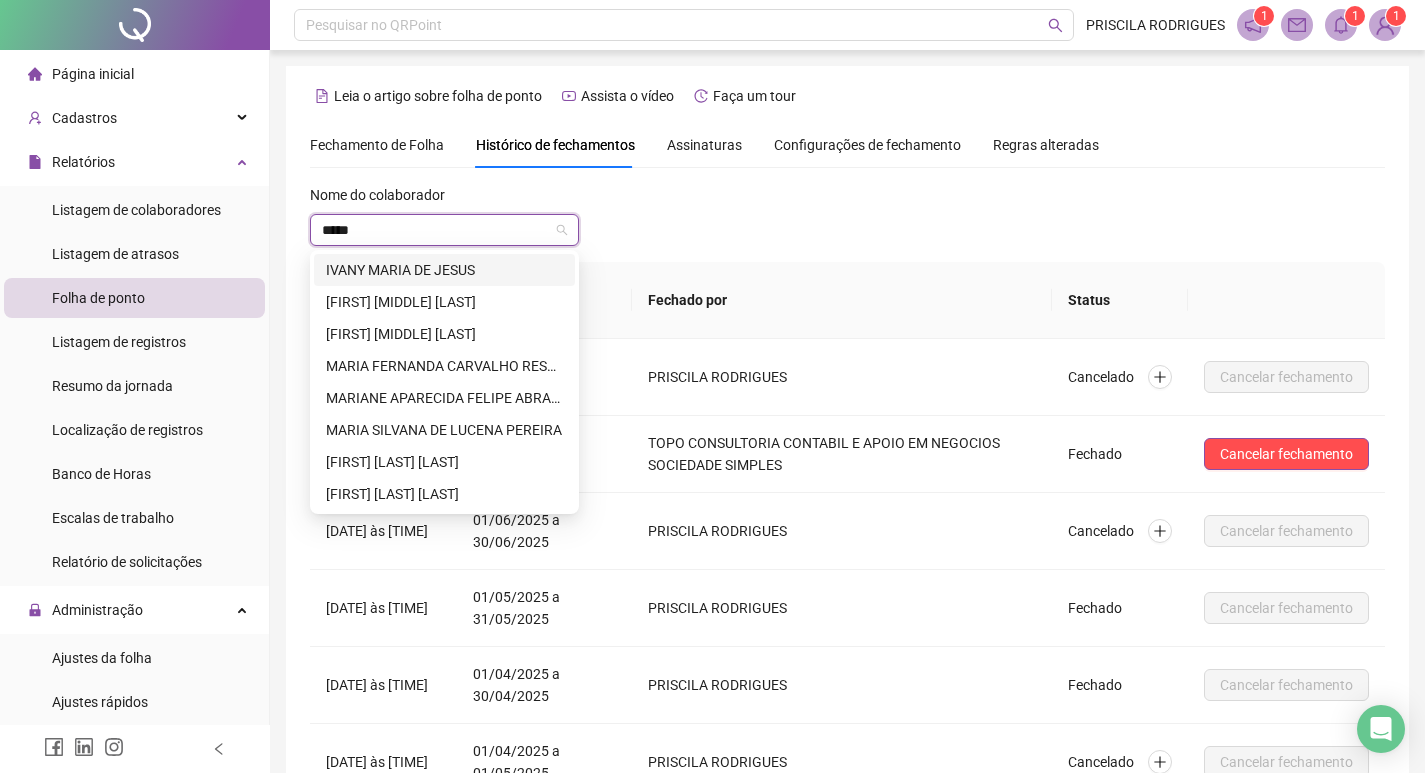 scroll, scrollTop: 0, scrollLeft: 0, axis: both 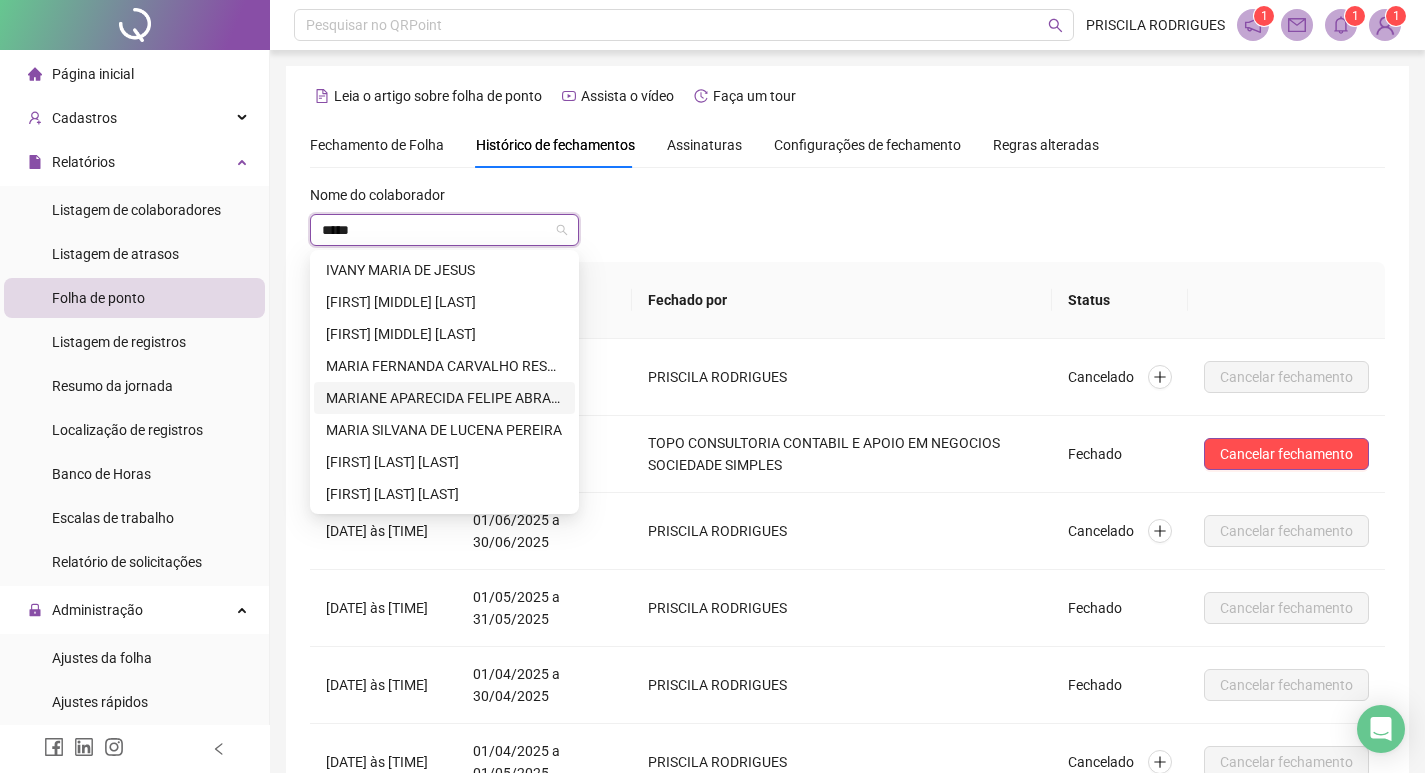click on "MARIANE APARECIDA FELIPE ABRANTES" at bounding box center [444, 398] 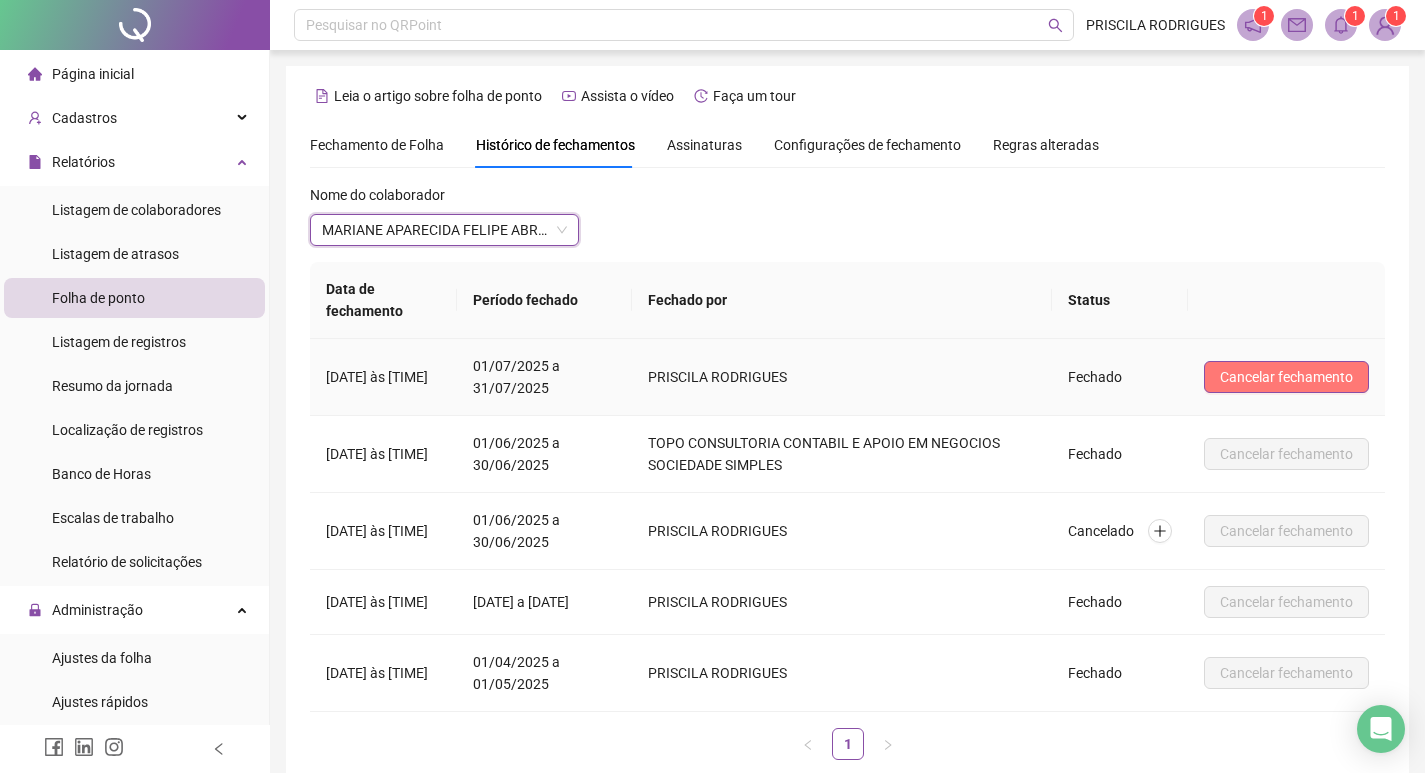 click on "Cancelar fechamento" at bounding box center [1286, 377] 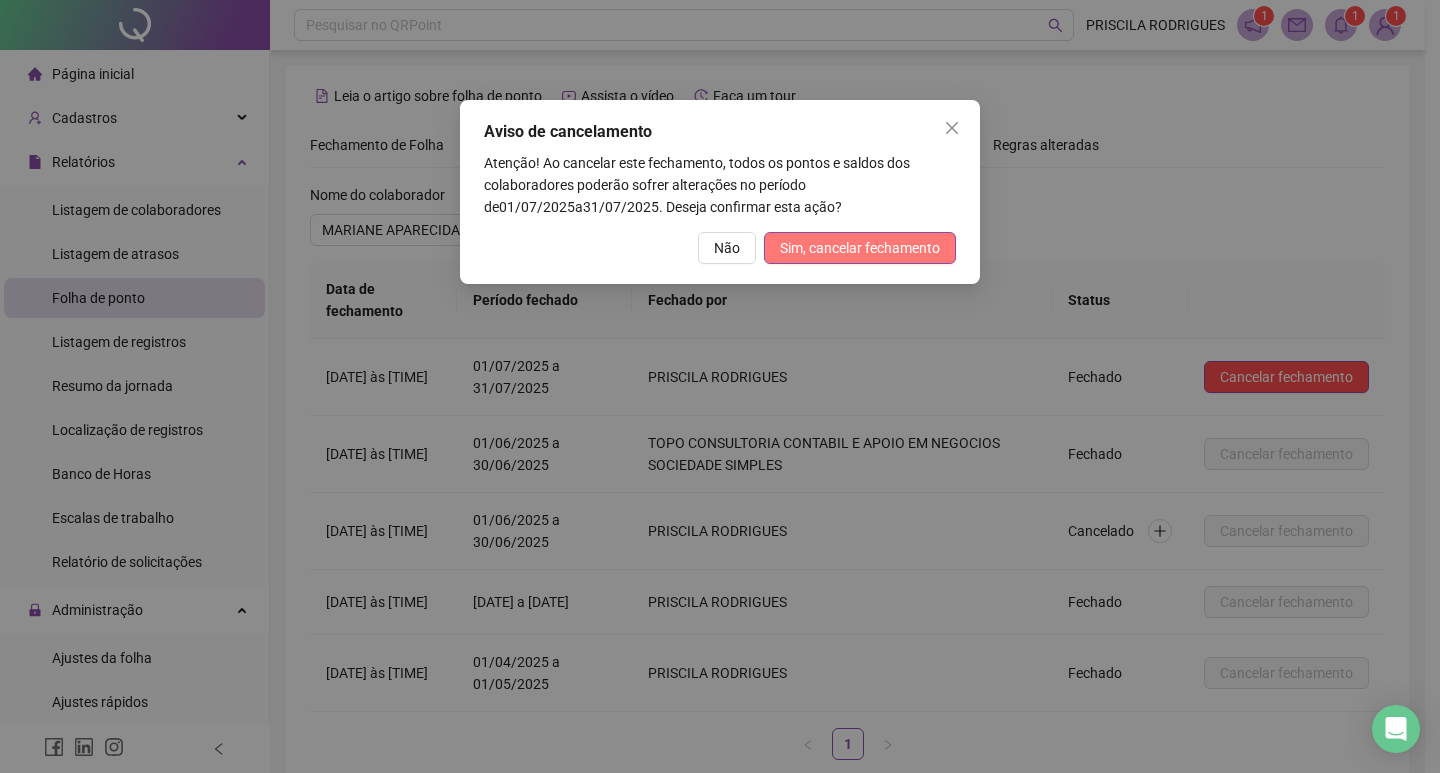 click on "Sim, cancelar fechamento" at bounding box center [860, 248] 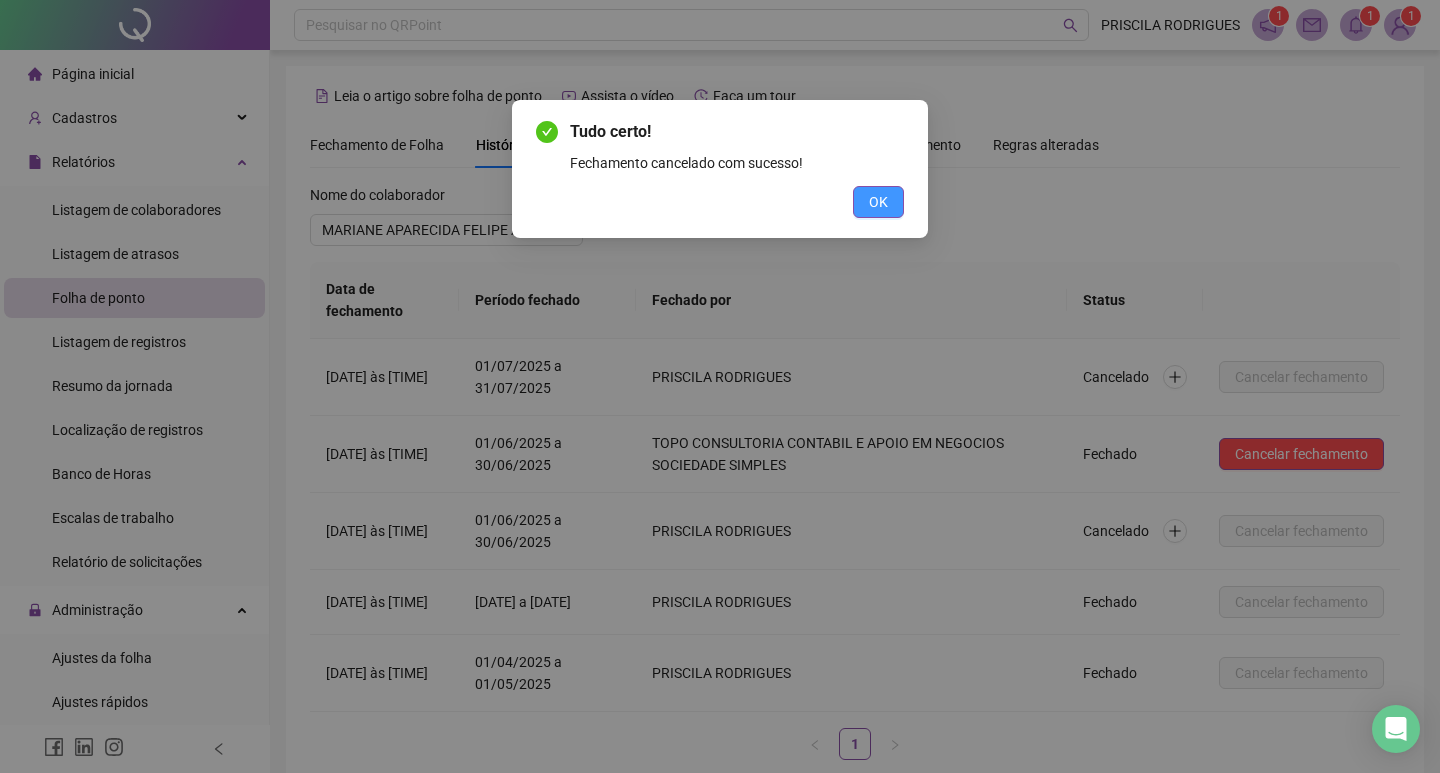 click on "OK" at bounding box center (878, 202) 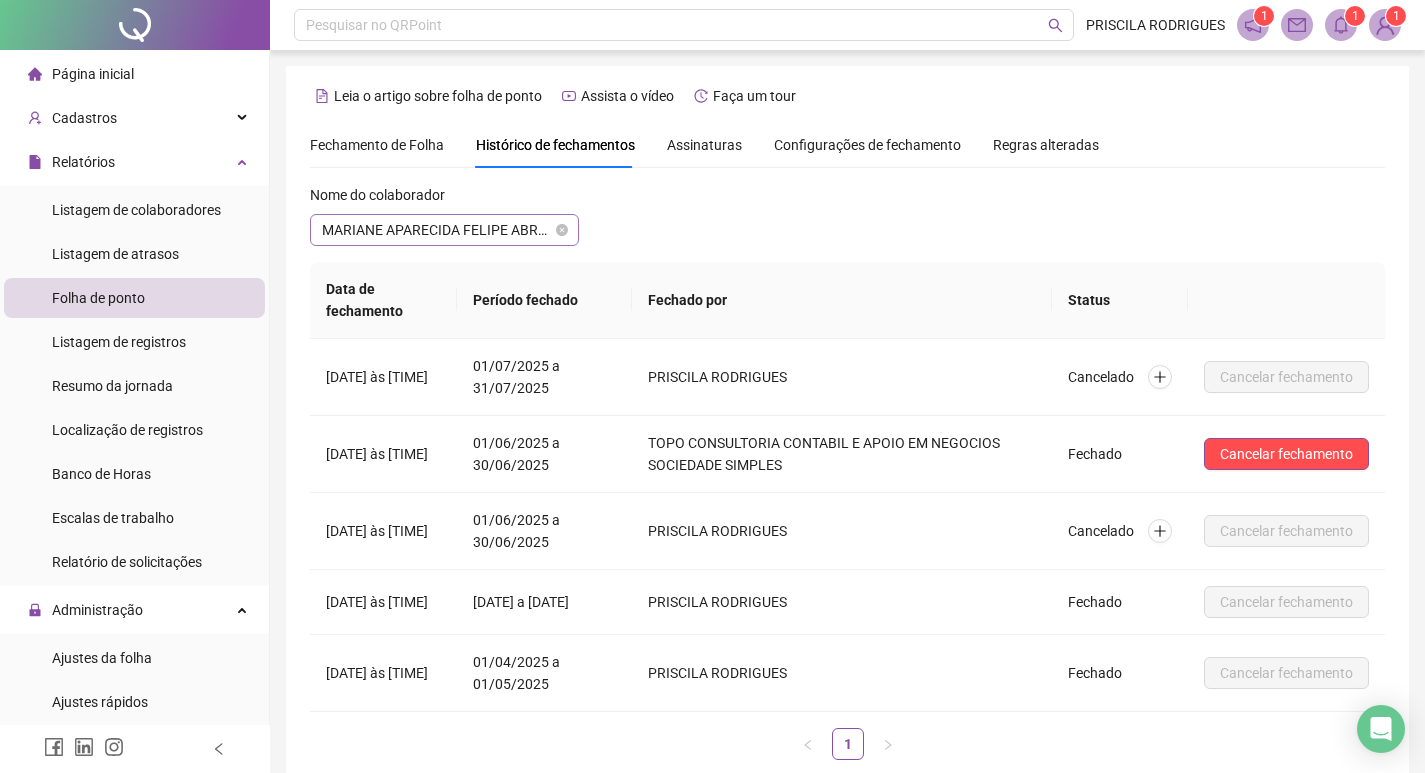 click on "MARIANE APARECIDA FELIPE ABRANTES" at bounding box center (444, 230) 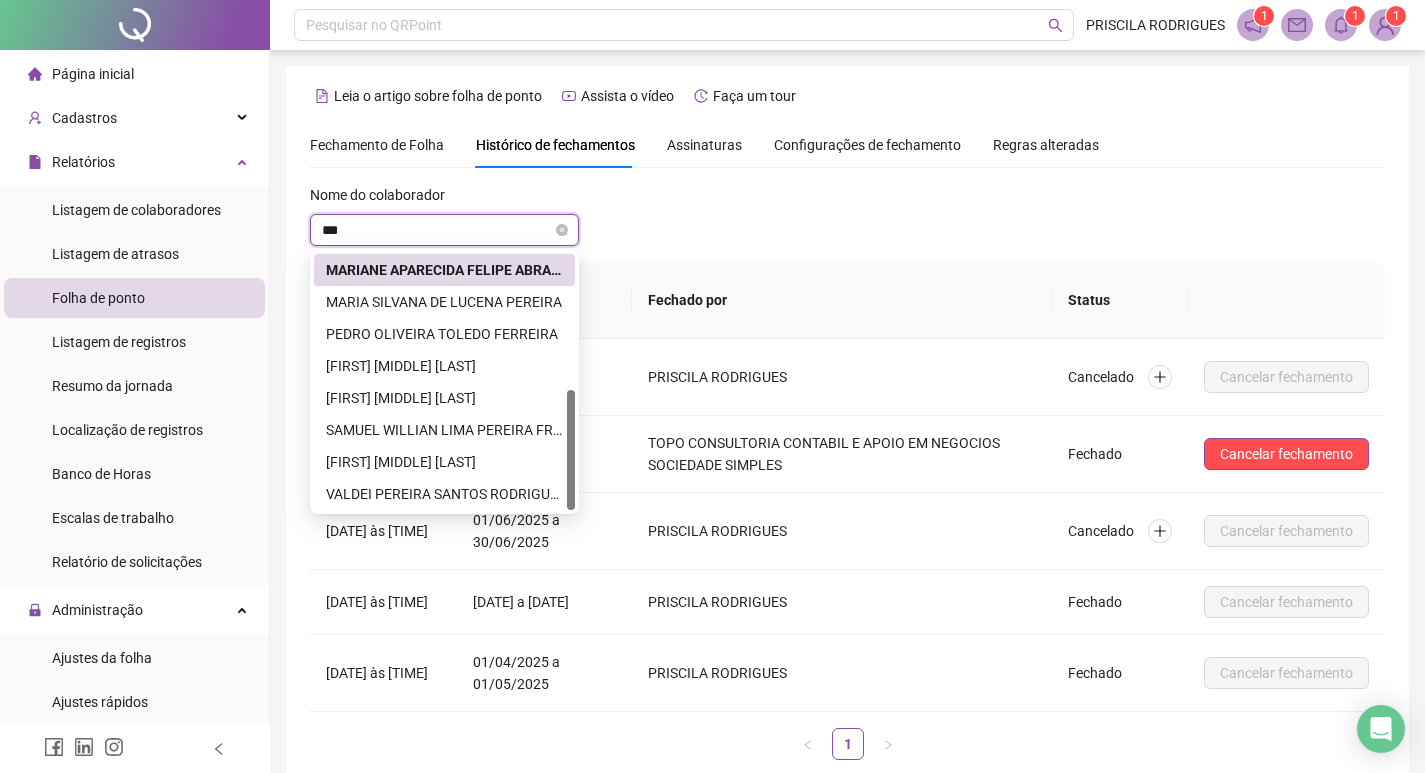 scroll, scrollTop: 0, scrollLeft: 0, axis: both 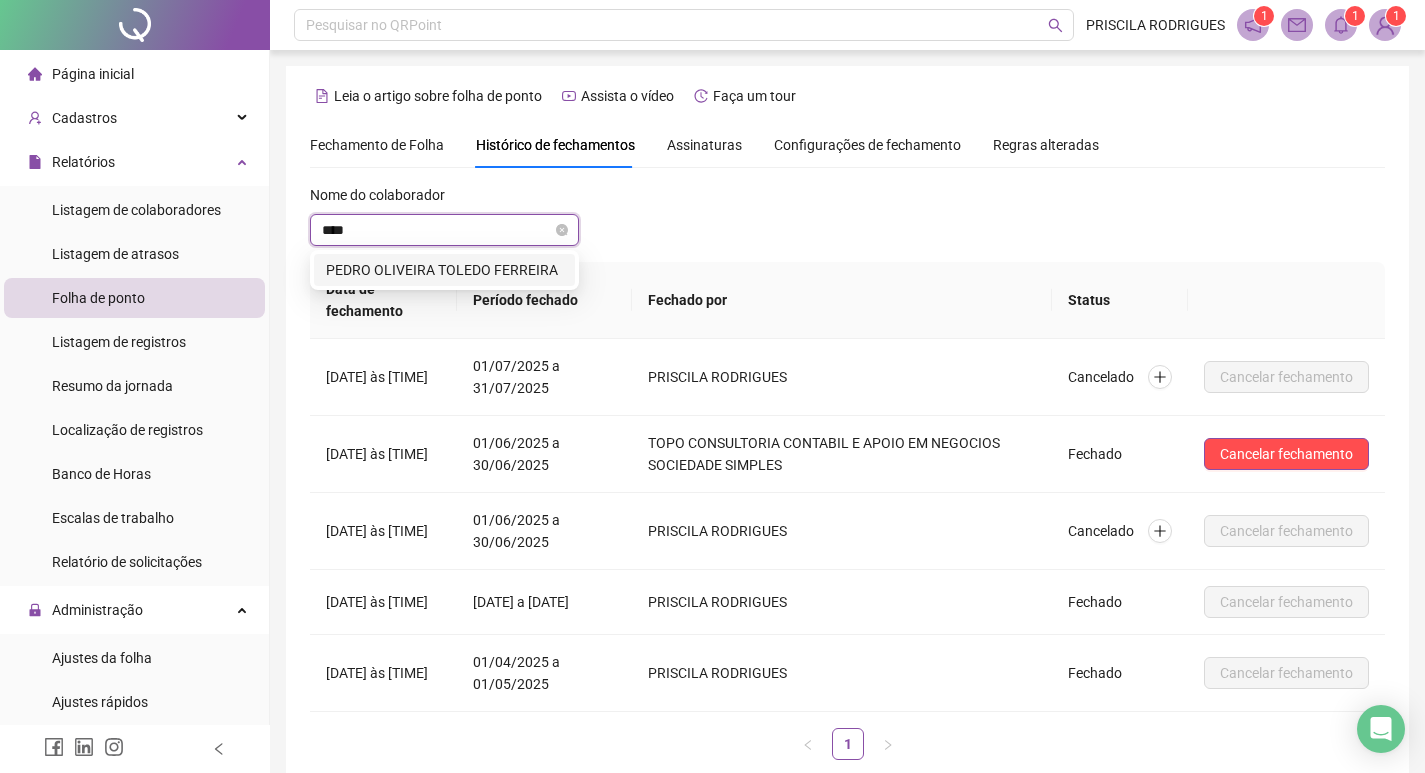 type on "*****" 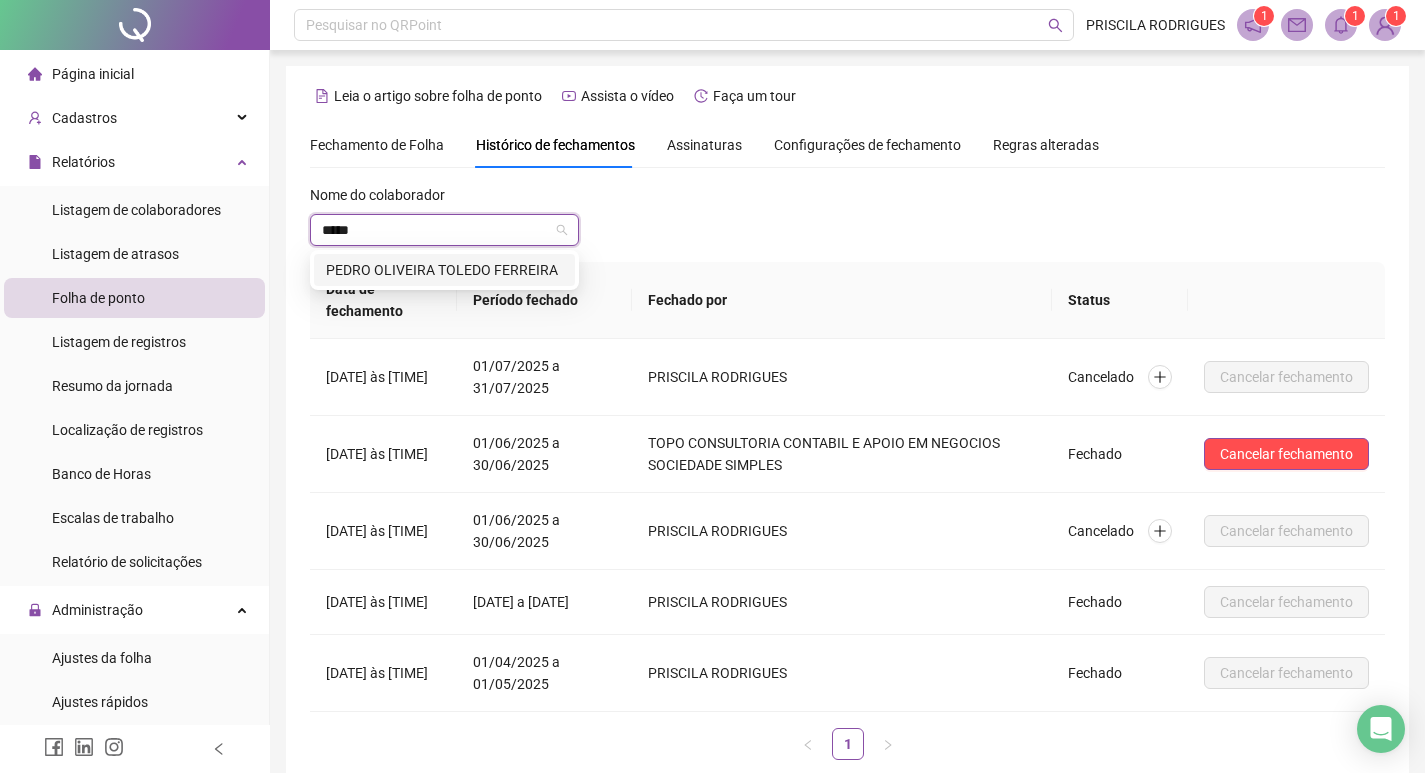 click on "PEDRO OLIVEIRA TOLEDO FERREIRA" at bounding box center (444, 270) 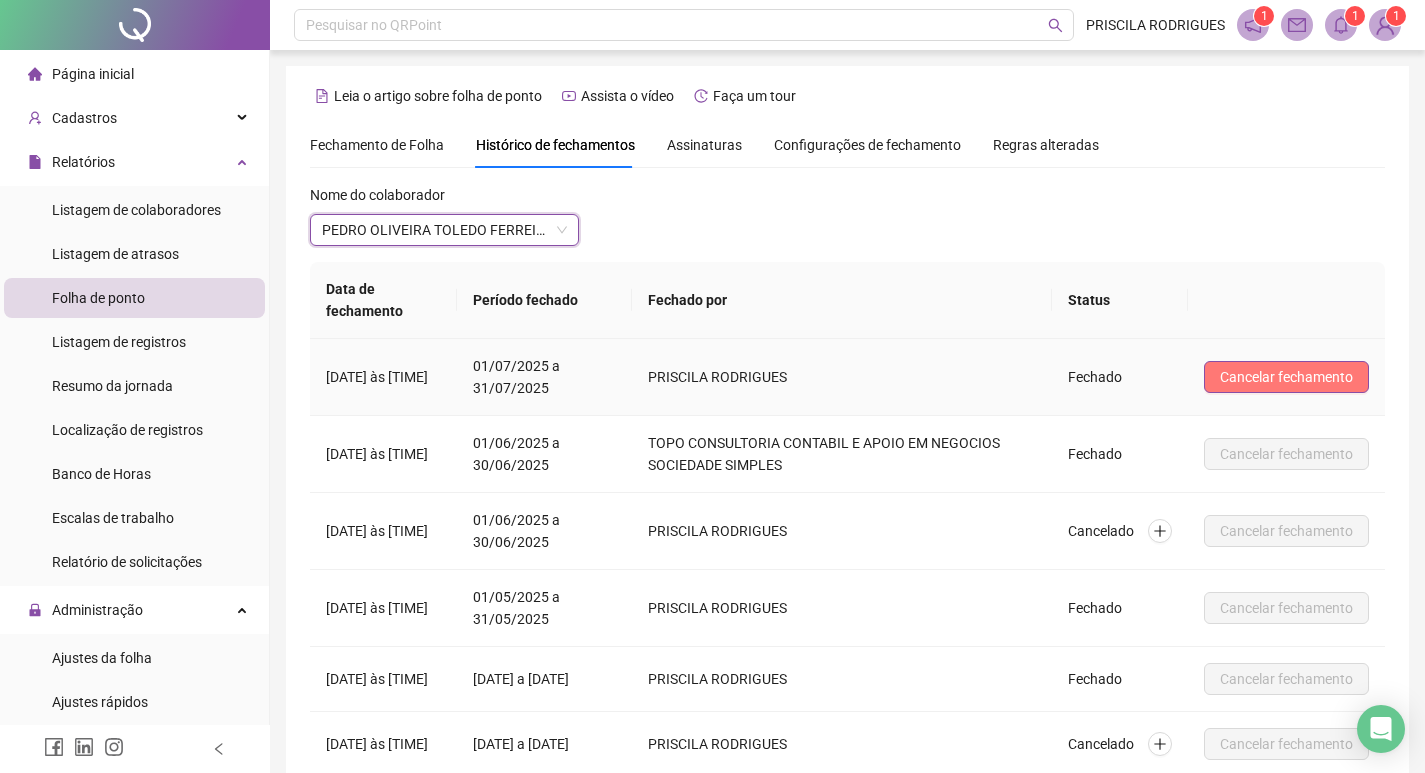 click on "Cancelar fechamento" at bounding box center [1286, 377] 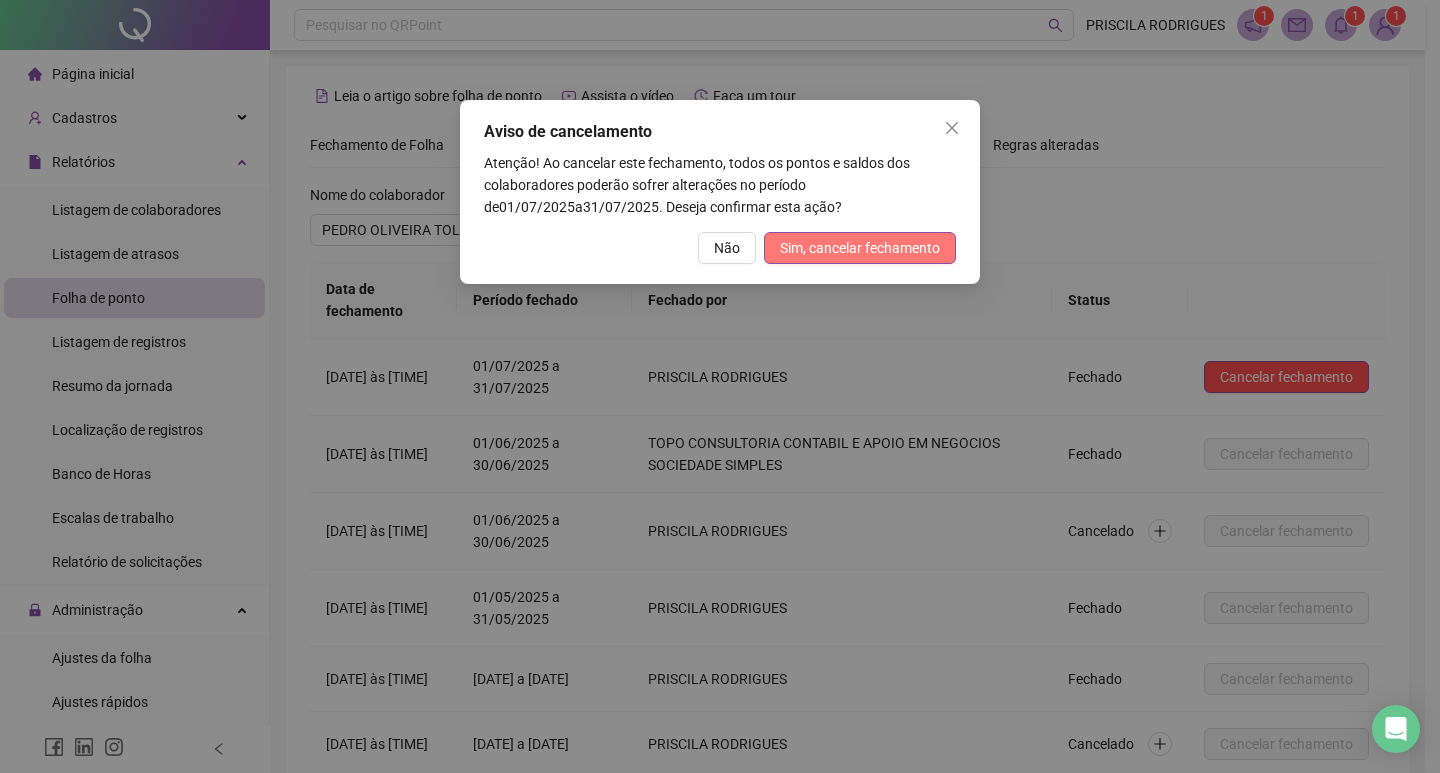 click on "Sim, cancelar fechamento" at bounding box center [860, 248] 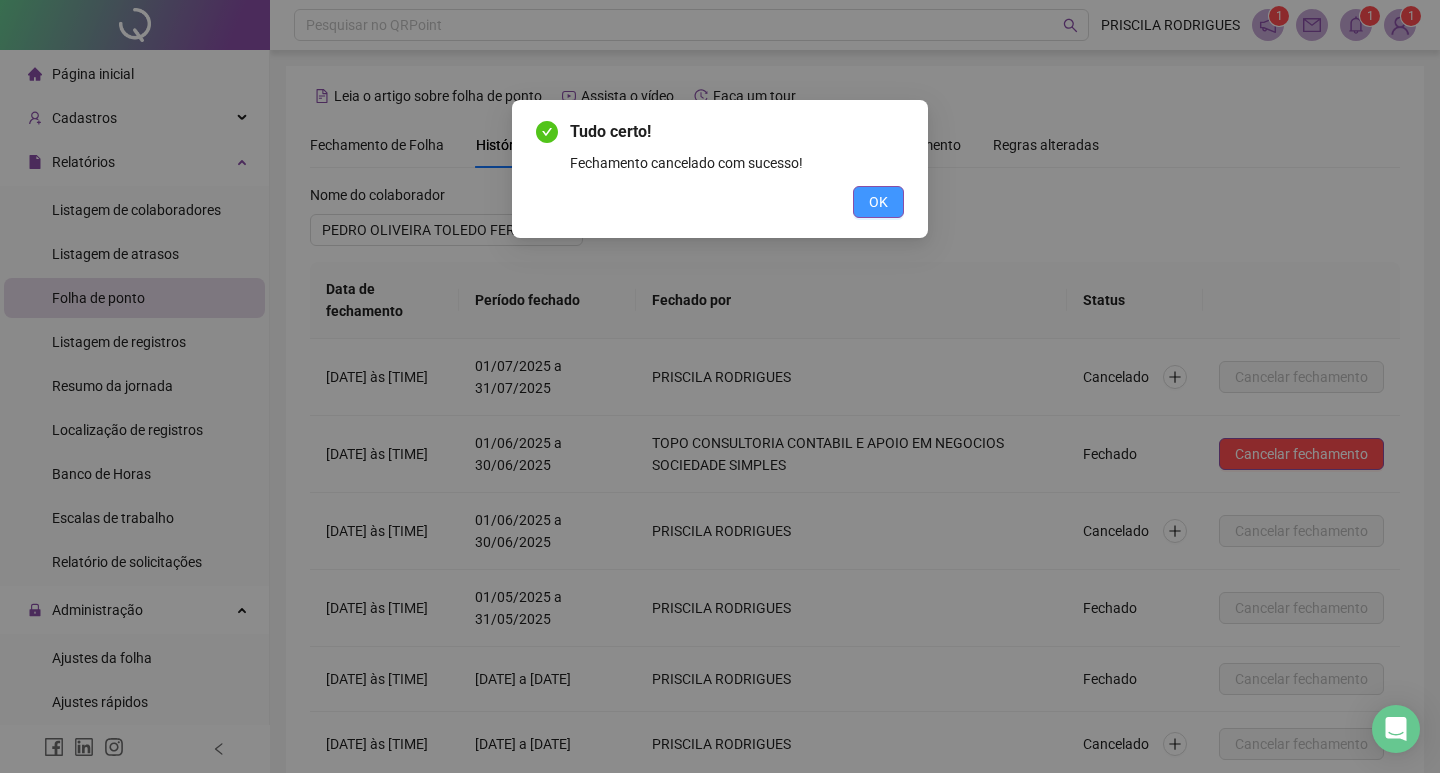 click on "OK" at bounding box center [878, 202] 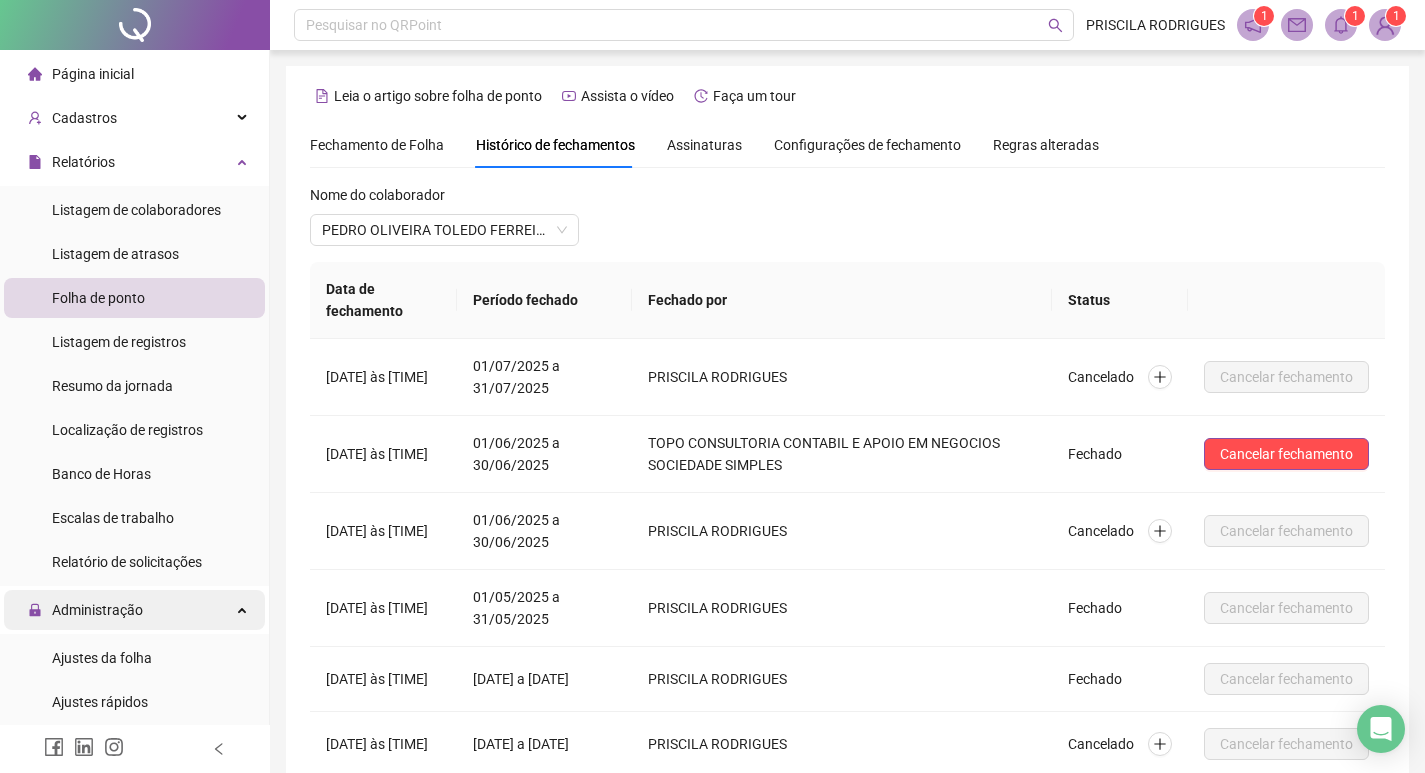 click on "Administração" at bounding box center [97, 610] 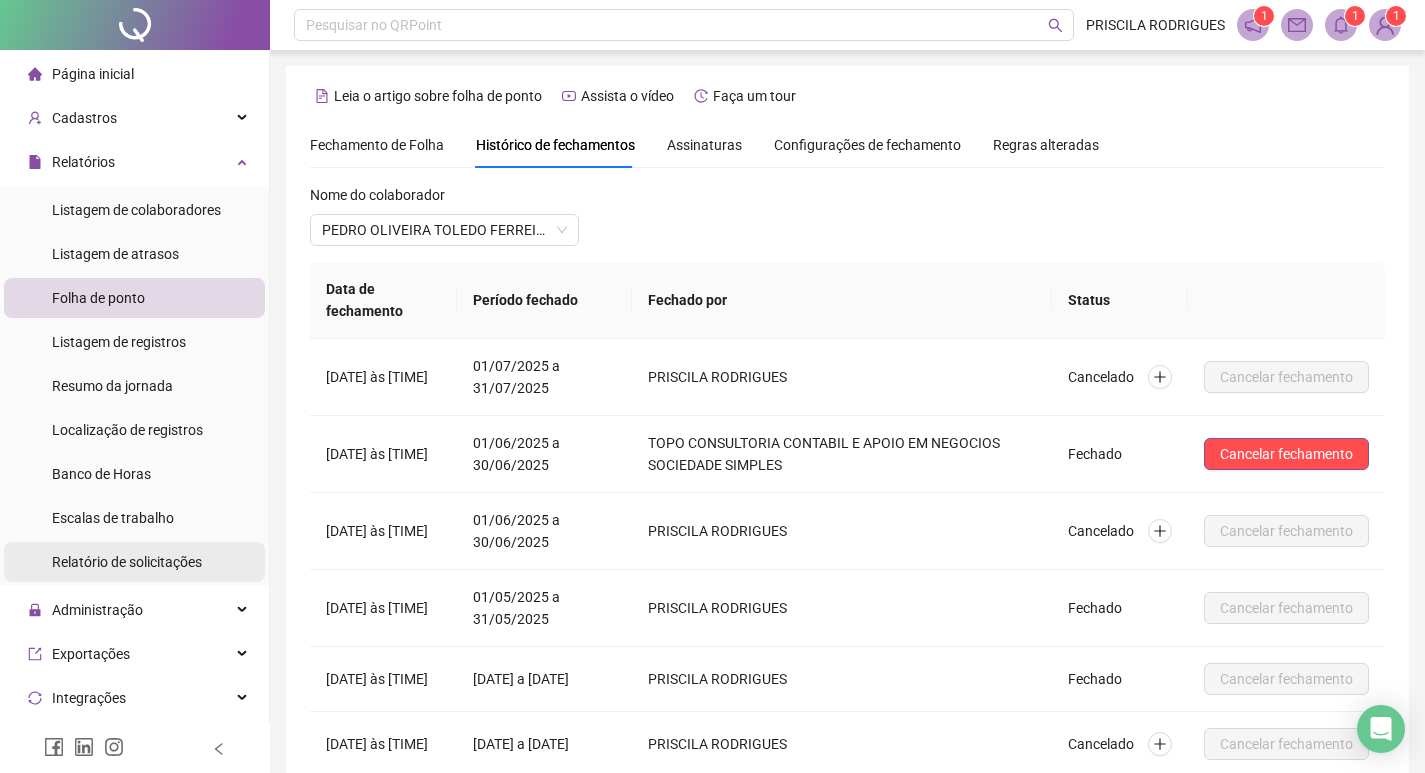 scroll, scrollTop: 200, scrollLeft: 0, axis: vertical 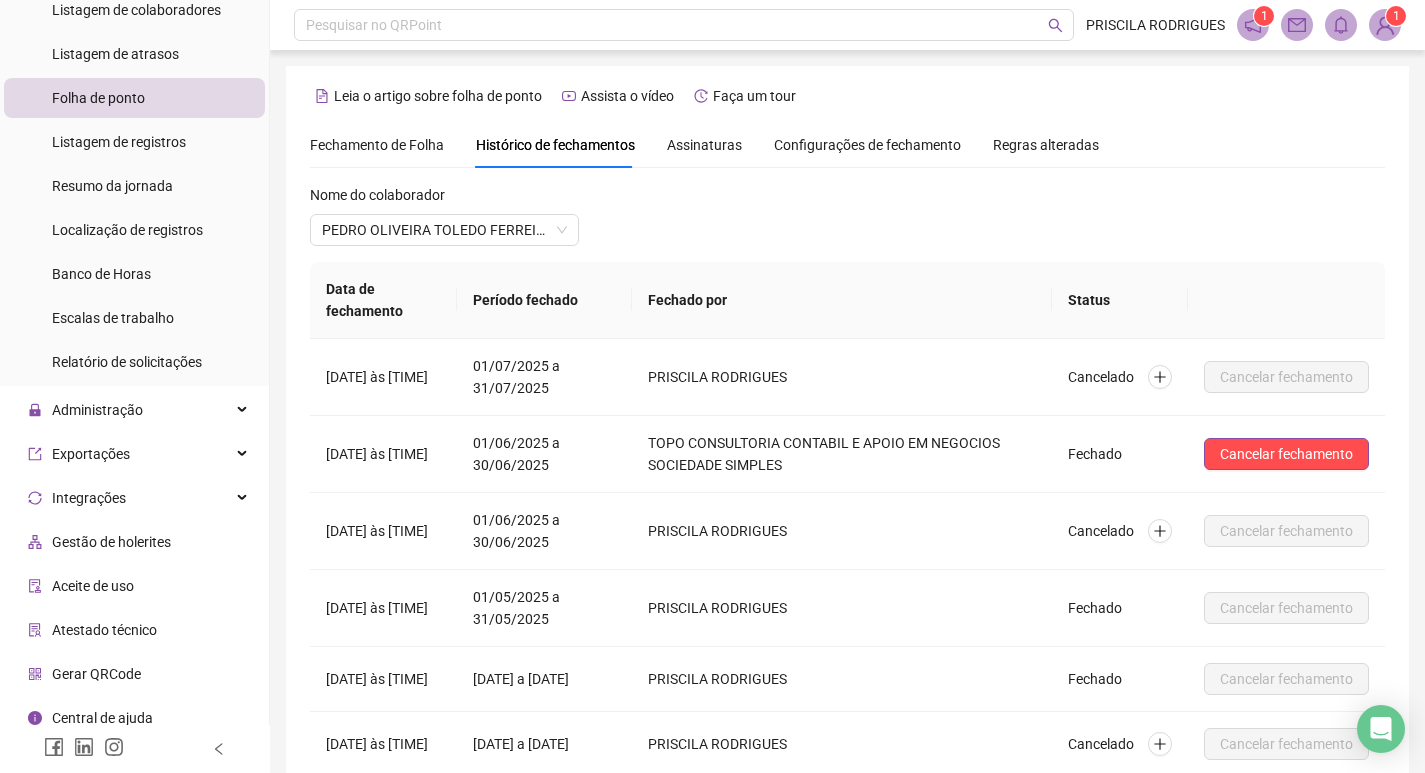 click on "Fechamento de Folha" at bounding box center [377, 145] 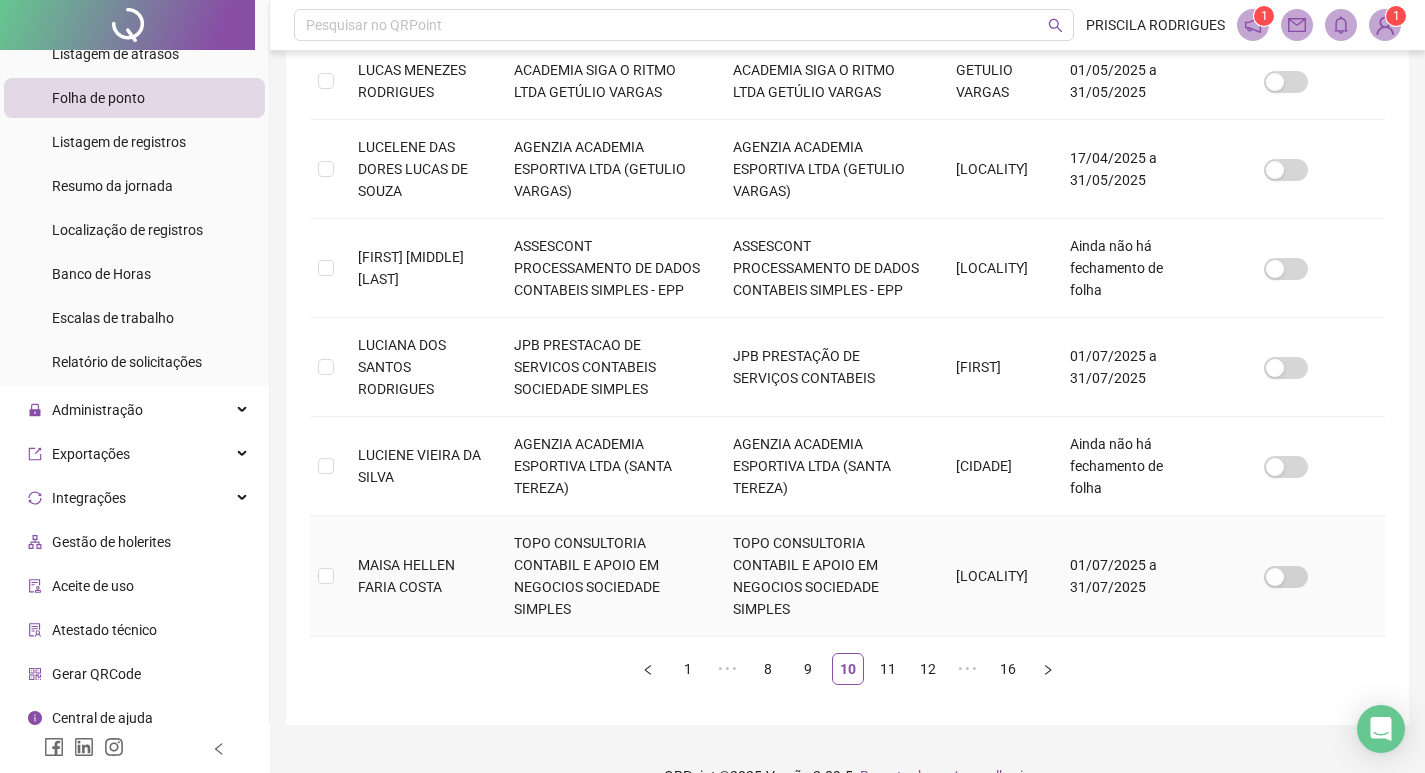 scroll, scrollTop: 861, scrollLeft: 0, axis: vertical 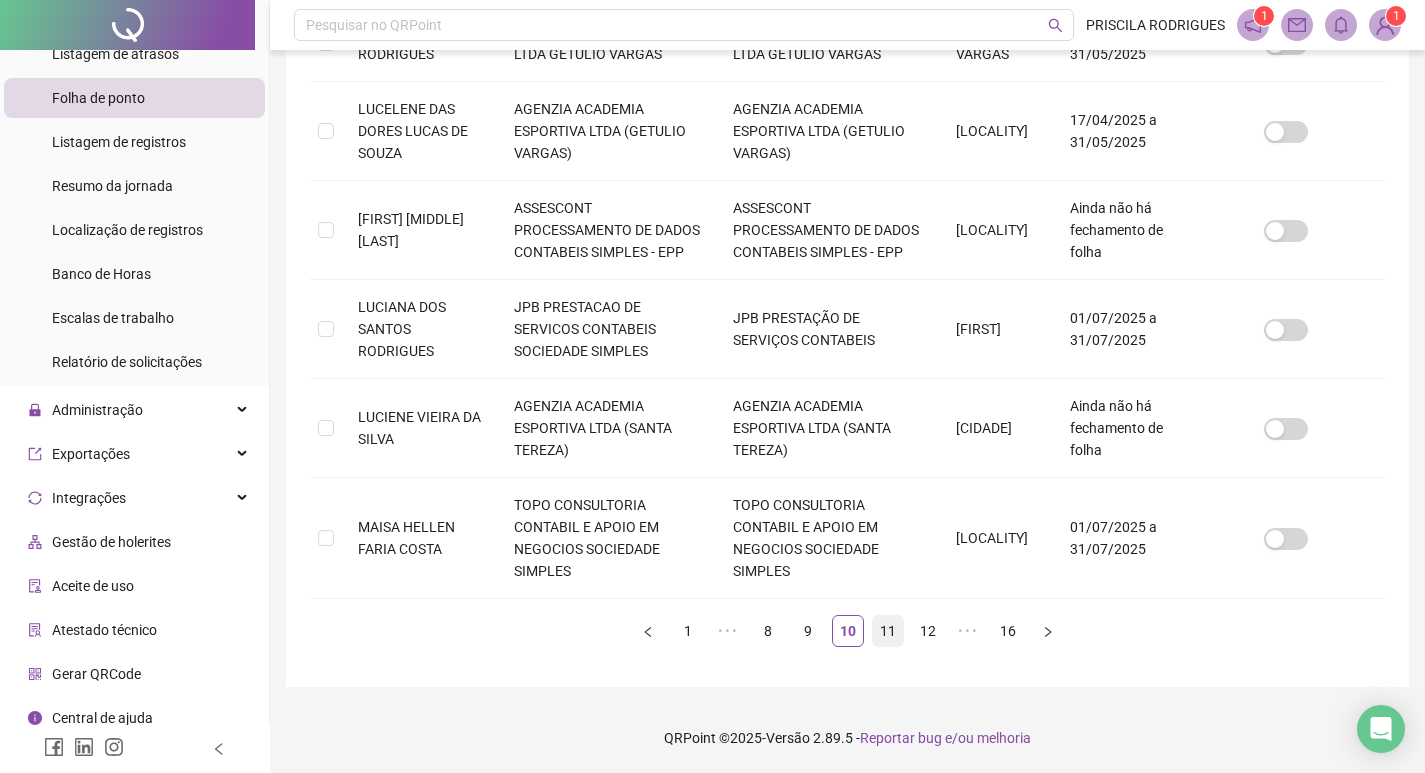 click on "11" at bounding box center [888, 631] 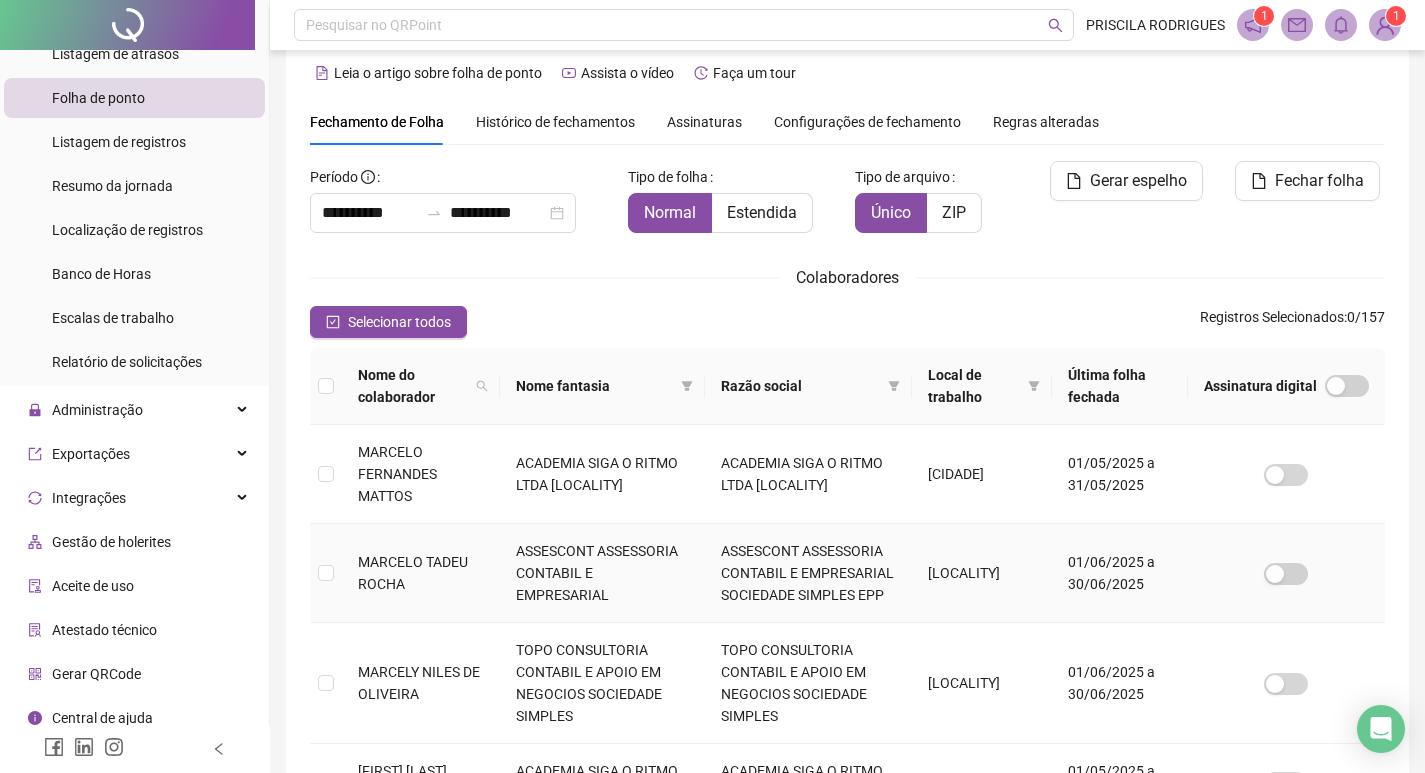 scroll, scrollTop: 323, scrollLeft: 0, axis: vertical 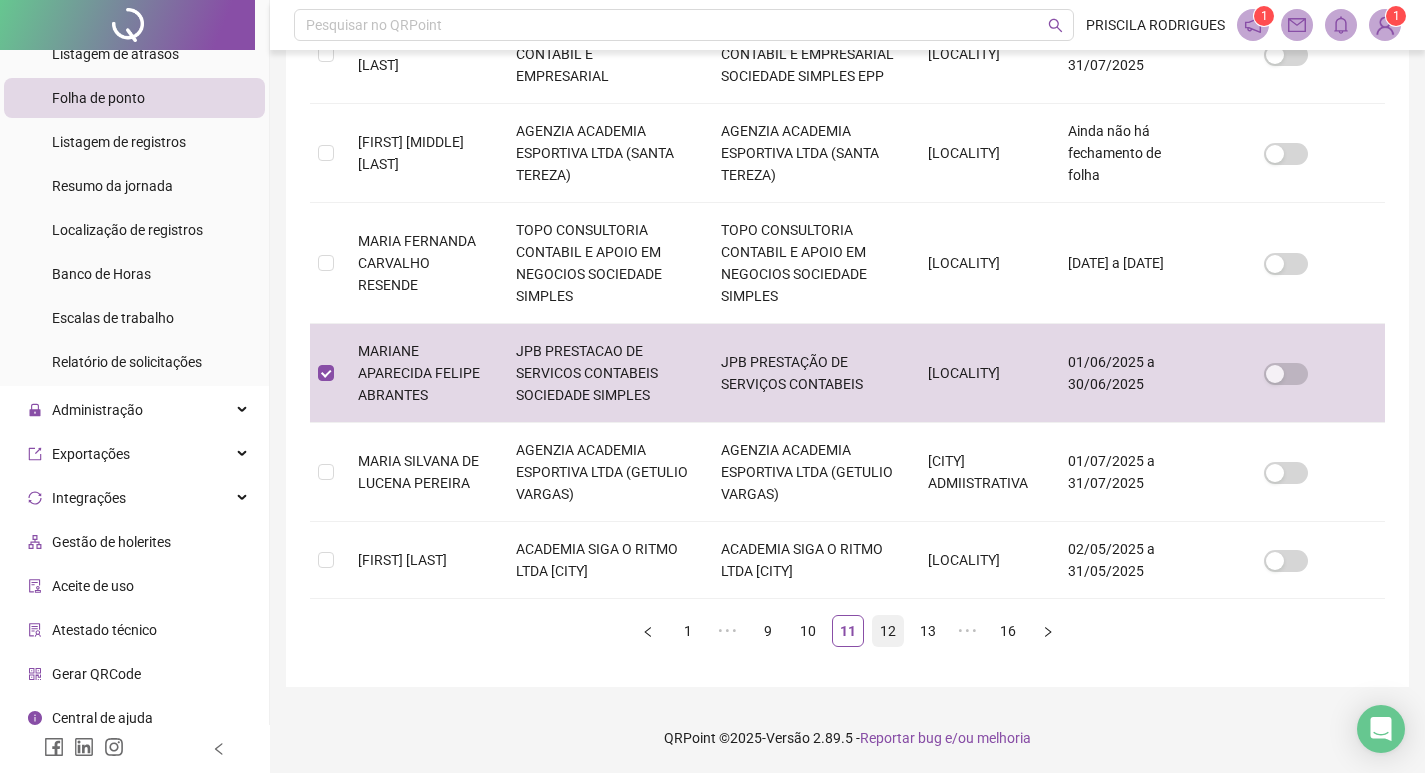 click on "12" at bounding box center (888, 631) 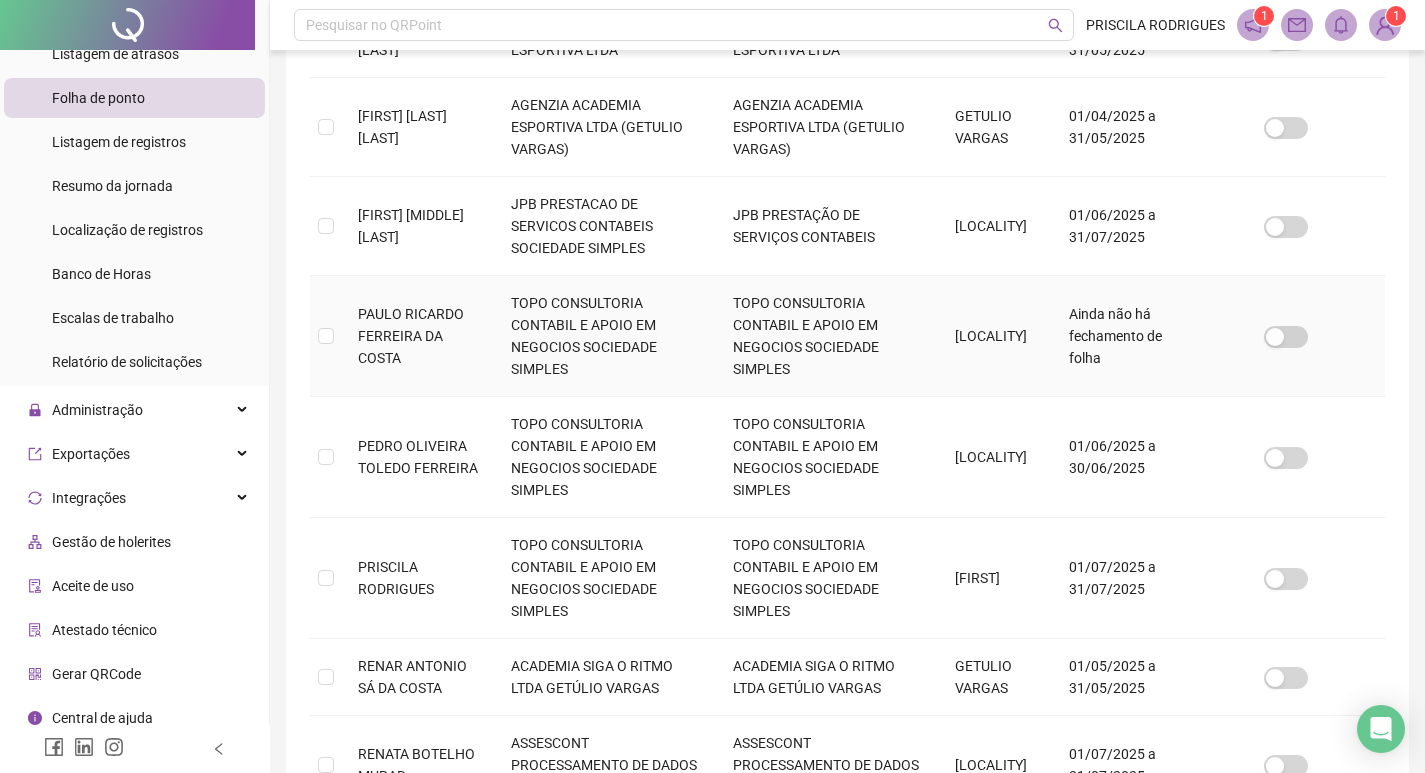 scroll, scrollTop: 823, scrollLeft: 0, axis: vertical 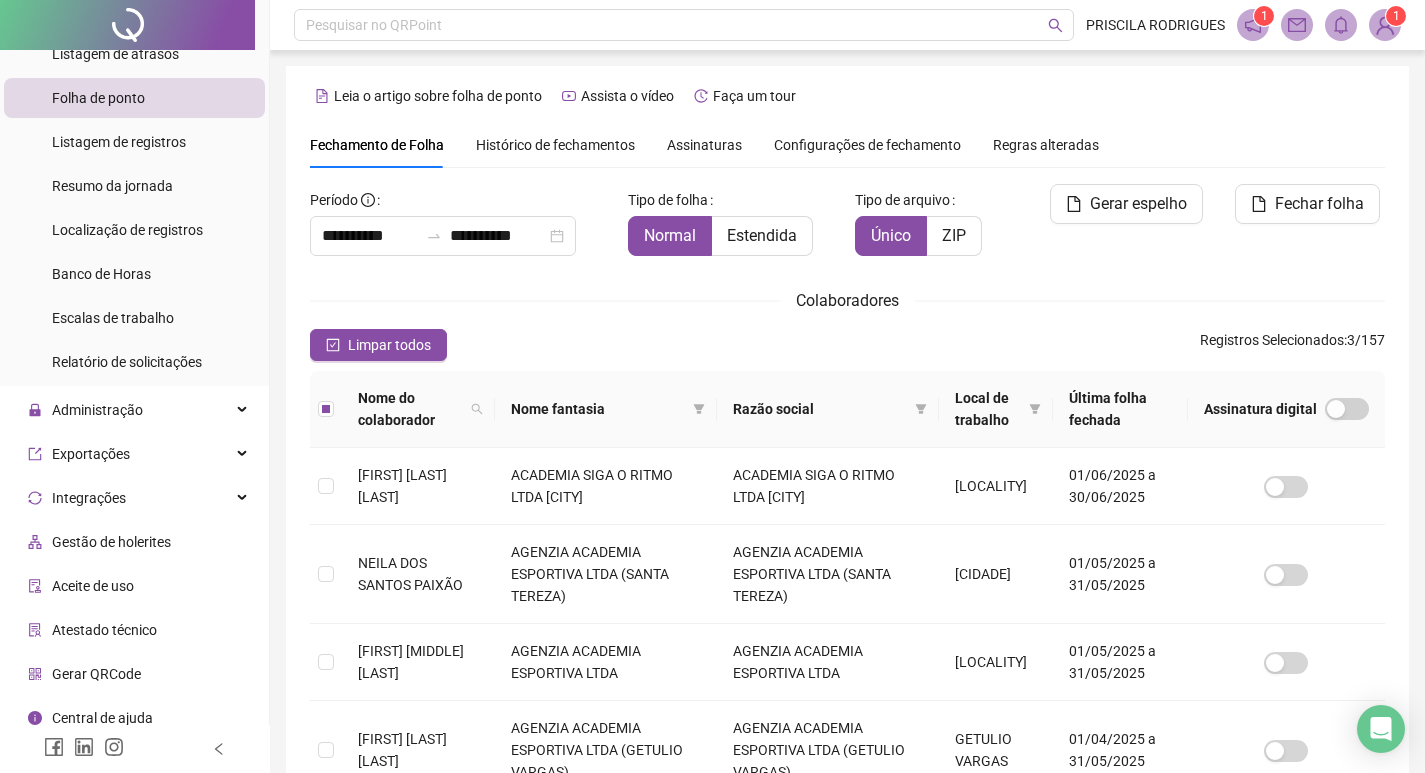 click on "Fechar folha" at bounding box center [1319, 204] 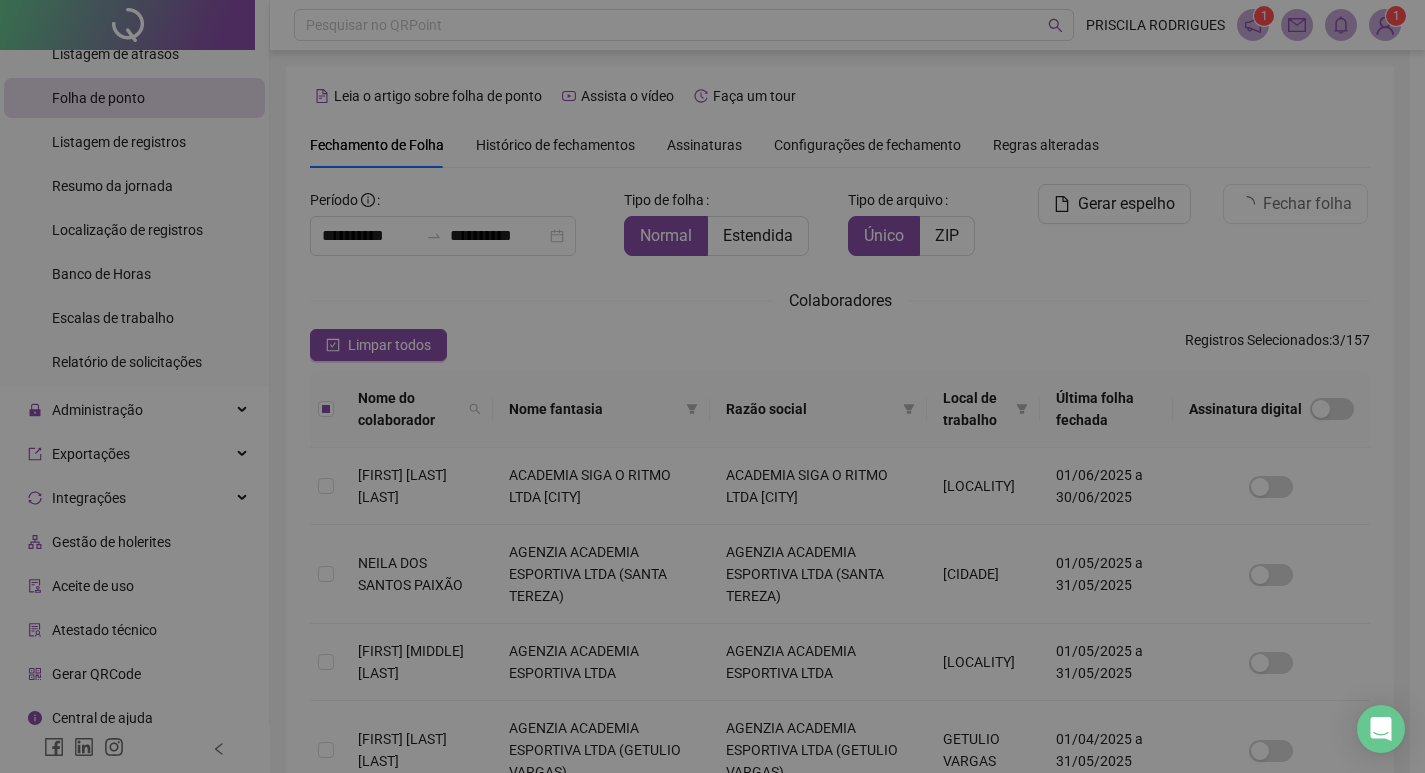 scroll, scrollTop: 23, scrollLeft: 0, axis: vertical 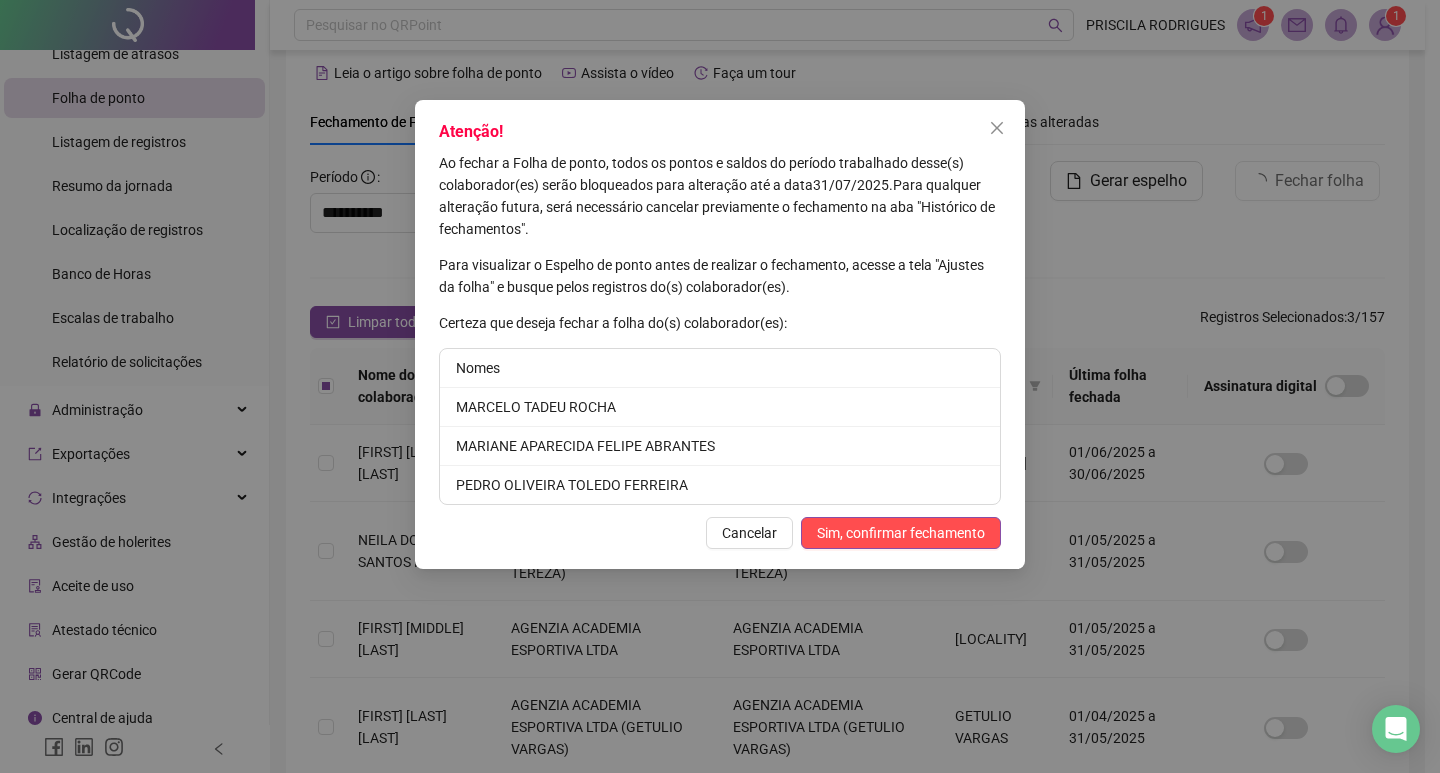 click on "Sim, confirmar fechamento" at bounding box center (901, 533) 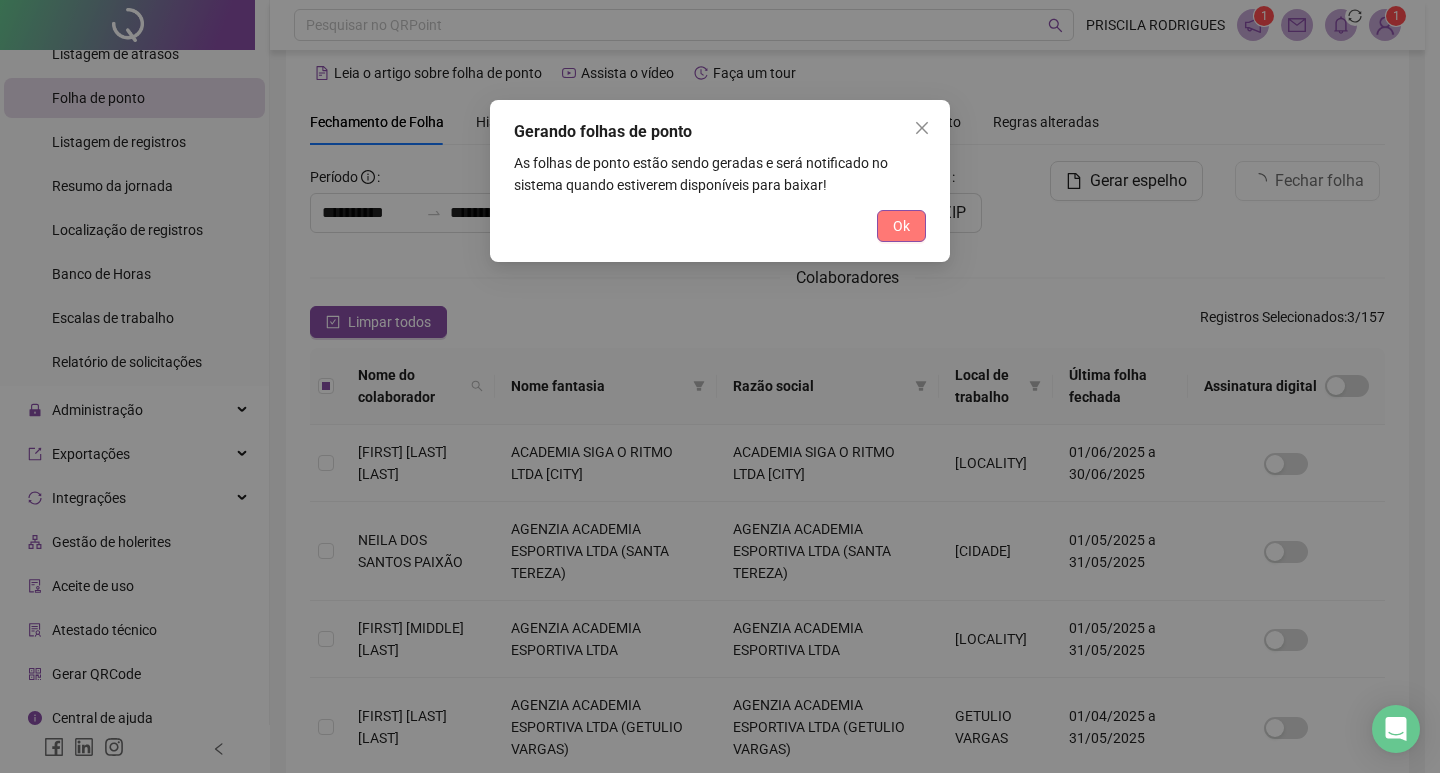 click on "Ok" at bounding box center (901, 226) 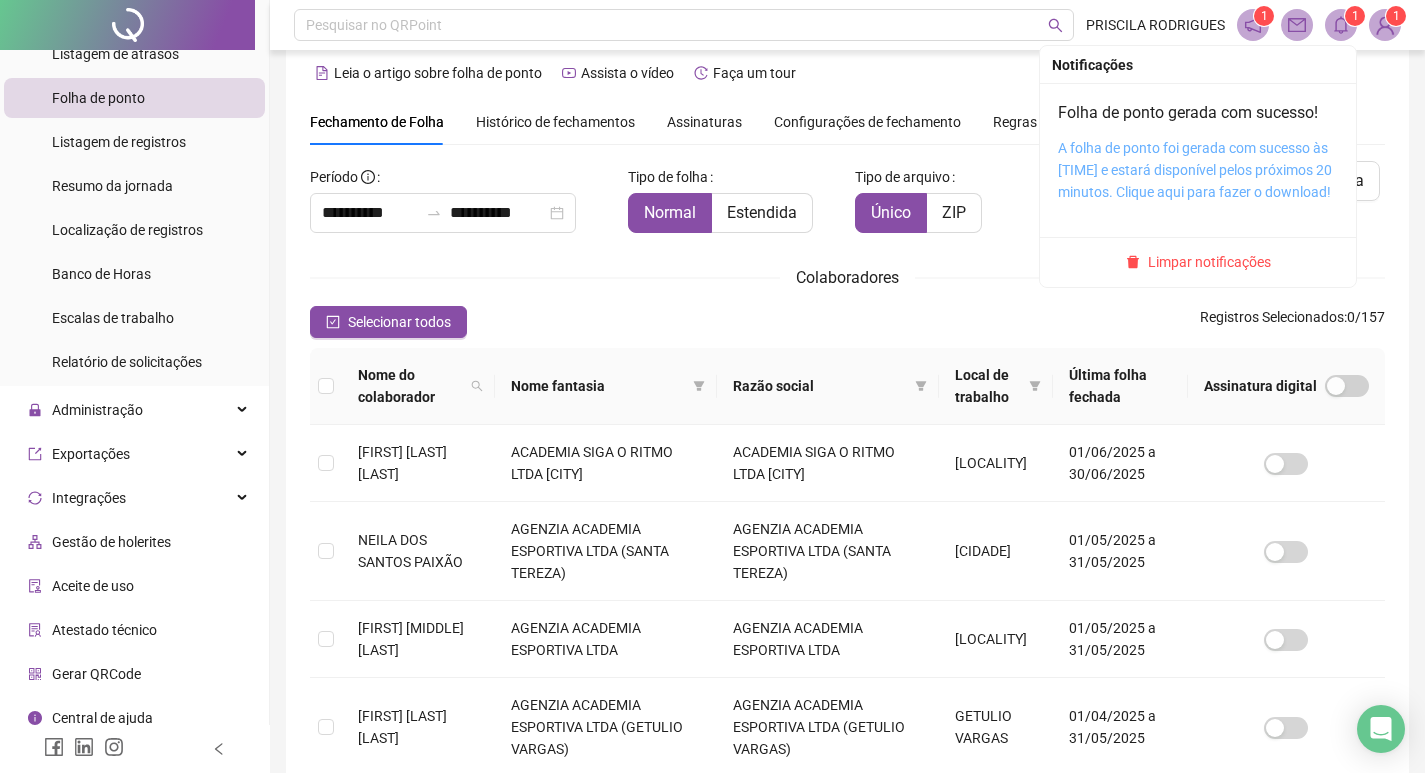 click on "A folha de ponto foi gerada com sucesso às [TIME] e estará disponível pelos próximos 20 minutos.
Clique aqui para fazer o download!" at bounding box center [1195, 170] 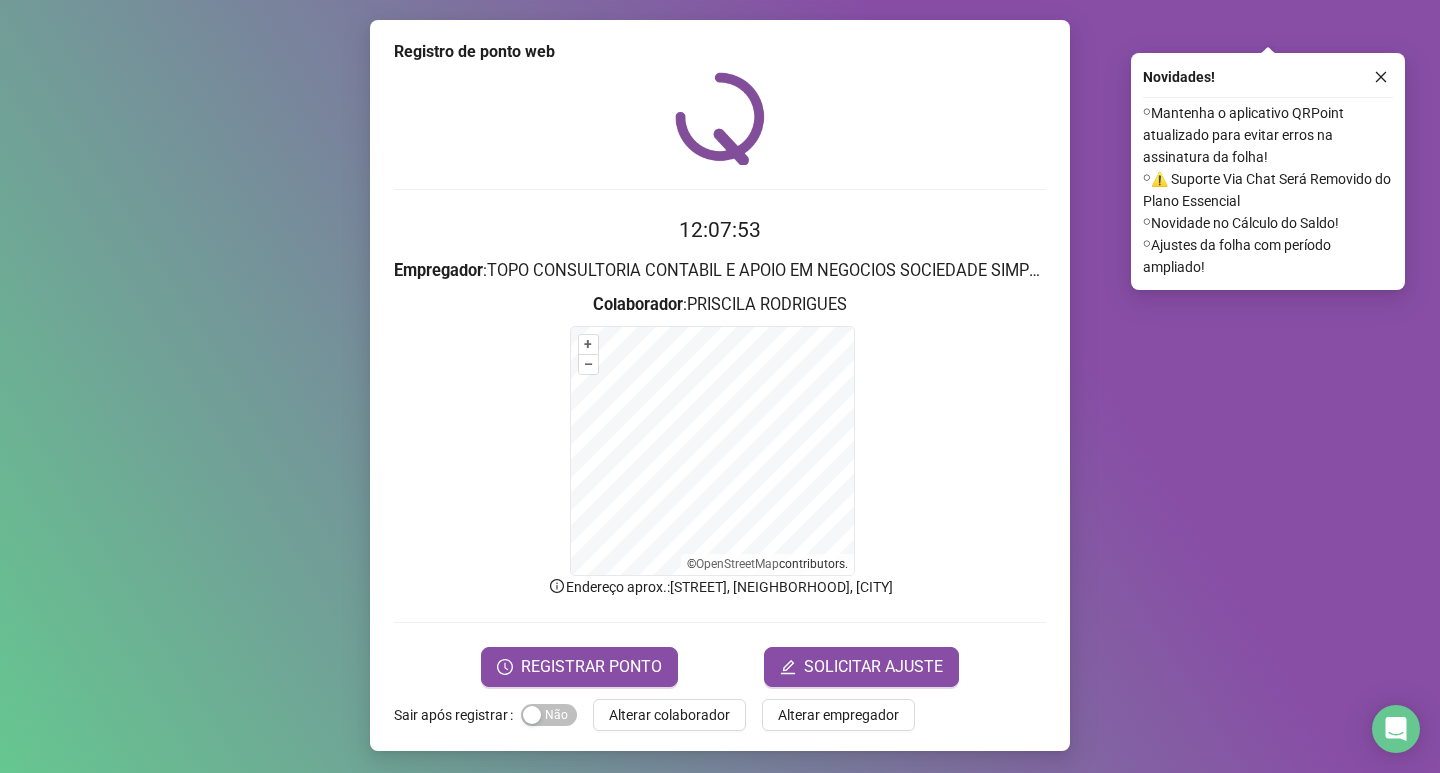 click on "12:07:53 Empregador :  TOPO CONSULTORIA CONTABIL E APOIO EM NEGOCIOS SOCIEDADE SIMPLES Colaborador :  PRISCILA RODRIGUES + – ⇧ › ©  OpenStreetMap  contributors. Endereço aprox. :  Rua Goiás, Boa Viagem, Belo Horizonte REGISTRAR PONTO SOLICITAR AJUSTE" at bounding box center [720, 450] 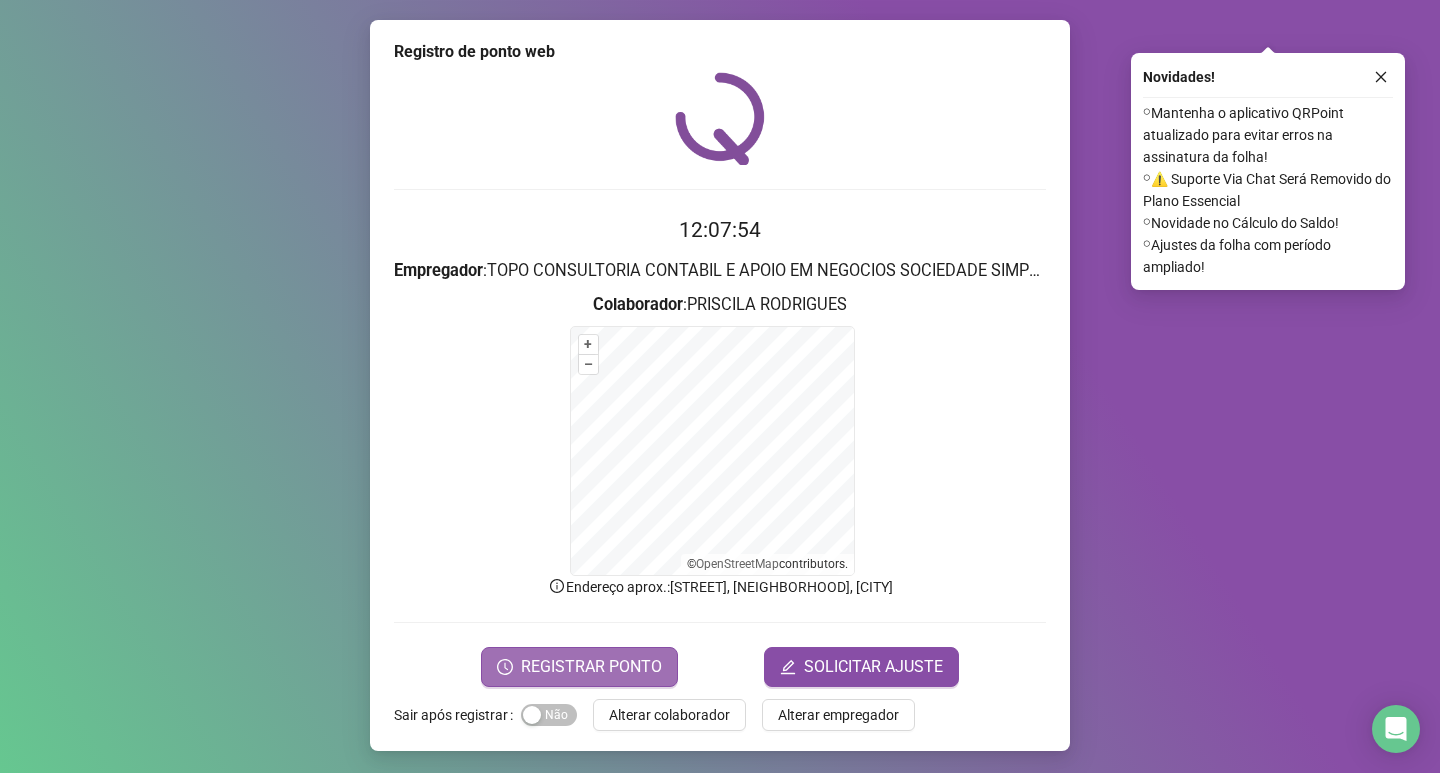 click on "REGISTRAR PONTO" at bounding box center [591, 667] 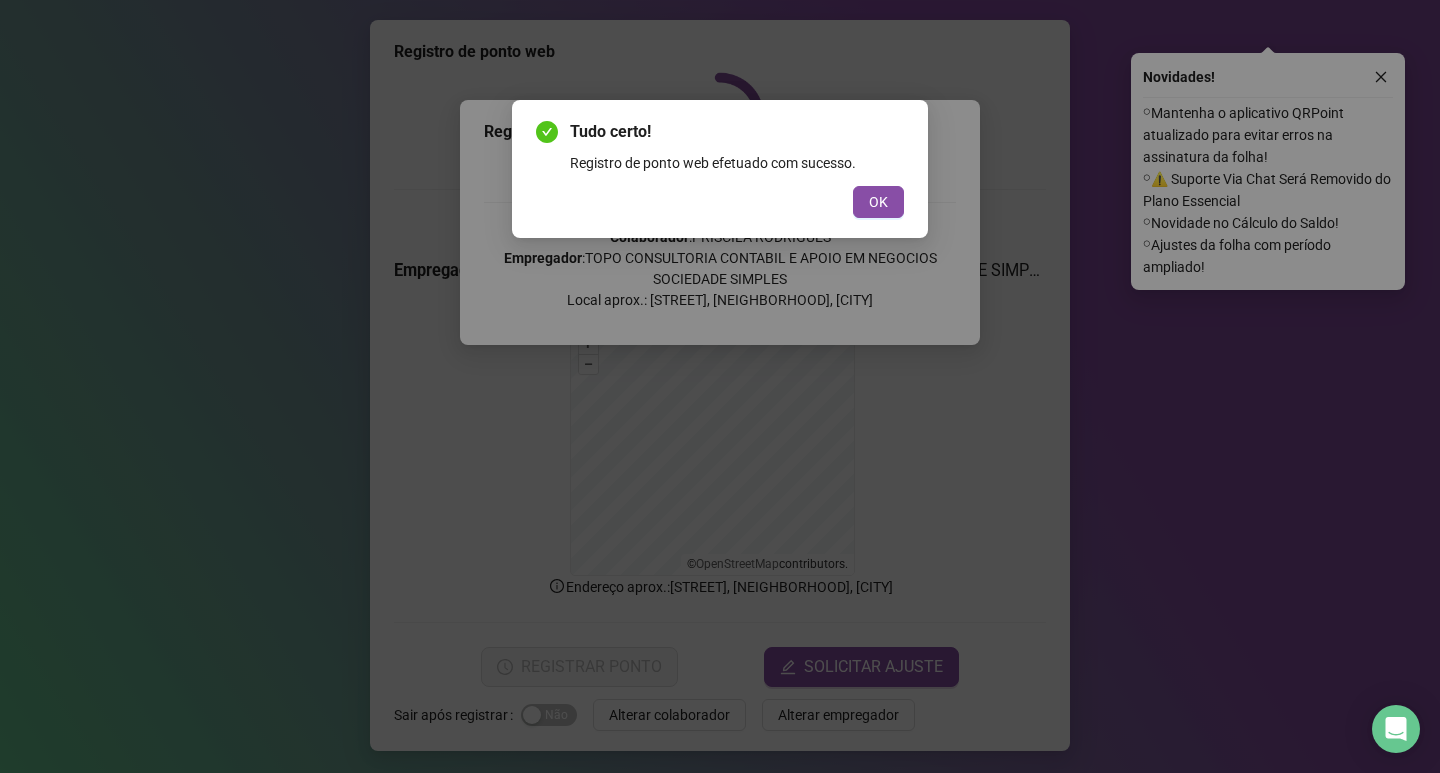 click on "OK" at bounding box center (878, 202) 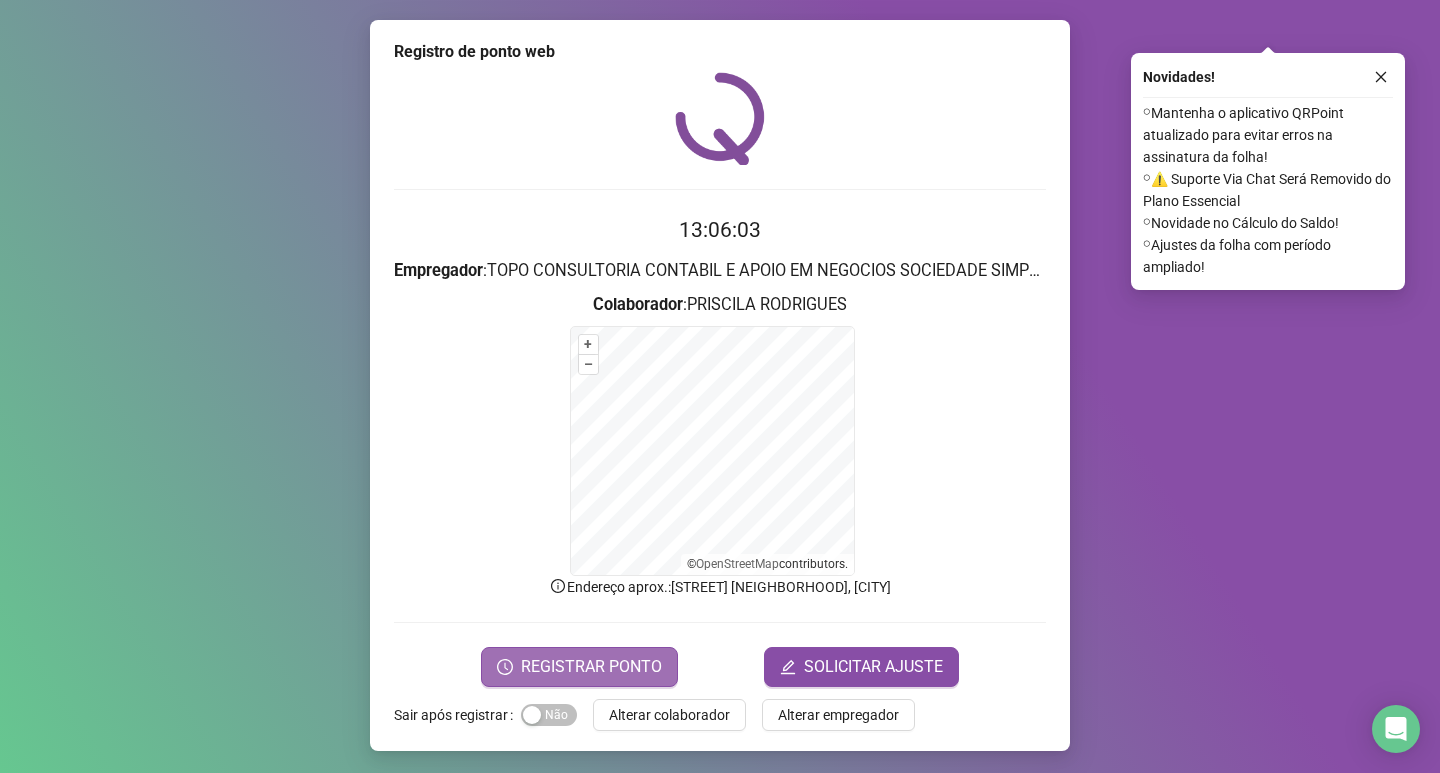 scroll, scrollTop: 0, scrollLeft: 0, axis: both 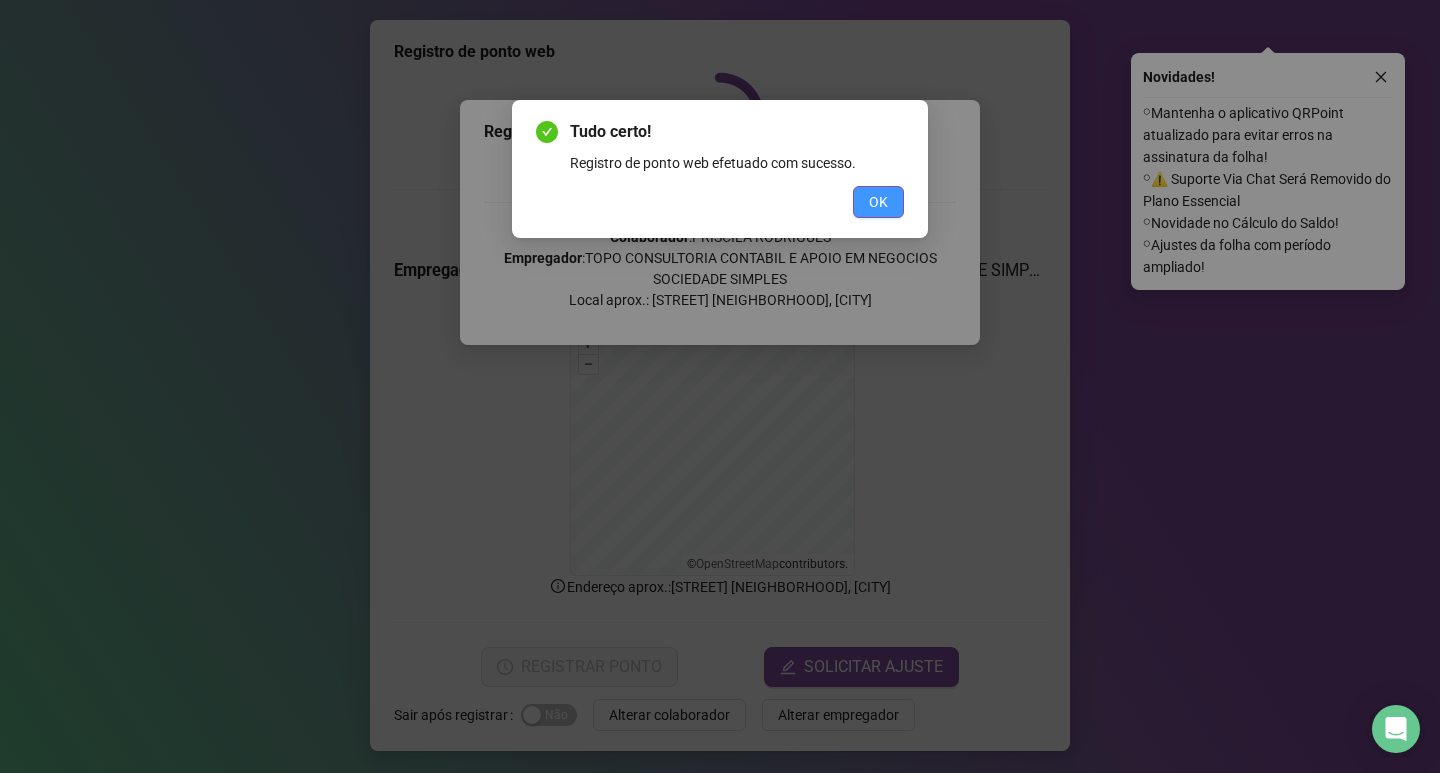 click on "OK" at bounding box center [878, 202] 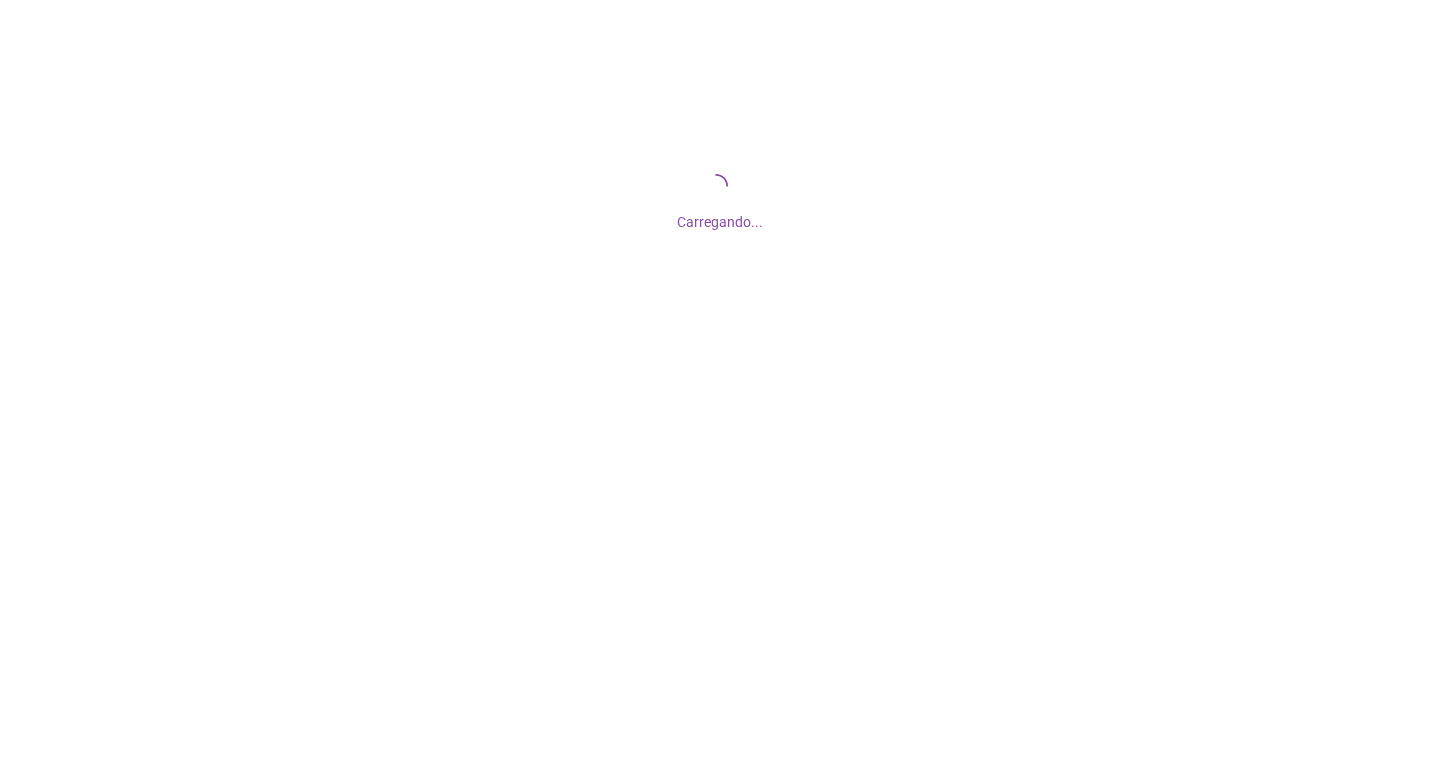 scroll, scrollTop: 0, scrollLeft: 0, axis: both 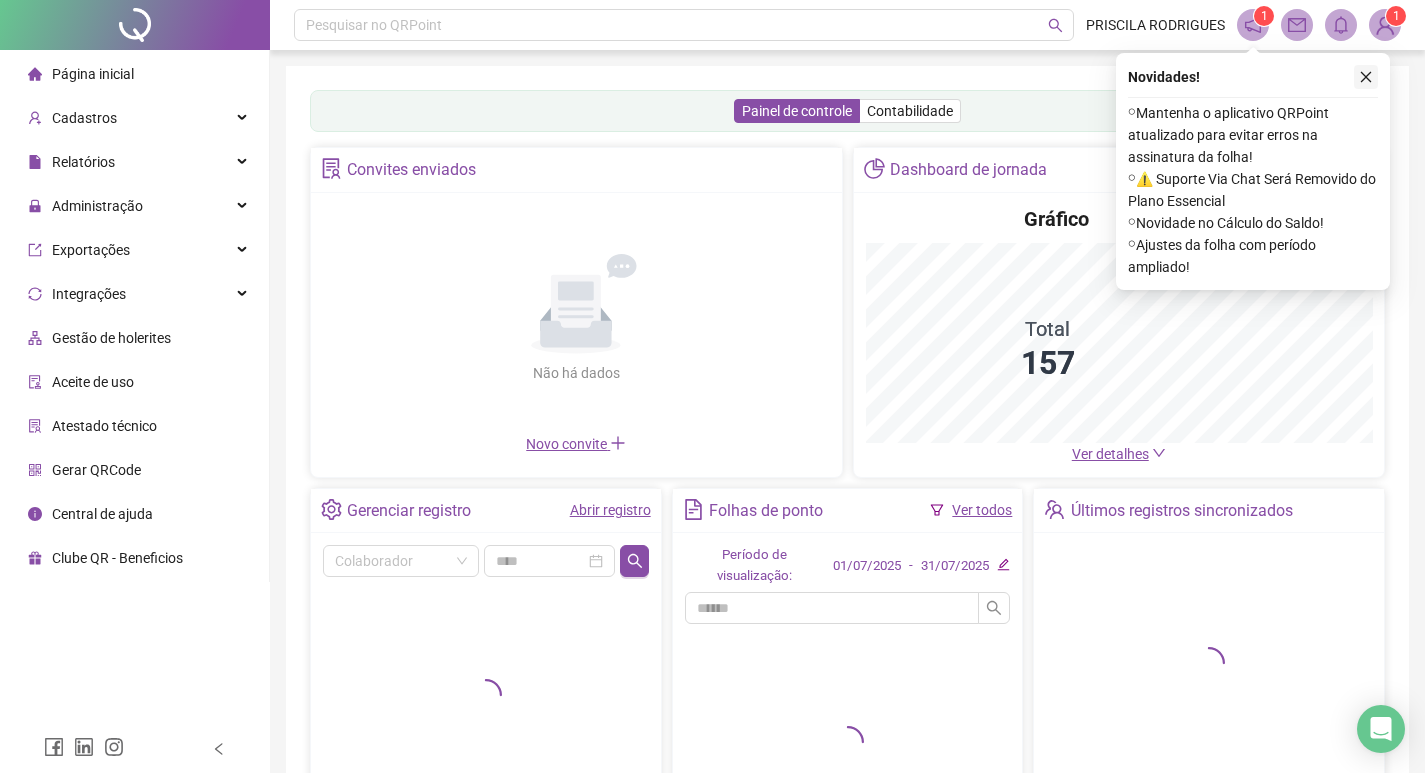 click 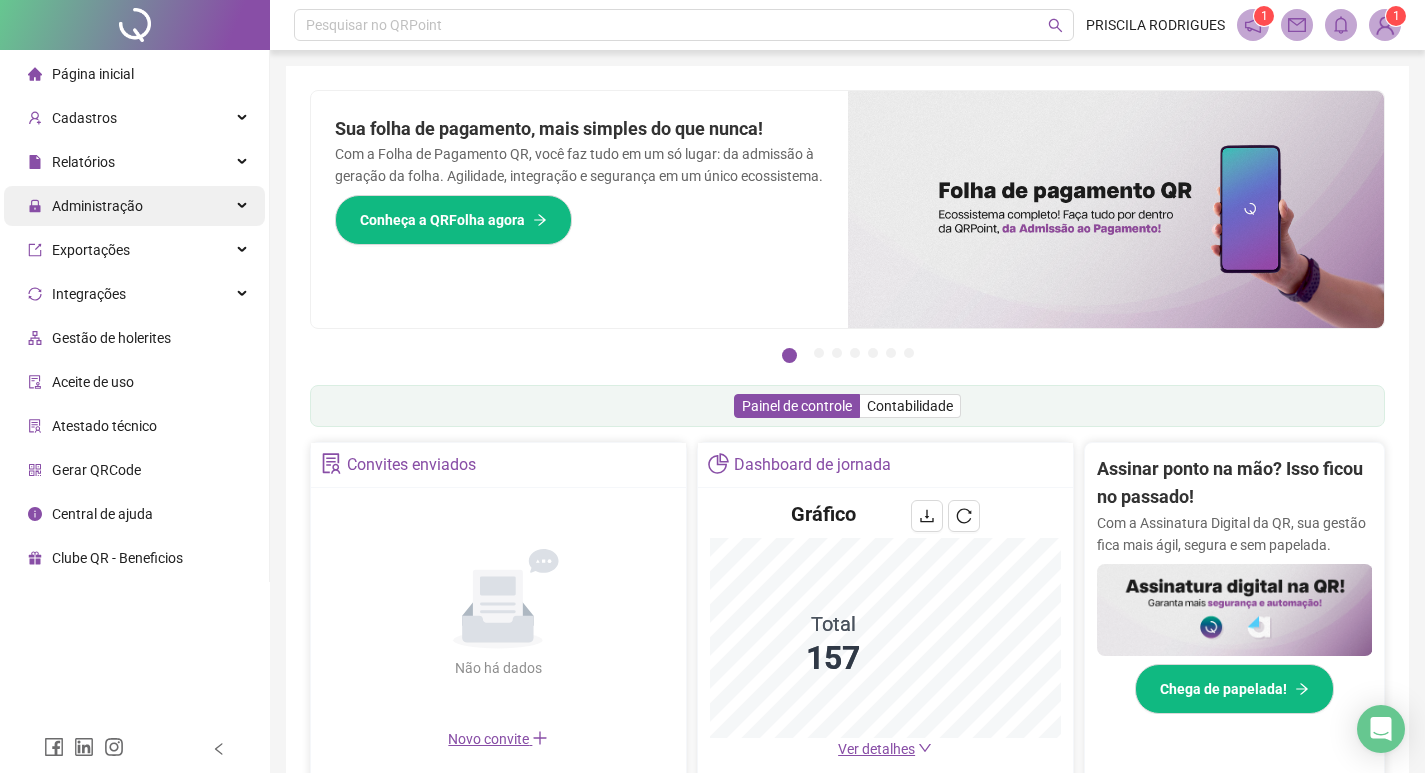 click on "Administração" at bounding box center (97, 206) 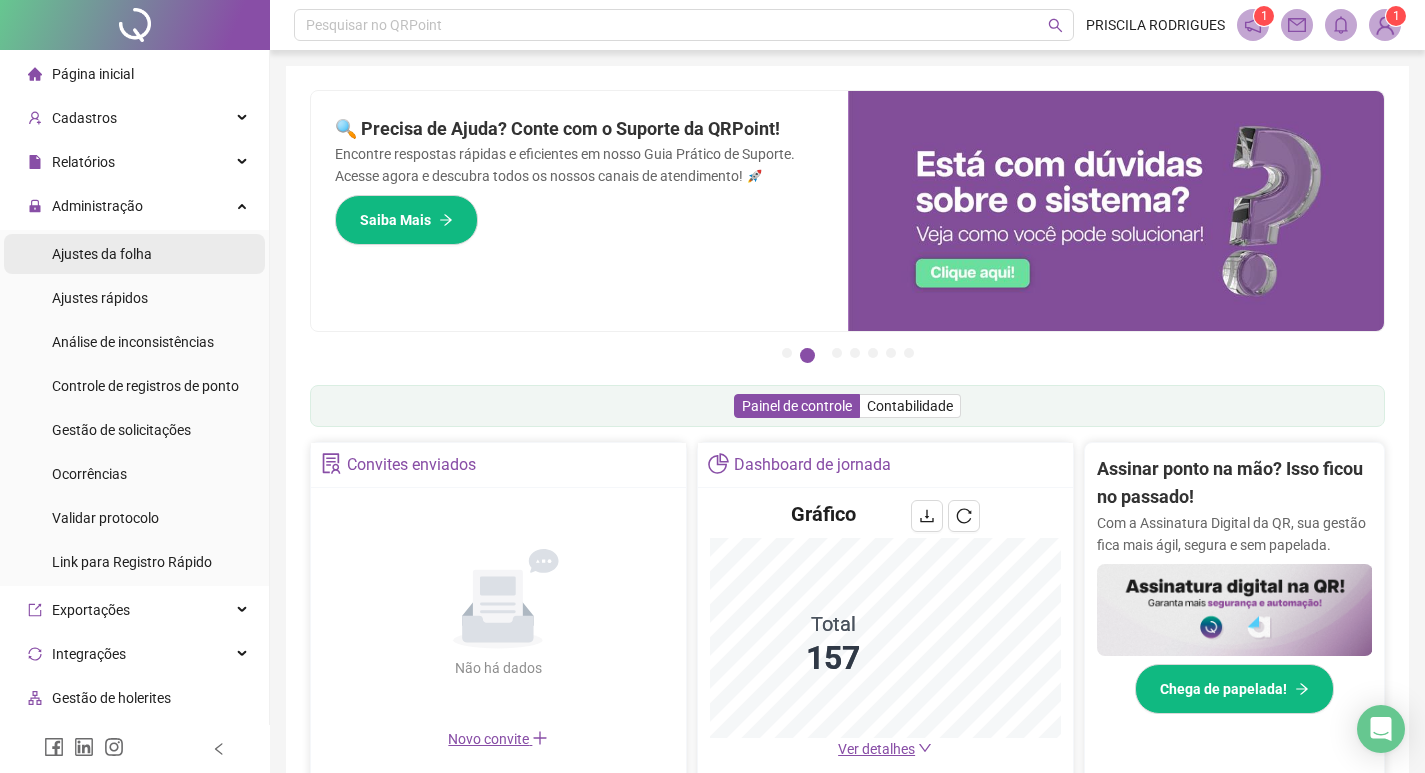 click on "Ajustes da folha" at bounding box center [102, 254] 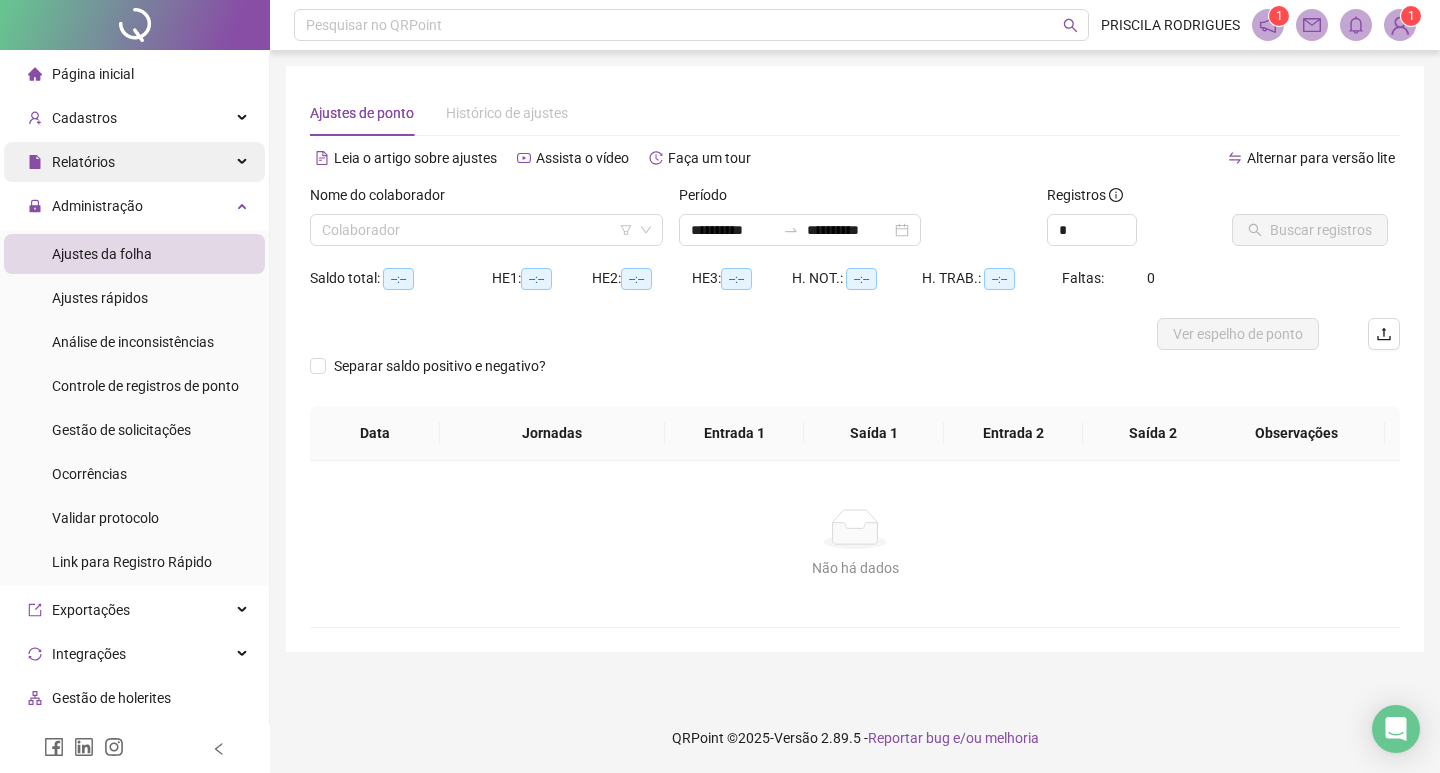 click on "Relatórios" at bounding box center [83, 162] 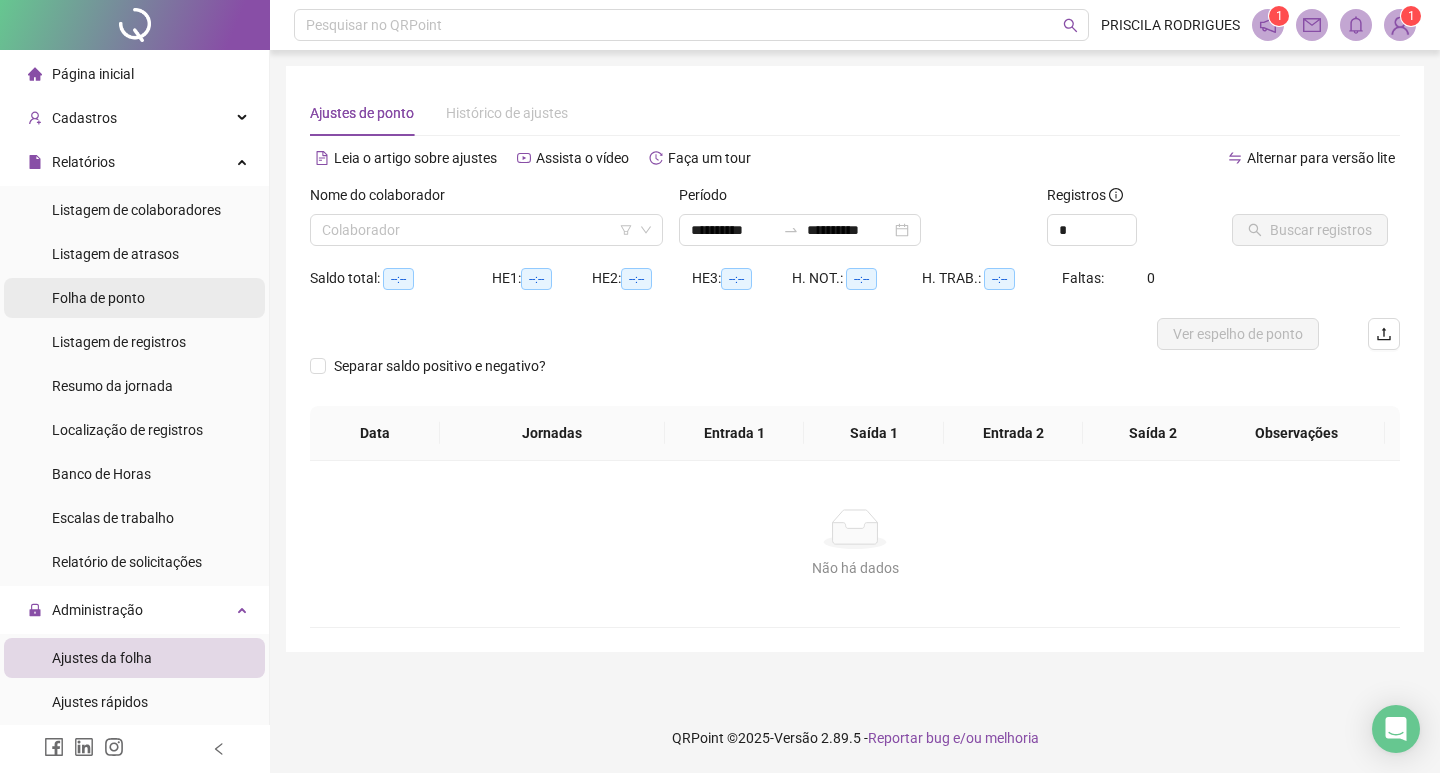 click on "Folha de ponto" at bounding box center [98, 298] 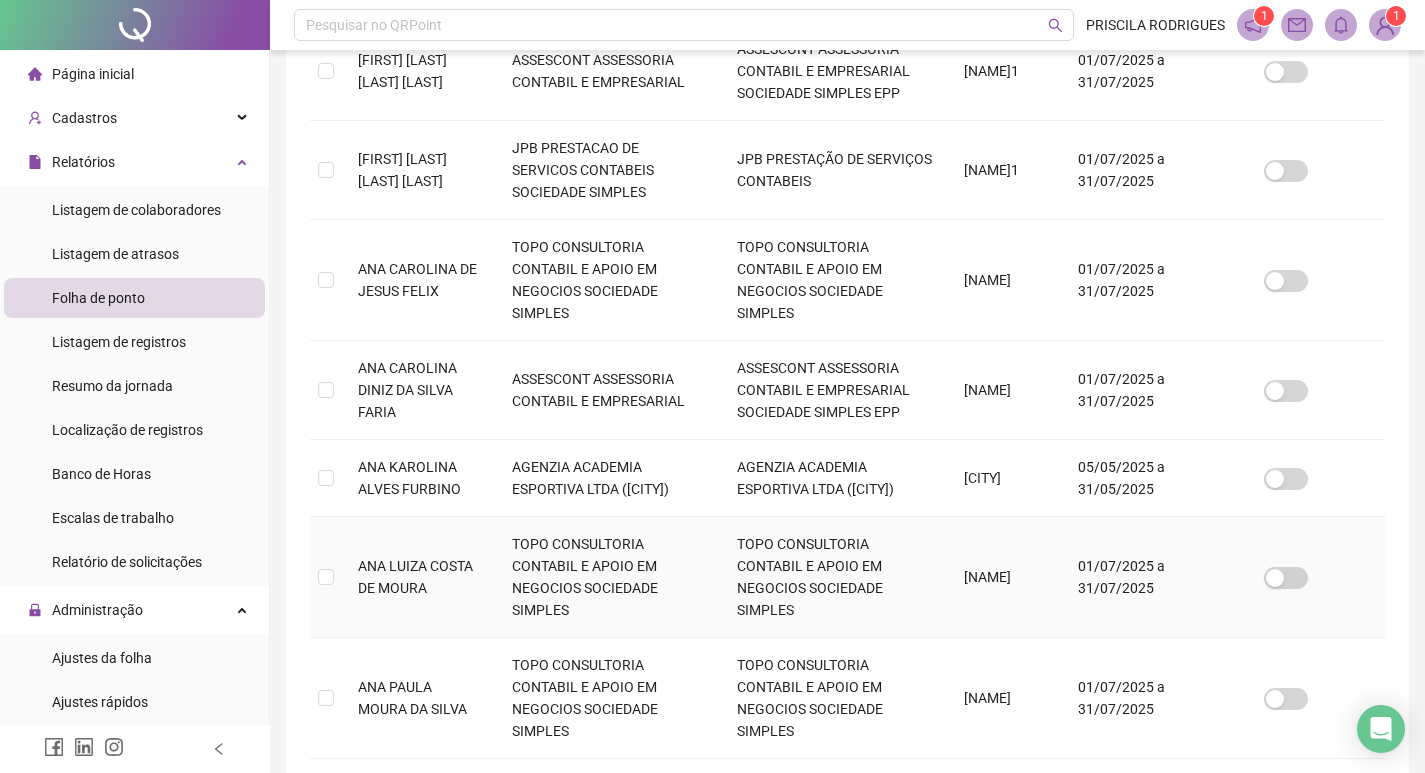 scroll, scrollTop: 927, scrollLeft: 0, axis: vertical 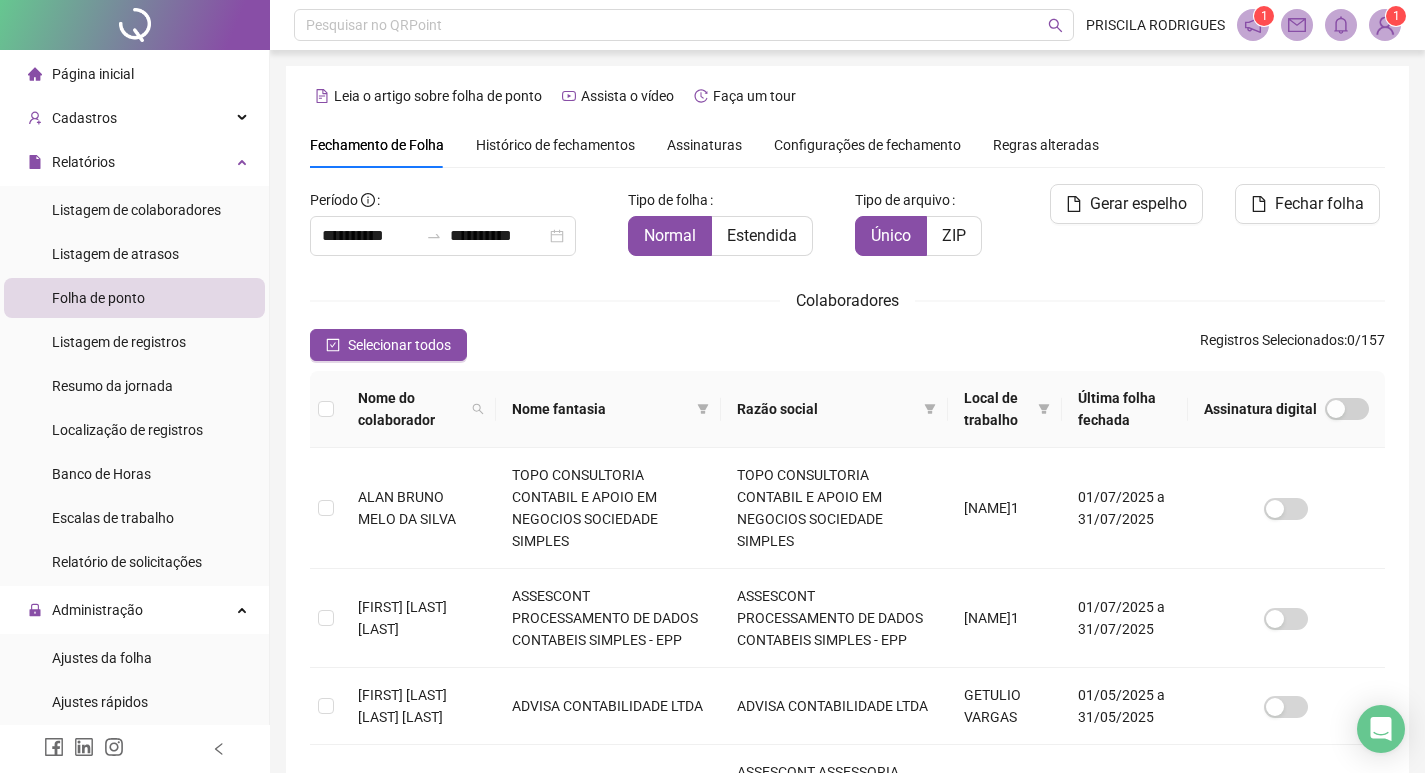 click on "Histórico de fechamentos" at bounding box center (555, 145) 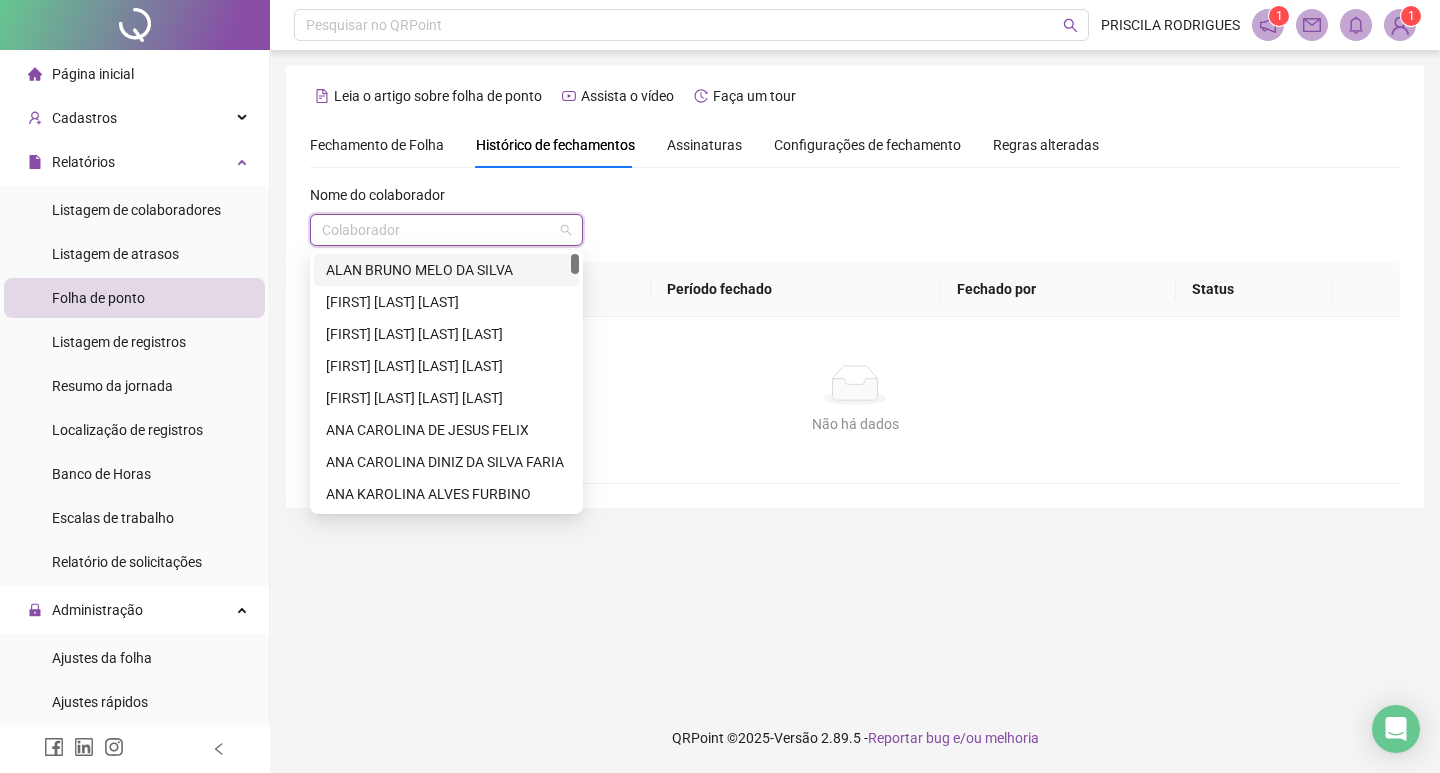click at bounding box center (437, 230) 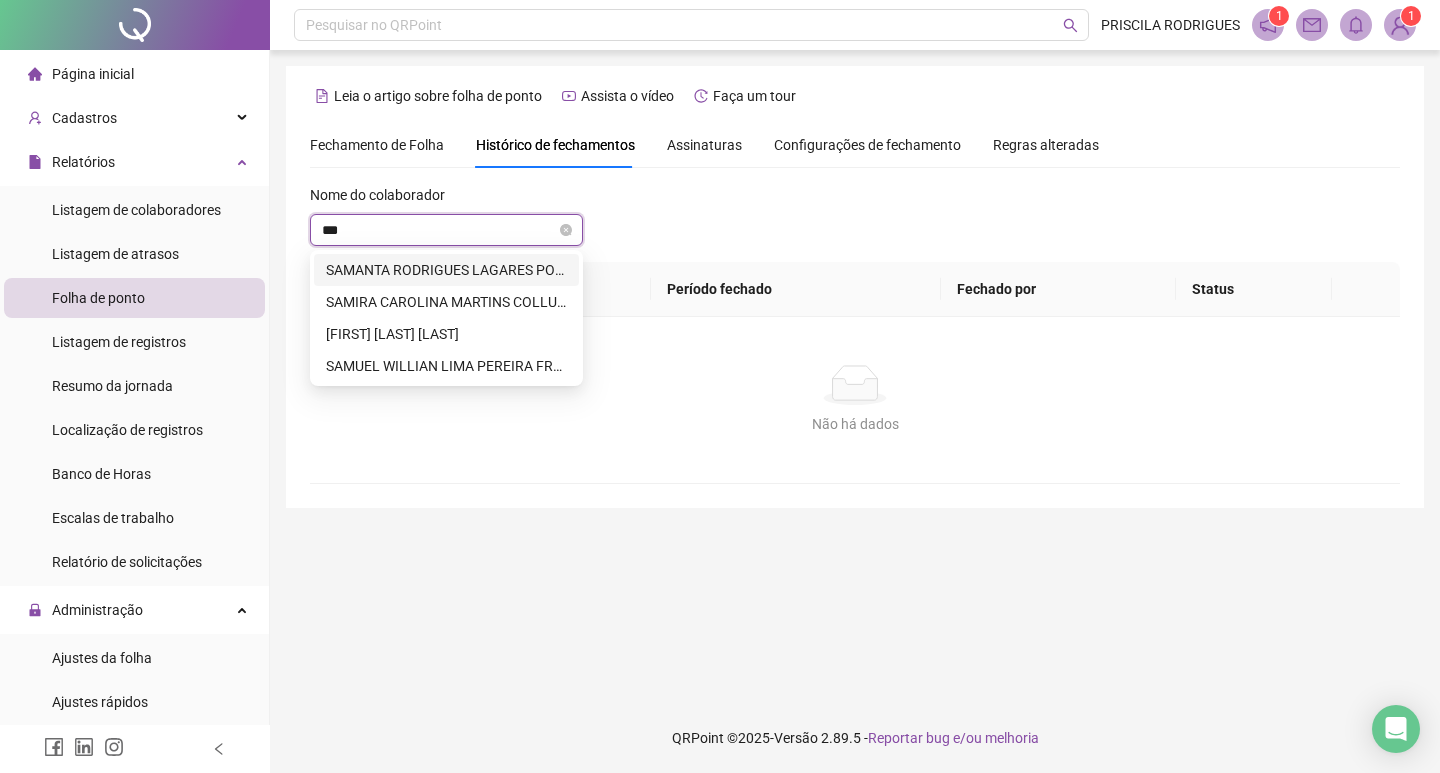 type on "****" 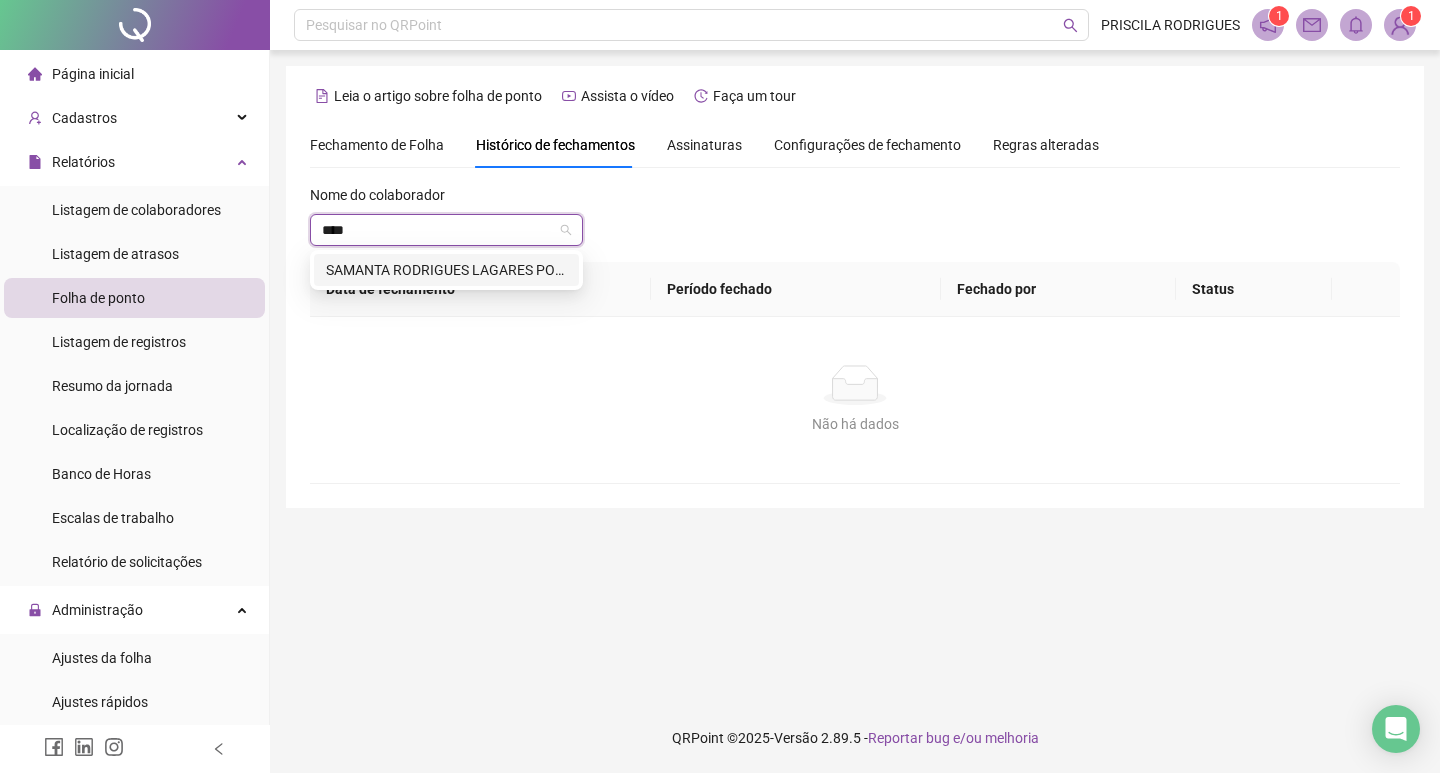 click on "SAMANTA RODRIGUES LAGARES POLICARPO" at bounding box center [446, 270] 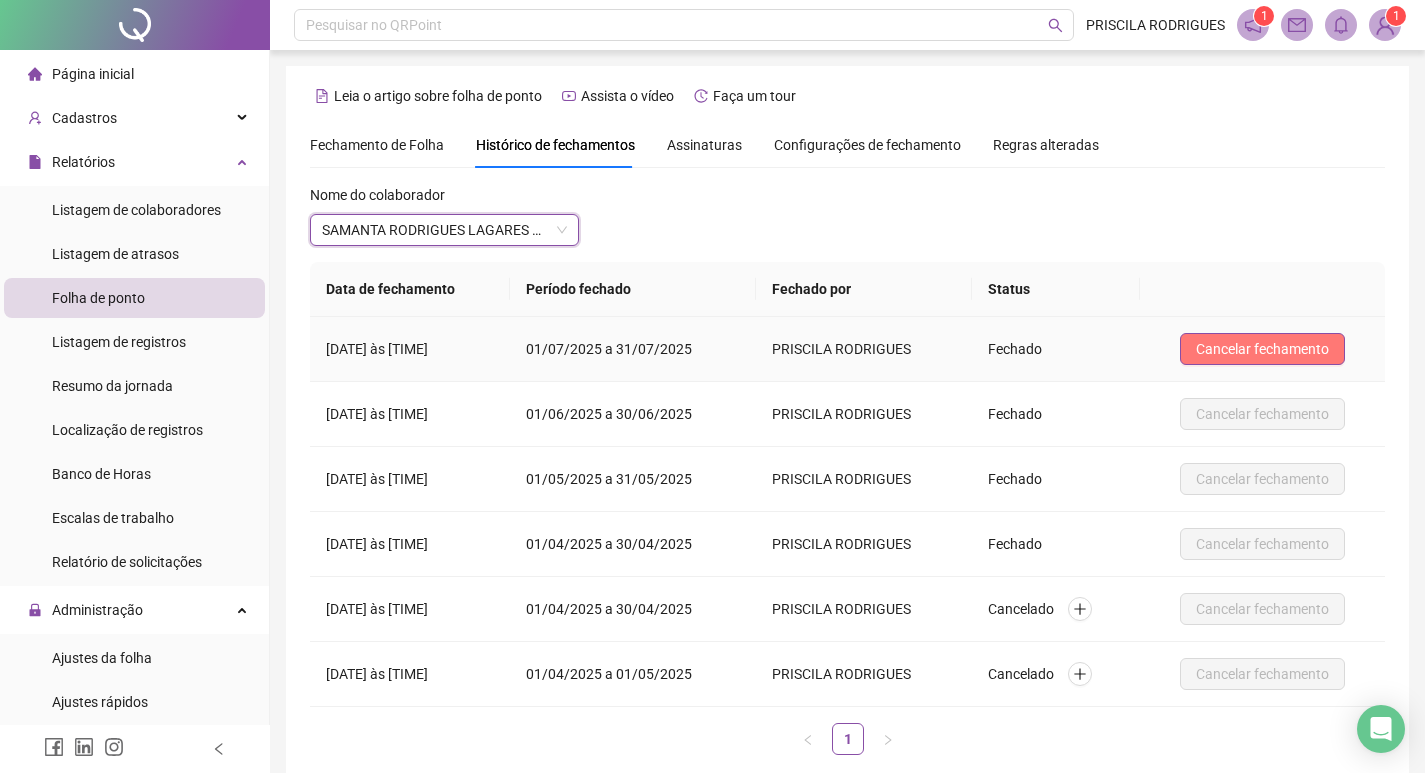 click on "Cancelar fechamento" at bounding box center [1262, 349] 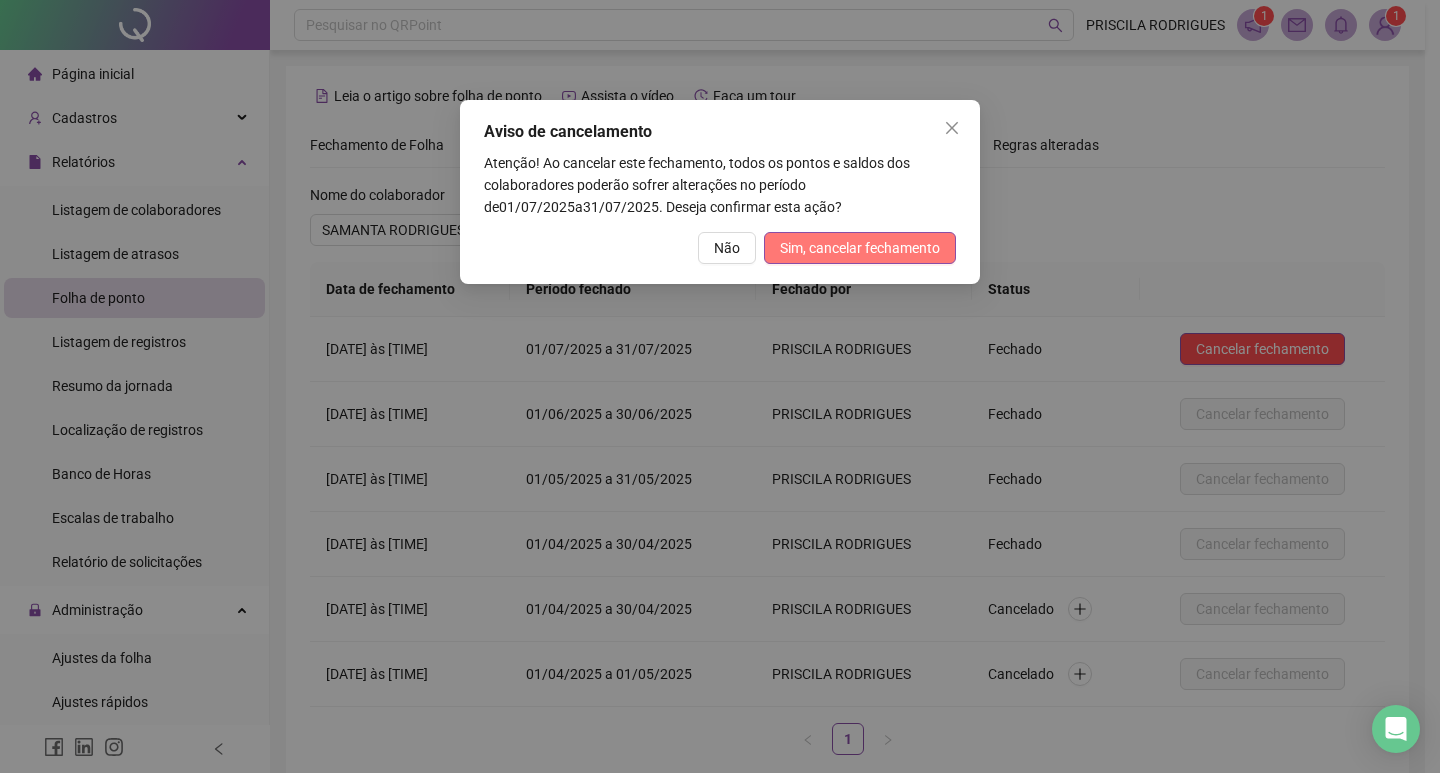 click on "Sim, cancelar fechamento" at bounding box center (860, 248) 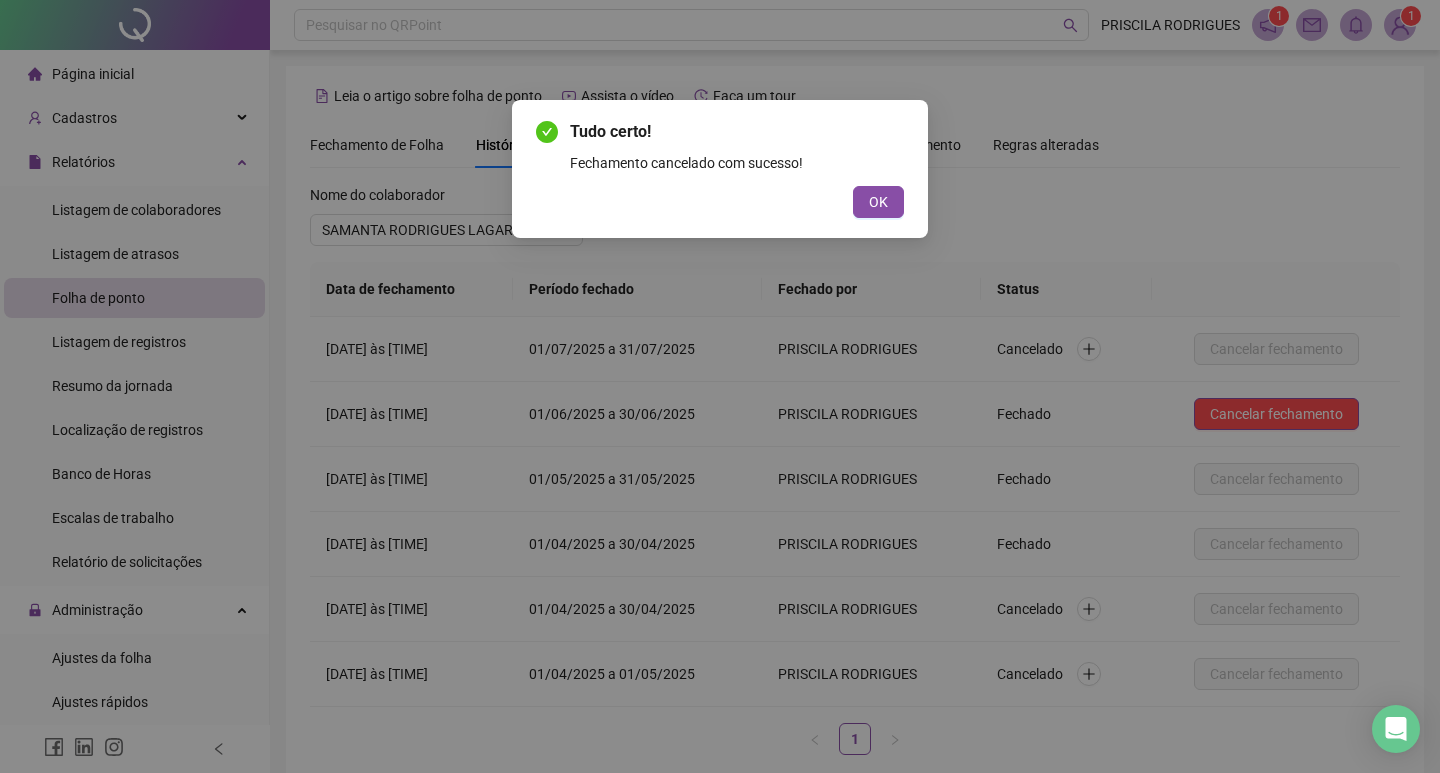click on "Tudo certo! Fechamento cancelado com sucesso! OK" at bounding box center [720, 169] 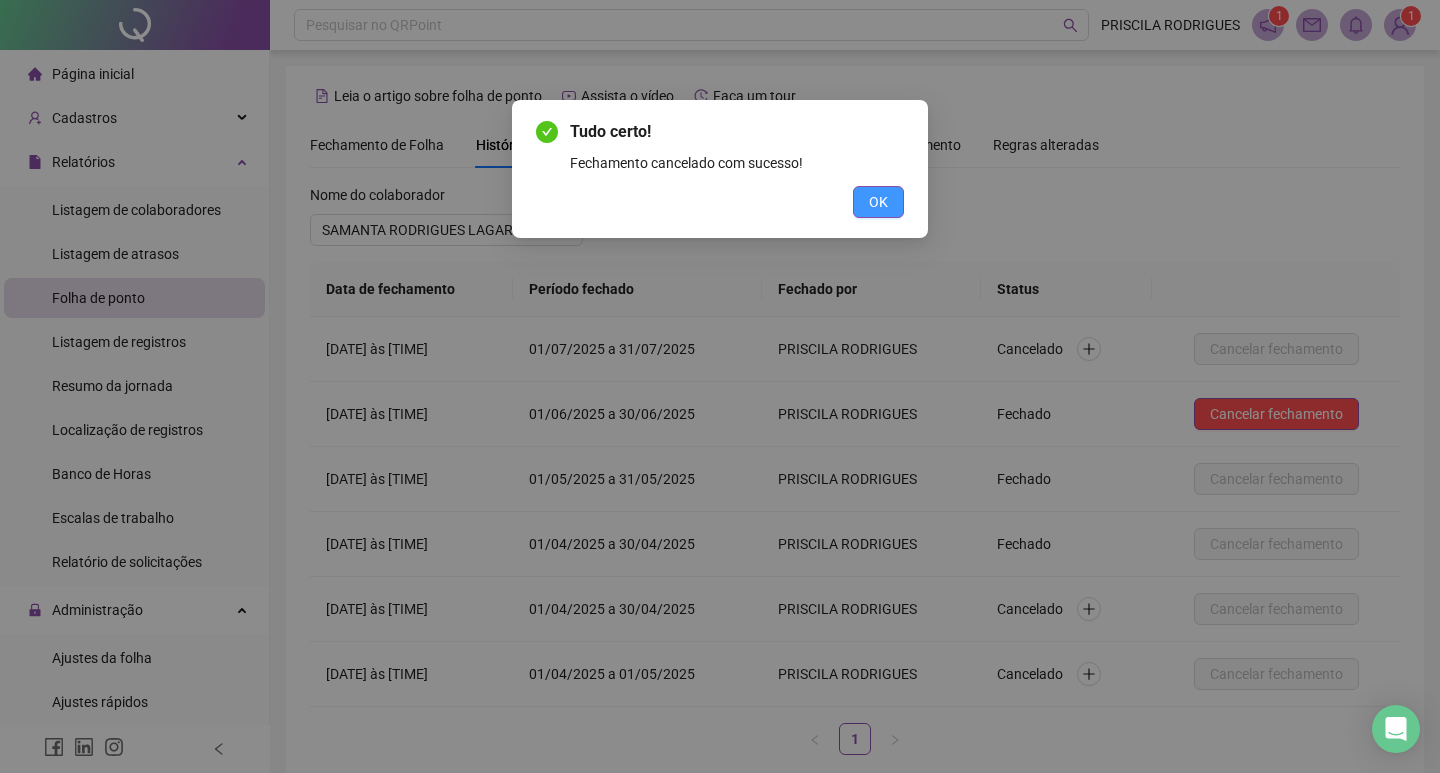 click on "OK" at bounding box center [878, 202] 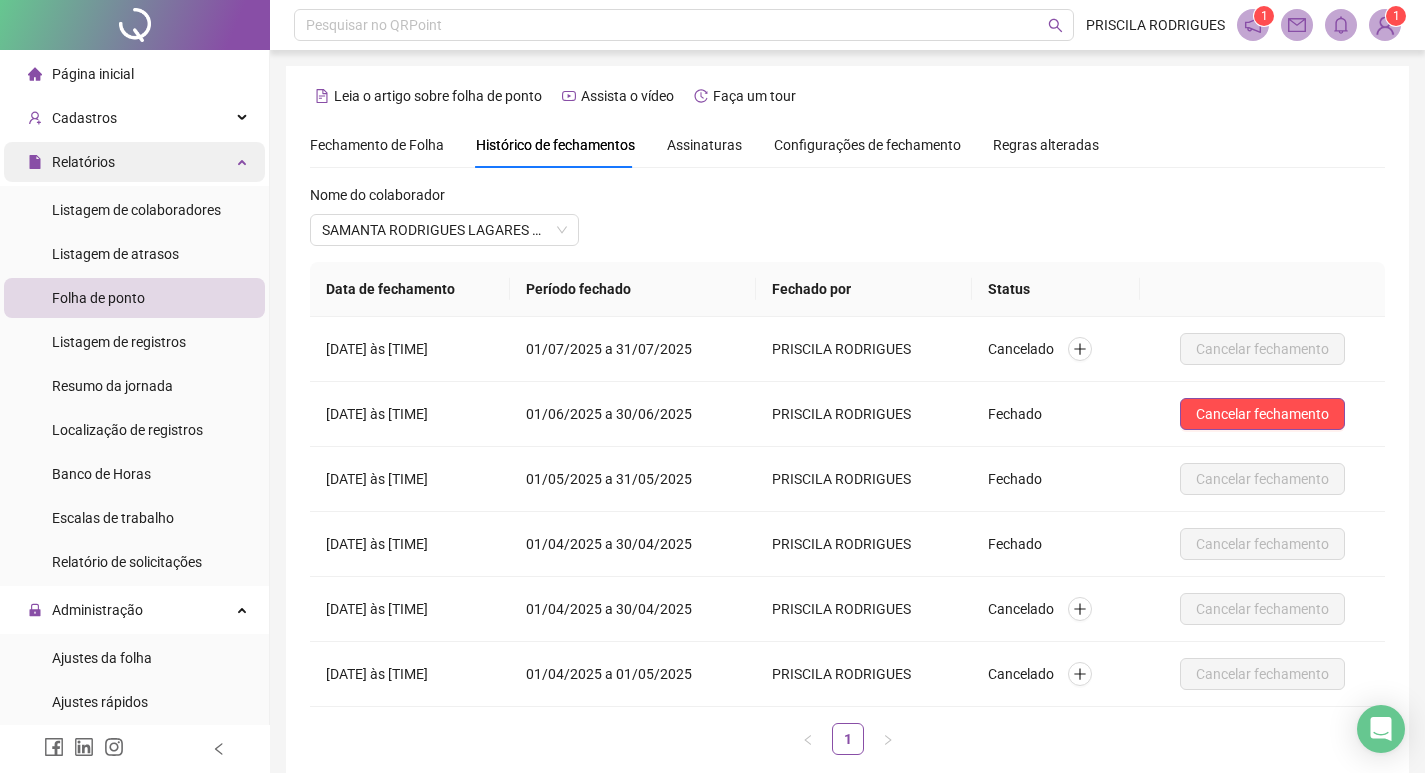 click on "Relatórios" at bounding box center [134, 162] 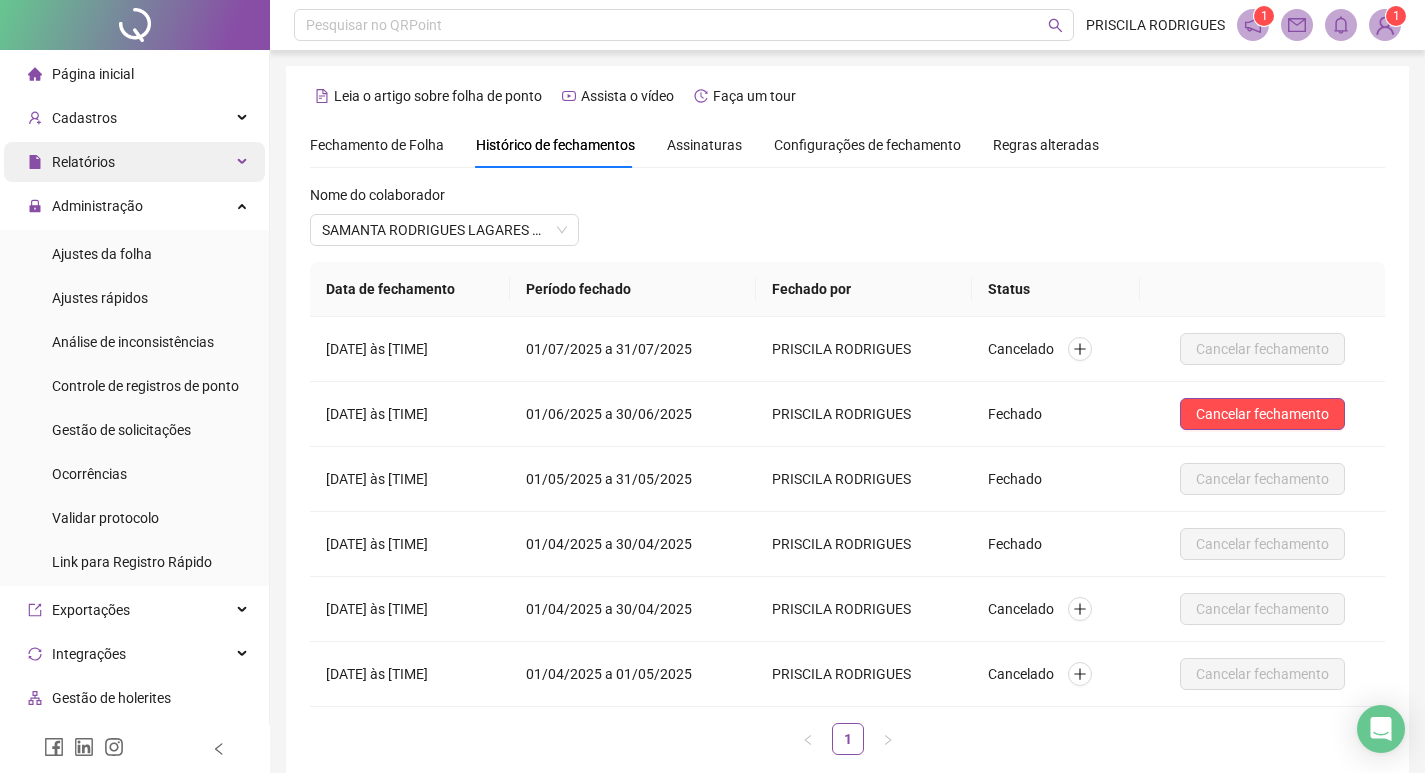 click on "Relatórios" at bounding box center (134, 162) 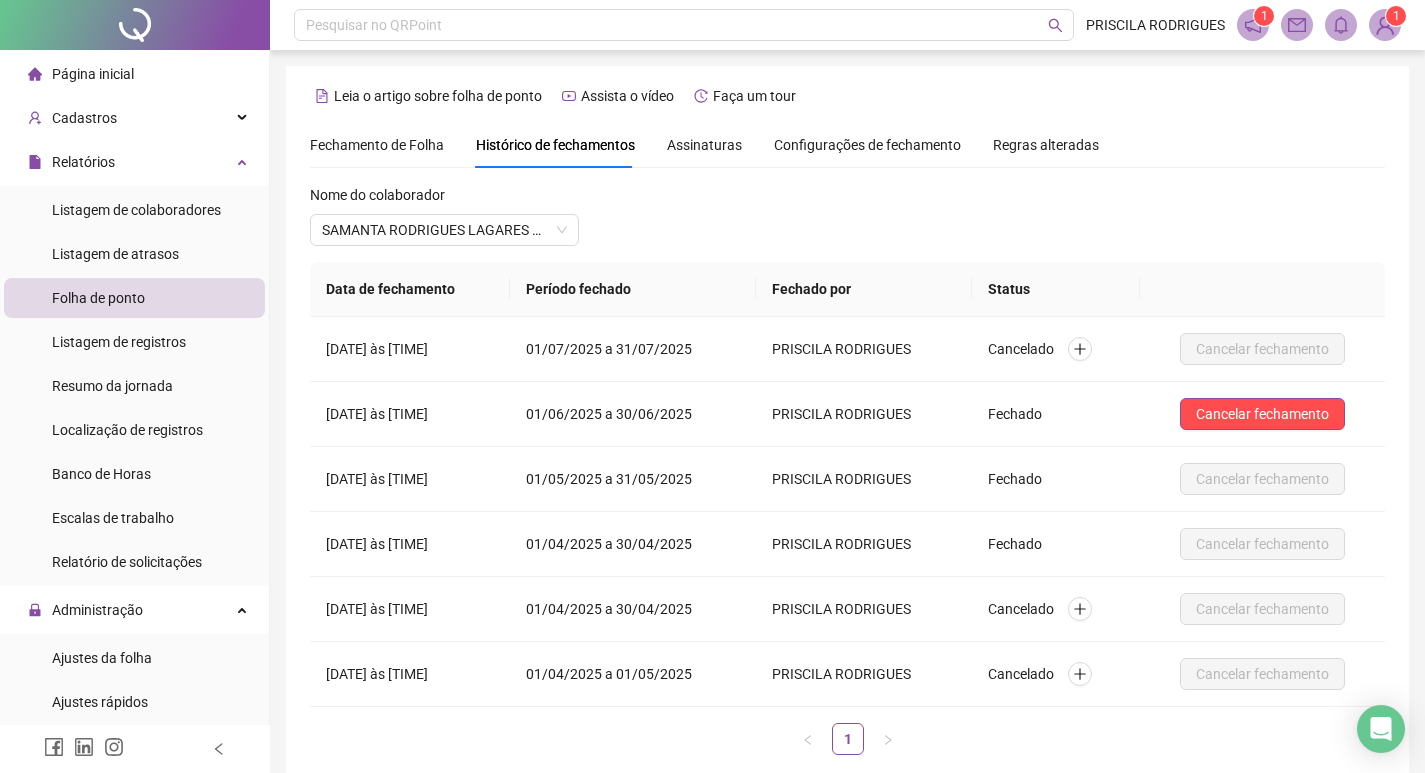 click on "Fechamento de Folha" at bounding box center (377, 145) 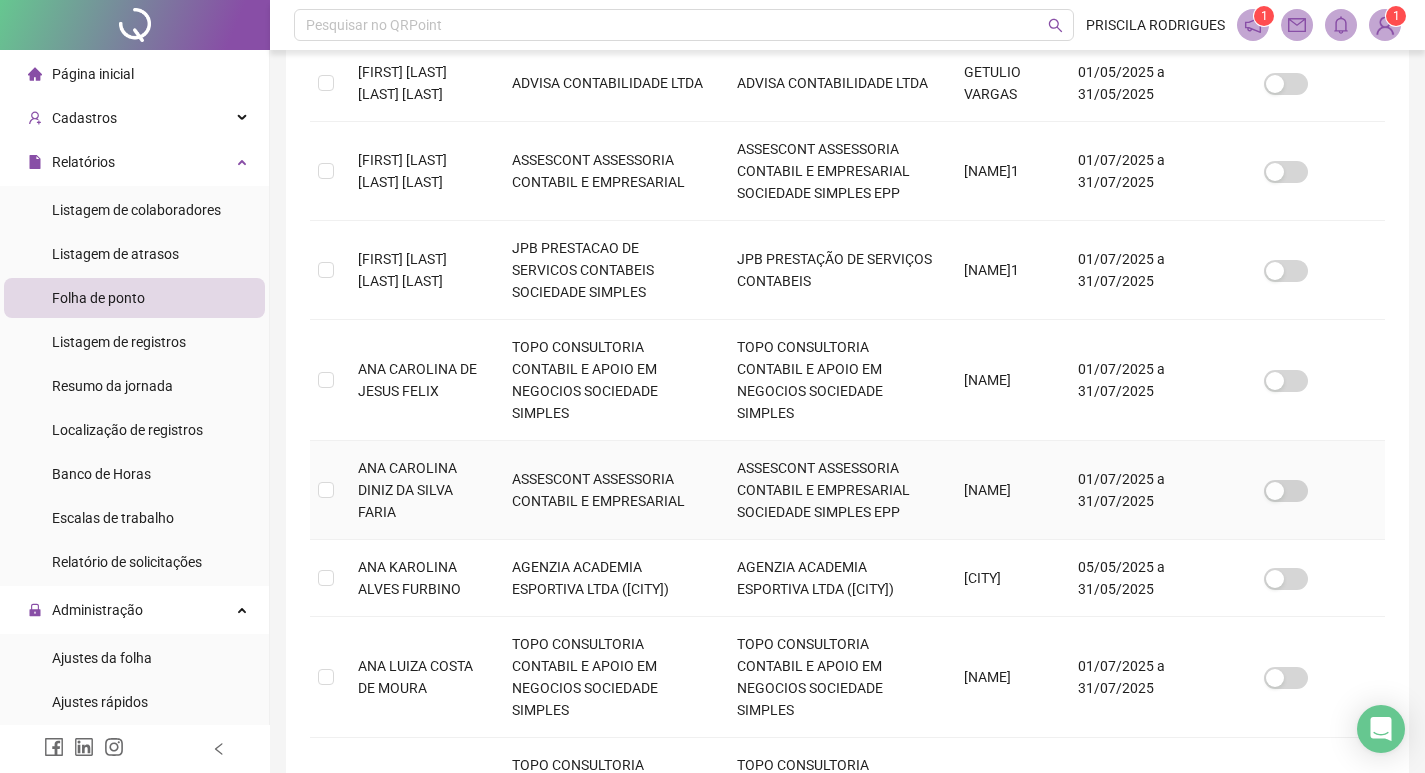 scroll, scrollTop: 927, scrollLeft: 0, axis: vertical 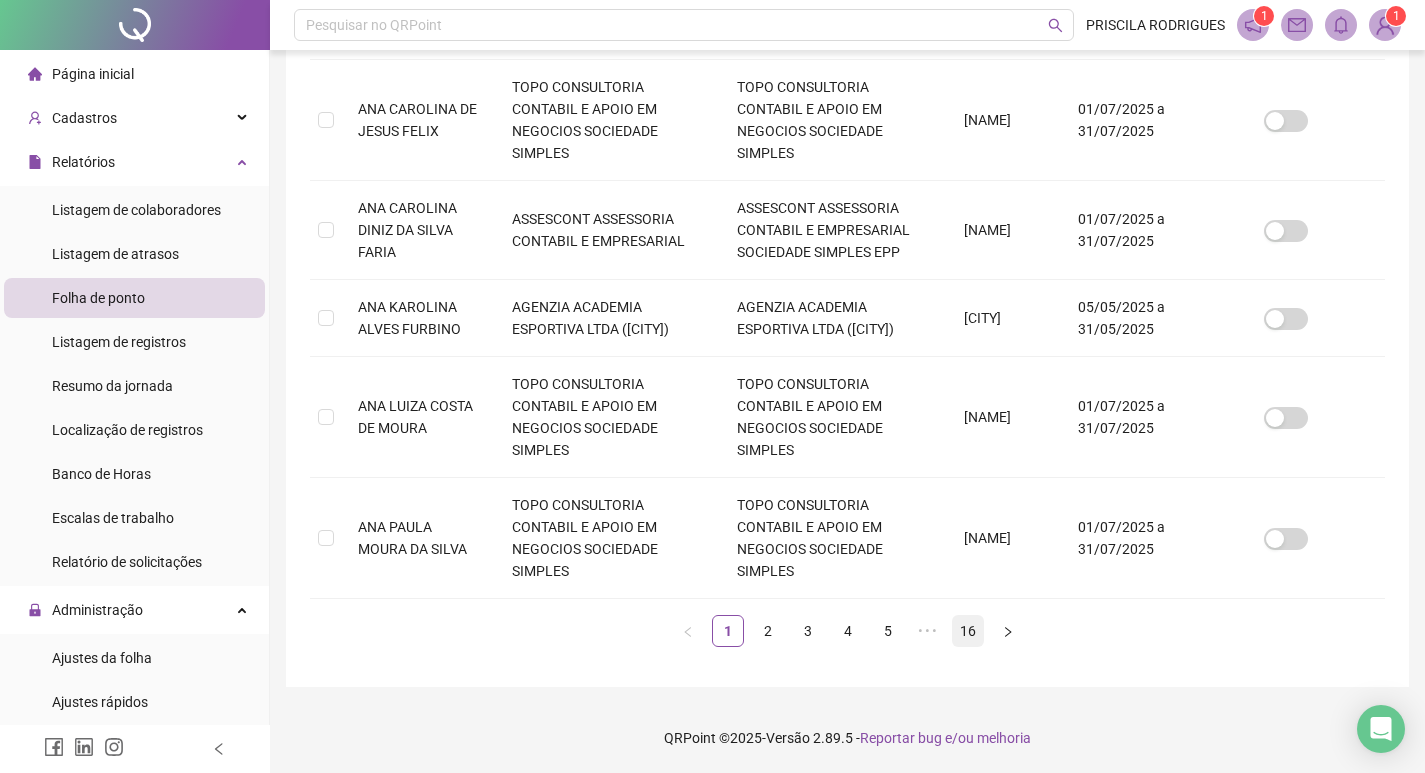 click on "16" at bounding box center [968, 631] 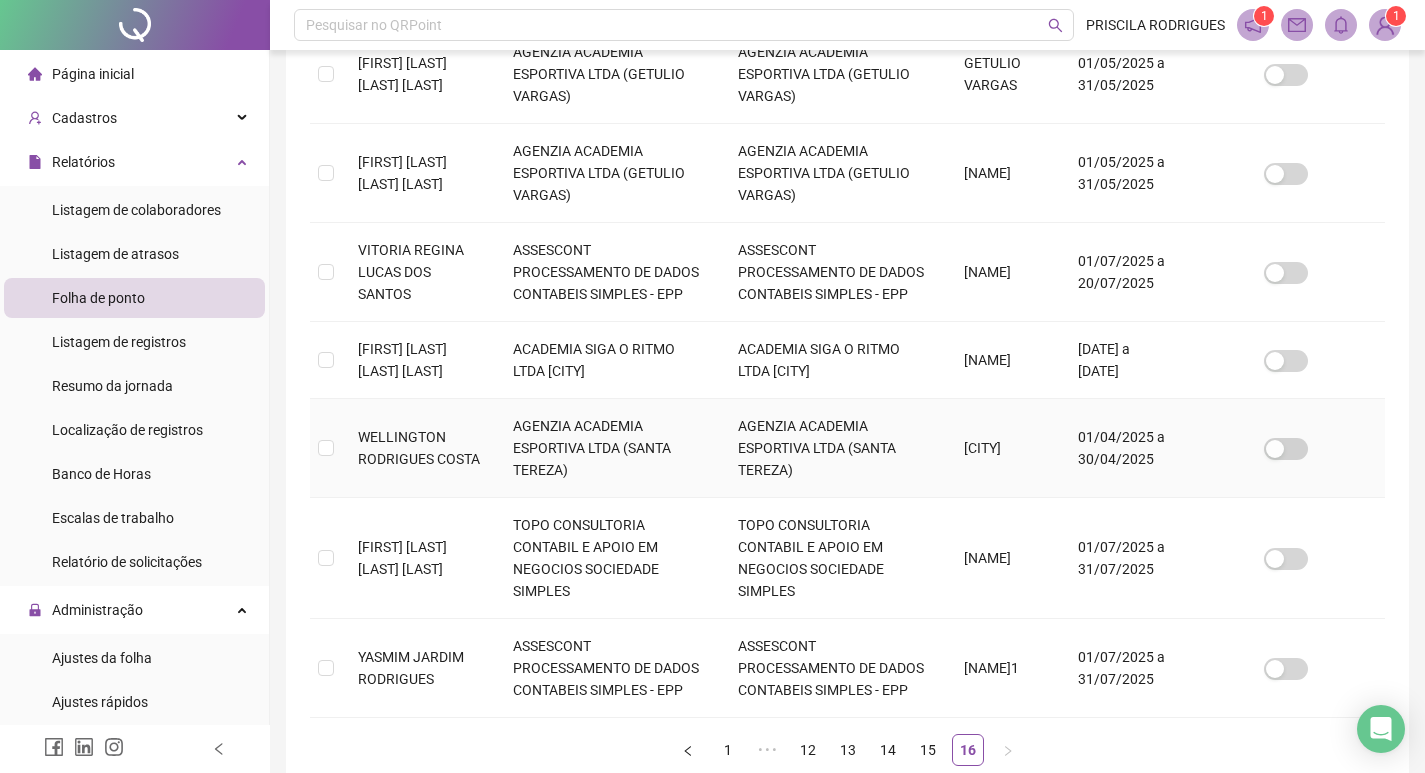 scroll, scrollTop: 564, scrollLeft: 0, axis: vertical 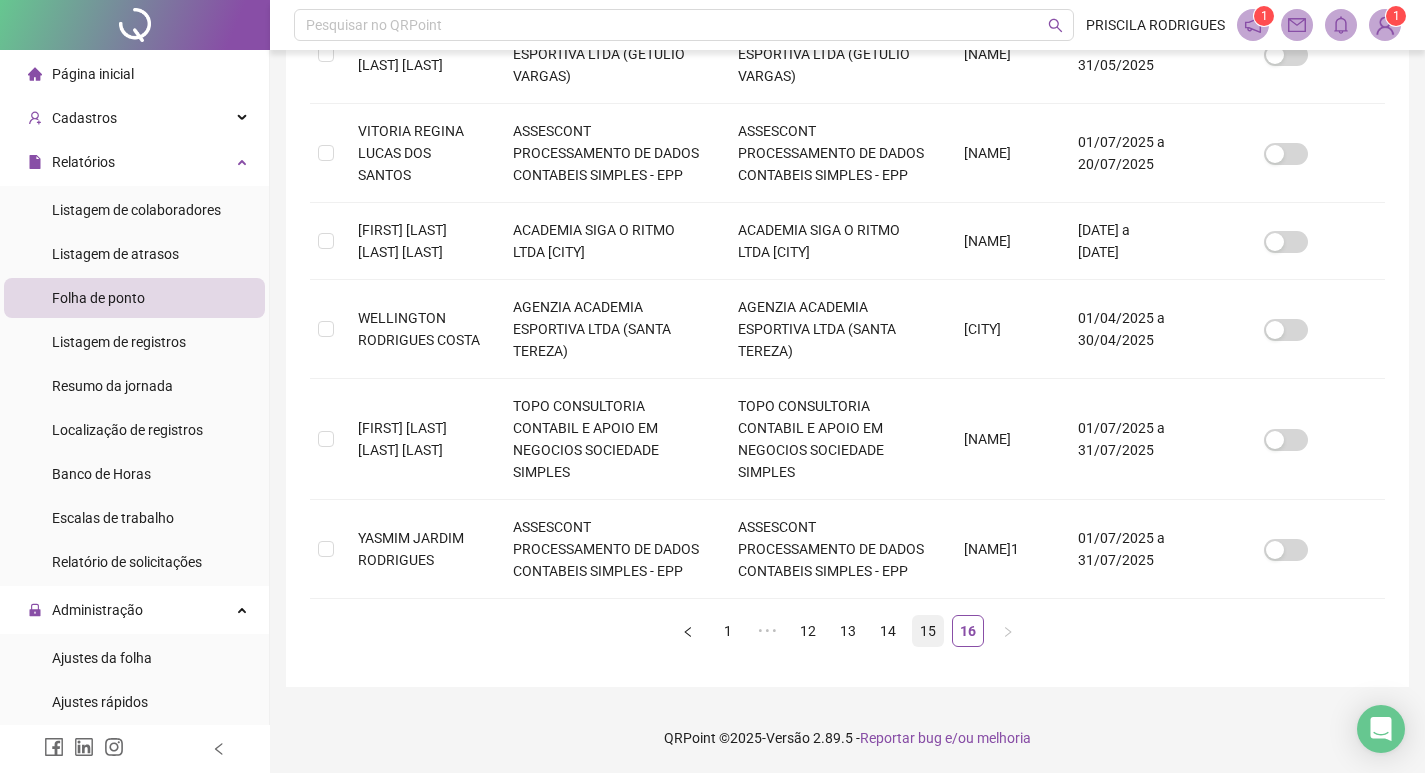 click on "15" at bounding box center (928, 631) 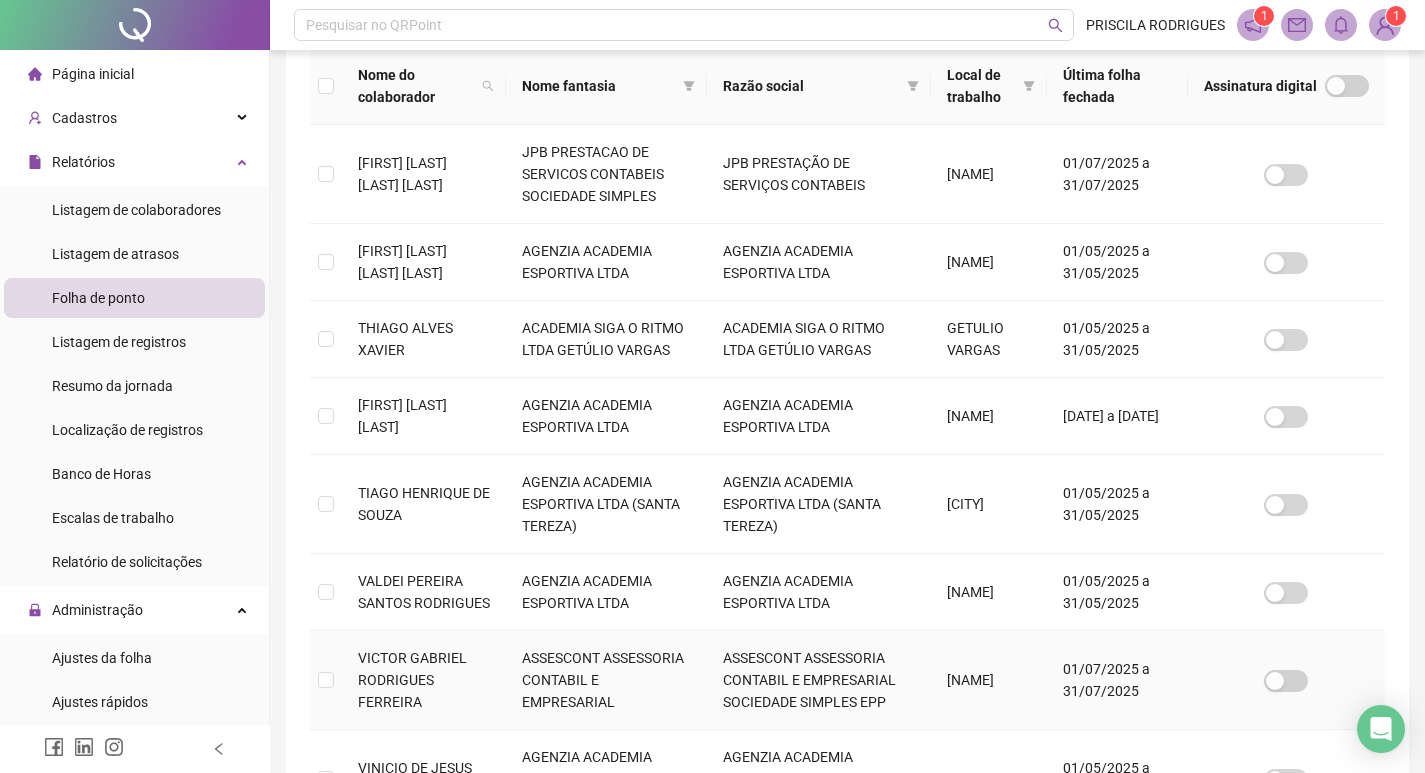 scroll, scrollTop: 623, scrollLeft: 0, axis: vertical 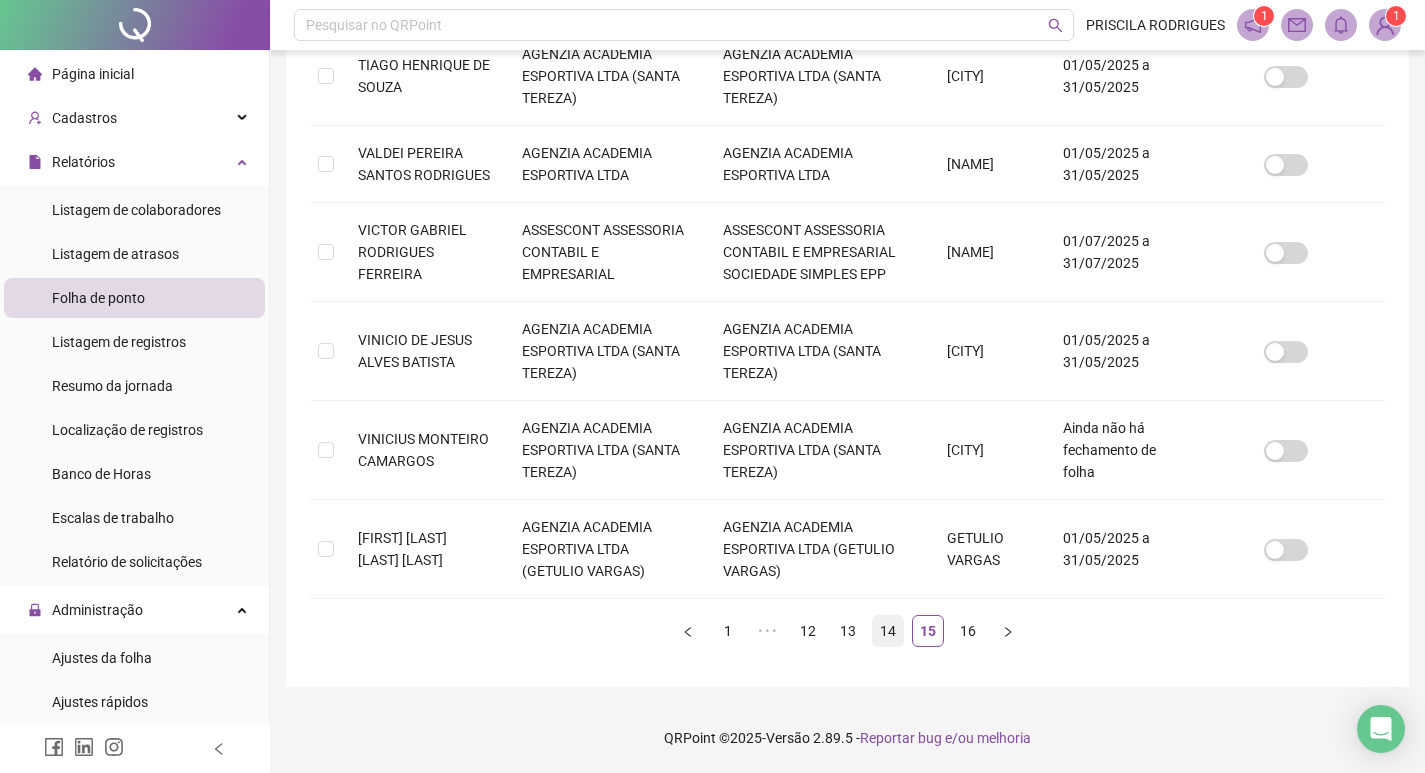click on "14" at bounding box center [888, 631] 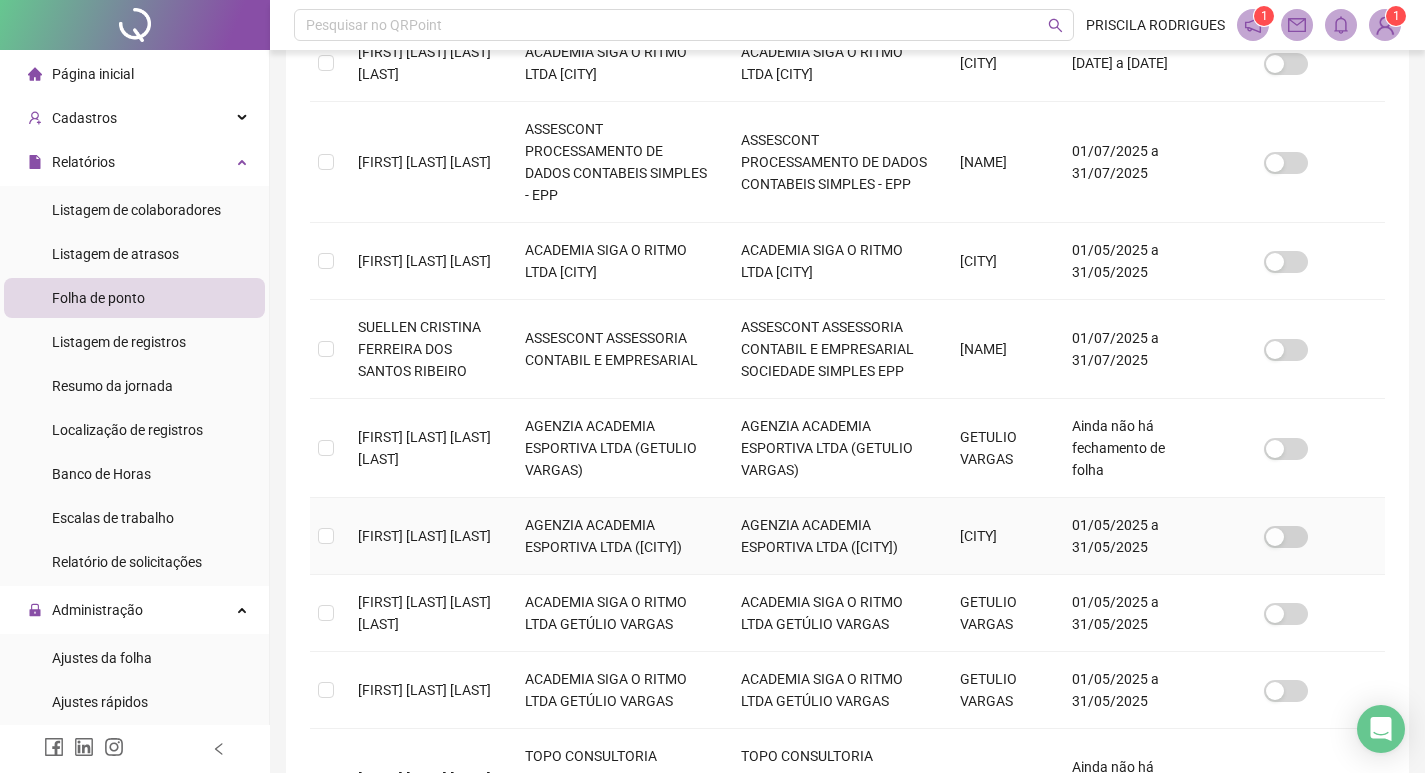 scroll, scrollTop: 823, scrollLeft: 0, axis: vertical 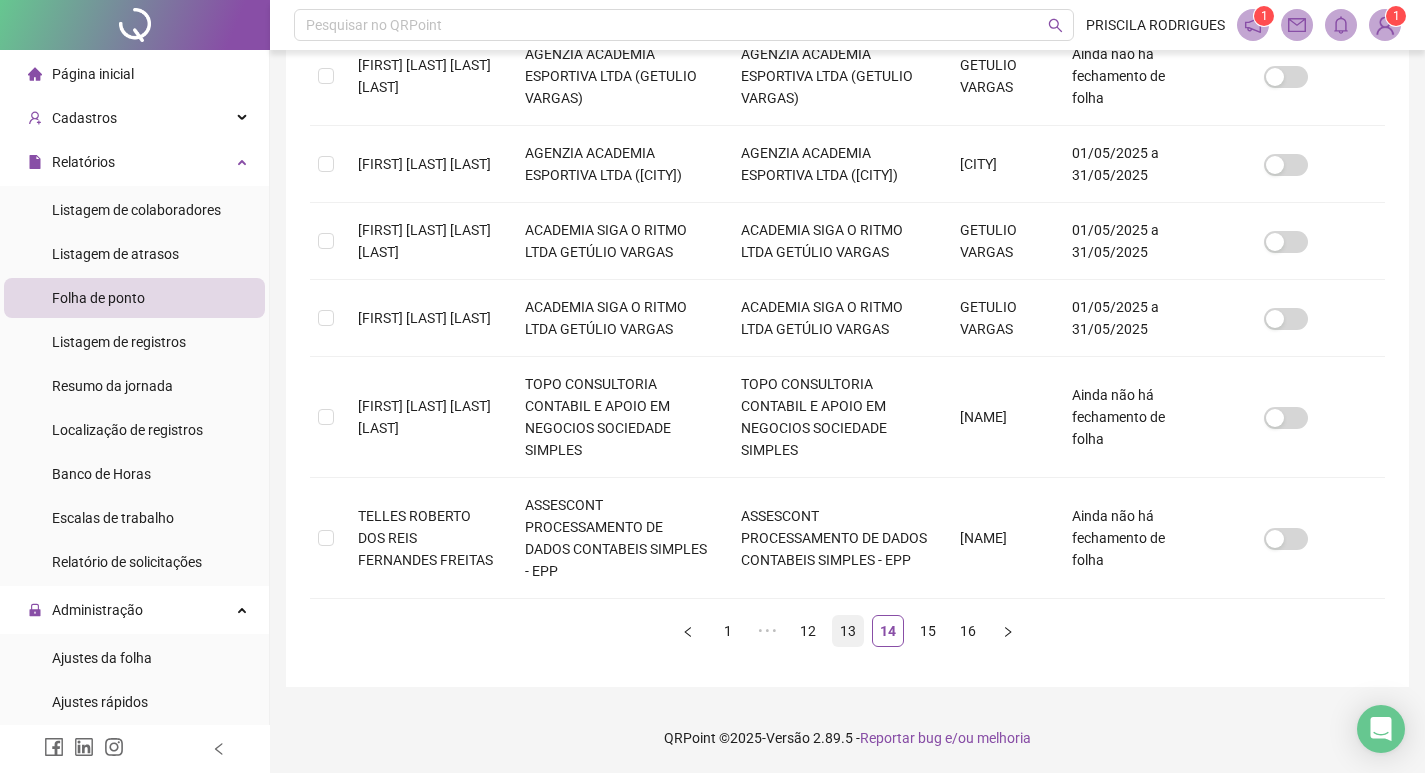 click on "13" at bounding box center [848, 631] 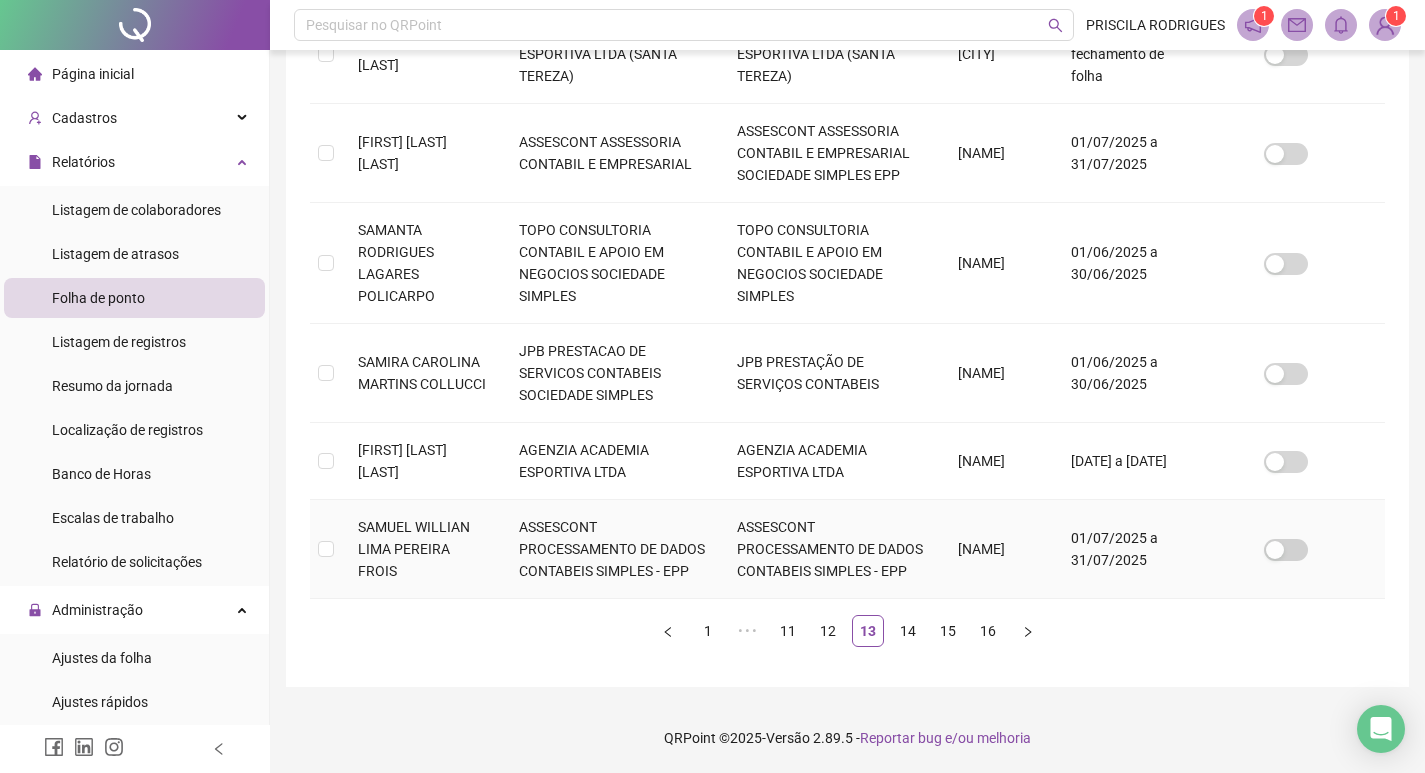 scroll, scrollTop: 595, scrollLeft: 0, axis: vertical 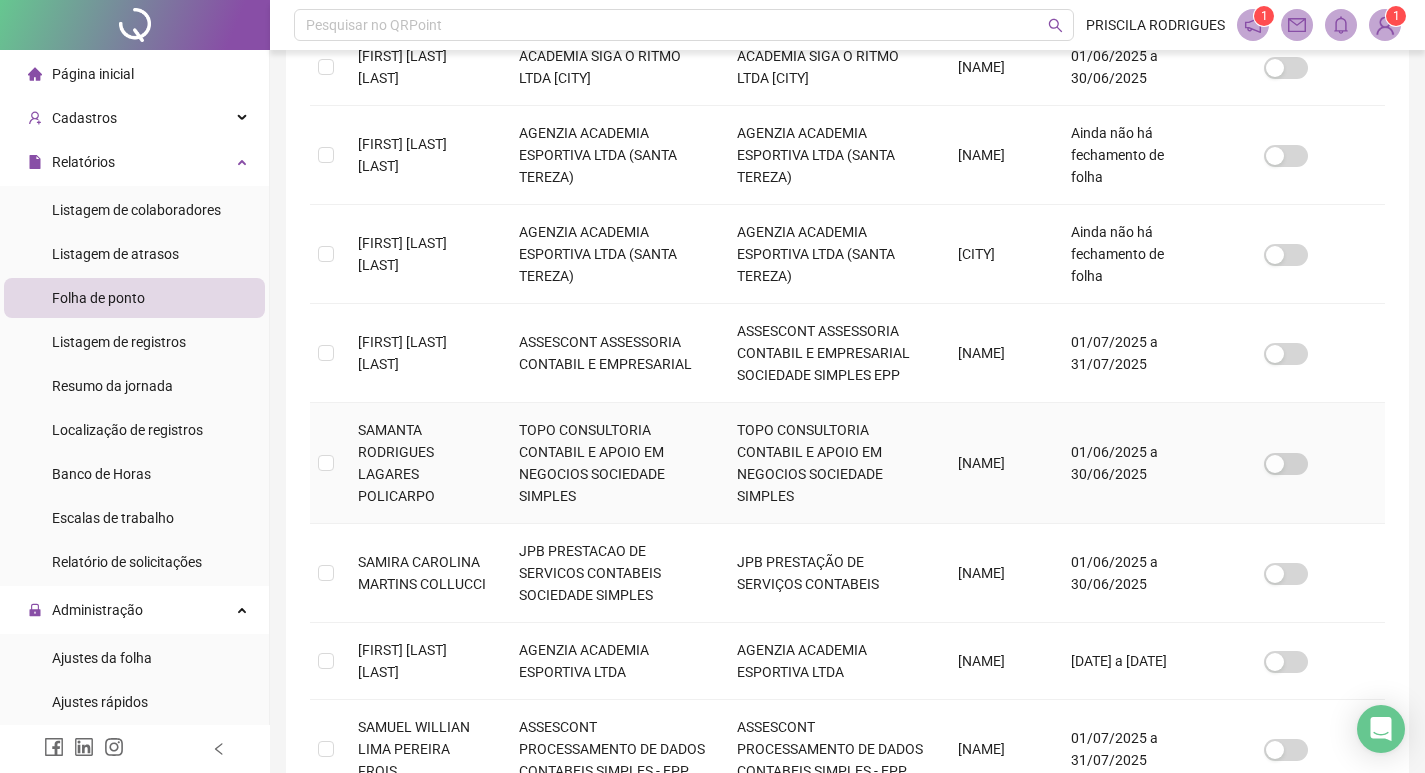 click at bounding box center (326, 463) 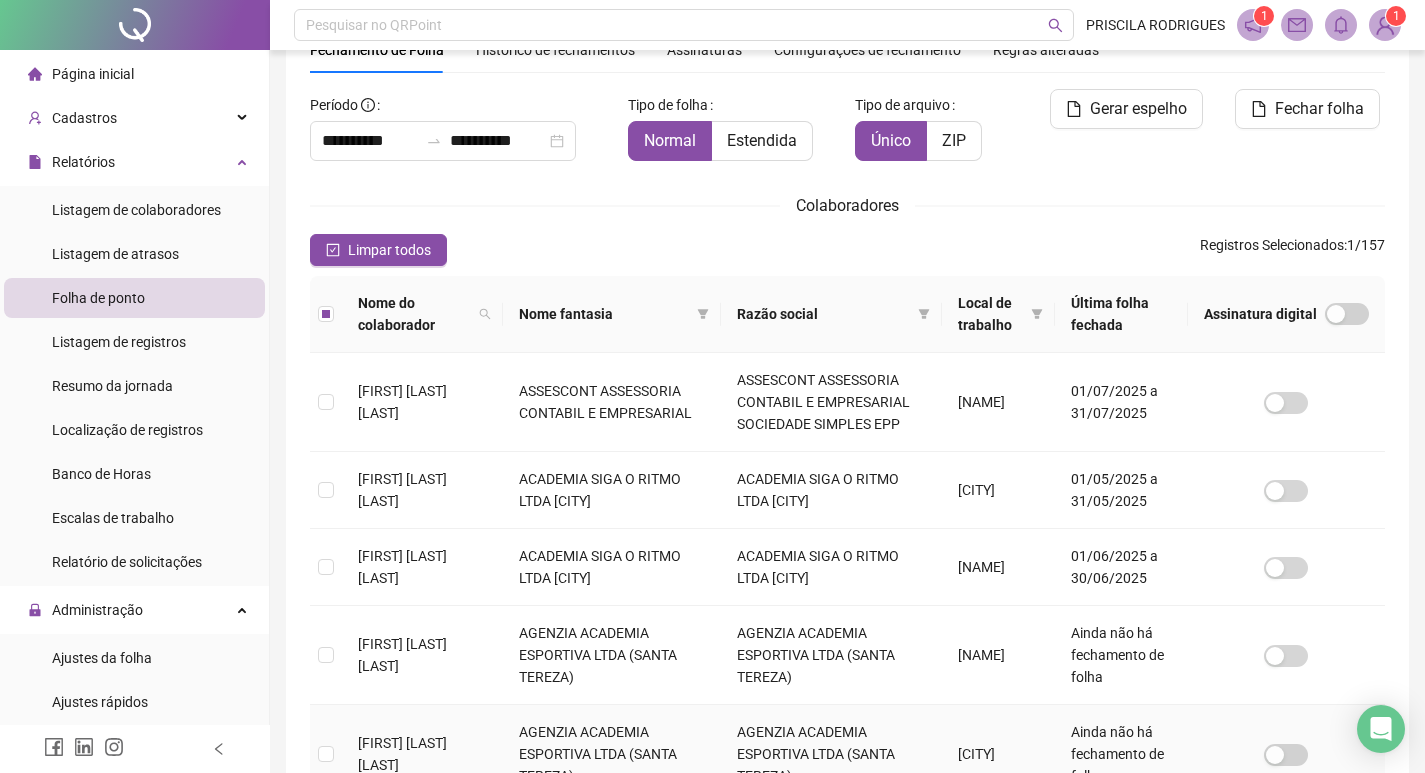scroll, scrollTop: 0, scrollLeft: 0, axis: both 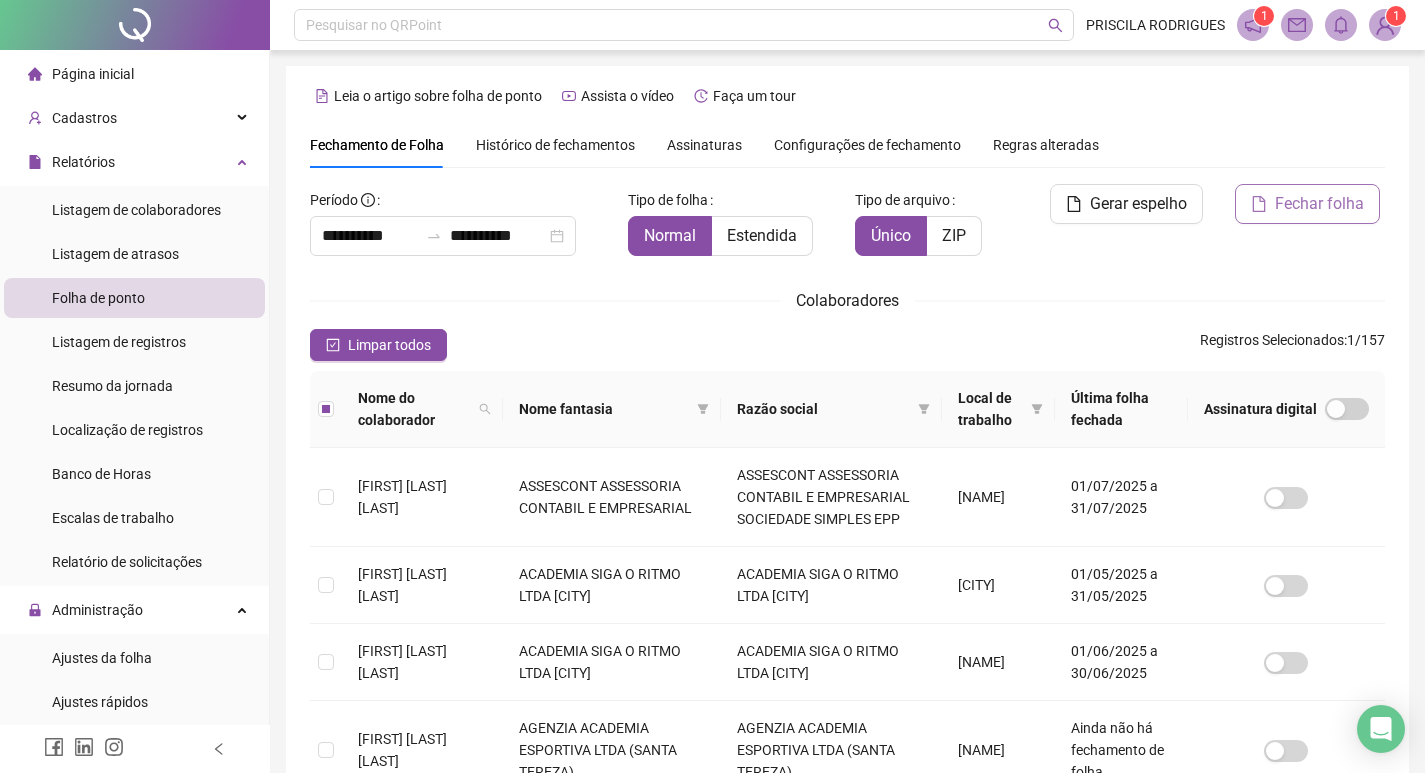 click on "Fechar folha" at bounding box center [1319, 204] 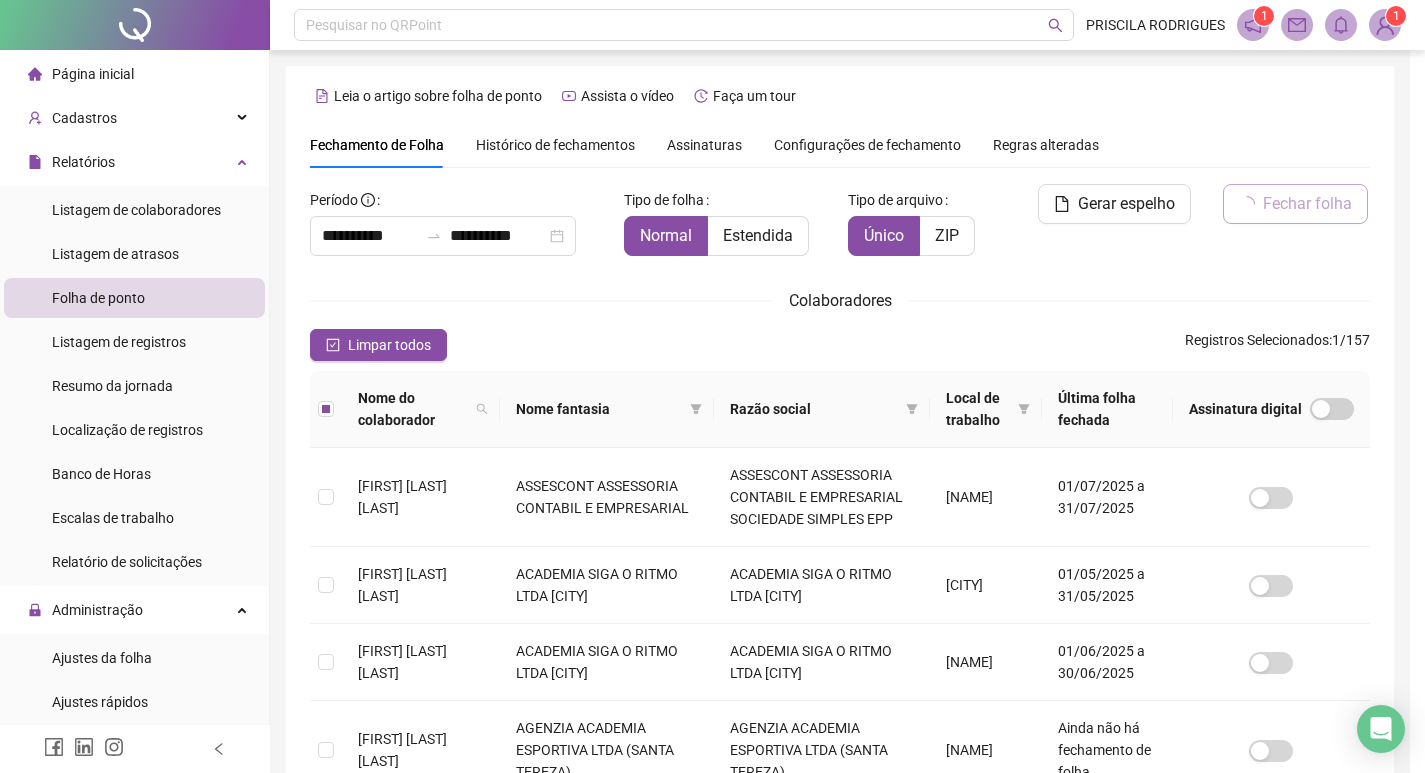 scroll, scrollTop: 23, scrollLeft: 0, axis: vertical 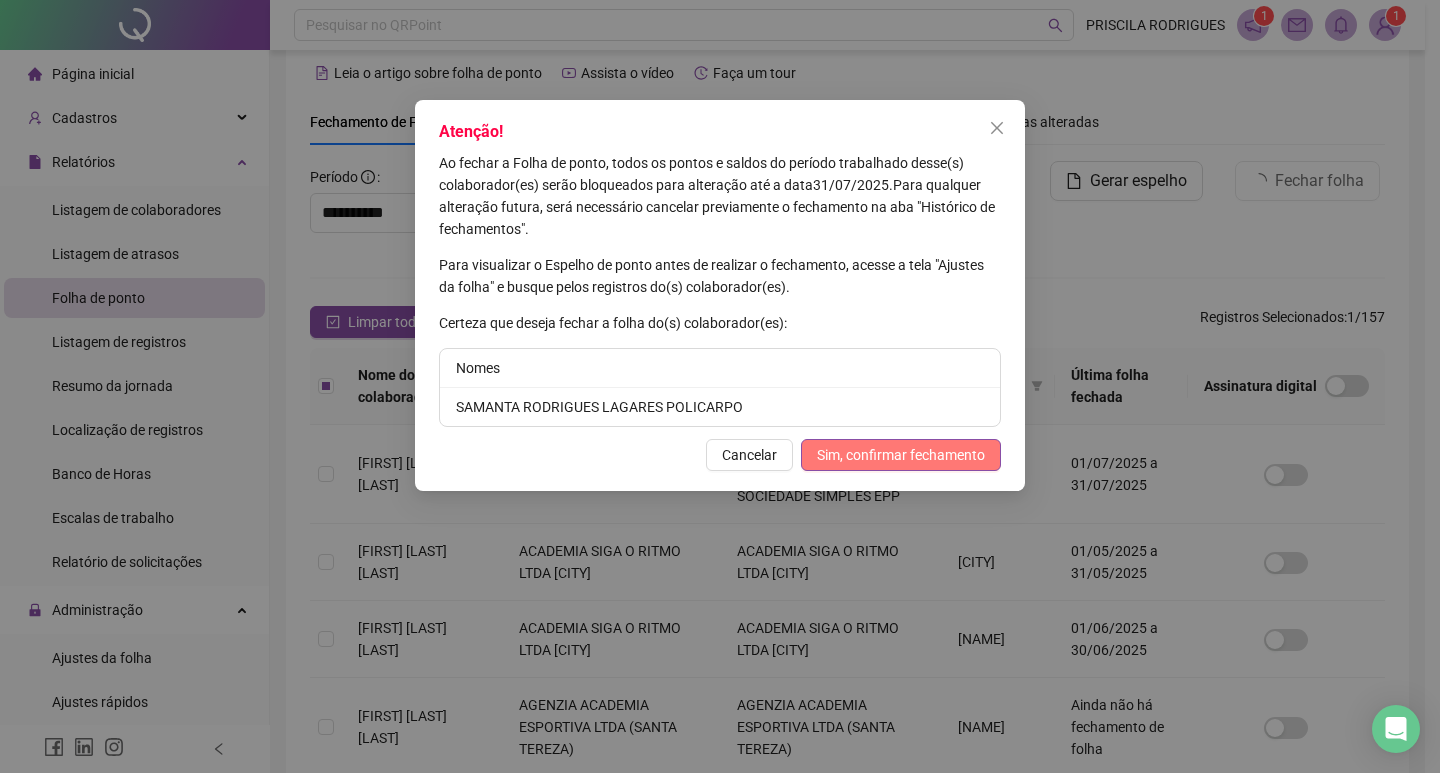click on "Sim, confirmar fechamento" at bounding box center (901, 455) 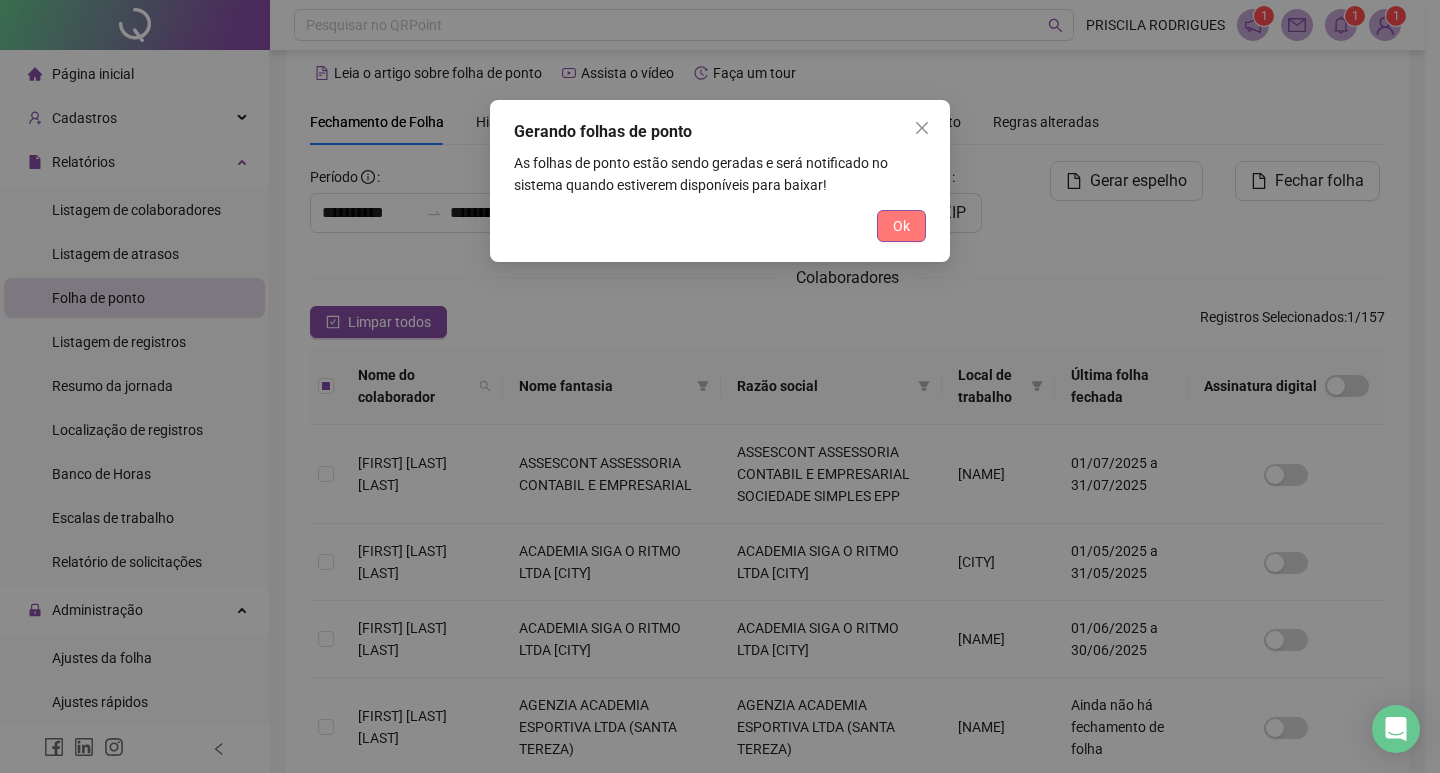 click on "Ok" at bounding box center (901, 226) 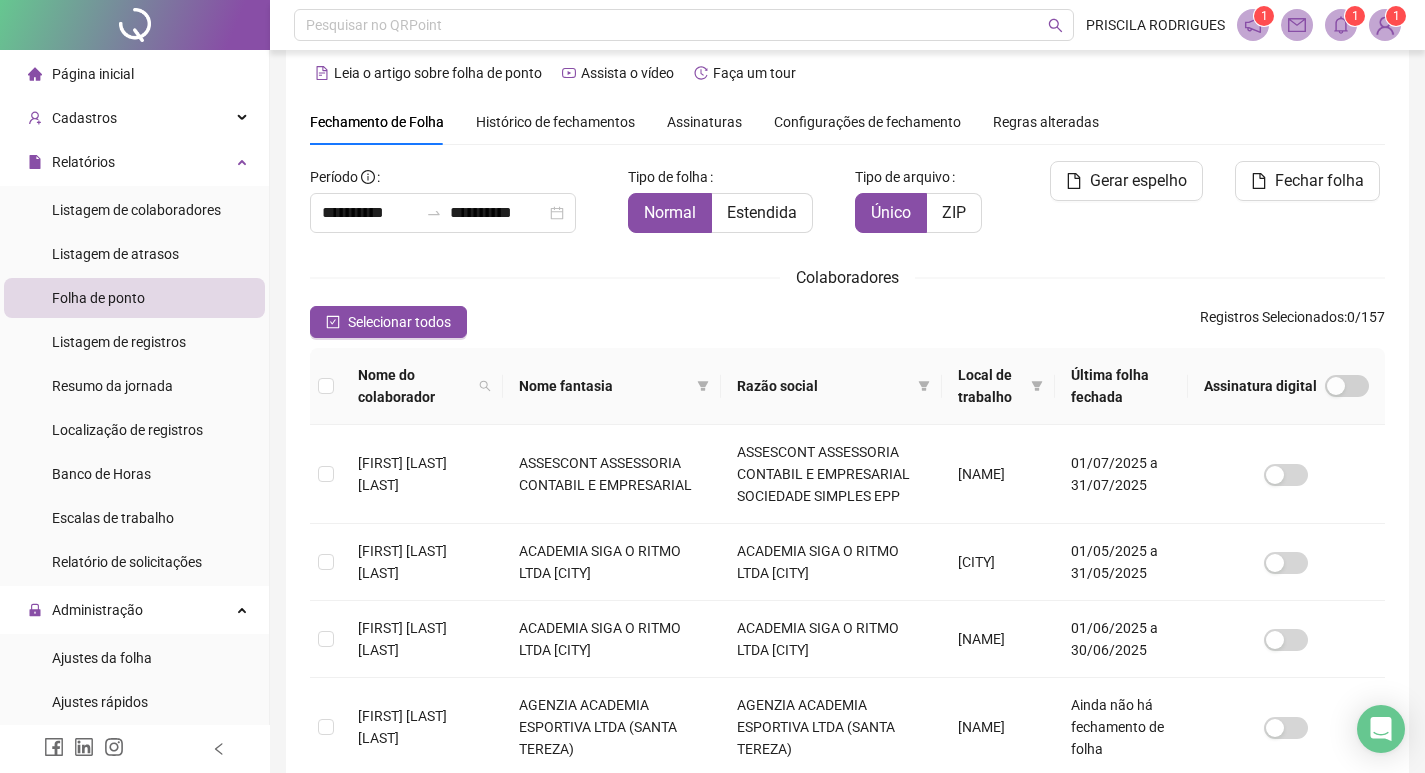 click 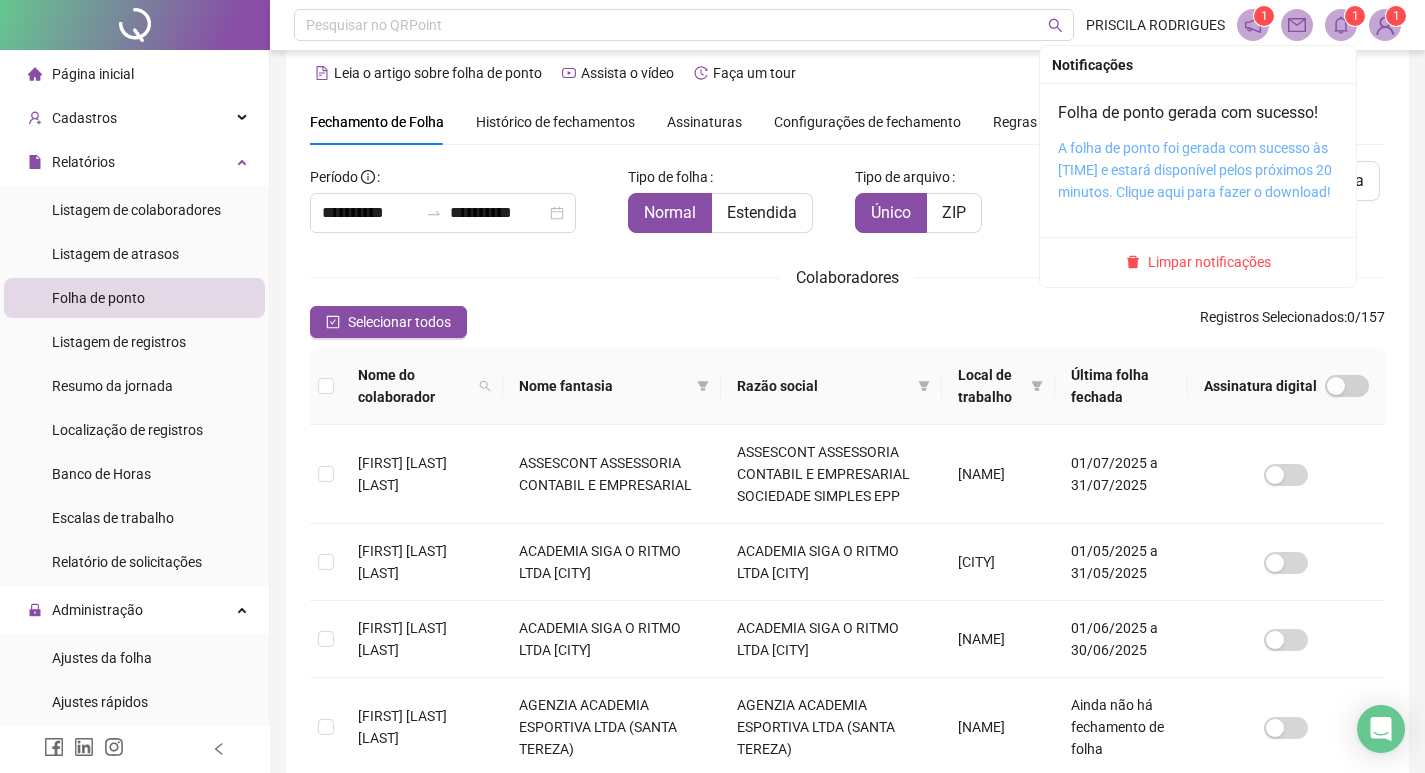 click on "A folha de ponto foi gerada com sucesso às 13:30:37 e estará disponível pelos próximos 20 minutos.
Clique aqui para fazer o download!" at bounding box center [1195, 170] 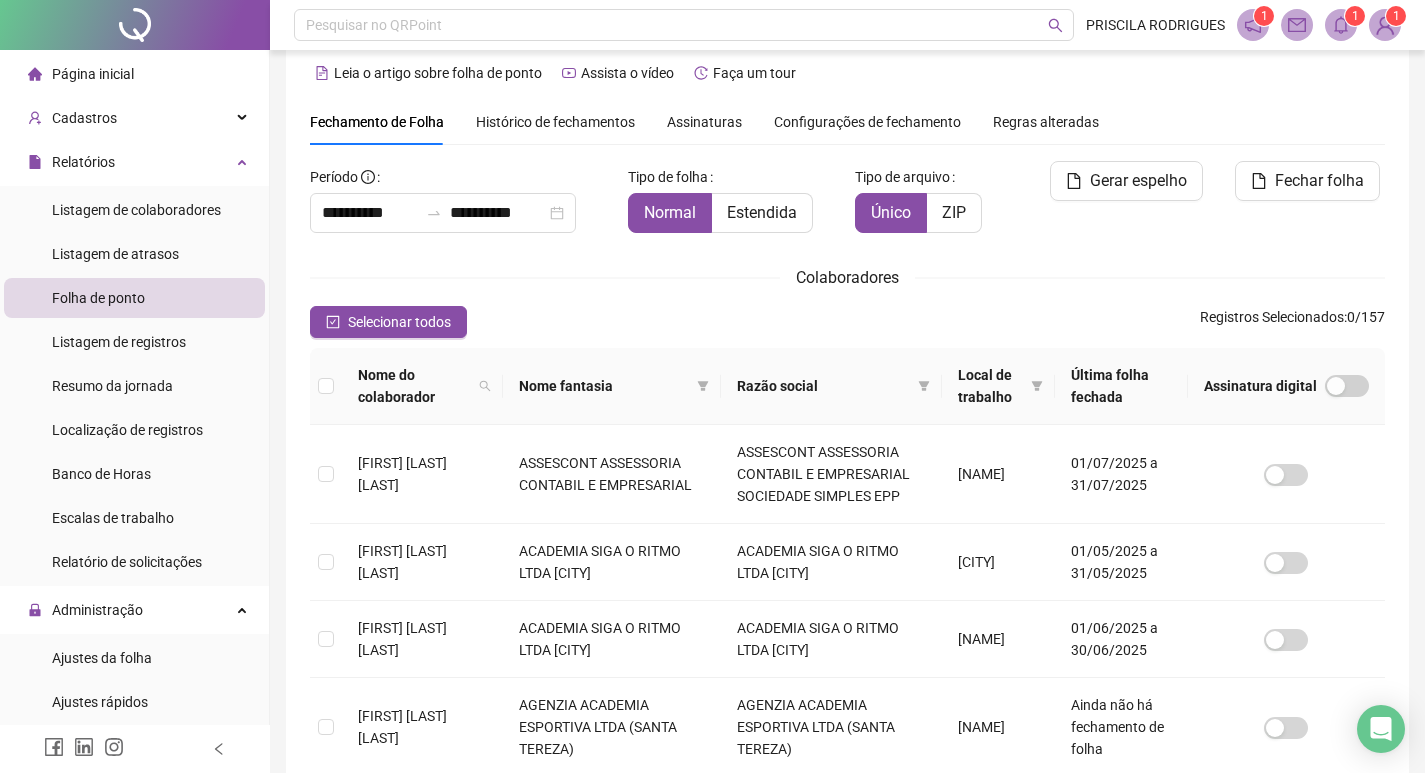 click on "Histórico de fechamentos" at bounding box center (555, 122) 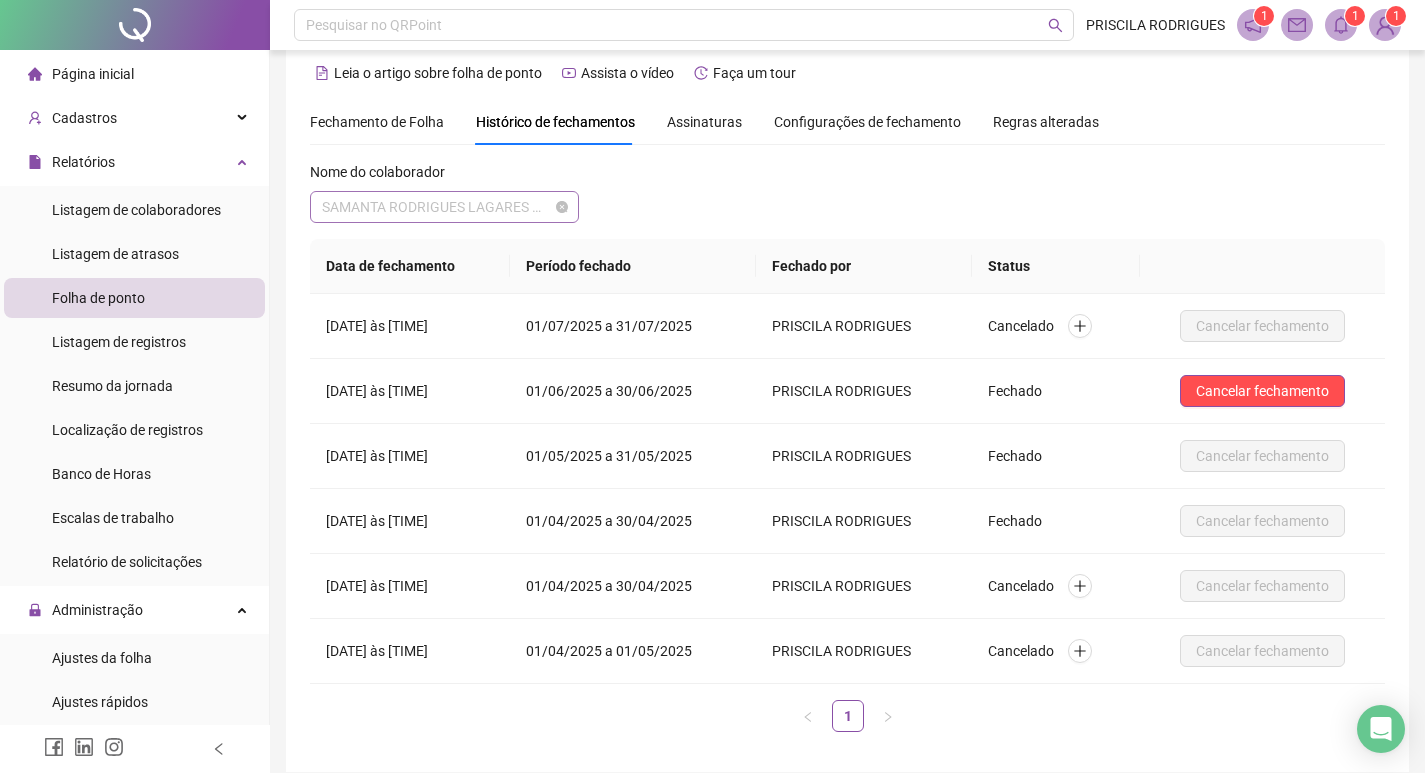 click on "SAMANTA RODRIGUES LAGARES POLICARPO" at bounding box center [444, 207] 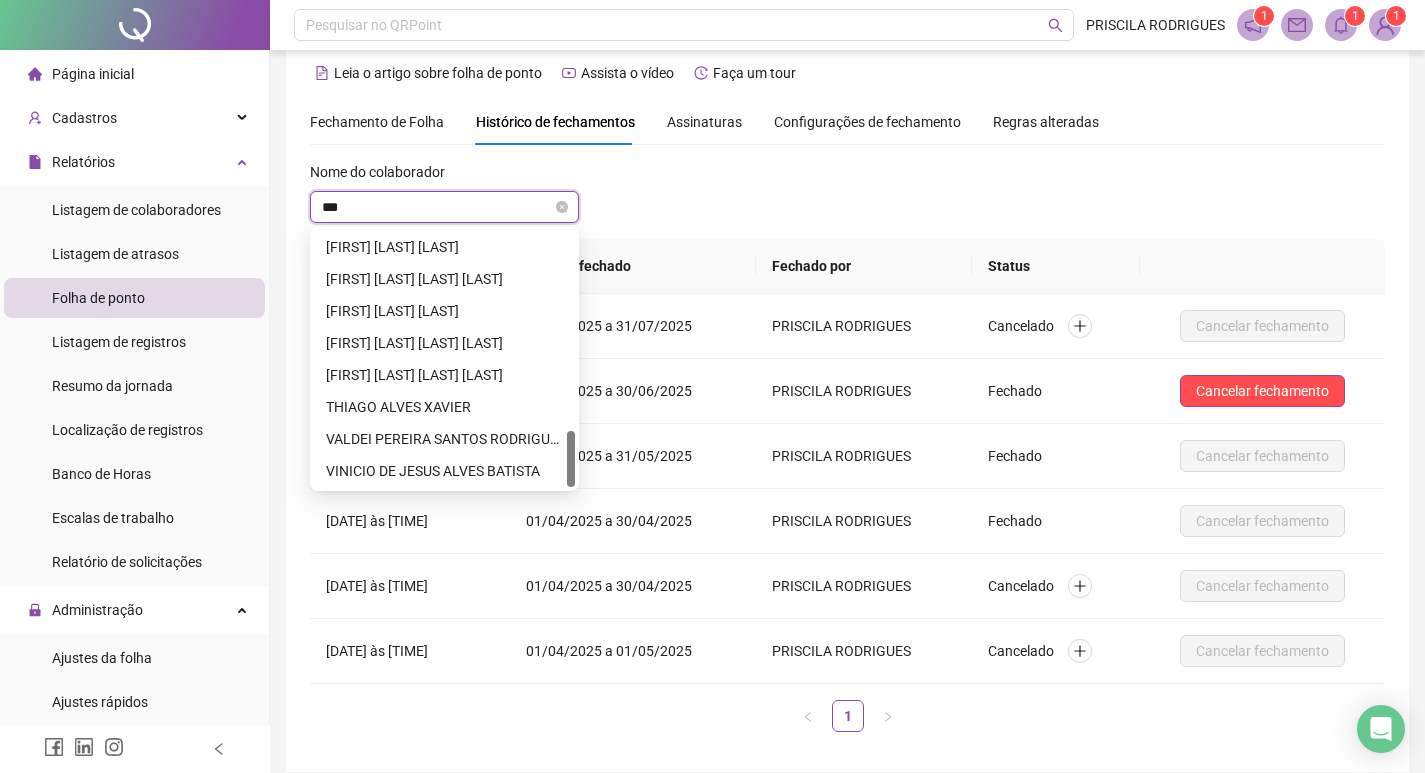 scroll, scrollTop: 0, scrollLeft: 0, axis: both 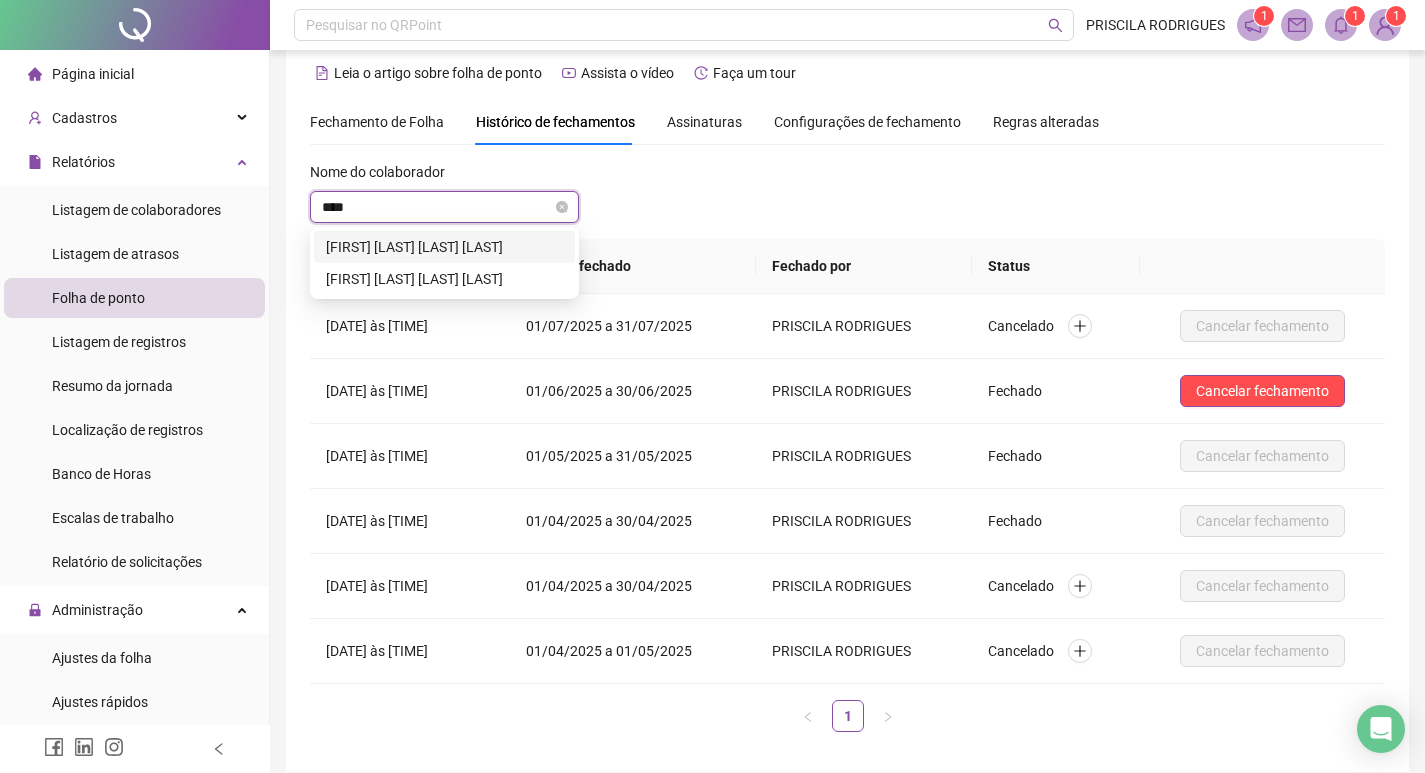 type on "*****" 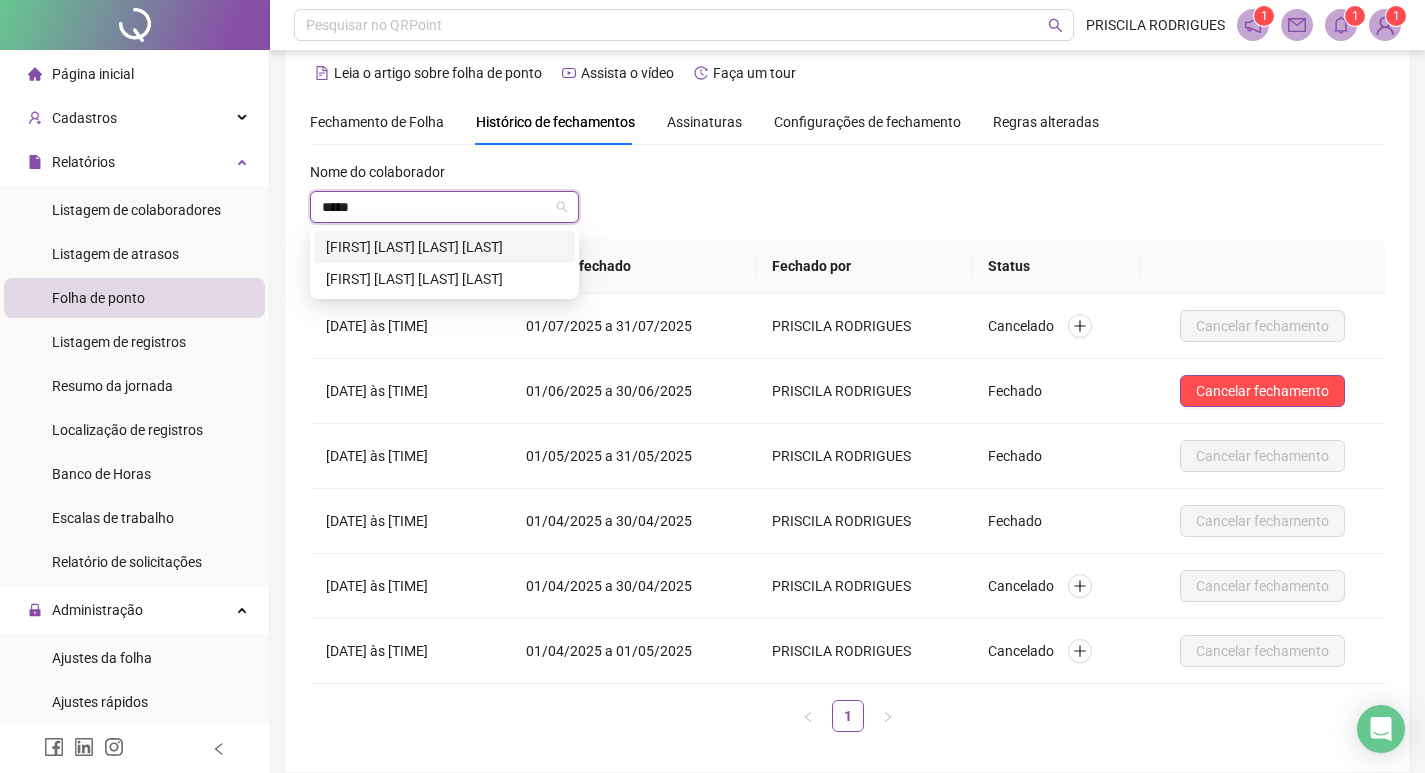 click on "[FIRST] [MIDDLE] [LAST]" at bounding box center (444, 247) 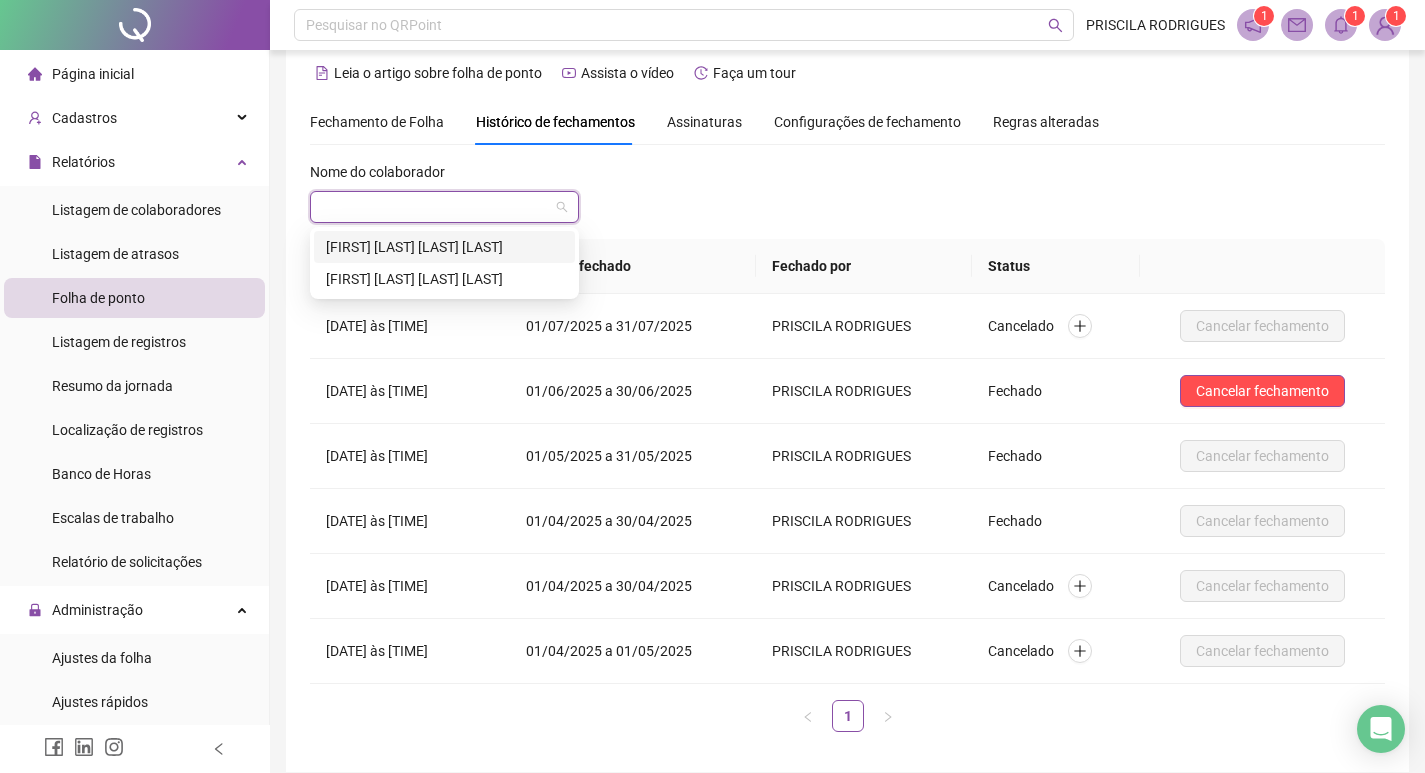 scroll, scrollTop: 0, scrollLeft: 0, axis: both 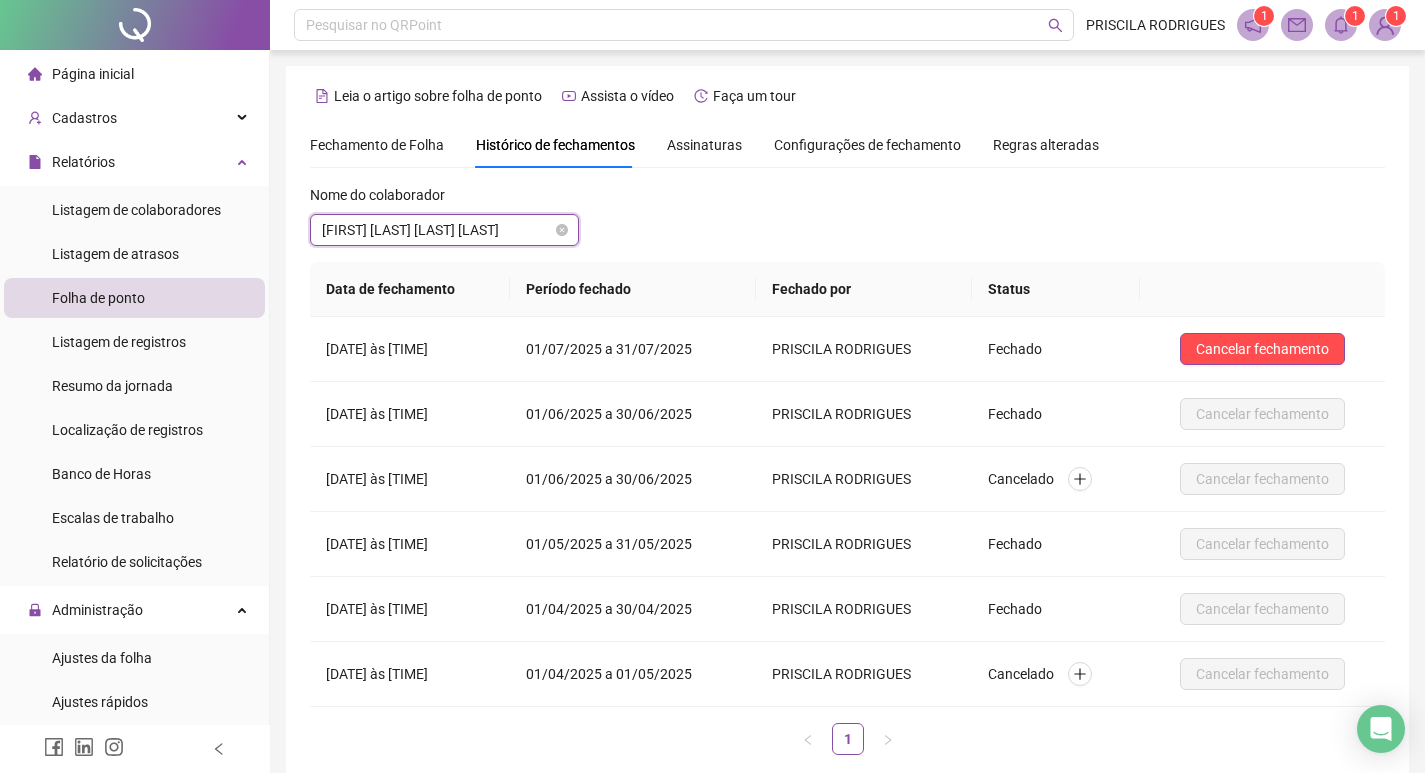 click on "[FIRST] [MIDDLE] [LAST]" at bounding box center [444, 230] 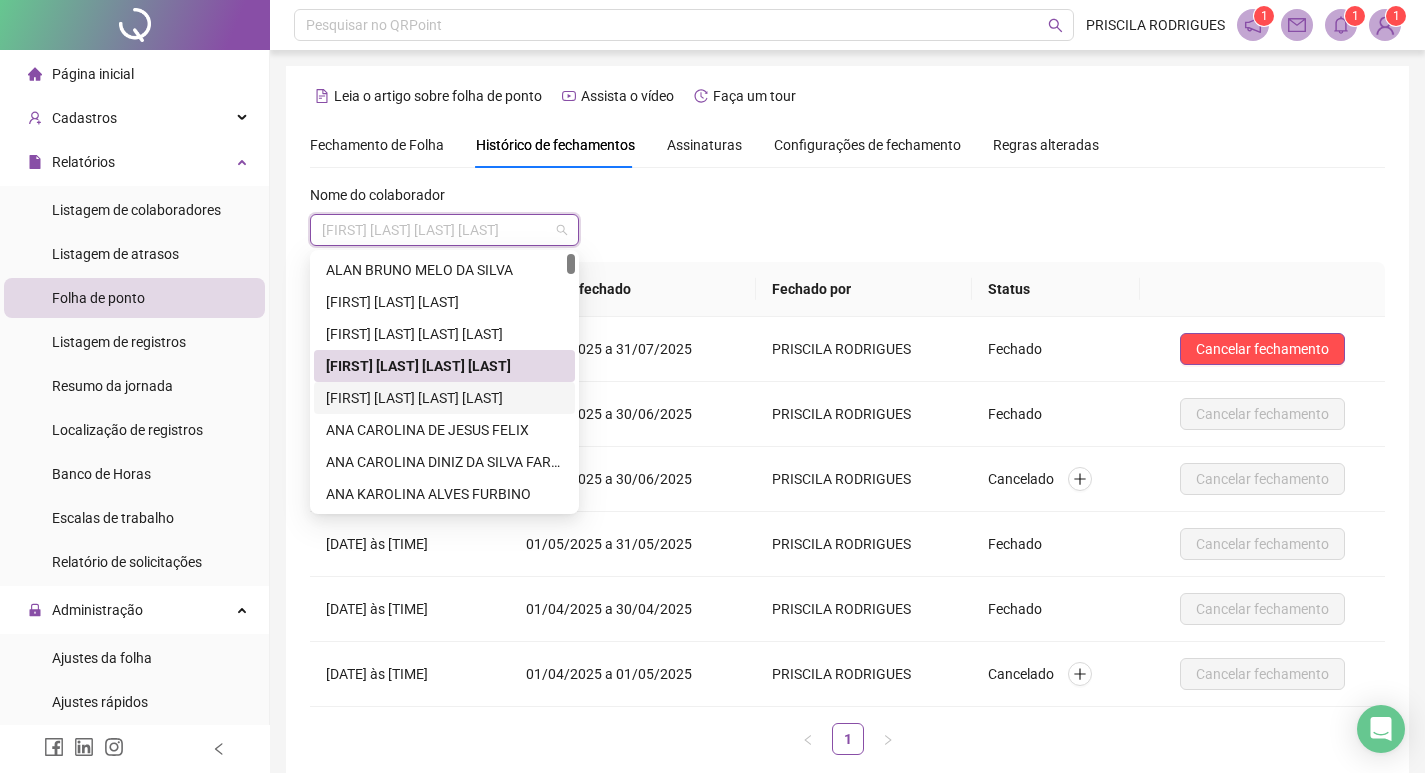 click on "[FIRST] [LAST] [LAST] [LAST]" at bounding box center [444, 398] 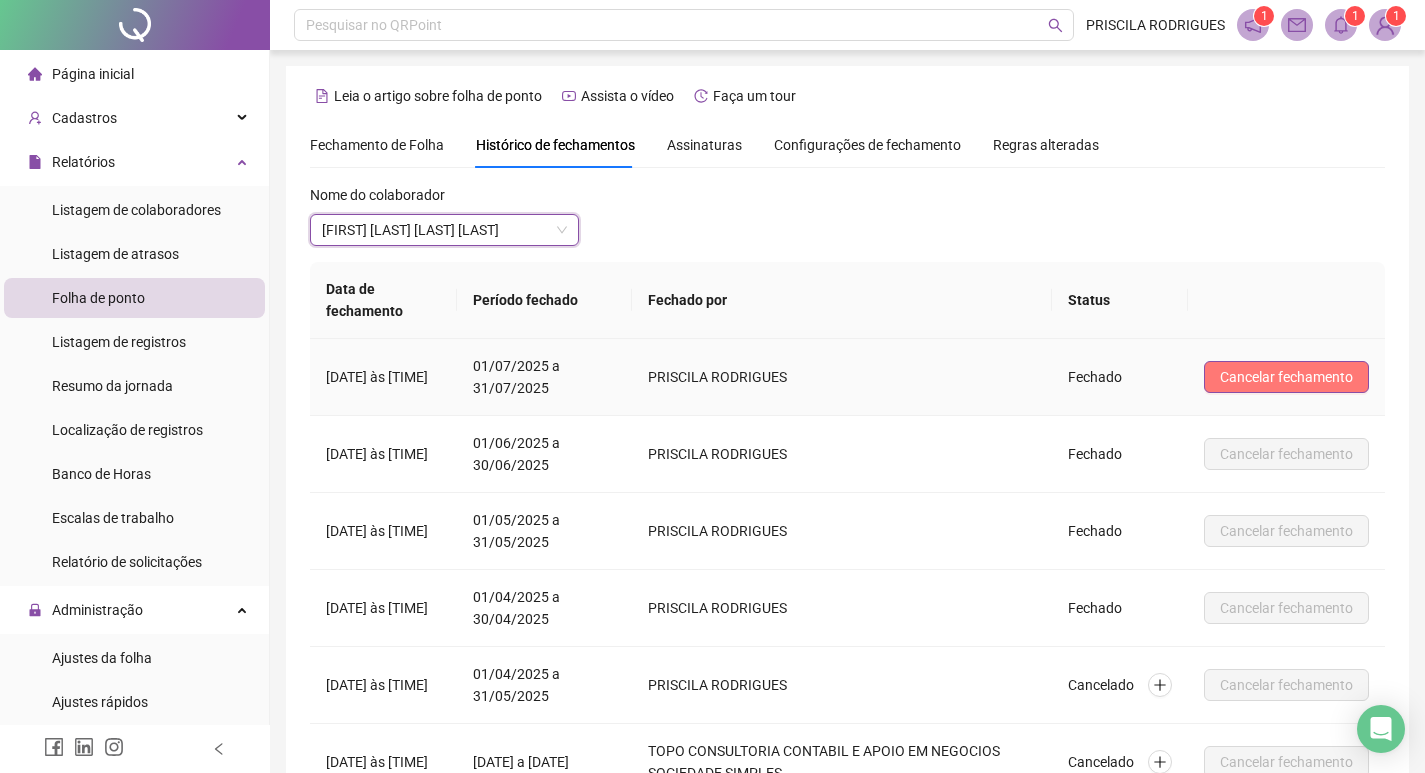 click on "Cancelar fechamento" at bounding box center (1286, 377) 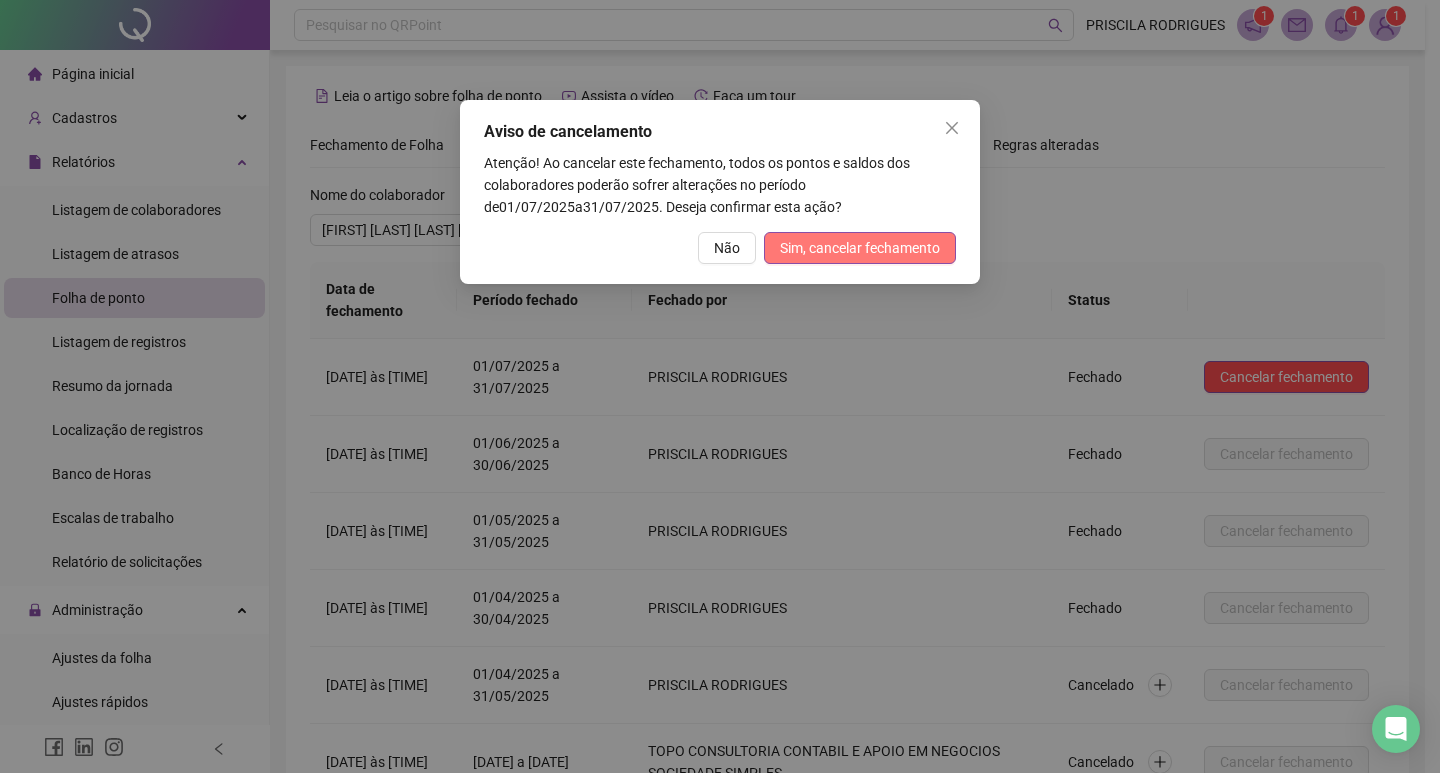 click on "Sim, cancelar fechamento" at bounding box center (860, 248) 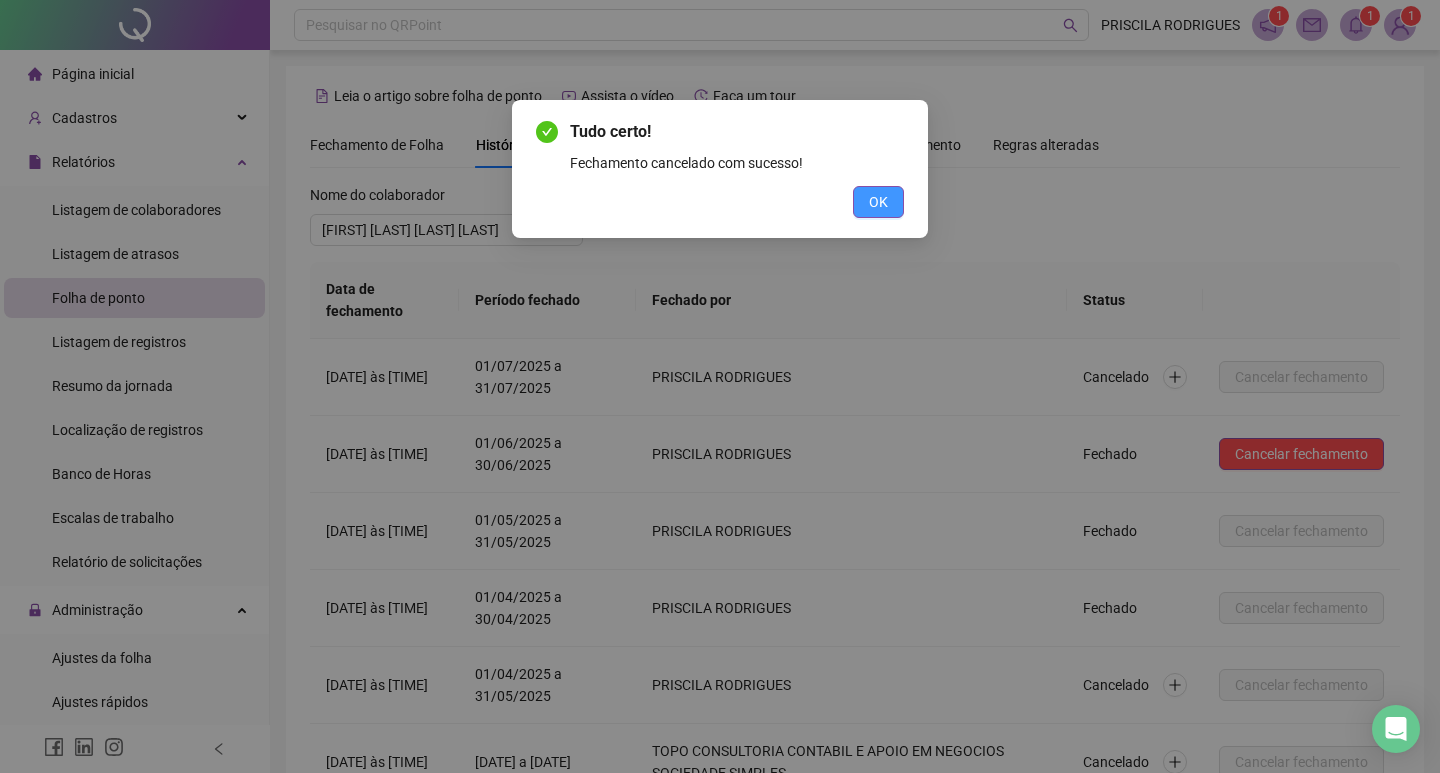 click on "OK" at bounding box center (878, 202) 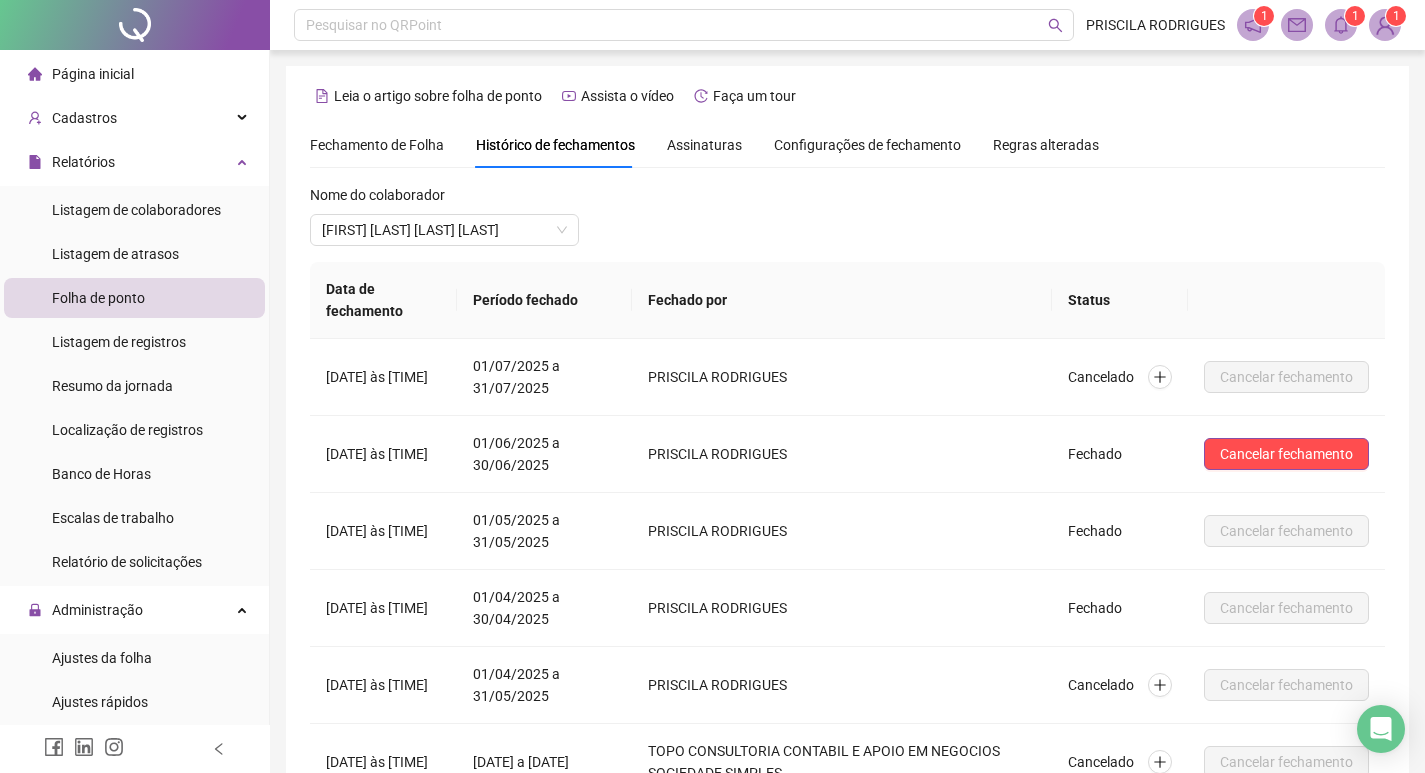 click on "Fechamento de Folha" at bounding box center [377, 145] 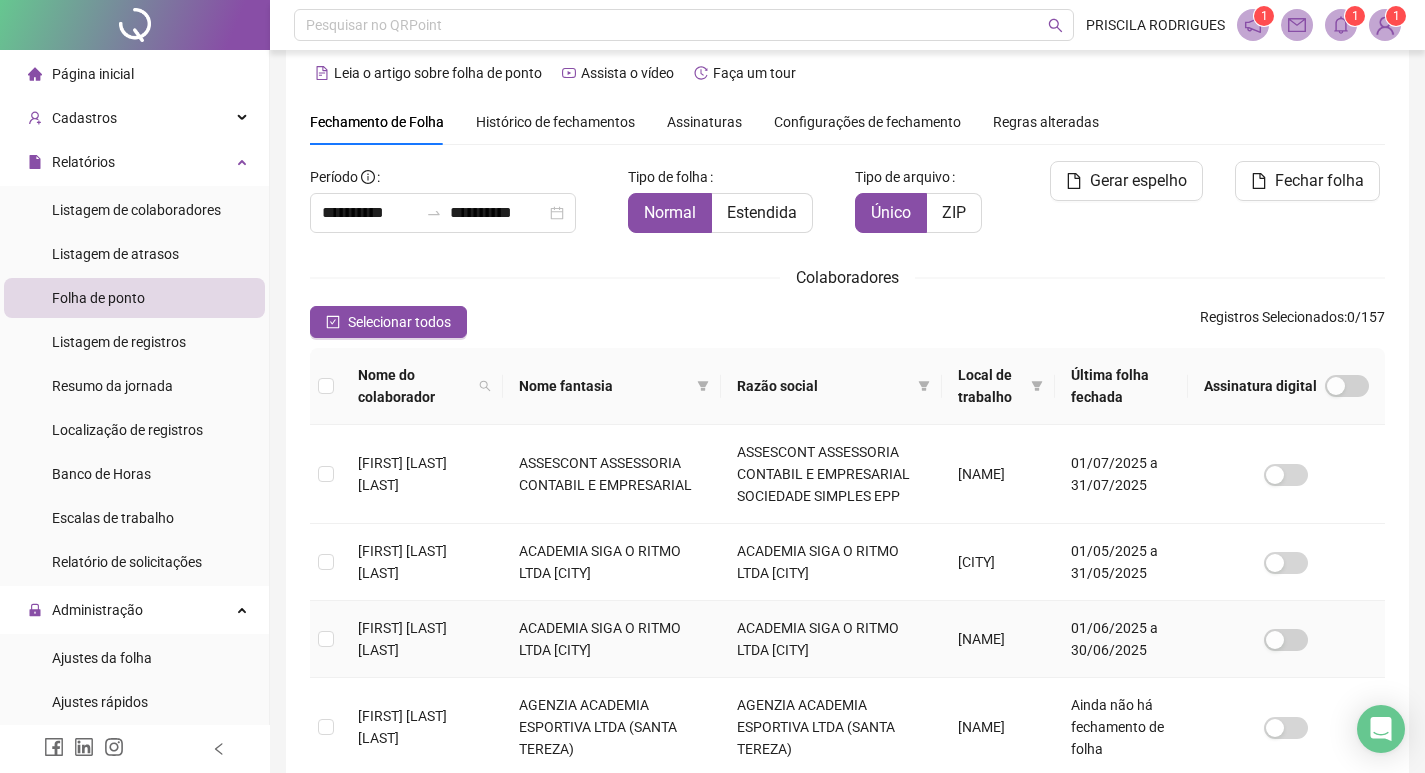 scroll, scrollTop: 0, scrollLeft: 0, axis: both 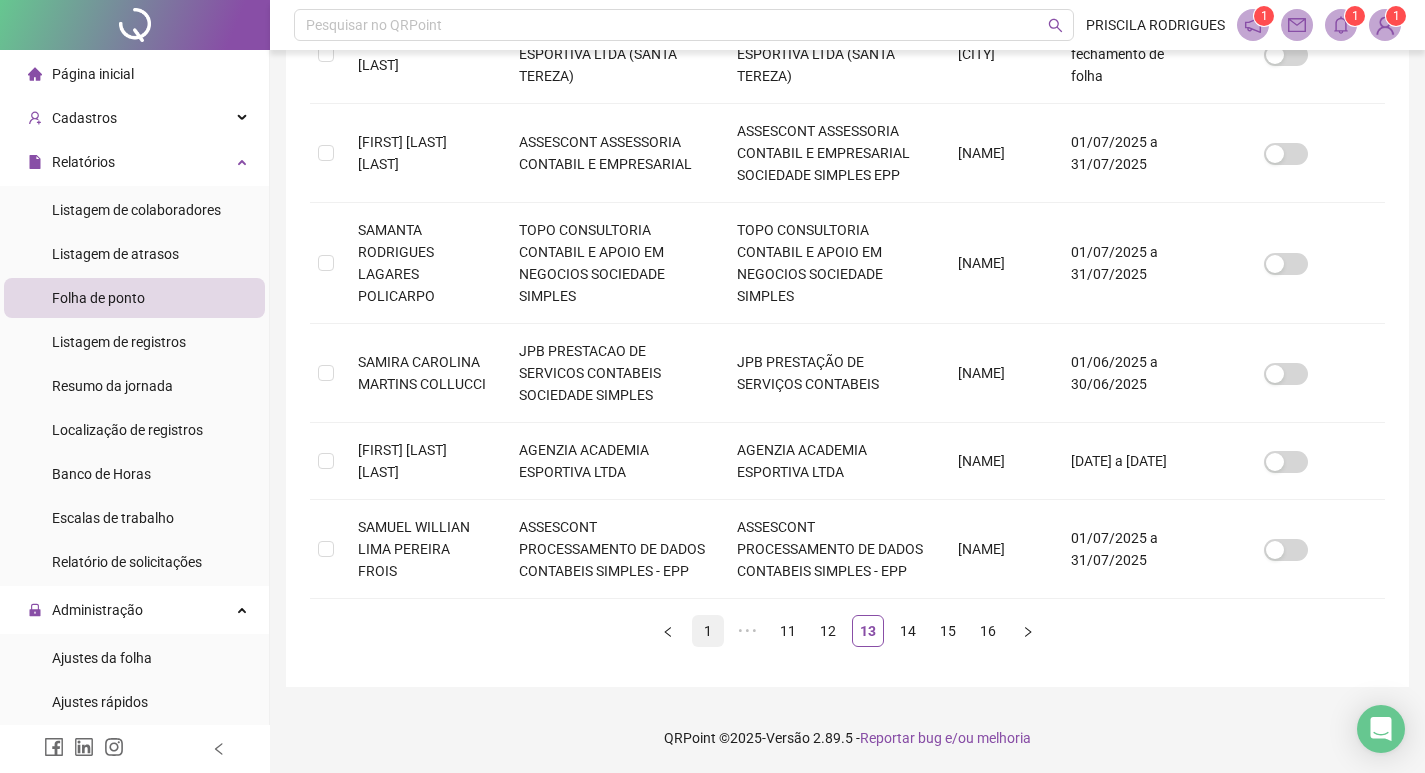 click on "1" at bounding box center [708, 631] 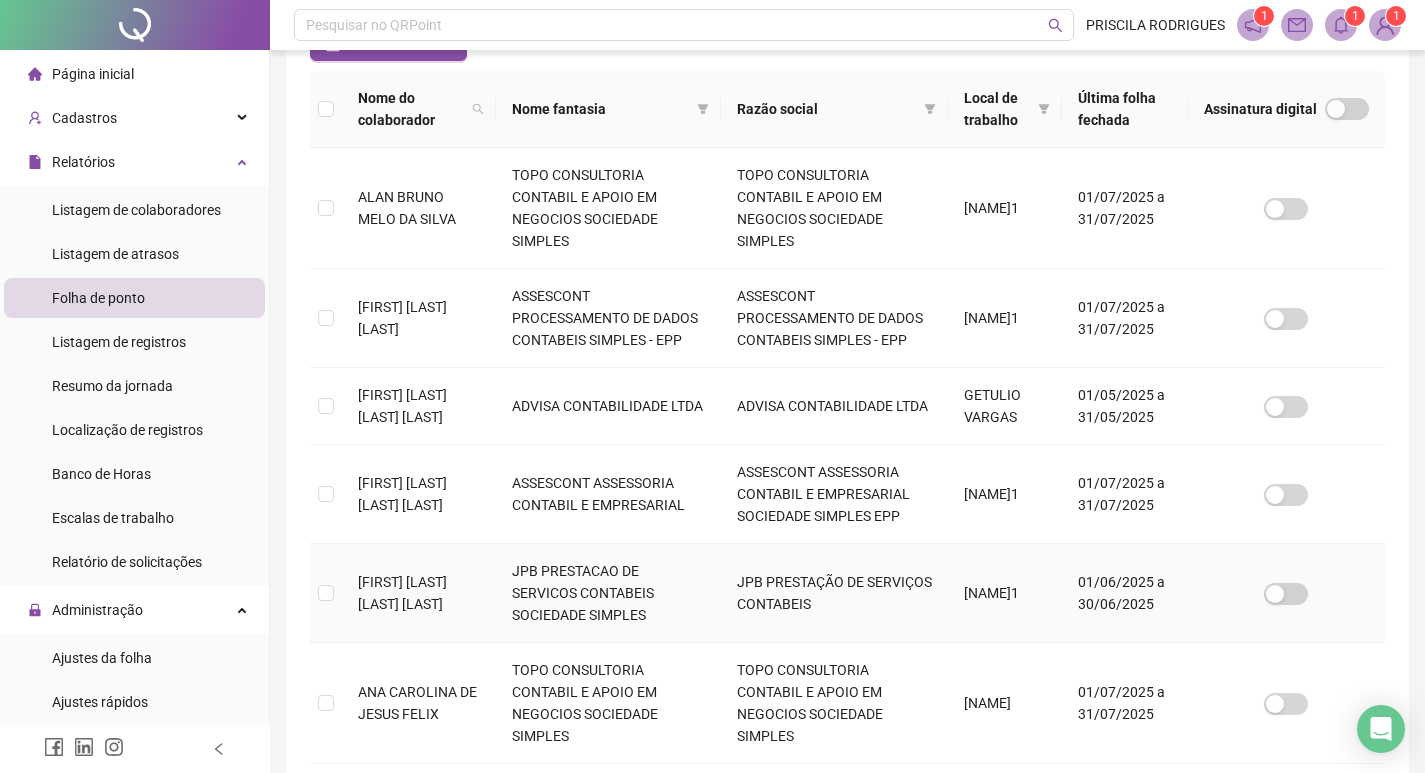 scroll, scrollTop: 500, scrollLeft: 0, axis: vertical 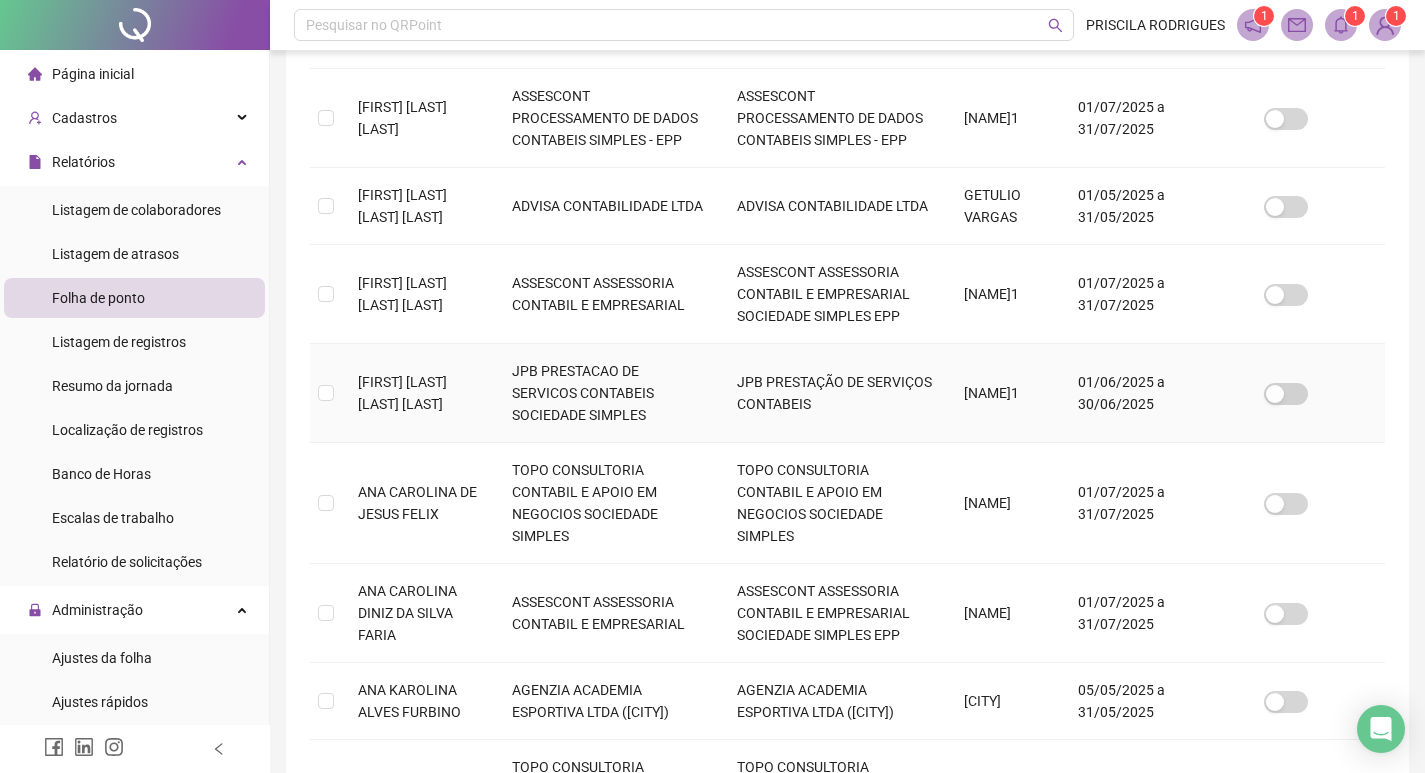 drag, startPoint x: 316, startPoint y: 418, endPoint x: 333, endPoint y: 422, distance: 17.464249 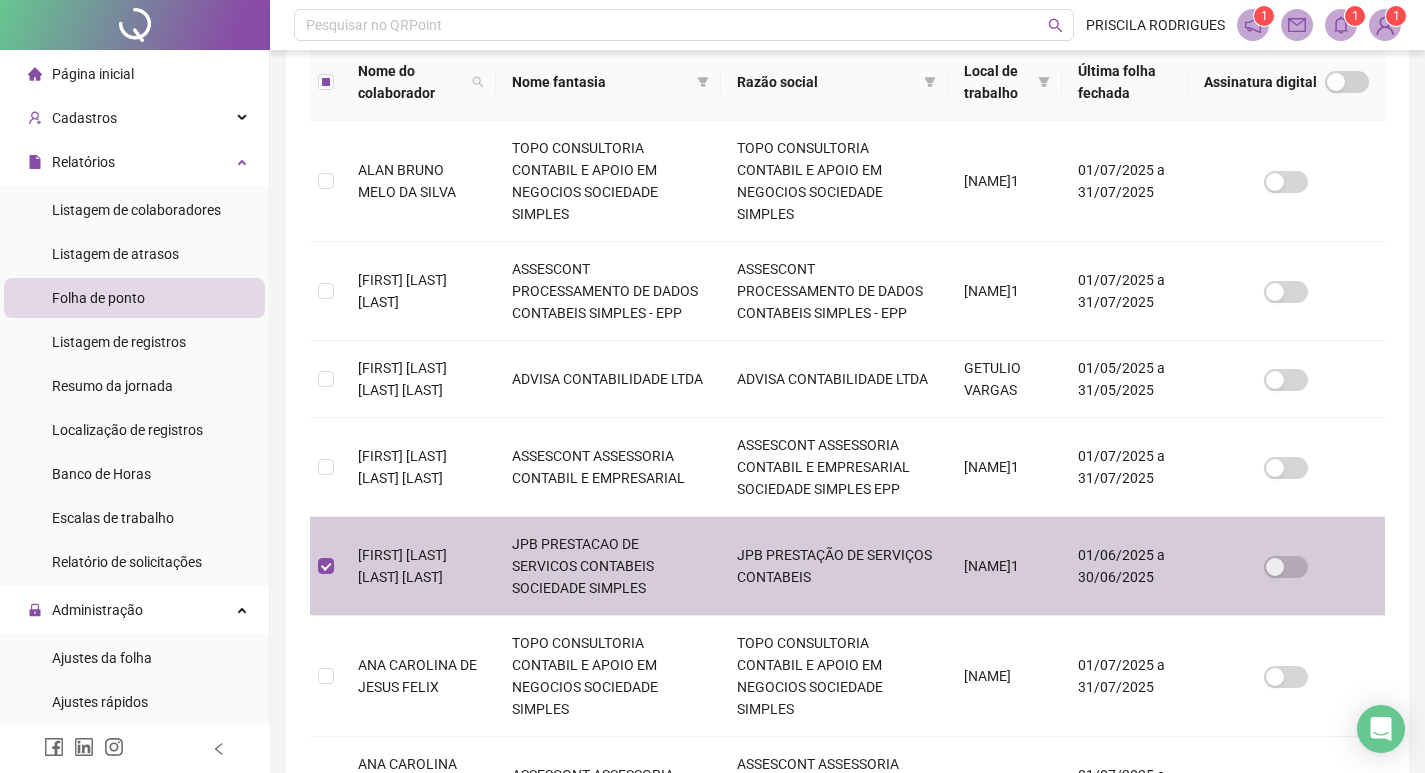 scroll, scrollTop: 0, scrollLeft: 0, axis: both 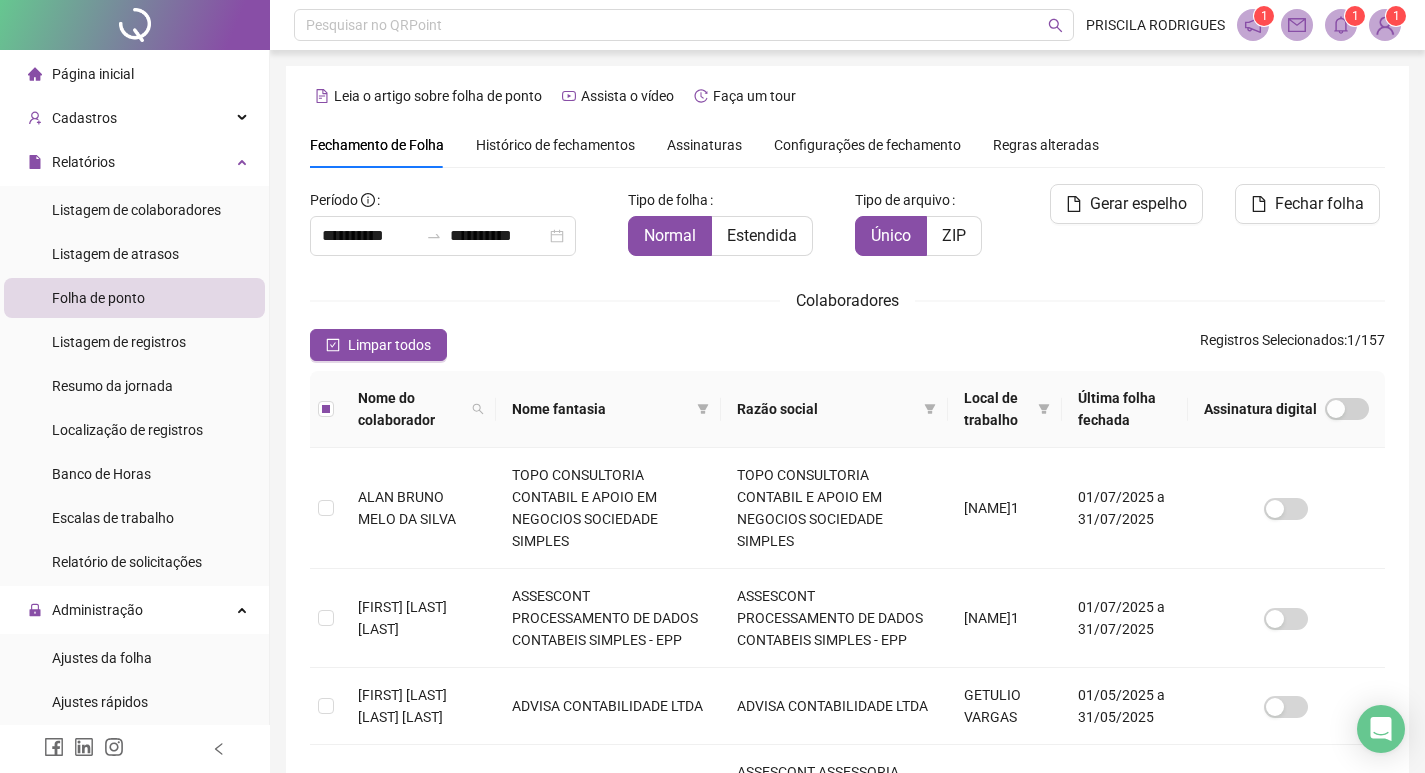 click on "Fechar folha" at bounding box center (1319, 204) 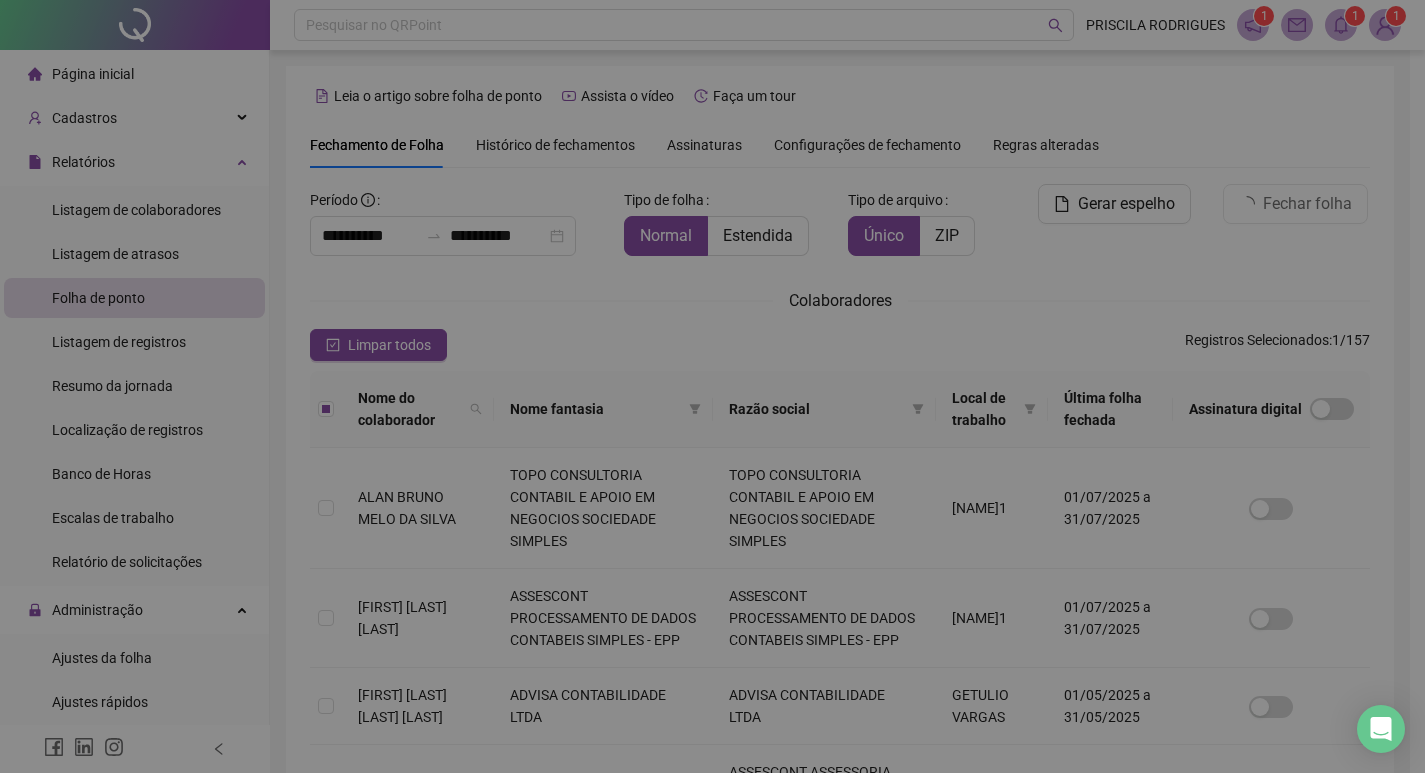 scroll, scrollTop: 23, scrollLeft: 0, axis: vertical 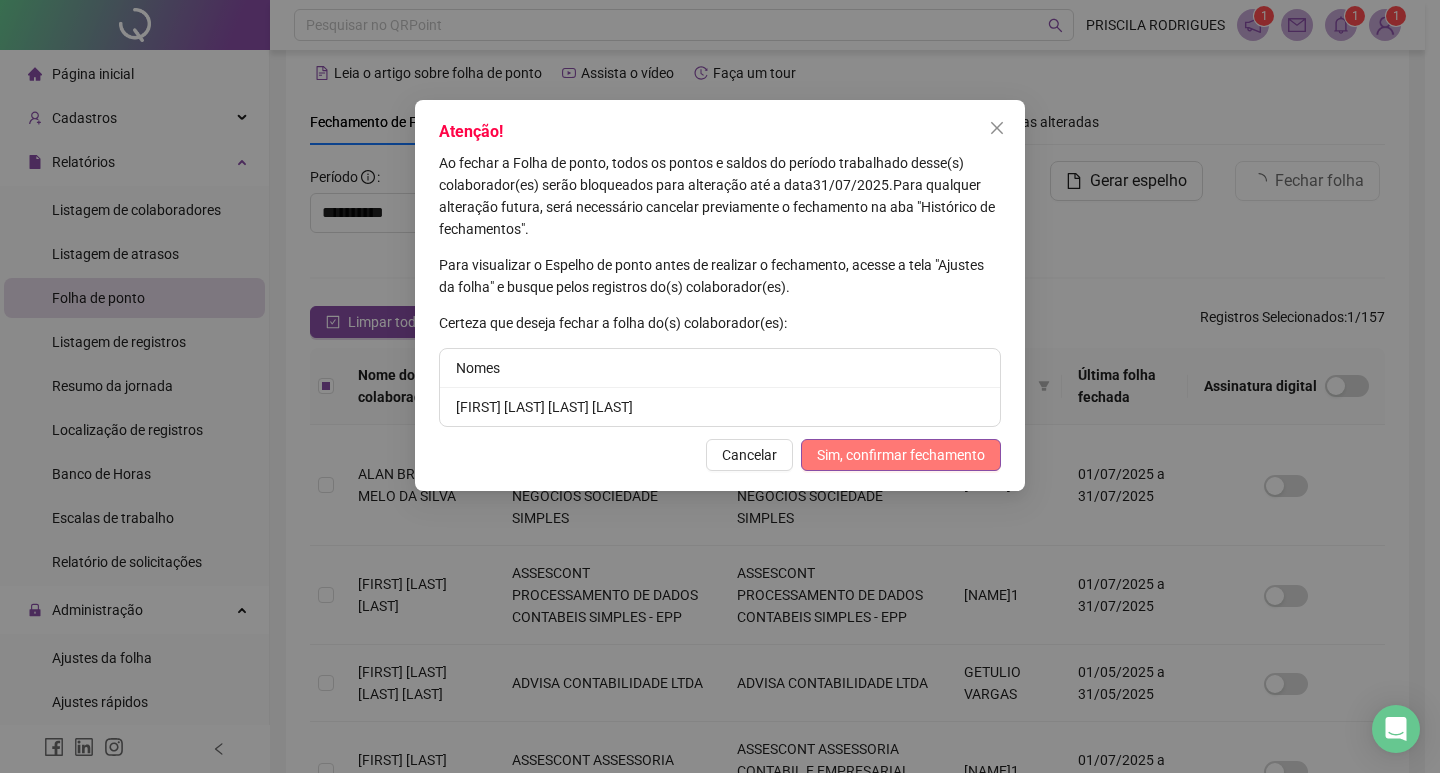 click on "Sim, confirmar fechamento" at bounding box center [901, 455] 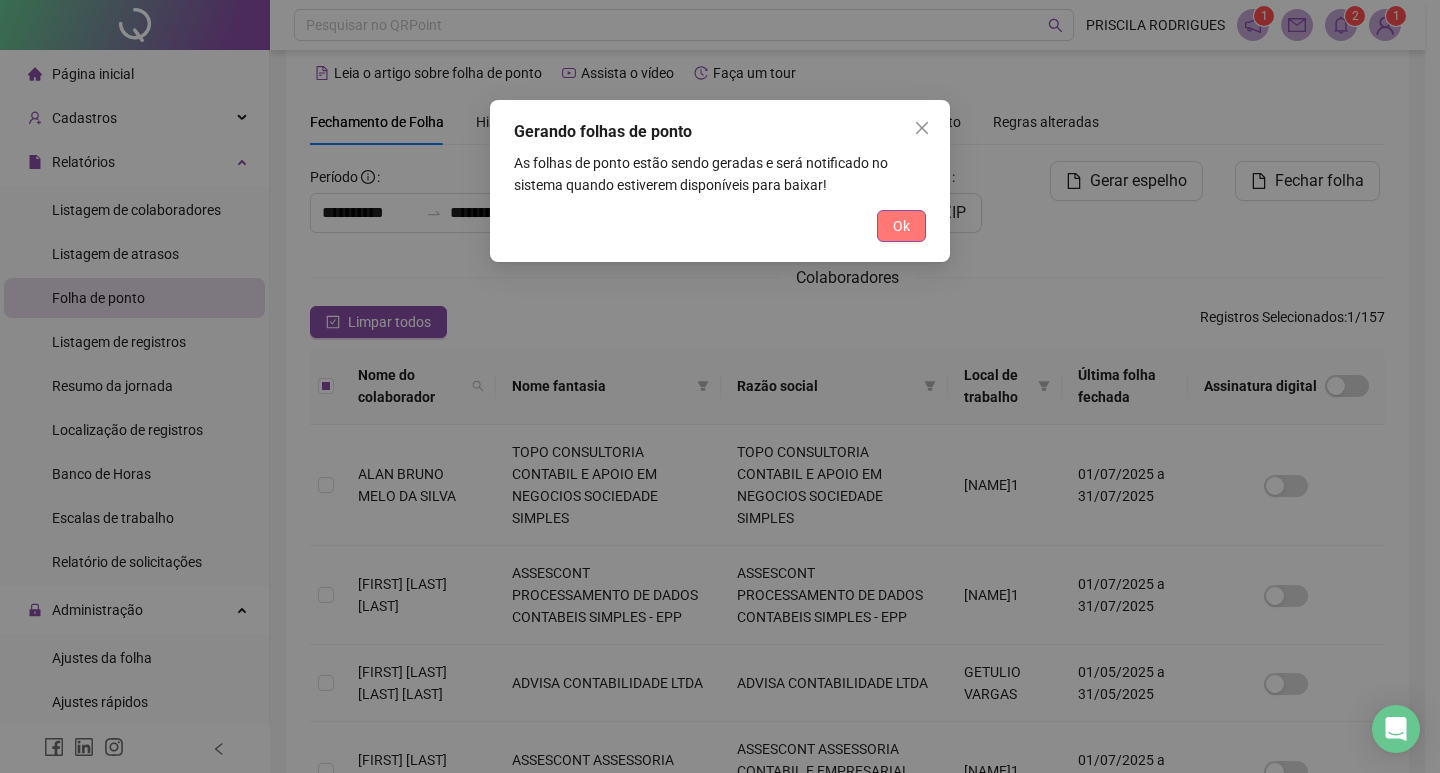 click on "Ok" at bounding box center (901, 226) 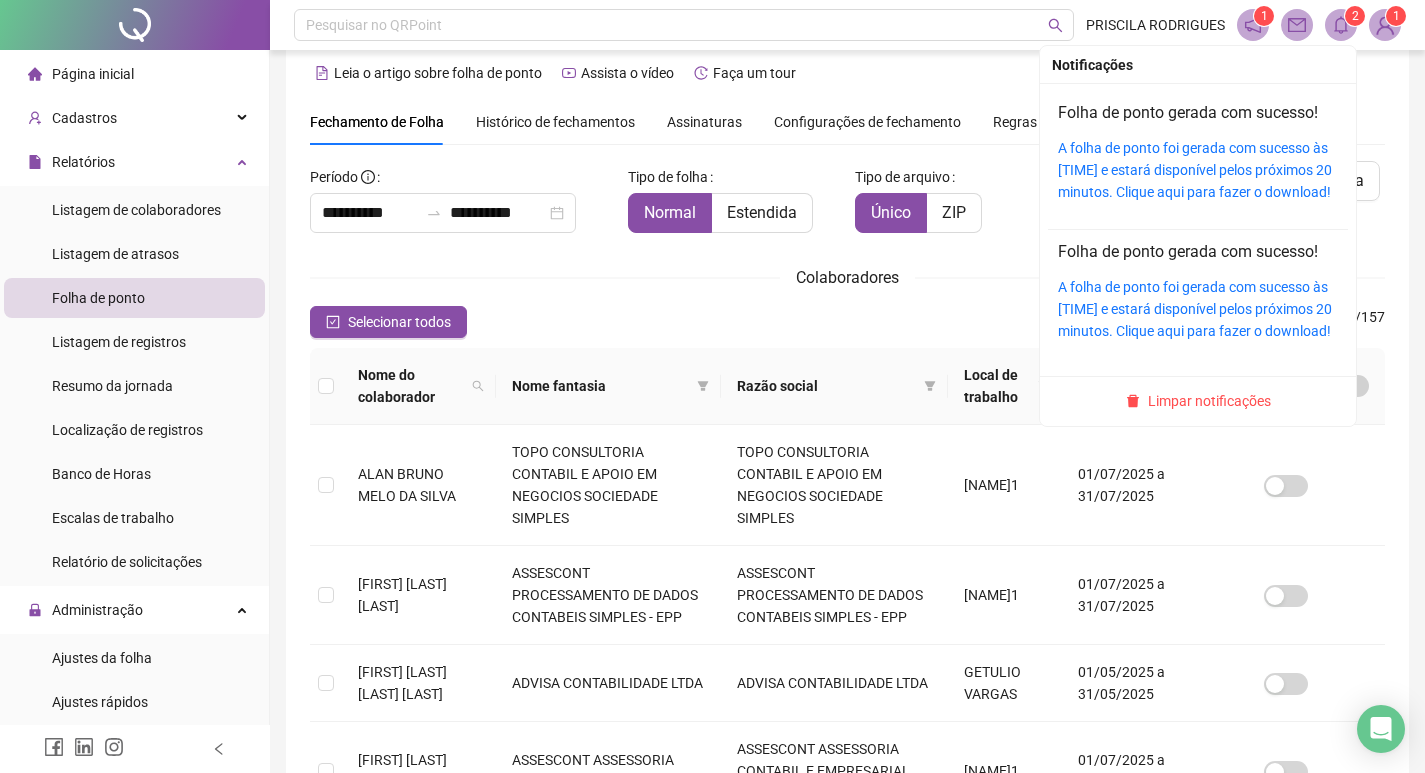 click 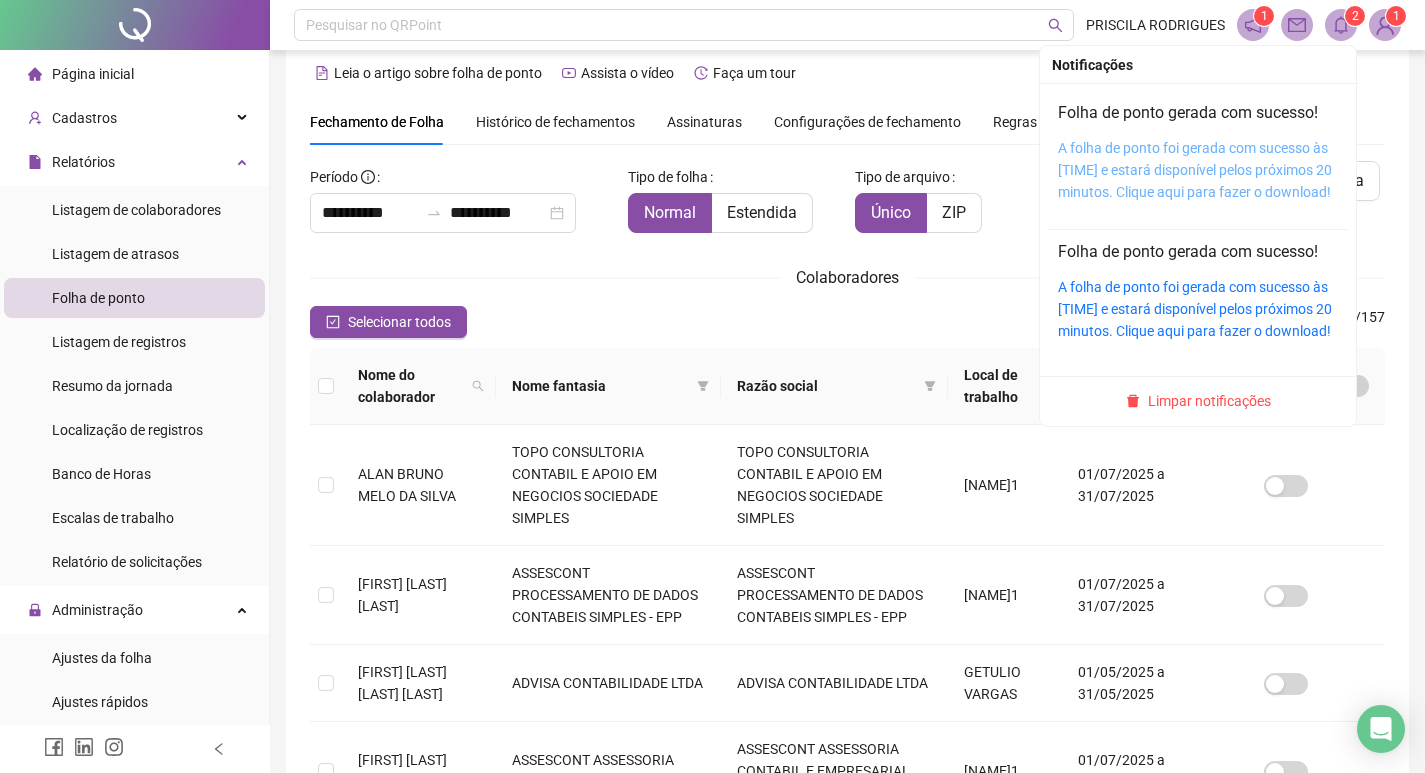 click on "A folha de ponto foi gerada com sucesso às 13:41:45 e estará disponível pelos próximos 20 minutos.
Clique aqui para fazer o download!" at bounding box center (1195, 170) 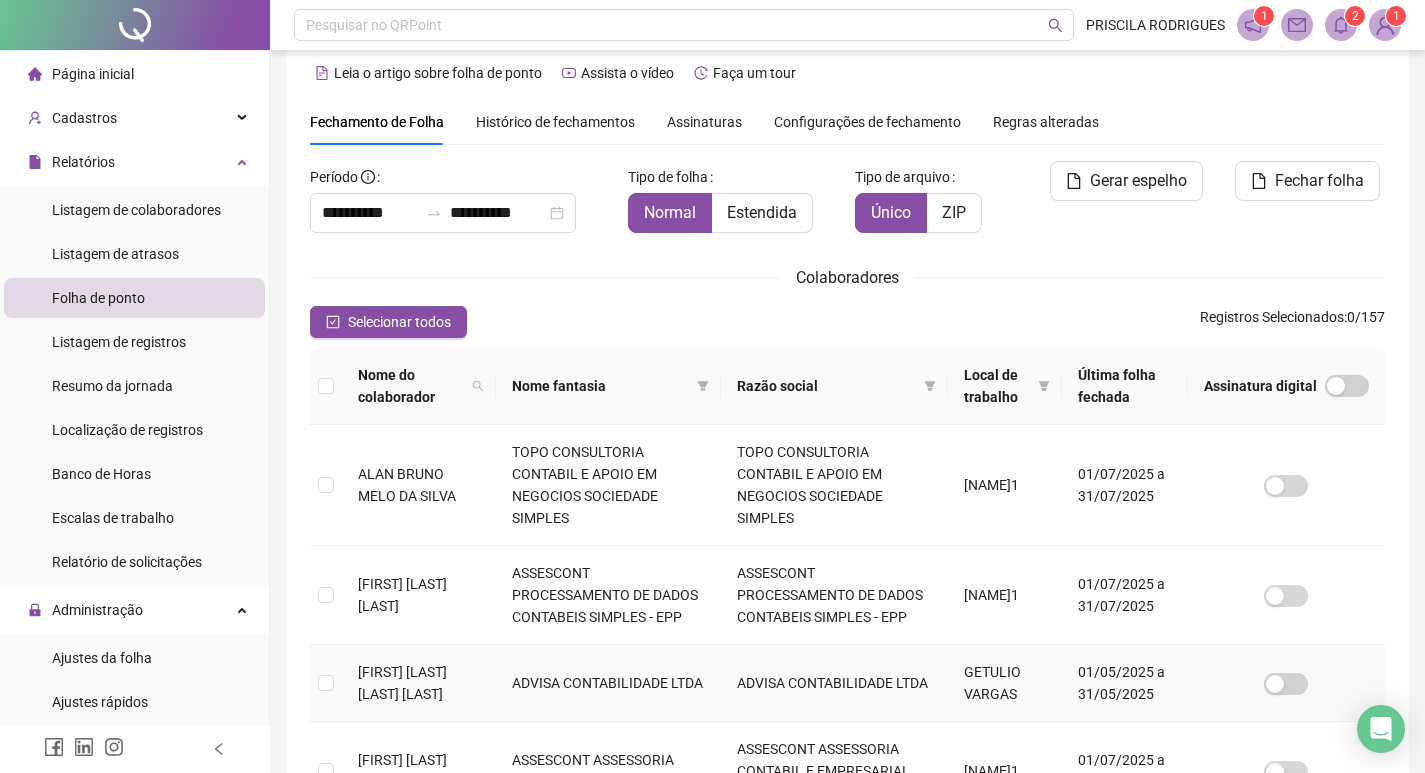 scroll, scrollTop: 0, scrollLeft: 0, axis: both 